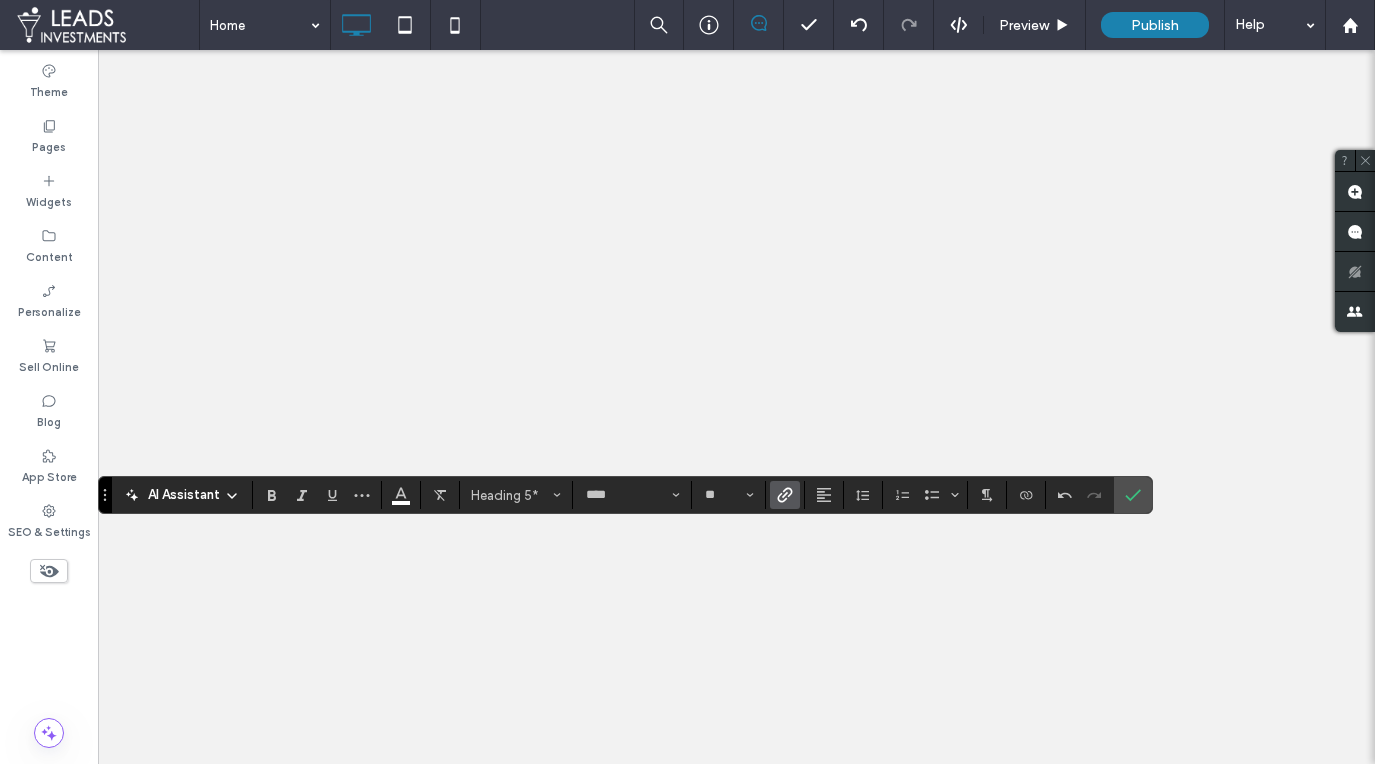 click 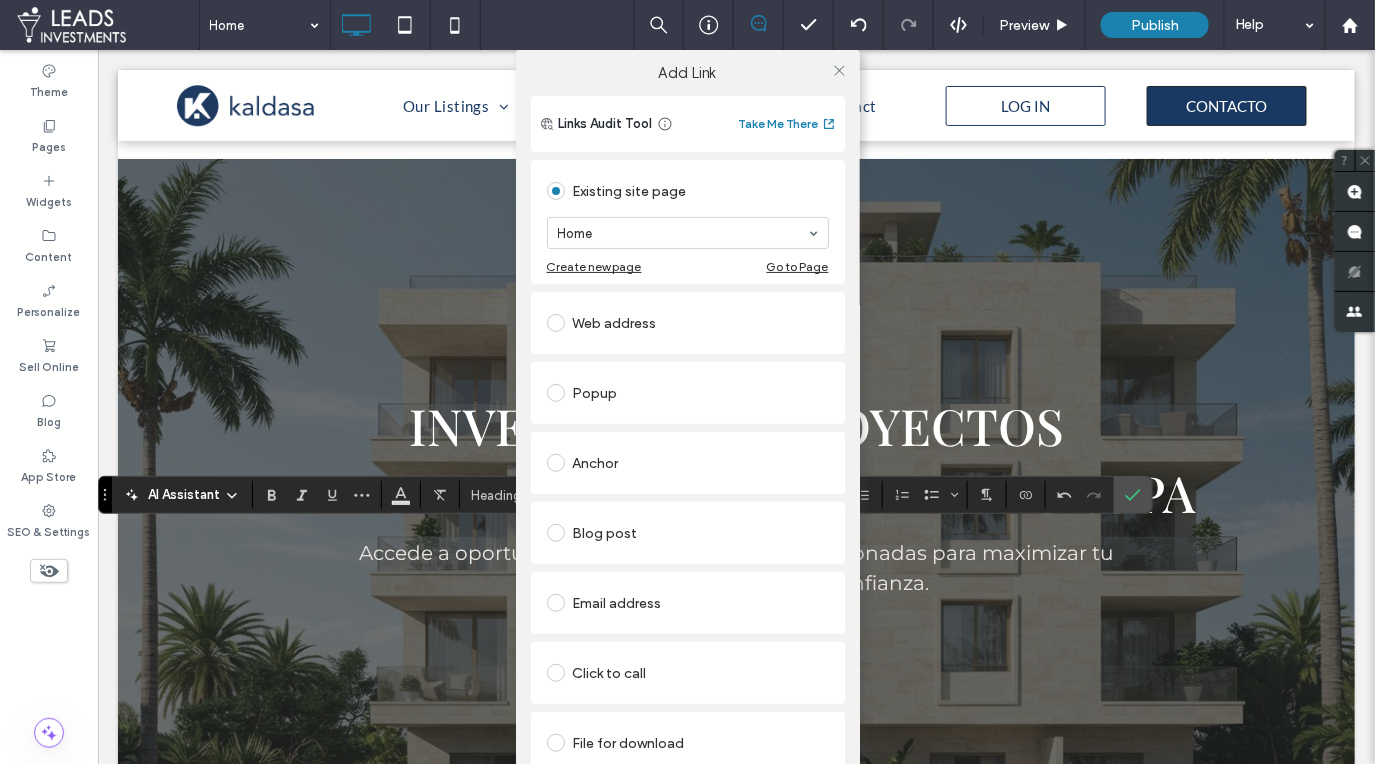 click on "Web address" at bounding box center [688, 323] 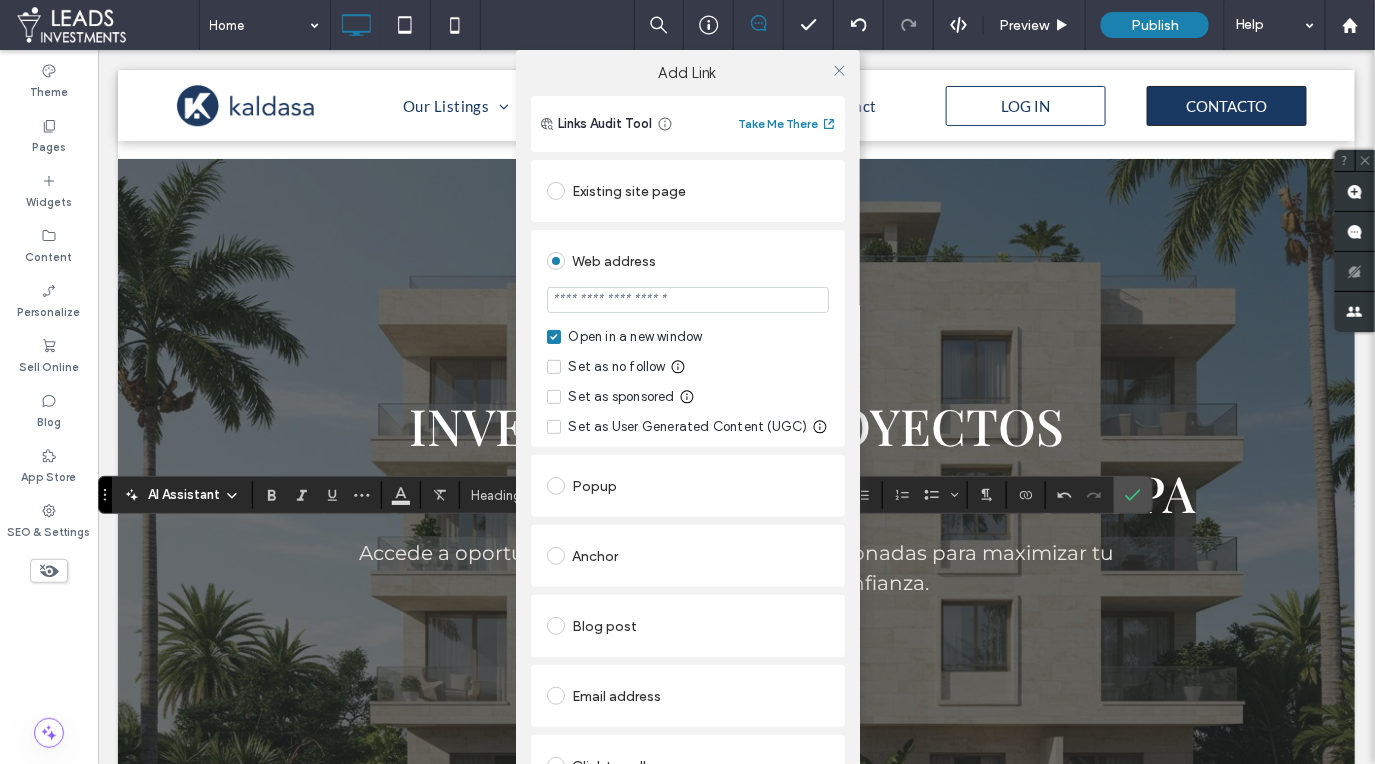 scroll, scrollTop: 4808, scrollLeft: 0, axis: vertical 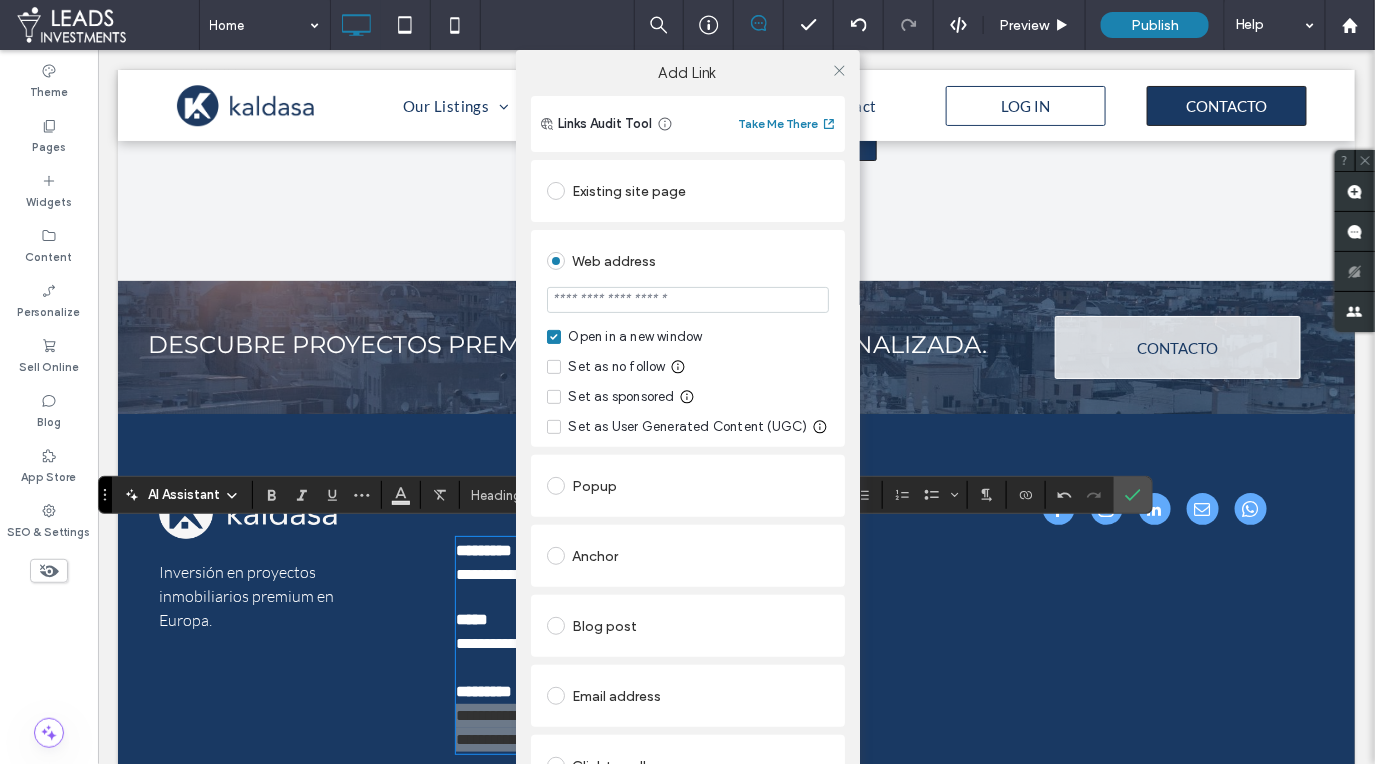 click at bounding box center (688, 300) 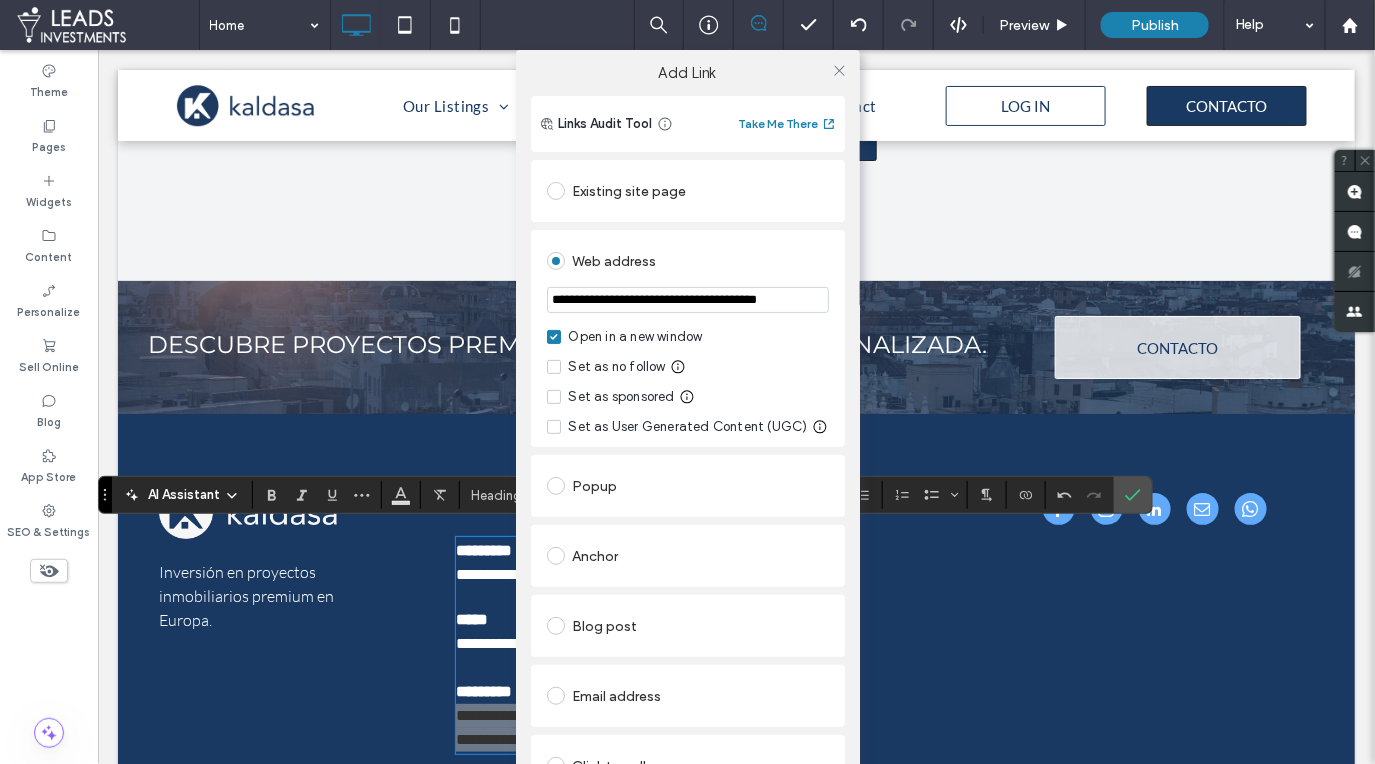 scroll, scrollTop: 0, scrollLeft: 34, axis: horizontal 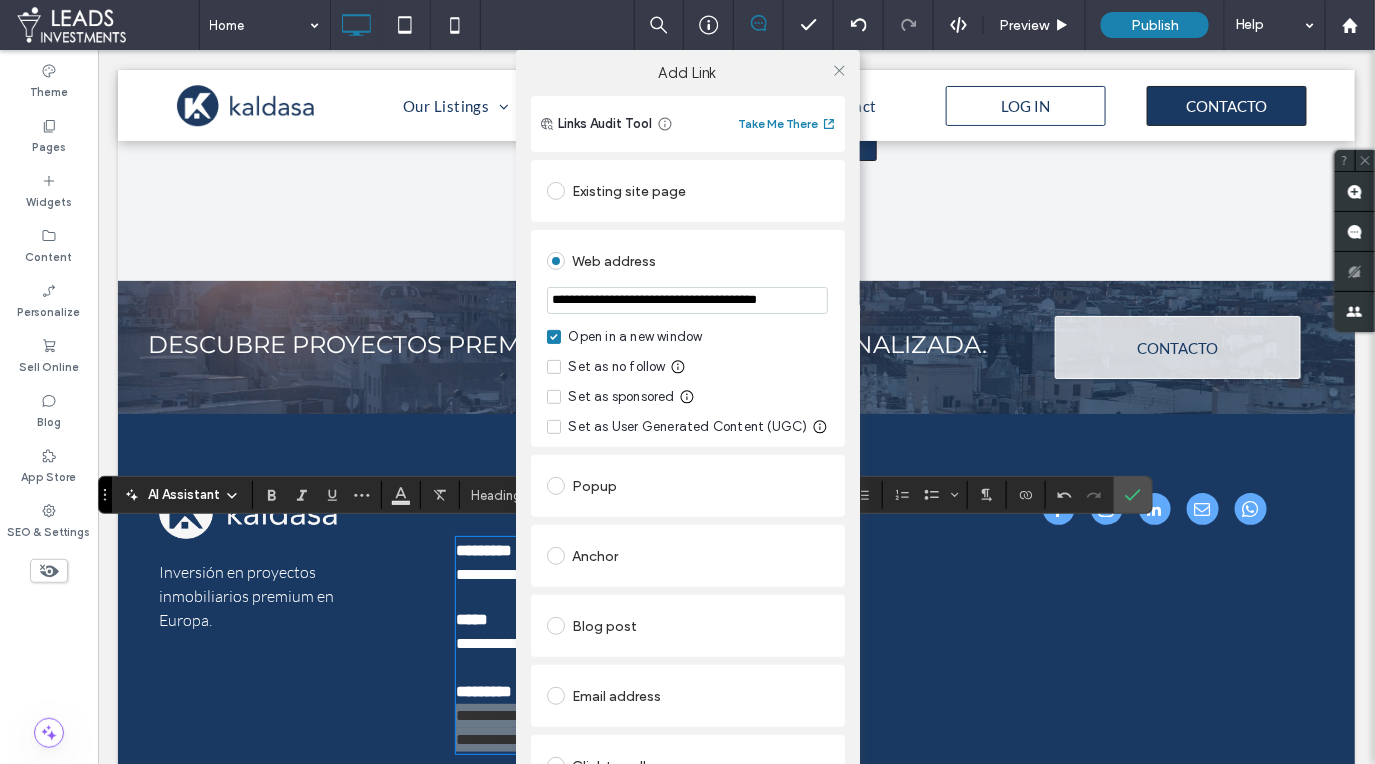 type on "**********" 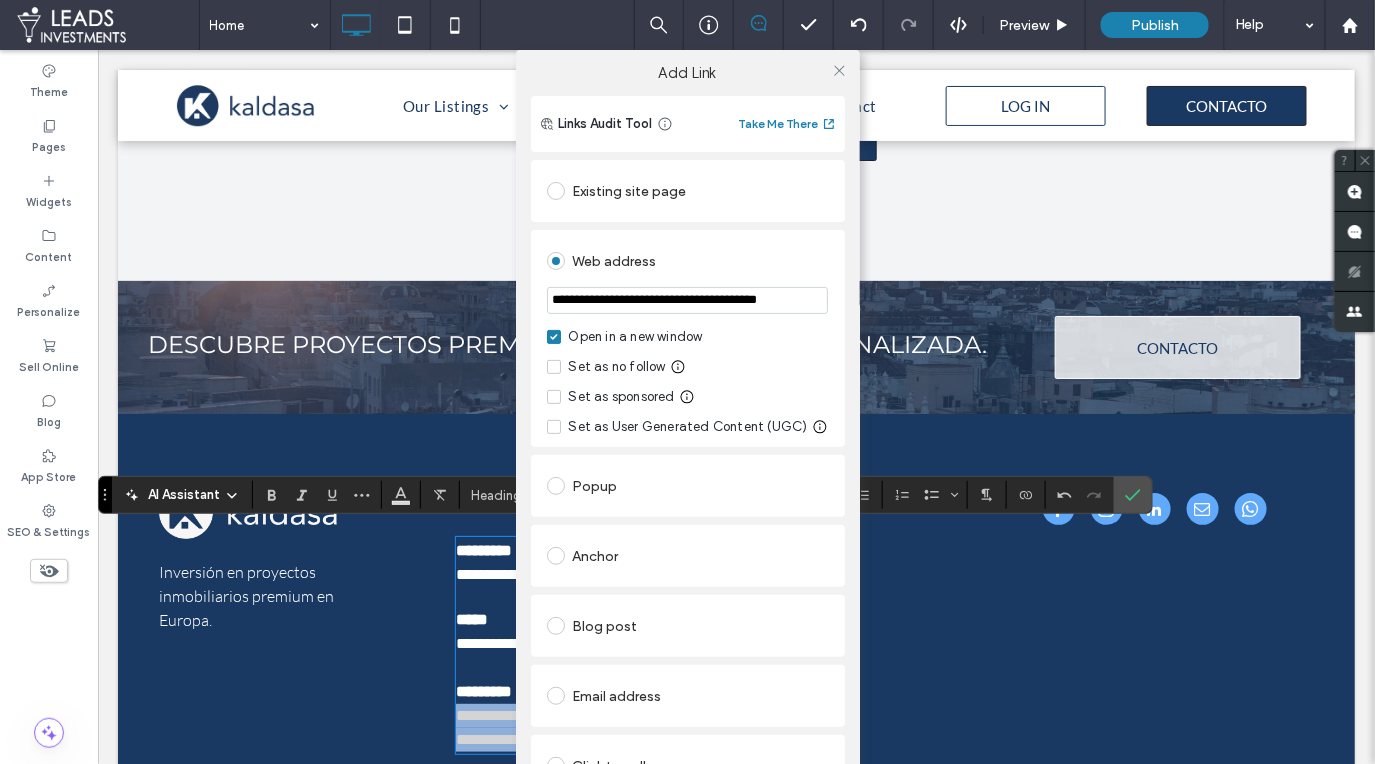click on "Web address" at bounding box center [688, 261] 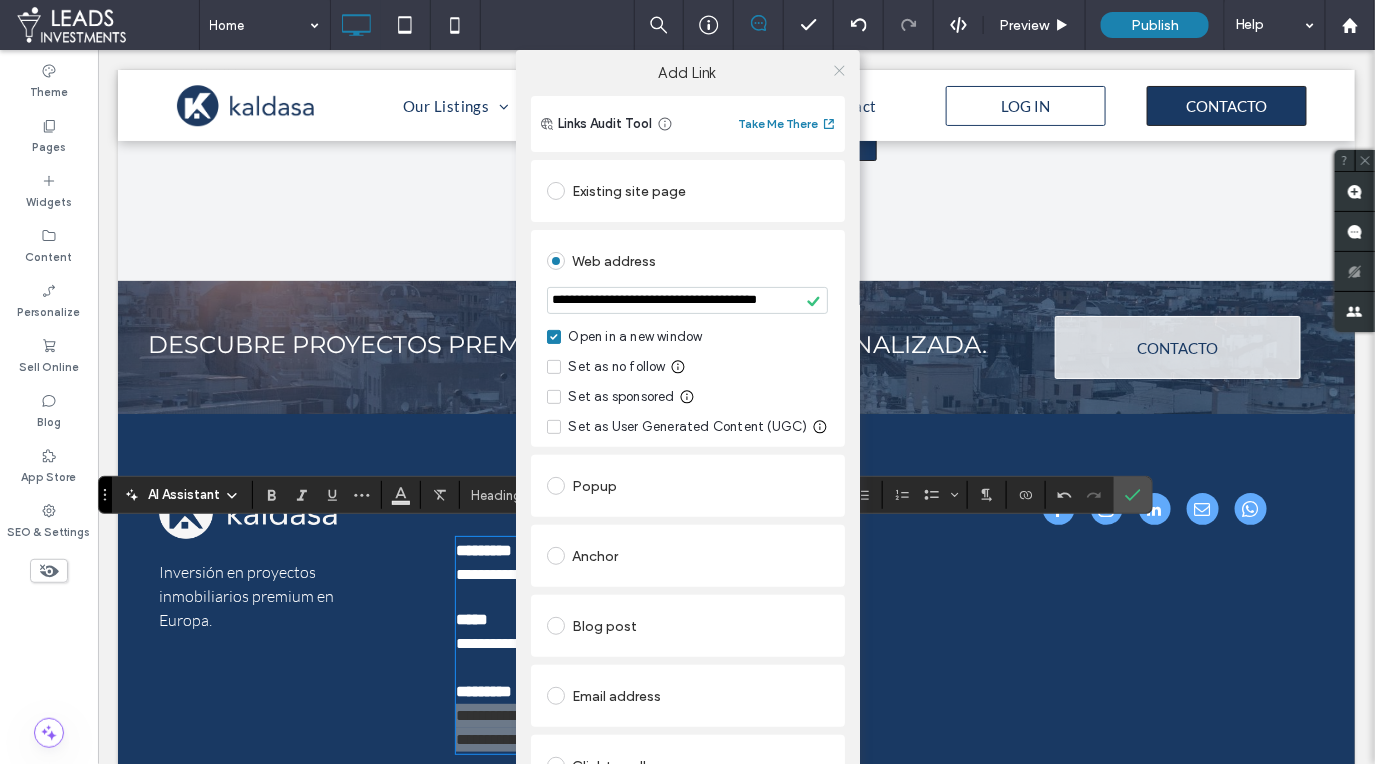 click 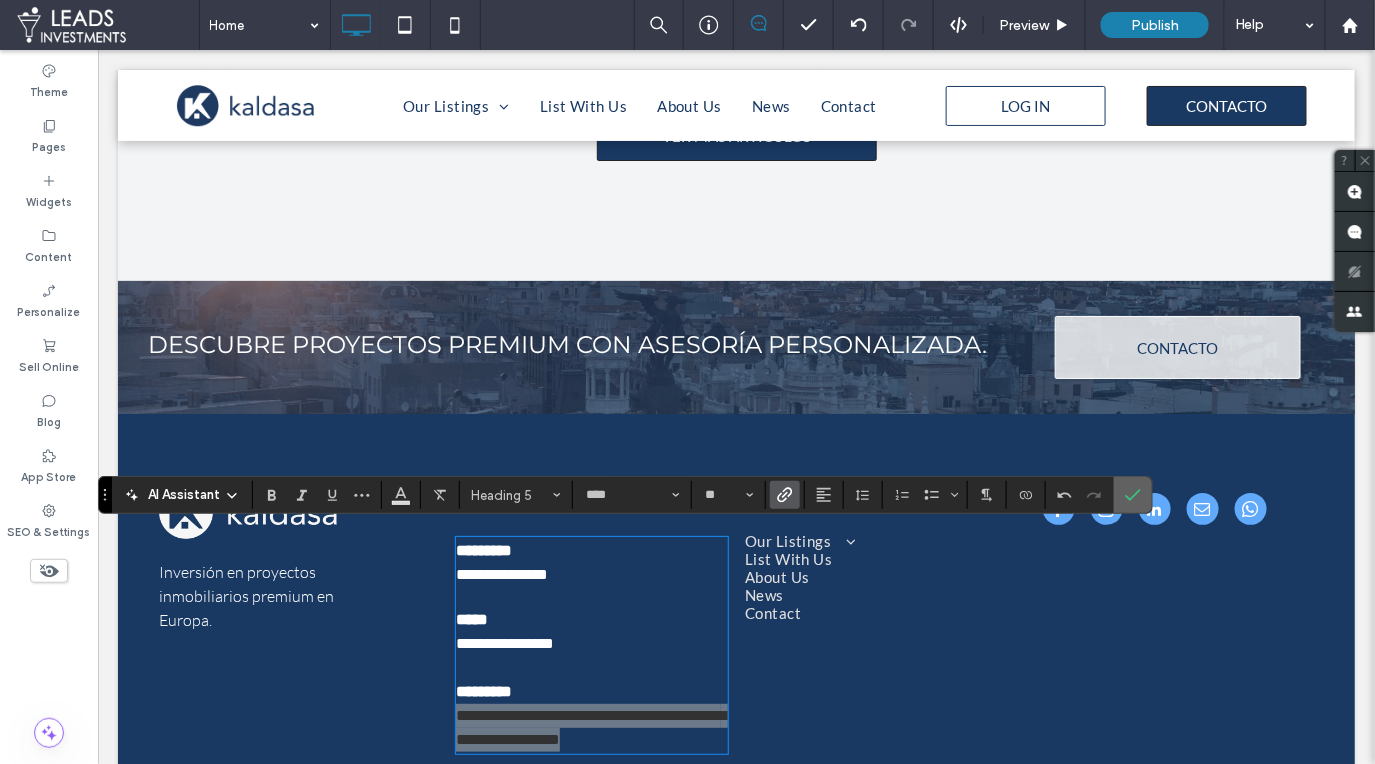 click 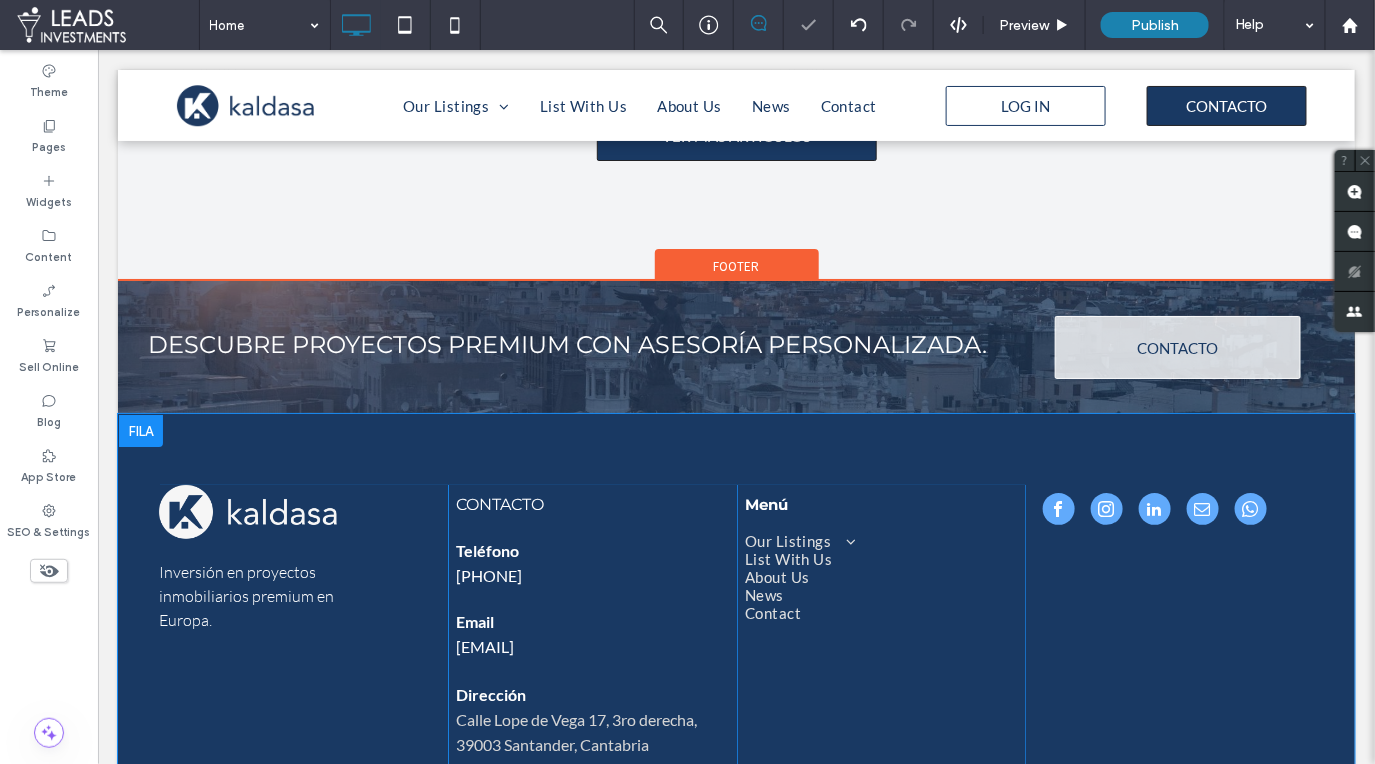 scroll, scrollTop: 4877, scrollLeft: 0, axis: vertical 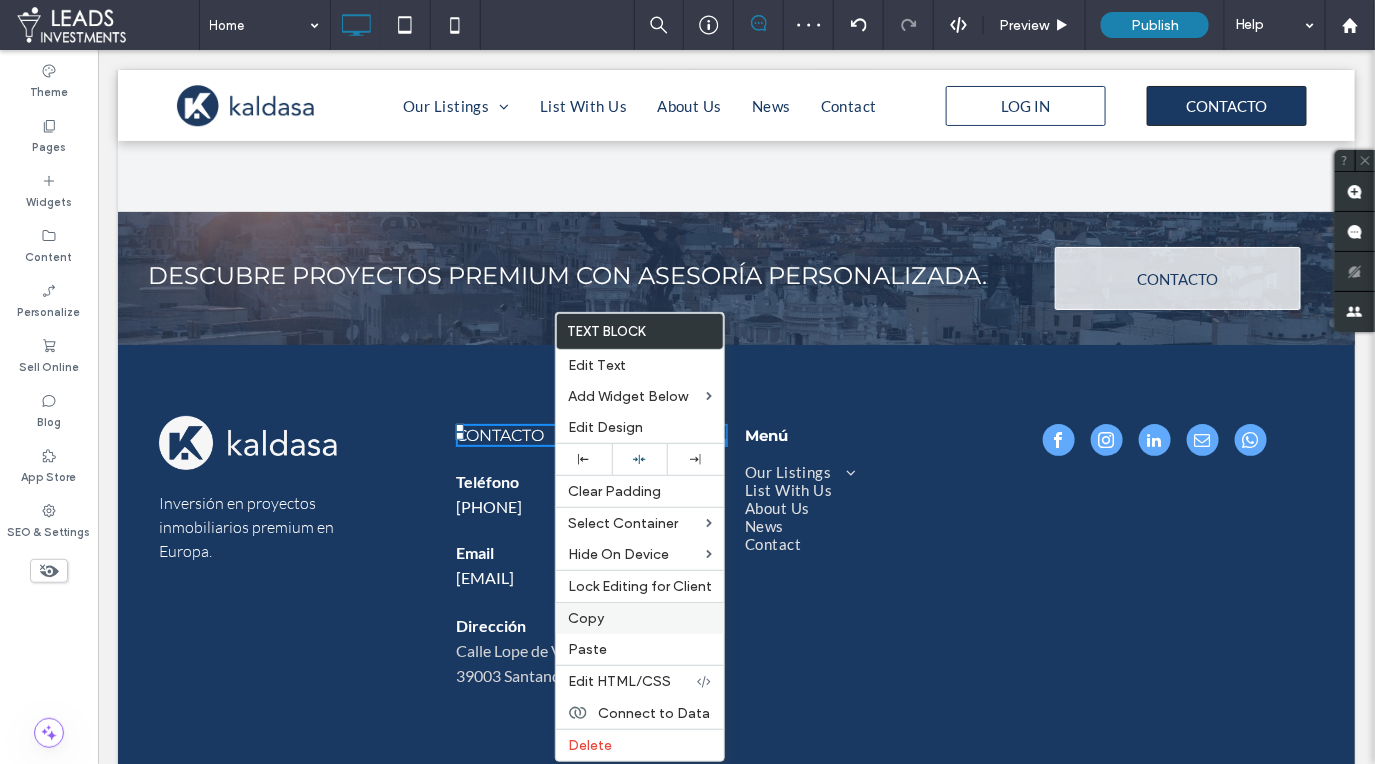 click on "Copy" at bounding box center [586, 618] 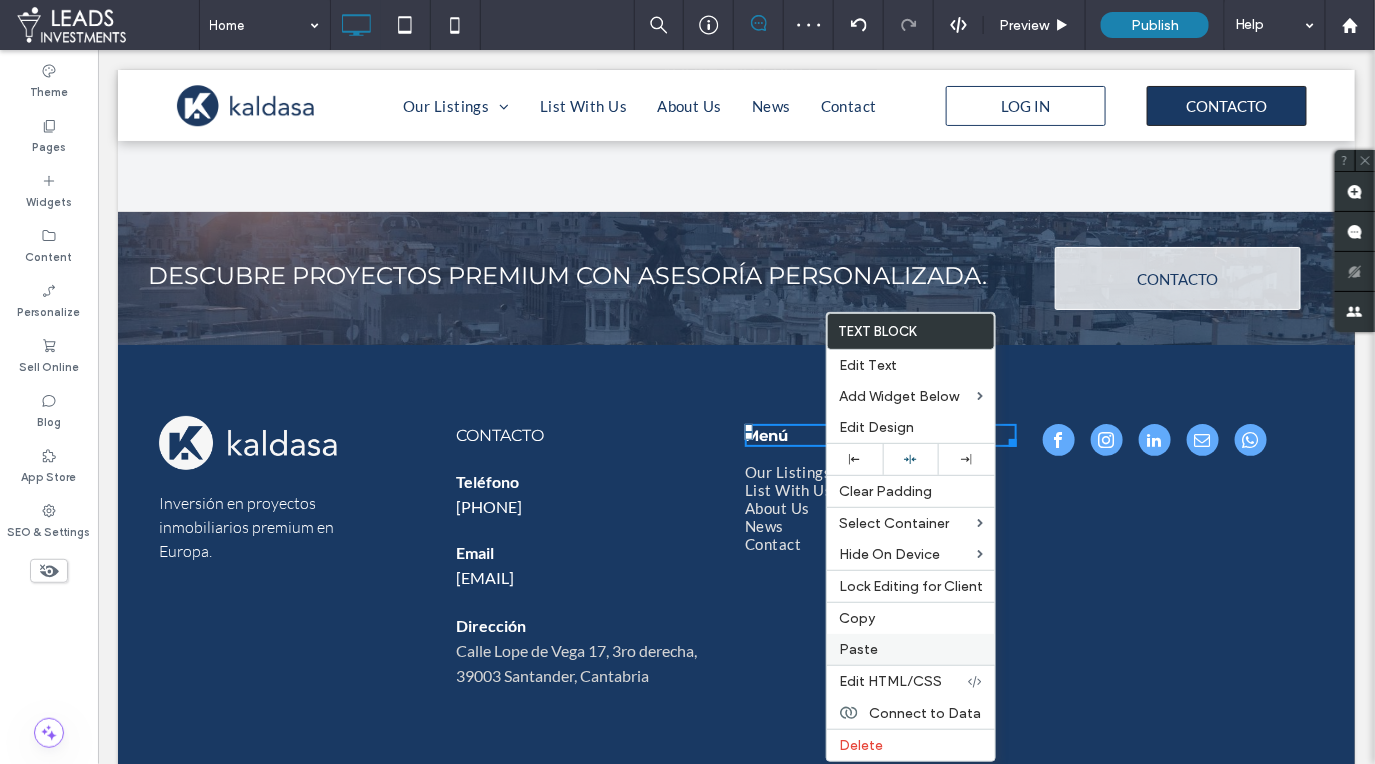 click on "Paste" at bounding box center [858, 649] 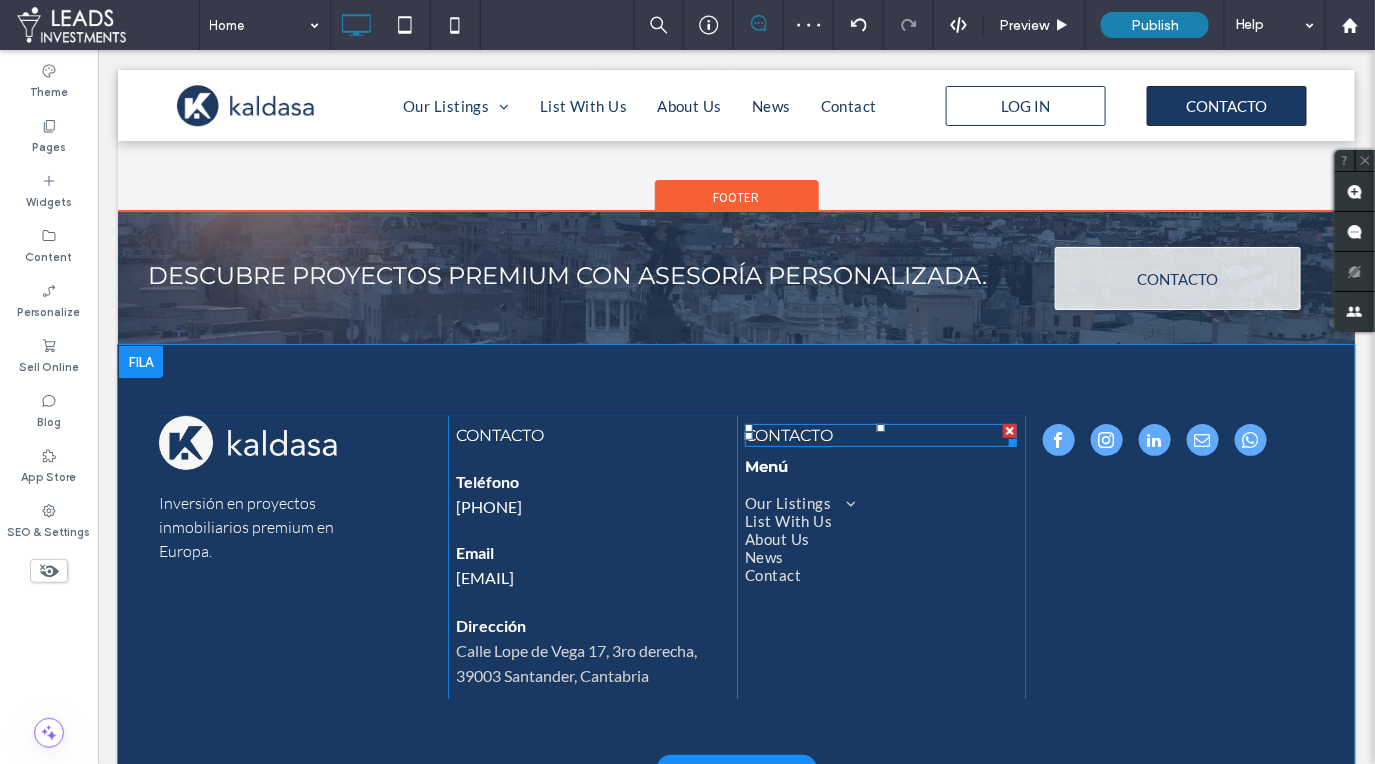 click on "CONTACTO" at bounding box center (788, 434) 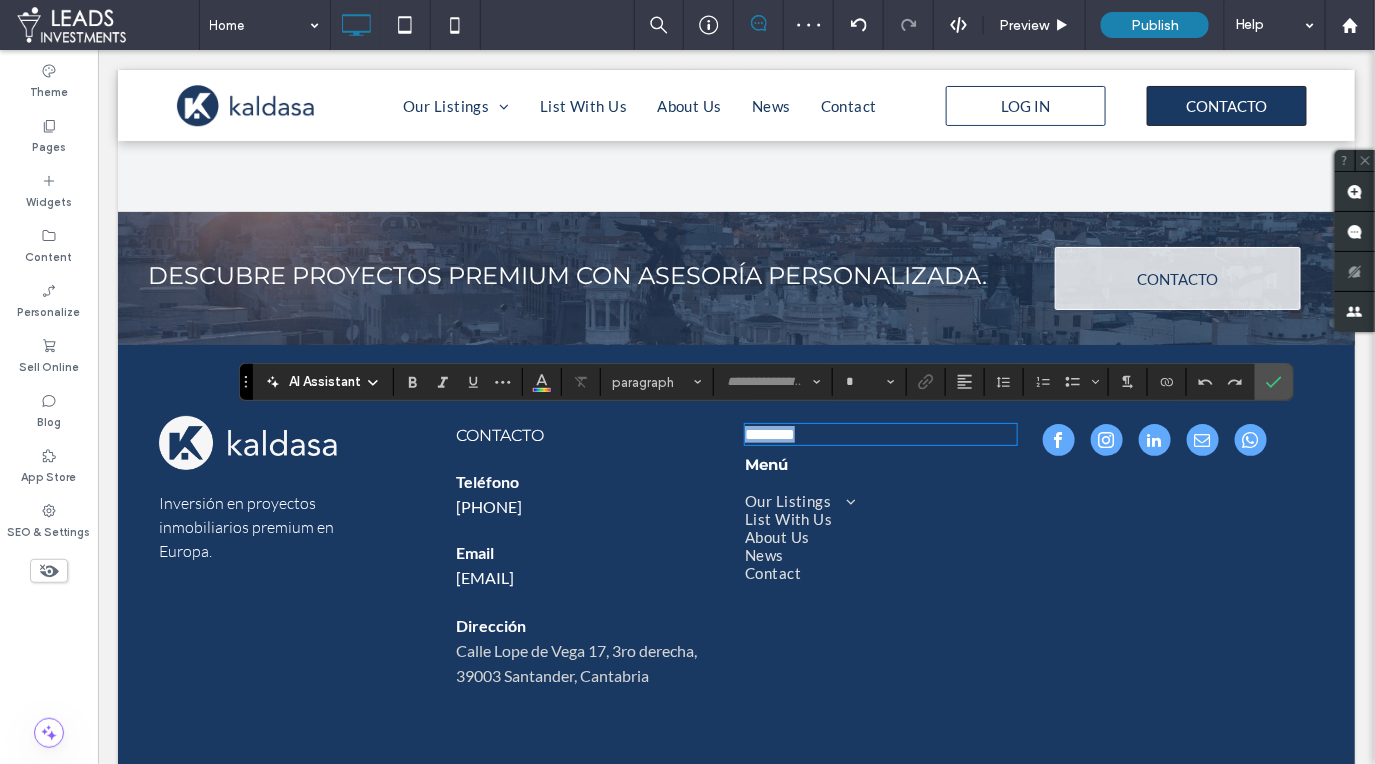 type on "**********" 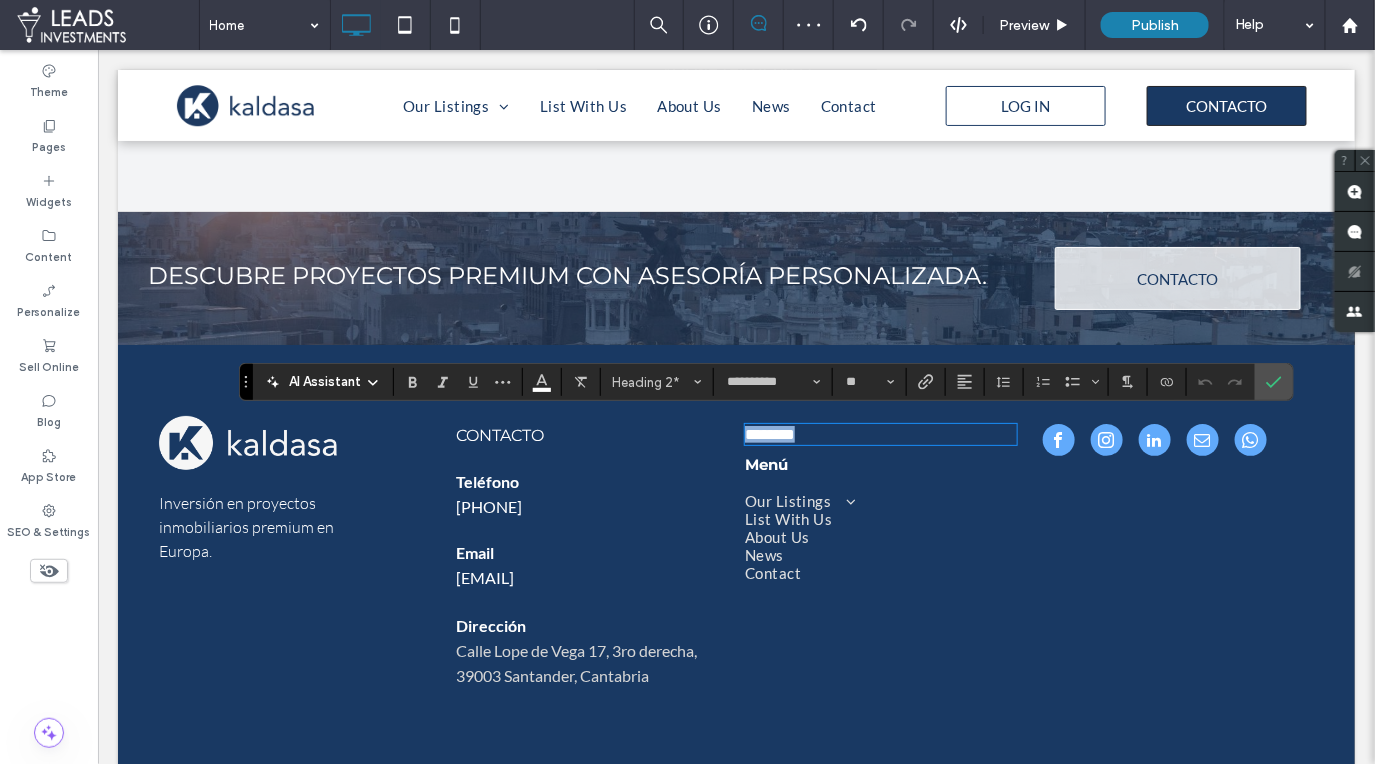 type 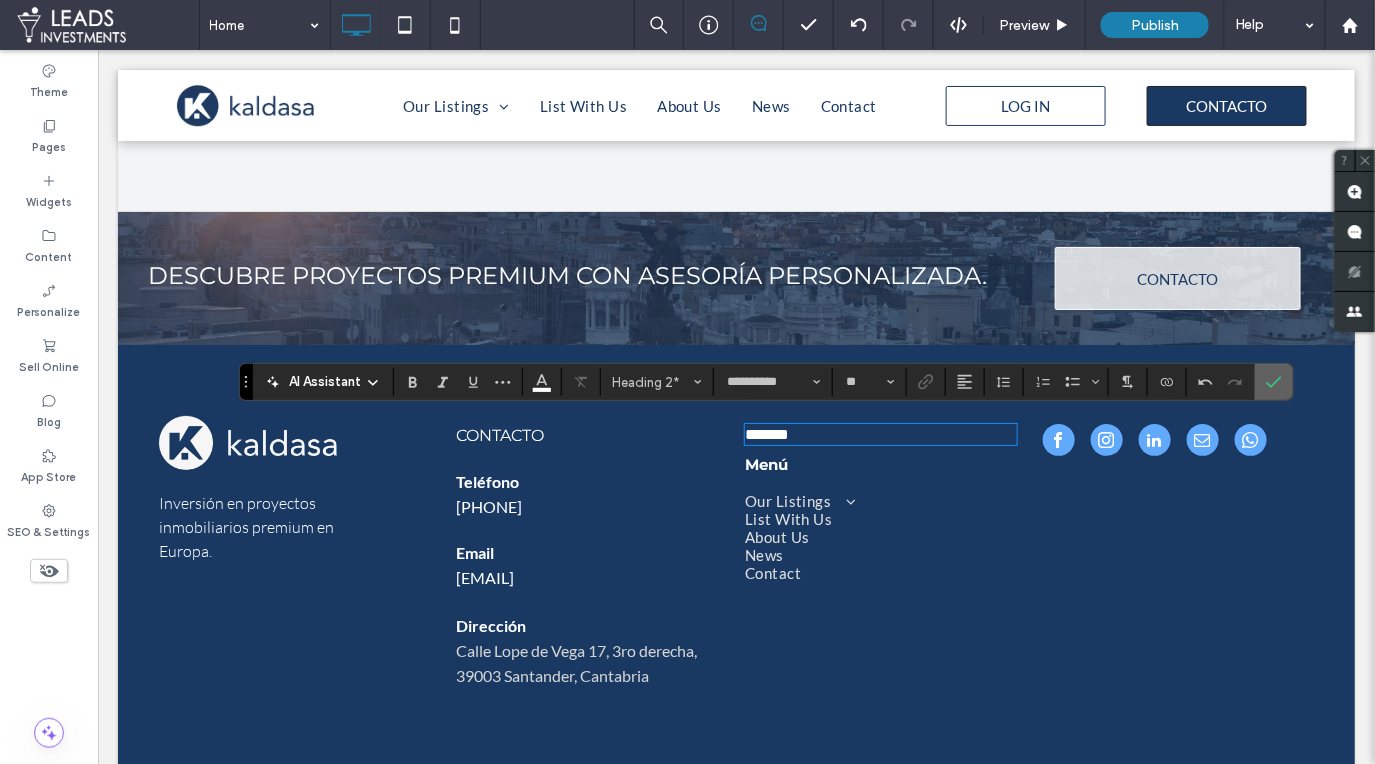 click 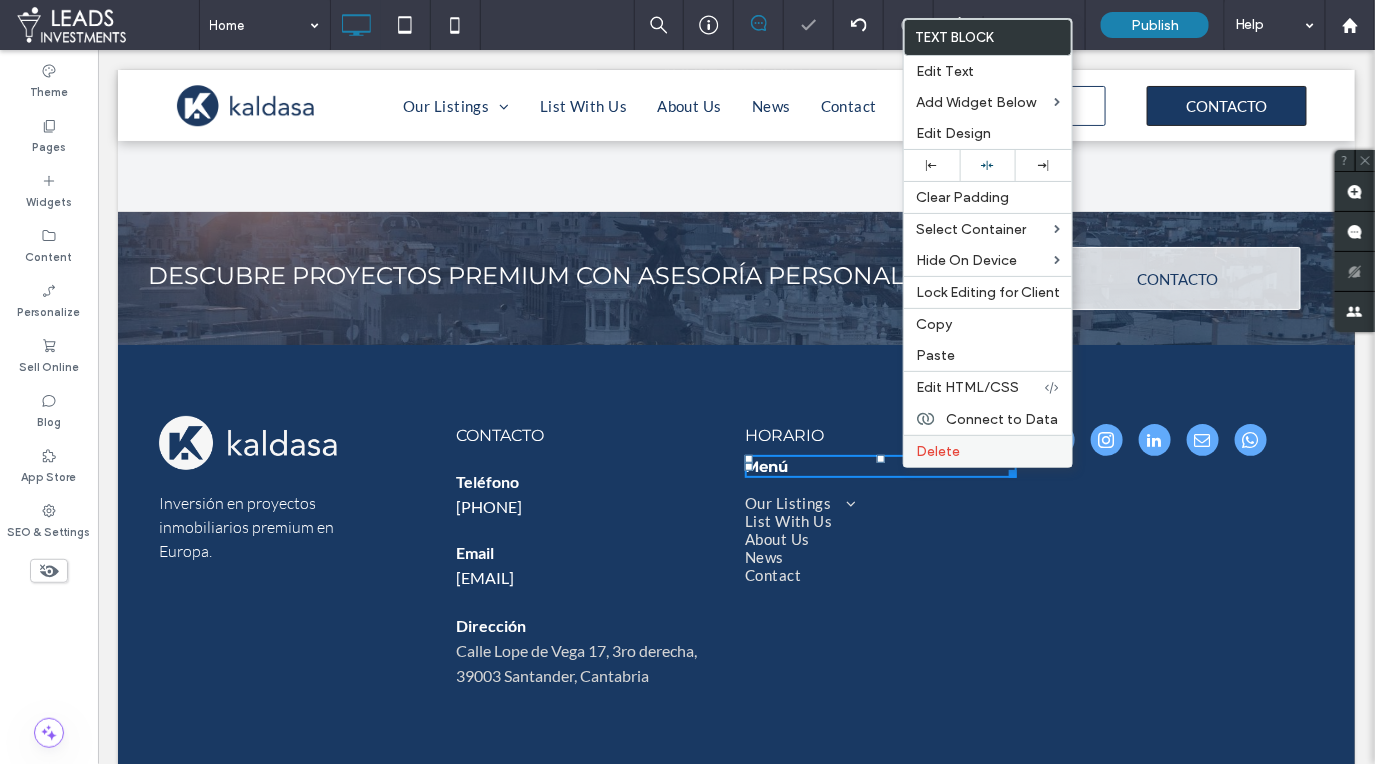click on "Delete" at bounding box center (938, 451) 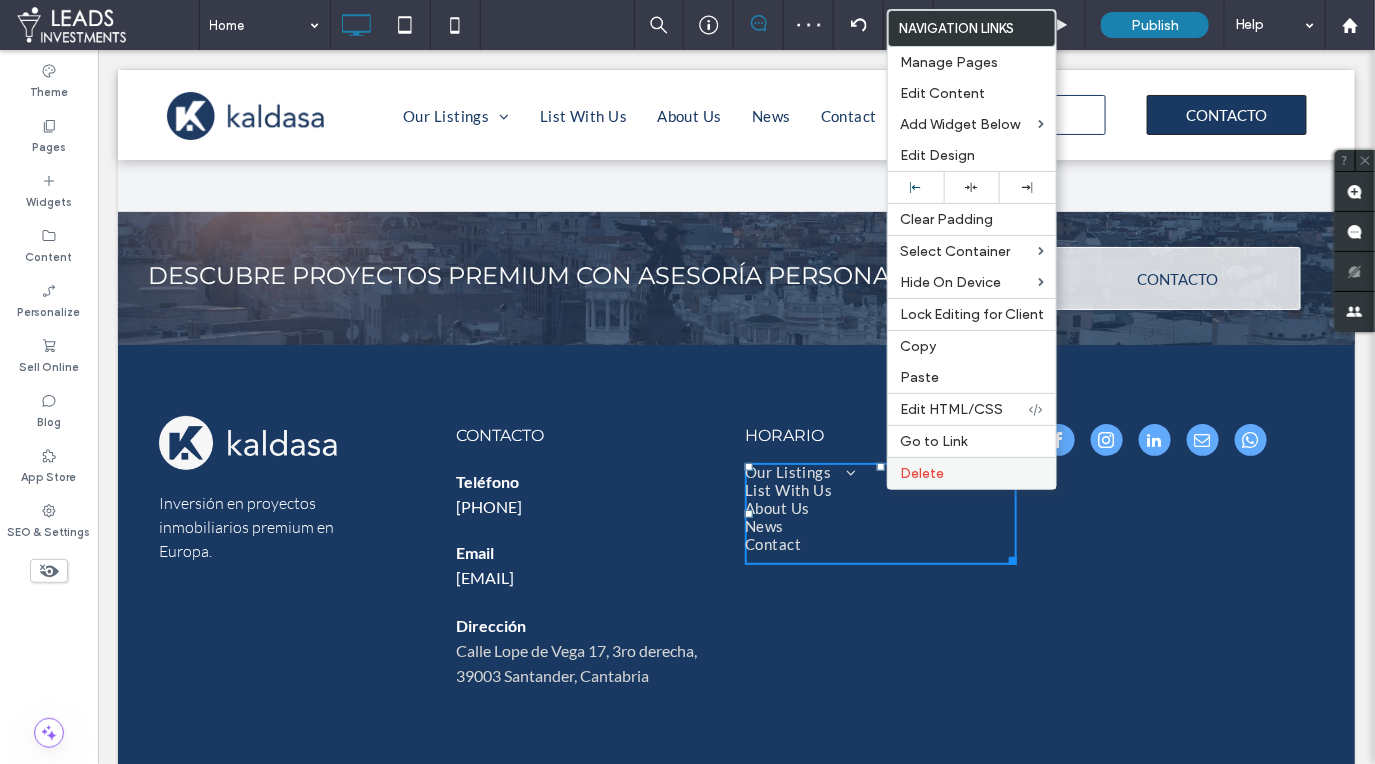 click on "Delete" at bounding box center (922, 473) 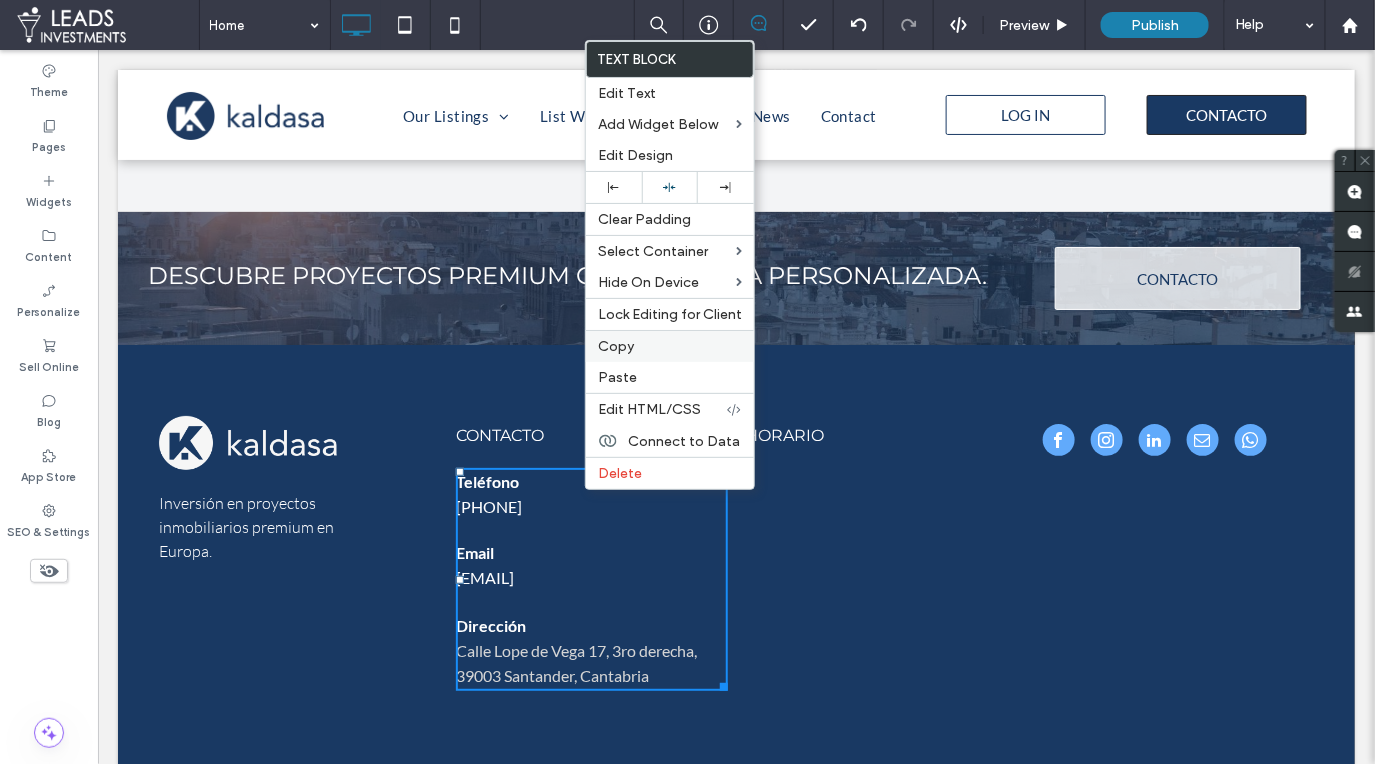 click on "Copy" at bounding box center (616, 346) 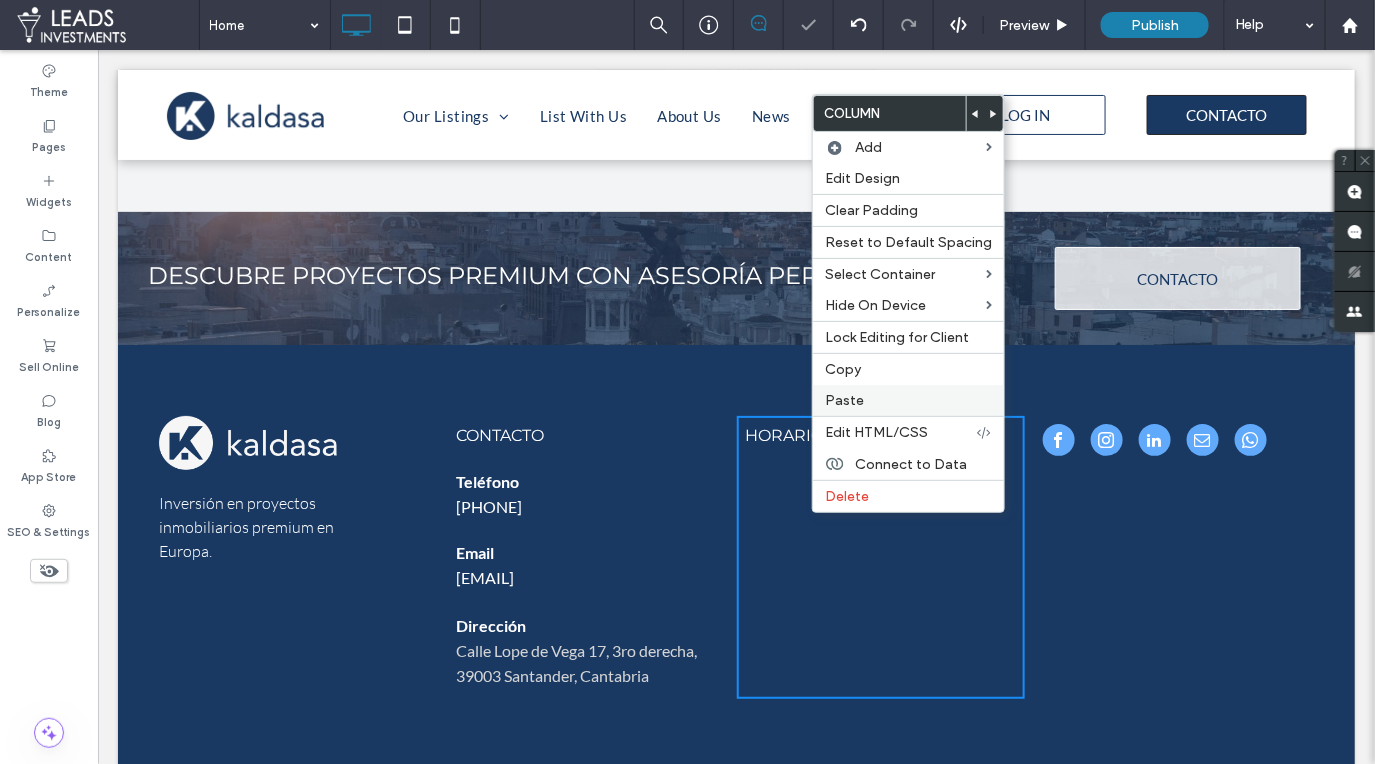 click on "Paste" at bounding box center [844, 400] 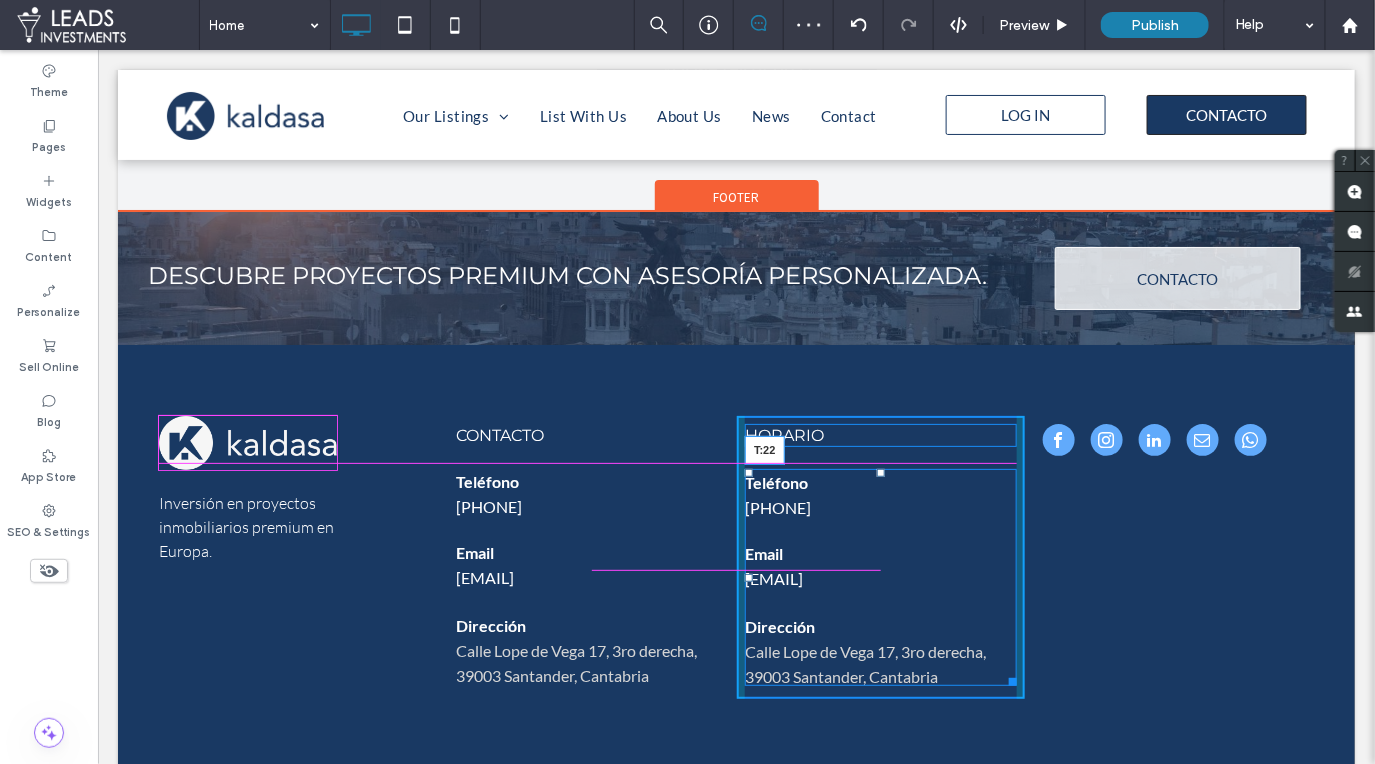 drag, startPoint x: 882, startPoint y: 449, endPoint x: 1007, endPoint y: 534, distance: 151.16217 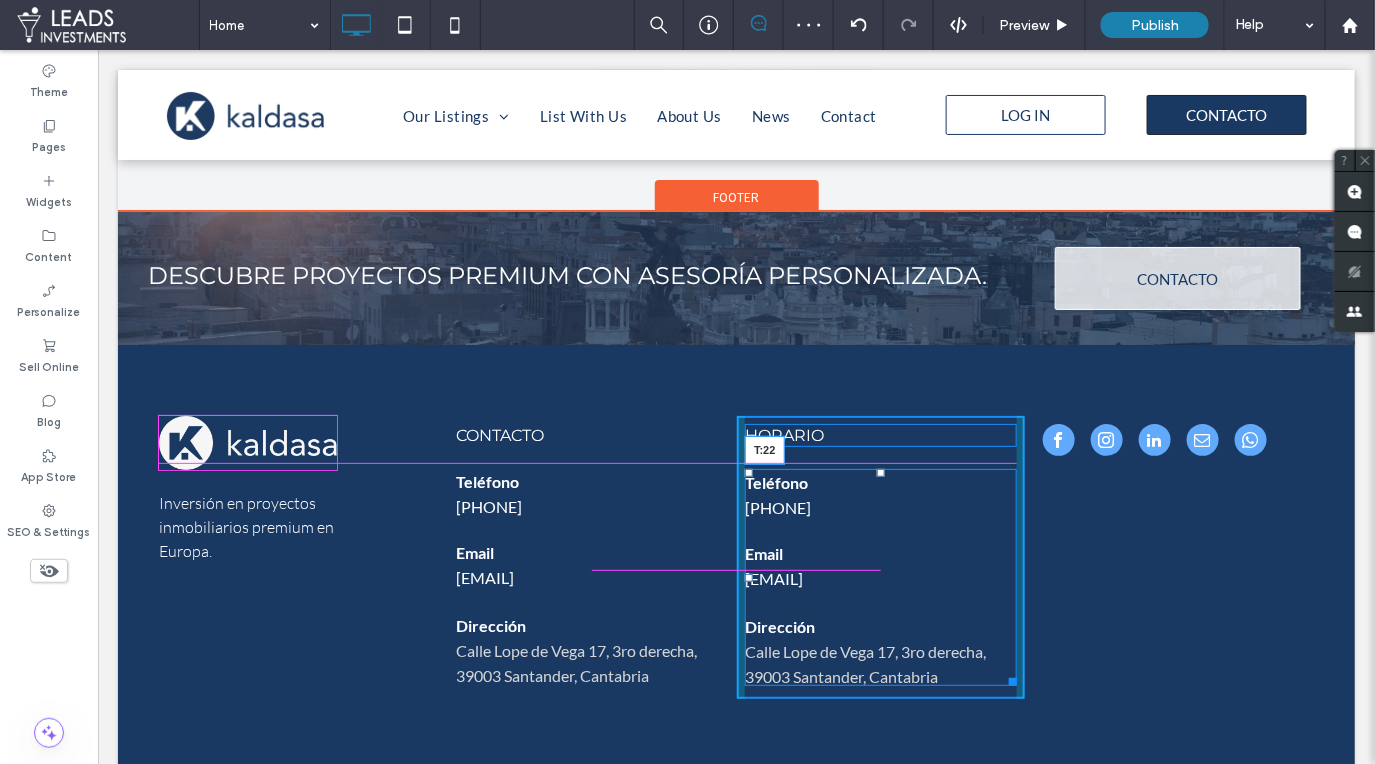 click at bounding box center [880, 472] 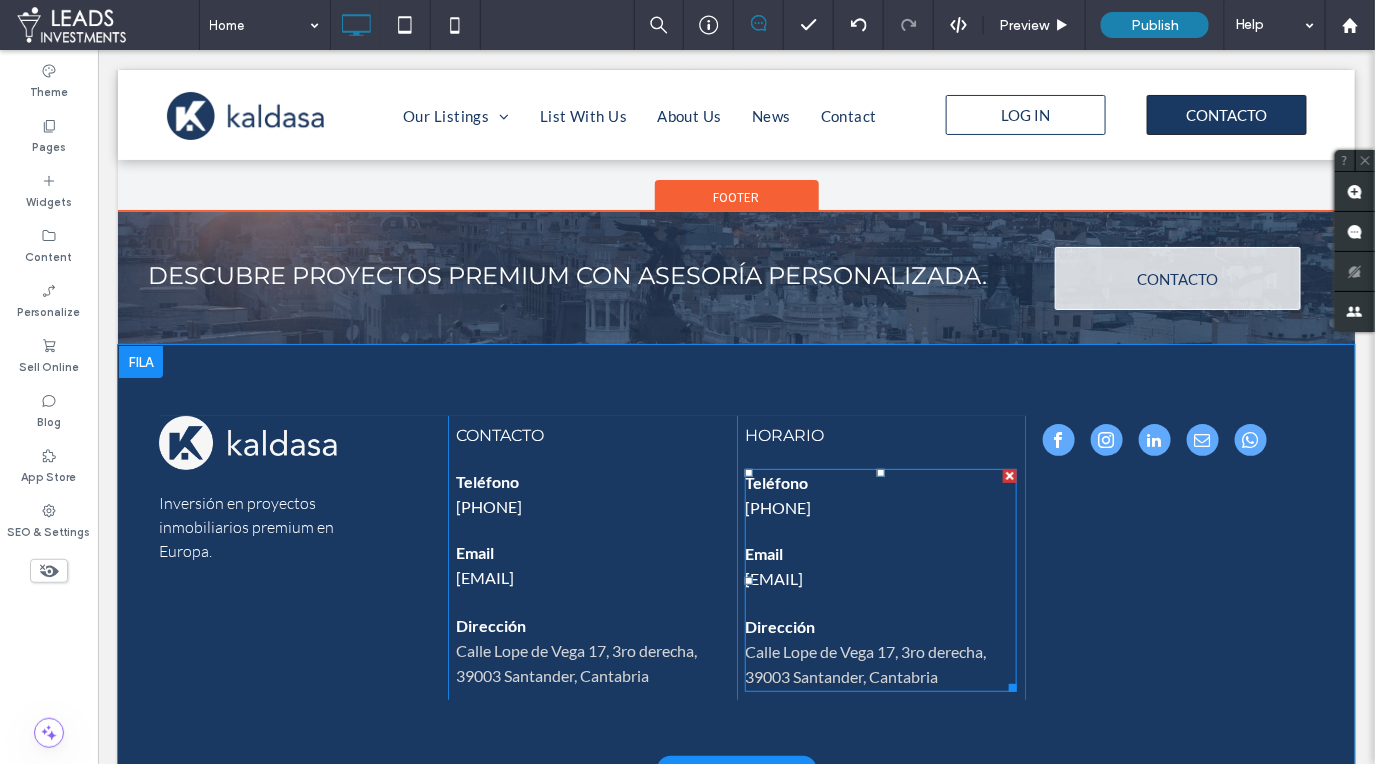 click on "Email" at bounding box center [879, 553] 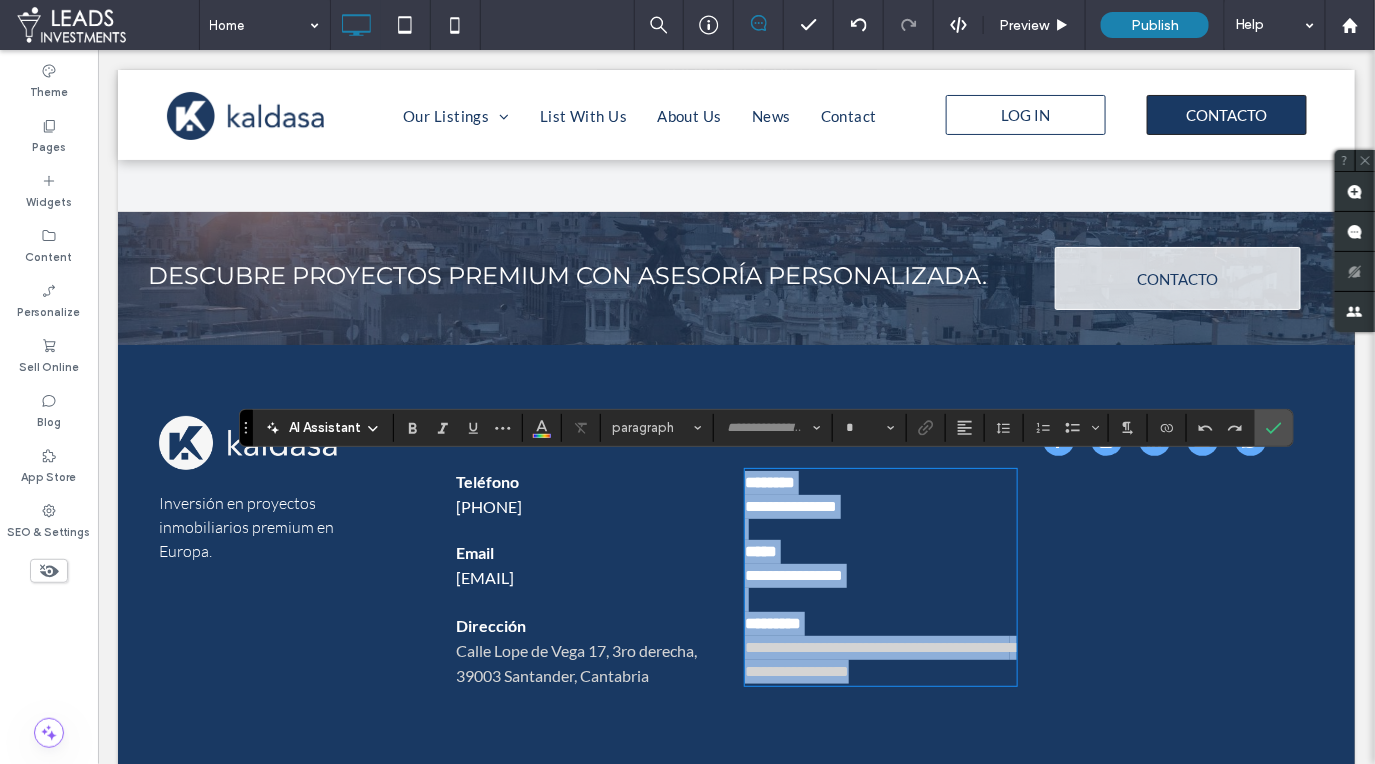 type on "****" 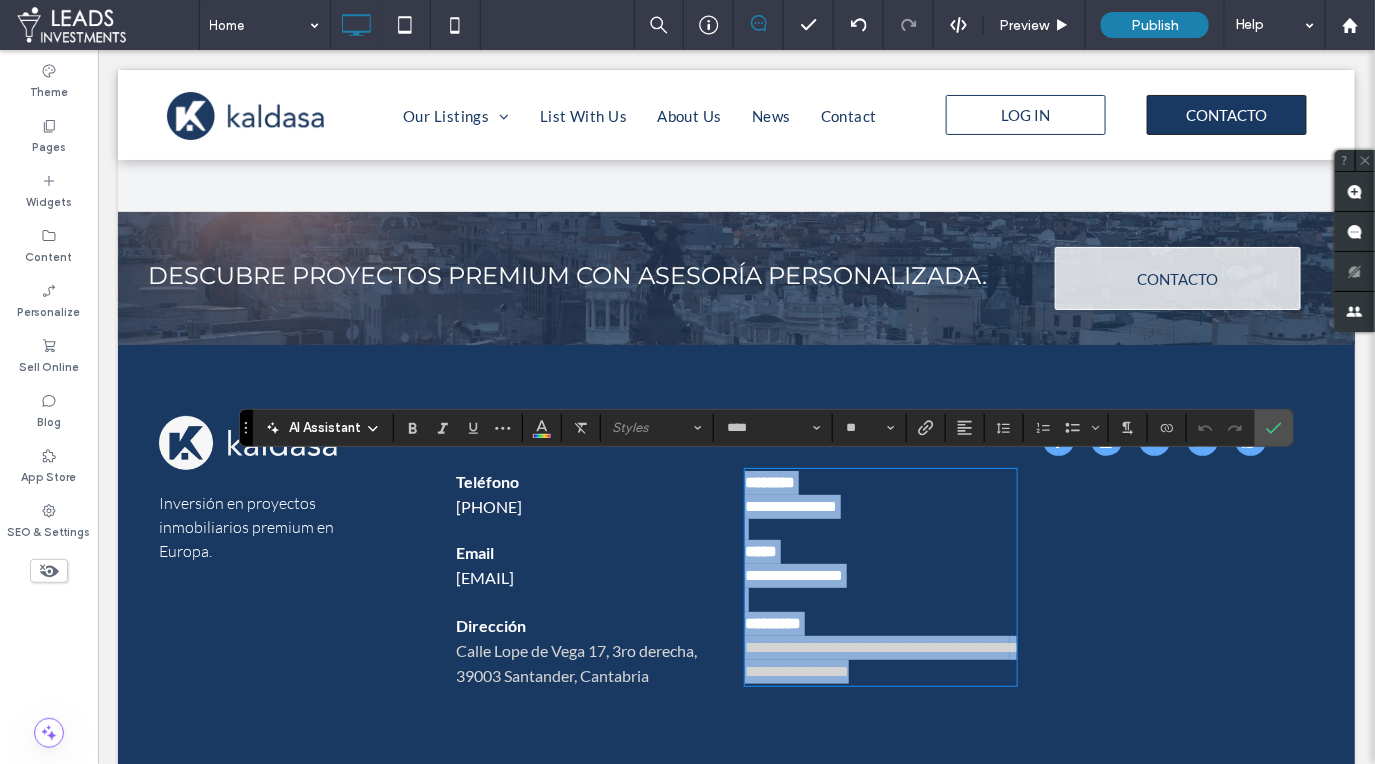 click on "**********" at bounding box center (879, 506) 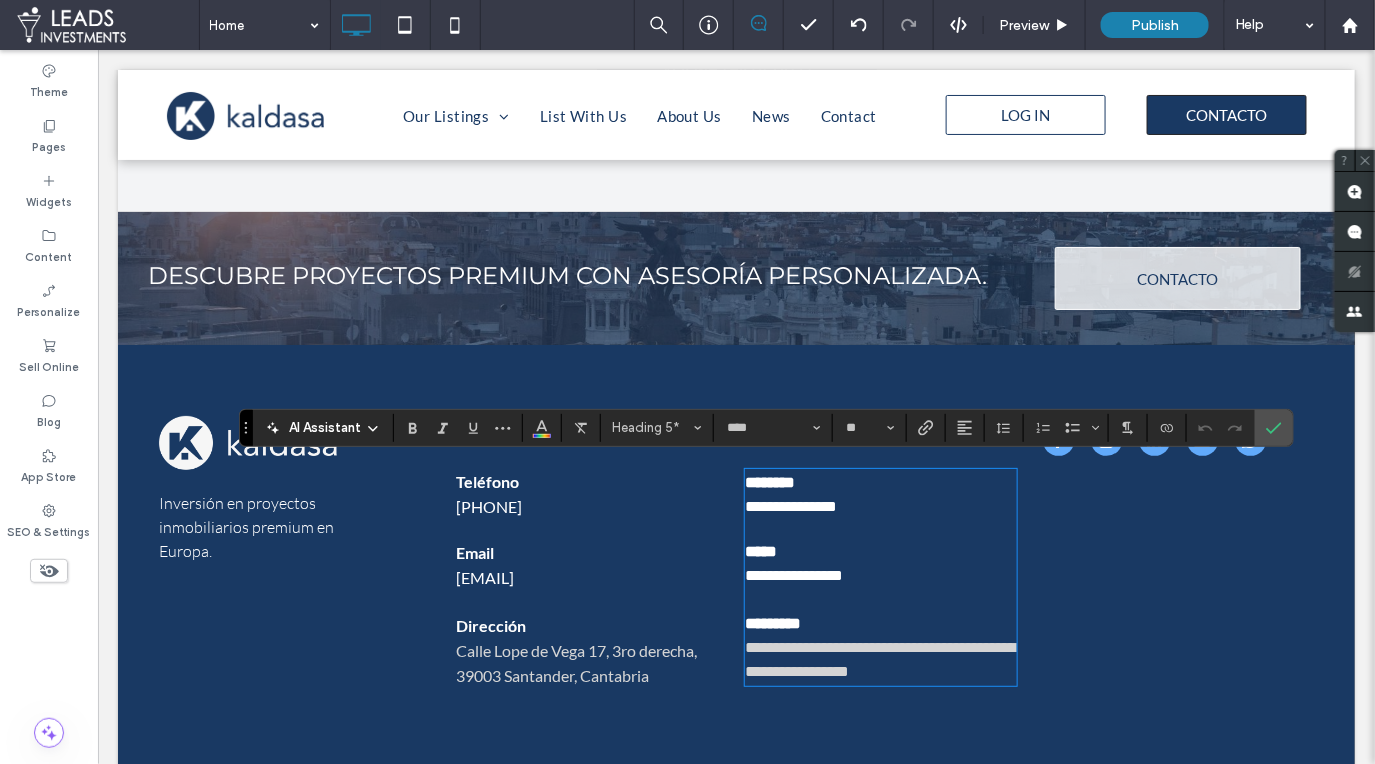 type on "**********" 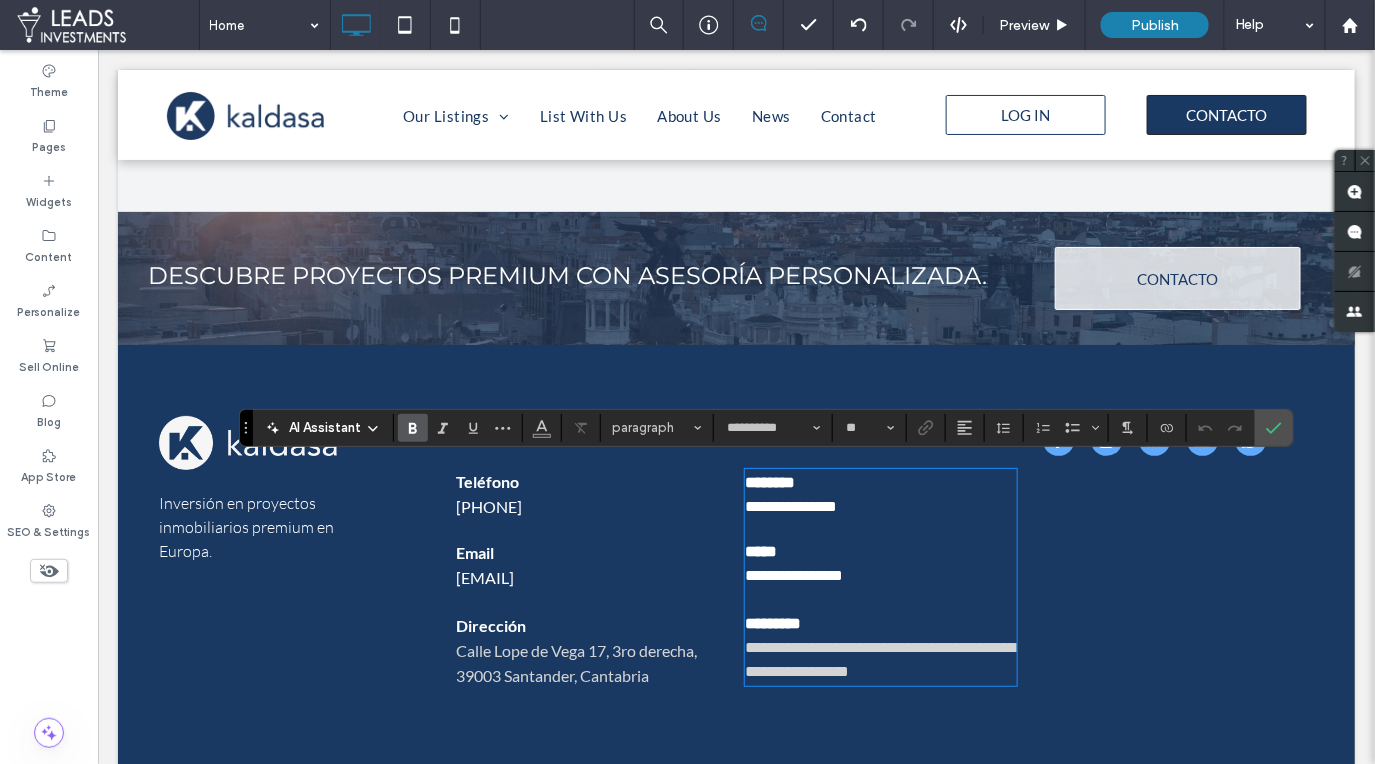 type on "****" 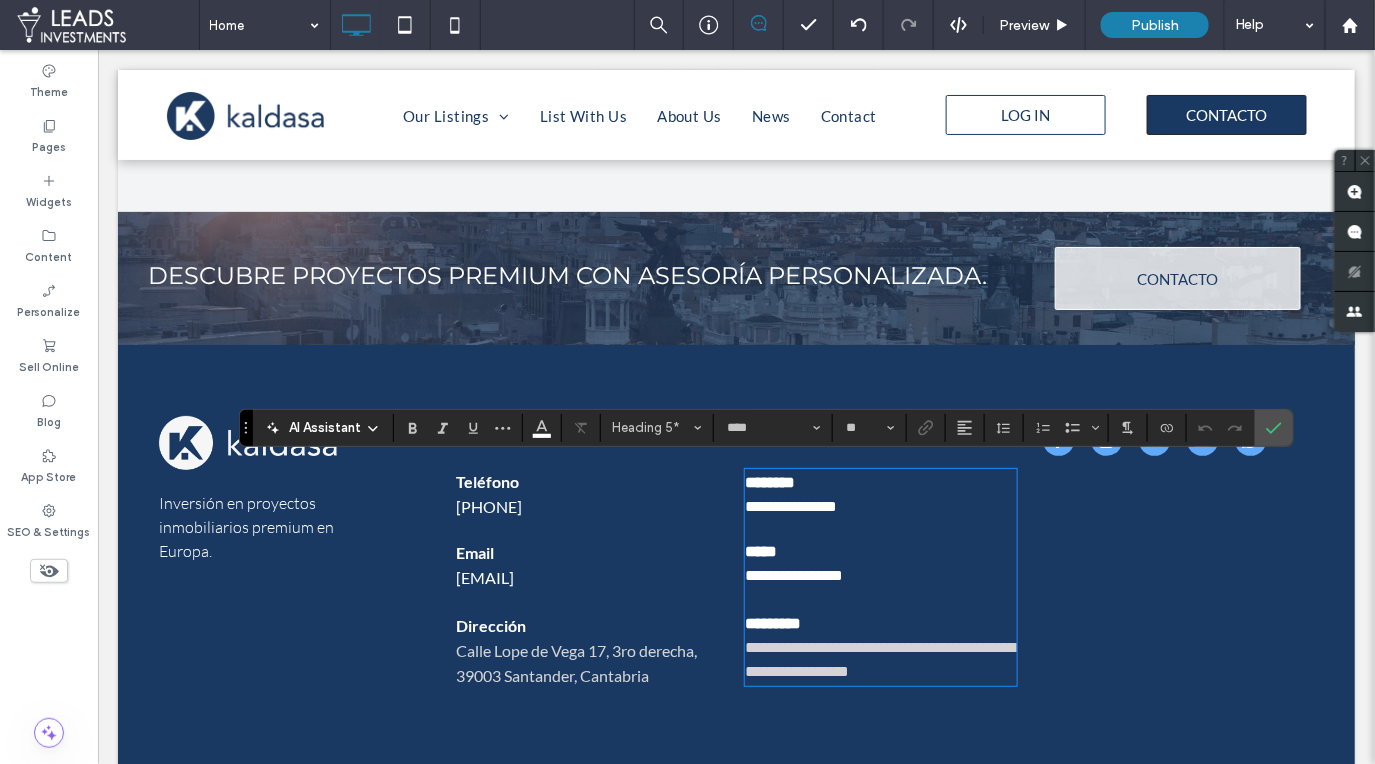 drag, startPoint x: 921, startPoint y: 661, endPoint x: 754, endPoint y: 502, distance: 230.58621 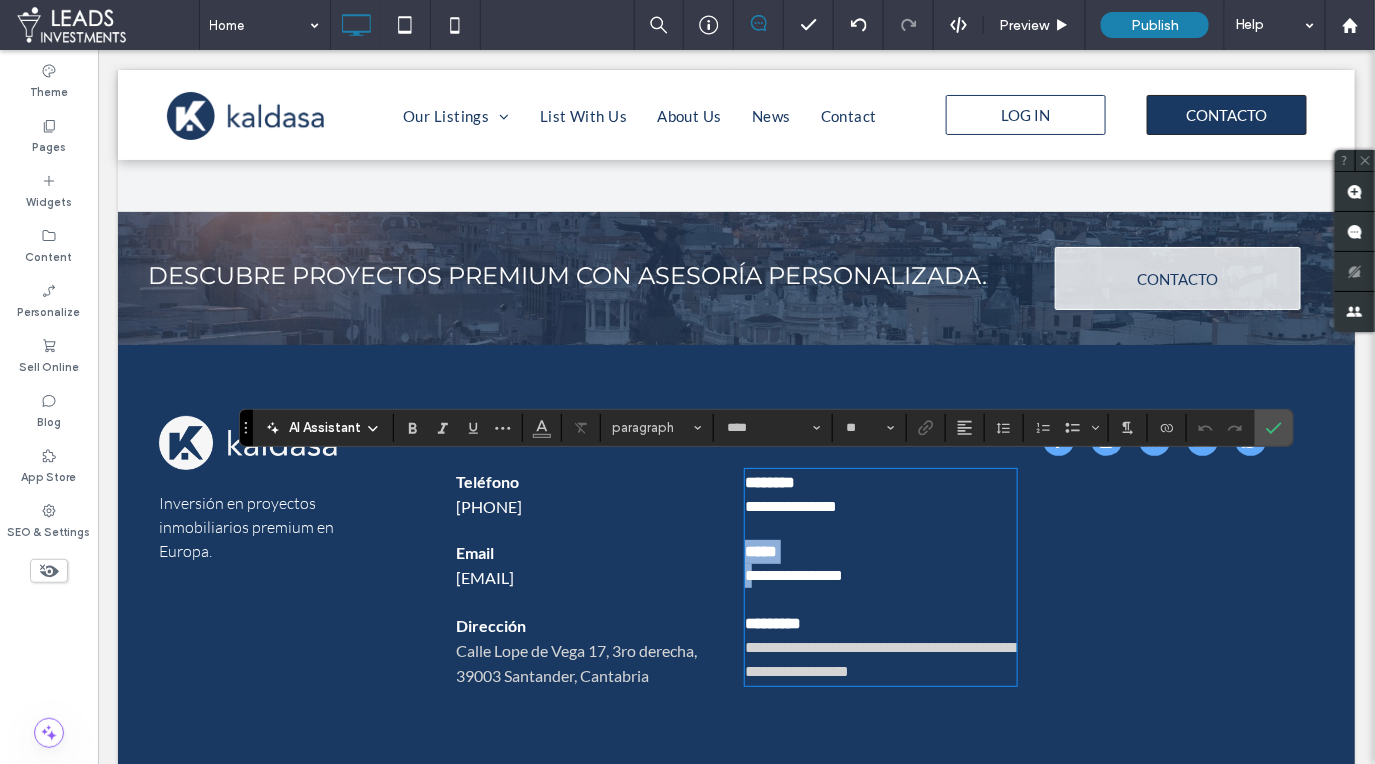 type on "**********" 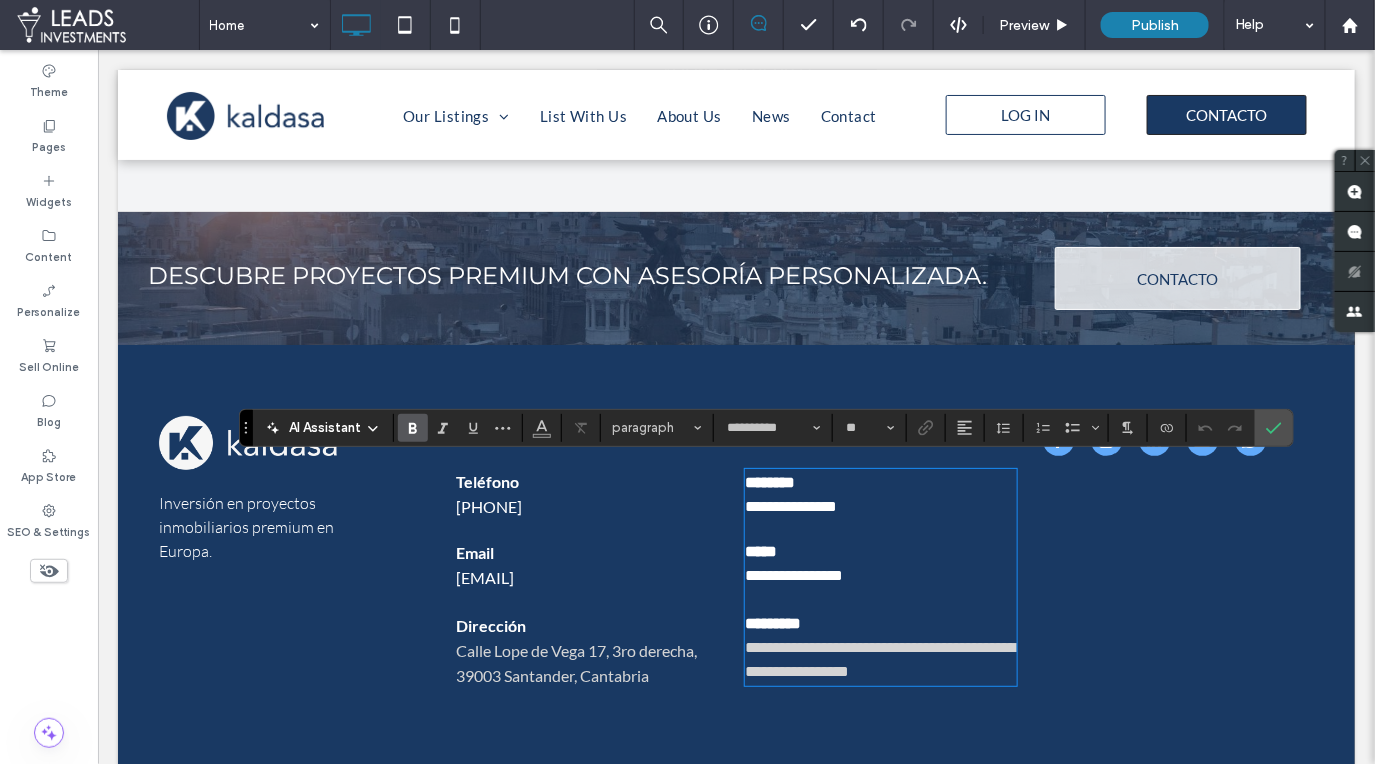 type on "****" 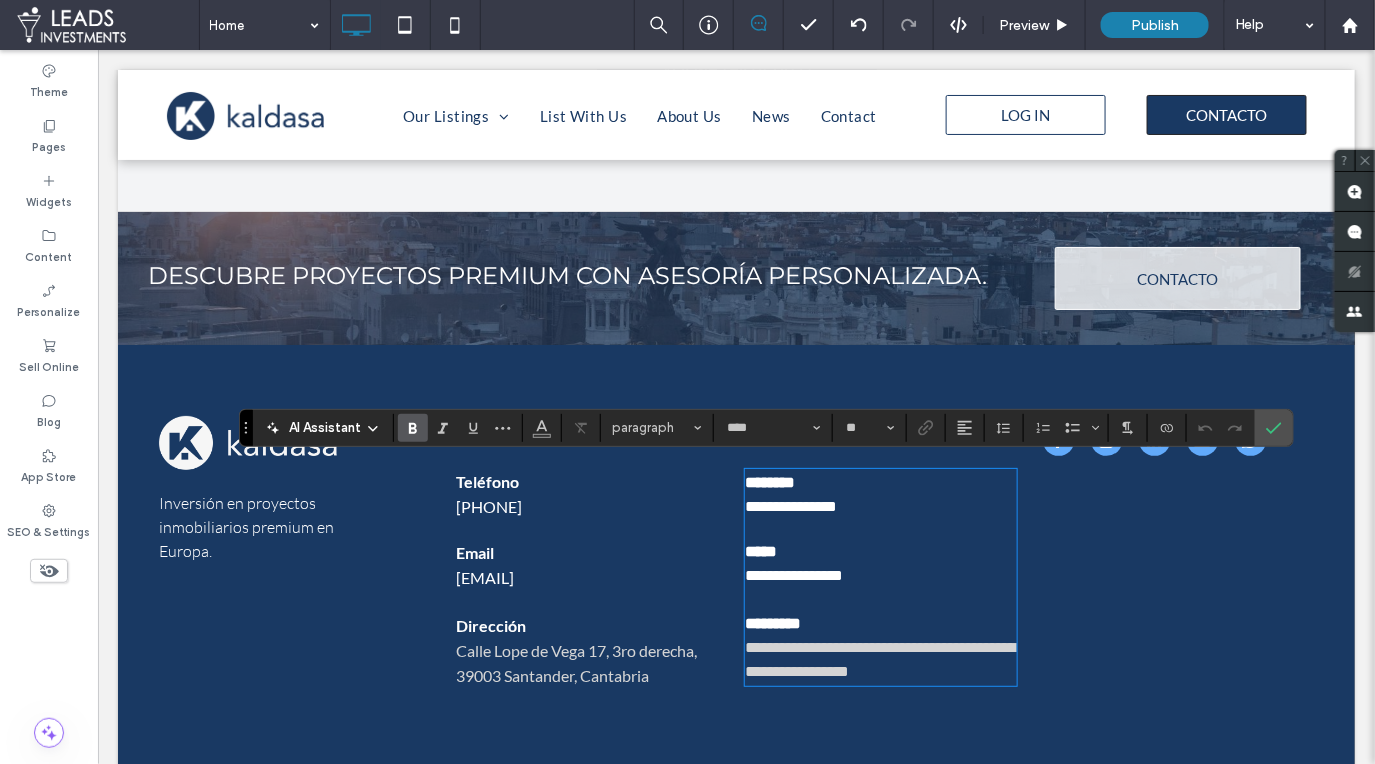 drag, startPoint x: 821, startPoint y: 618, endPoint x: 750, endPoint y: 480, distance: 155.19342 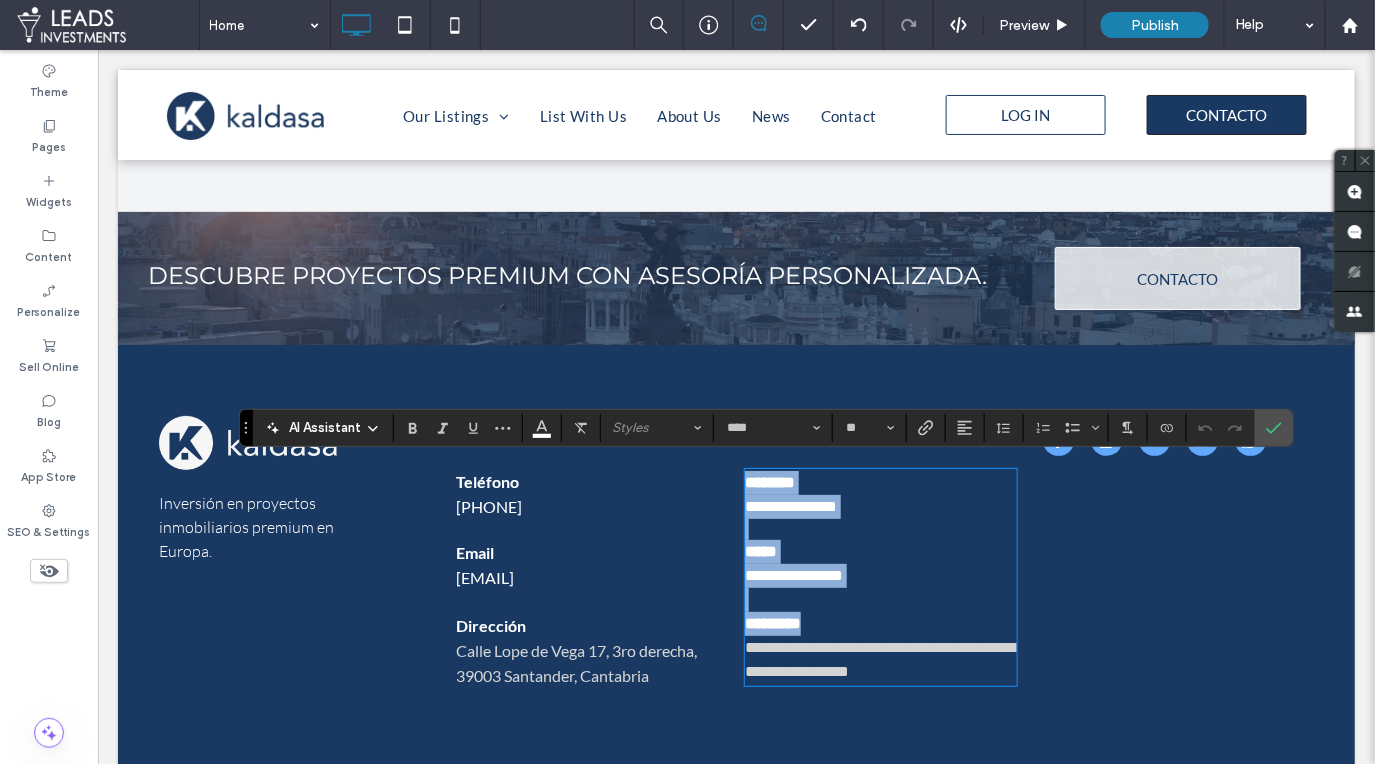 drag, startPoint x: 746, startPoint y: 471, endPoint x: 850, endPoint y: 616, distance: 178.44046 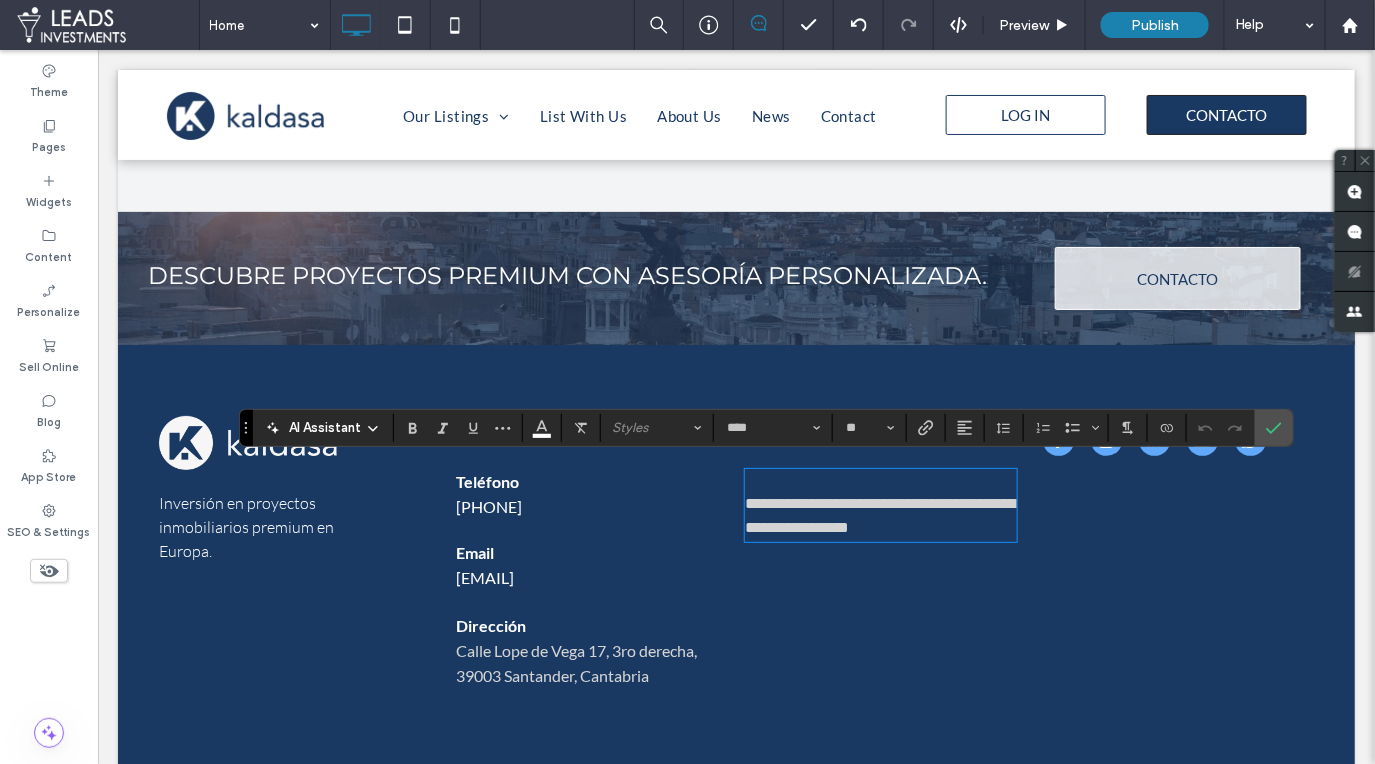 type on "**********" 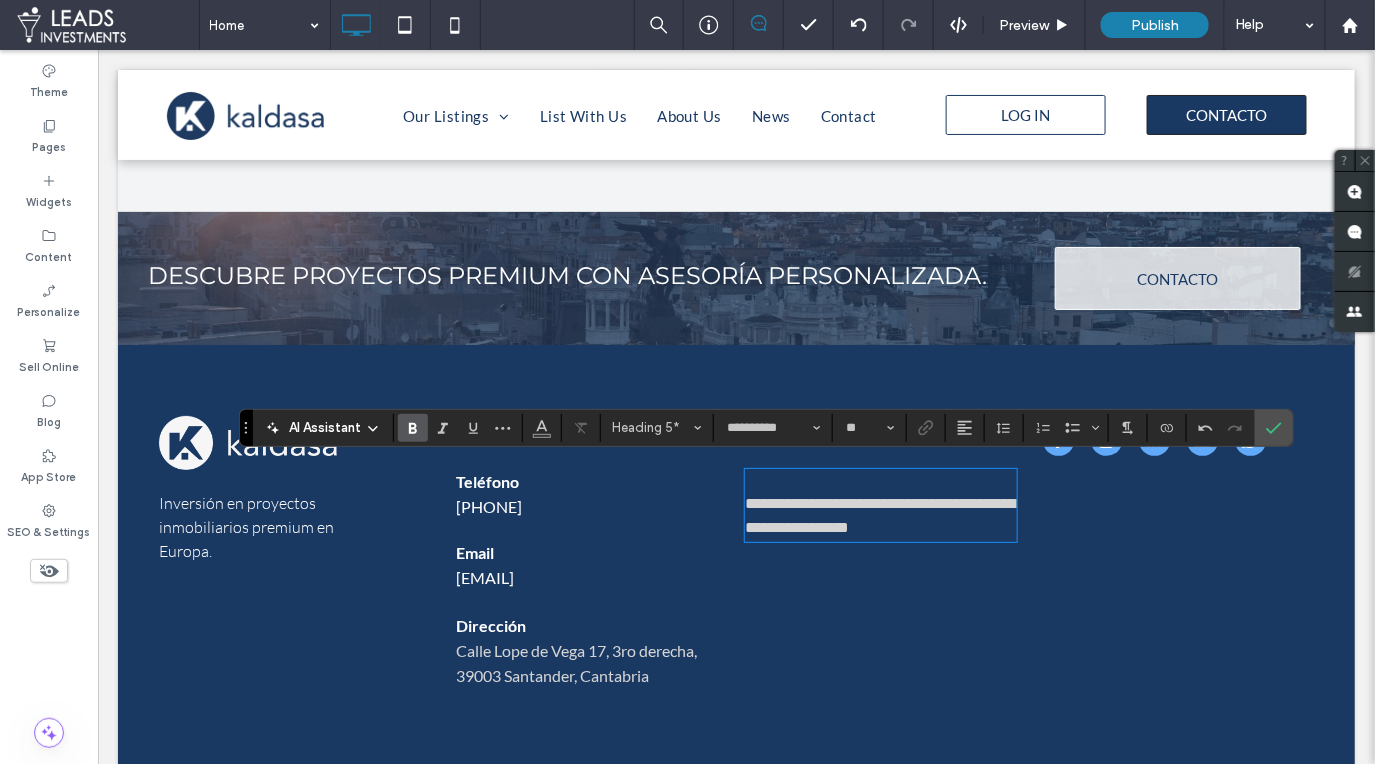 click on "**********" at bounding box center [879, 514] 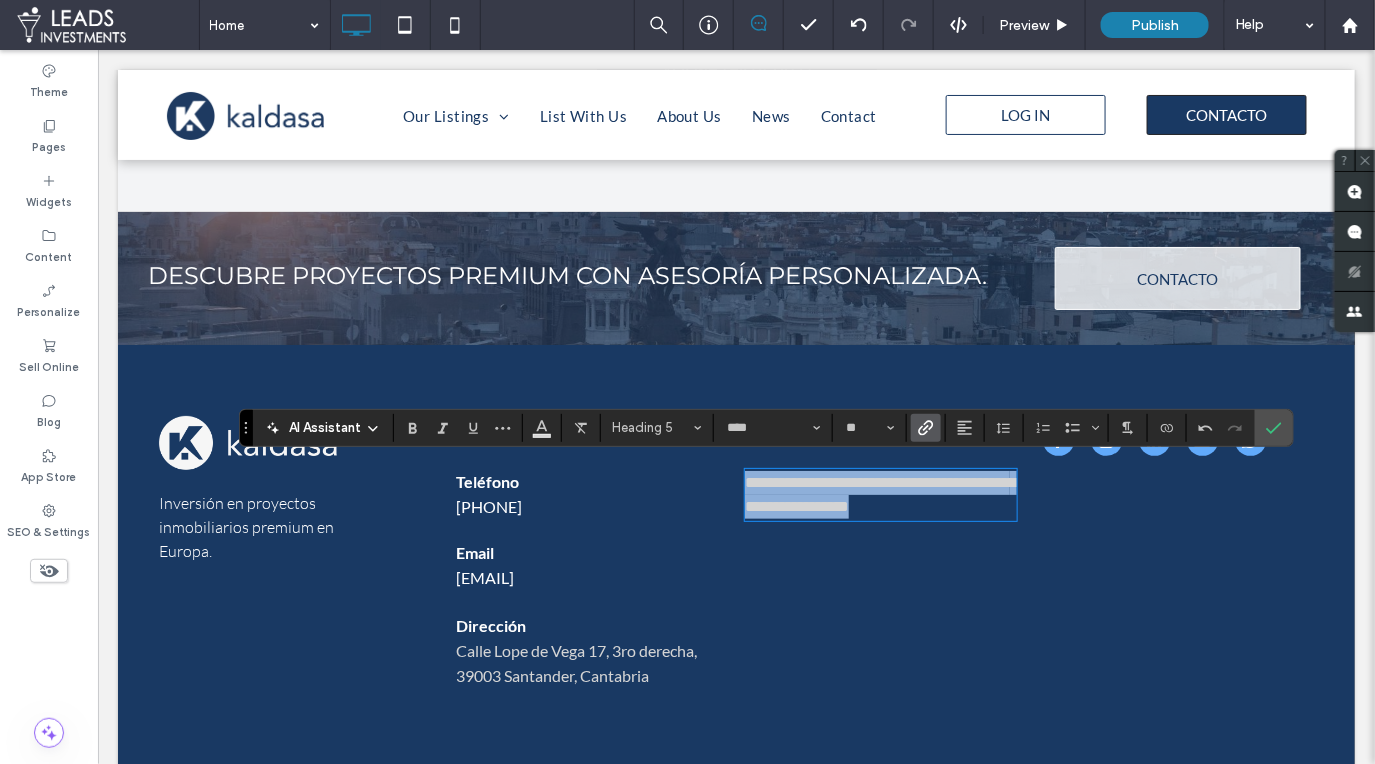 drag, startPoint x: 747, startPoint y: 472, endPoint x: 959, endPoint y: 513, distance: 215.92822 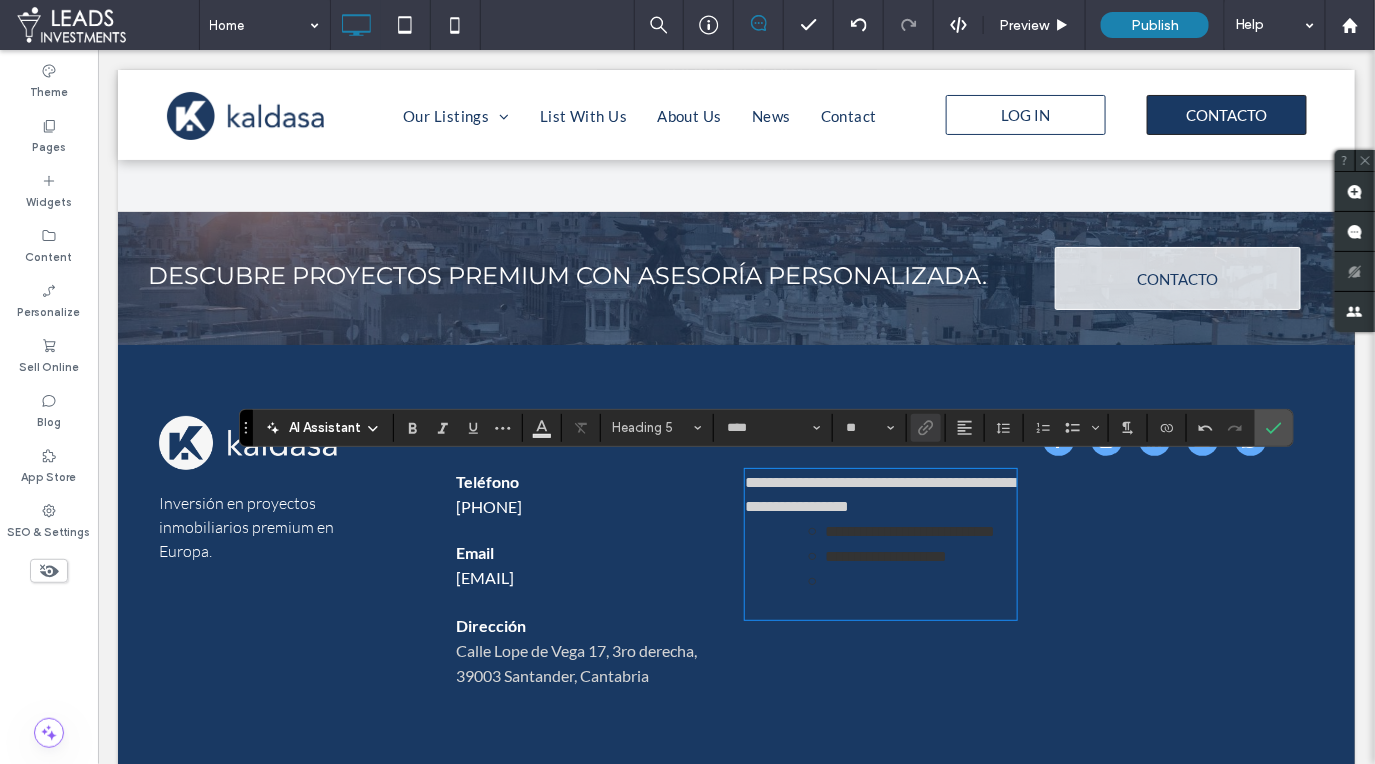 scroll, scrollTop: 0, scrollLeft: 0, axis: both 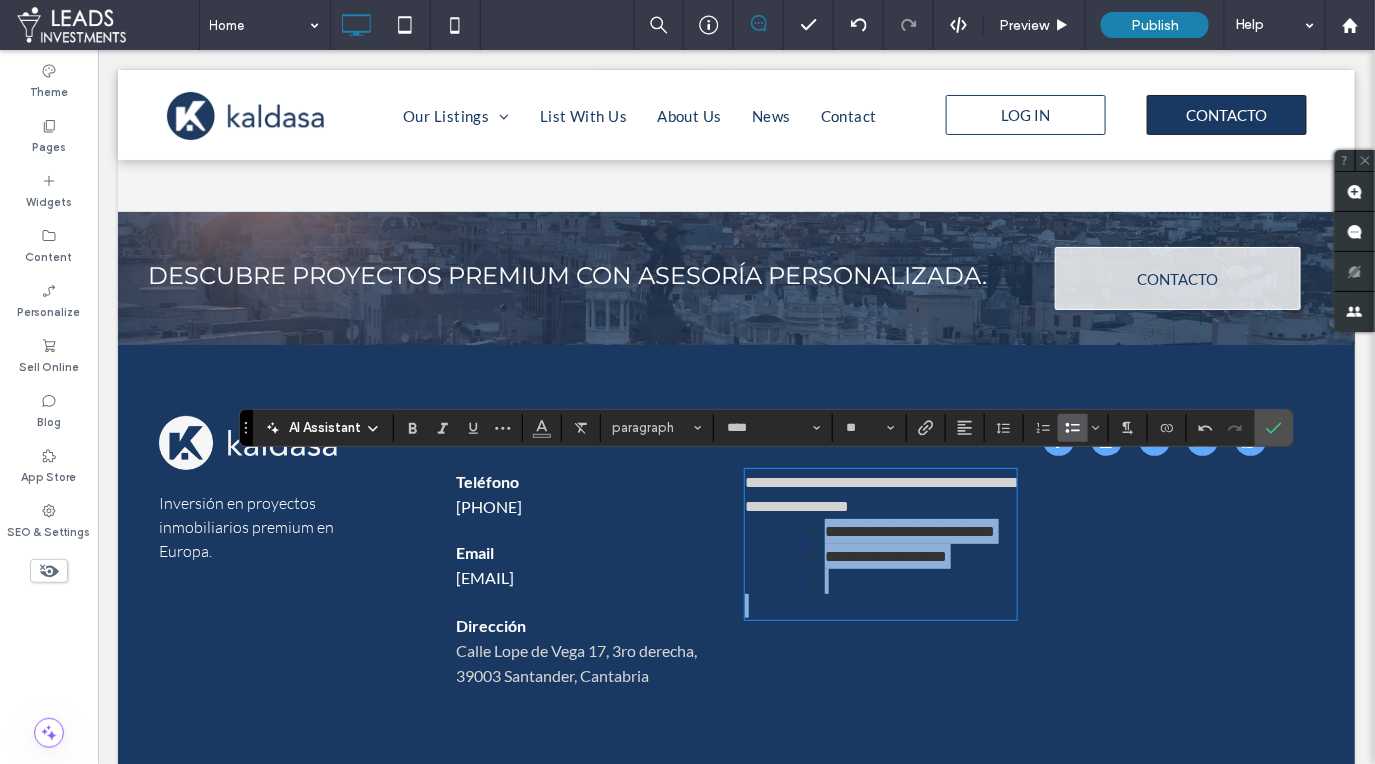 drag, startPoint x: 747, startPoint y: 517, endPoint x: 949, endPoint y: 625, distance: 229.05894 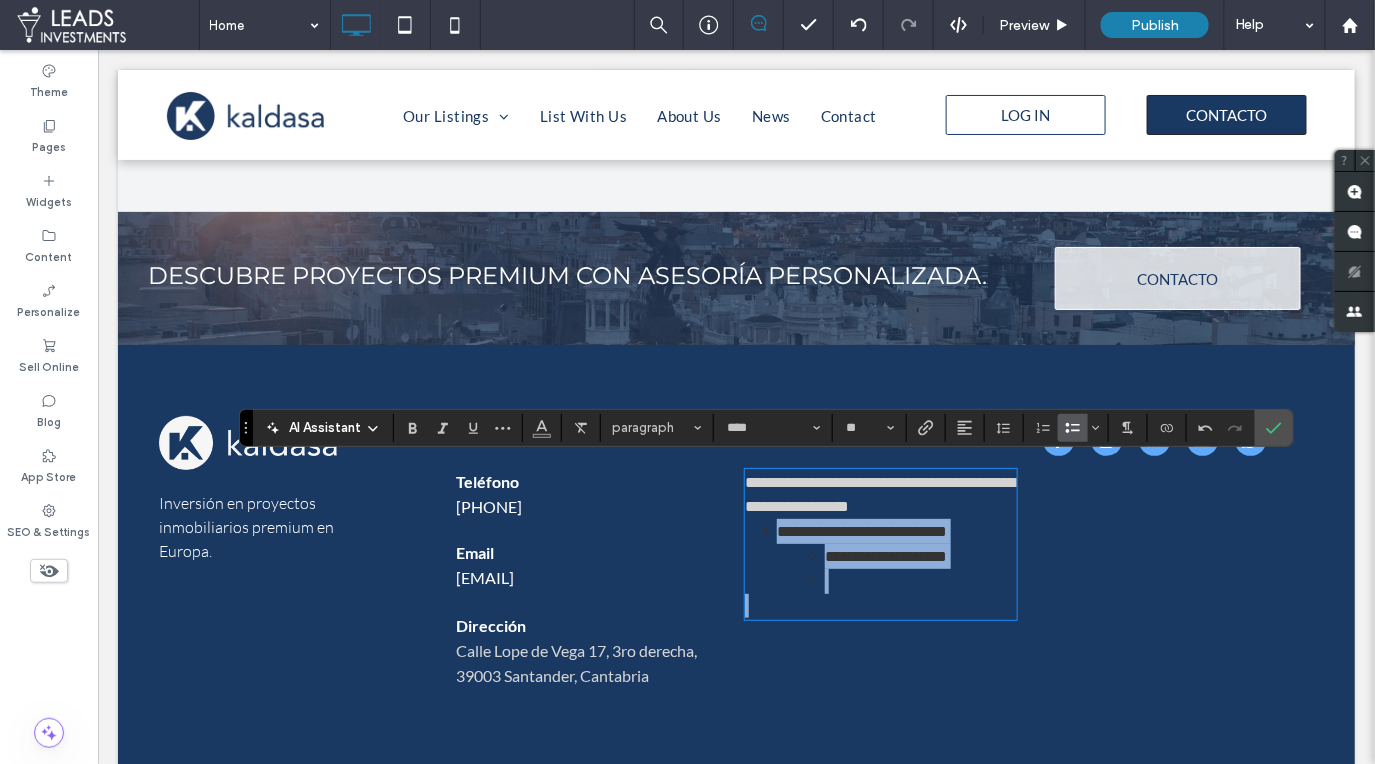 drag, startPoint x: 751, startPoint y: 518, endPoint x: 822, endPoint y: 579, distance: 93.60555 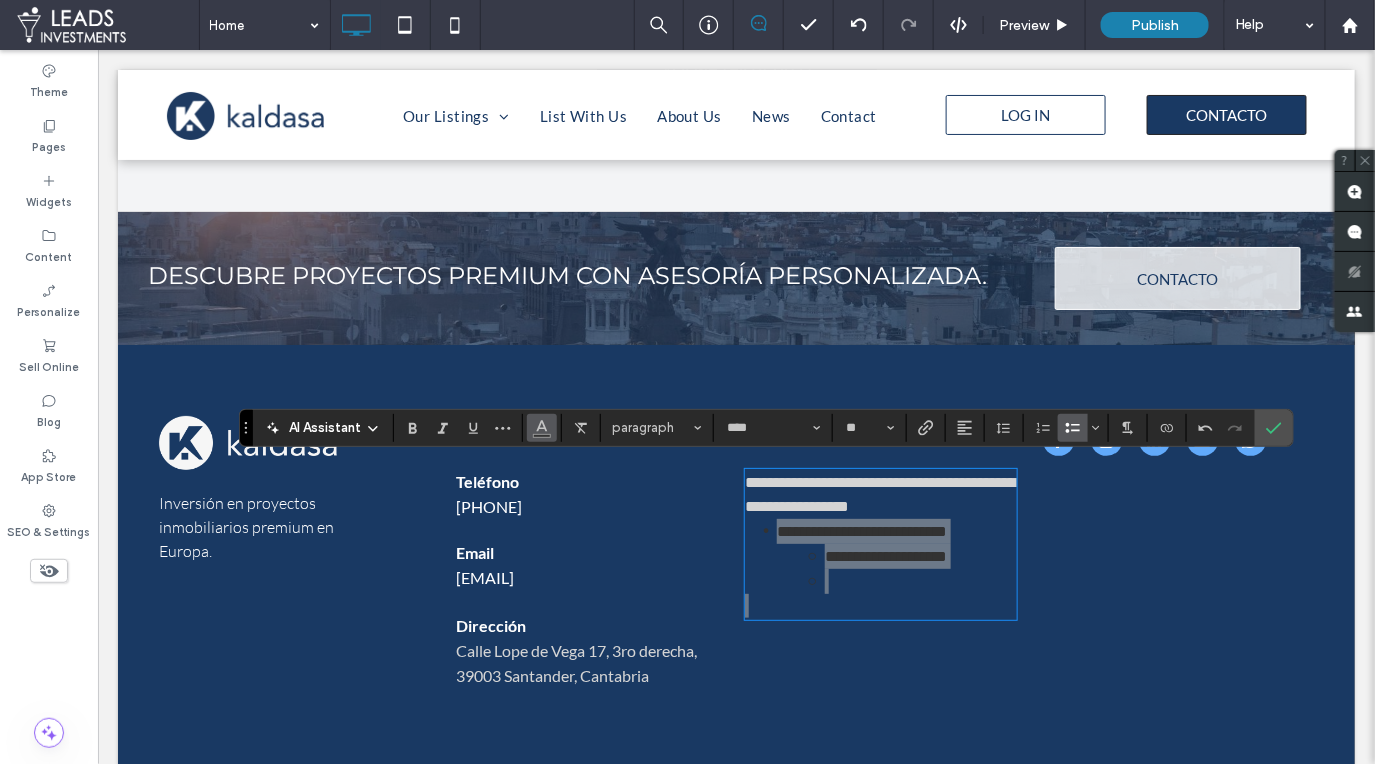 click at bounding box center (542, 428) 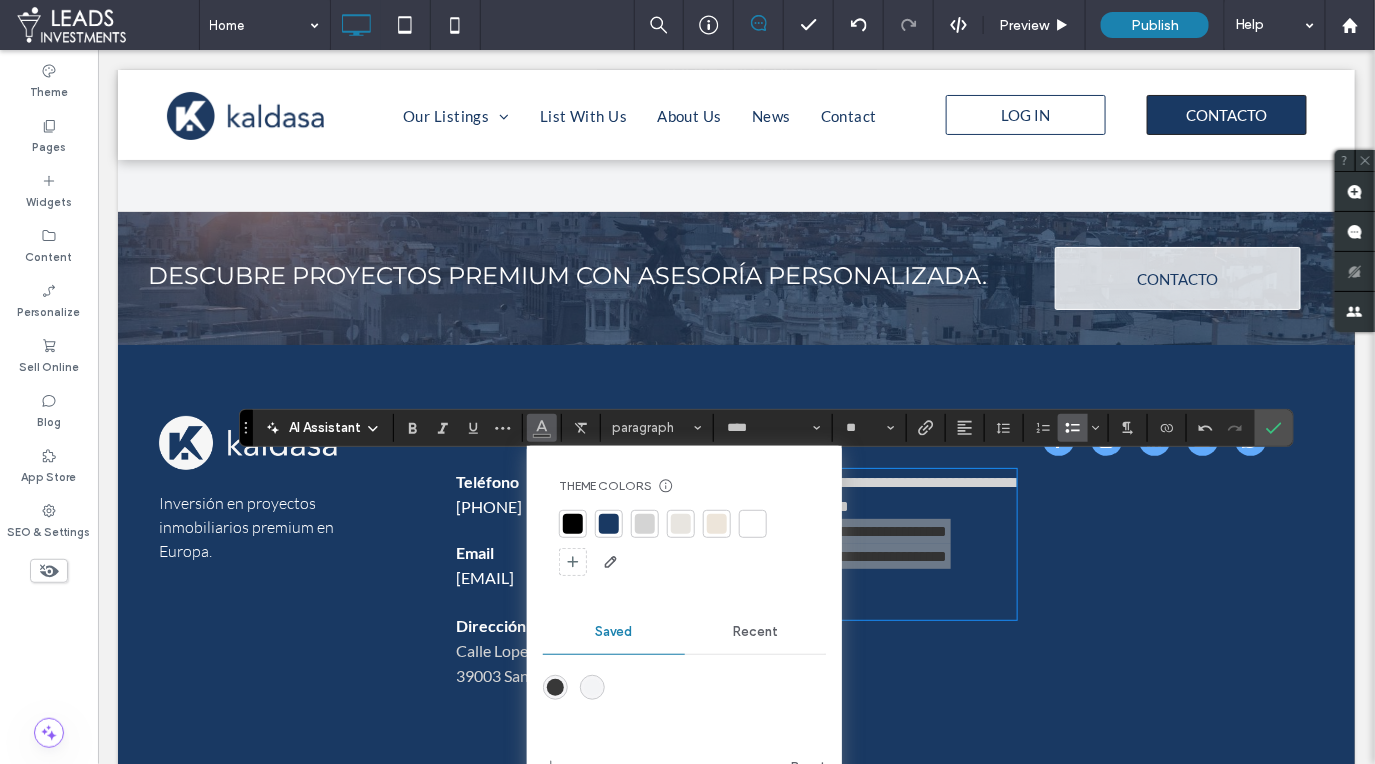 click at bounding box center [753, 524] 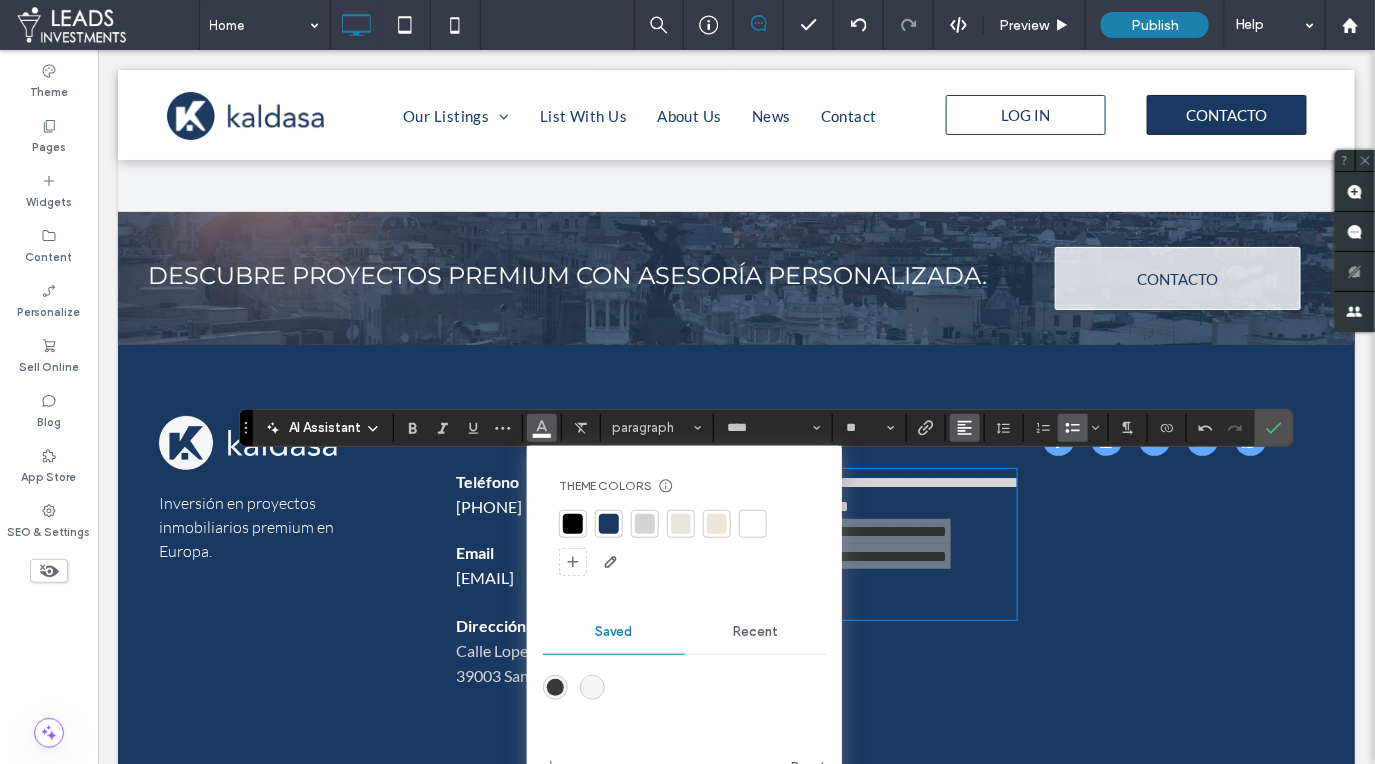 click 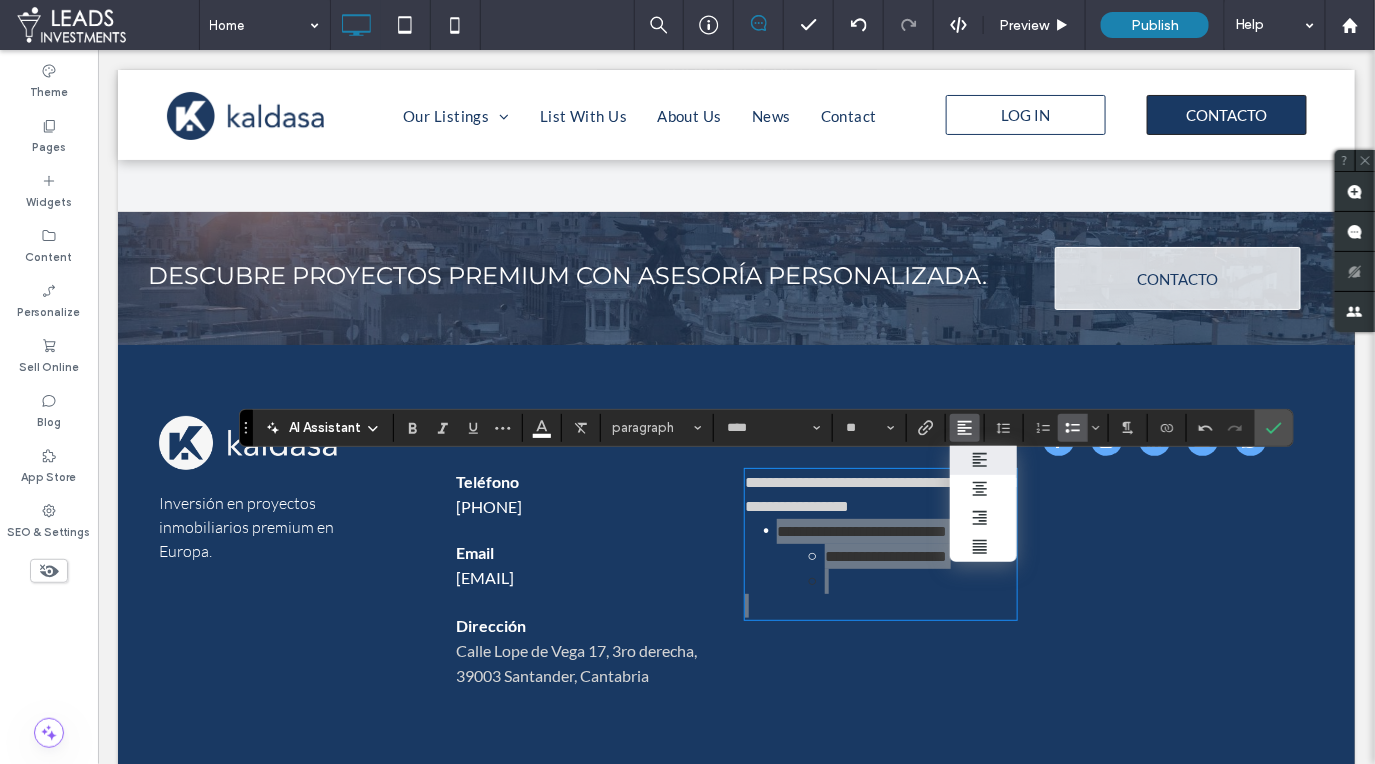 click 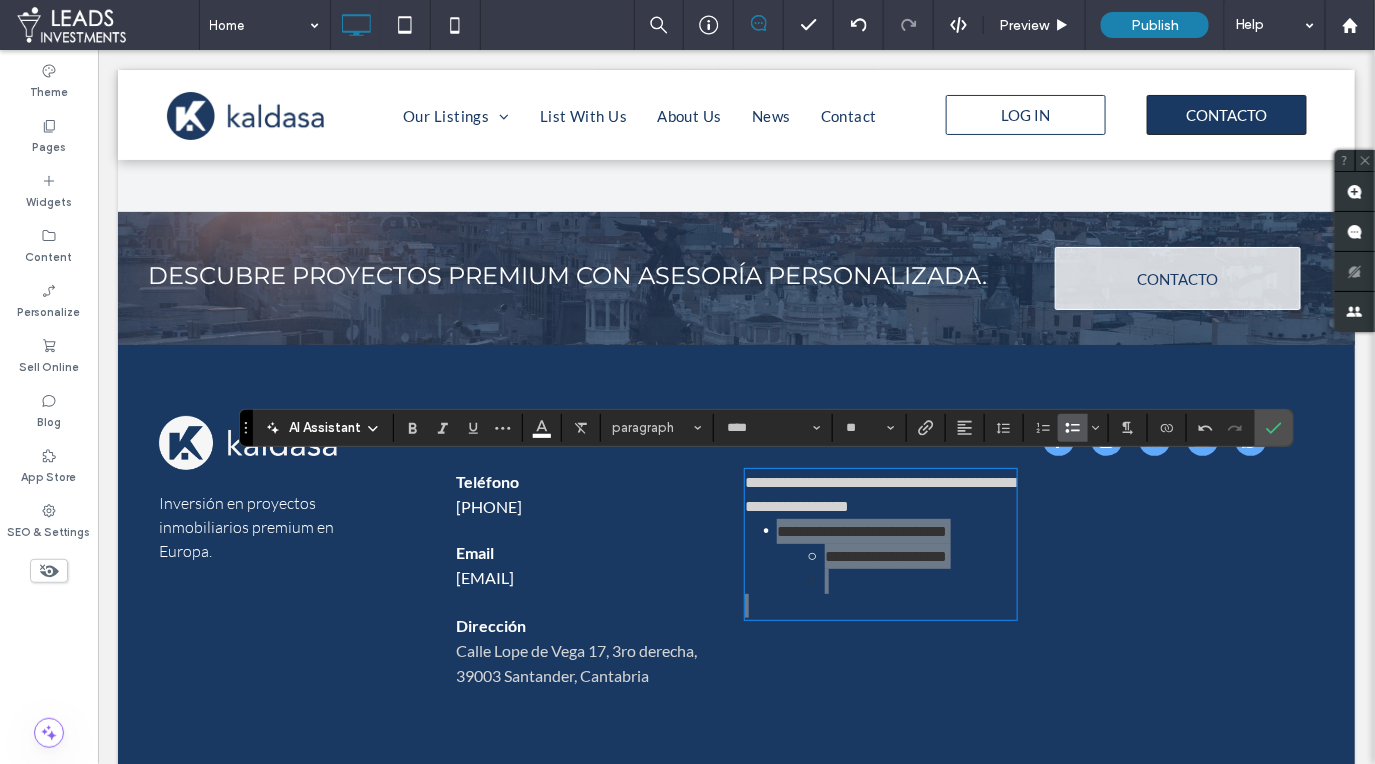 click 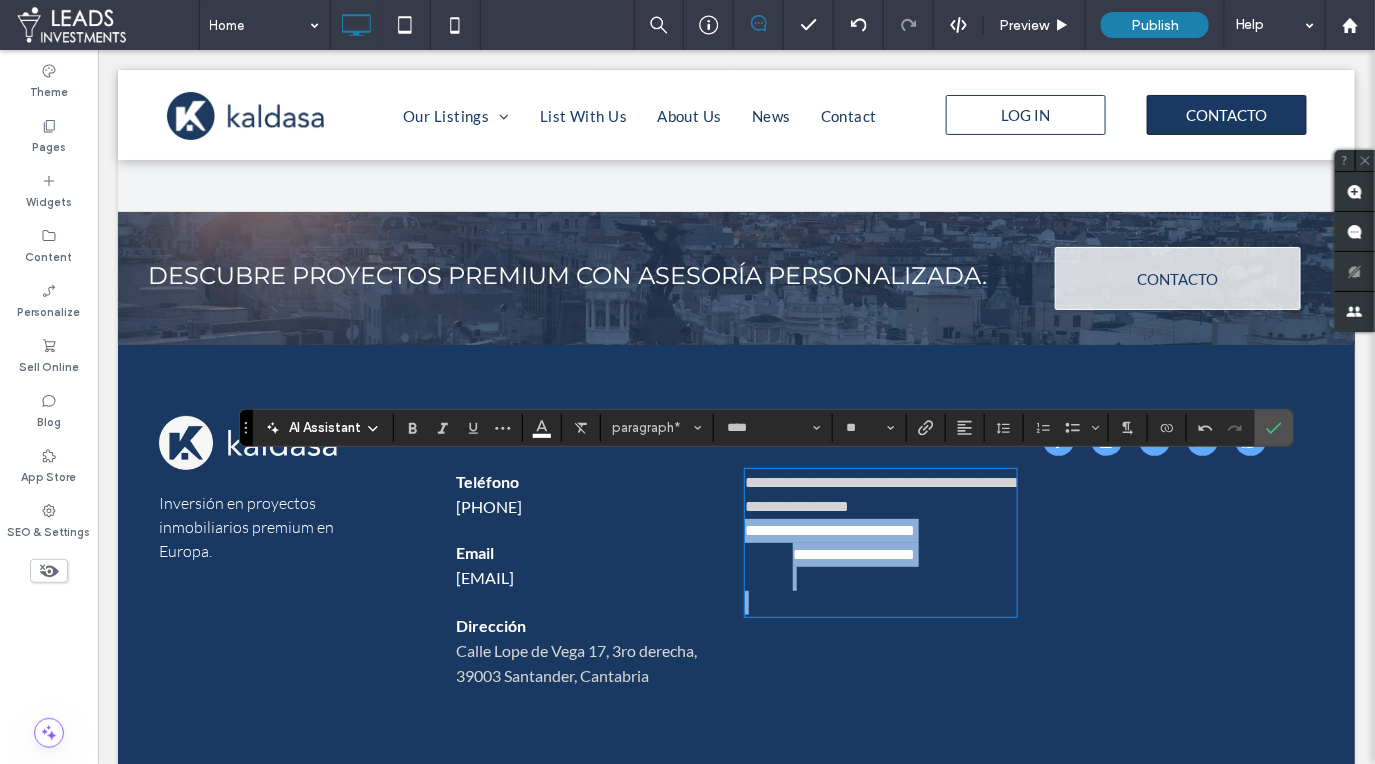 click on "**********" at bounding box center (853, 553) 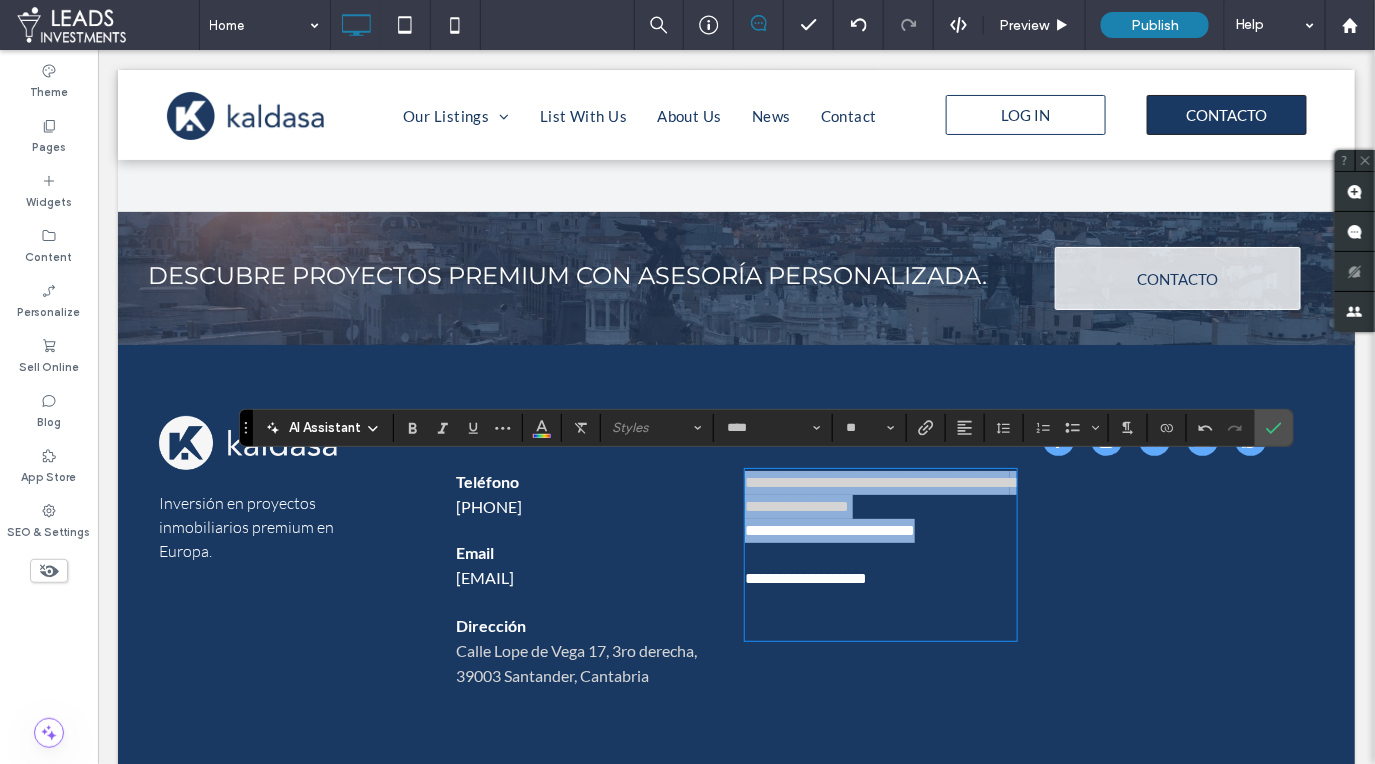 drag, startPoint x: 747, startPoint y: 475, endPoint x: 981, endPoint y: 513, distance: 237.0654 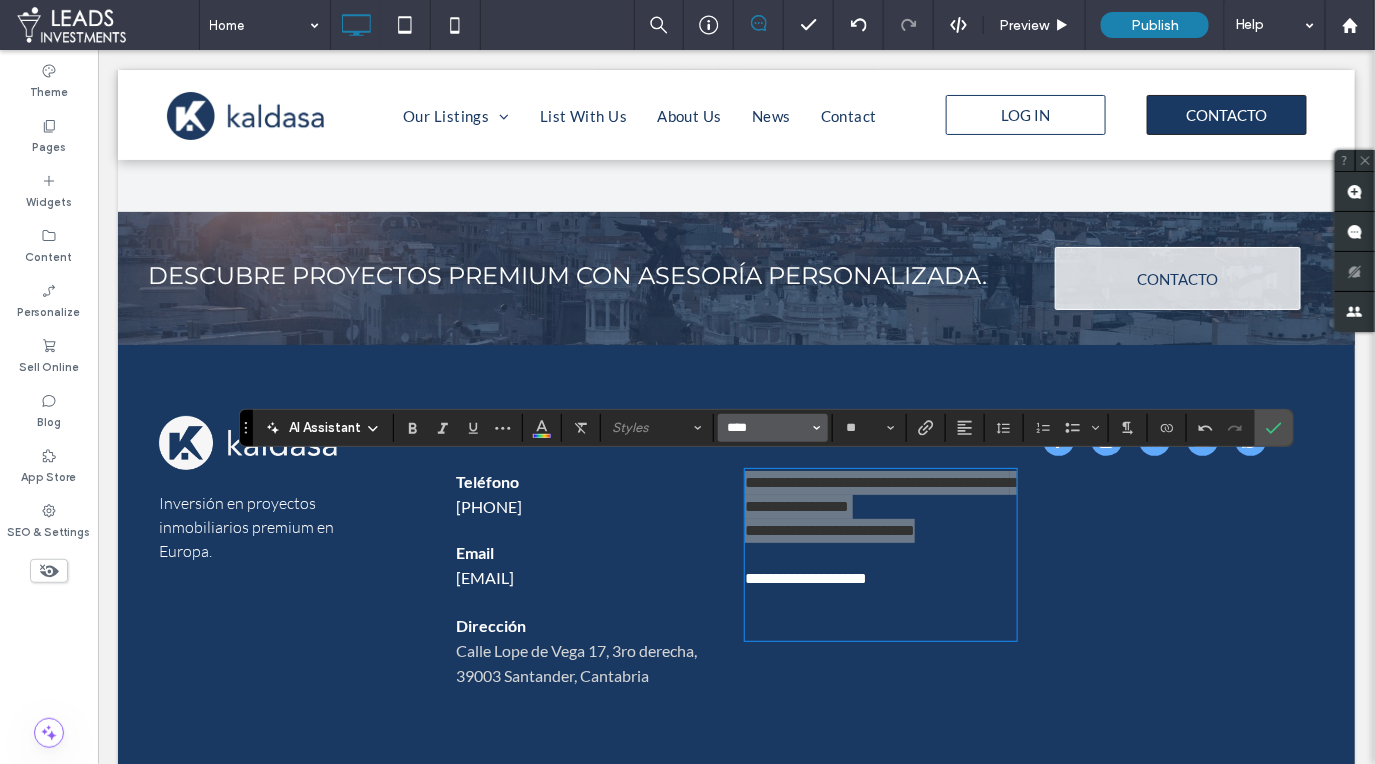 click on "****" at bounding box center (767, 428) 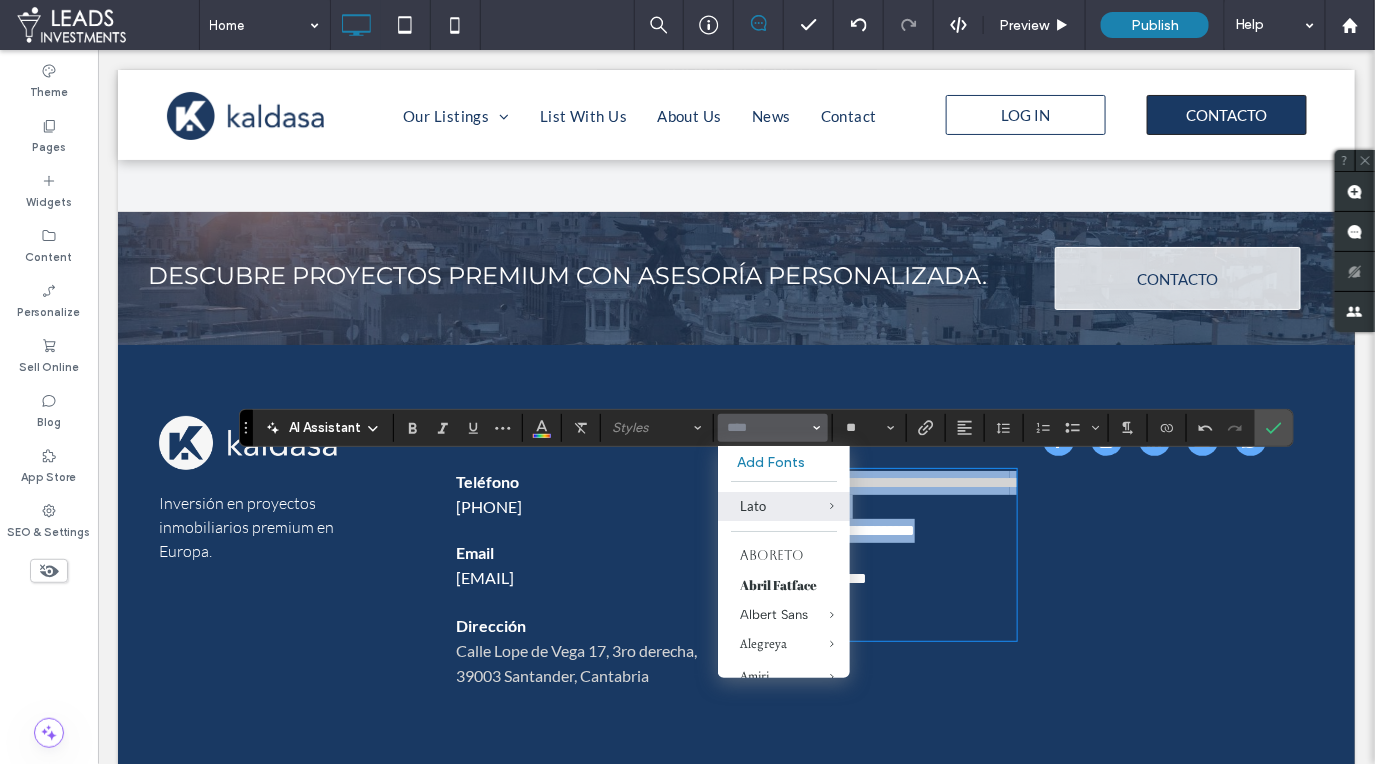 click on "**********" at bounding box center (879, 494) 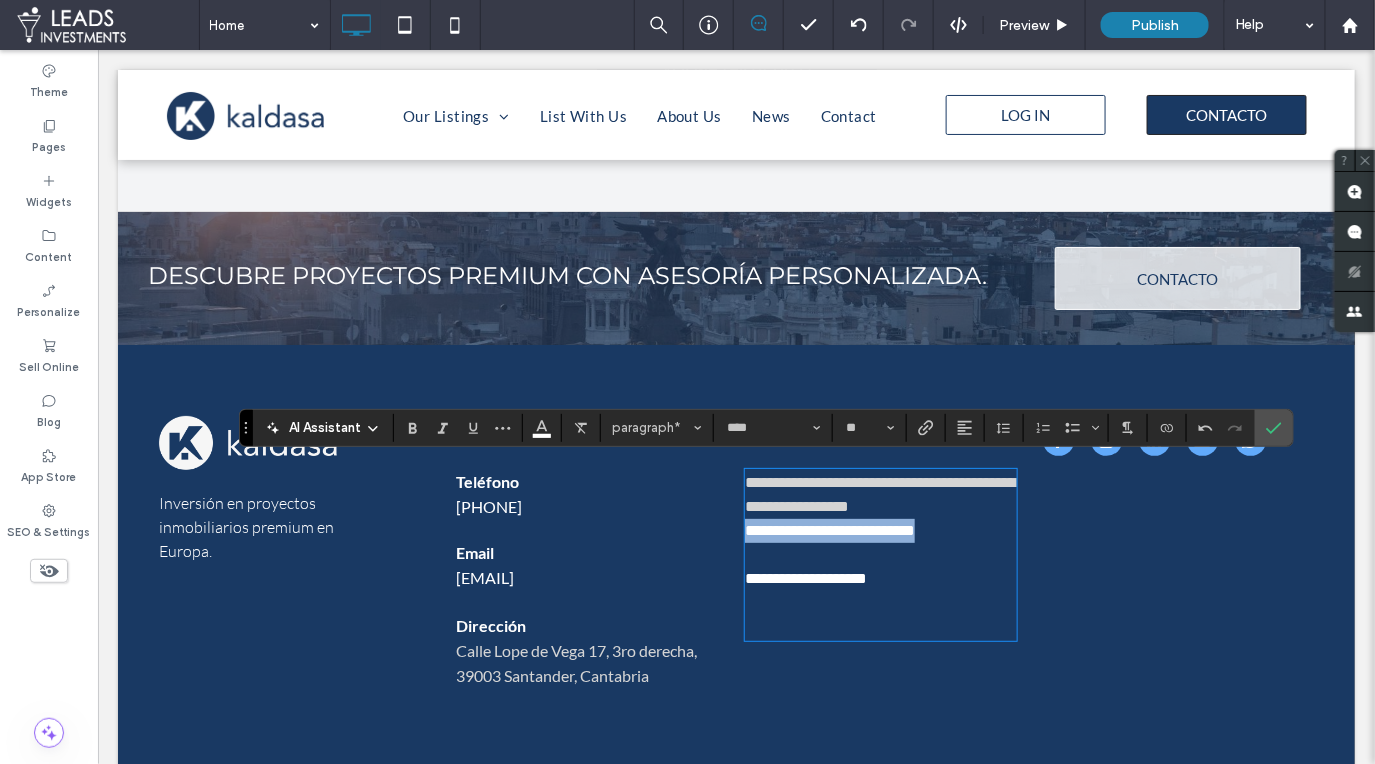 drag, startPoint x: 747, startPoint y: 519, endPoint x: 929, endPoint y: 530, distance: 182.3321 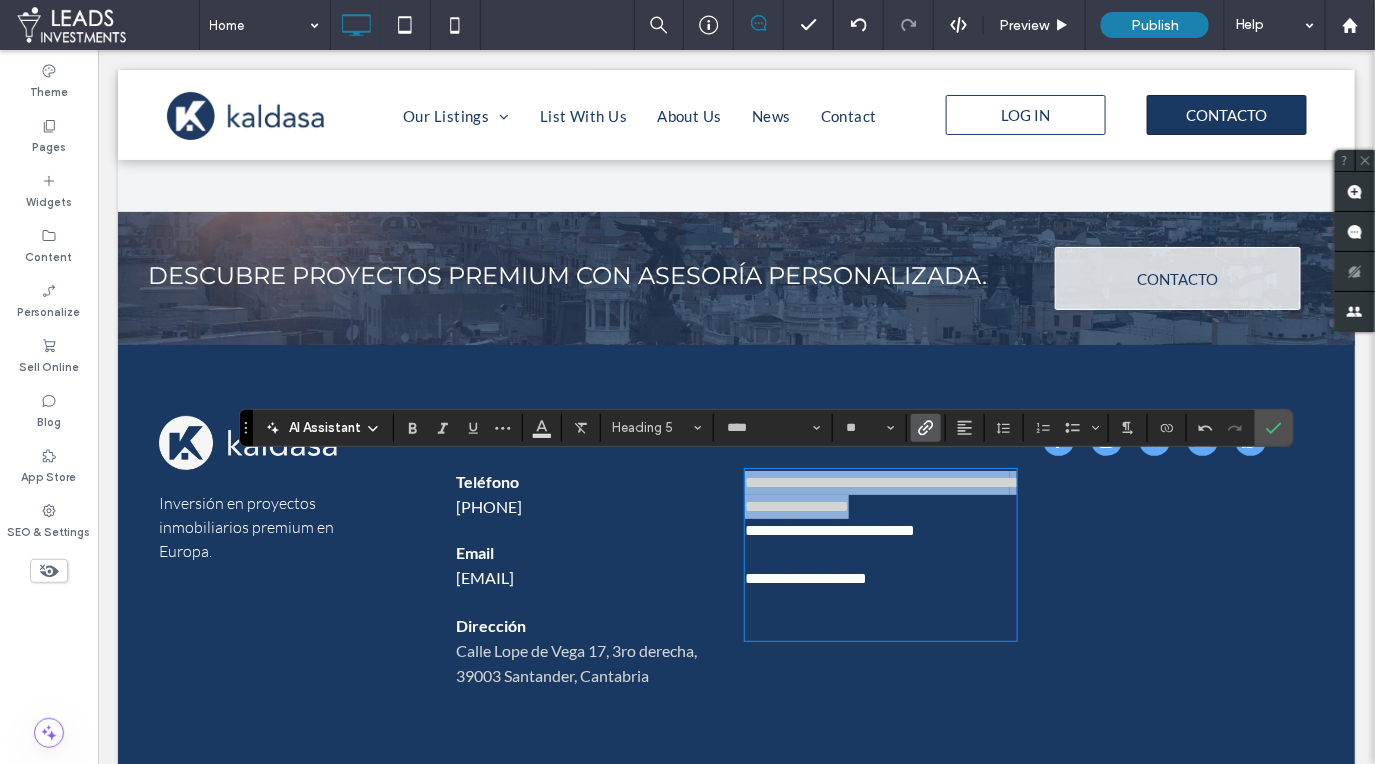 drag, startPoint x: 950, startPoint y: 502, endPoint x: 744, endPoint y: 472, distance: 208.173 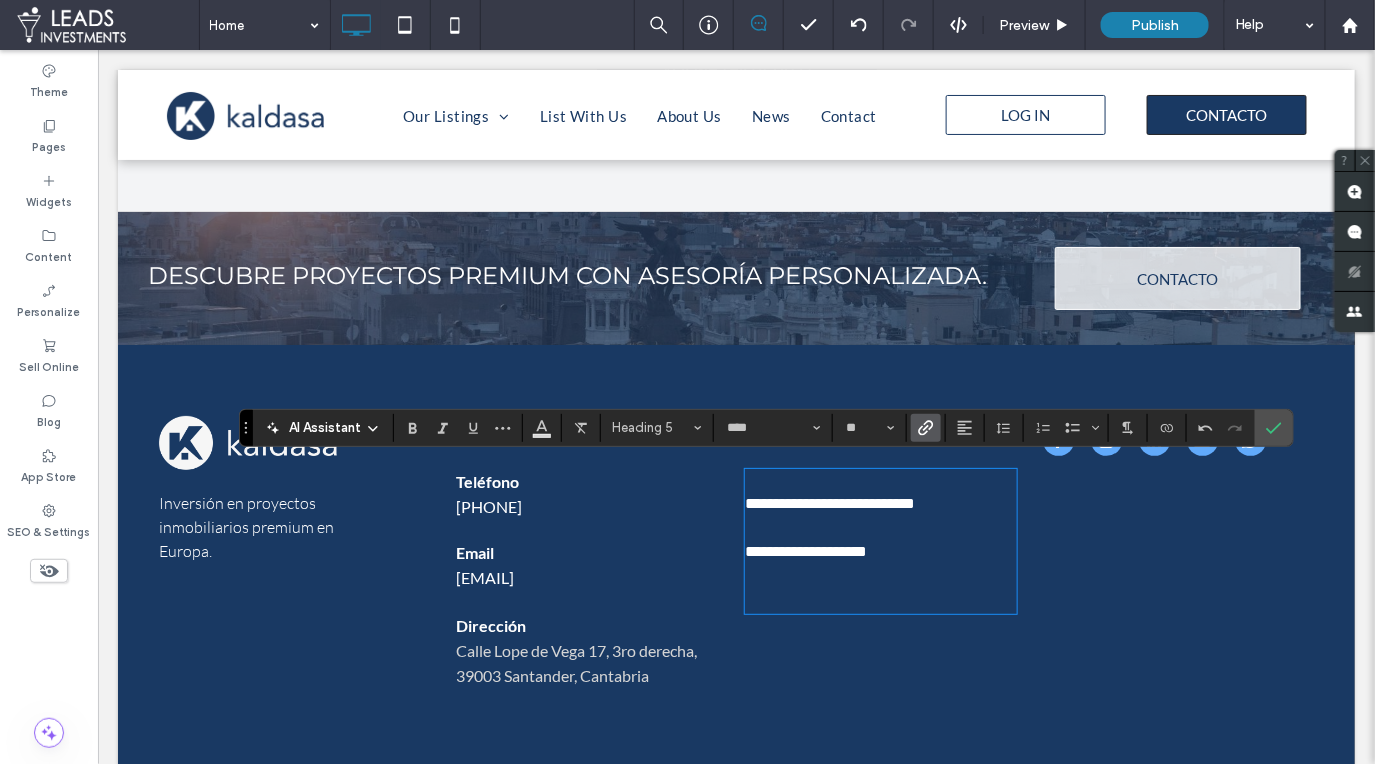 type on "**********" 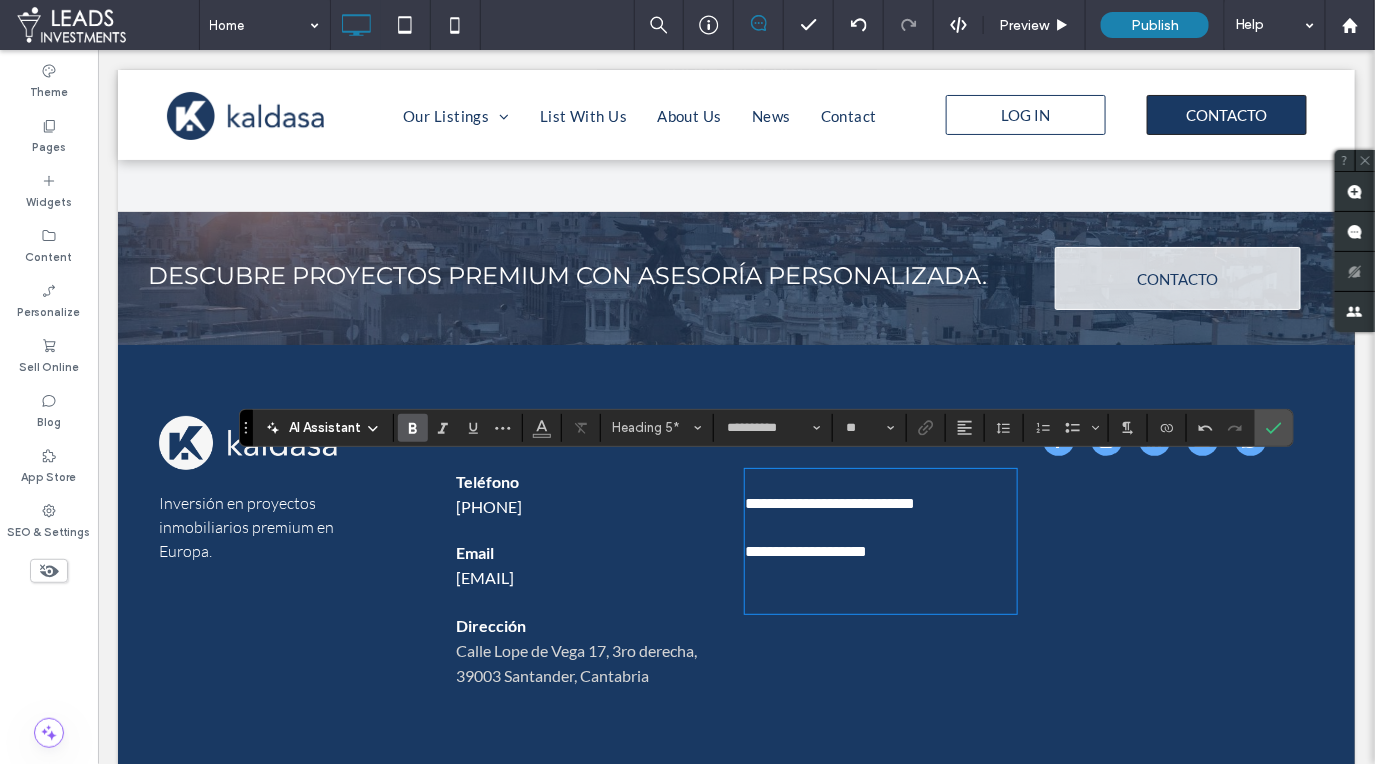 type on "**" 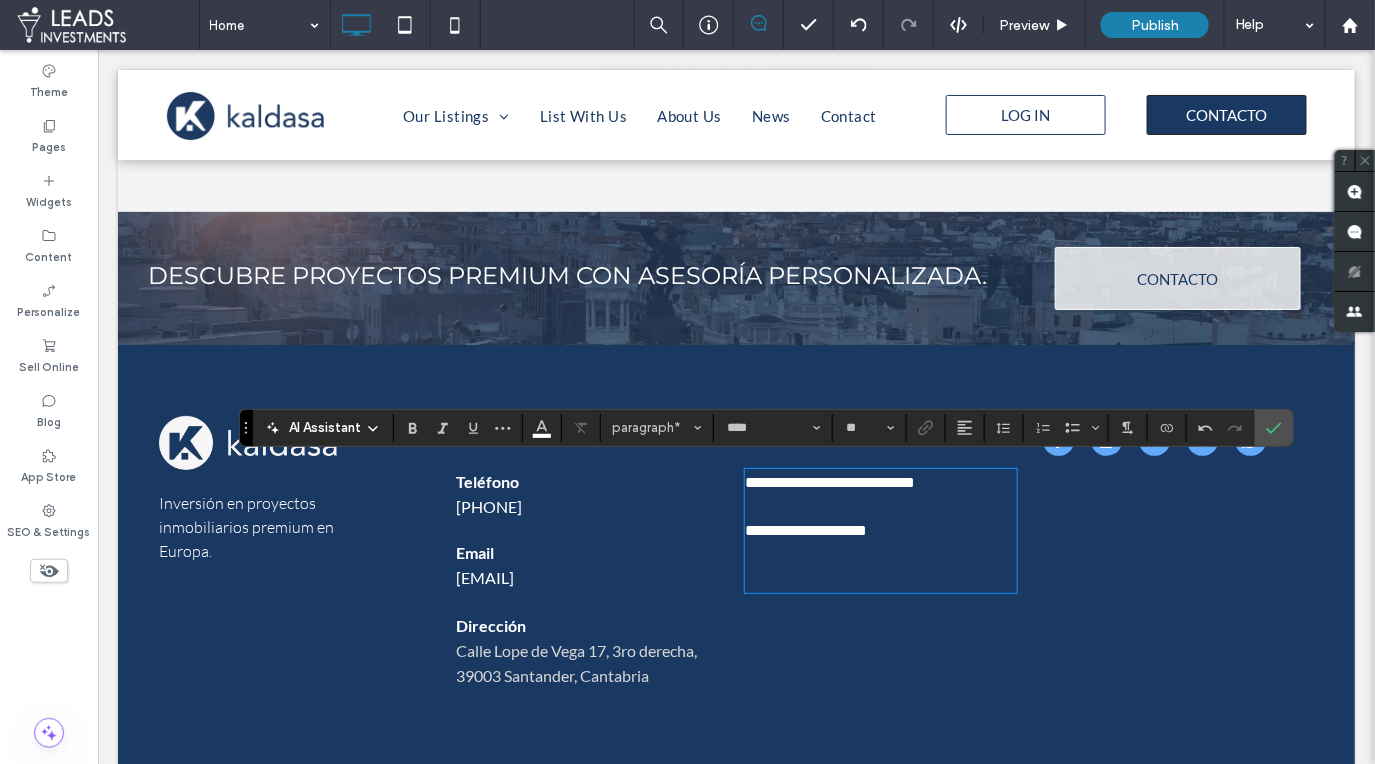 click on "**********" at bounding box center (829, 481) 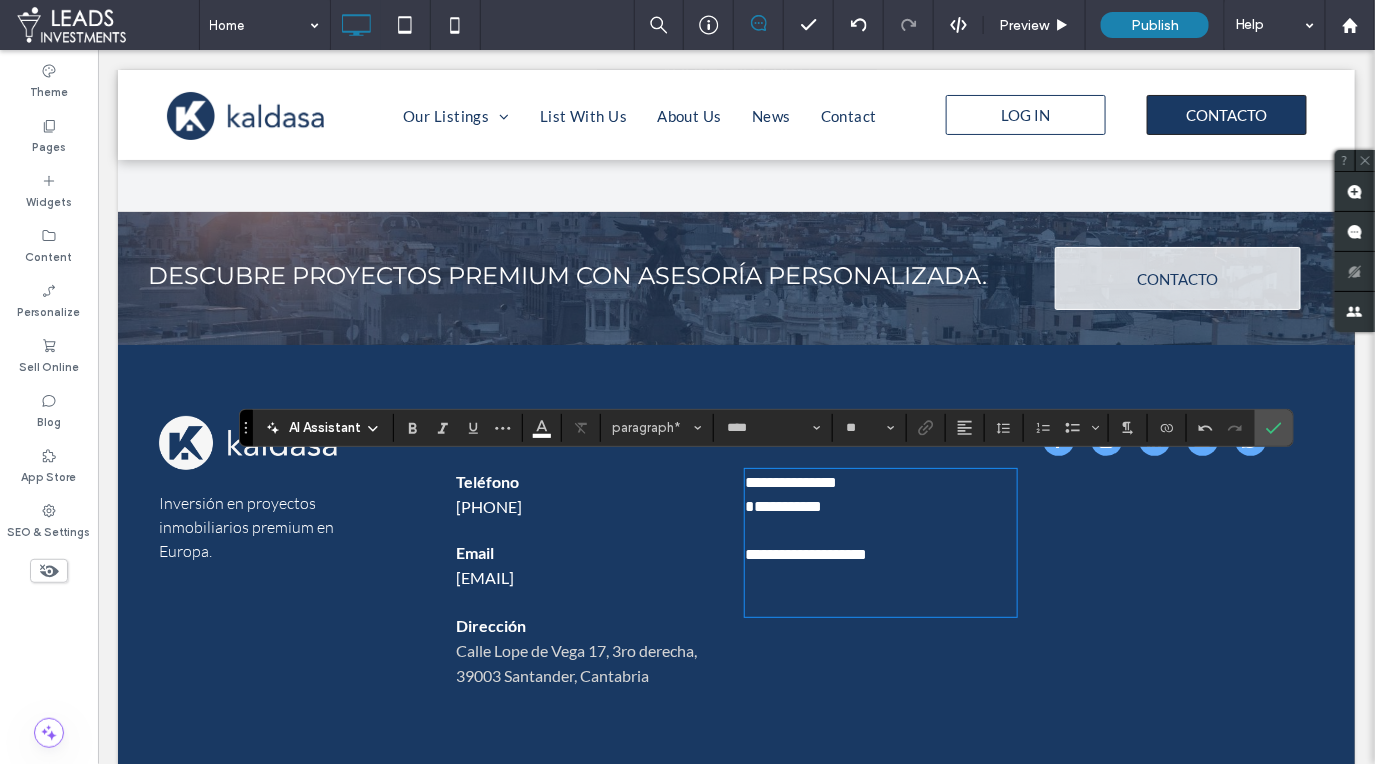 drag, startPoint x: 788, startPoint y: 501, endPoint x: 795, endPoint y: 532, distance: 31.780497 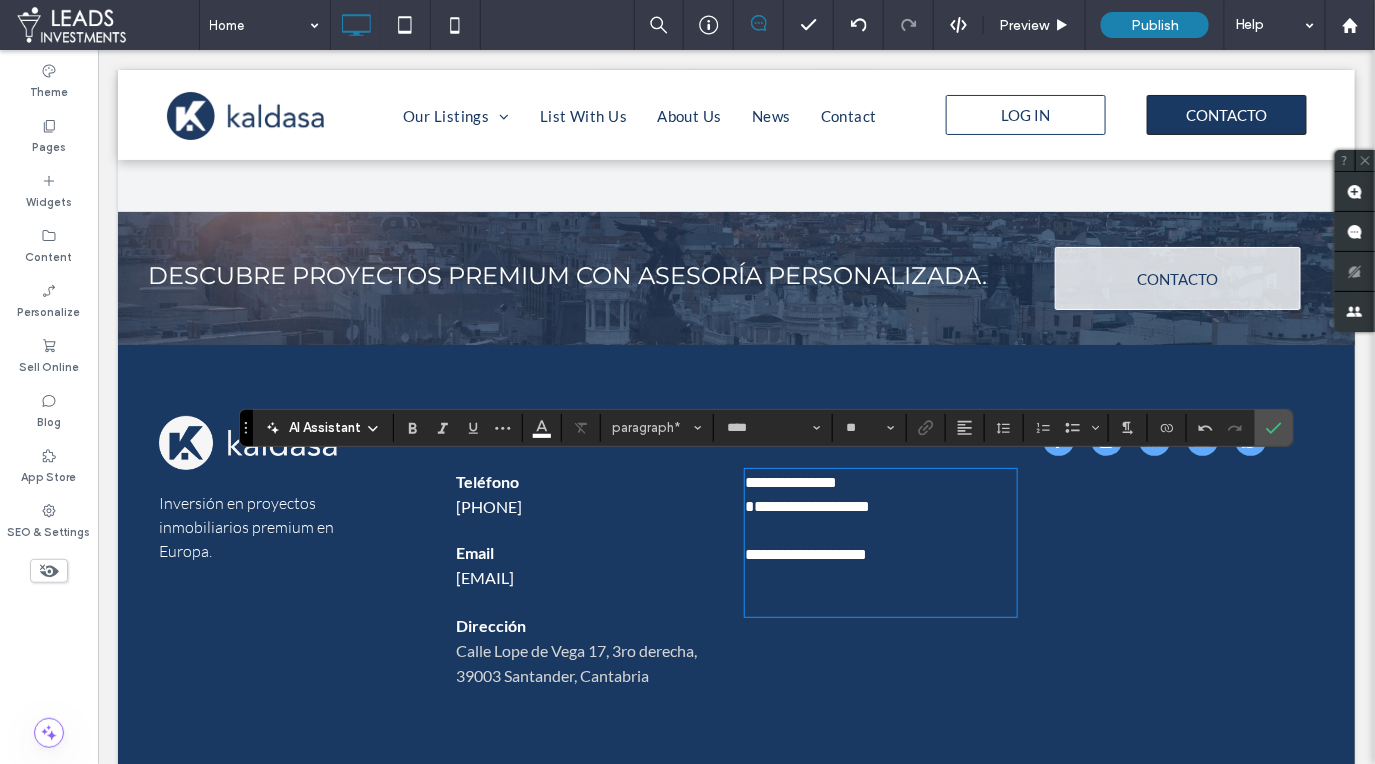 drag, startPoint x: 808, startPoint y: 546, endPoint x: 825, endPoint y: 599, distance: 55.65968 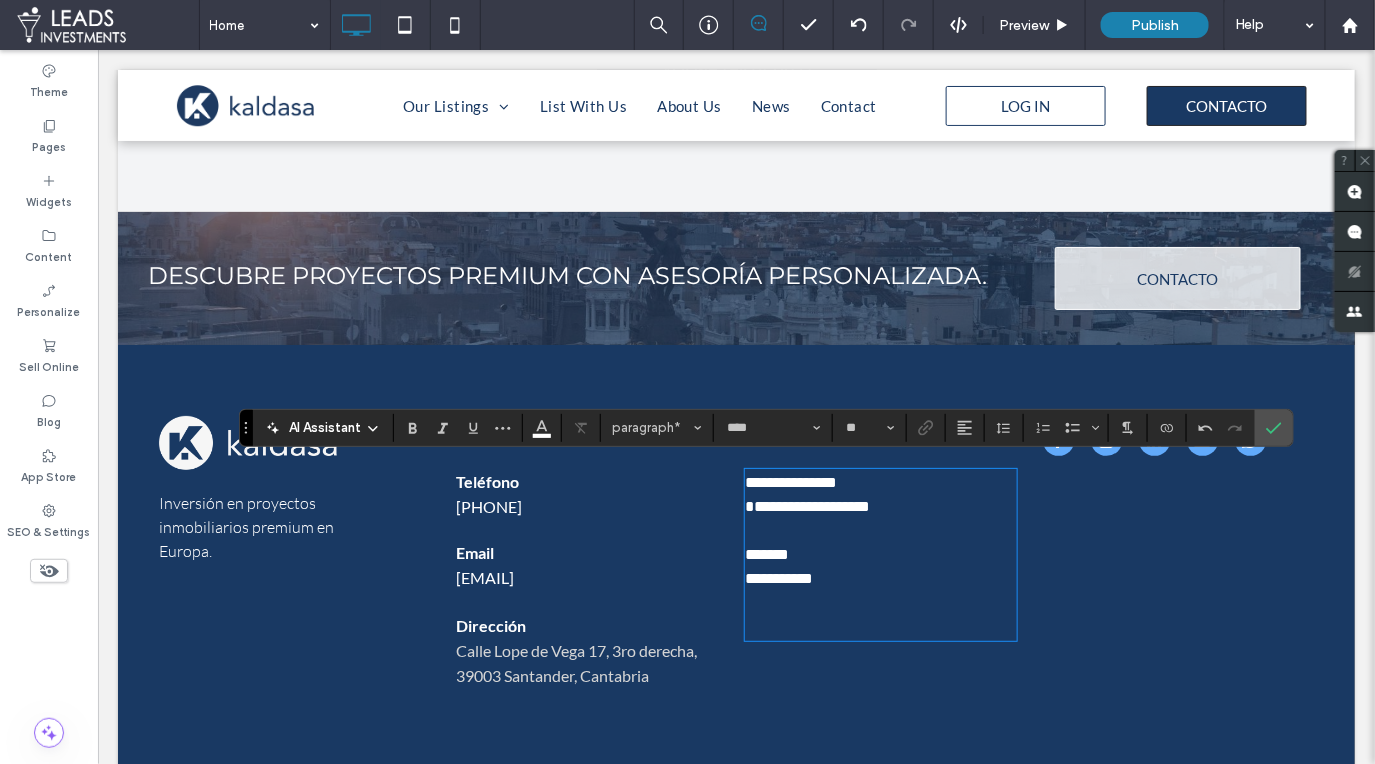 click at bounding box center [879, 626] 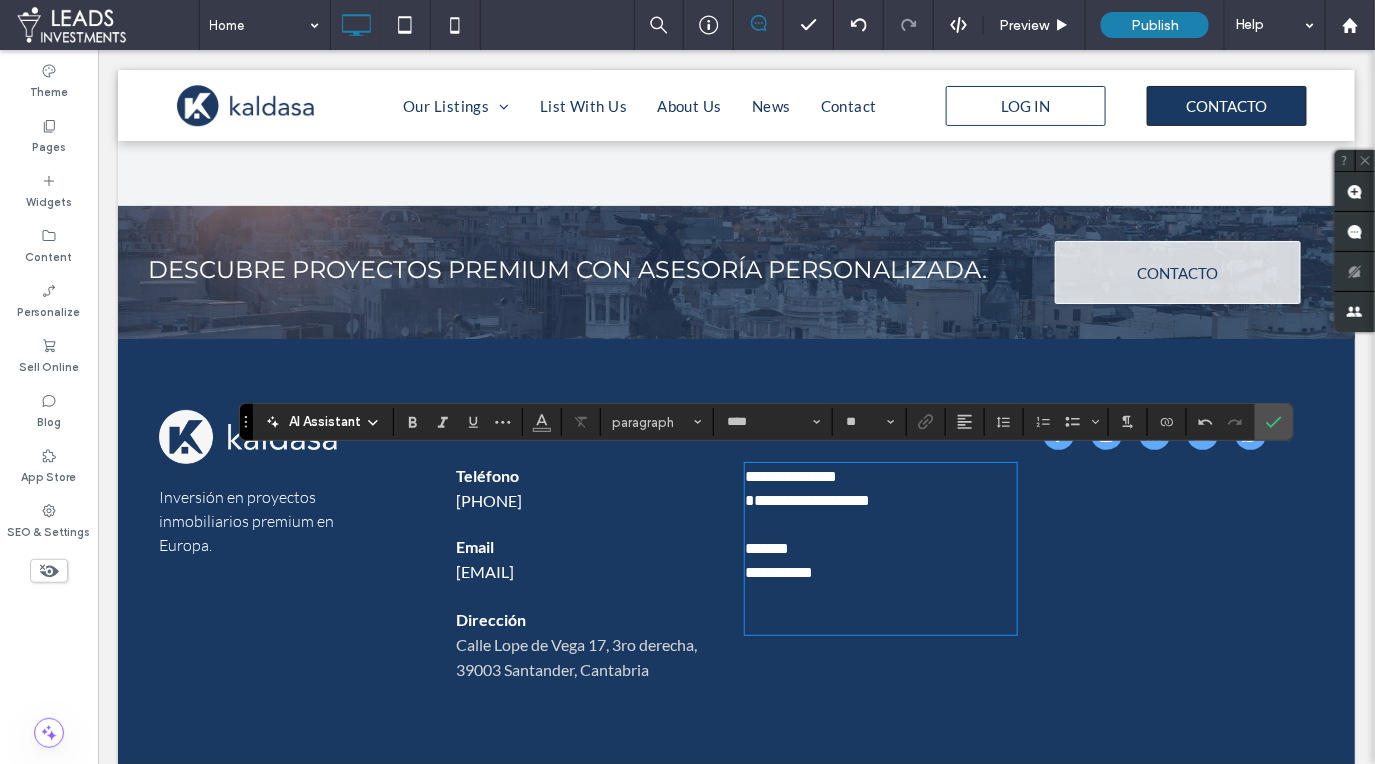 click at bounding box center [879, 608] 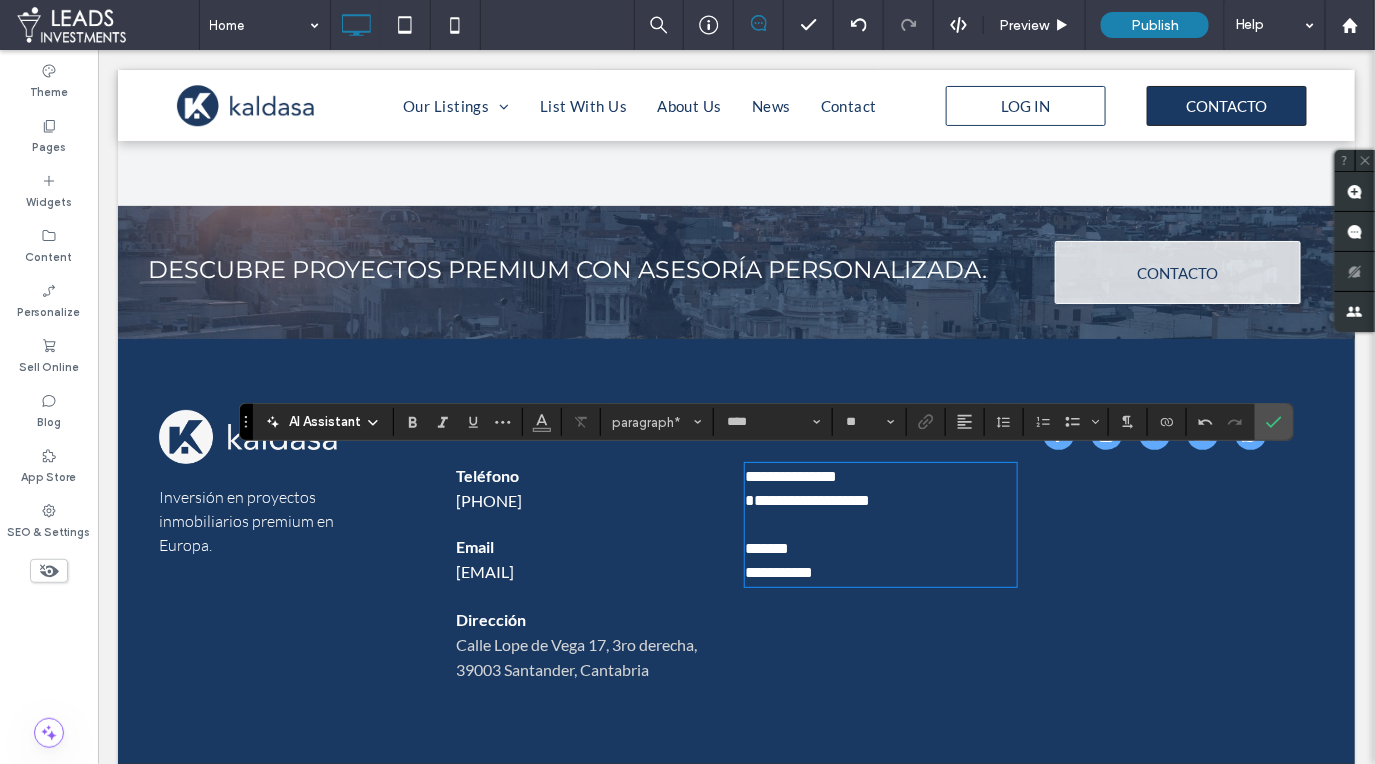 drag, startPoint x: 751, startPoint y: 561, endPoint x: 757, endPoint y: 641, distance: 80.224686 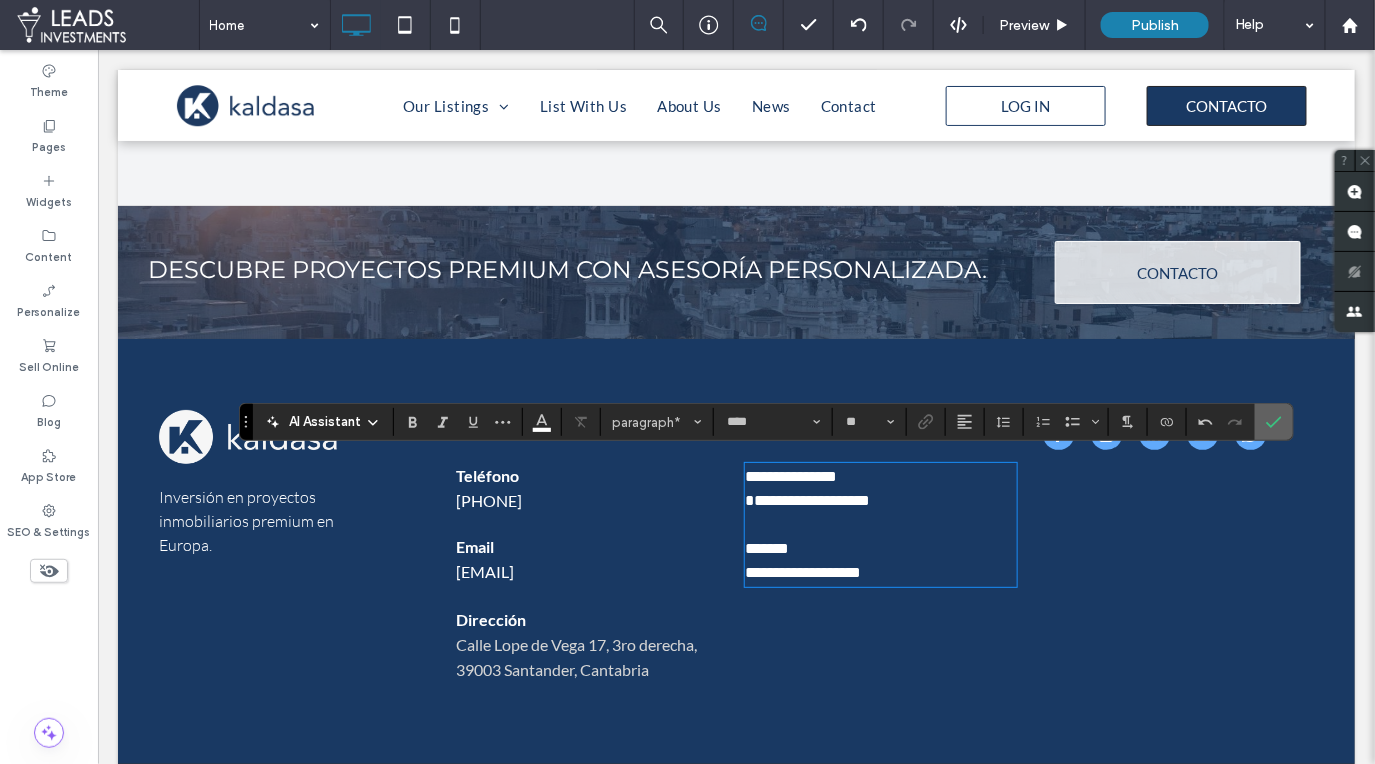 click 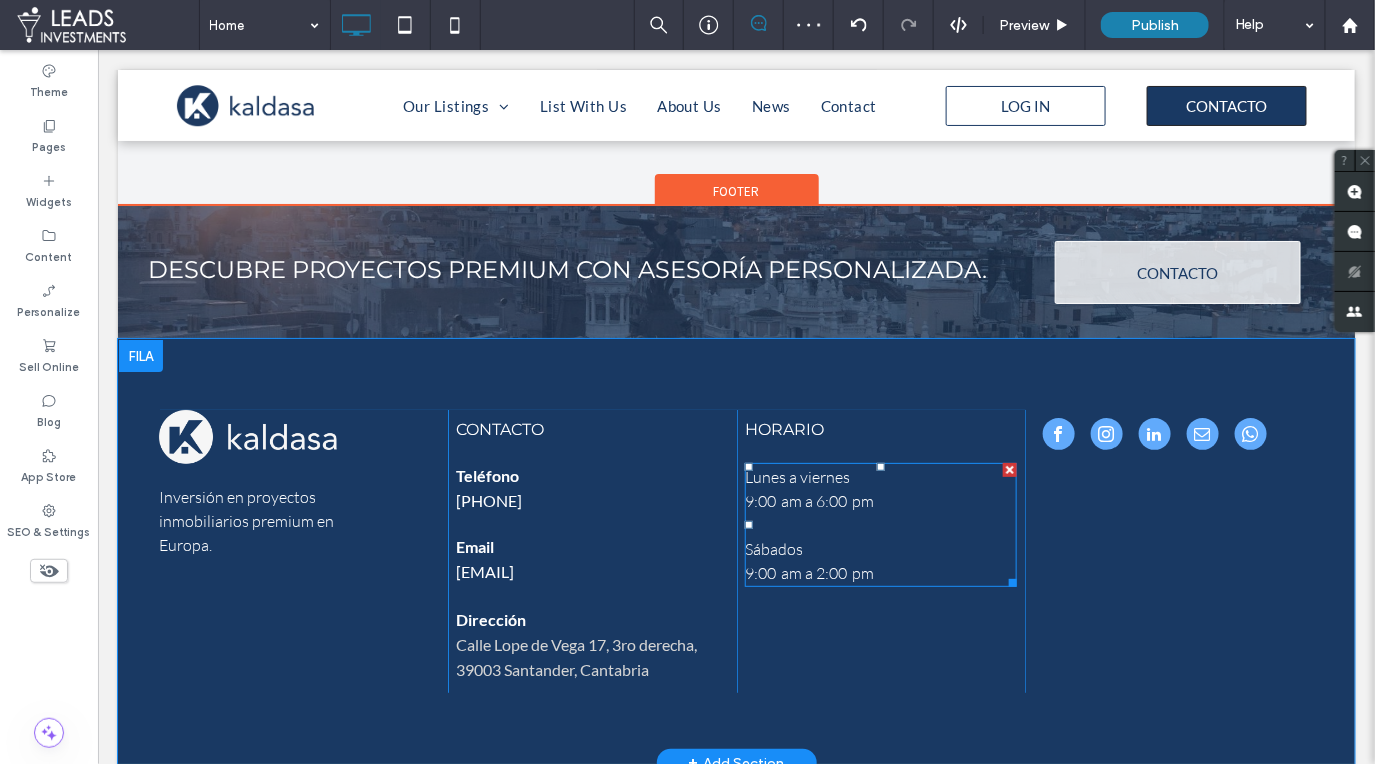 click on "9:00  am a 6:00  pm" at bounding box center [808, 500] 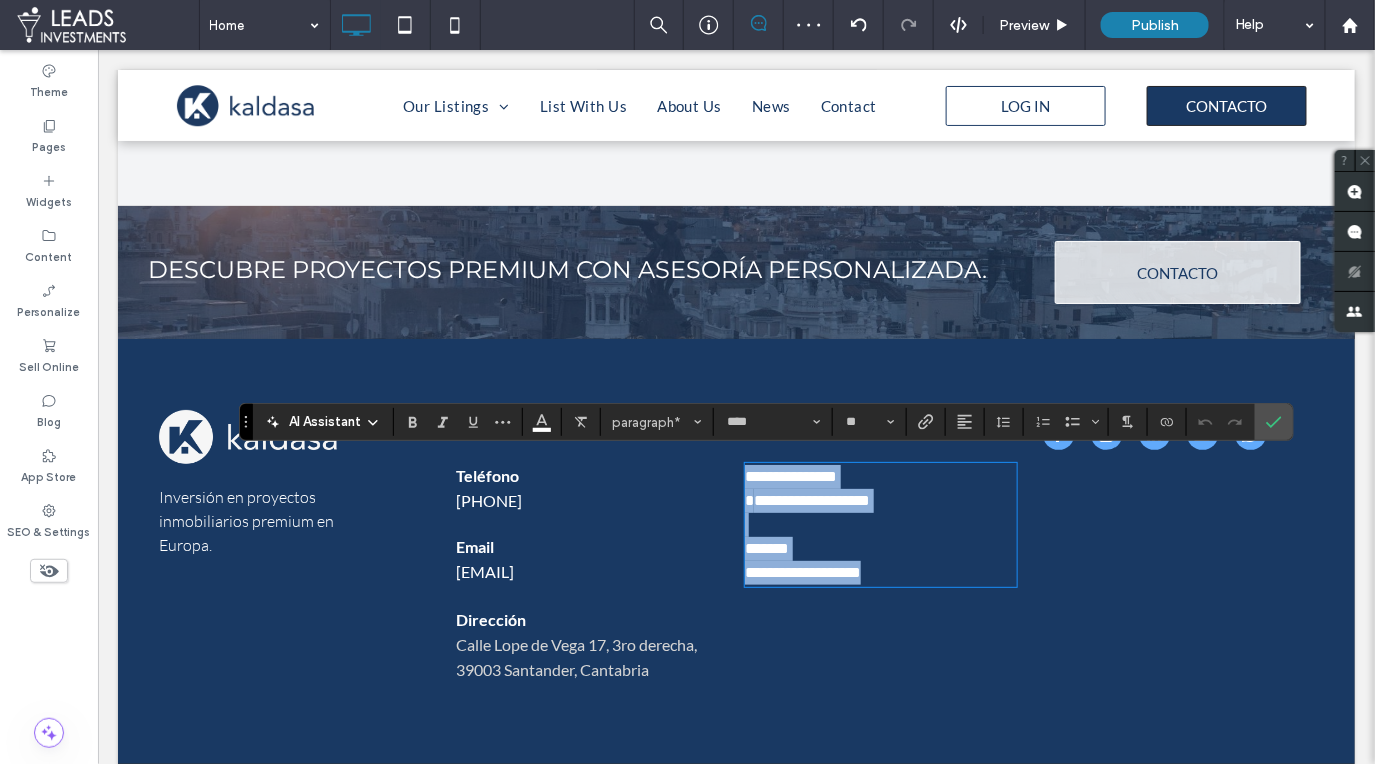 drag, startPoint x: 890, startPoint y: 568, endPoint x: 830, endPoint y: 446, distance: 135.95587 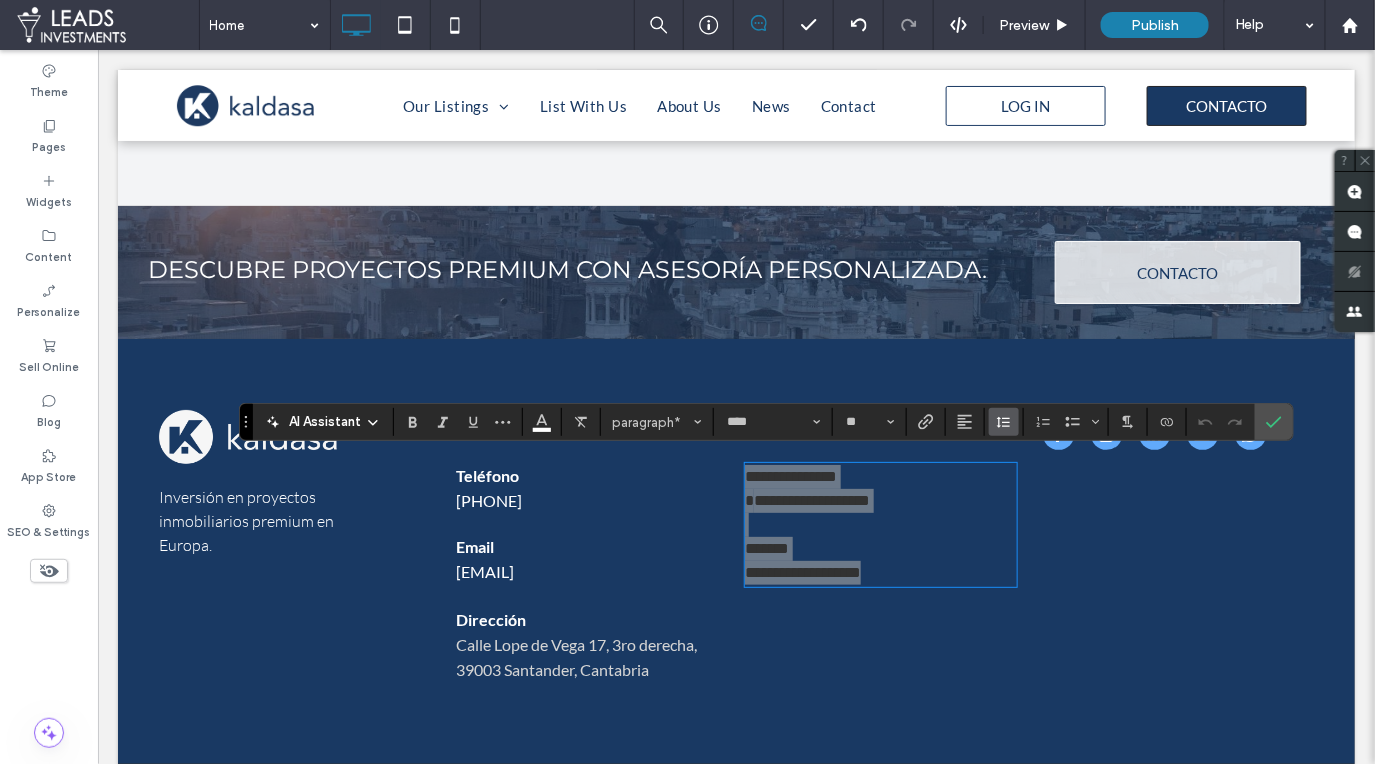 click 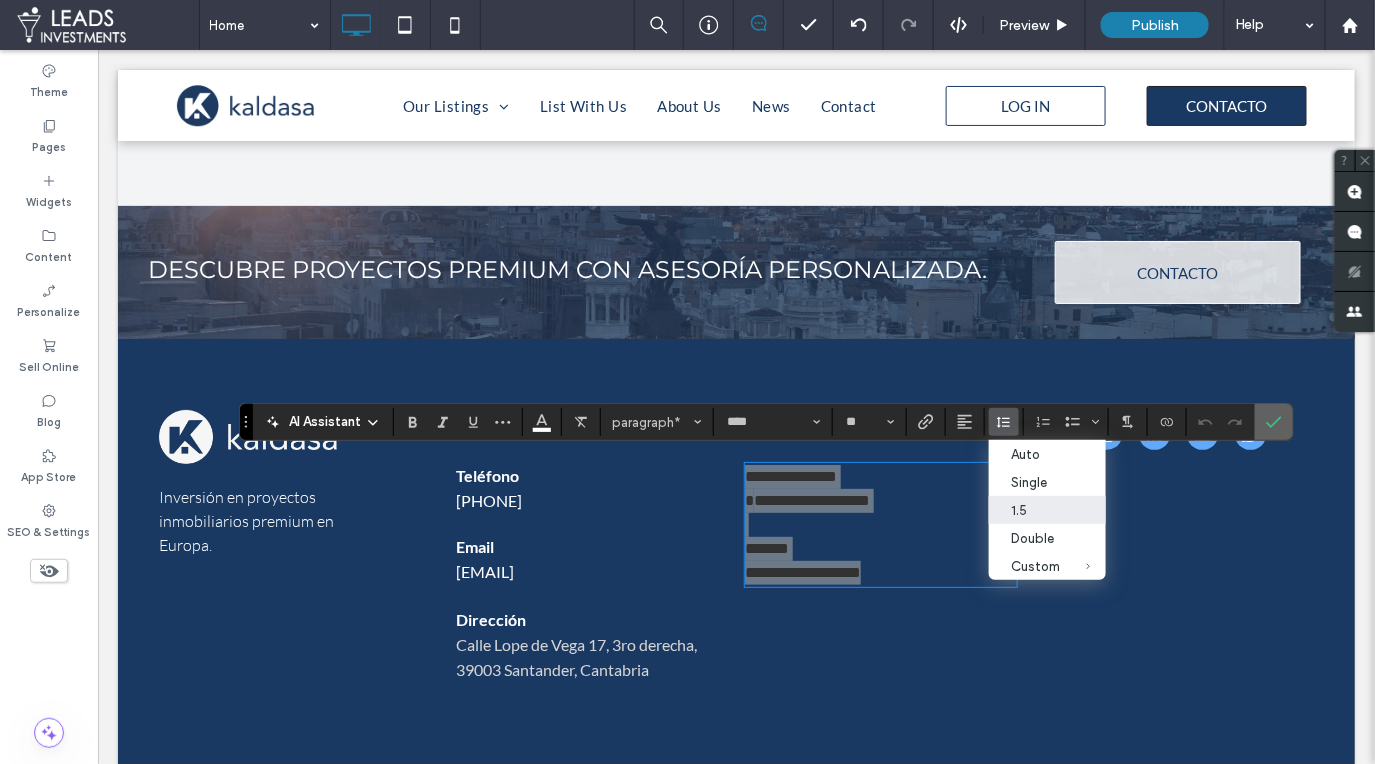 click 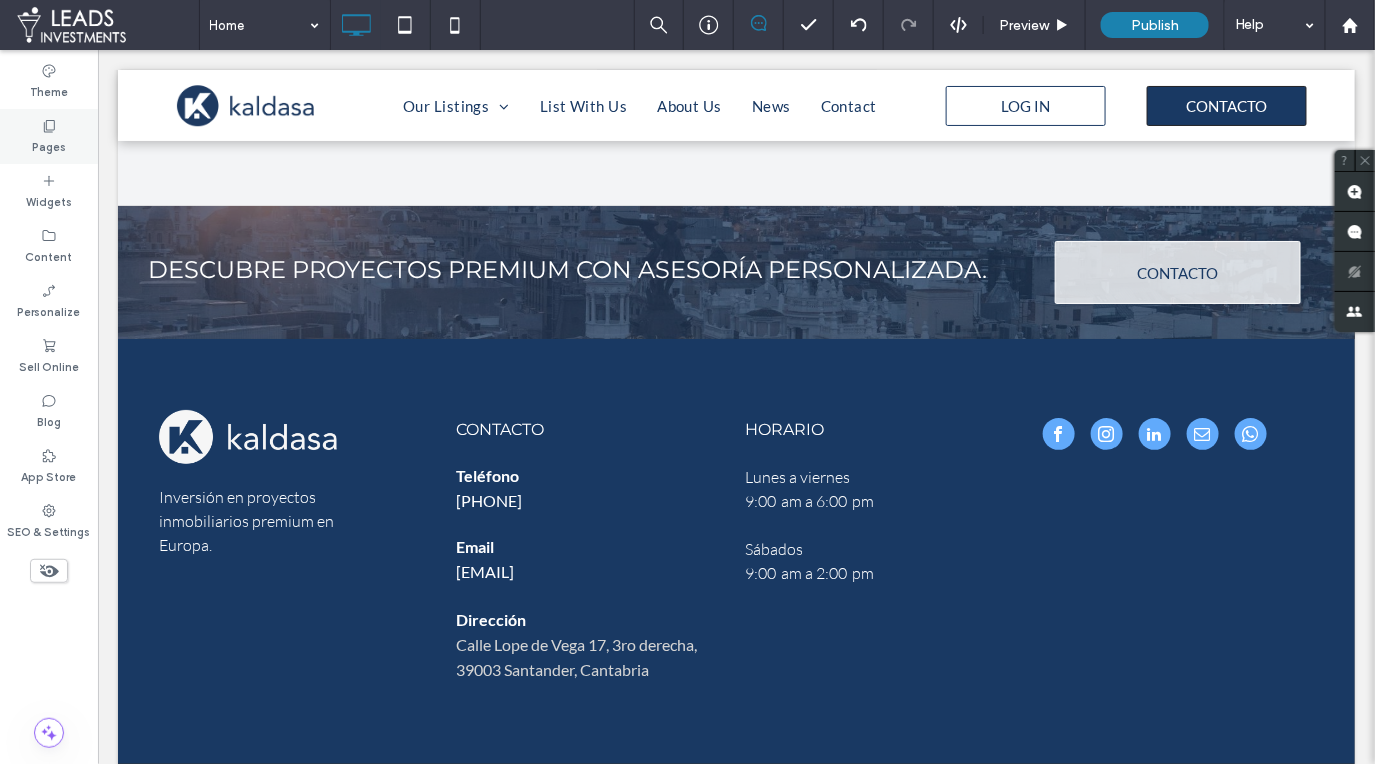 click on "Pages" at bounding box center (49, 145) 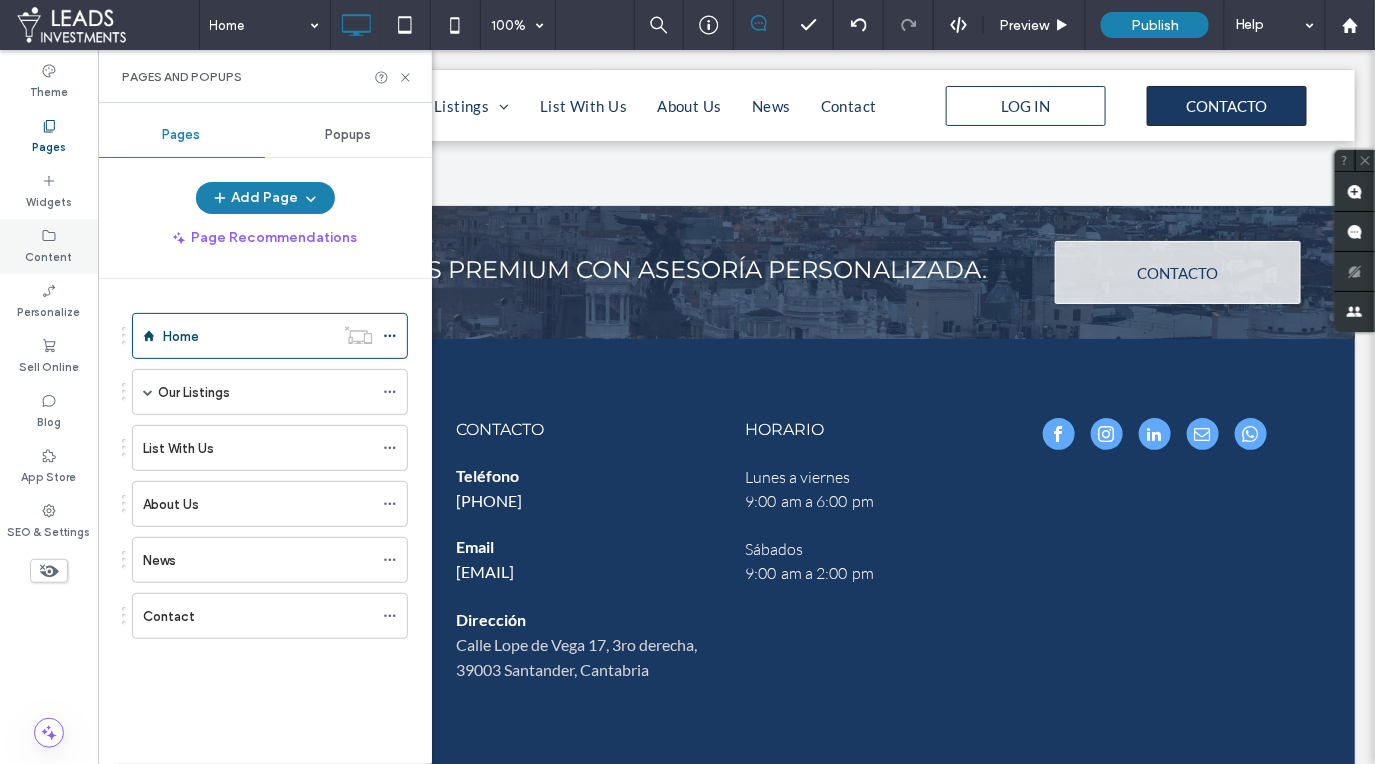 click 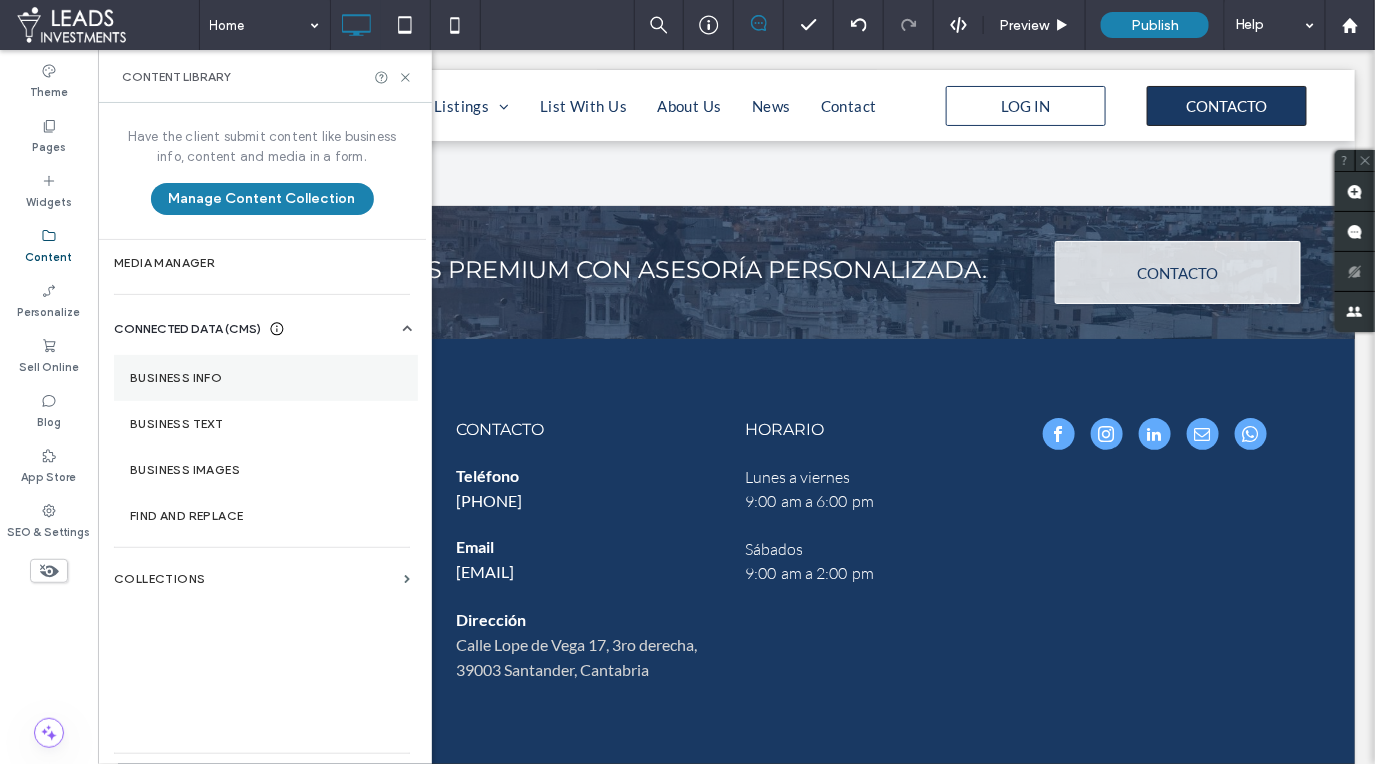 click on "Business Info" at bounding box center [266, 378] 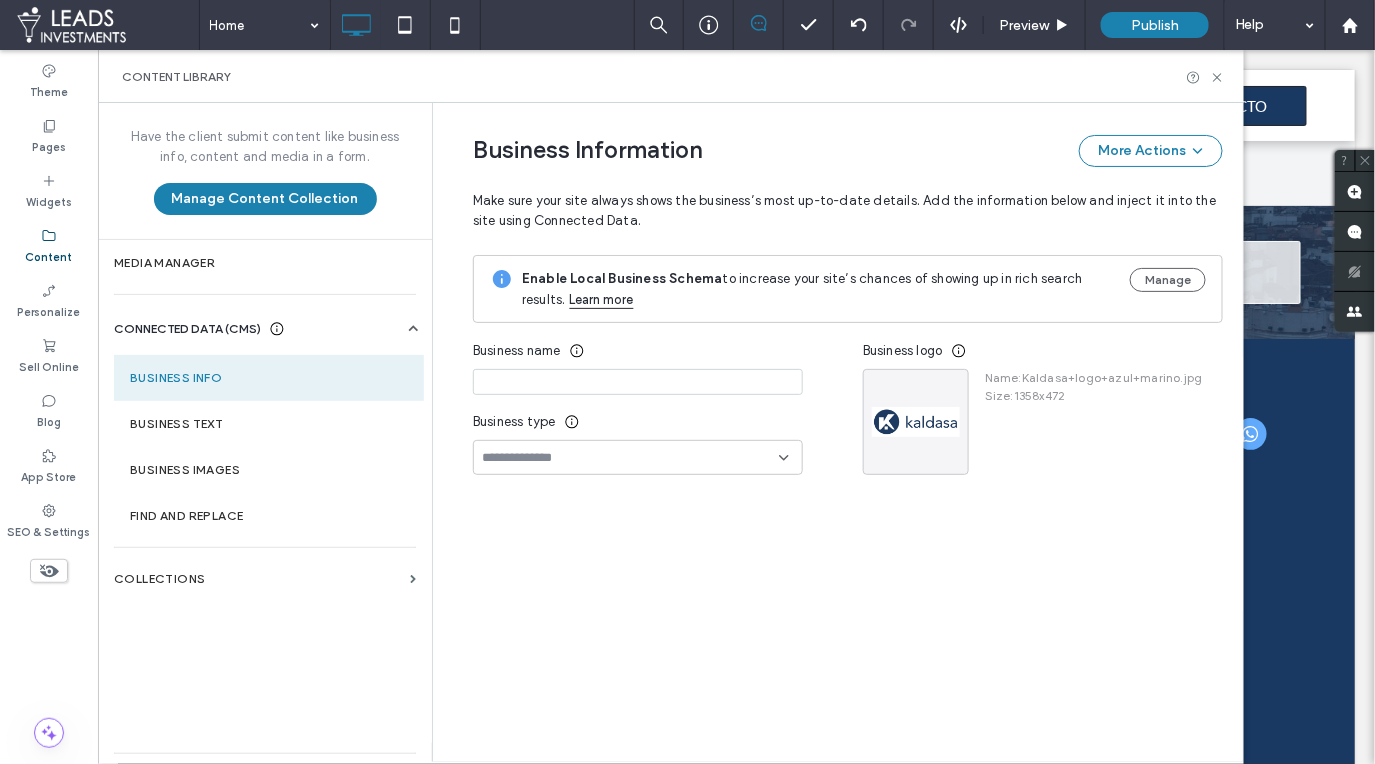 type on "*******" 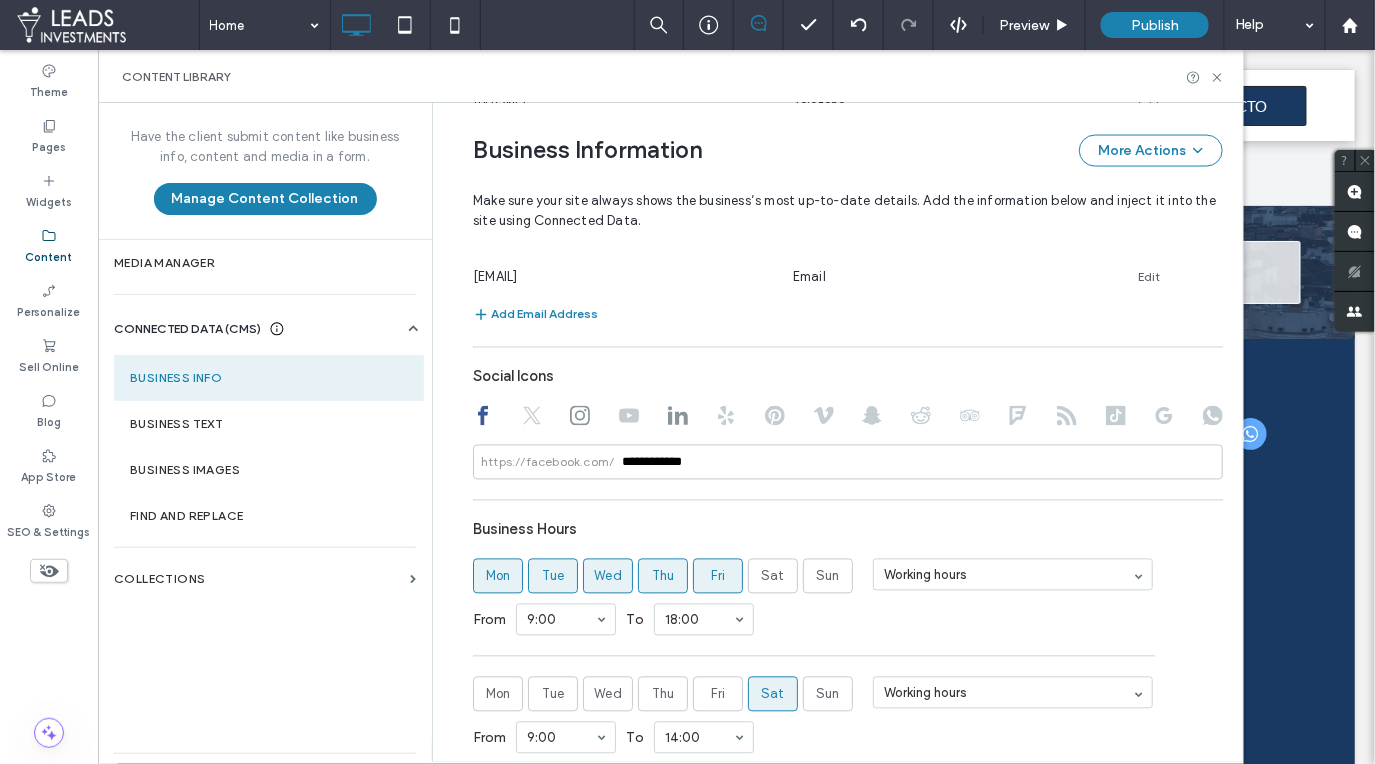 scroll, scrollTop: 1082, scrollLeft: 0, axis: vertical 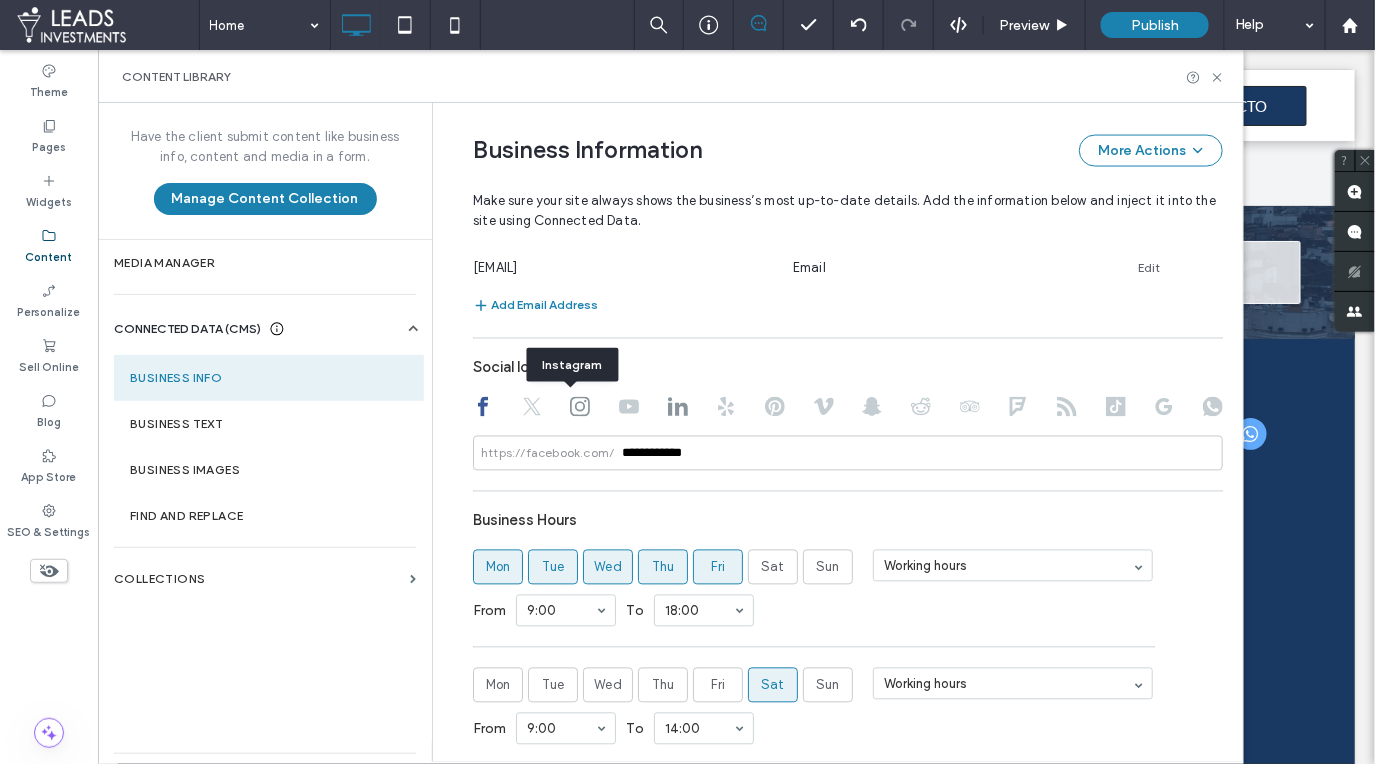 click 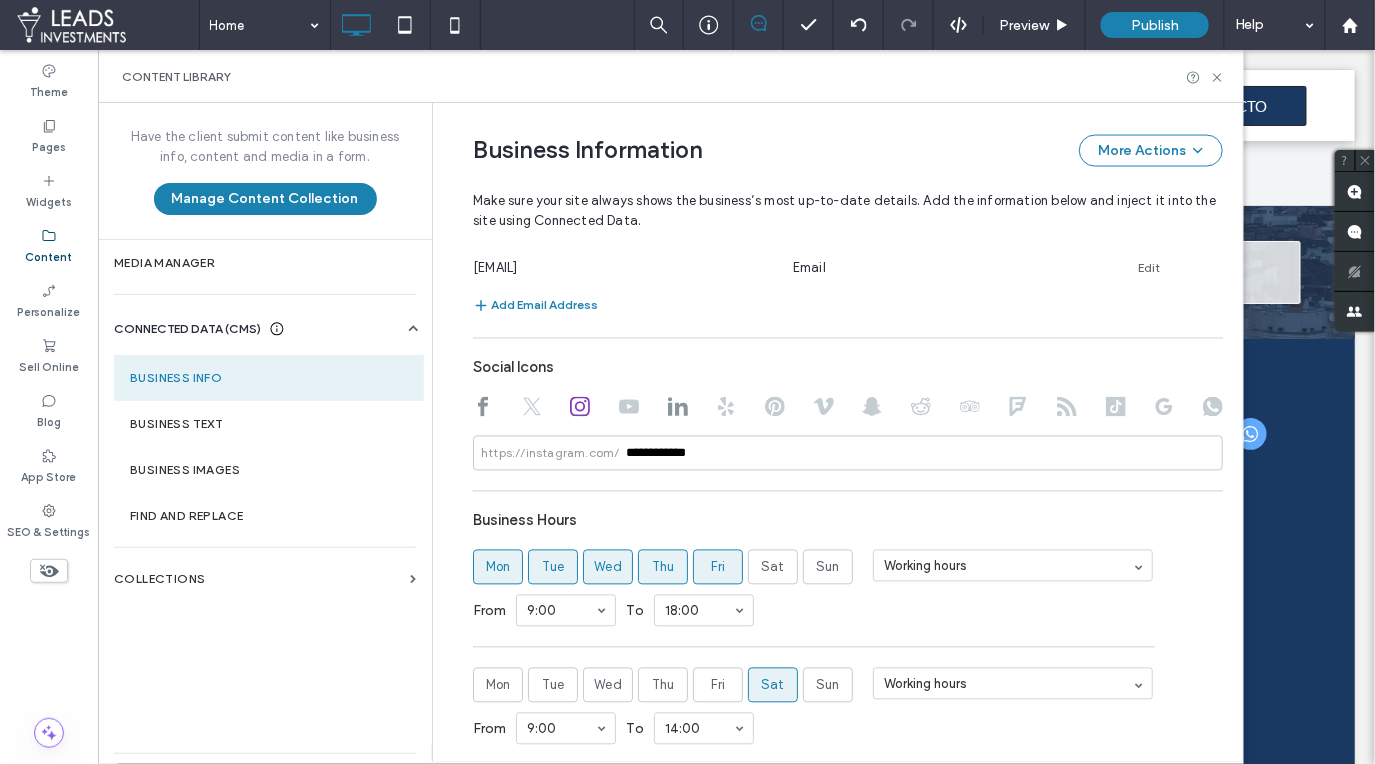 click at bounding box center [848, 409] 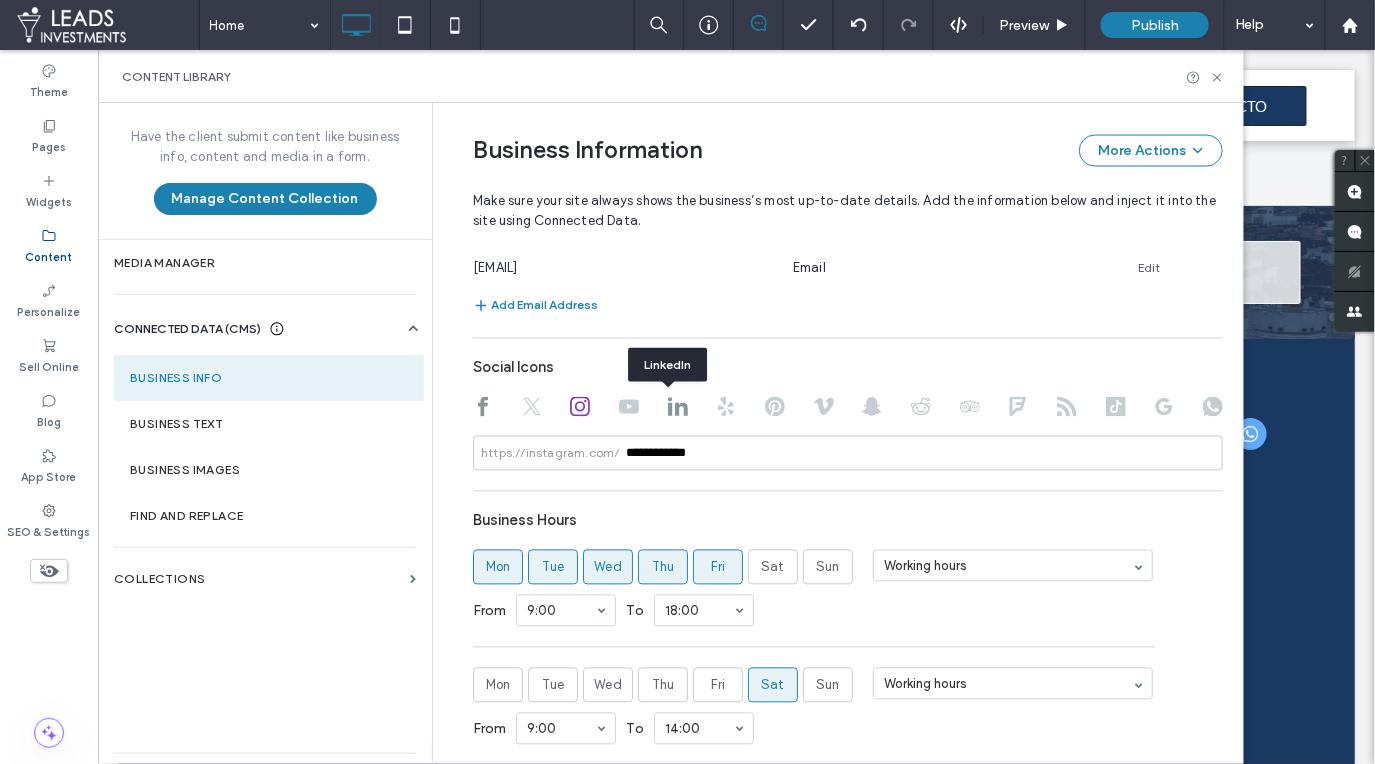 click 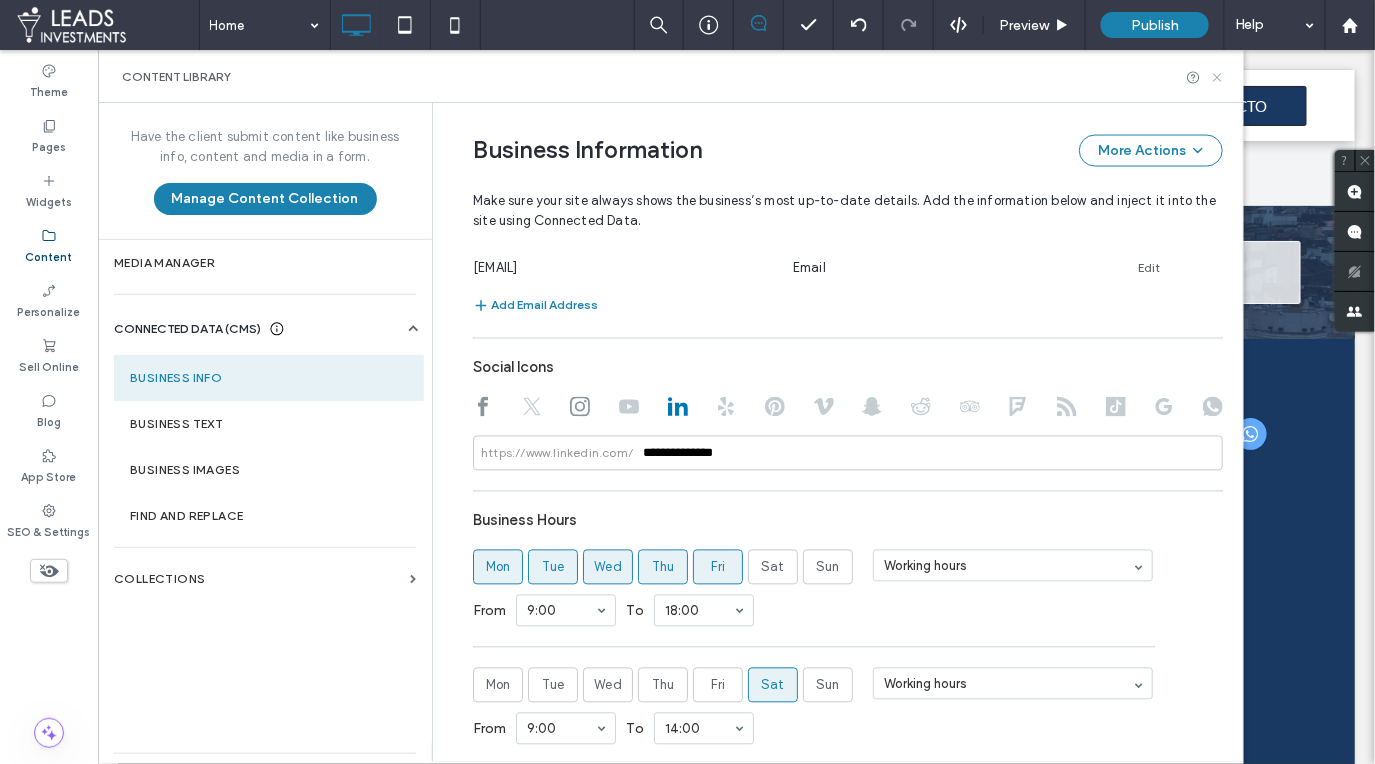 click 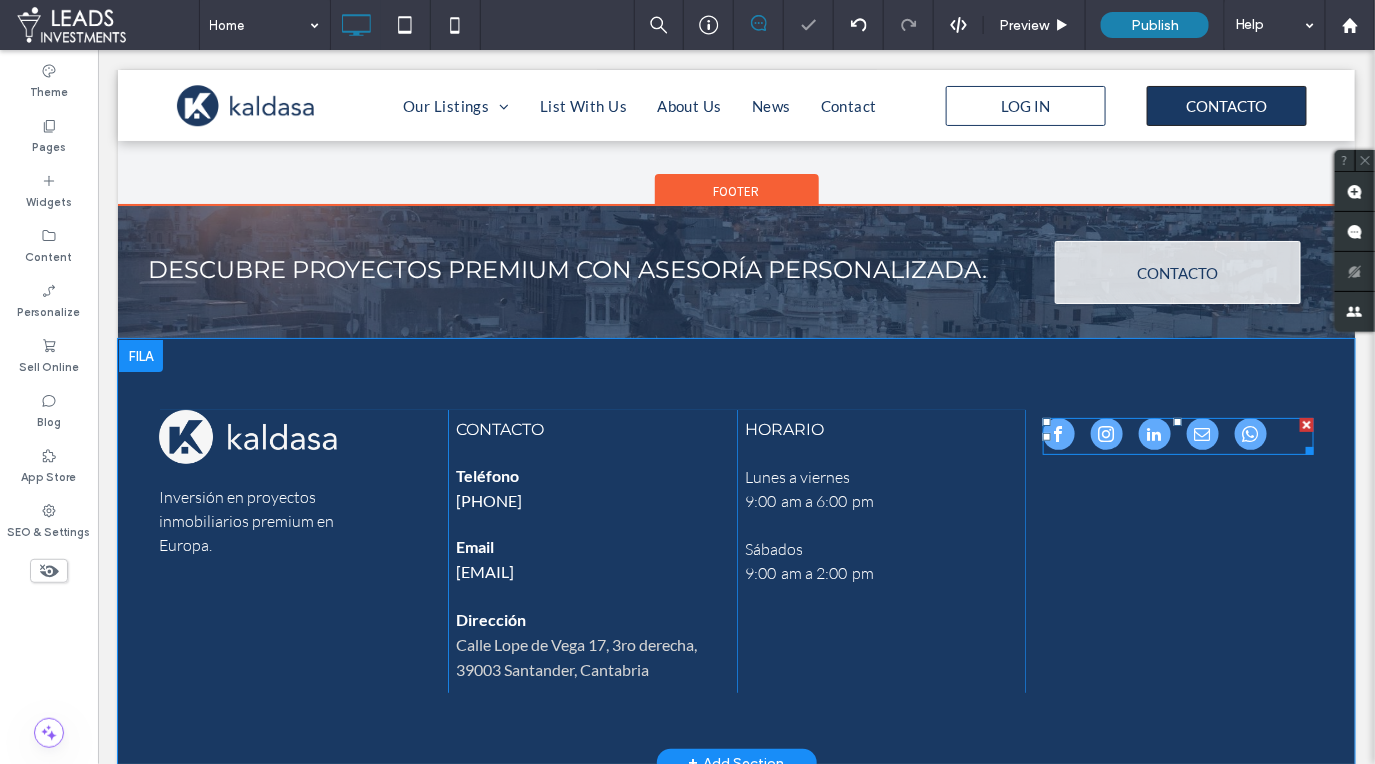 click at bounding box center [1160, 435] 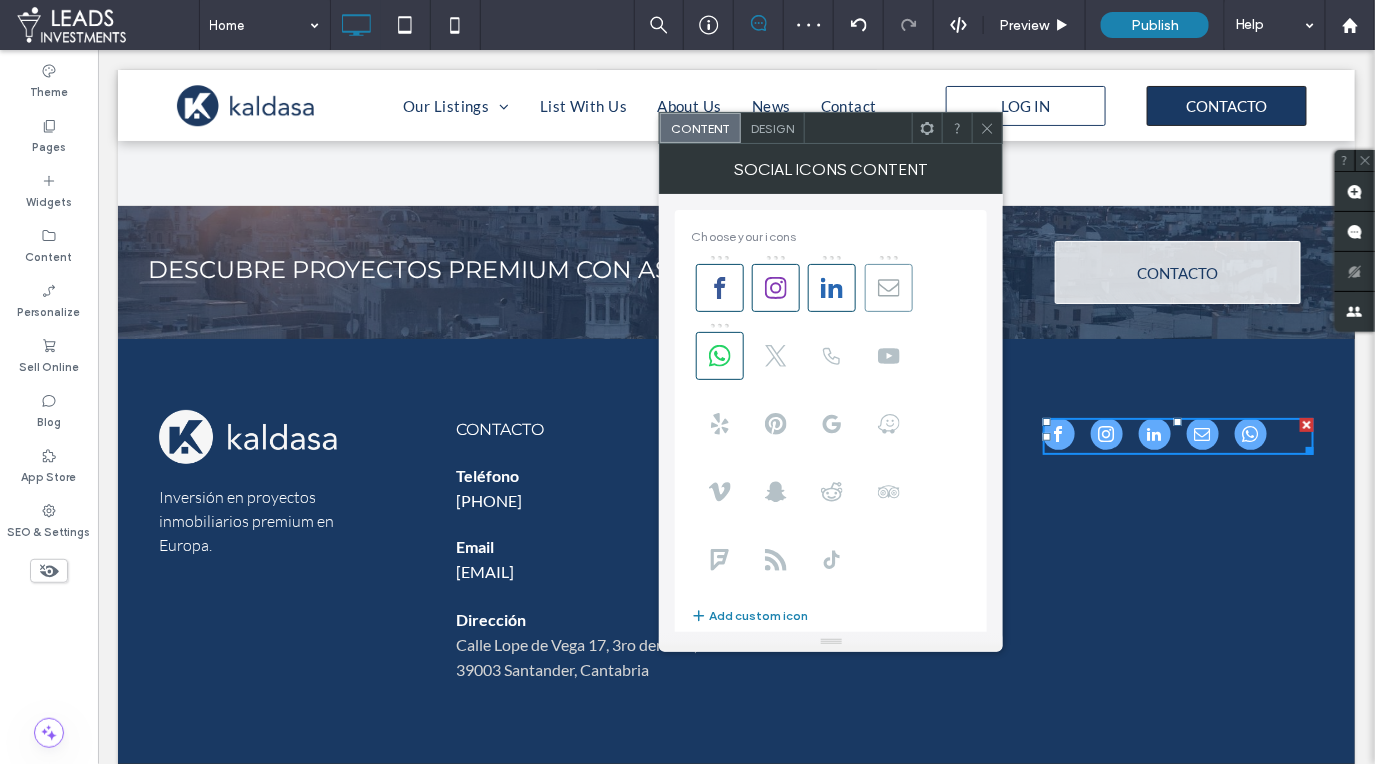 click 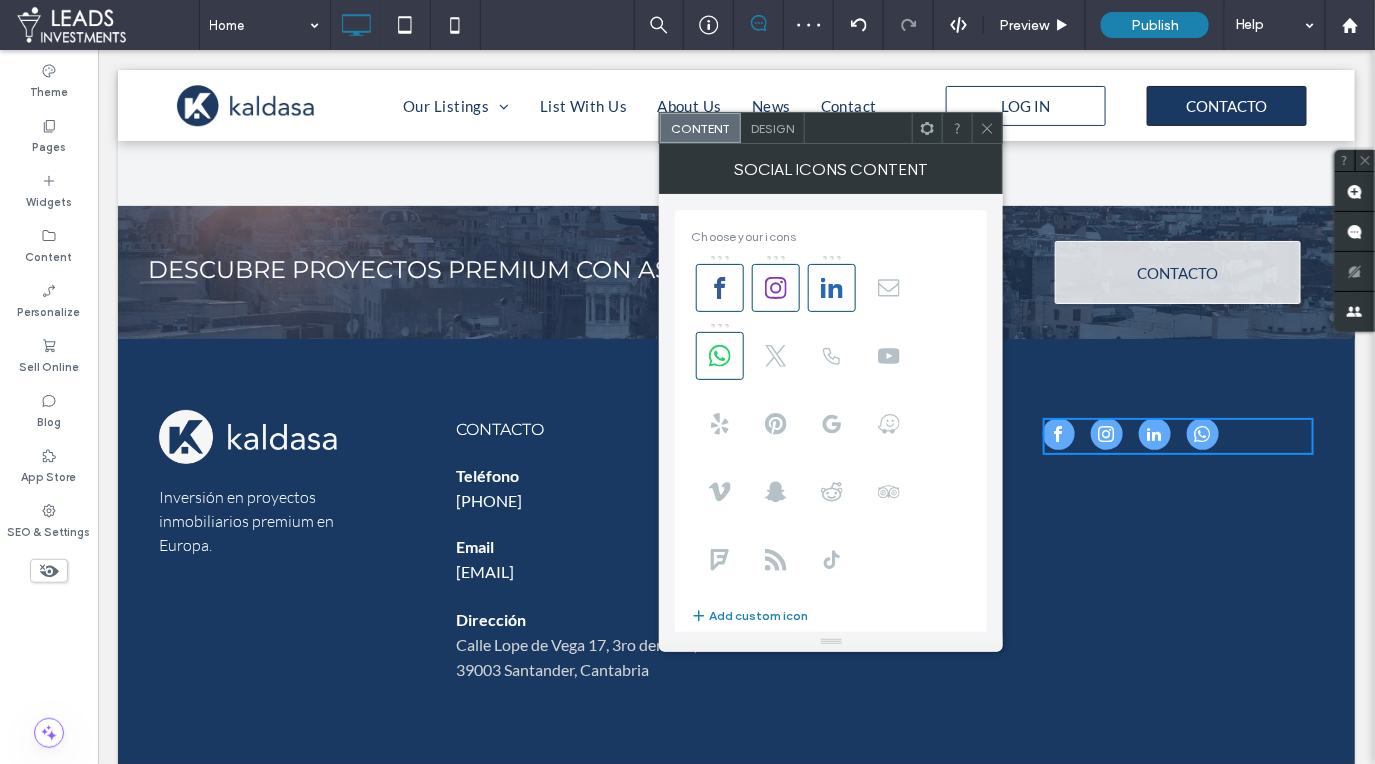 drag, startPoint x: 735, startPoint y: 356, endPoint x: 736, endPoint y: 318, distance: 38.013157 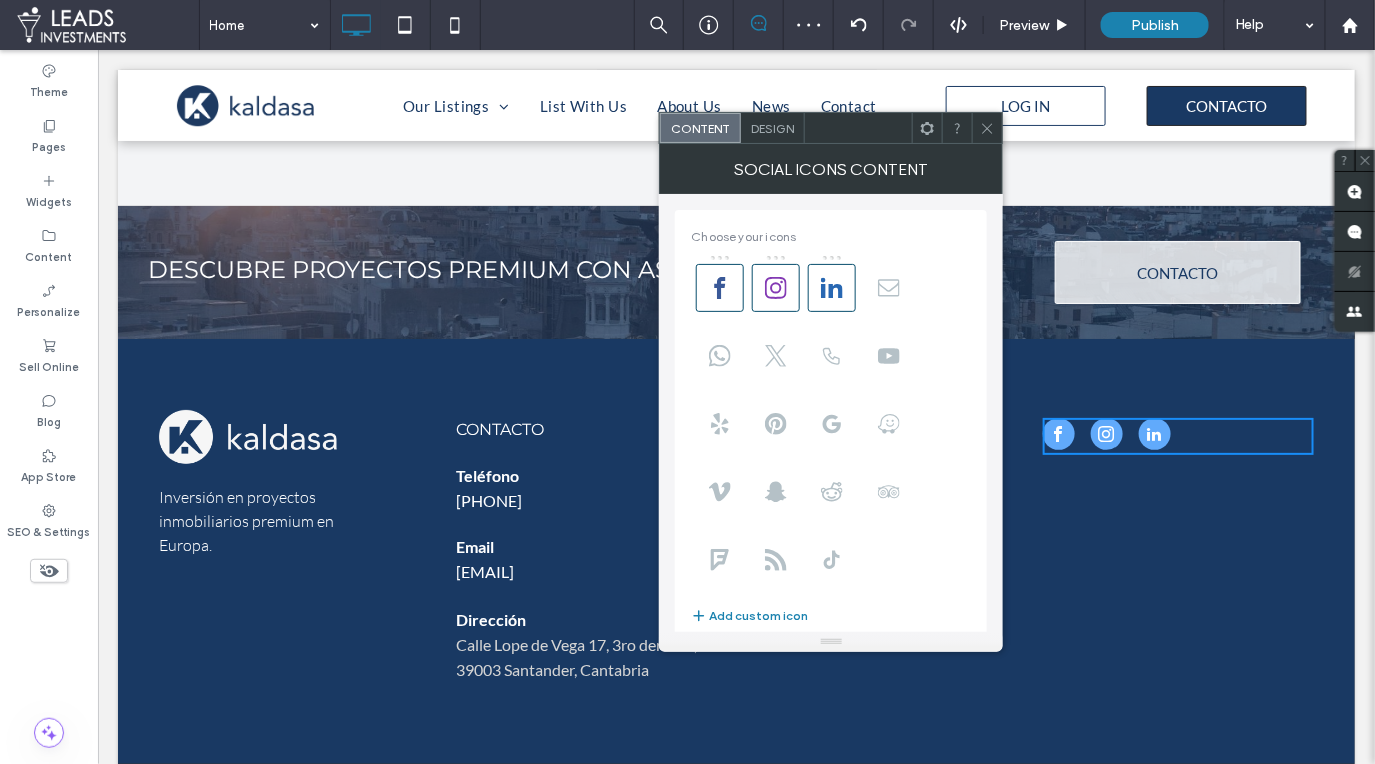 click on "Design" at bounding box center (772, 128) 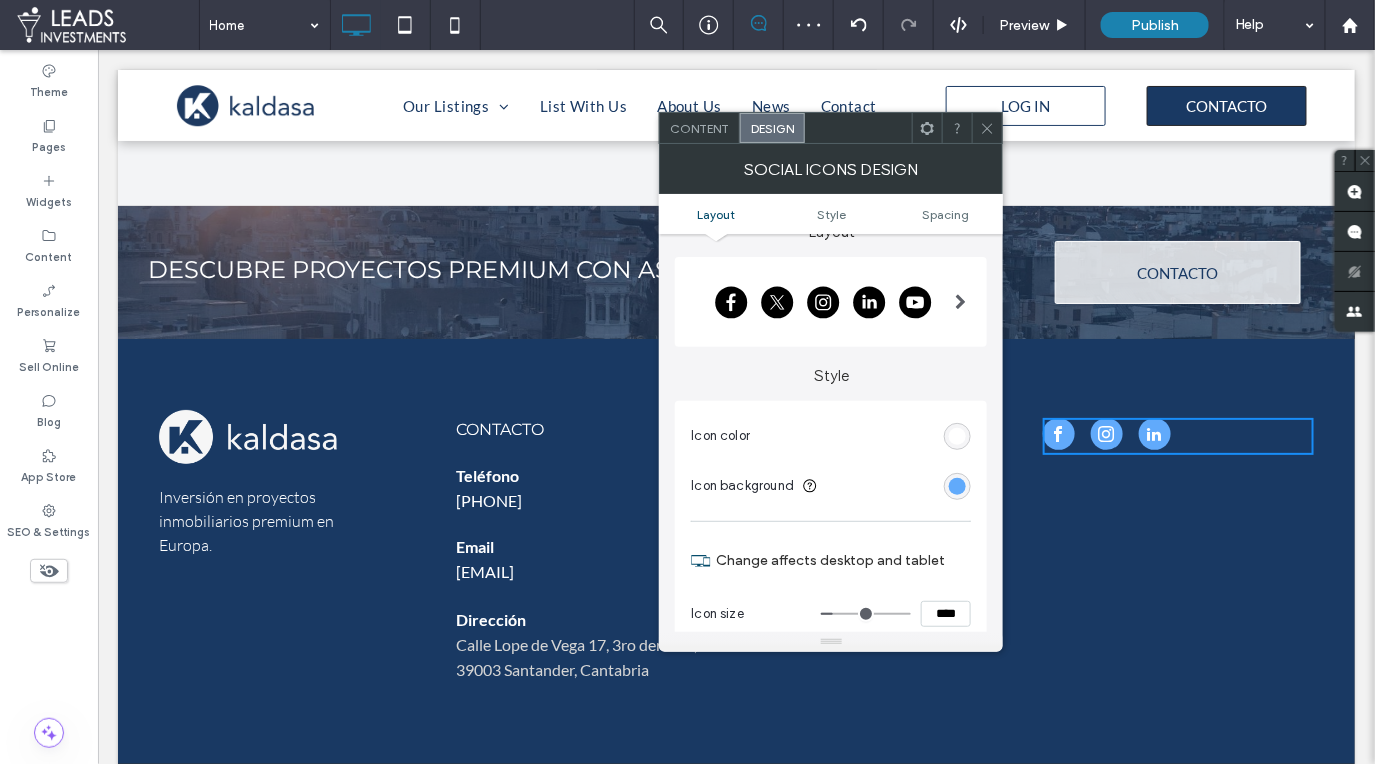 scroll, scrollTop: 34, scrollLeft: 0, axis: vertical 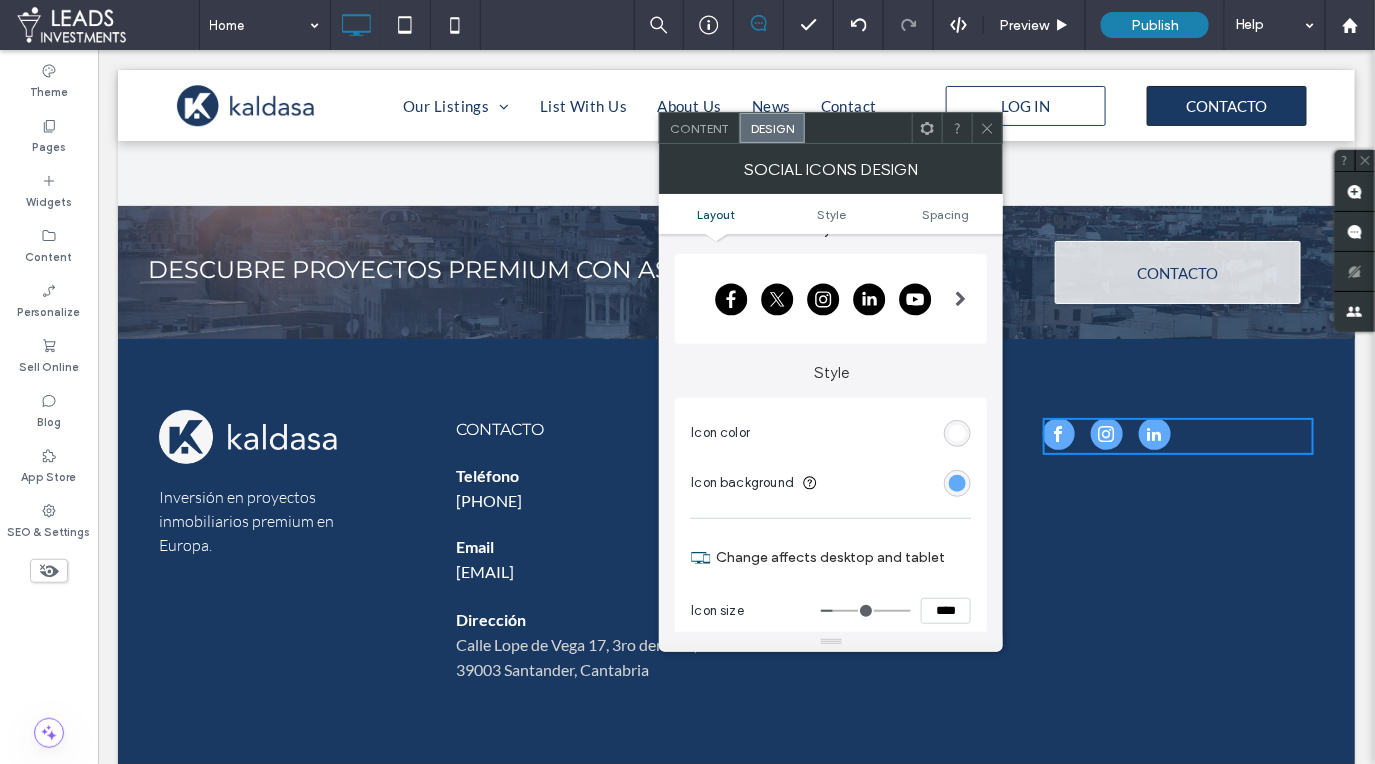 click at bounding box center (957, 433) 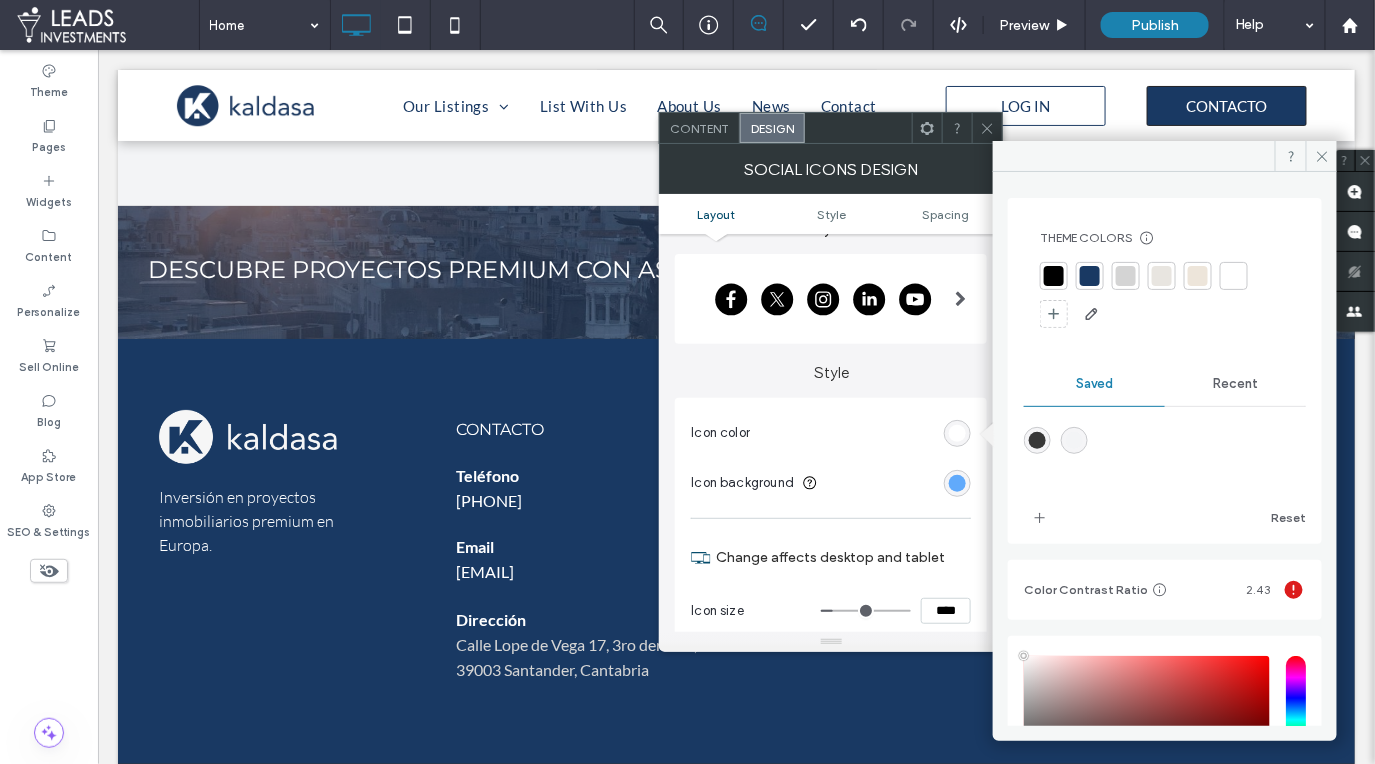 click at bounding box center (1234, 276) 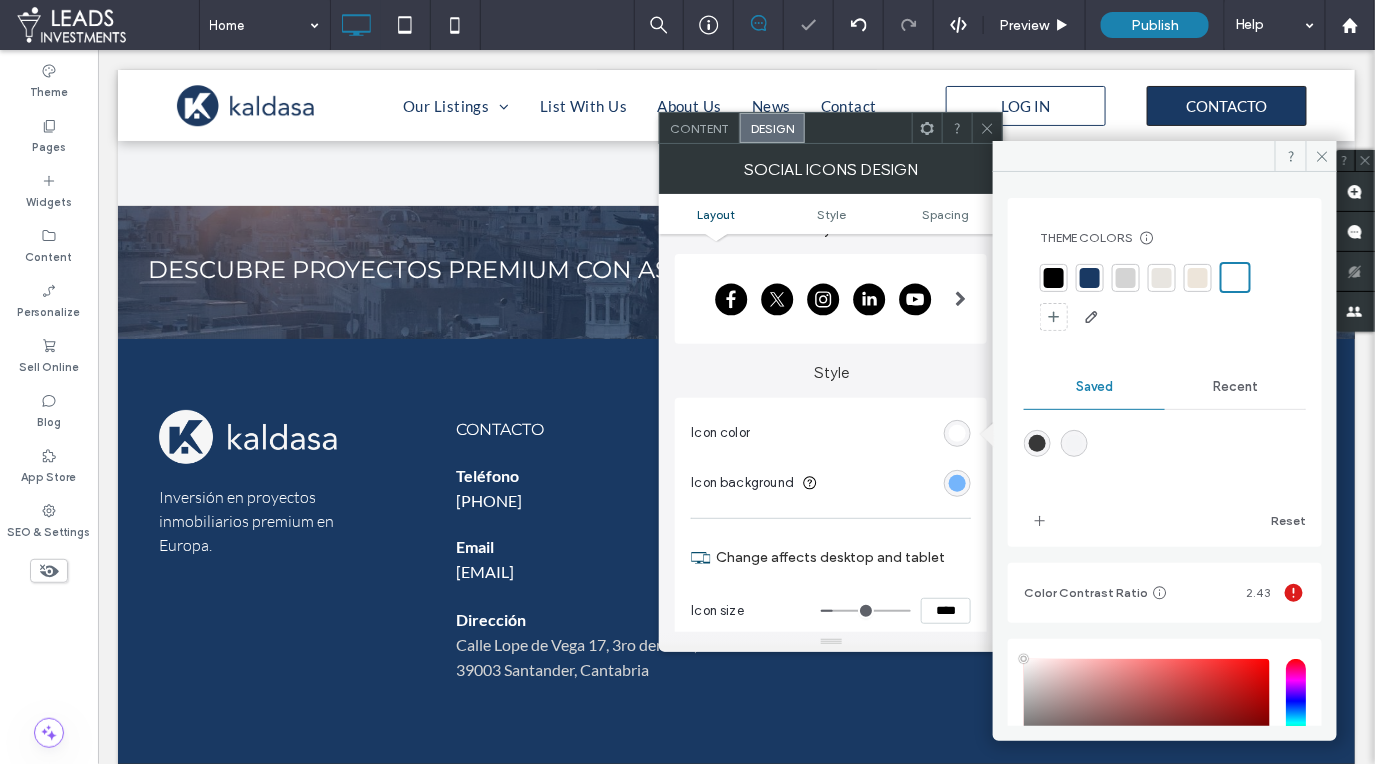 click at bounding box center [957, 483] 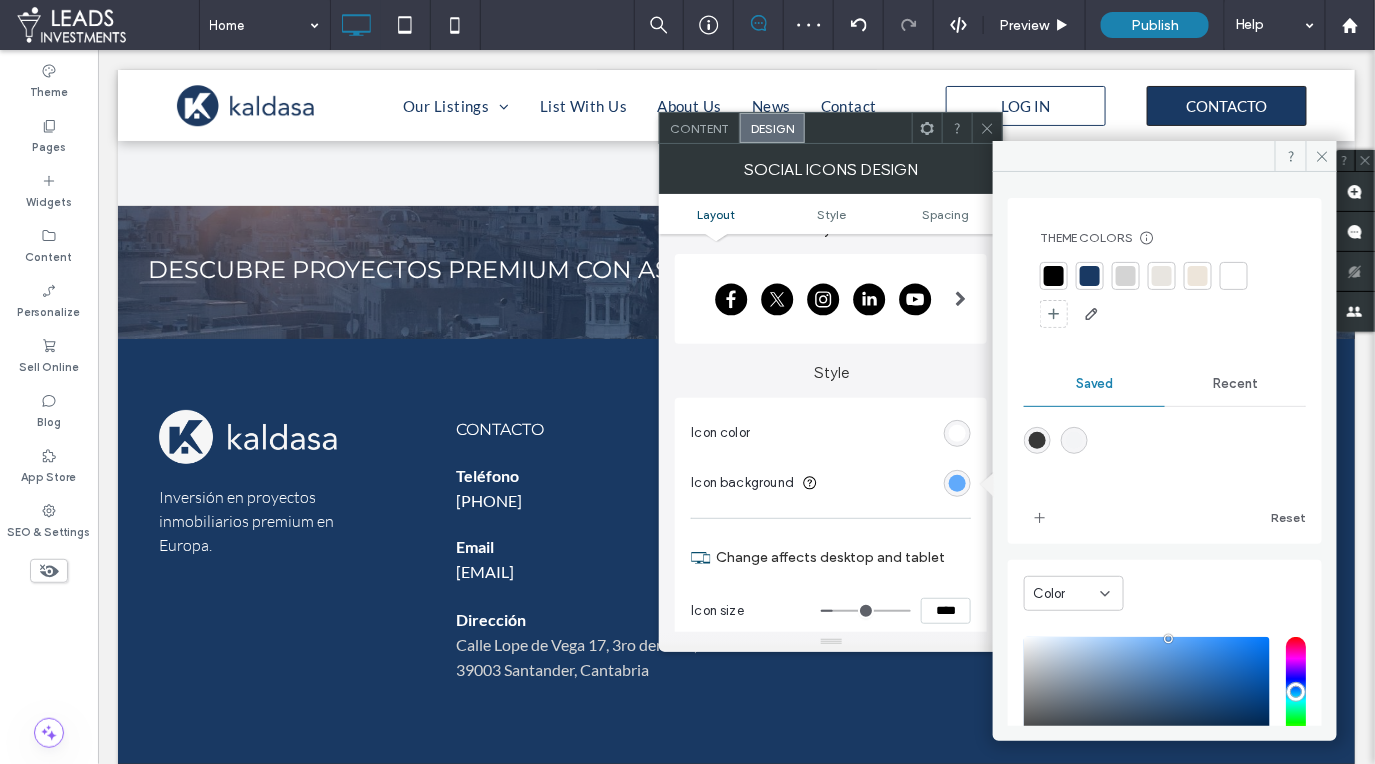 drag, startPoint x: 1228, startPoint y: 382, endPoint x: 1171, endPoint y: 397, distance: 58.940647 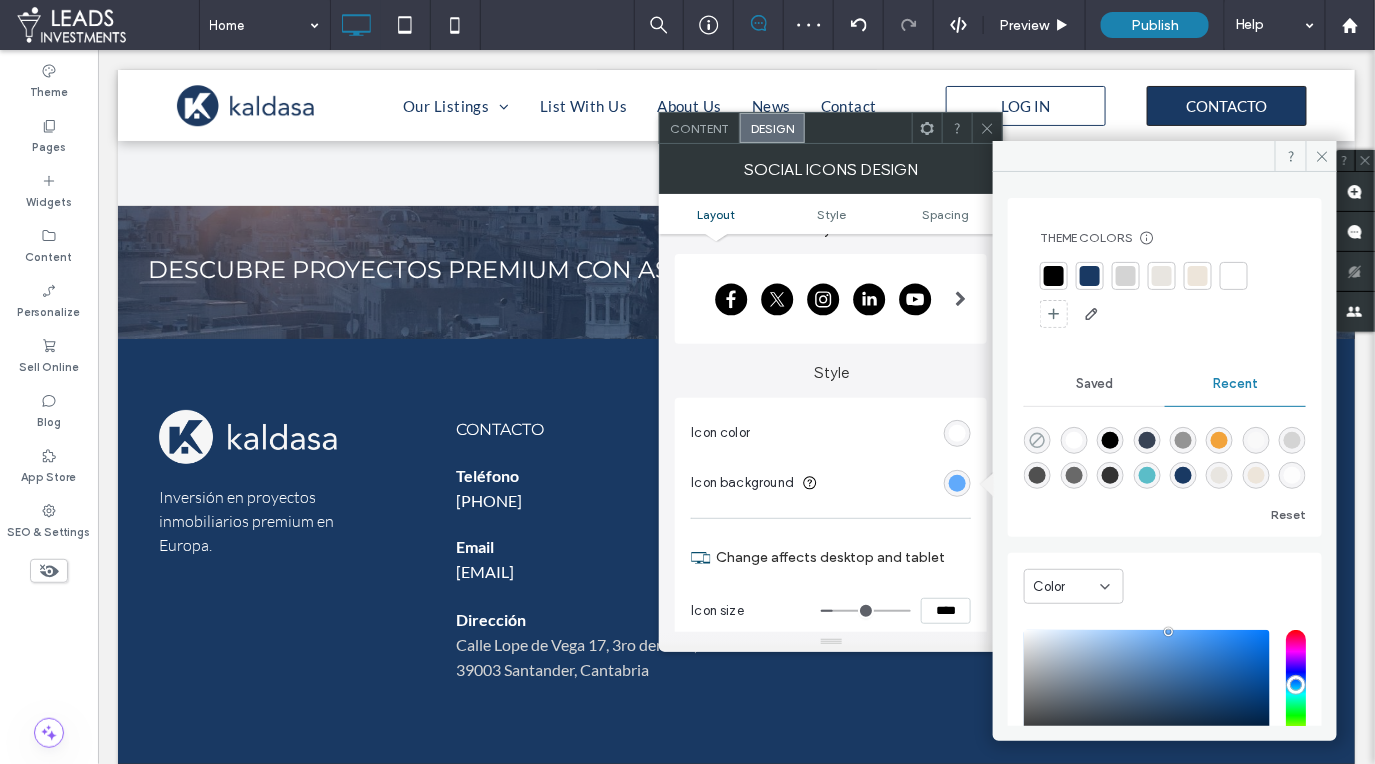 click 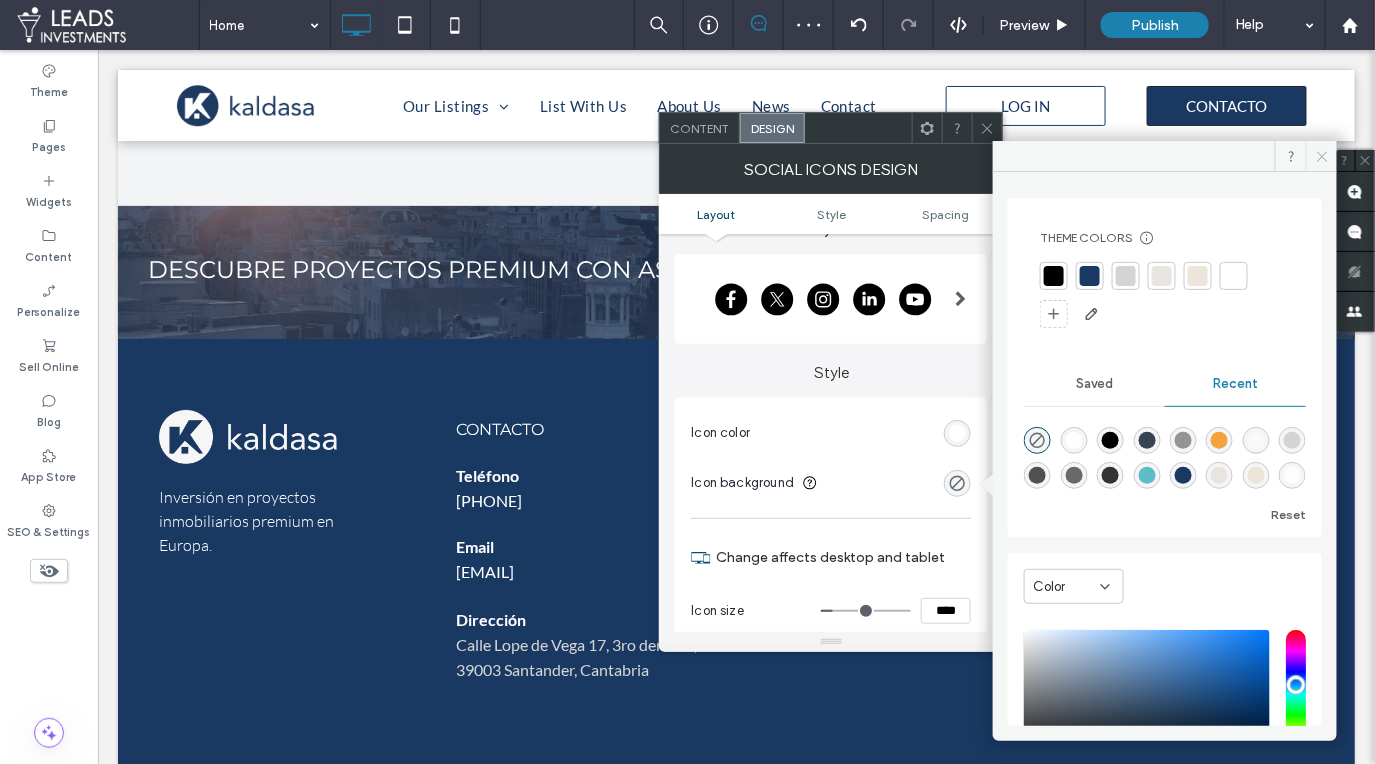 click 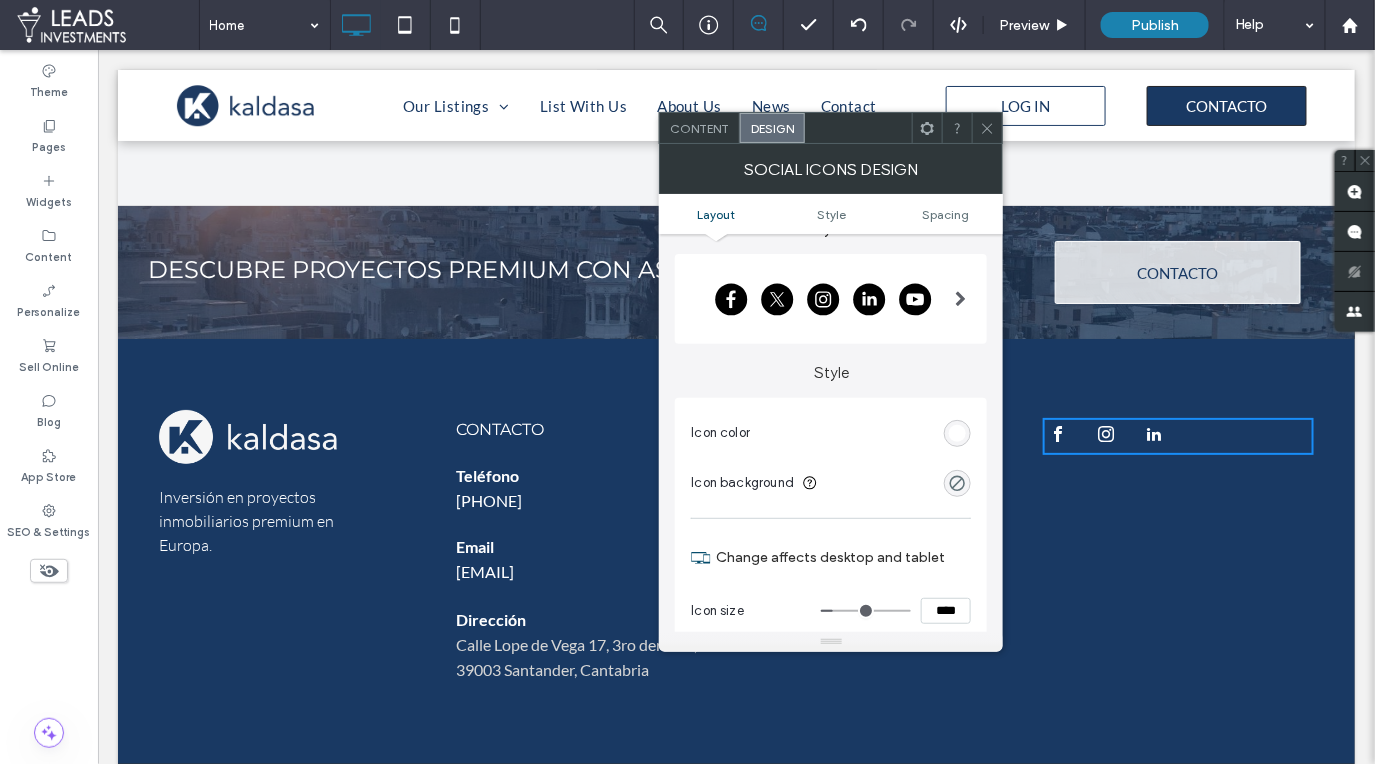 click 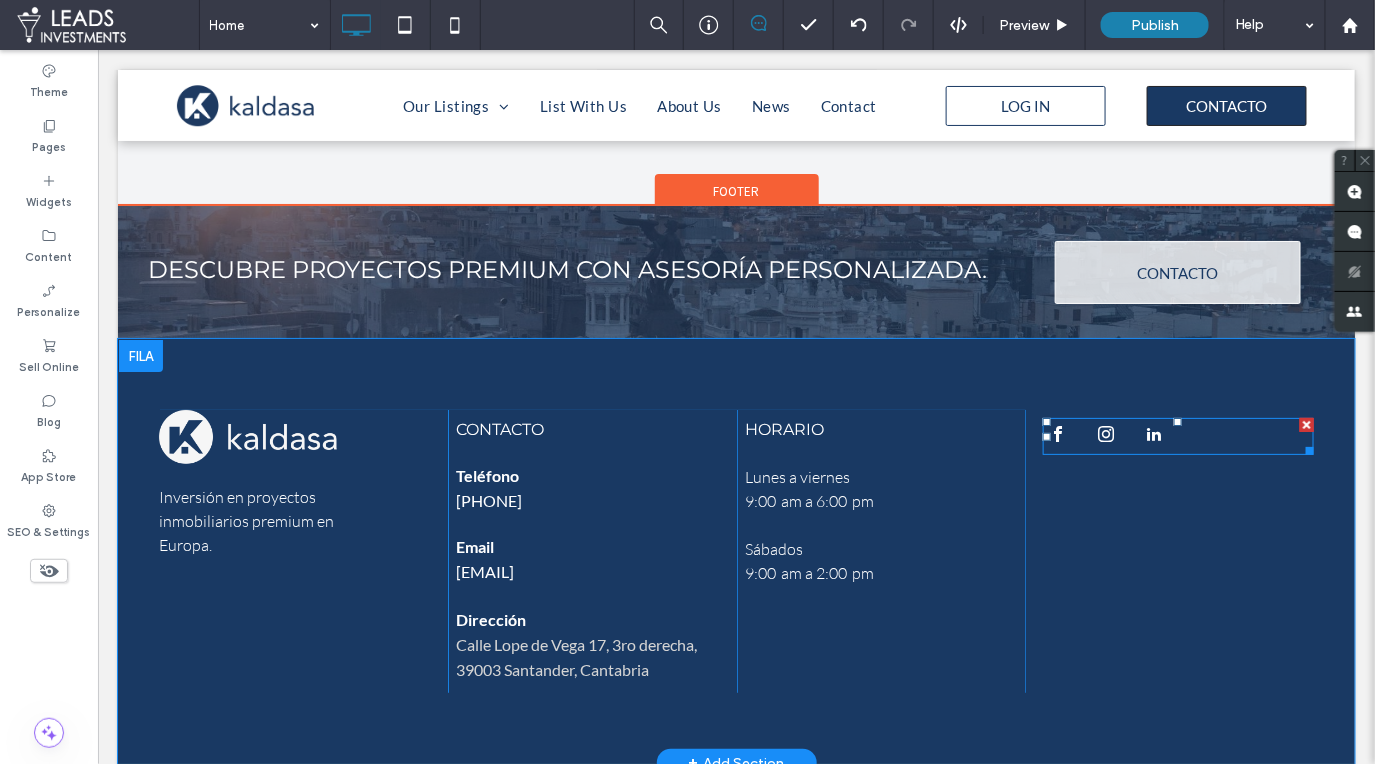 click at bounding box center [1106, 433] 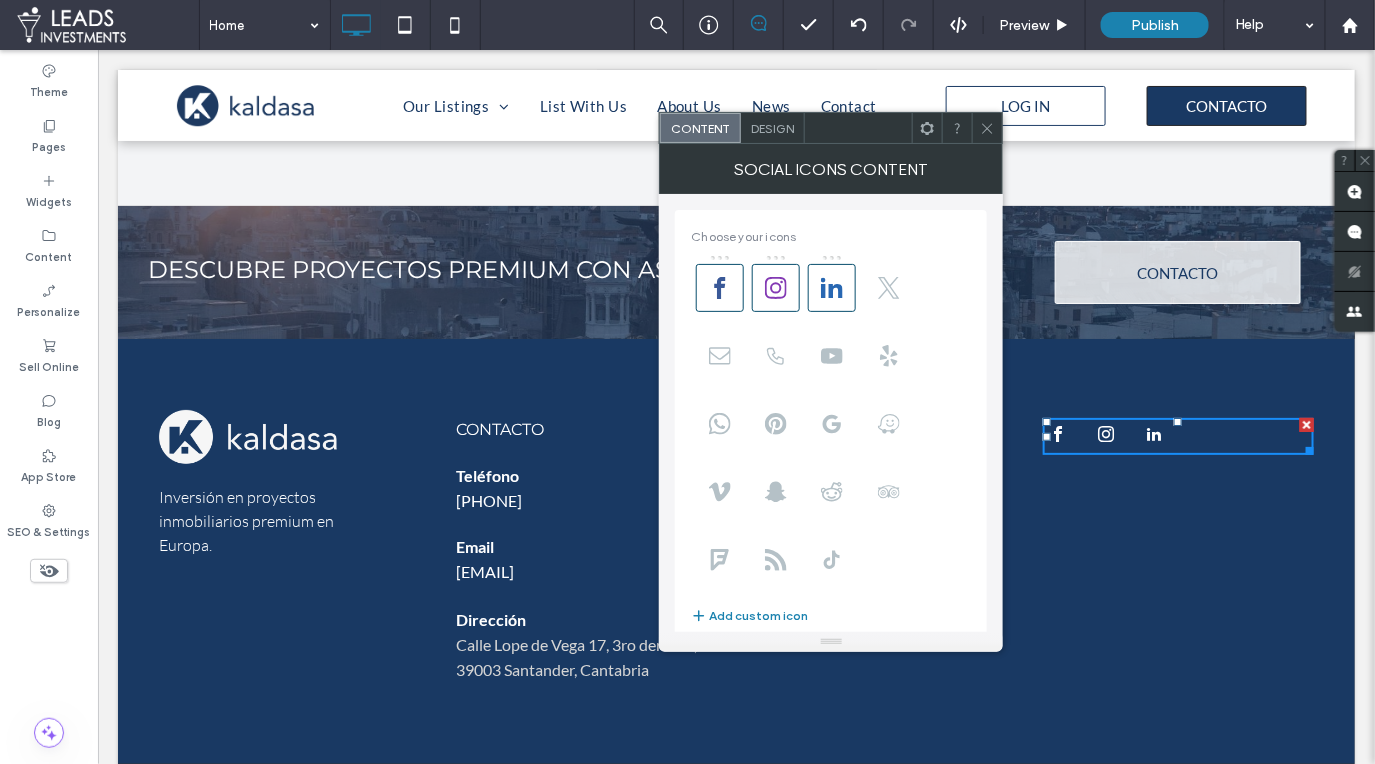 scroll, scrollTop: 346, scrollLeft: 0, axis: vertical 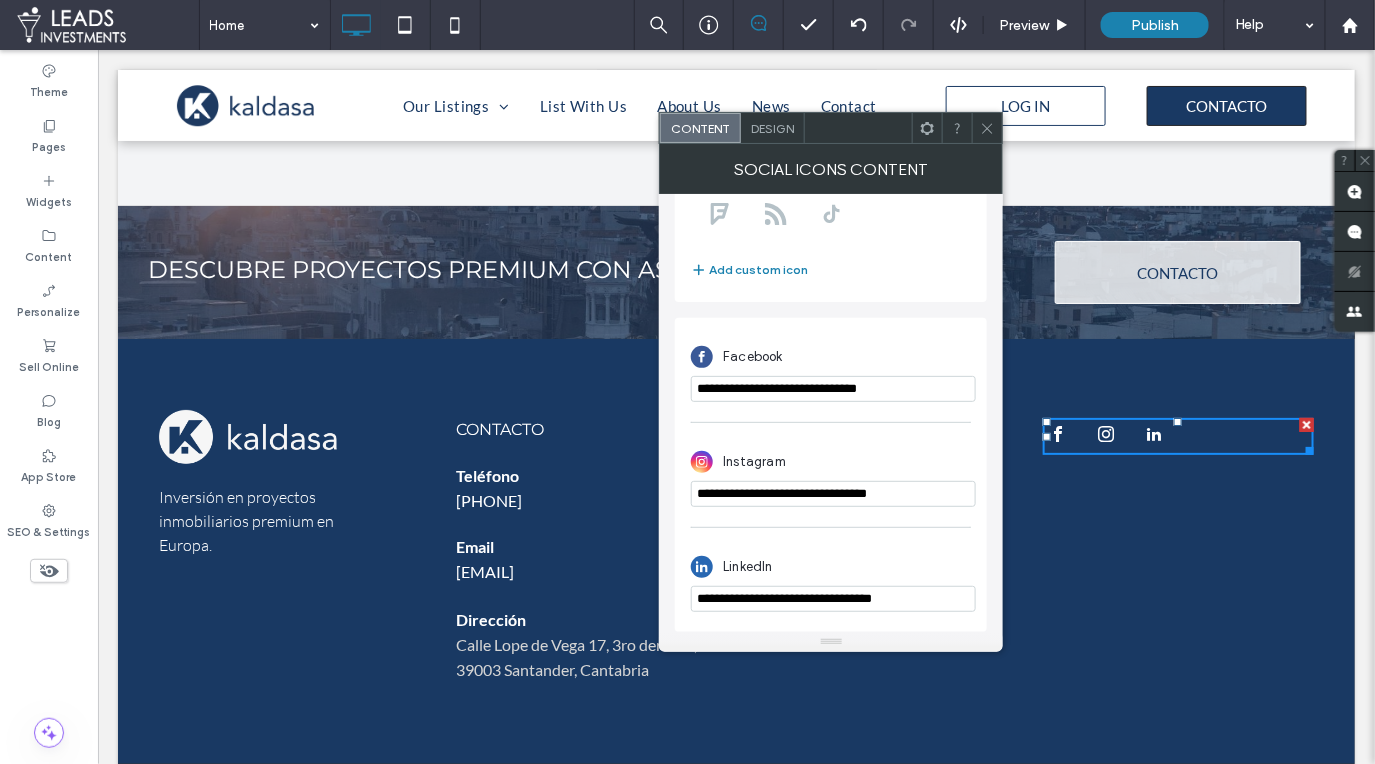 click 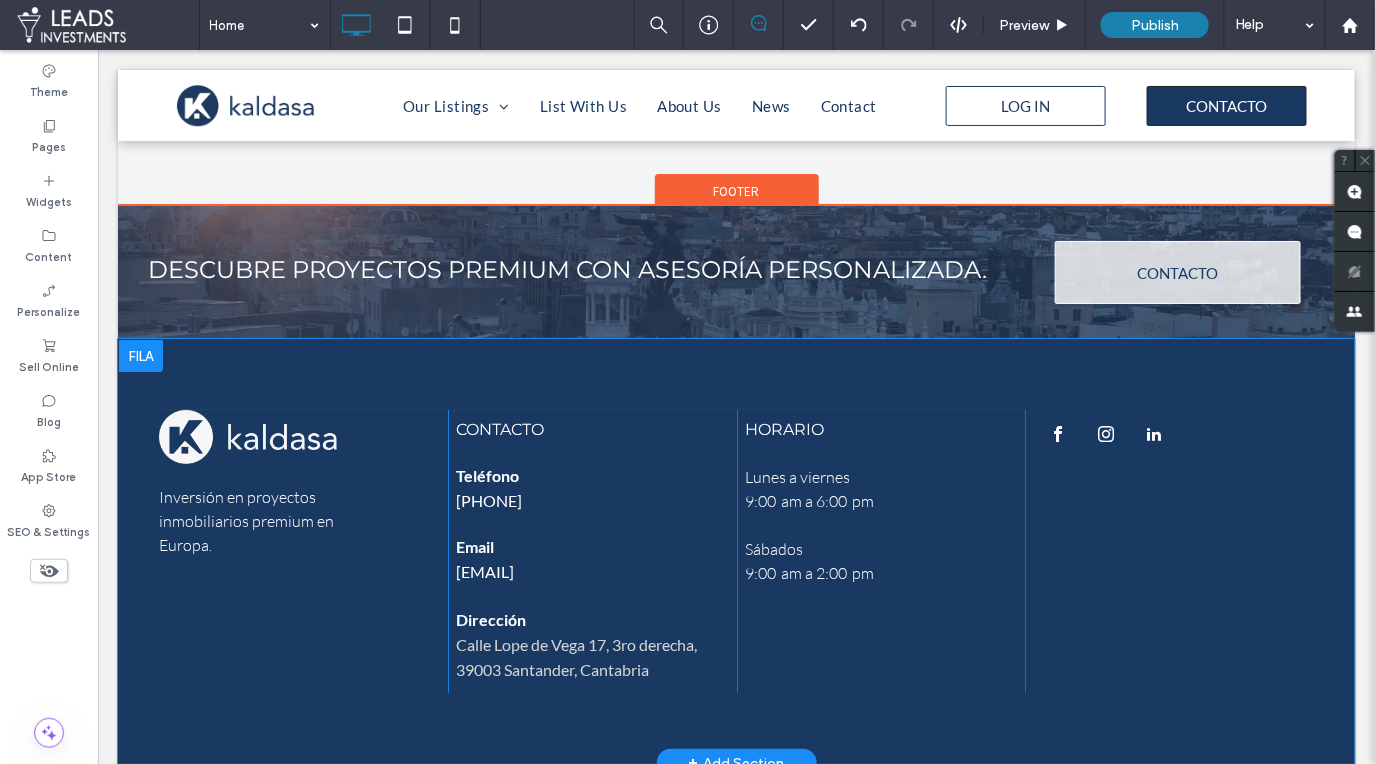 scroll, scrollTop: 4931, scrollLeft: 0, axis: vertical 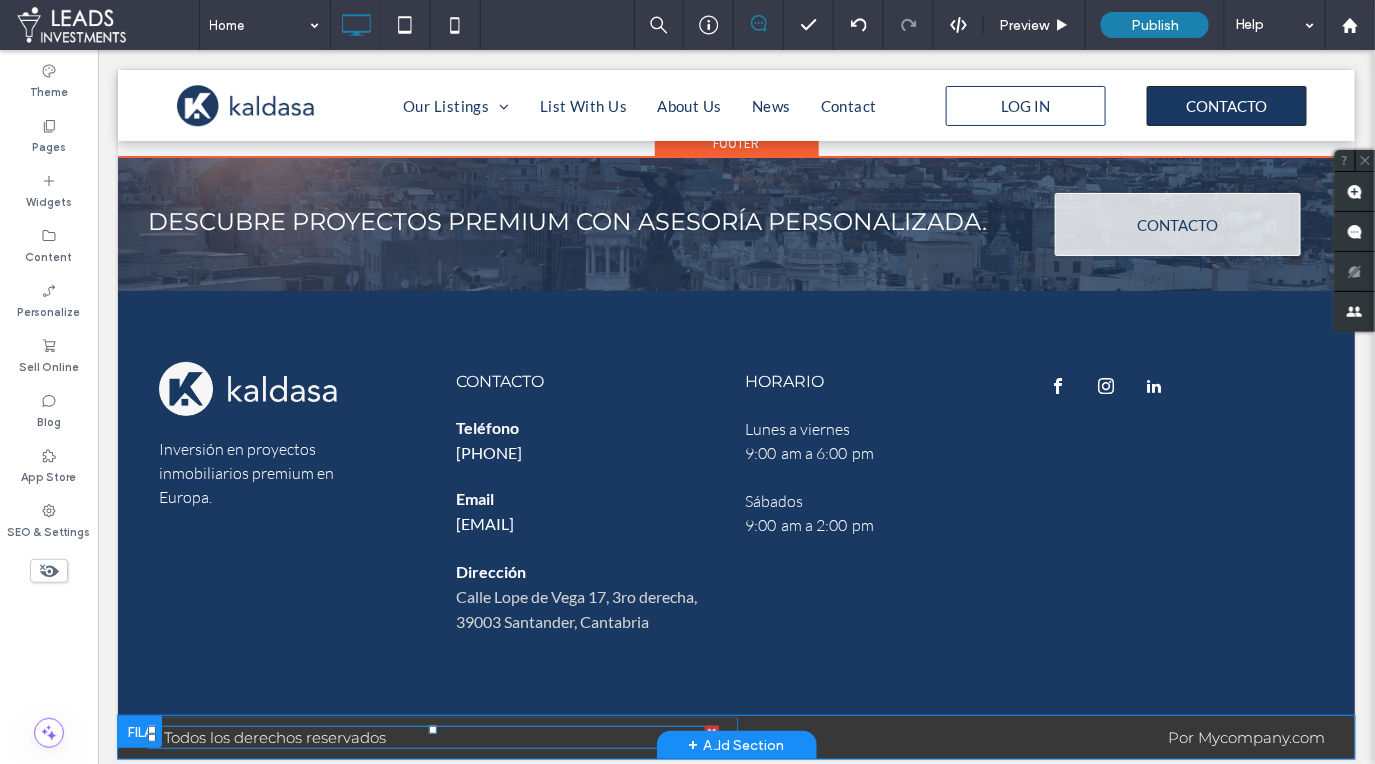 click on "© Todos los derechos reservados" at bounding box center [432, 736] 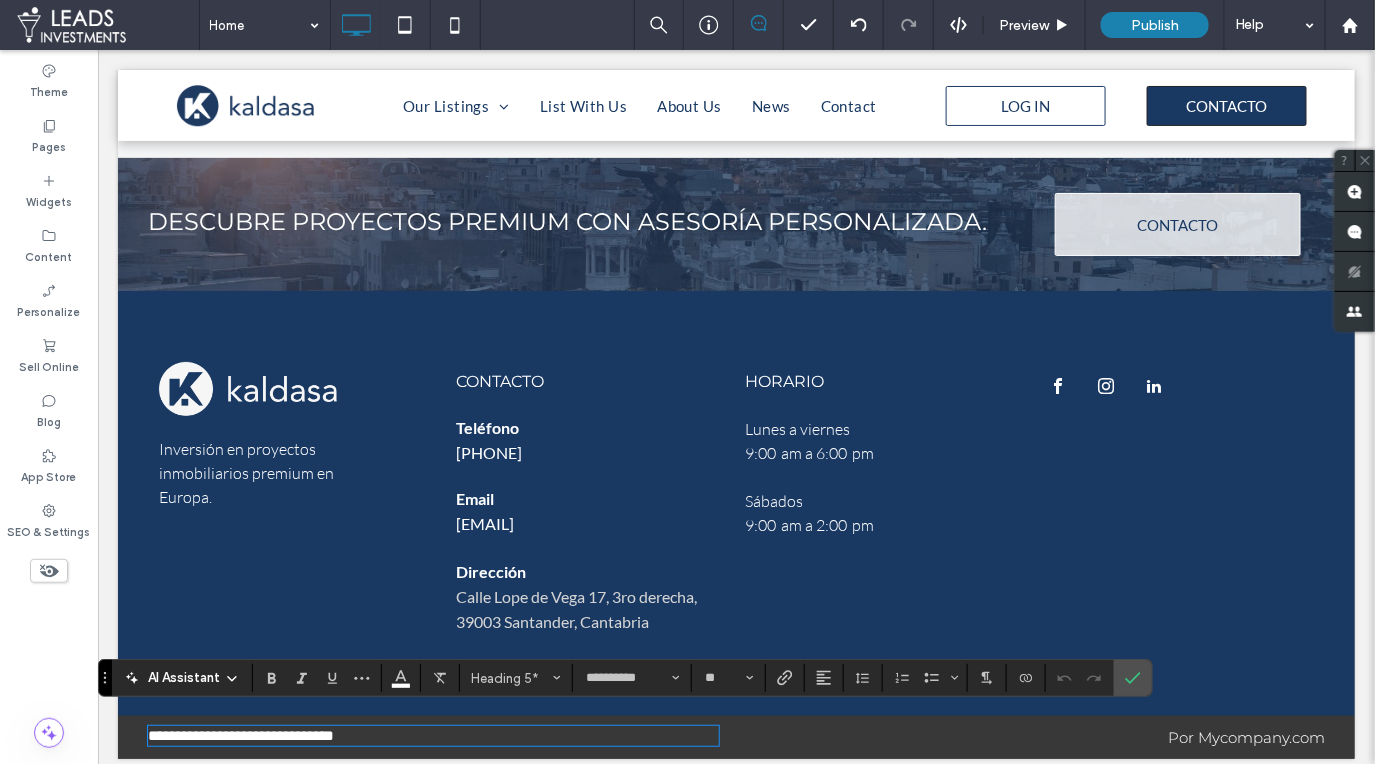 drag, startPoint x: 408, startPoint y: 724, endPoint x: 420, endPoint y: 724, distance: 12 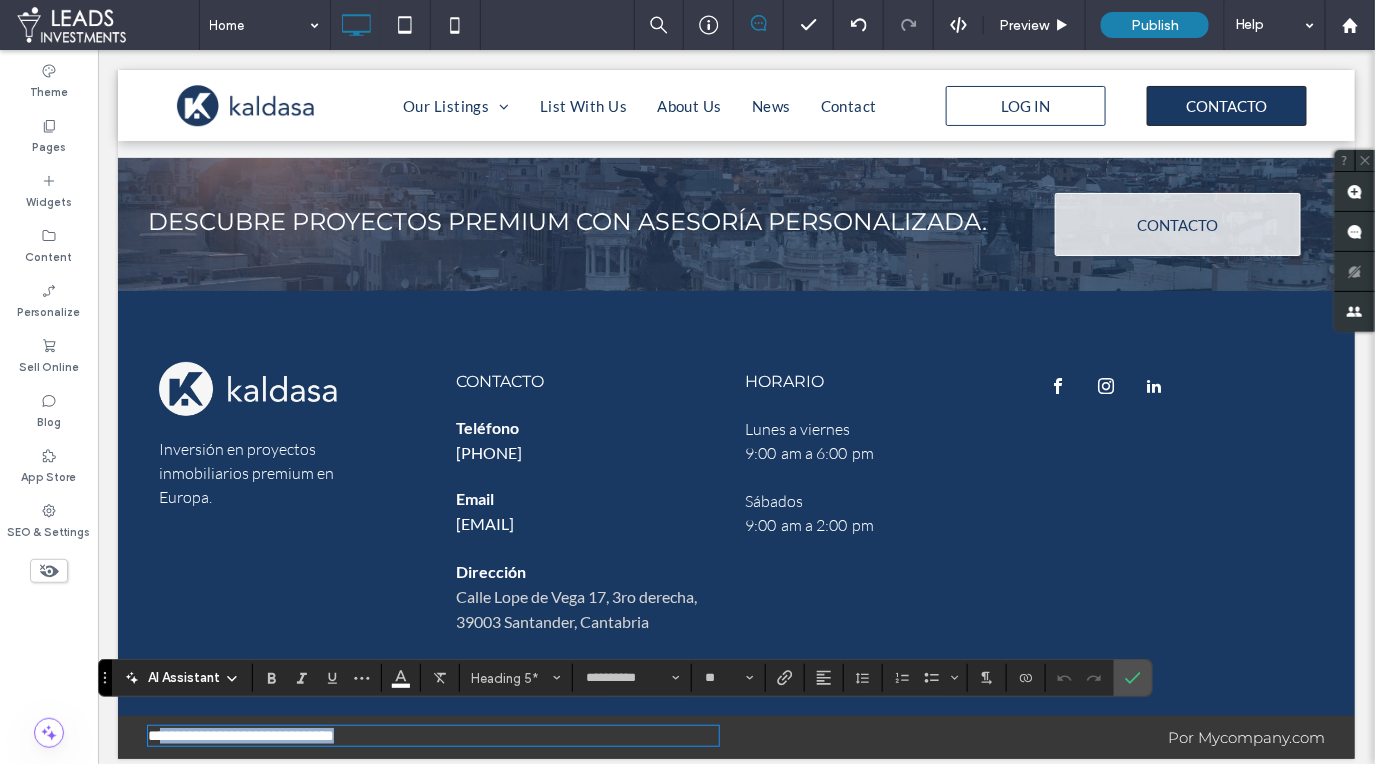 drag, startPoint x: 426, startPoint y: 724, endPoint x: 167, endPoint y: 724, distance: 259 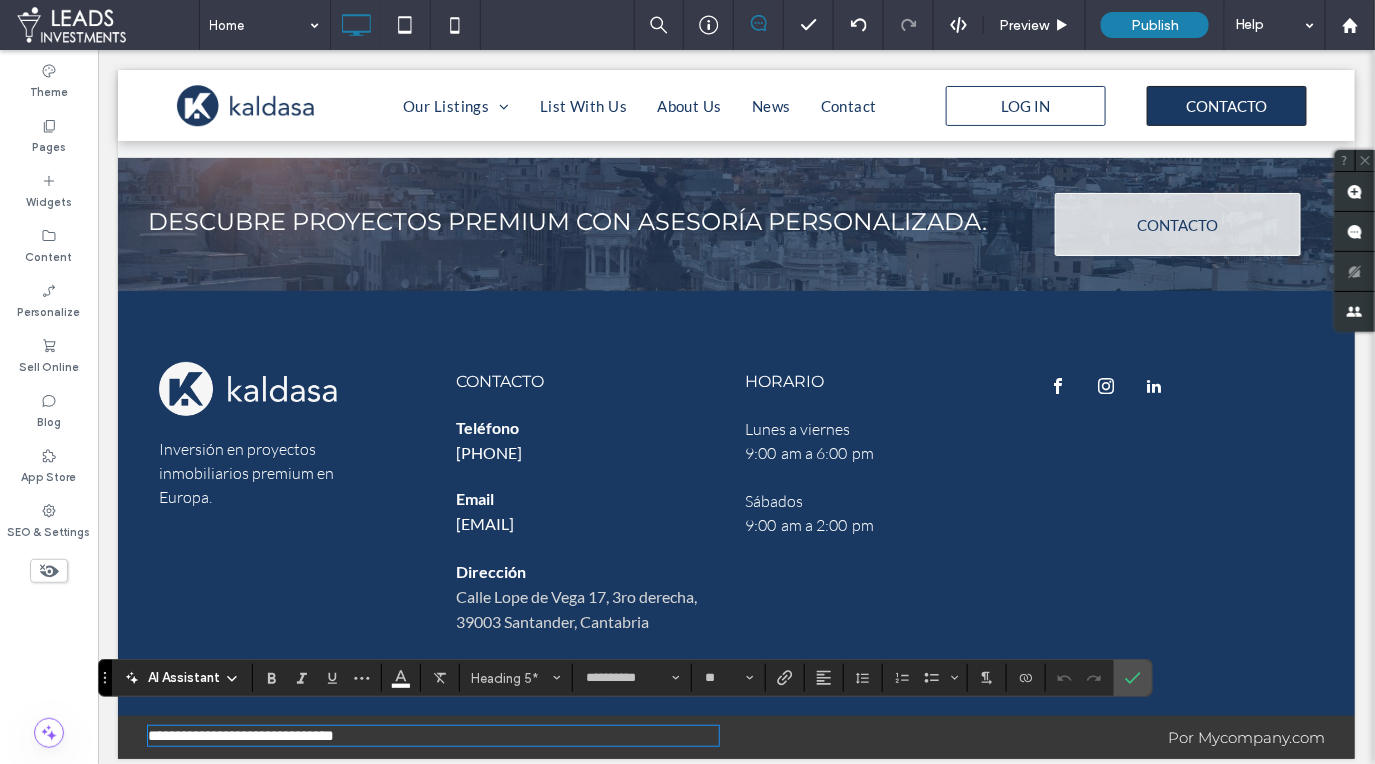 type on "****" 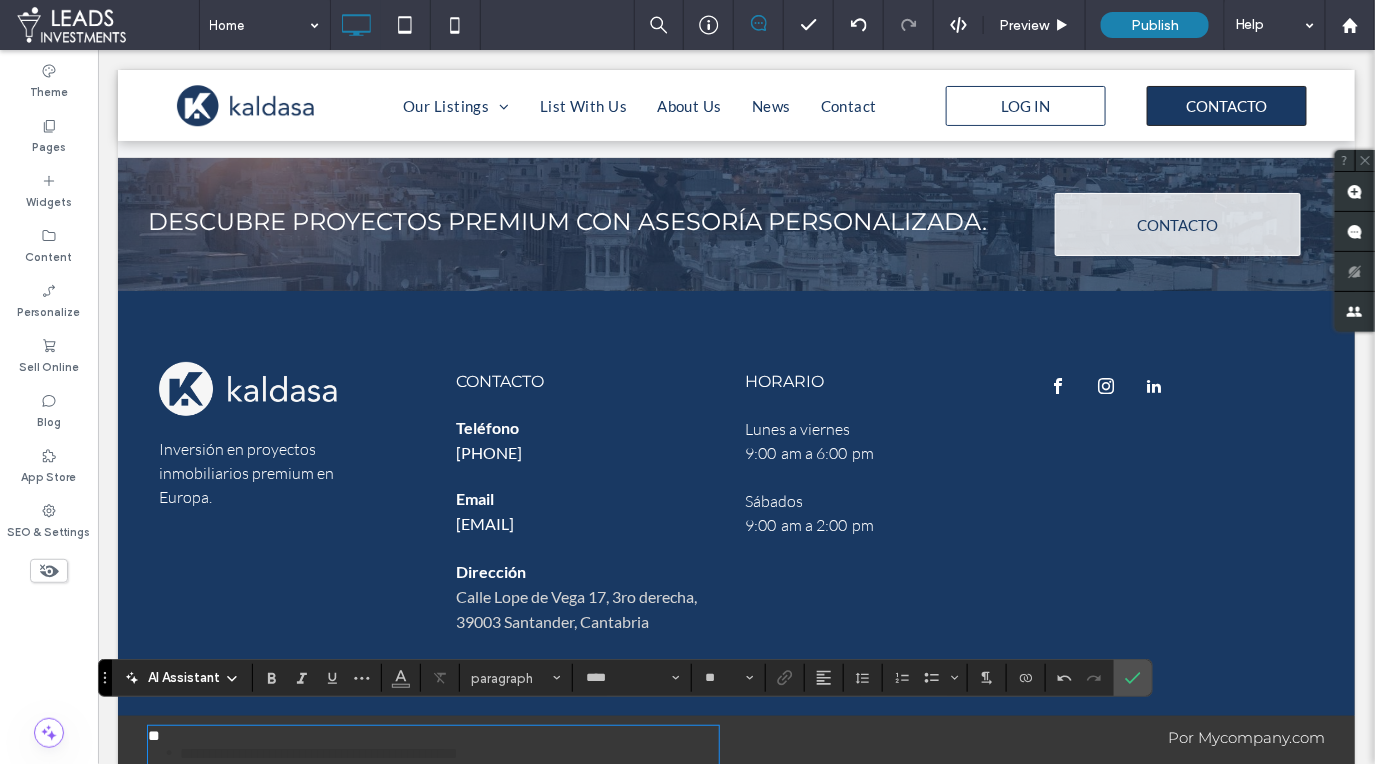 scroll, scrollTop: 0, scrollLeft: 0, axis: both 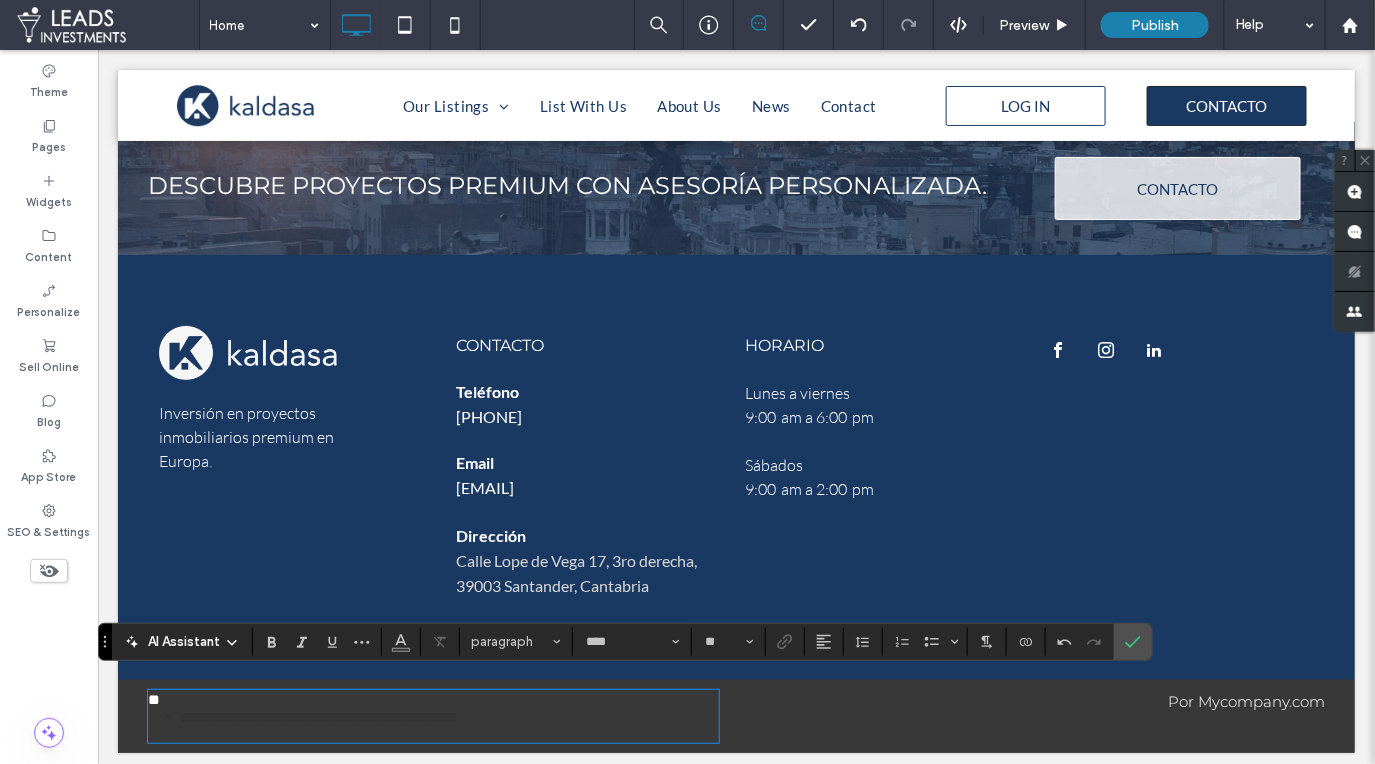 type on "**********" 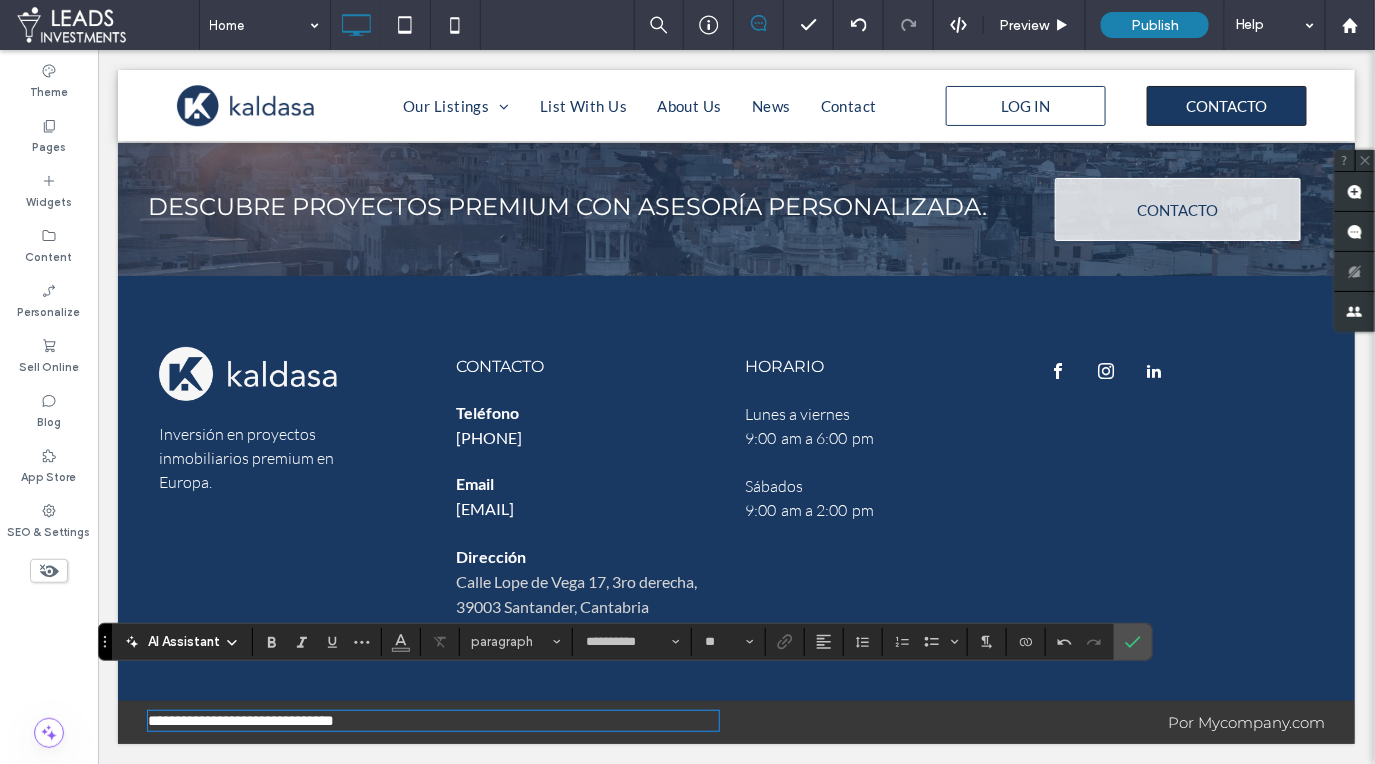scroll, scrollTop: 4931, scrollLeft: 0, axis: vertical 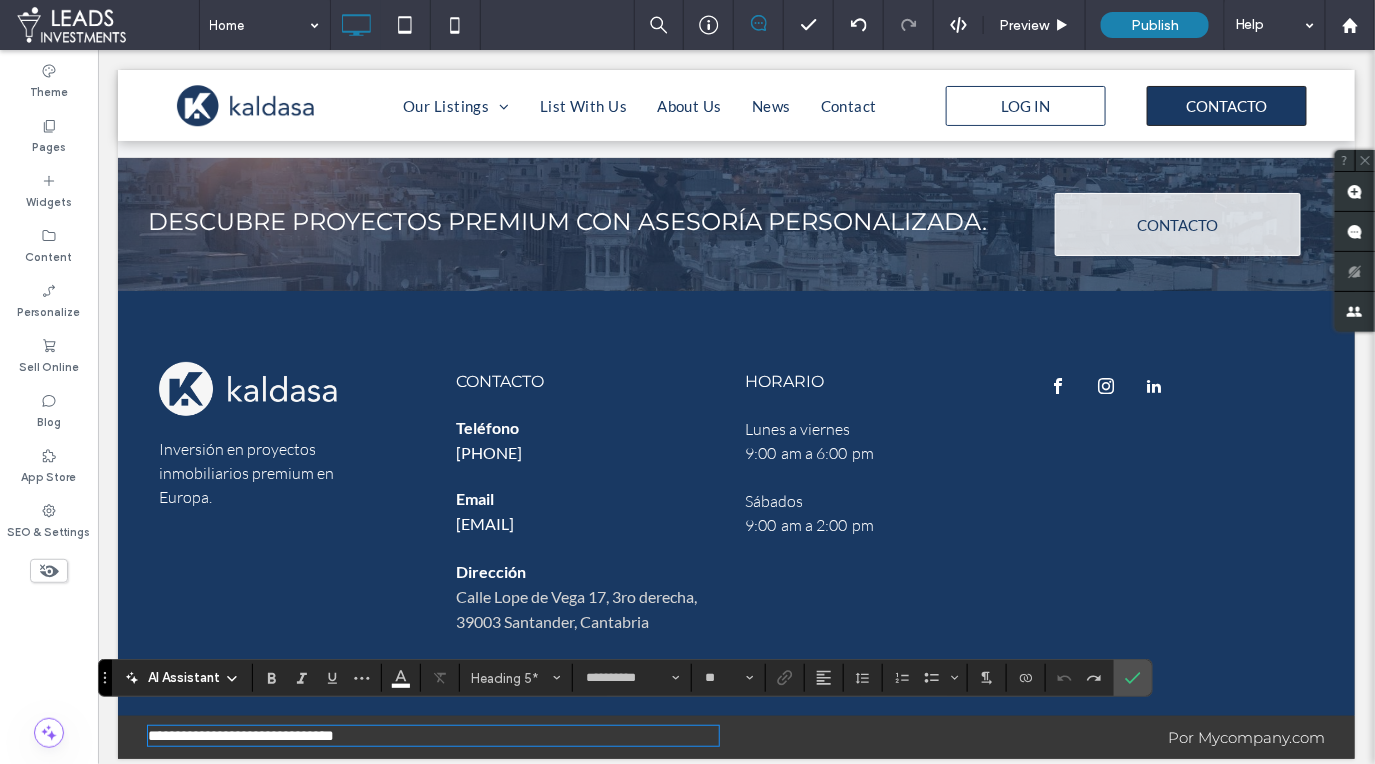 type 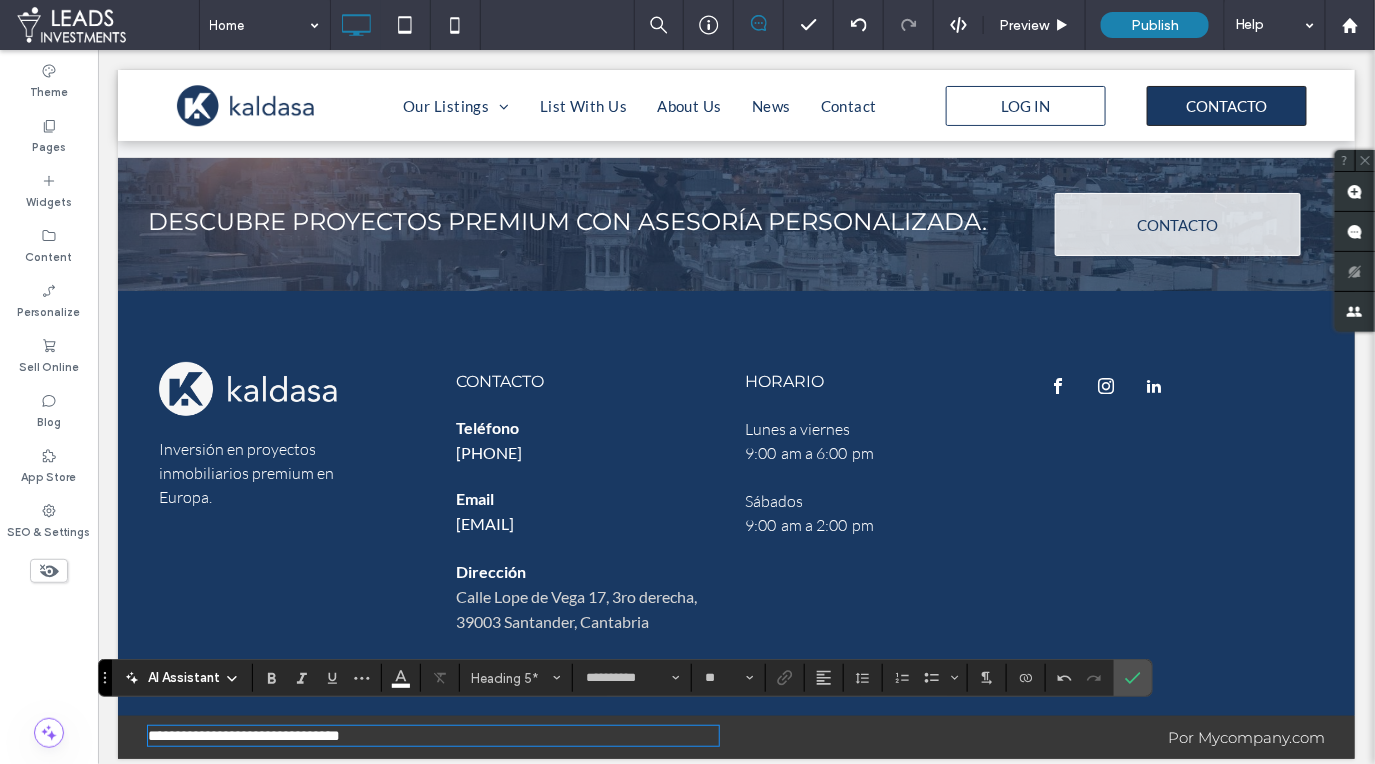 type on "****" 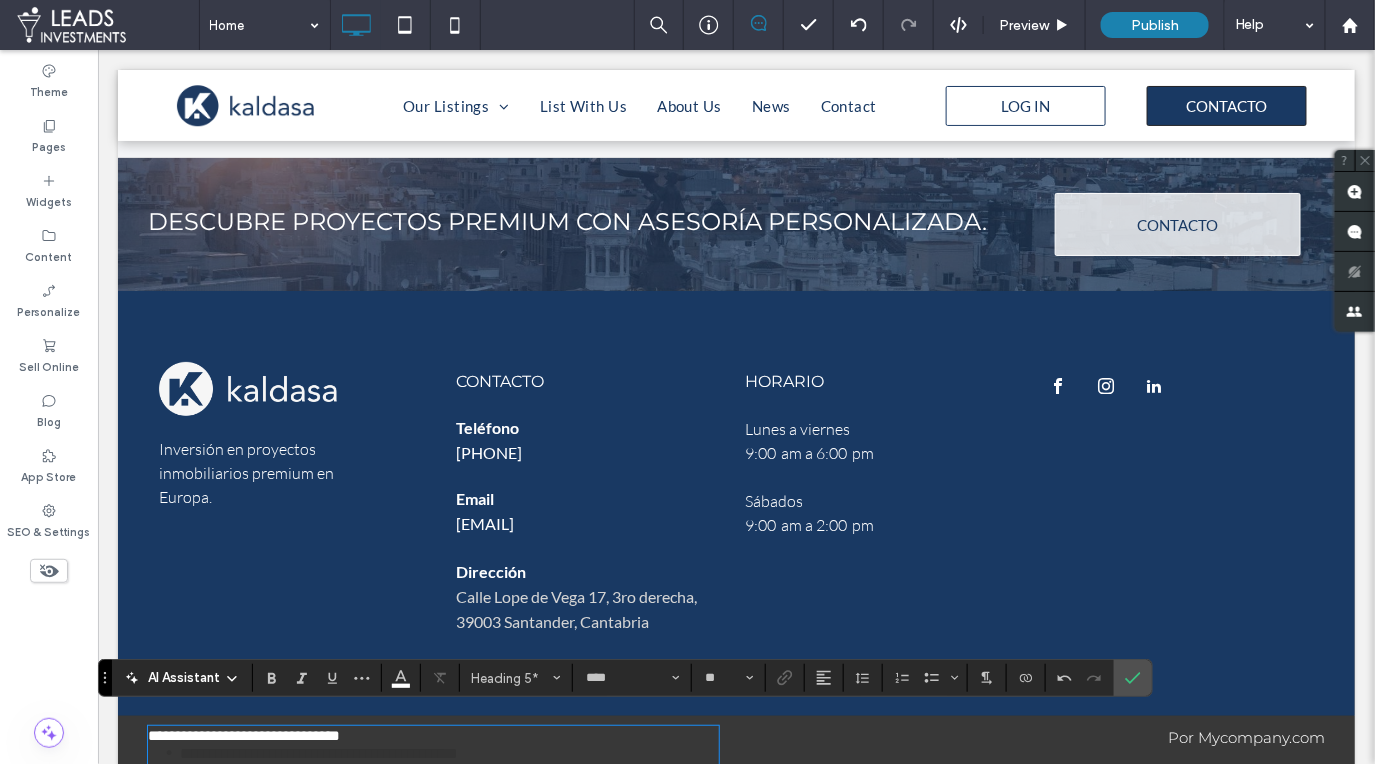 scroll, scrollTop: 0, scrollLeft: 0, axis: both 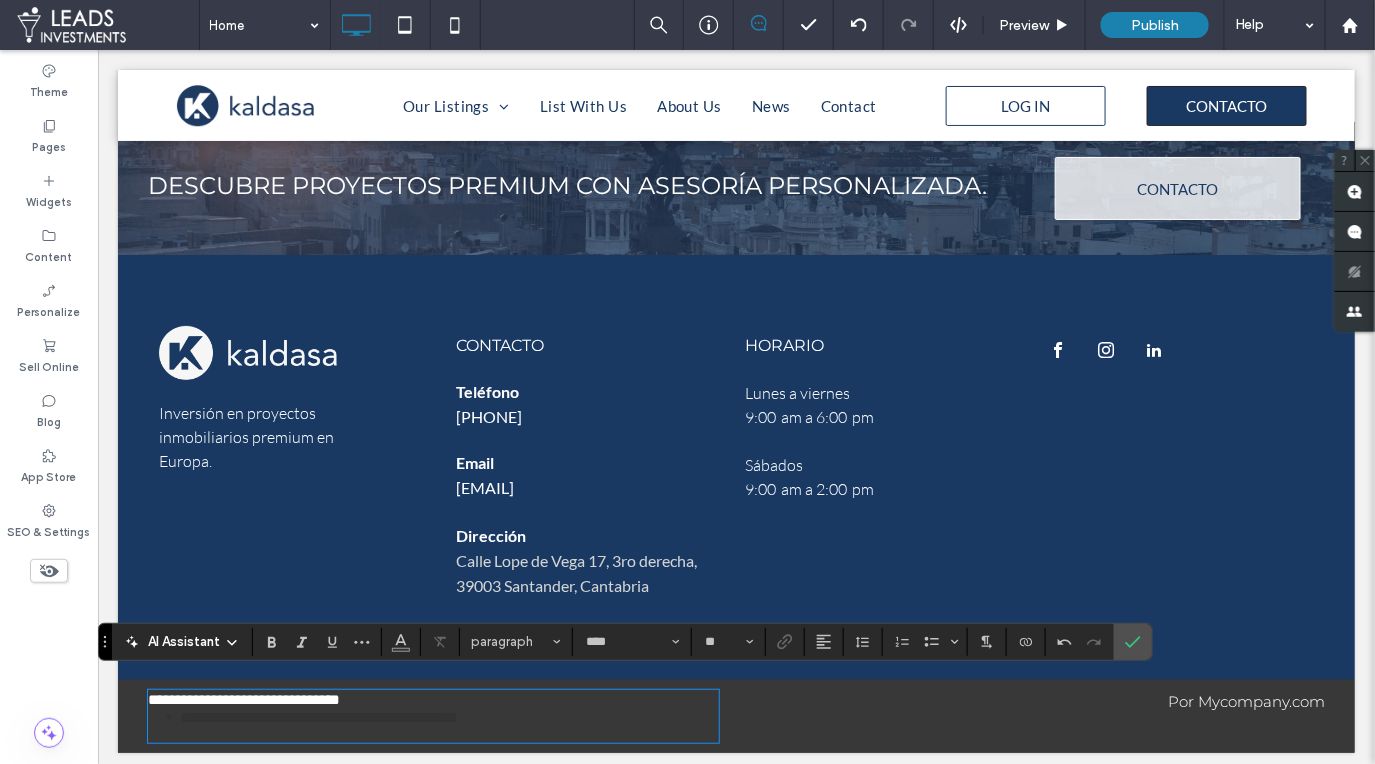 type on "**********" 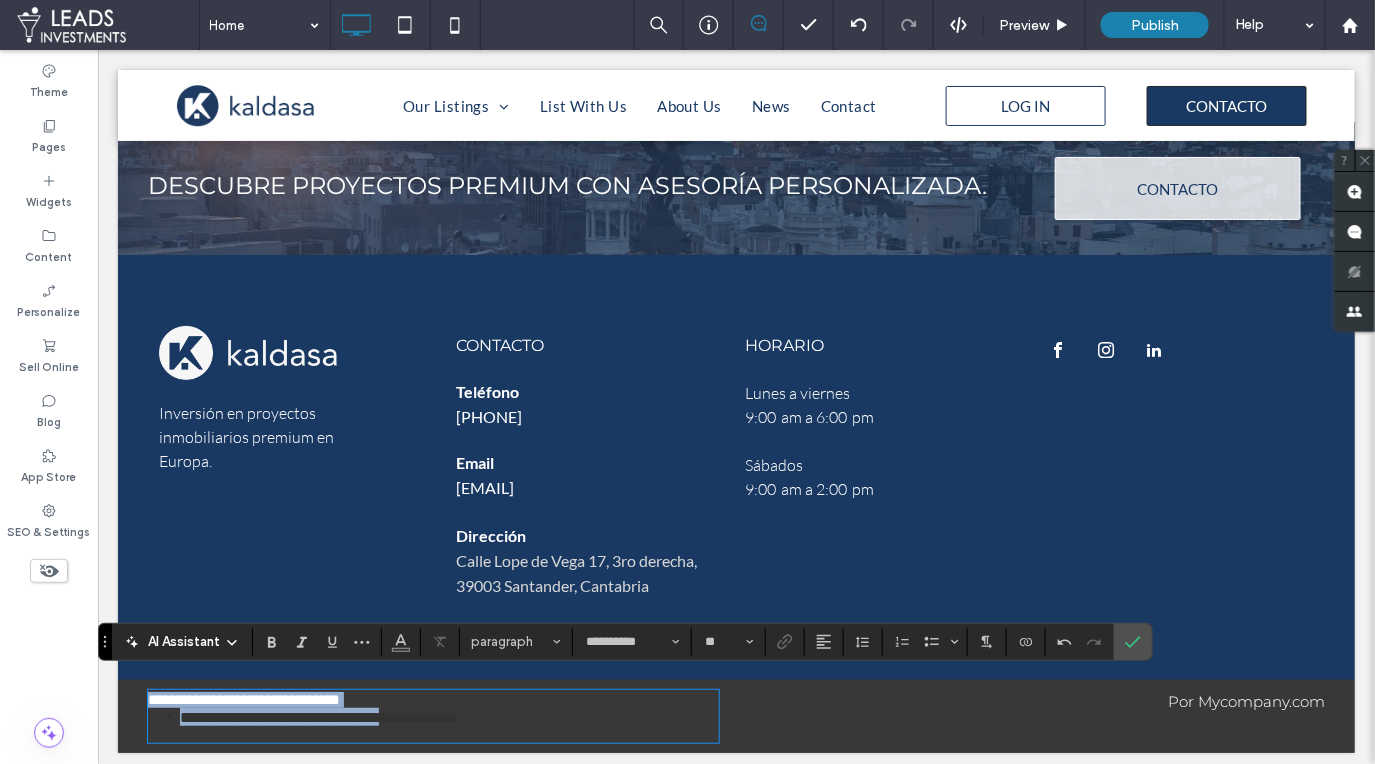 type 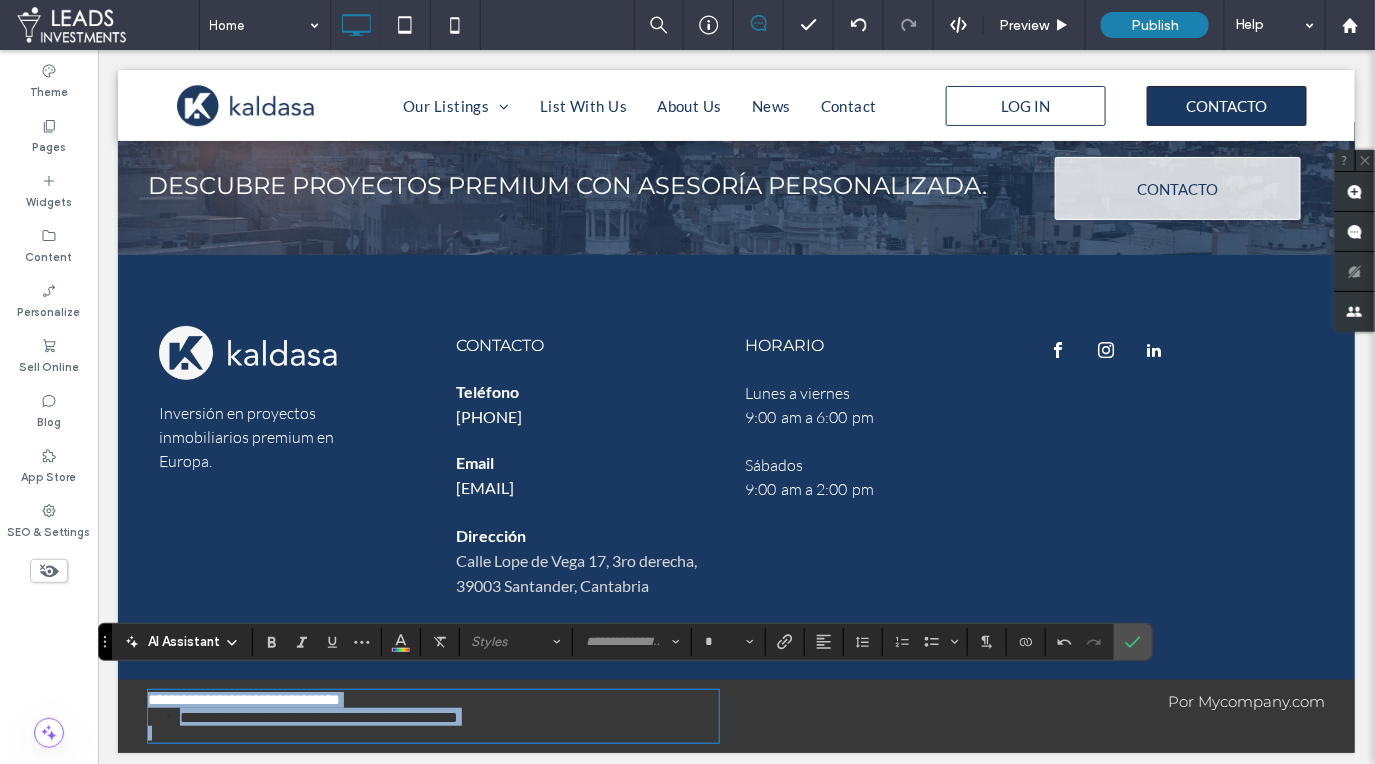 drag, startPoint x: 152, startPoint y: 686, endPoint x: 438, endPoint y: 675, distance: 286.21146 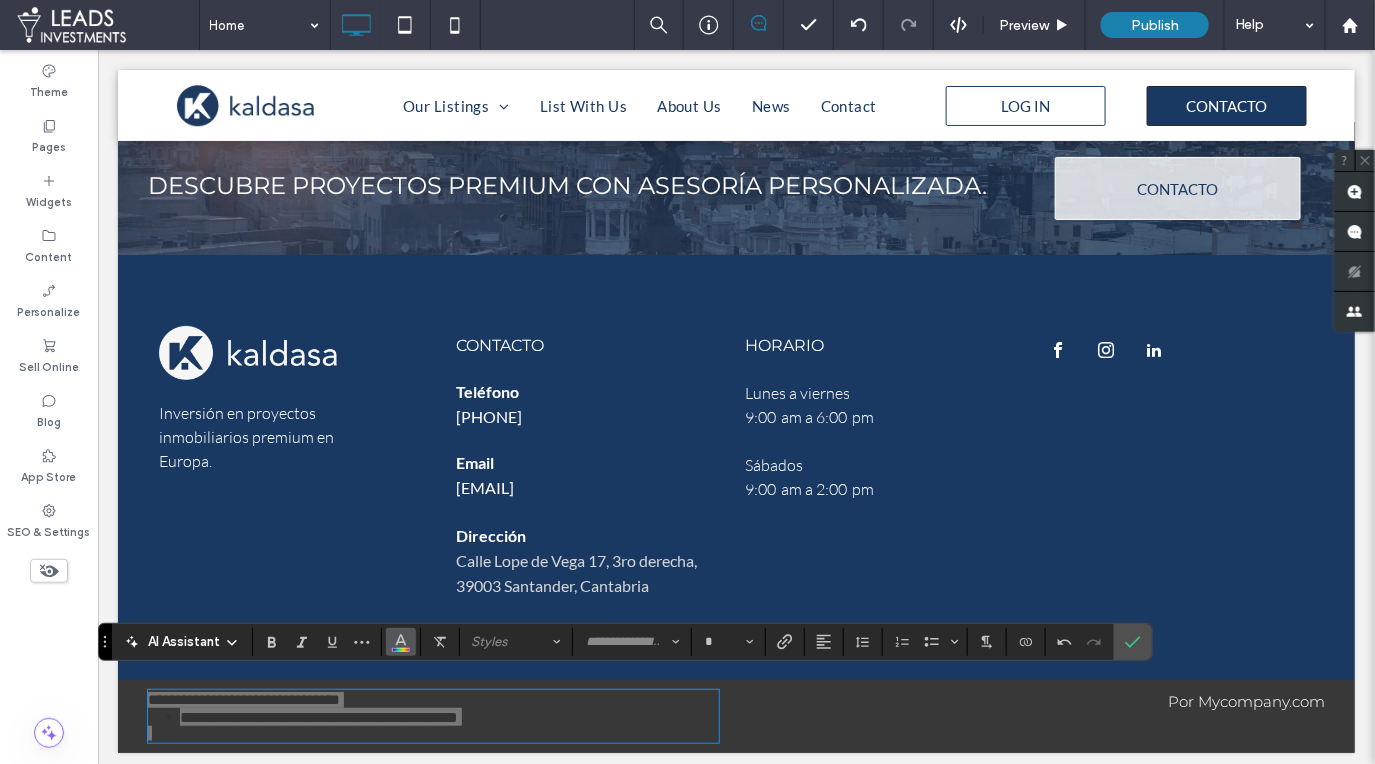 click at bounding box center [401, 642] 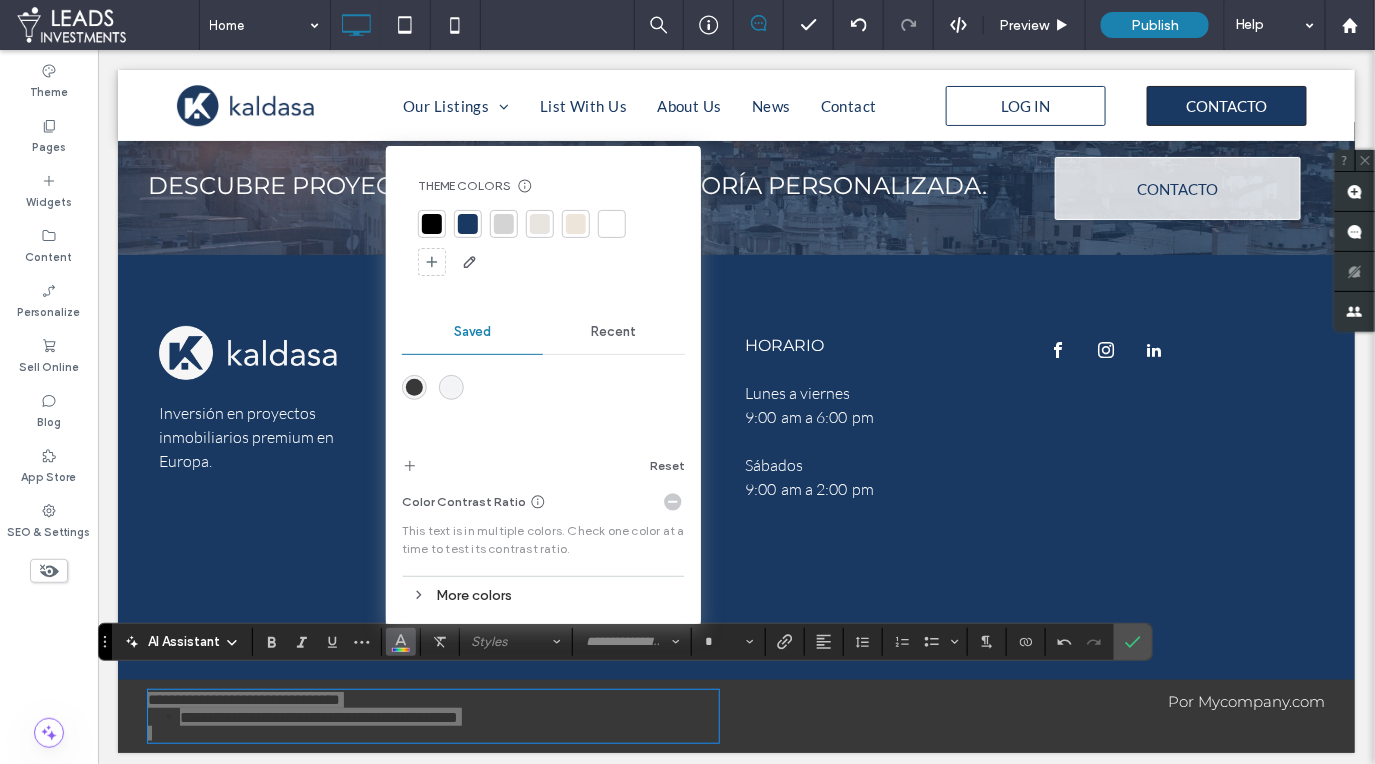 click at bounding box center [612, 224] 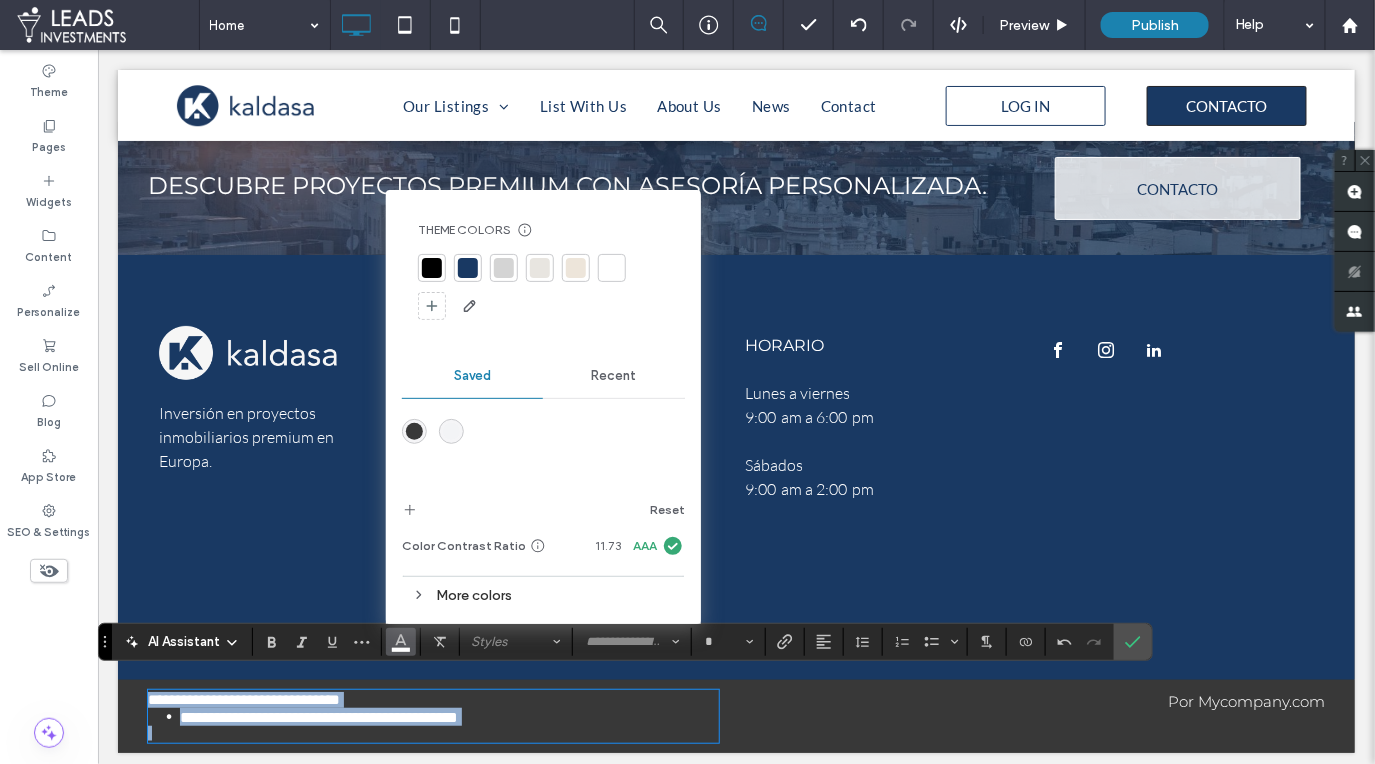 click on "**********" at bounding box center (318, 716) 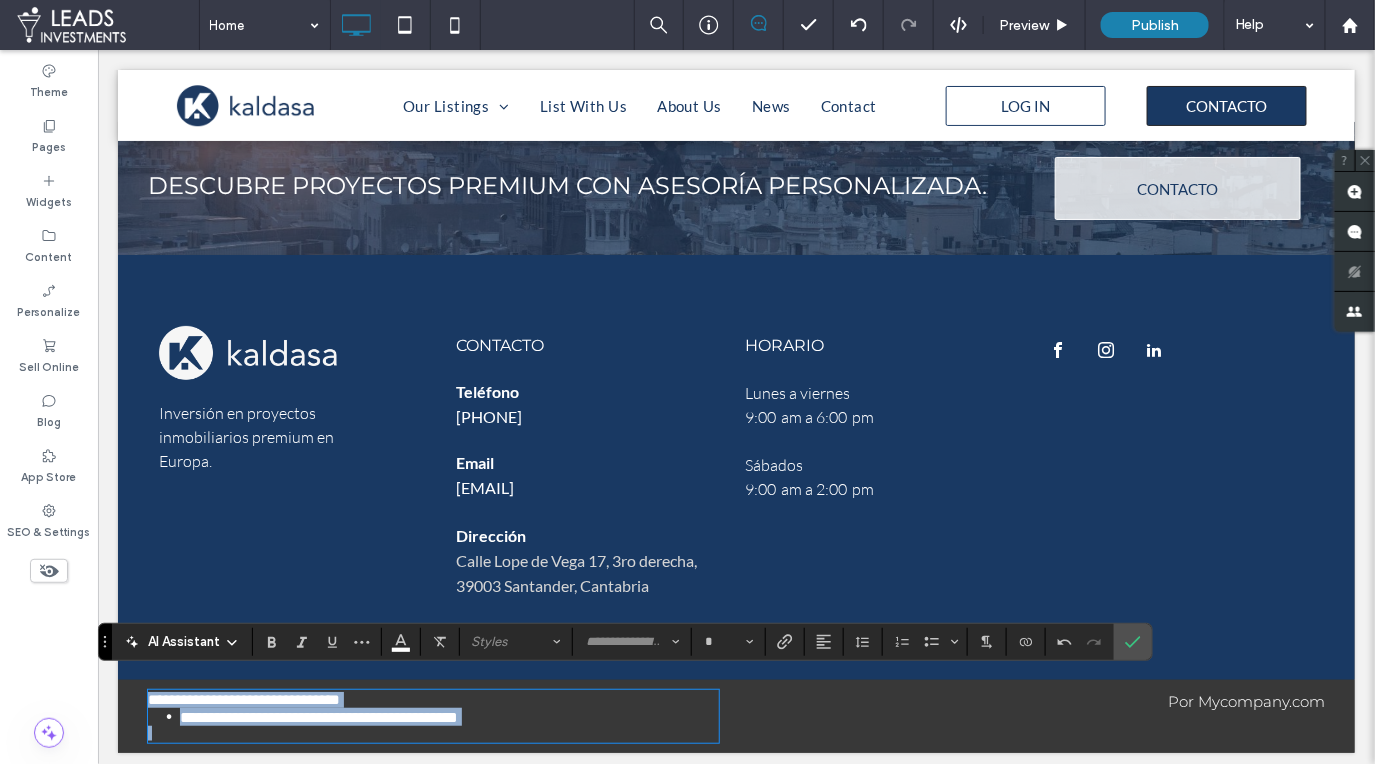 click on "**********" at bounding box center [448, 716] 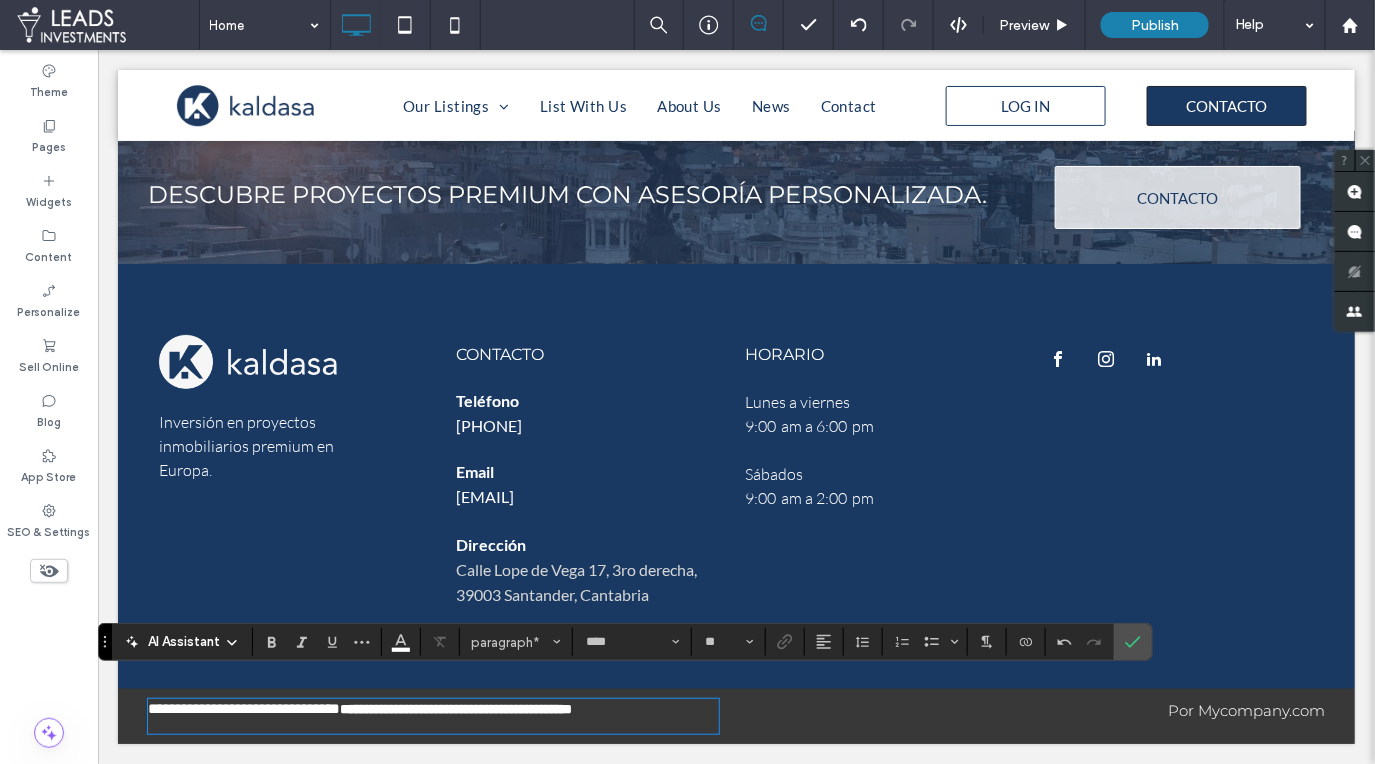 type on "**********" 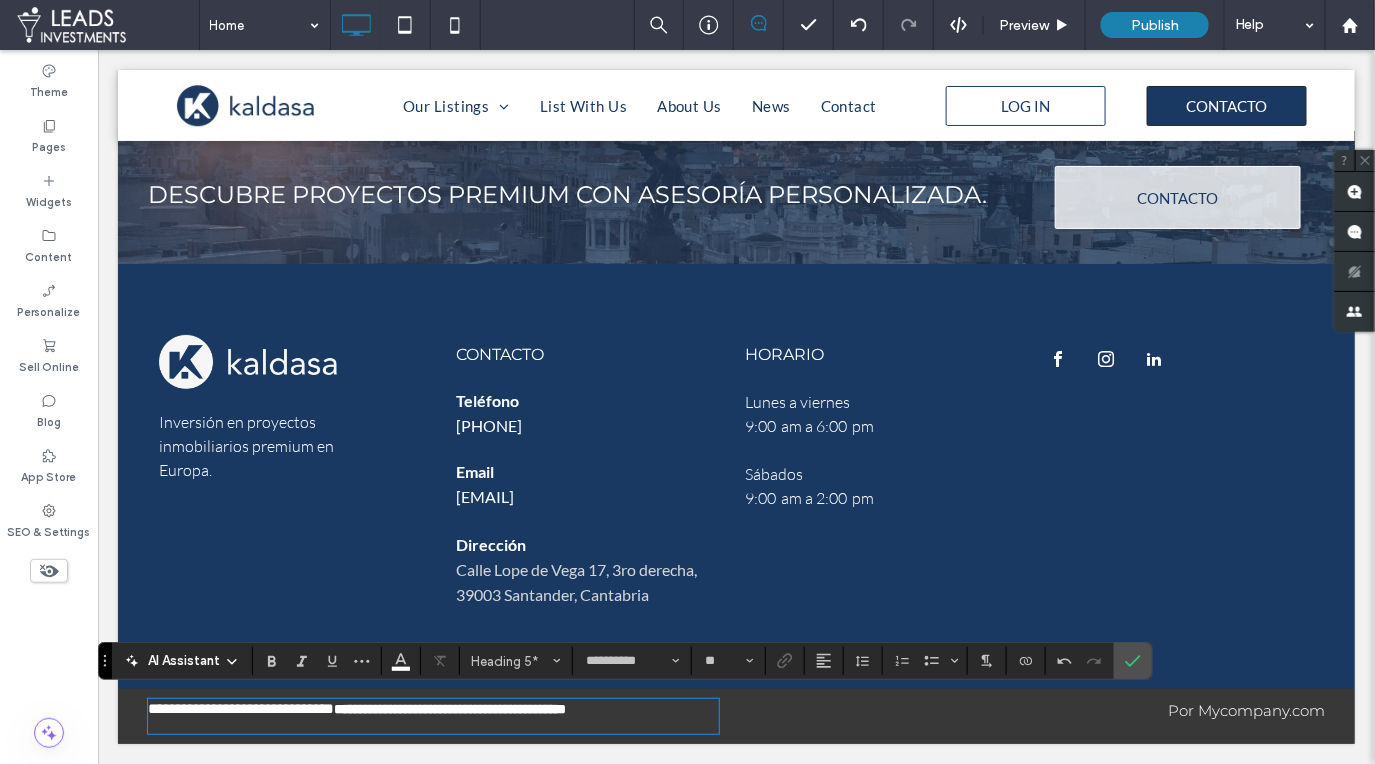 scroll, scrollTop: 4948, scrollLeft: 0, axis: vertical 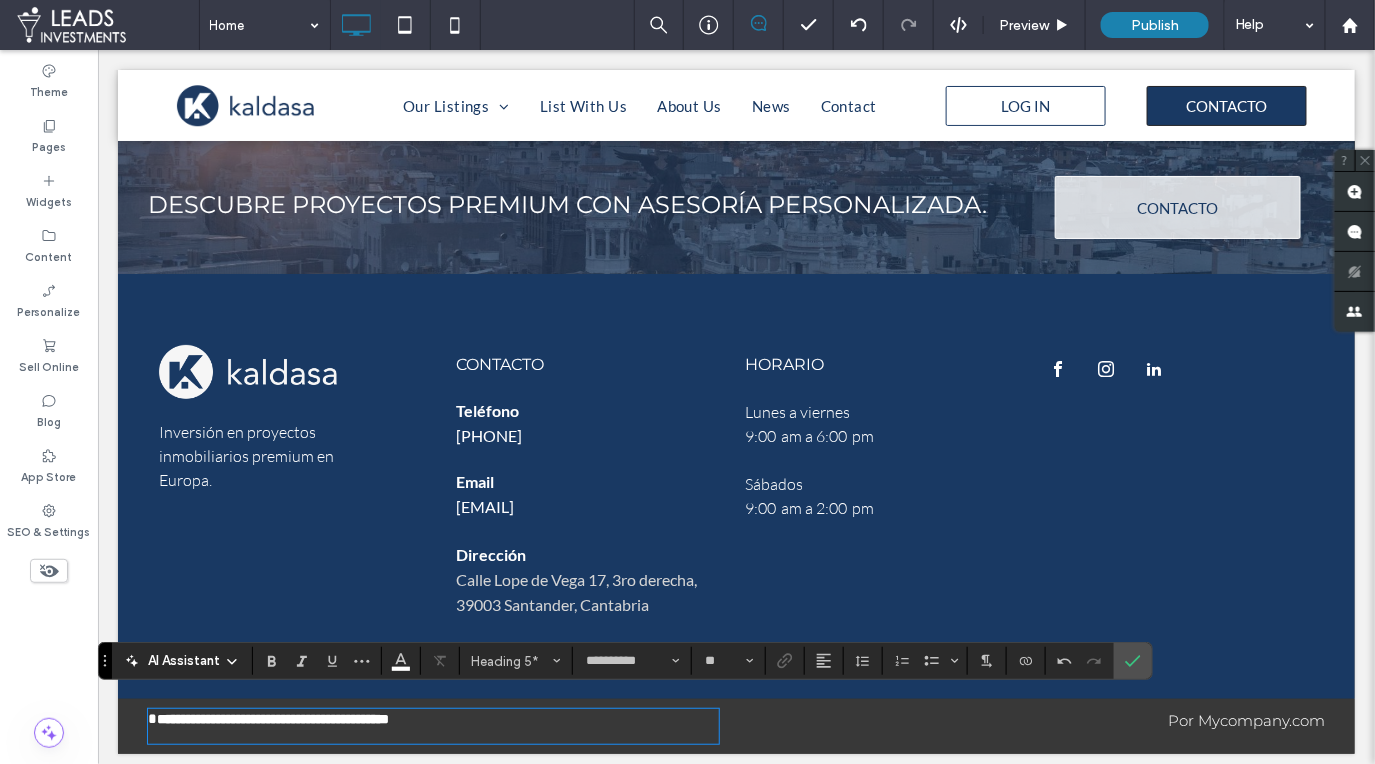 type on "**" 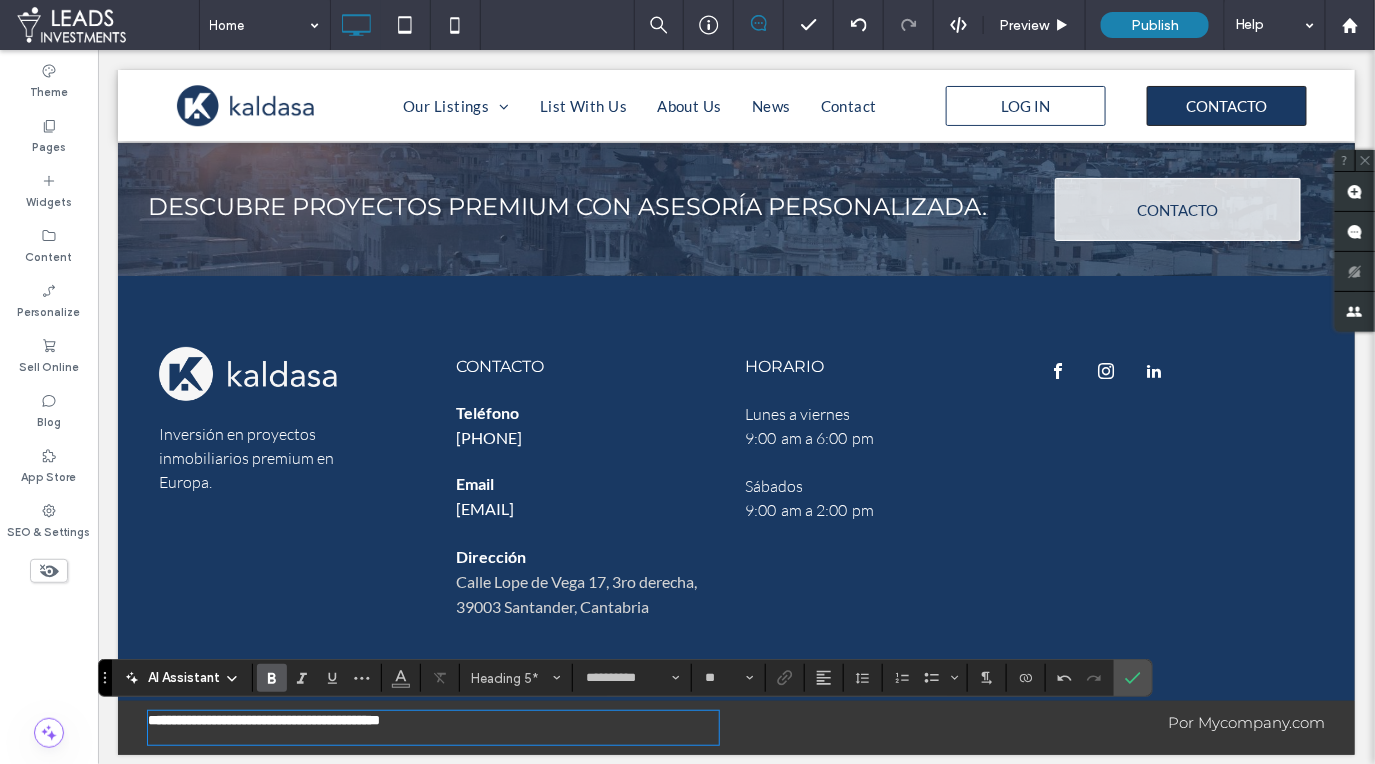 scroll, scrollTop: 4931, scrollLeft: 0, axis: vertical 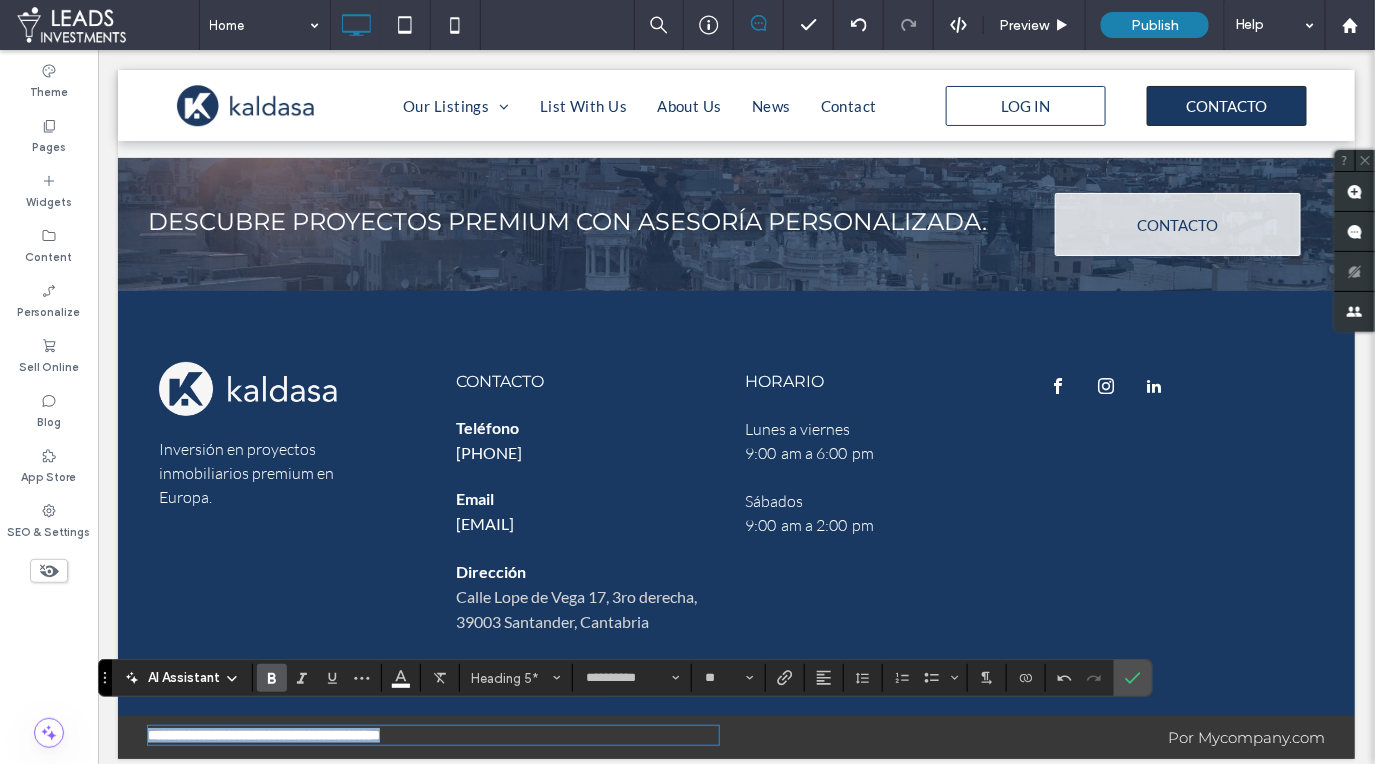 drag, startPoint x: 331, startPoint y: 726, endPoint x: 146, endPoint y: 715, distance: 185.32674 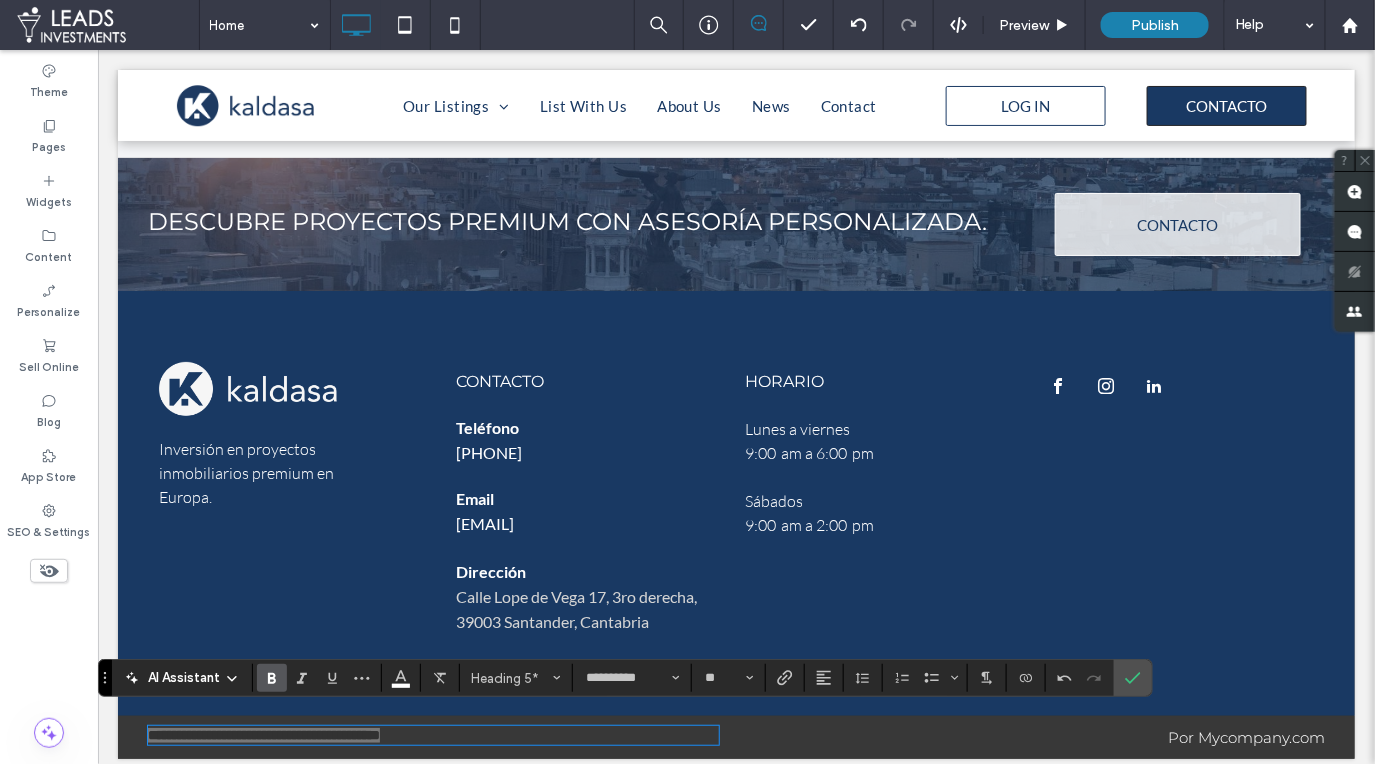 click 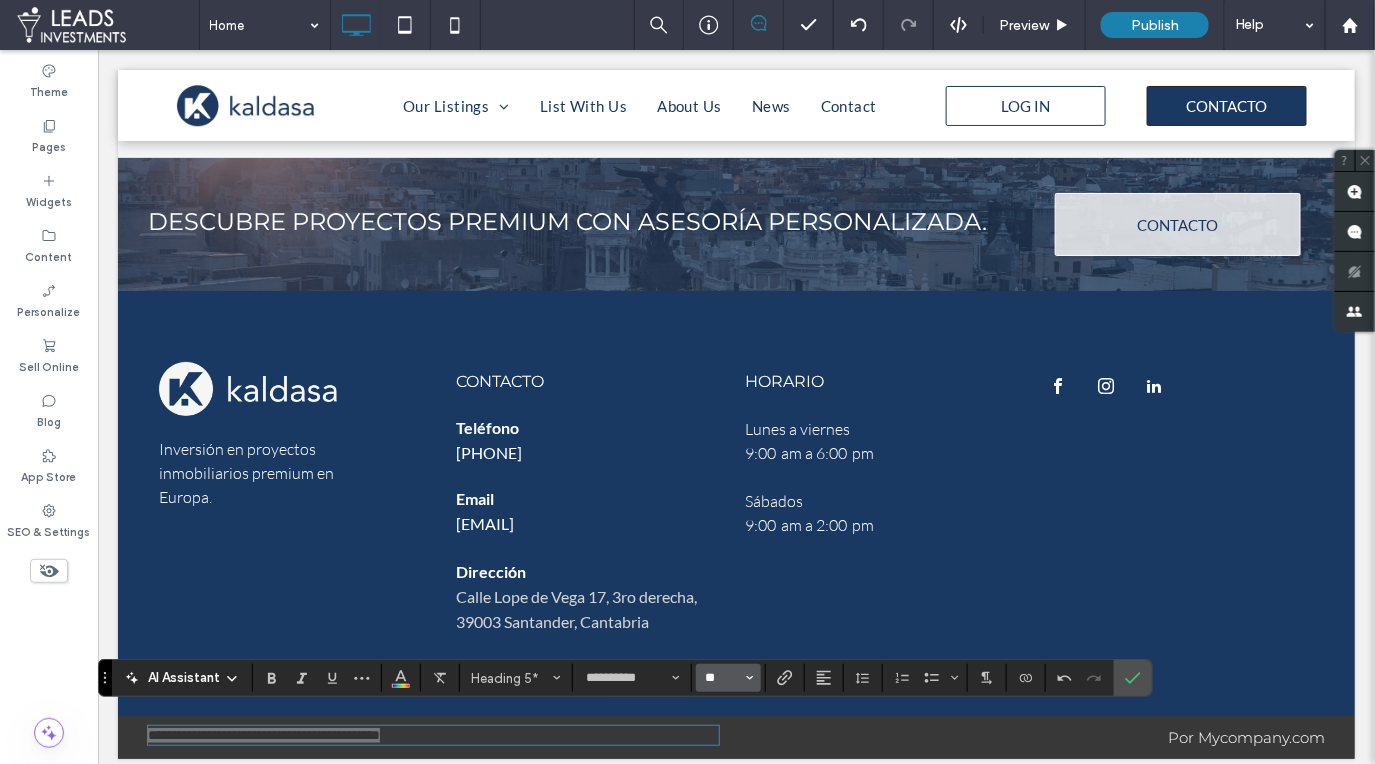 click on "**" at bounding box center (722, 678) 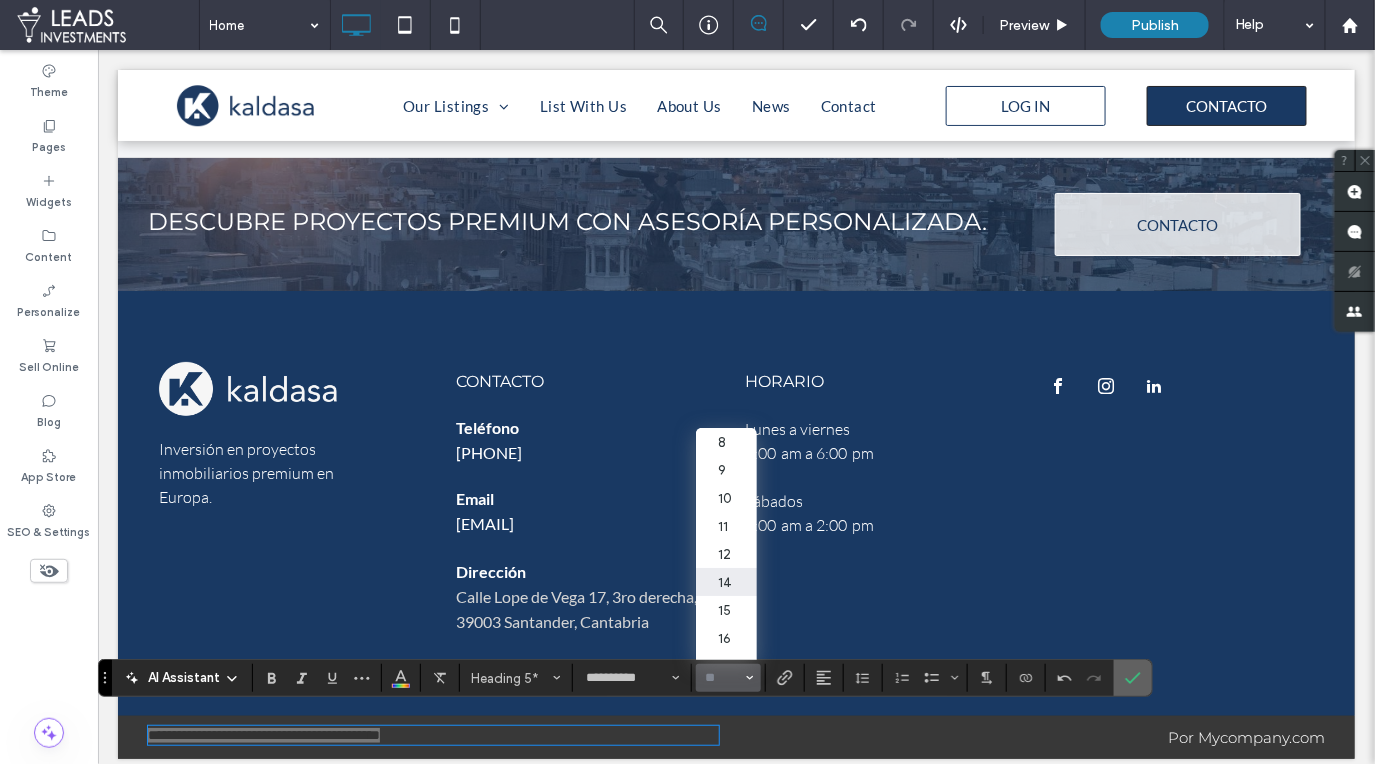 click 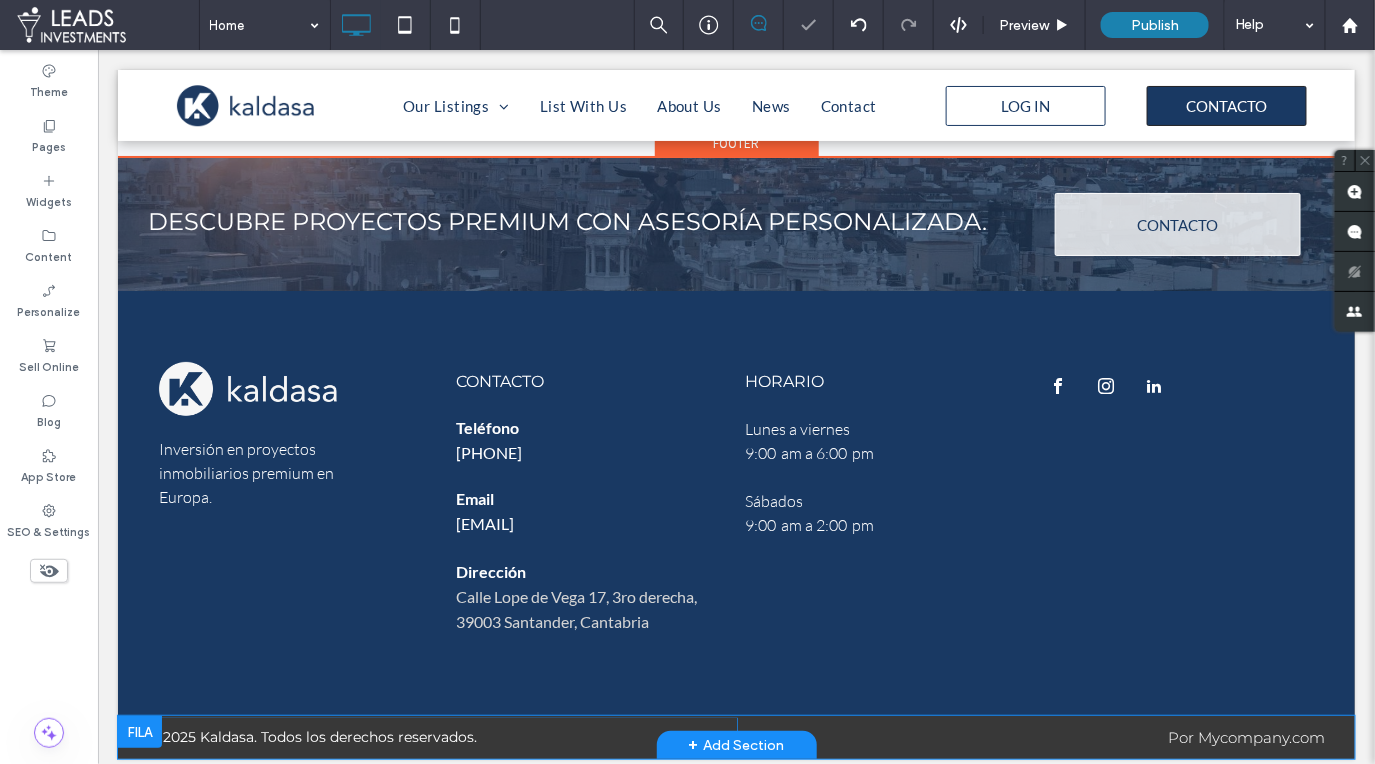 click at bounding box center (139, 731) 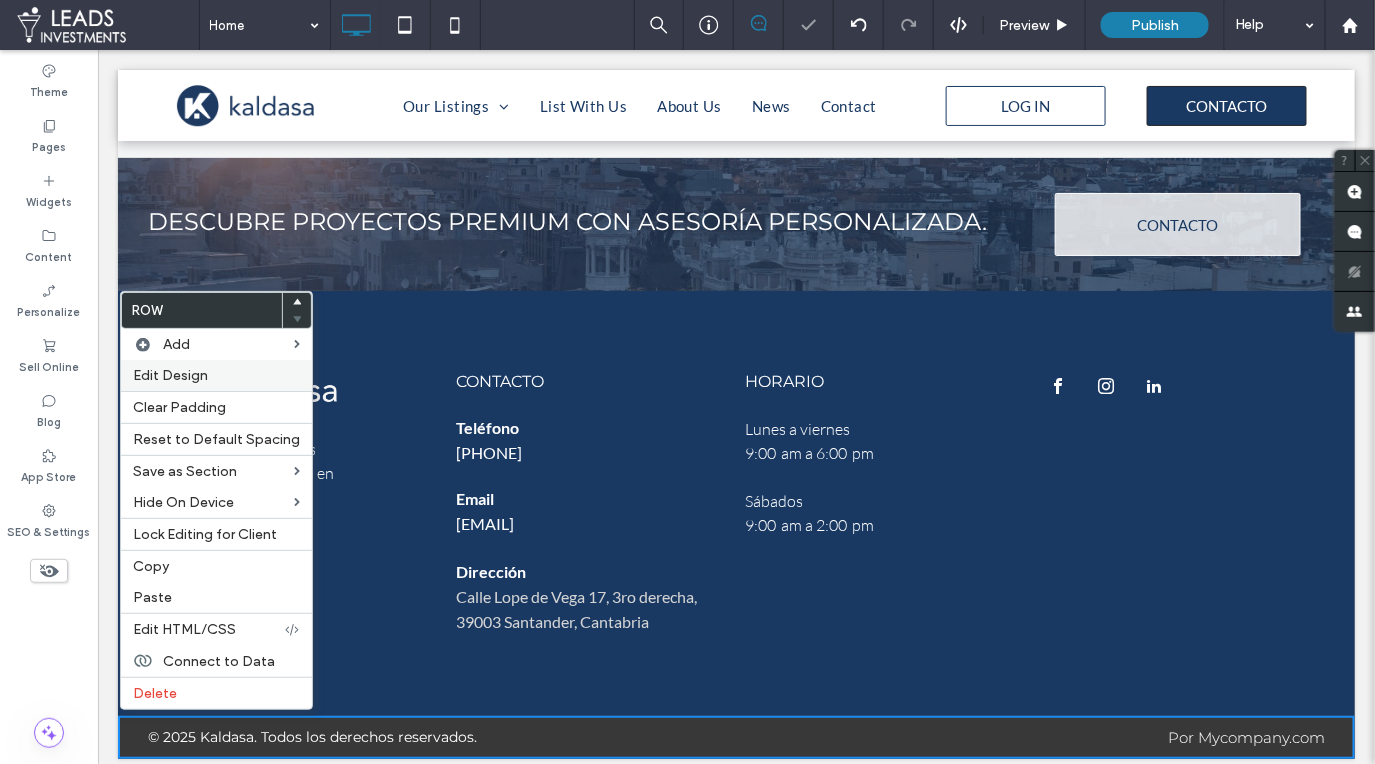 click on "Edit Design" at bounding box center [216, 375] 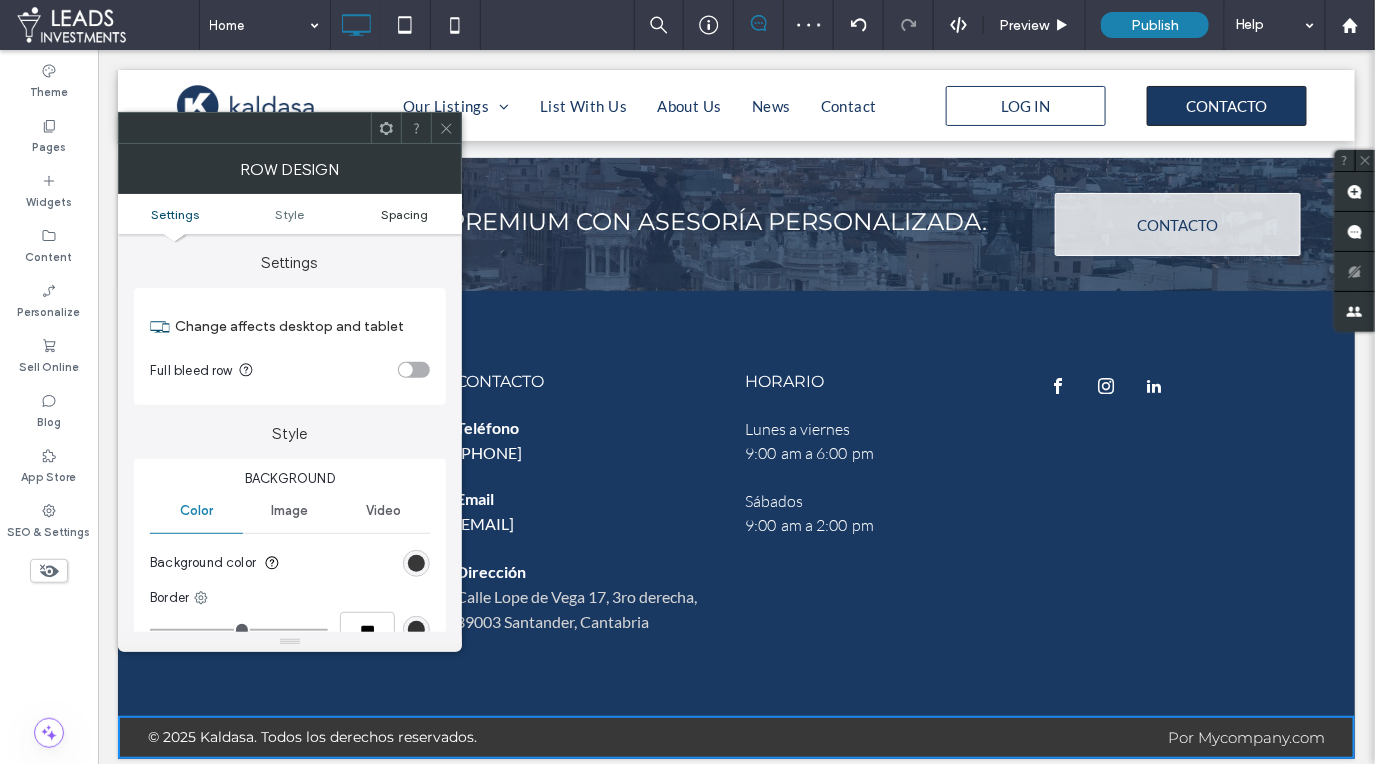 click on "Spacing" at bounding box center (404, 214) 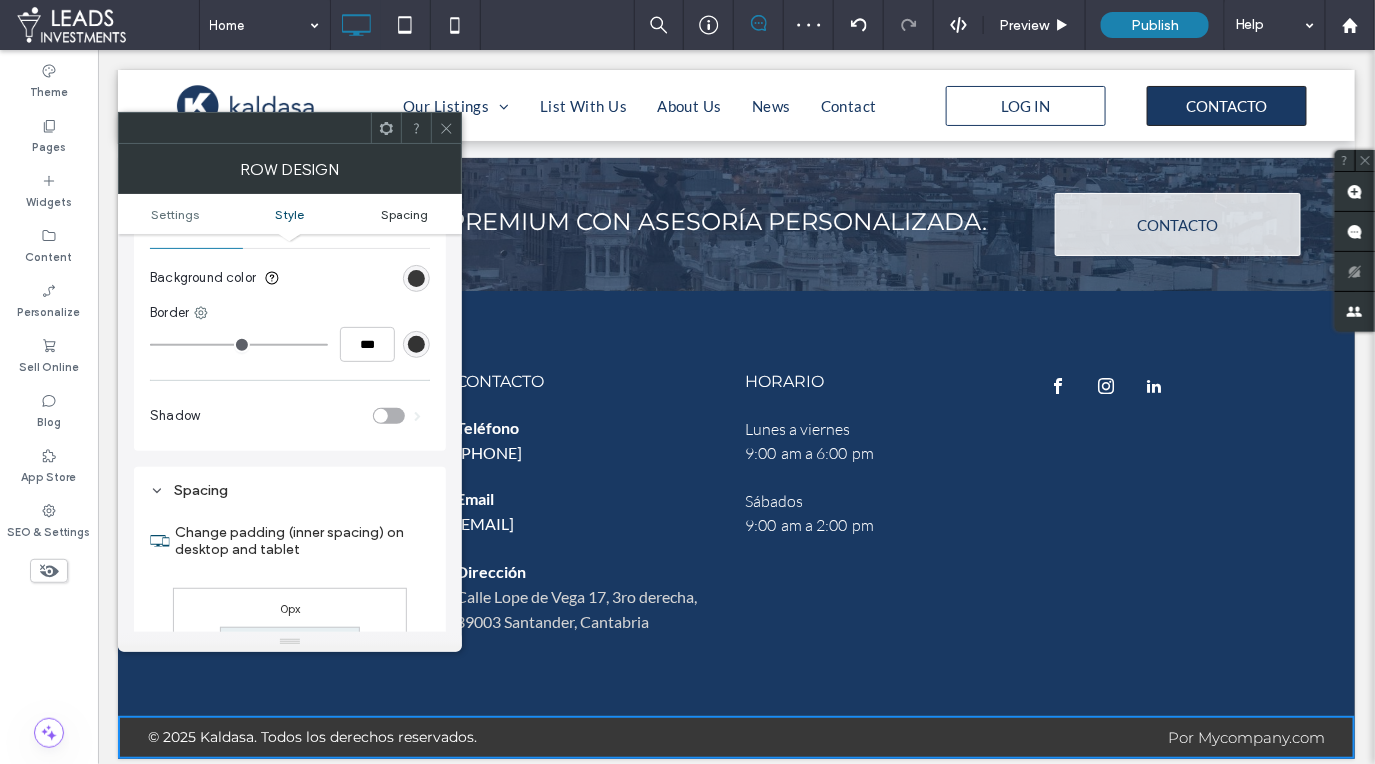 scroll, scrollTop: 501, scrollLeft: 0, axis: vertical 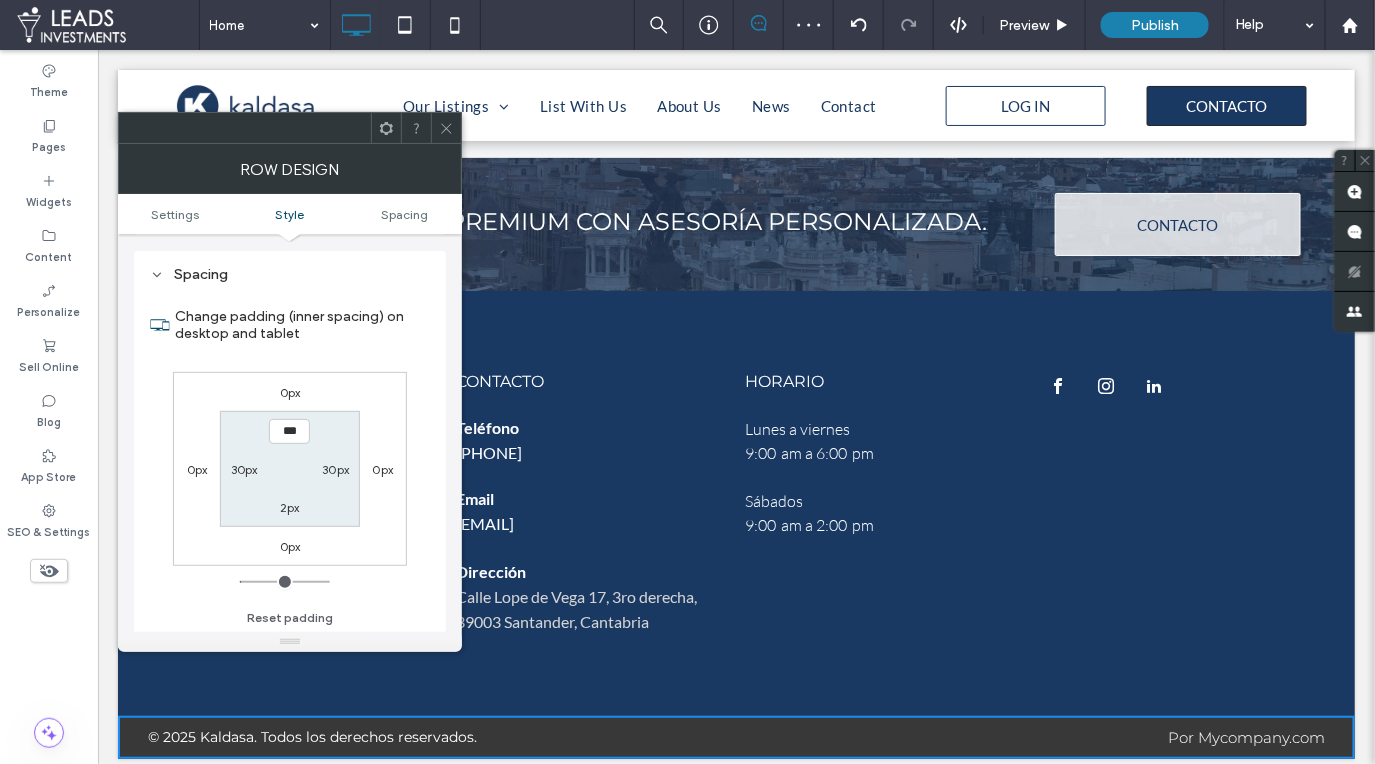 drag, startPoint x: 290, startPoint y: 507, endPoint x: 311, endPoint y: 520, distance: 24.698177 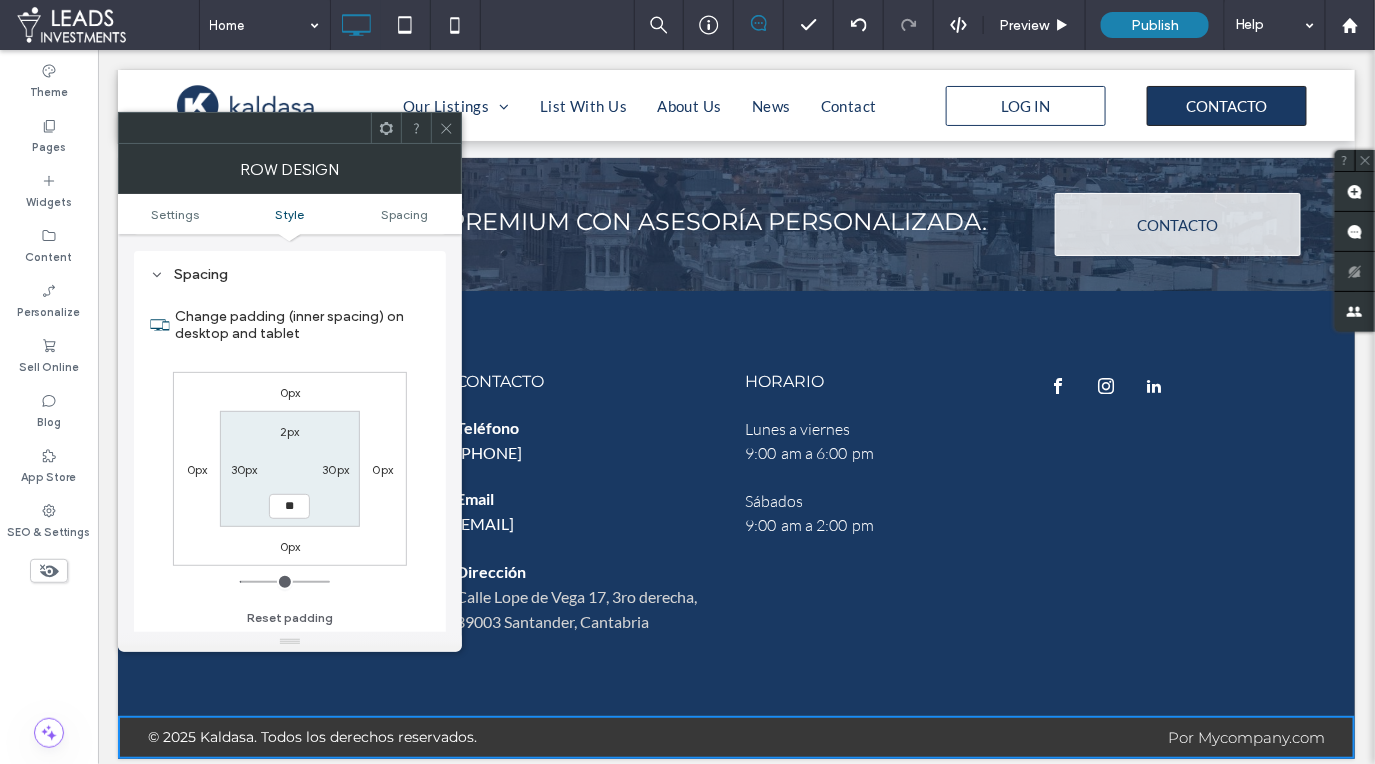 type on "**" 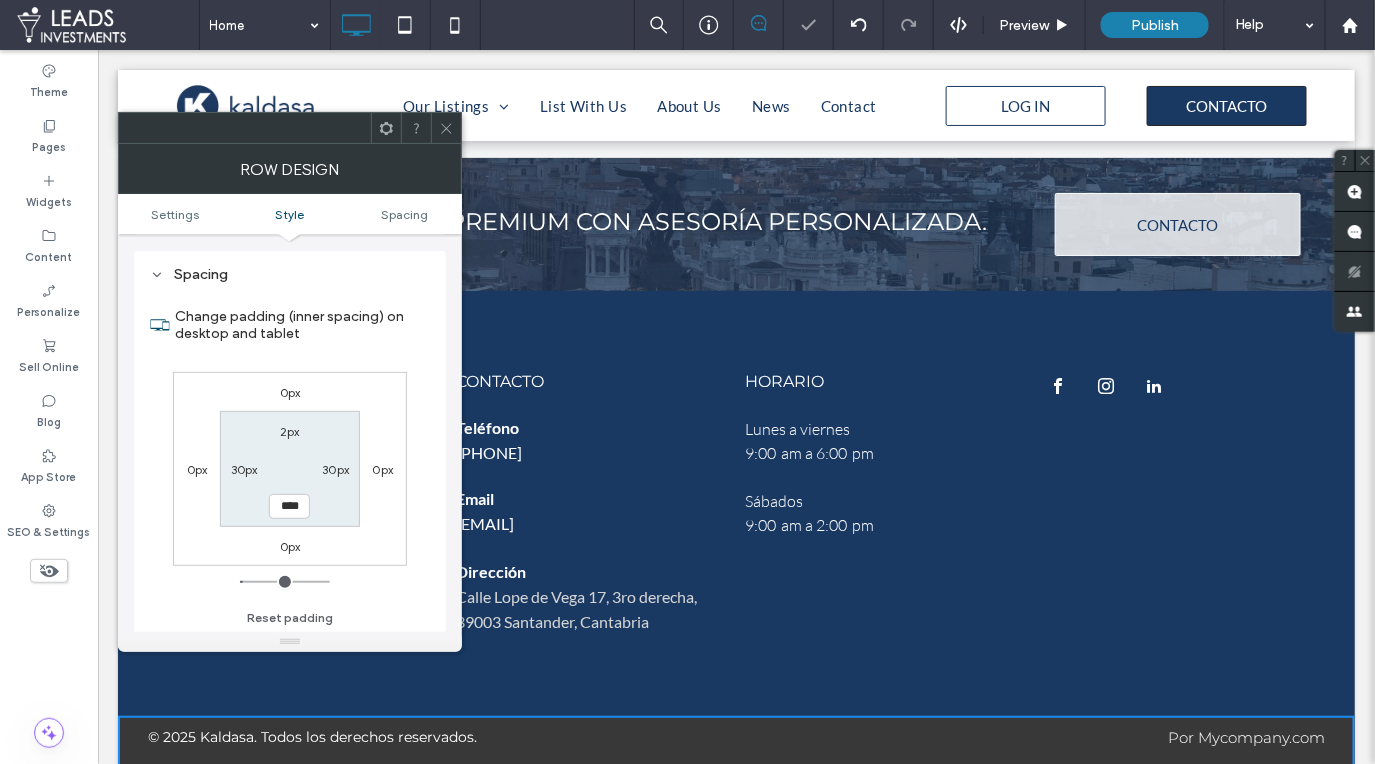 click on "****" at bounding box center (289, 506) 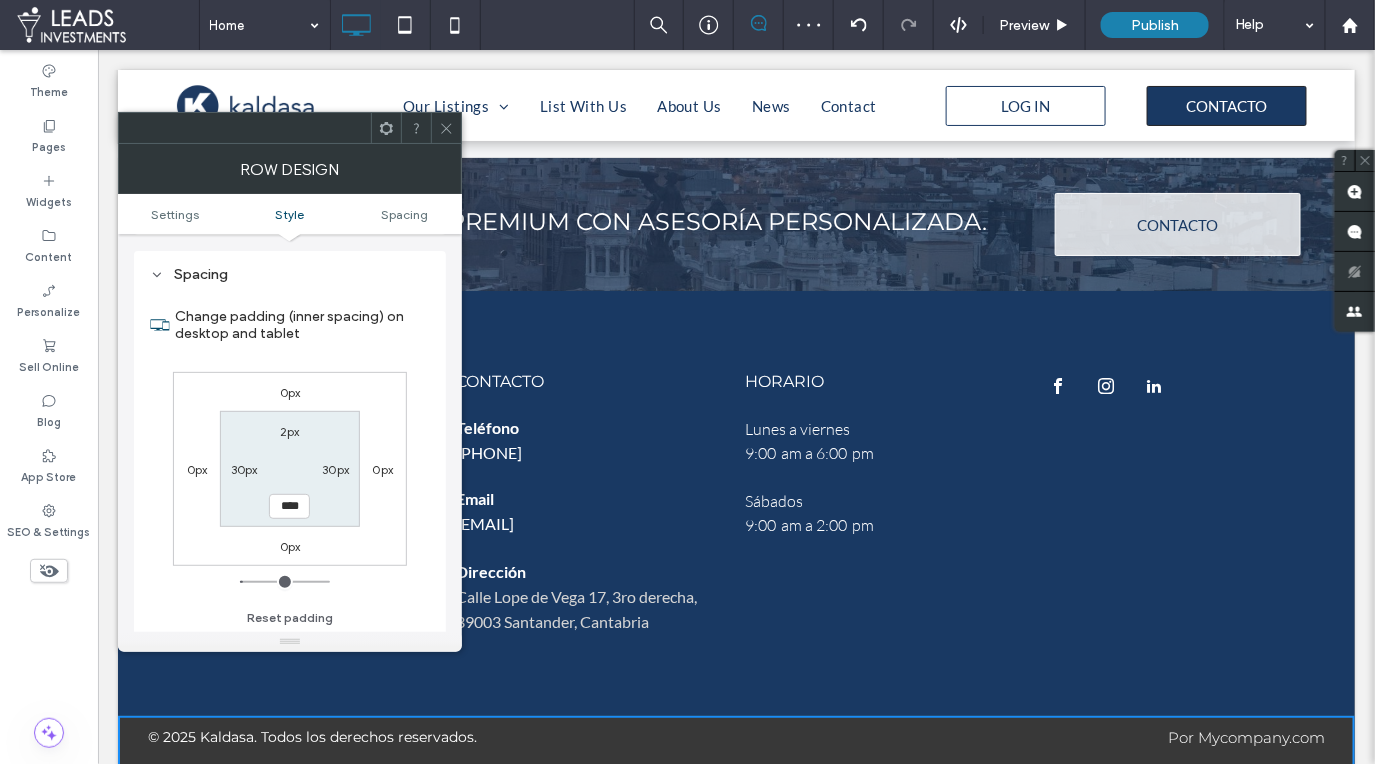 type on "****" 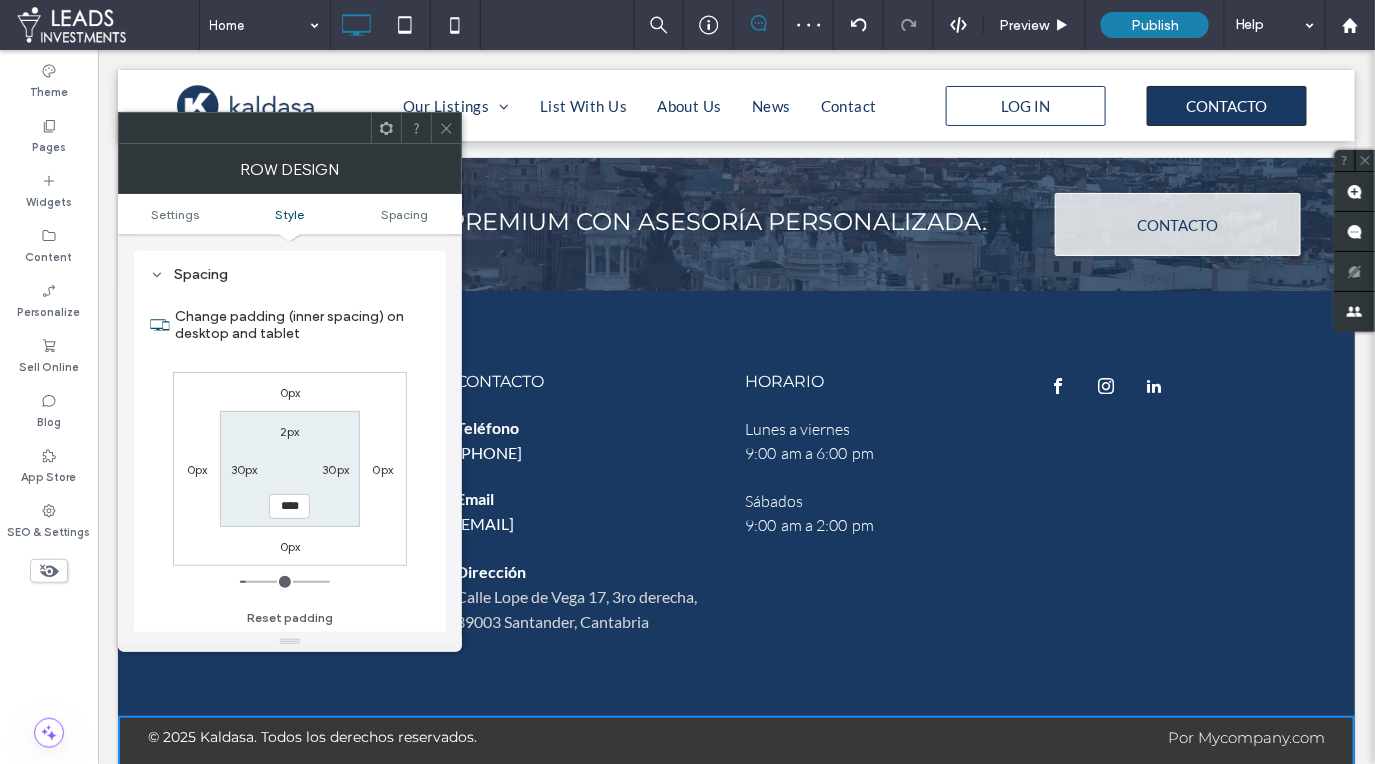 type on "**" 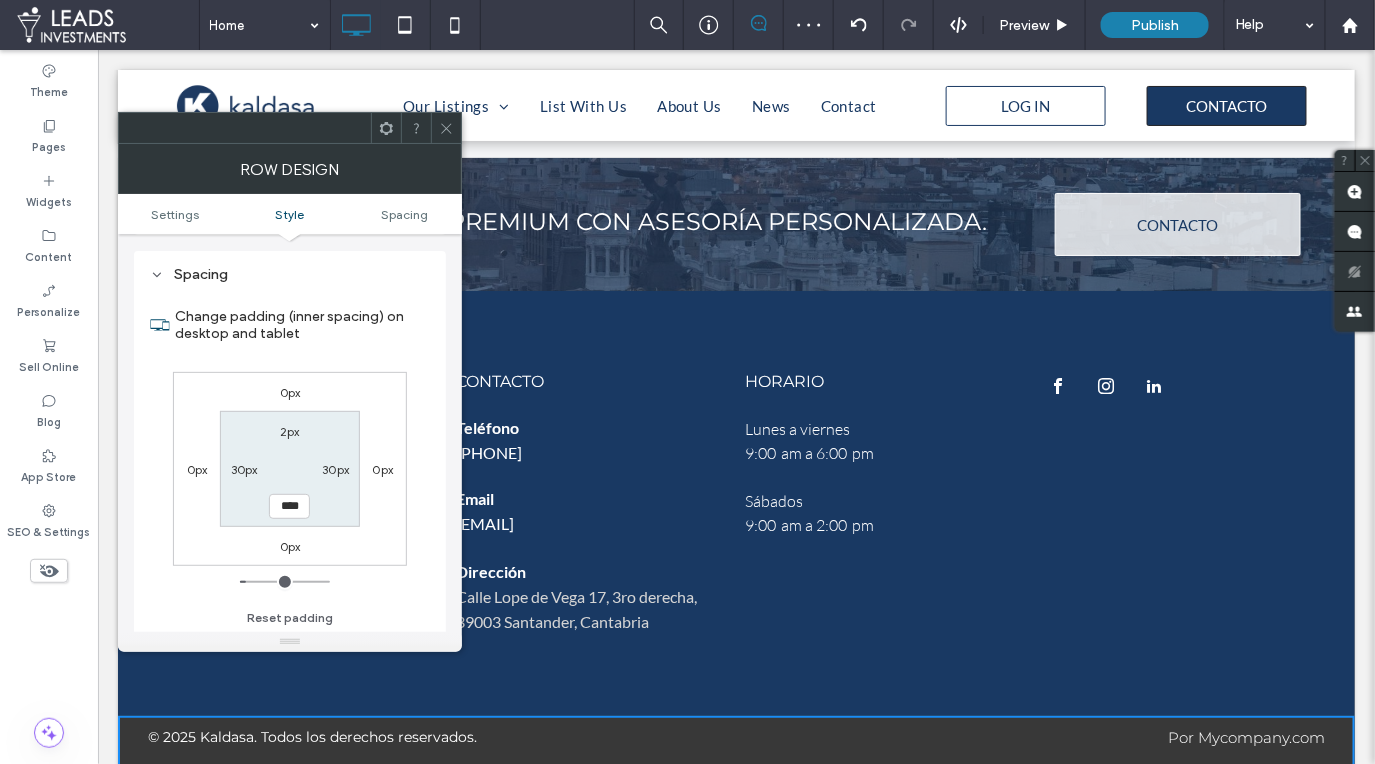 click 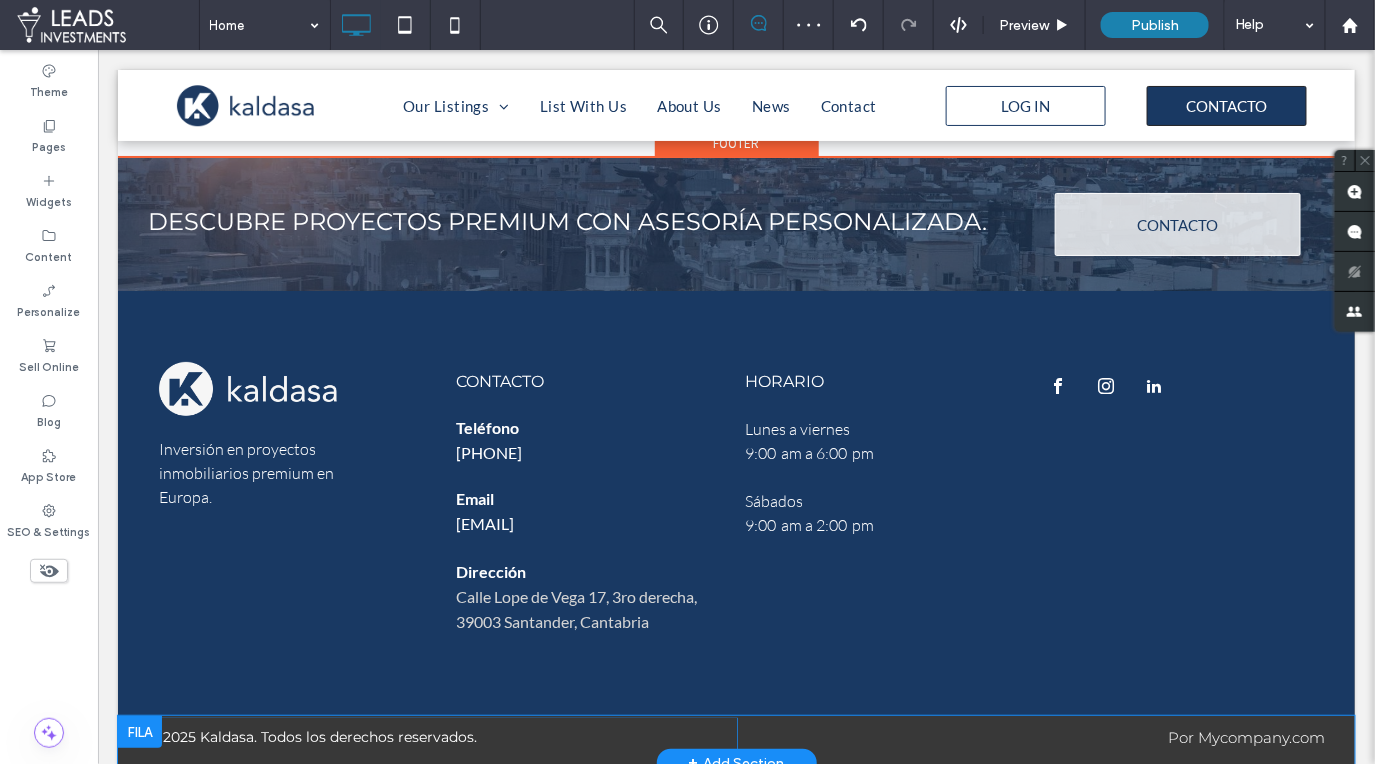 scroll, scrollTop: 4949, scrollLeft: 0, axis: vertical 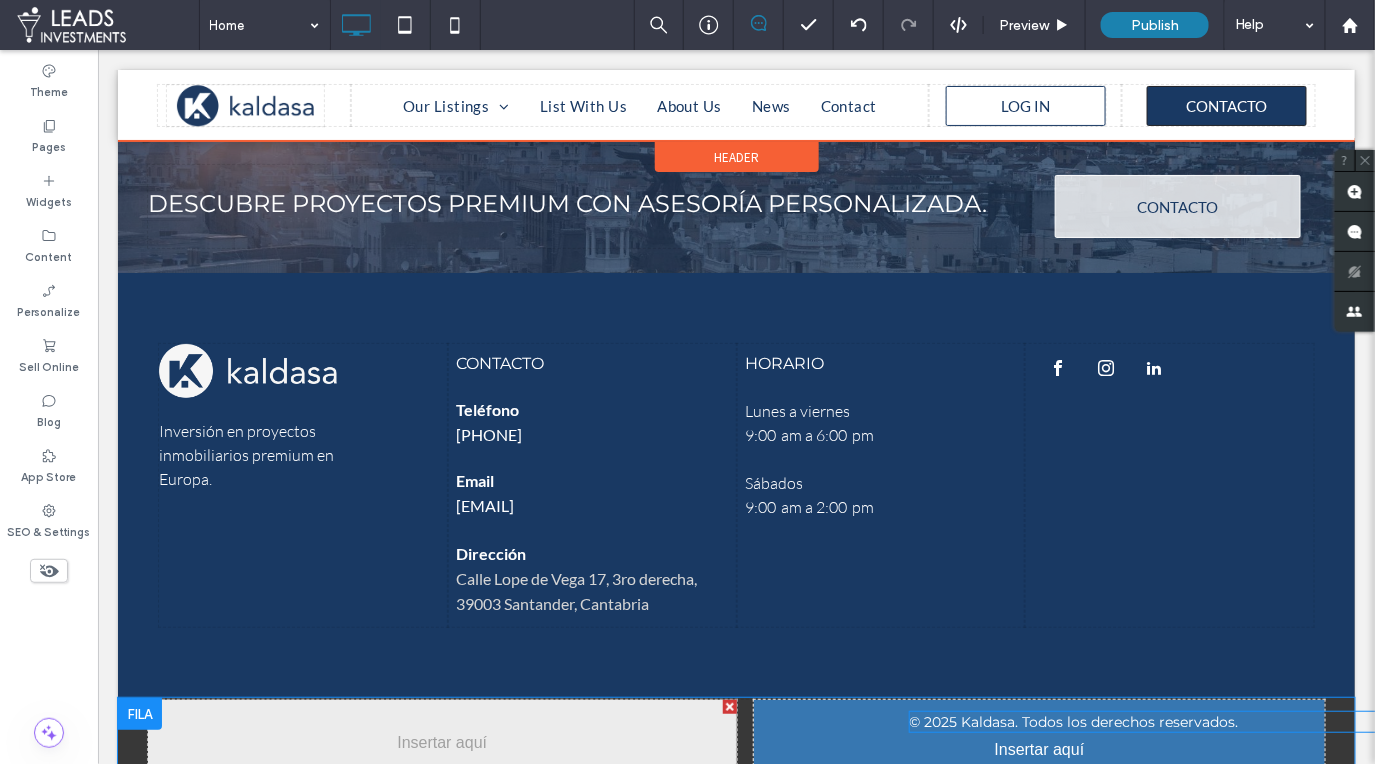 drag, startPoint x: 423, startPoint y: 701, endPoint x: 1277, endPoint y: 755, distance: 855.70557 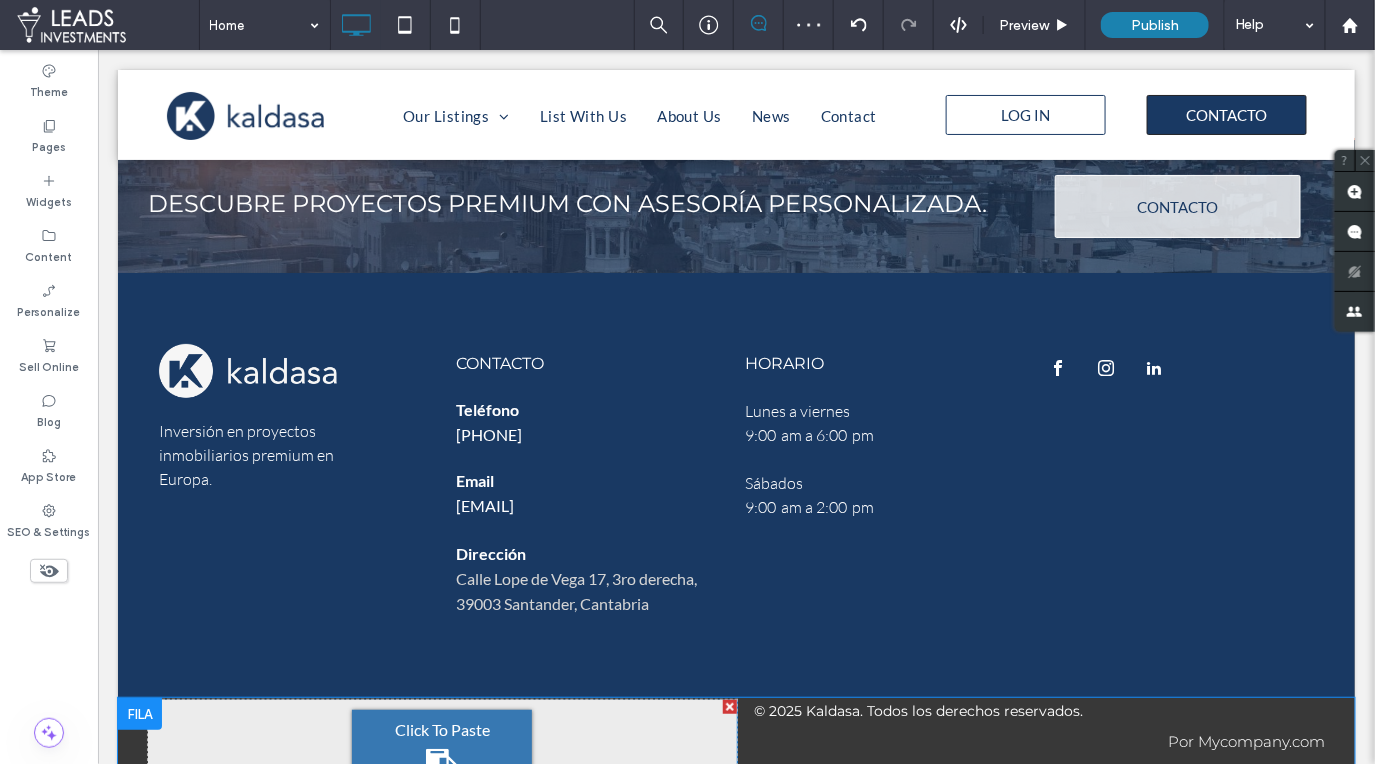 click at bounding box center [139, 713] 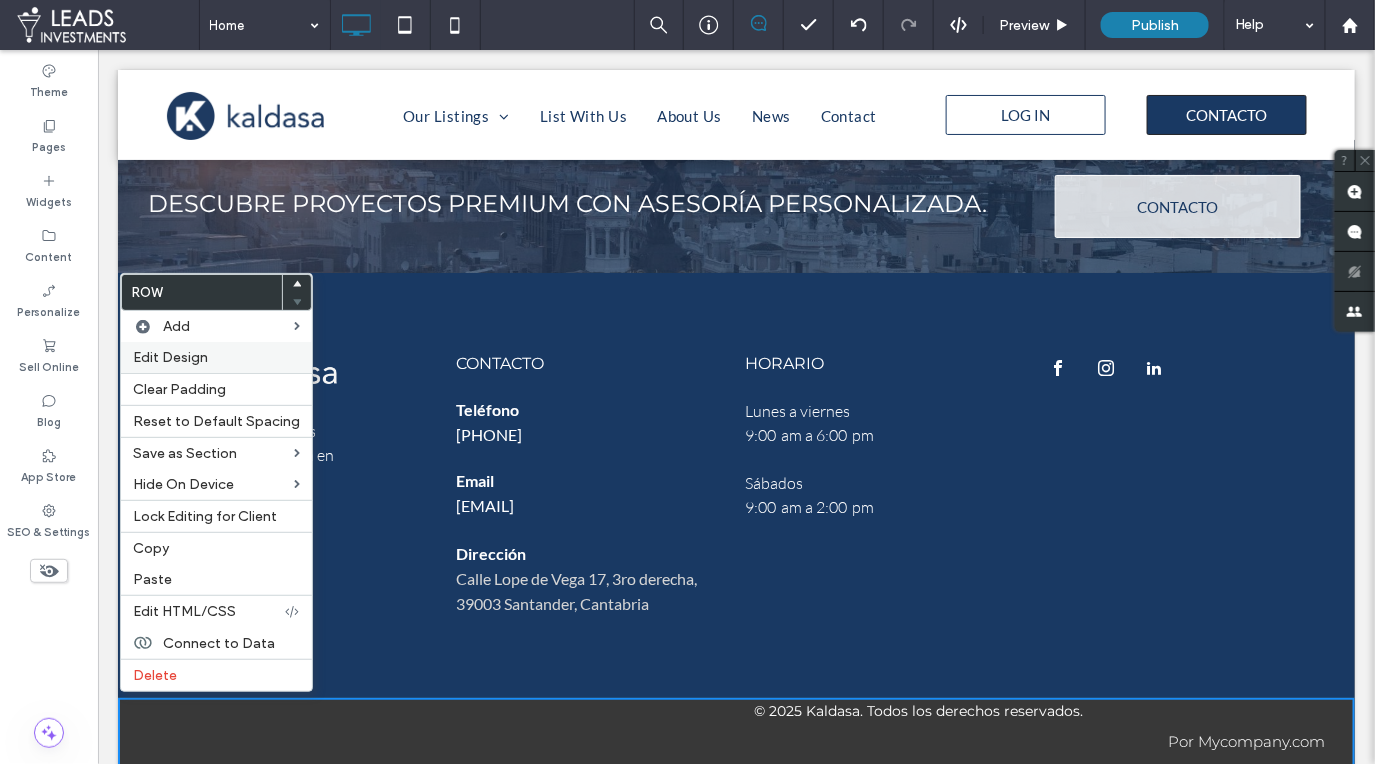 click on "Edit Design" at bounding box center [216, 357] 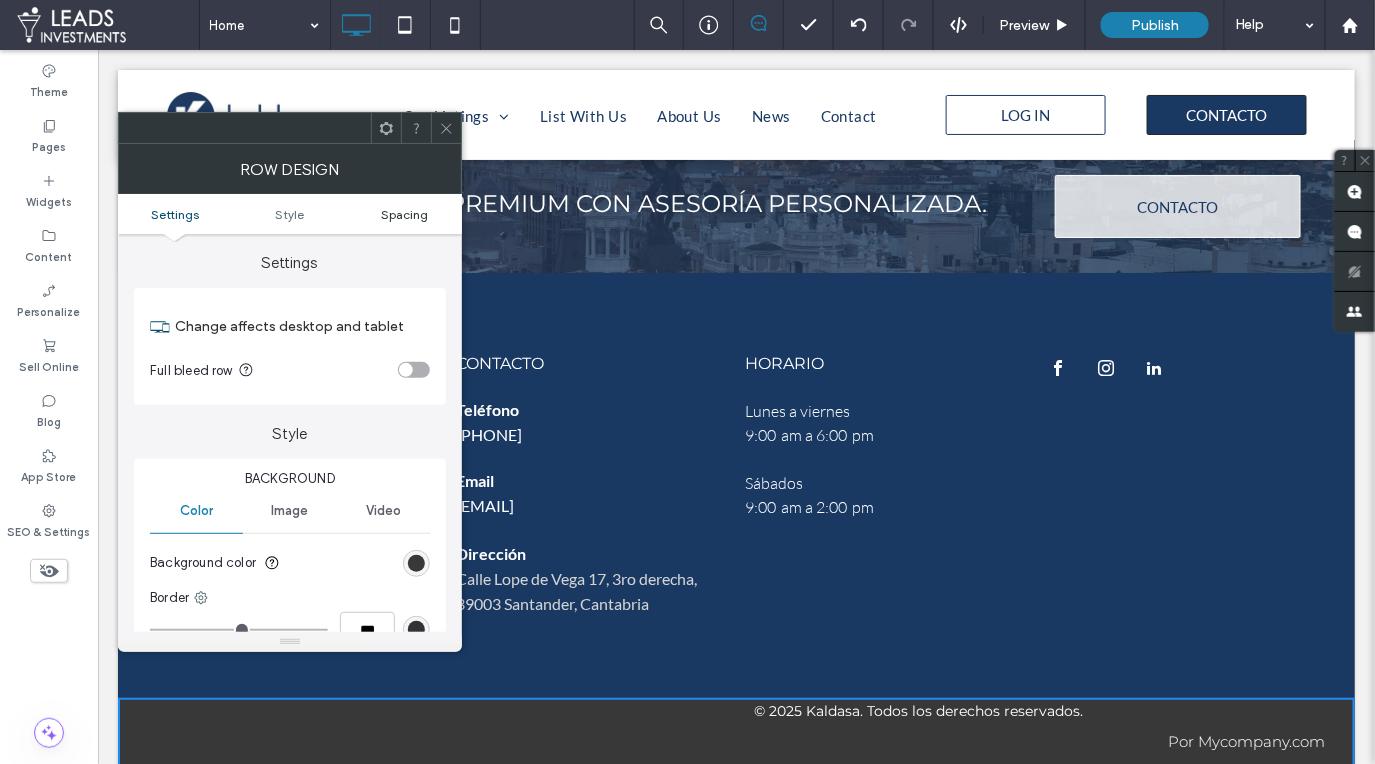 click on "Spacing" at bounding box center (404, 214) 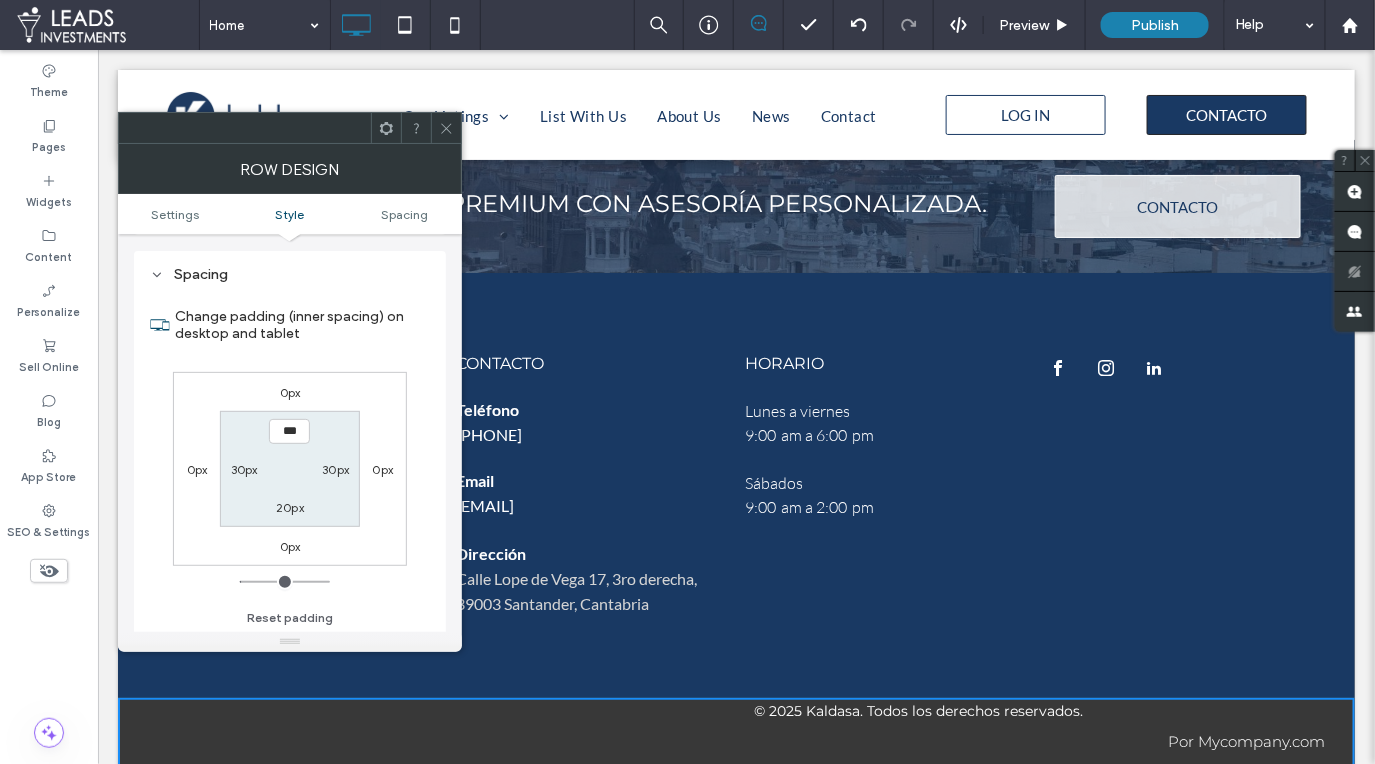 scroll, scrollTop: 501, scrollLeft: 0, axis: vertical 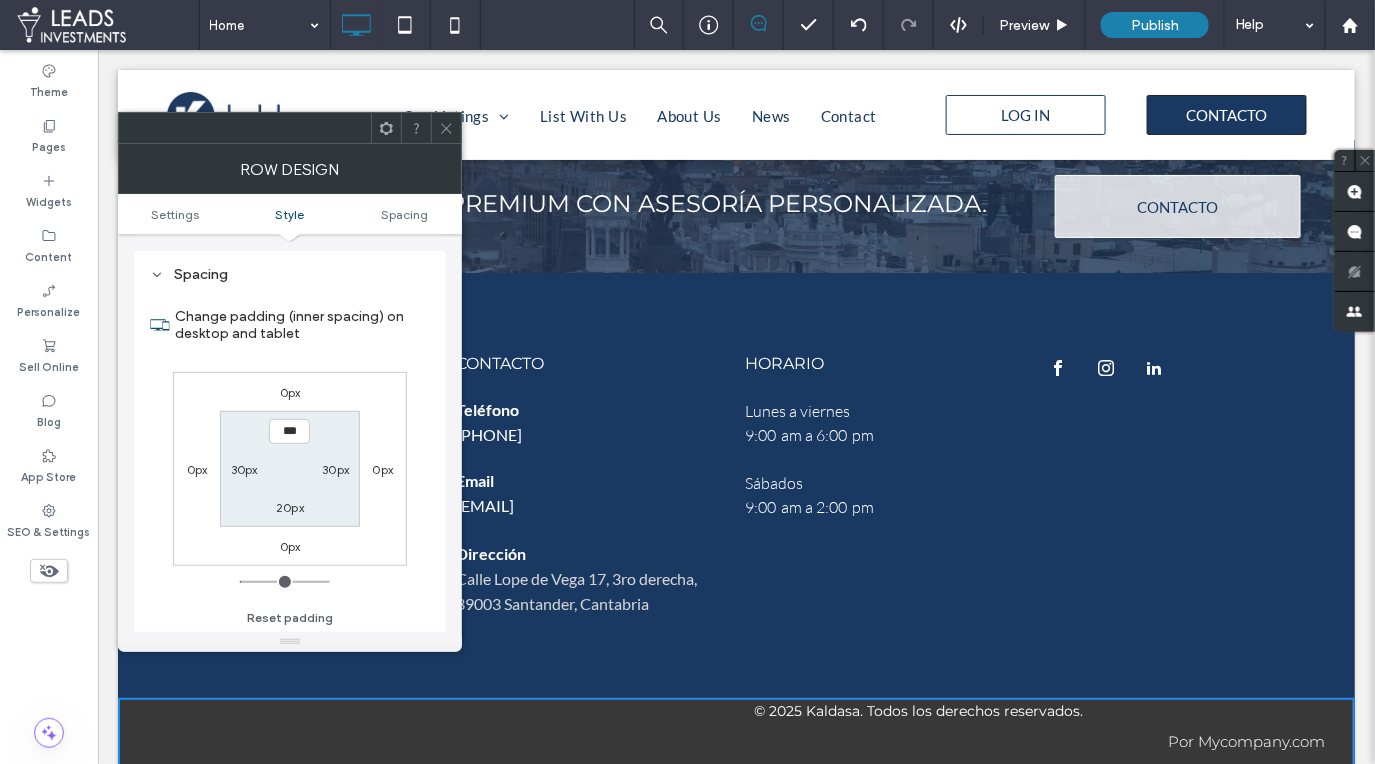 click on "***" at bounding box center [289, 431] 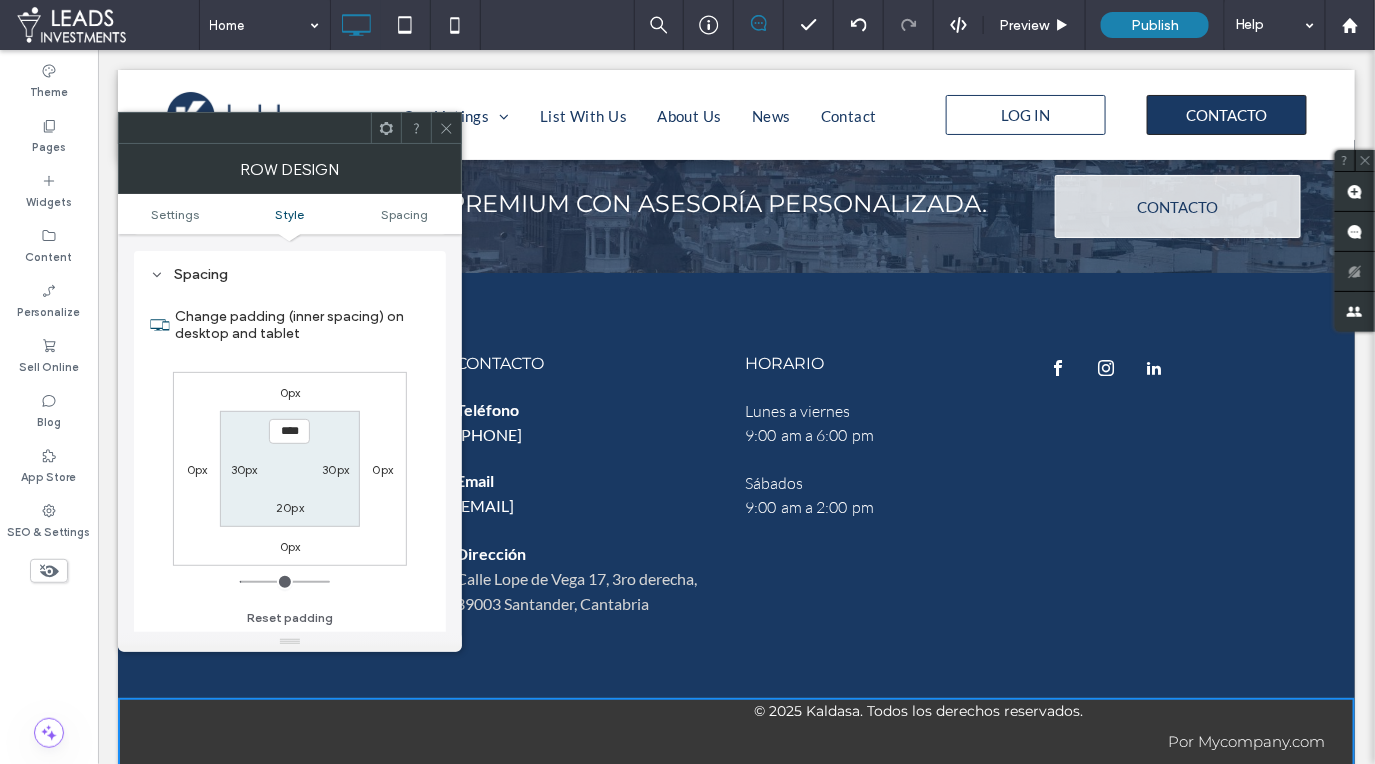 type on "****" 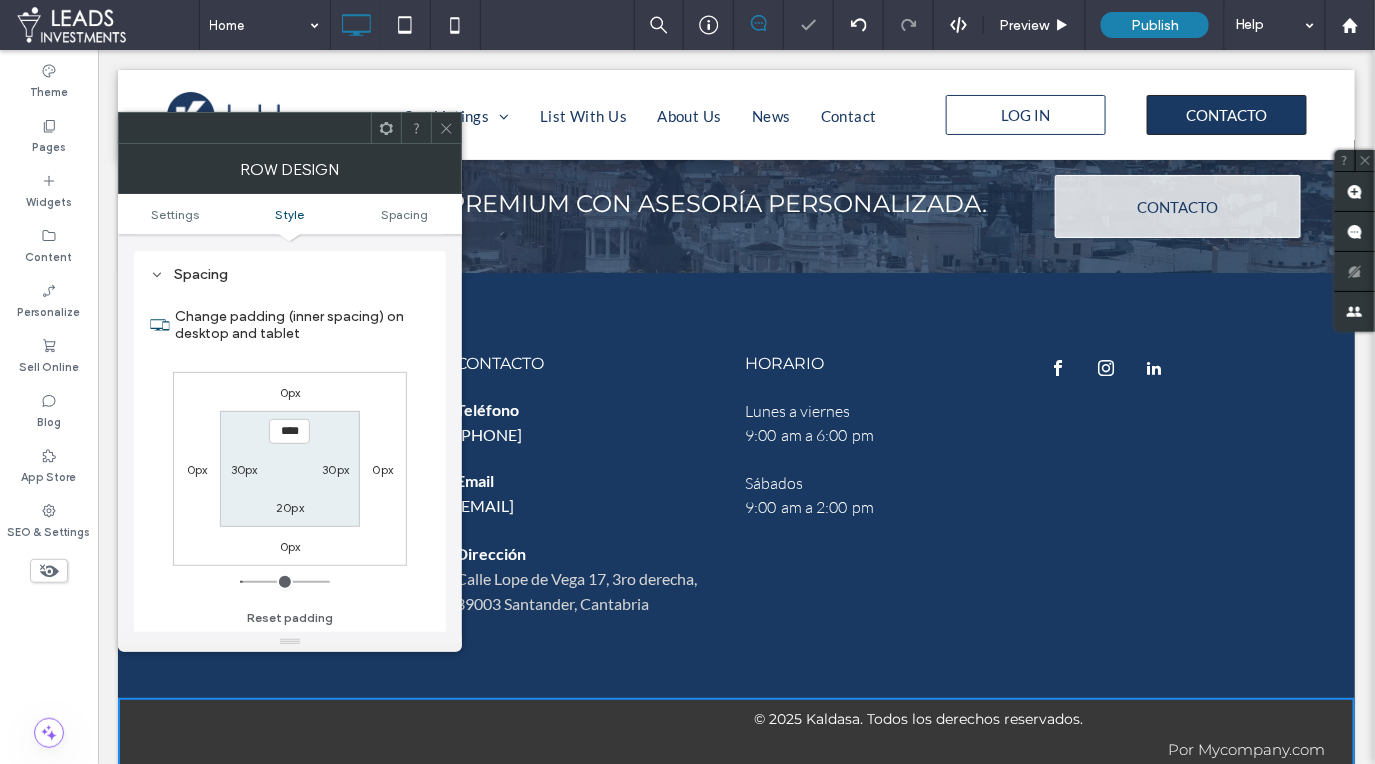 drag, startPoint x: 451, startPoint y: 126, endPoint x: 459, endPoint y: 134, distance: 11.313708 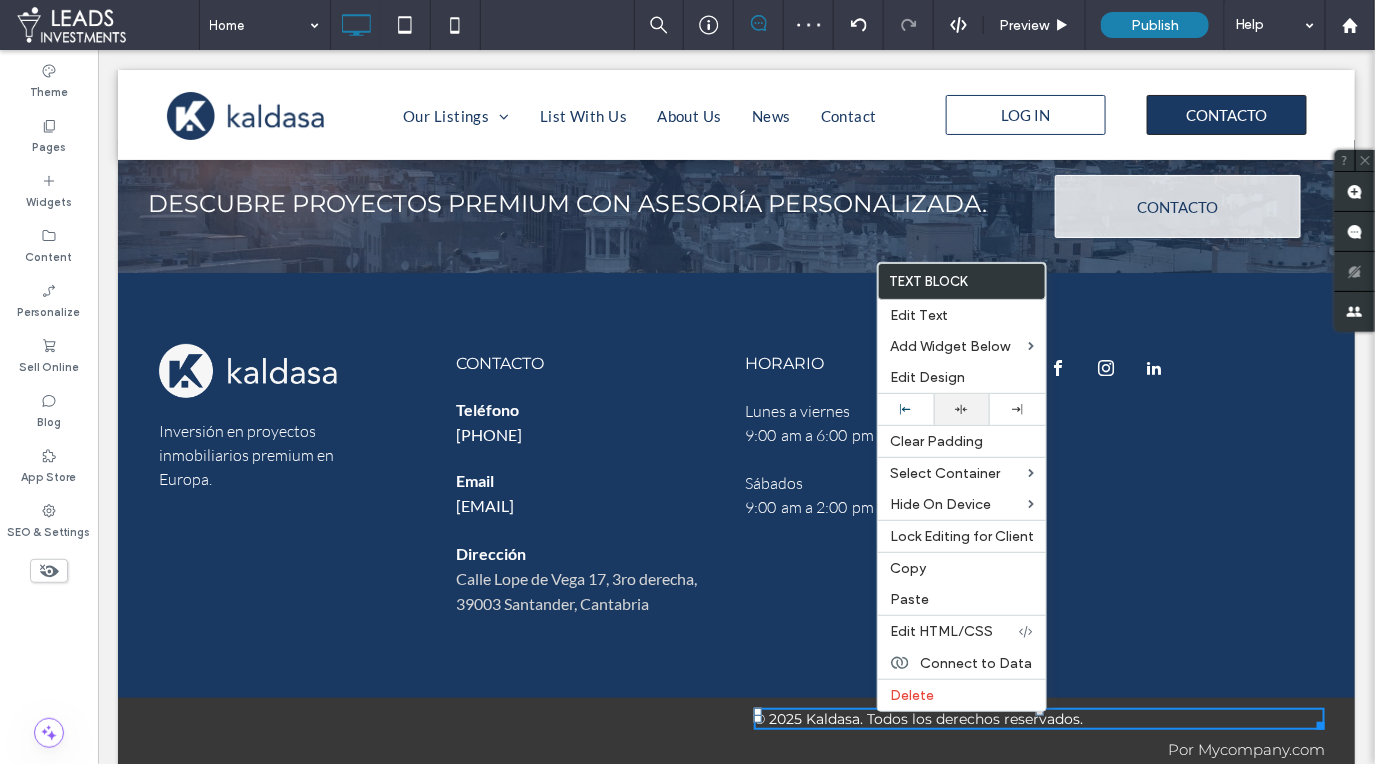 click 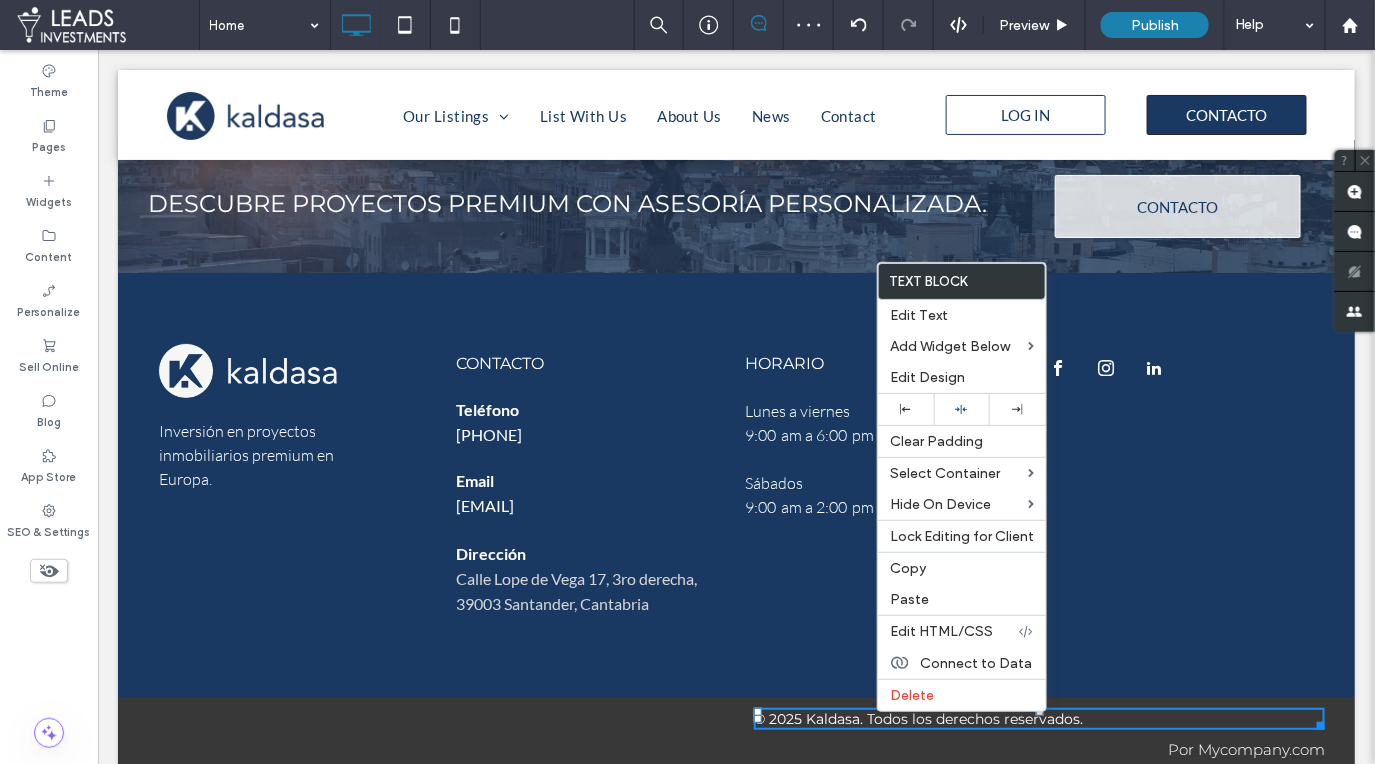 click on "© 2025 Kaldasa. Todos los derechos reservados. ﻿" at bounding box center (1038, 718) 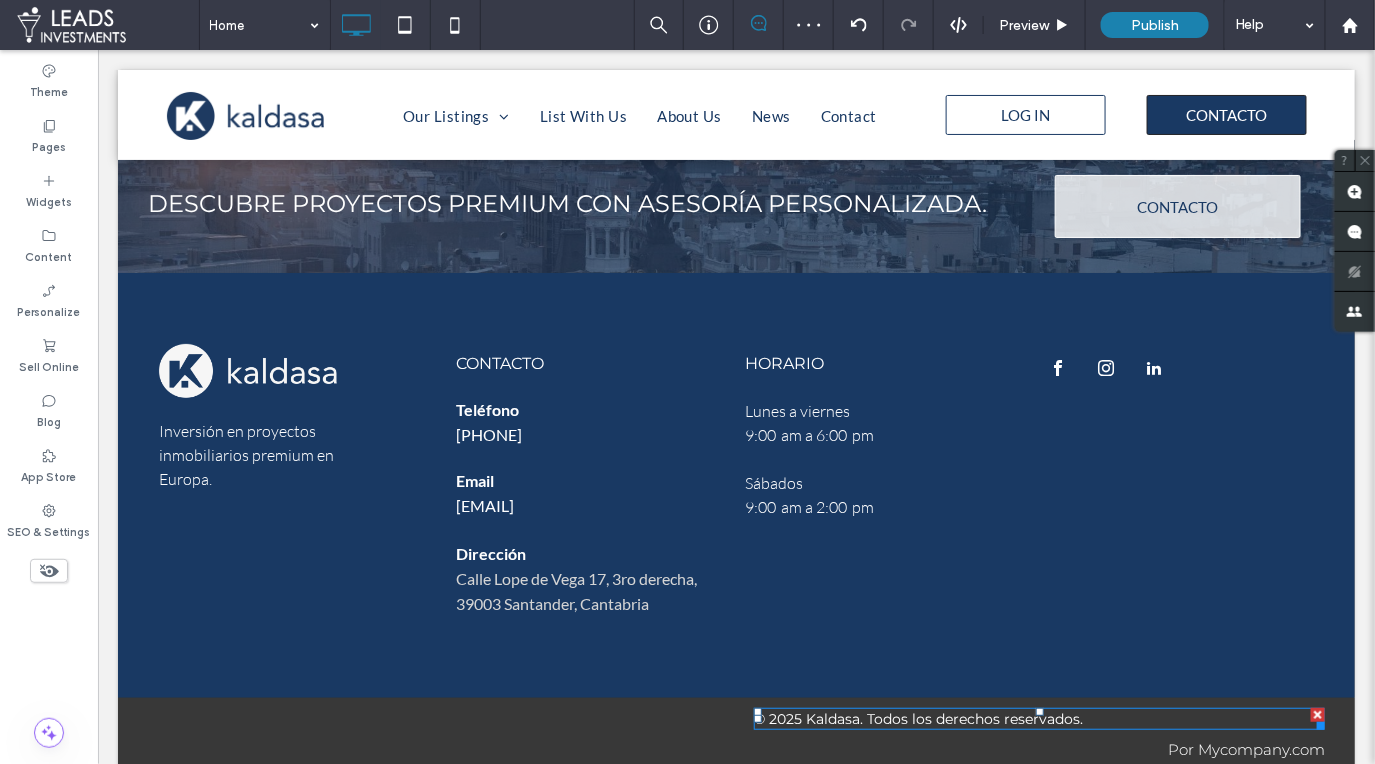 click on "© 2025 Kaldasa. Todos los derechos reservados. ﻿" at bounding box center (1038, 718) 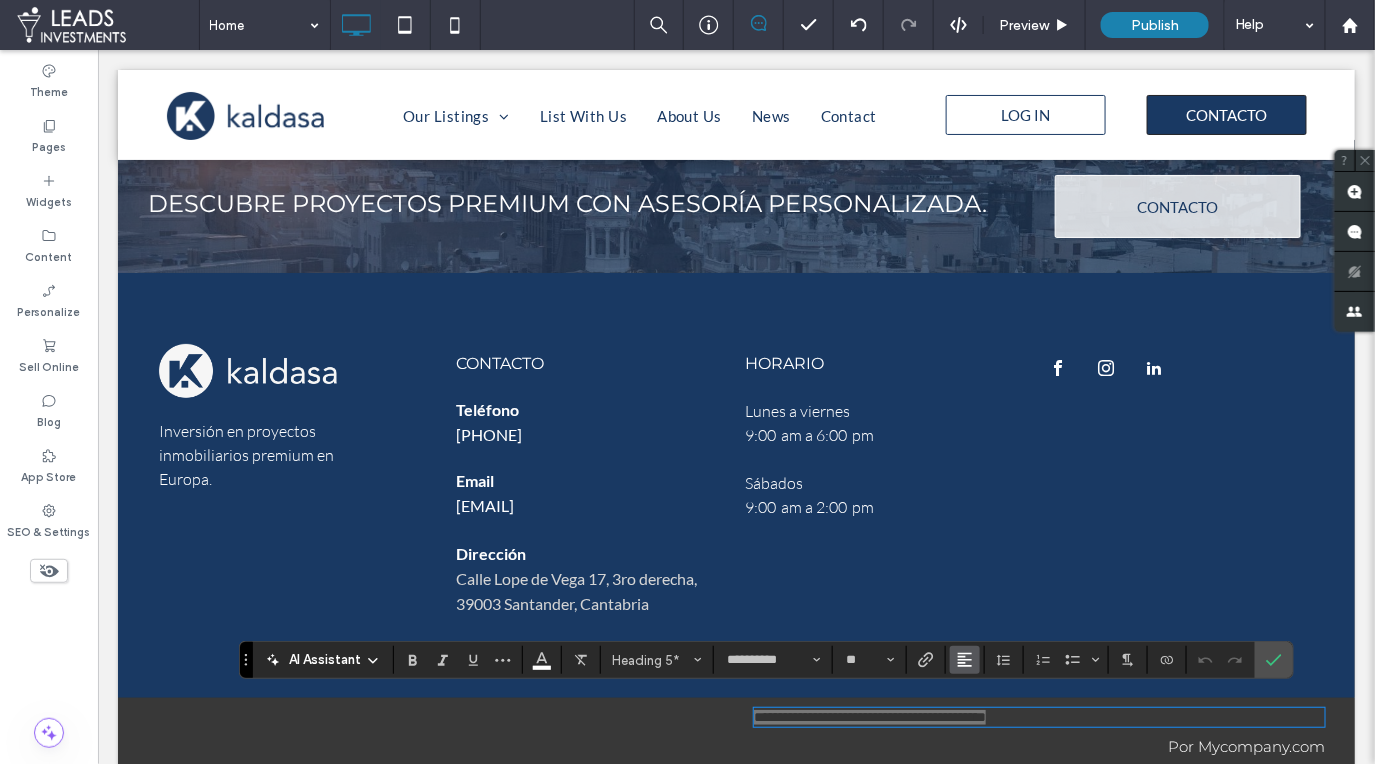 click 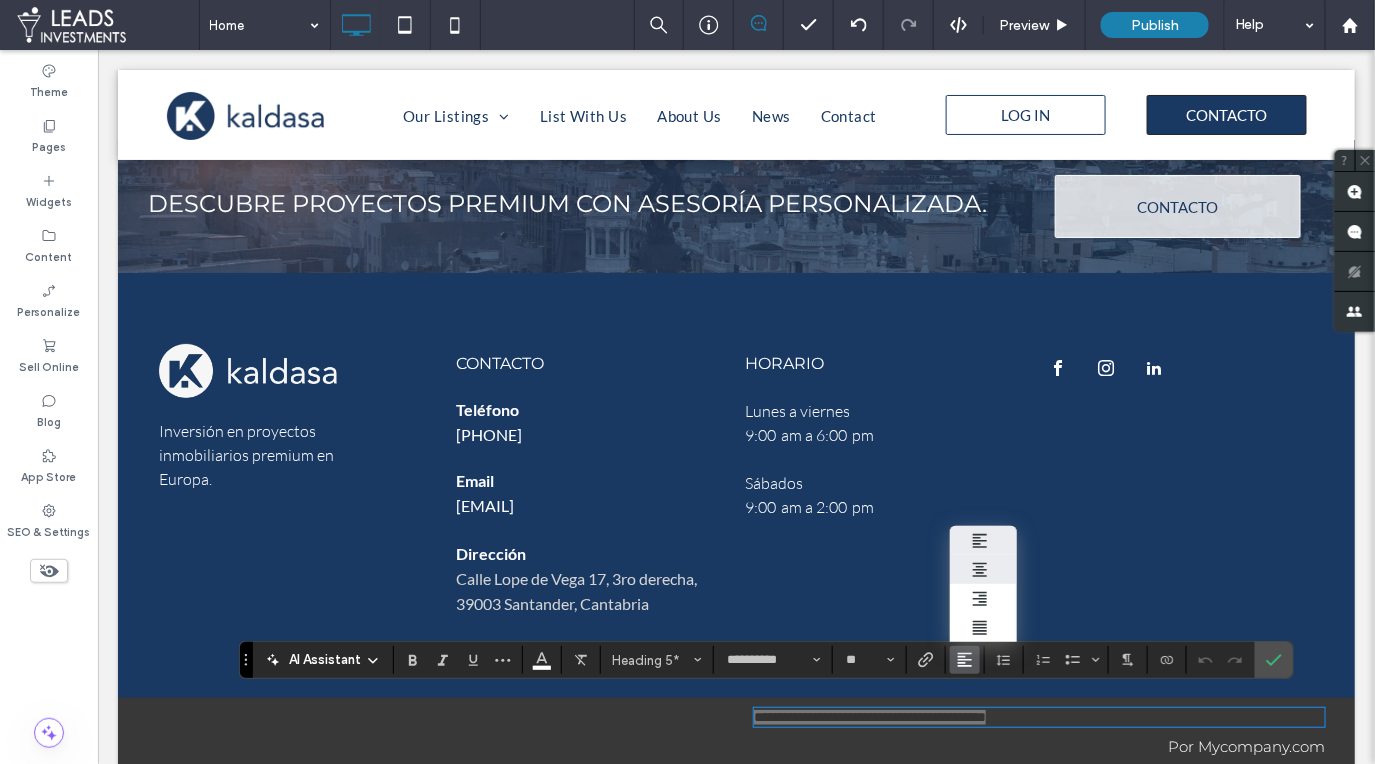 click 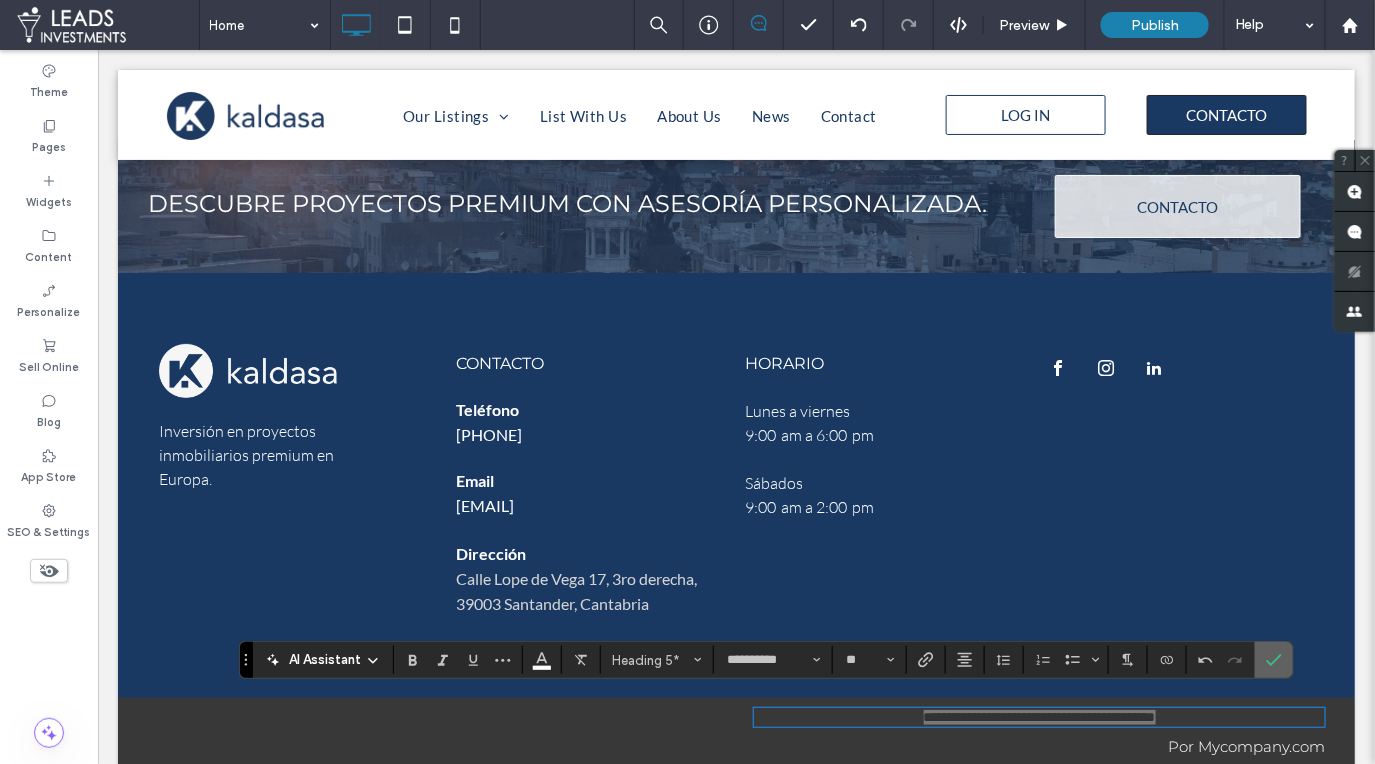 click 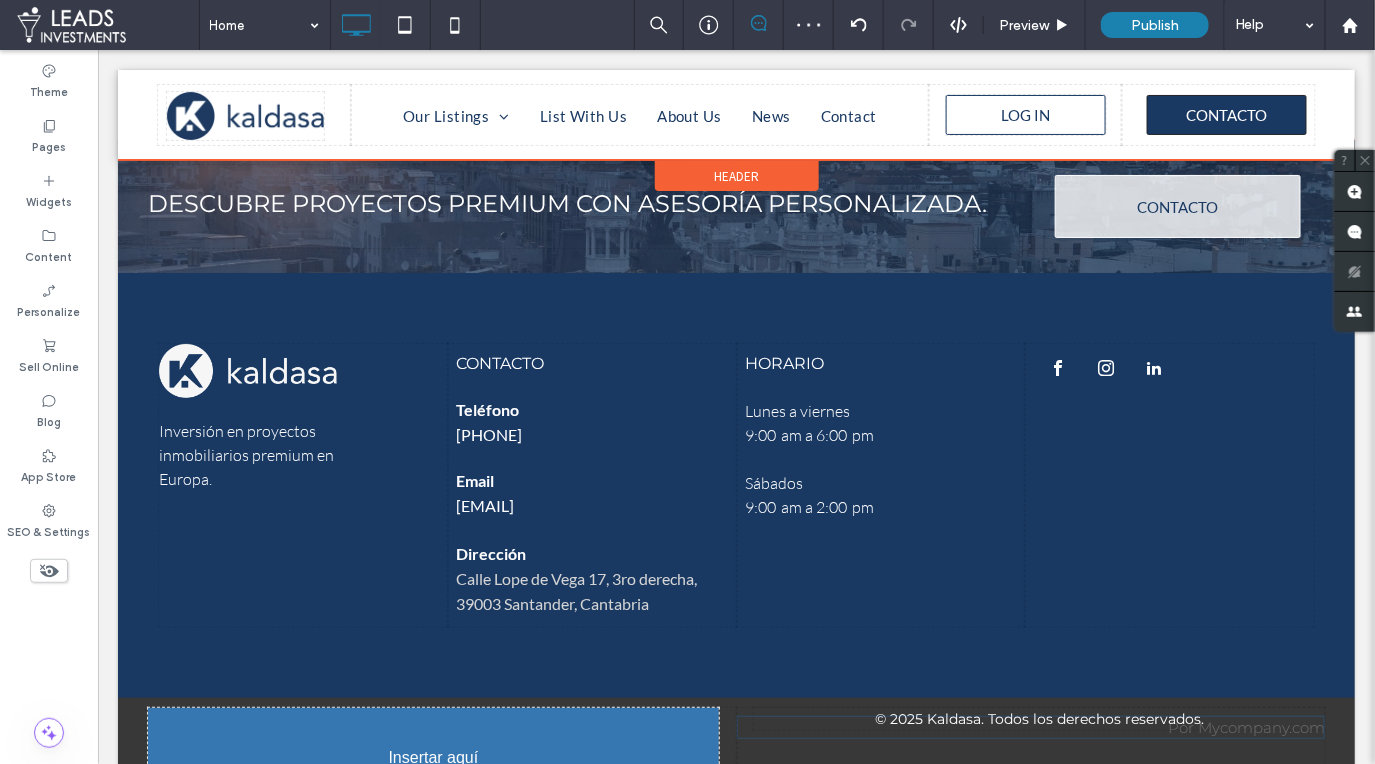drag, startPoint x: 1205, startPoint y: 734, endPoint x: 638, endPoint y: 715, distance: 567.31824 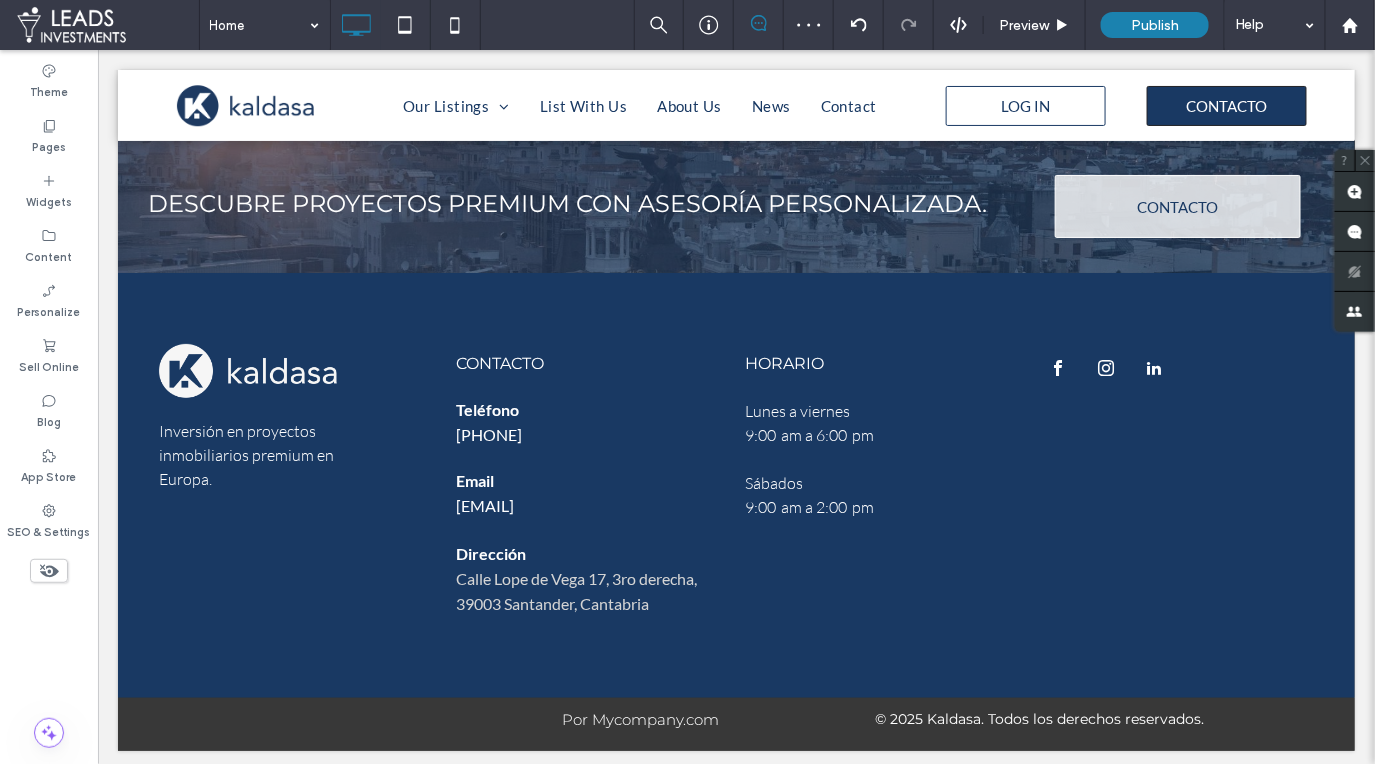 scroll, scrollTop: 4941, scrollLeft: 0, axis: vertical 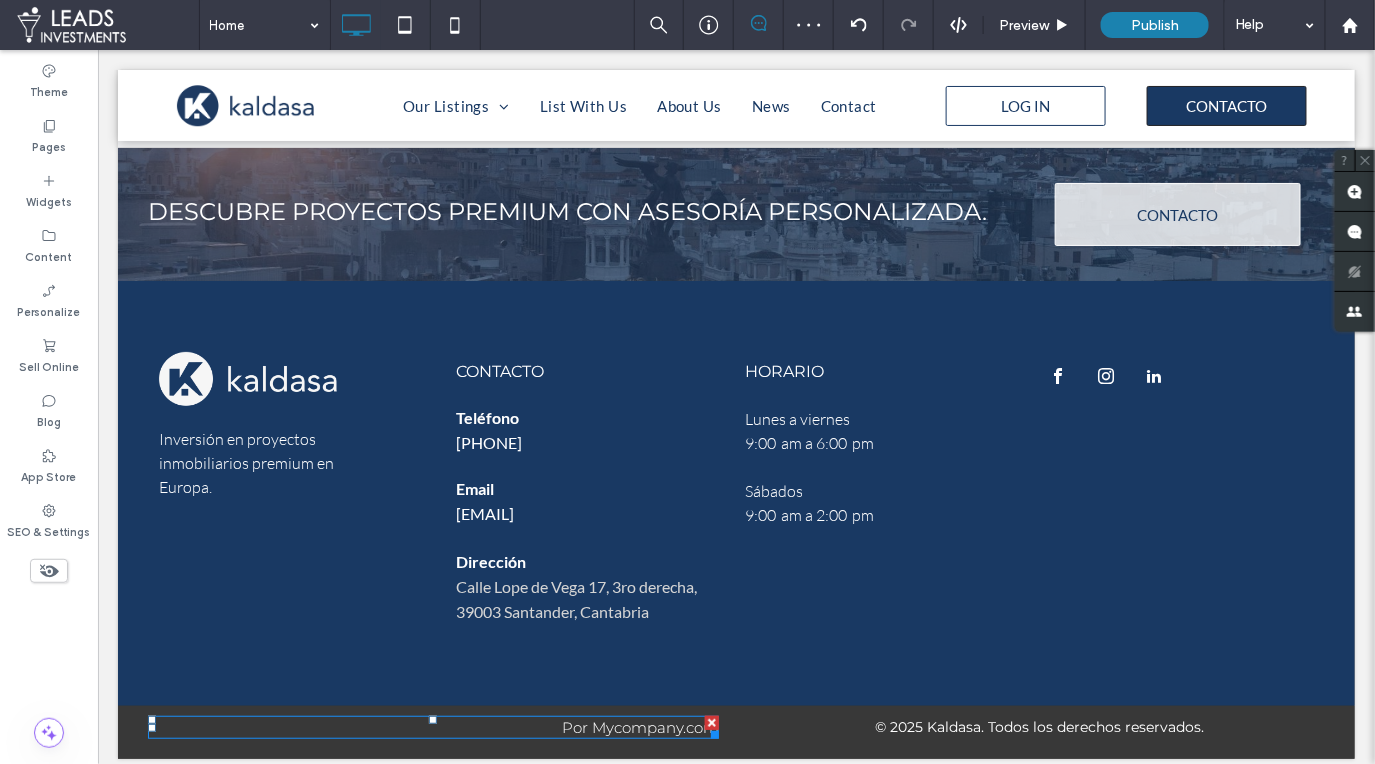 click on "Por Mycompany.com" at bounding box center [639, 726] 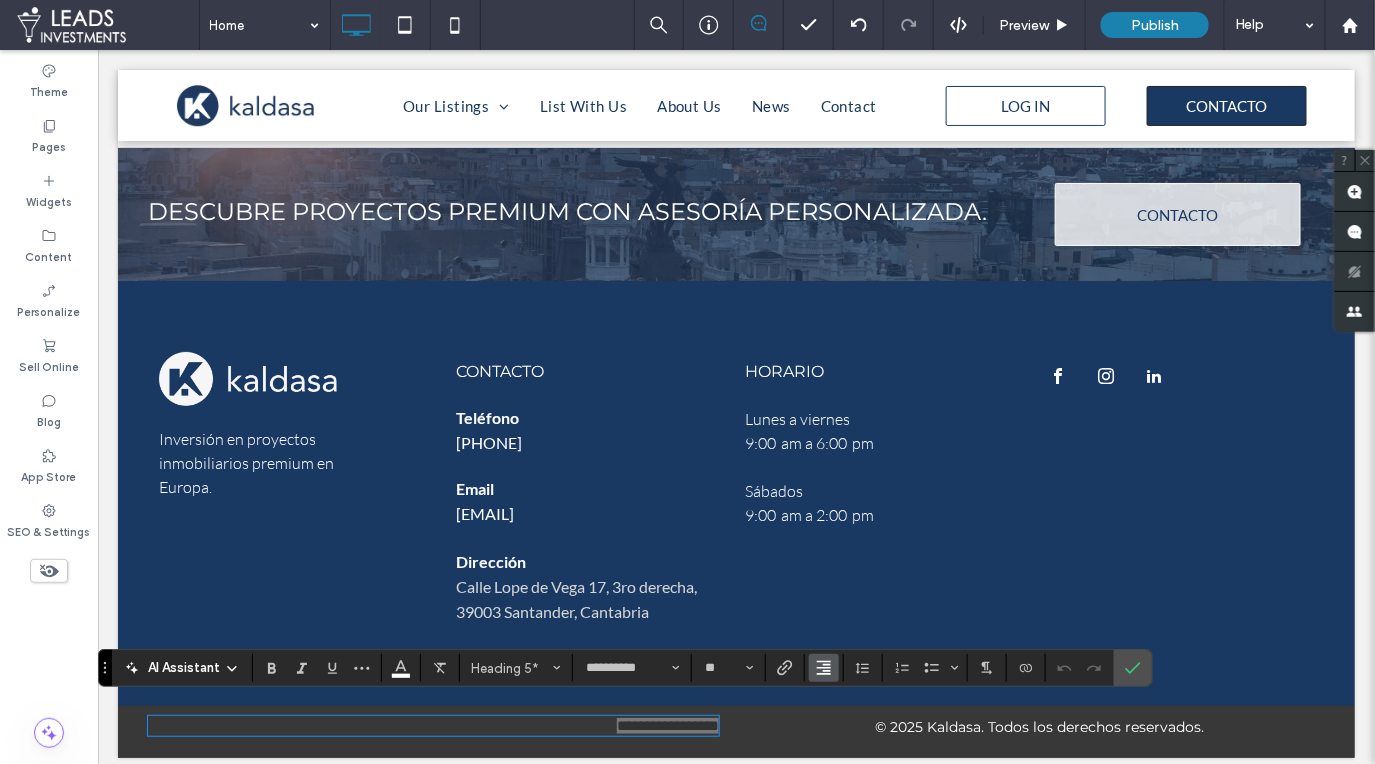 click 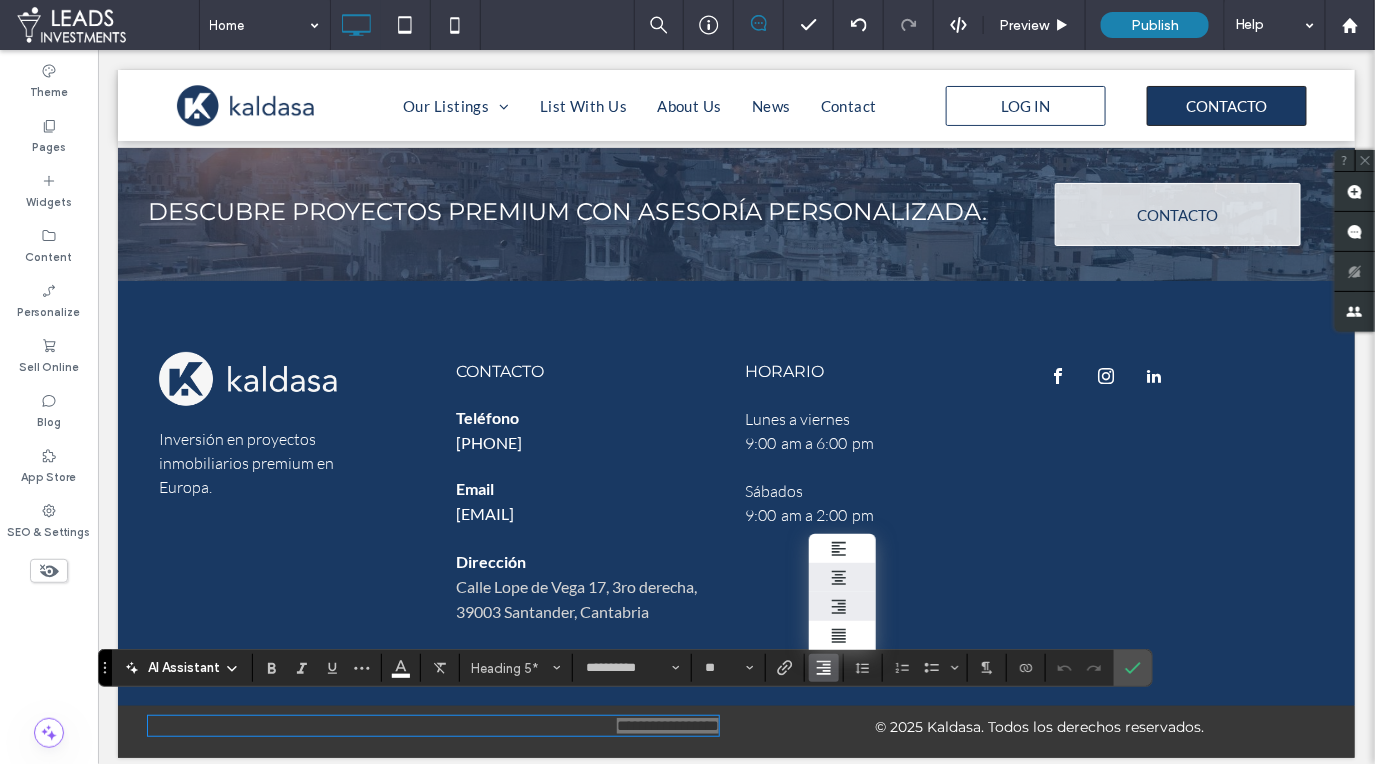 drag, startPoint x: 846, startPoint y: 576, endPoint x: 756, endPoint y: 533, distance: 99.744675 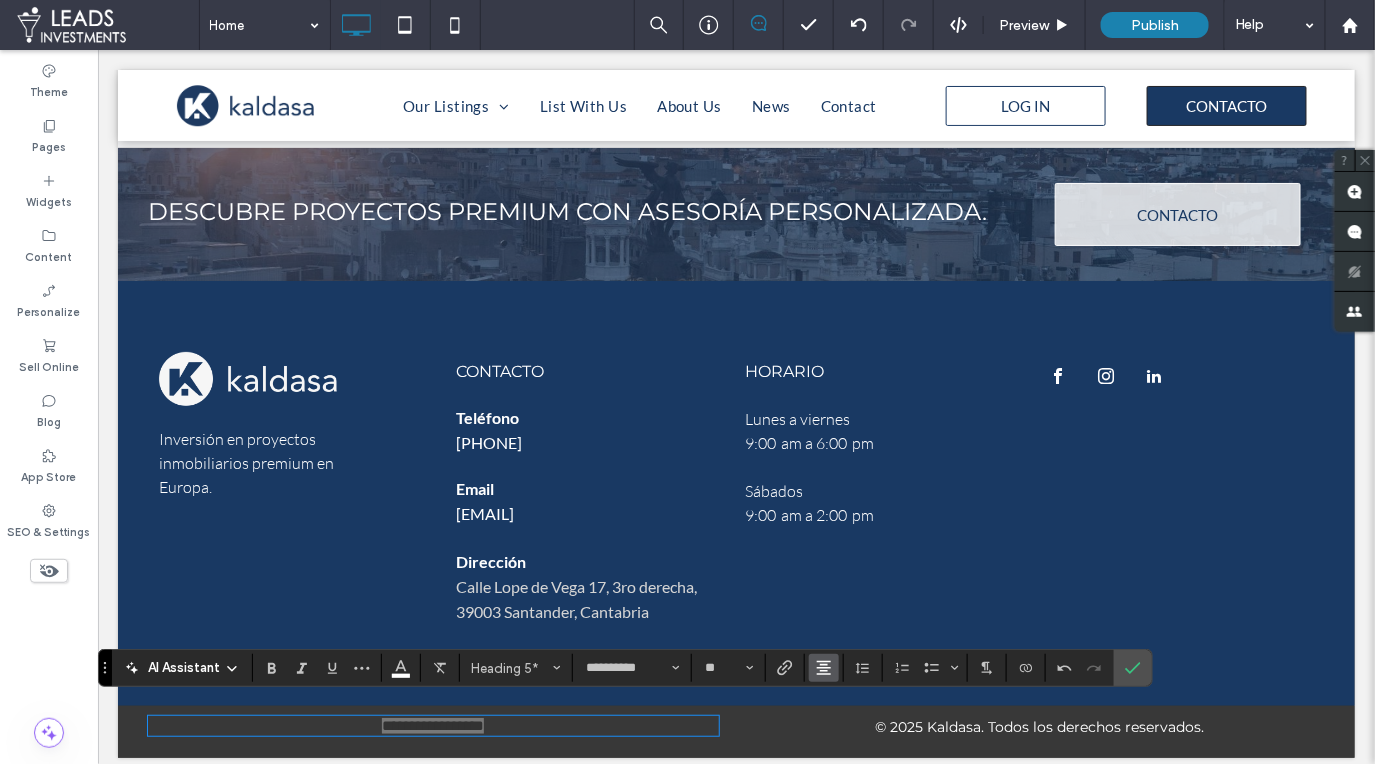 click at bounding box center [824, 668] 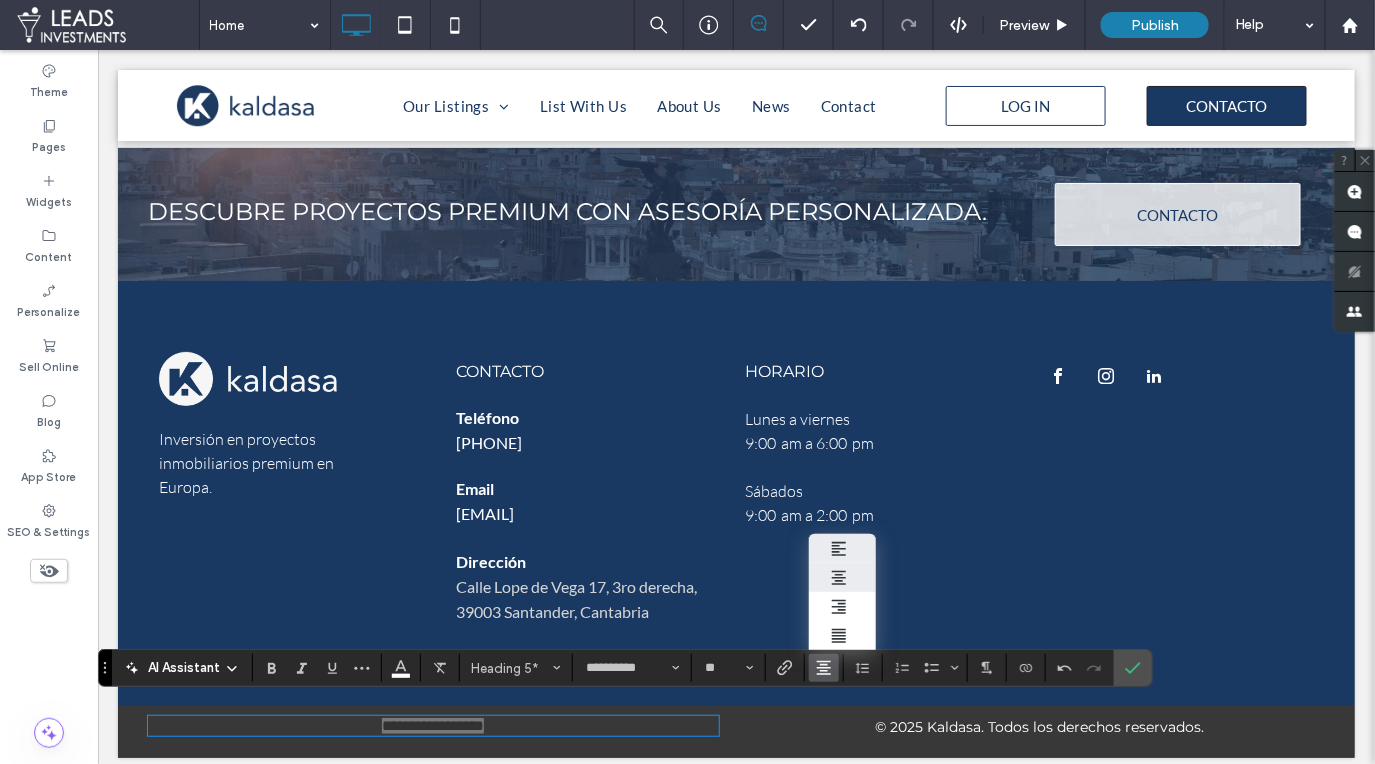 click 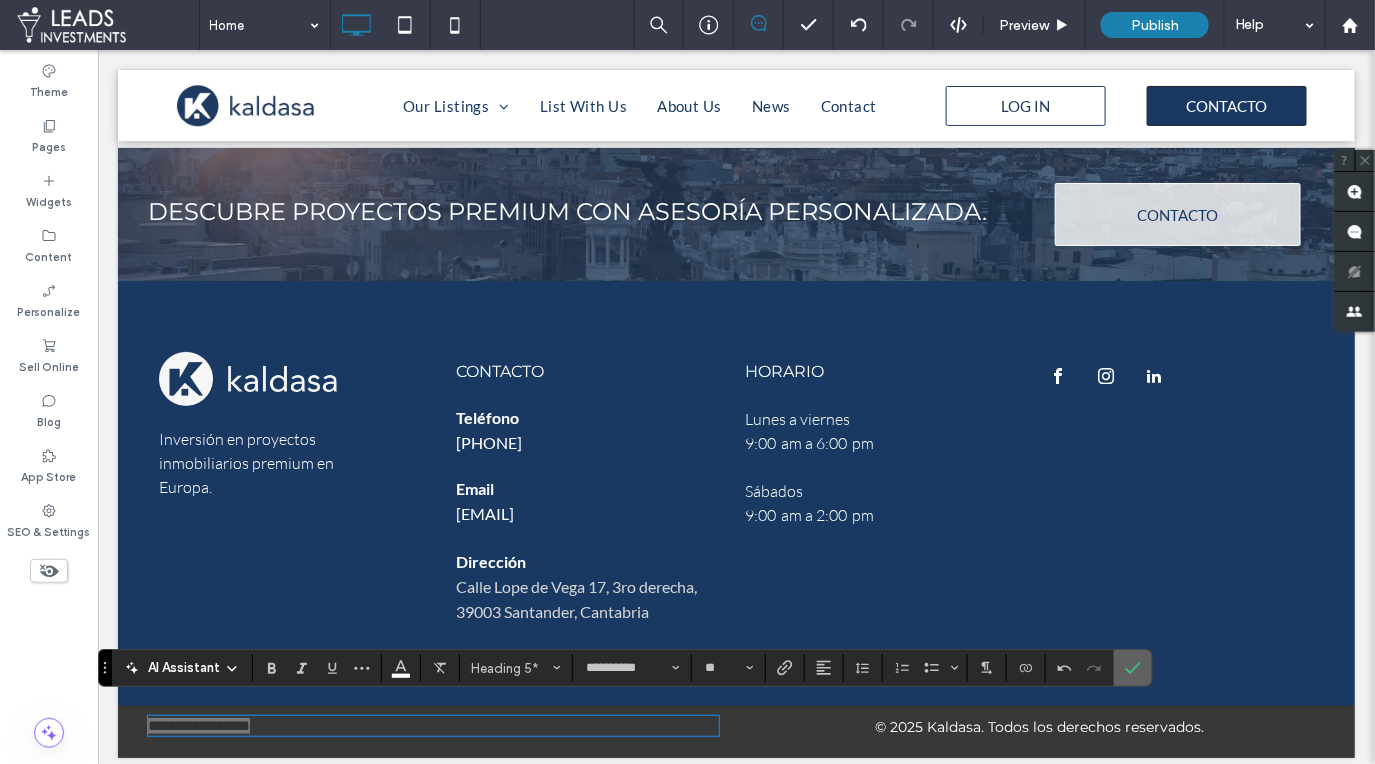 click 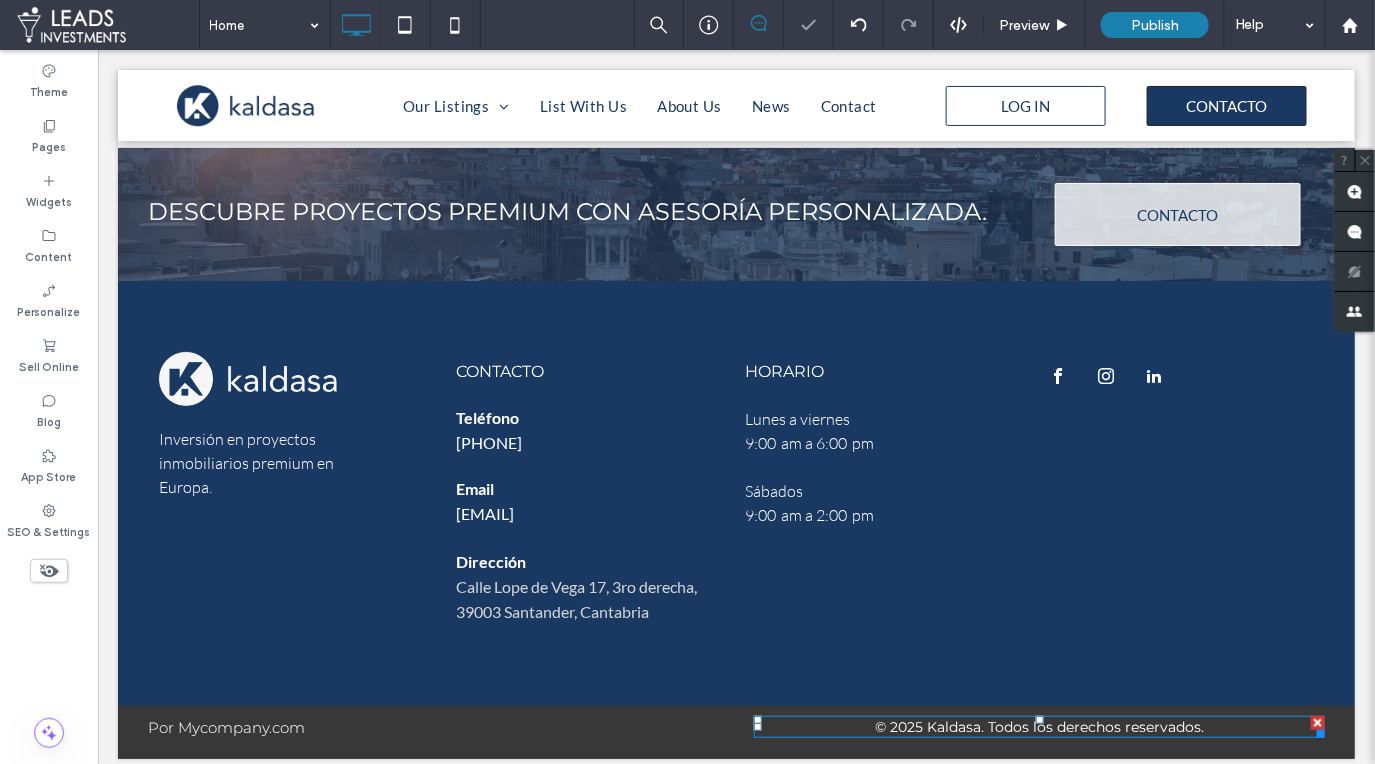 click on "© 2025 Kaldasa. Todos los derechos reservados." at bounding box center (1038, 726) 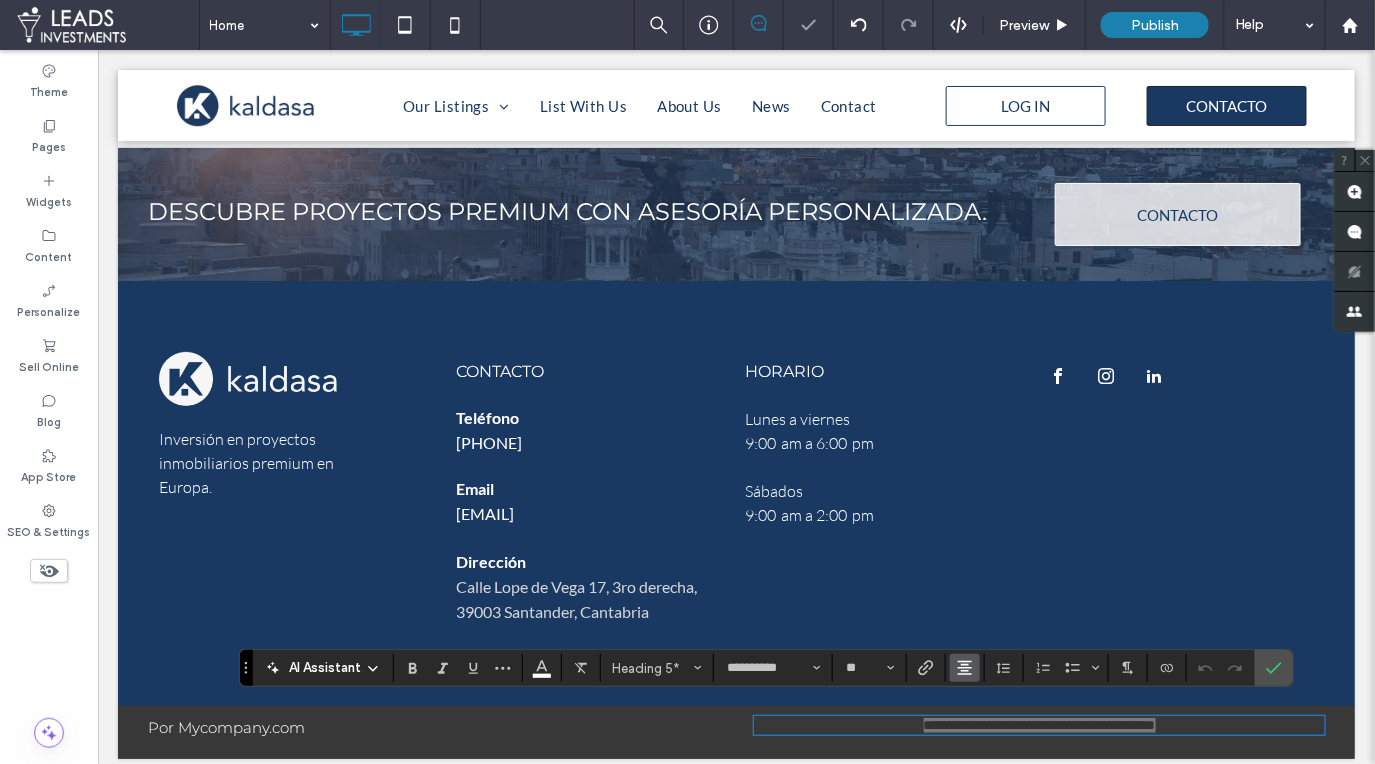 click 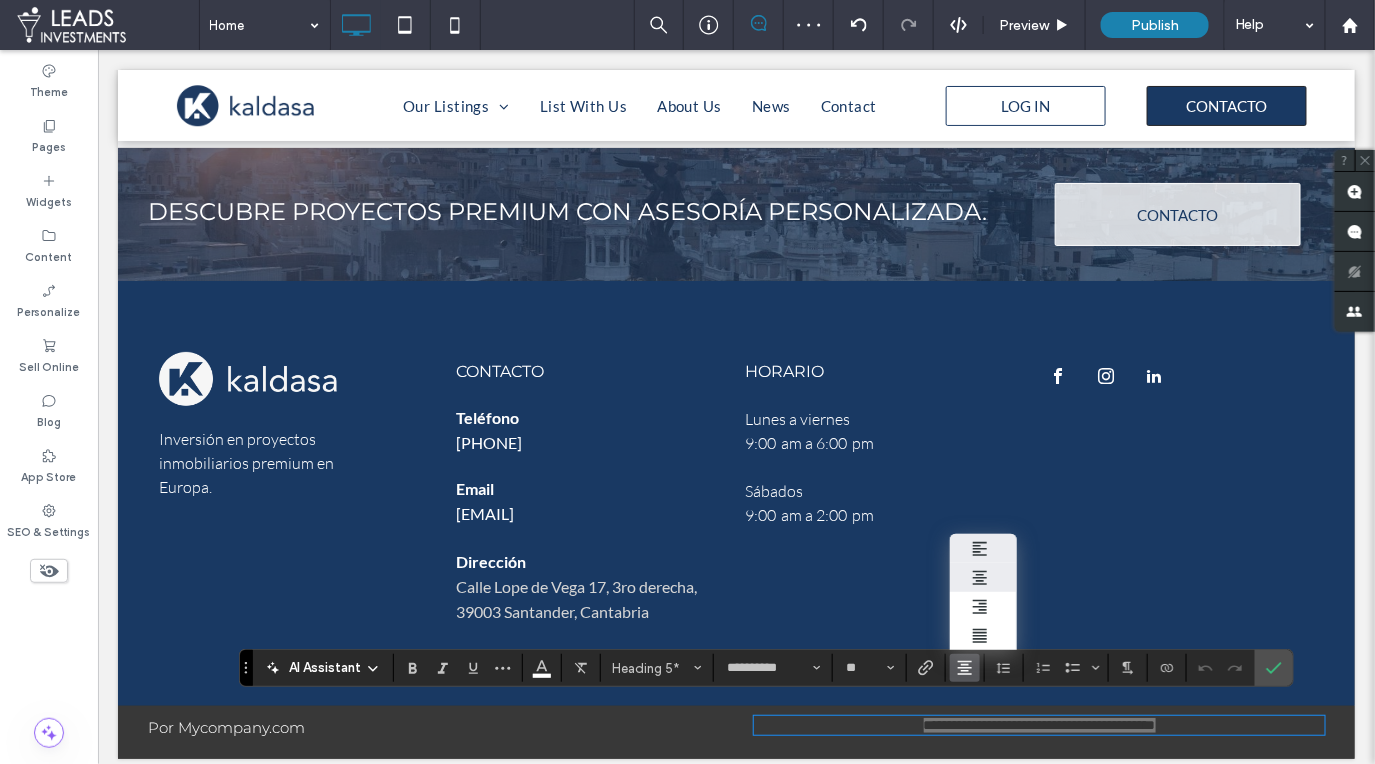 click 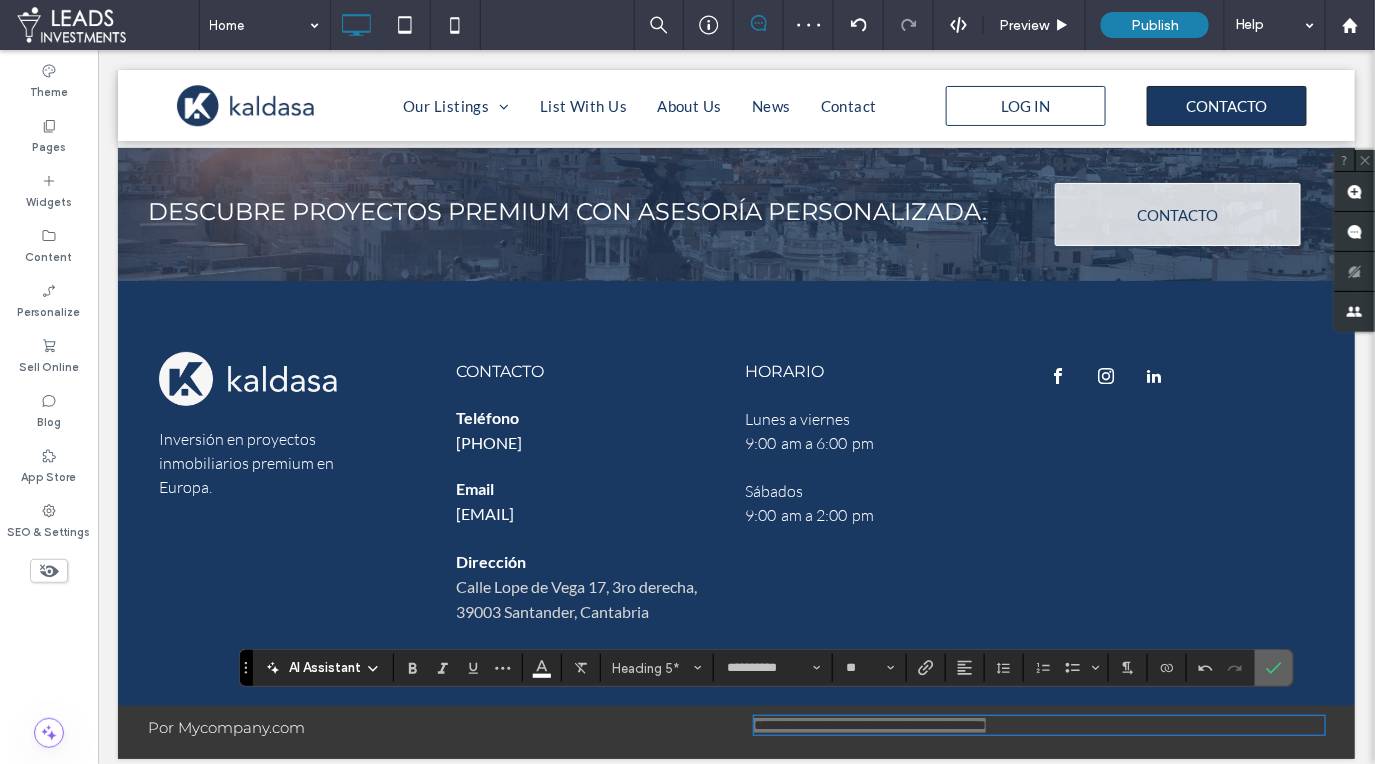 click 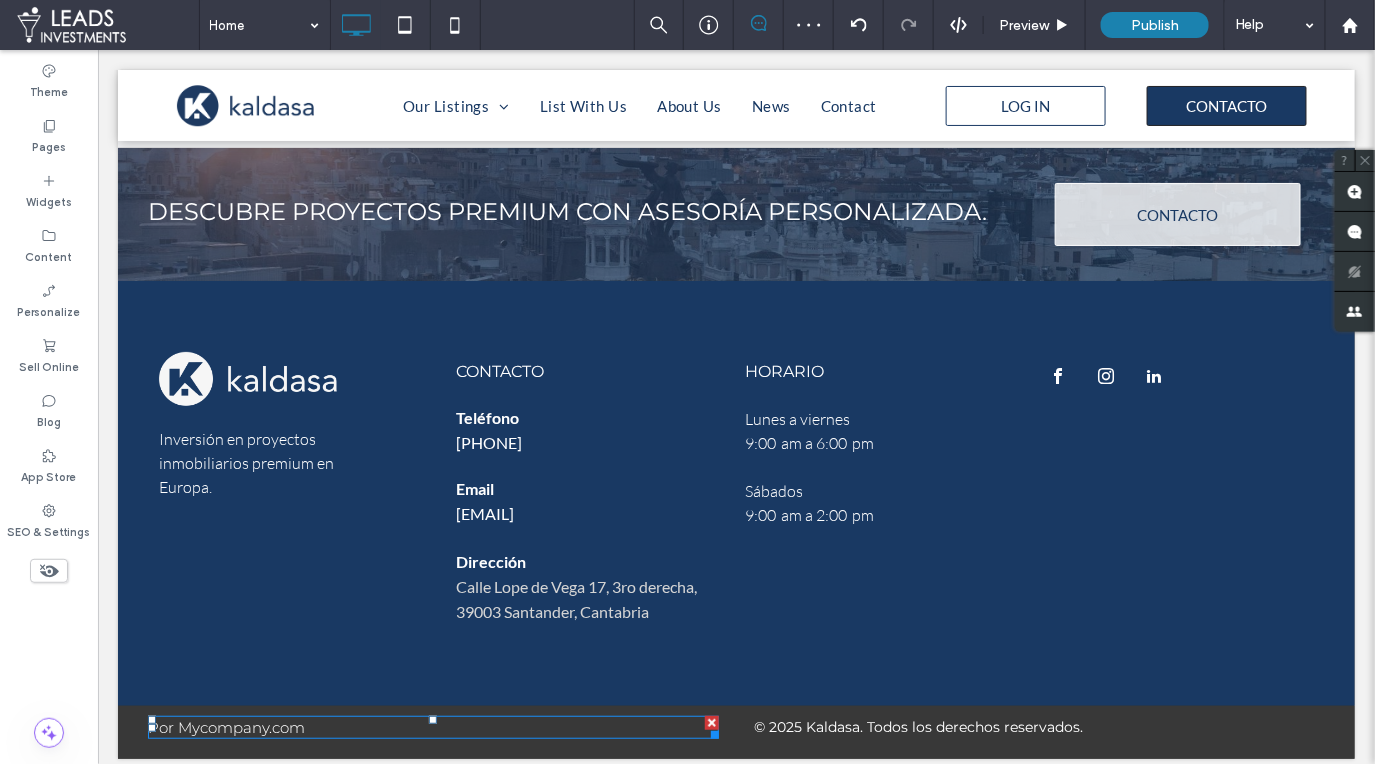 click on "Por Mycompany.com" at bounding box center (432, 726) 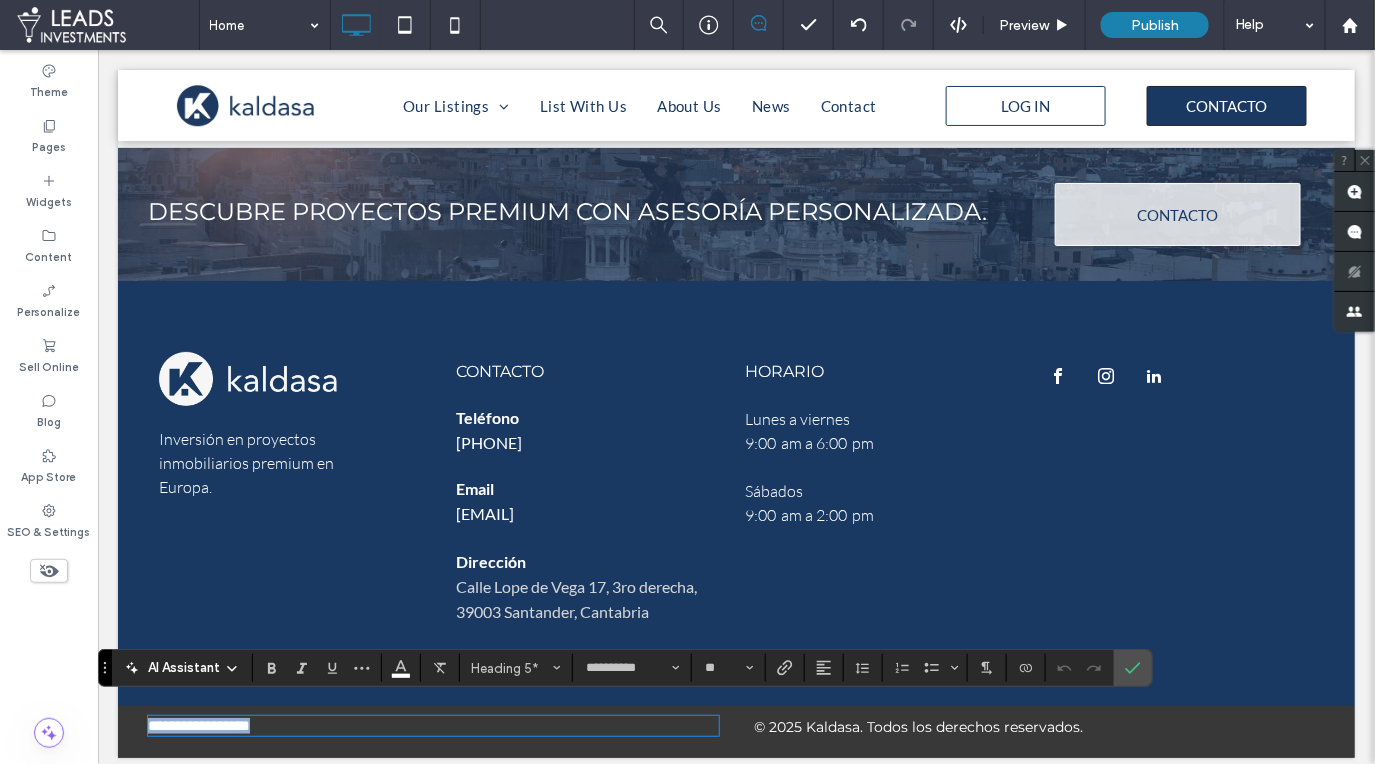 type 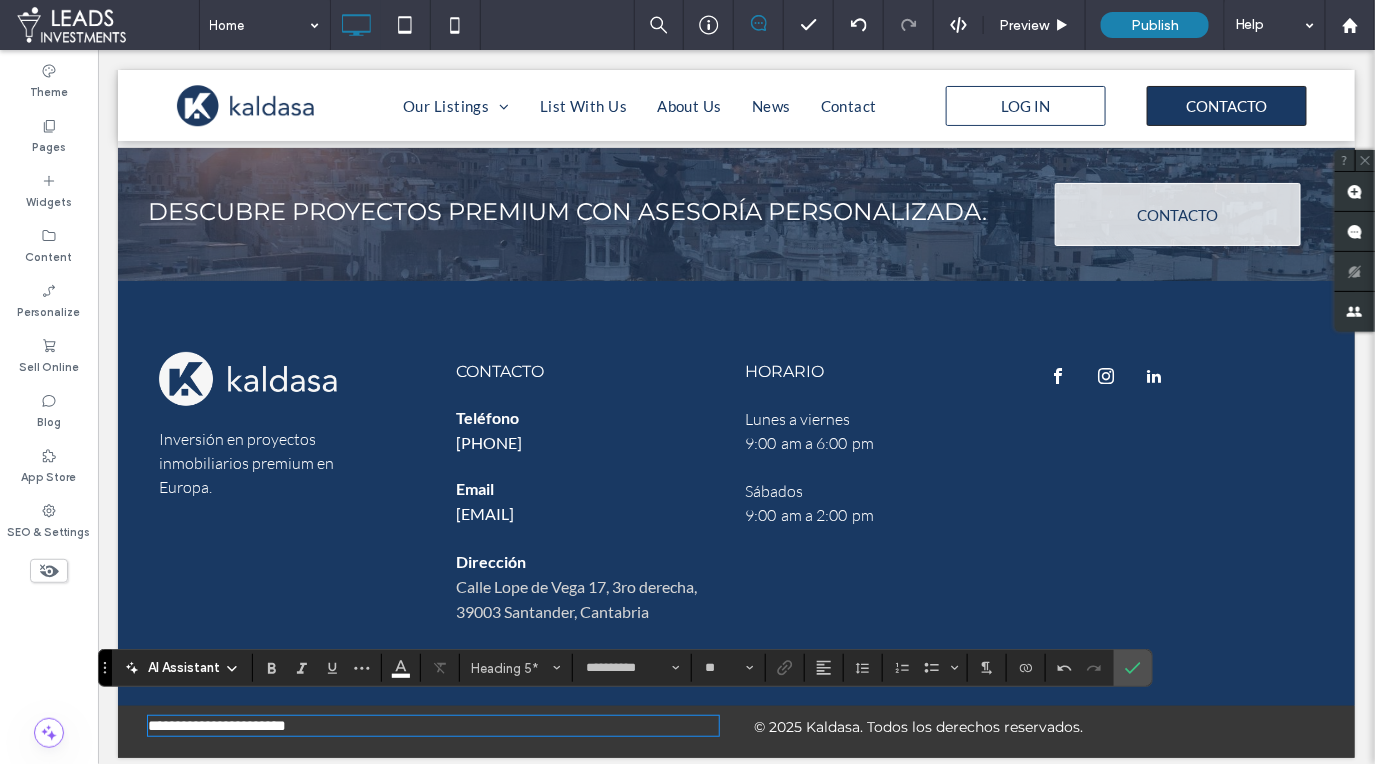 click on "© 2025 Kaldasa. Todos los derechos reservados." at bounding box center (917, 726) 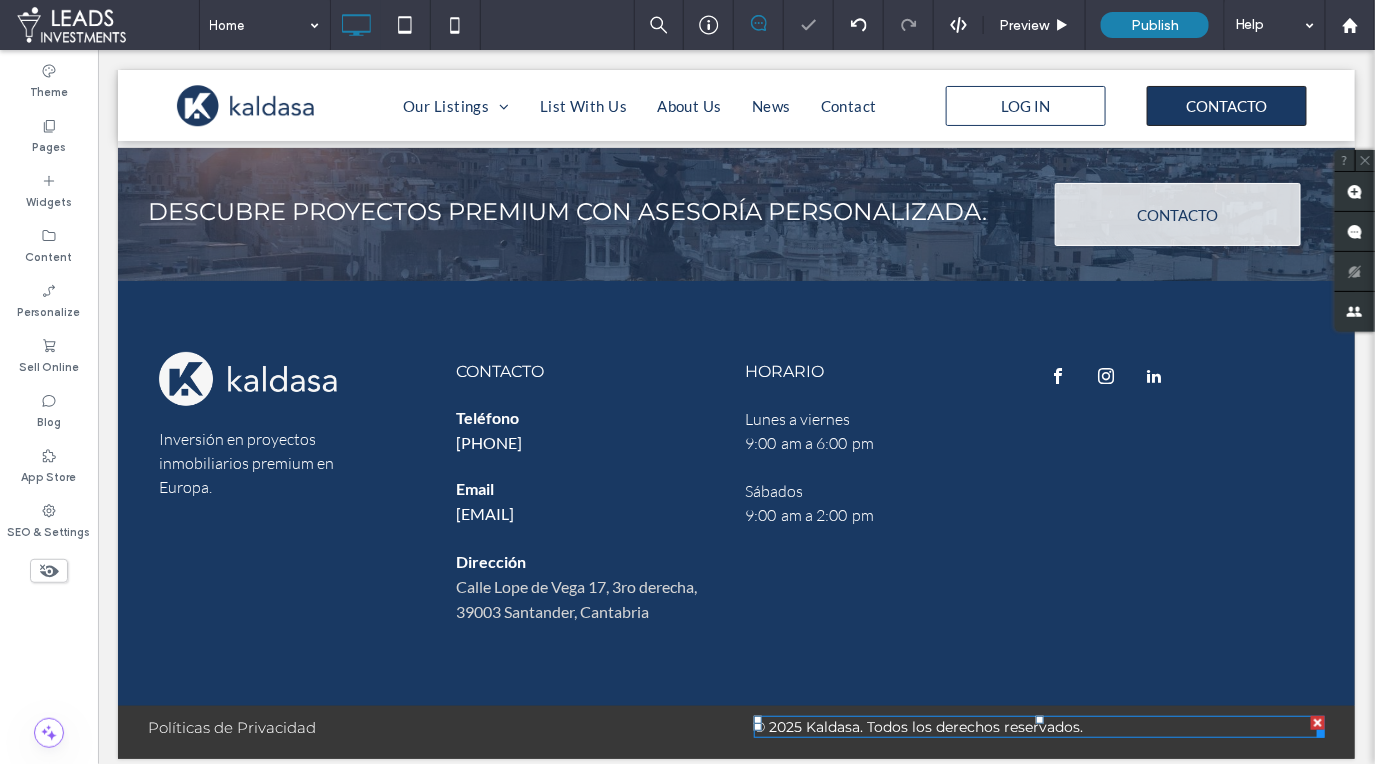 click on "© 2025 Kaldasa. Todos los derechos reservados." at bounding box center [917, 726] 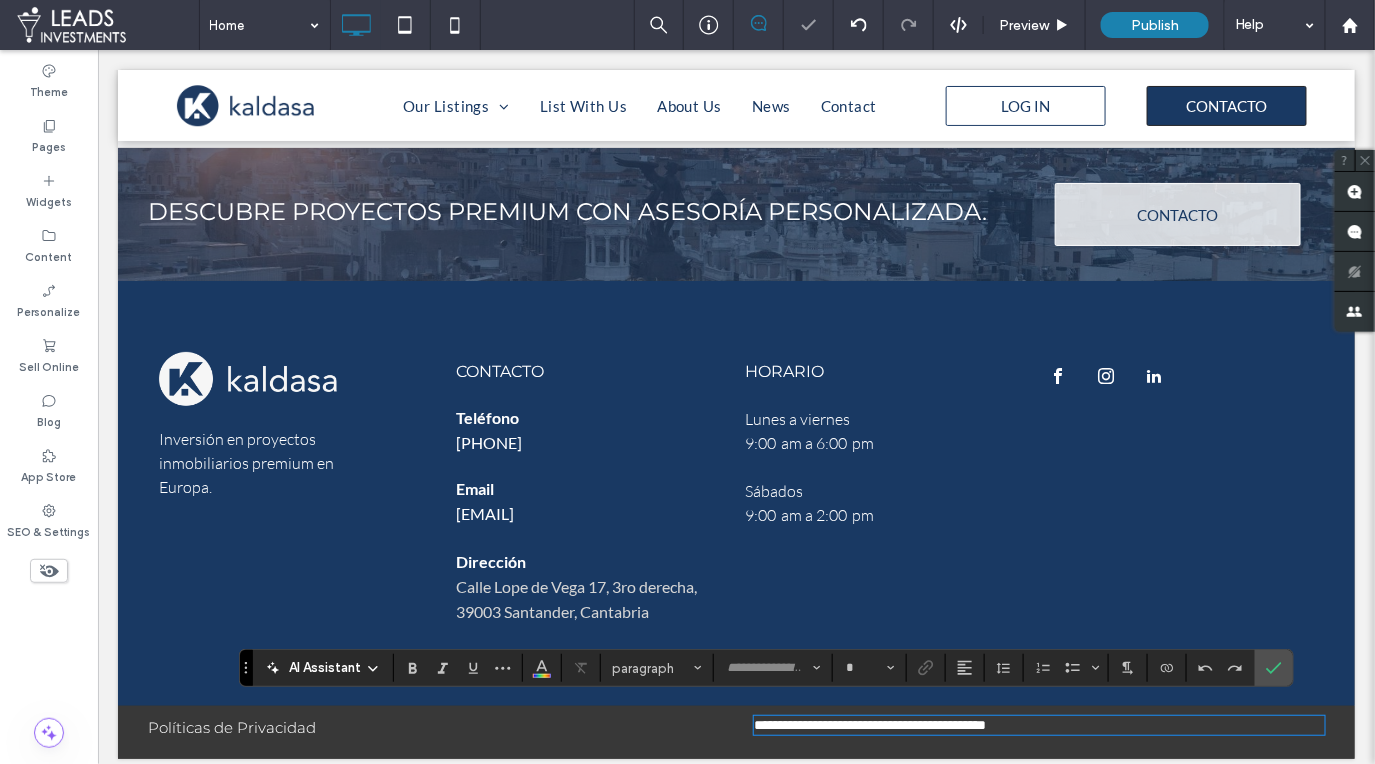 type on "**********" 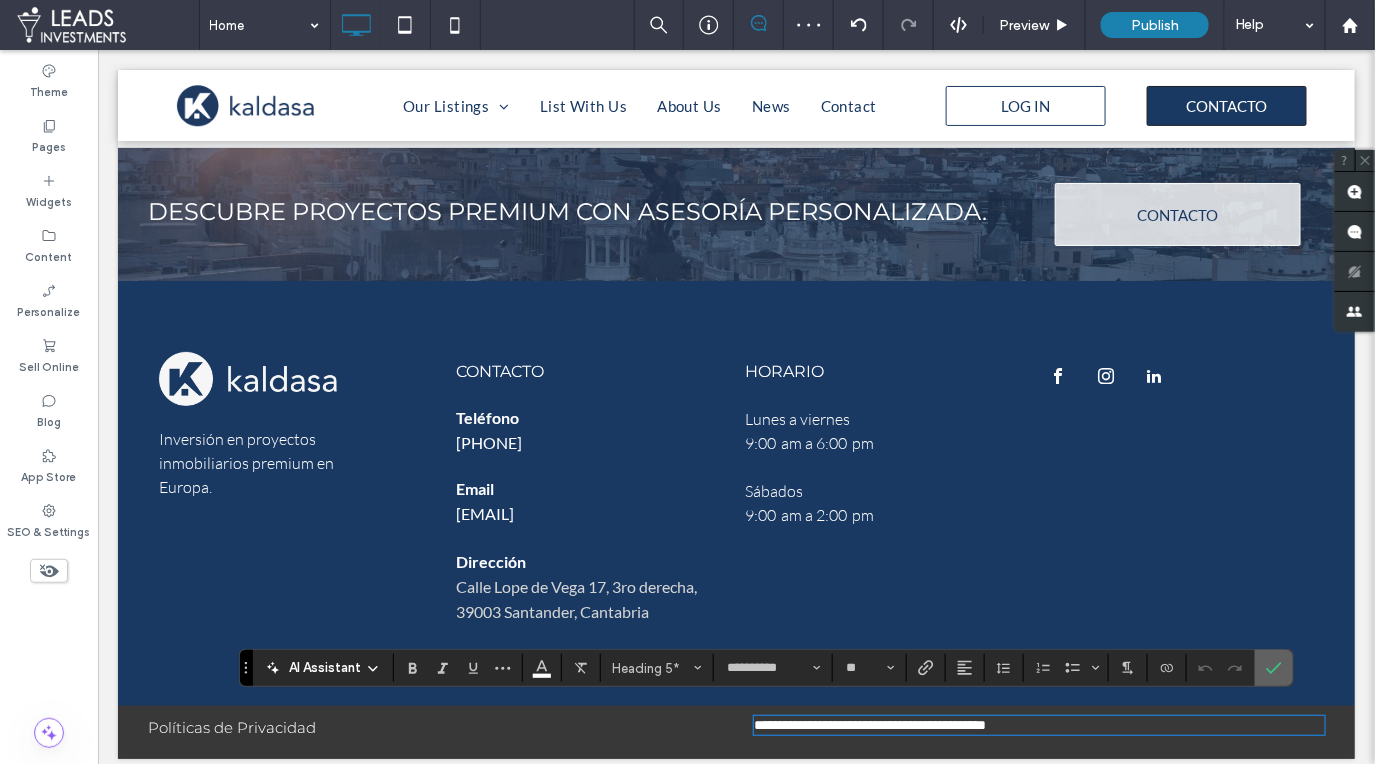 click 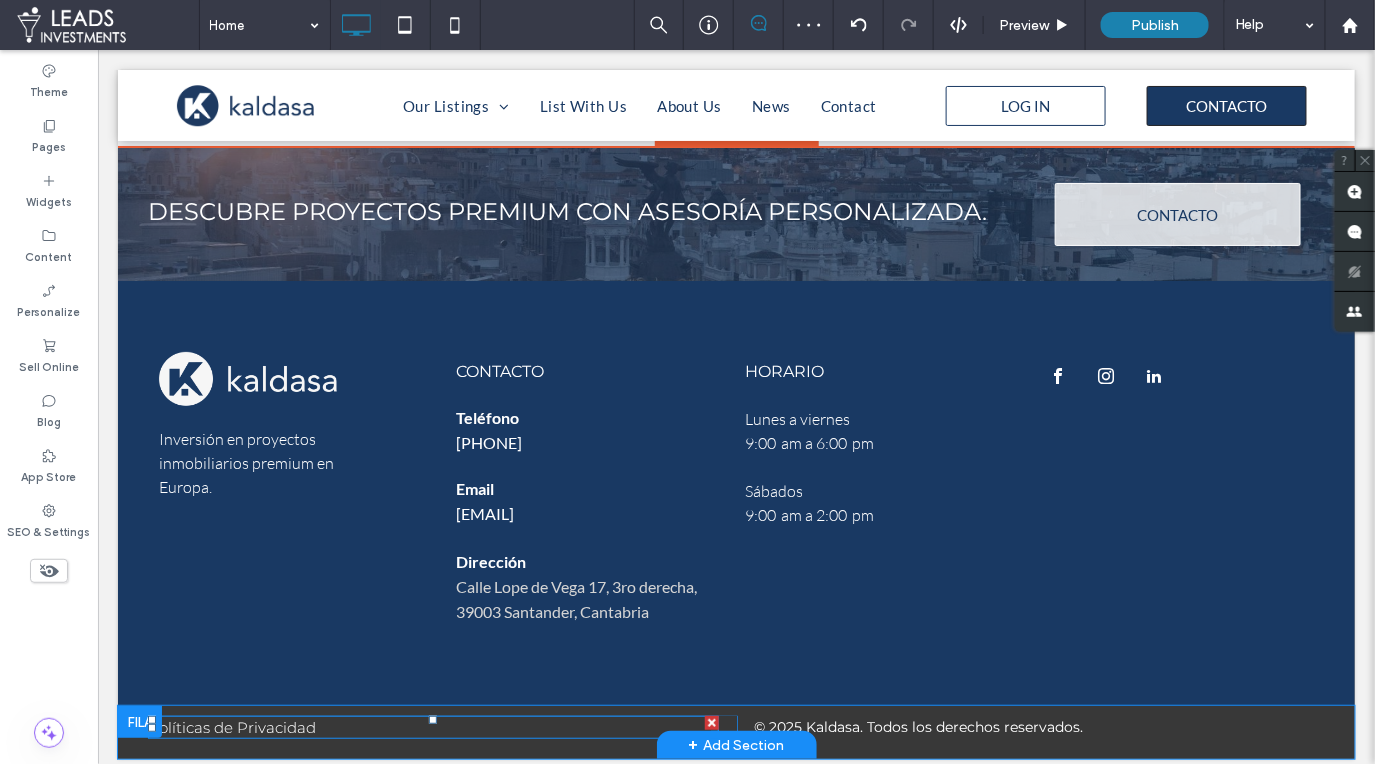 click on "Políticas de Privacidad" at bounding box center (432, 726) 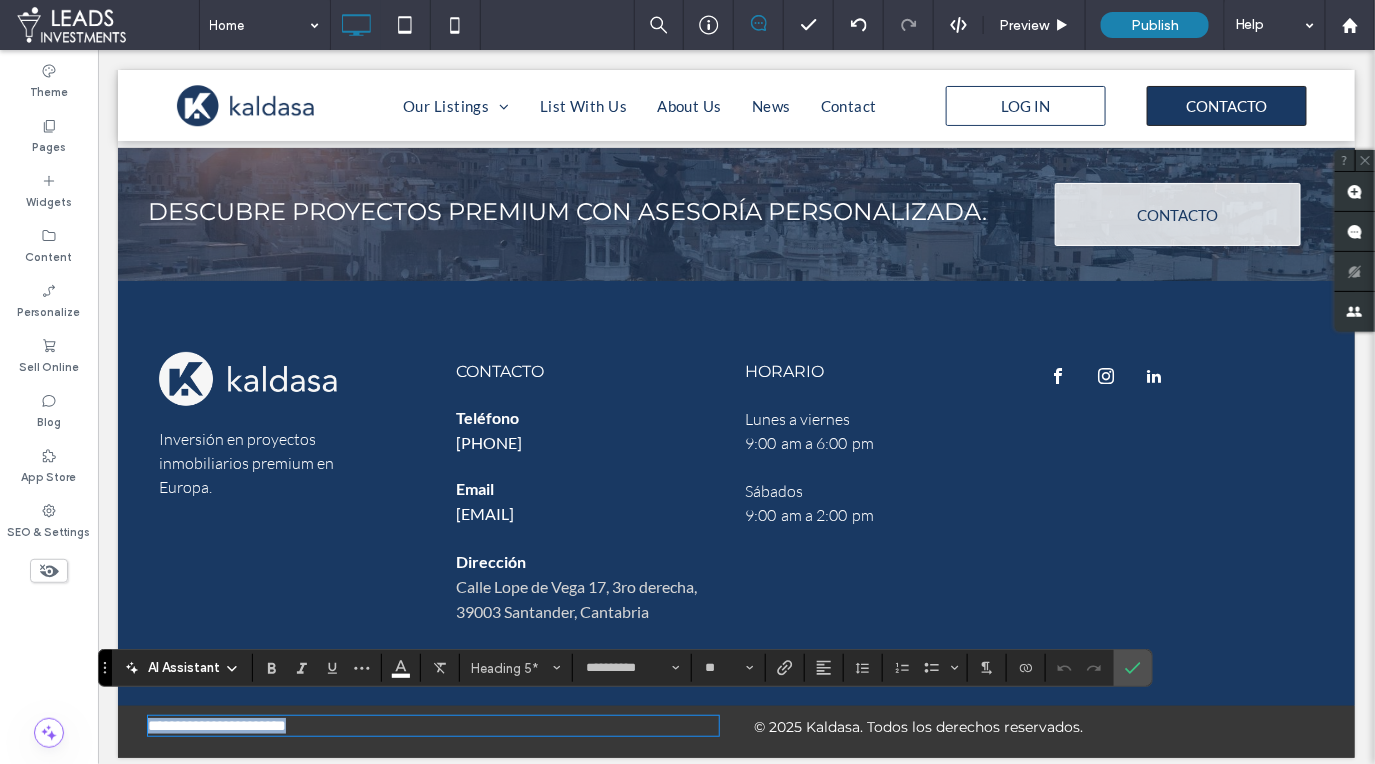 drag, startPoint x: 190, startPoint y: 720, endPoint x: 158, endPoint y: 713, distance: 32.75668 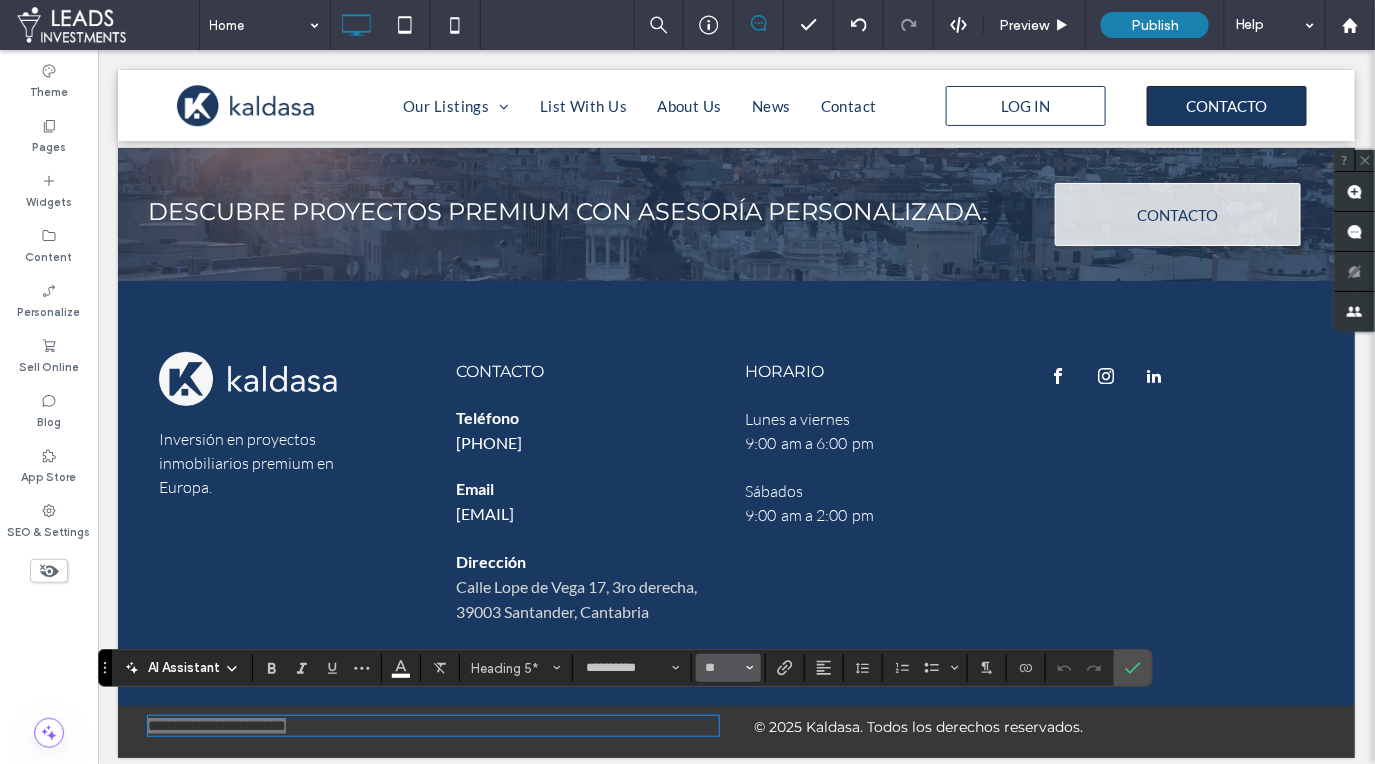 click on "**" at bounding box center (722, 668) 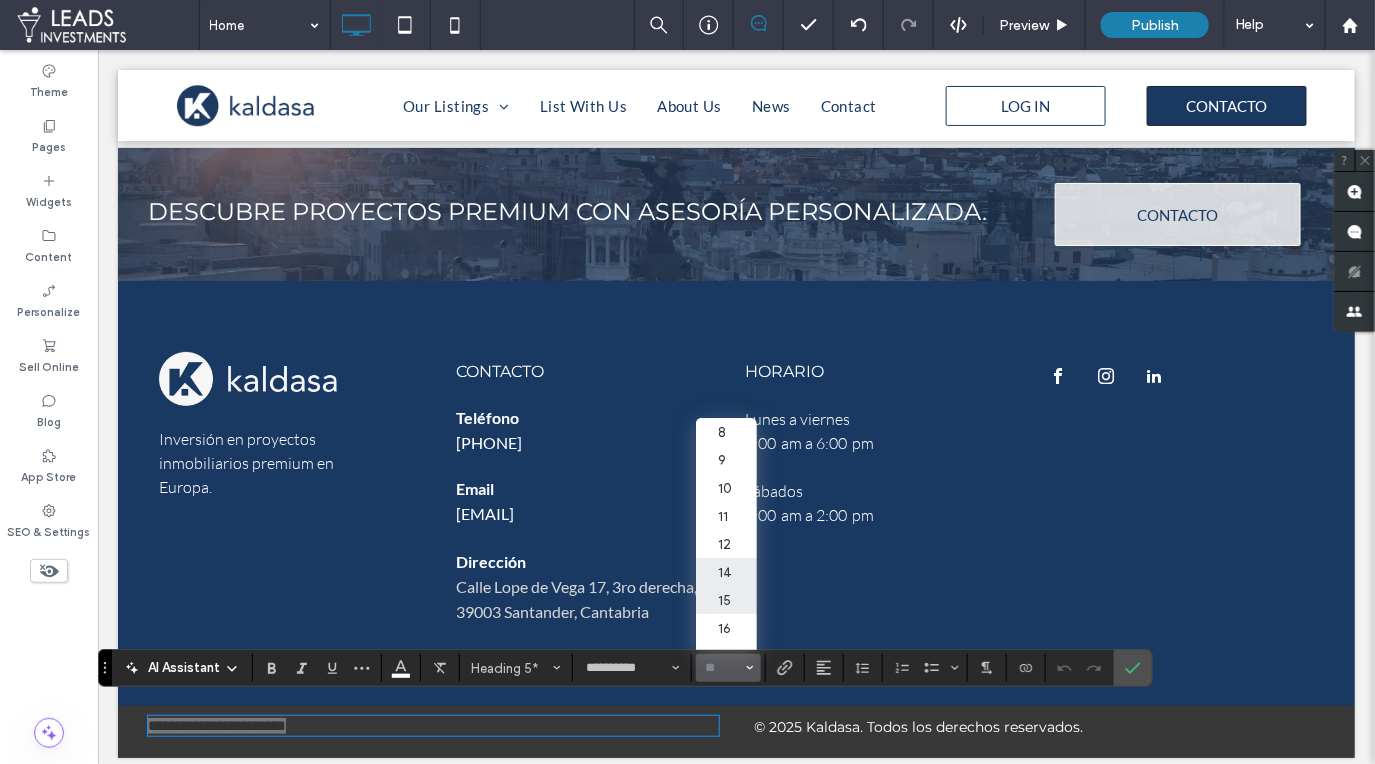 click on "14" at bounding box center [726, 572] 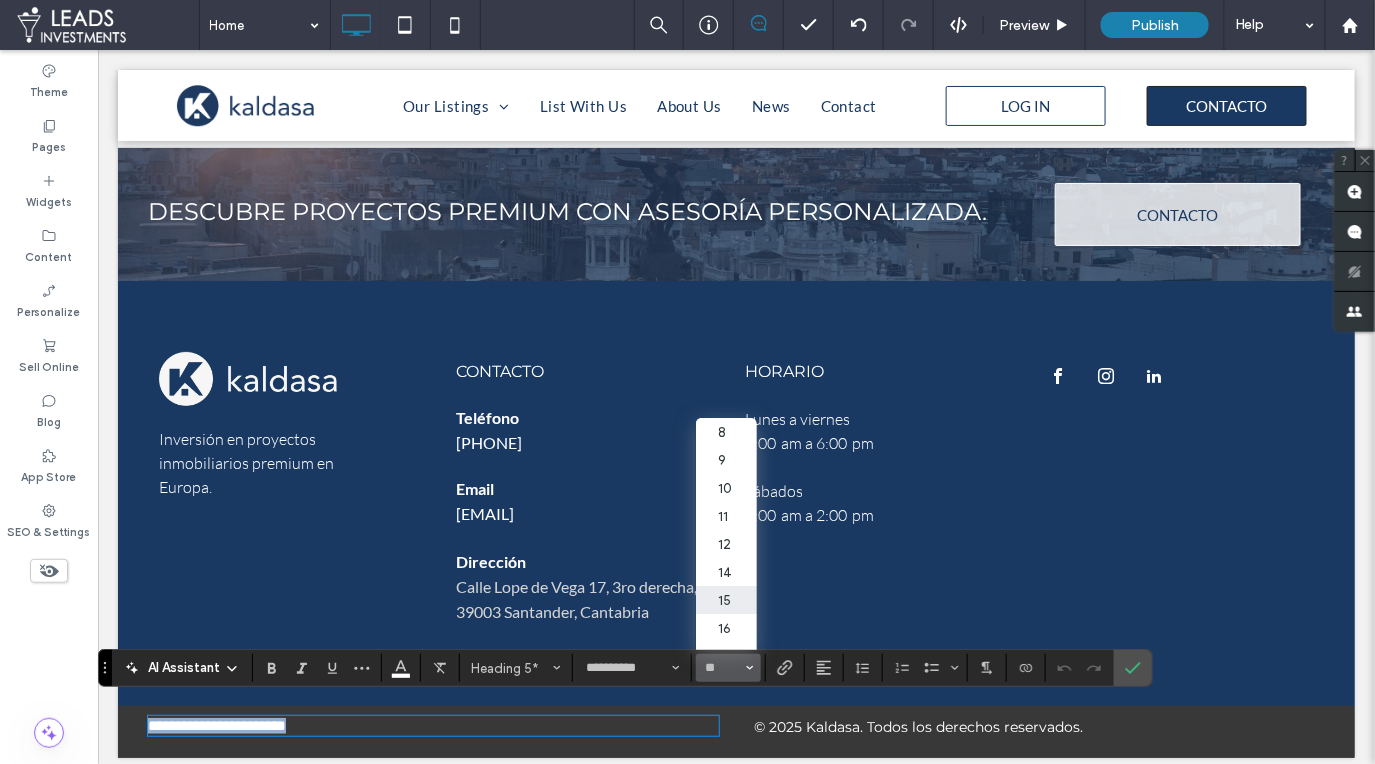 type on "**" 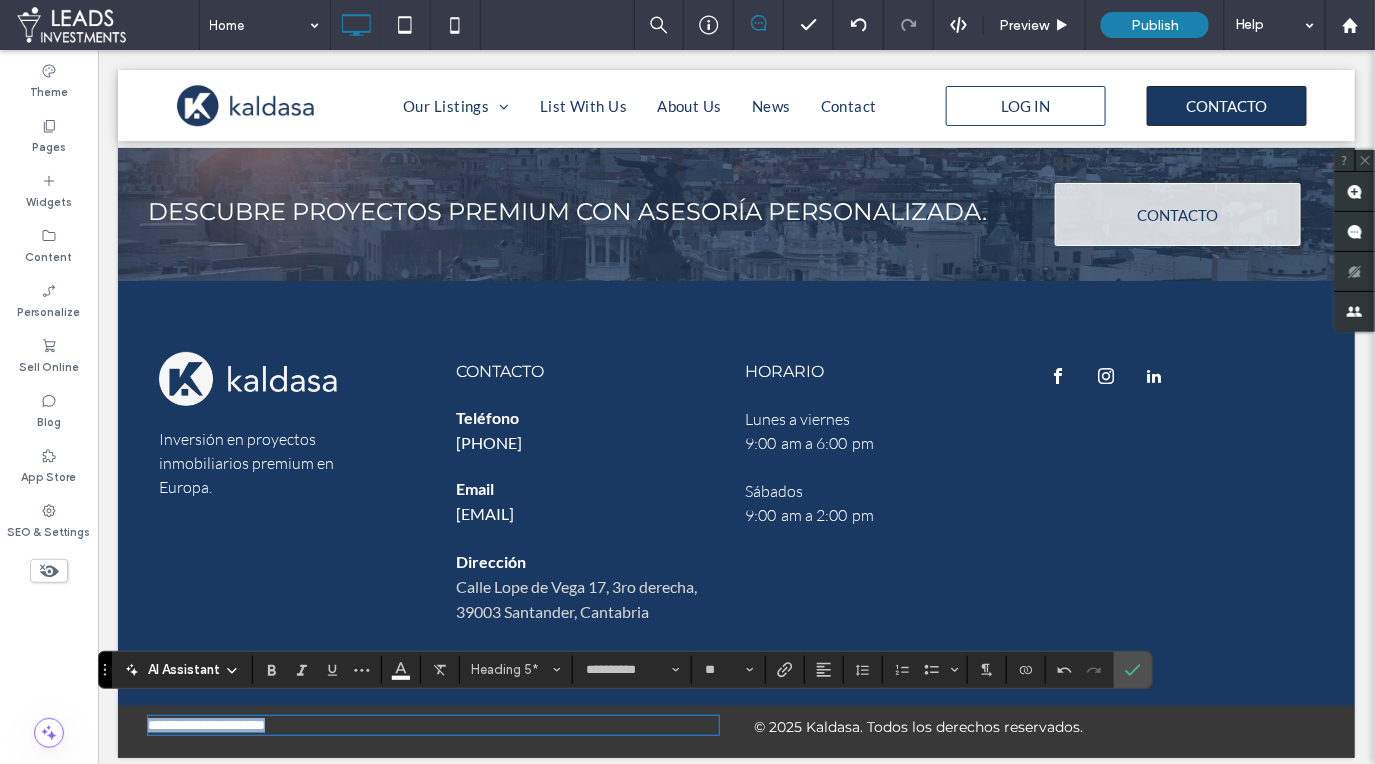 scroll, scrollTop: 4940, scrollLeft: 0, axis: vertical 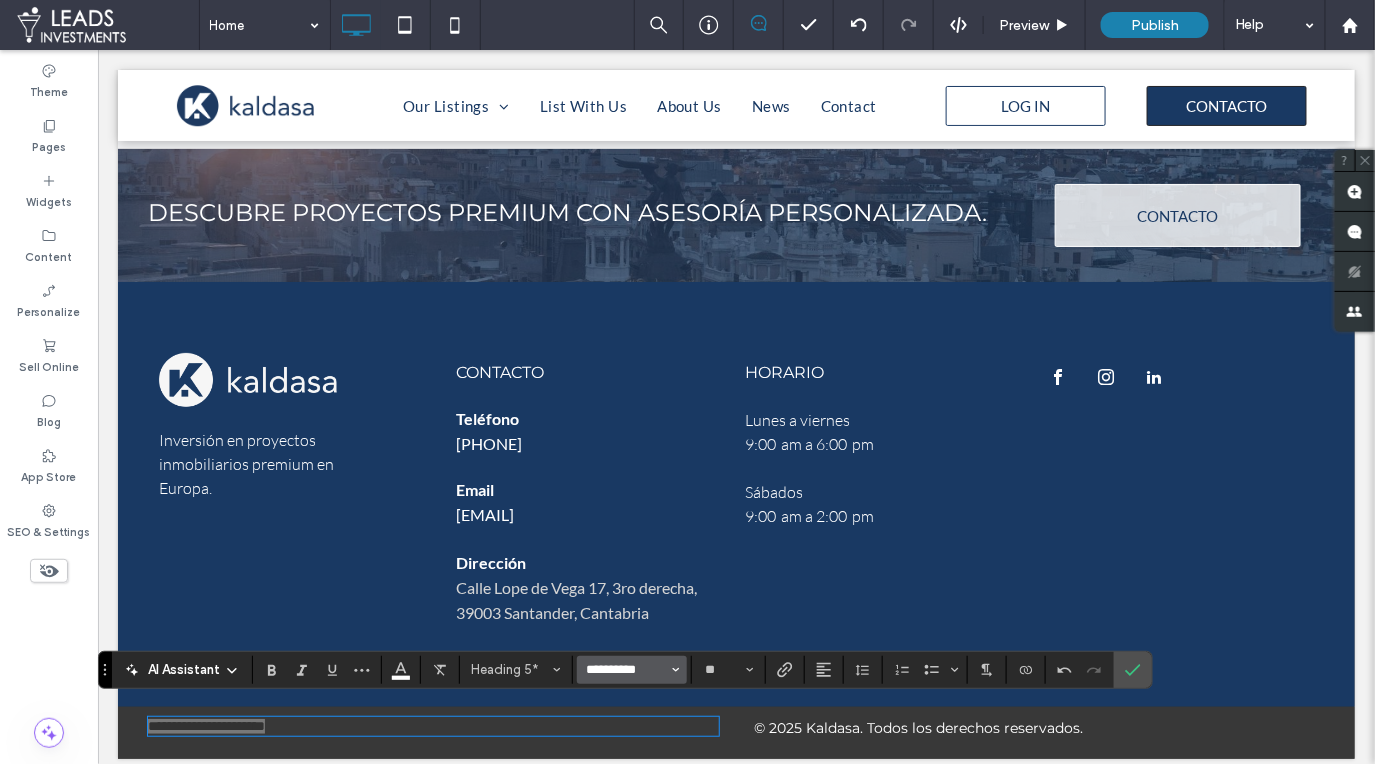 click on "**********" at bounding box center (626, 670) 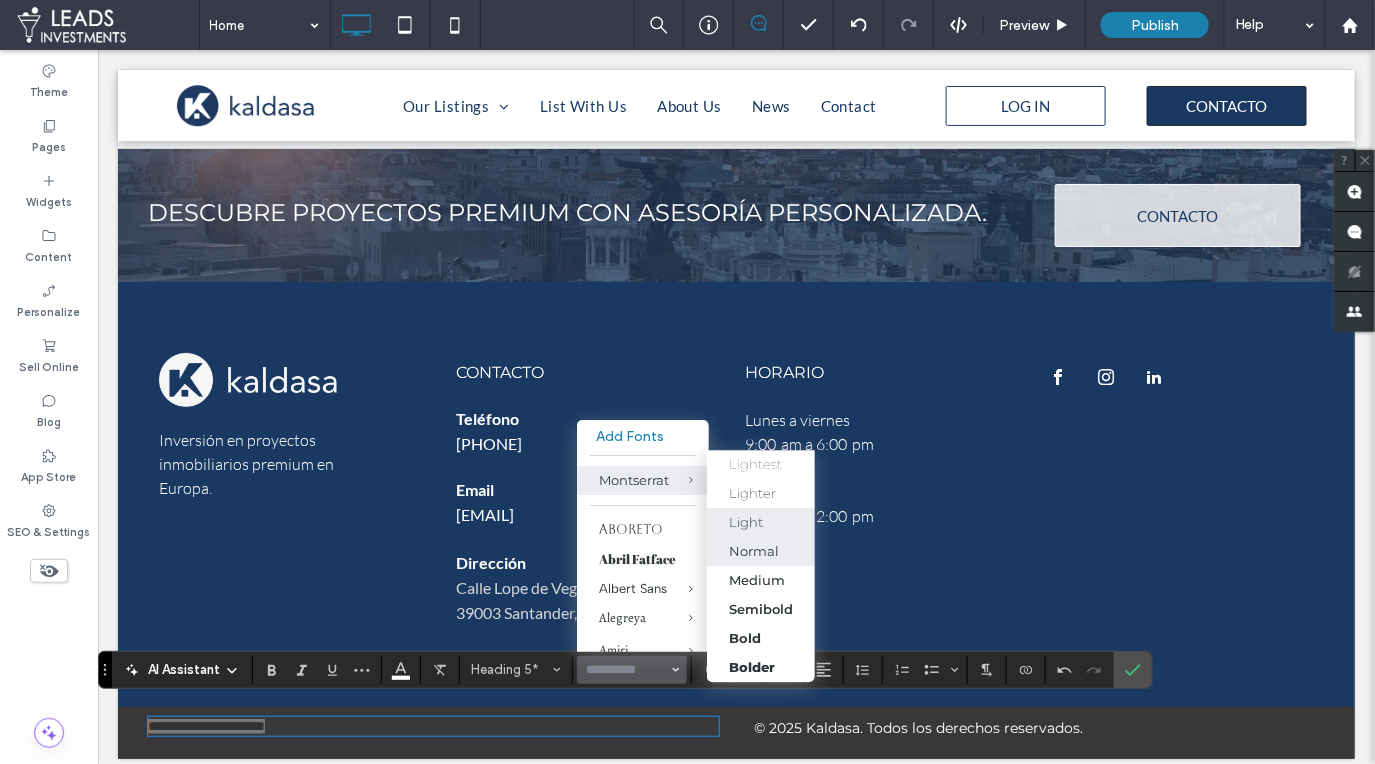 click on "Normal" at bounding box center (761, 552) 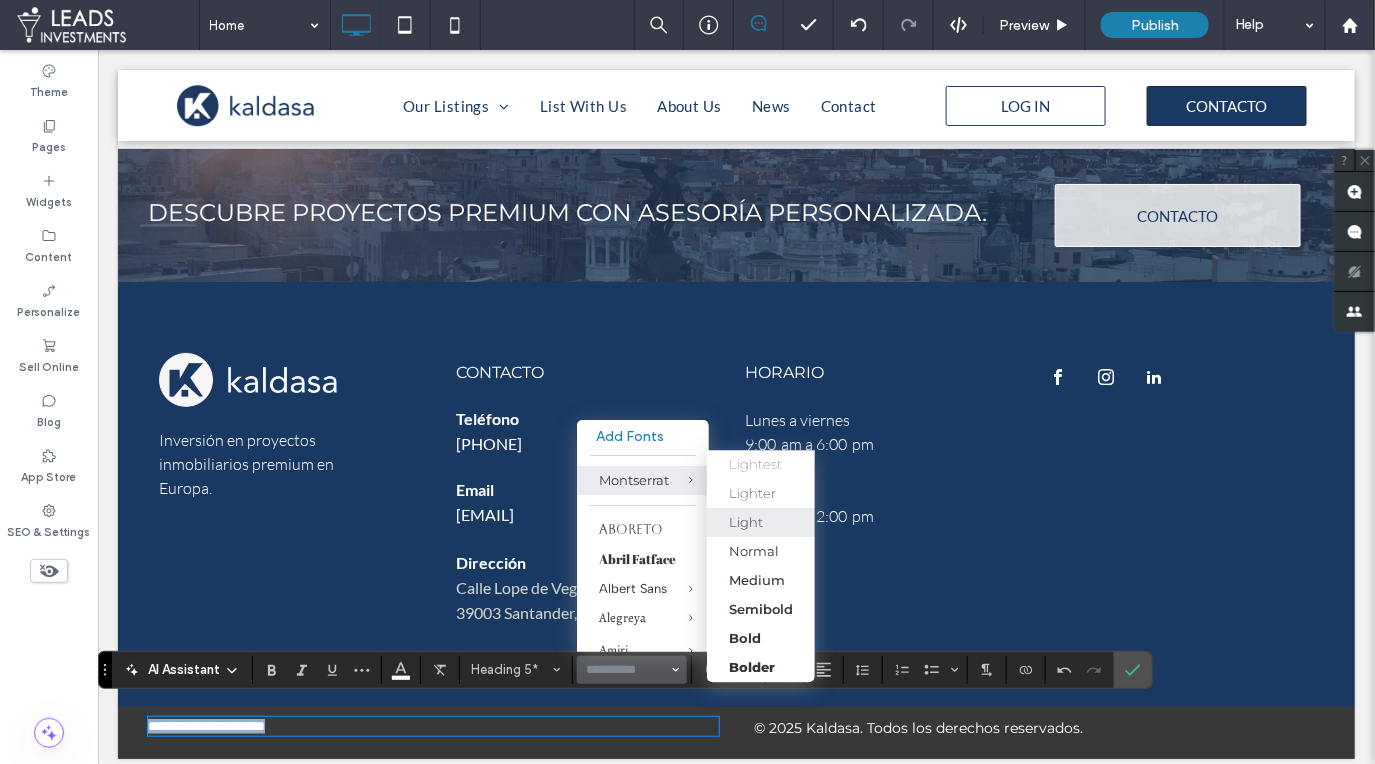 type on "**********" 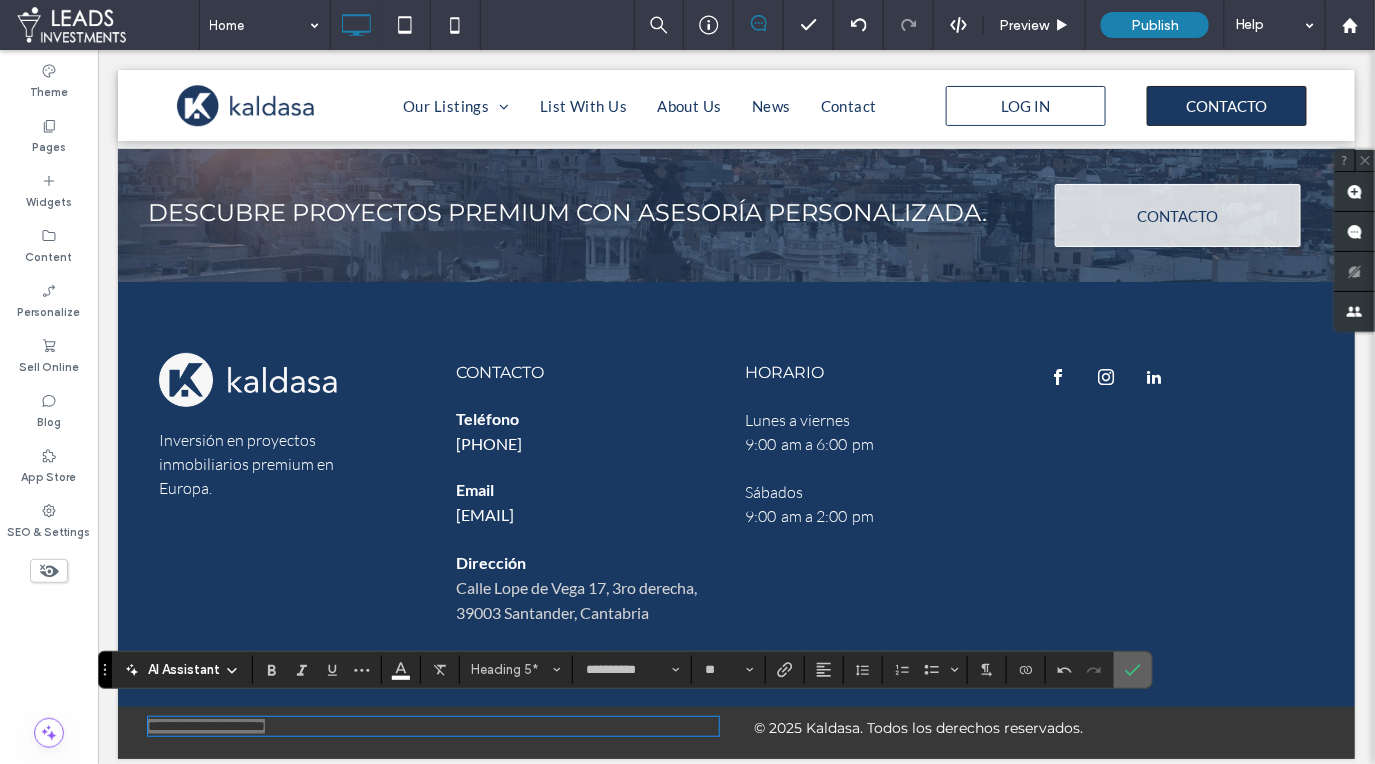 click 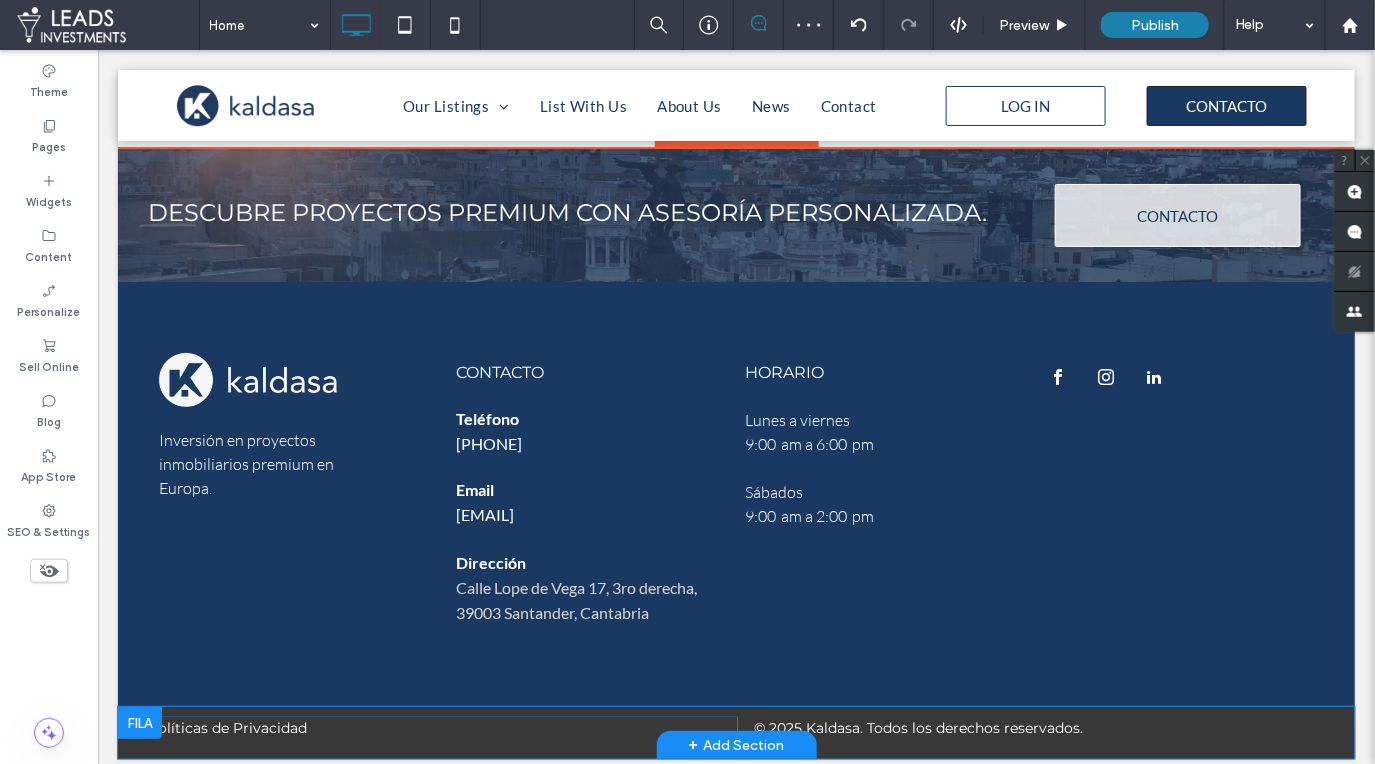 click on "Click To Paste     Políticas de Privacidad
© 2025 Kaldasa. Todos los derechos reservados. Click To Paste
+ Add Section" at bounding box center (735, 732) 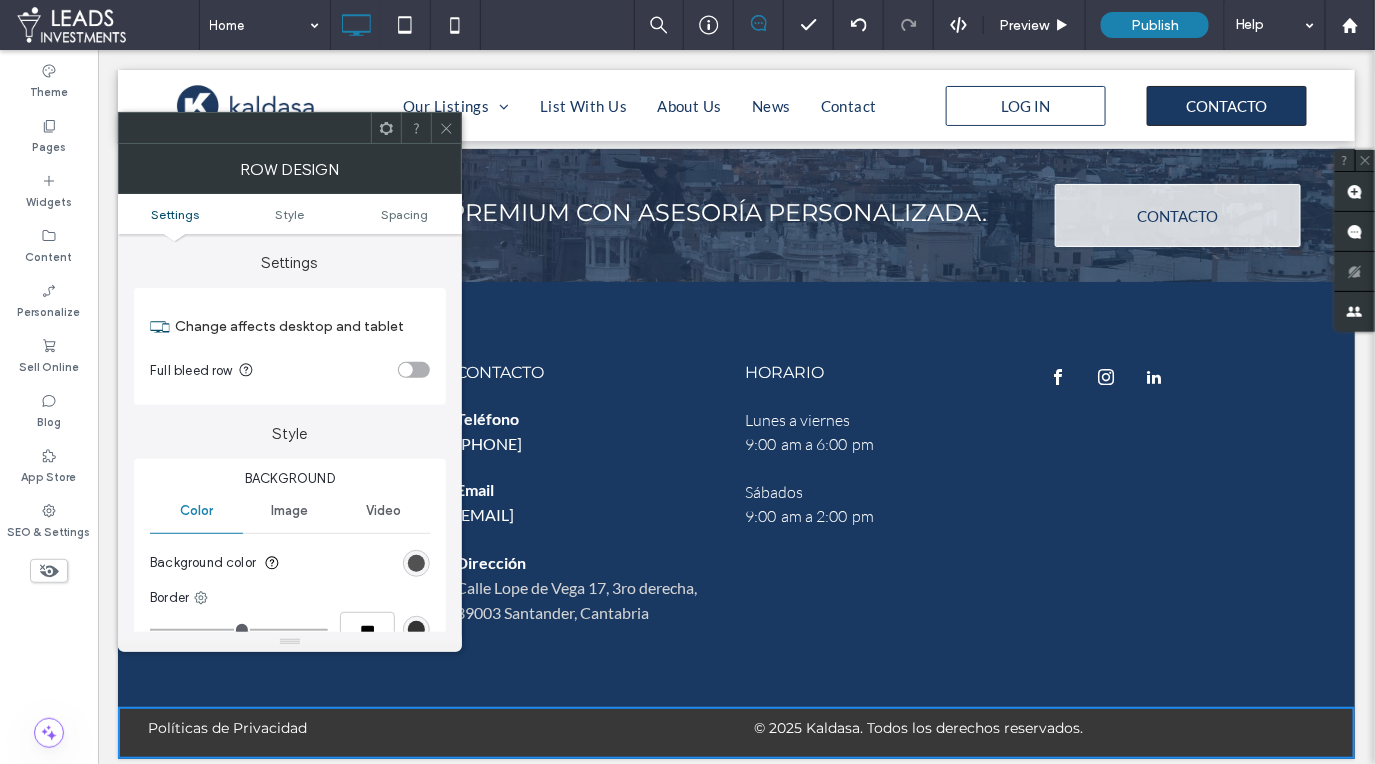 click at bounding box center (416, 563) 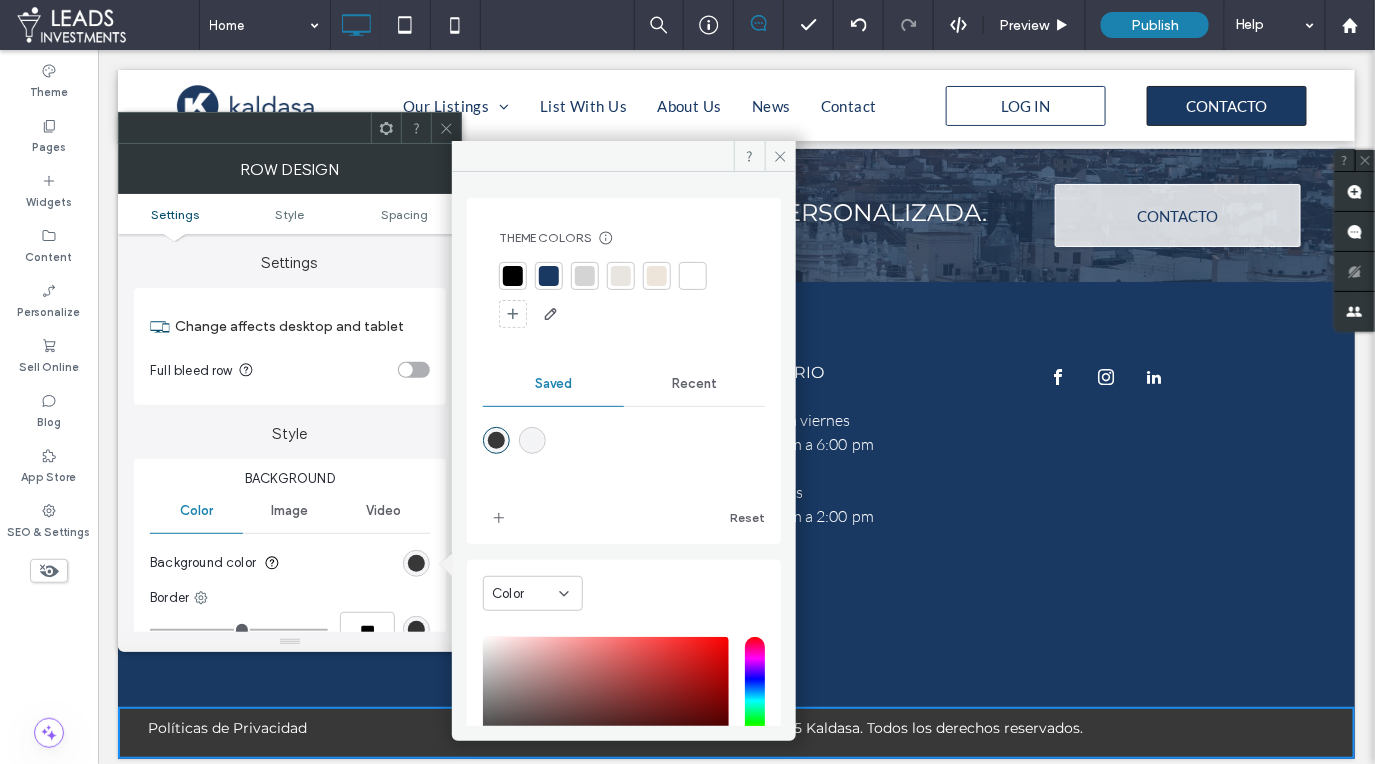 click at bounding box center (549, 276) 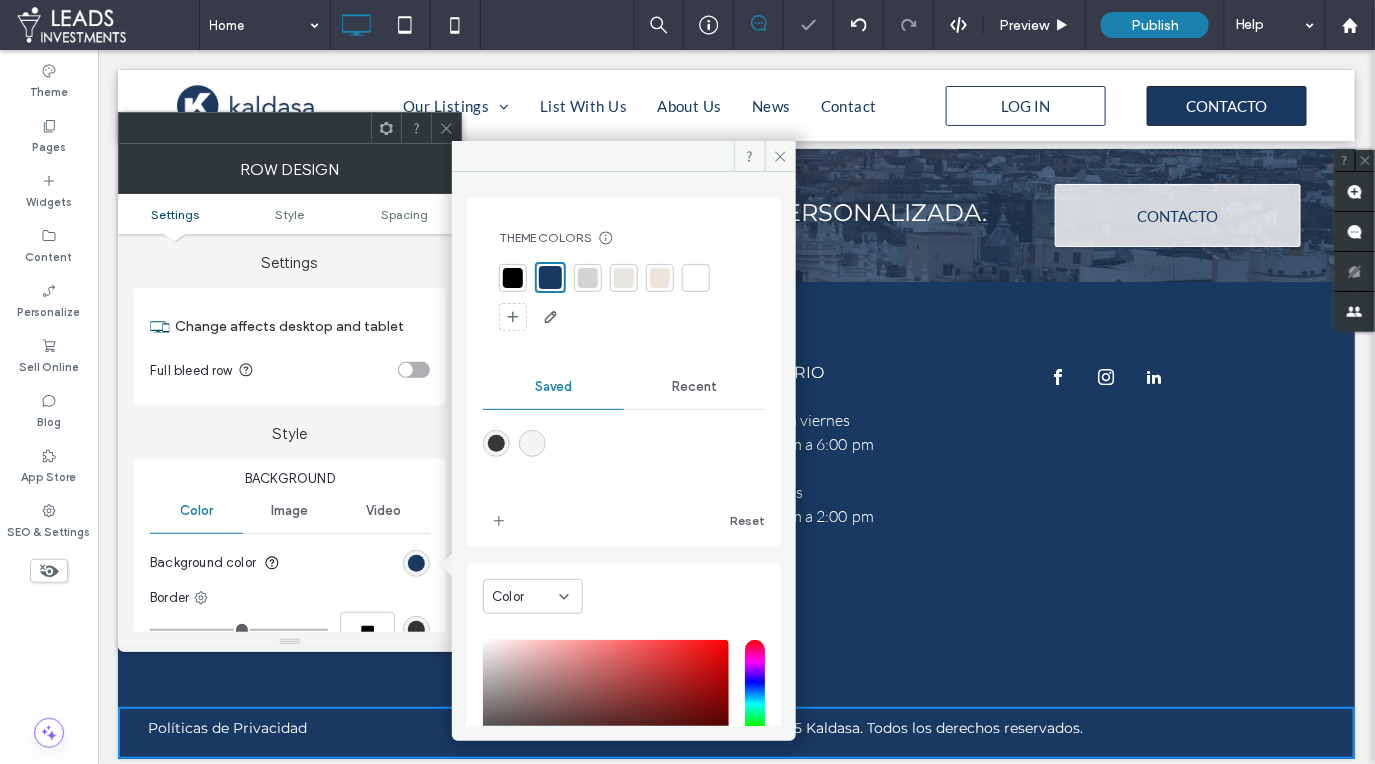 drag, startPoint x: 449, startPoint y: 129, endPoint x: 444, endPoint y: 150, distance: 21.587032 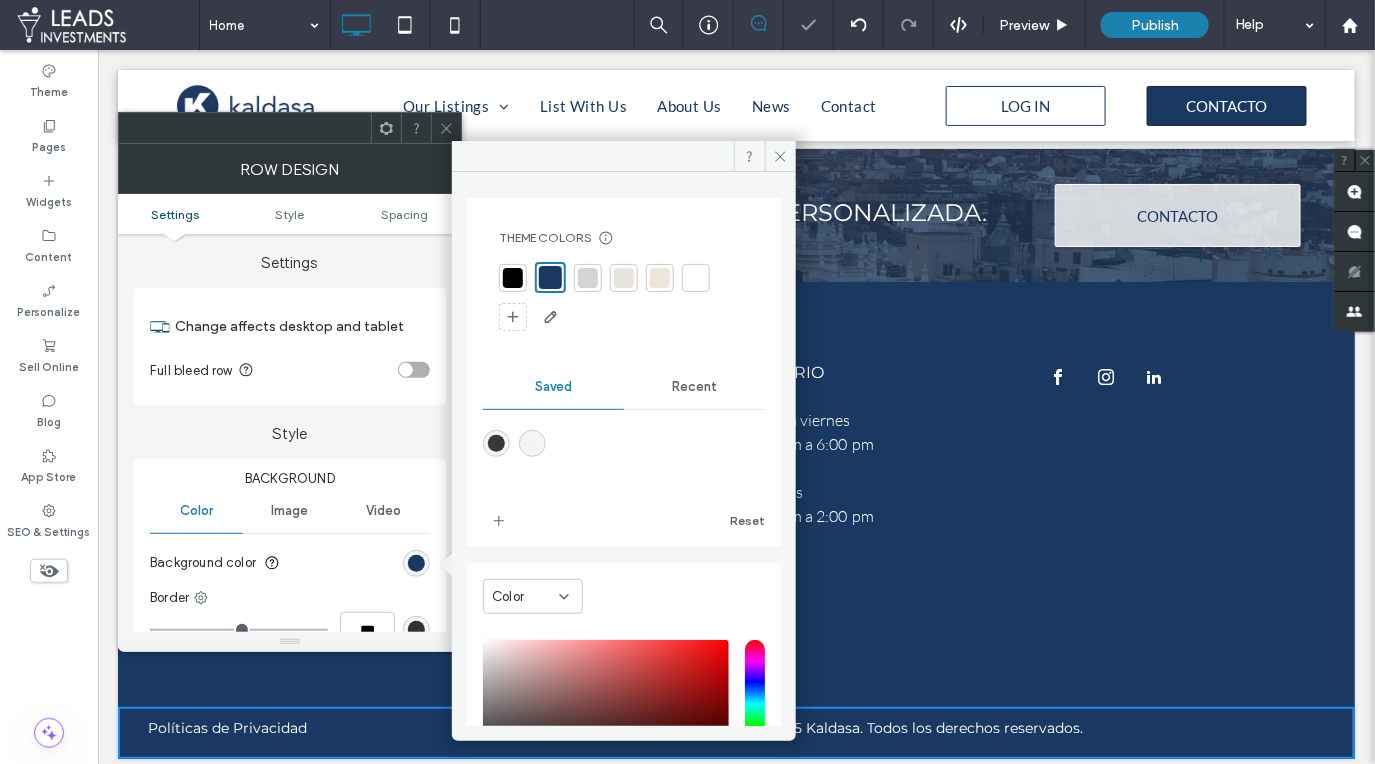 click 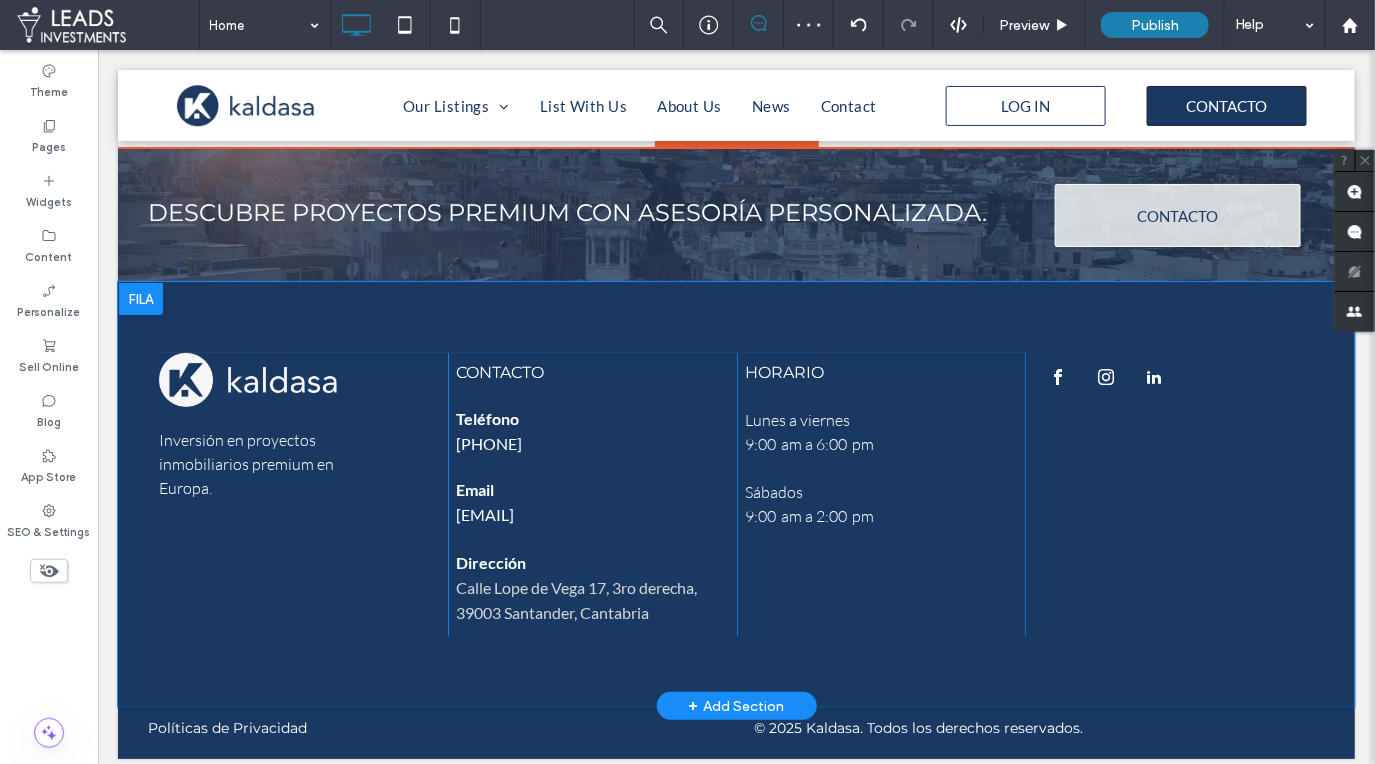 click on "Inversión en proyectos inmobiliarios premium en Europa. Click To Paste
CONTACTO   Teléfono  +34 65 515 7507 Email manu@kaldasa.com Dirección Calle Lope de Vega 17, 3ro derecha, 39003 Santander, Cantabria Click To Paste
HORARIO
Click To Paste     Lunes a viernes  9:00  am a 6:00  pm Sábados 9:00  am a 2:00  pm
Click To Paste
+ Add Section" at bounding box center (735, 493) 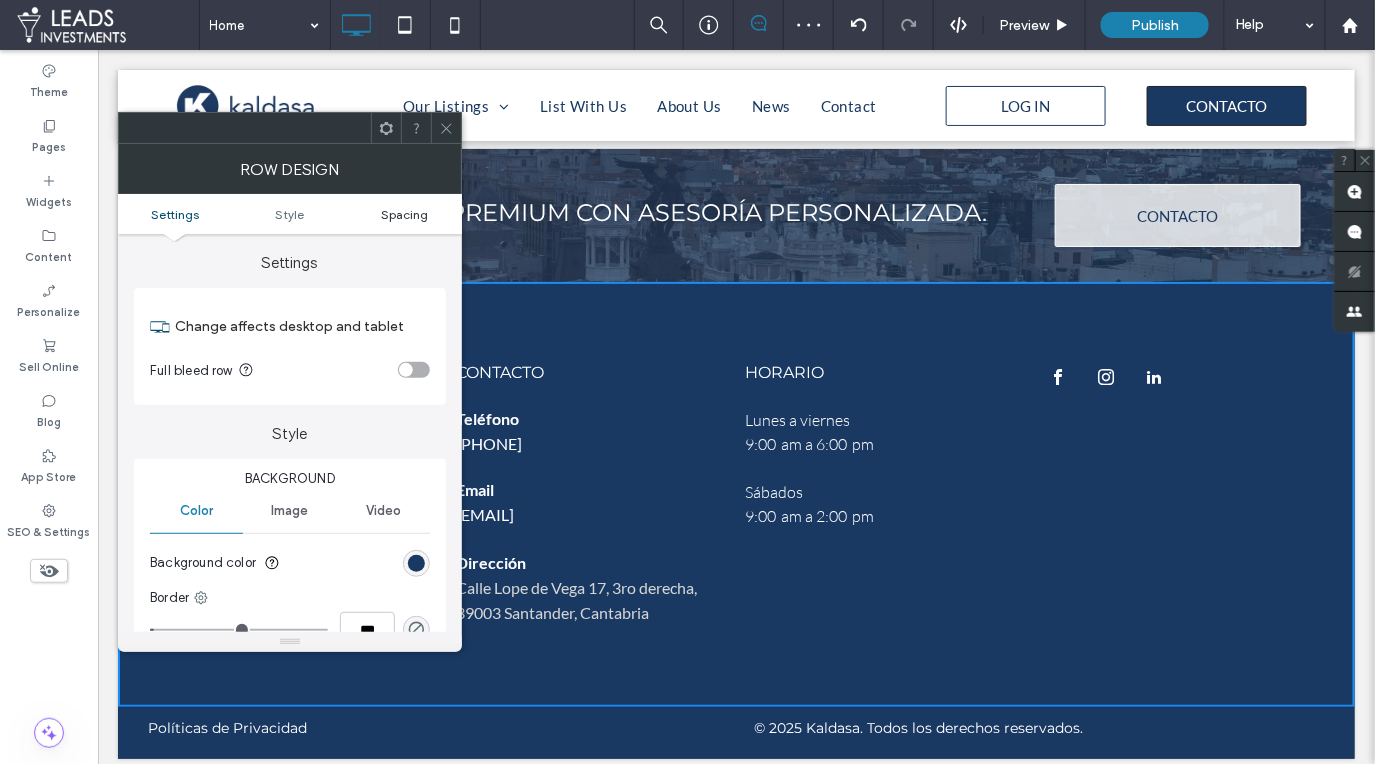 click on "Spacing" at bounding box center (404, 214) 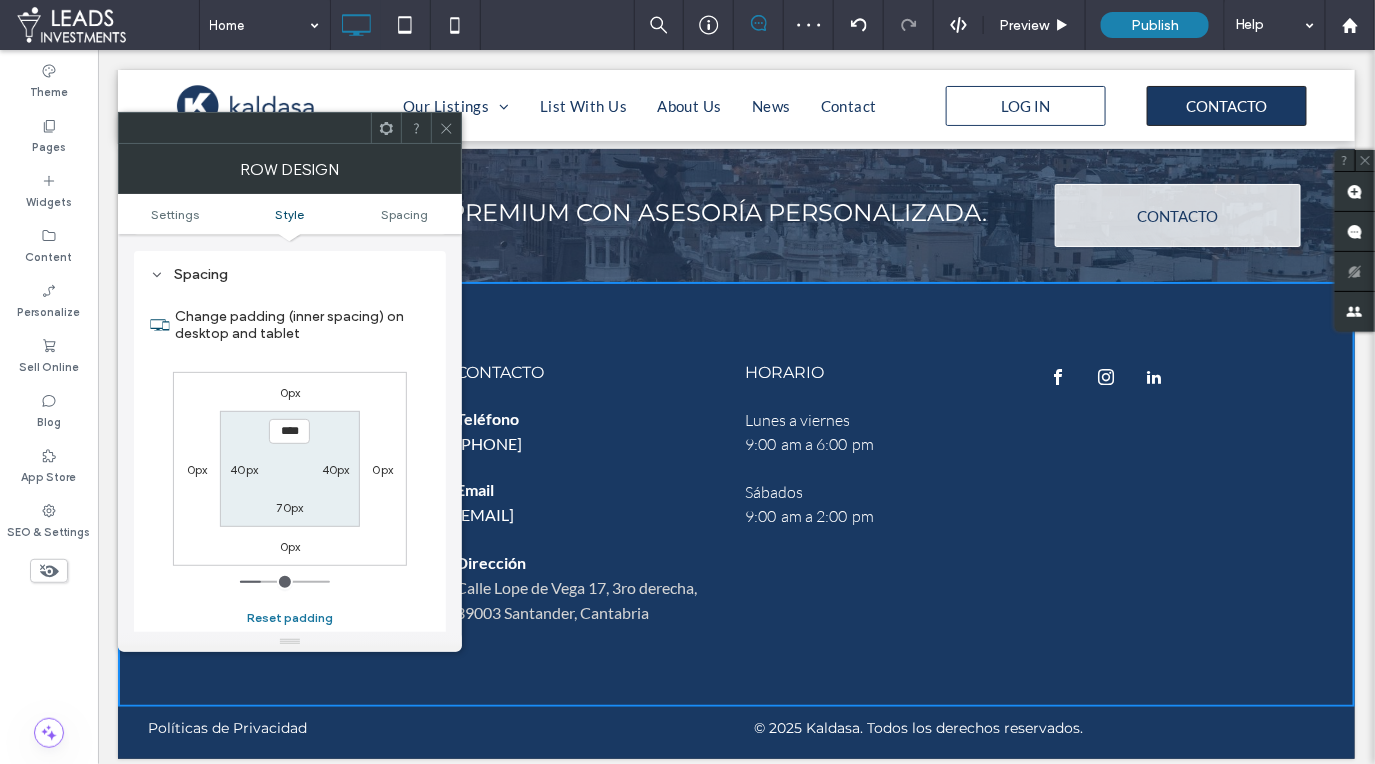 scroll, scrollTop: 501, scrollLeft: 0, axis: vertical 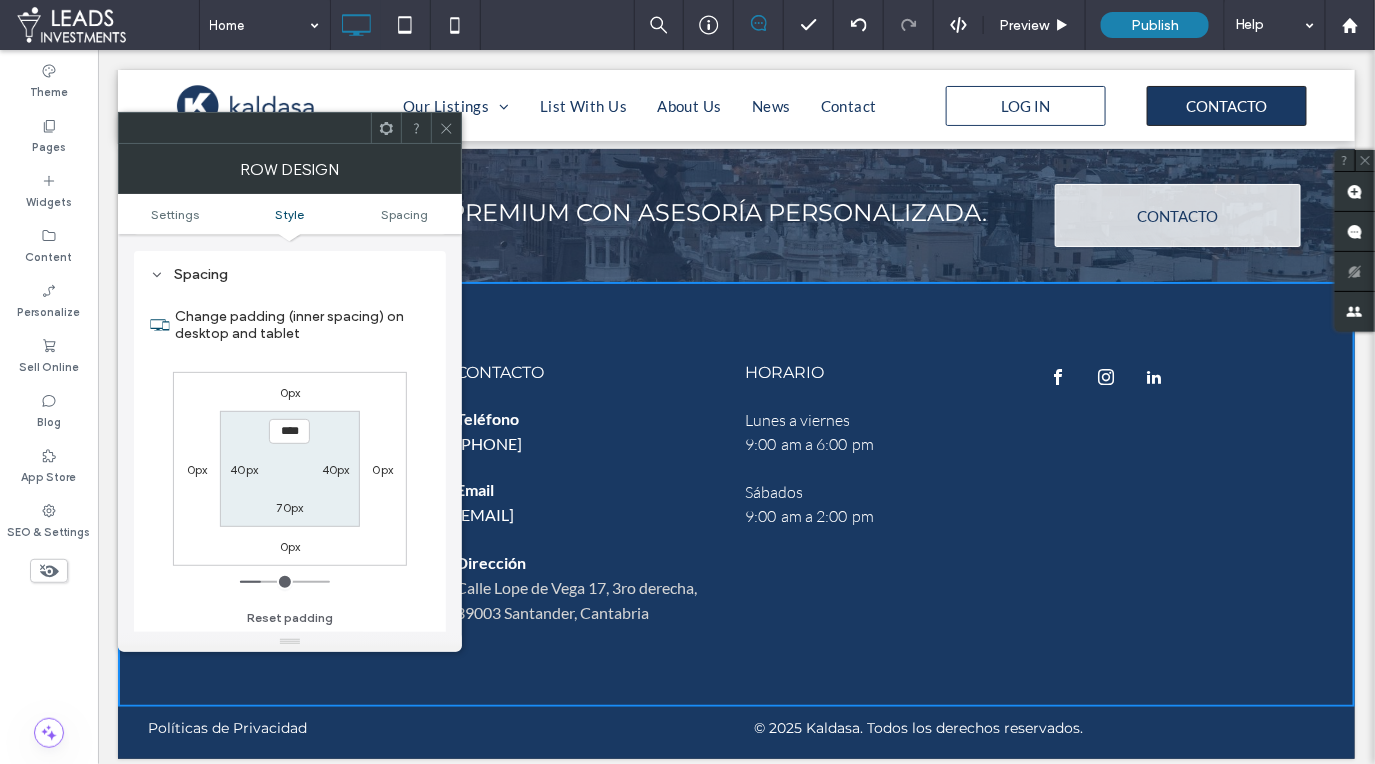 click on "70px" at bounding box center [290, 507] 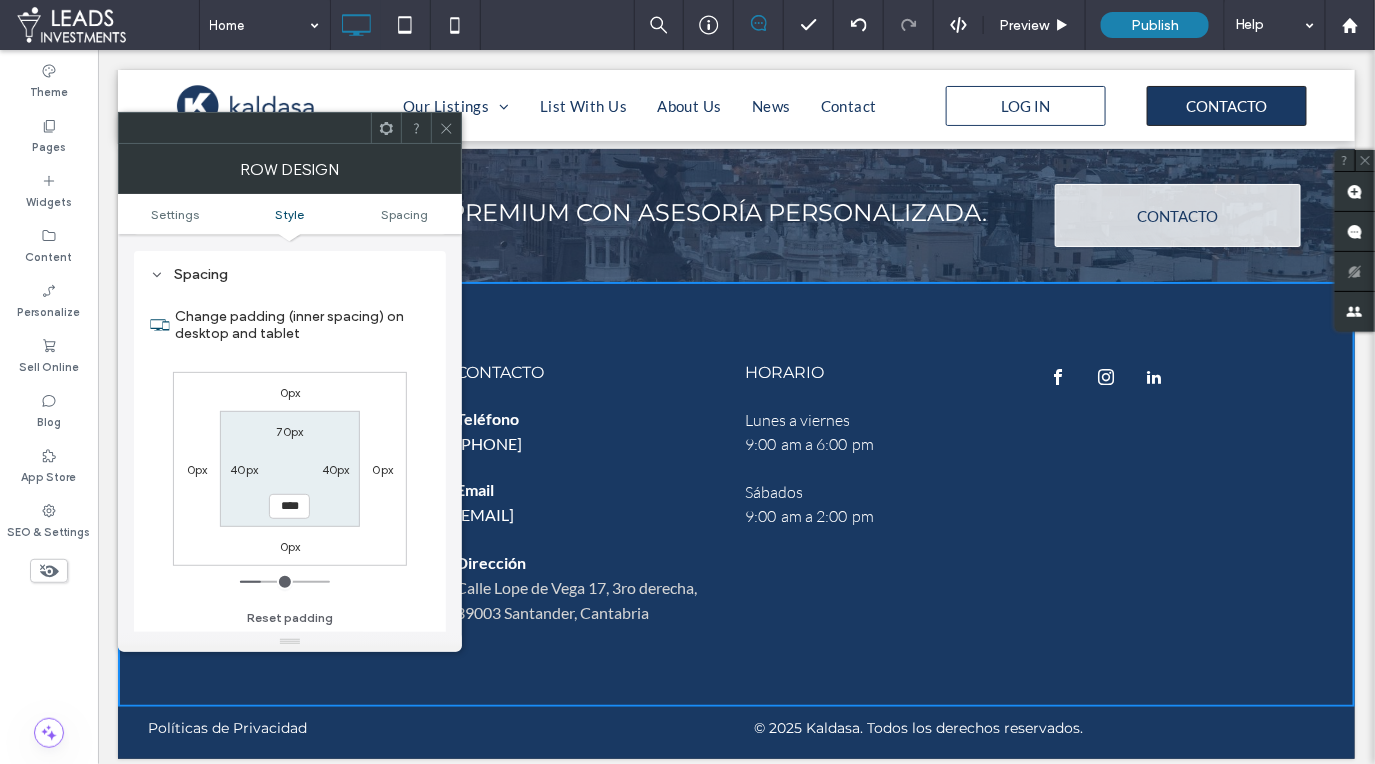 drag, startPoint x: 281, startPoint y: 505, endPoint x: 289, endPoint y: 535, distance: 31.04835 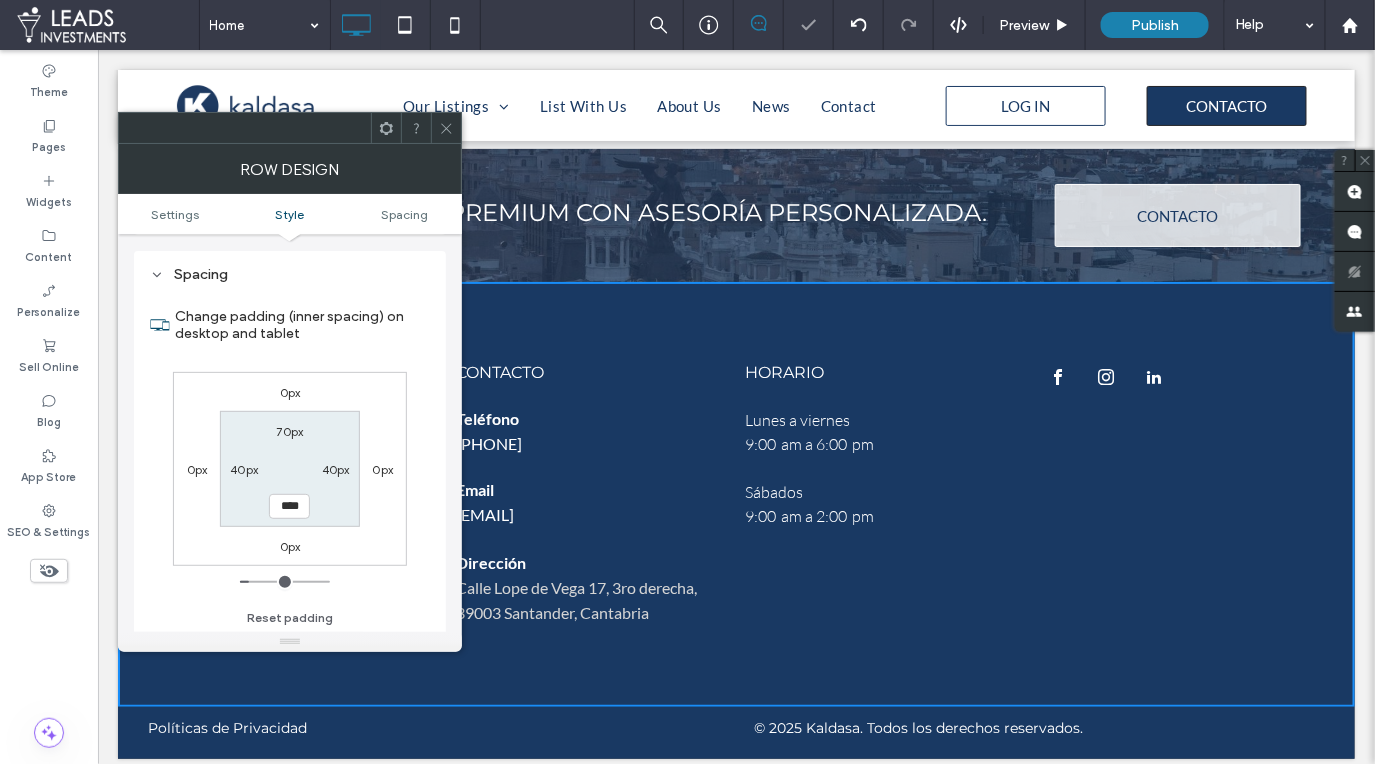 scroll, scrollTop: 4900, scrollLeft: 0, axis: vertical 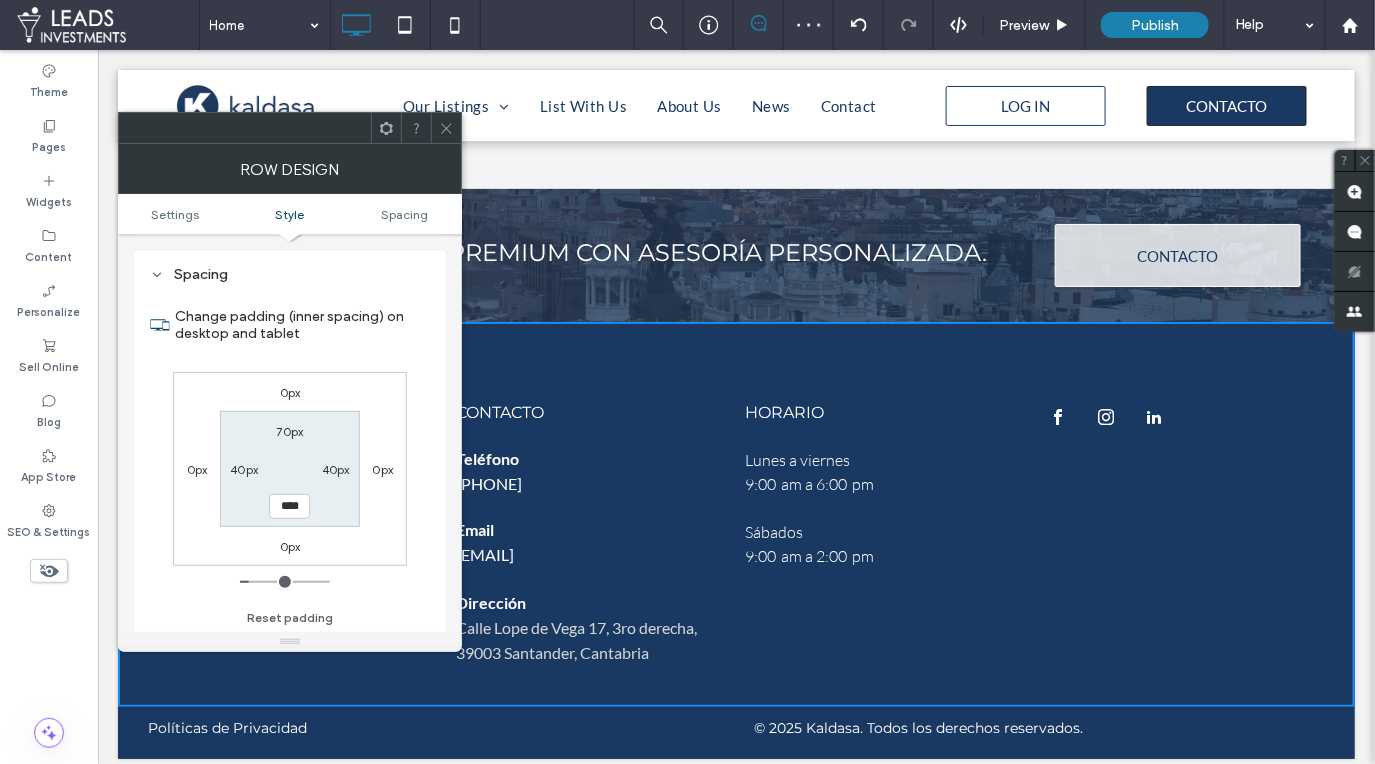 click 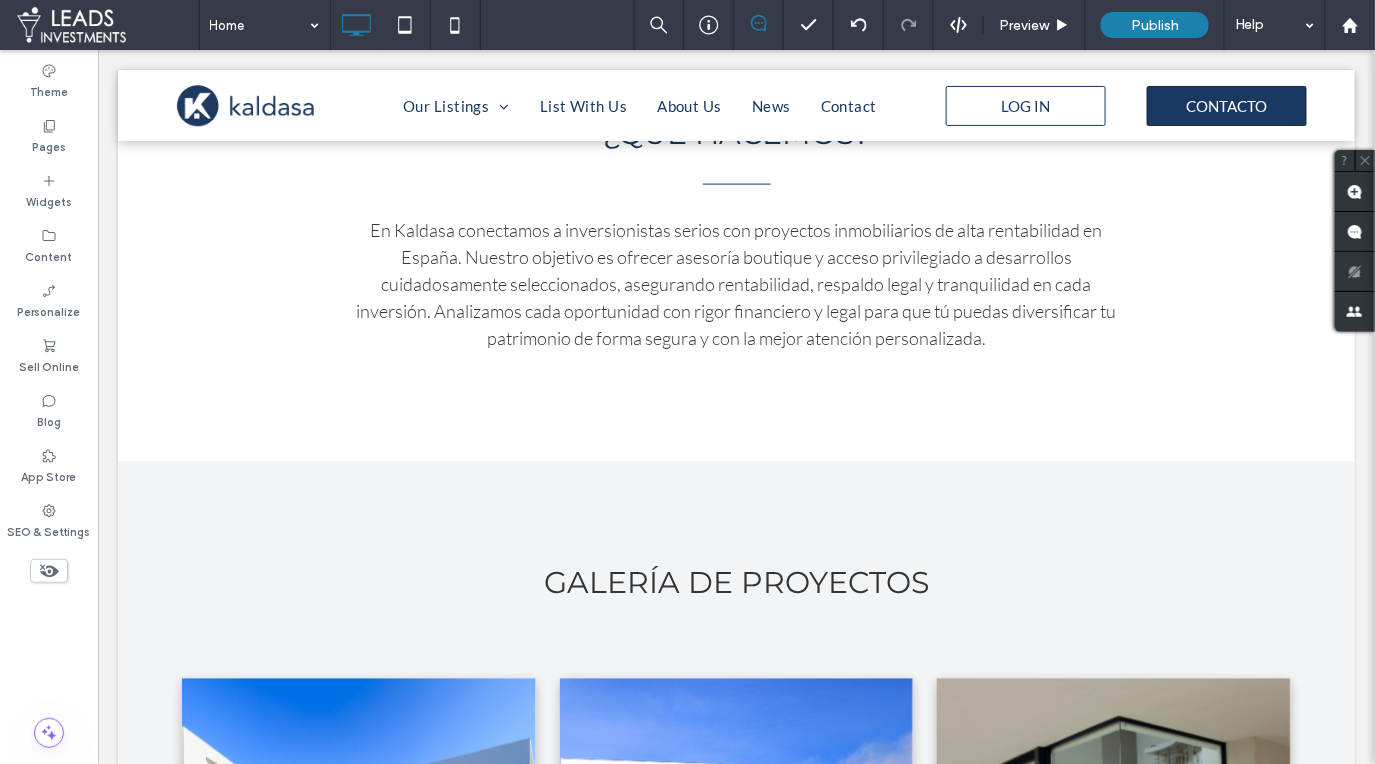 scroll, scrollTop: 0, scrollLeft: 0, axis: both 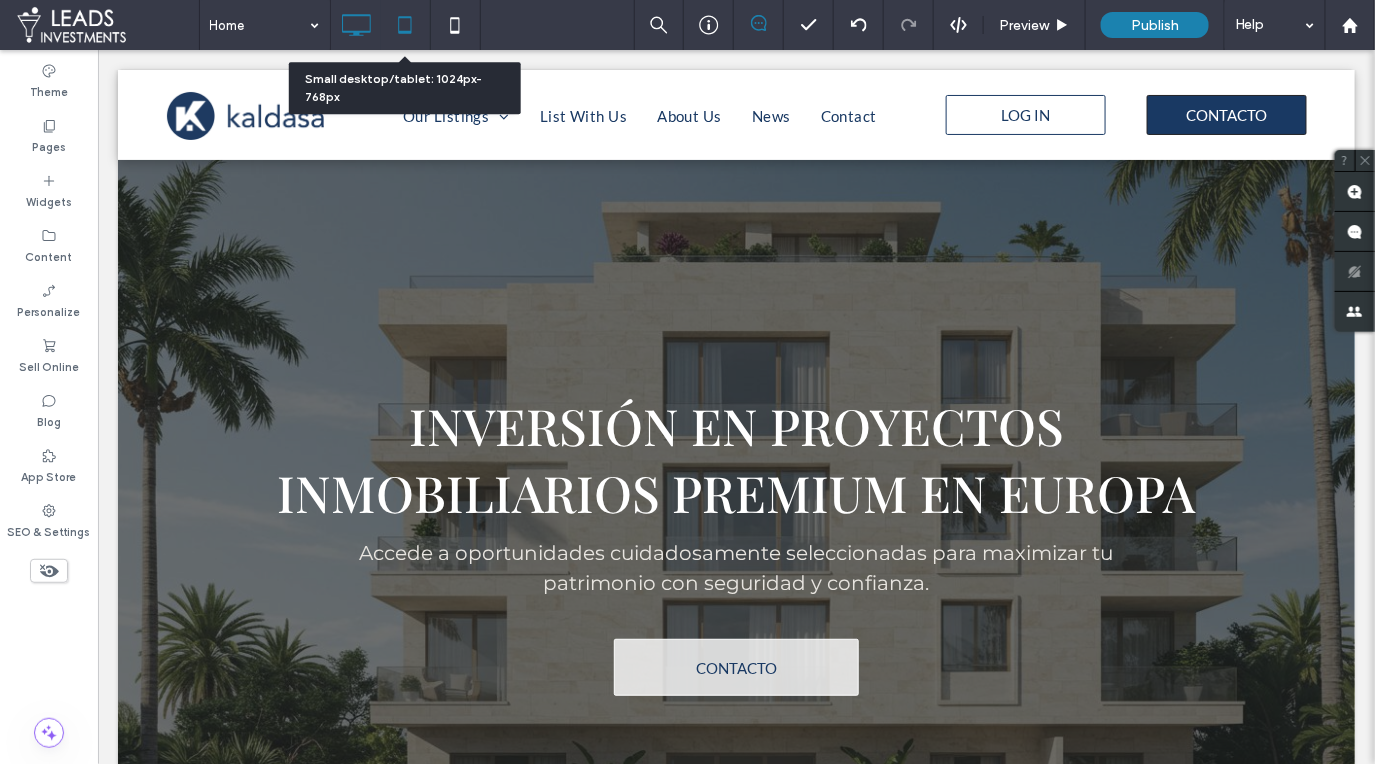 click 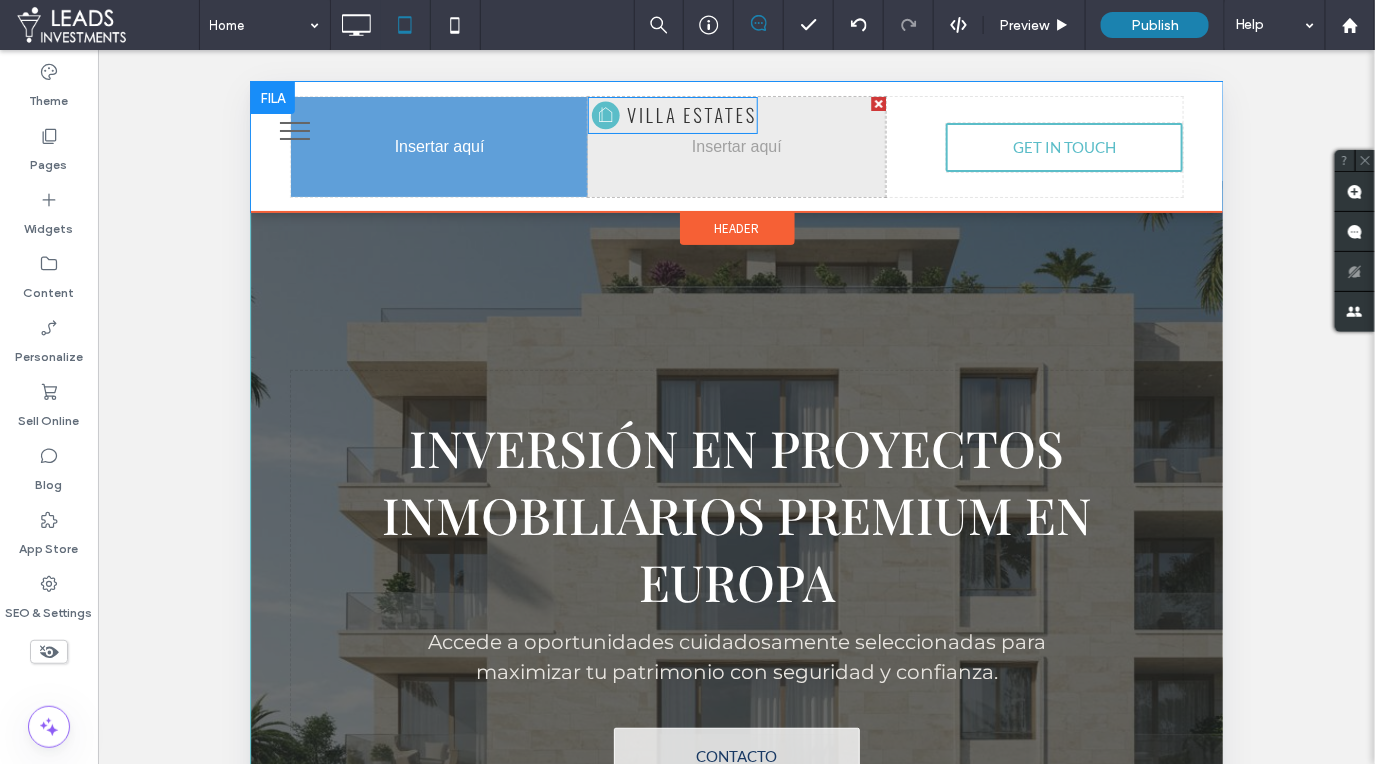 drag, startPoint x: 728, startPoint y: 129, endPoint x: 461, endPoint y: 128, distance: 267.00186 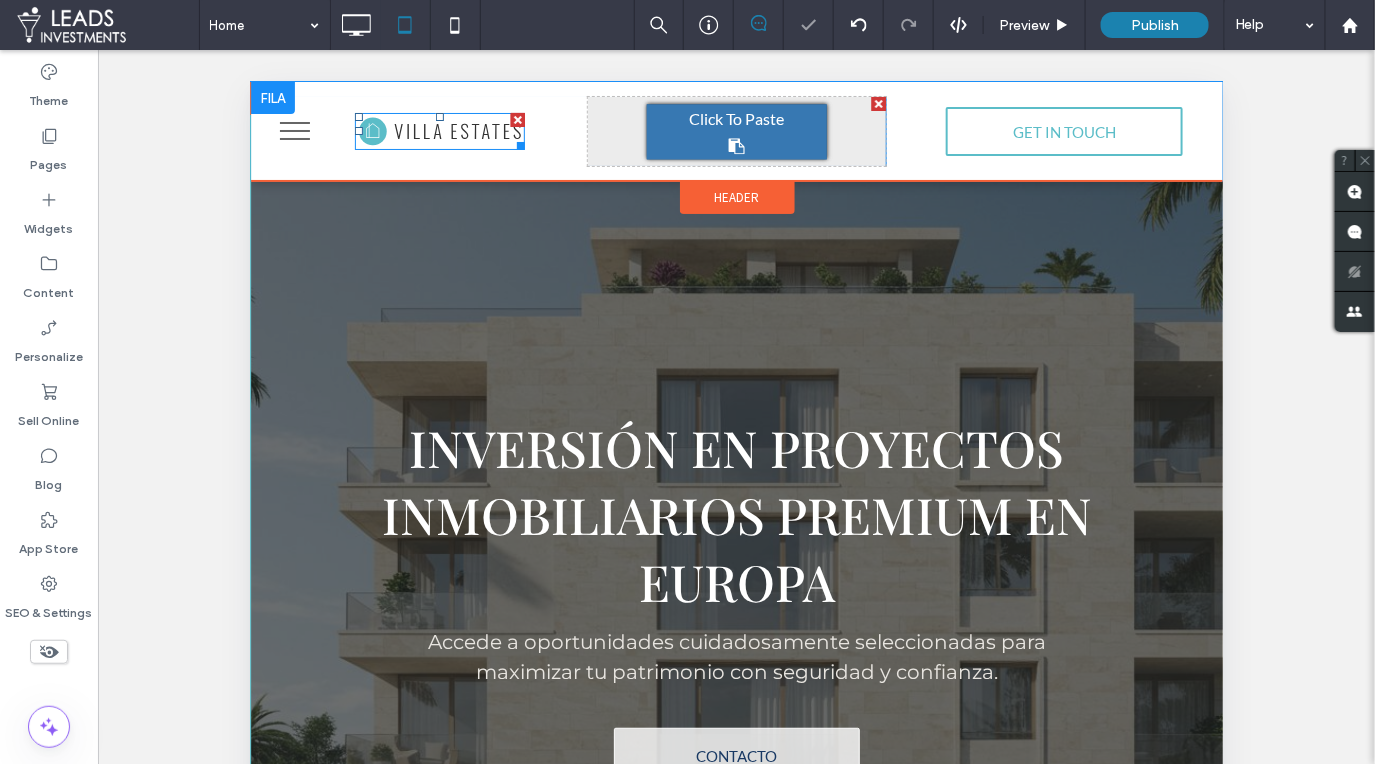 click at bounding box center [439, 130] 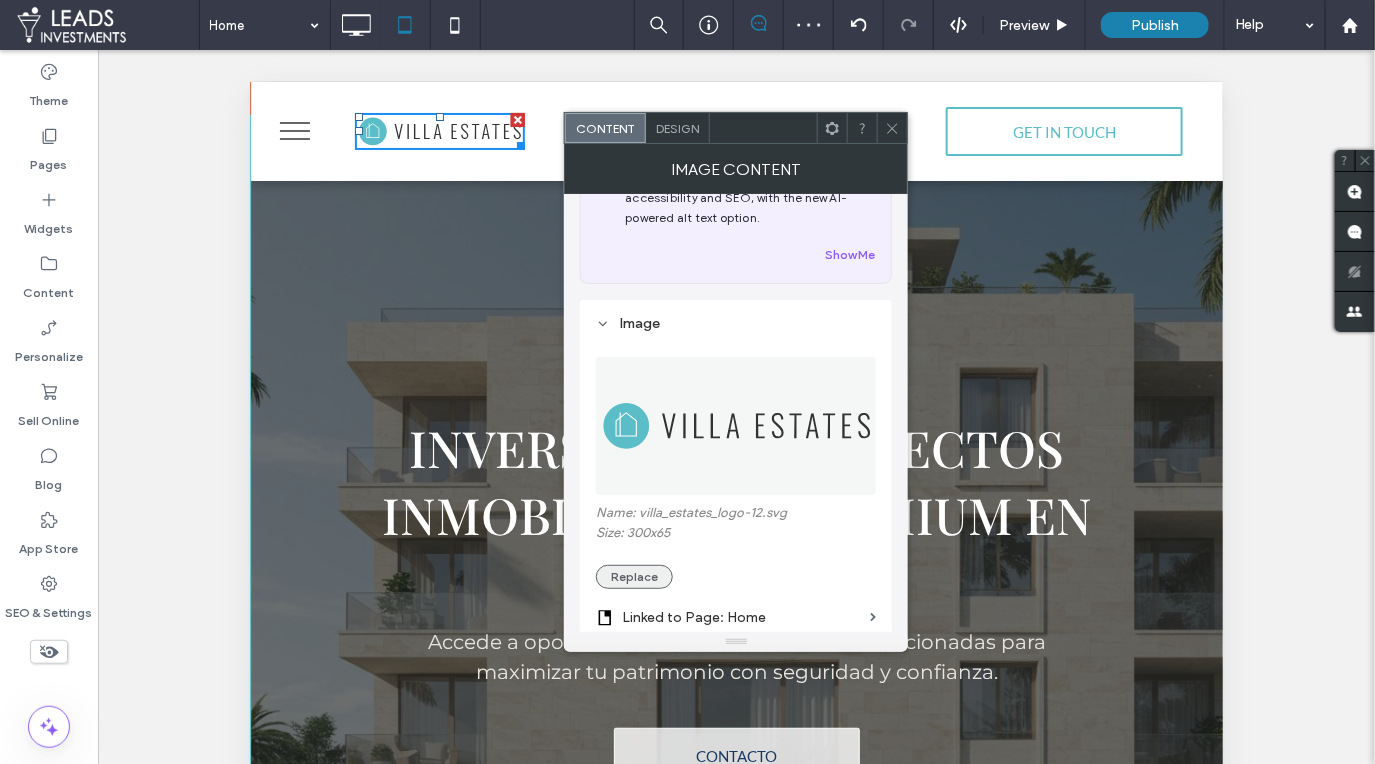 scroll, scrollTop: 118, scrollLeft: 0, axis: vertical 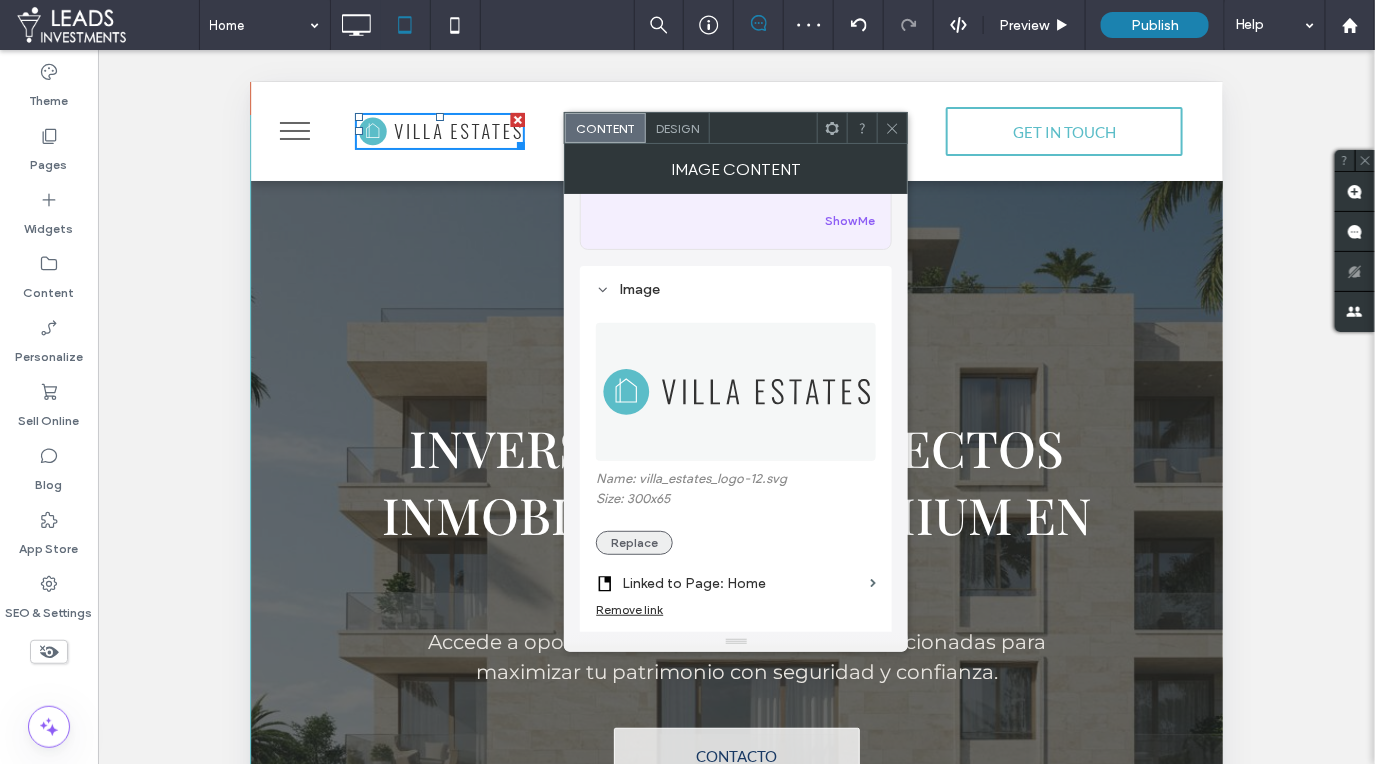 click on "Replace" at bounding box center (634, 543) 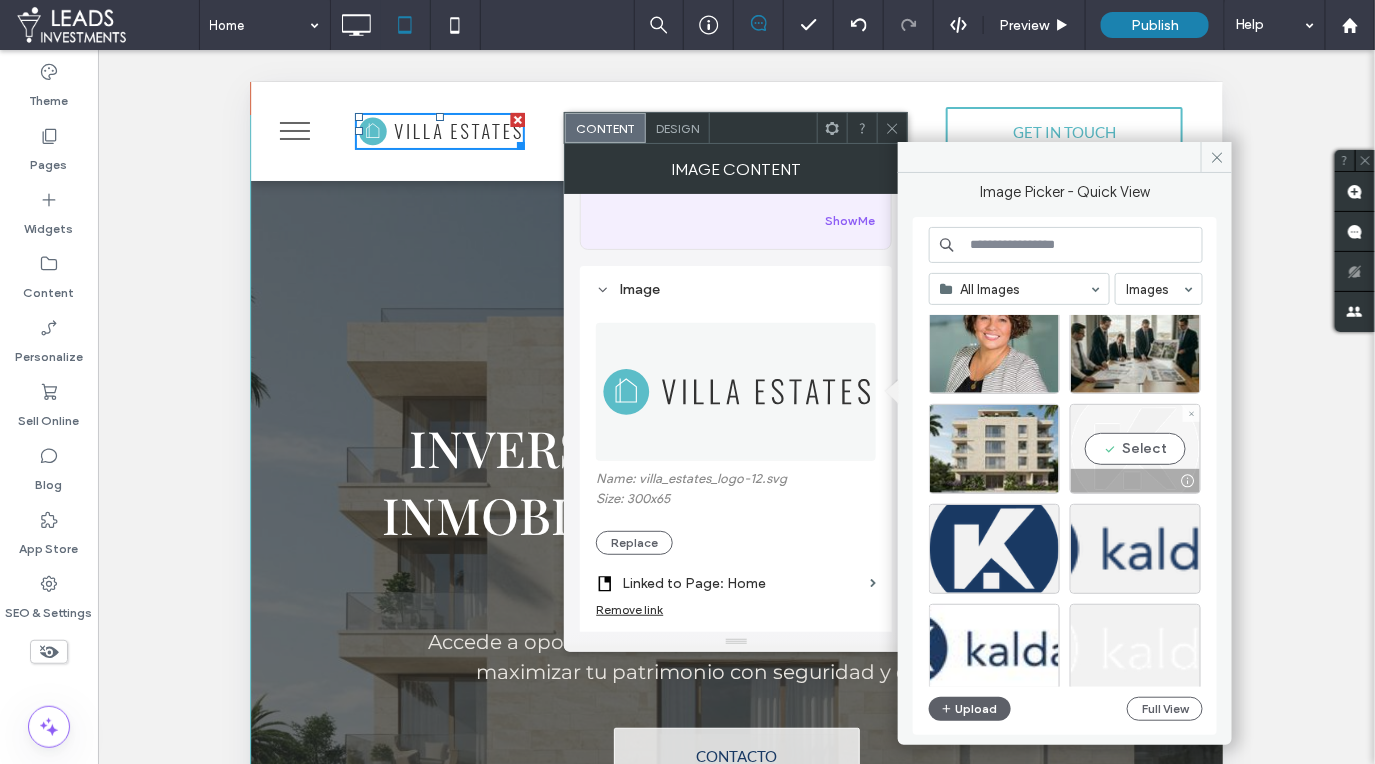 scroll, scrollTop: 147, scrollLeft: 0, axis: vertical 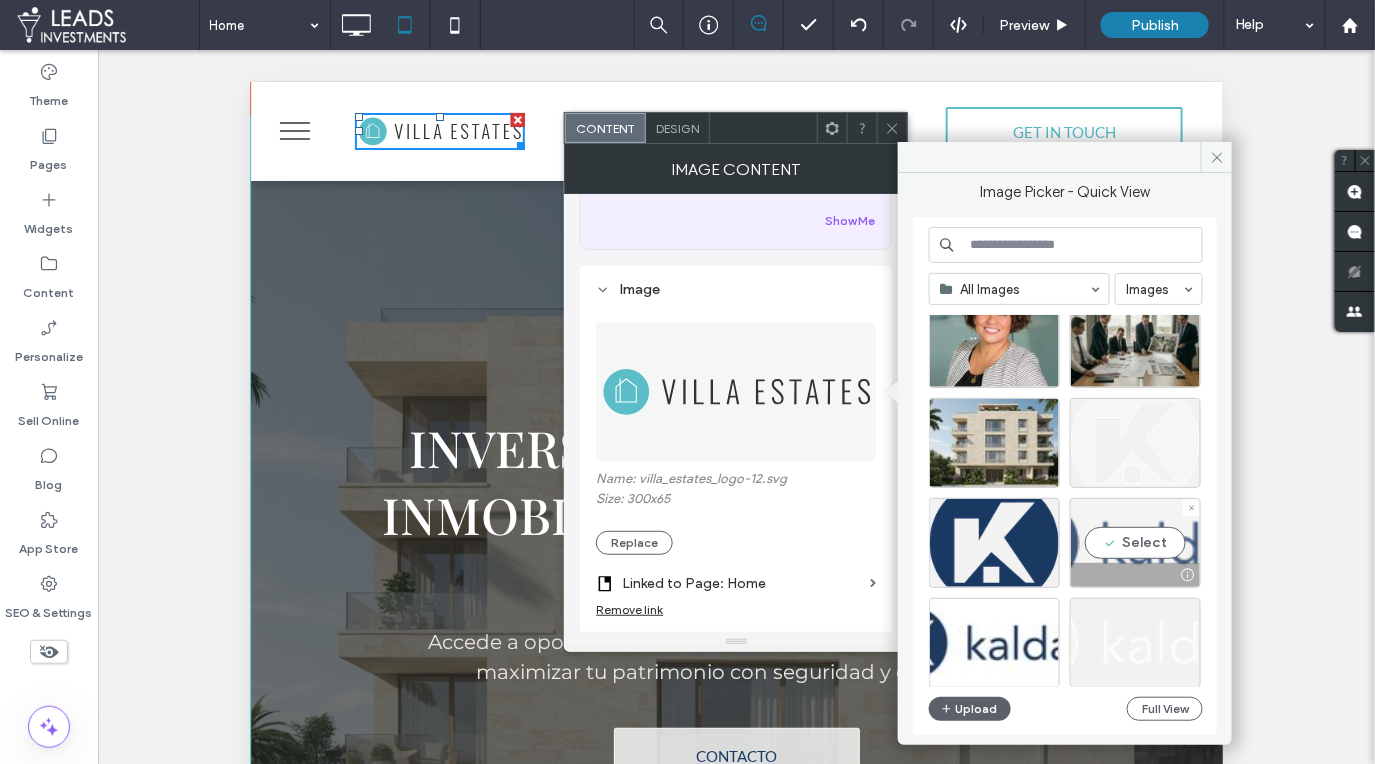 click on "Select" at bounding box center [1135, 543] 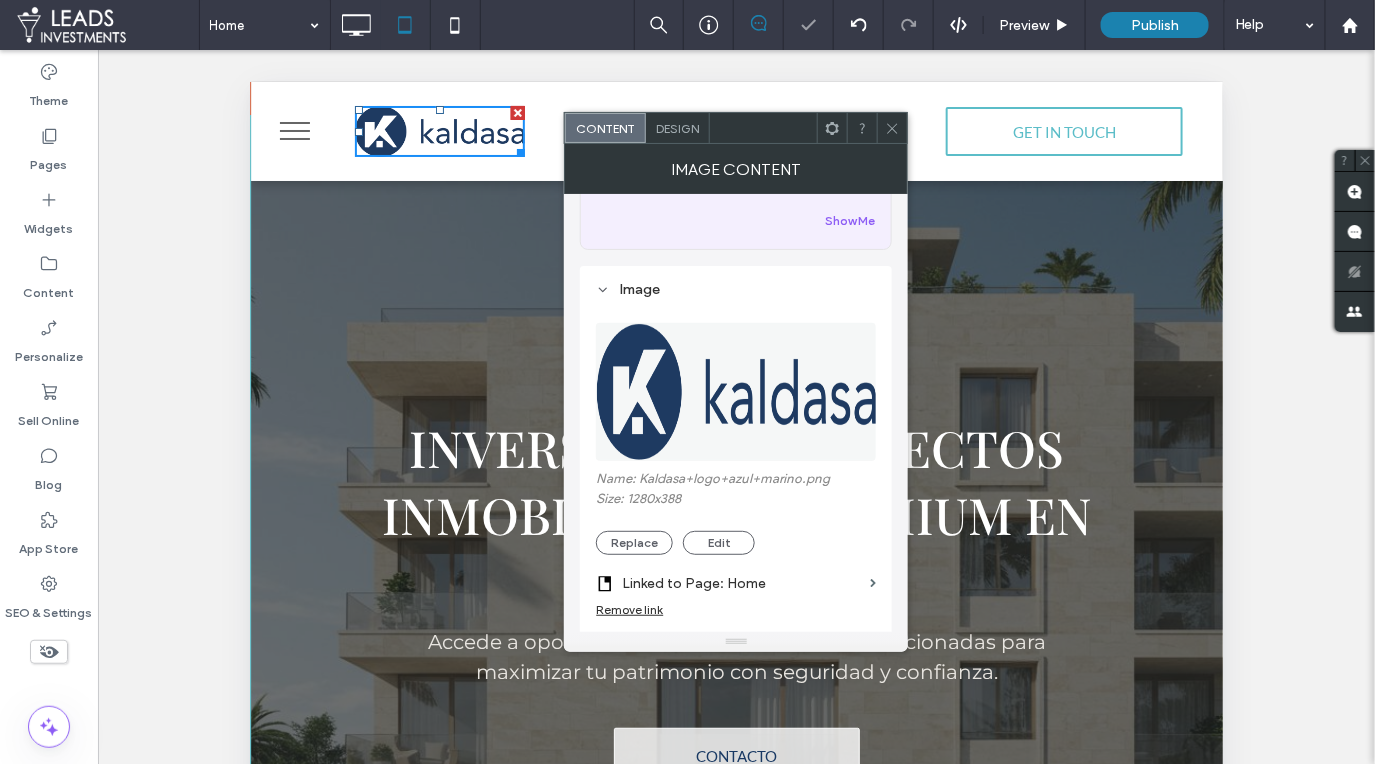click 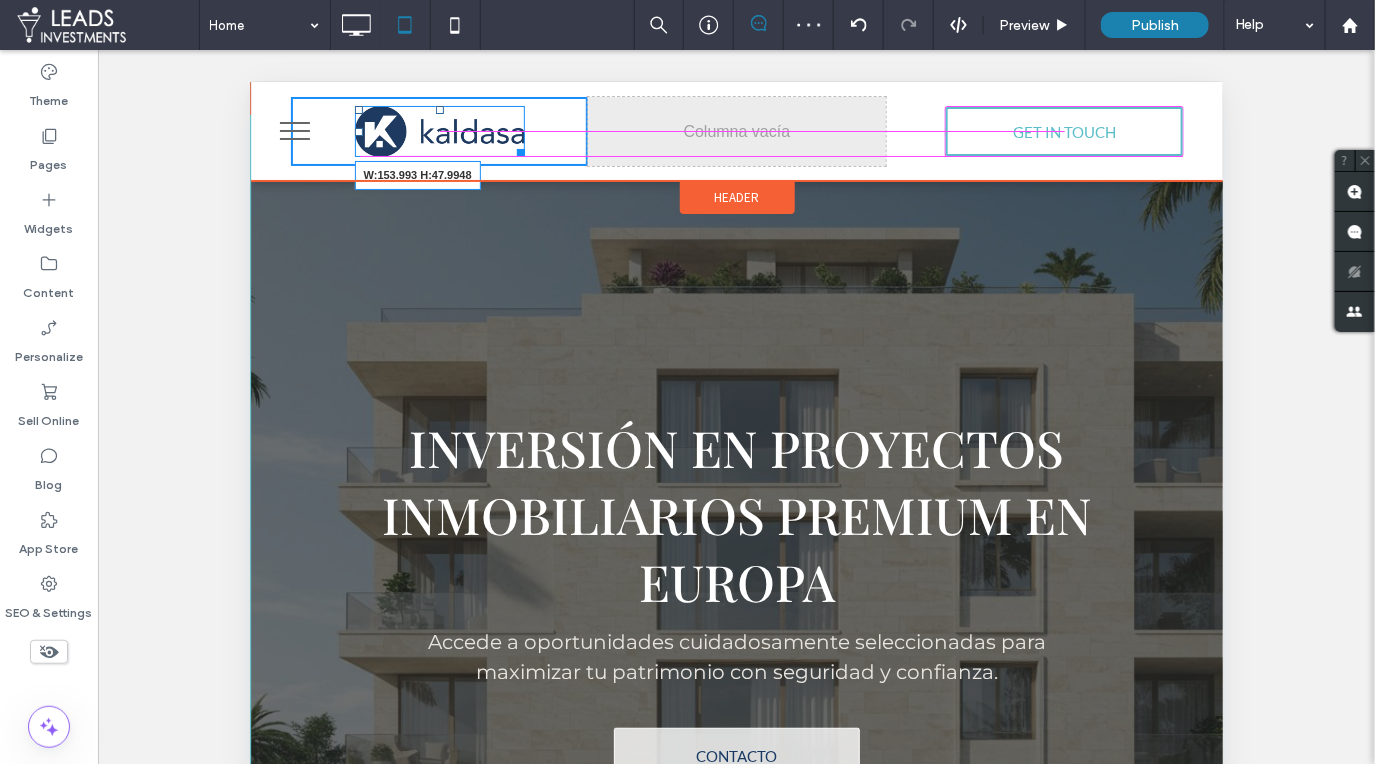 click at bounding box center (516, 148) 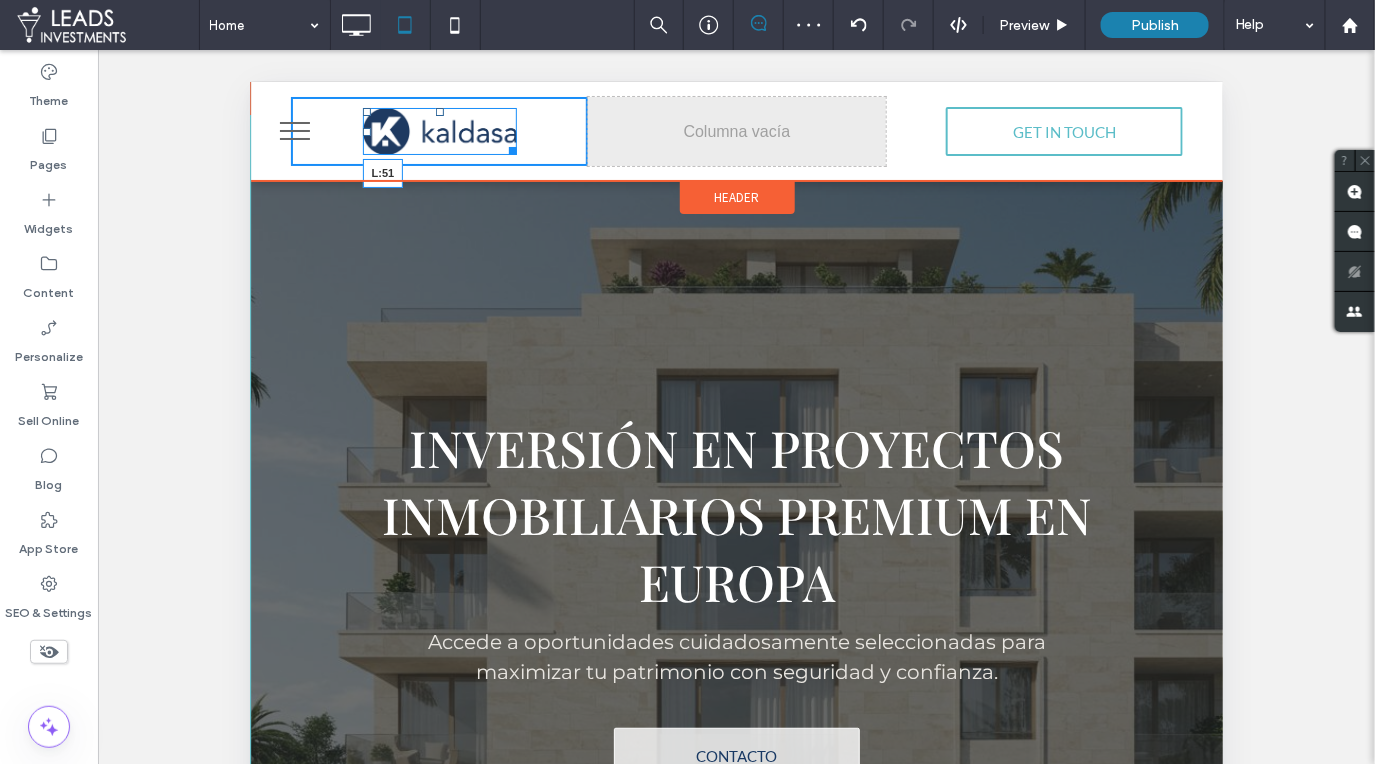drag, startPoint x: 368, startPoint y: 129, endPoint x: 710, endPoint y: 233, distance: 357.4633 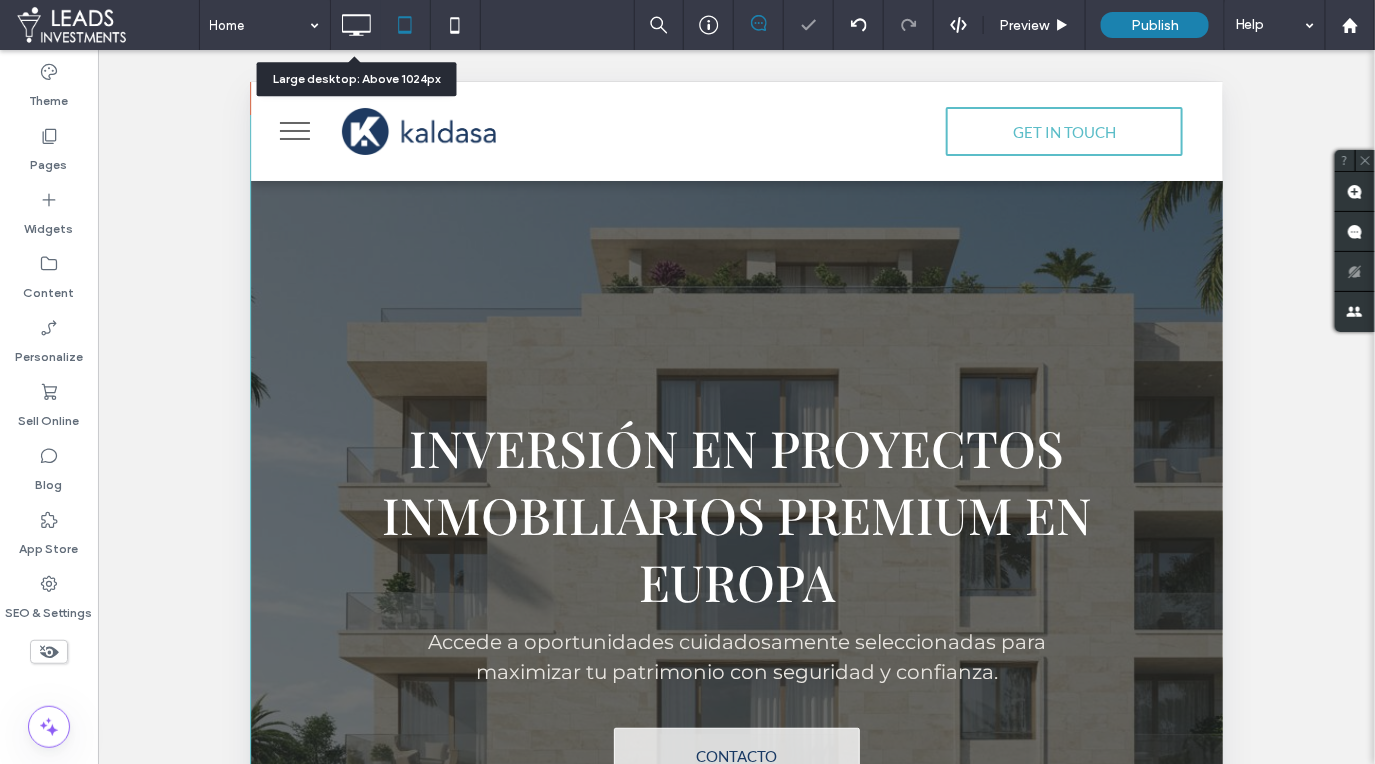 click 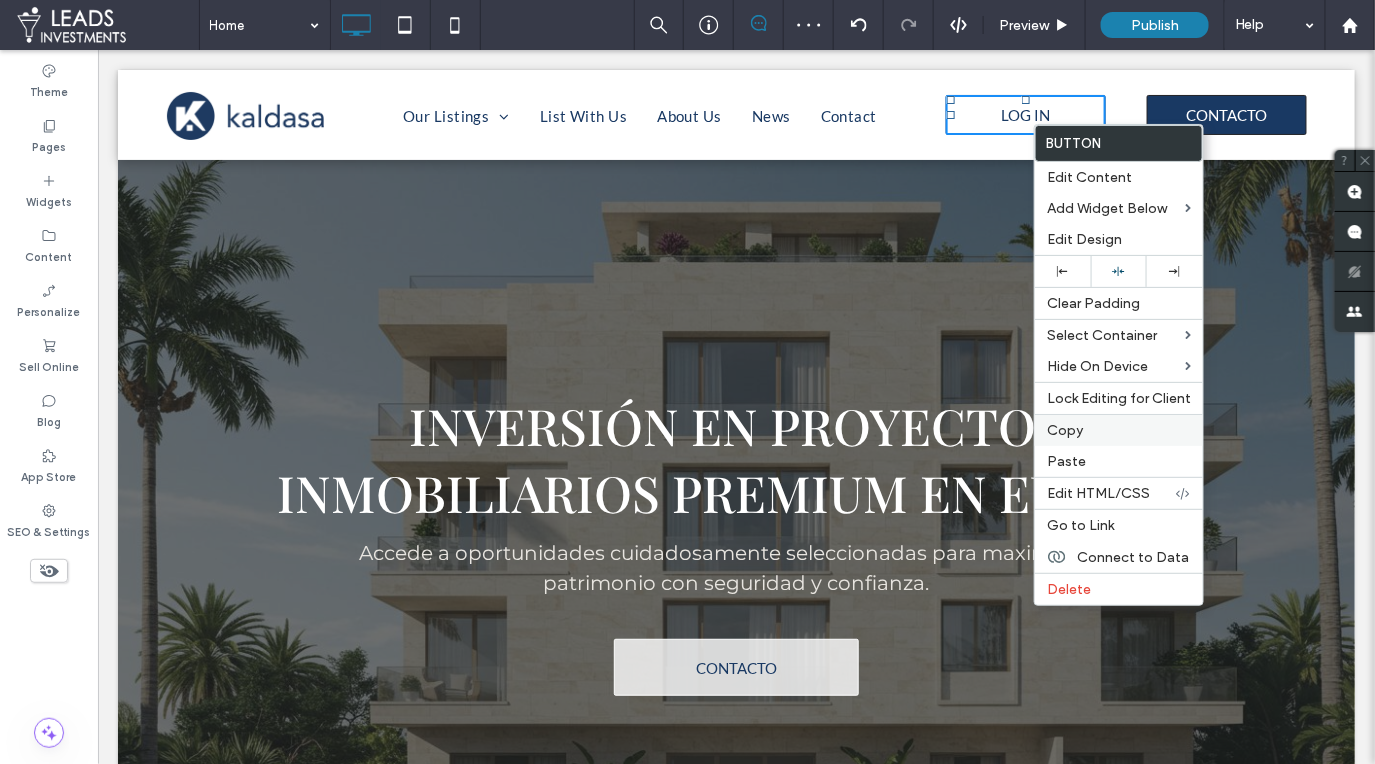 click on "Copy" at bounding box center (1119, 430) 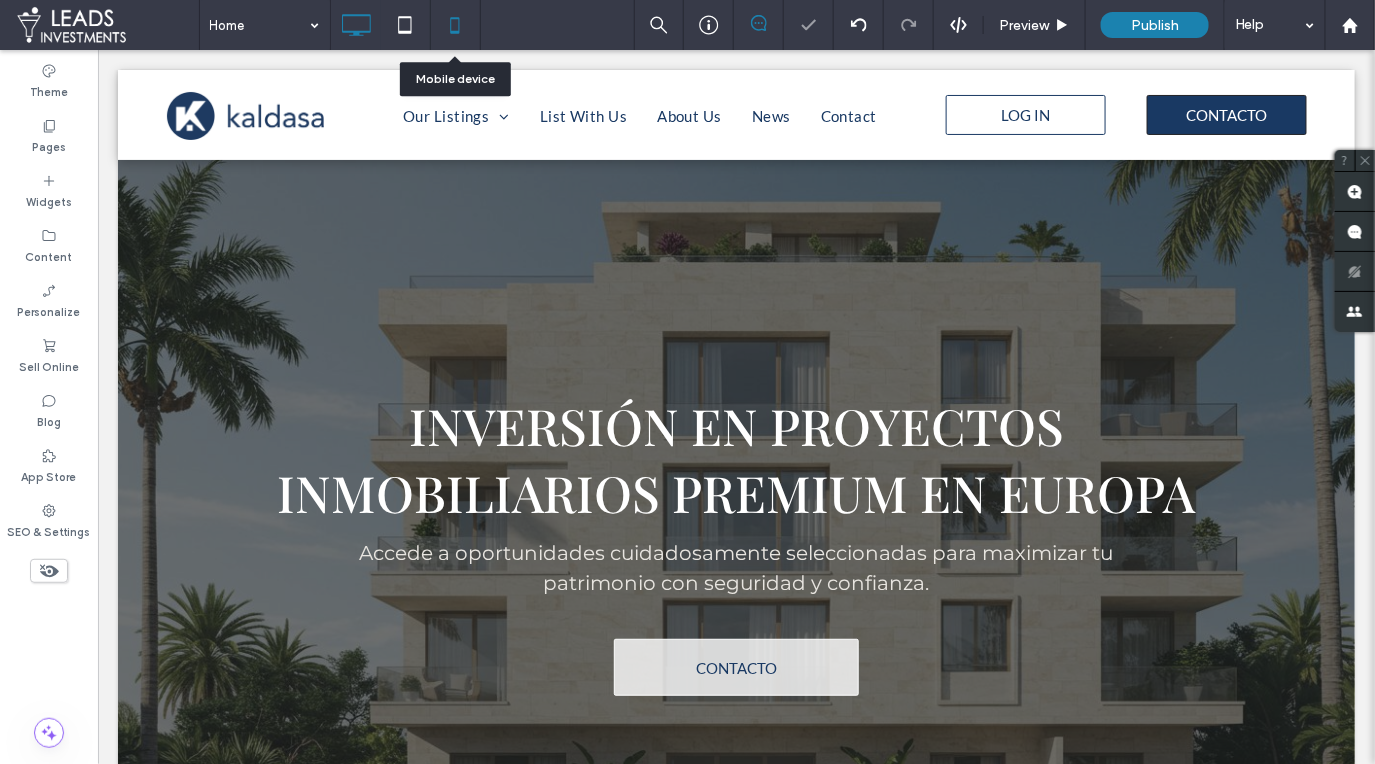 click 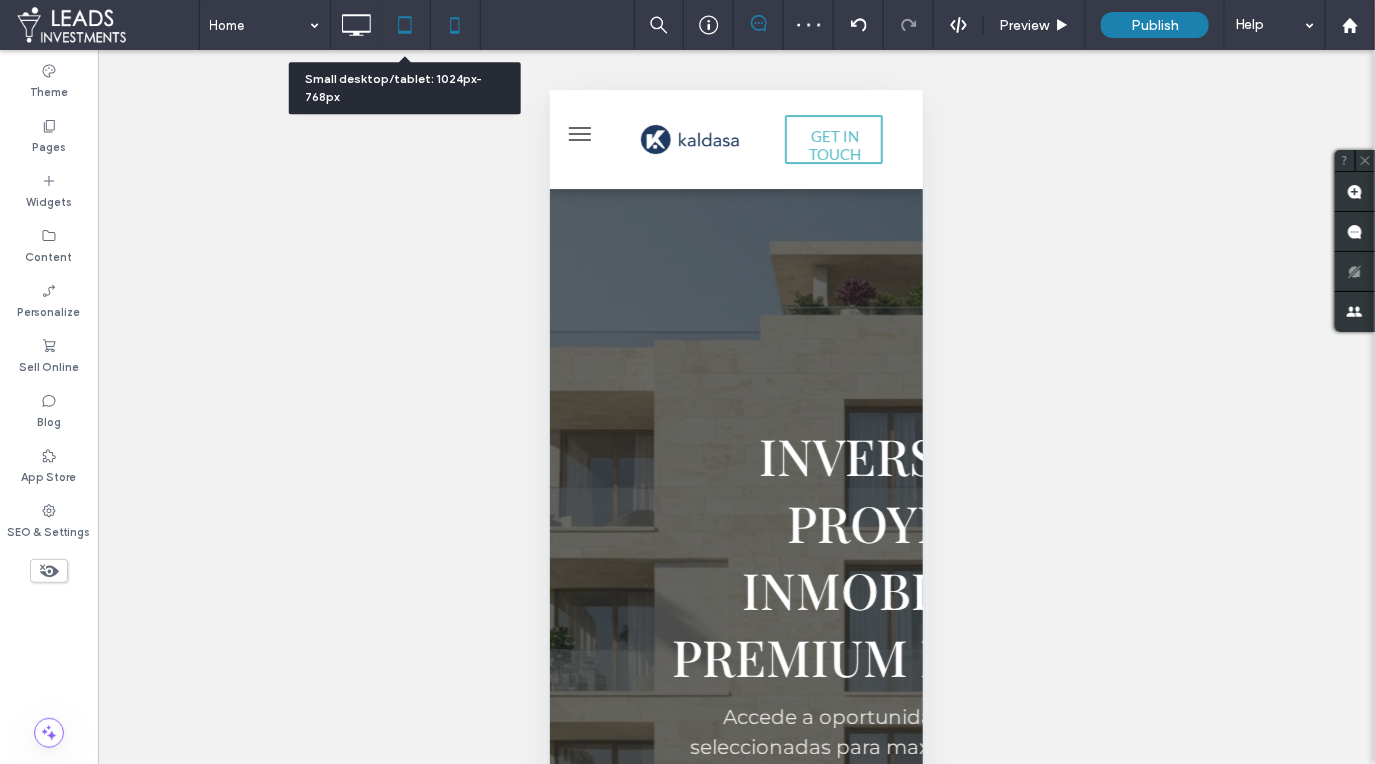 click 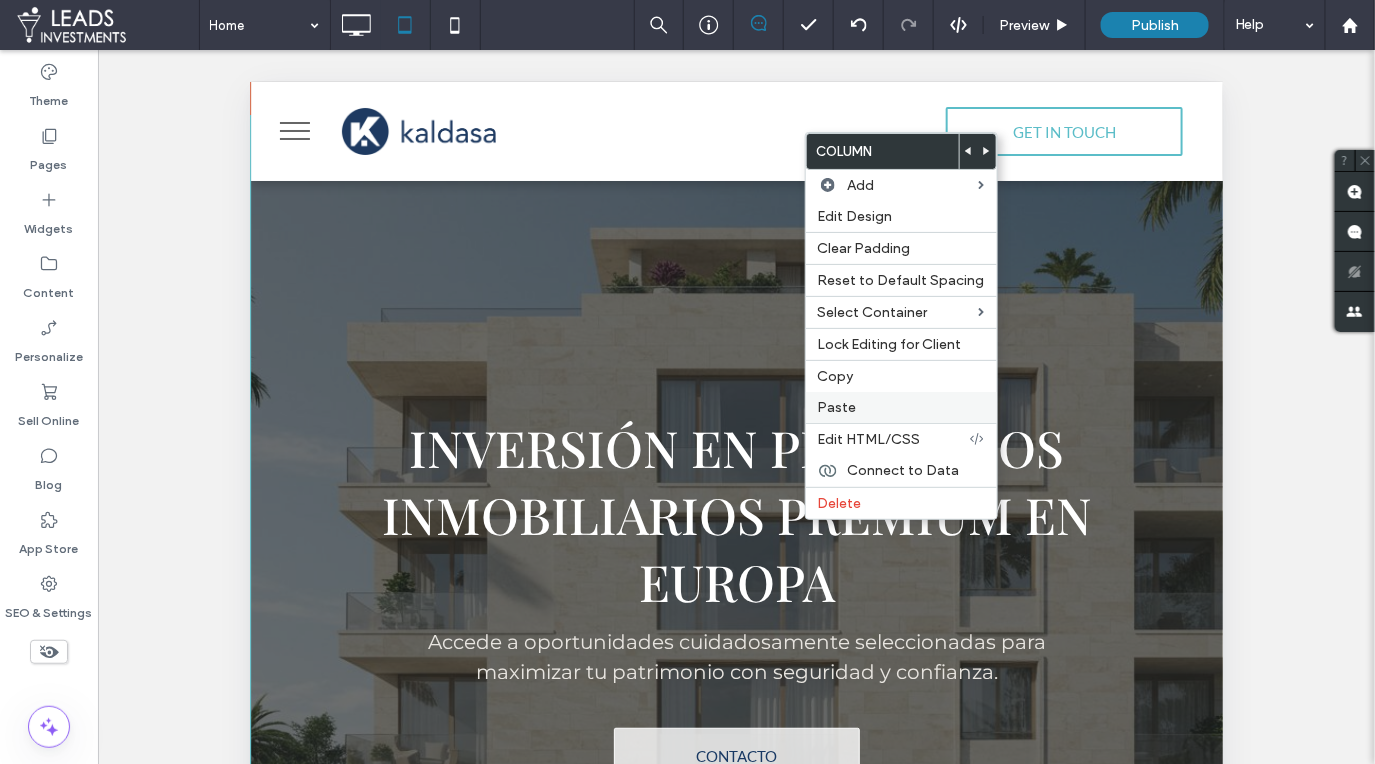 click on "Paste" at bounding box center [837, 407] 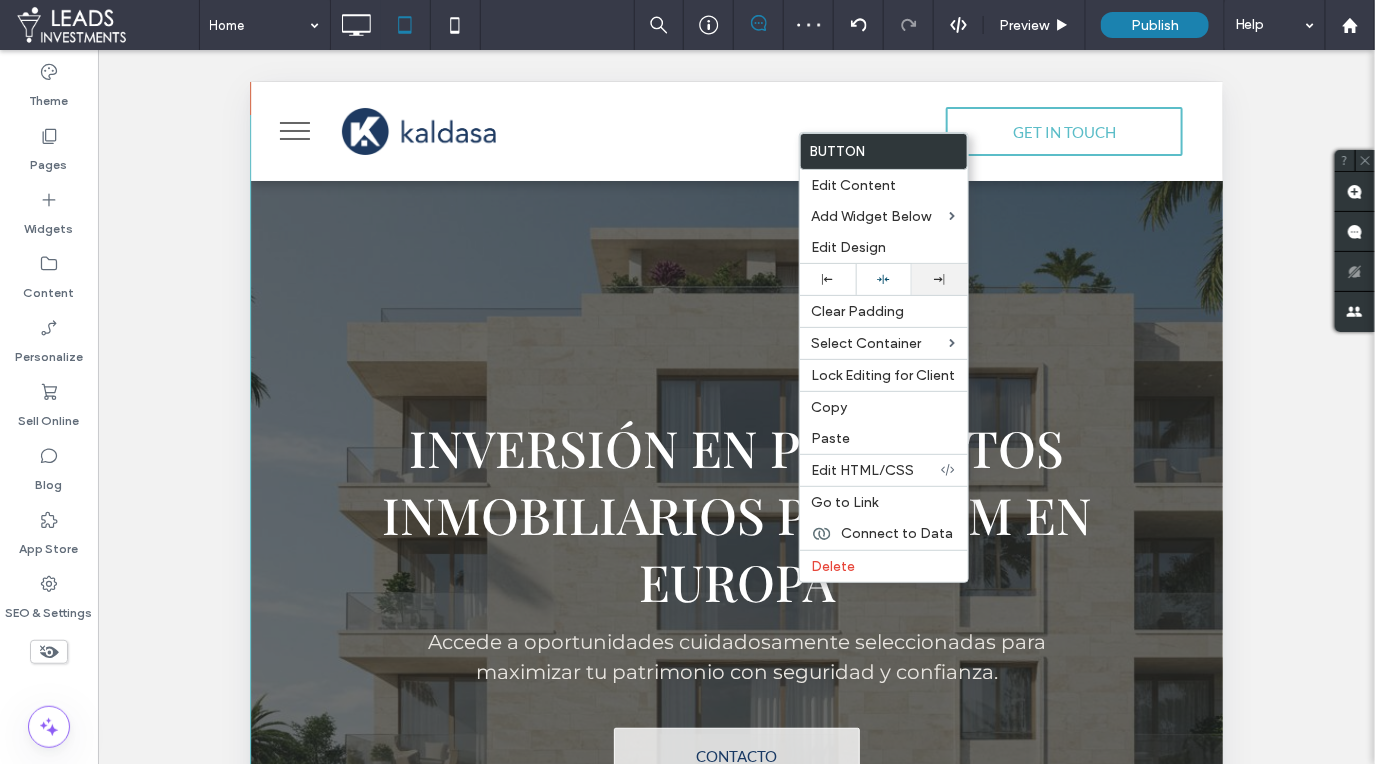 click 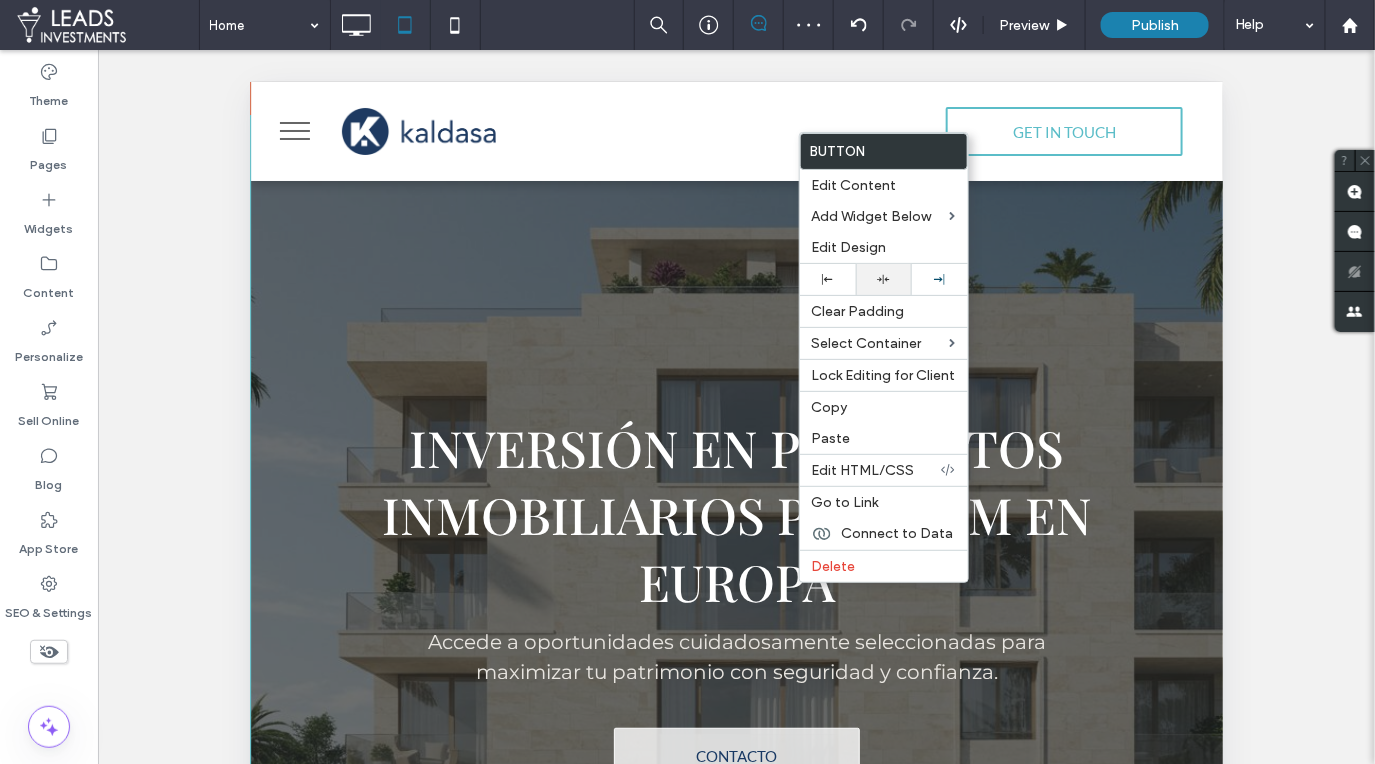 click 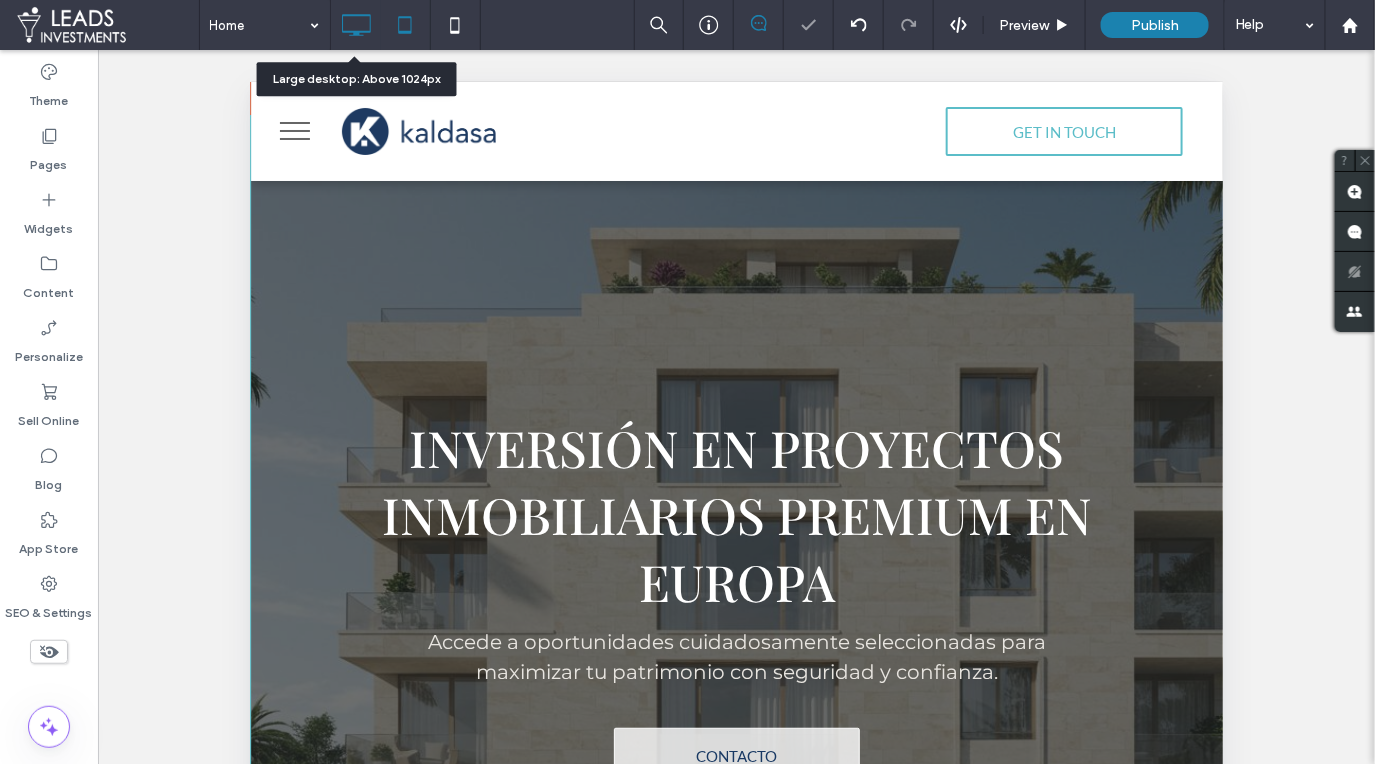 click 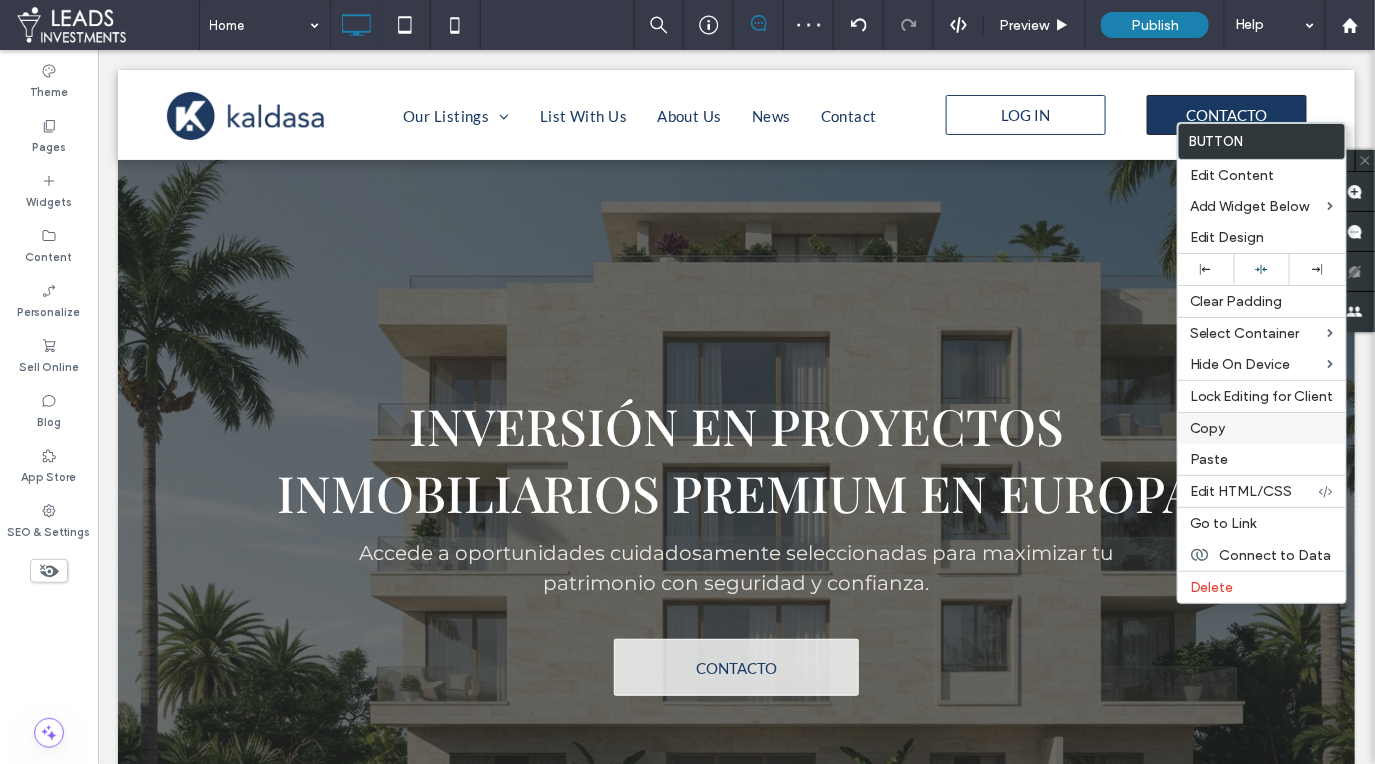 click on "Copy" at bounding box center [1262, 428] 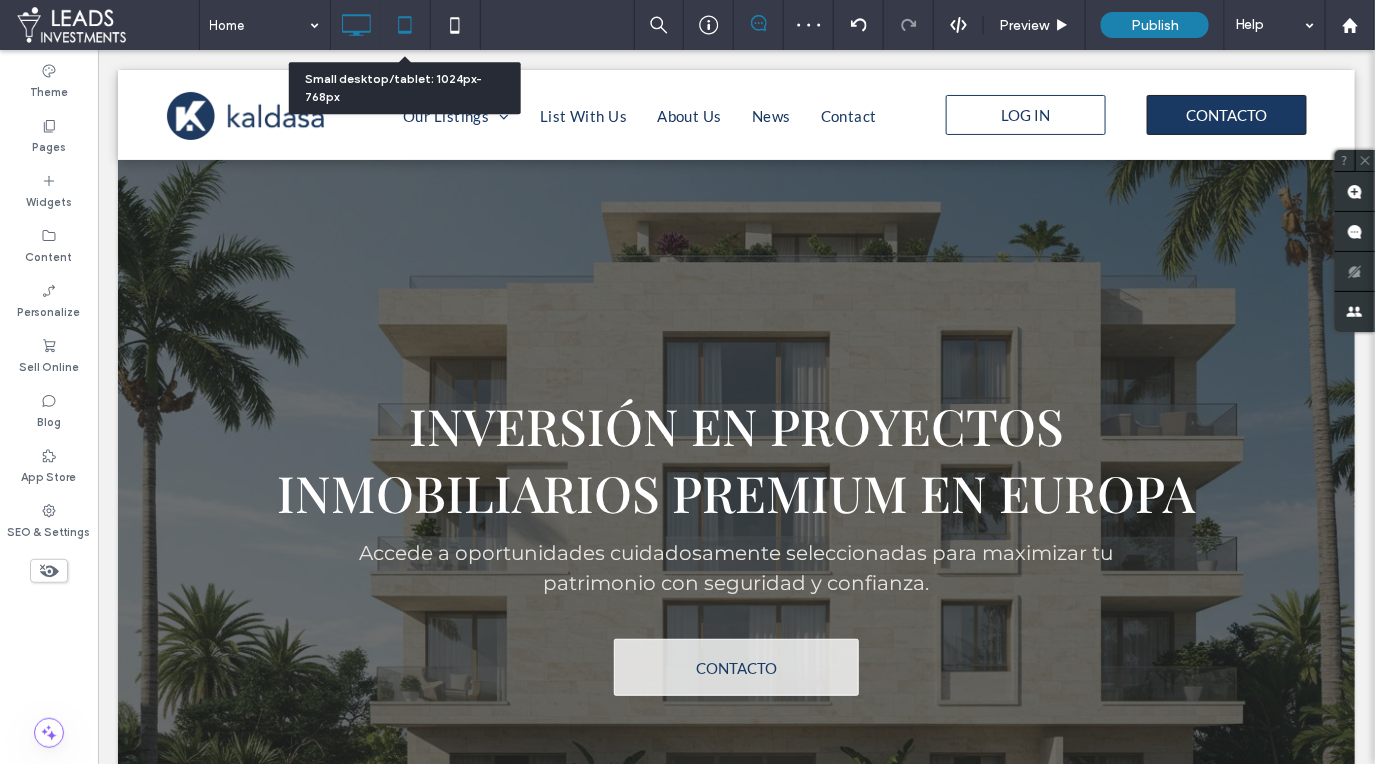 click 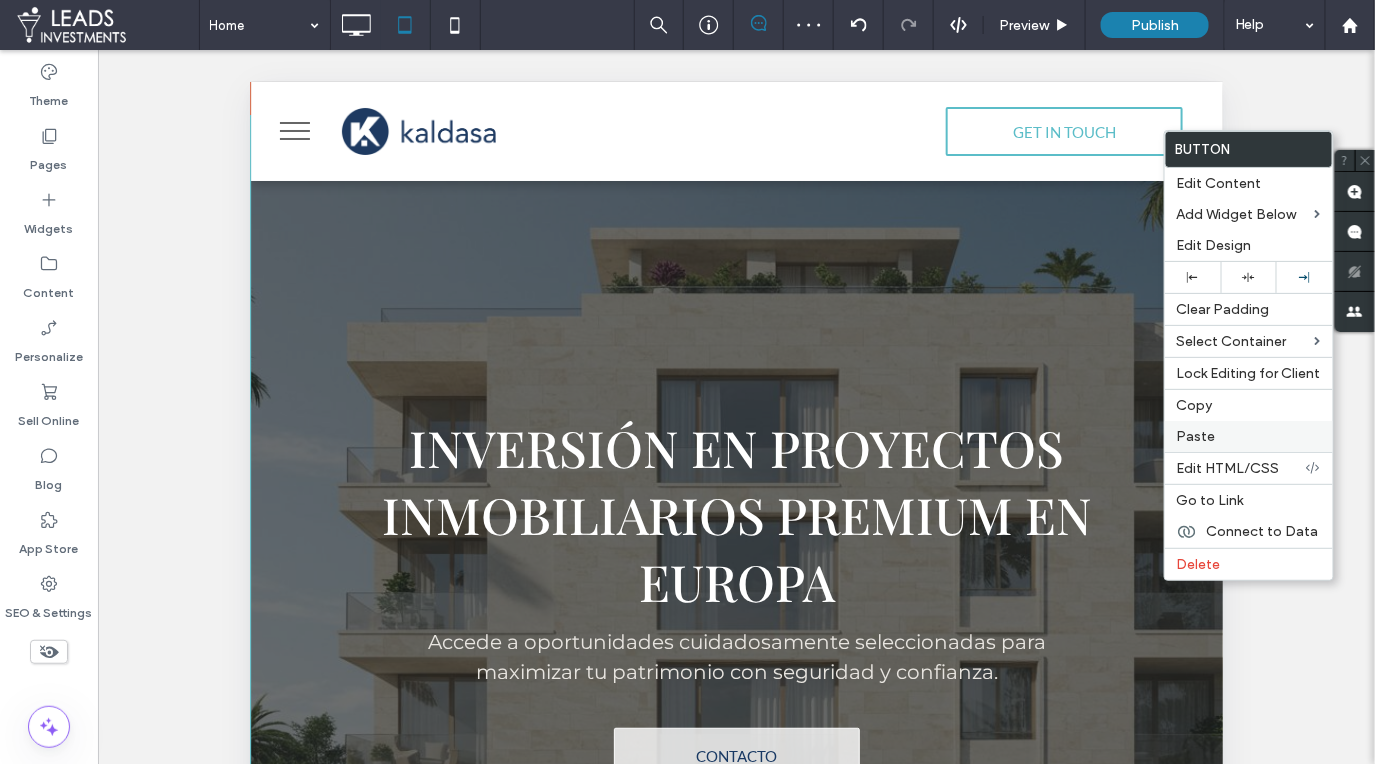 drag, startPoint x: 1198, startPoint y: 429, endPoint x: 1201, endPoint y: 417, distance: 12.369317 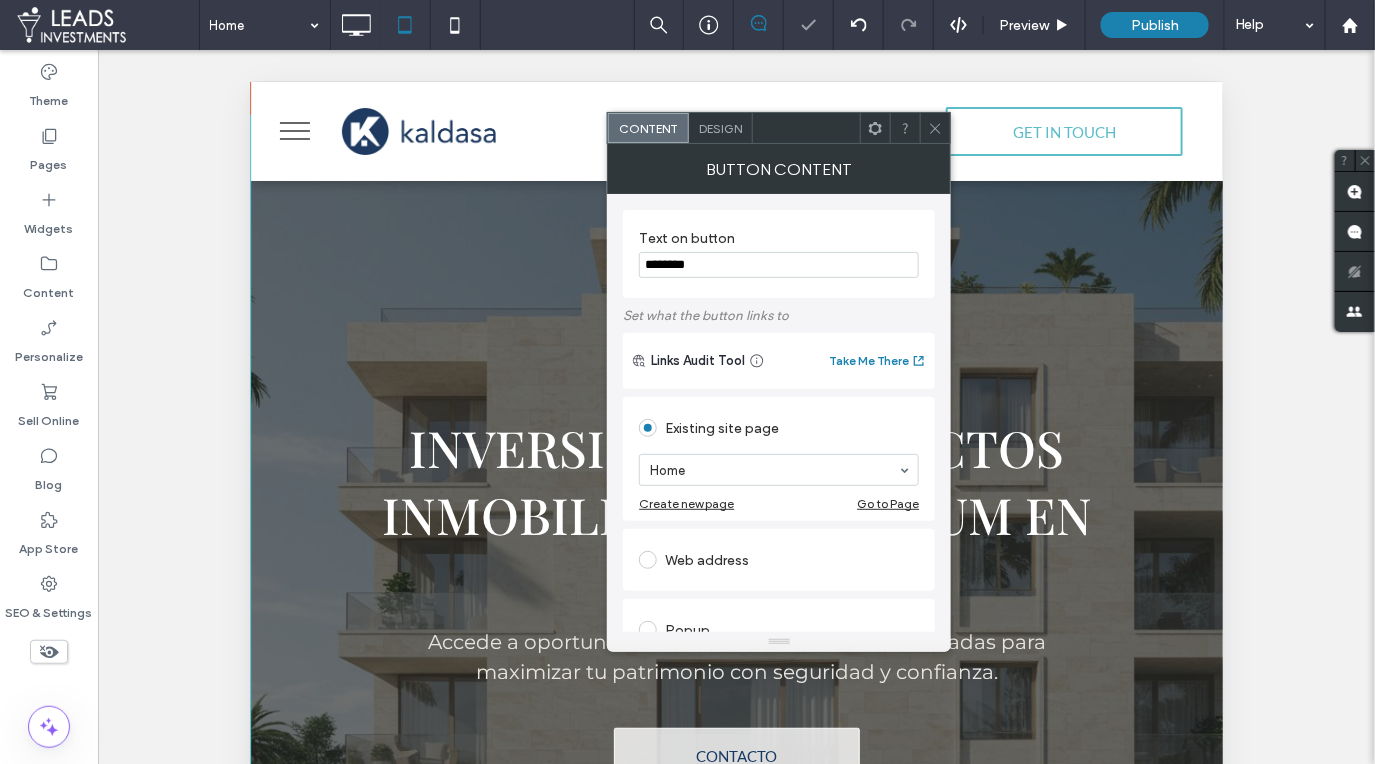 click on "Design" at bounding box center [720, 128] 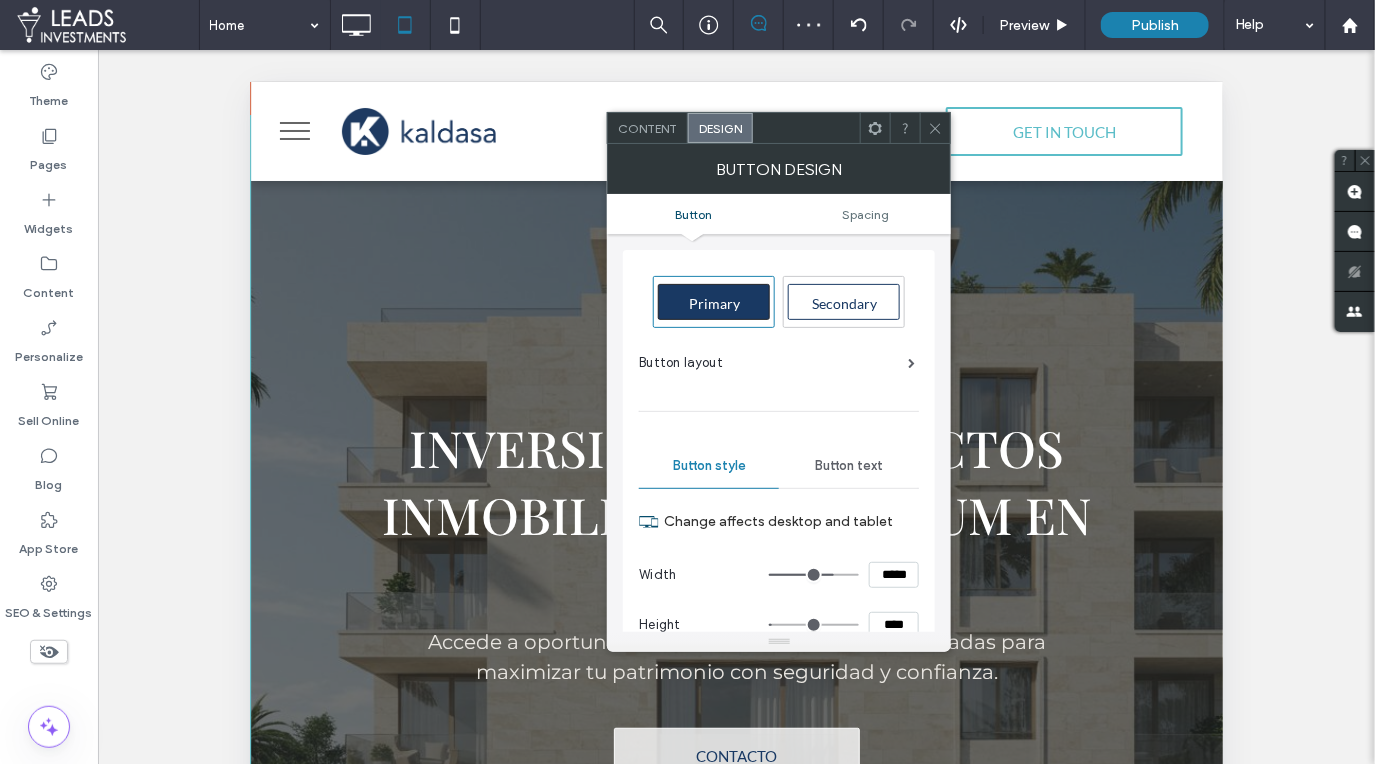 scroll, scrollTop: 63, scrollLeft: 0, axis: vertical 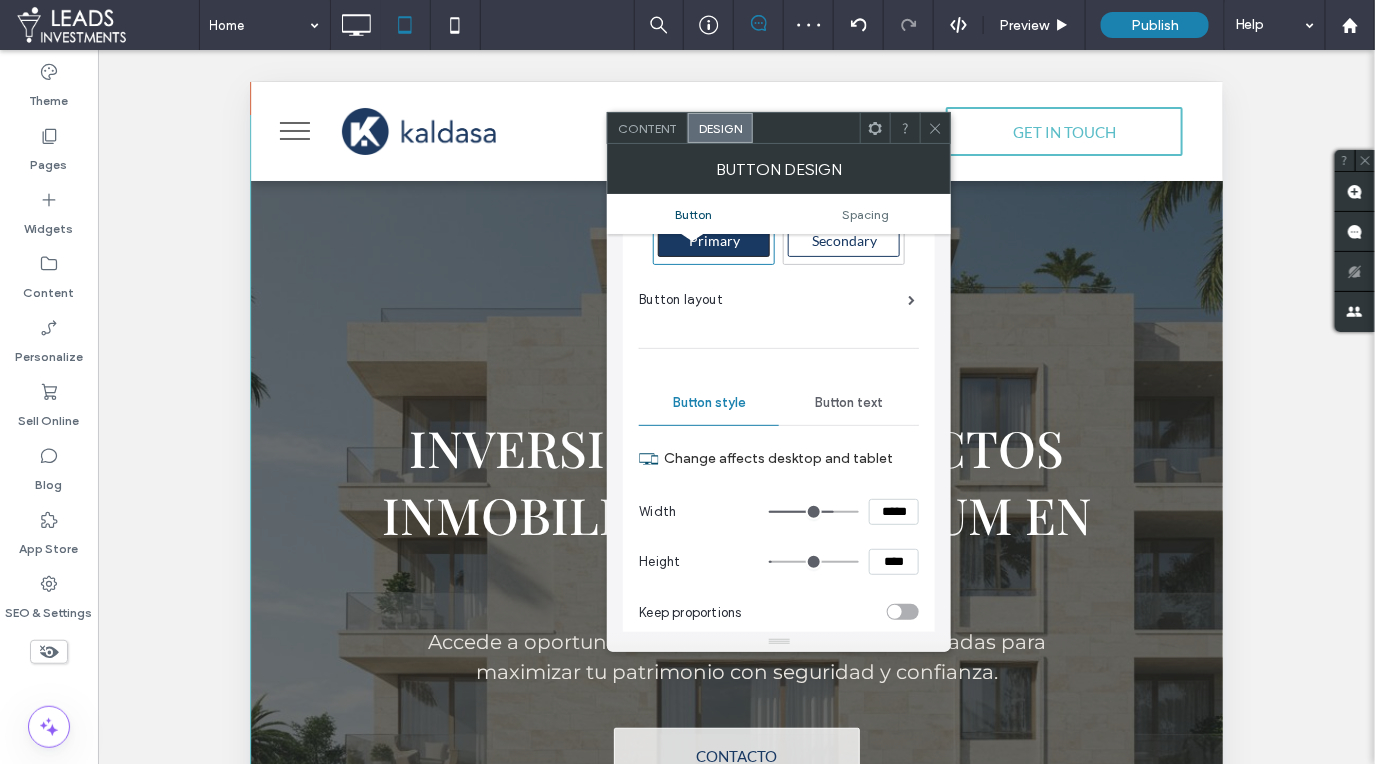 click 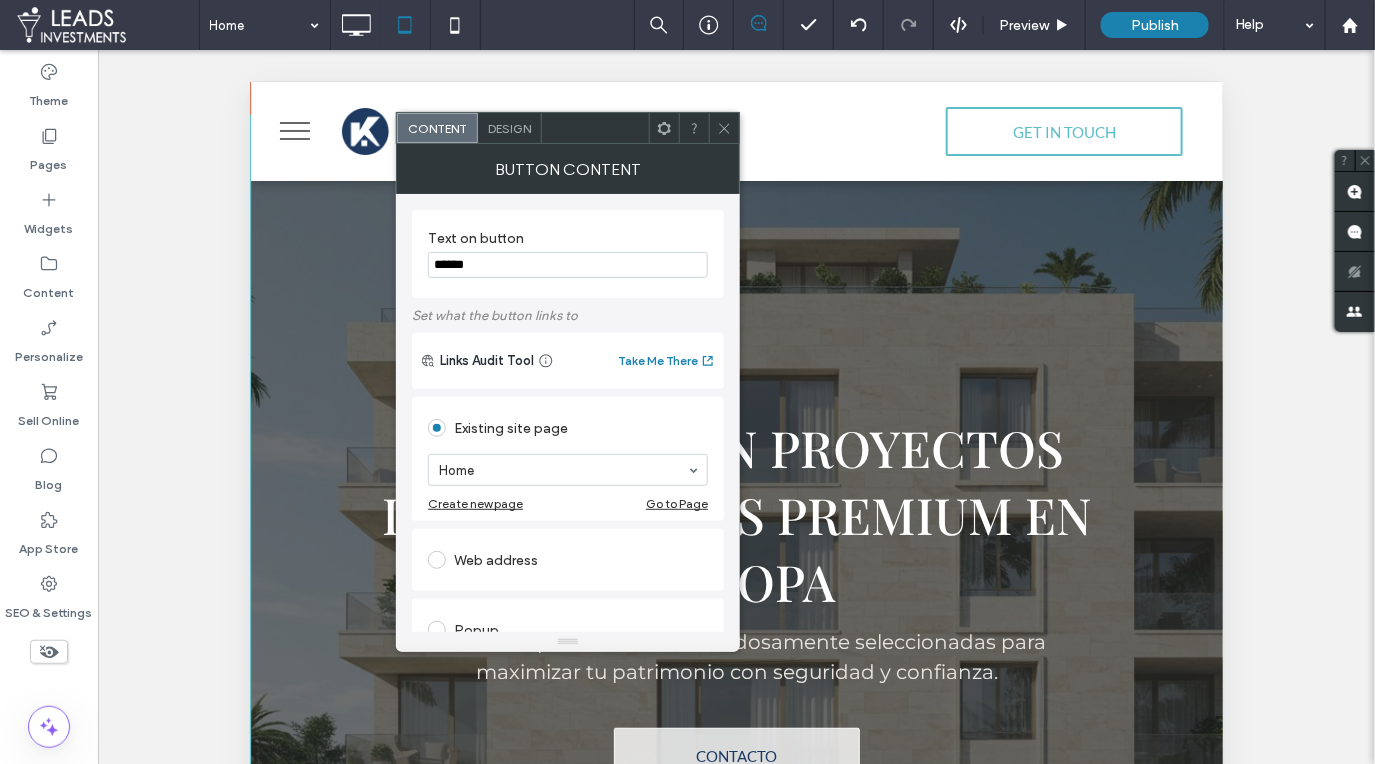 click on "Design" at bounding box center (509, 128) 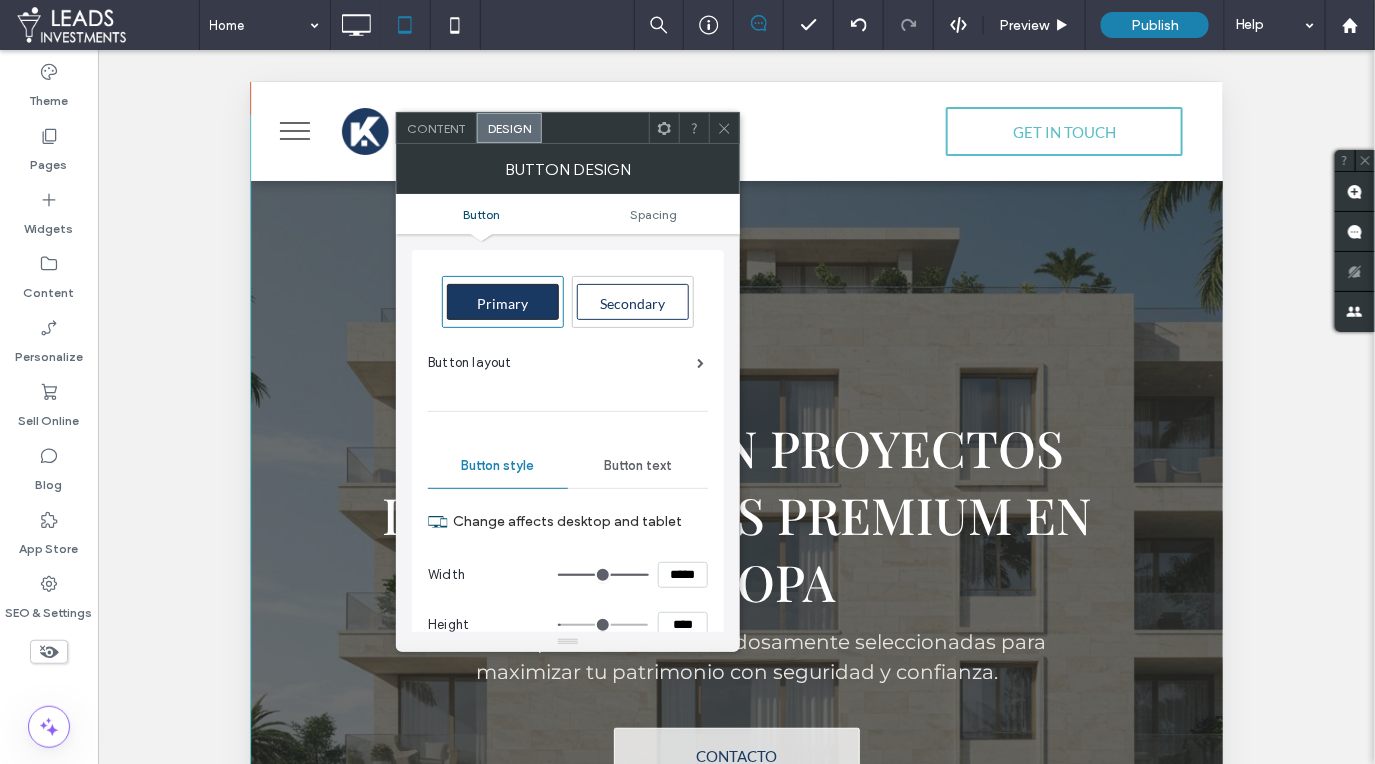 click 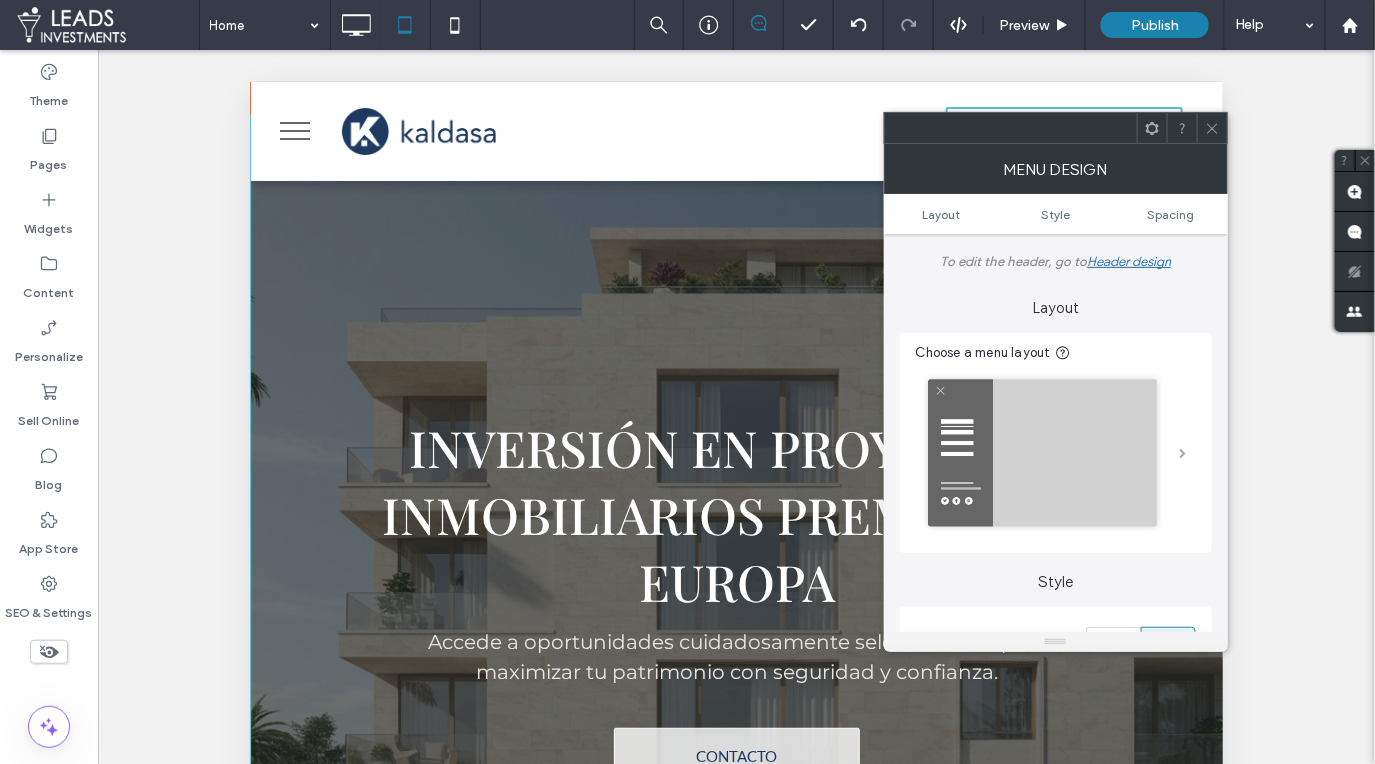 click at bounding box center [1183, 453] 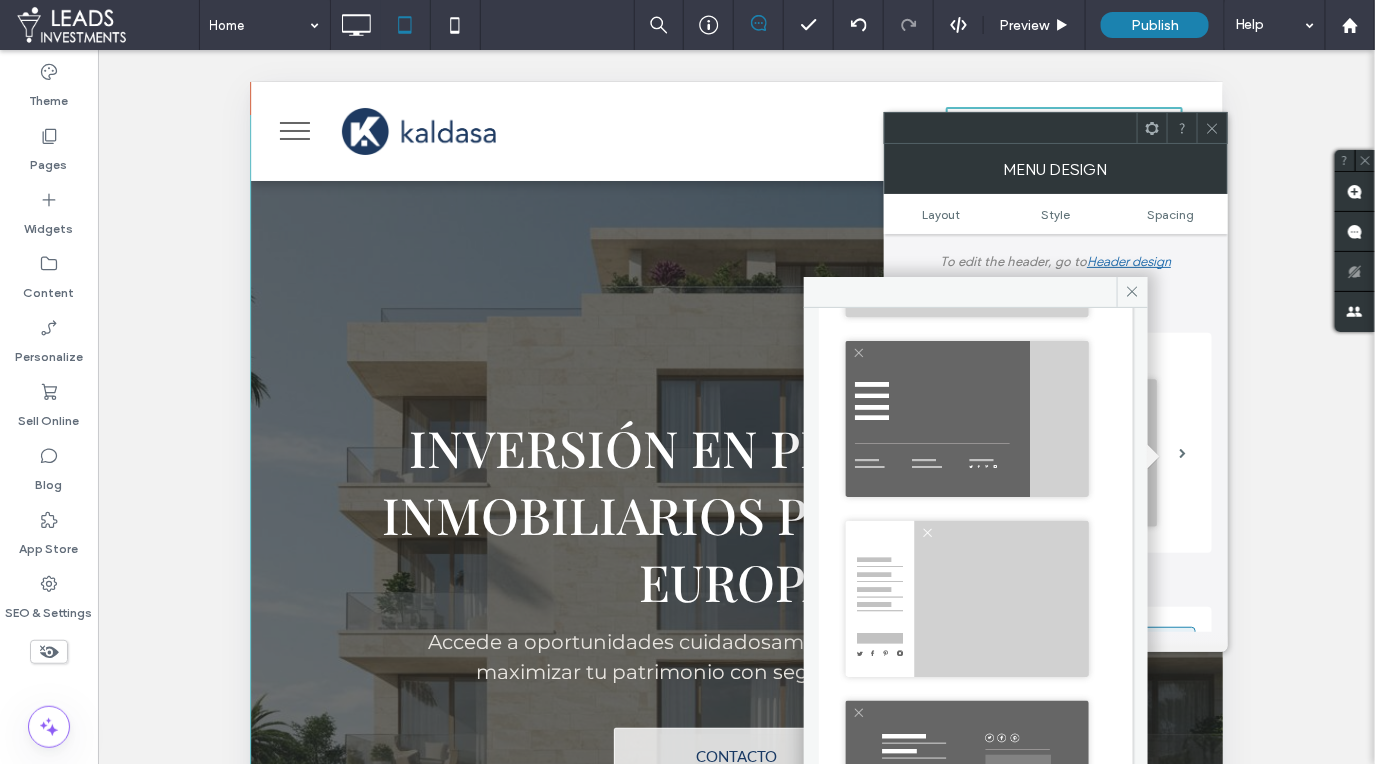 scroll, scrollTop: 611, scrollLeft: 0, axis: vertical 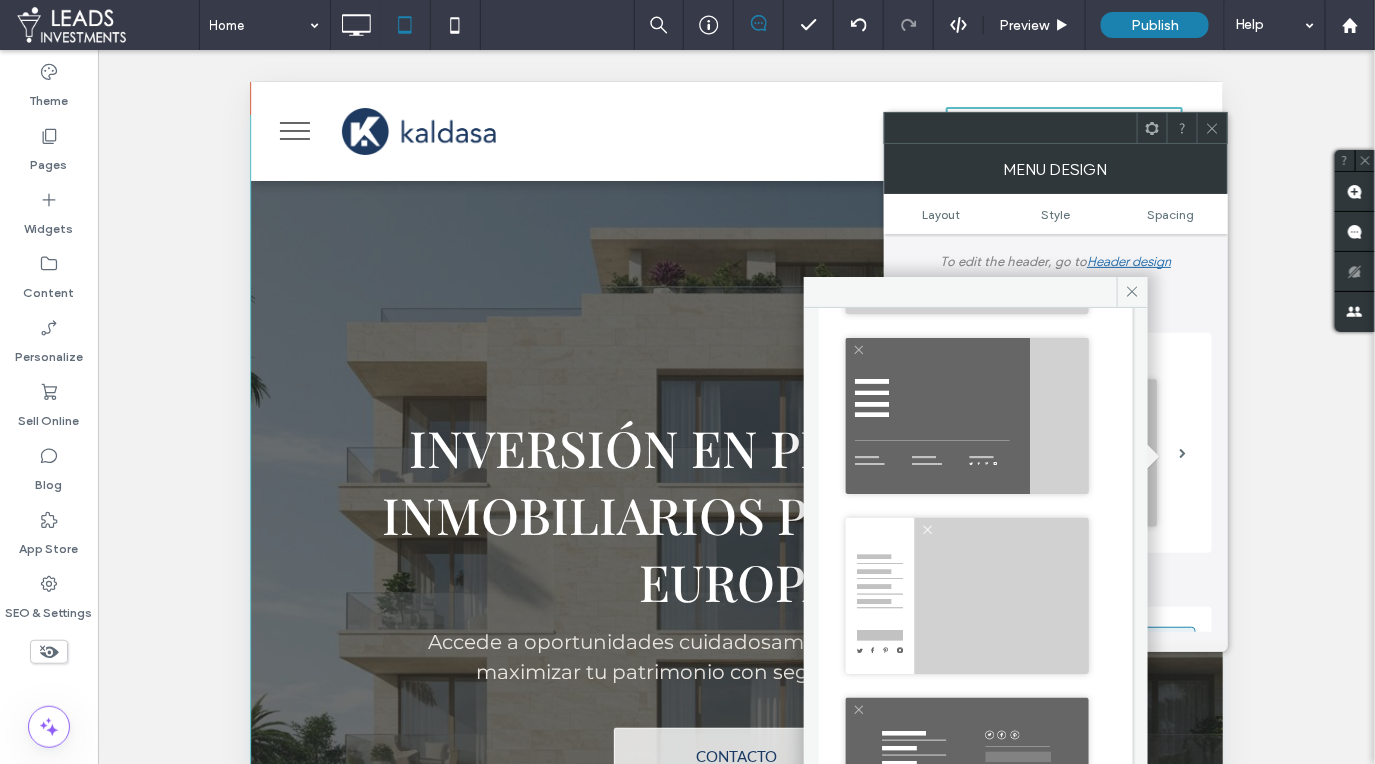 click at bounding box center (967, 596) 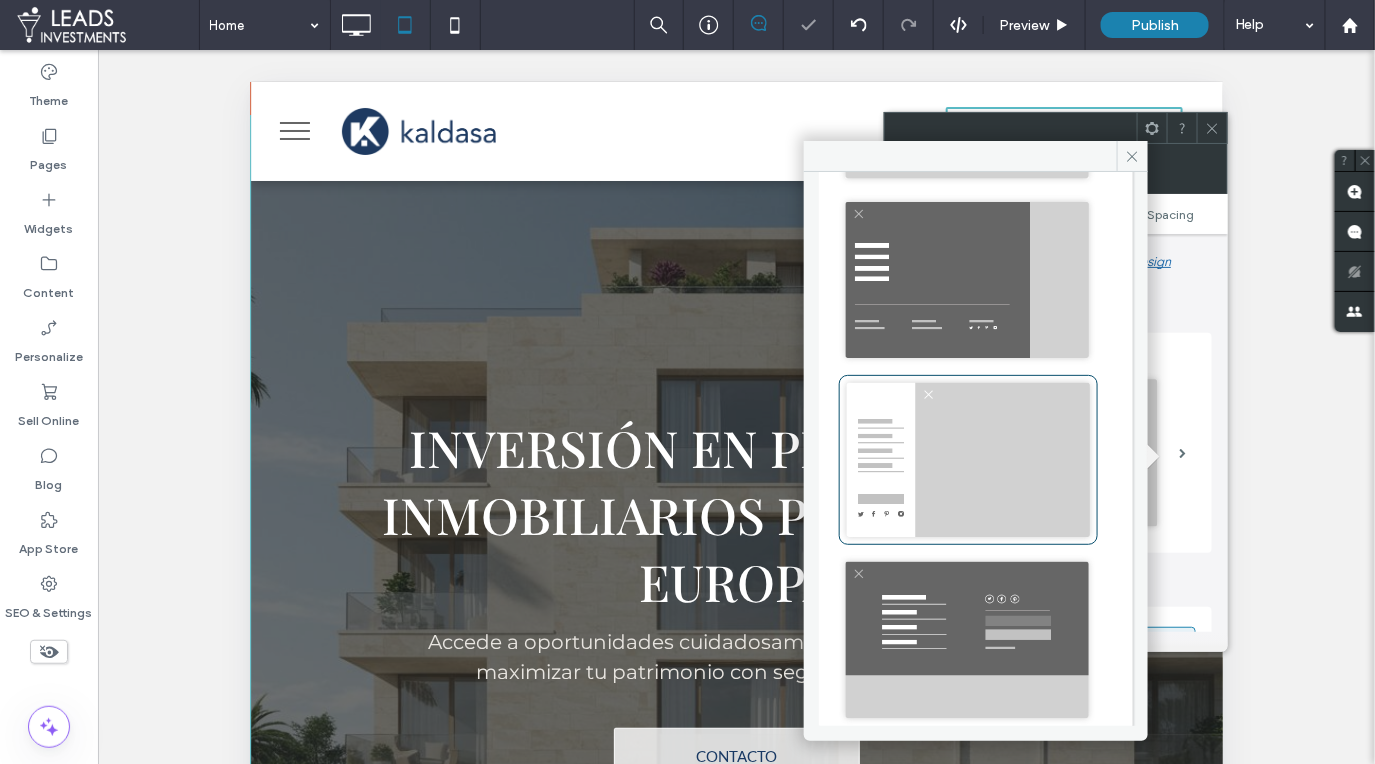 type on "**" 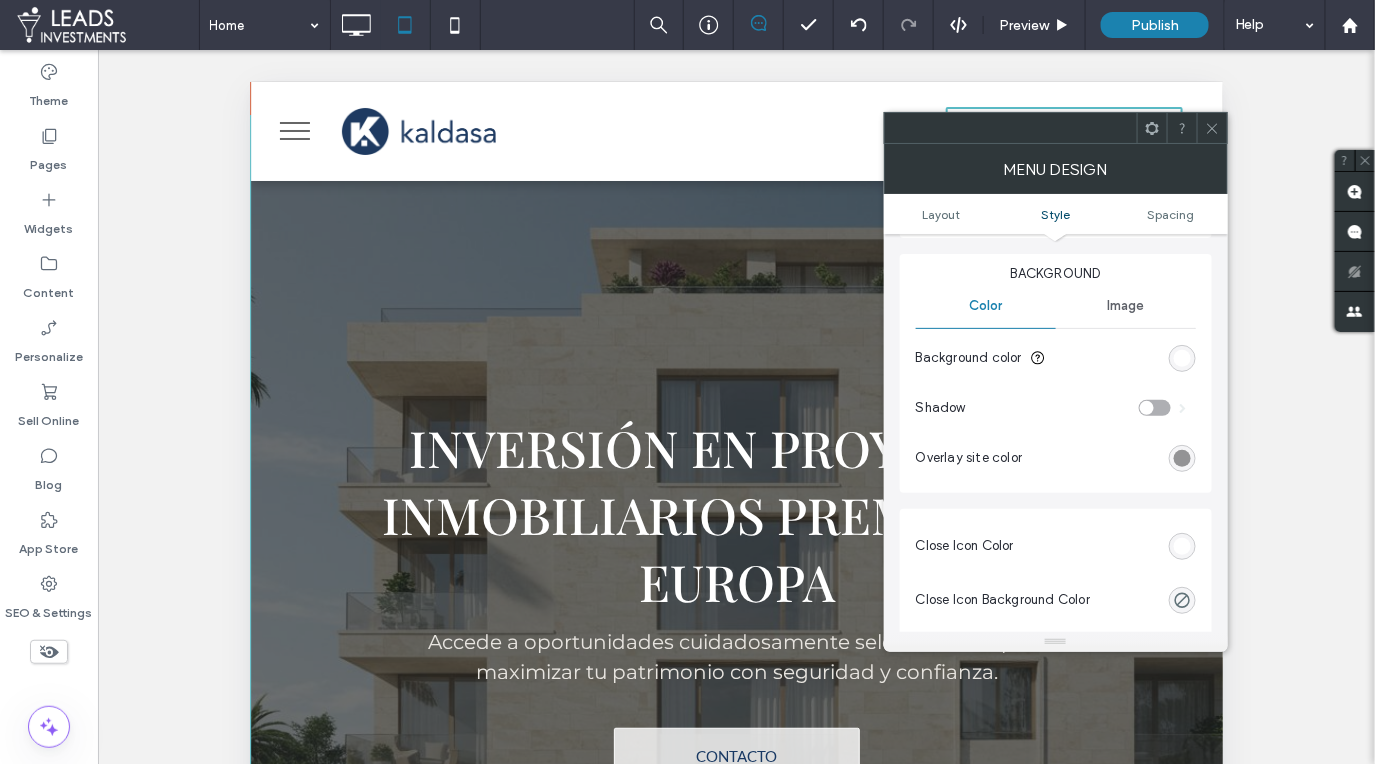 scroll, scrollTop: 593, scrollLeft: 0, axis: vertical 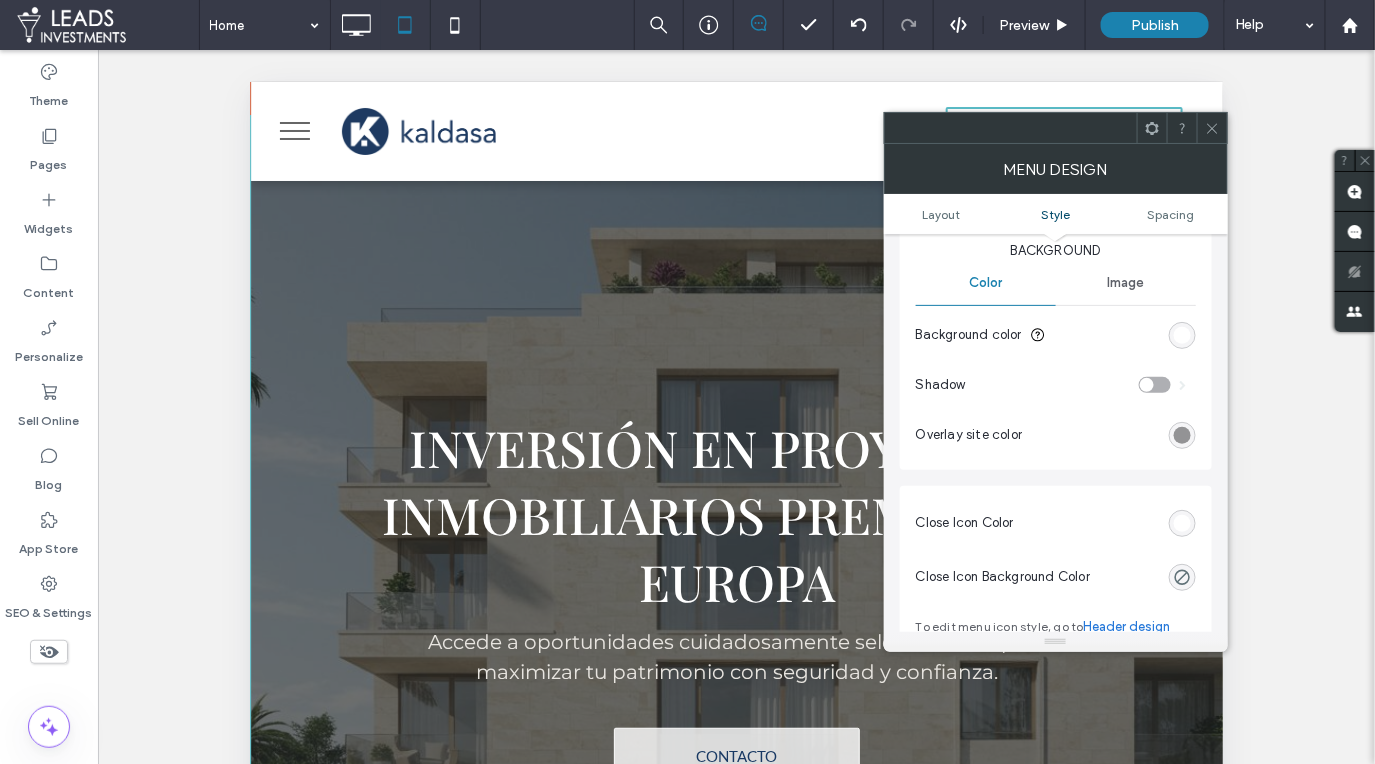 click at bounding box center [1182, 523] 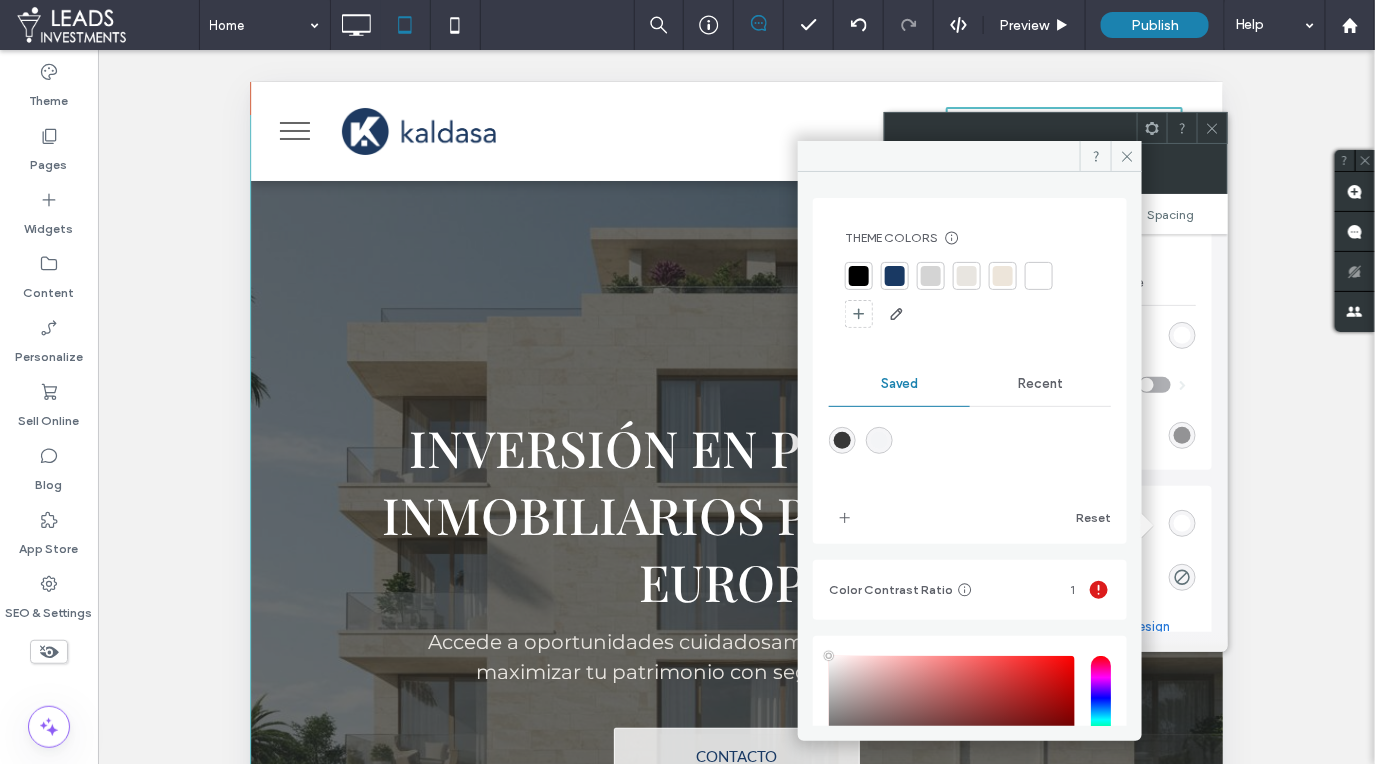 click at bounding box center (859, 276) 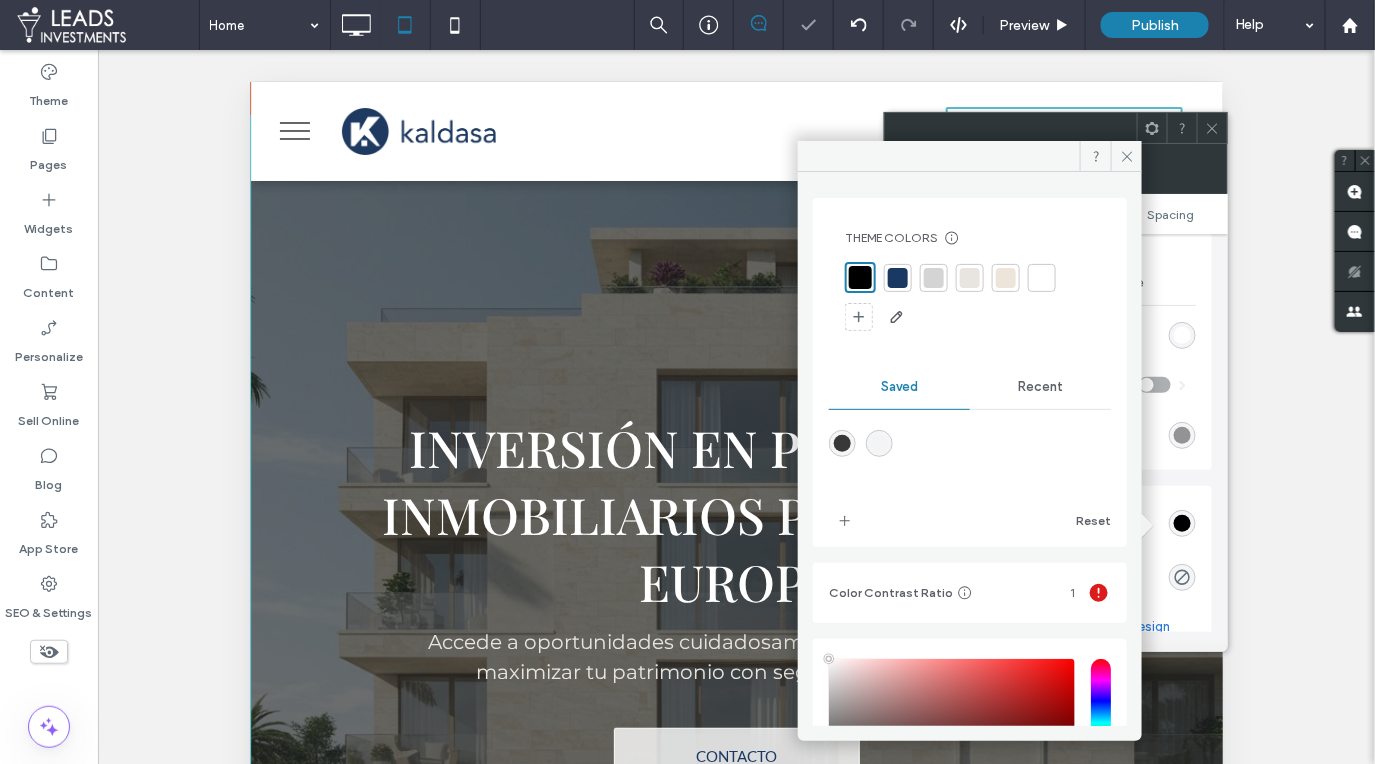 click at bounding box center (898, 278) 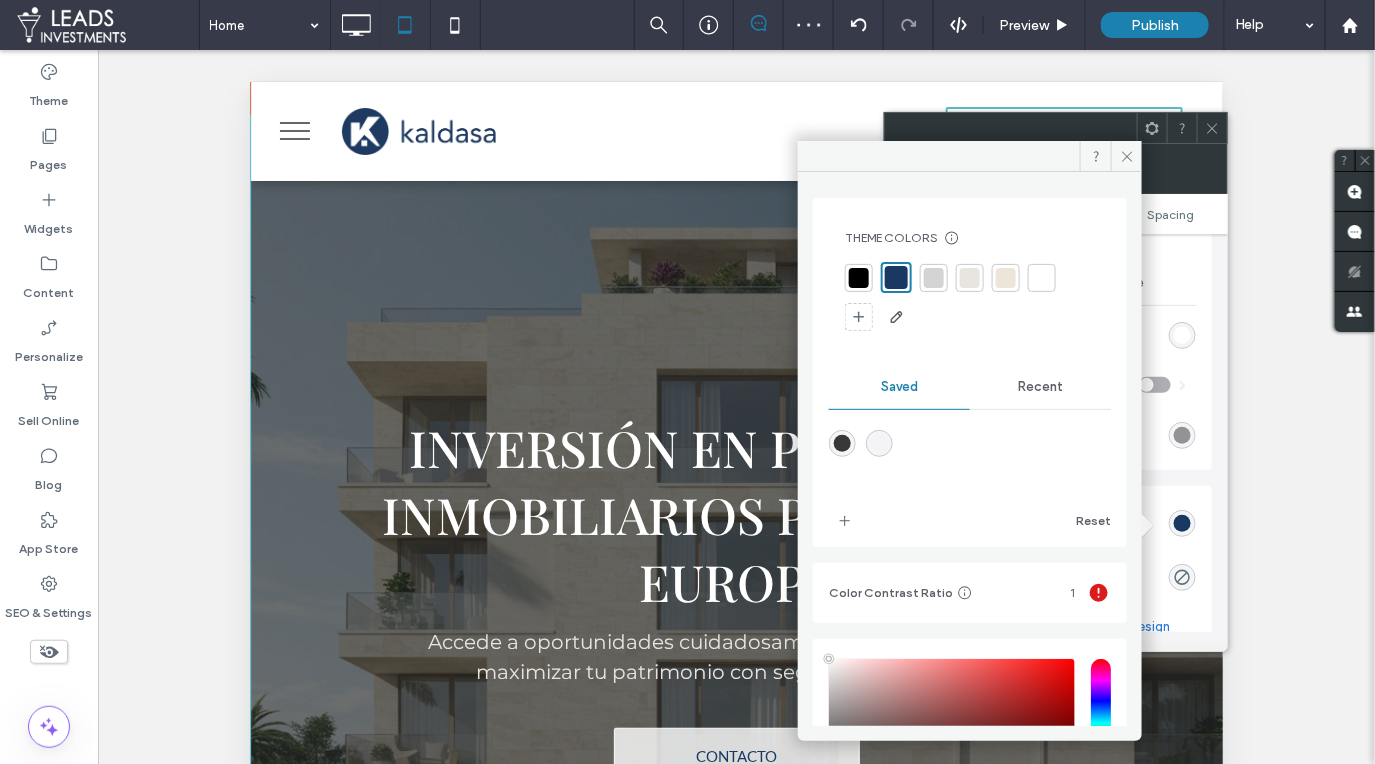 click at bounding box center [842, 443] 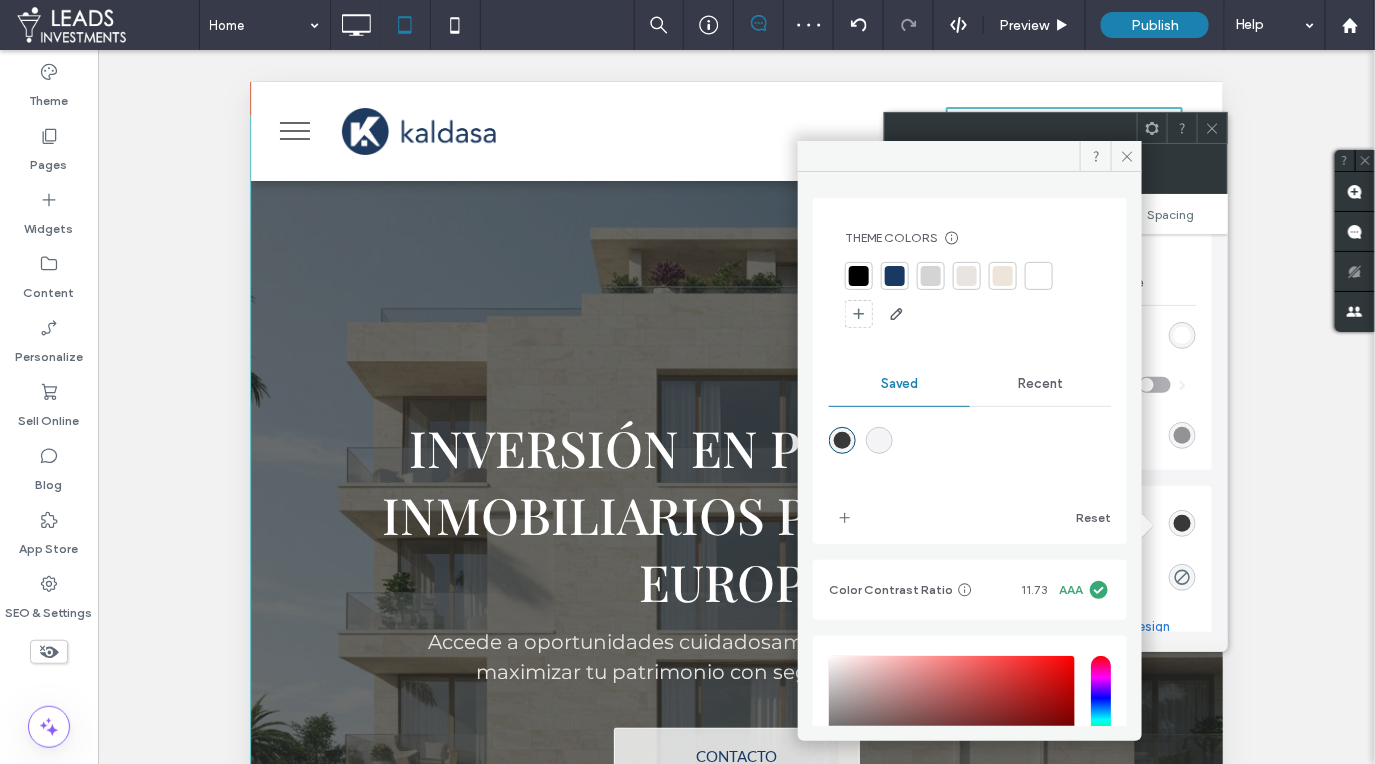 type on "*******" 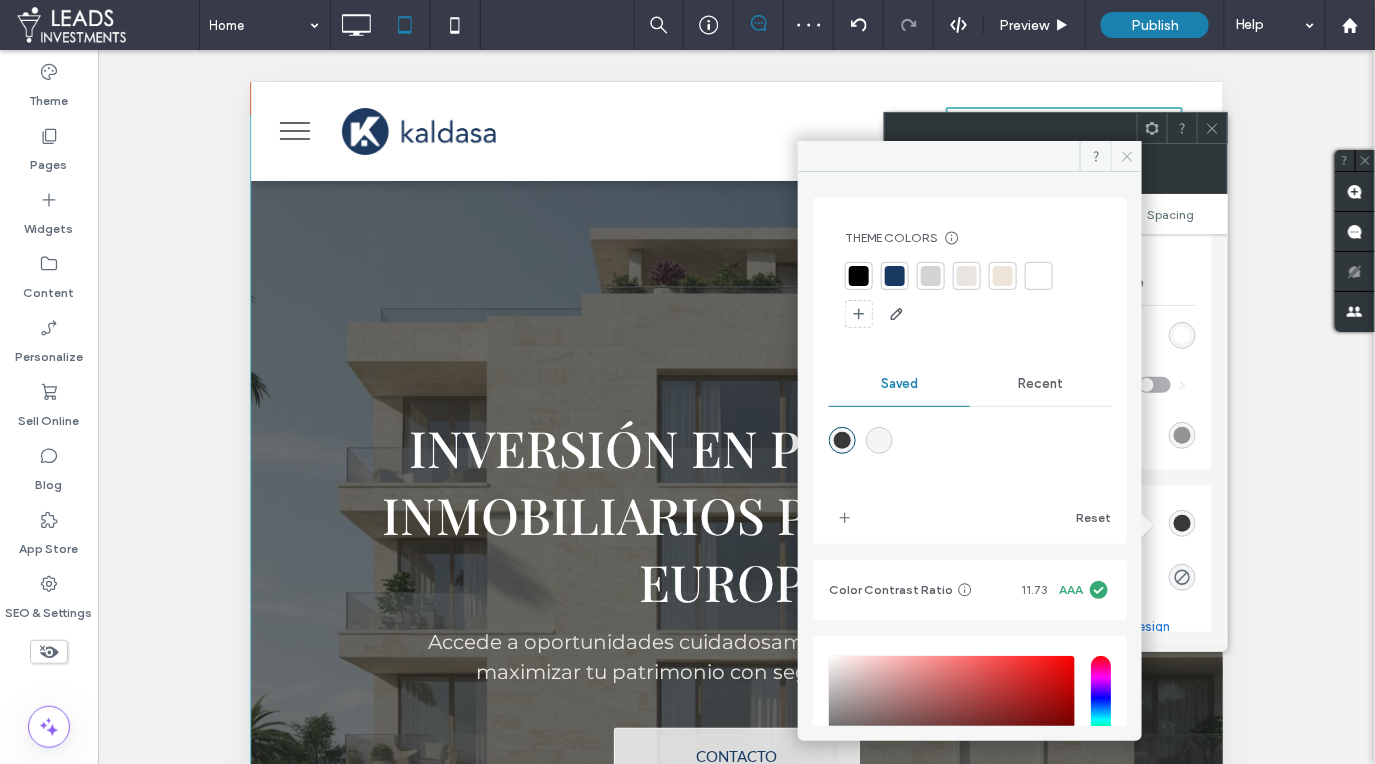 click 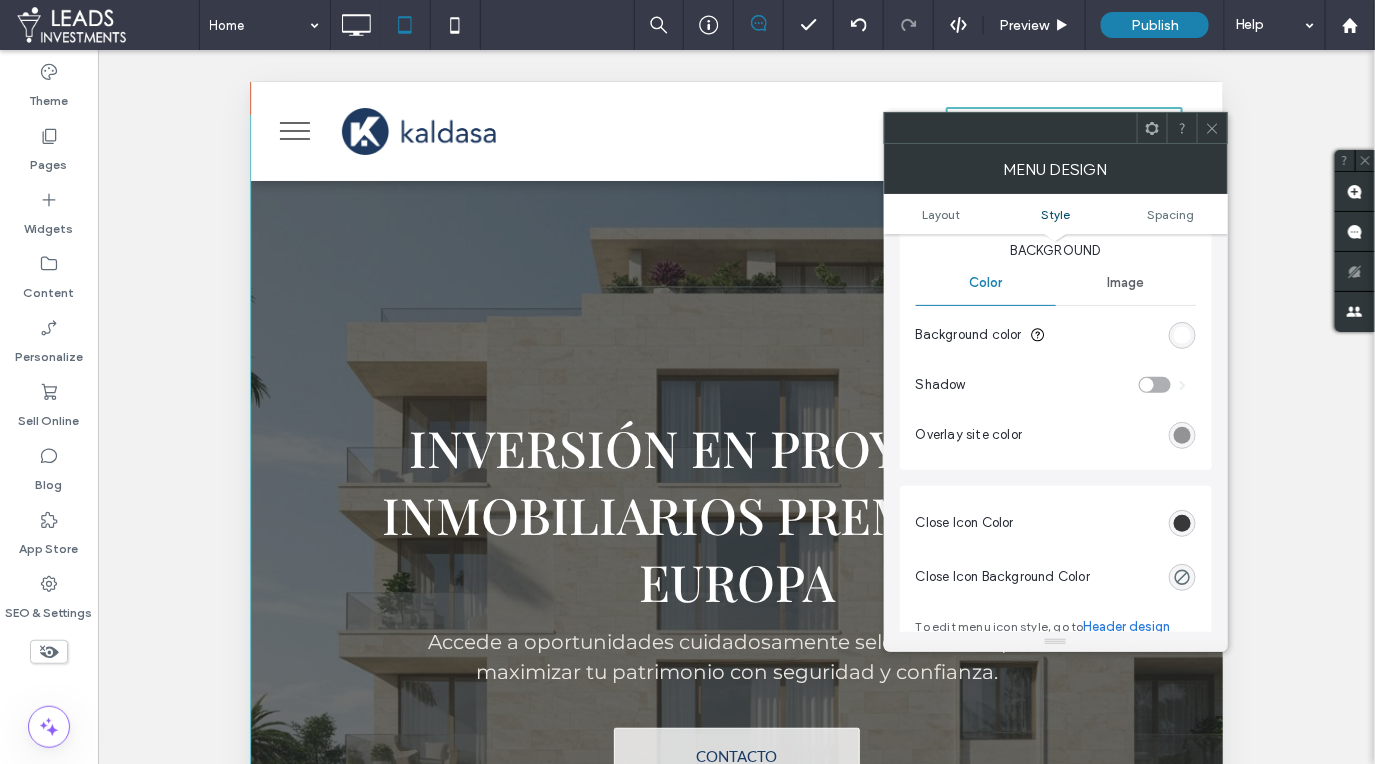 drag, startPoint x: 1211, startPoint y: 128, endPoint x: 885, endPoint y: 248, distance: 347.38452 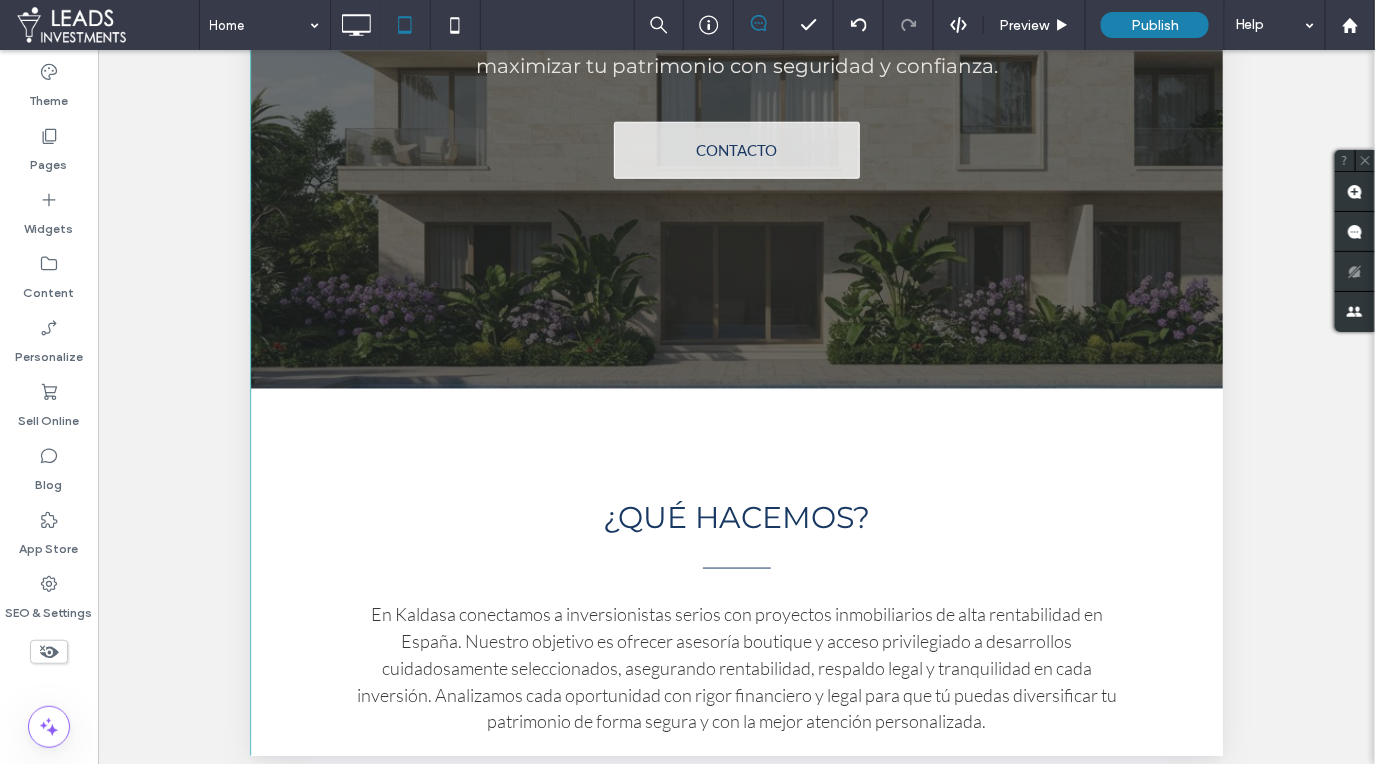 scroll, scrollTop: 629, scrollLeft: 0, axis: vertical 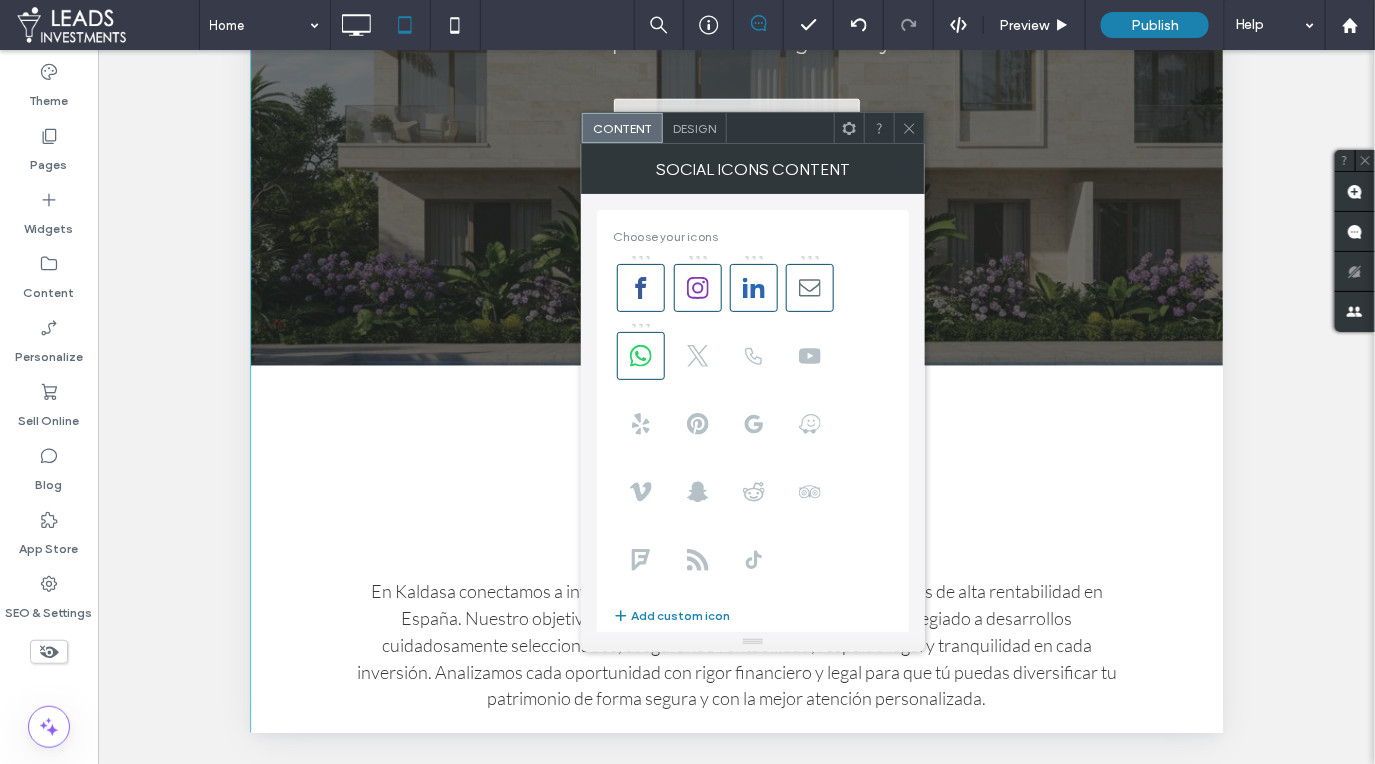 drag, startPoint x: 811, startPoint y: 298, endPoint x: 743, endPoint y: 313, distance: 69.63476 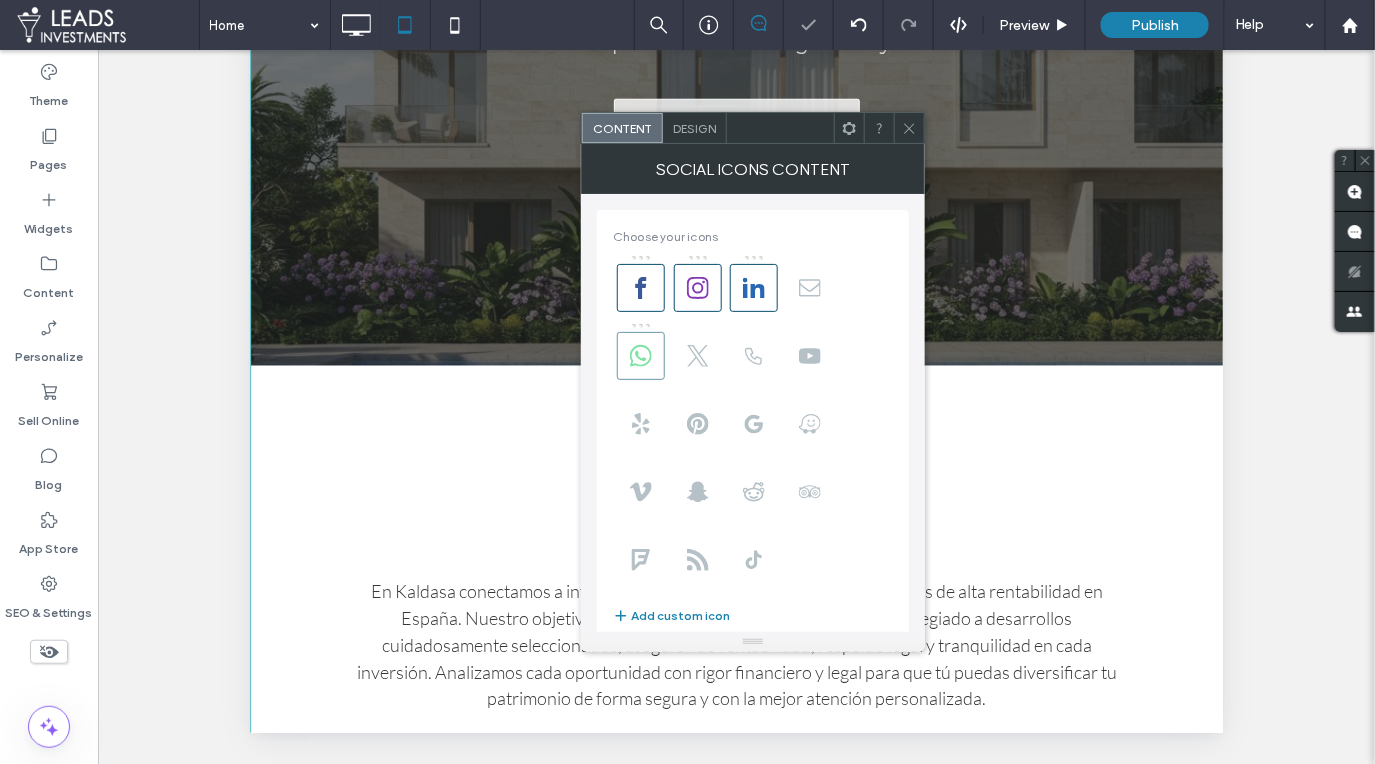 click at bounding box center (641, 356) 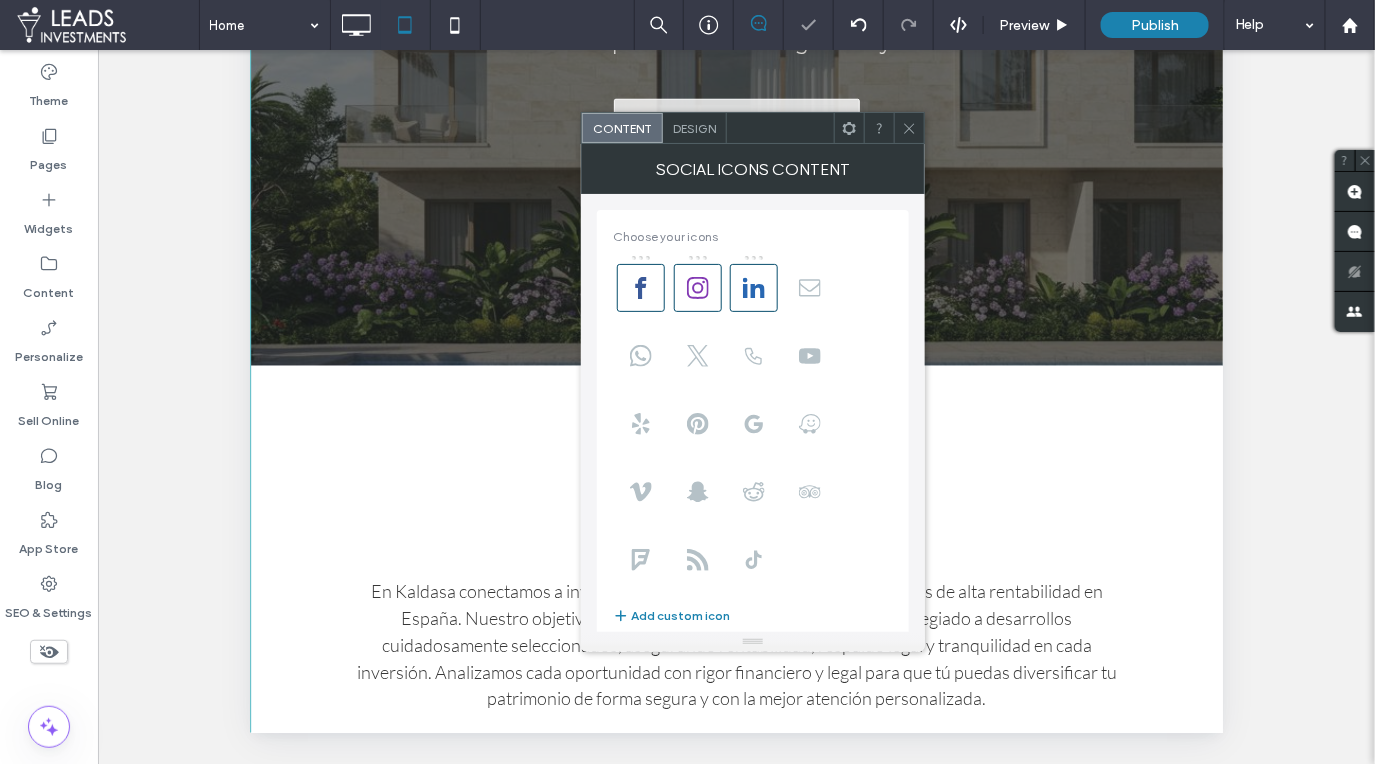 click at bounding box center (909, 128) 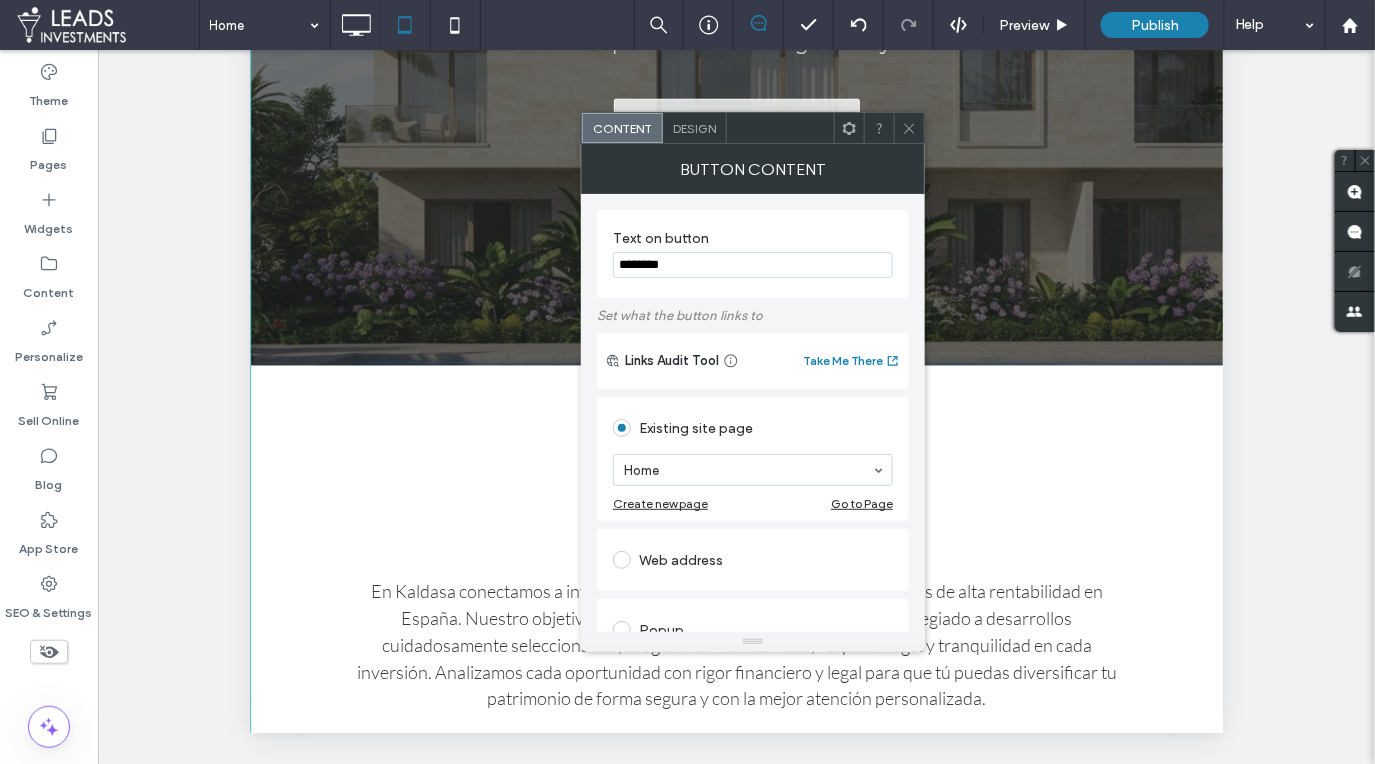 type on "********" 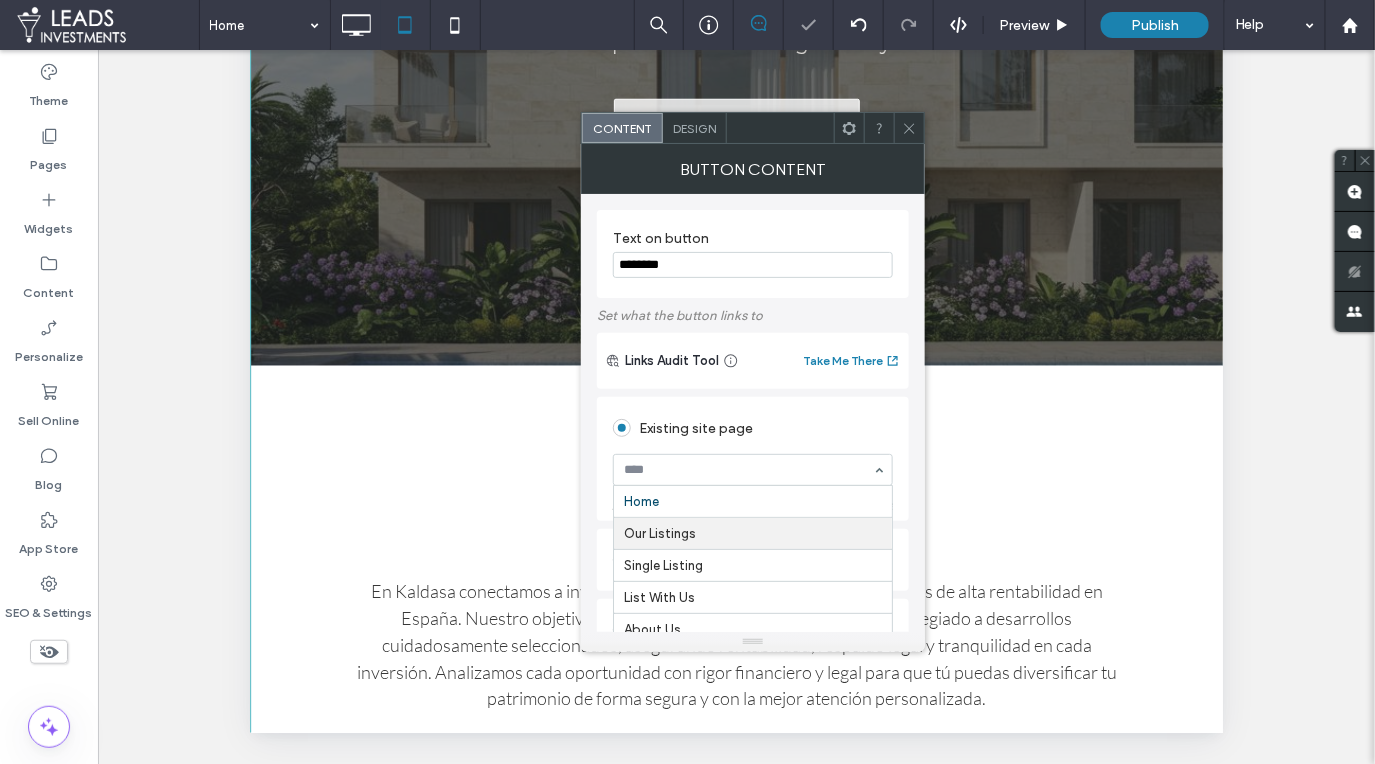 scroll, scrollTop: 26, scrollLeft: 0, axis: vertical 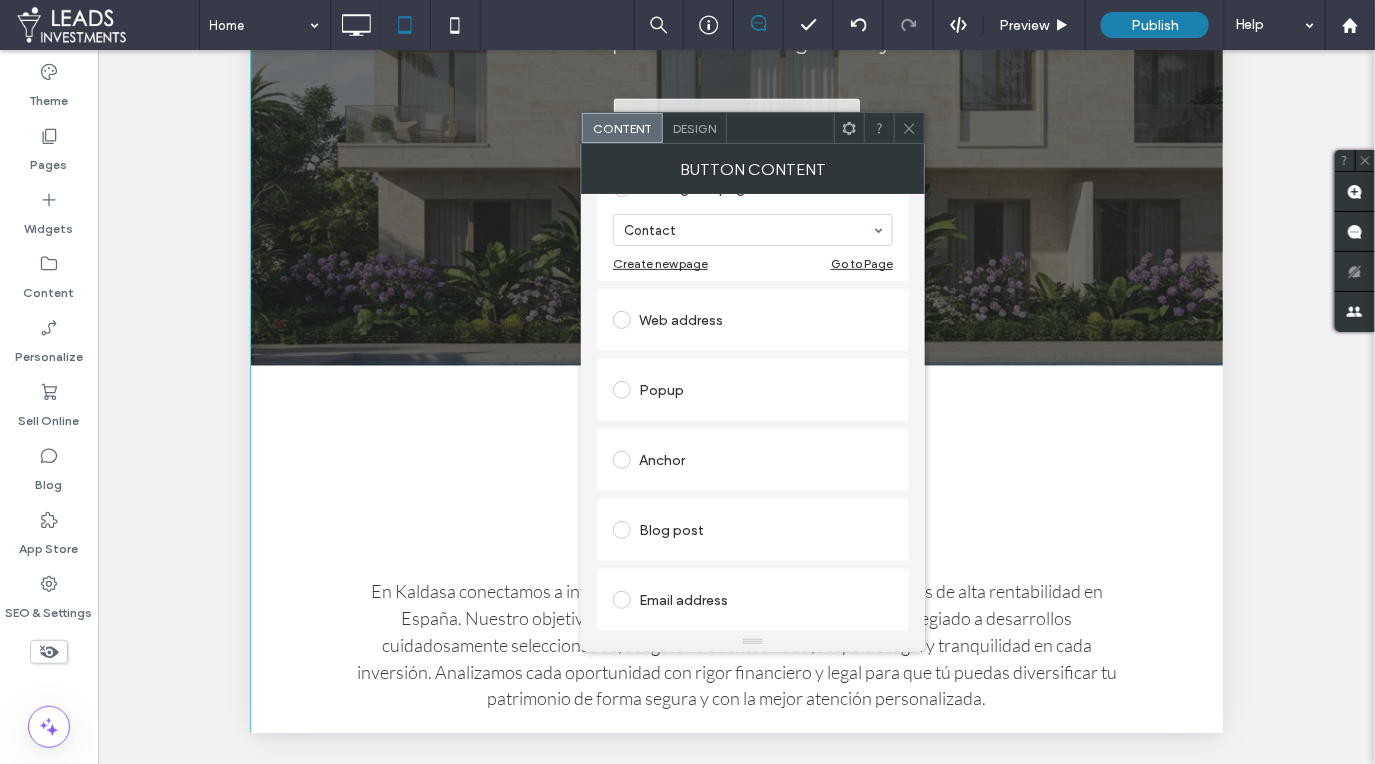 click 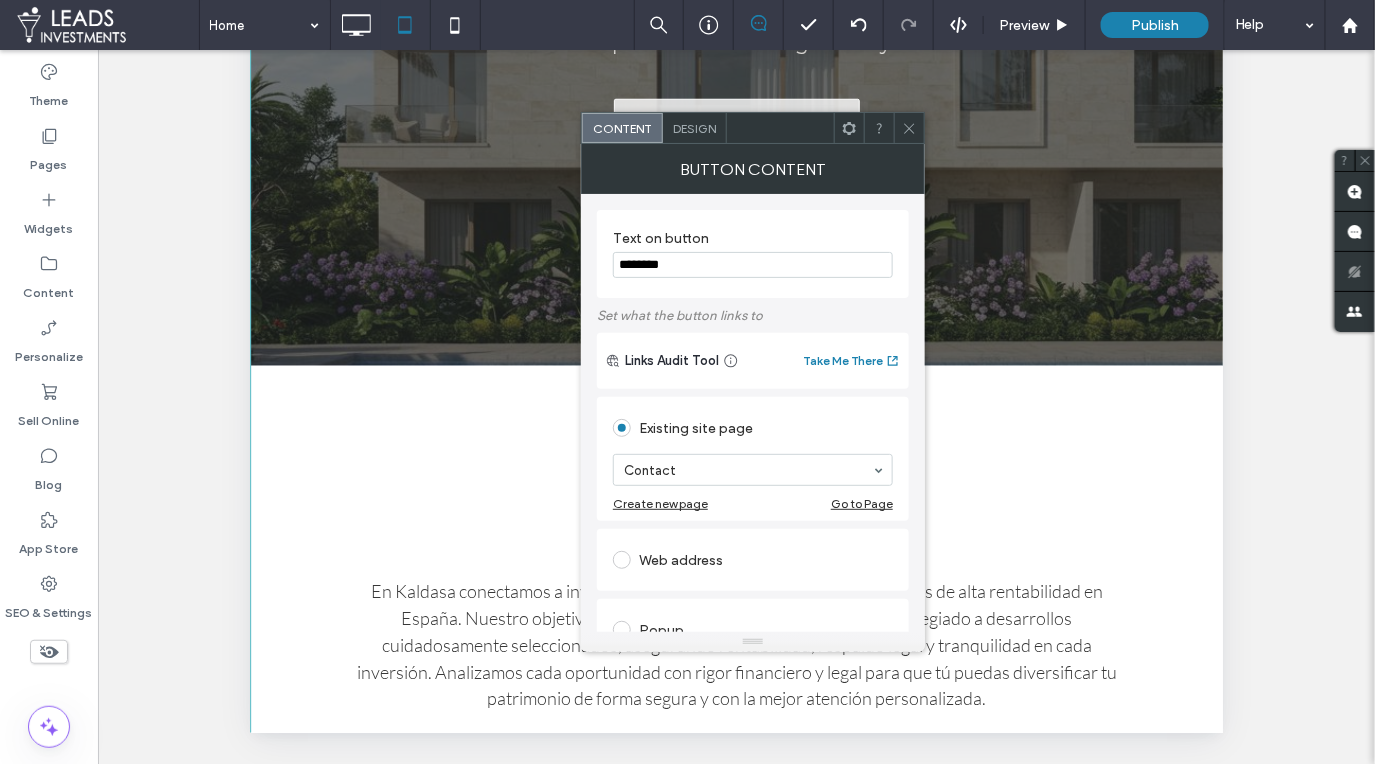 click on "Design" at bounding box center [694, 128] 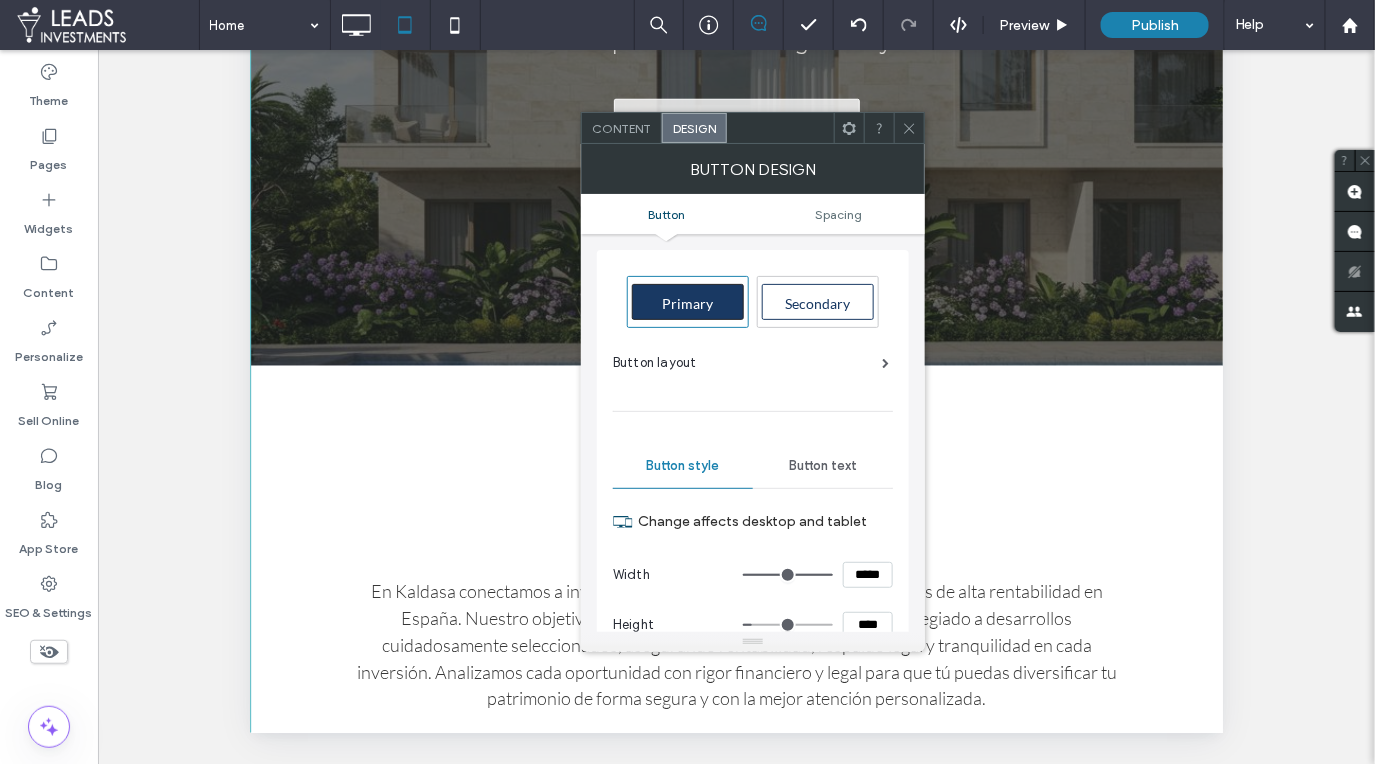 scroll, scrollTop: 40, scrollLeft: 0, axis: vertical 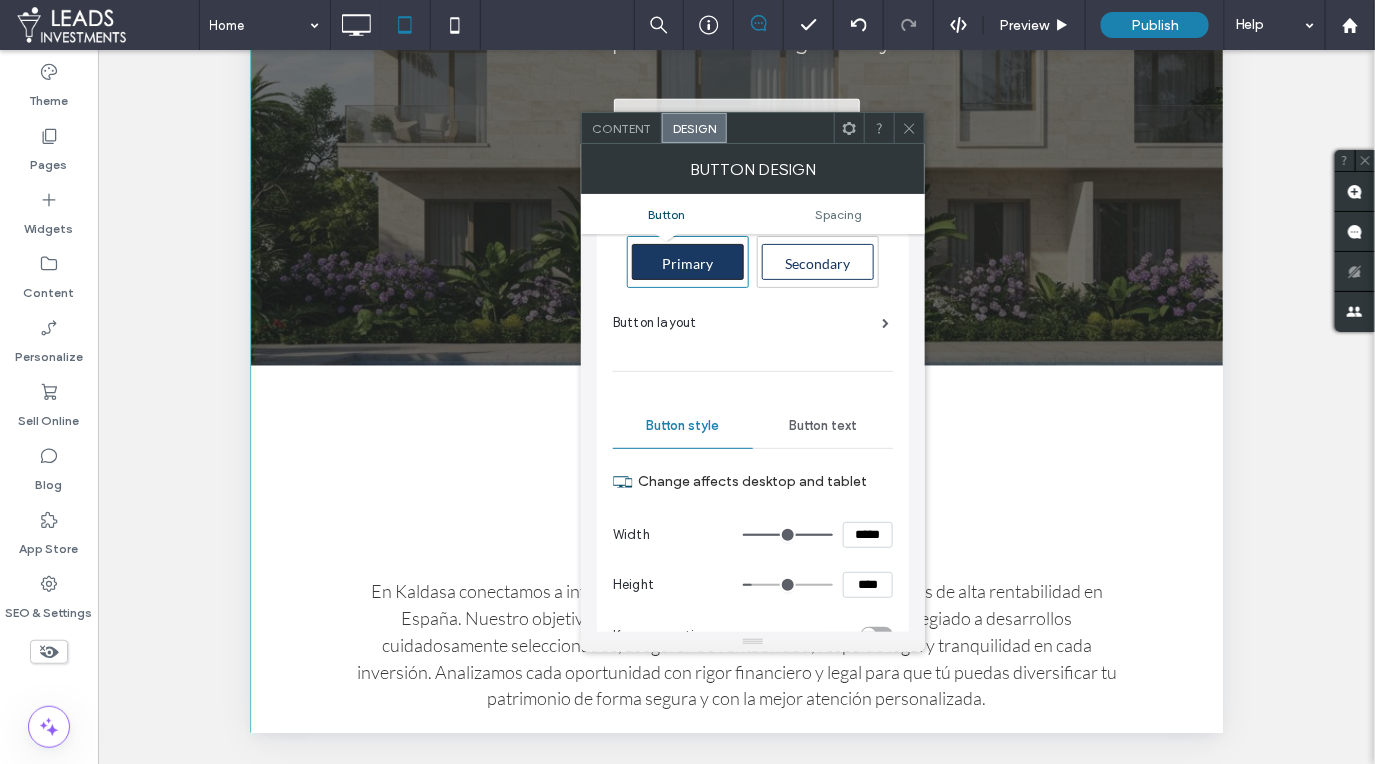 click on "Button text" at bounding box center (823, 426) 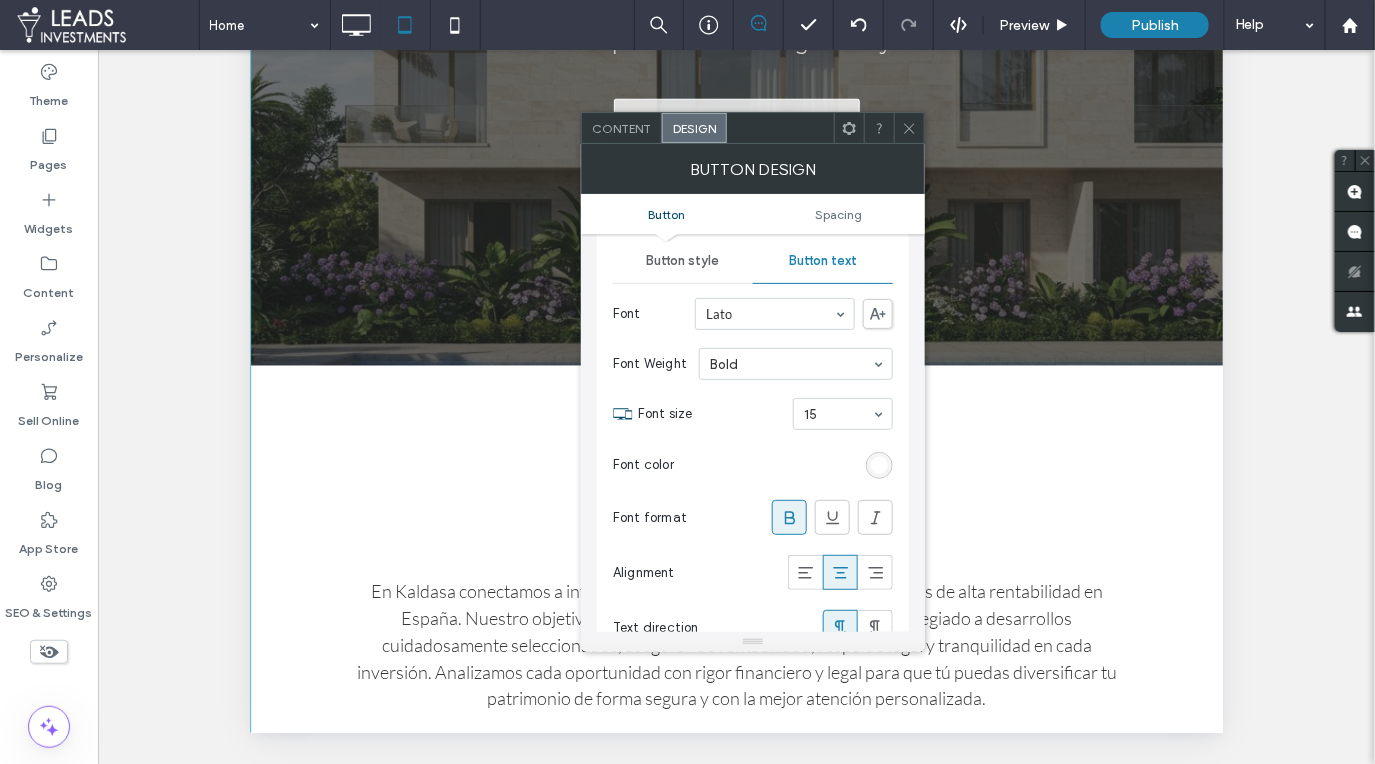 scroll, scrollTop: 206, scrollLeft: 0, axis: vertical 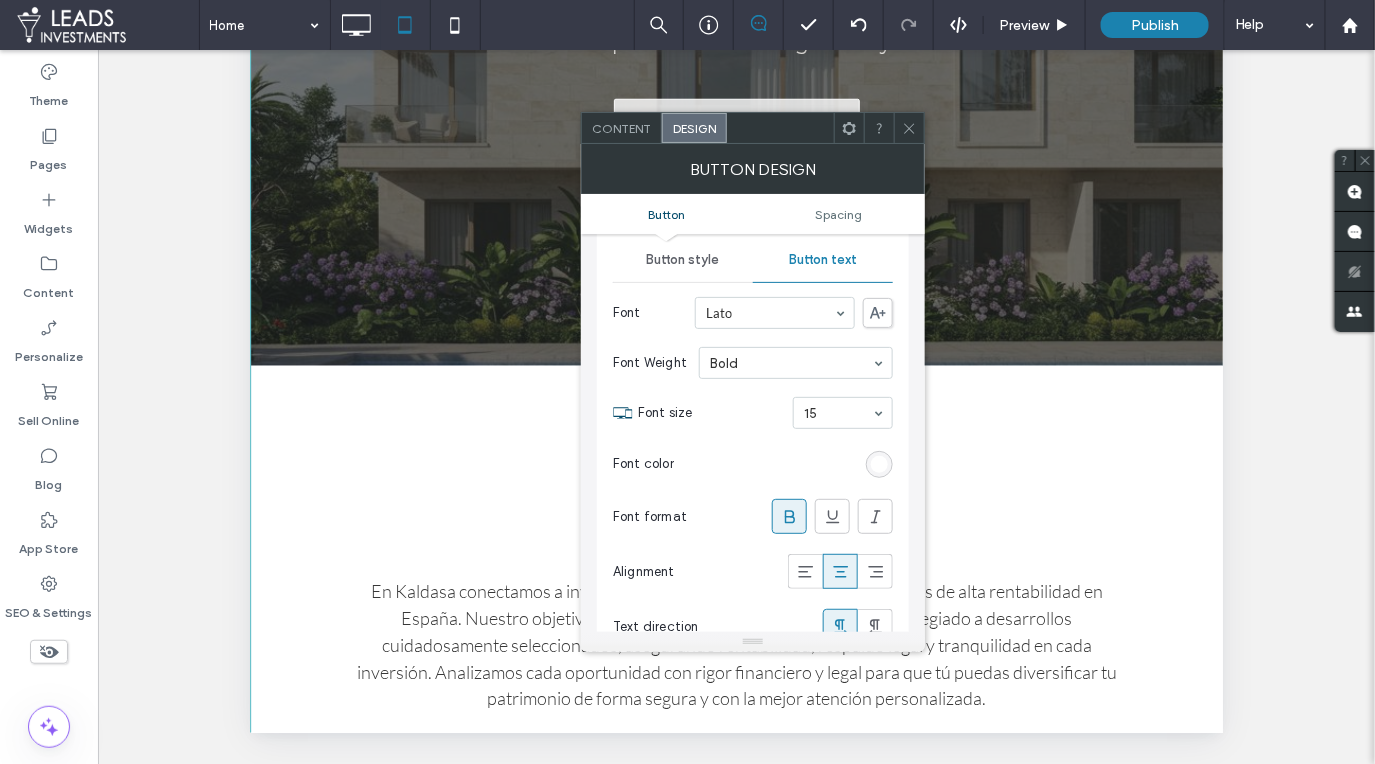 click 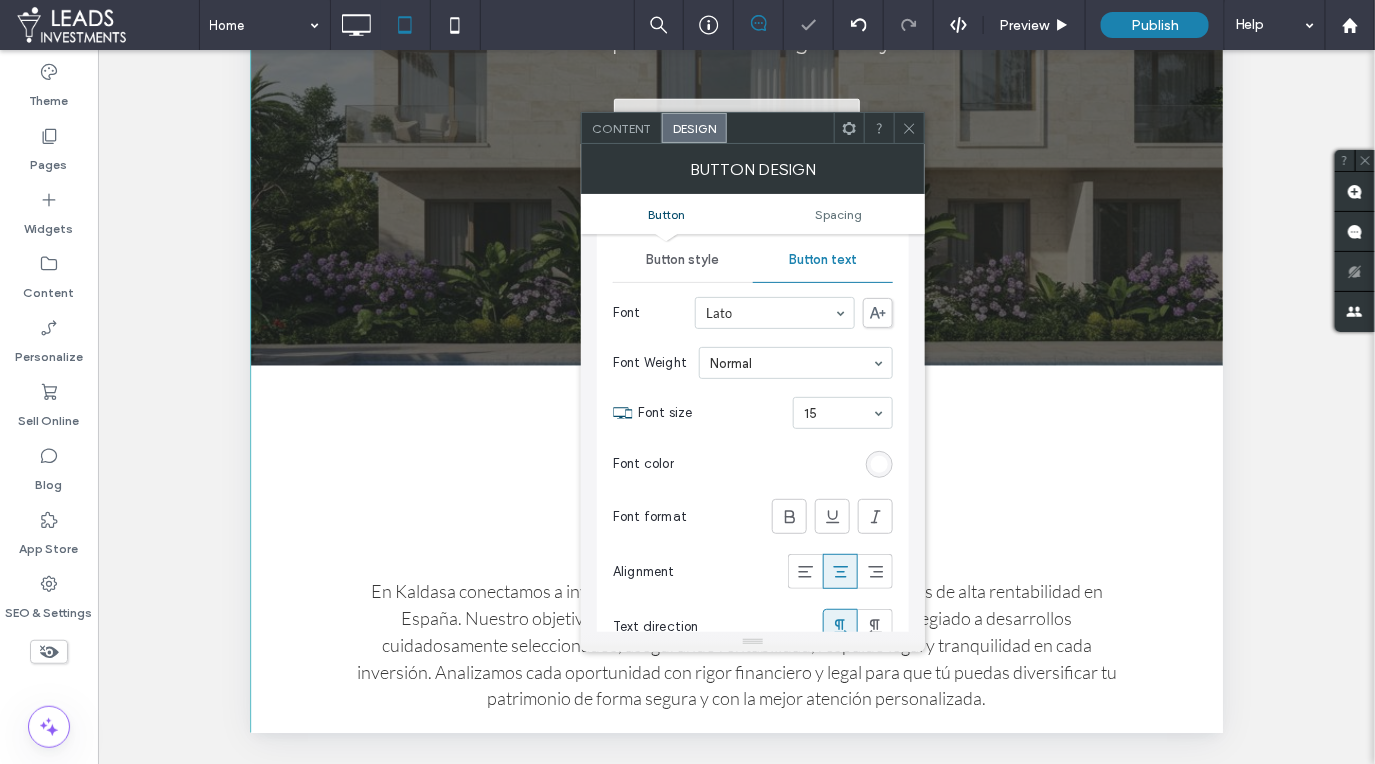click at bounding box center (909, 128) 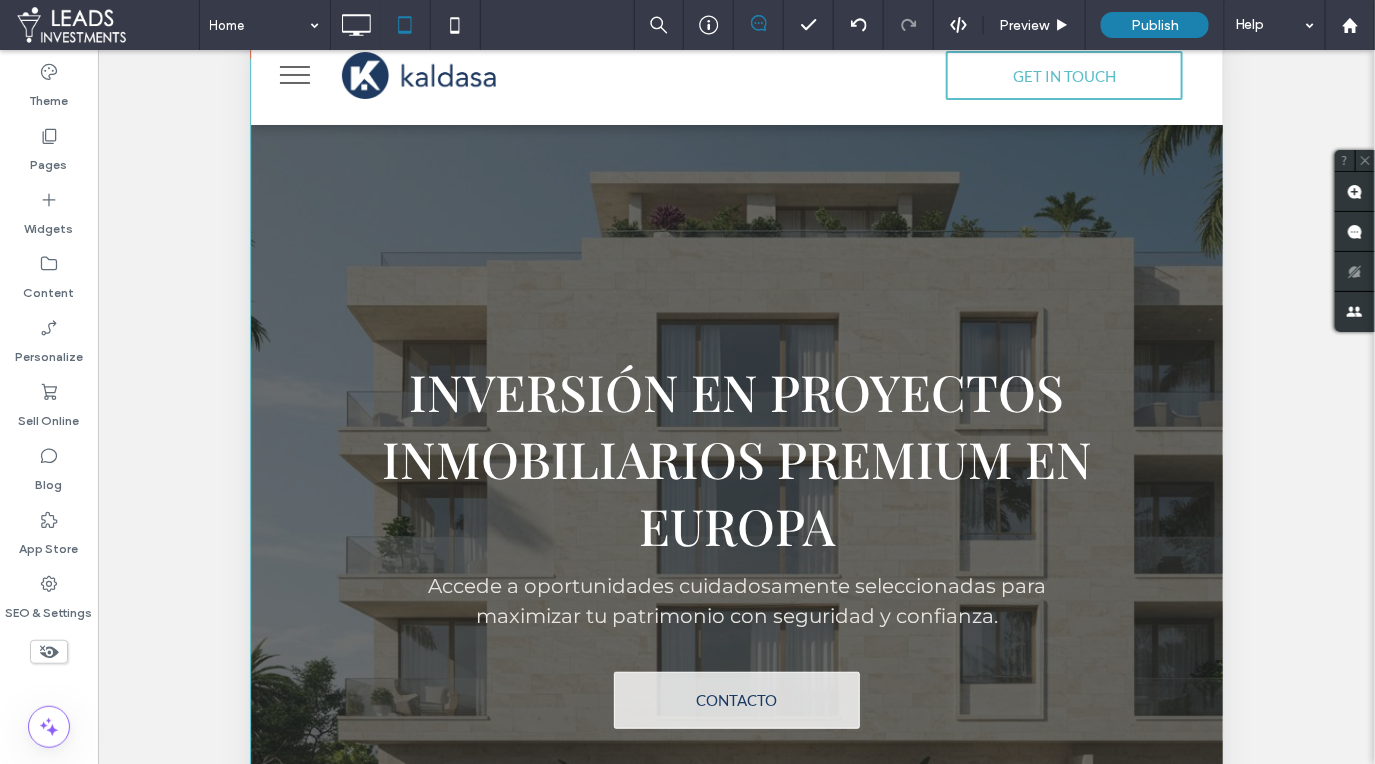 scroll, scrollTop: 0, scrollLeft: 0, axis: both 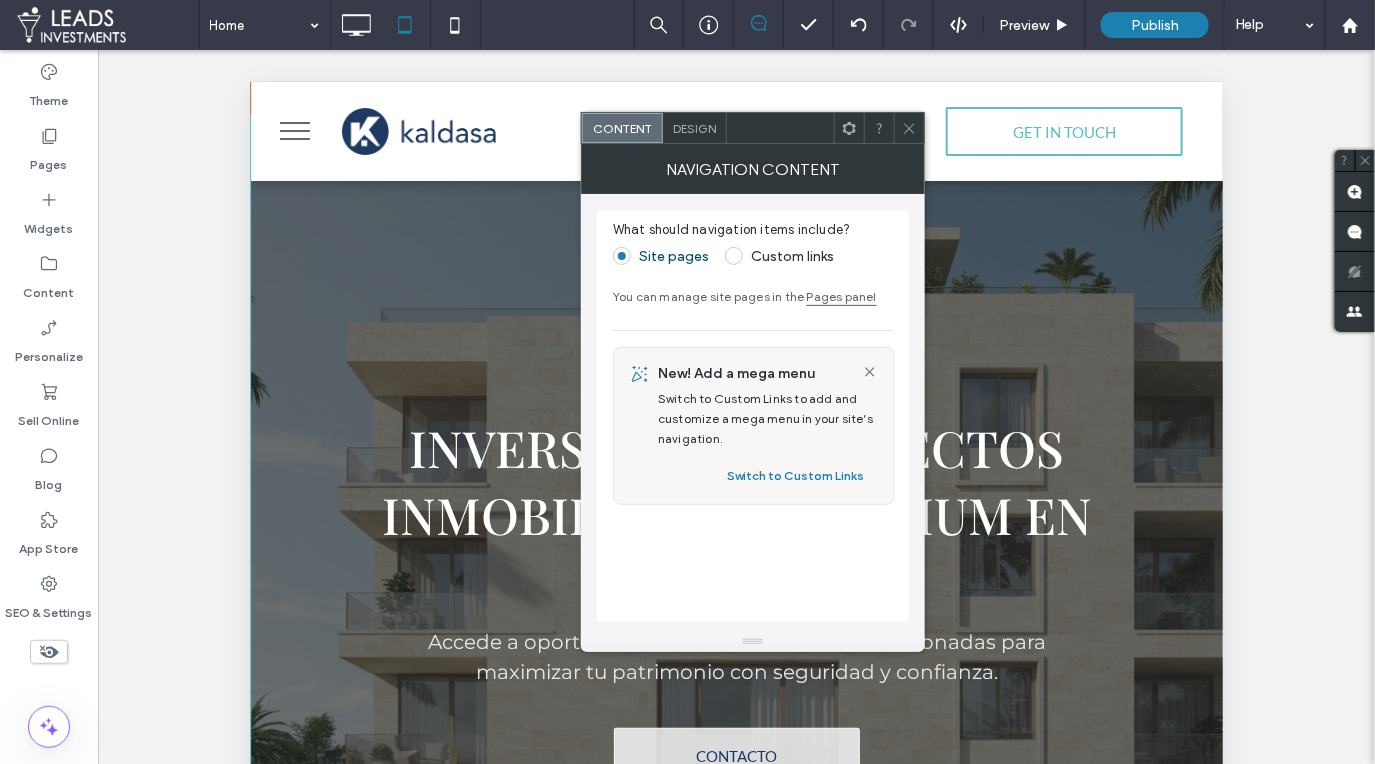 click on "Design" at bounding box center (694, 128) 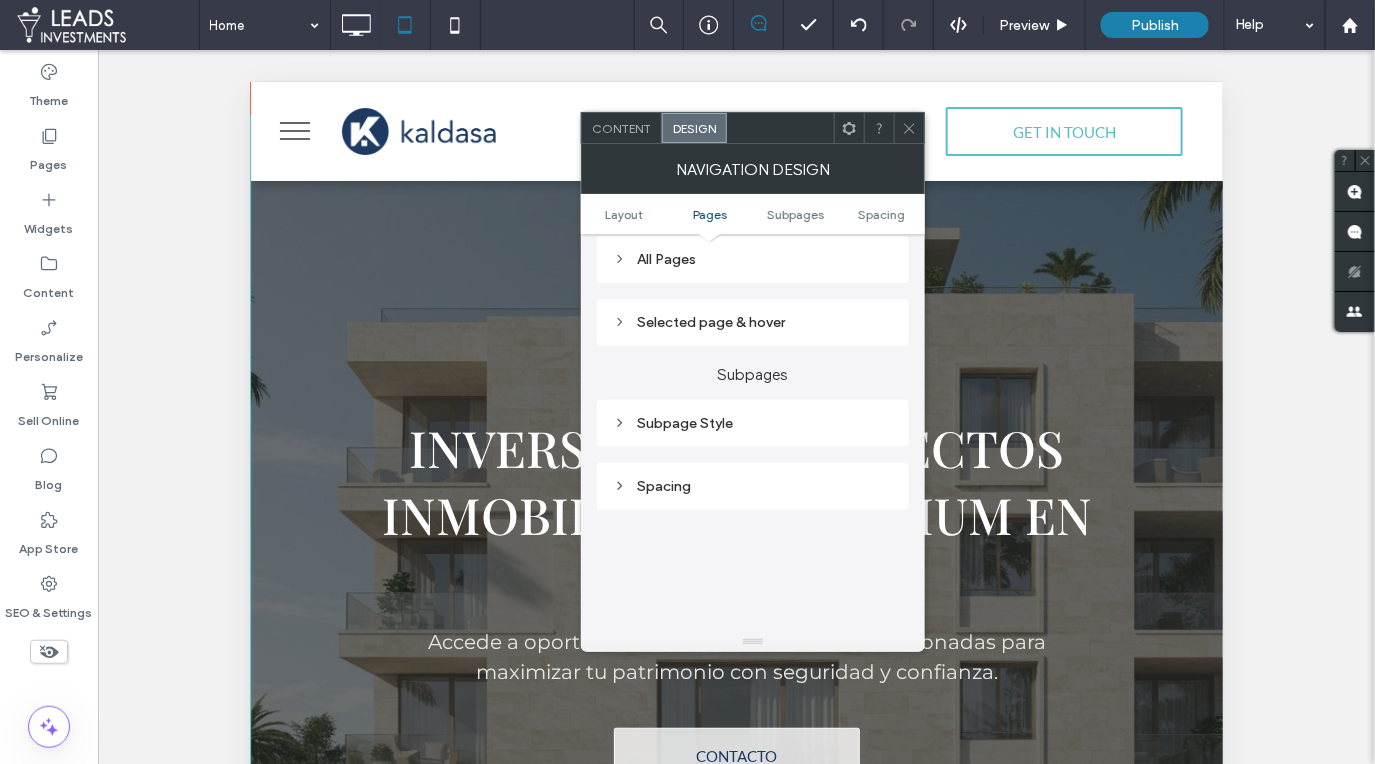 scroll, scrollTop: 468, scrollLeft: 0, axis: vertical 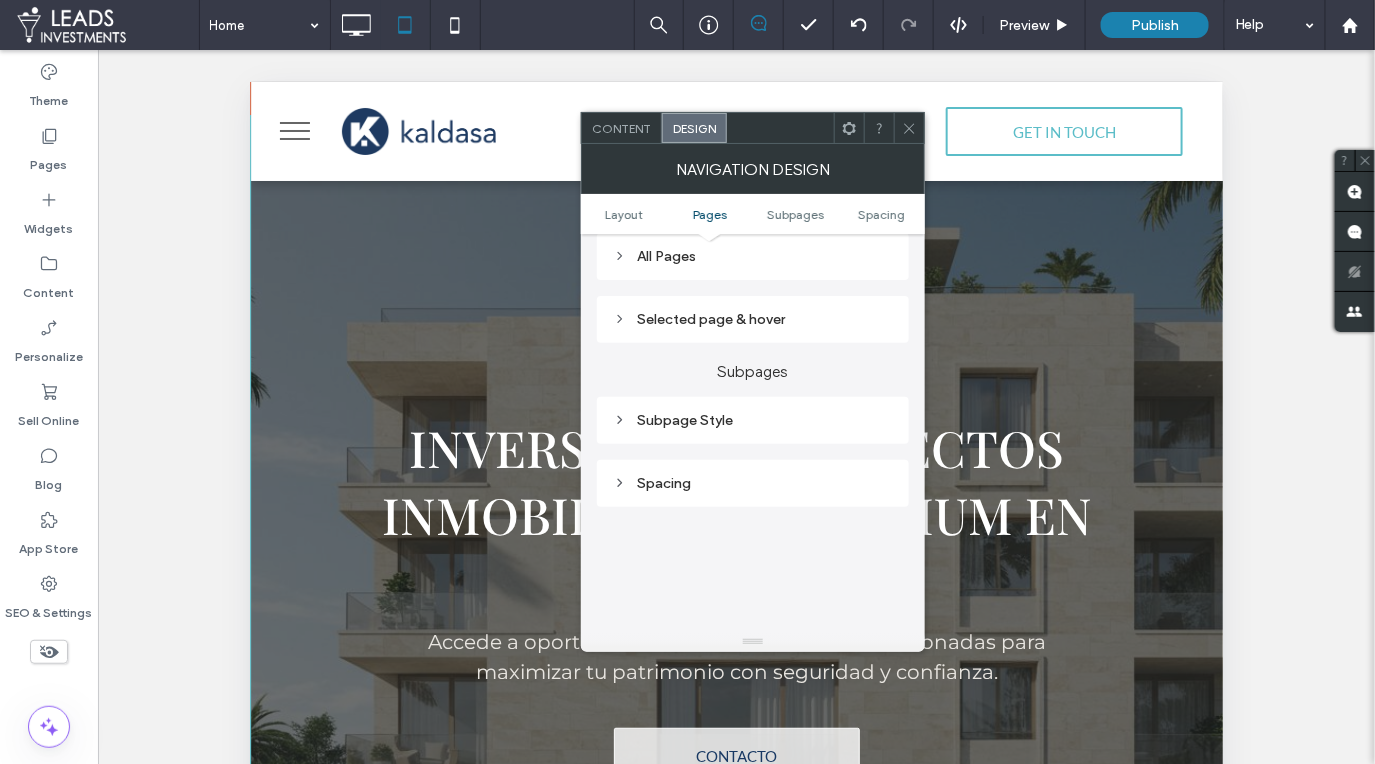 click 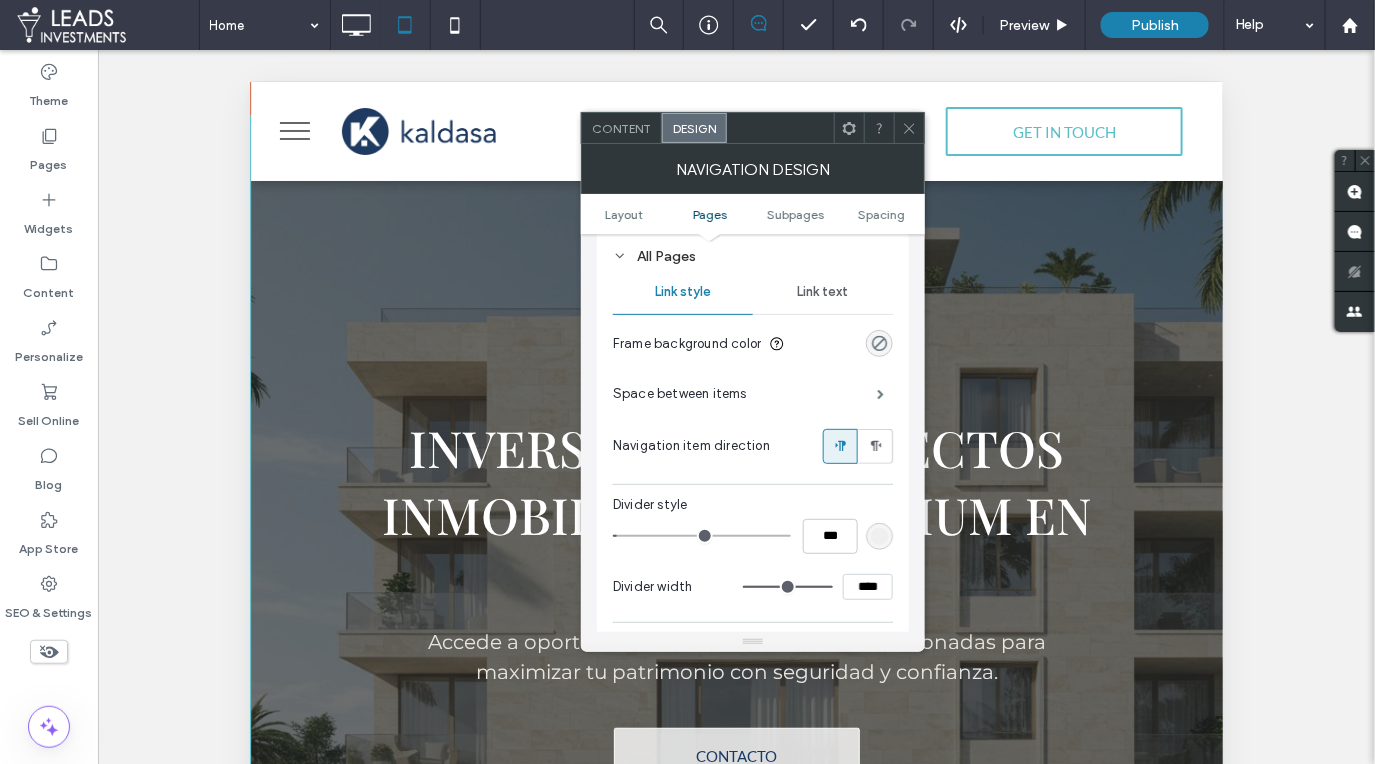 click on "Link text" at bounding box center [823, 292] 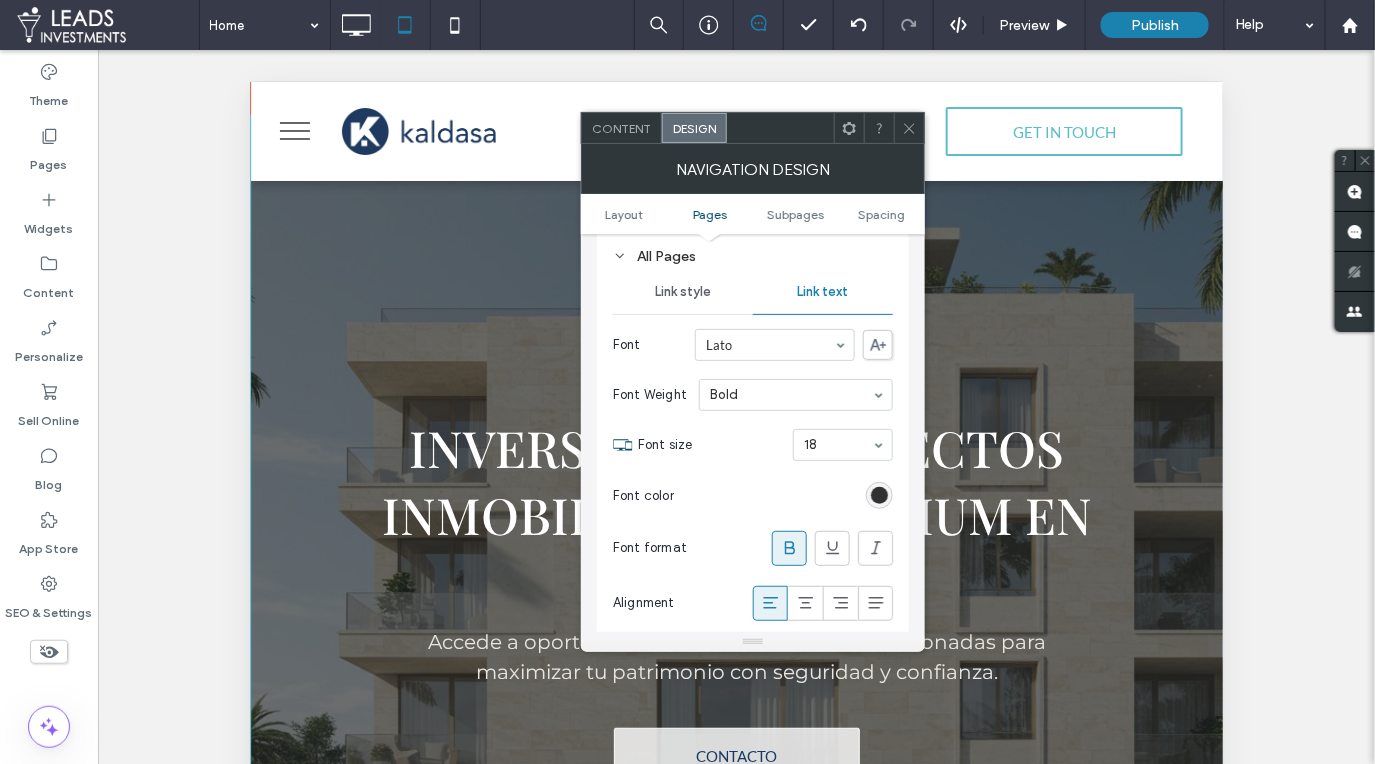 scroll, scrollTop: 515, scrollLeft: 0, axis: vertical 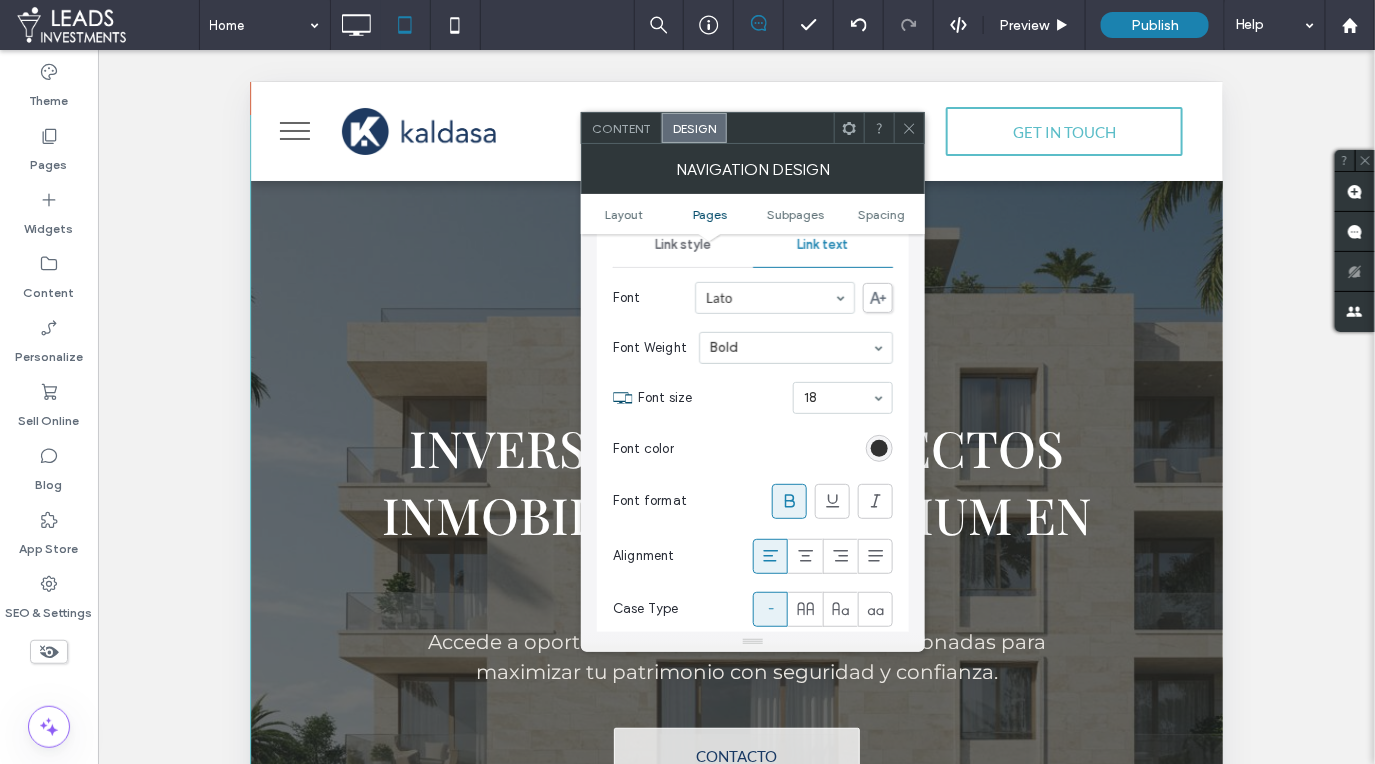 click at bounding box center [789, 501] 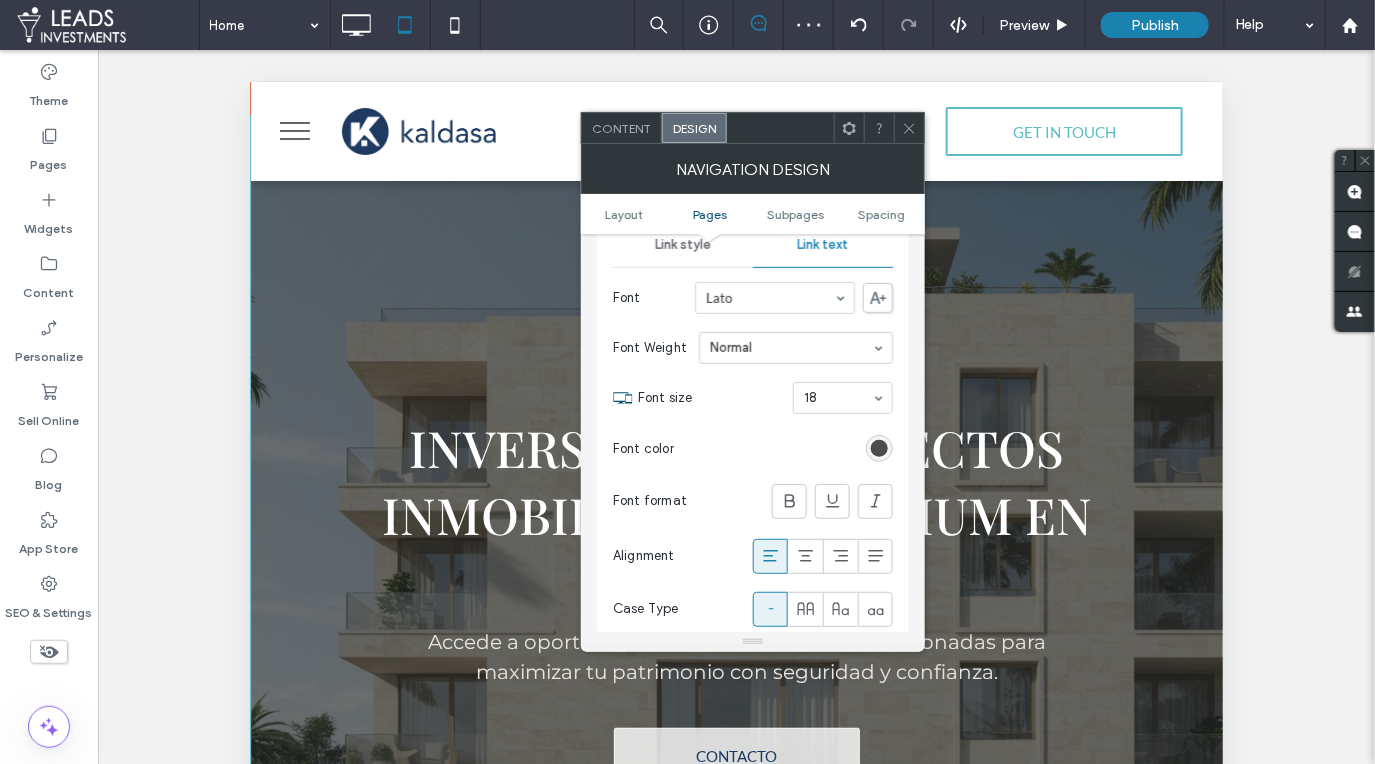 click at bounding box center [879, 448] 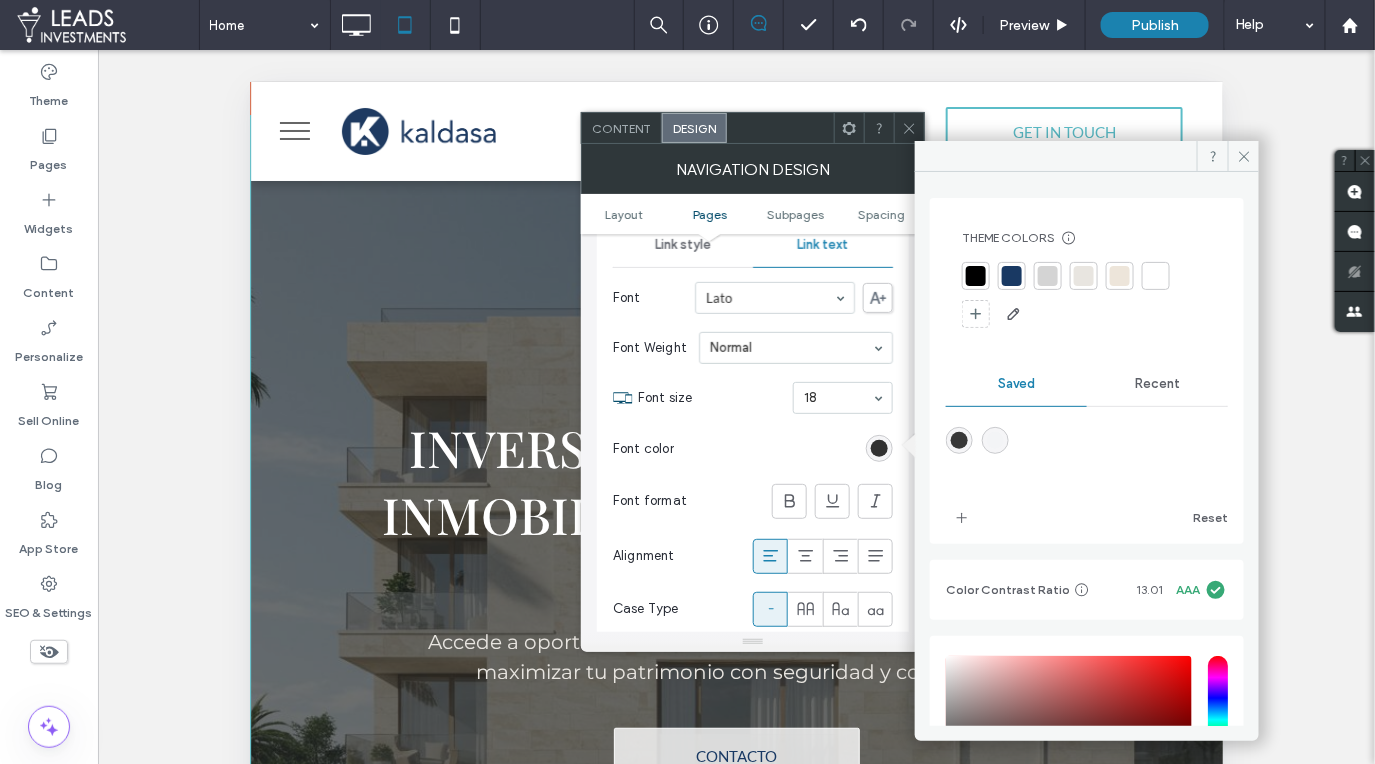 click at bounding box center [976, 276] 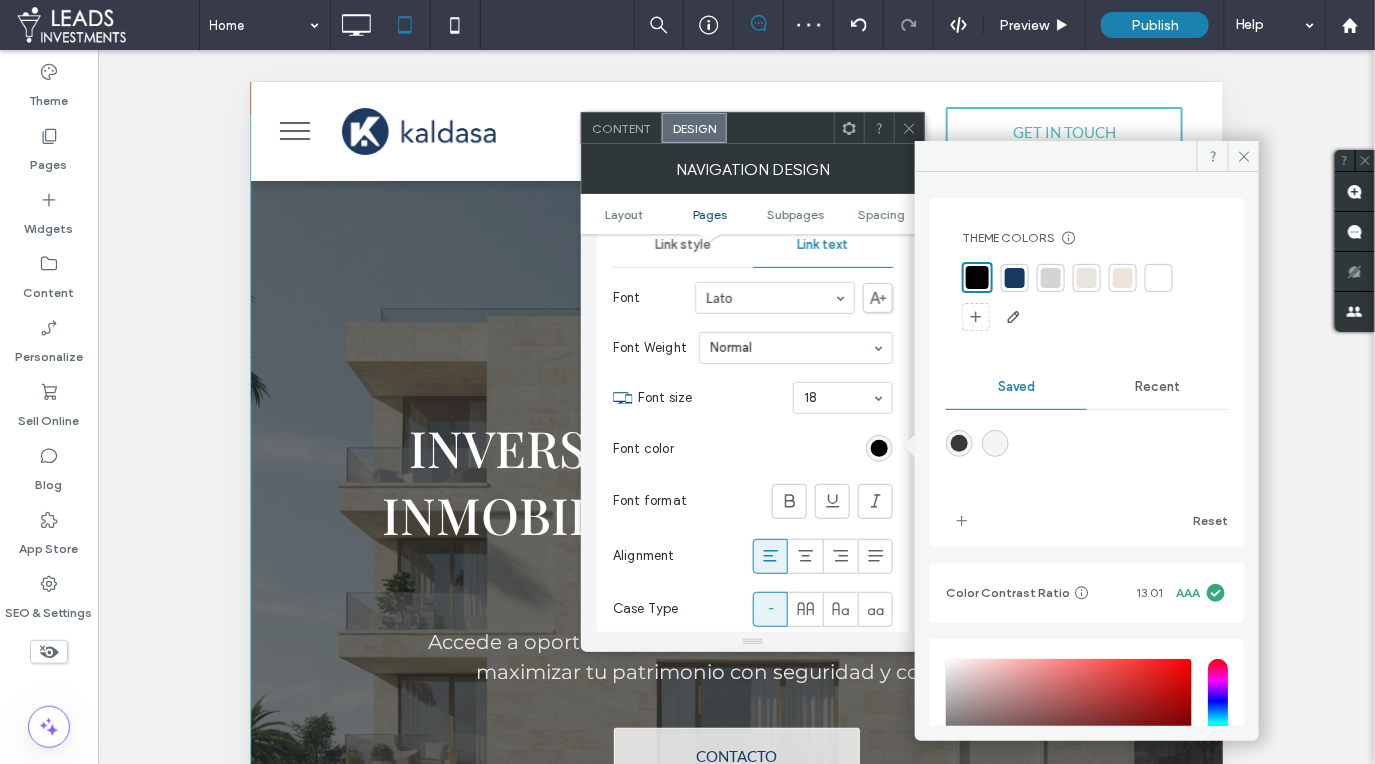 click at bounding box center [959, 443] 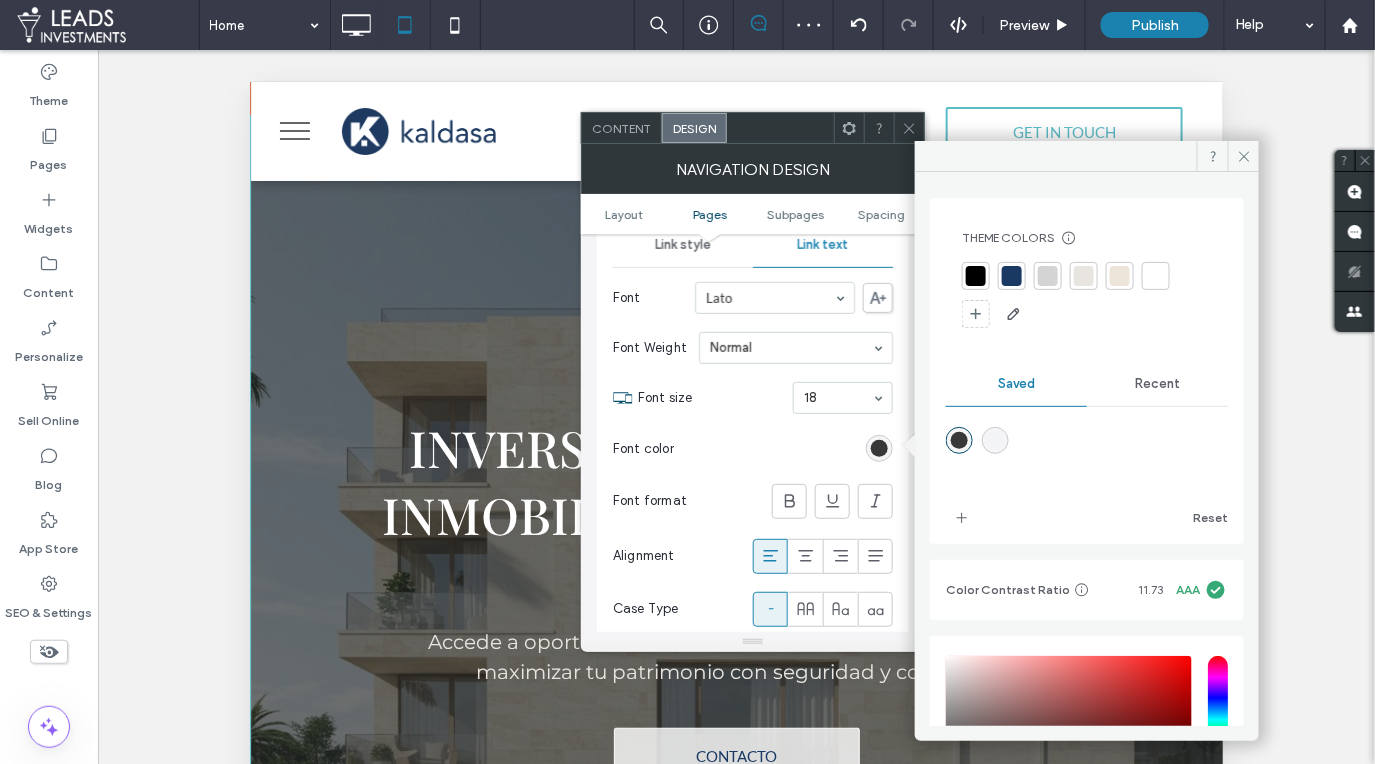 type on "*******" 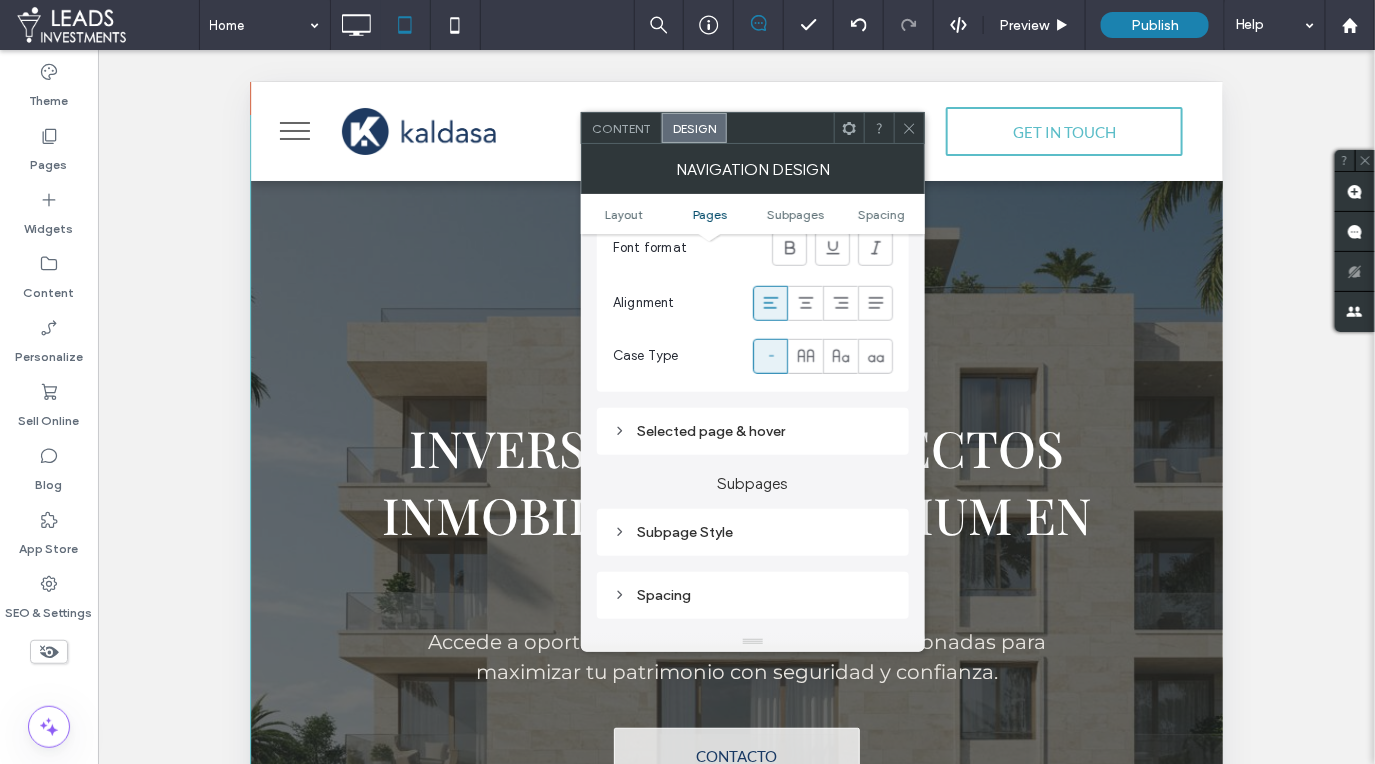 scroll, scrollTop: 770, scrollLeft: 0, axis: vertical 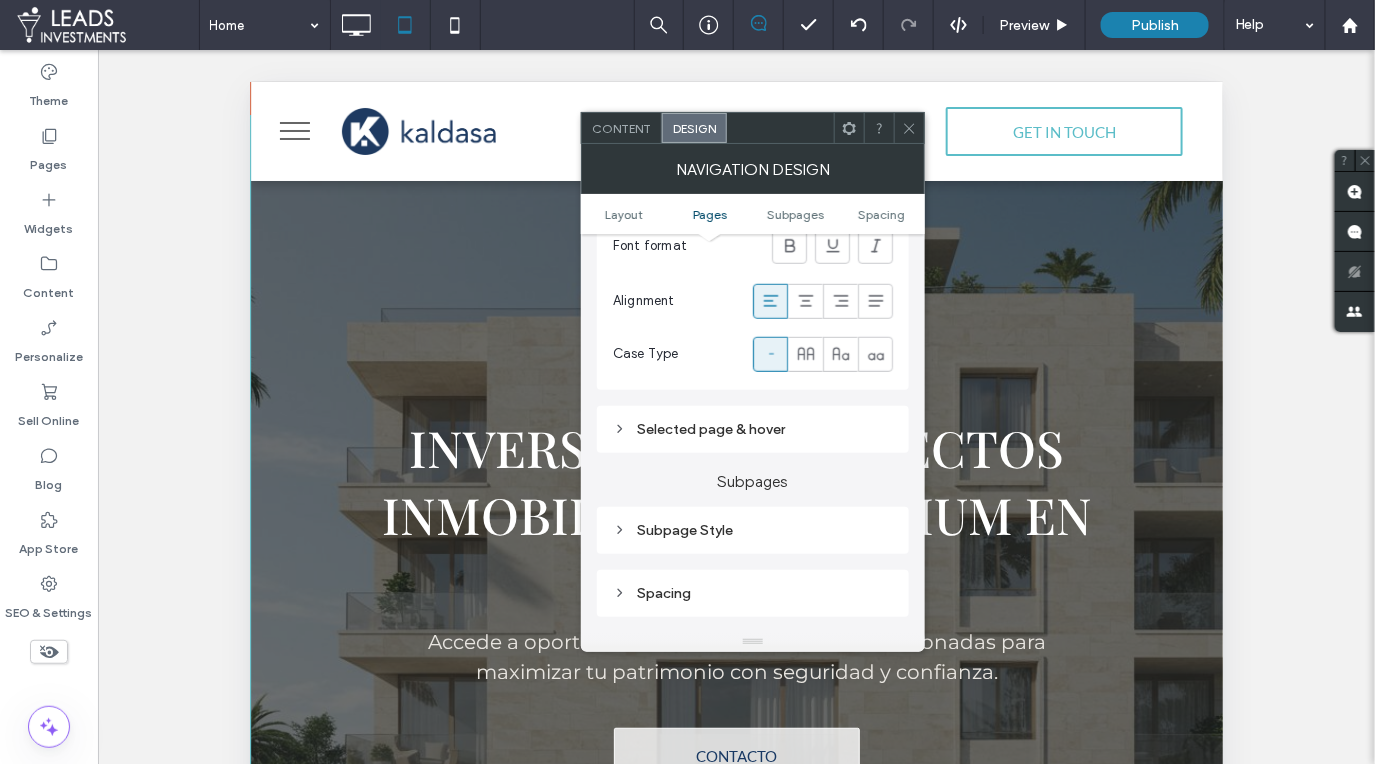 click 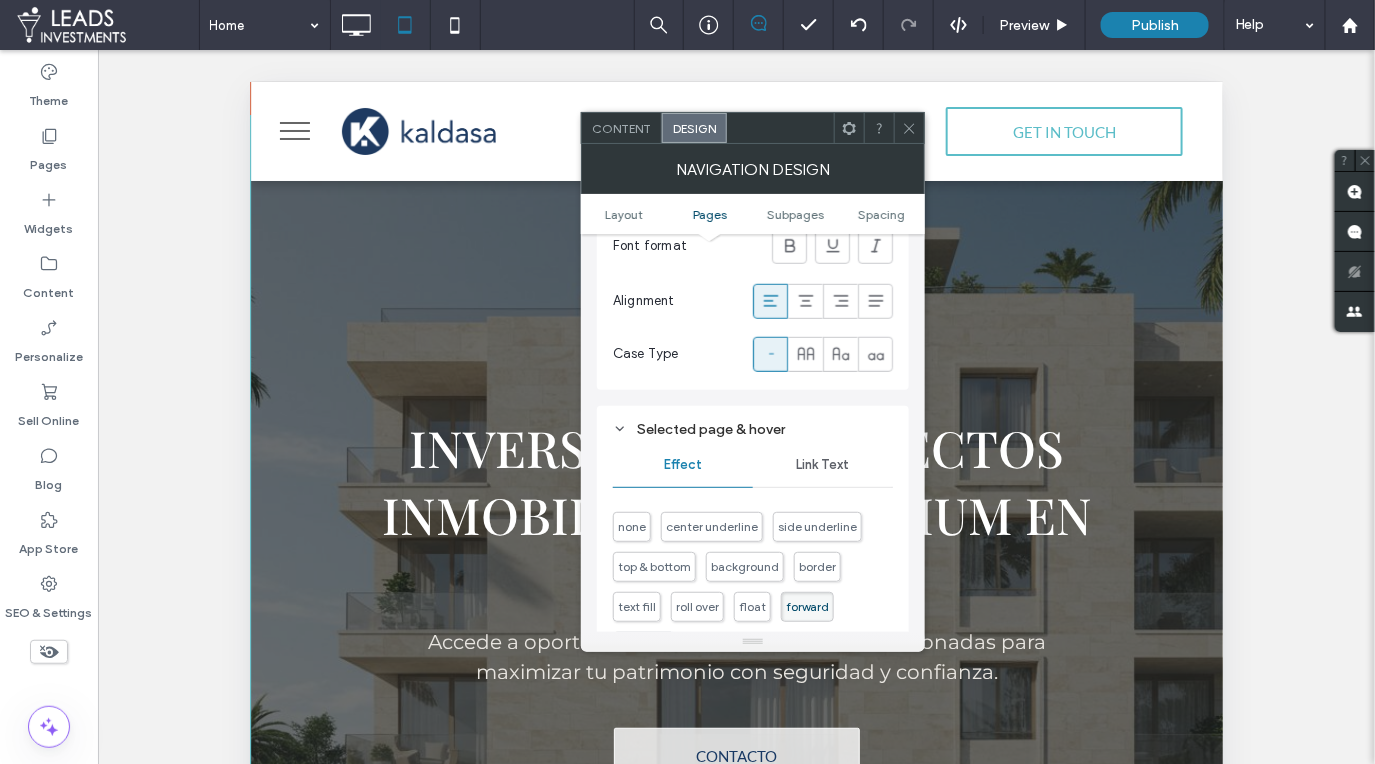 click on "Link Text" at bounding box center [823, 465] 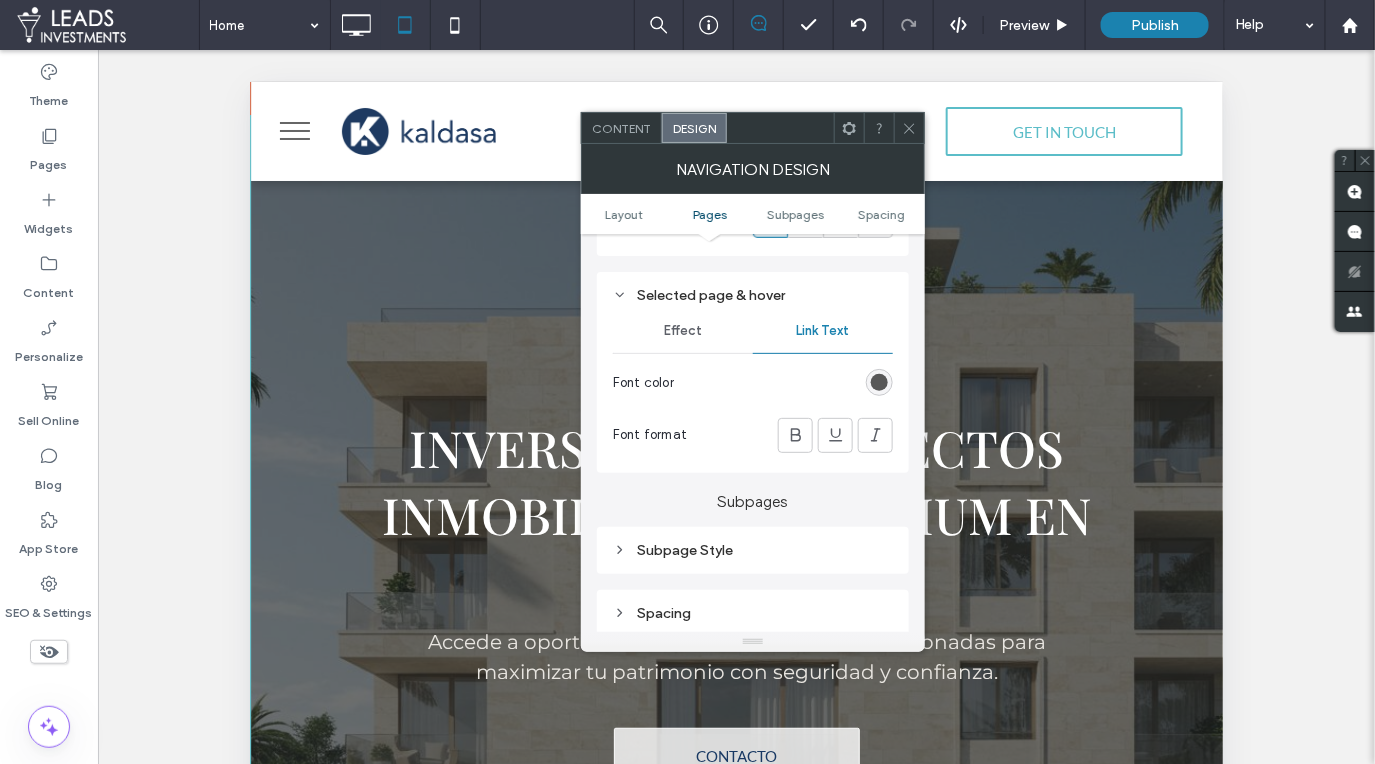scroll, scrollTop: 924, scrollLeft: 0, axis: vertical 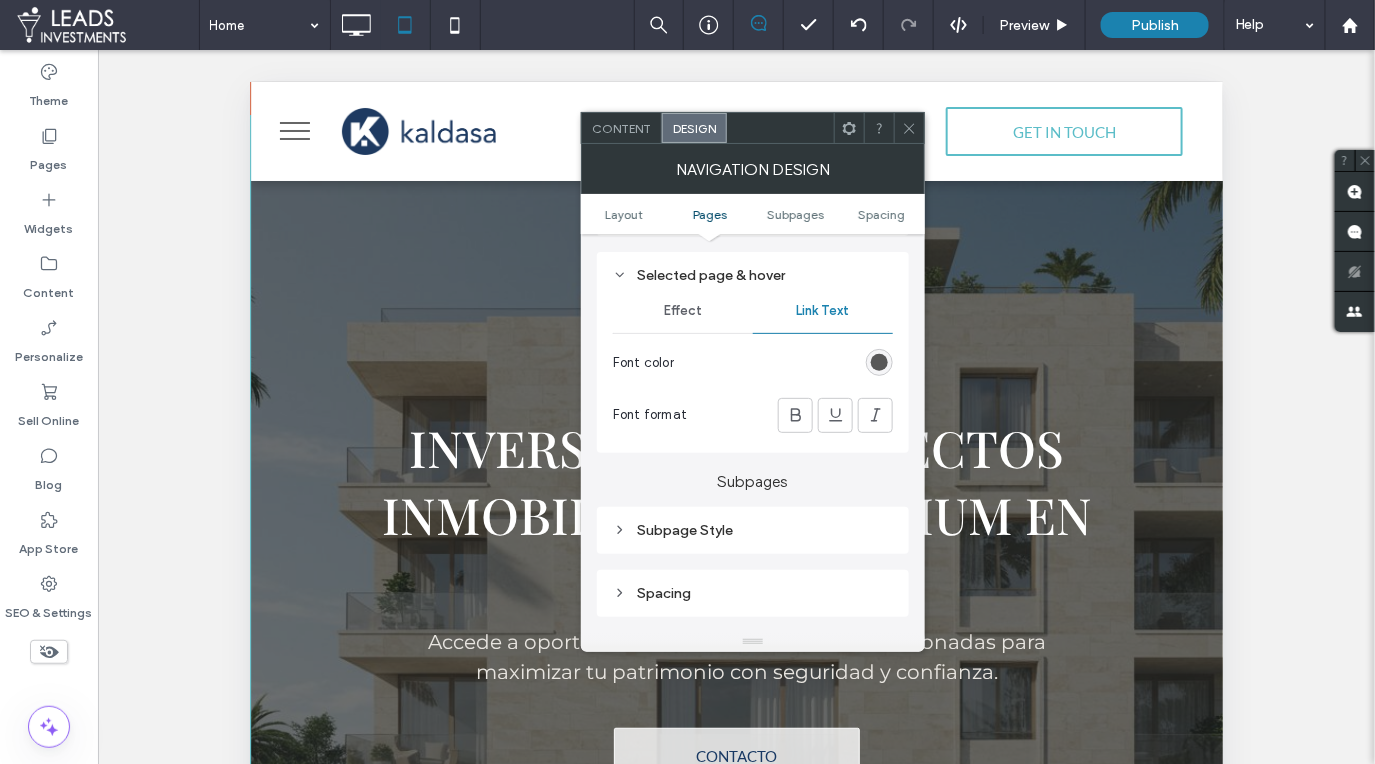drag, startPoint x: 617, startPoint y: 522, endPoint x: 630, endPoint y: 522, distance: 13 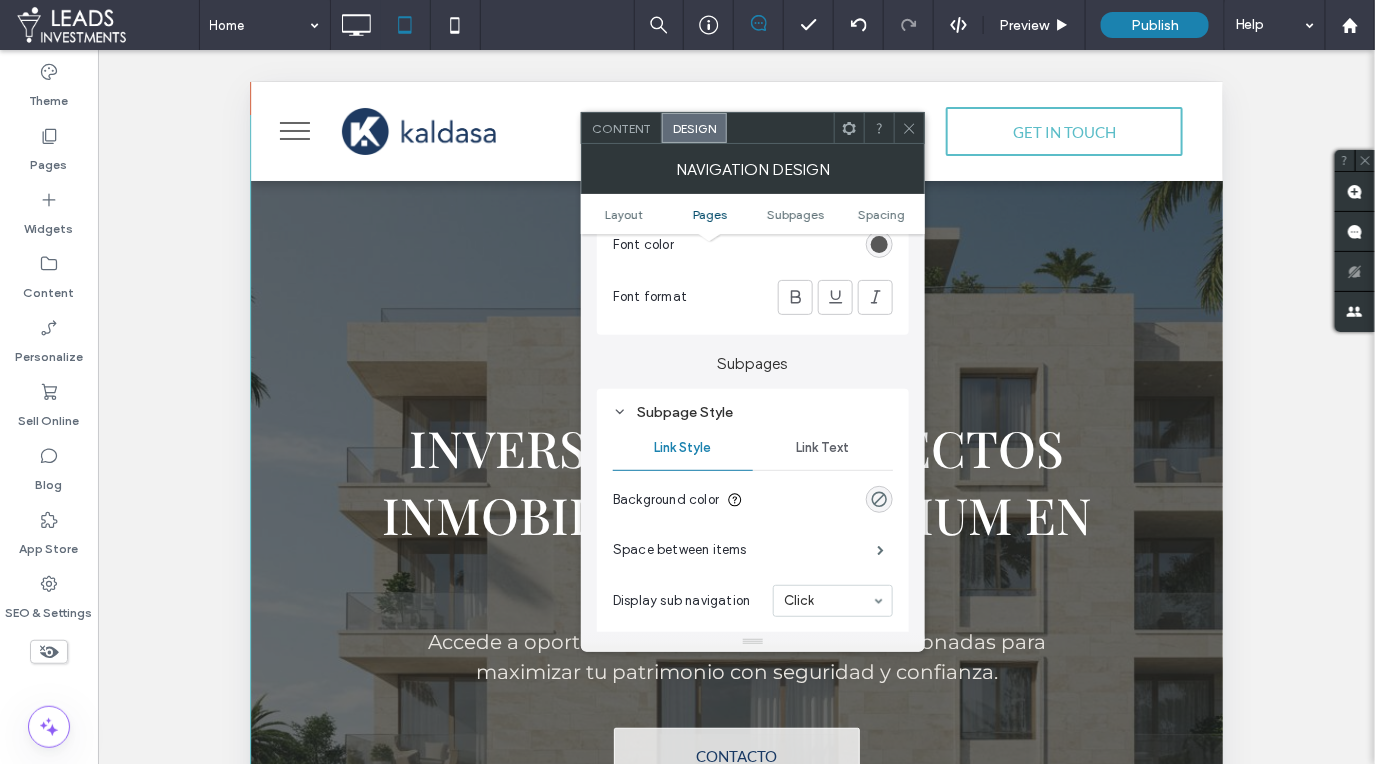 scroll, scrollTop: 1051, scrollLeft: 0, axis: vertical 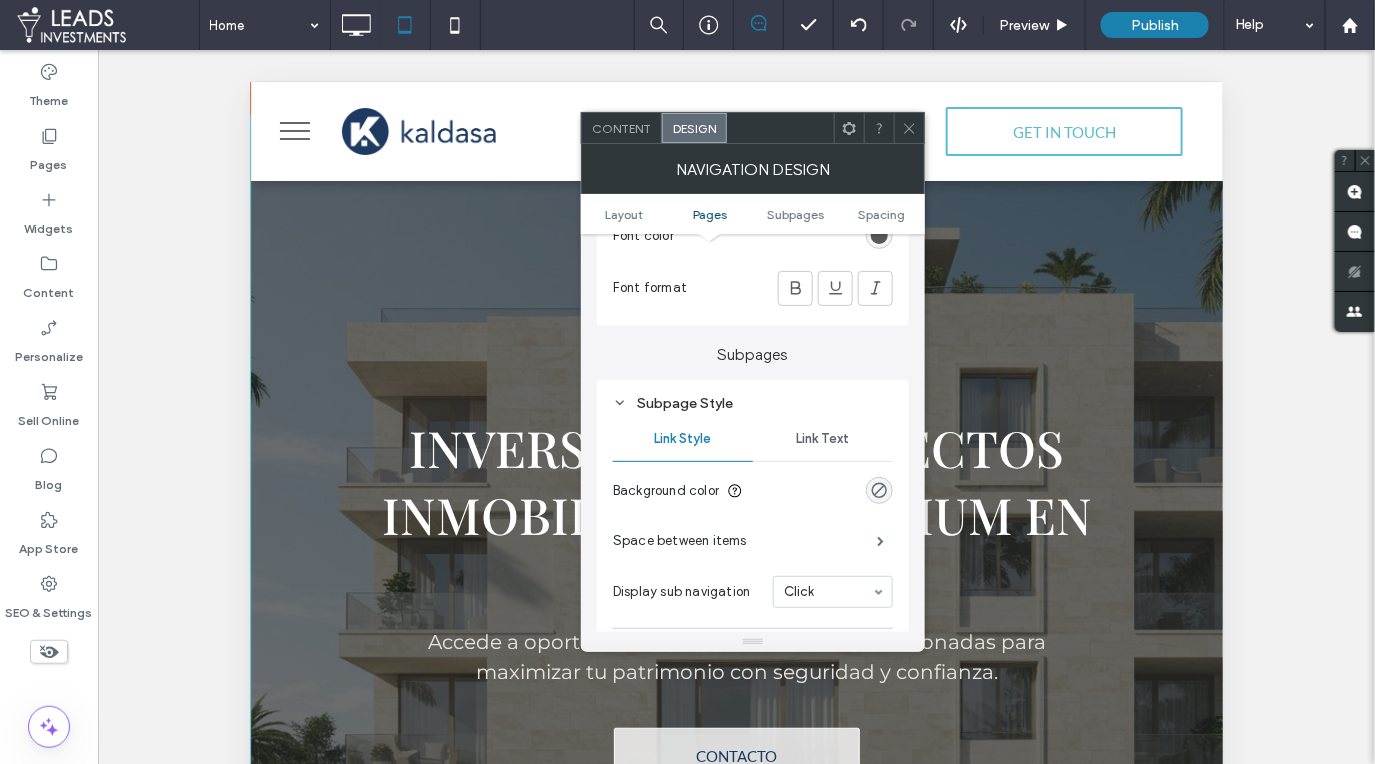 click on "Link Text" at bounding box center (823, 439) 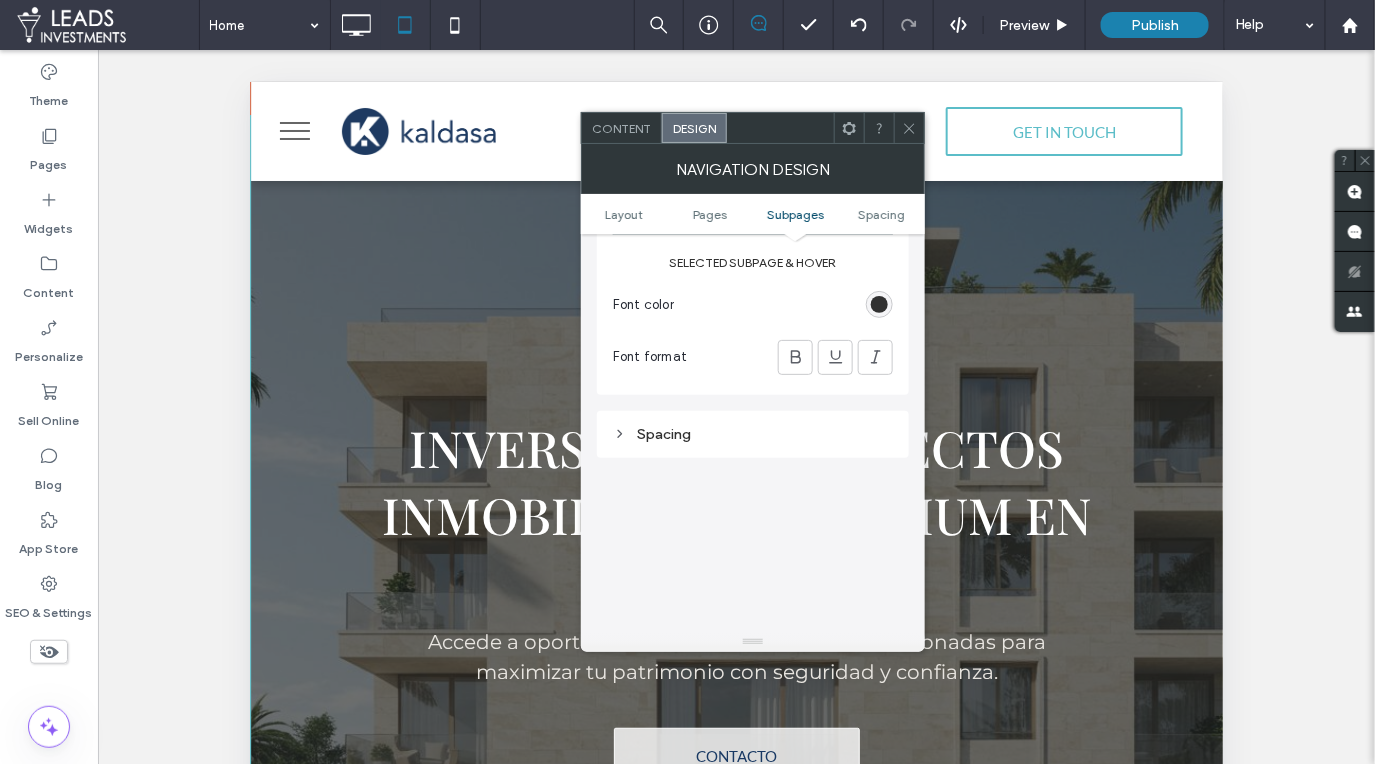 scroll, scrollTop: 1604, scrollLeft: 0, axis: vertical 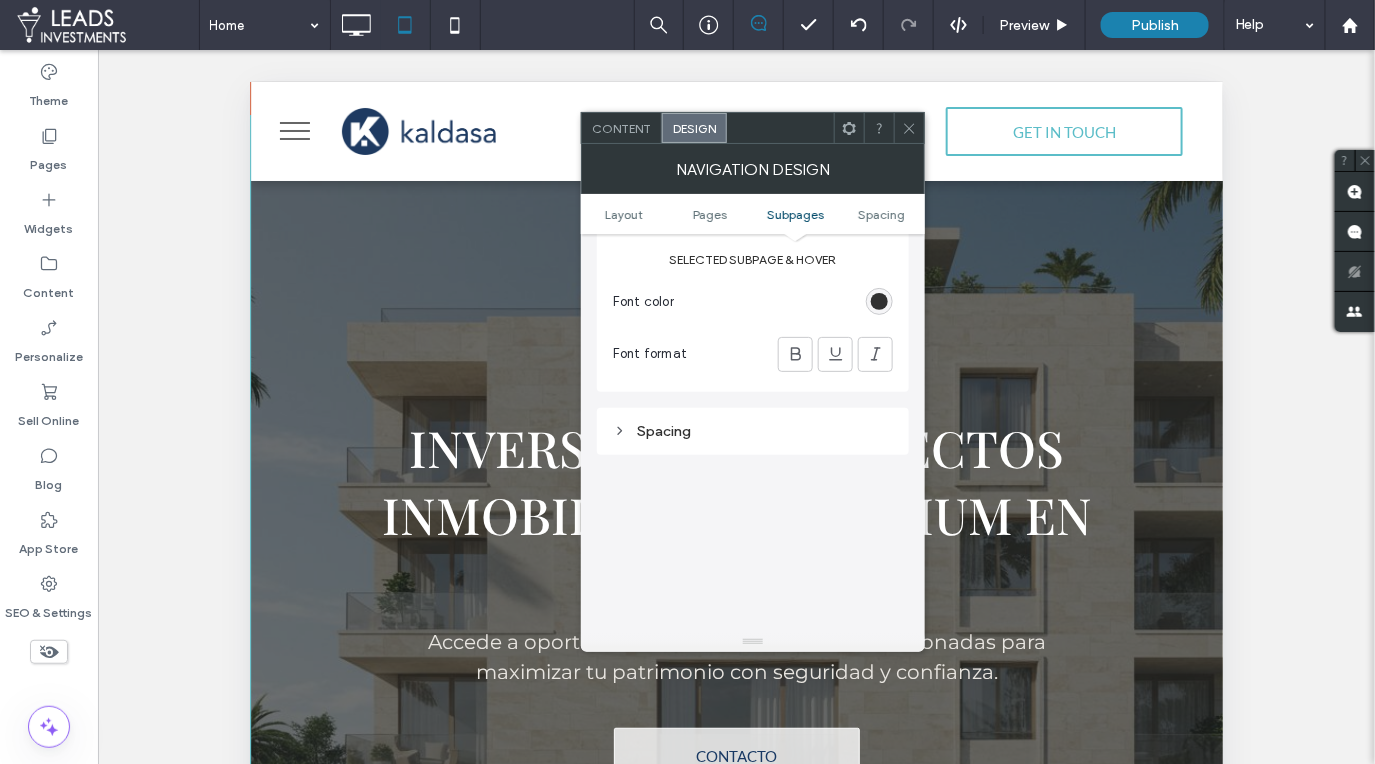 click 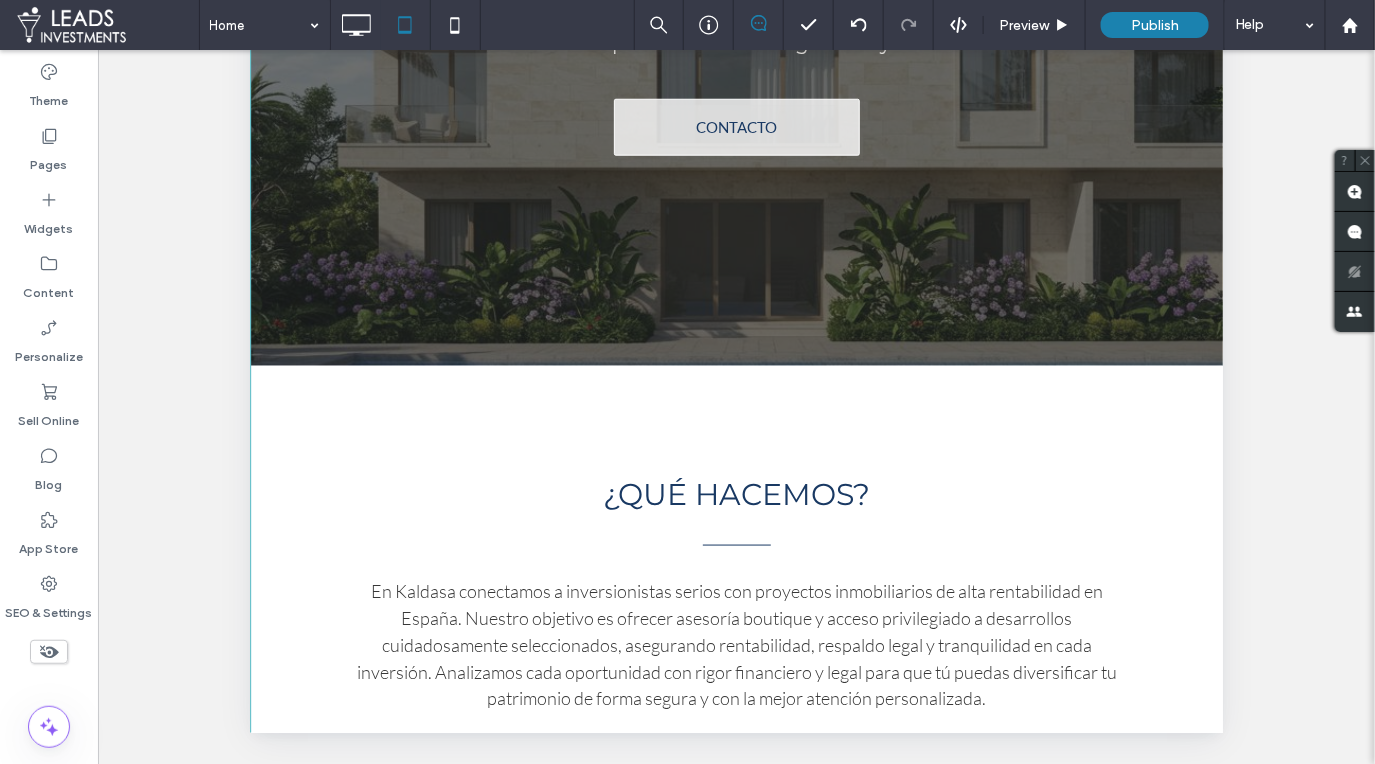 scroll, scrollTop: 0, scrollLeft: 0, axis: both 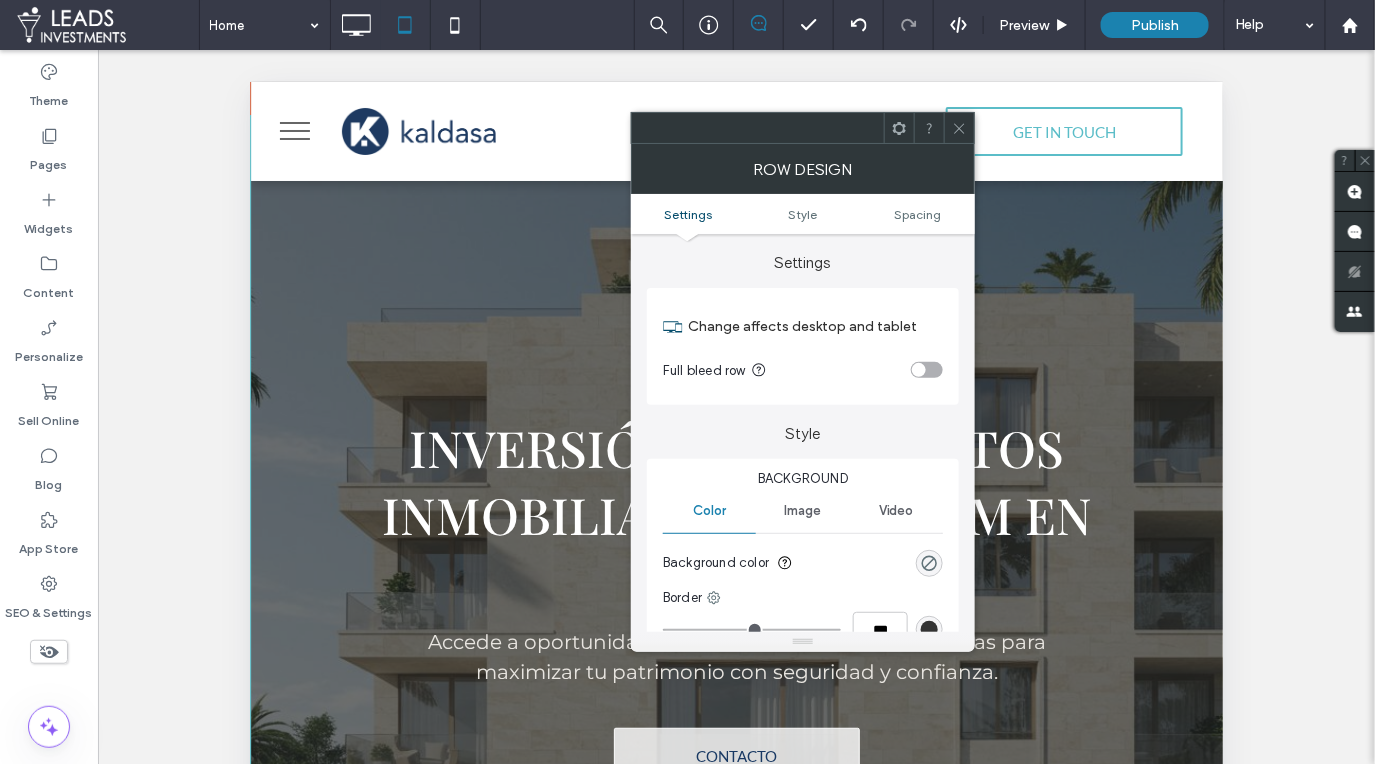 click at bounding box center (959, 128) 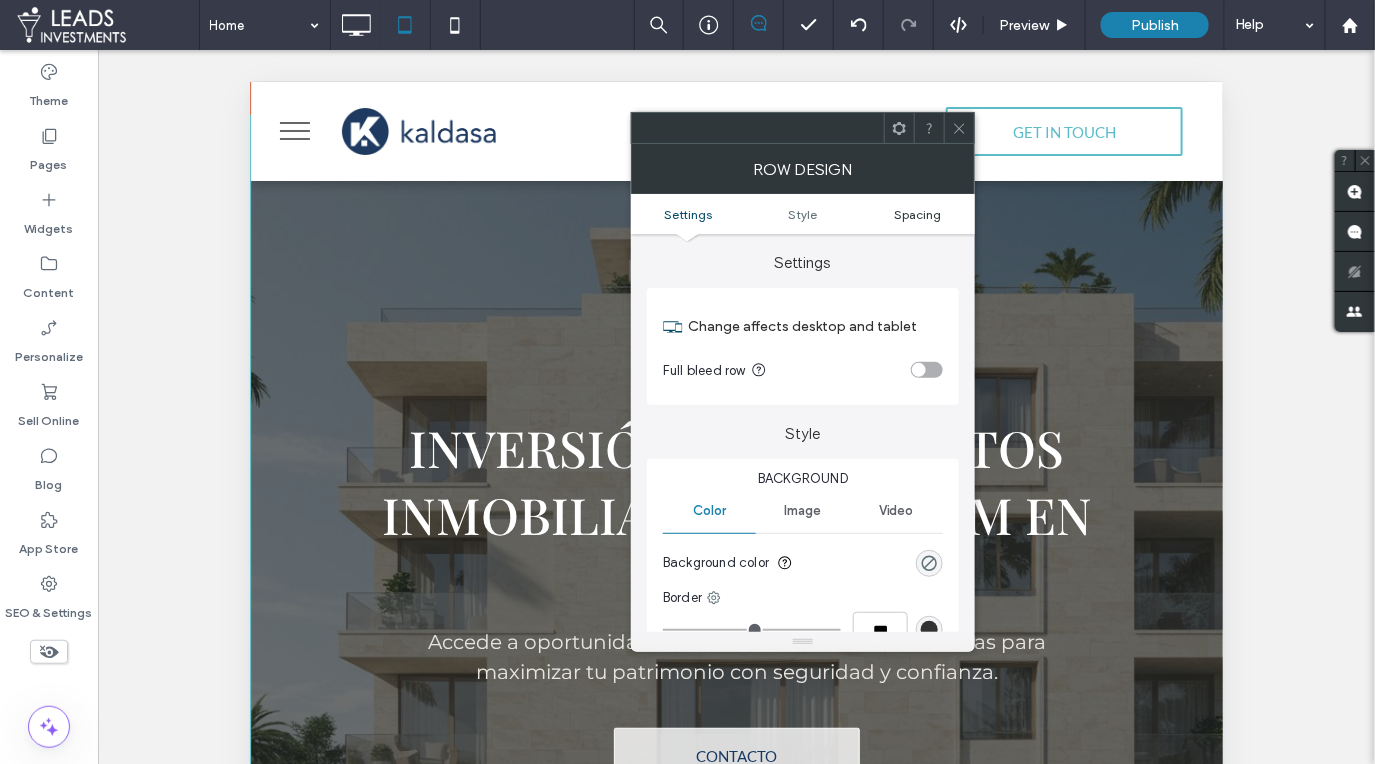 click on "Spacing" at bounding box center [917, 214] 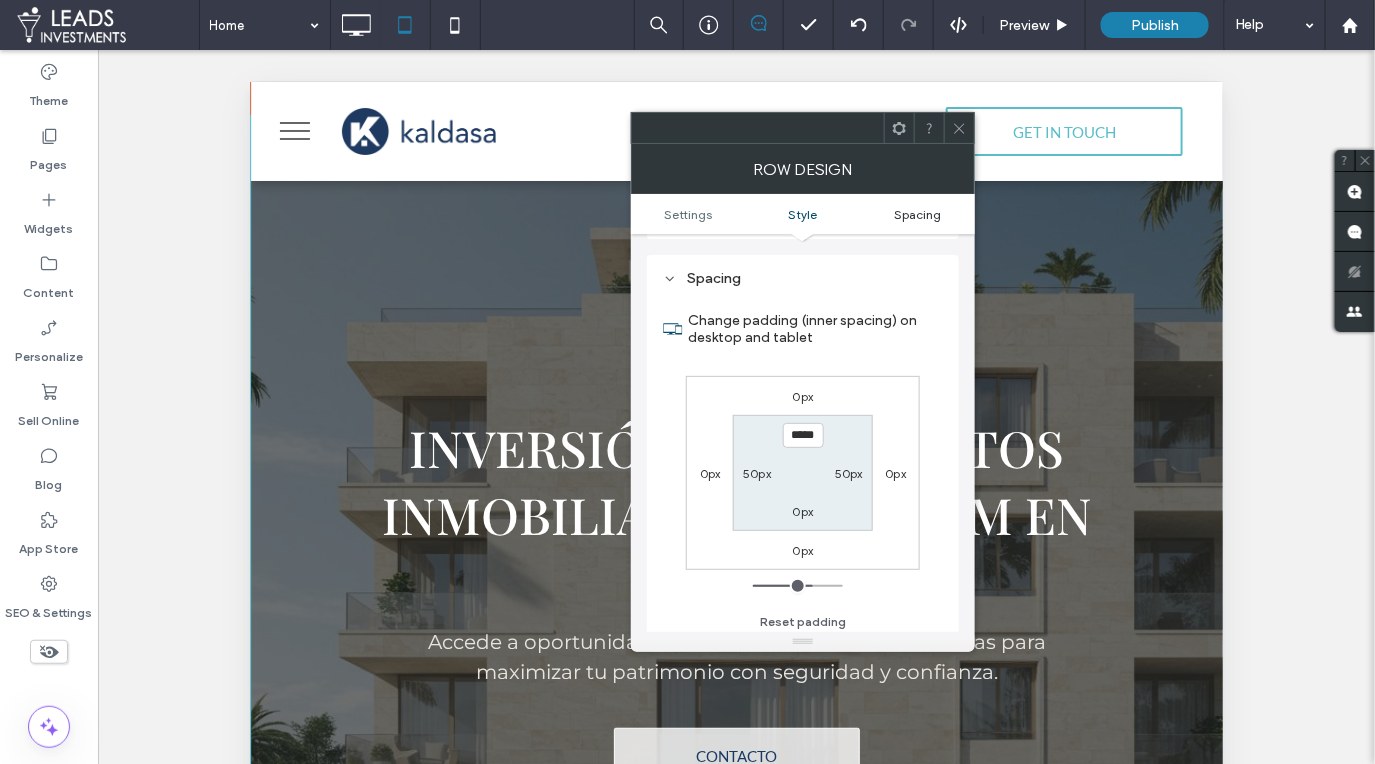 scroll, scrollTop: 501, scrollLeft: 0, axis: vertical 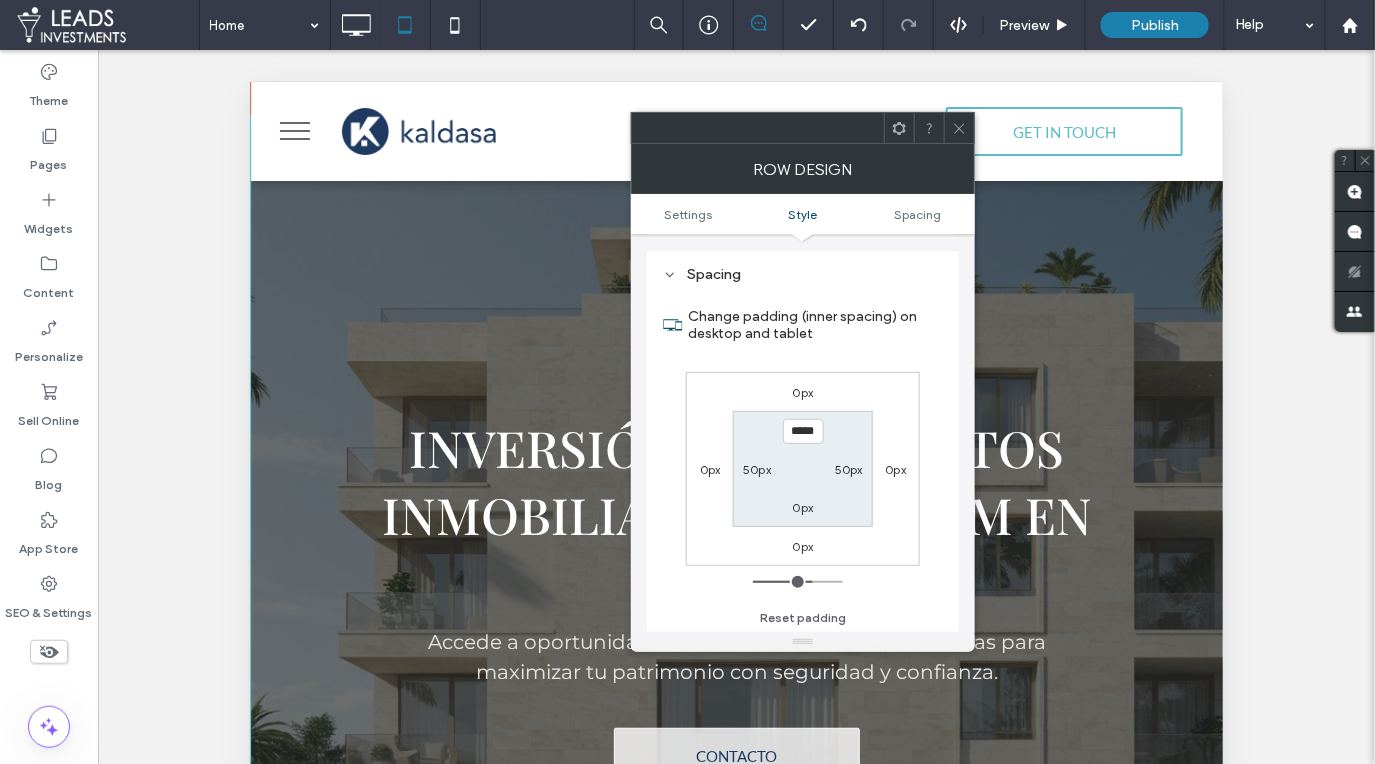 drag, startPoint x: 795, startPoint y: 430, endPoint x: 802, endPoint y: 495, distance: 65.37584 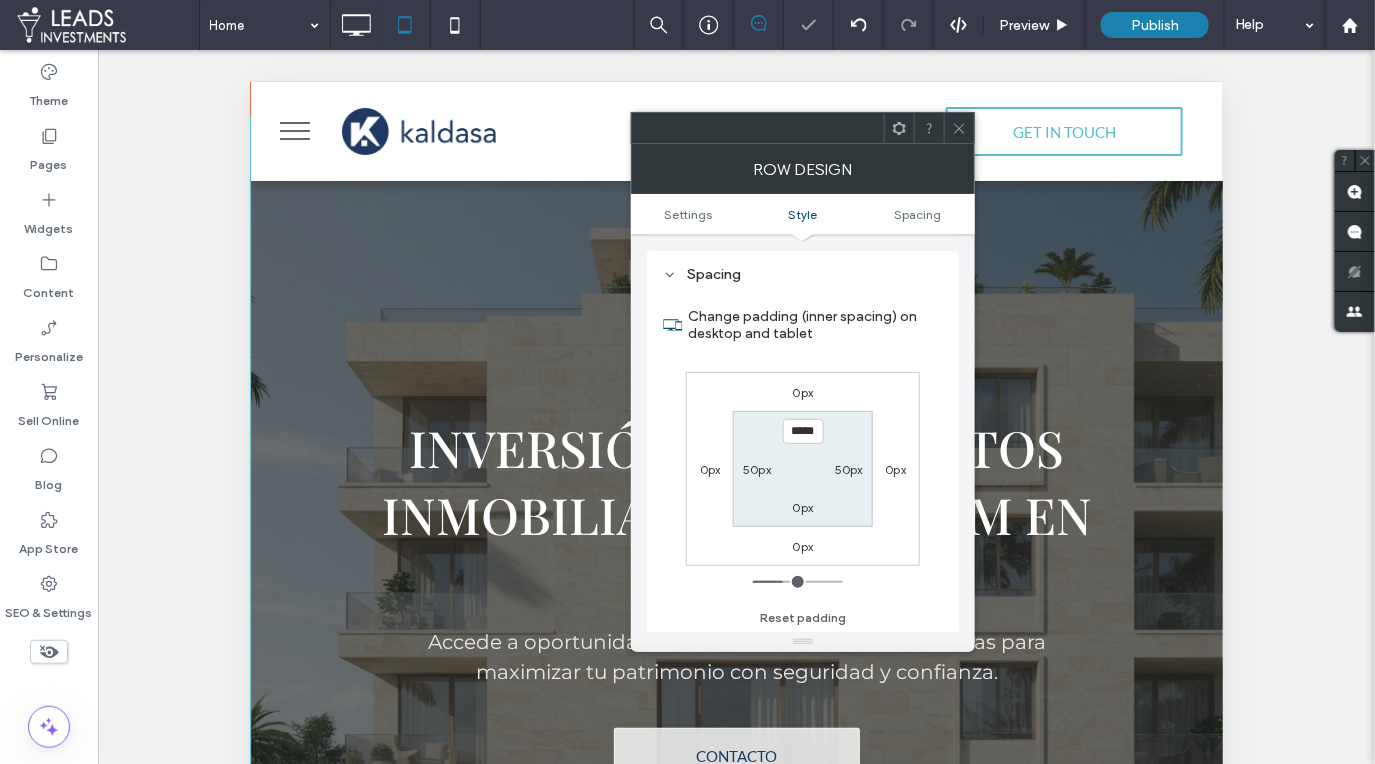 click 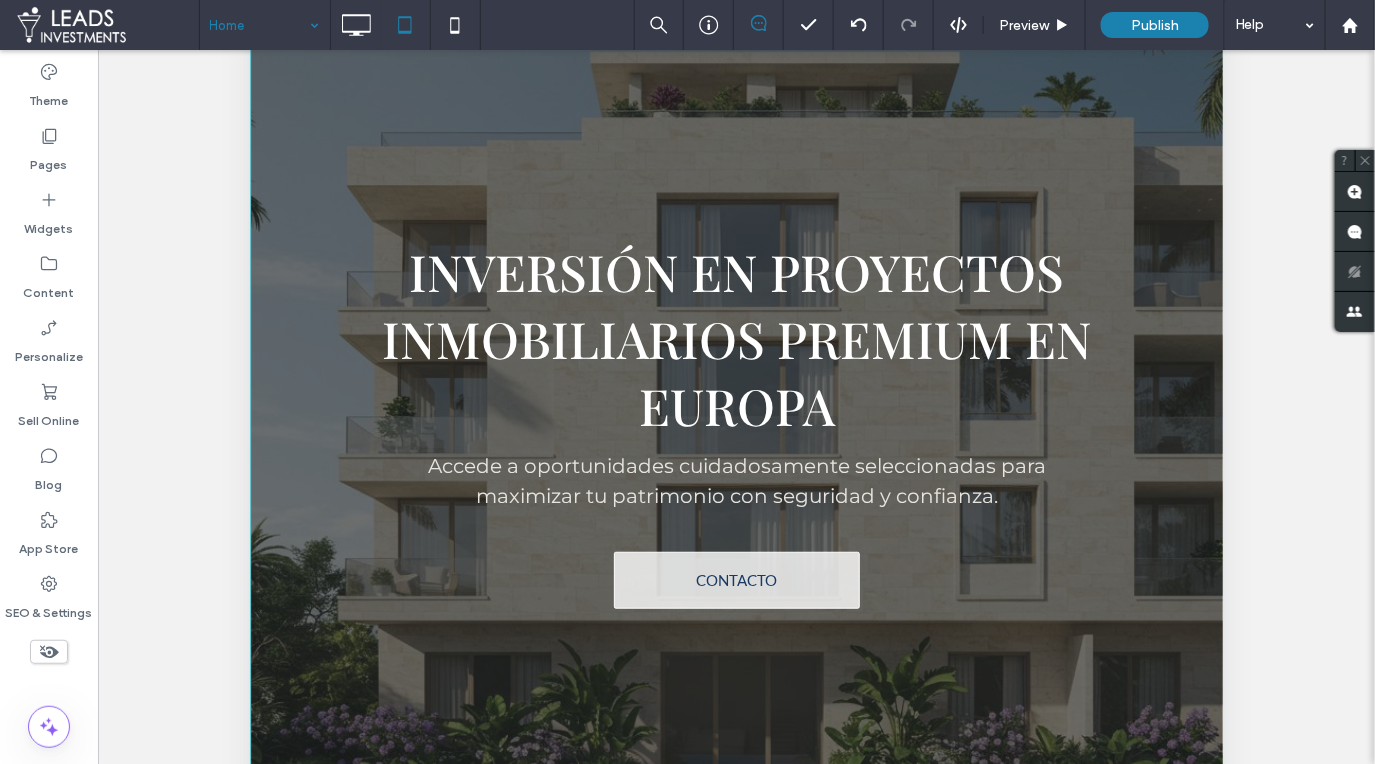 scroll, scrollTop: 0, scrollLeft: 0, axis: both 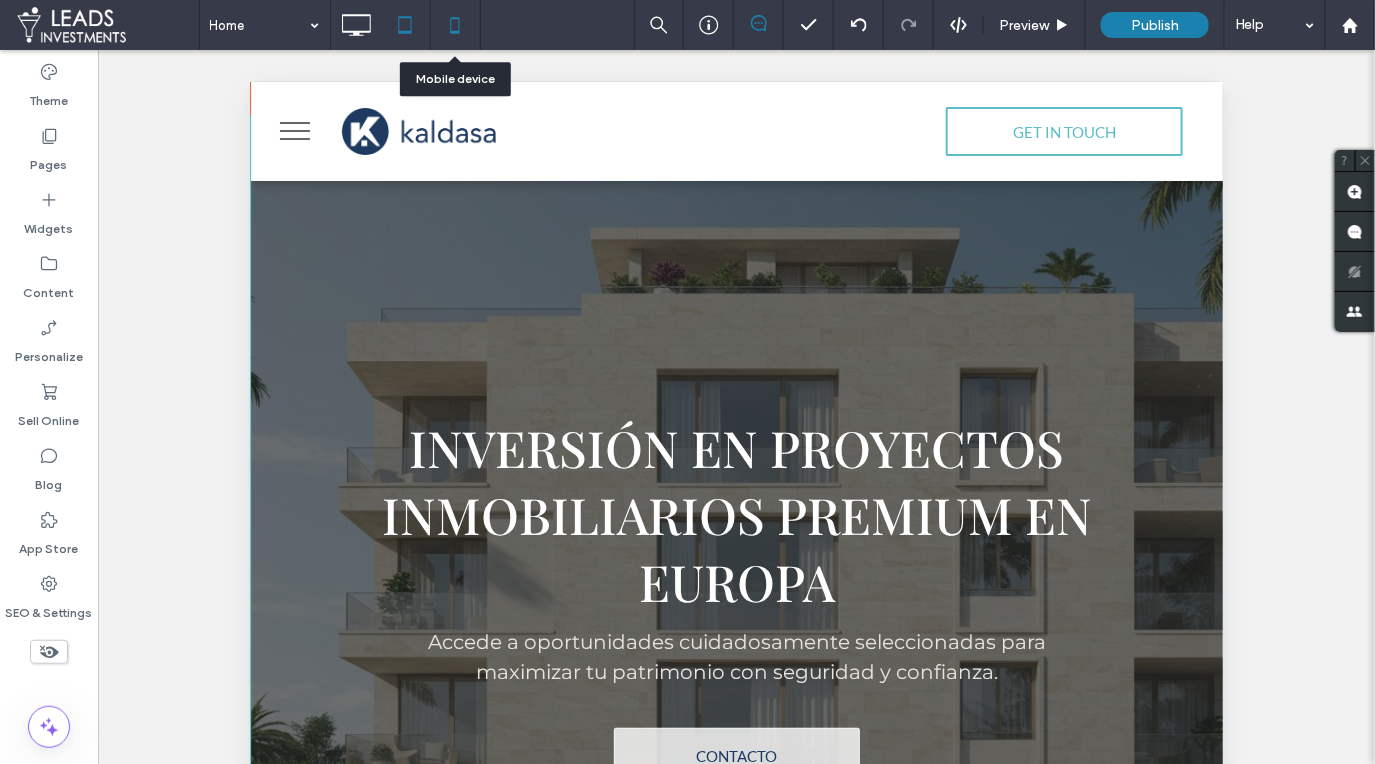 click 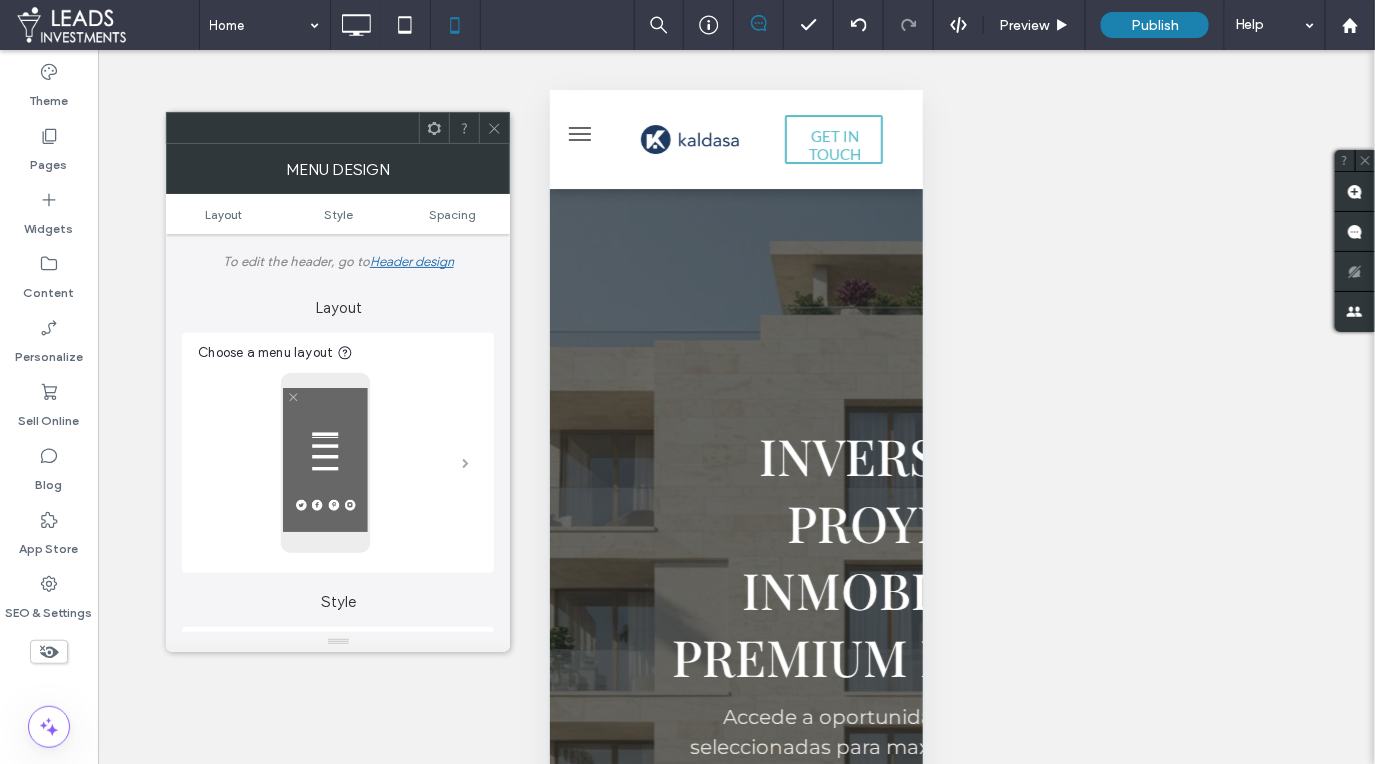 click at bounding box center [465, 463] 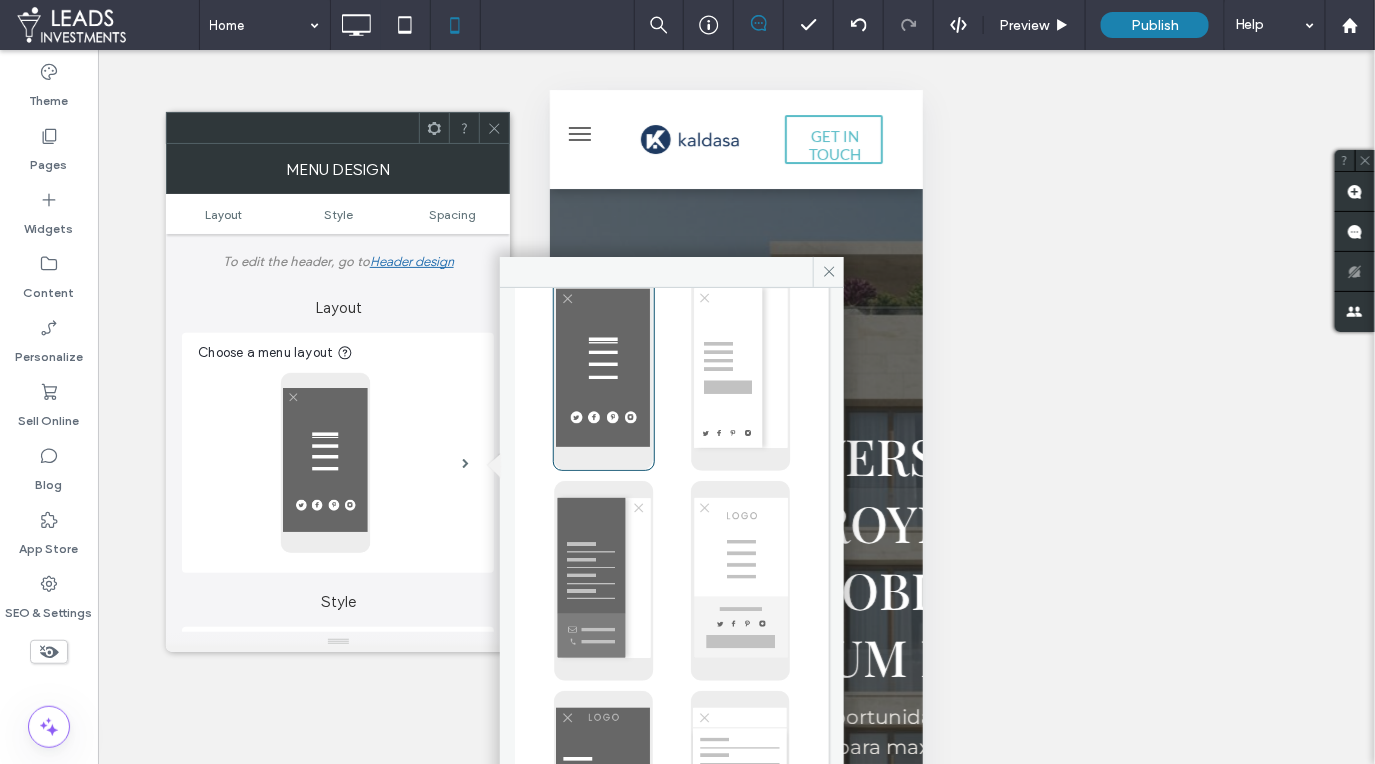 scroll, scrollTop: 114, scrollLeft: 0, axis: vertical 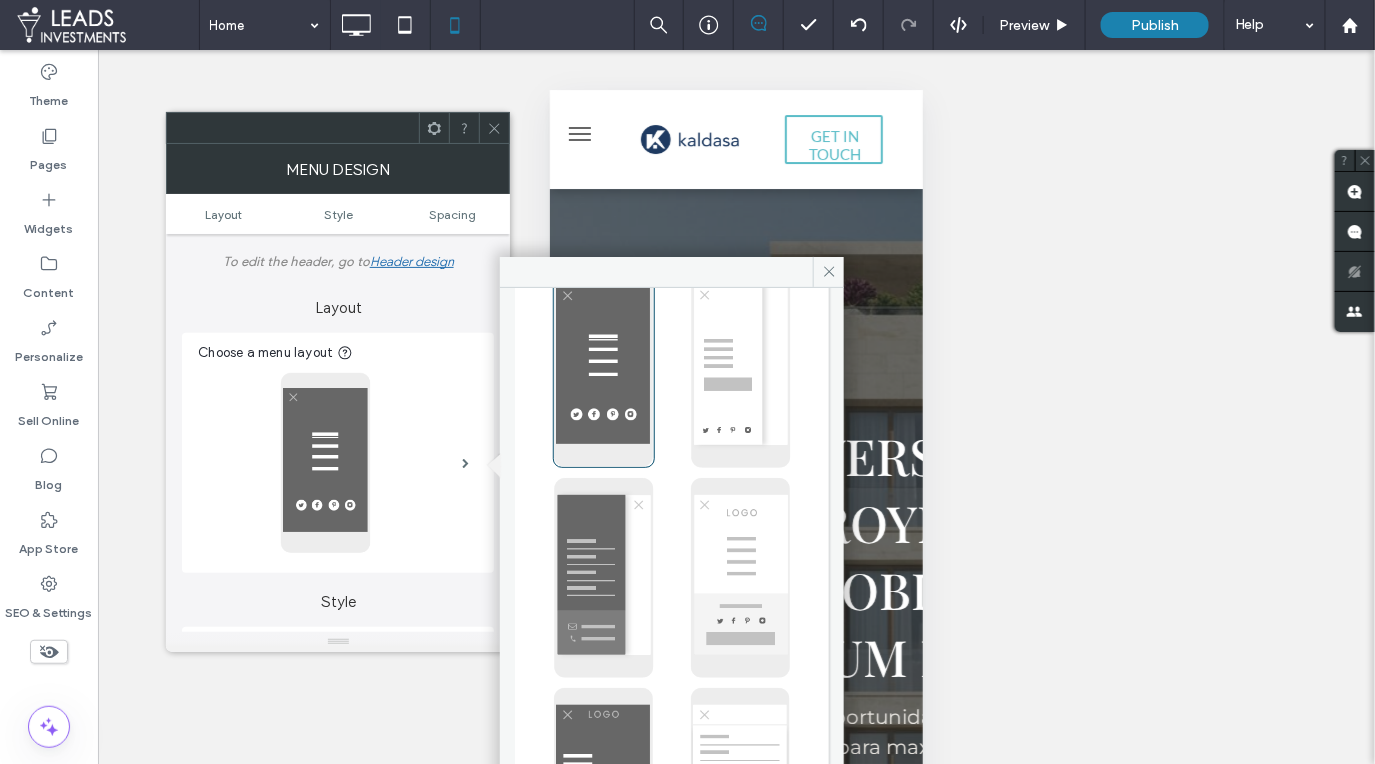 click at bounding box center [741, 368] 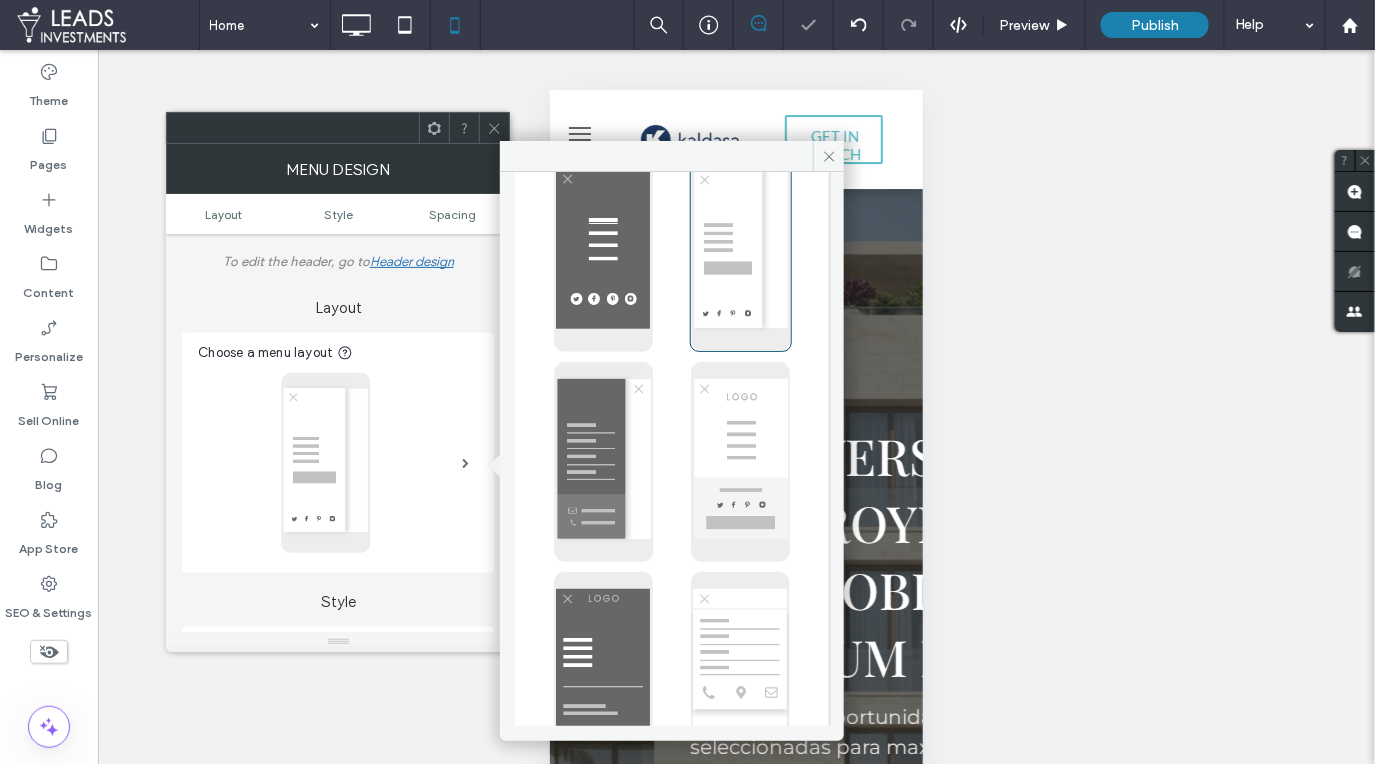 type on "**" 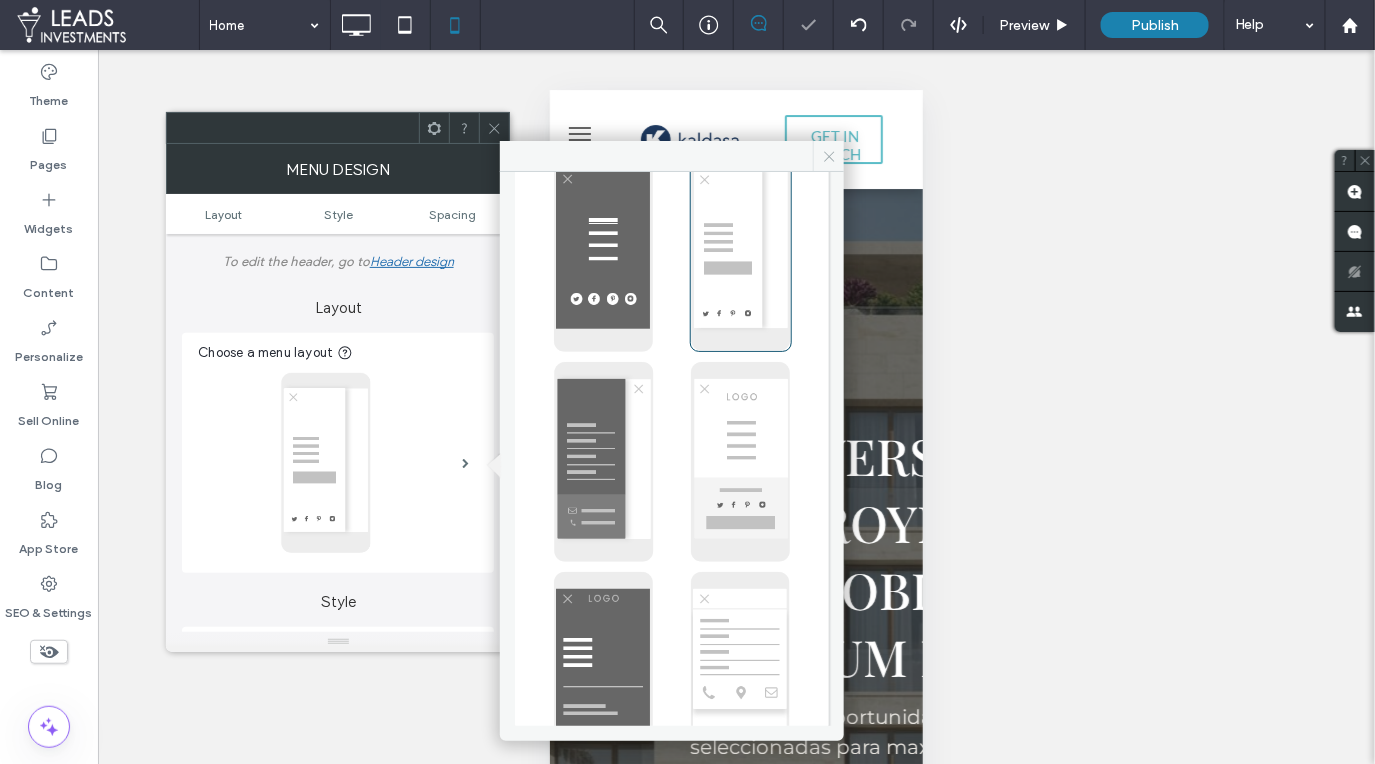 click 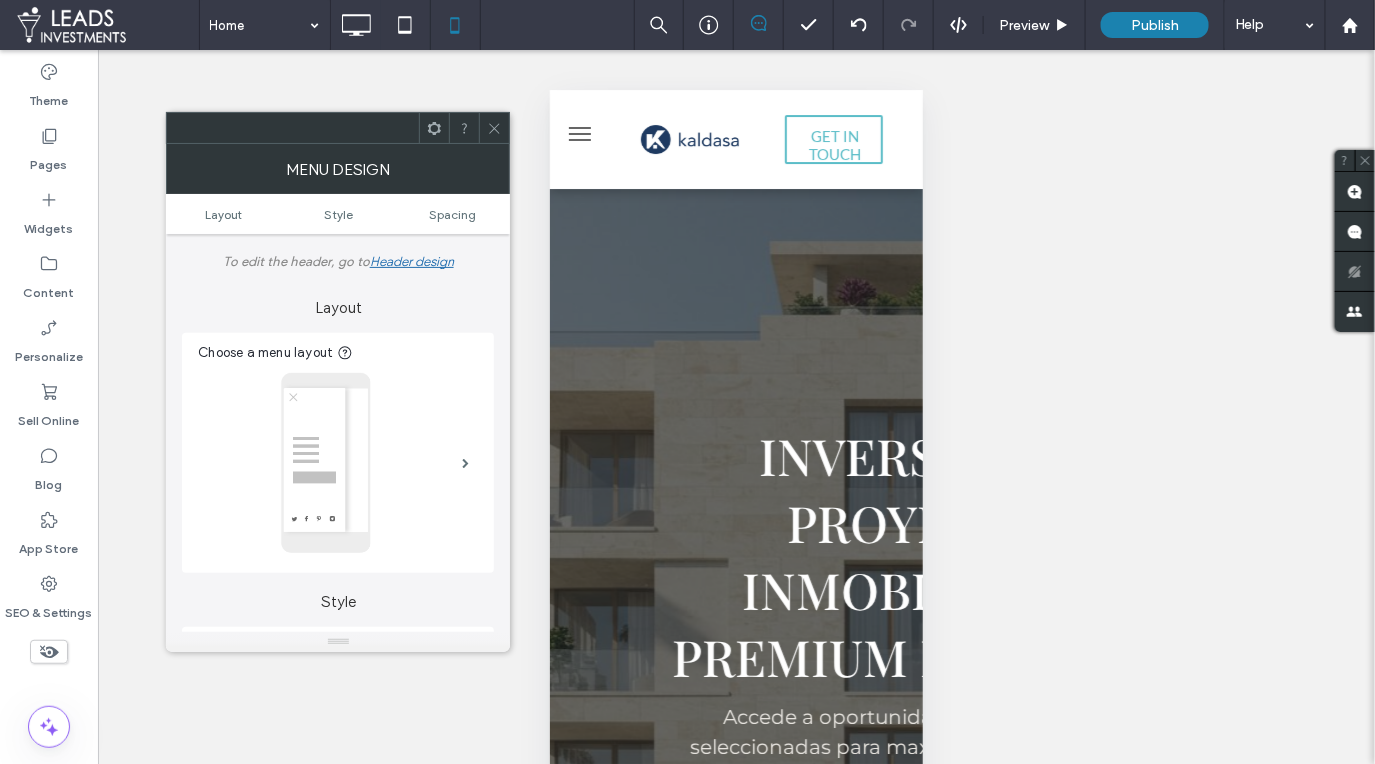 scroll, scrollTop: 62, scrollLeft: 0, axis: vertical 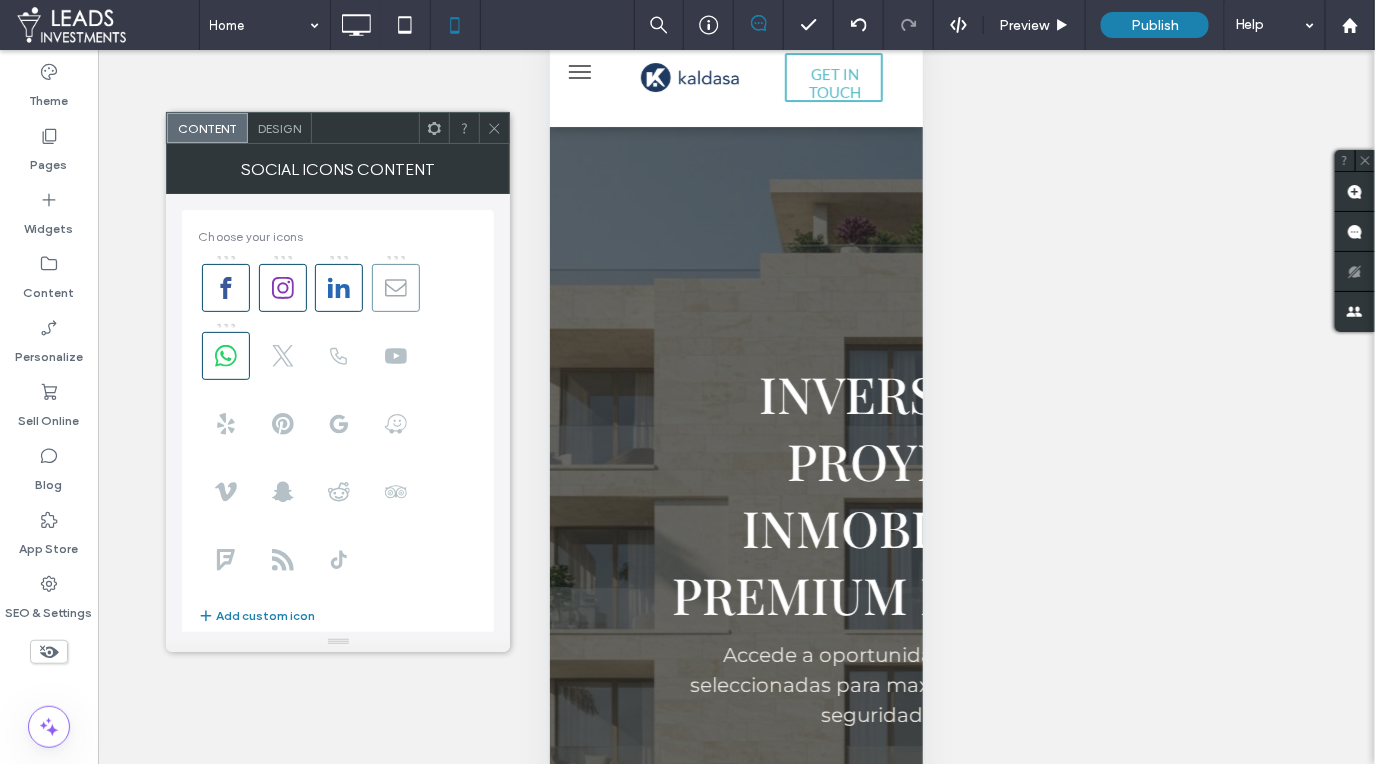 click 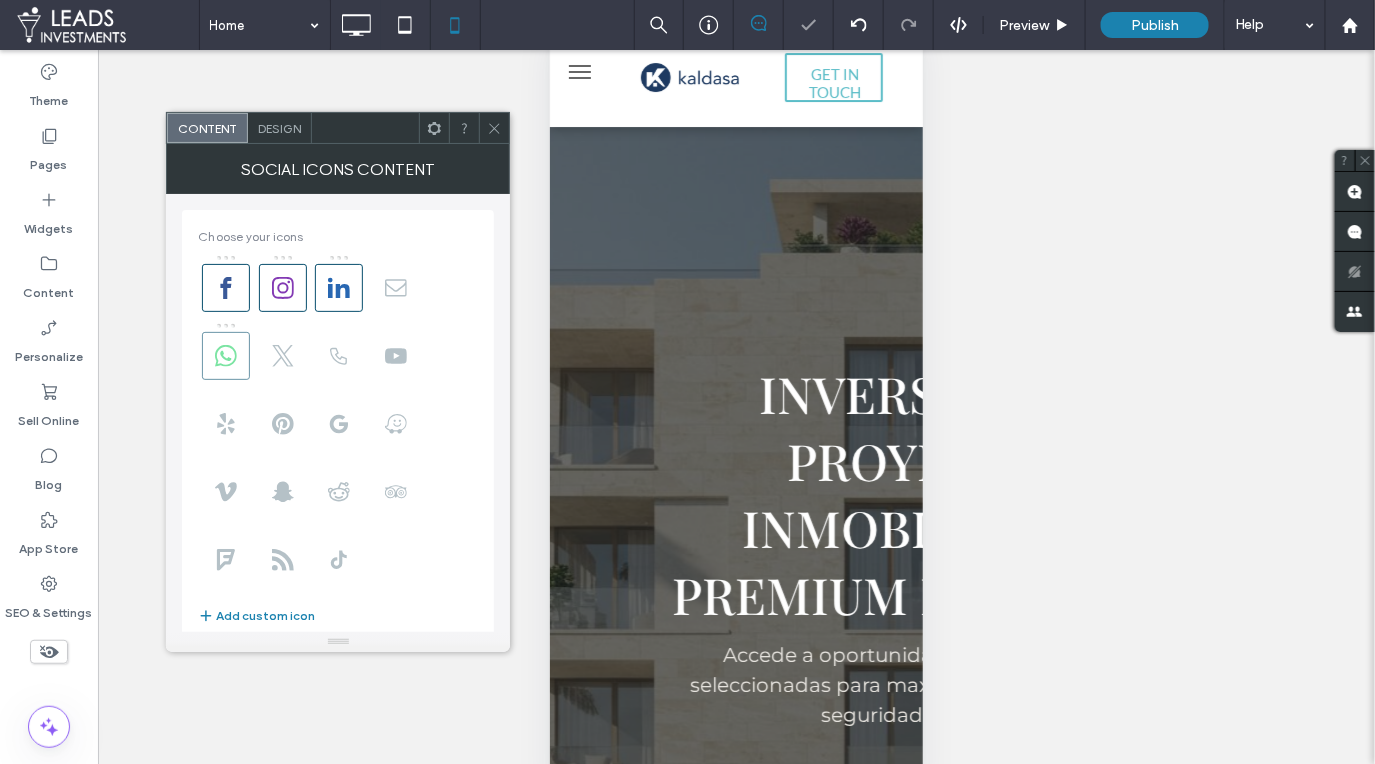 click 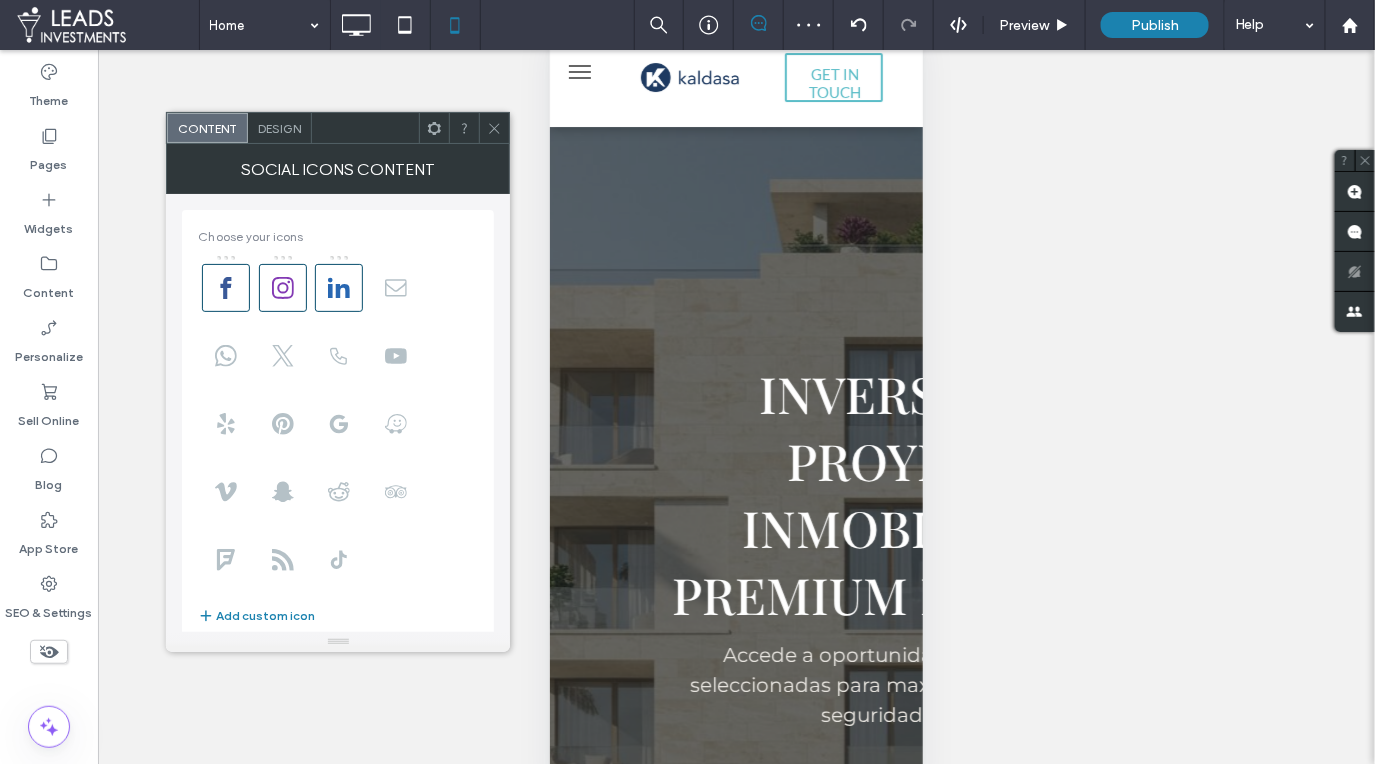 click on "Design" at bounding box center (279, 128) 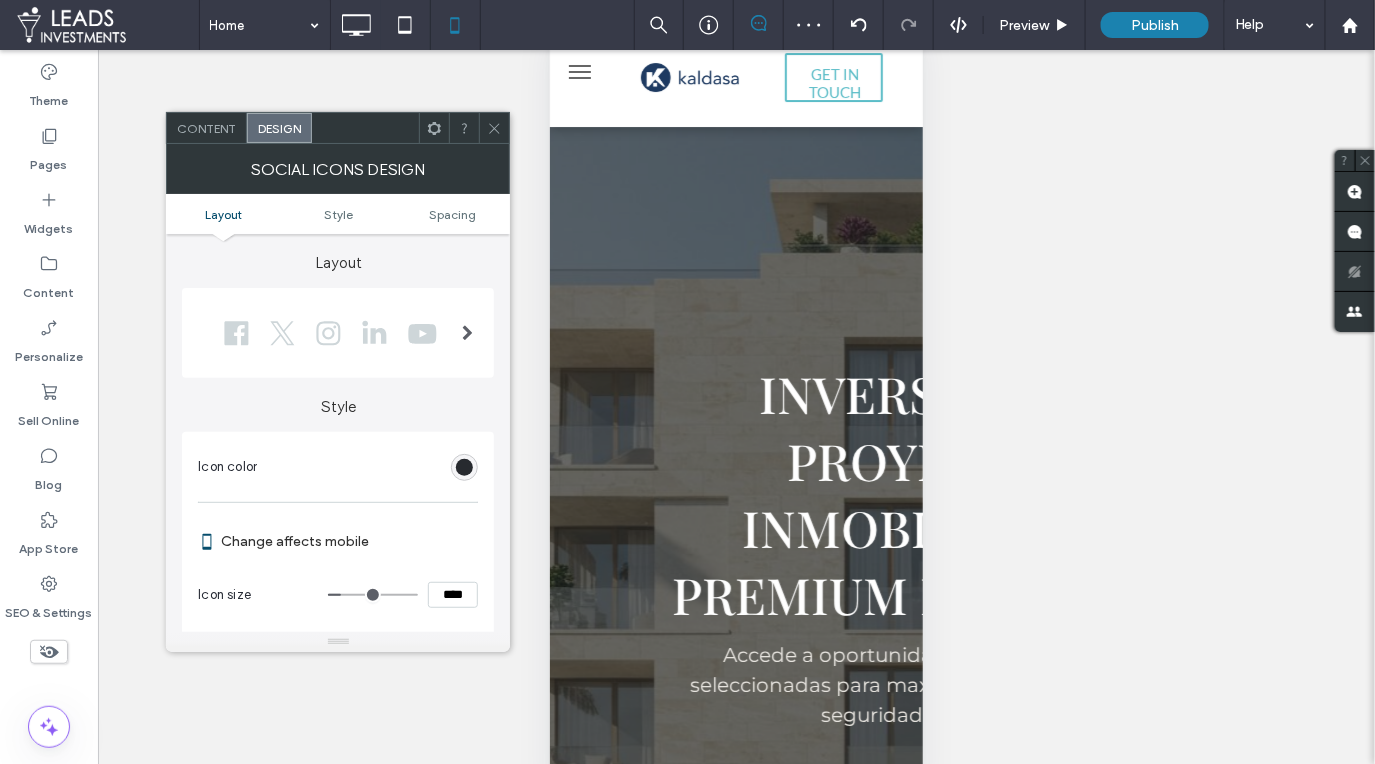 scroll, scrollTop: 3, scrollLeft: 0, axis: vertical 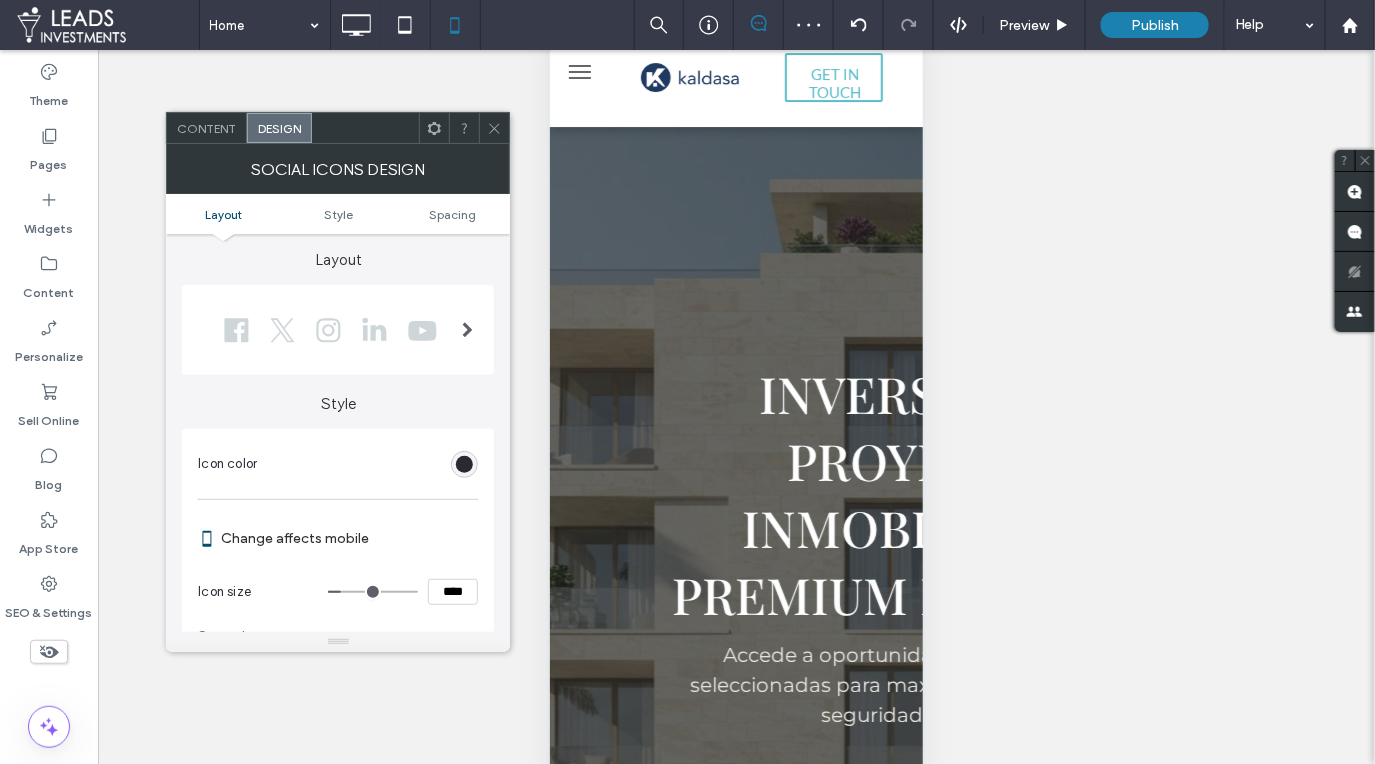 click at bounding box center [464, 464] 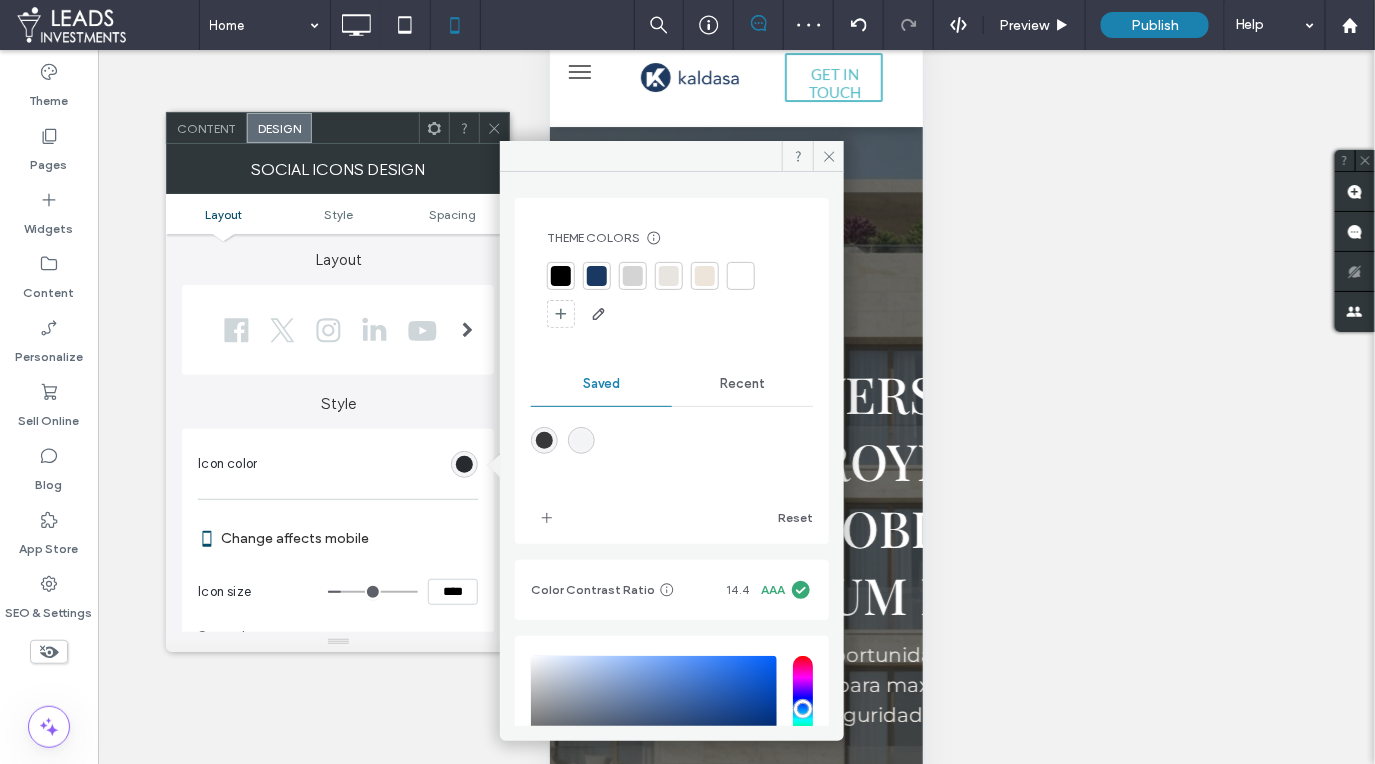 click at bounding box center (597, 276) 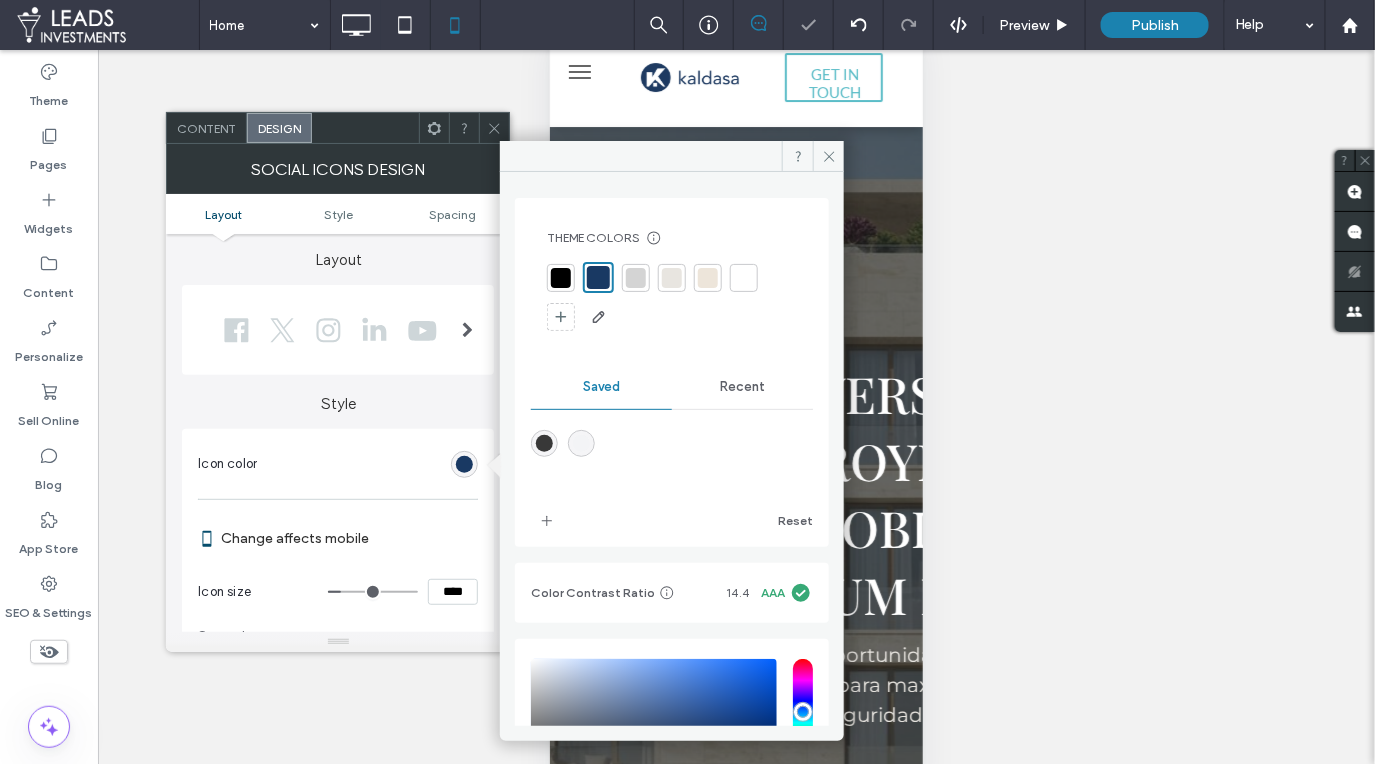 drag, startPoint x: 487, startPoint y: 124, endPoint x: 573, endPoint y: 288, distance: 185.181 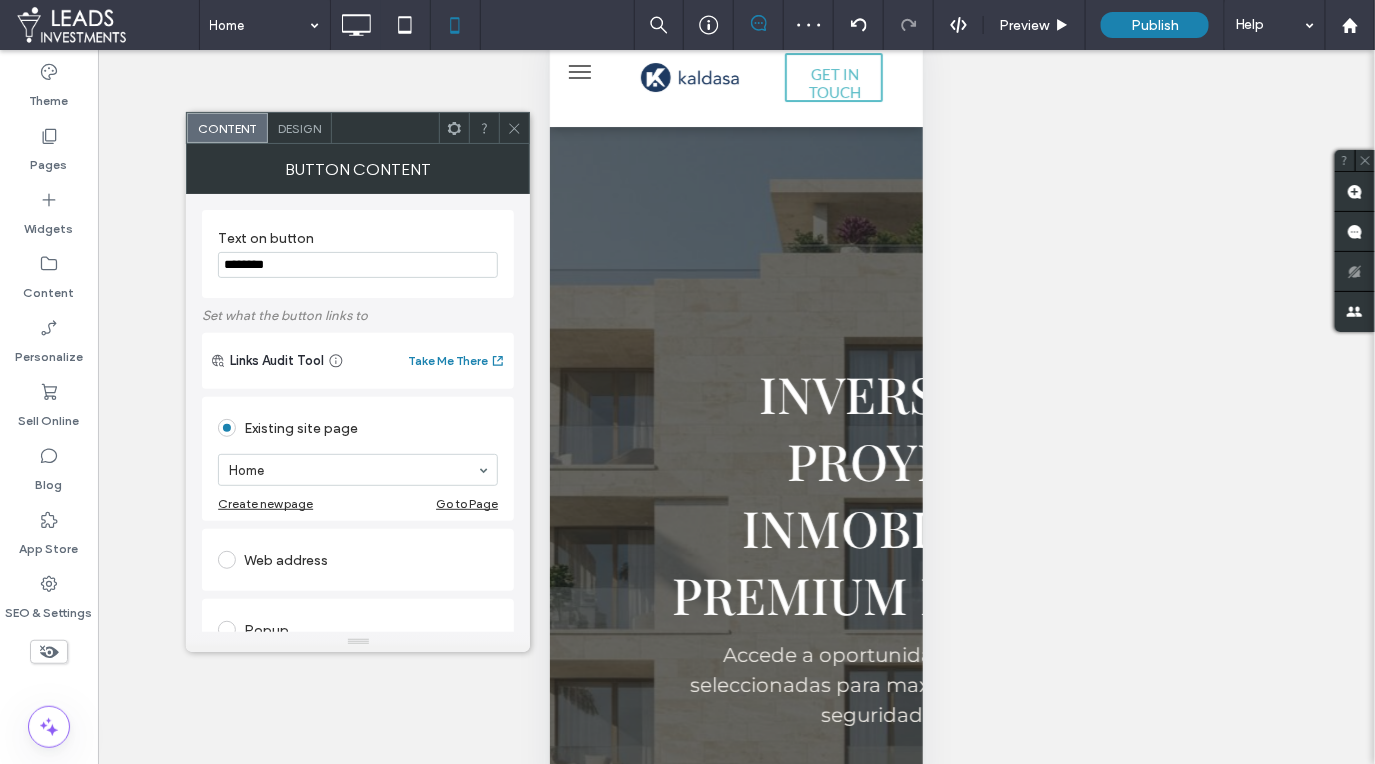 drag, startPoint x: 309, startPoint y: 267, endPoint x: 155, endPoint y: 260, distance: 154.15901 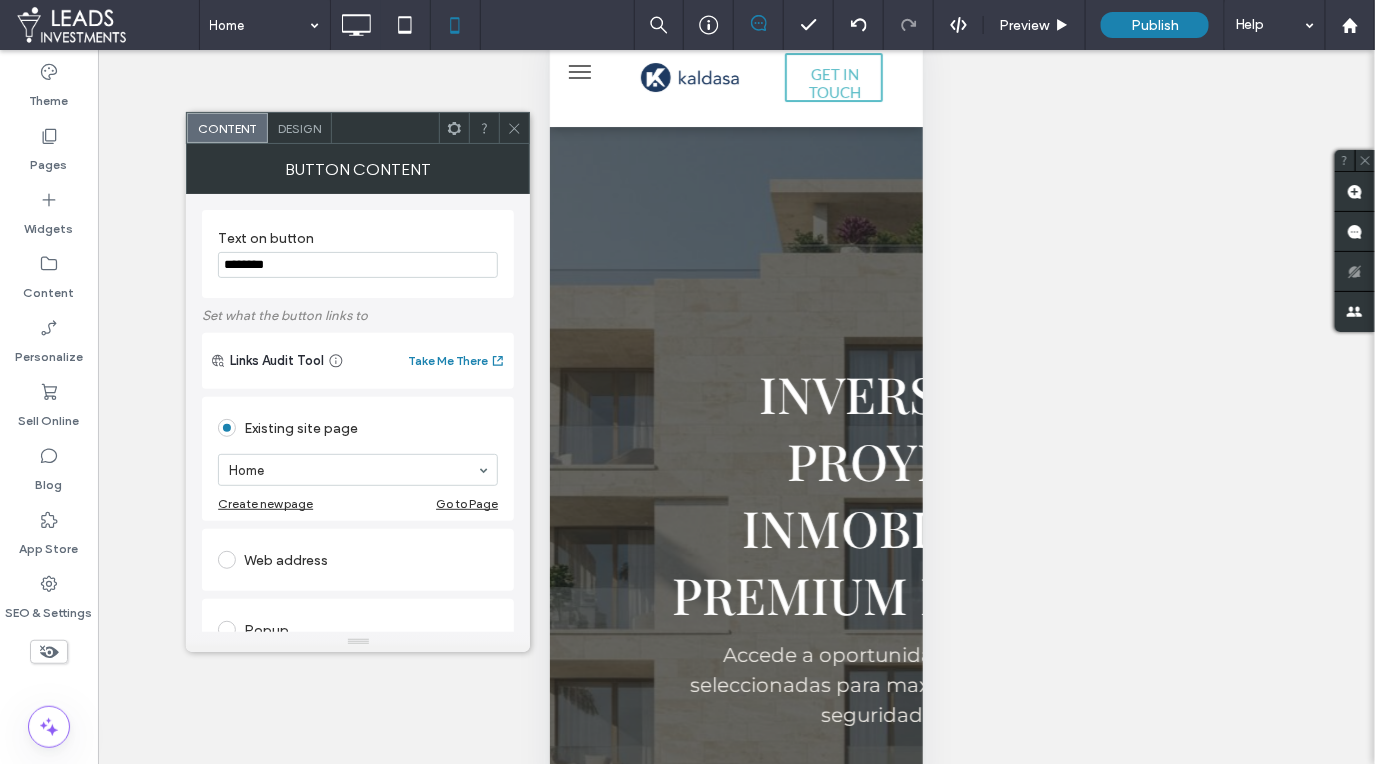 type on "********" 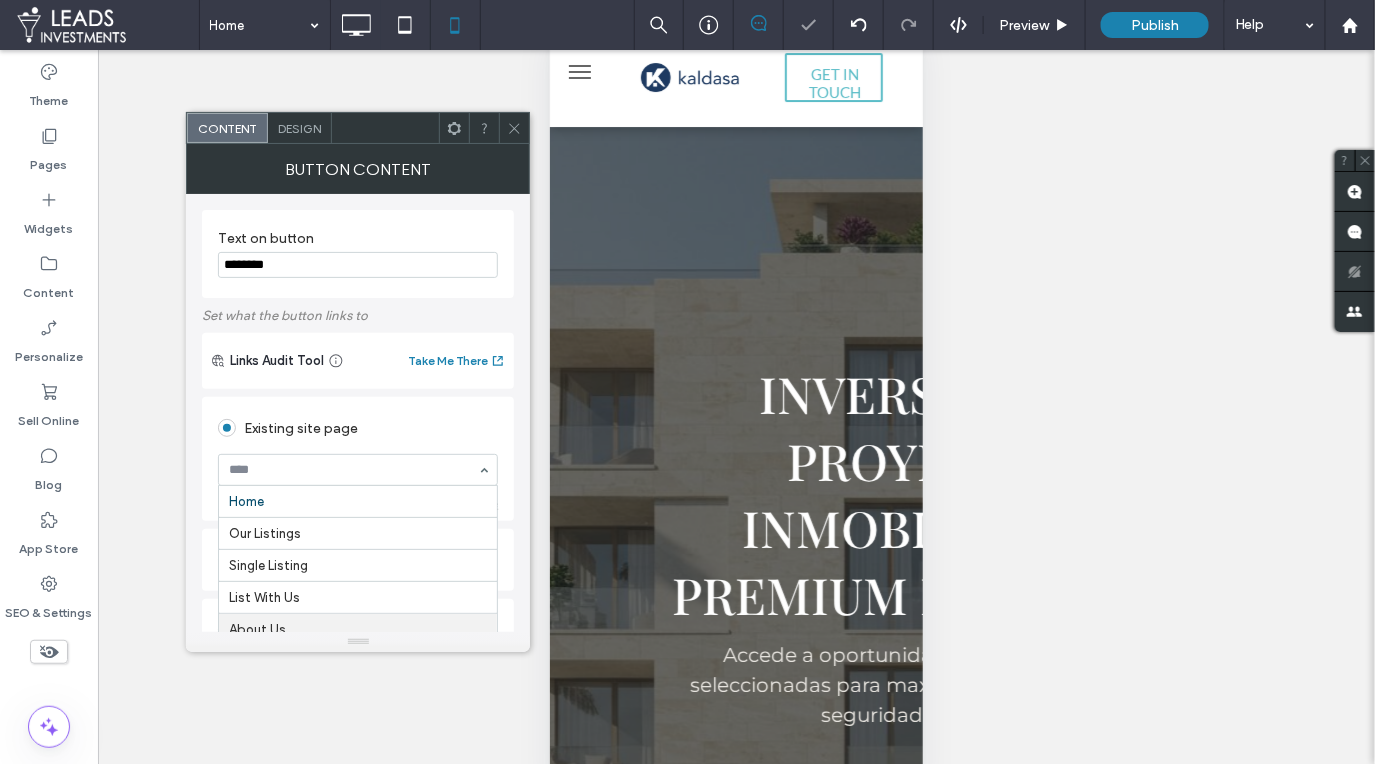scroll, scrollTop: 26, scrollLeft: 0, axis: vertical 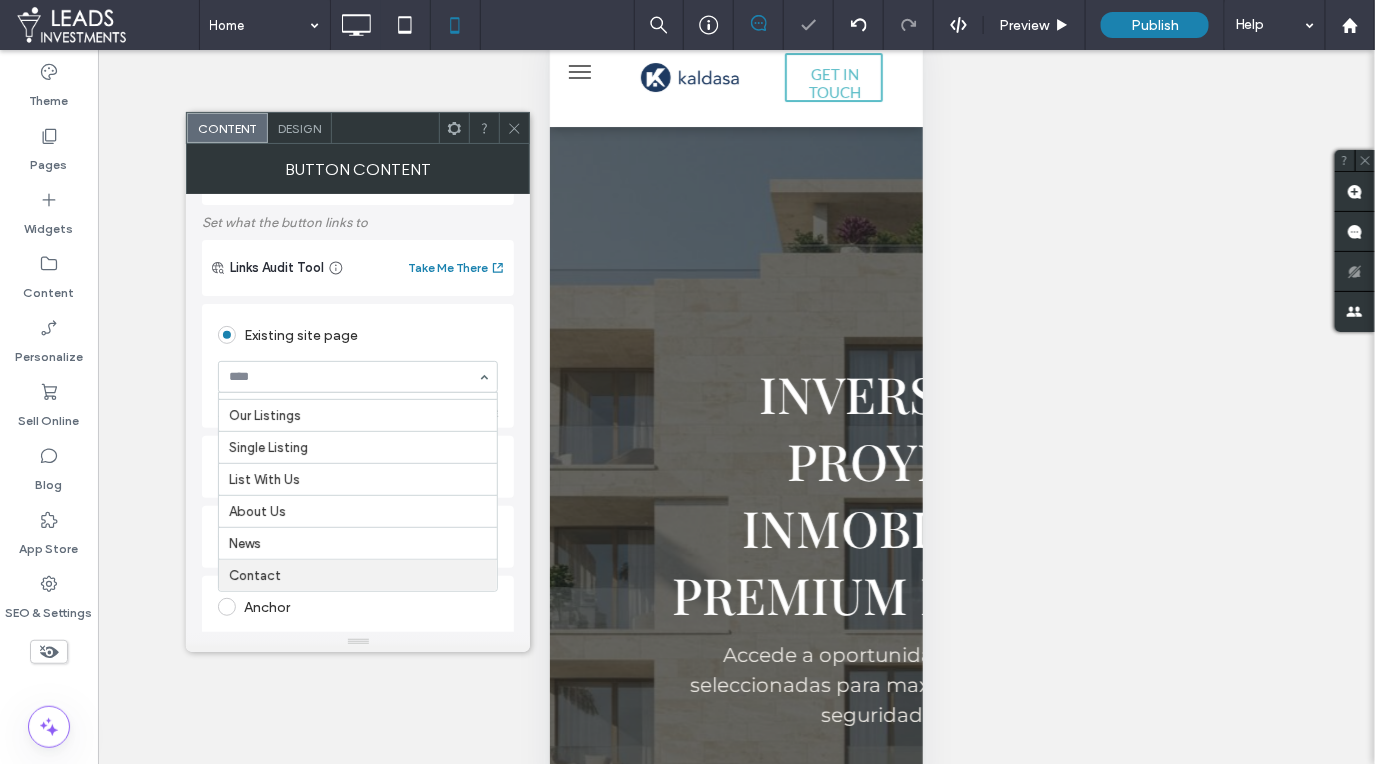 drag, startPoint x: 304, startPoint y: 571, endPoint x: 322, endPoint y: 589, distance: 25.455845 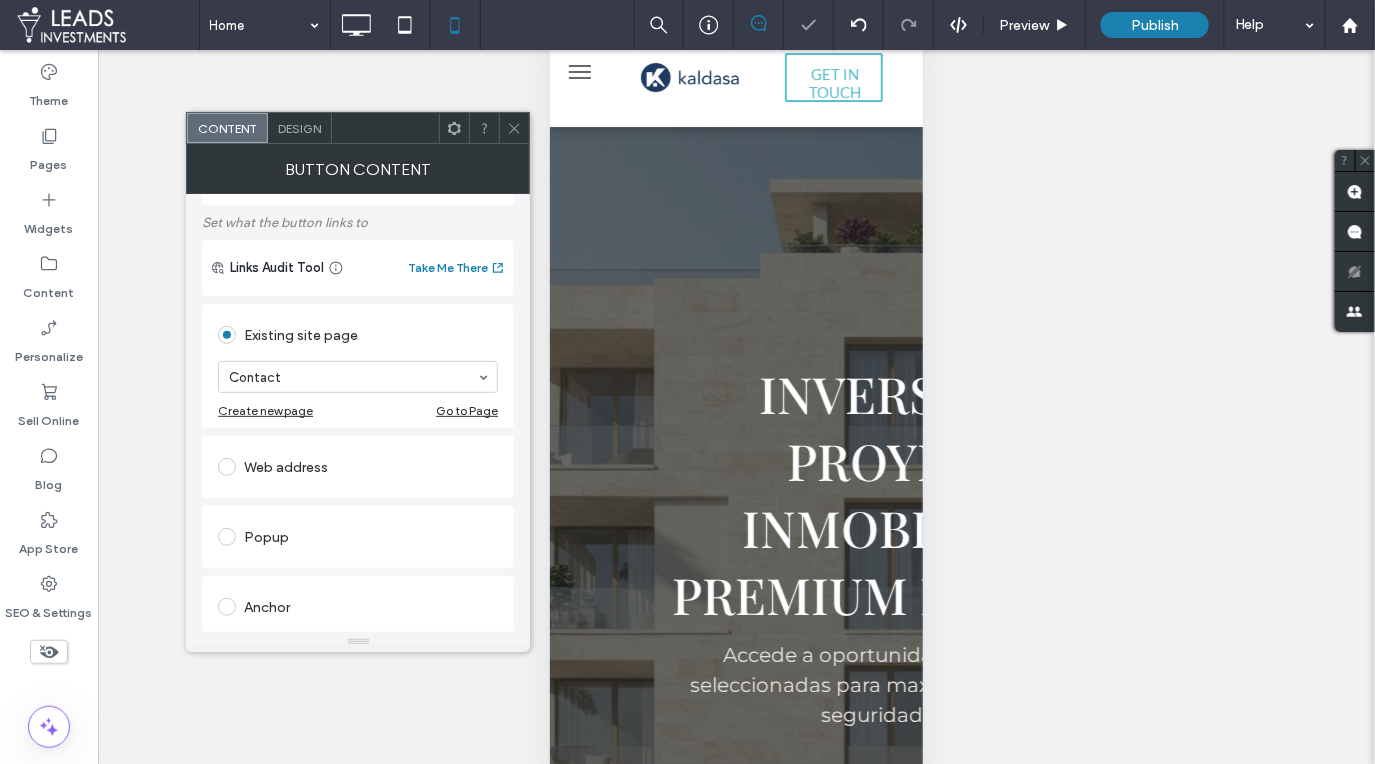 click 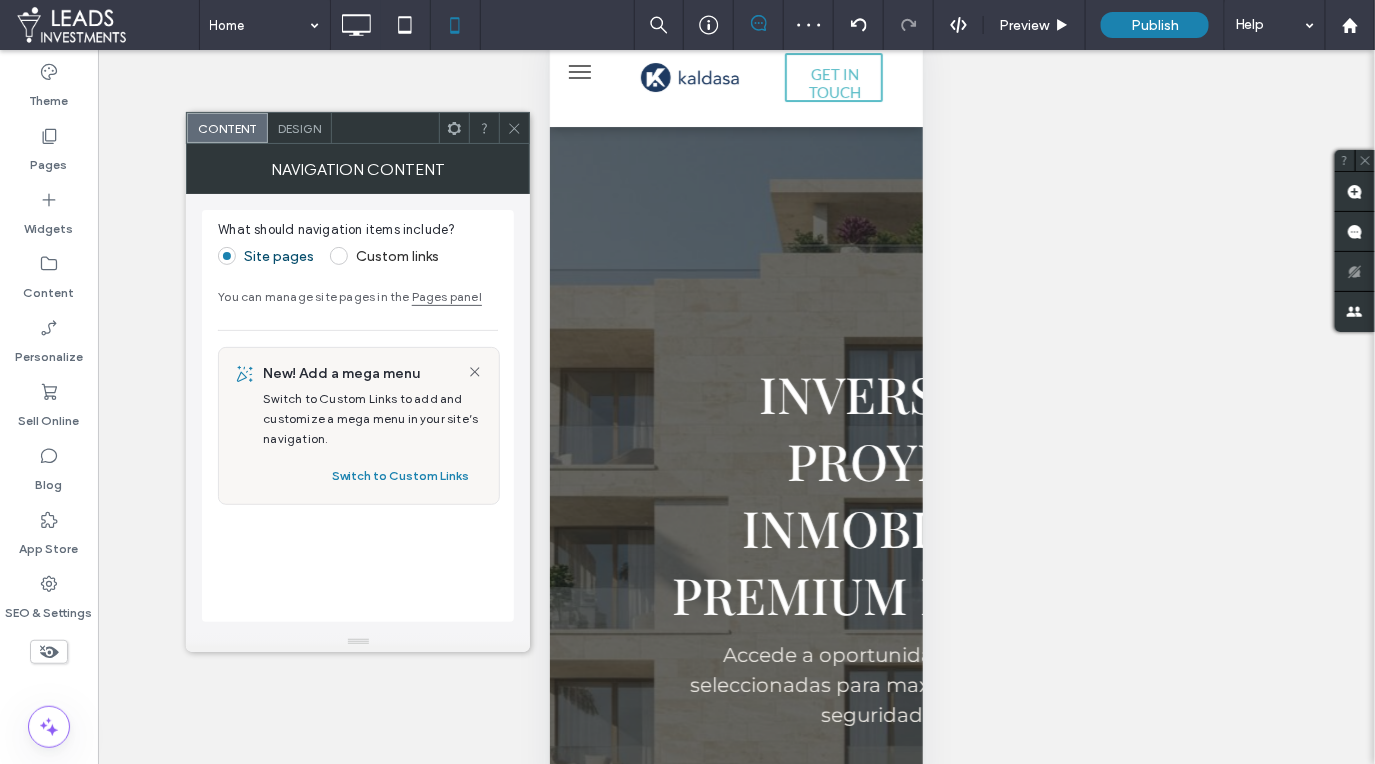 click on "Design" at bounding box center [299, 128] 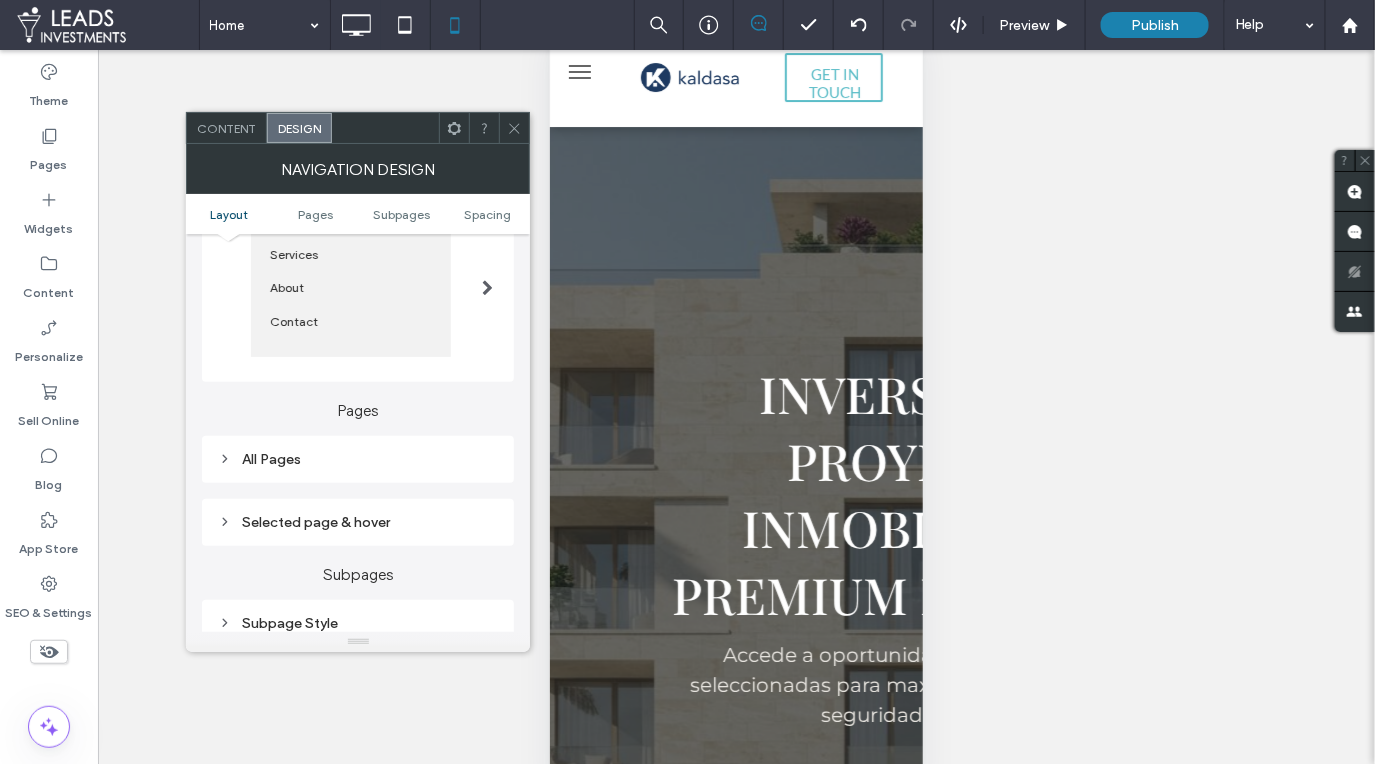 scroll, scrollTop: 262, scrollLeft: 0, axis: vertical 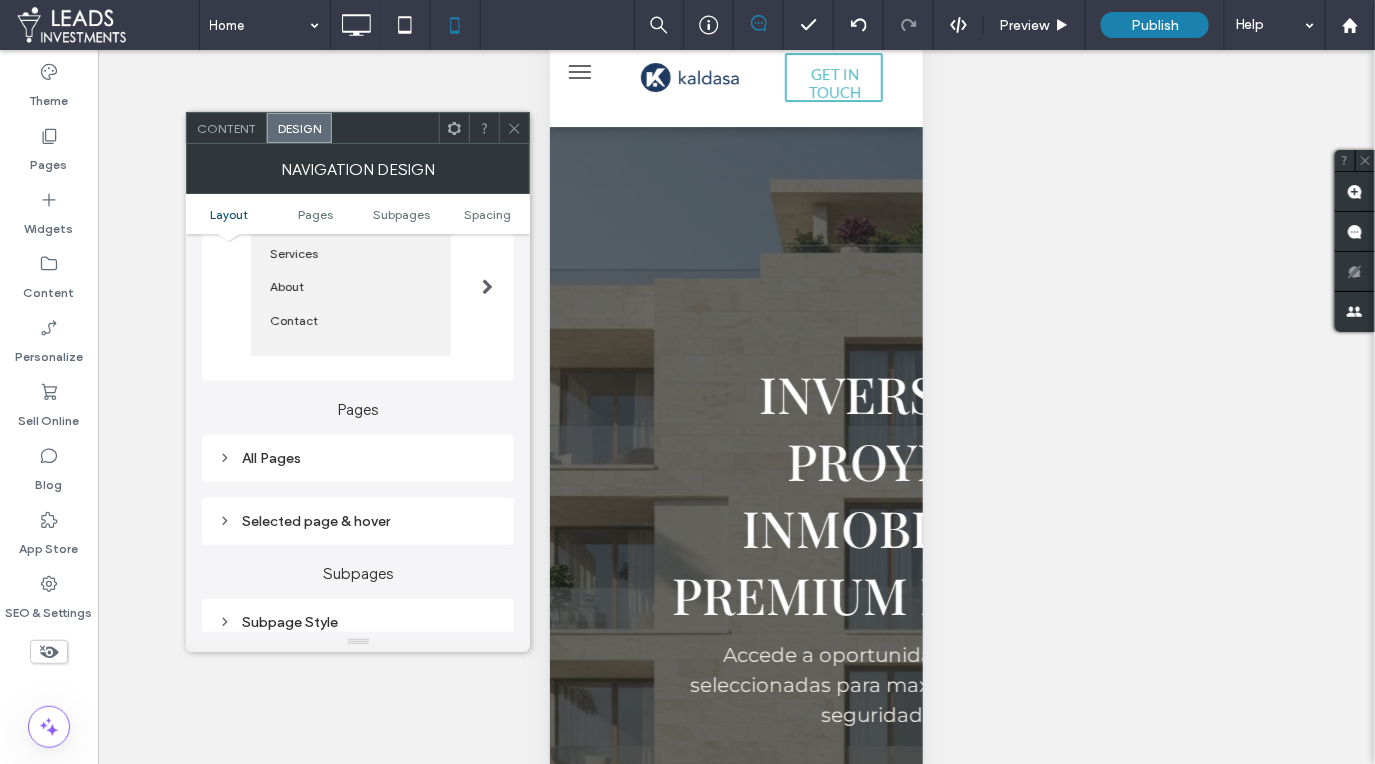 click 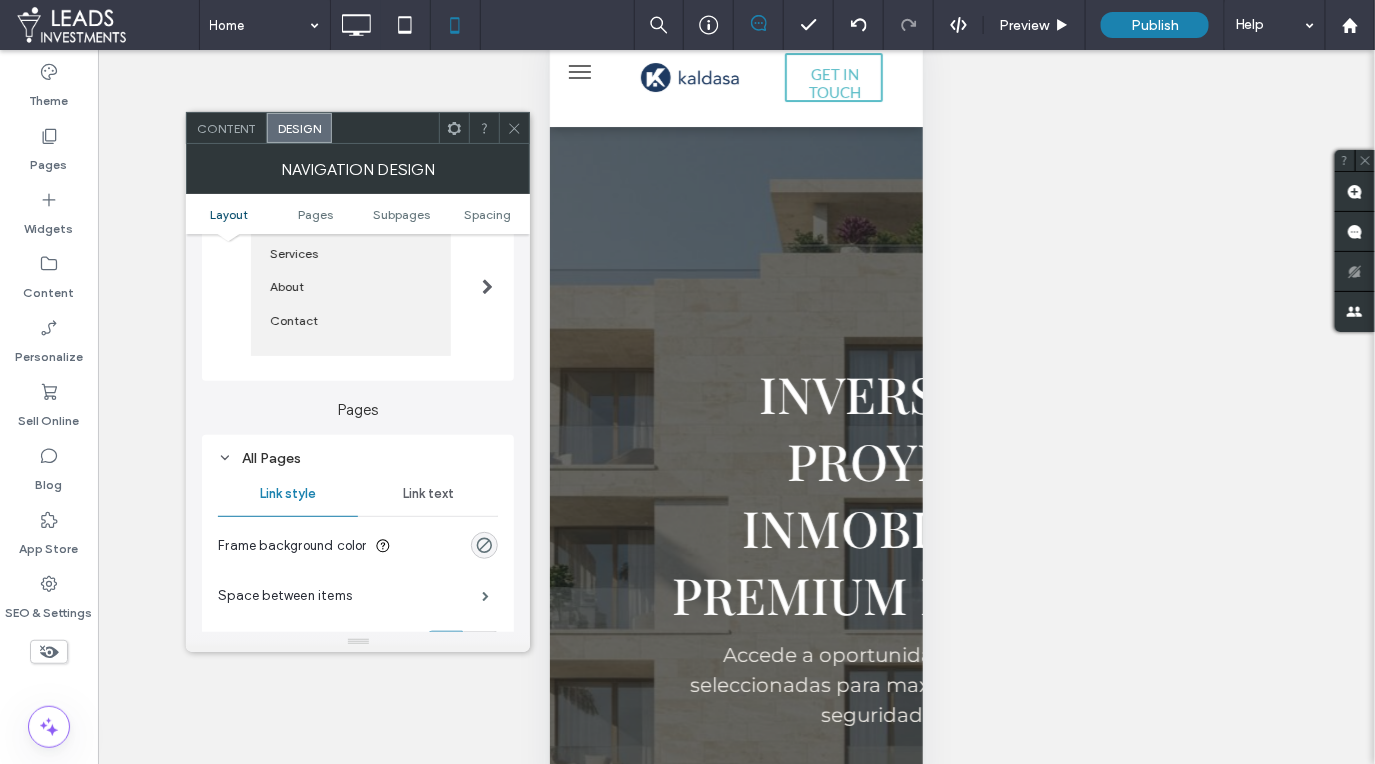 click on "Link text" at bounding box center [428, 494] 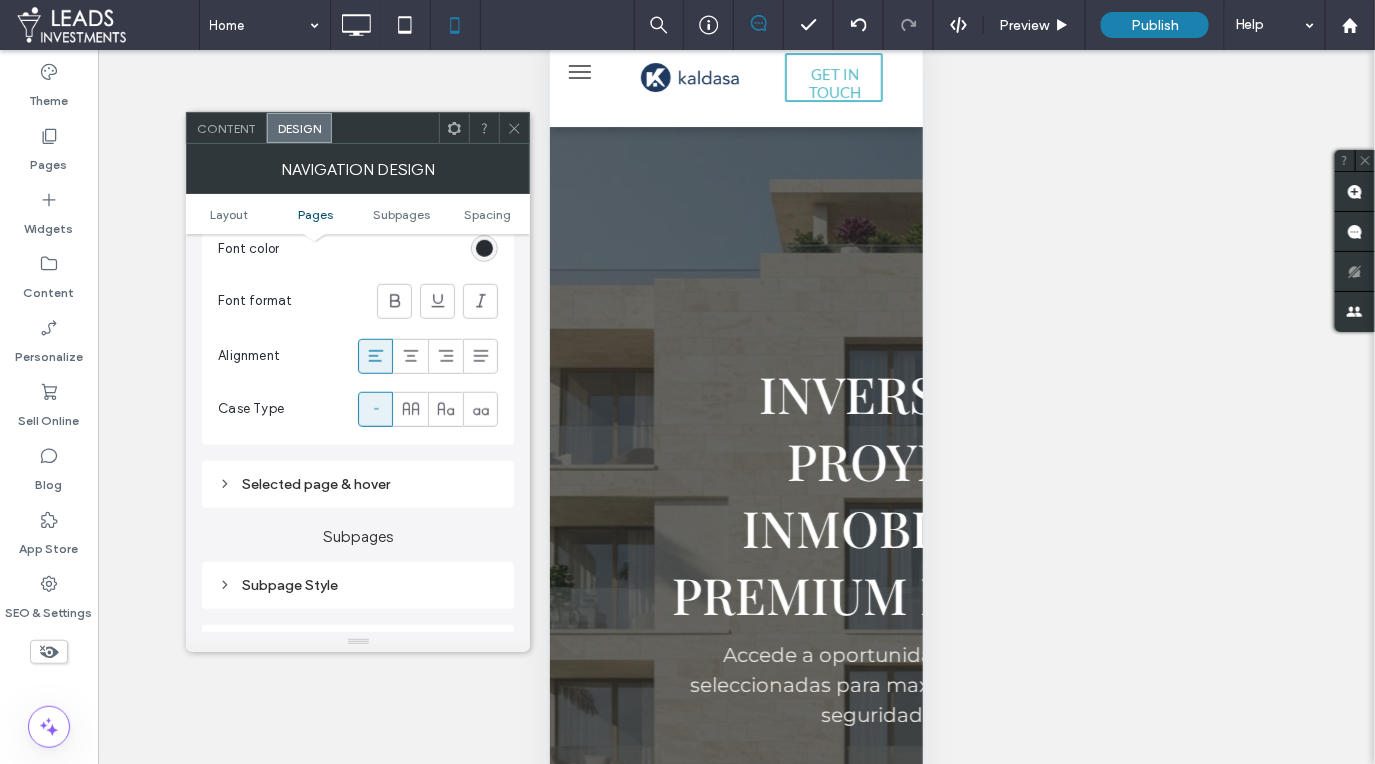 scroll, scrollTop: 725, scrollLeft: 0, axis: vertical 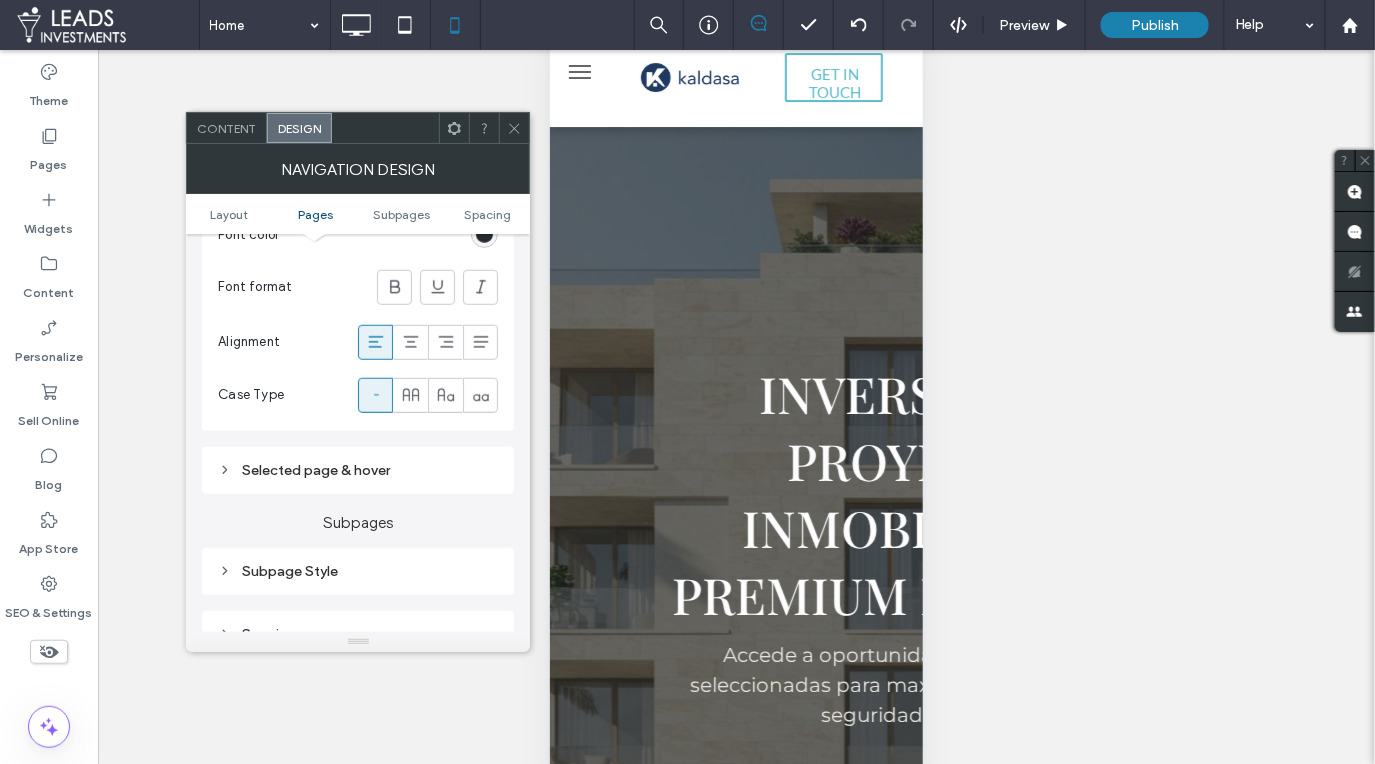 click 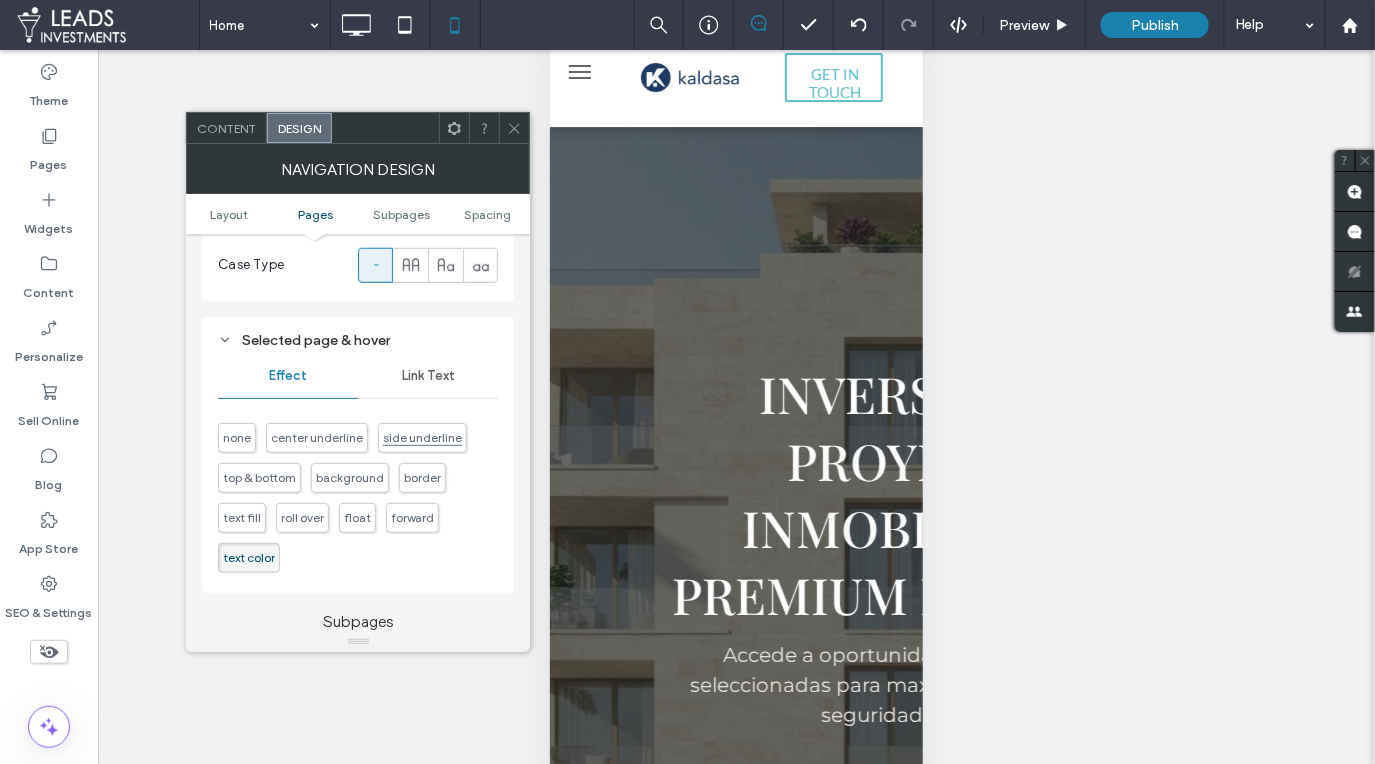 scroll, scrollTop: 858, scrollLeft: 0, axis: vertical 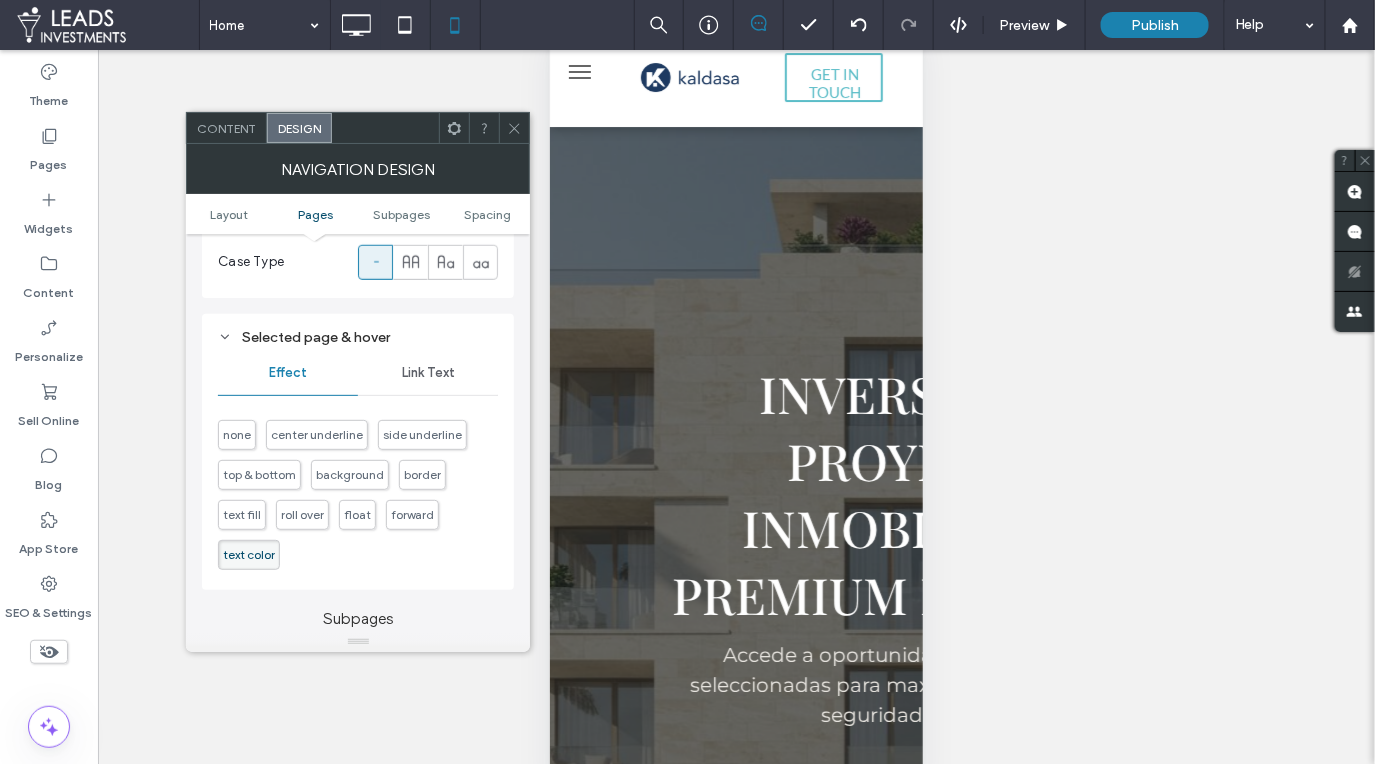click on "Link Text" at bounding box center [428, 373] 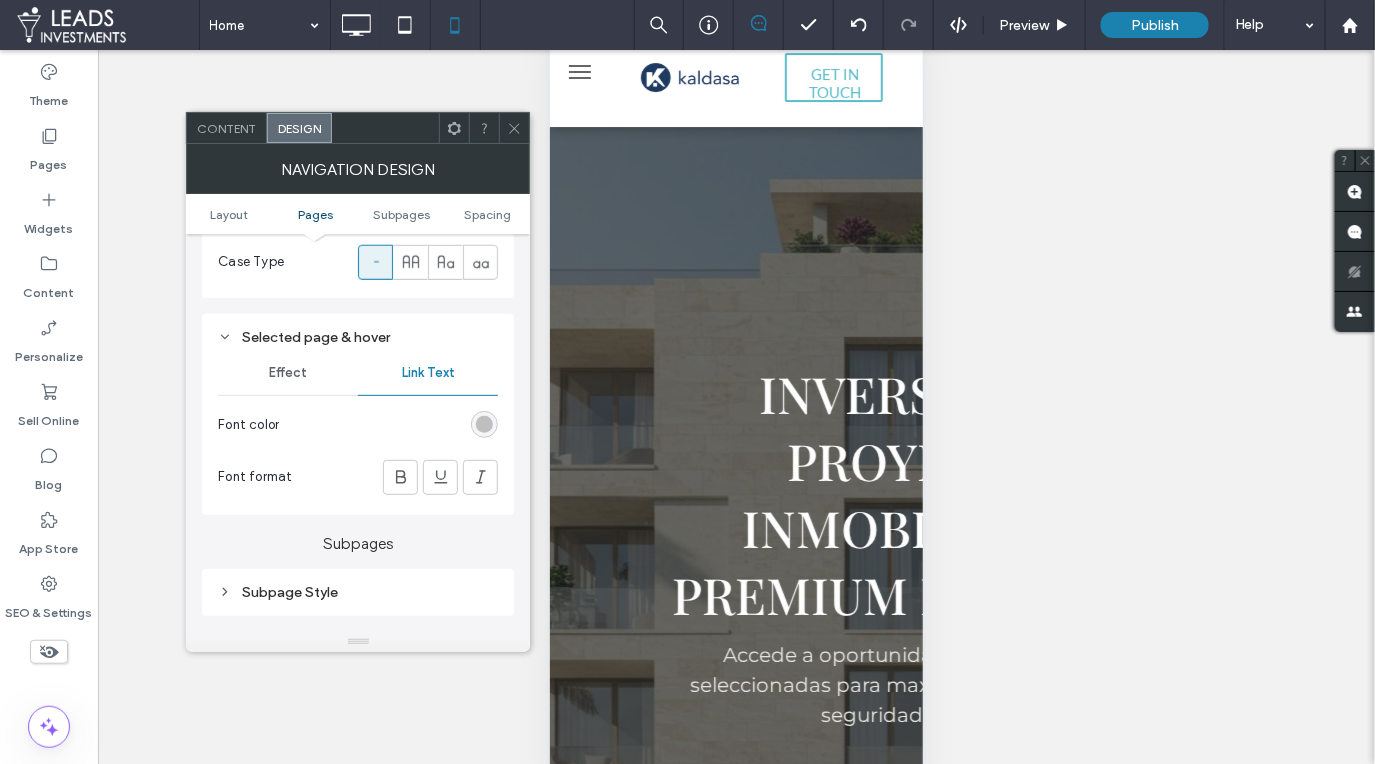 click at bounding box center [484, 424] 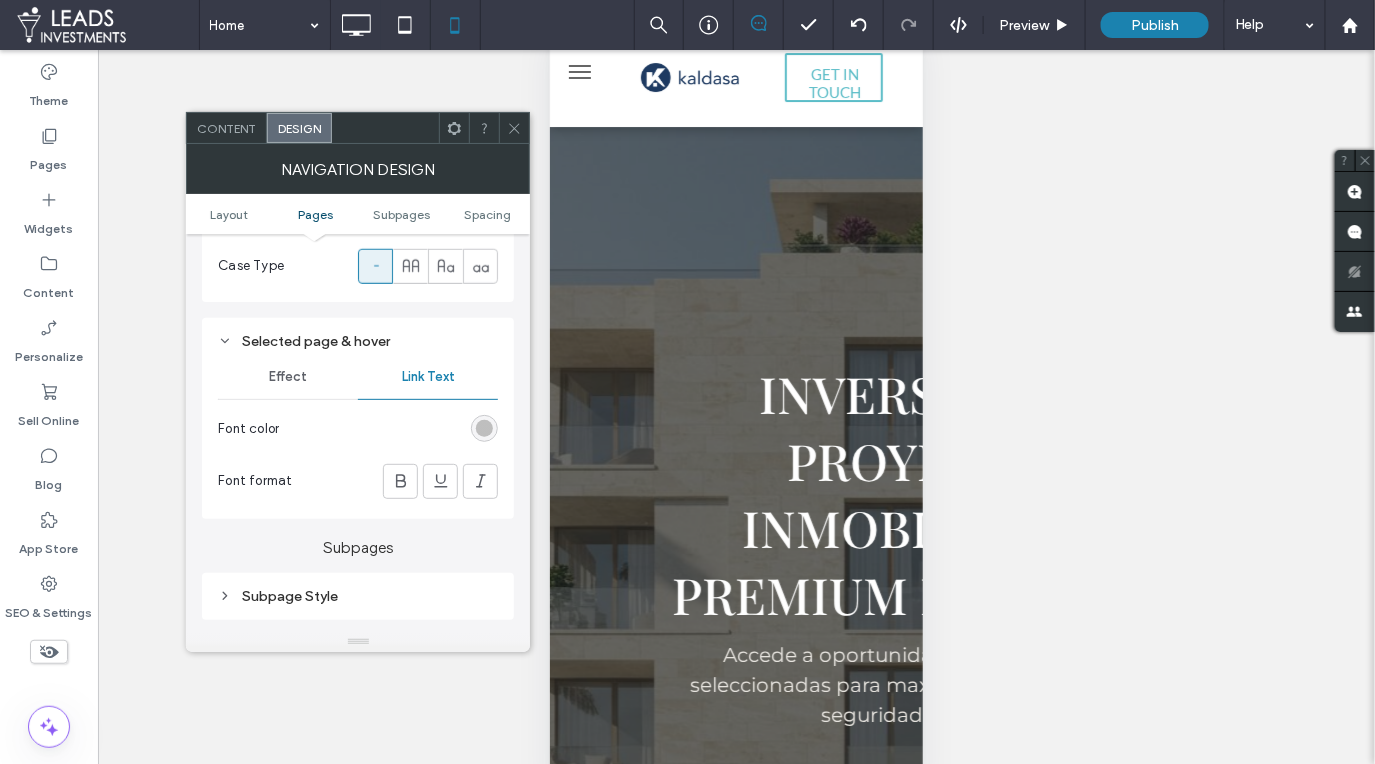 click at bounding box center (484, 428) 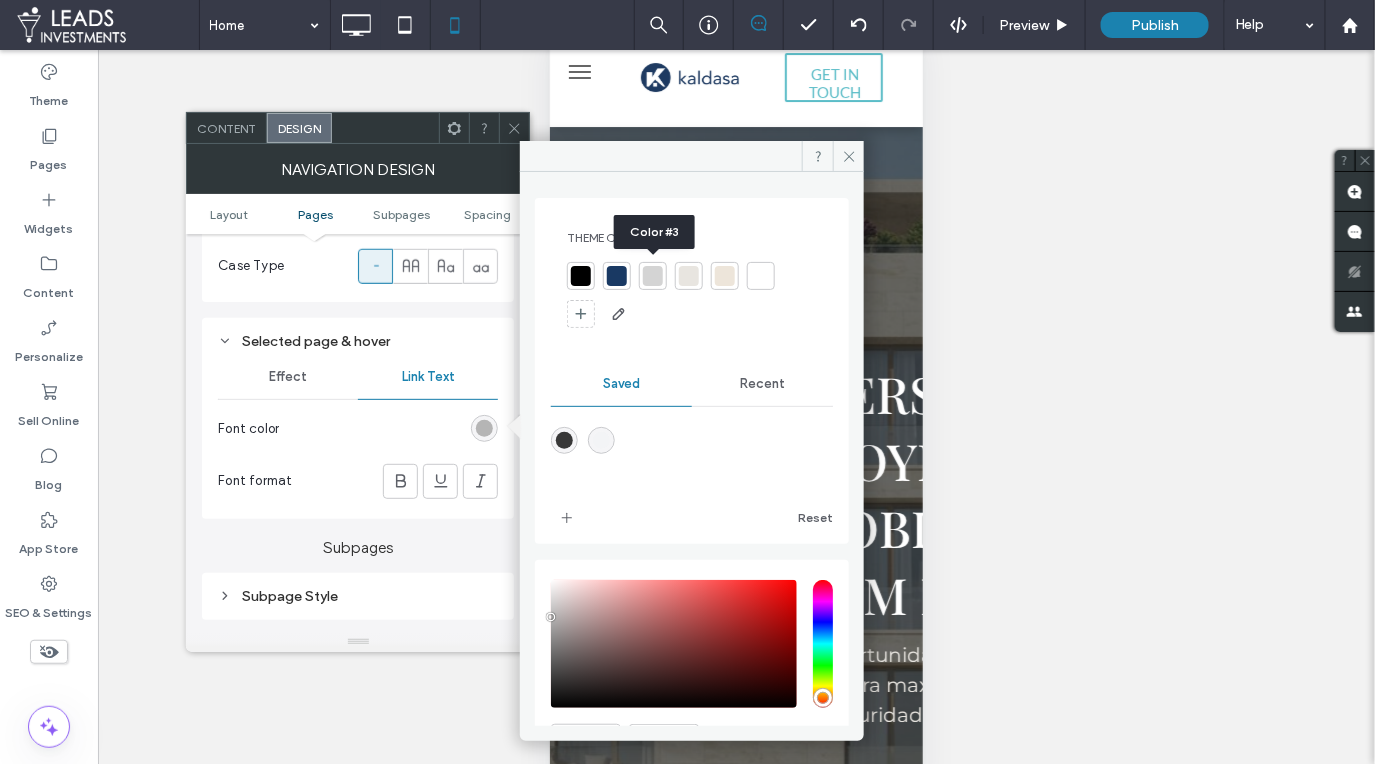 click at bounding box center (653, 276) 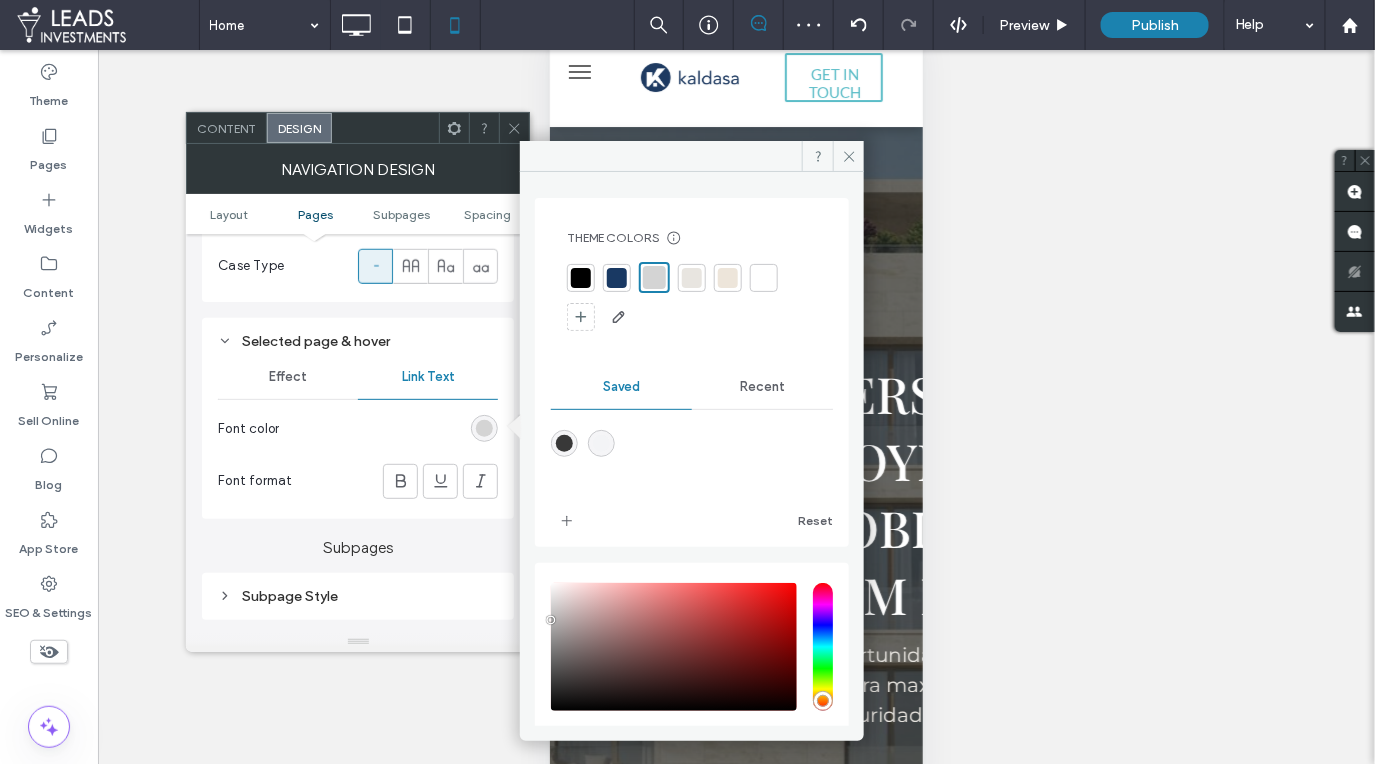 click on "Recent" at bounding box center [762, 387] 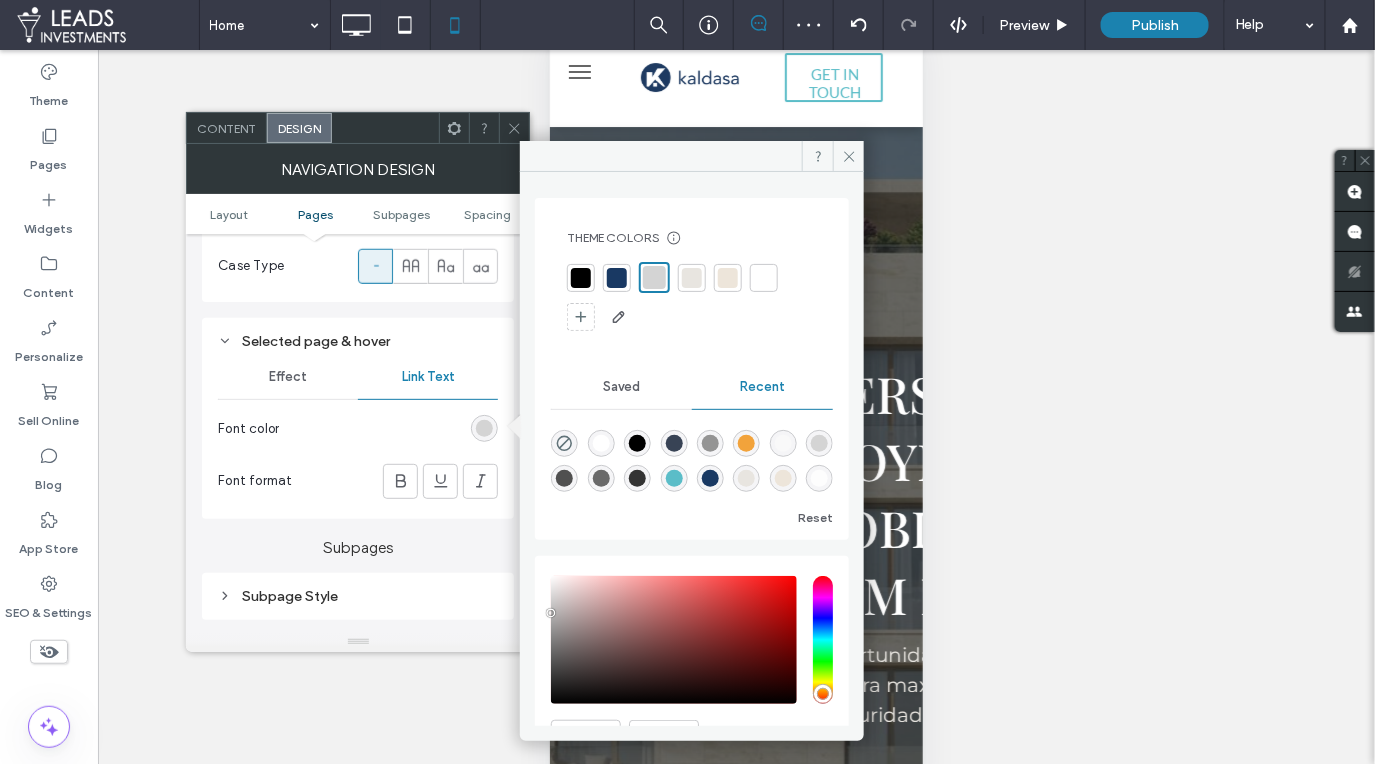 click at bounding box center [819, 443] 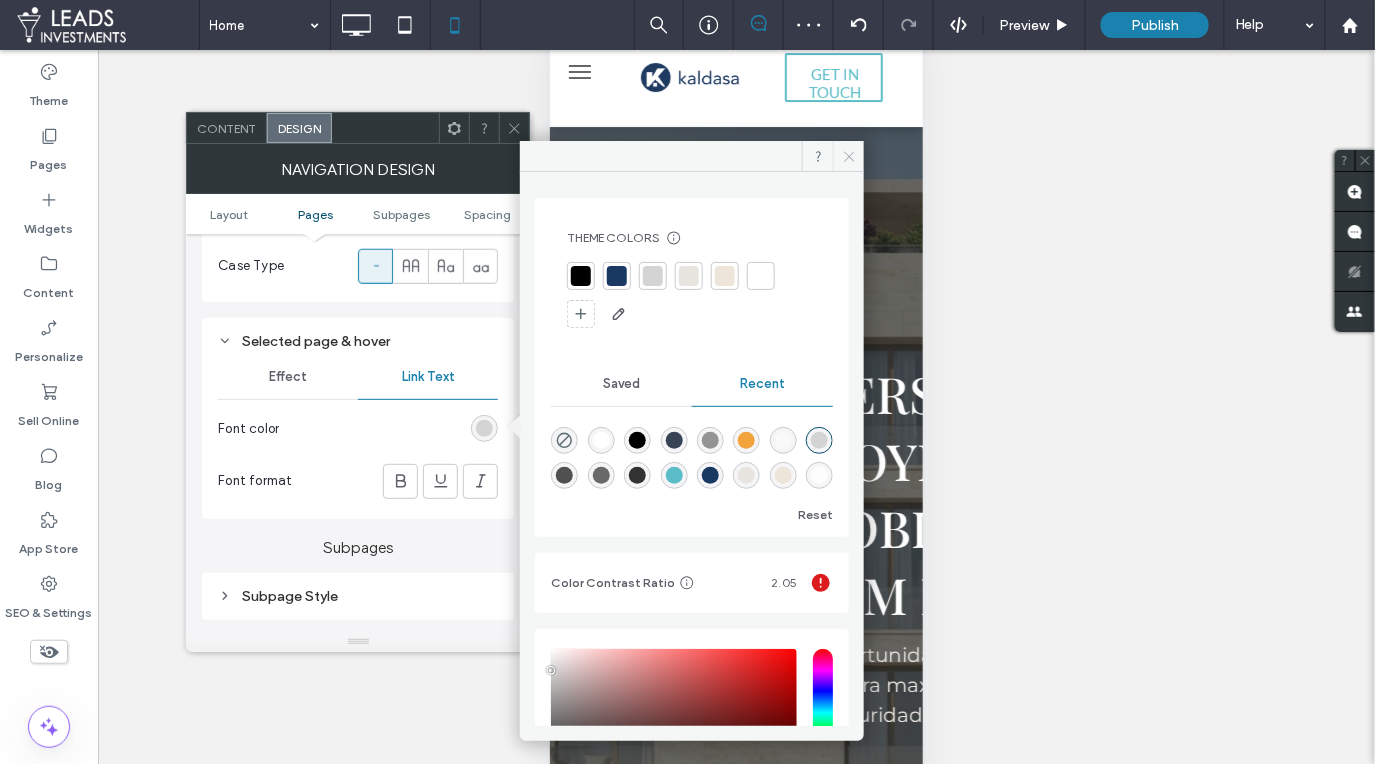 type on "*******" 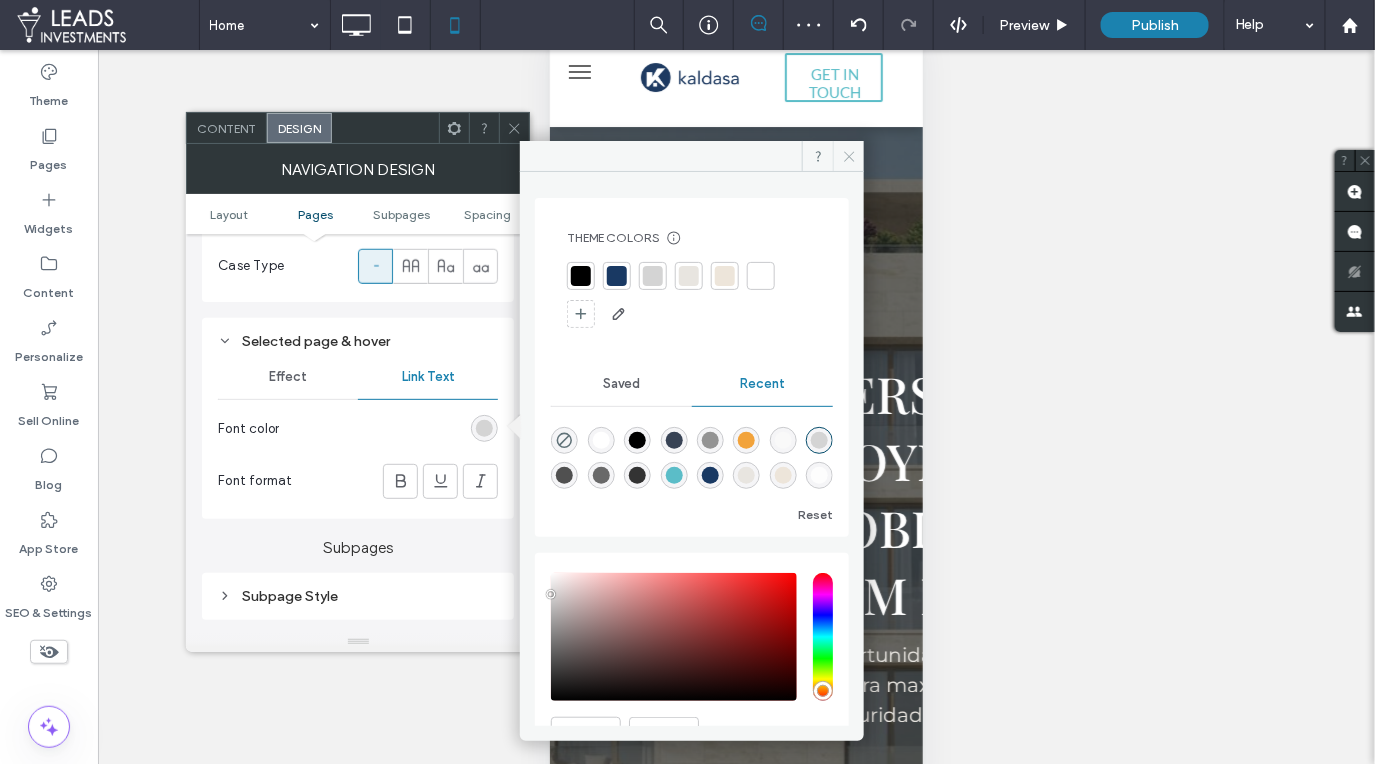 click 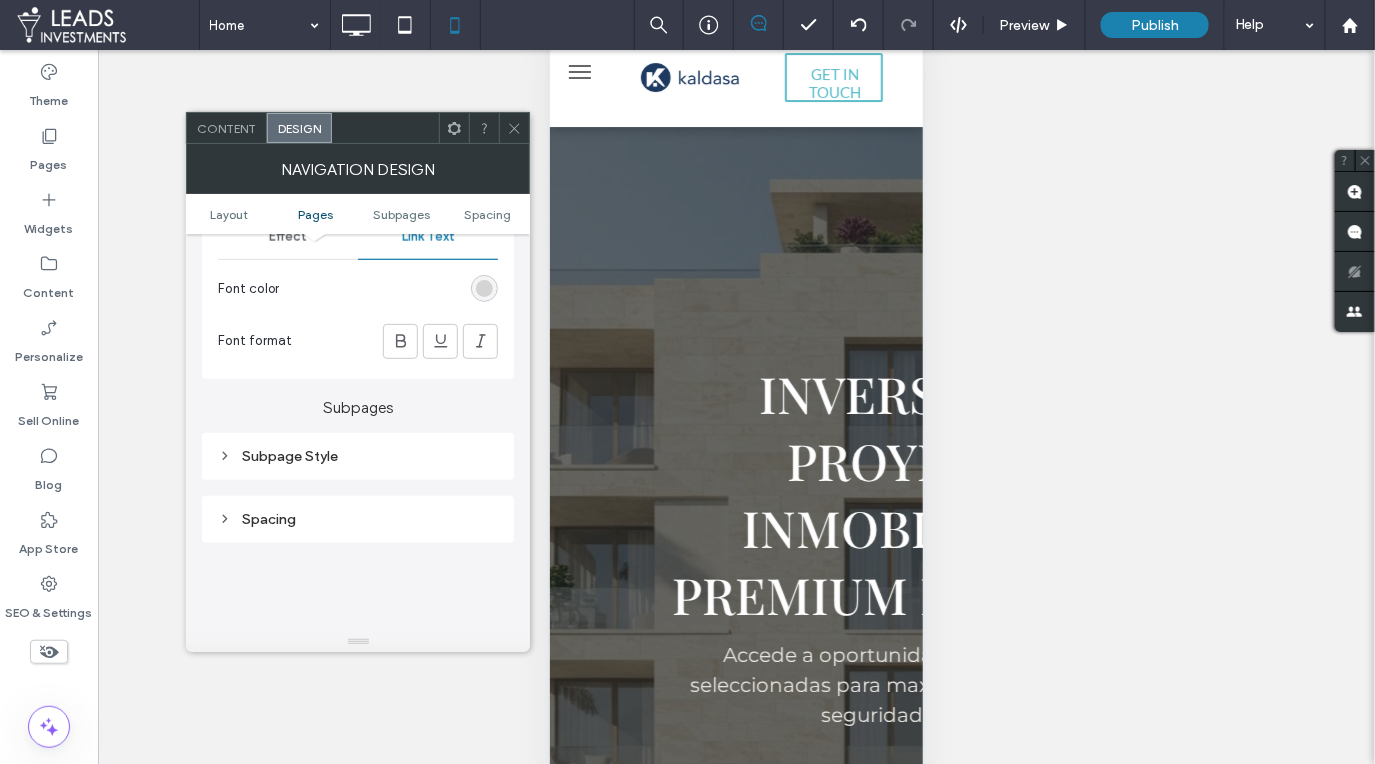 scroll, scrollTop: 995, scrollLeft: 0, axis: vertical 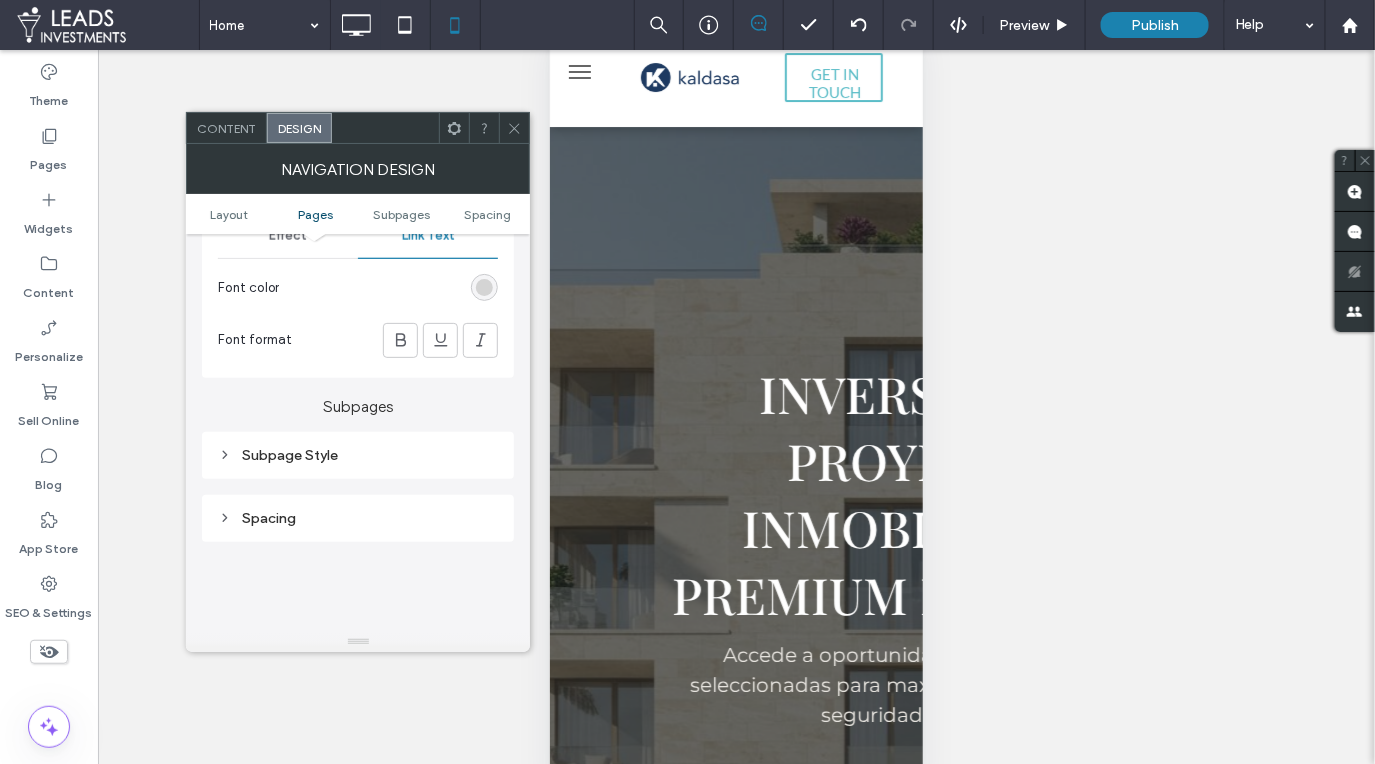 click 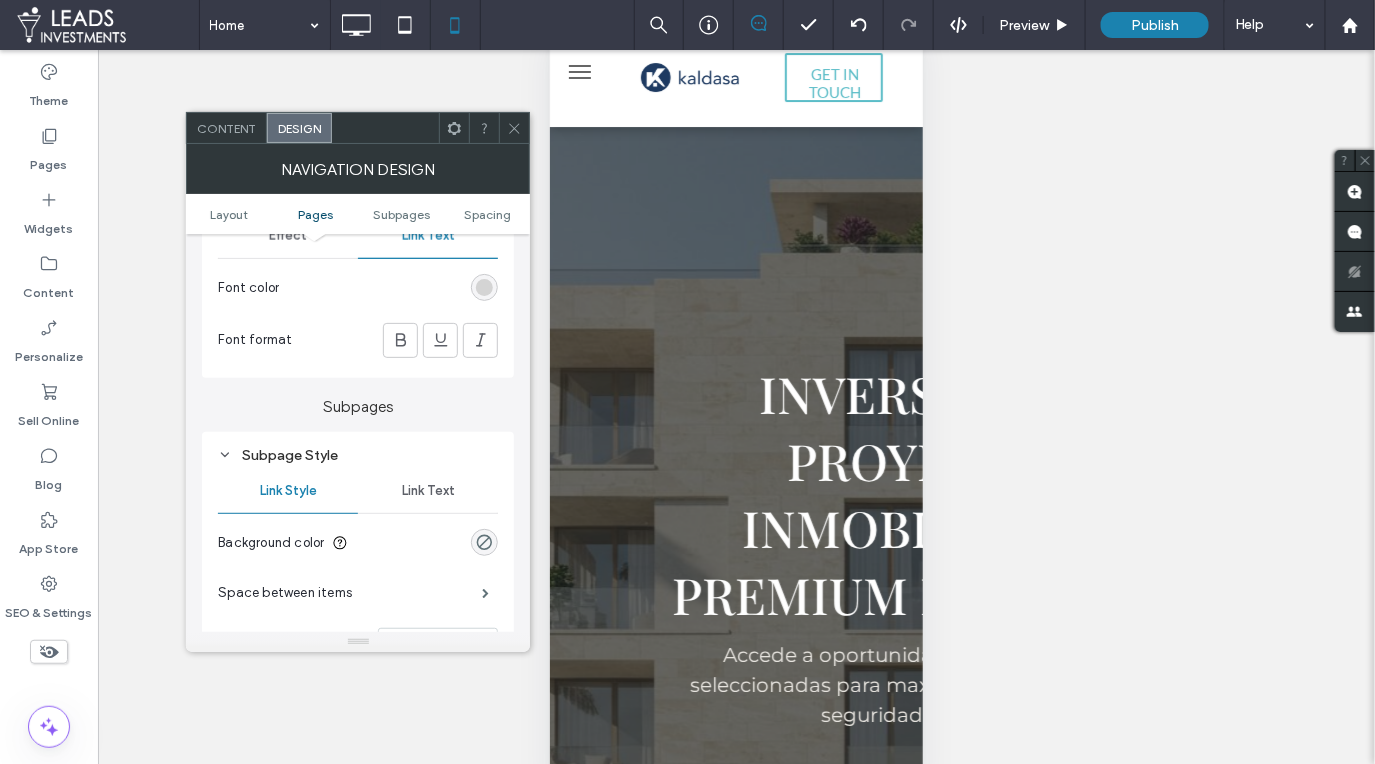 click on "Link Text" at bounding box center (428, 491) 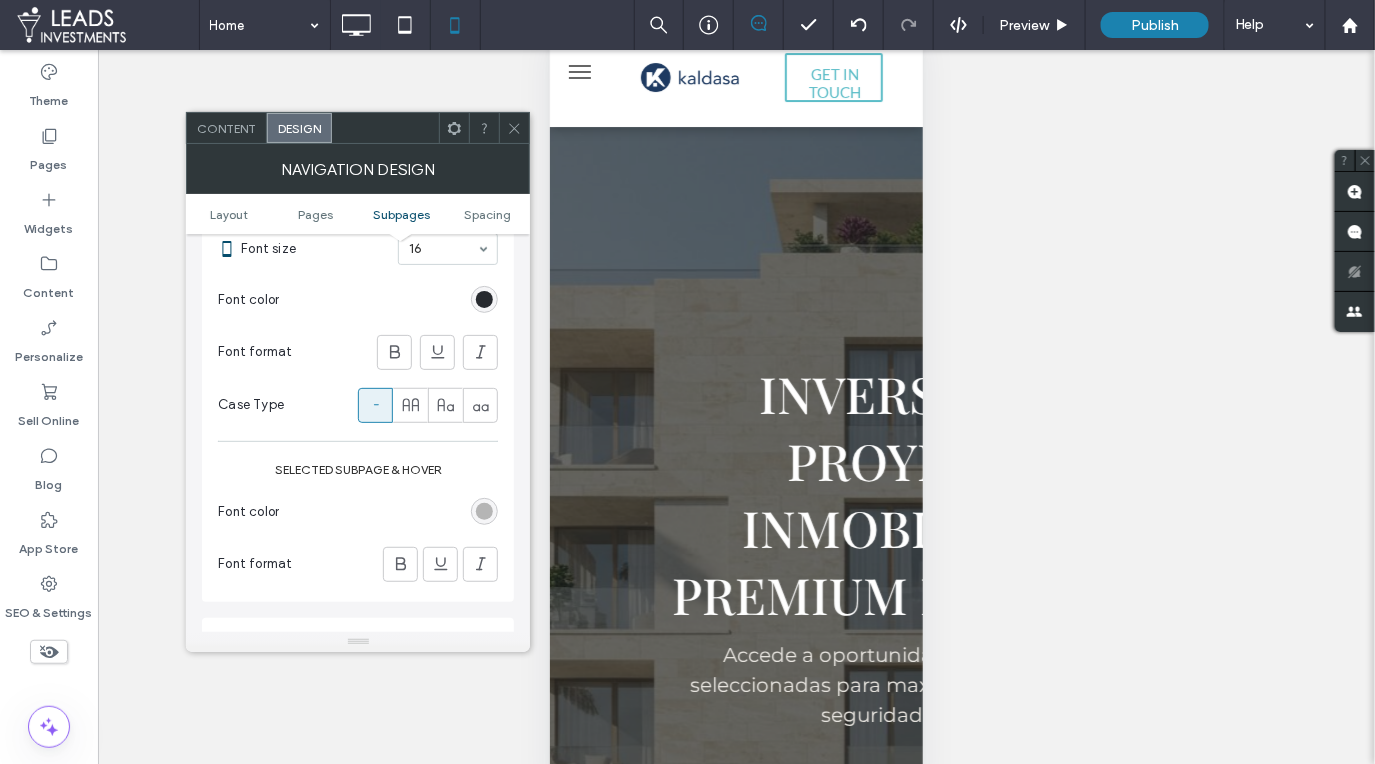 scroll, scrollTop: 1407, scrollLeft: 0, axis: vertical 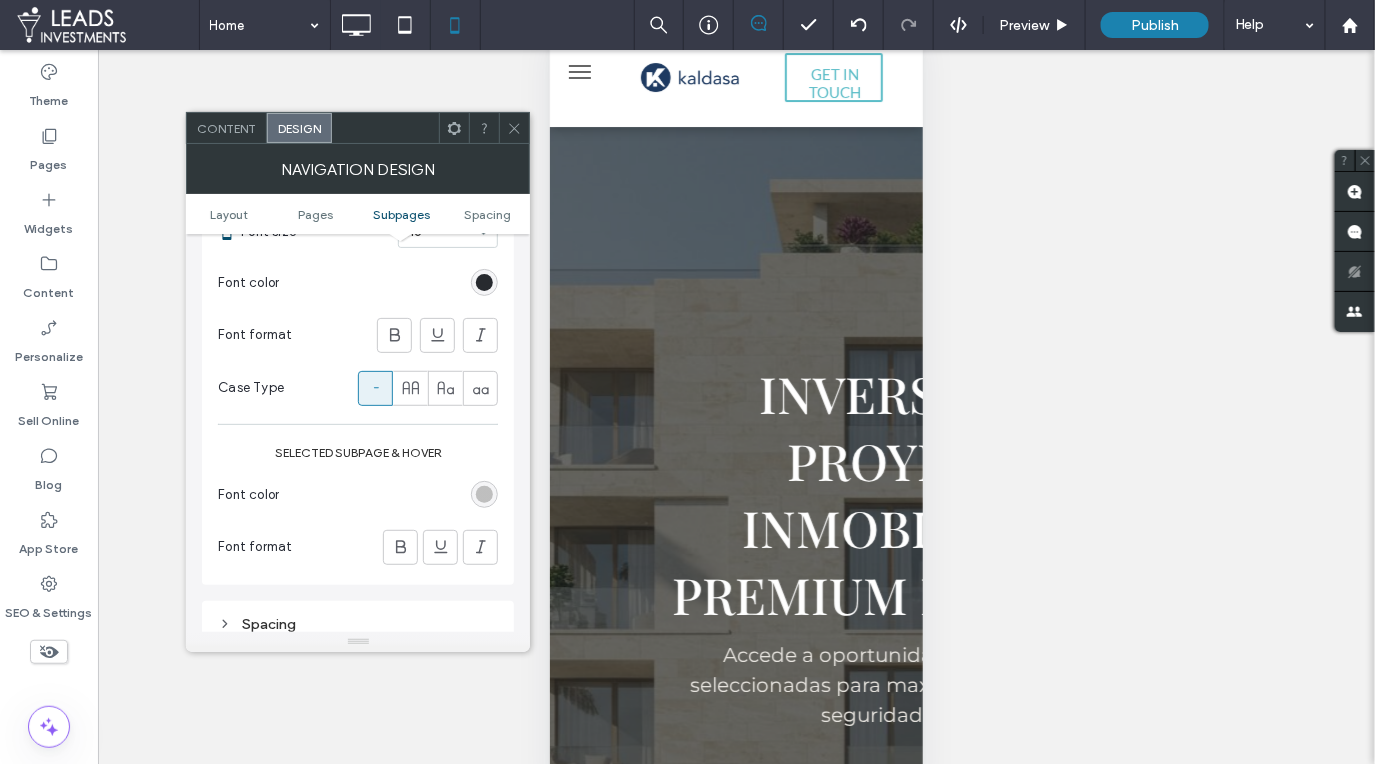 click at bounding box center [484, 494] 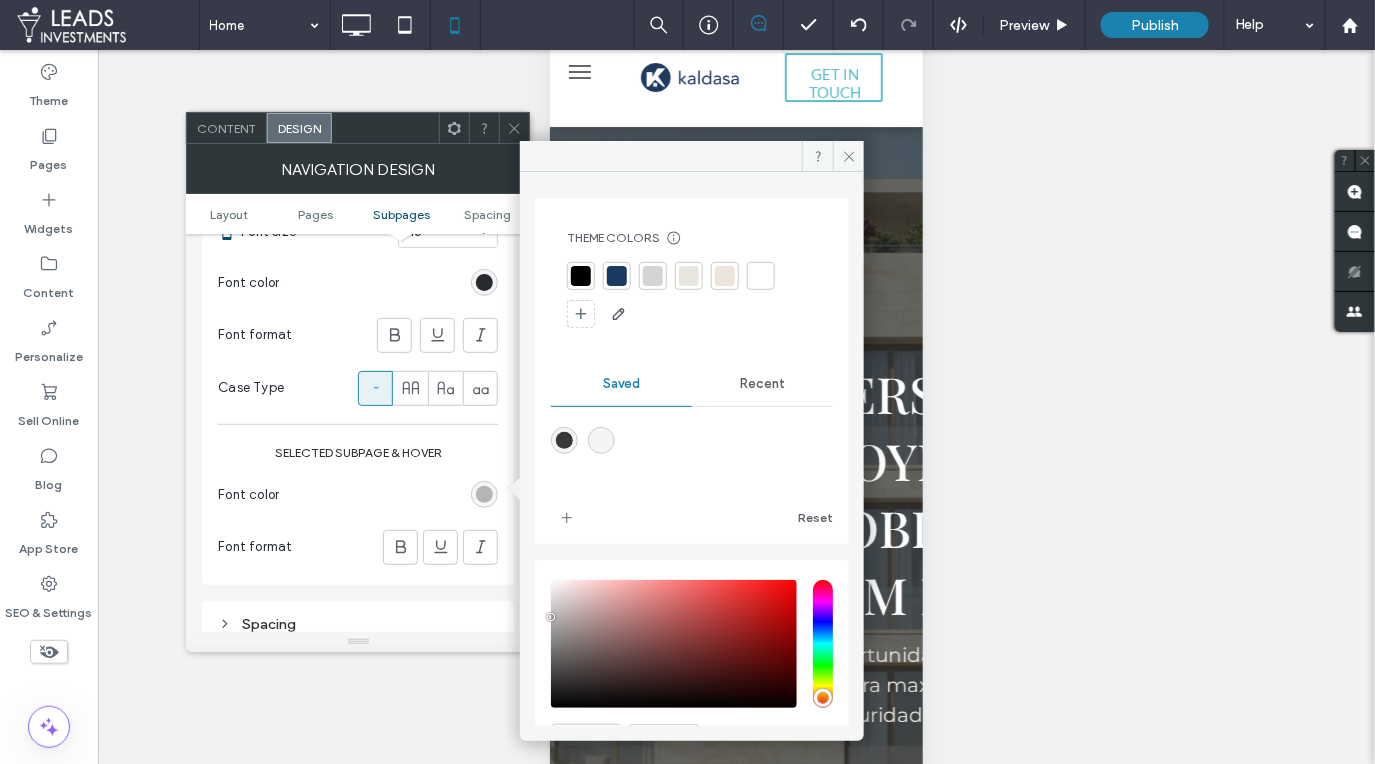 click at bounding box center [564, 440] 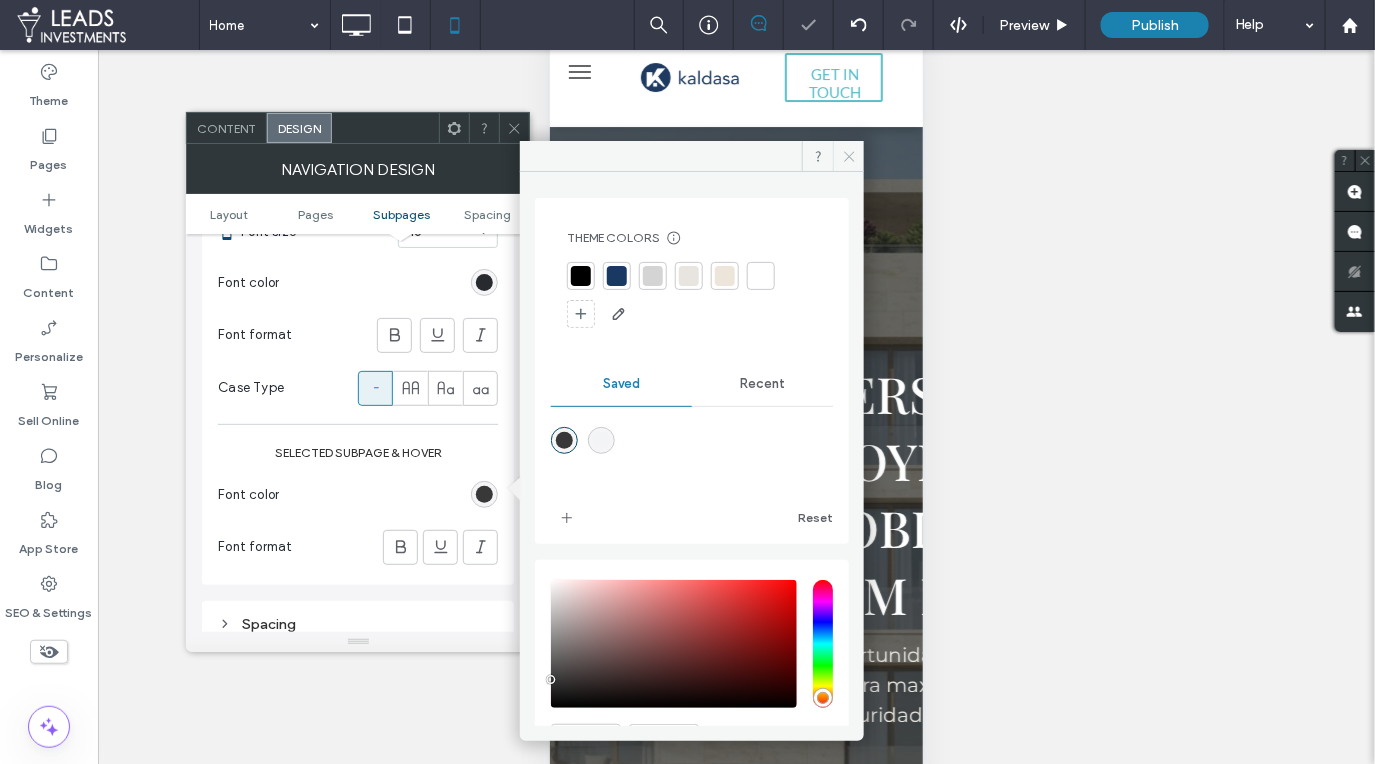 click 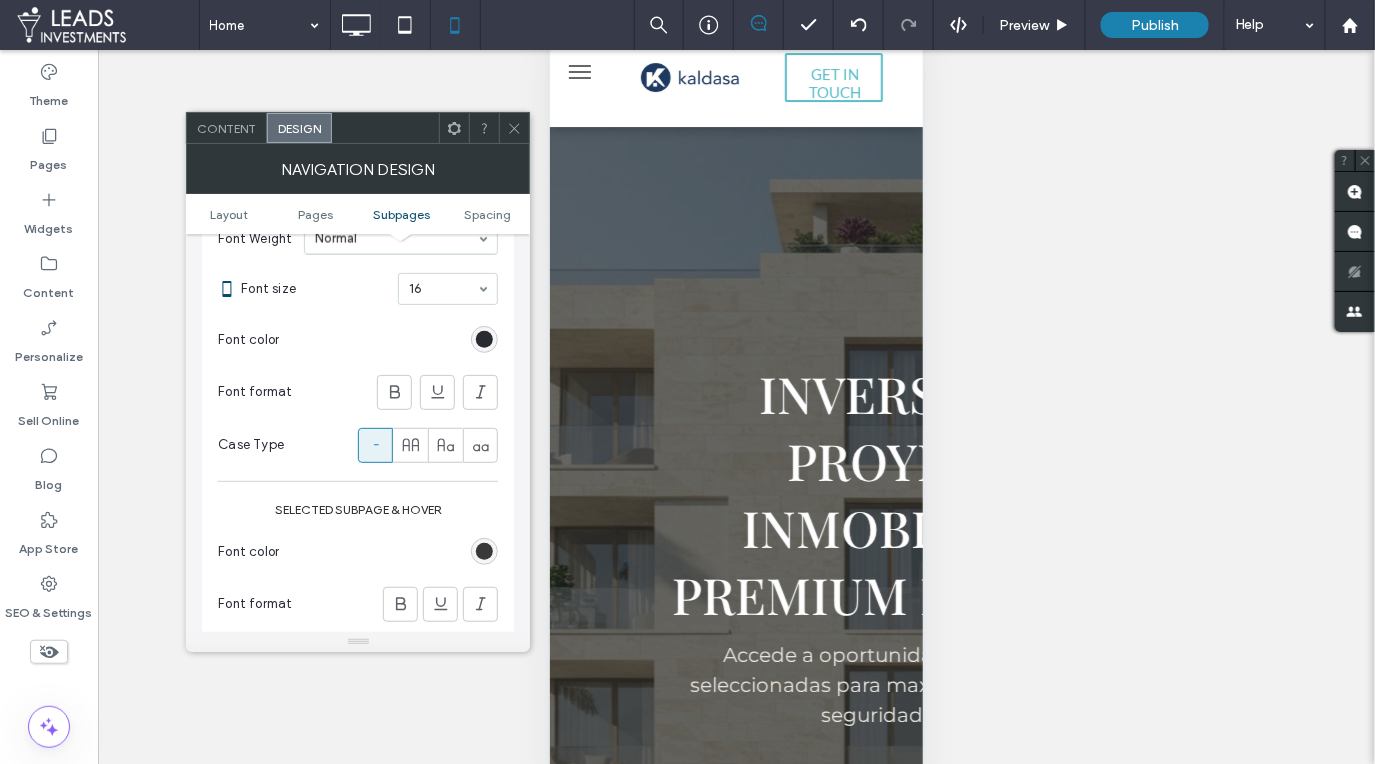 scroll, scrollTop: 798, scrollLeft: 0, axis: vertical 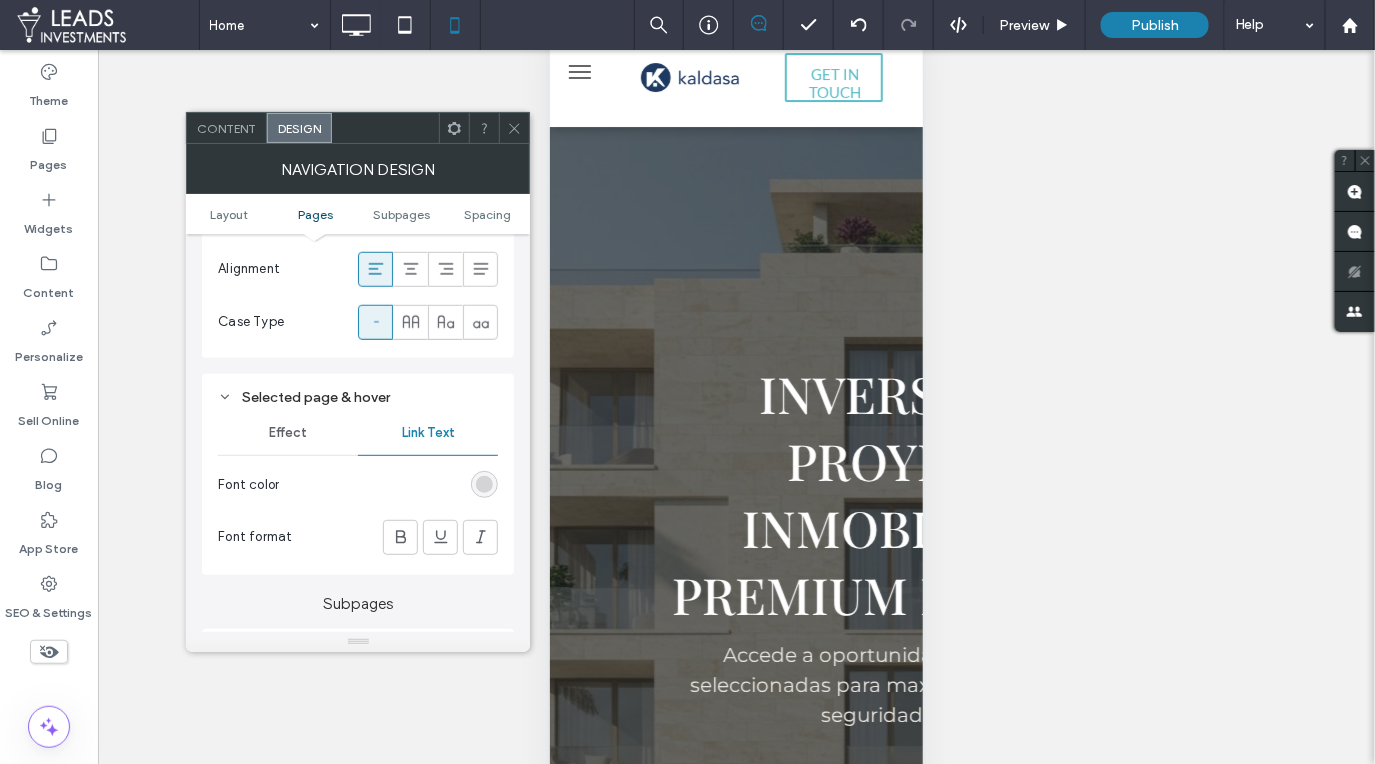 click 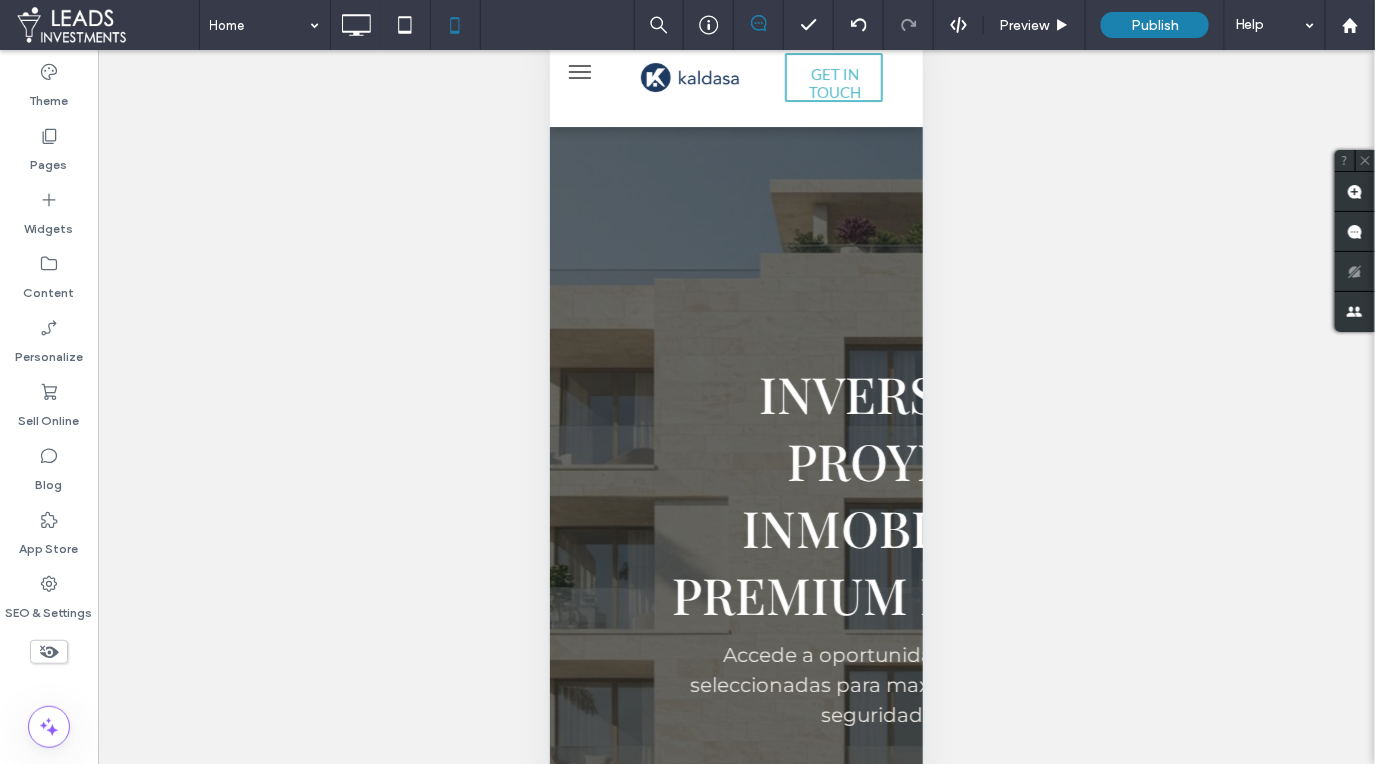 scroll, scrollTop: 0, scrollLeft: 0, axis: both 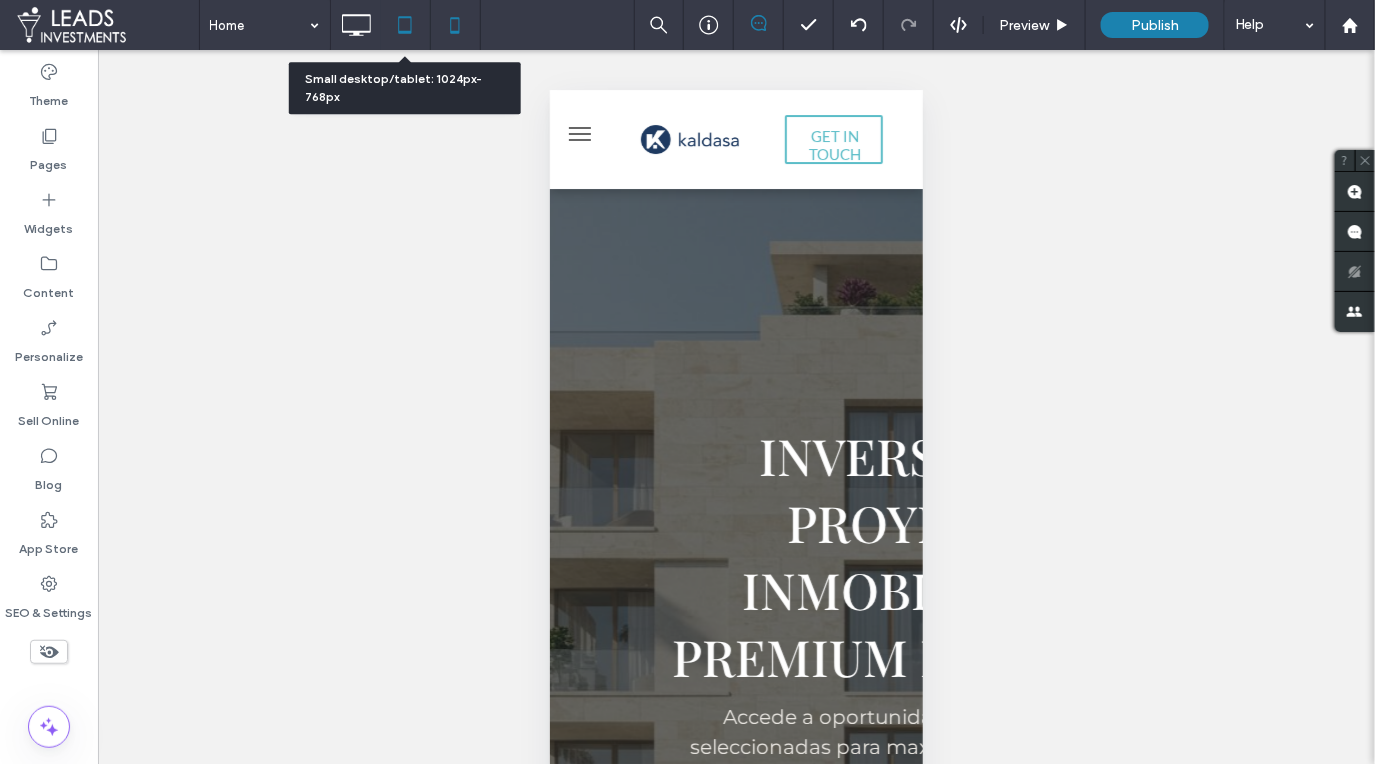 click 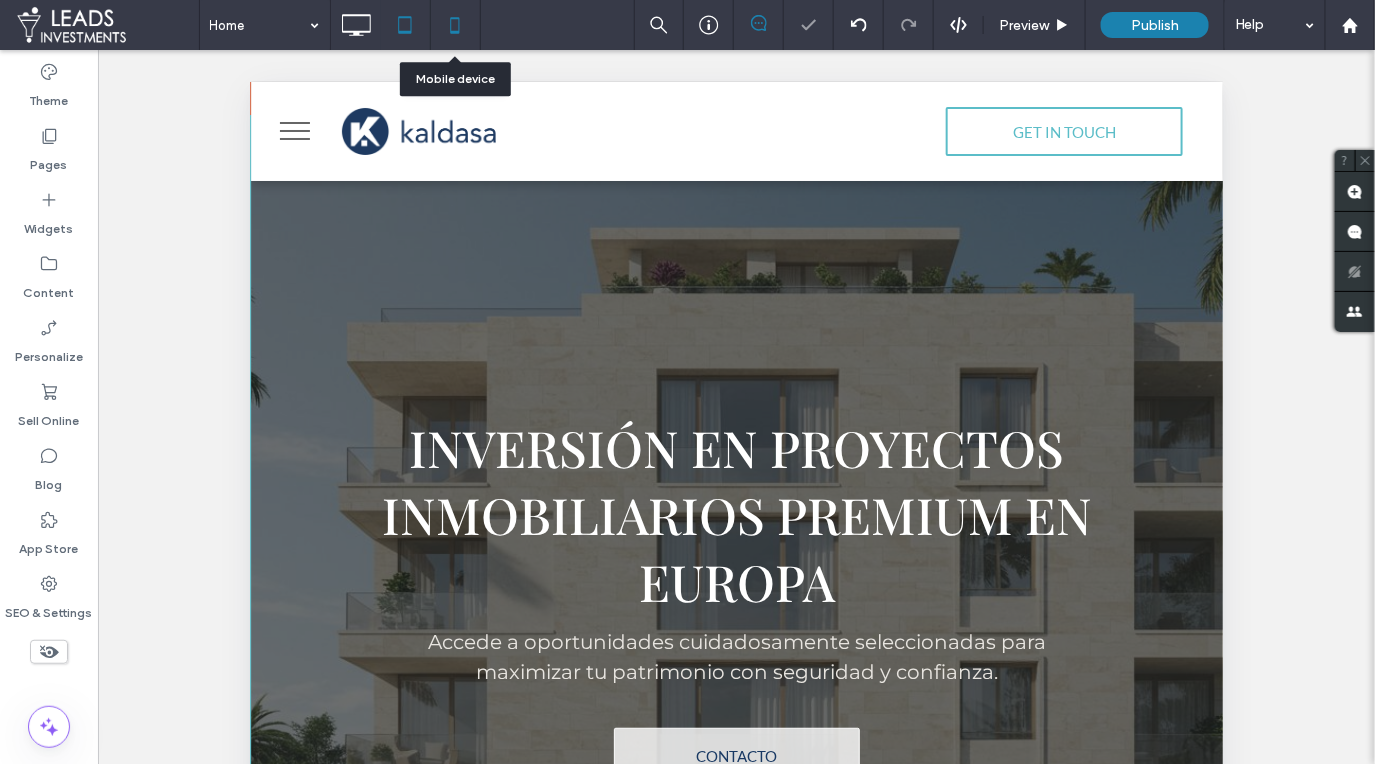 click 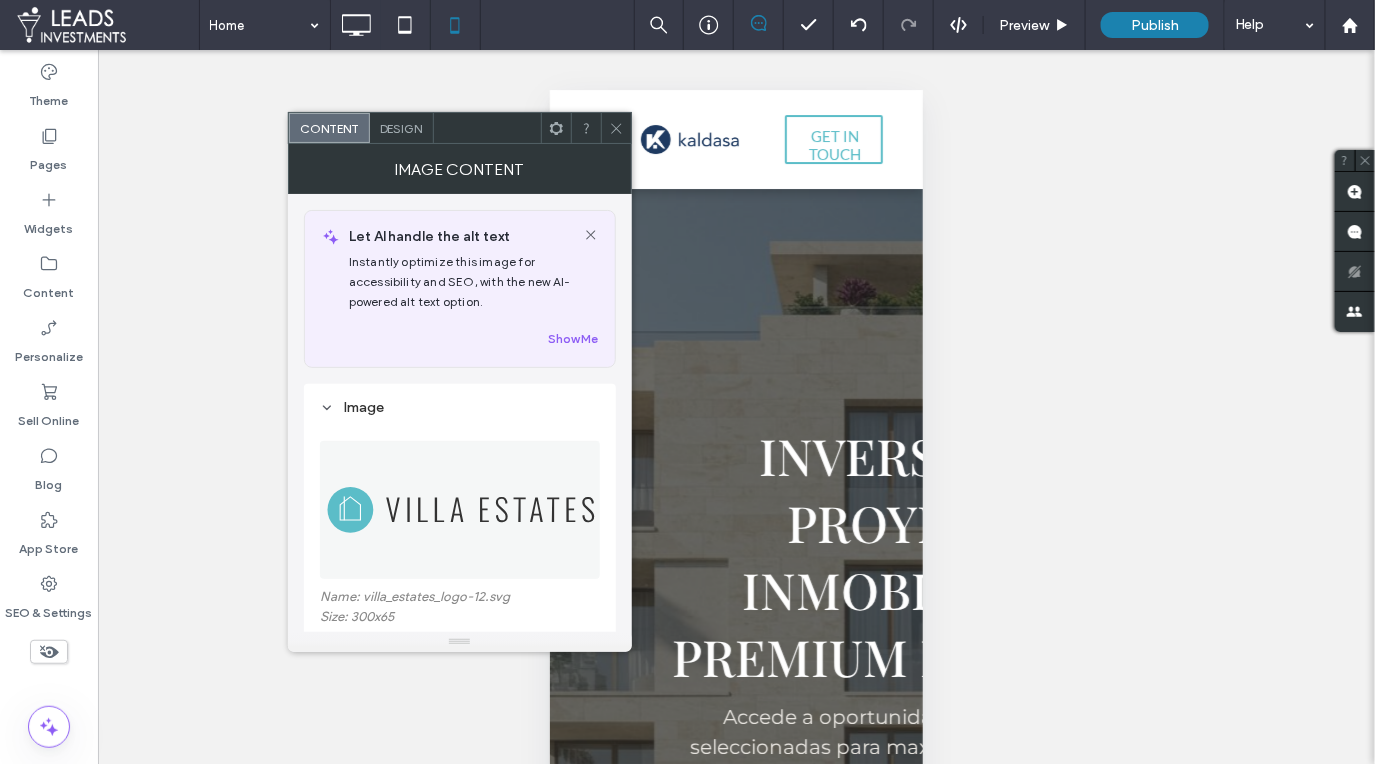 scroll, scrollTop: 231, scrollLeft: 0, axis: vertical 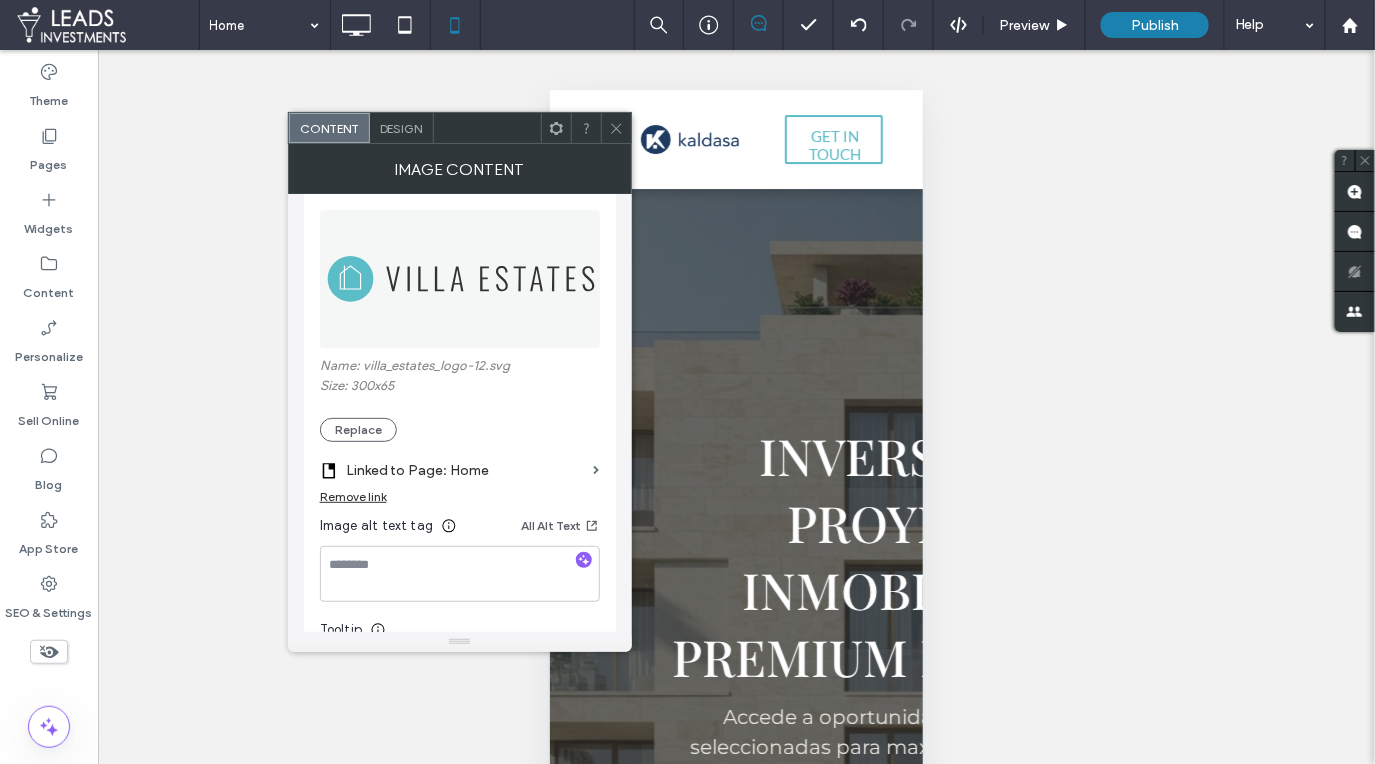 drag, startPoint x: 364, startPoint y: 427, endPoint x: 602, endPoint y: 431, distance: 238.03362 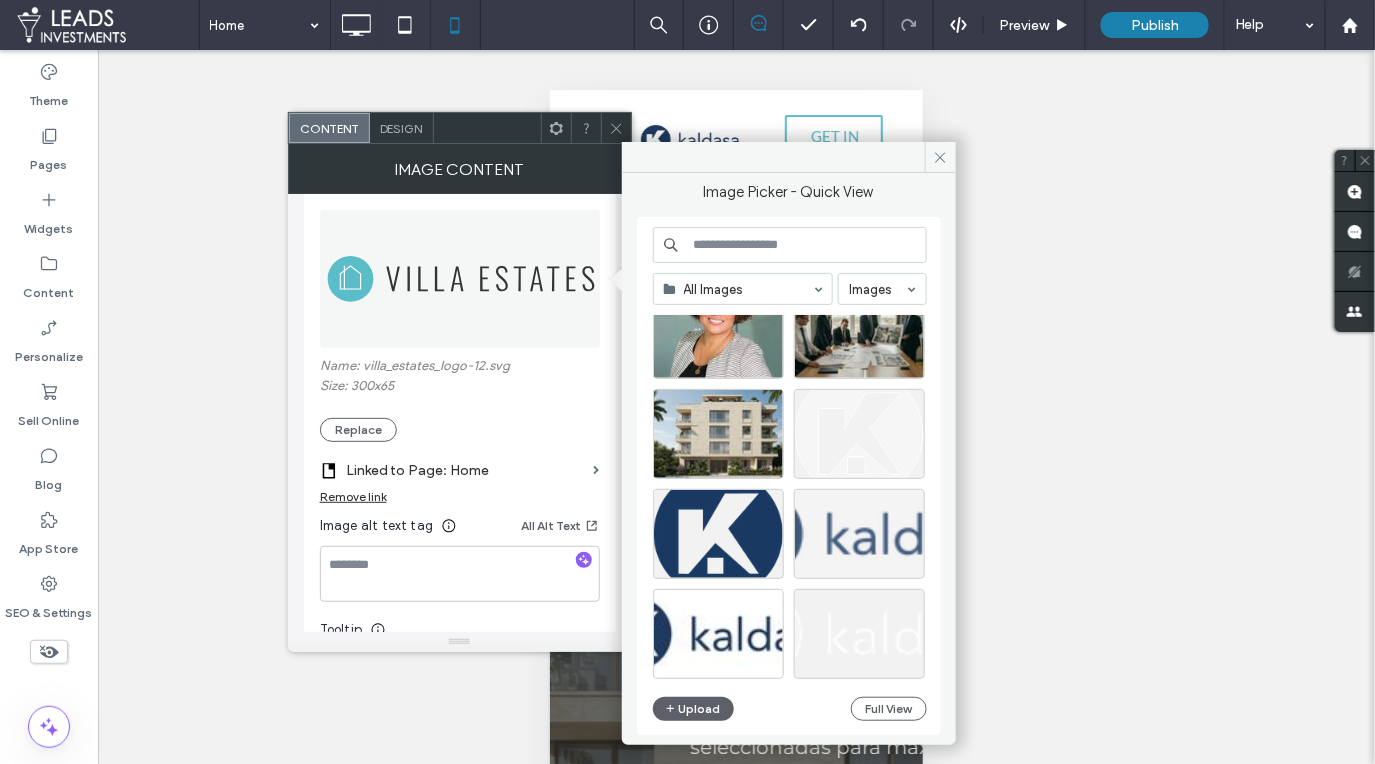 scroll, scrollTop: 187, scrollLeft: 0, axis: vertical 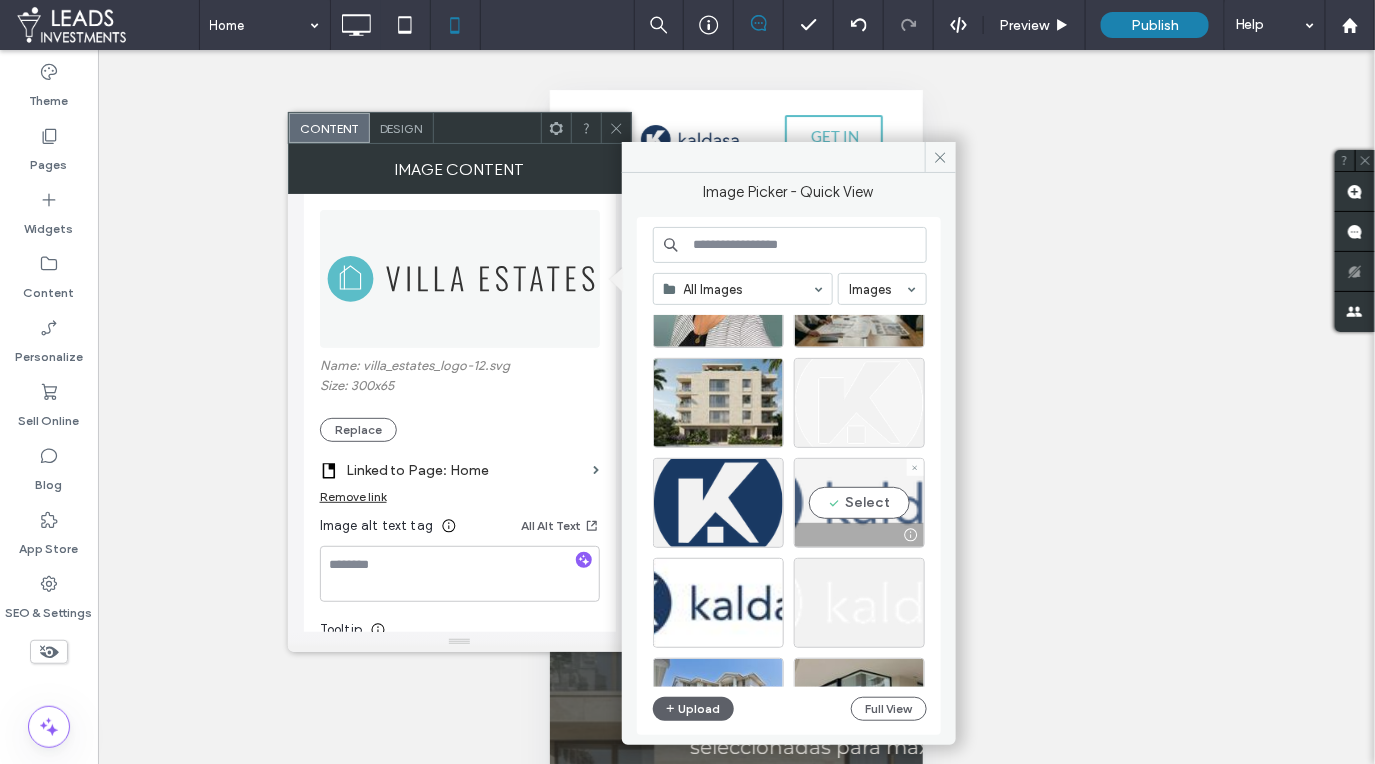 click on "Select" at bounding box center (859, 503) 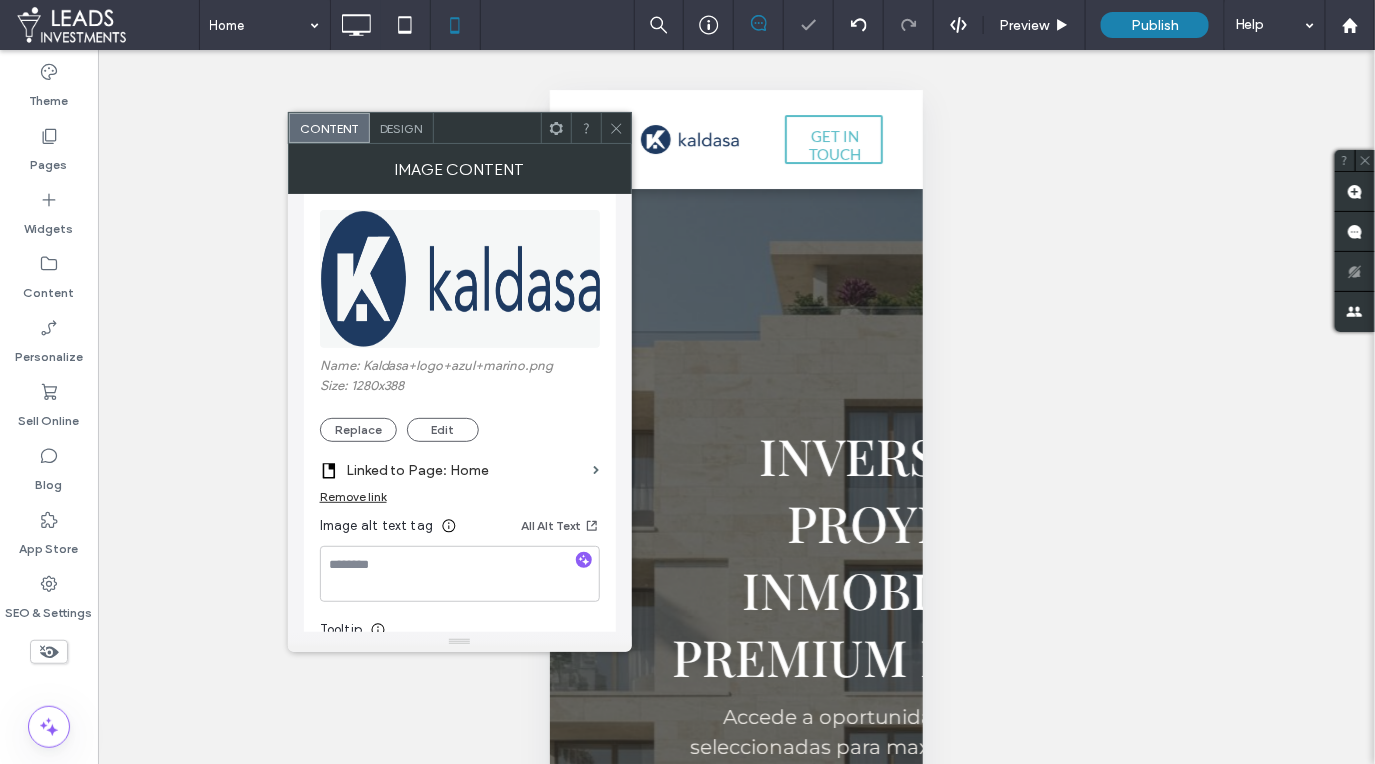 click 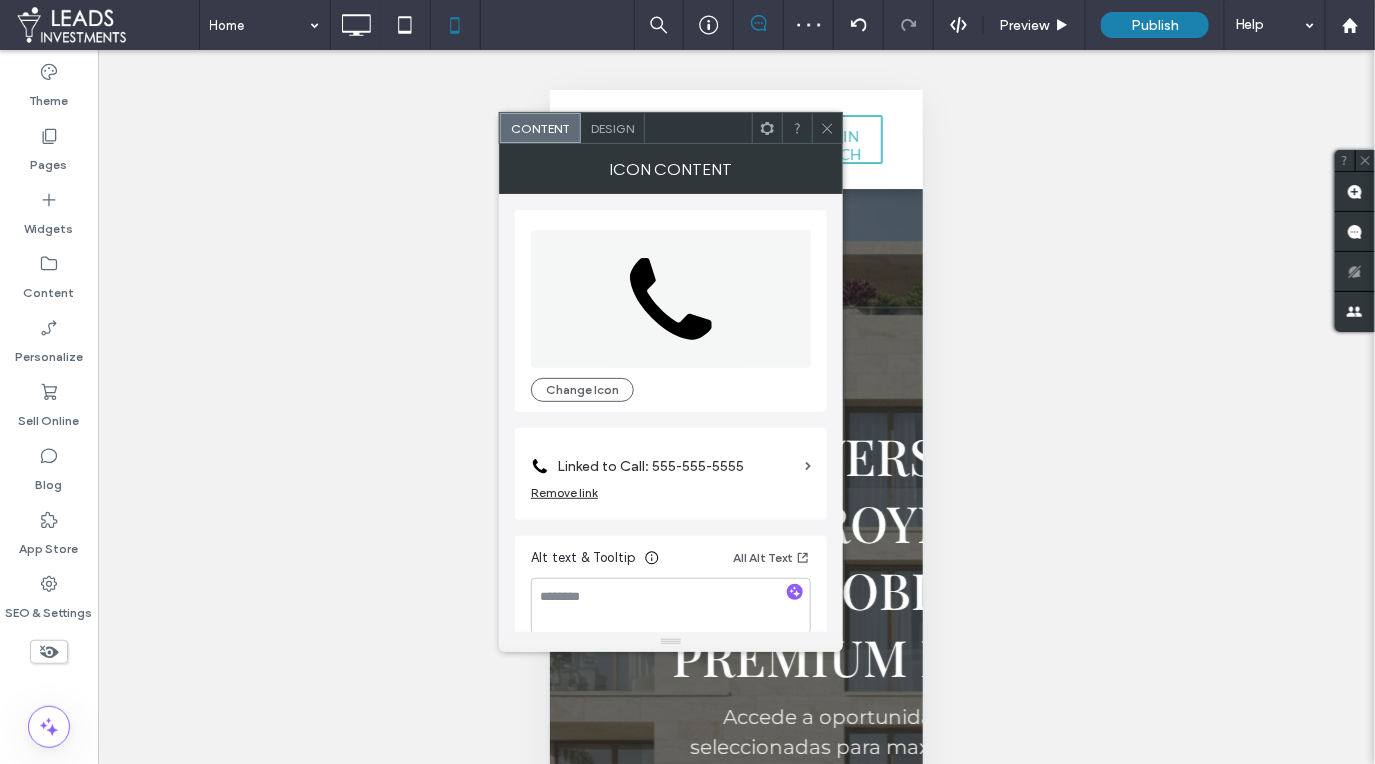 click on "Design" at bounding box center (612, 128) 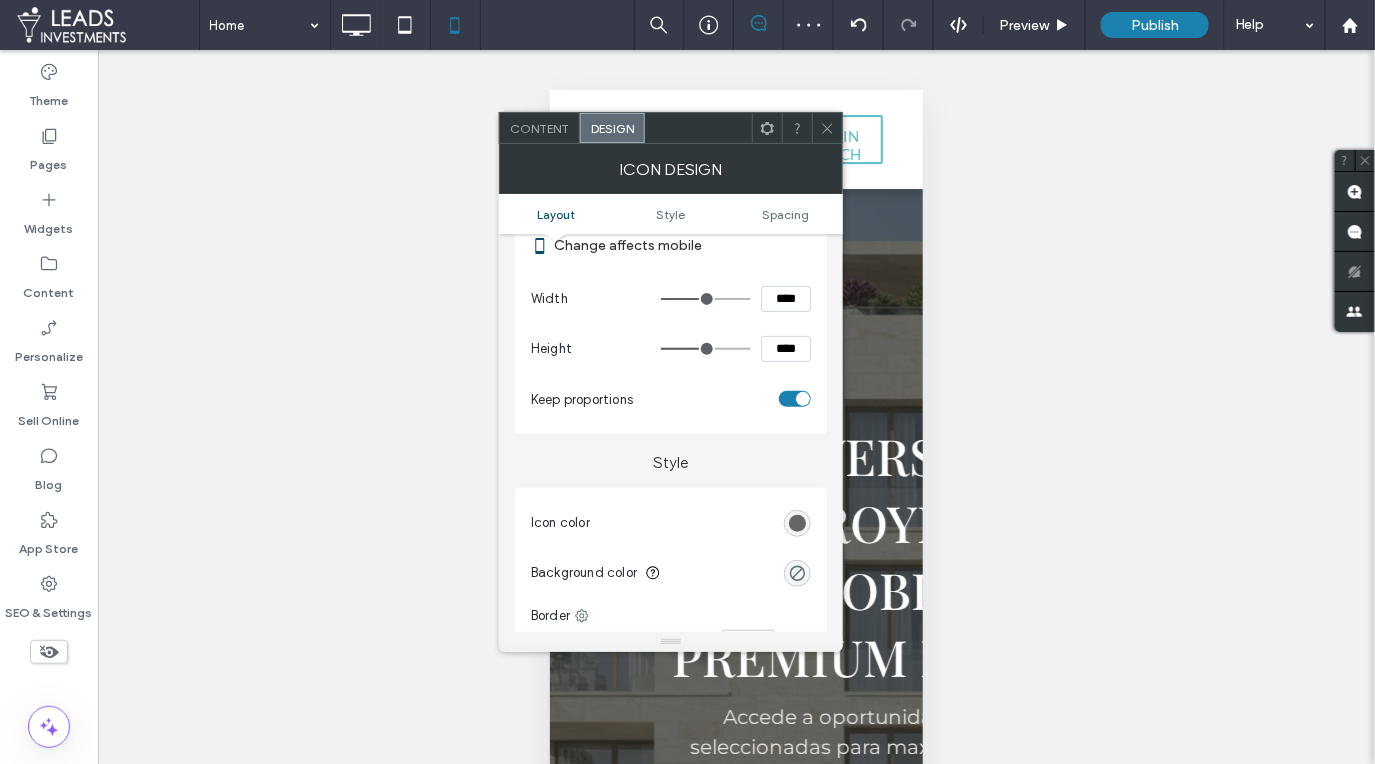 scroll, scrollTop: 218, scrollLeft: 0, axis: vertical 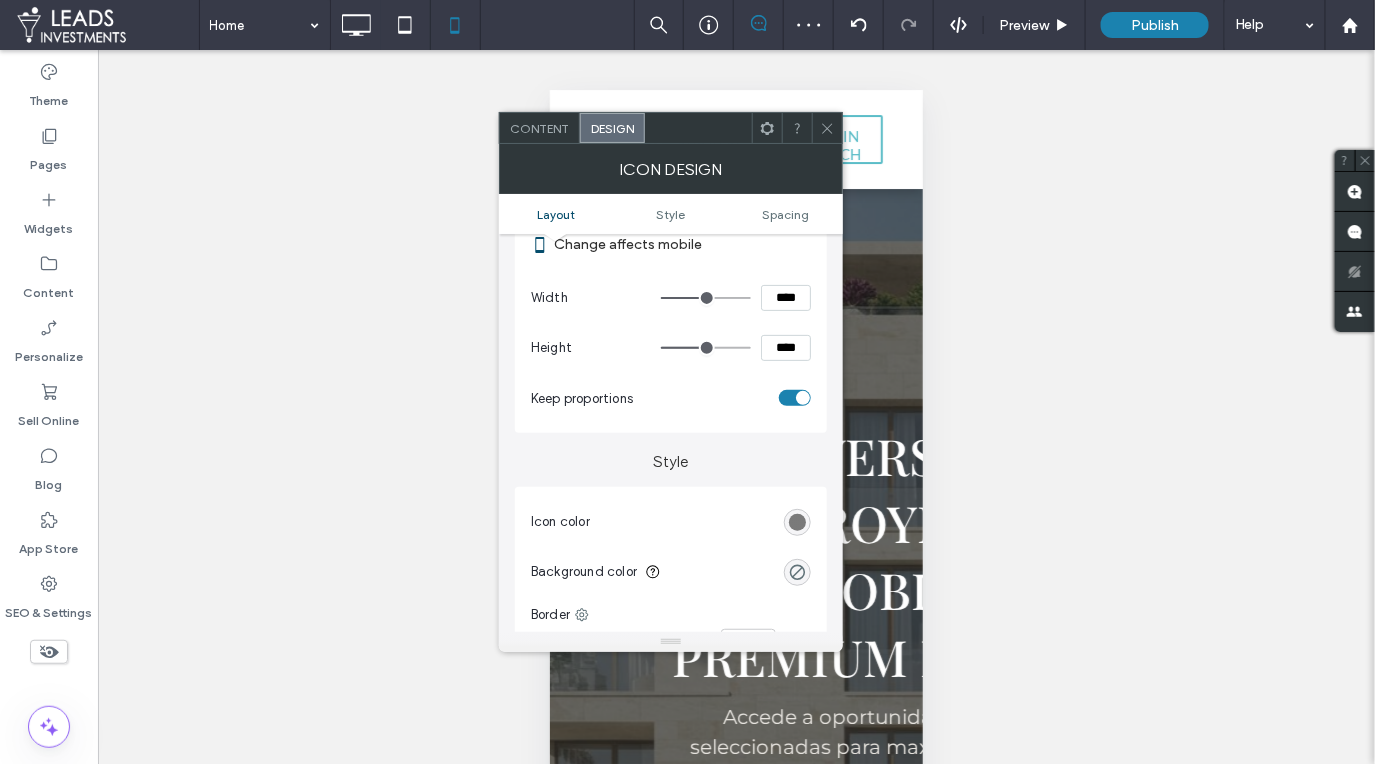 click at bounding box center (797, 522) 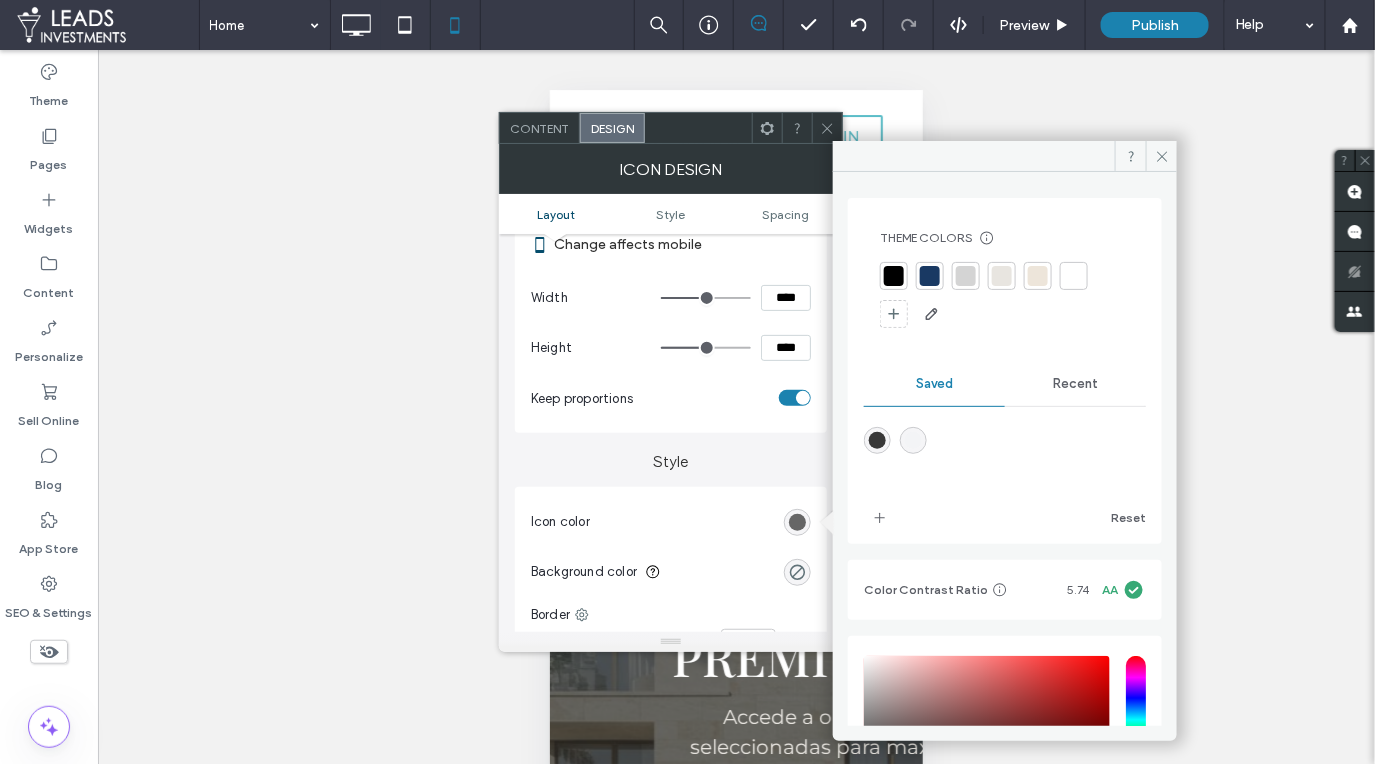 click at bounding box center [930, 276] 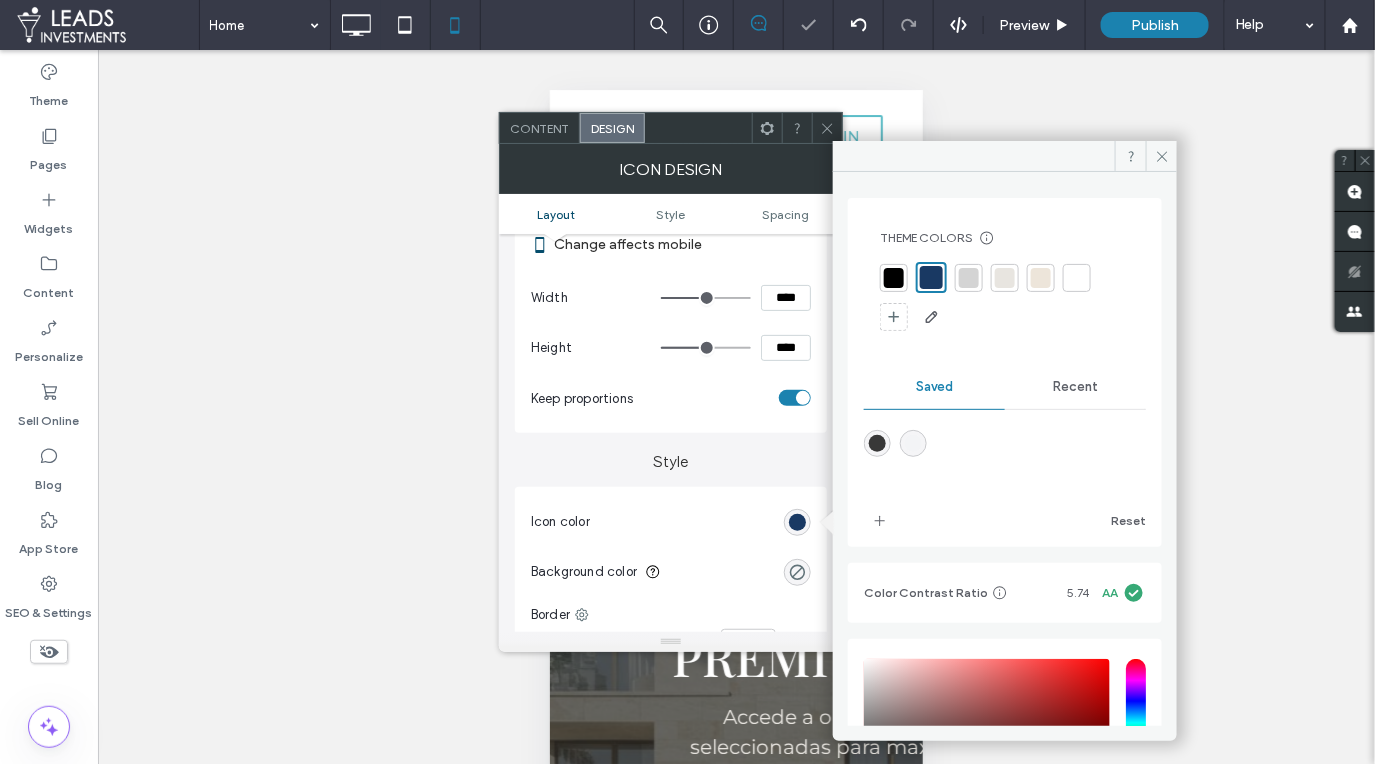 click 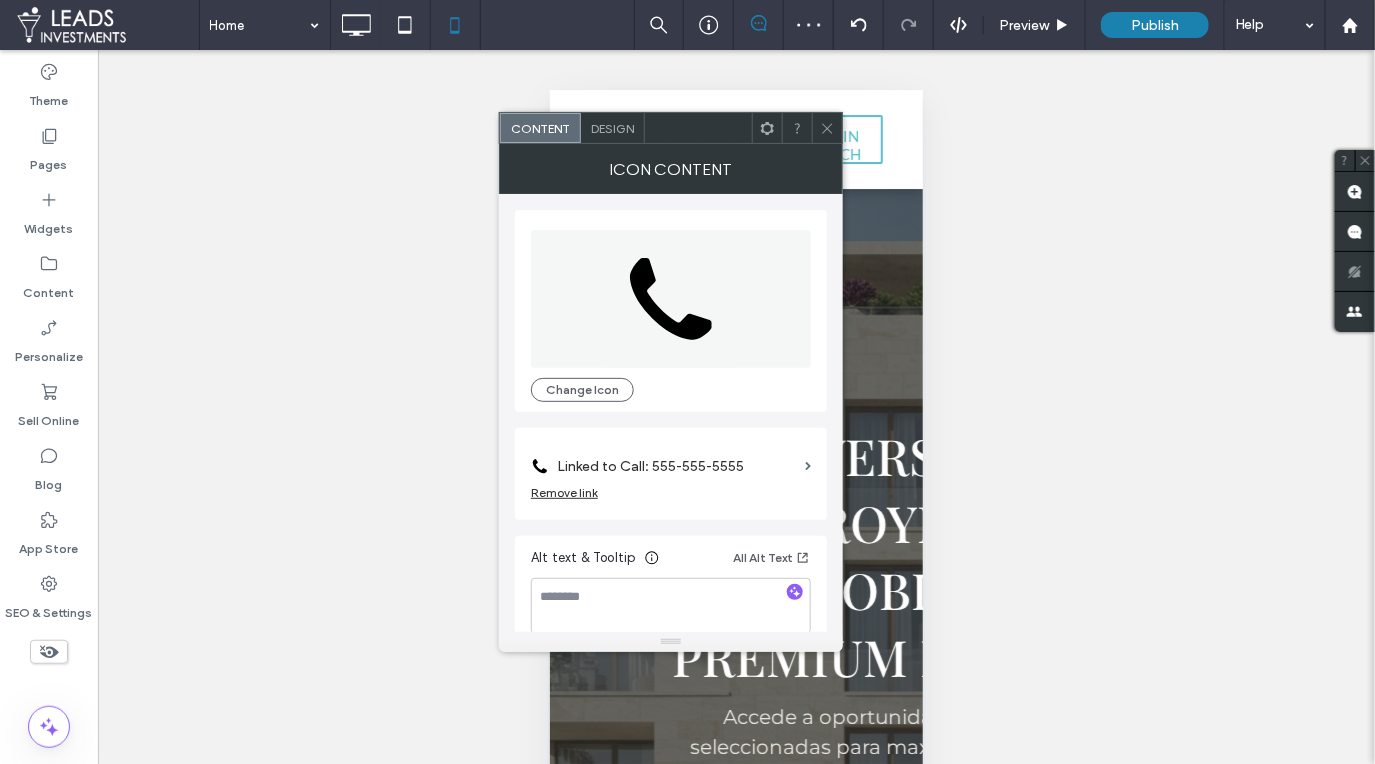 click on "Design" at bounding box center (612, 128) 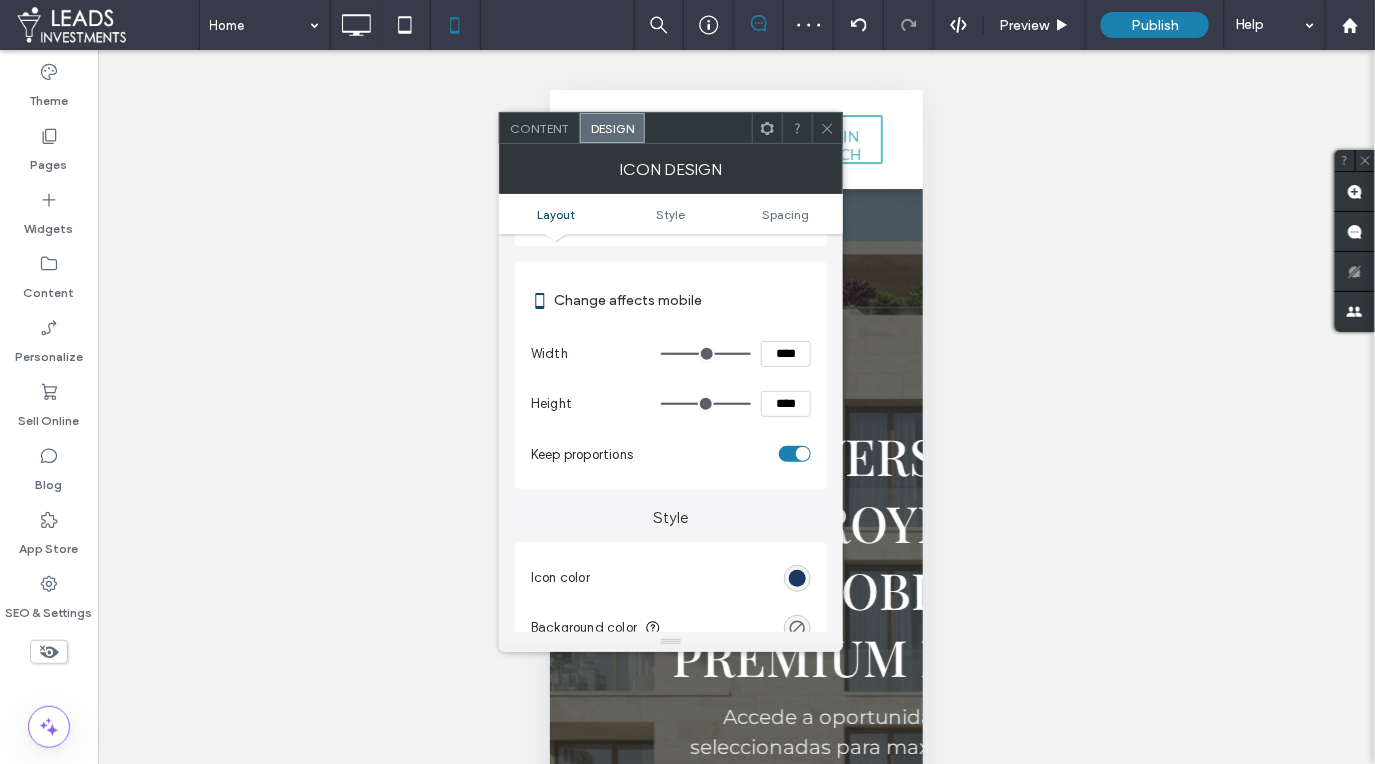 scroll, scrollTop: 188, scrollLeft: 0, axis: vertical 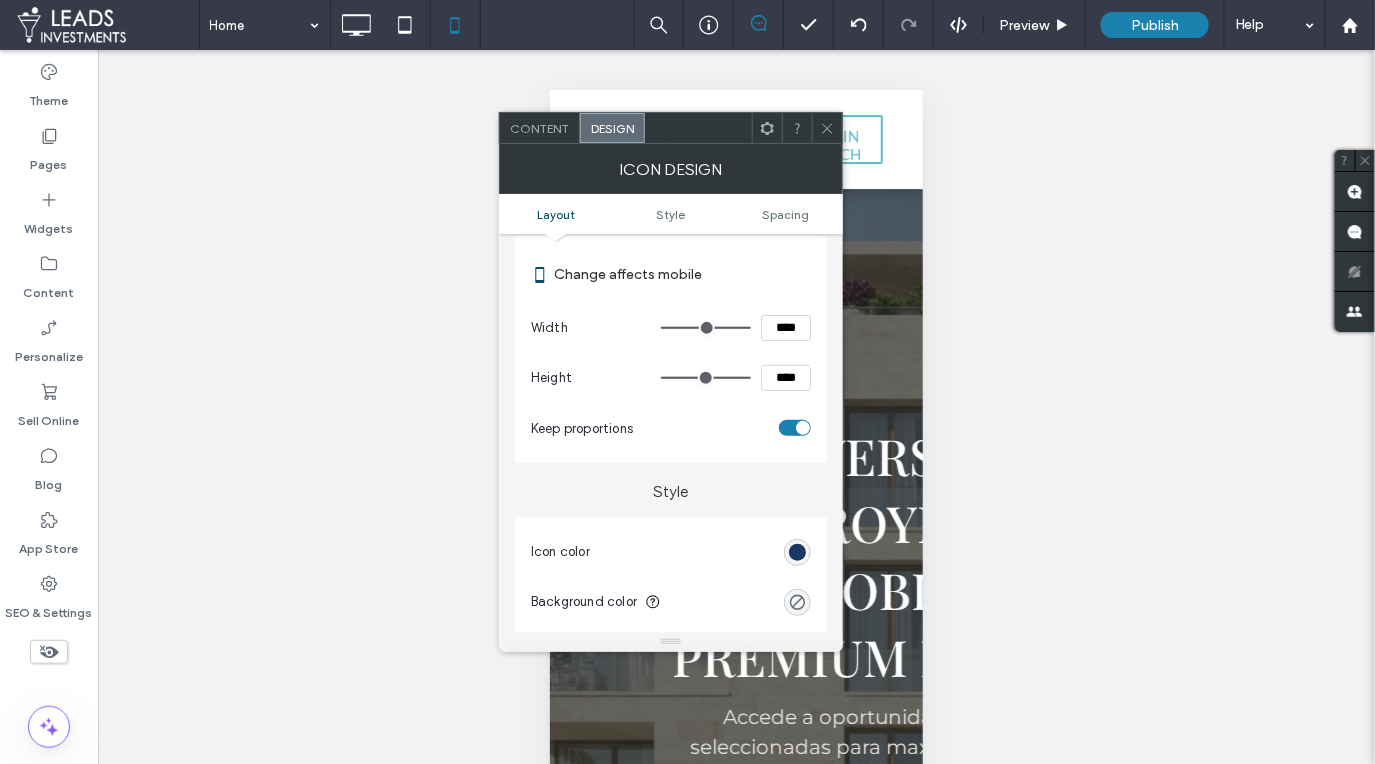 drag, startPoint x: 743, startPoint y: 322, endPoint x: 757, endPoint y: 325, distance: 14.3178215 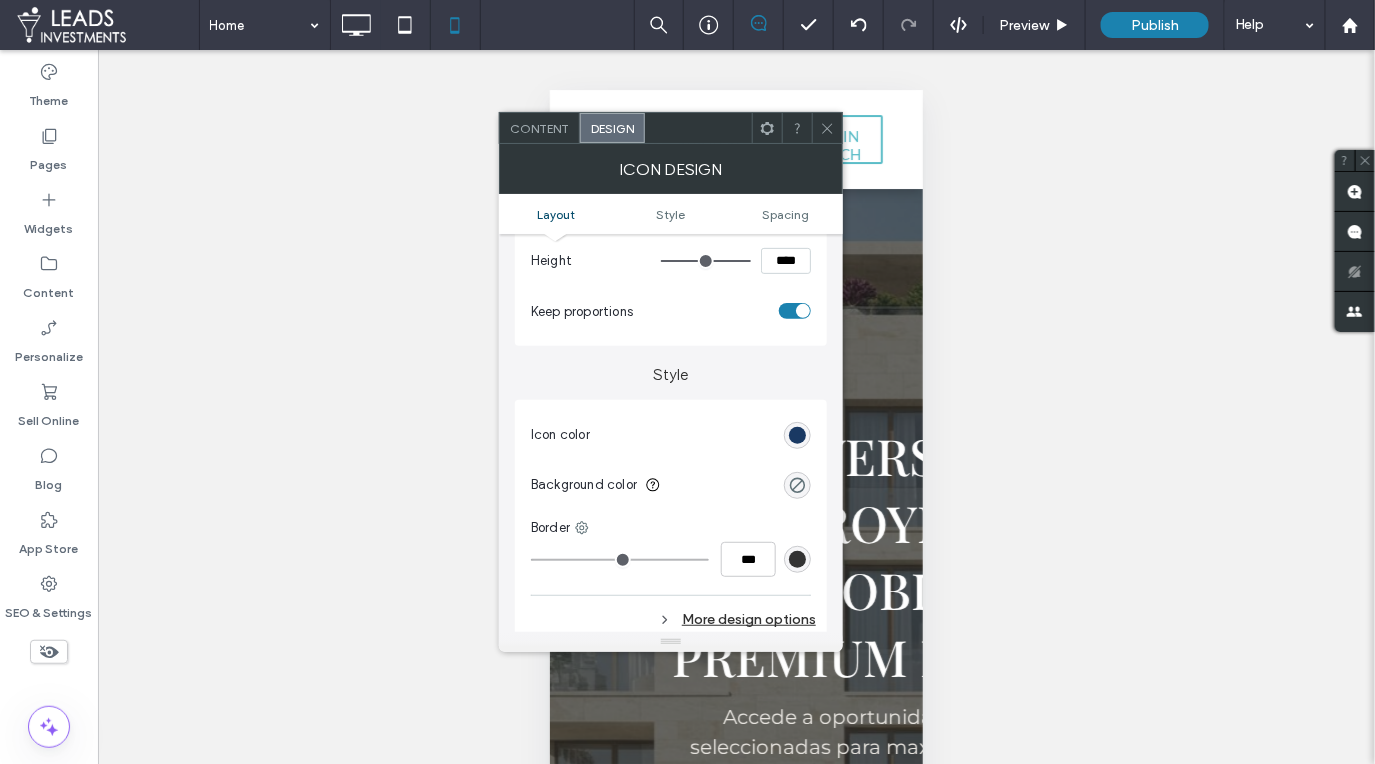 scroll, scrollTop: 312, scrollLeft: 0, axis: vertical 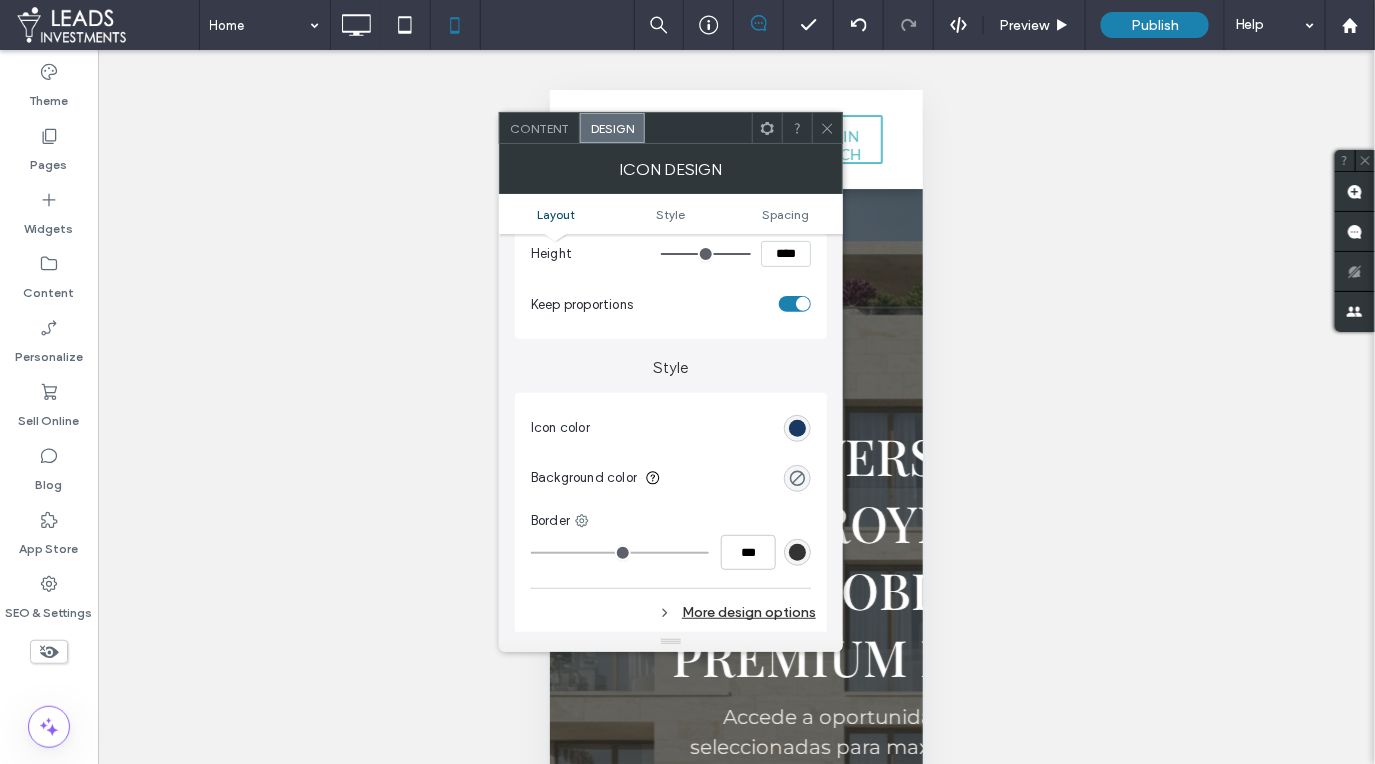 click on "Content" at bounding box center (539, 128) 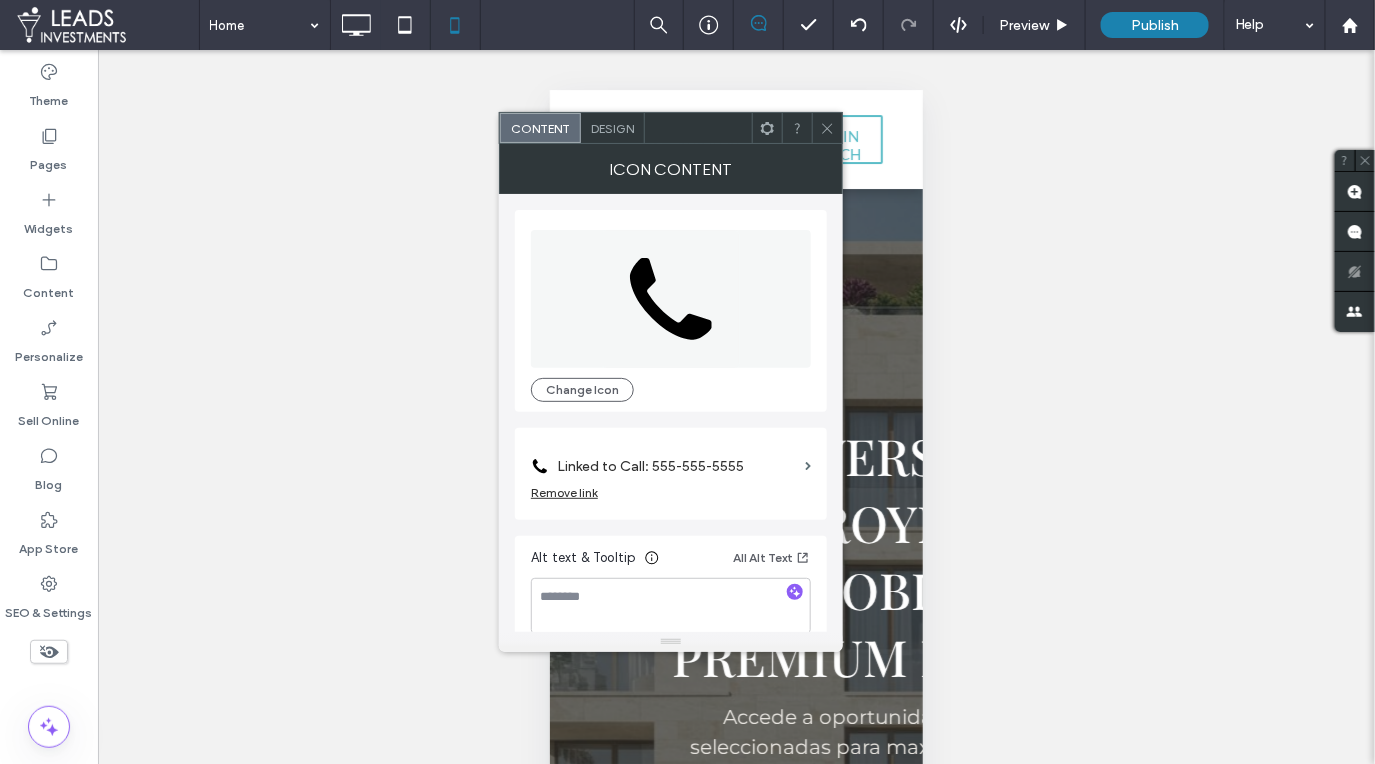 click on "Linked to Call: 555-555-5555" at bounding box center (677, 466) 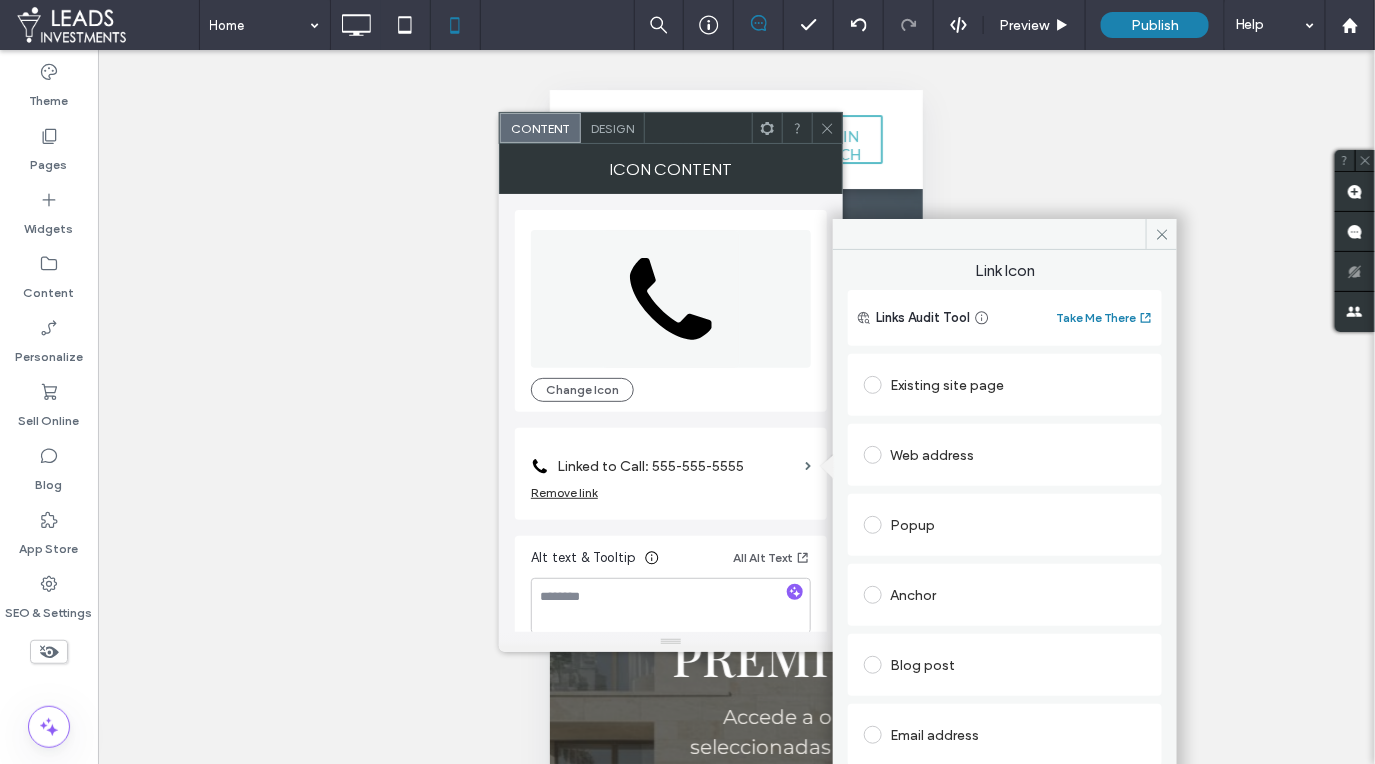 scroll, scrollTop: 225, scrollLeft: 0, axis: vertical 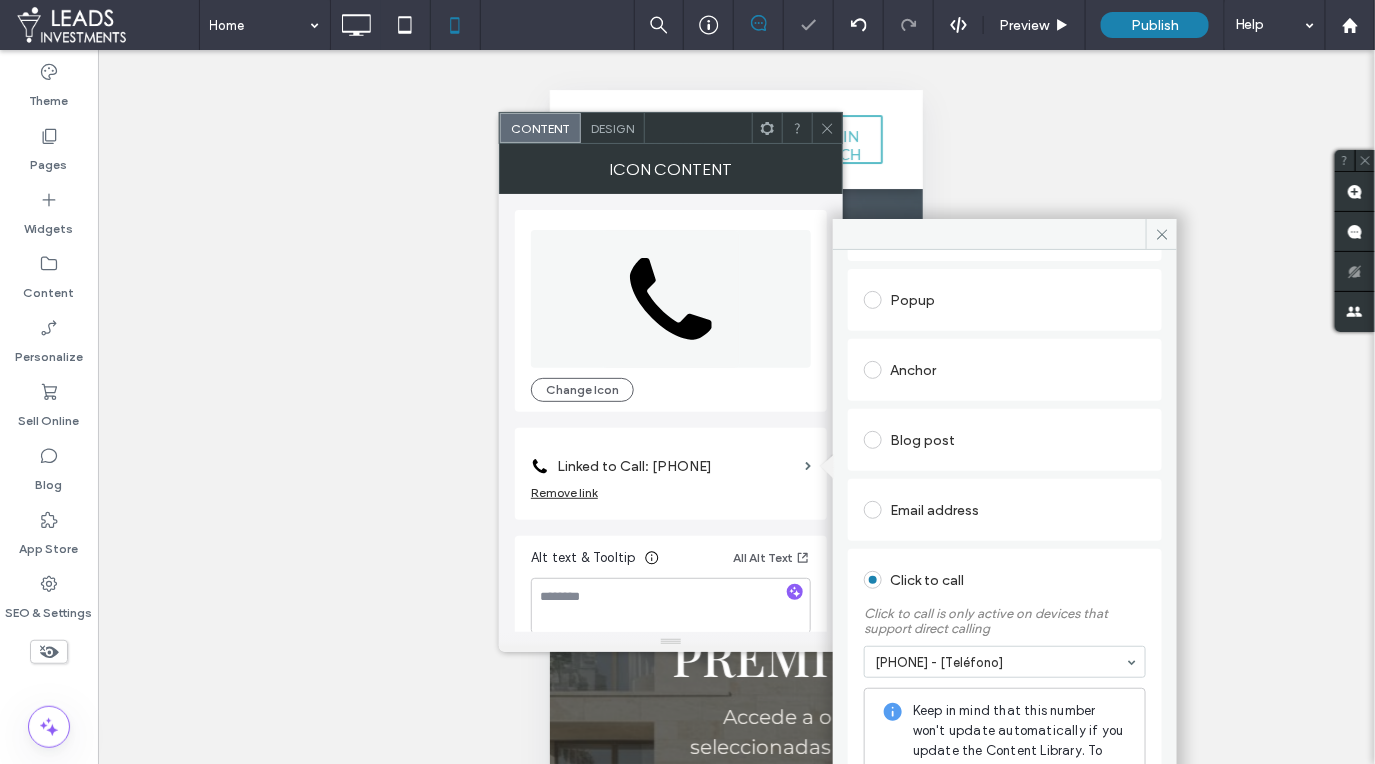 click 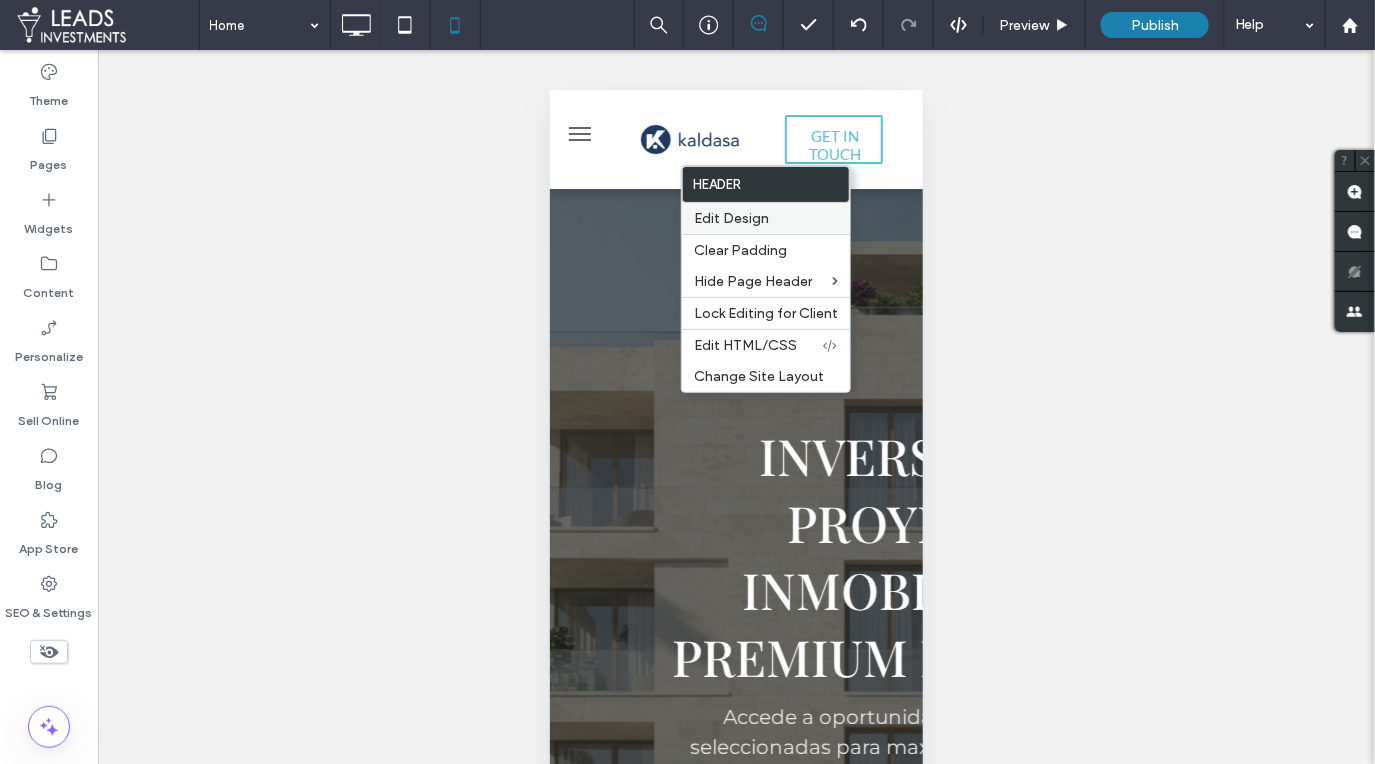 click on "Edit Design" at bounding box center (731, 218) 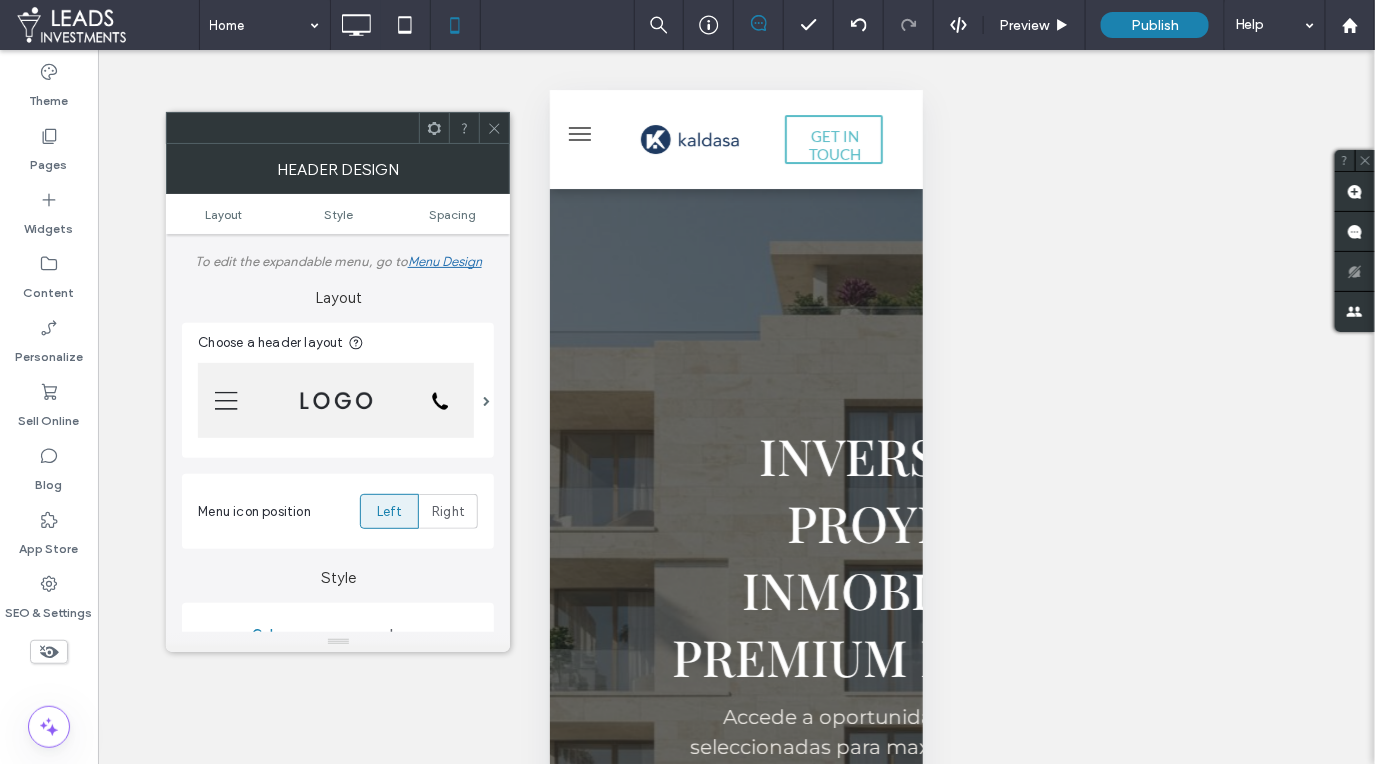click at bounding box center (494, 128) 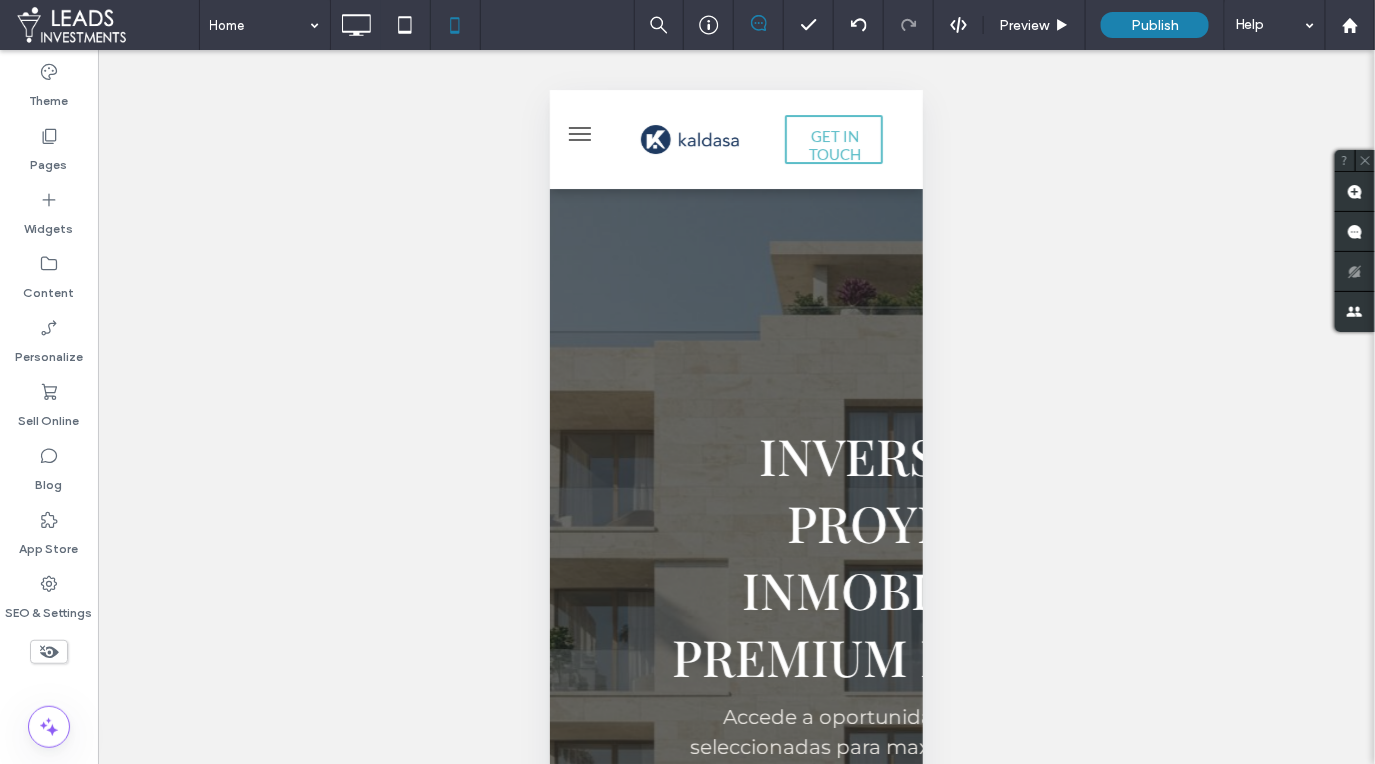 type on "**********" 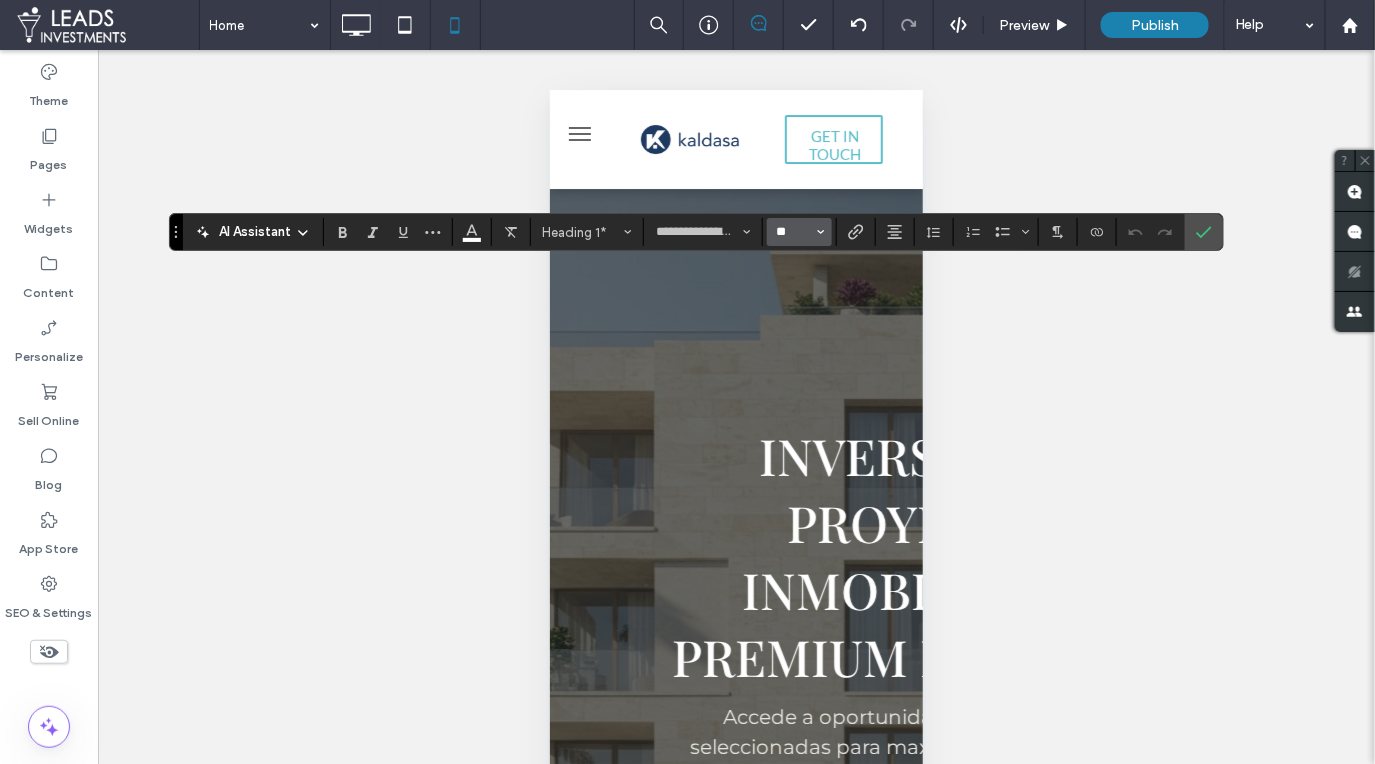 click on "**" at bounding box center [793, 232] 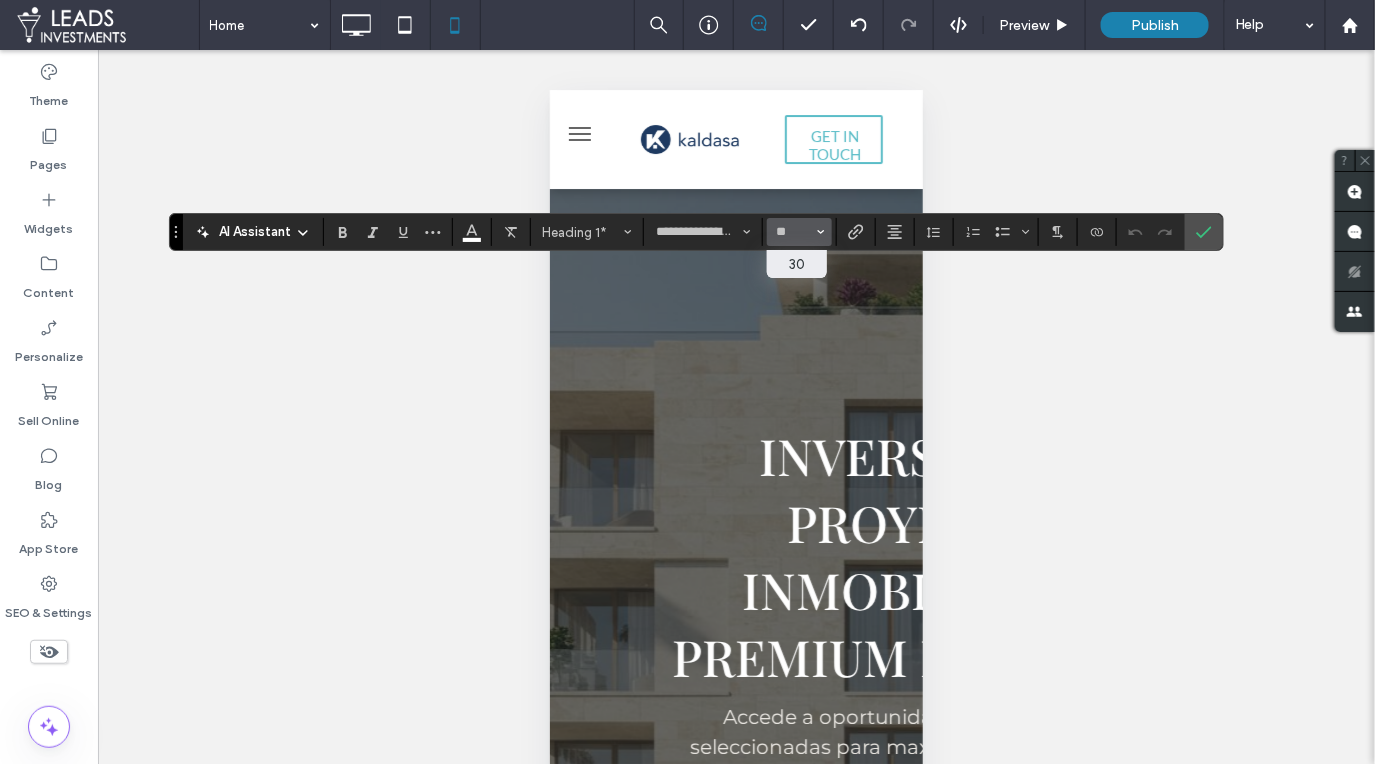 type on "**" 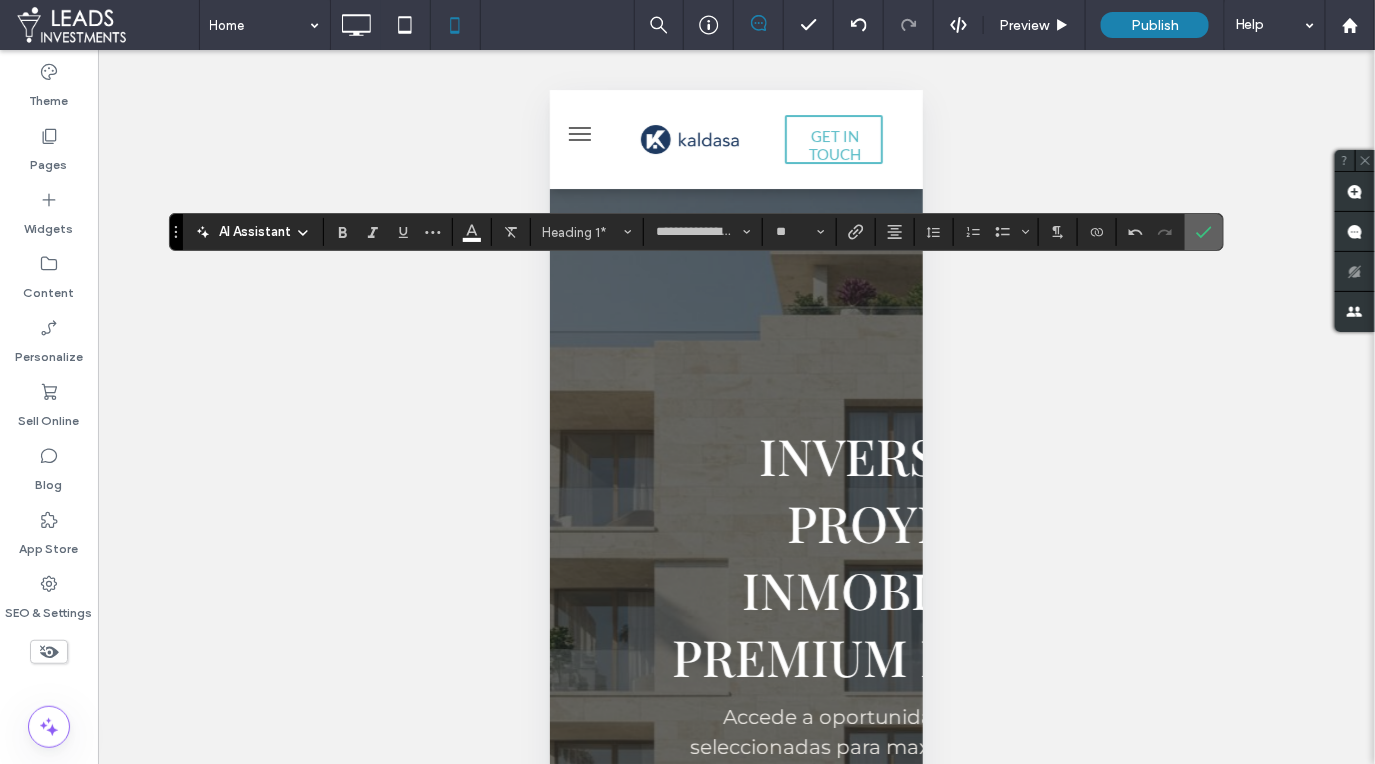 click 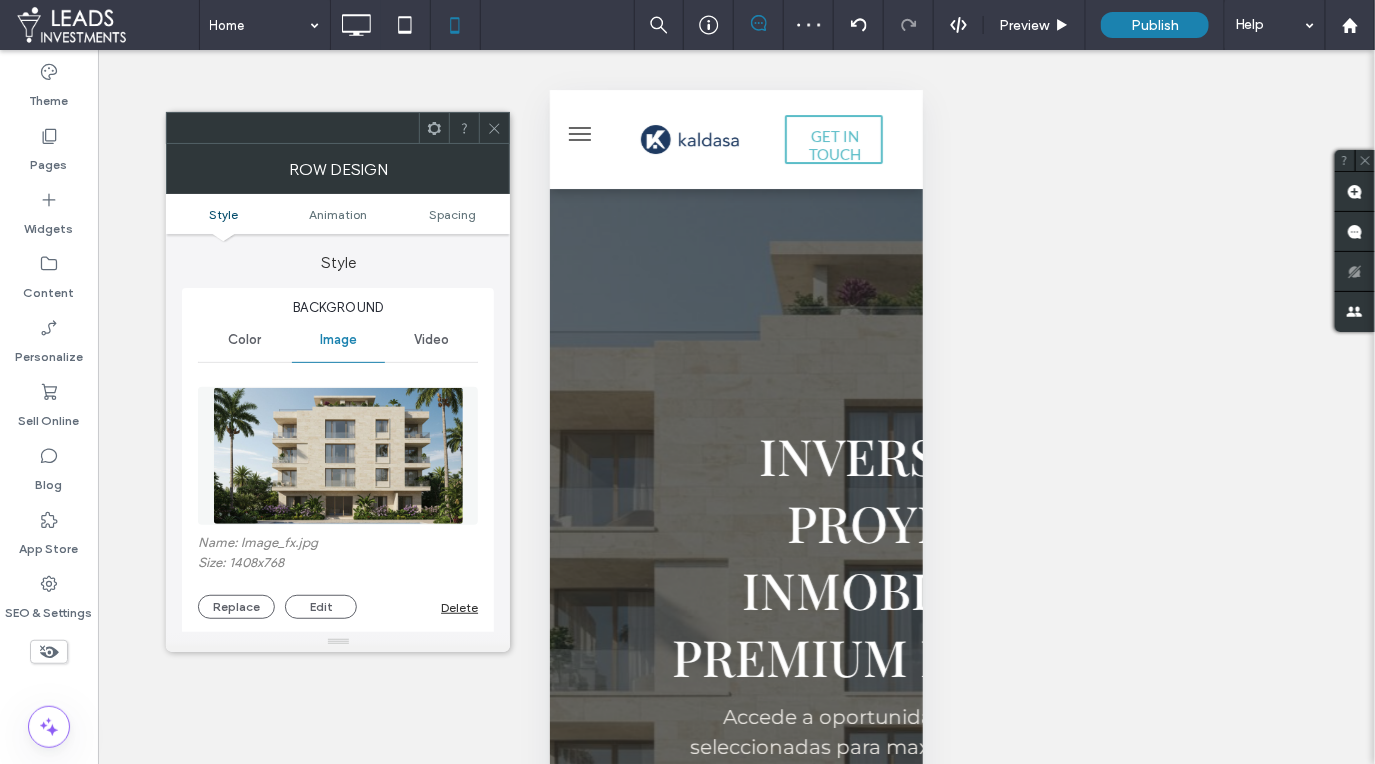 click on "Style Animation Spacing" at bounding box center (338, 214) 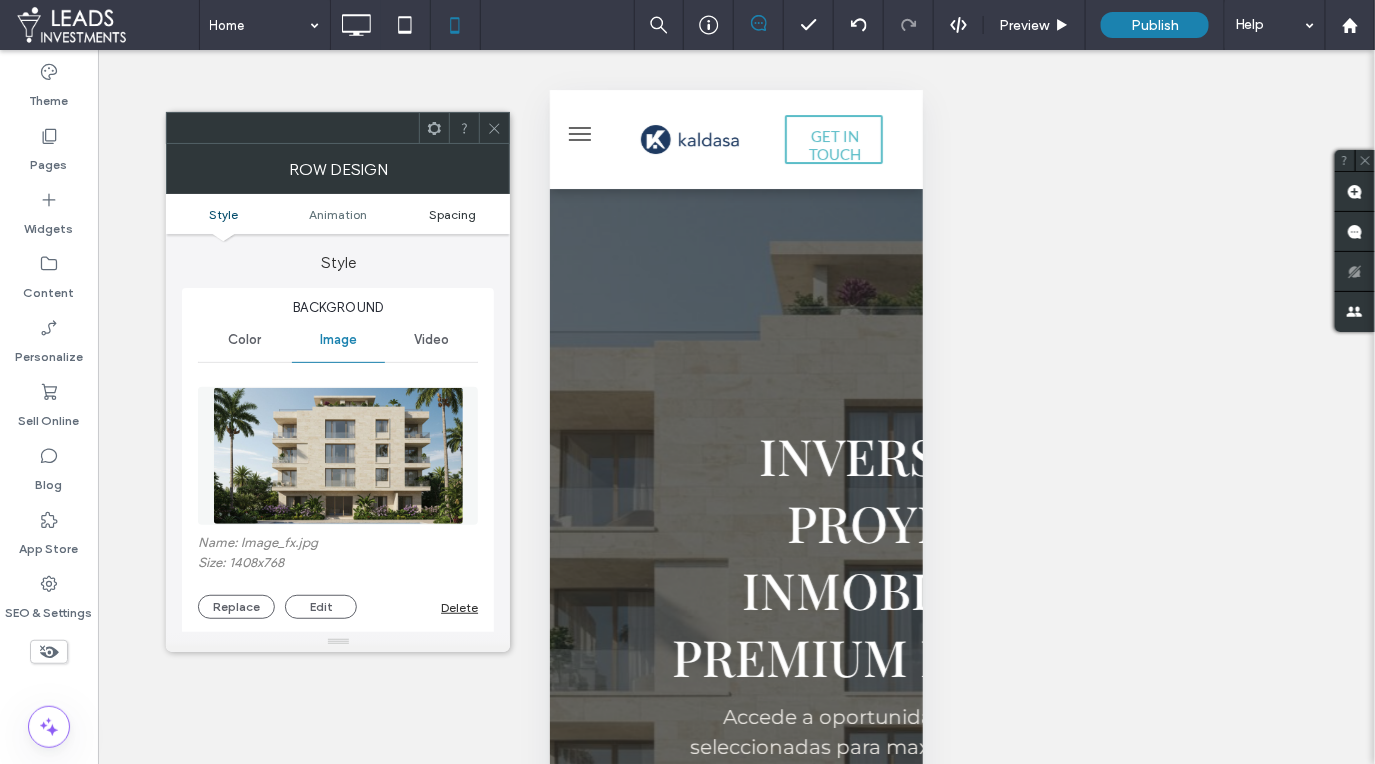 click on "Spacing" at bounding box center (452, 214) 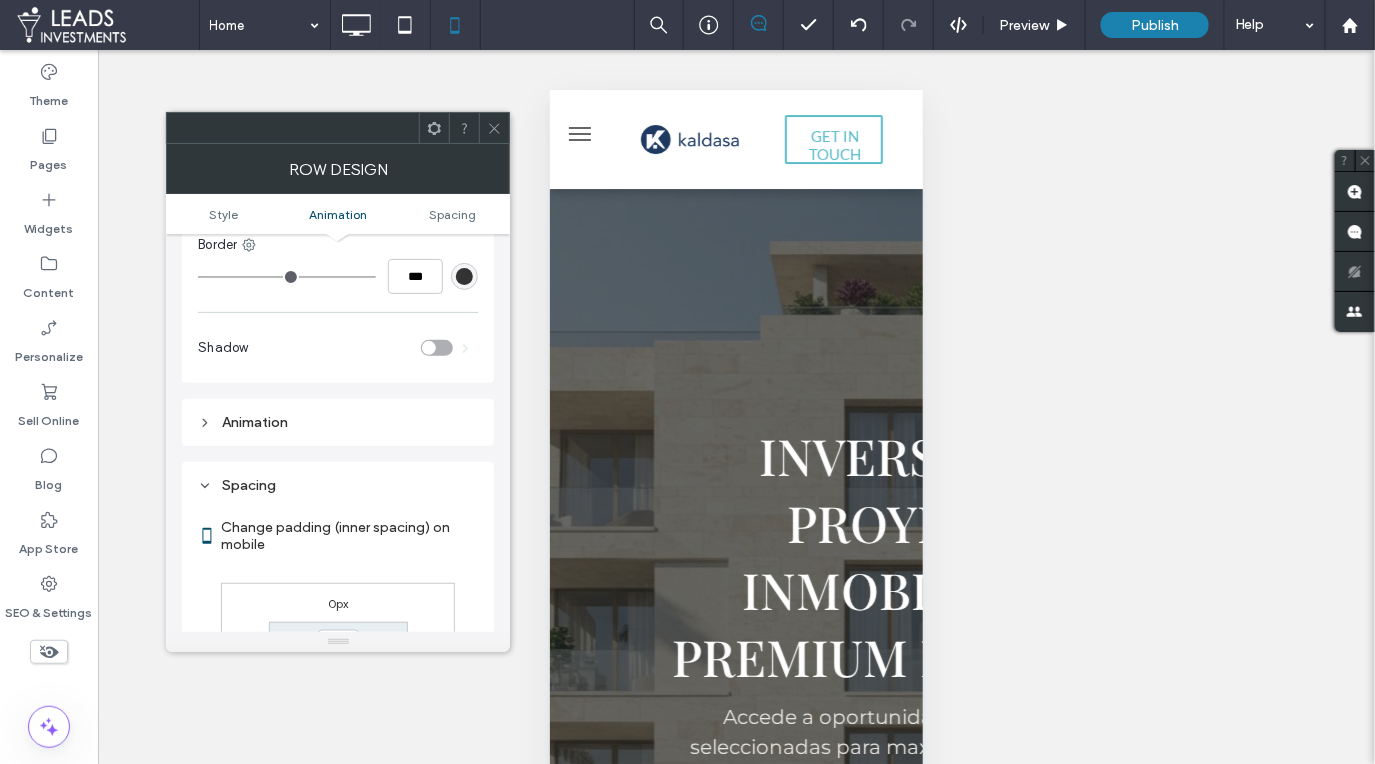 scroll, scrollTop: 1048, scrollLeft: 0, axis: vertical 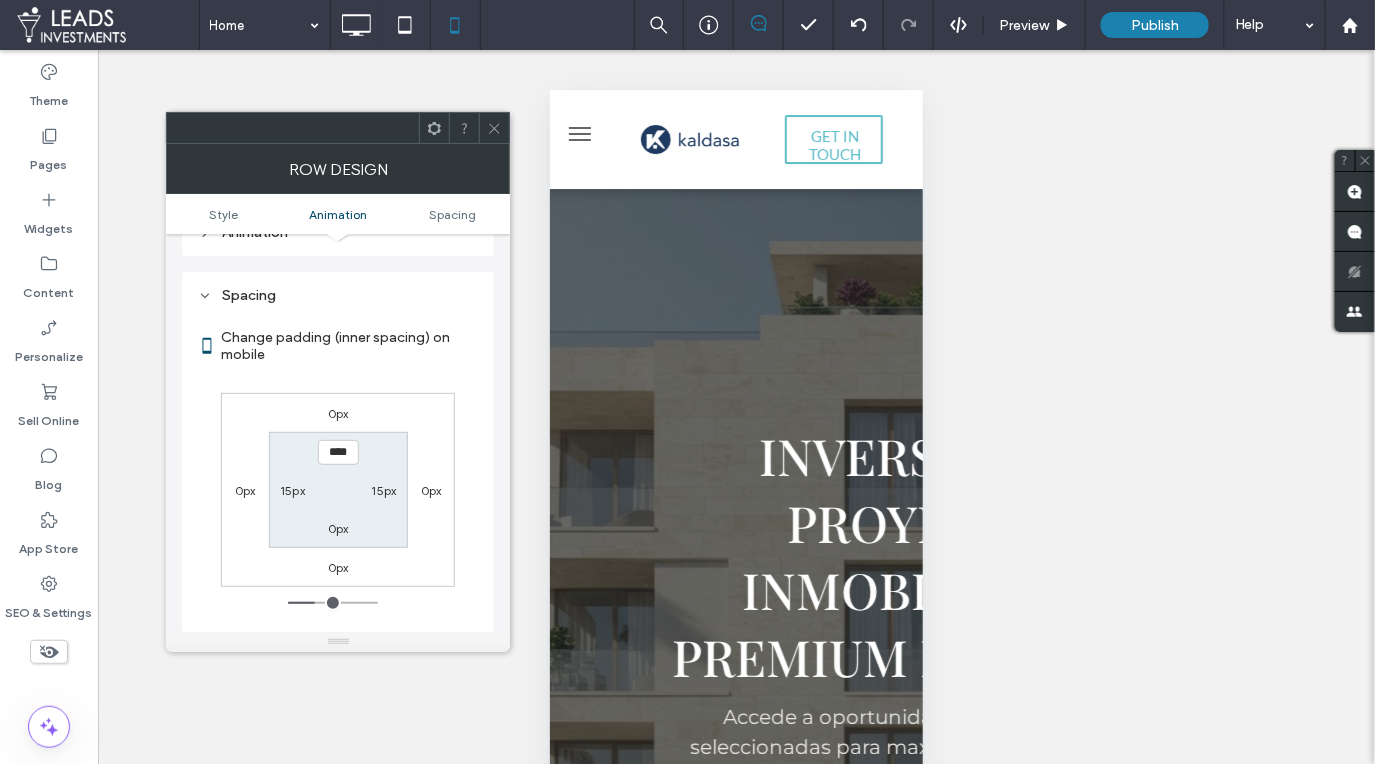 drag, startPoint x: 333, startPoint y: 430, endPoint x: 348, endPoint y: 502, distance: 73.545906 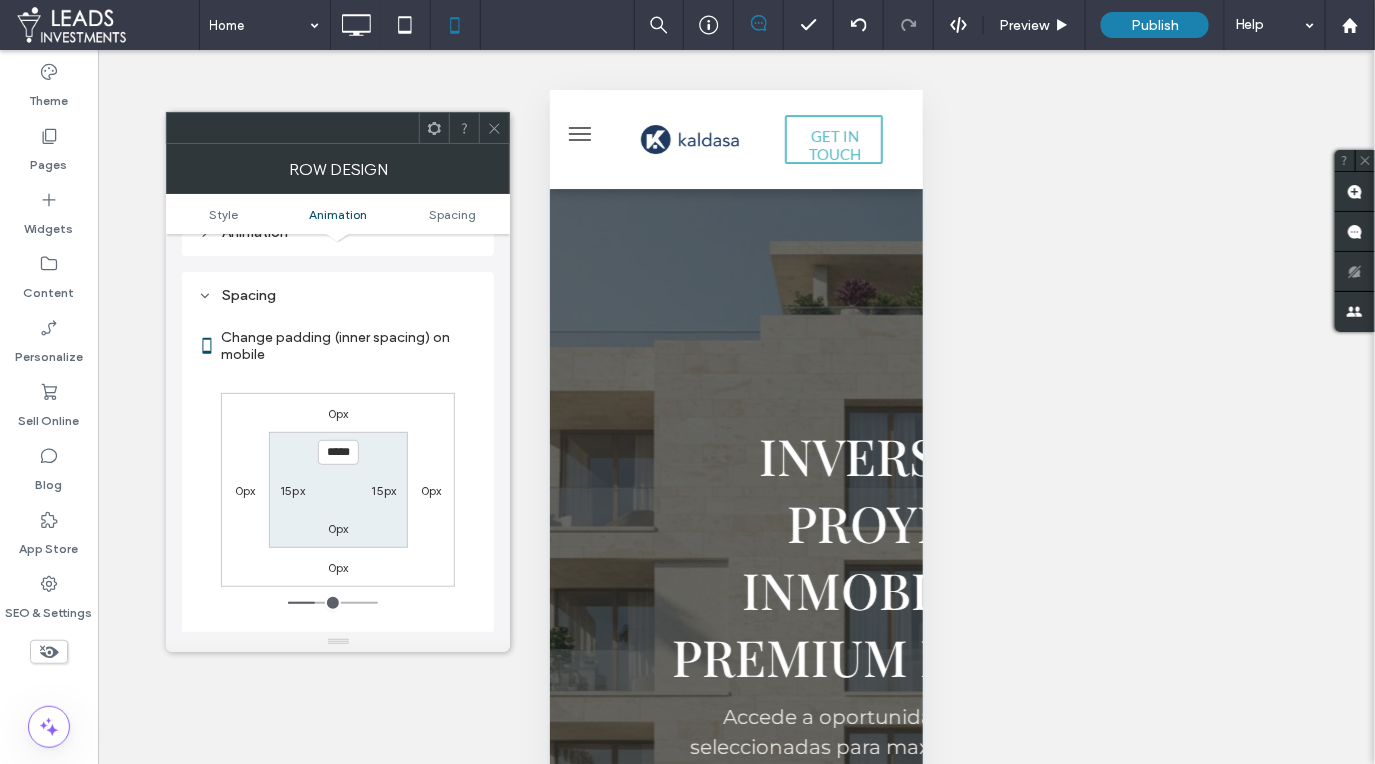 type on "*****" 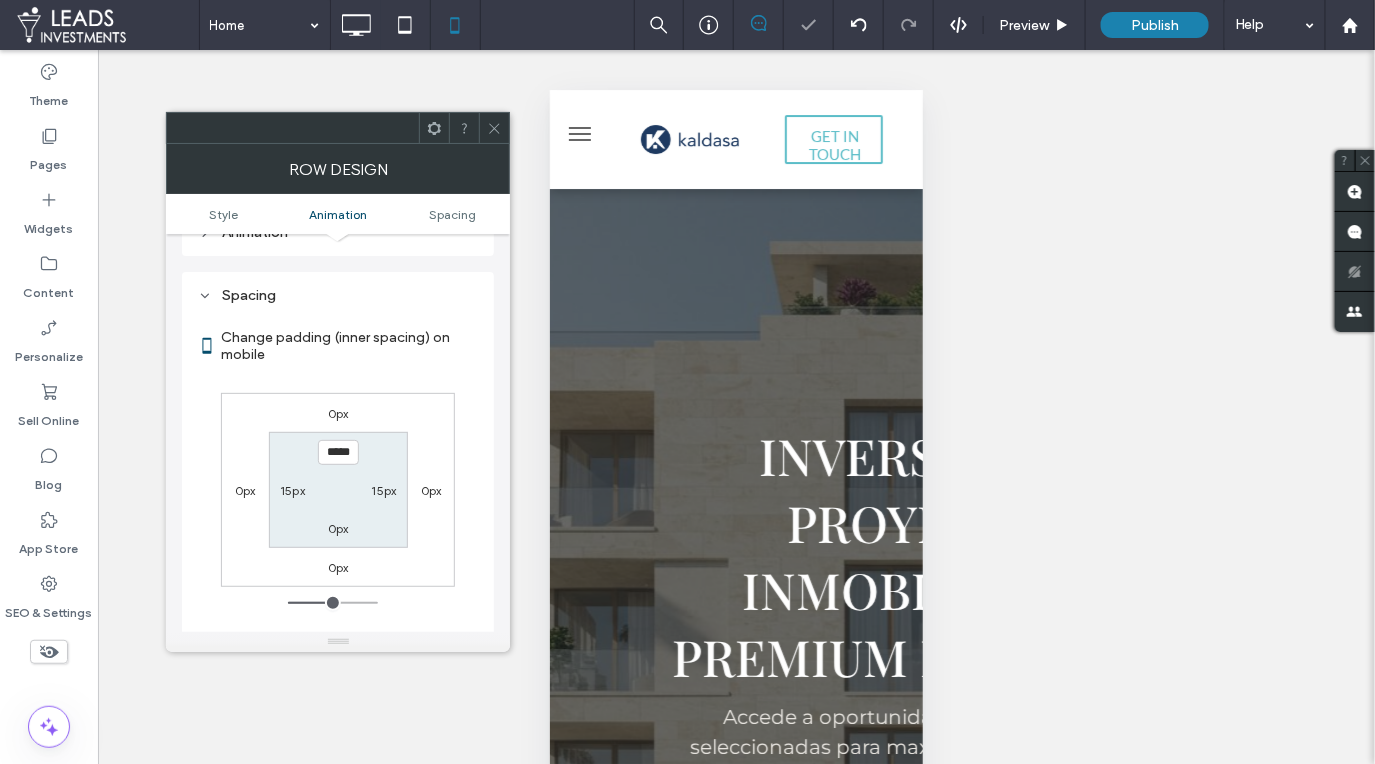click on "0px" at bounding box center [338, 528] 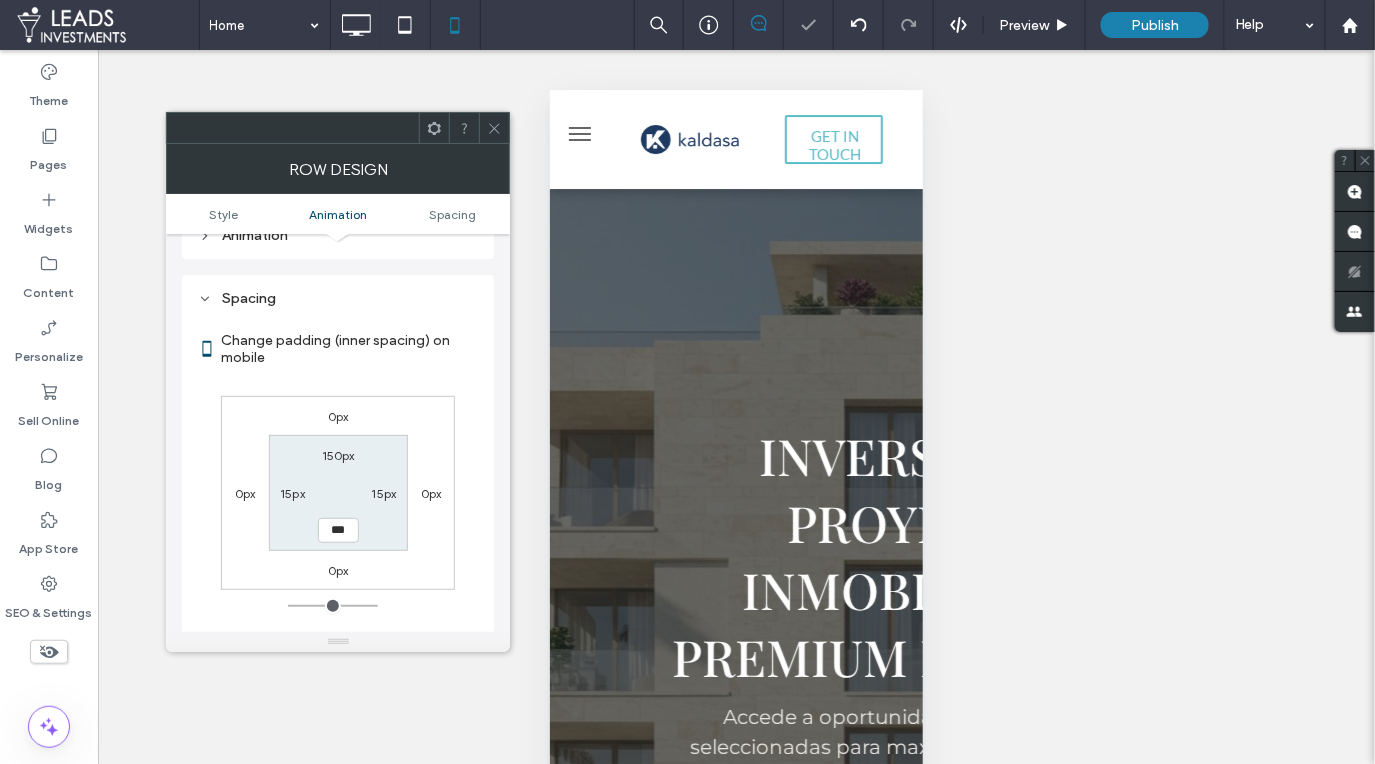 drag, startPoint x: 338, startPoint y: 501, endPoint x: 341, endPoint y: 524, distance: 23.194826 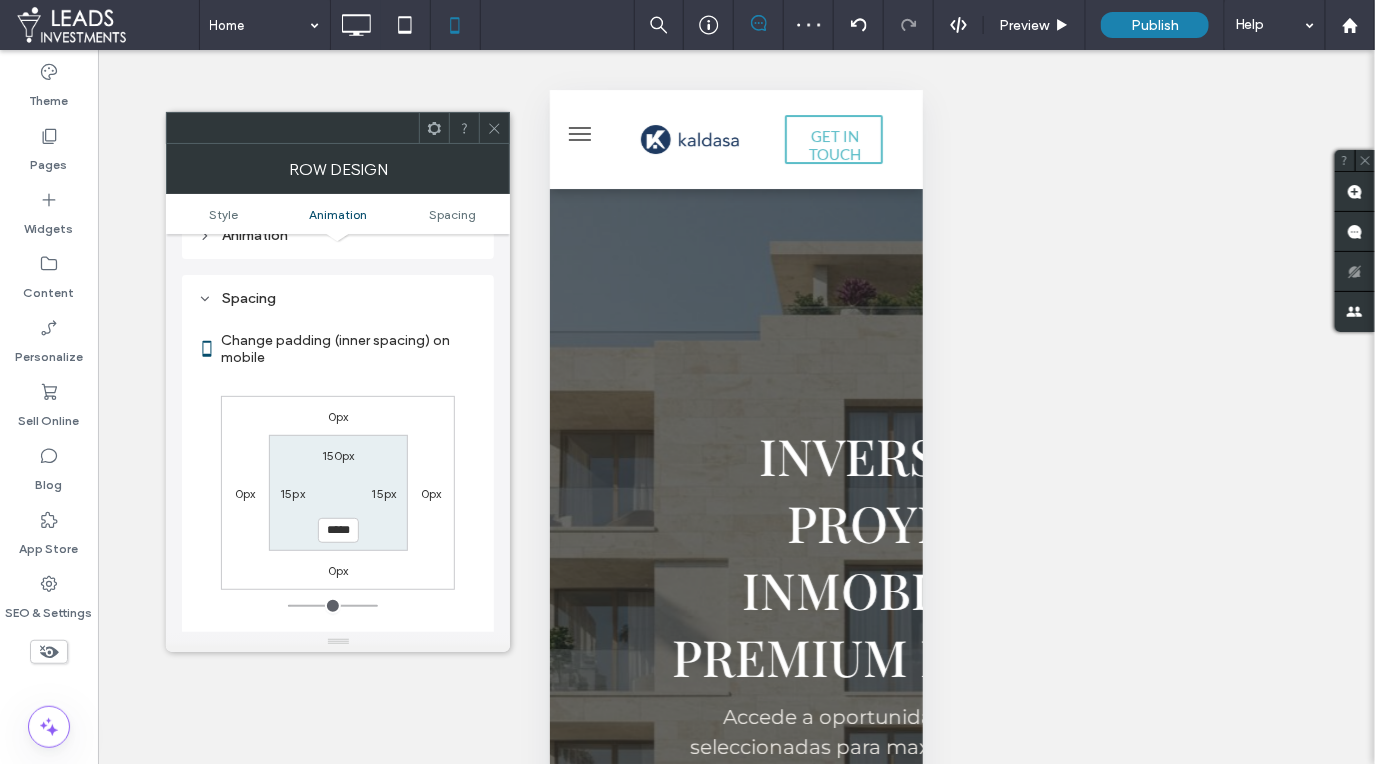 type on "*****" 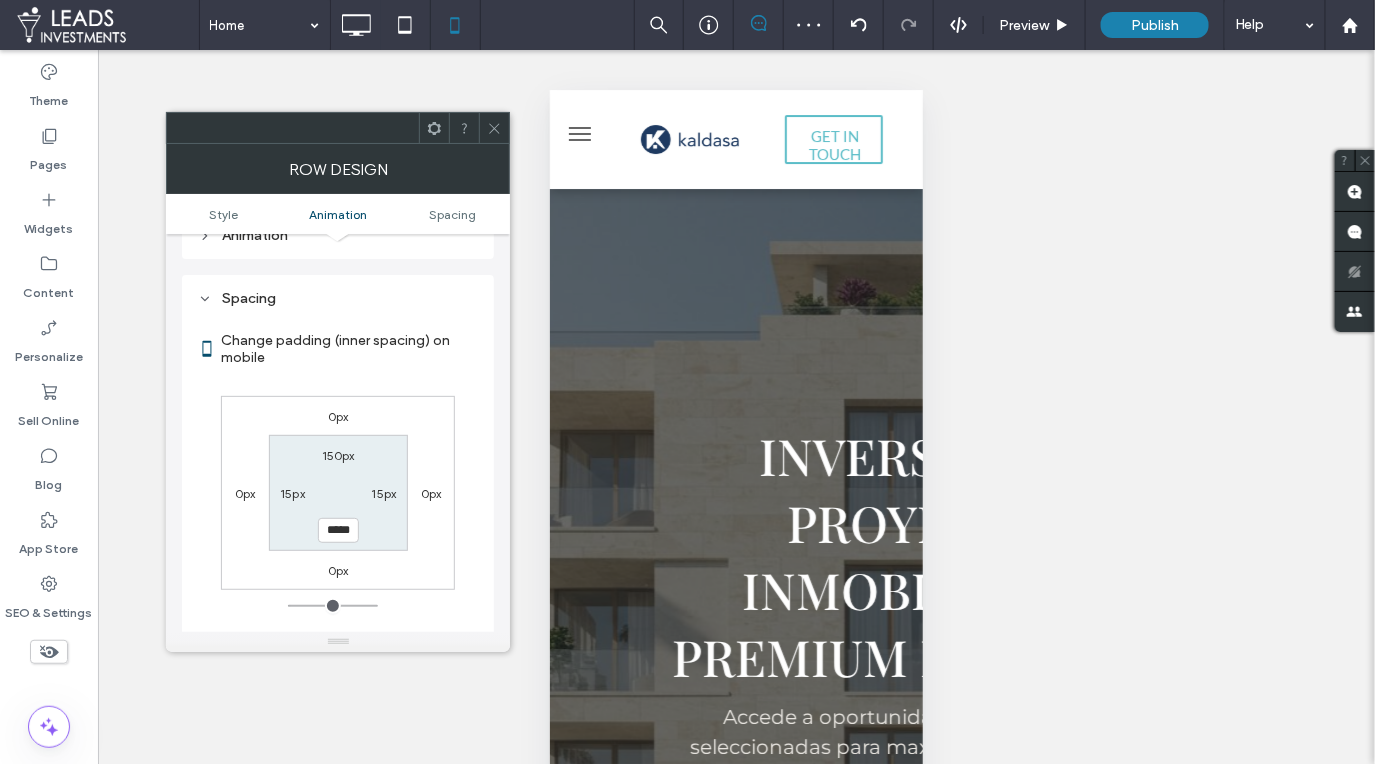 type on "***" 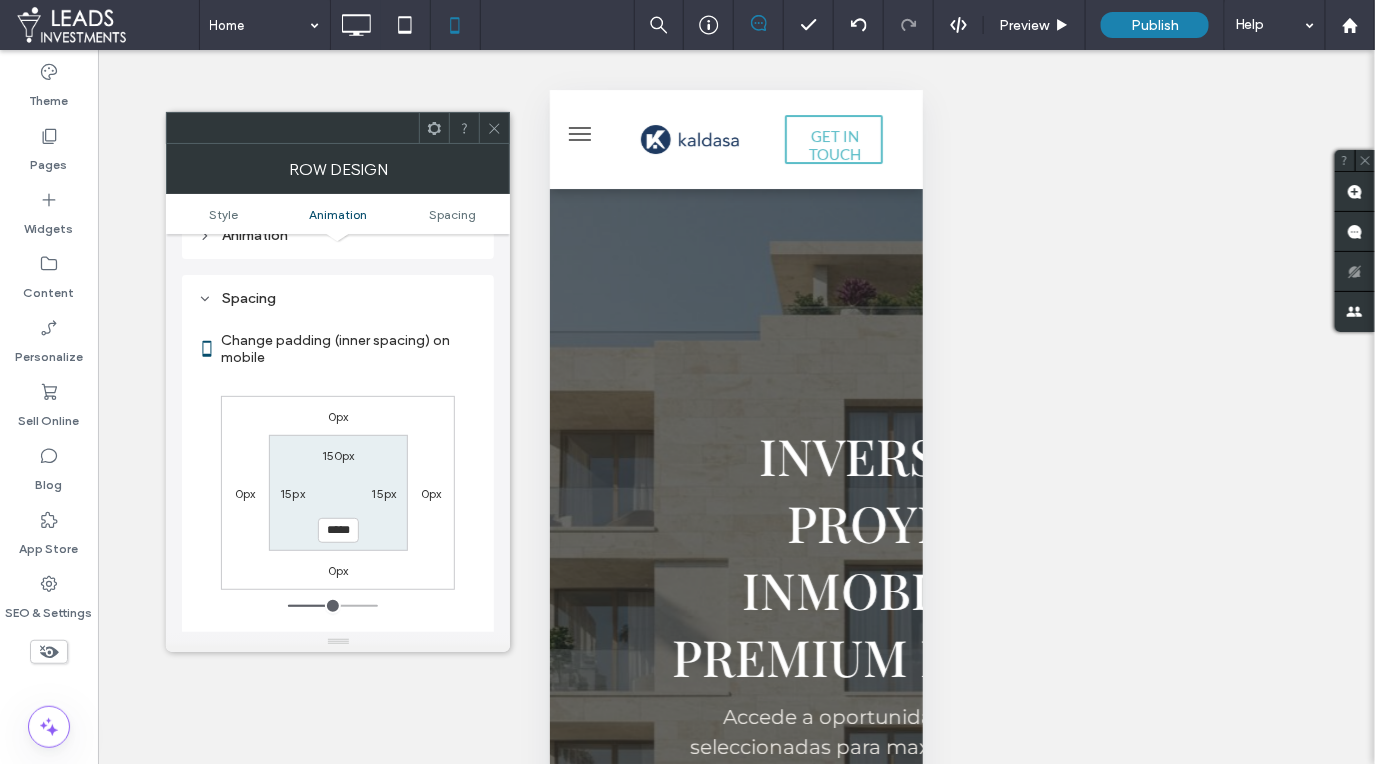 drag, startPoint x: 326, startPoint y: 507, endPoint x: 330, endPoint y: 536, distance: 29.274563 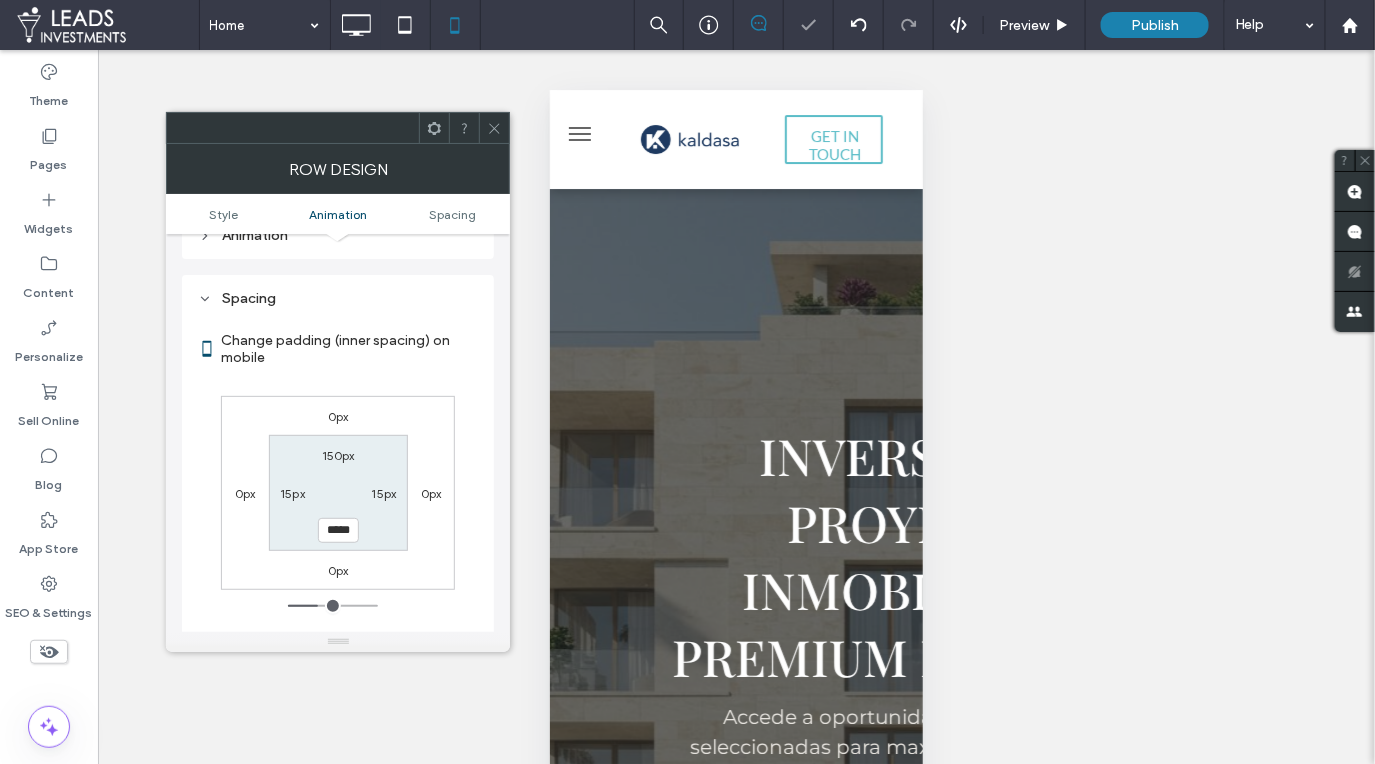 click on "150px" at bounding box center [338, 455] 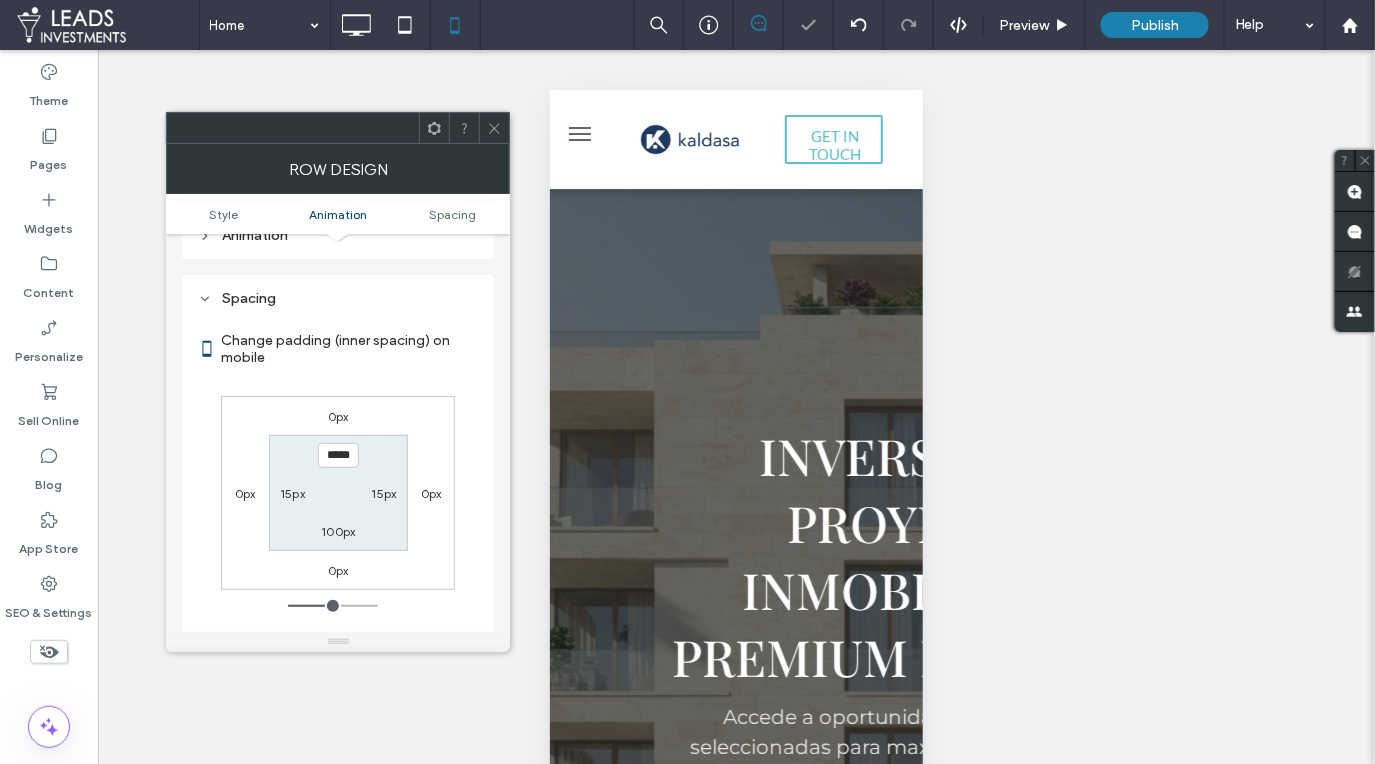 drag, startPoint x: 321, startPoint y: 430, endPoint x: 331, endPoint y: 443, distance: 16.40122 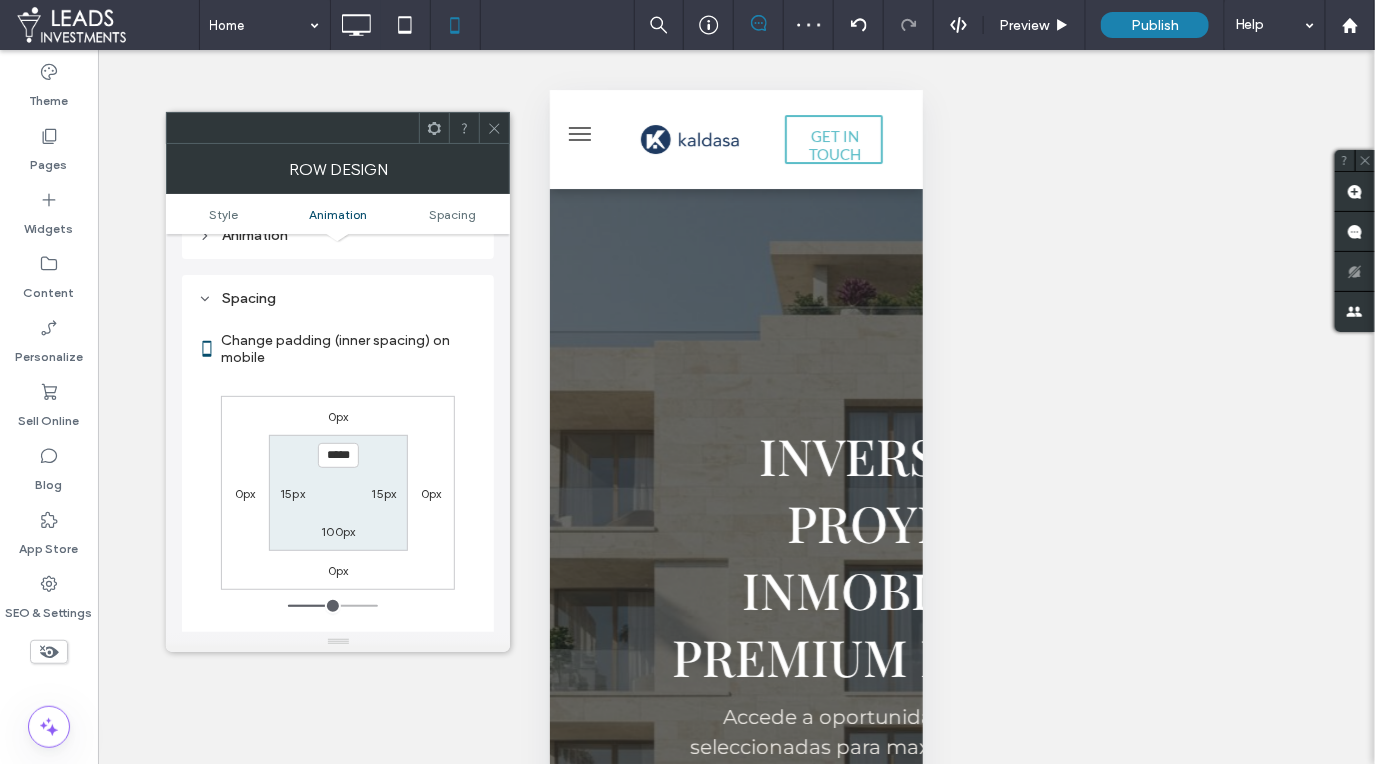 type on "*****" 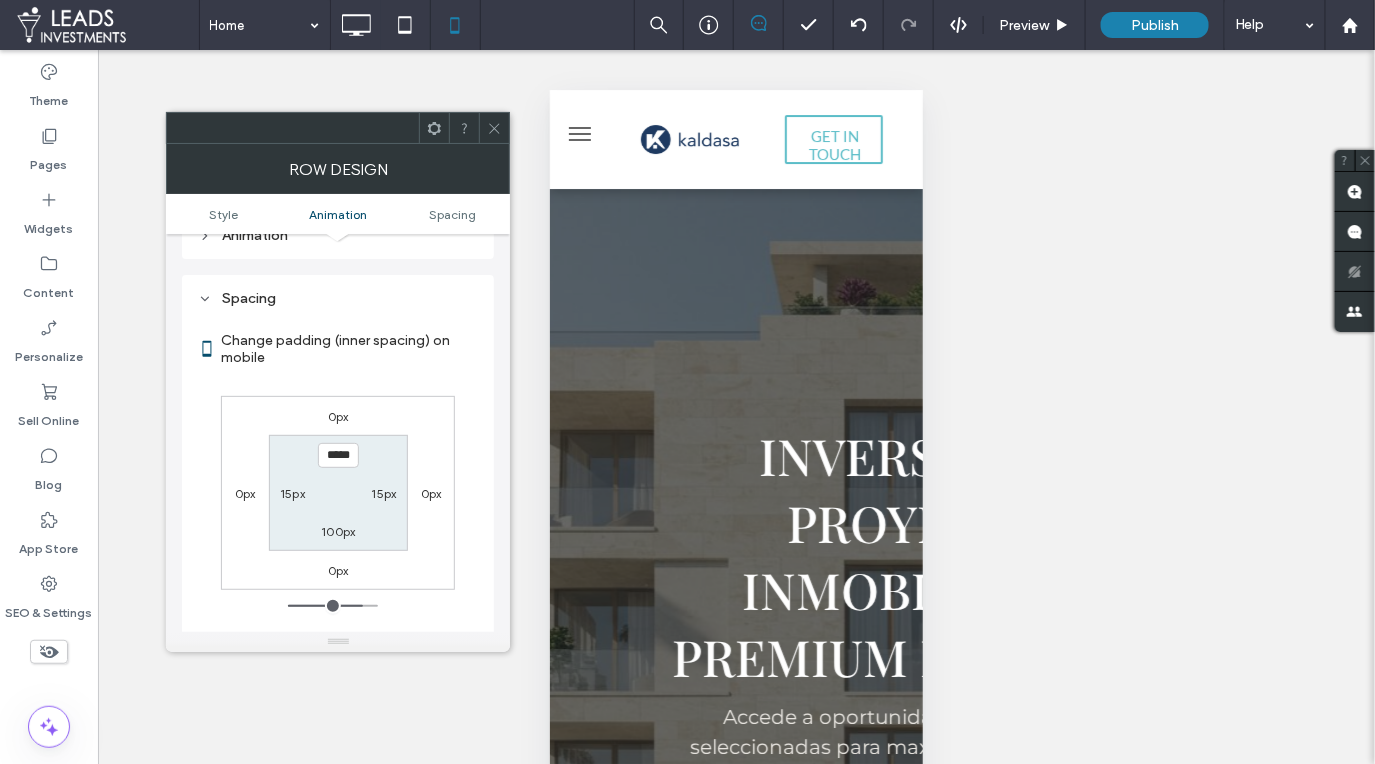 click on "100px" at bounding box center (338, 531) 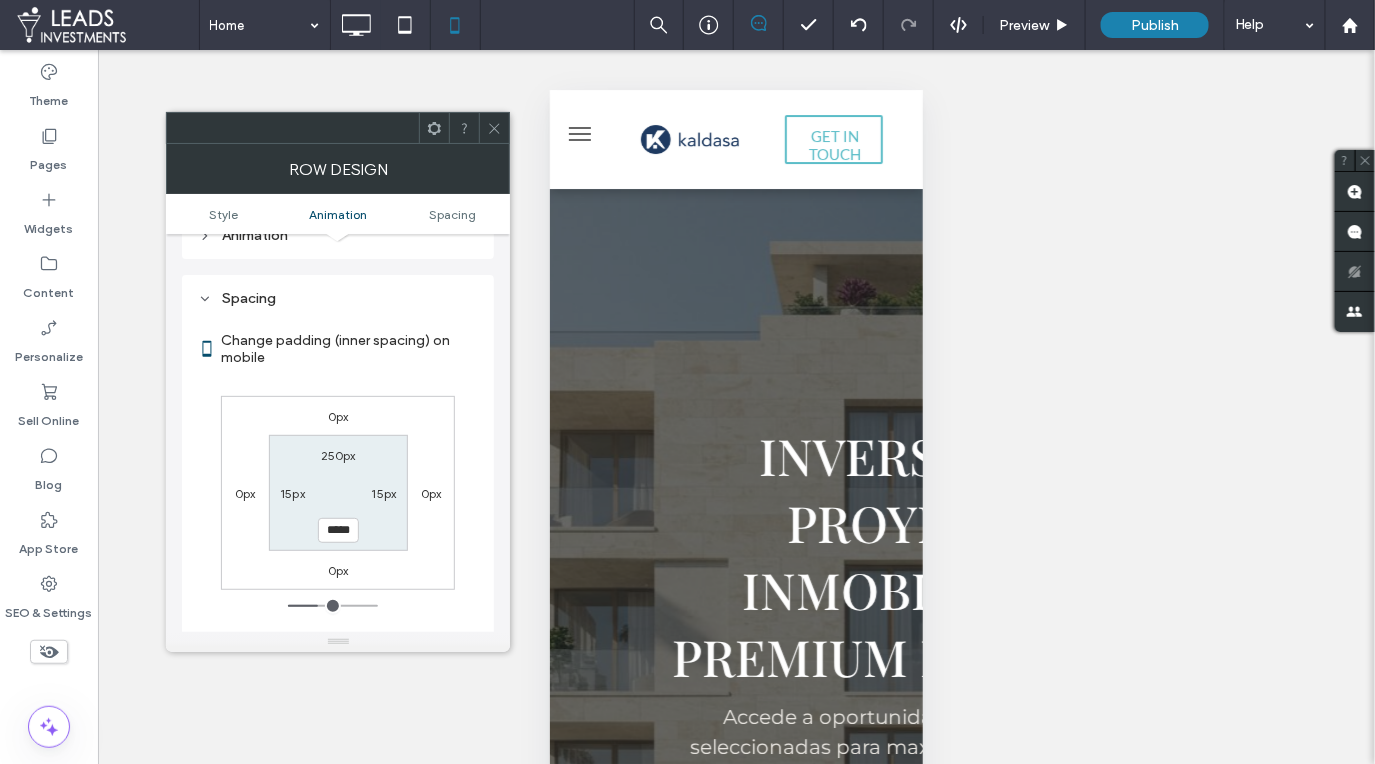 type on "***" 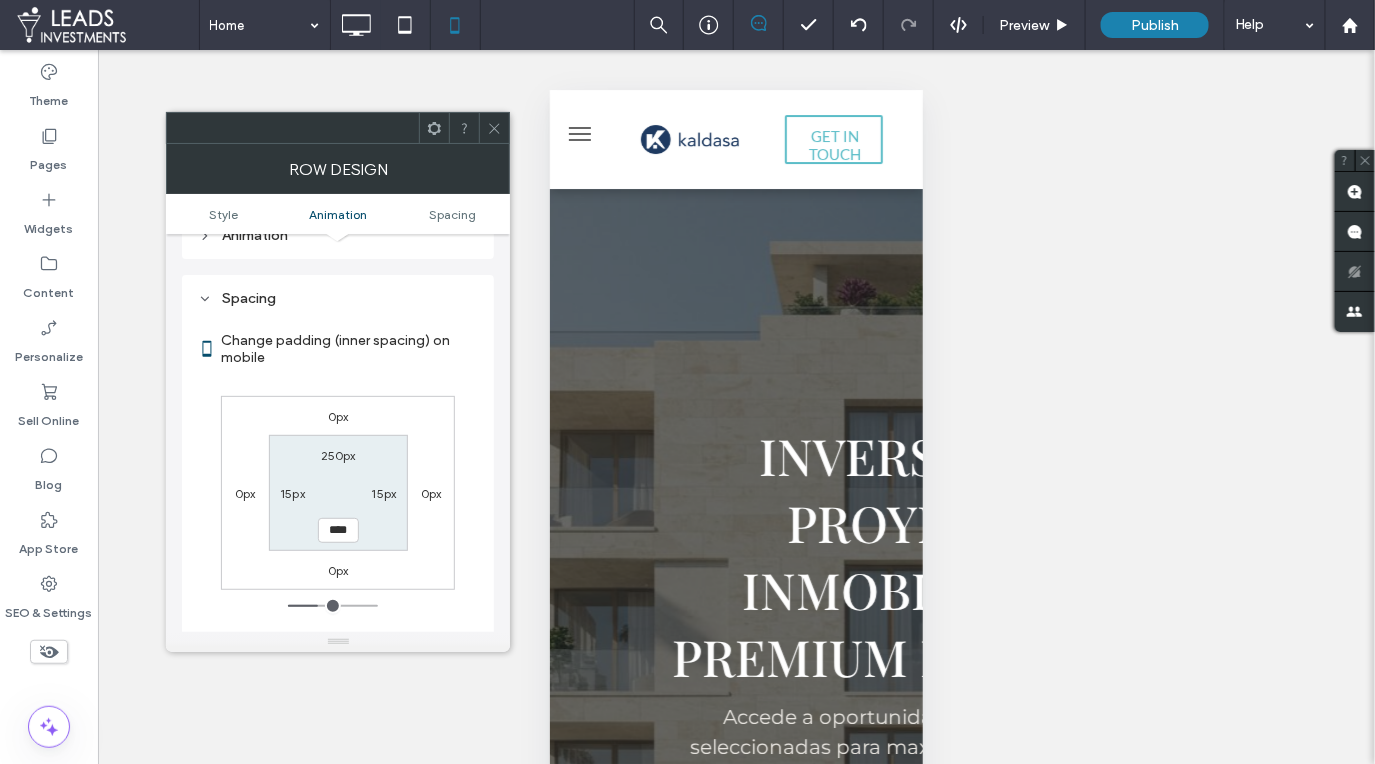 type on "****" 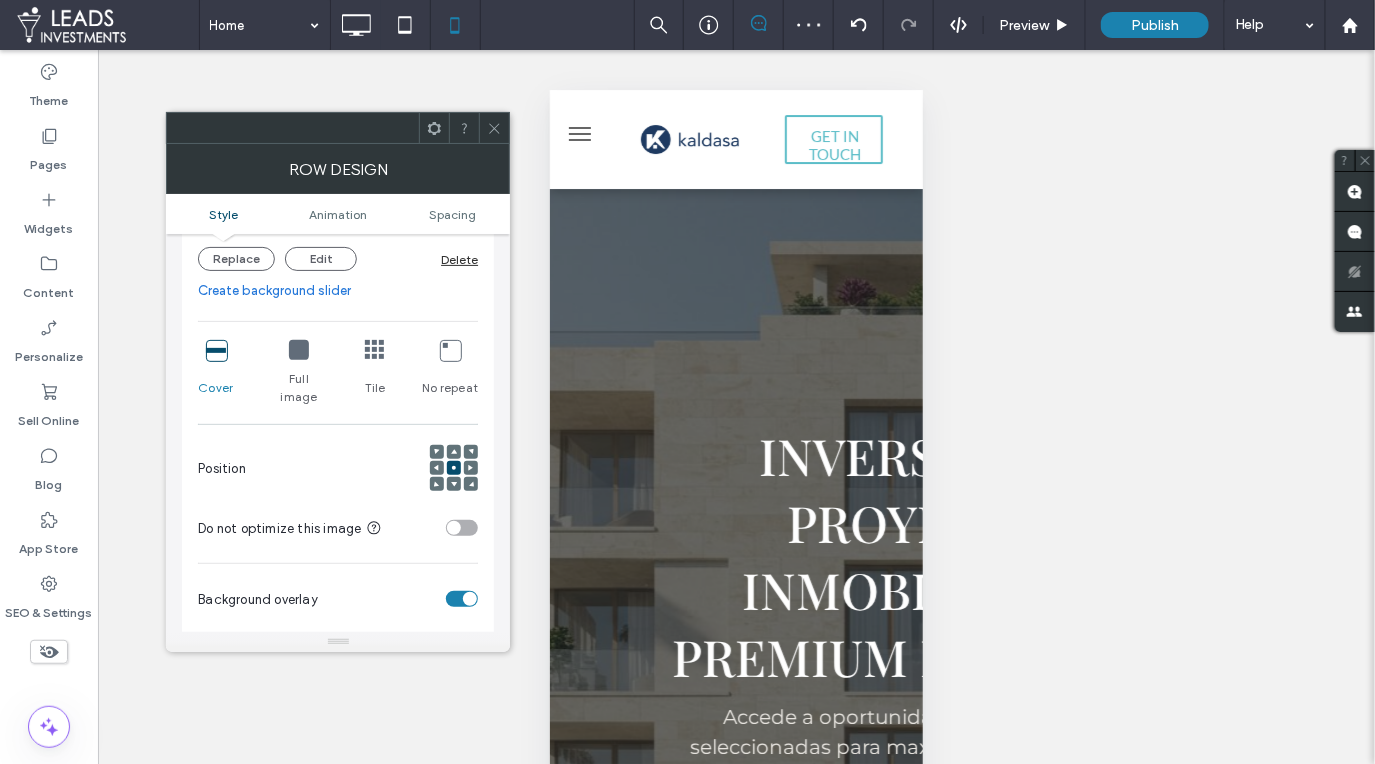 scroll, scrollTop: 336, scrollLeft: 0, axis: vertical 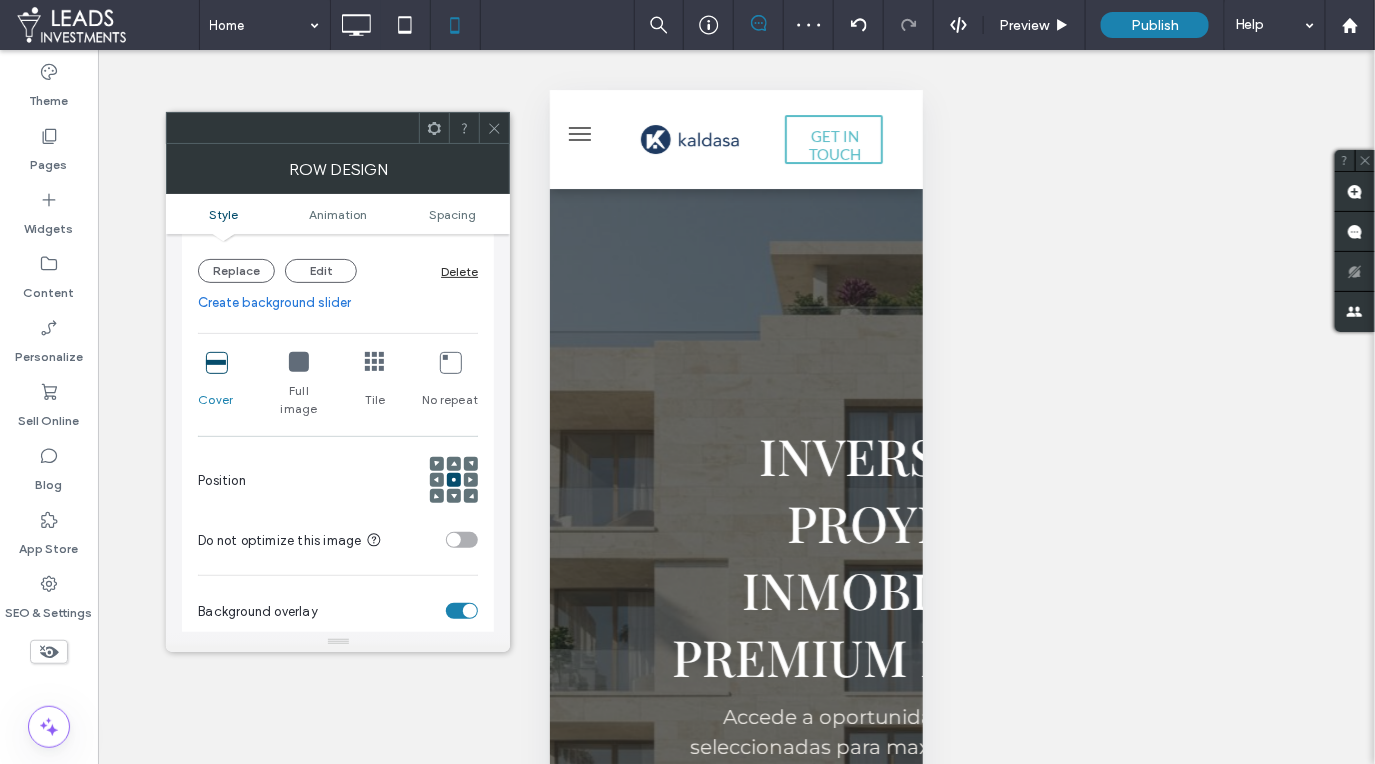 click 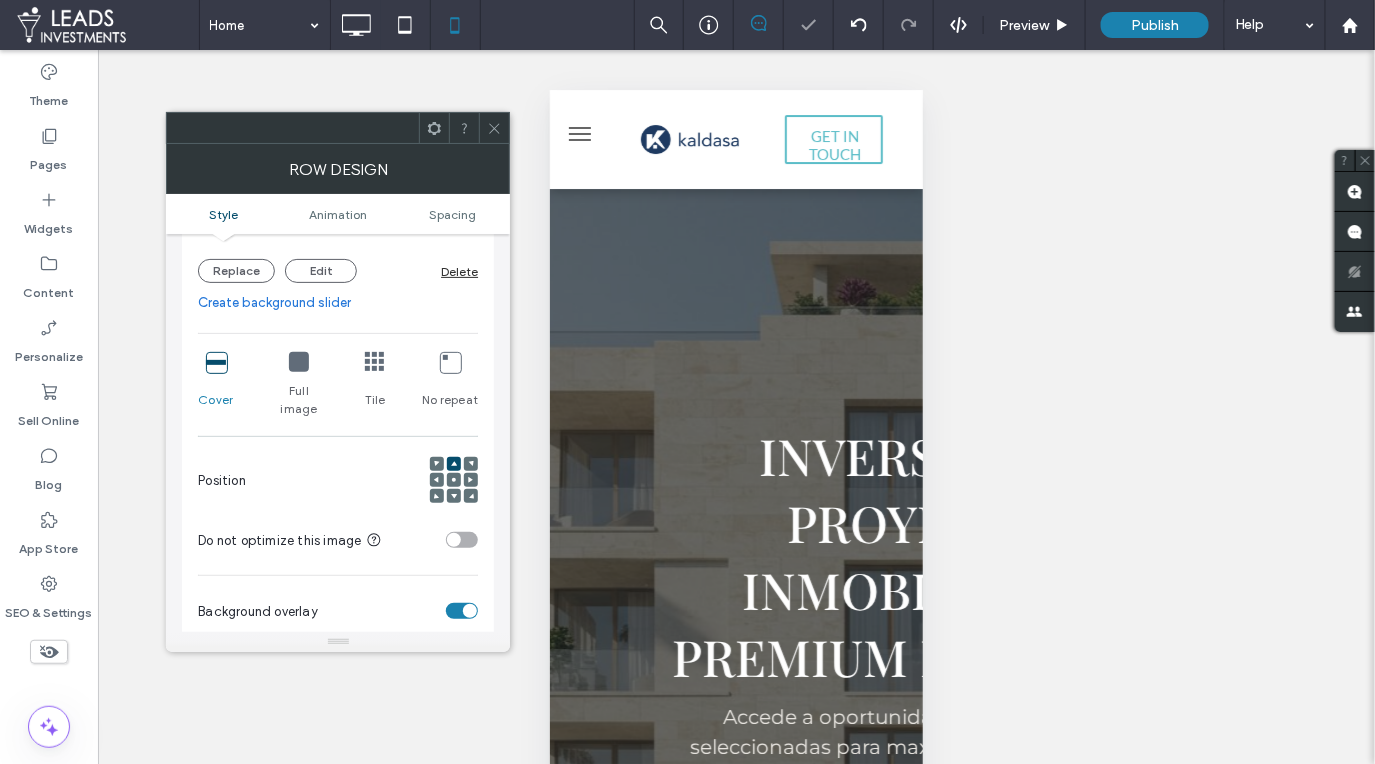 click 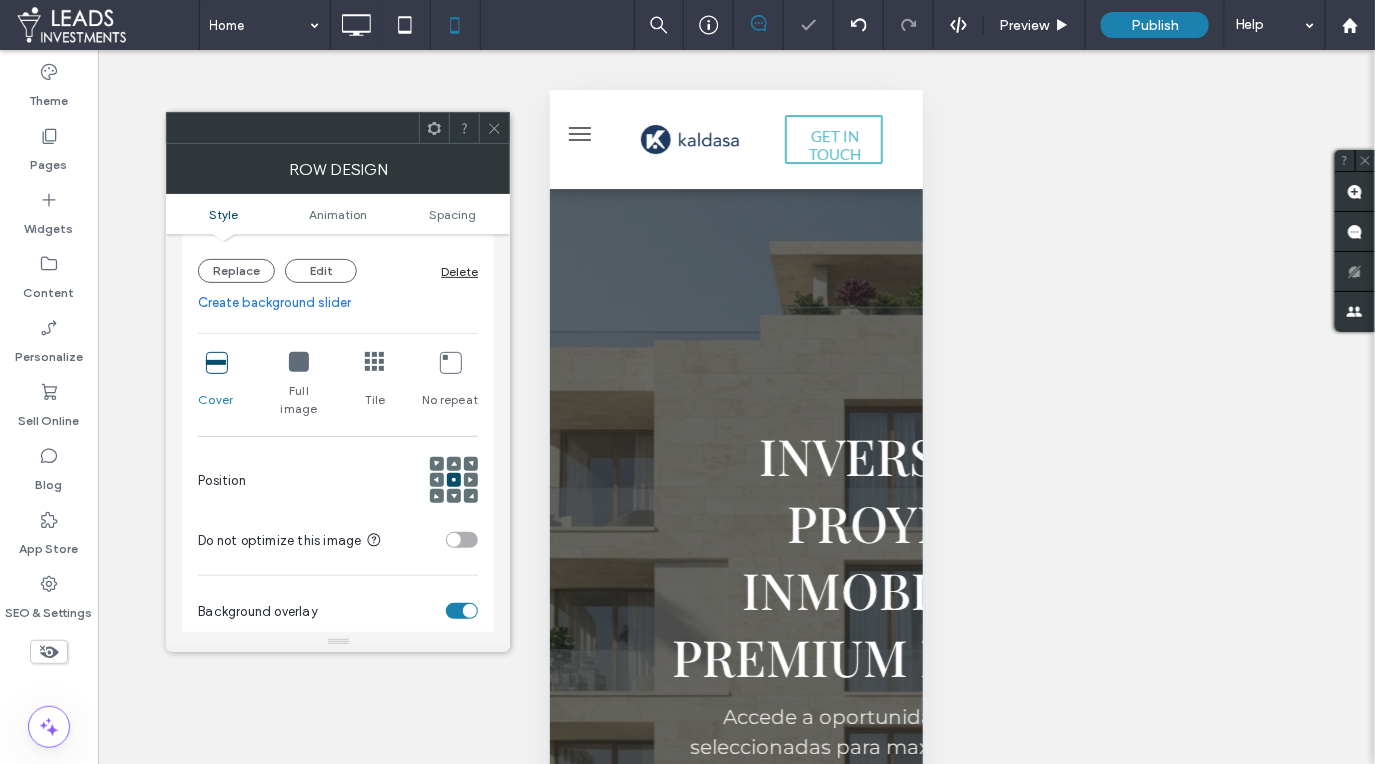 click at bounding box center (494, 128) 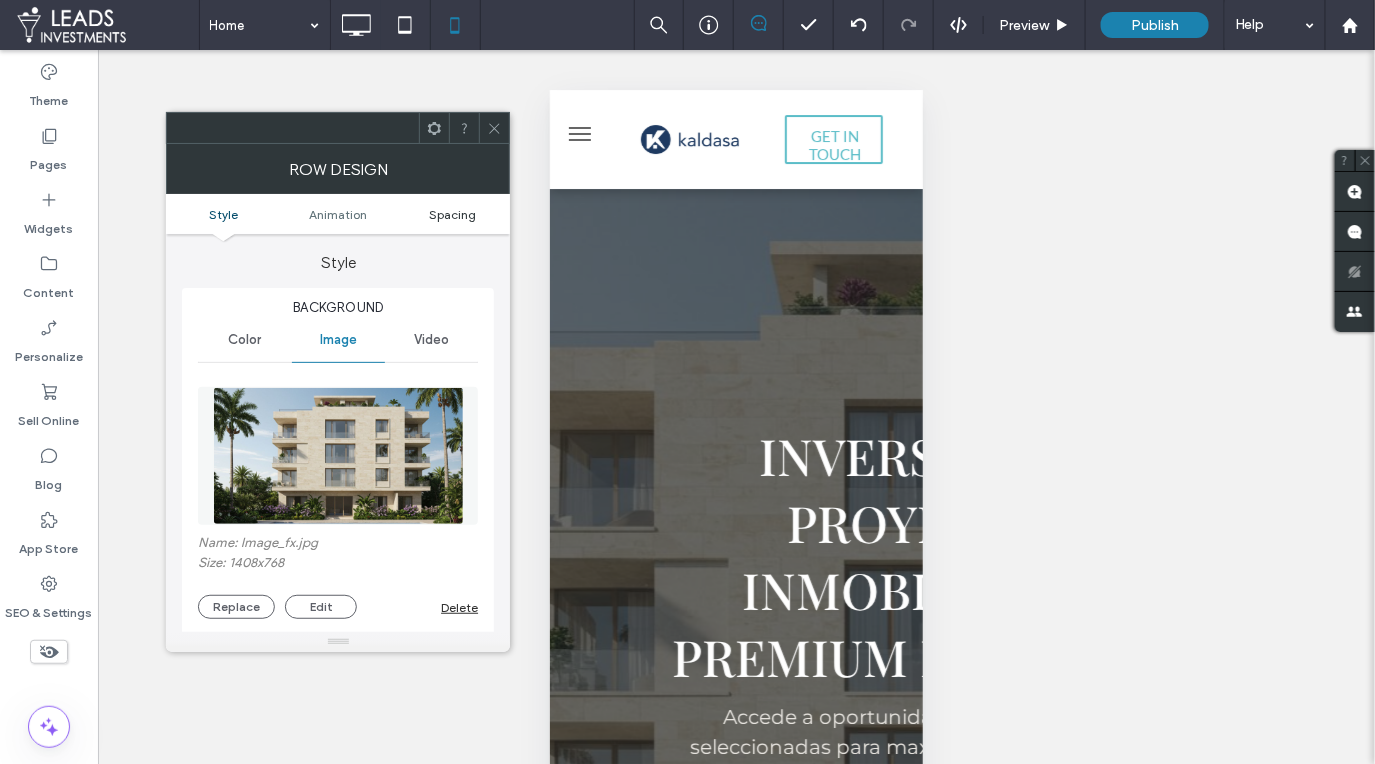 click on "Spacing" at bounding box center [452, 214] 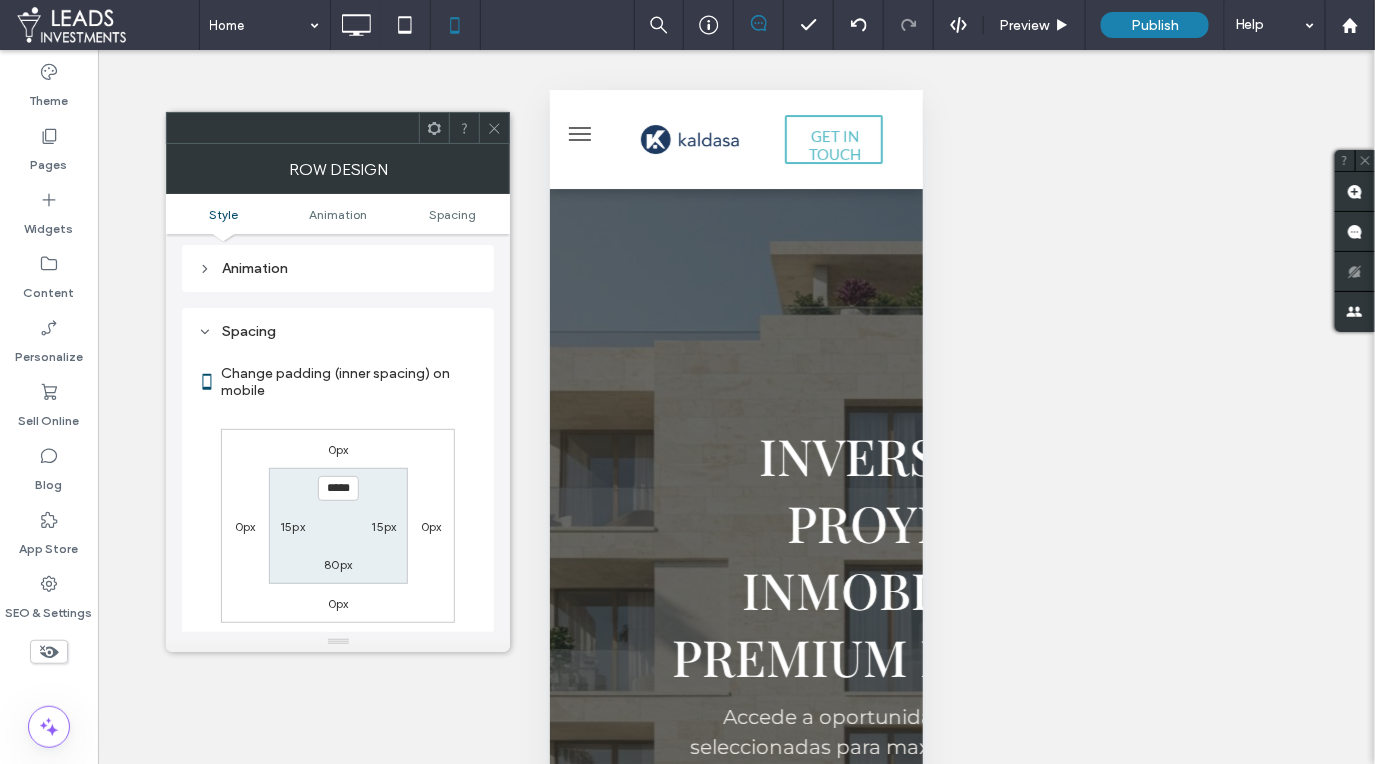 scroll, scrollTop: 1048, scrollLeft: 0, axis: vertical 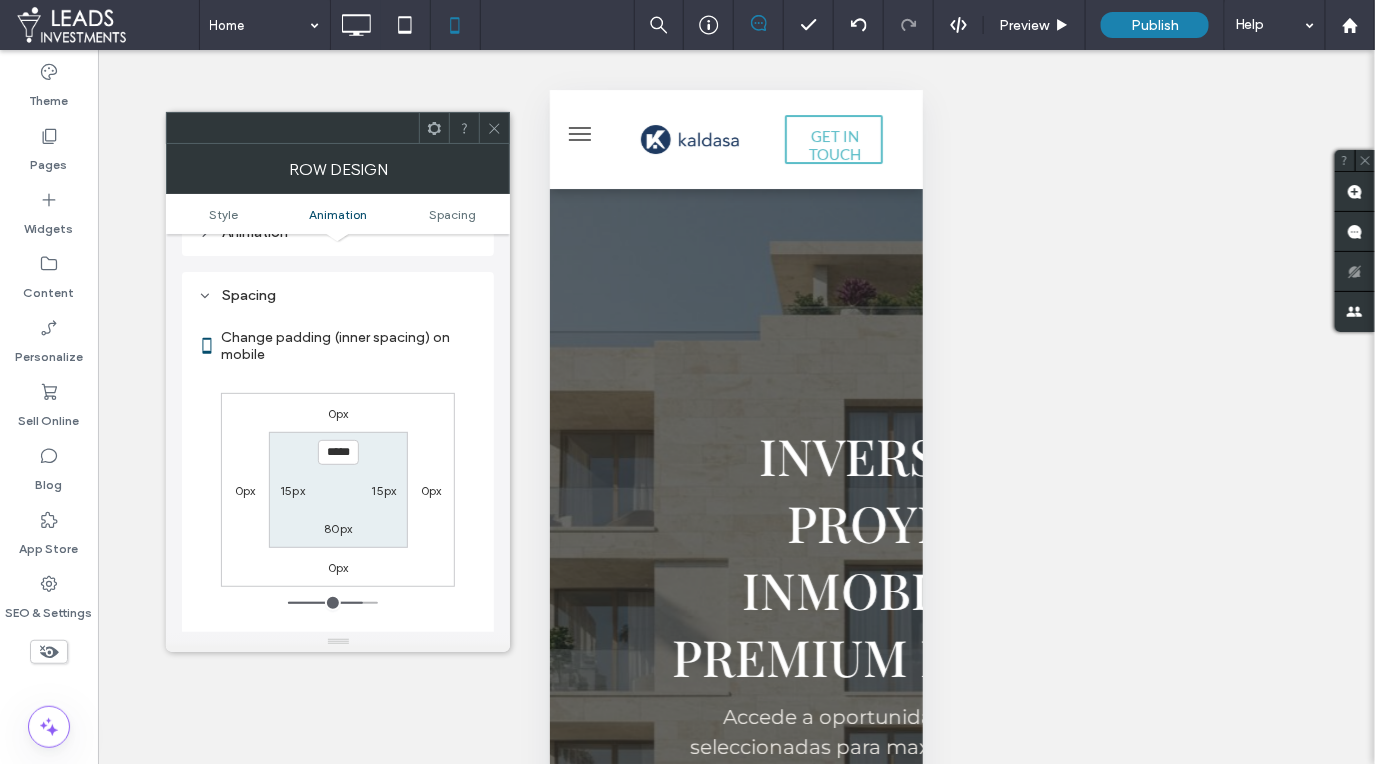 drag, startPoint x: 329, startPoint y: 429, endPoint x: 333, endPoint y: 466, distance: 37.215588 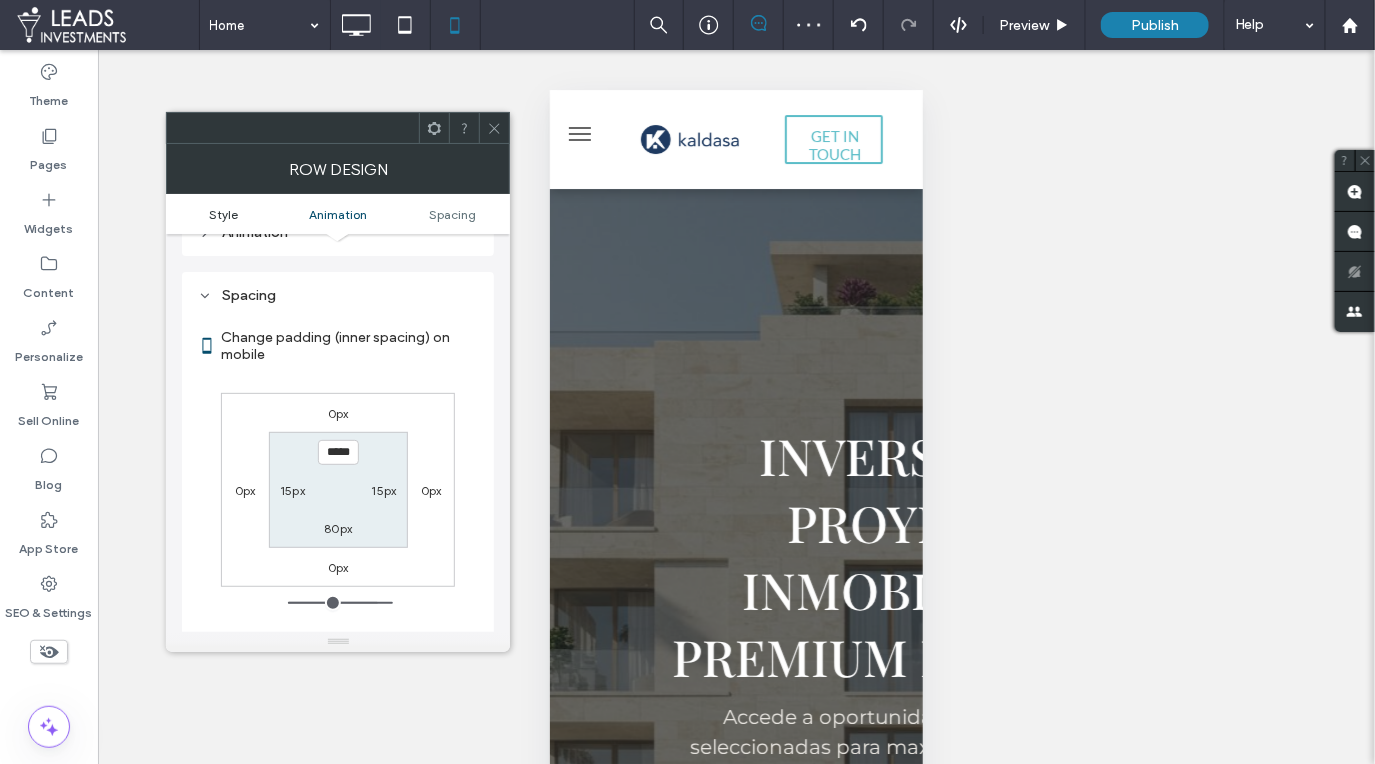 click on "Style" at bounding box center [223, 214] 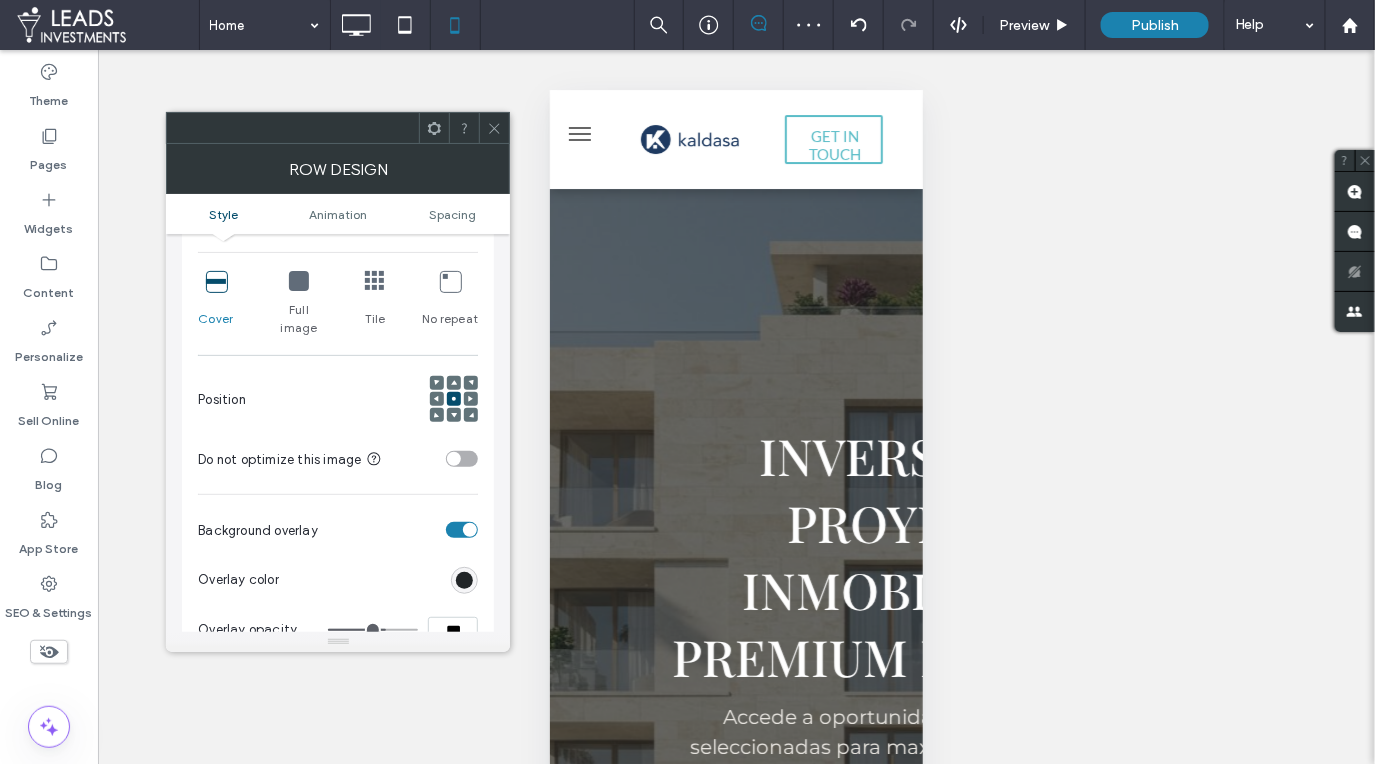 scroll, scrollTop: 437, scrollLeft: 0, axis: vertical 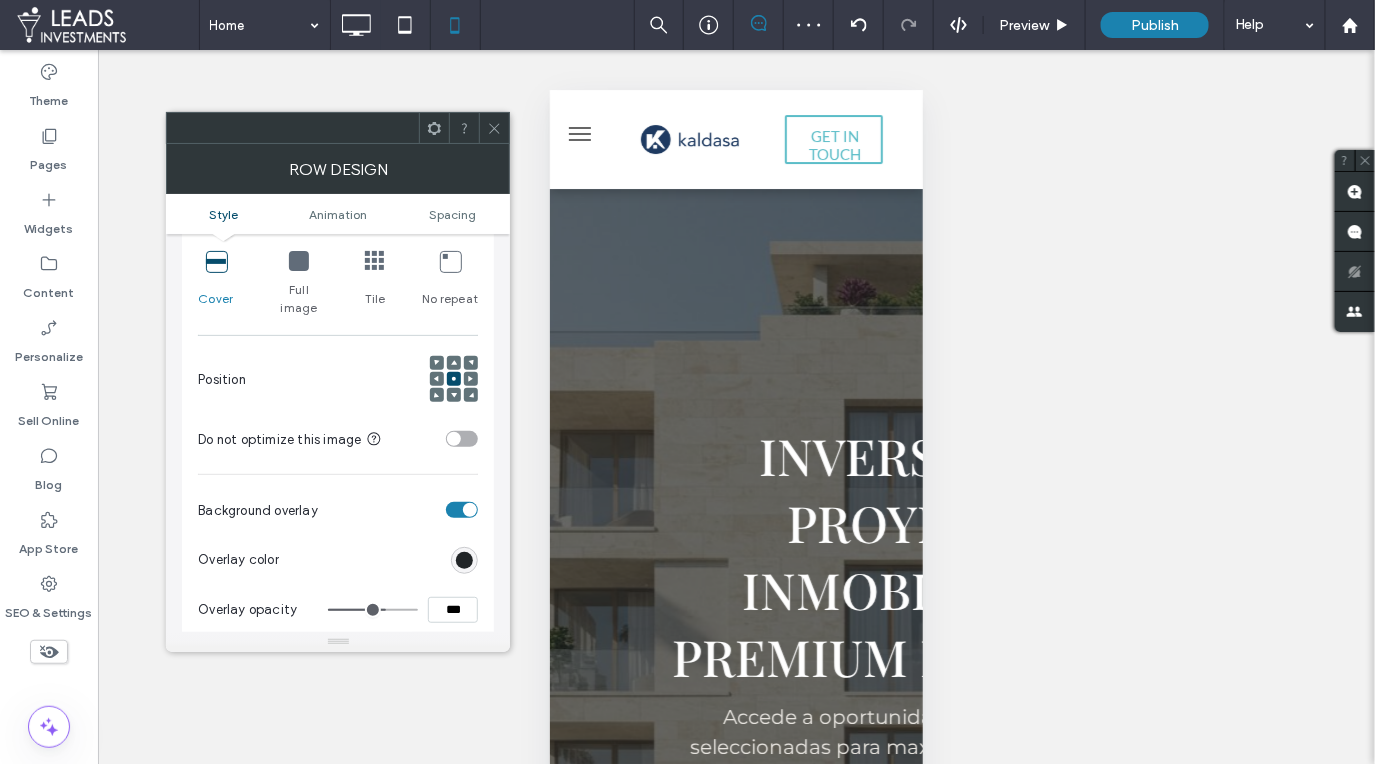 click 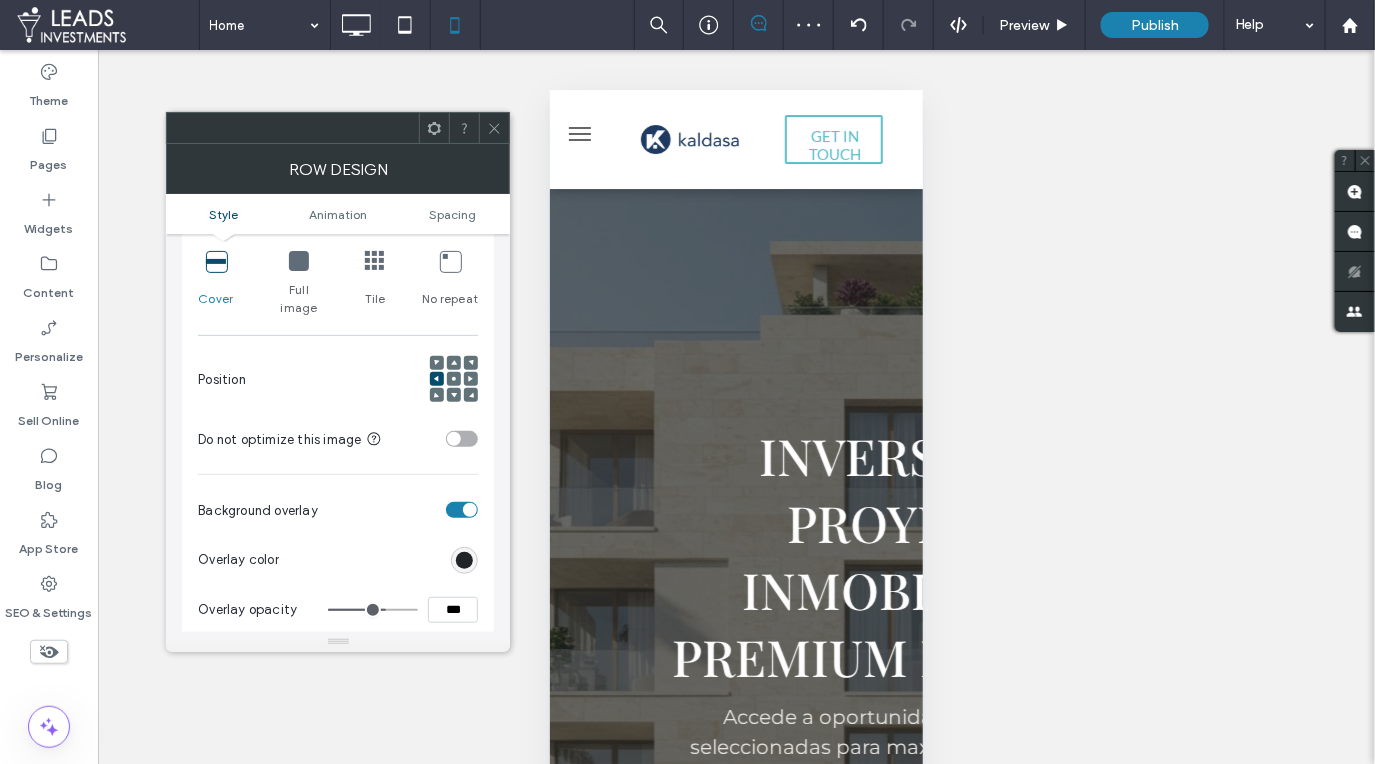 click 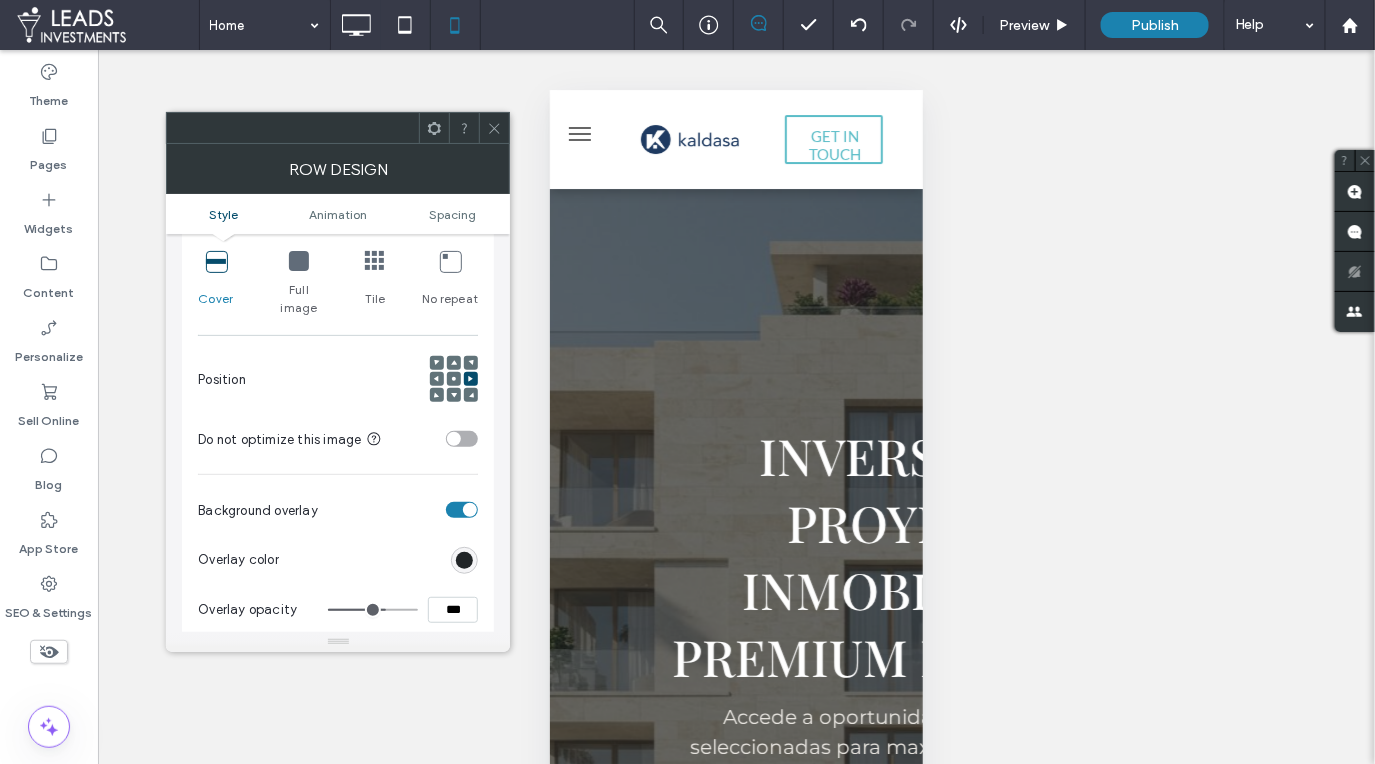 click at bounding box center [454, 379] 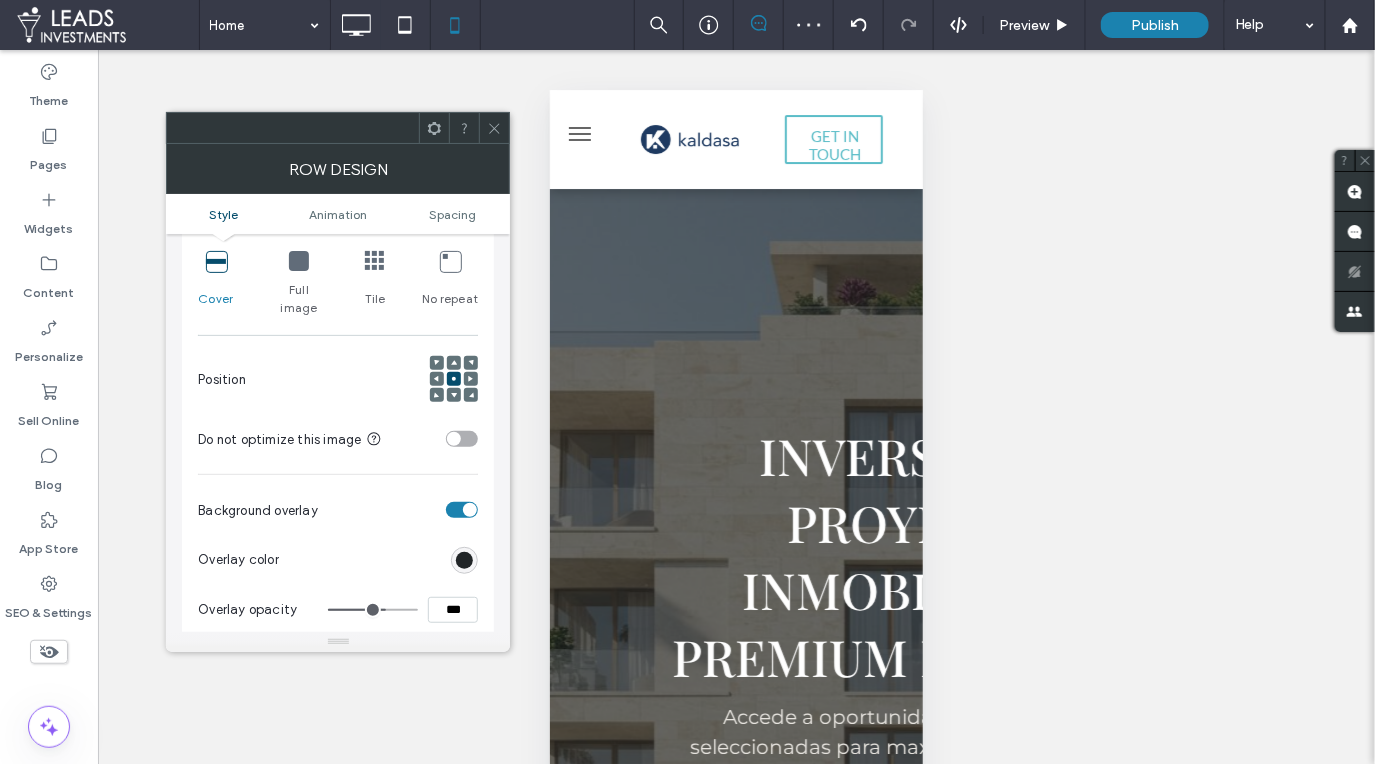 click 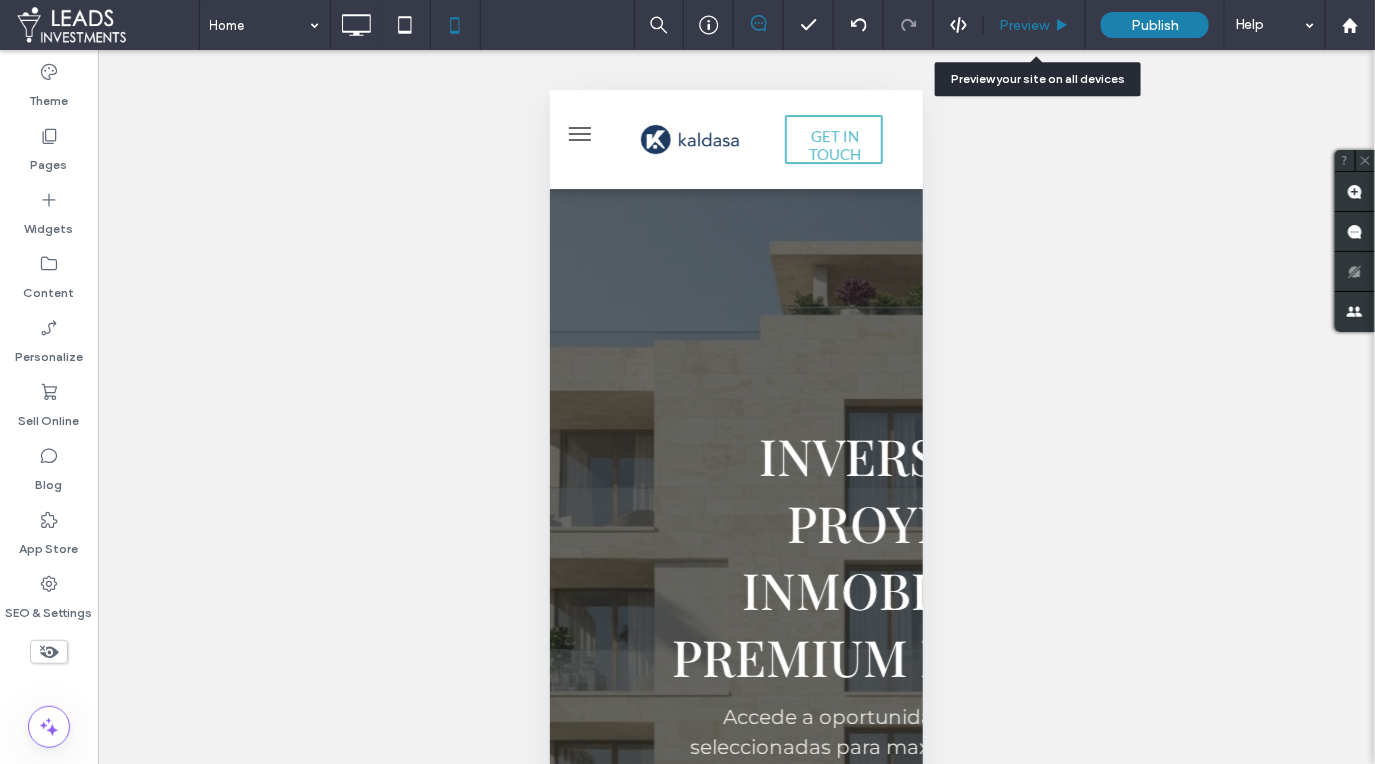 drag, startPoint x: 1036, startPoint y: 29, endPoint x: 979, endPoint y: 421, distance: 396.12247 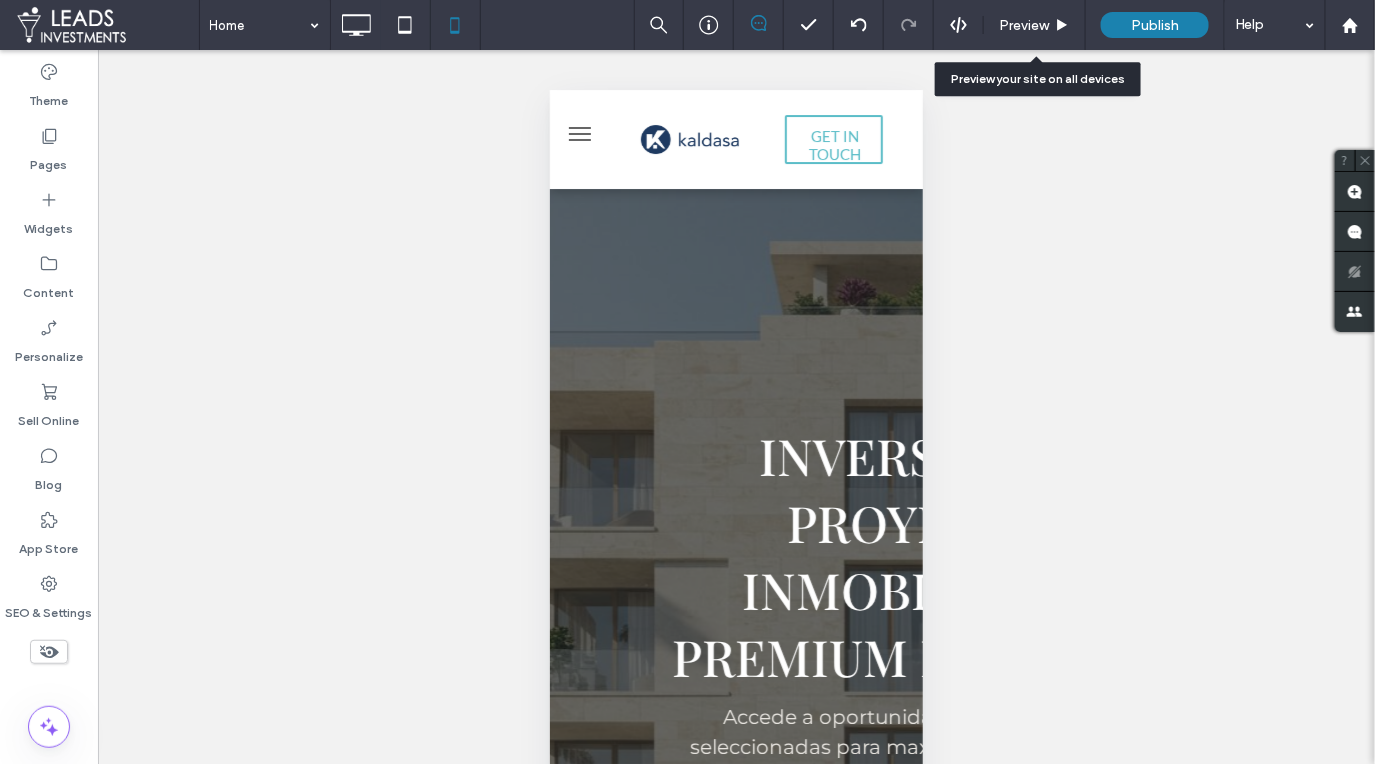click on "Preview" at bounding box center (1024, 25) 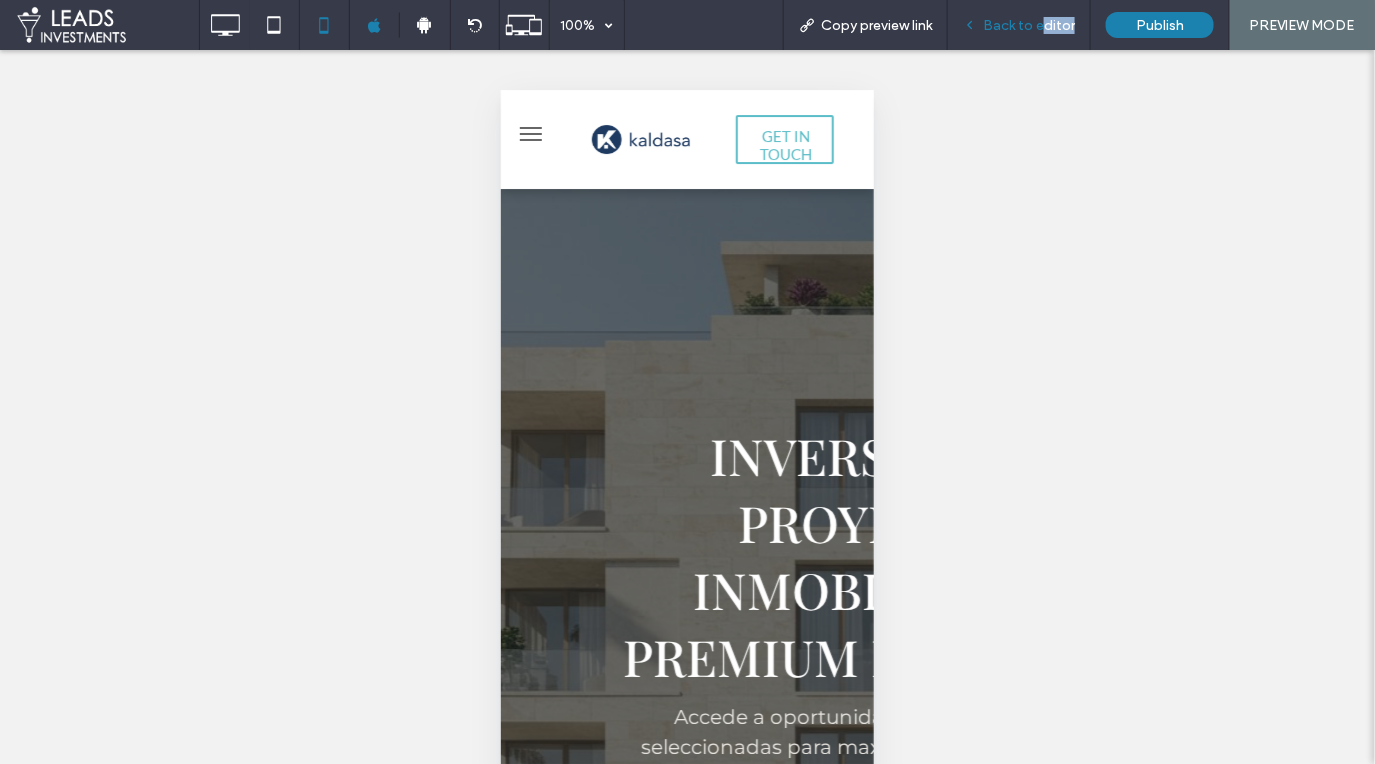 drag, startPoint x: 1045, startPoint y: 33, endPoint x: 1033, endPoint y: 35, distance: 12.165525 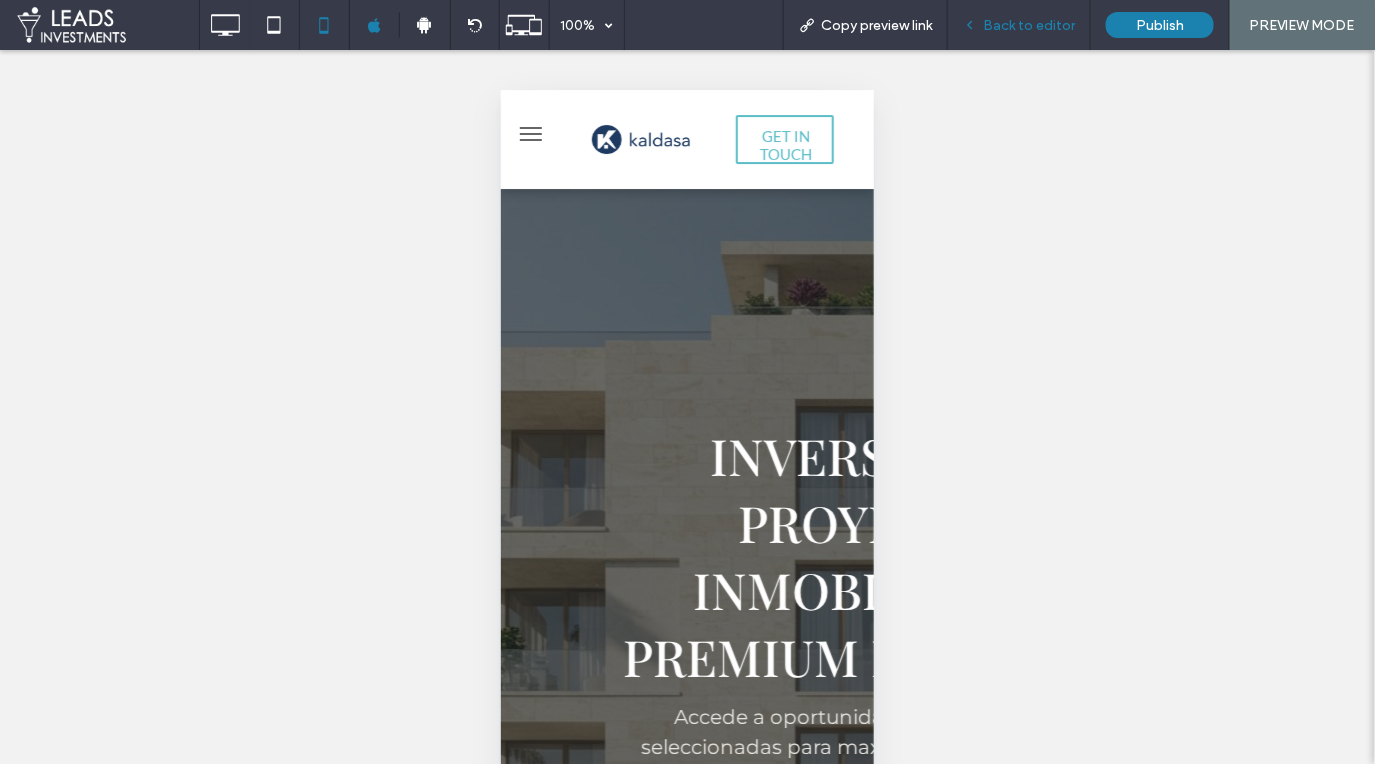 click on "Back to editor" at bounding box center (1029, 25) 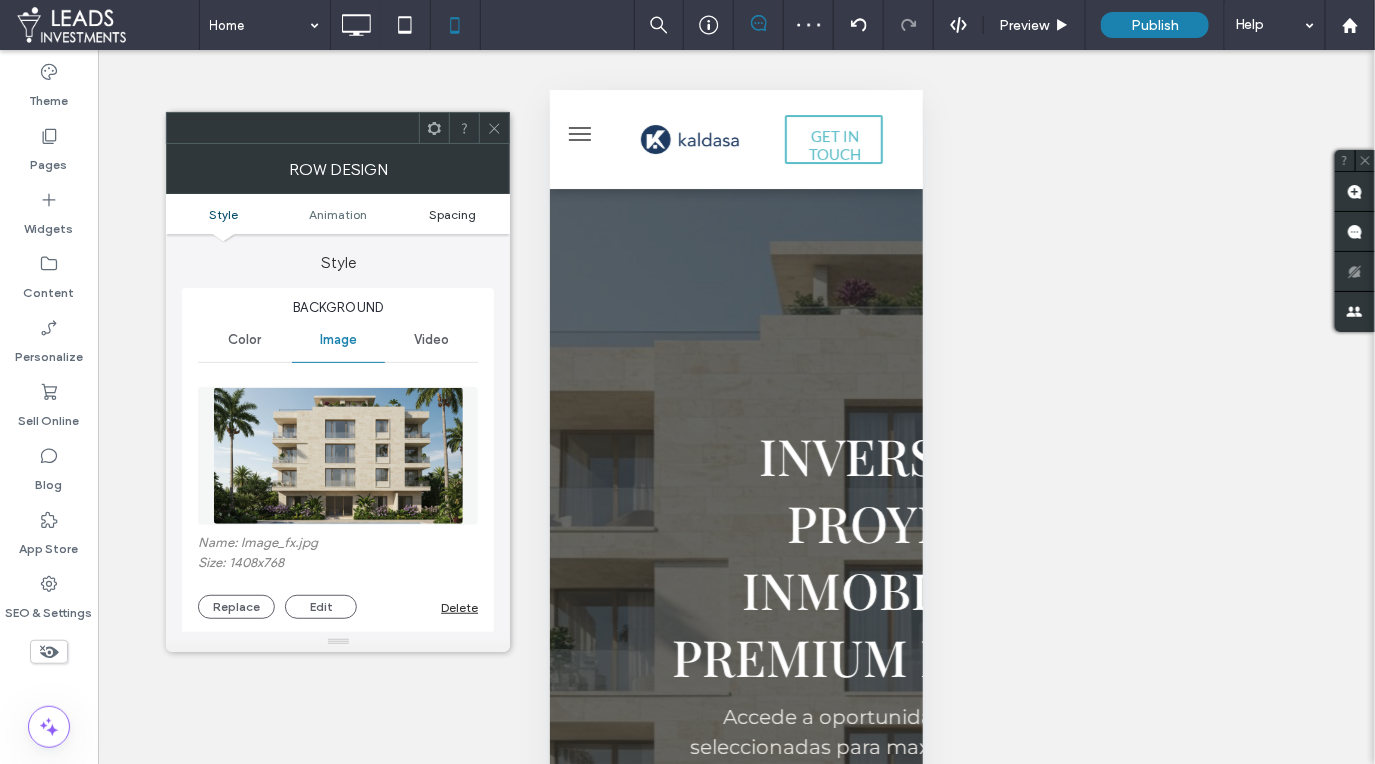 click on "Spacing" at bounding box center (452, 214) 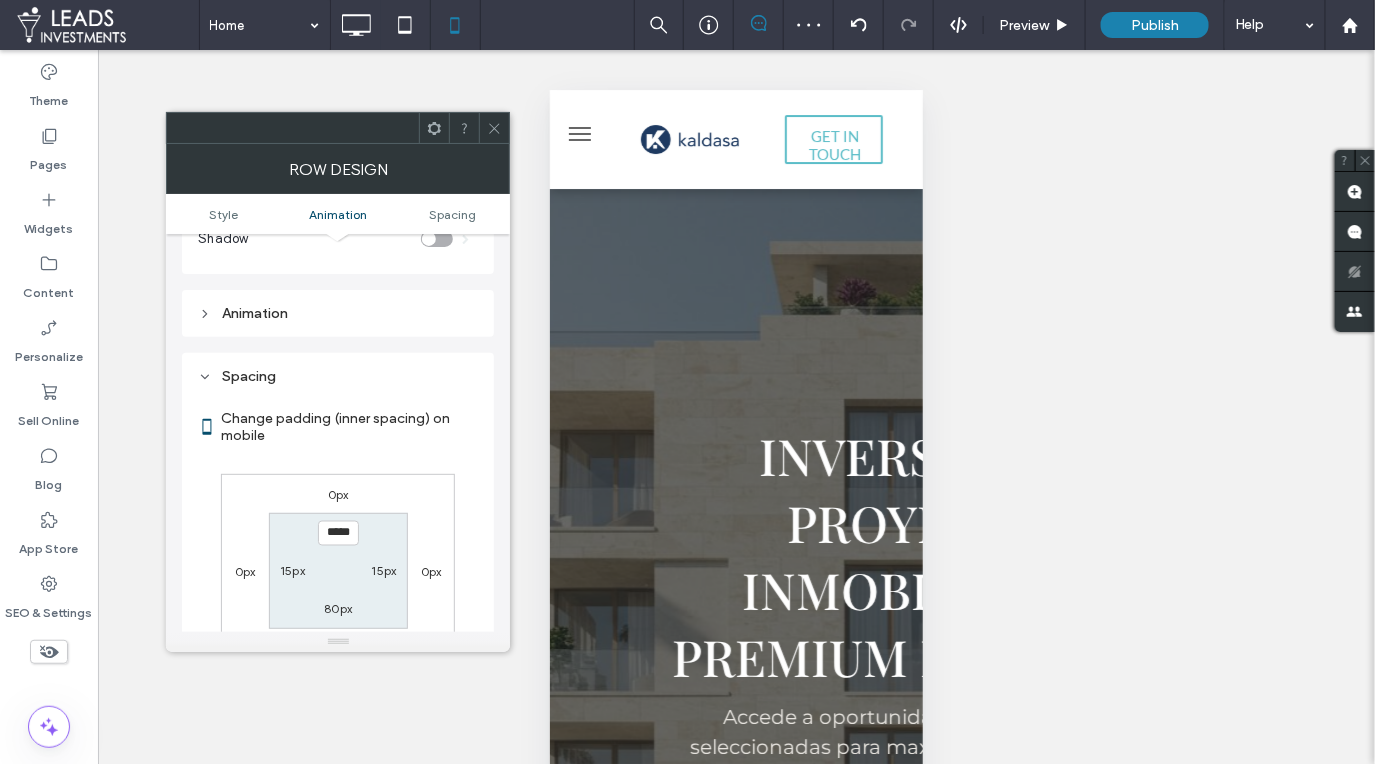 scroll, scrollTop: 1048, scrollLeft: 0, axis: vertical 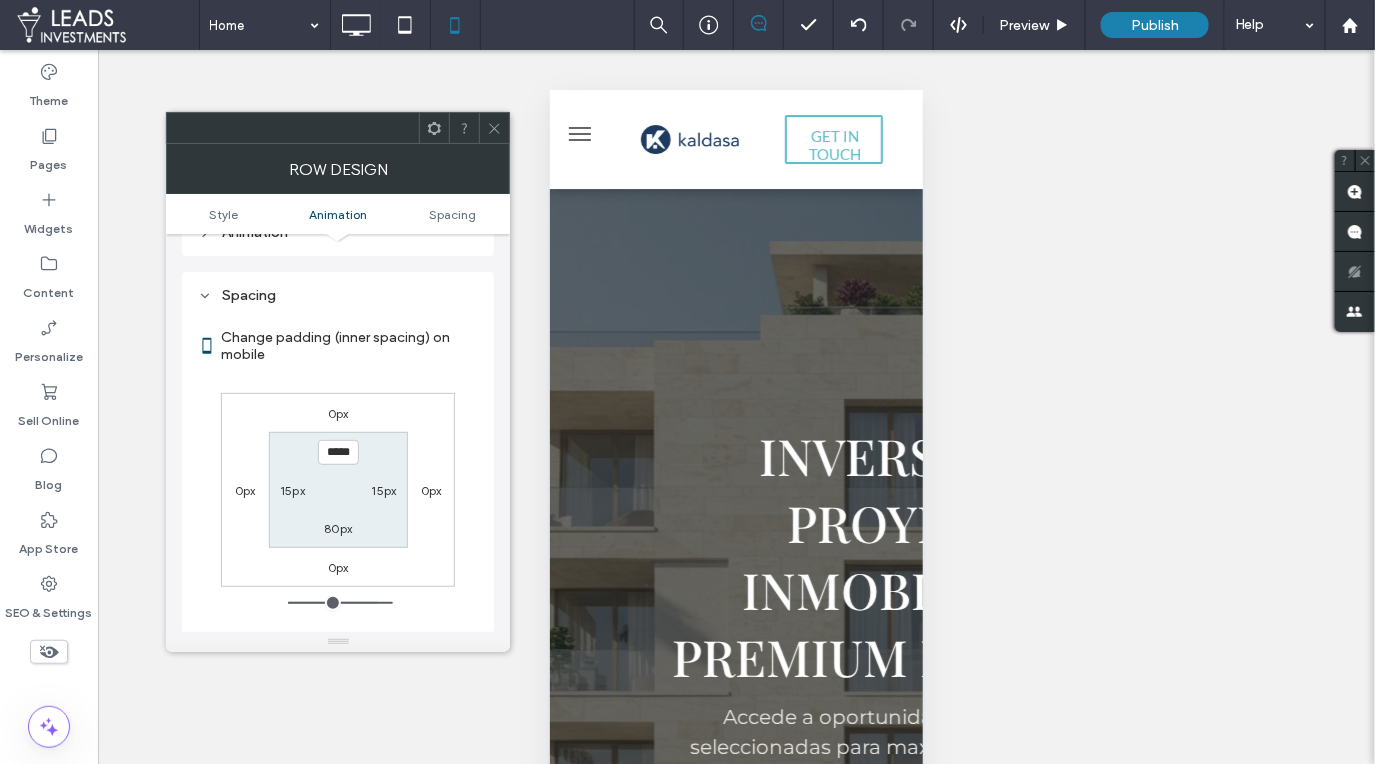 drag, startPoint x: 329, startPoint y: 427, endPoint x: 339, endPoint y: 477, distance: 50.990196 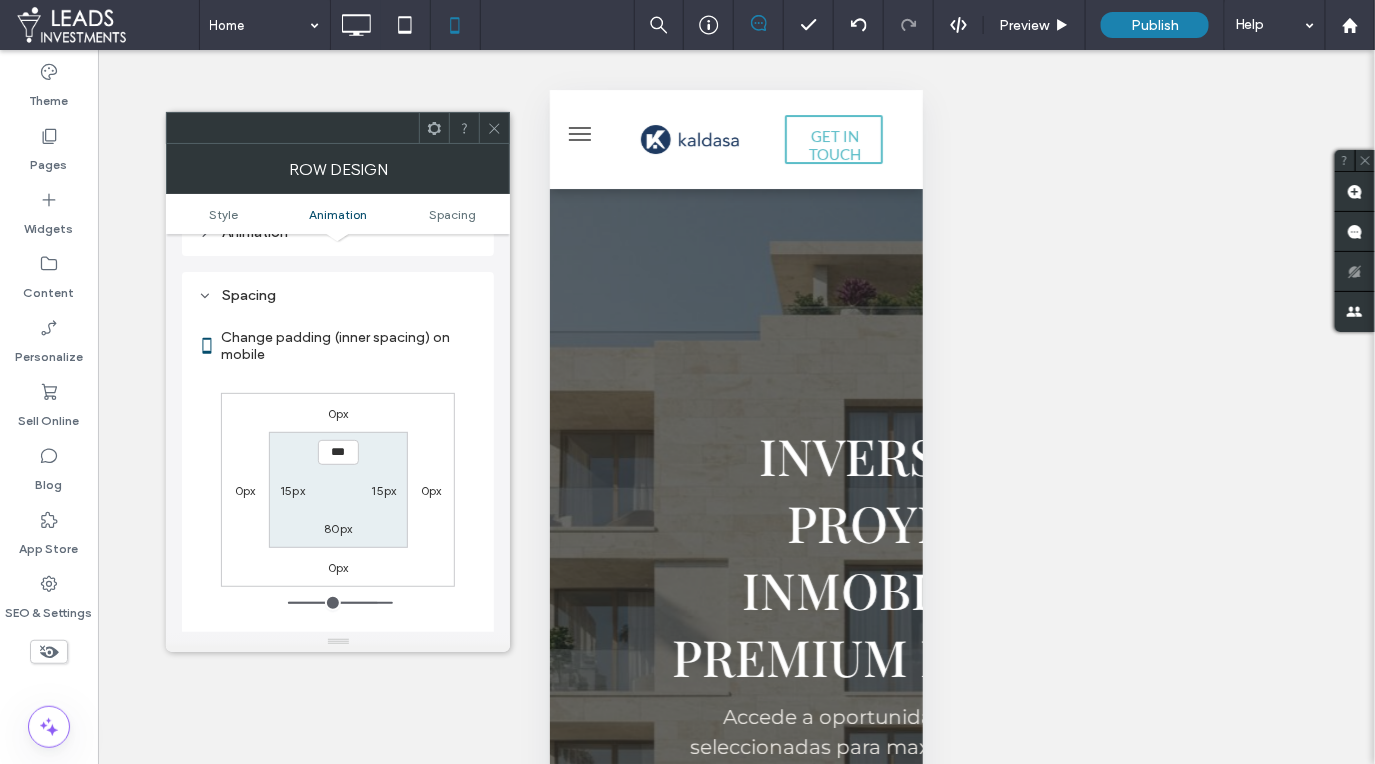 type on "*****" 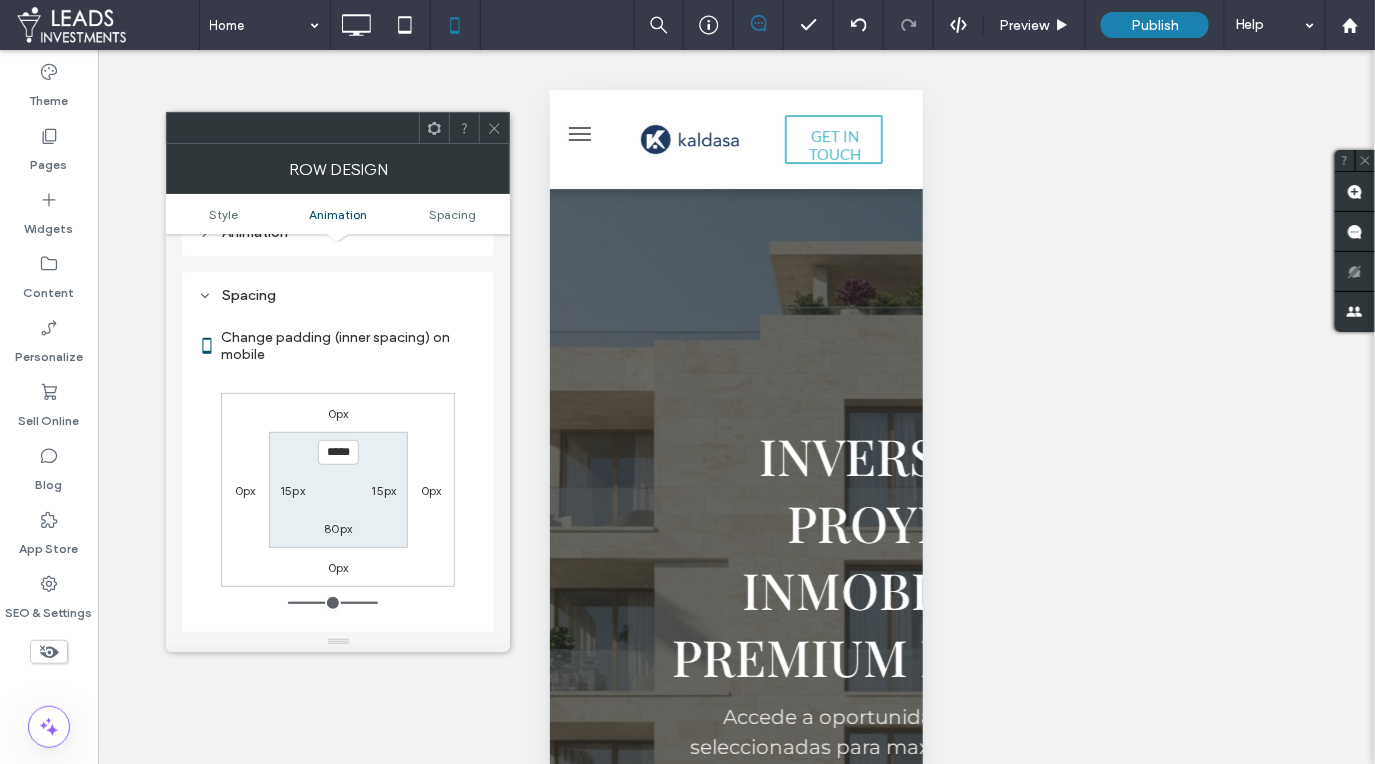 type on "*****" 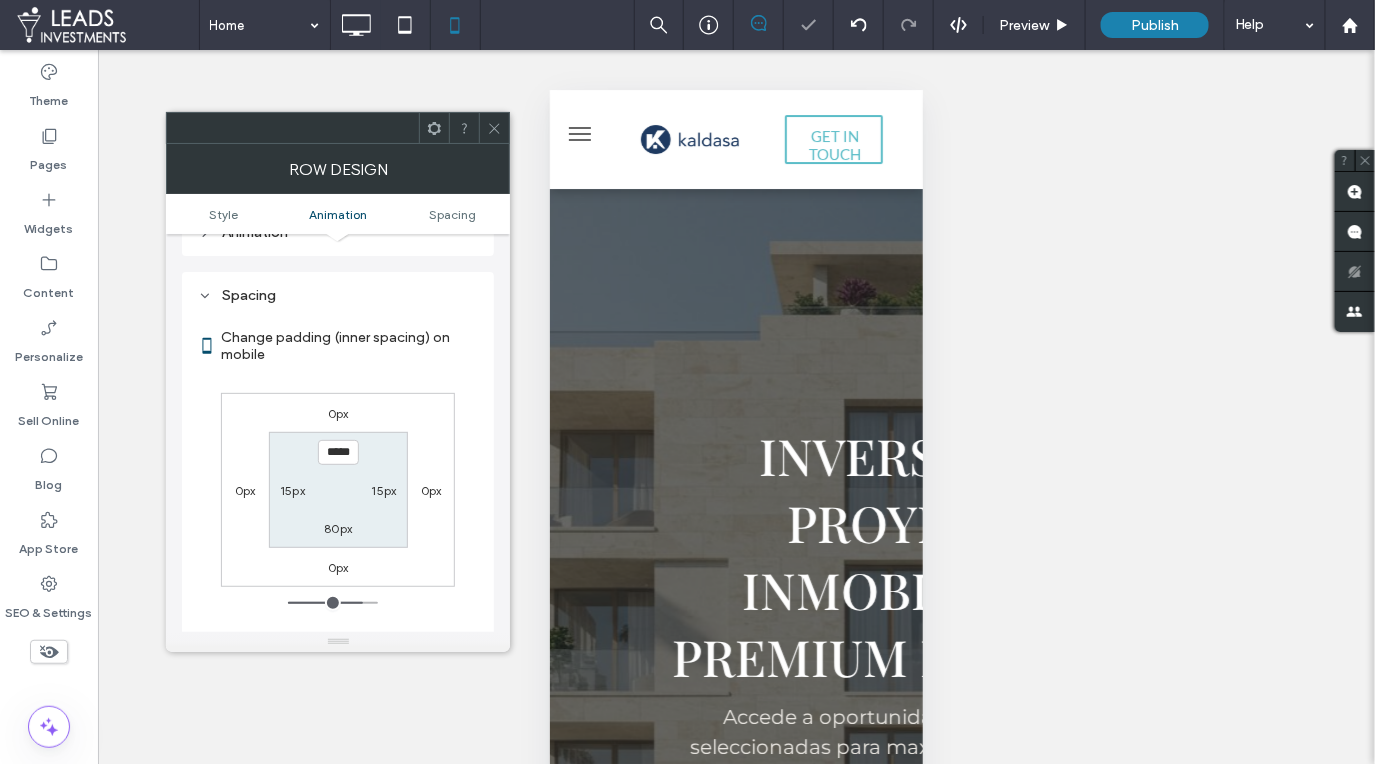 type on "*****" 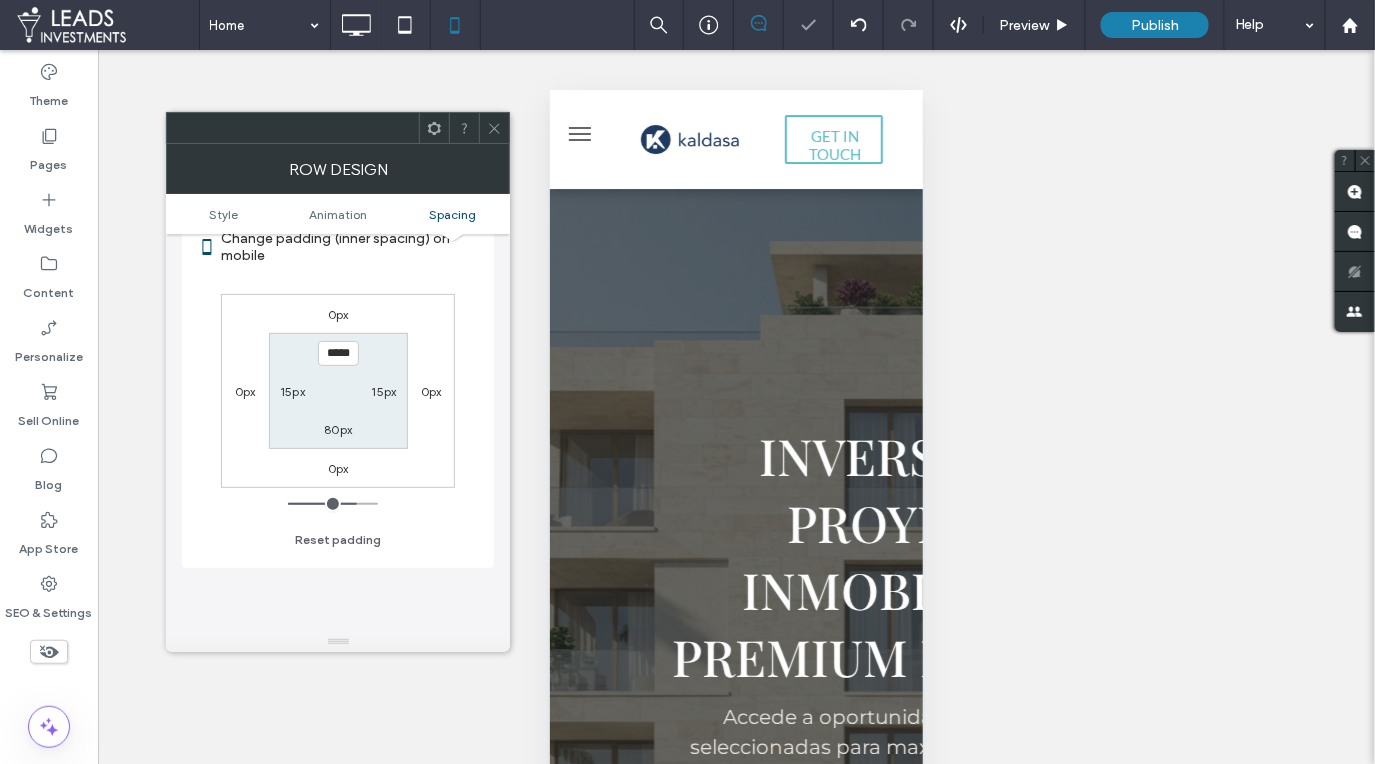 scroll, scrollTop: 1151, scrollLeft: 0, axis: vertical 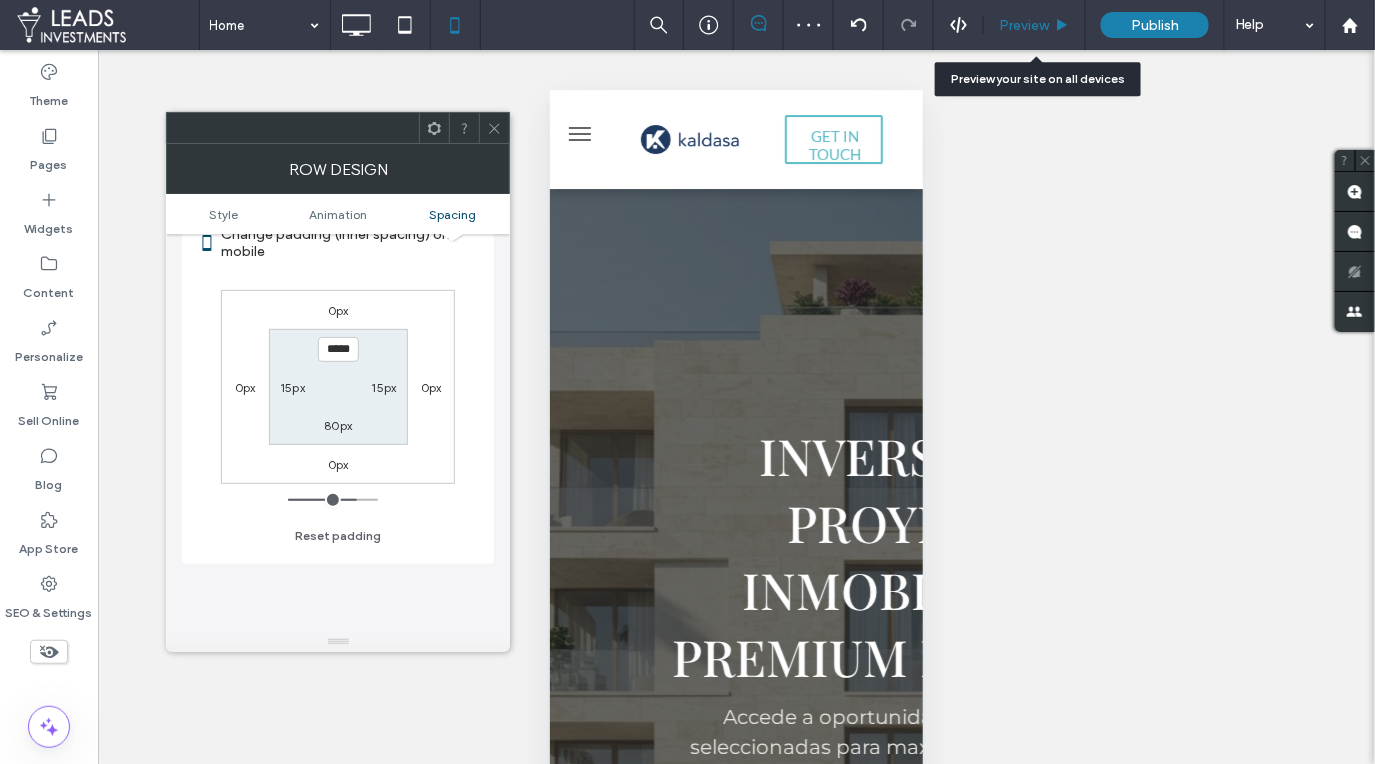 click on "Preview" at bounding box center (1024, 25) 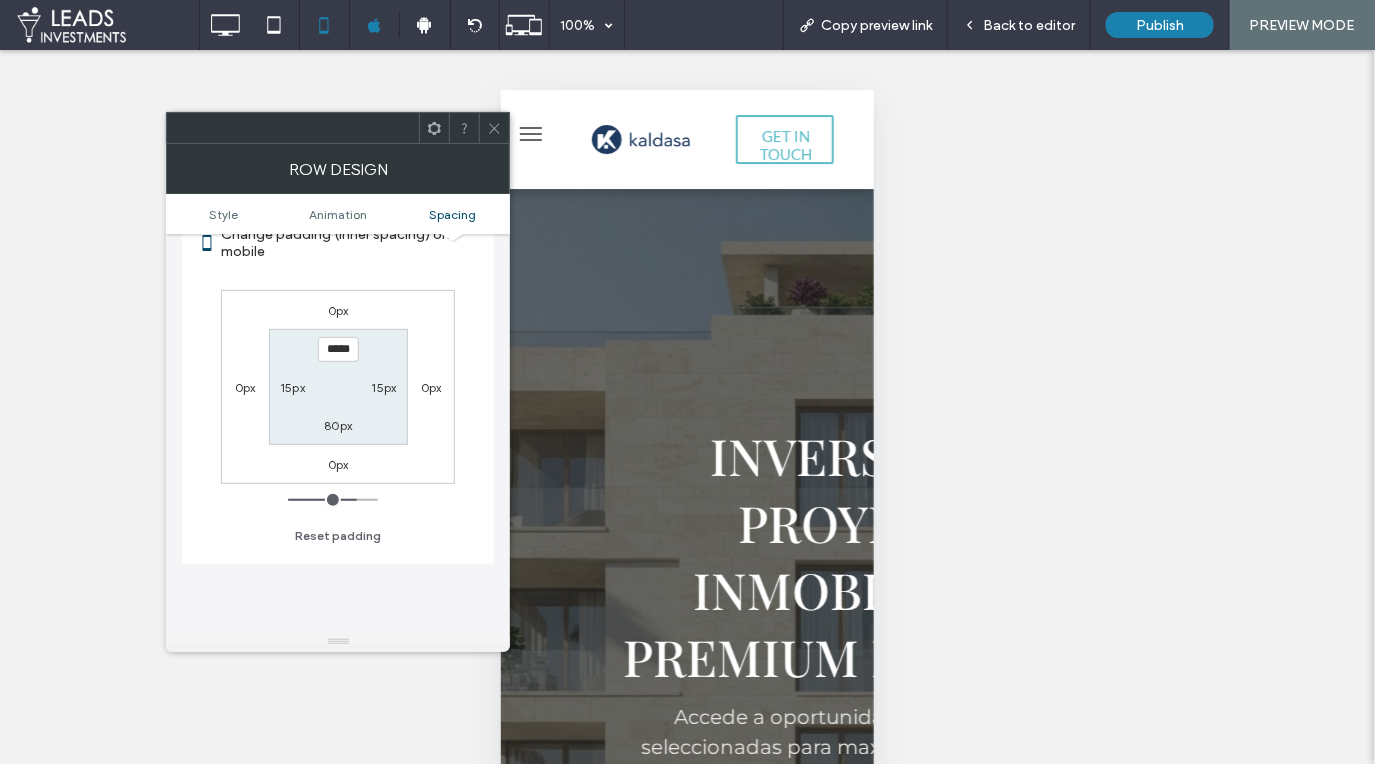 click 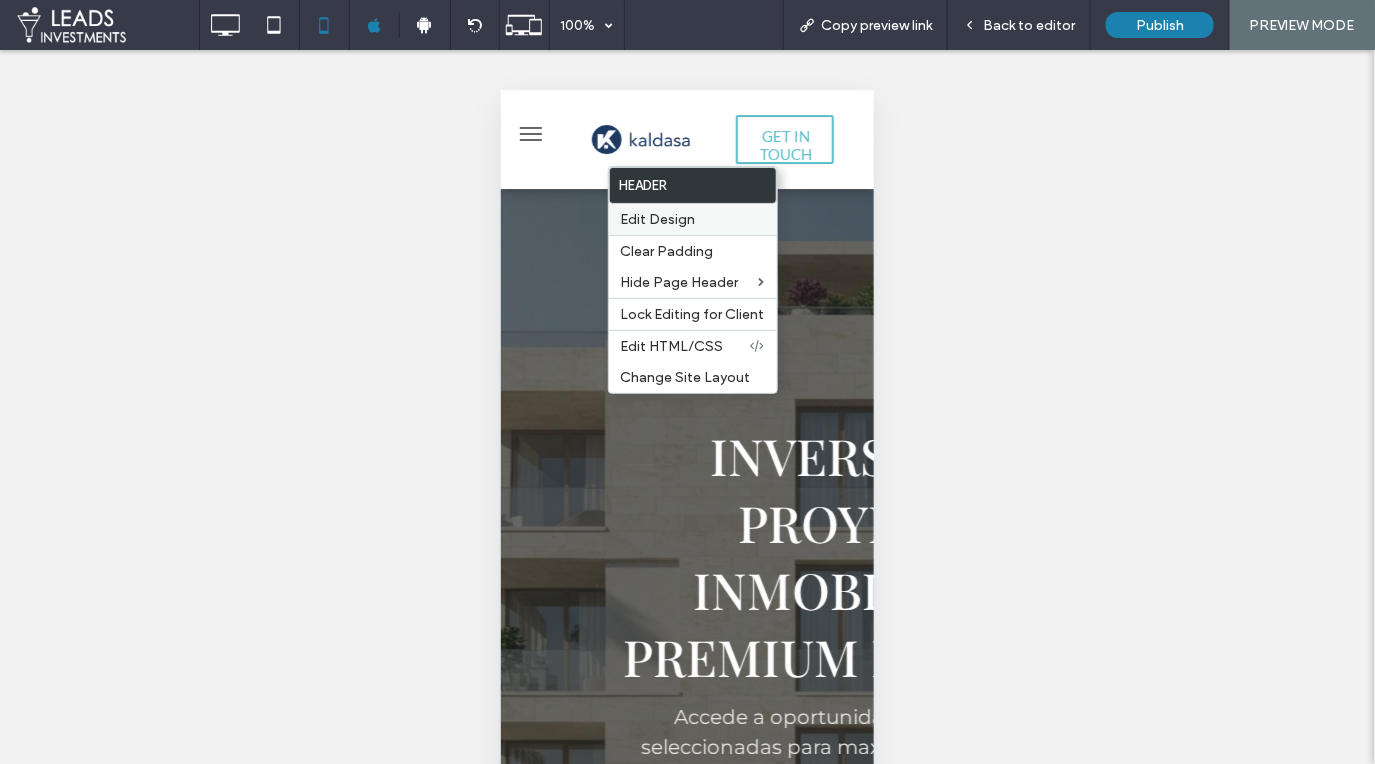 click on "Edit Design" at bounding box center (693, 219) 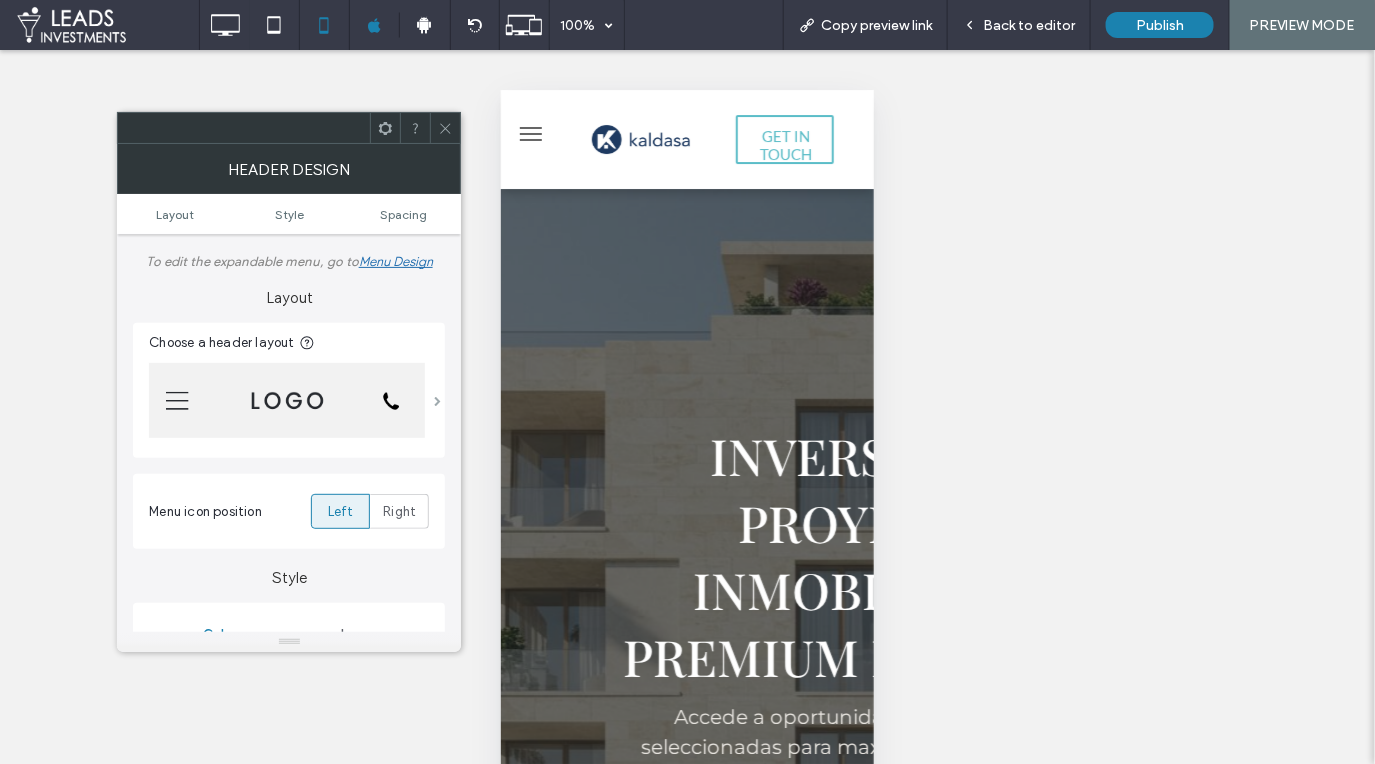 click at bounding box center (437, 401) 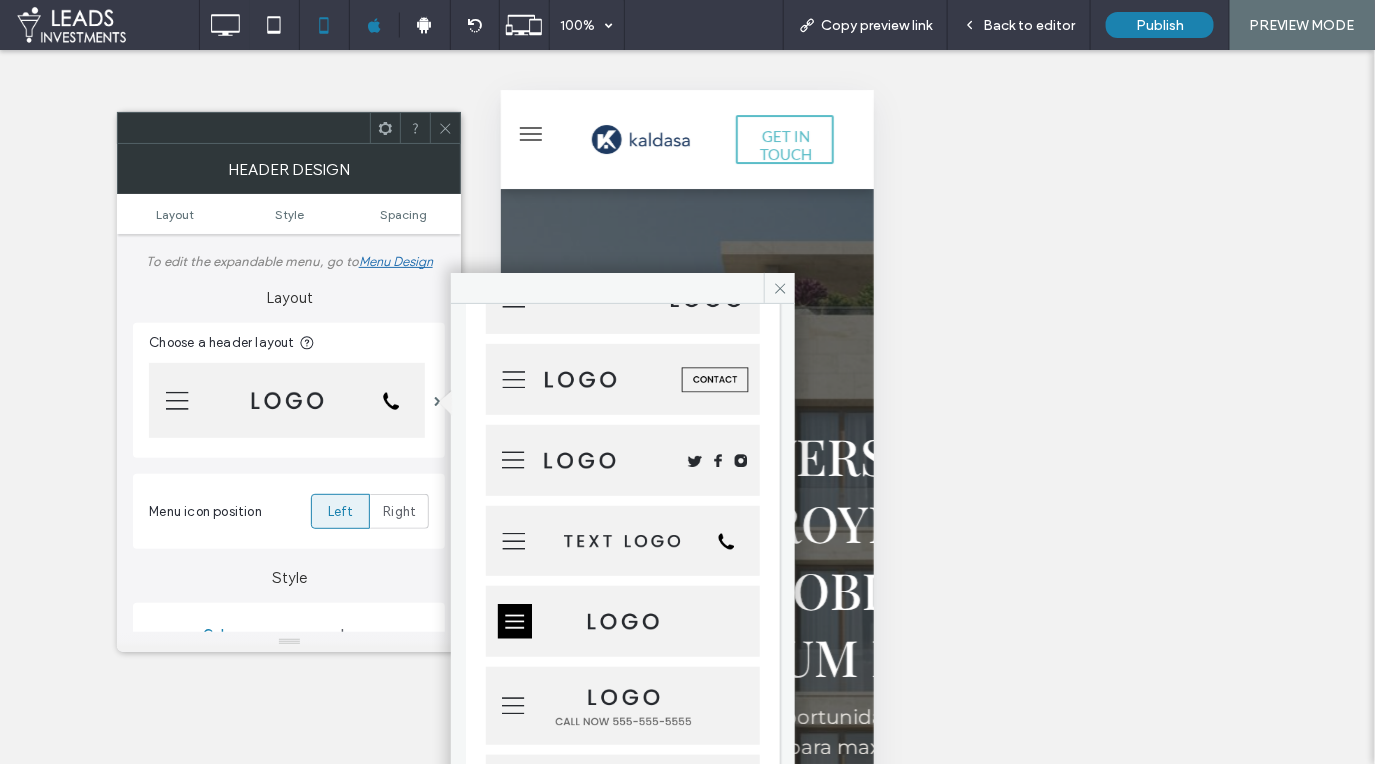scroll, scrollTop: 221, scrollLeft: 0, axis: vertical 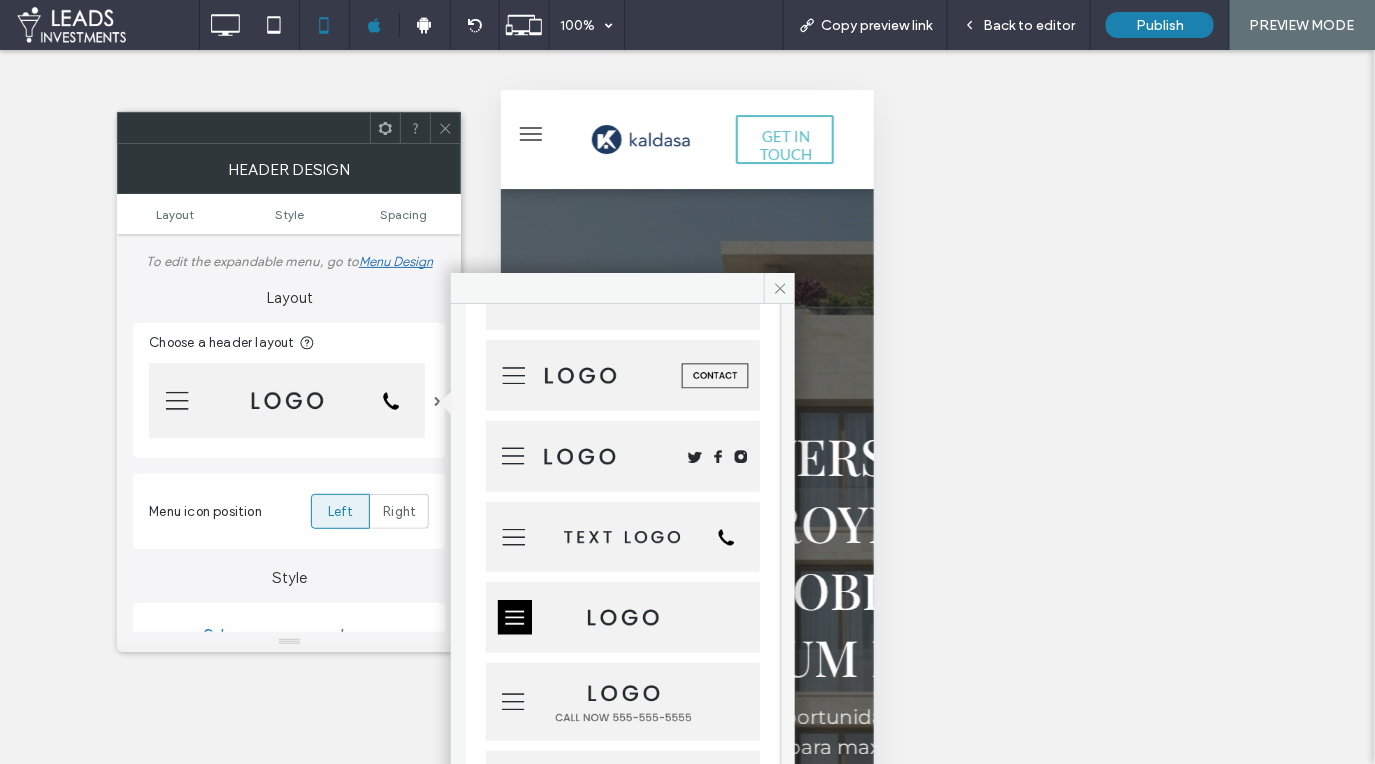click 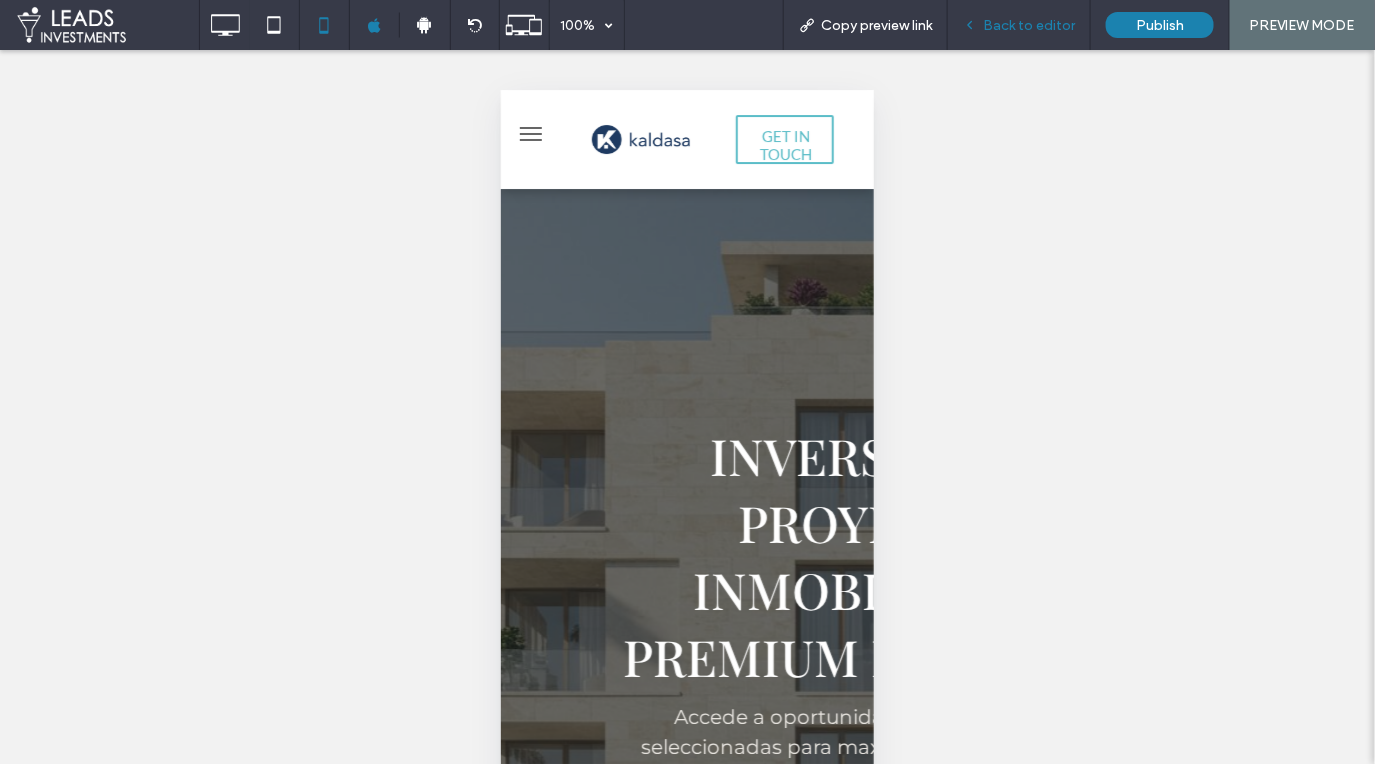 click on "Back to editor" at bounding box center [1029, 25] 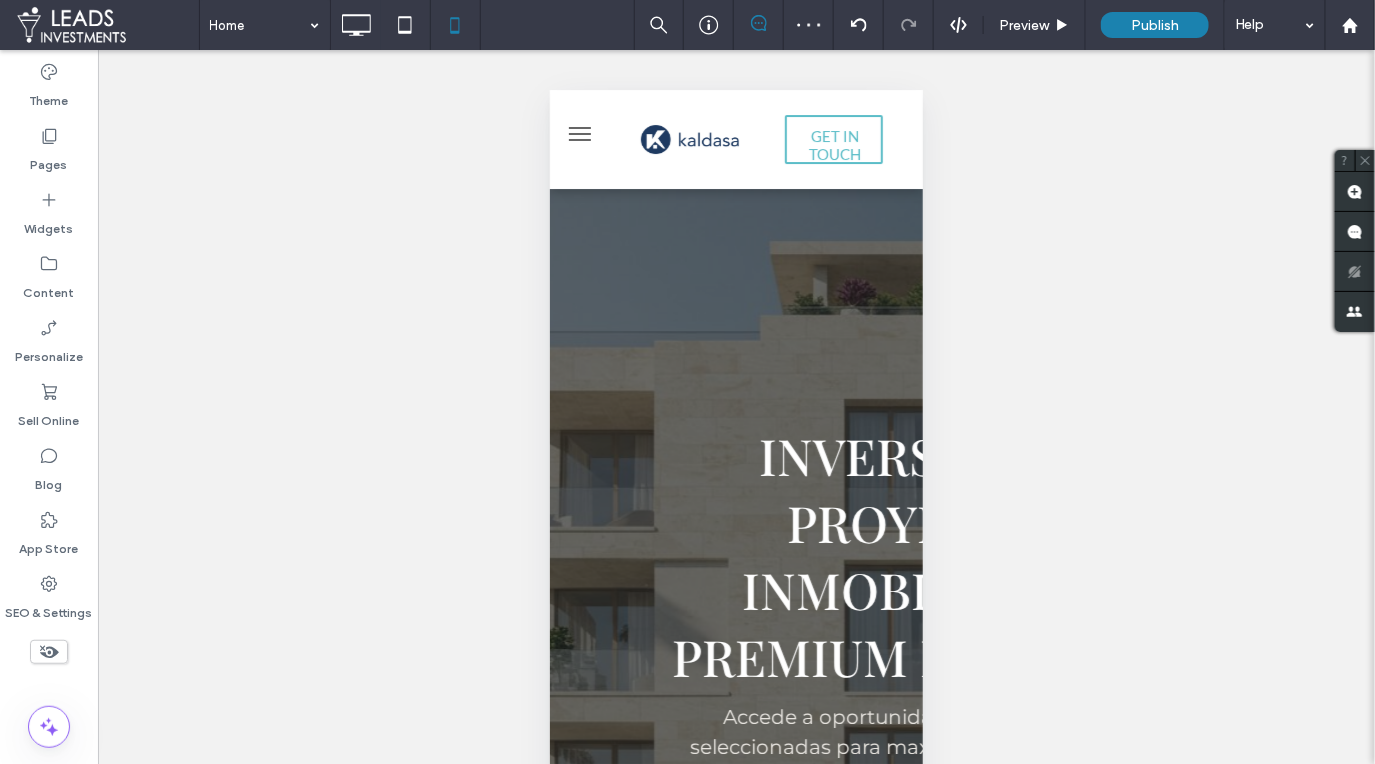 type on "****" 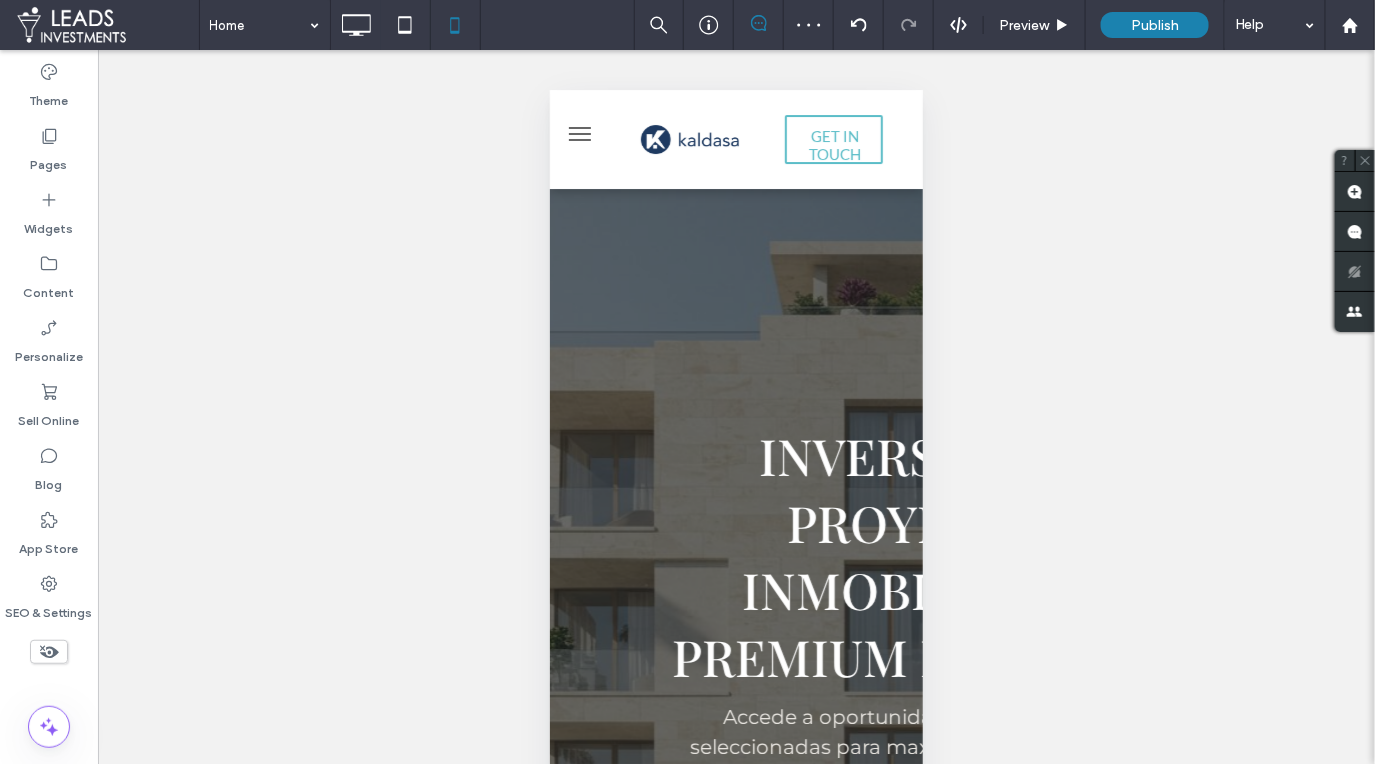 type on "**" 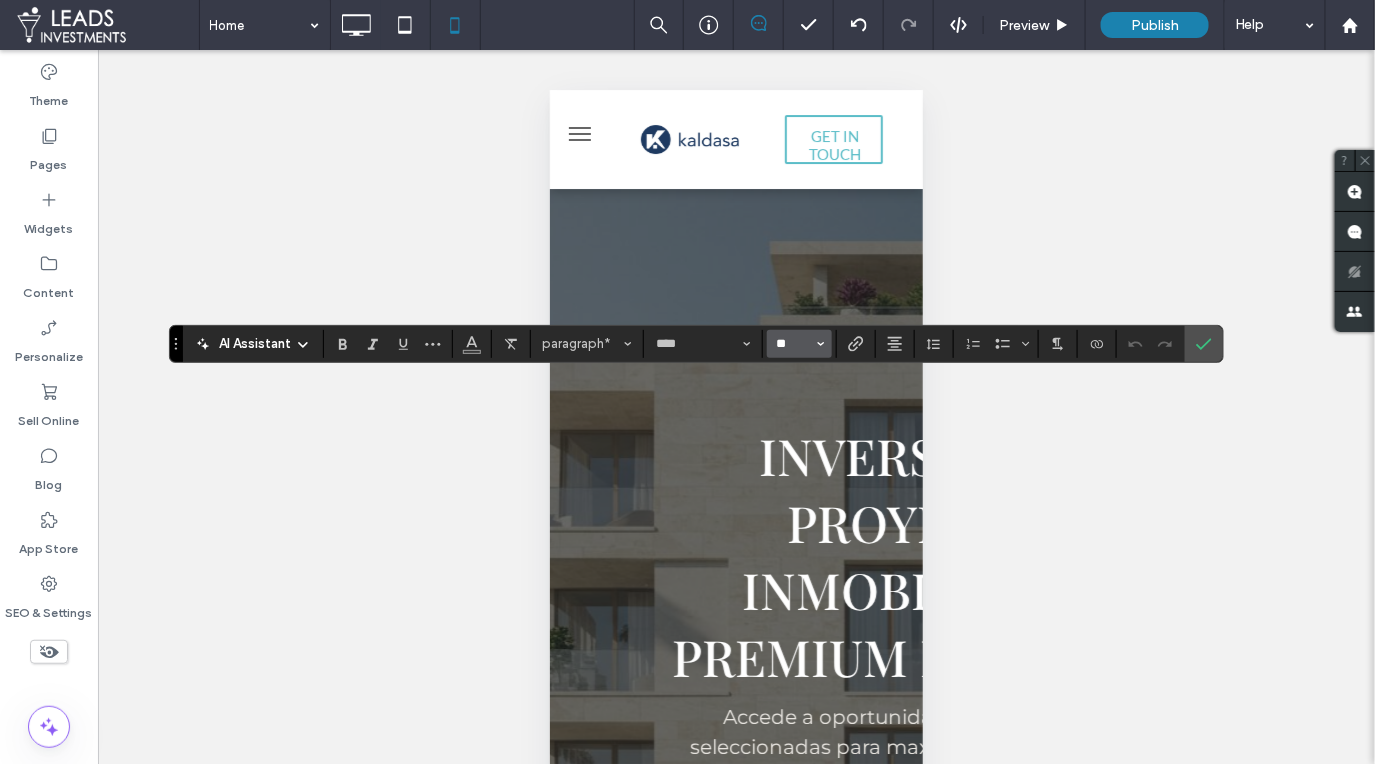 click on "**" at bounding box center (793, 344) 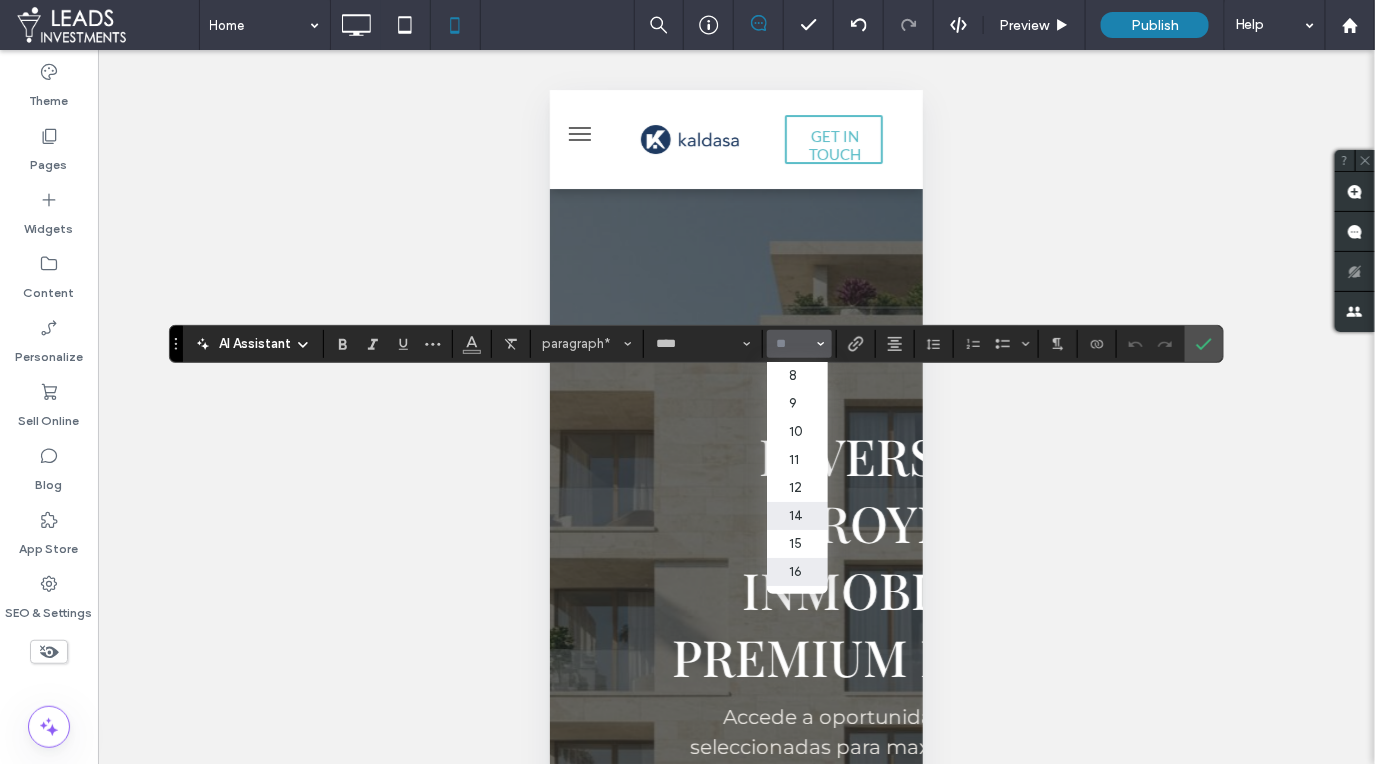 click on "16" at bounding box center [797, 572] 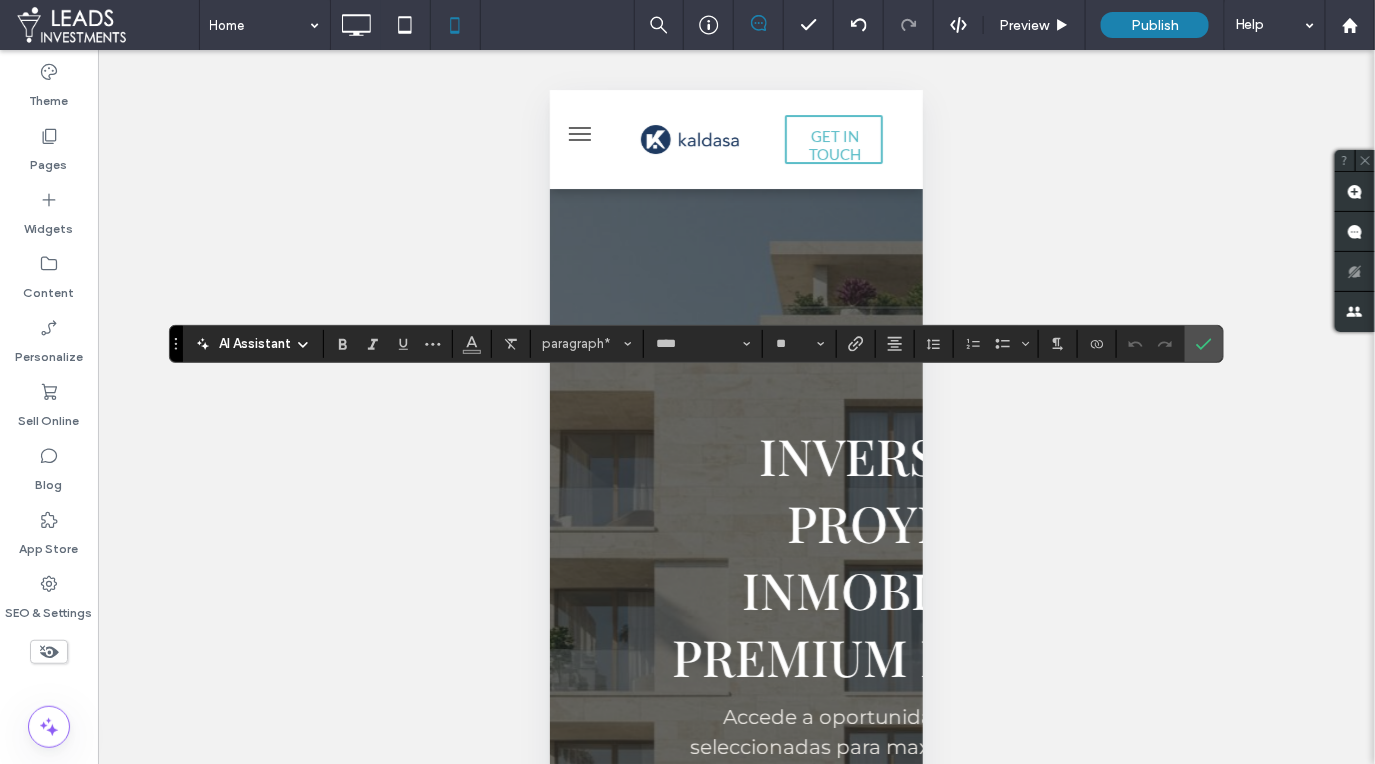 type on "**" 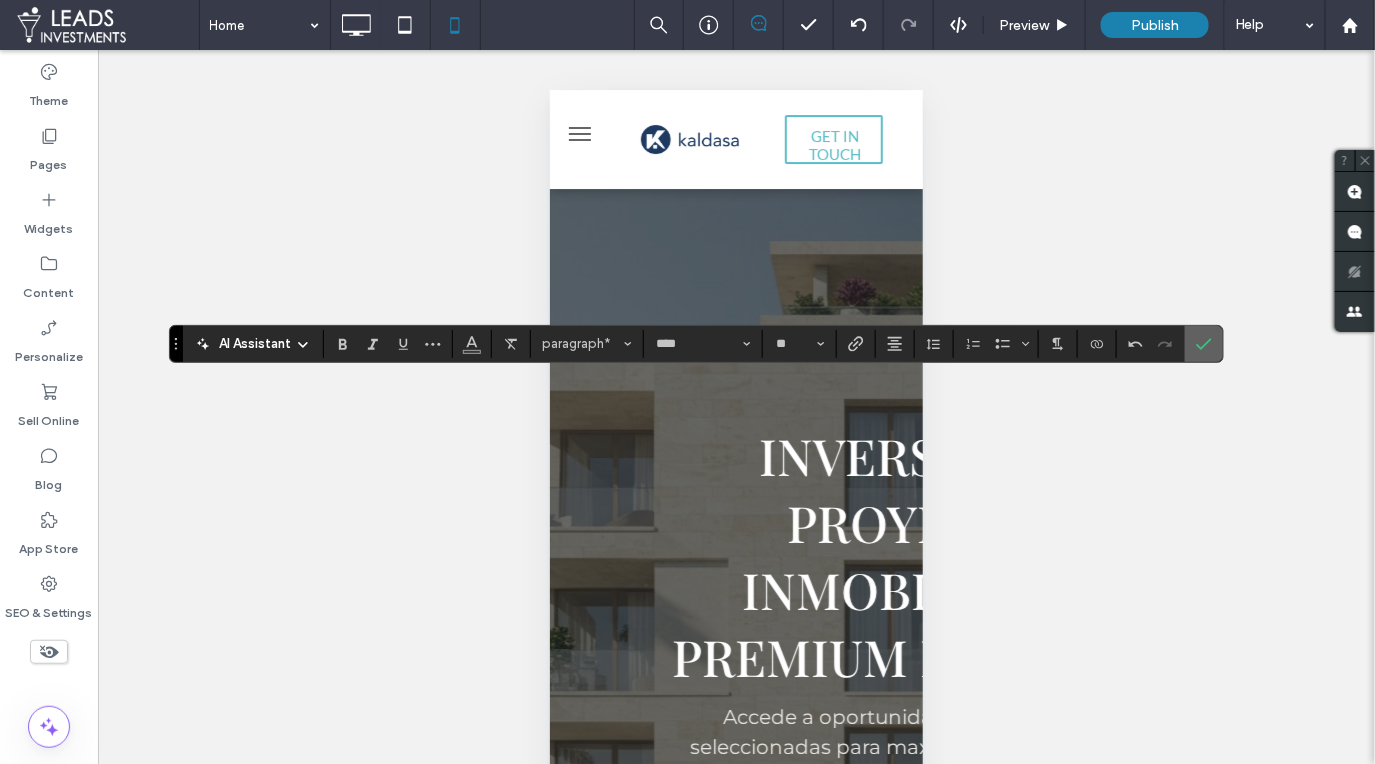 click 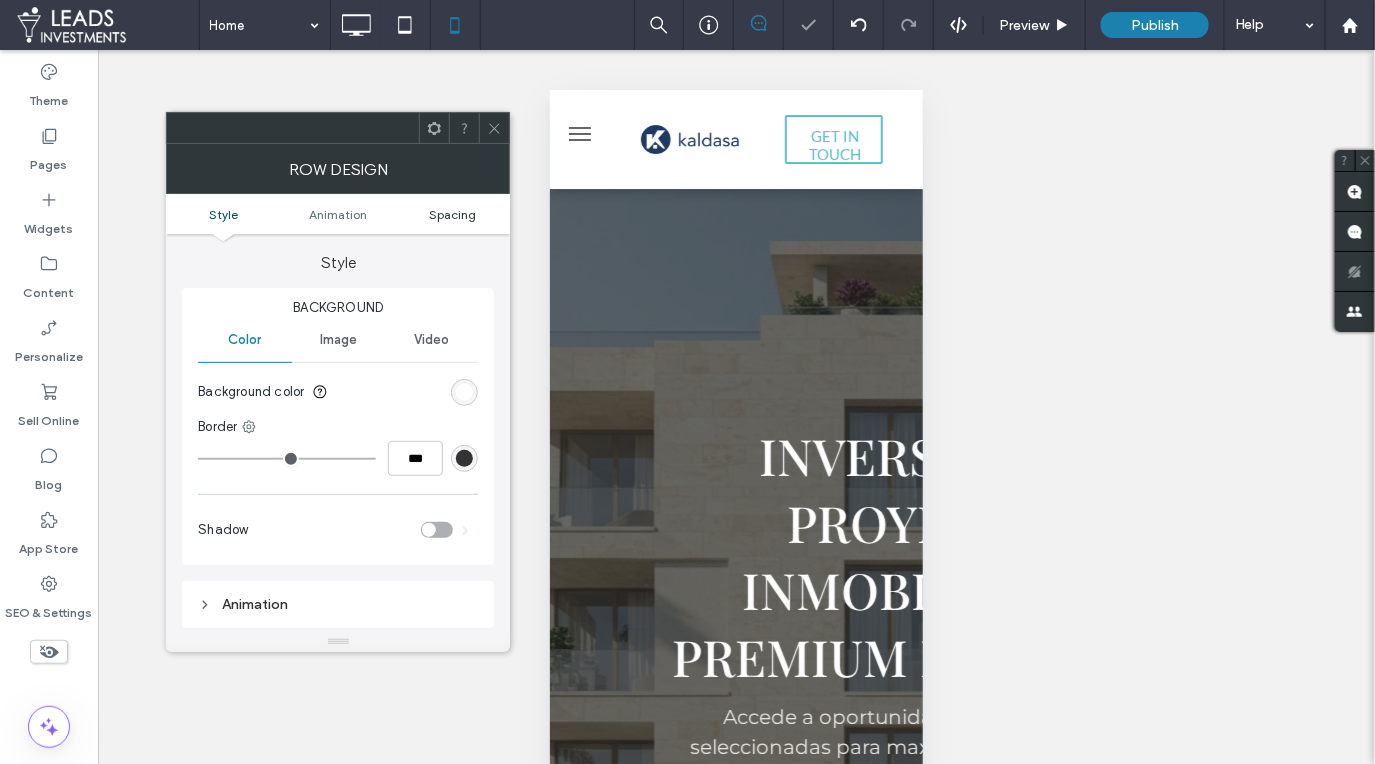 click on "Spacing" at bounding box center [452, 214] 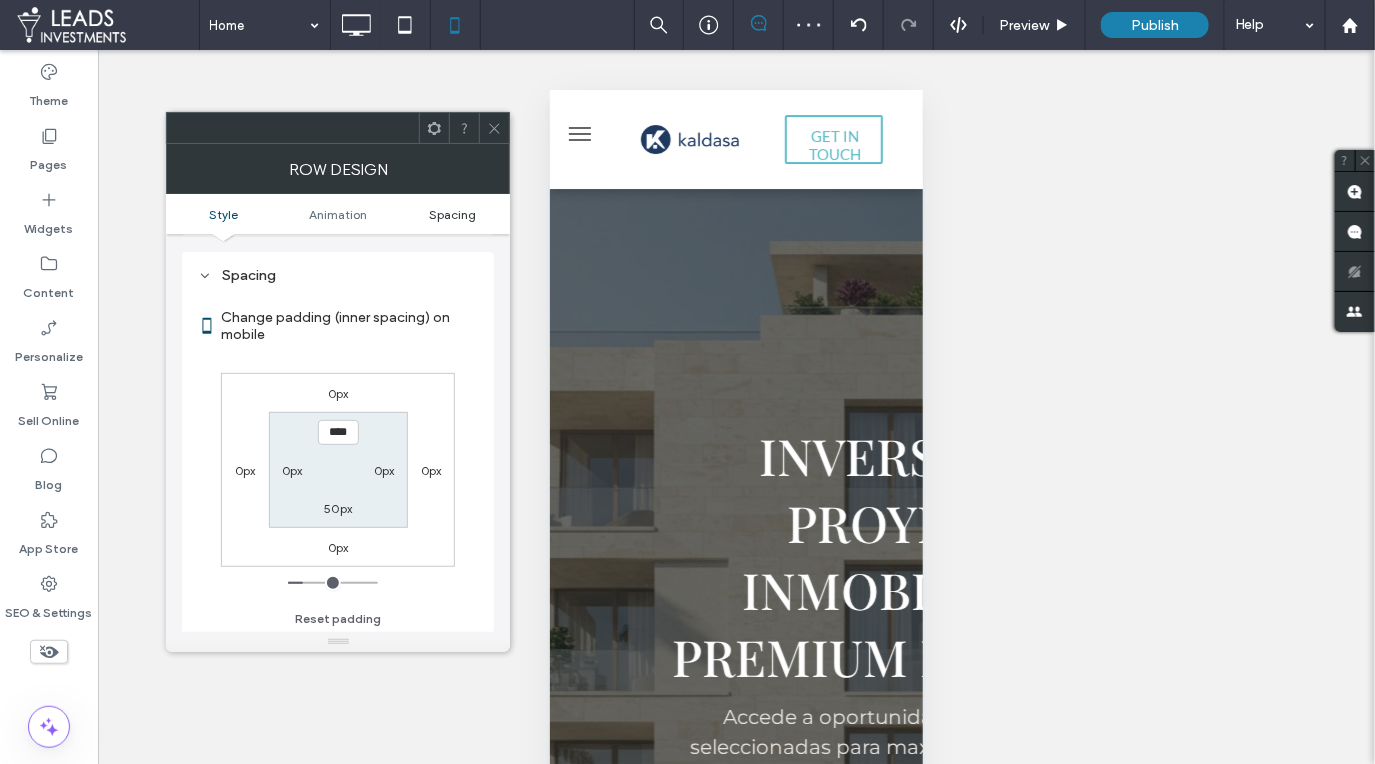 scroll, scrollTop: 392, scrollLeft: 0, axis: vertical 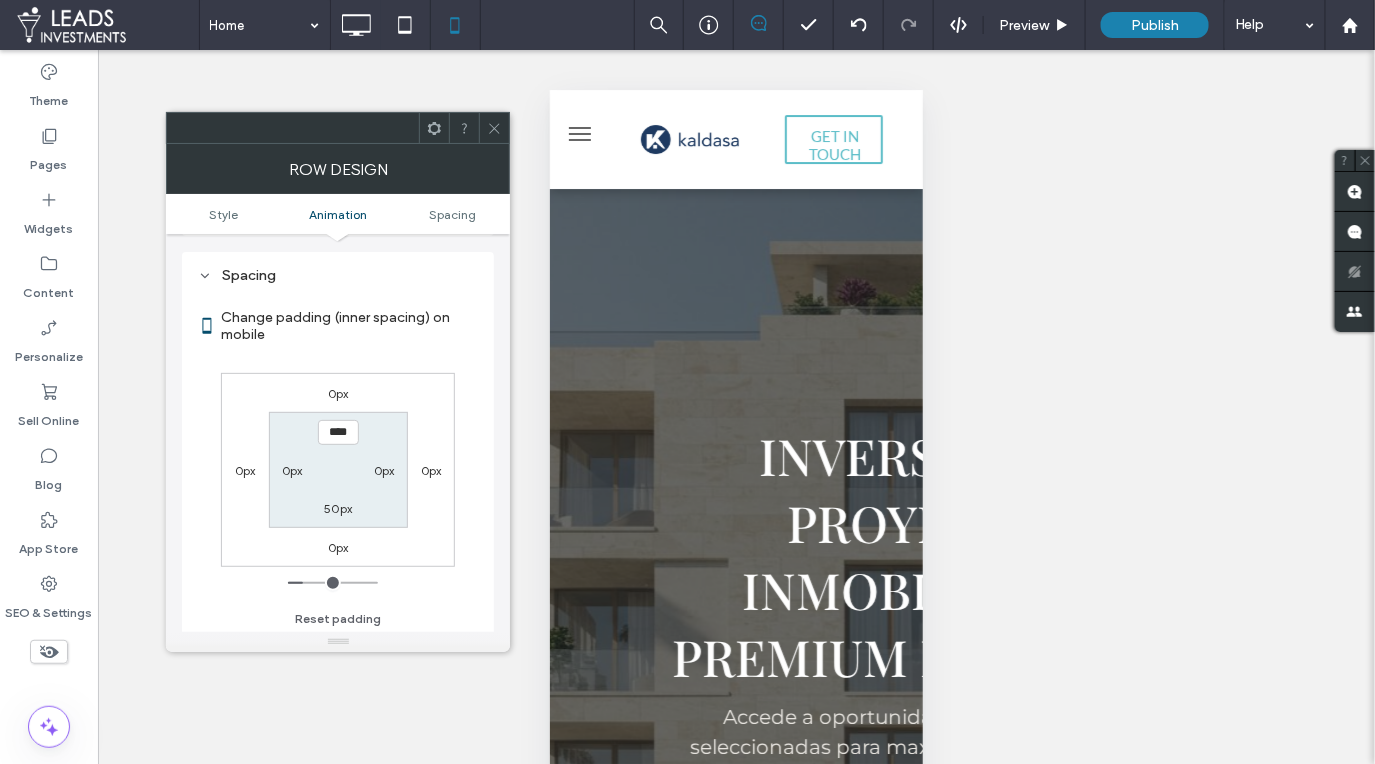 drag, startPoint x: 329, startPoint y: 425, endPoint x: 336, endPoint y: 467, distance: 42.579338 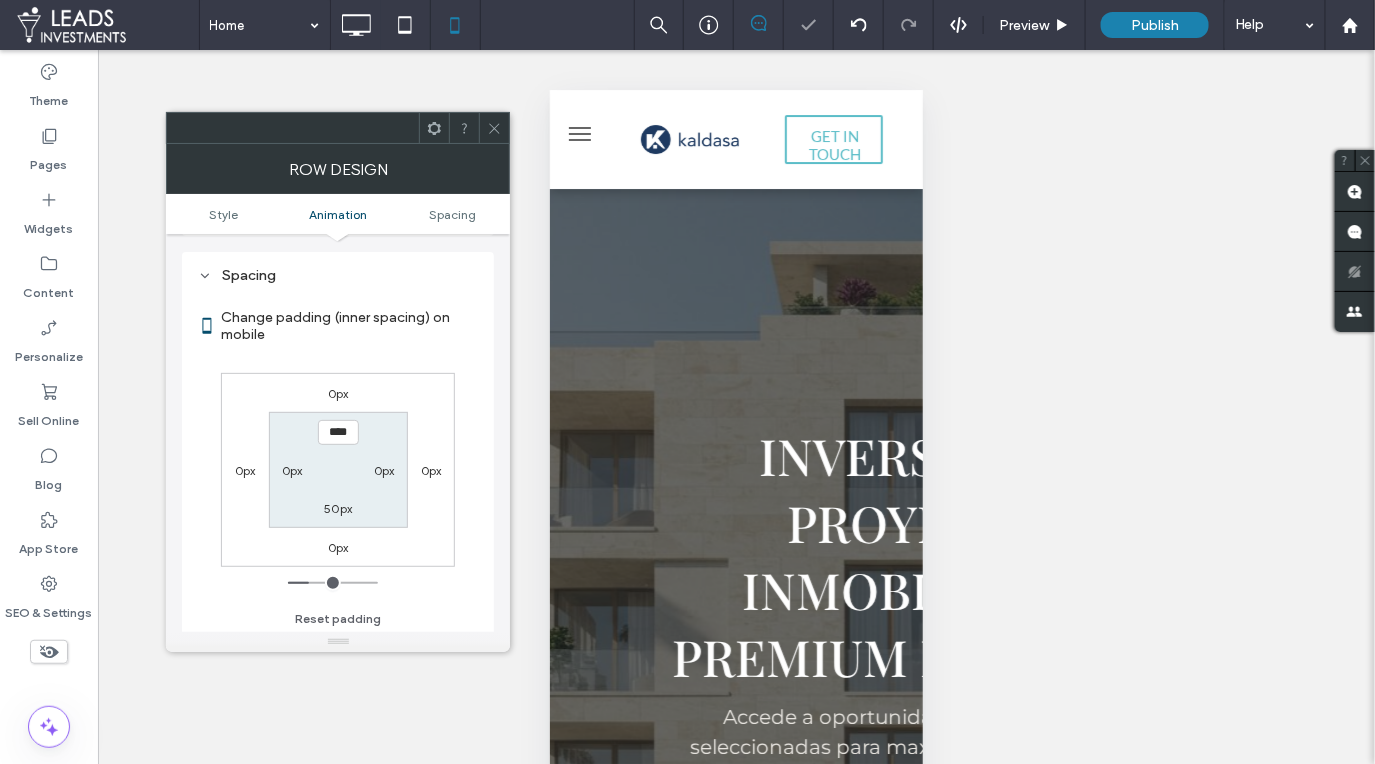 click on "50px" at bounding box center (338, 508) 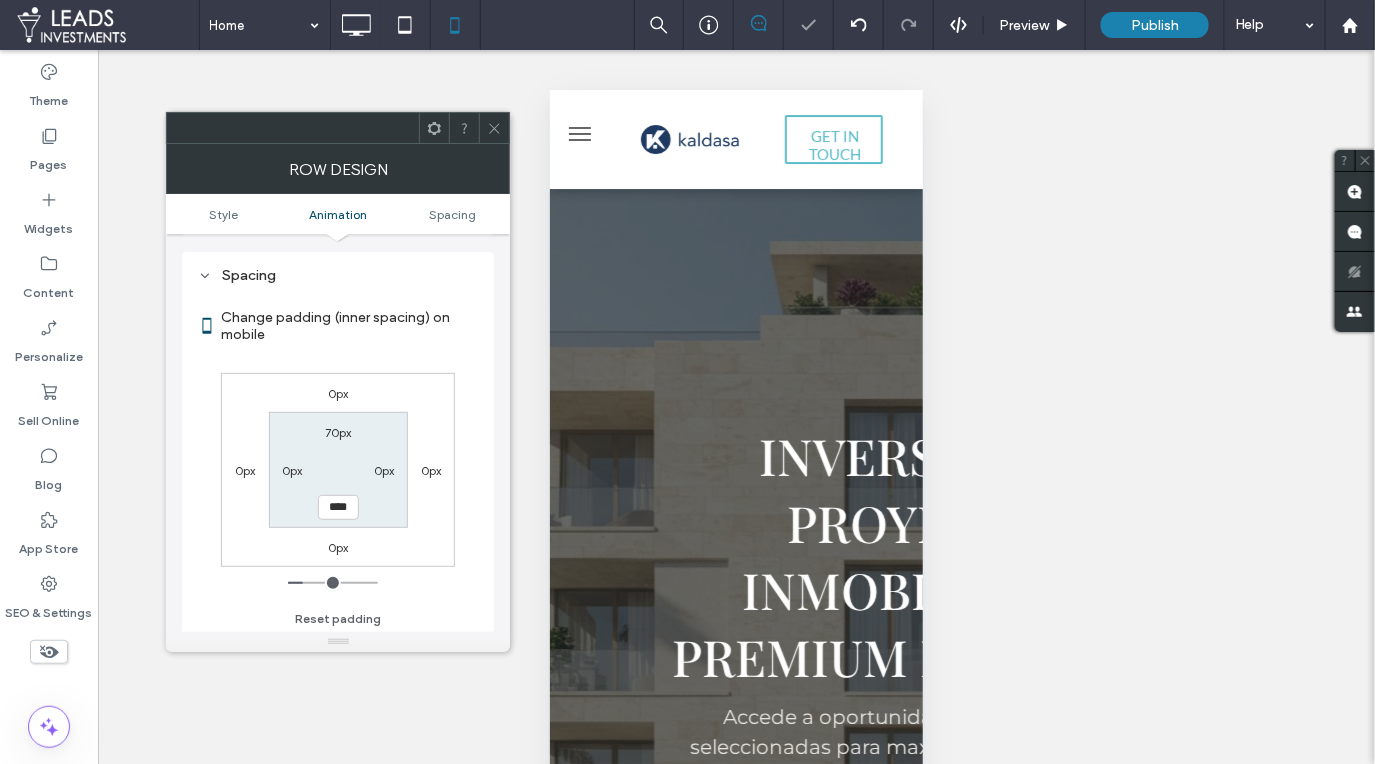 drag, startPoint x: 328, startPoint y: 504, endPoint x: 343, endPoint y: 544, distance: 42.72002 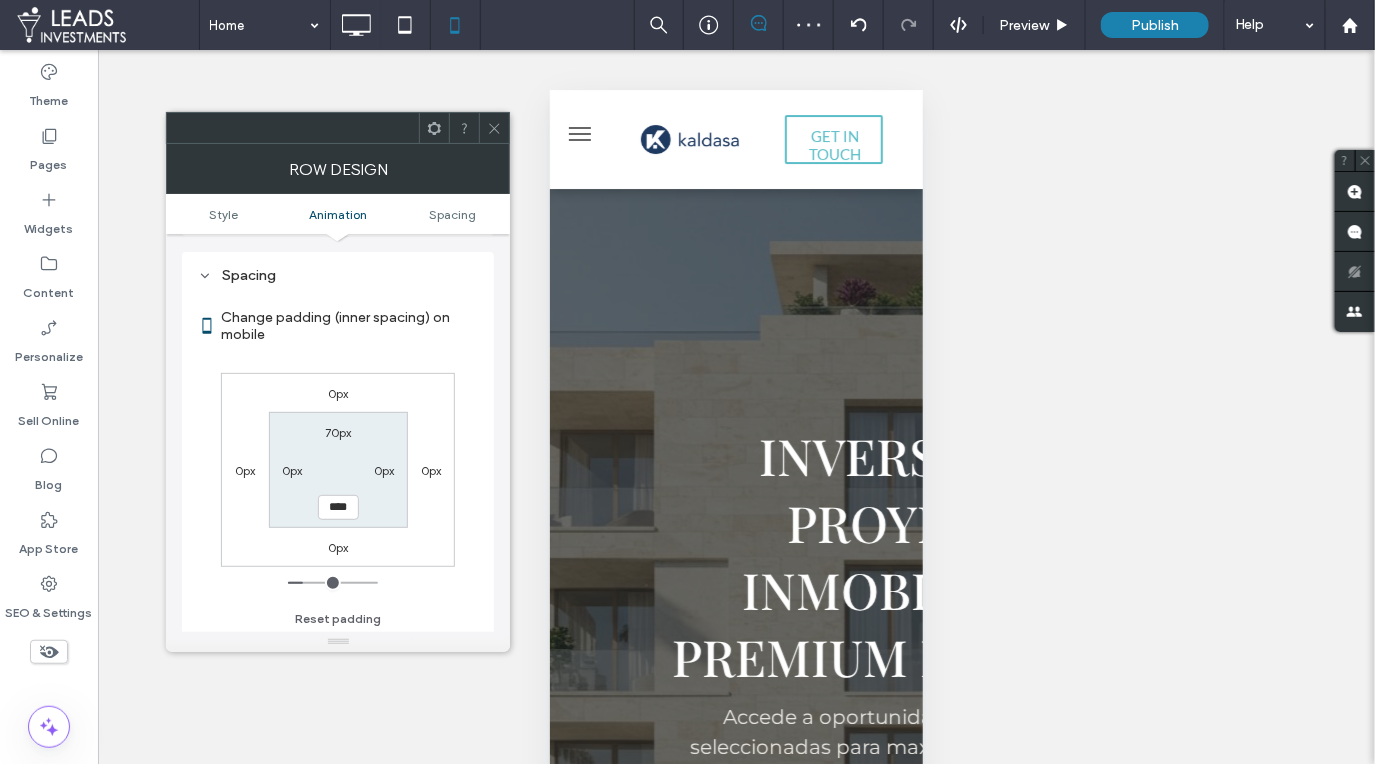 type on "****" 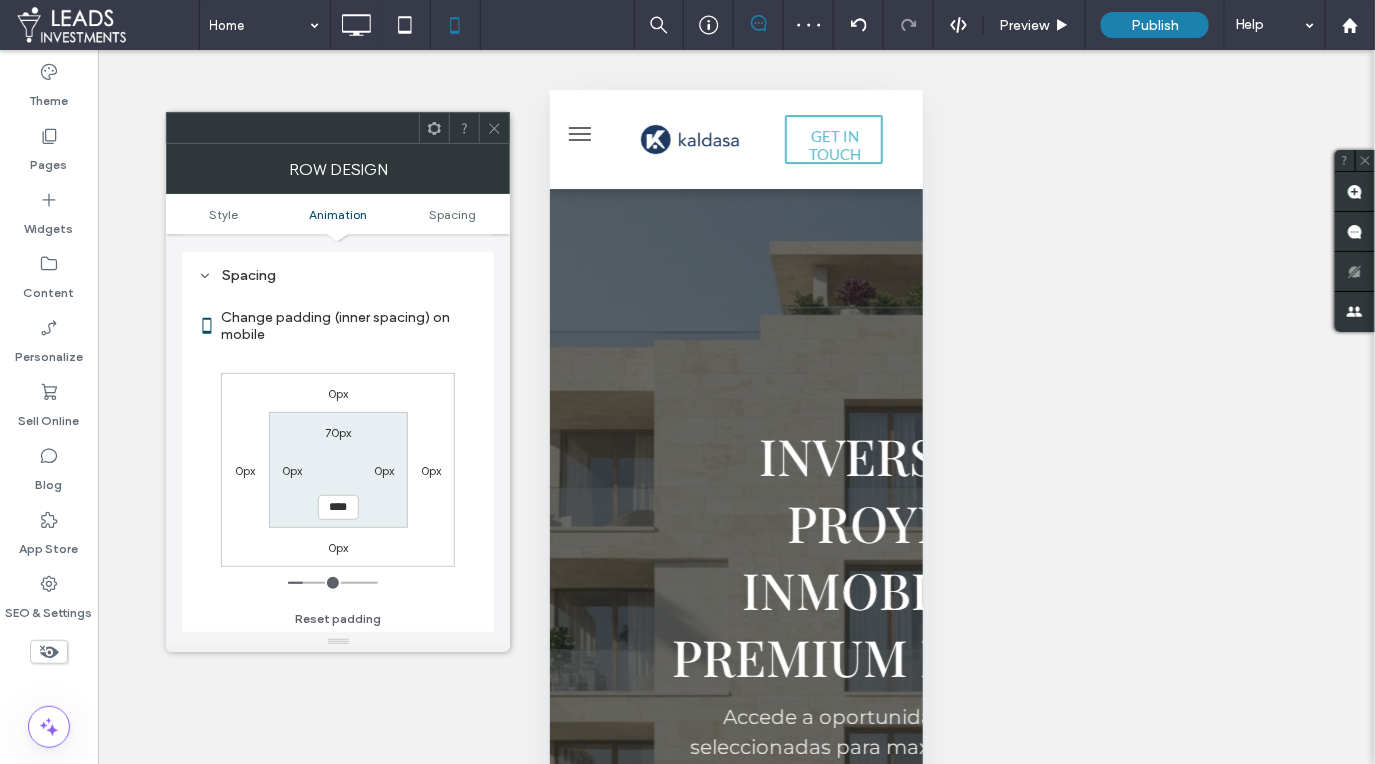 type on "**" 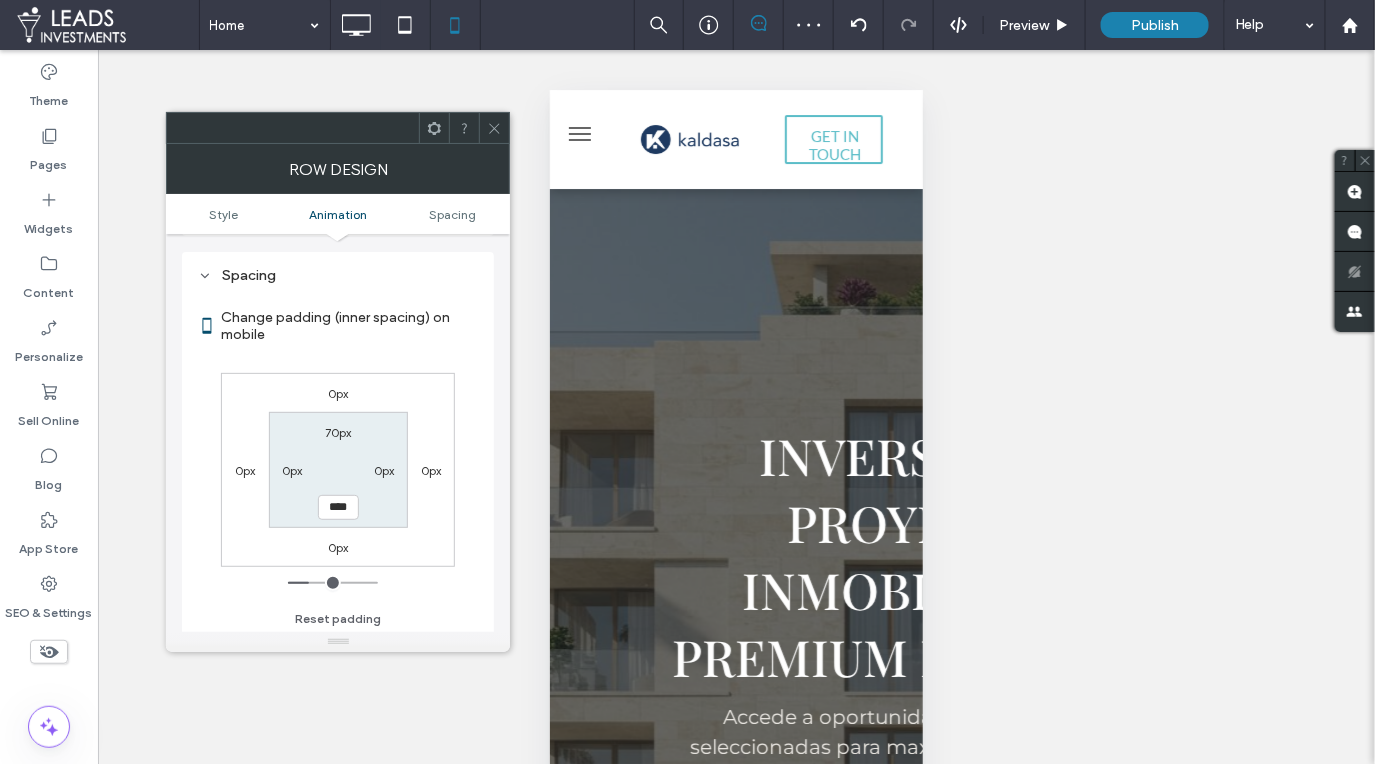 click on "70px" at bounding box center [338, 432] 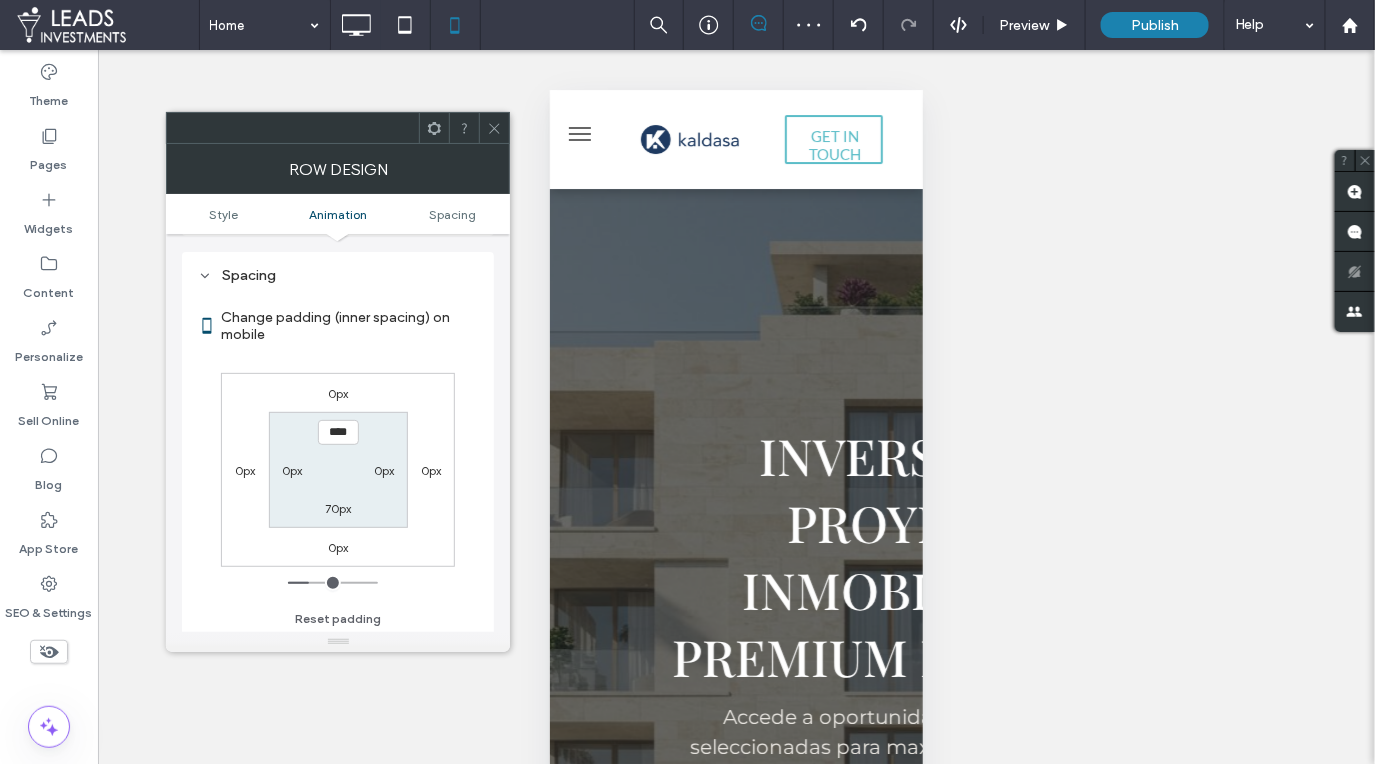 drag, startPoint x: 331, startPoint y: 429, endPoint x: 335, endPoint y: 452, distance: 23.345236 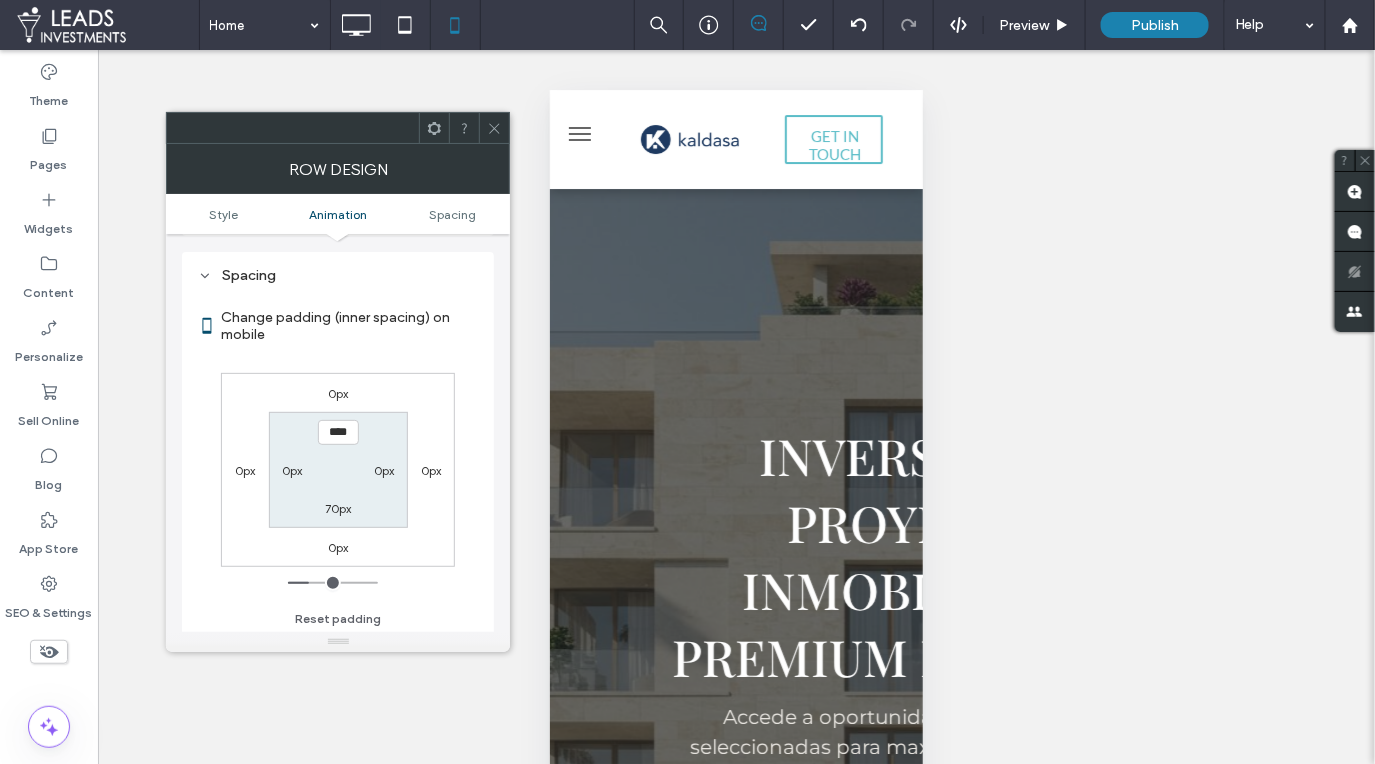 type on "****" 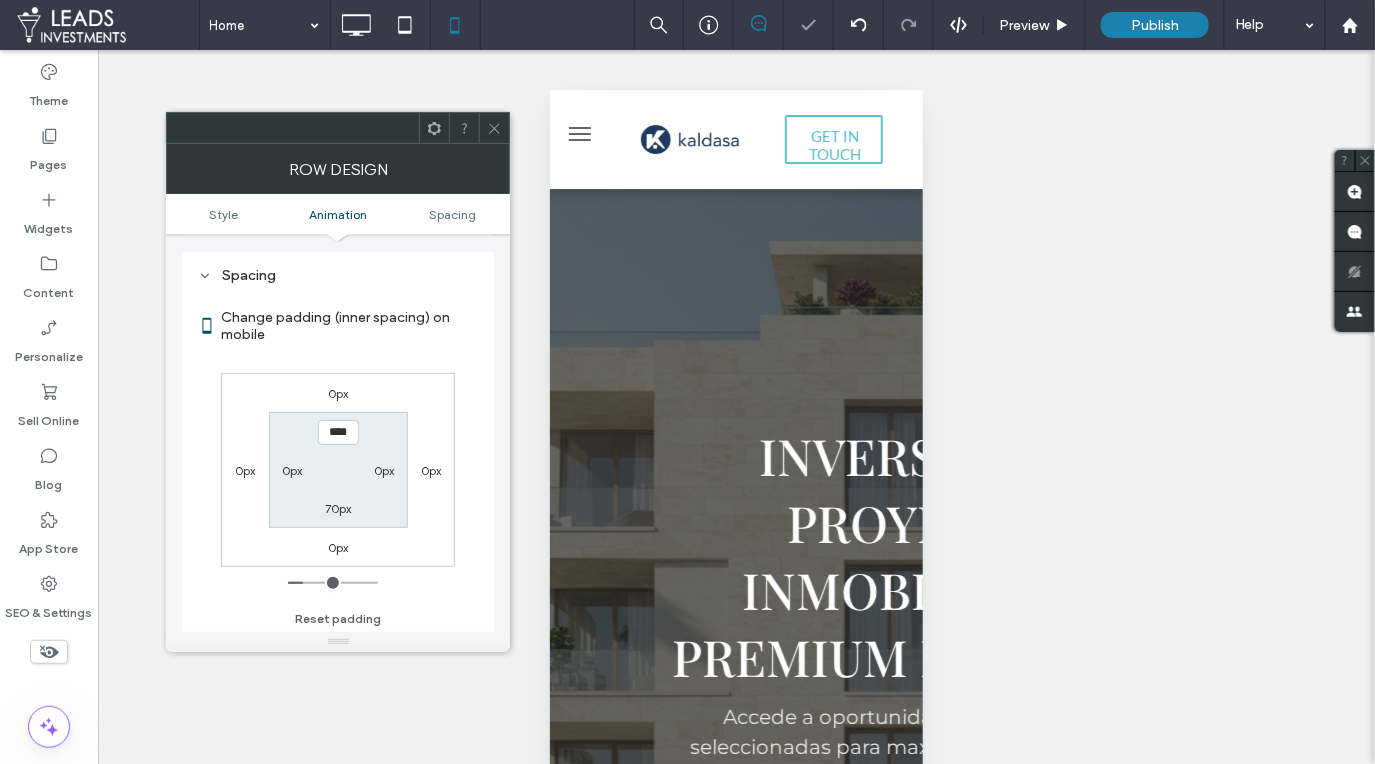 click 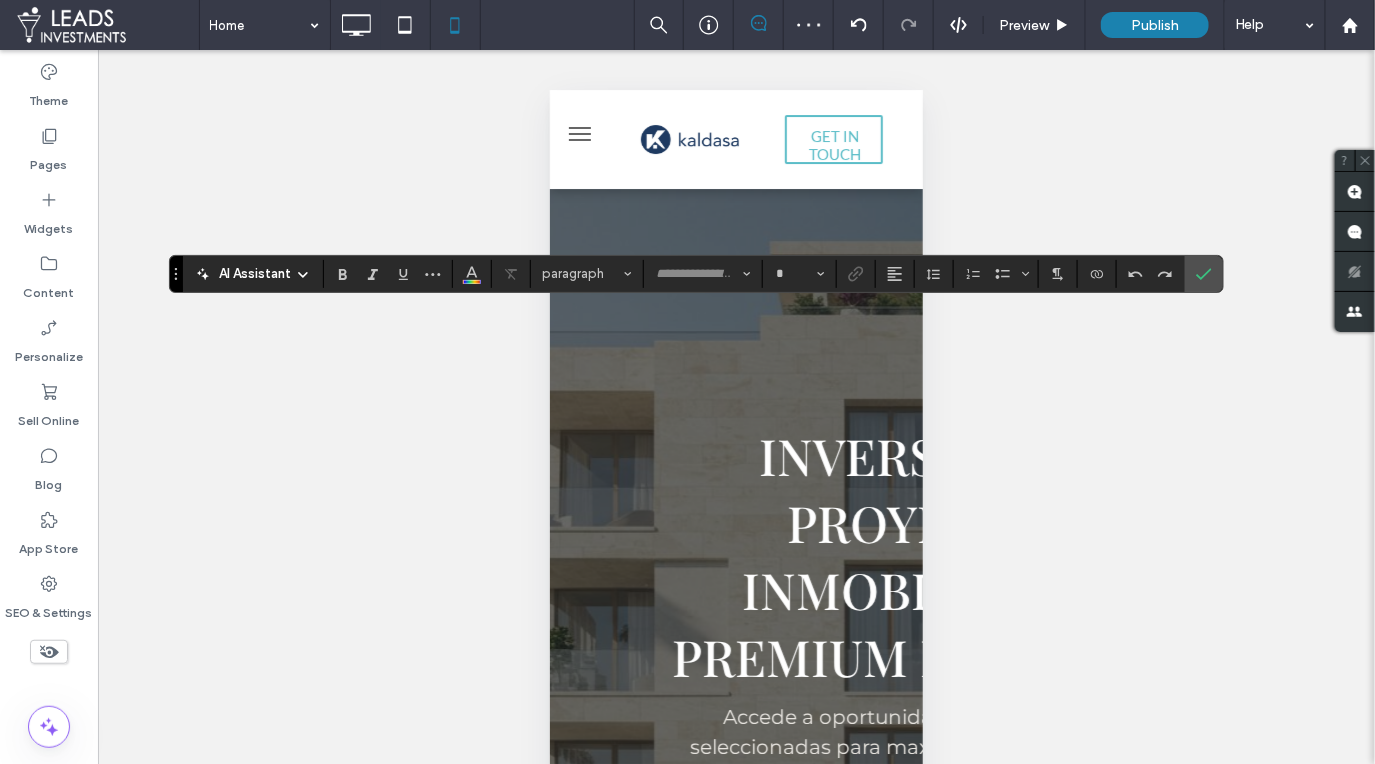 type on "**********" 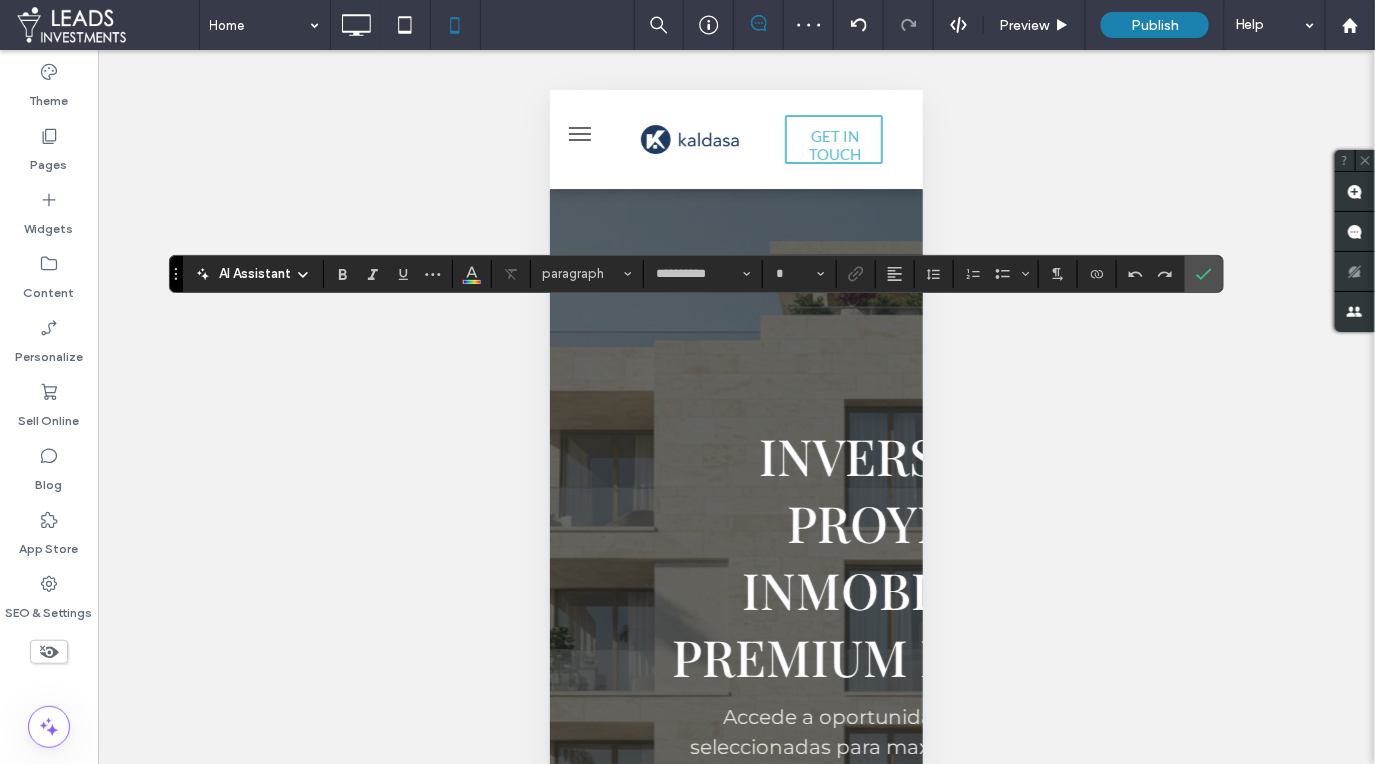 type on "**" 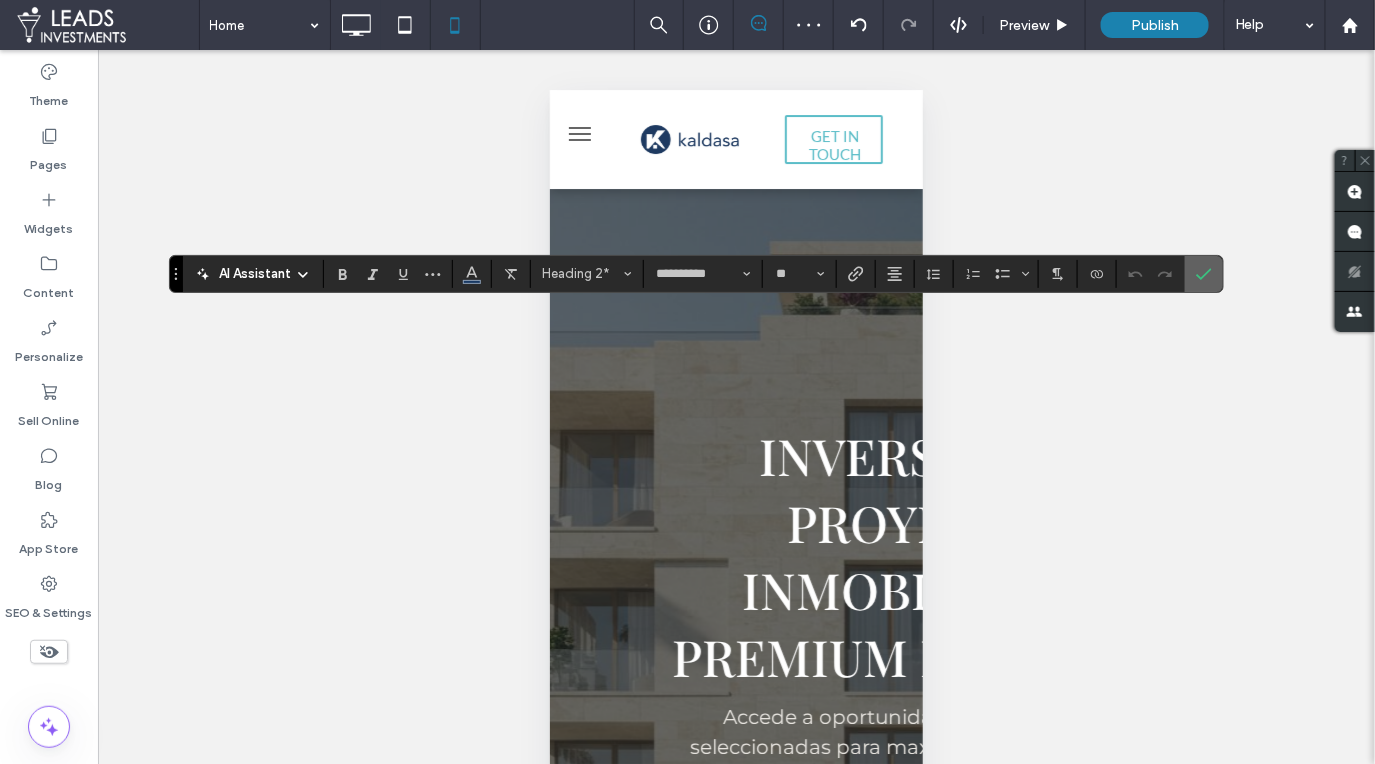 click at bounding box center (1204, 274) 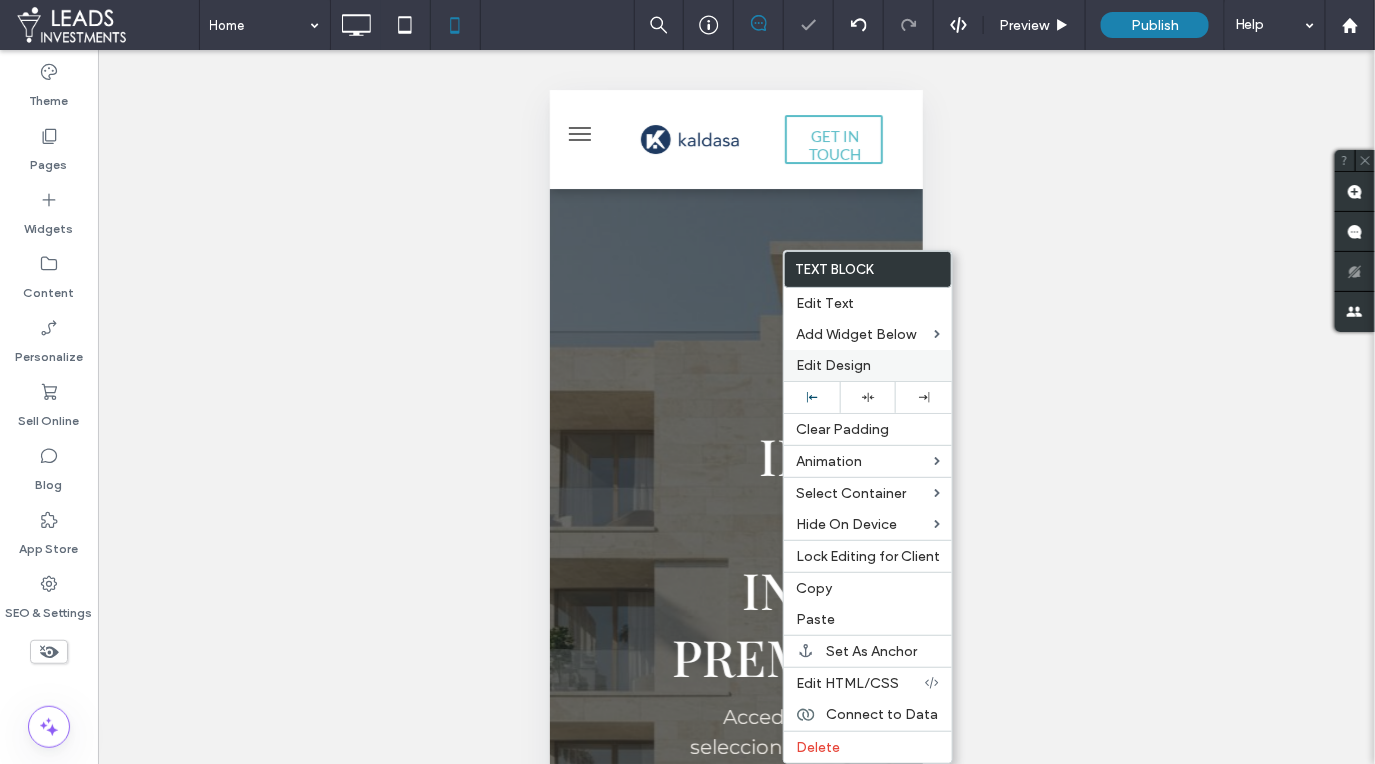 drag, startPoint x: 869, startPoint y: 395, endPoint x: 851, endPoint y: 367, distance: 33.286633 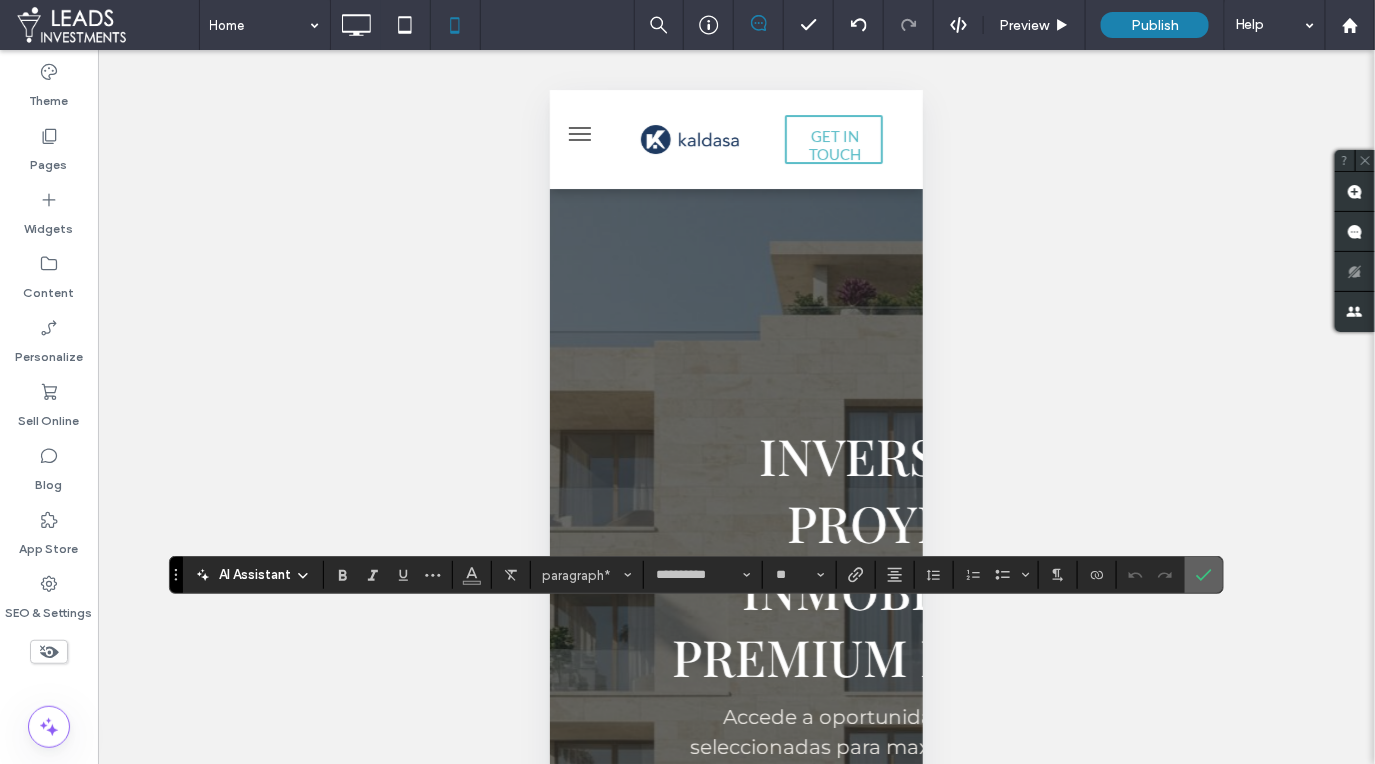 click 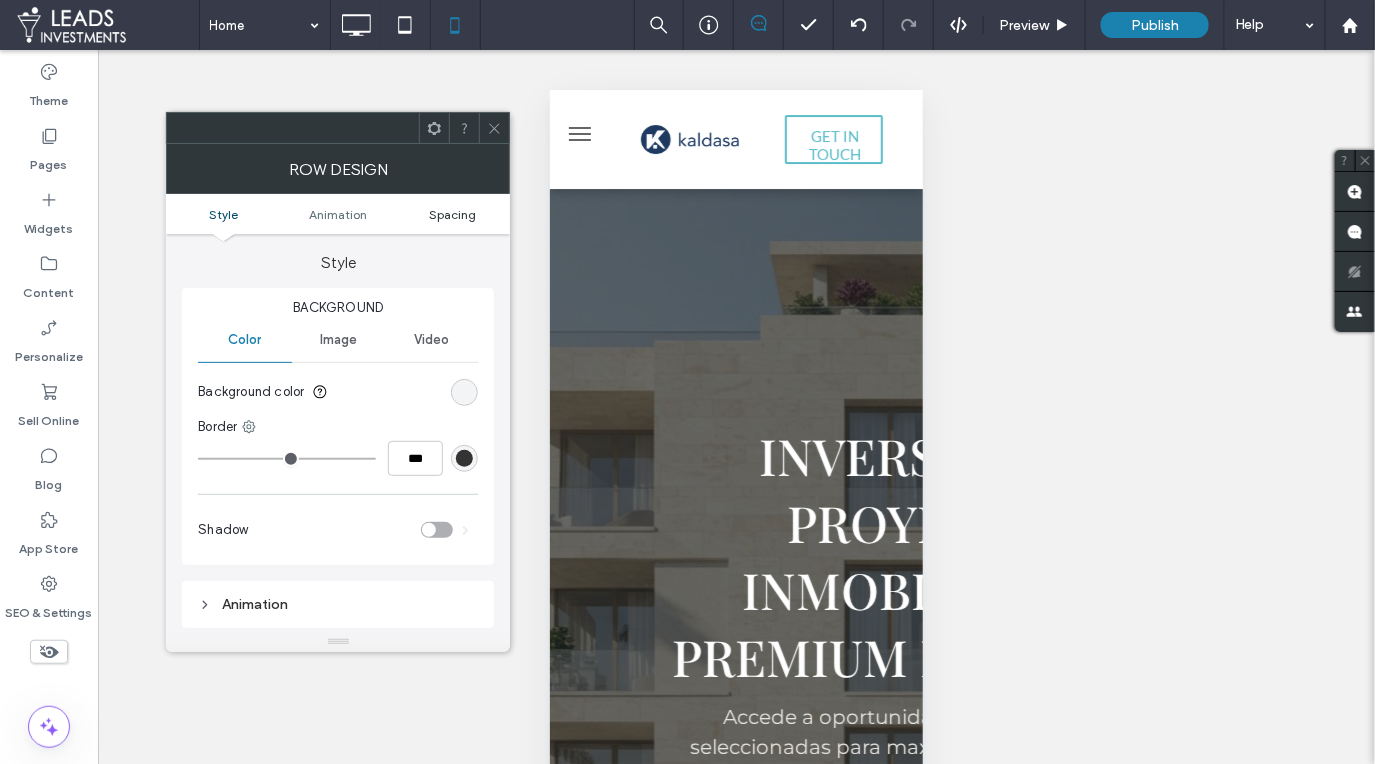 click on "Spacing" at bounding box center [453, 214] 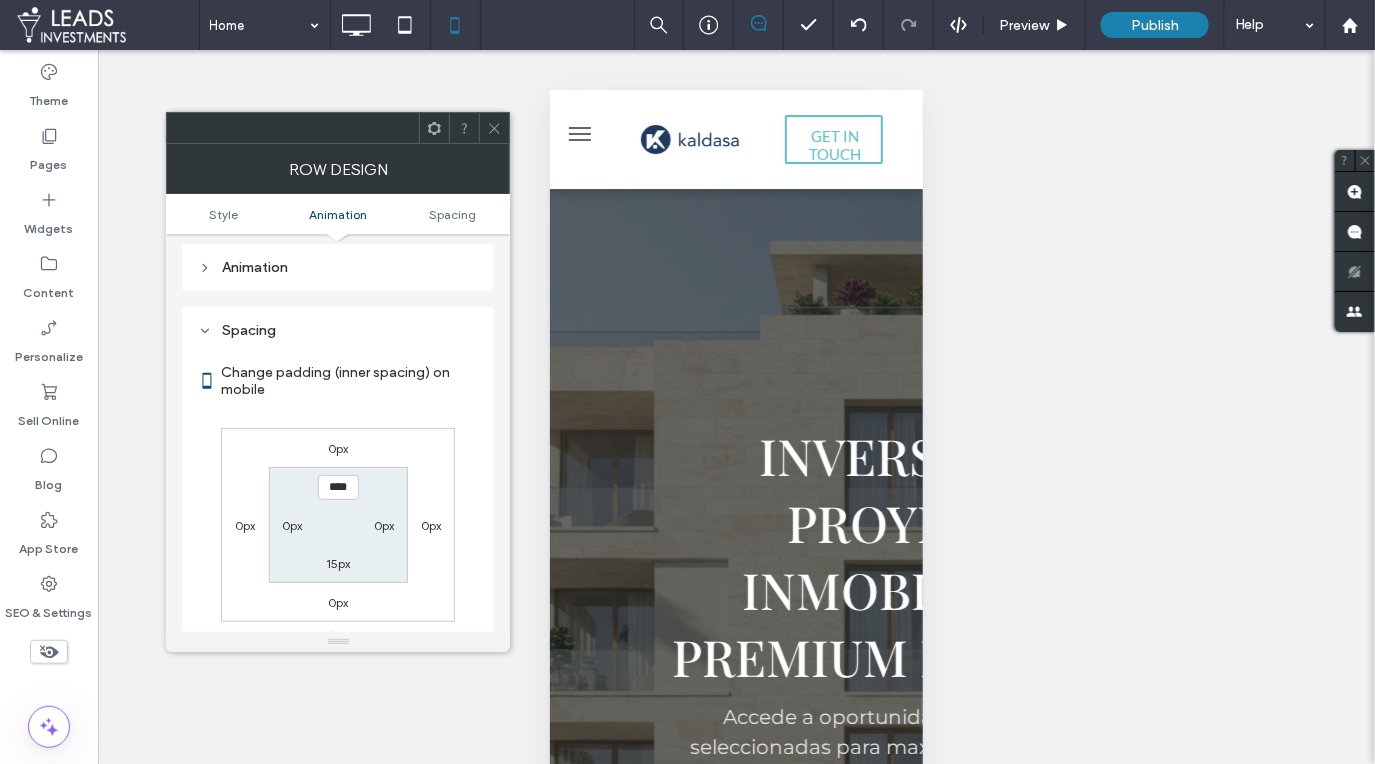 scroll, scrollTop: 392, scrollLeft: 0, axis: vertical 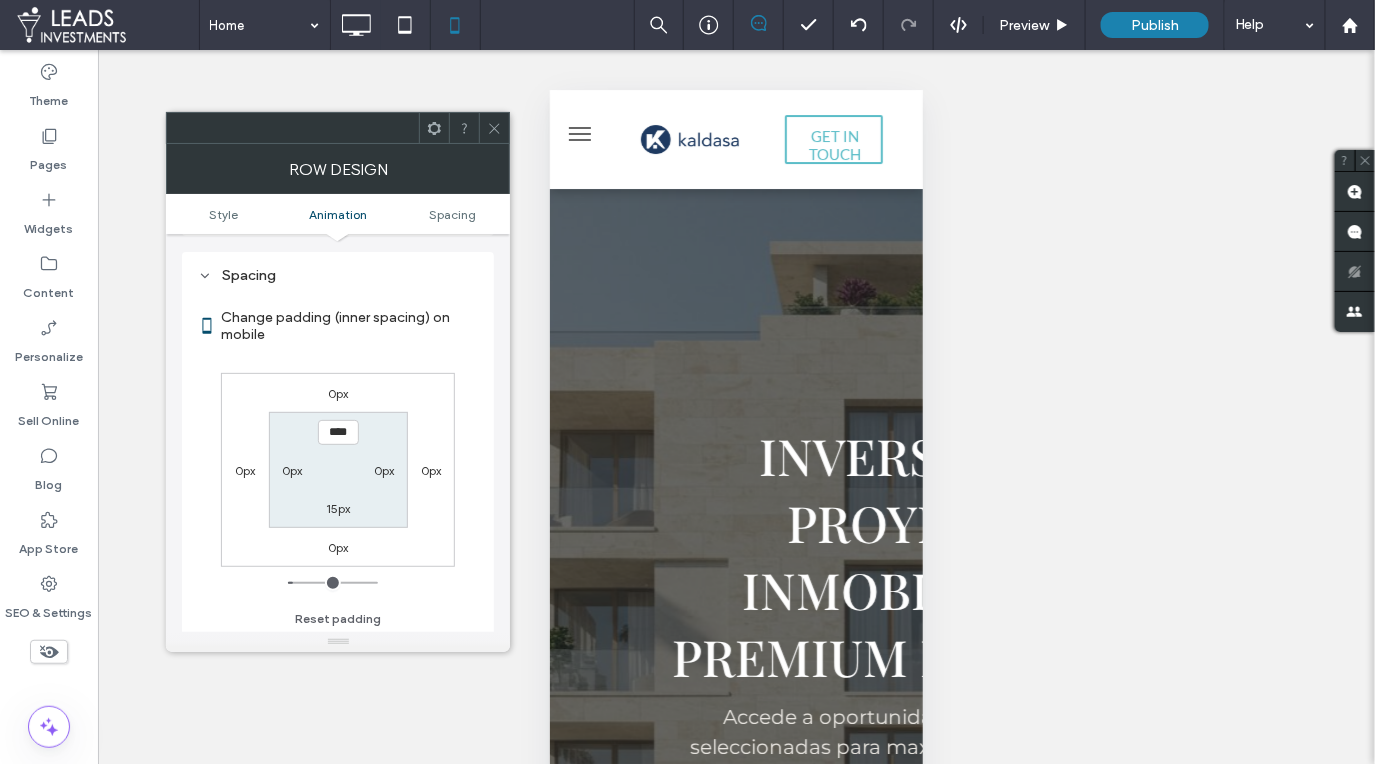 drag, startPoint x: 496, startPoint y: 129, endPoint x: 542, endPoint y: 234, distance: 114.6342 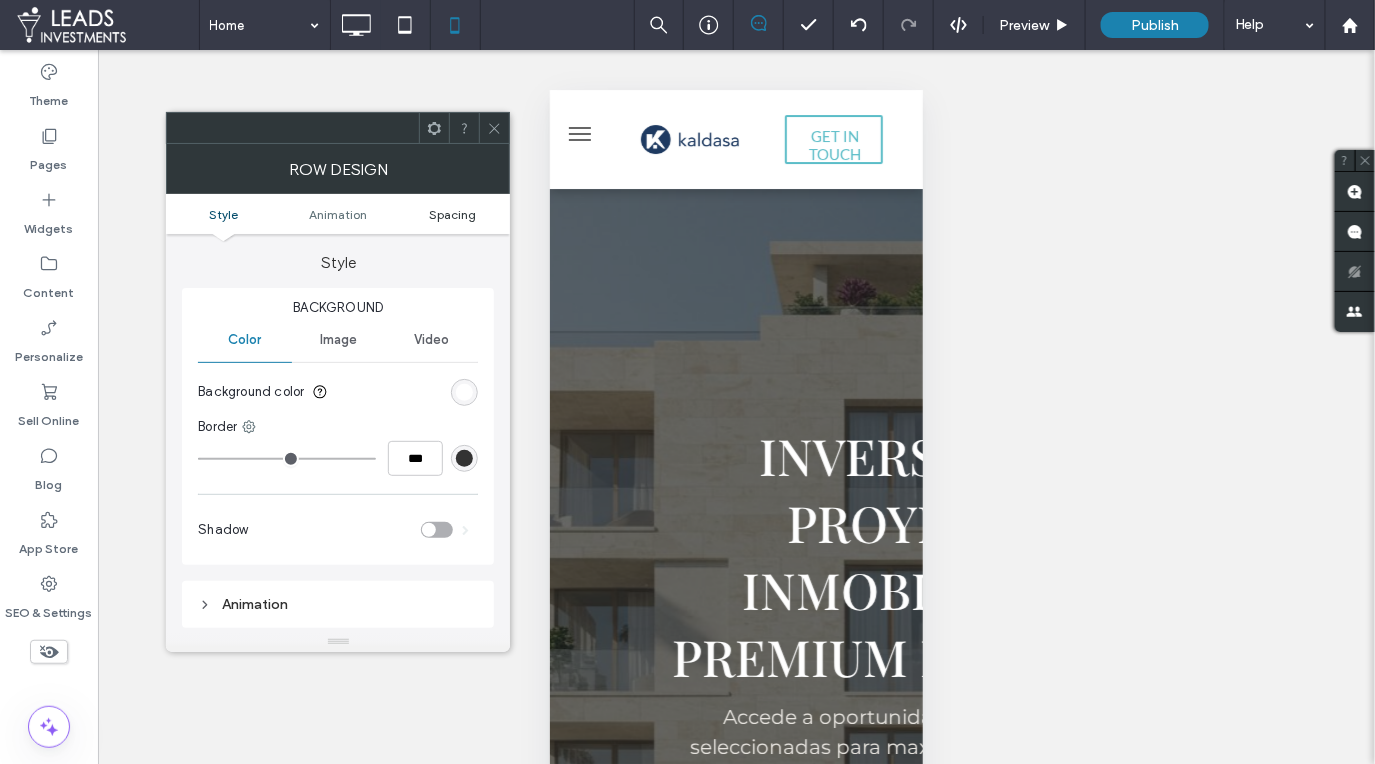 click on "Spacing" at bounding box center [452, 214] 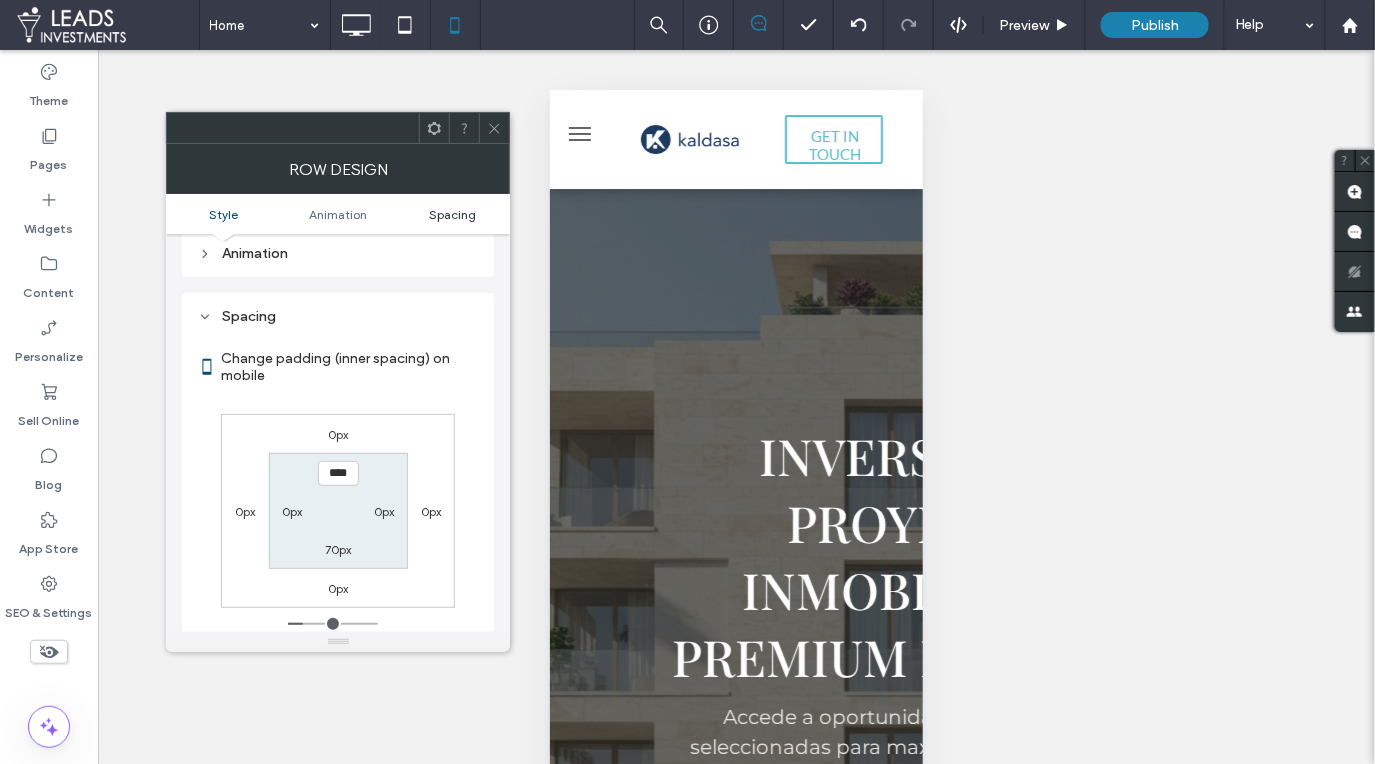 scroll, scrollTop: 392, scrollLeft: 0, axis: vertical 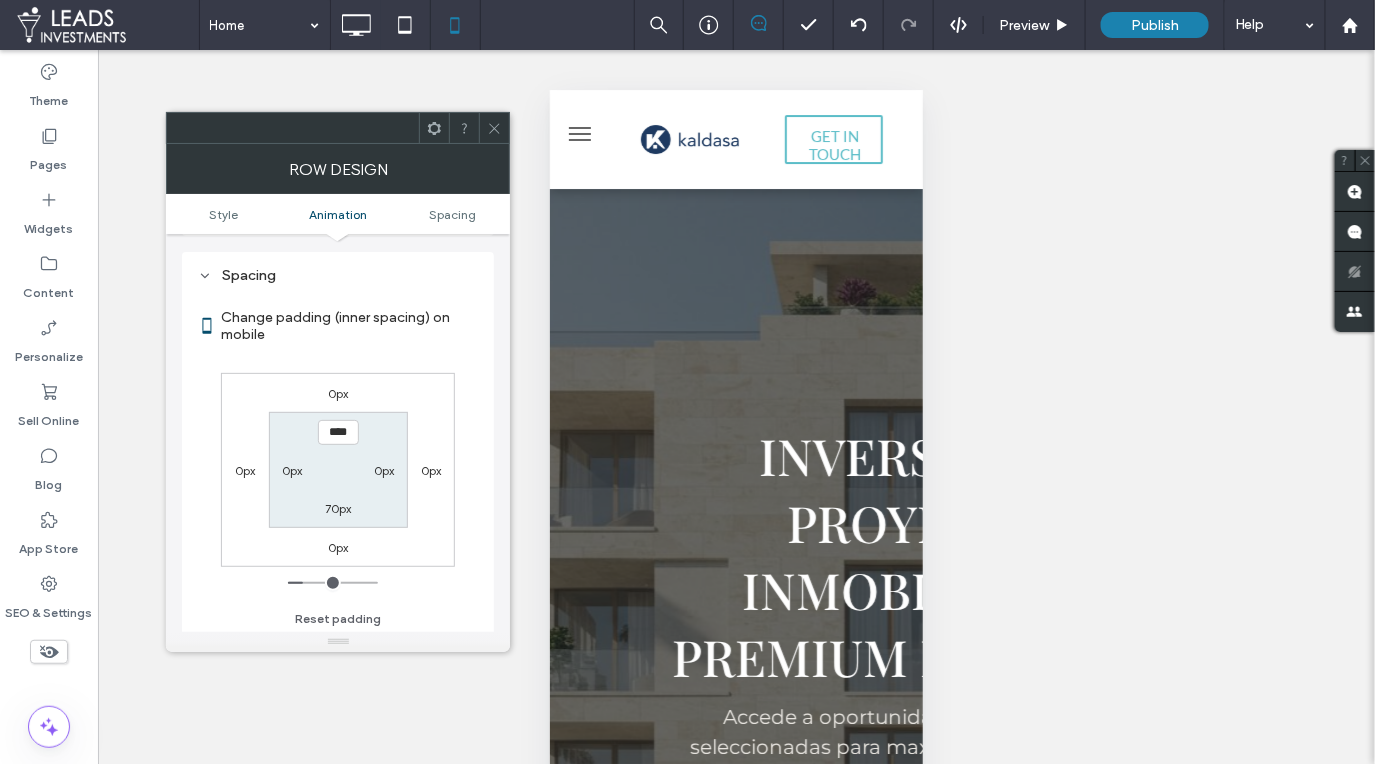 click 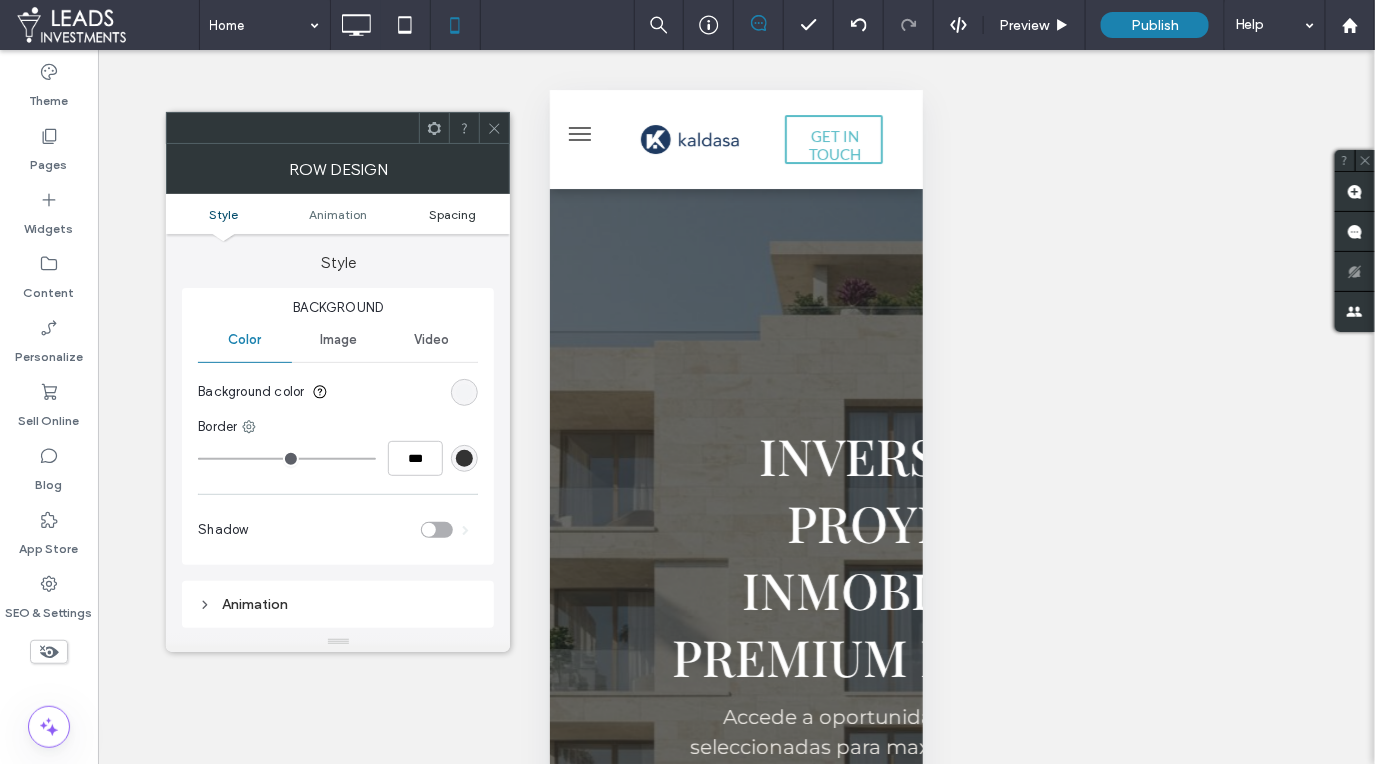 click on "Spacing" at bounding box center (452, 214) 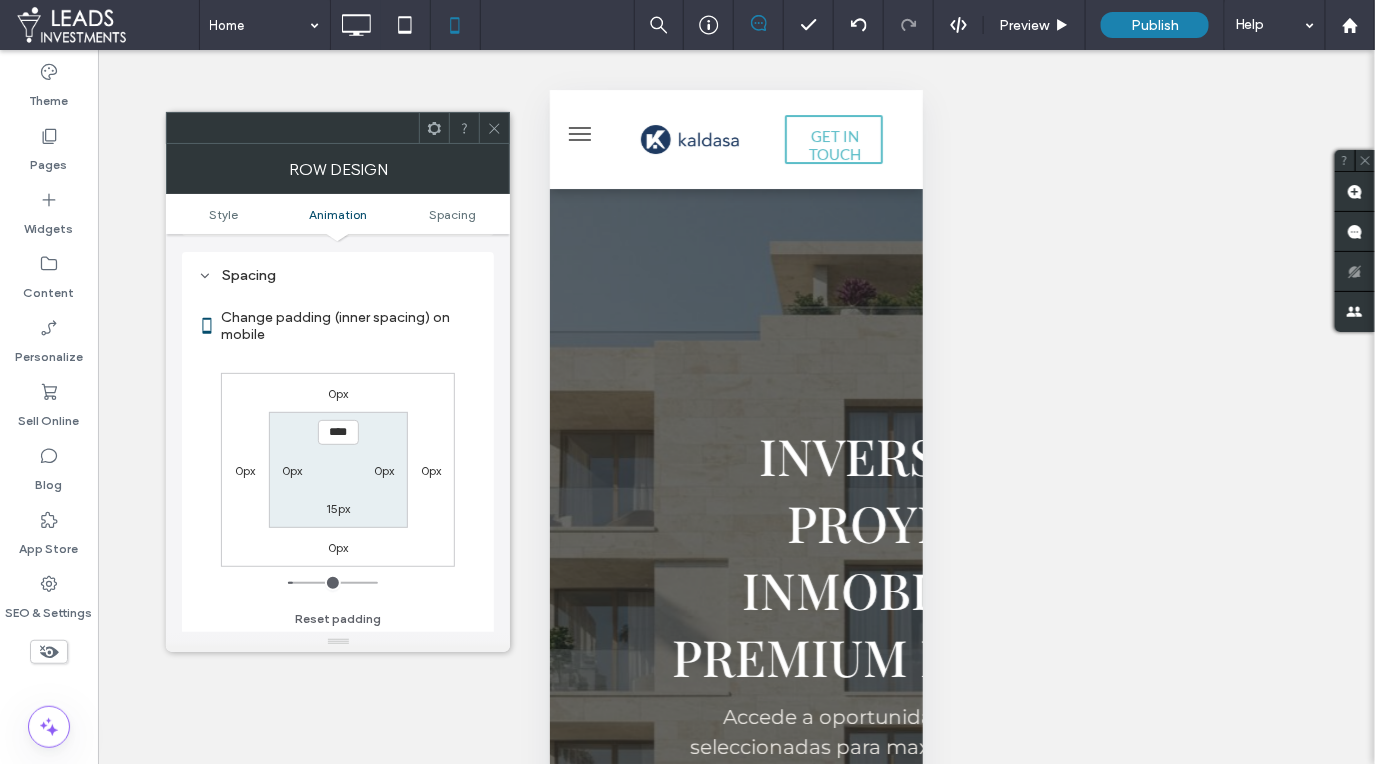 scroll, scrollTop: 392, scrollLeft: 0, axis: vertical 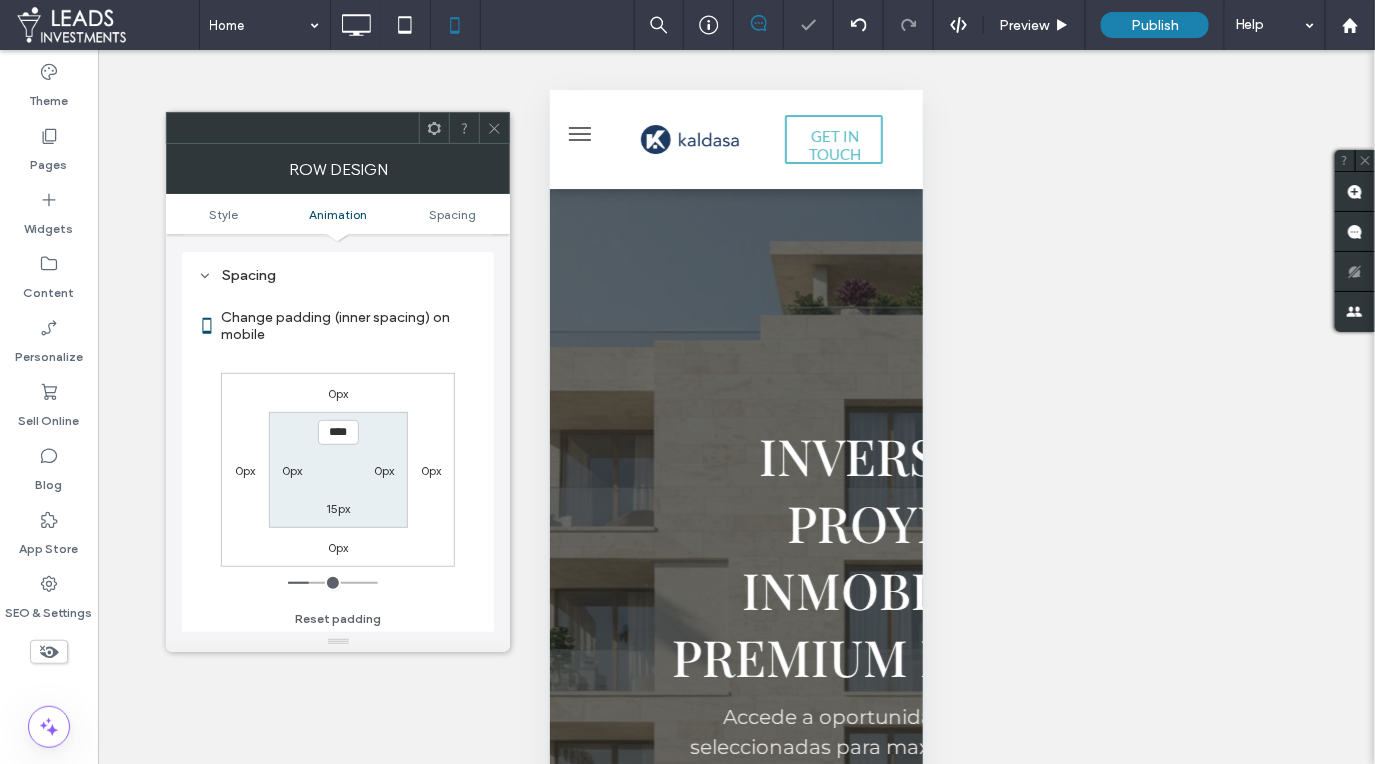 click on "15px" at bounding box center [338, 508] 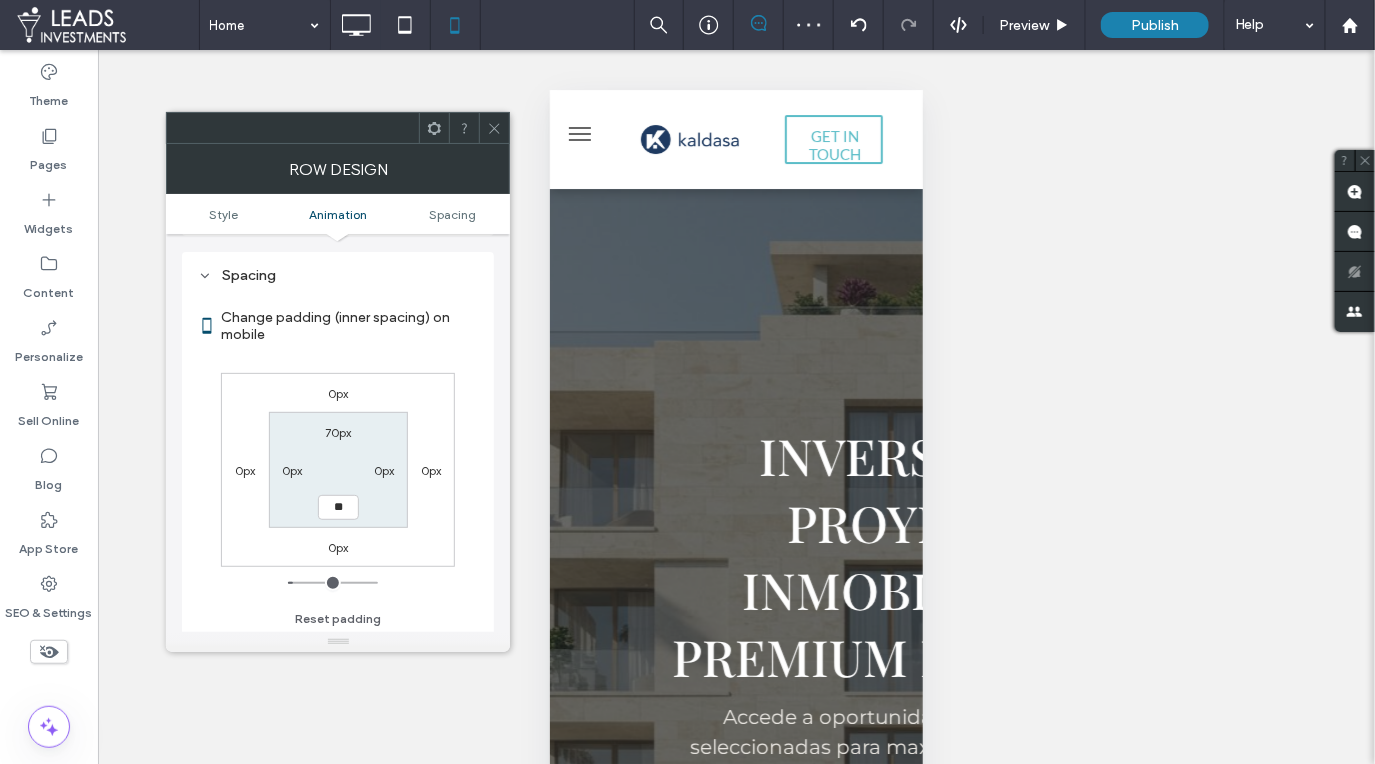 type on "**" 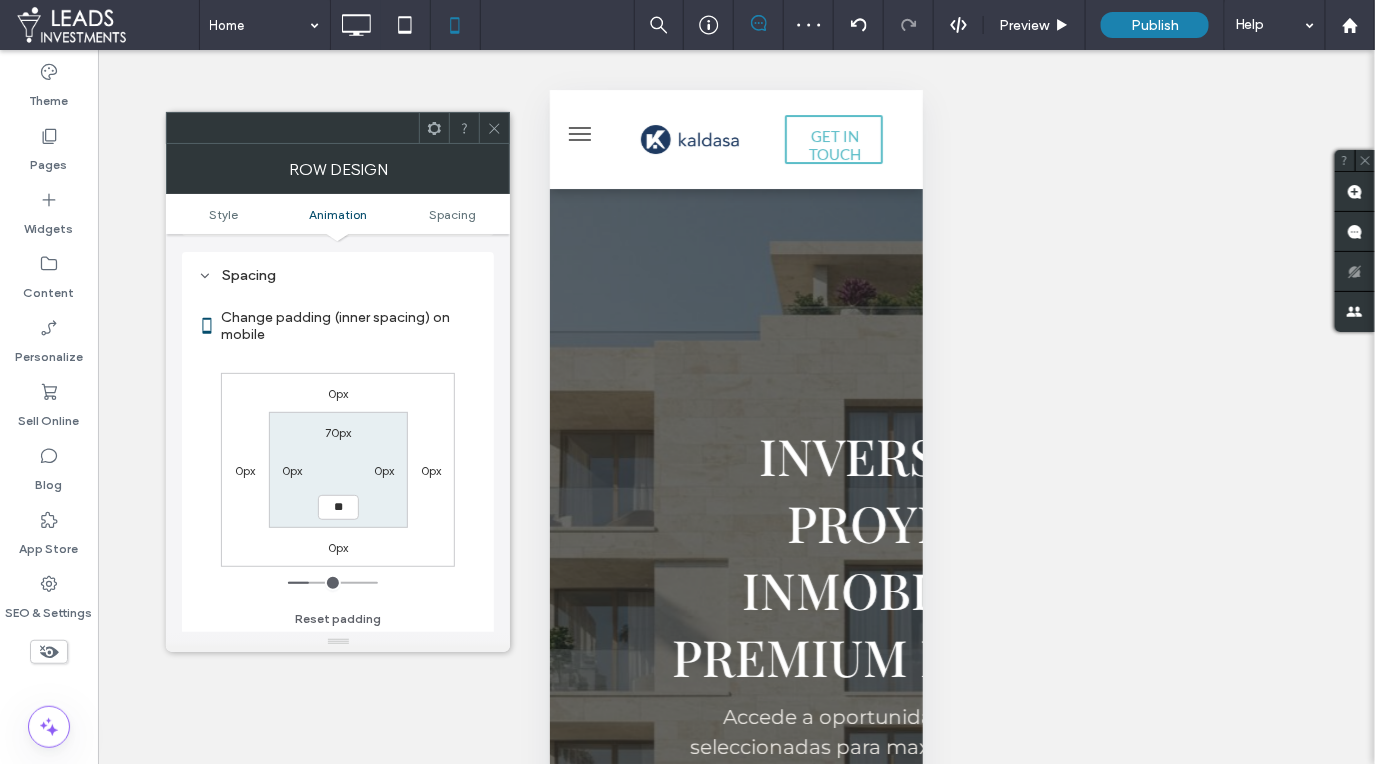 type on "**" 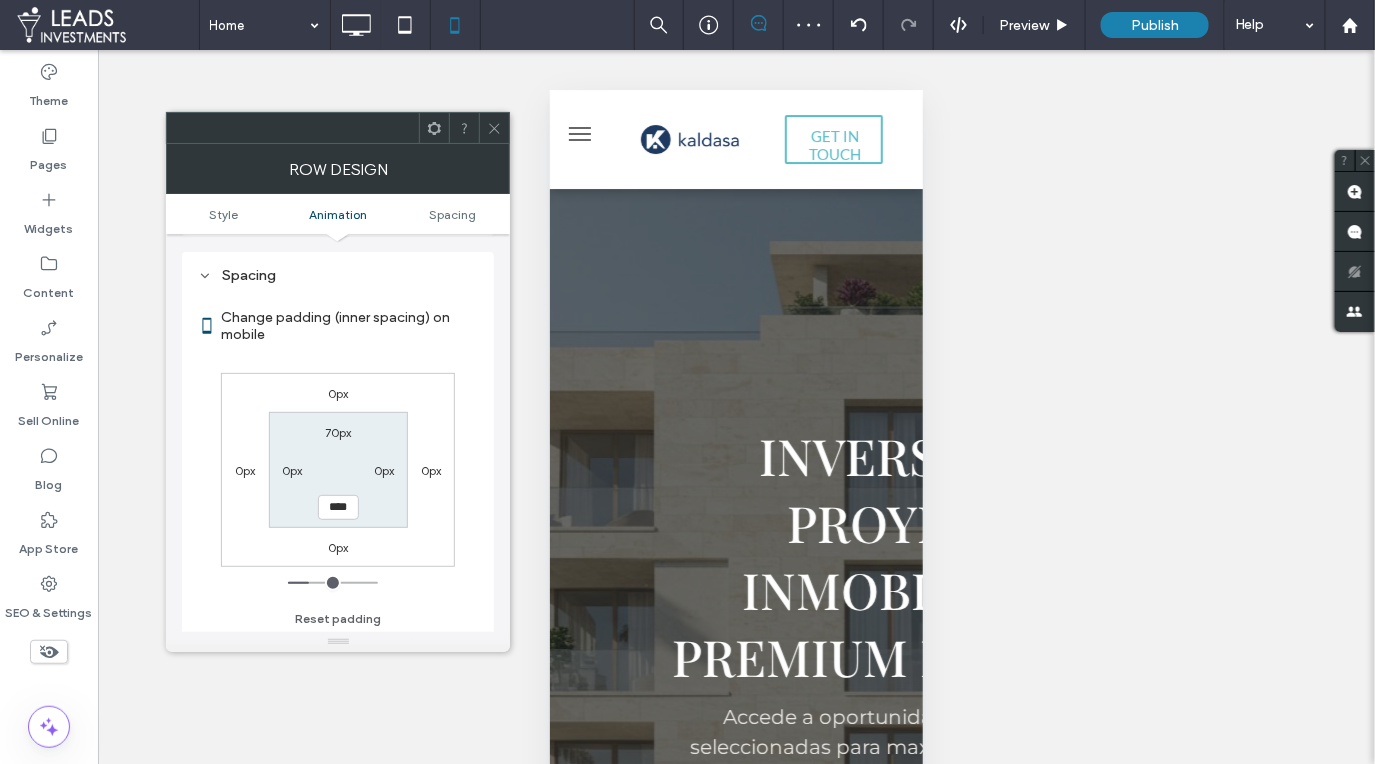 drag, startPoint x: 496, startPoint y: 121, endPoint x: 524, endPoint y: 190, distance: 74.46476 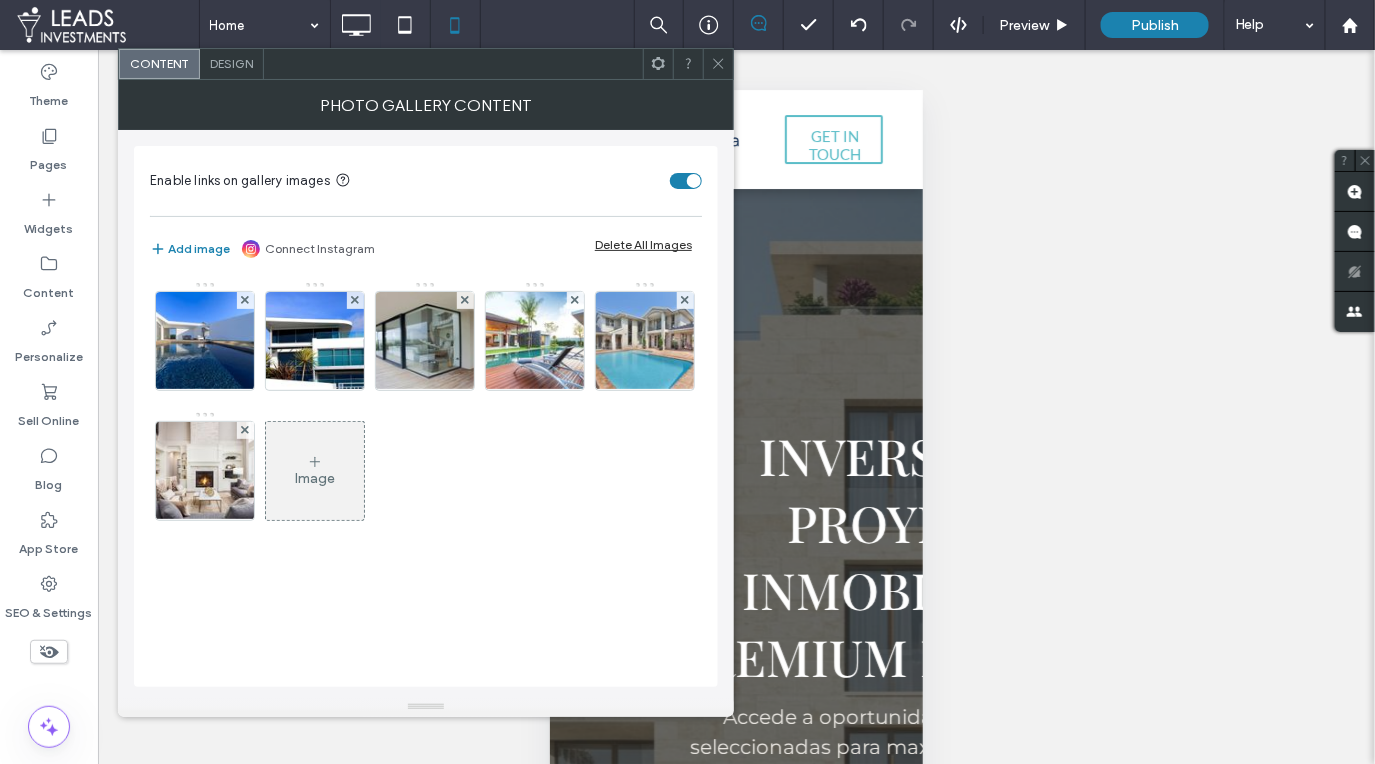 click on "Design" at bounding box center (231, 63) 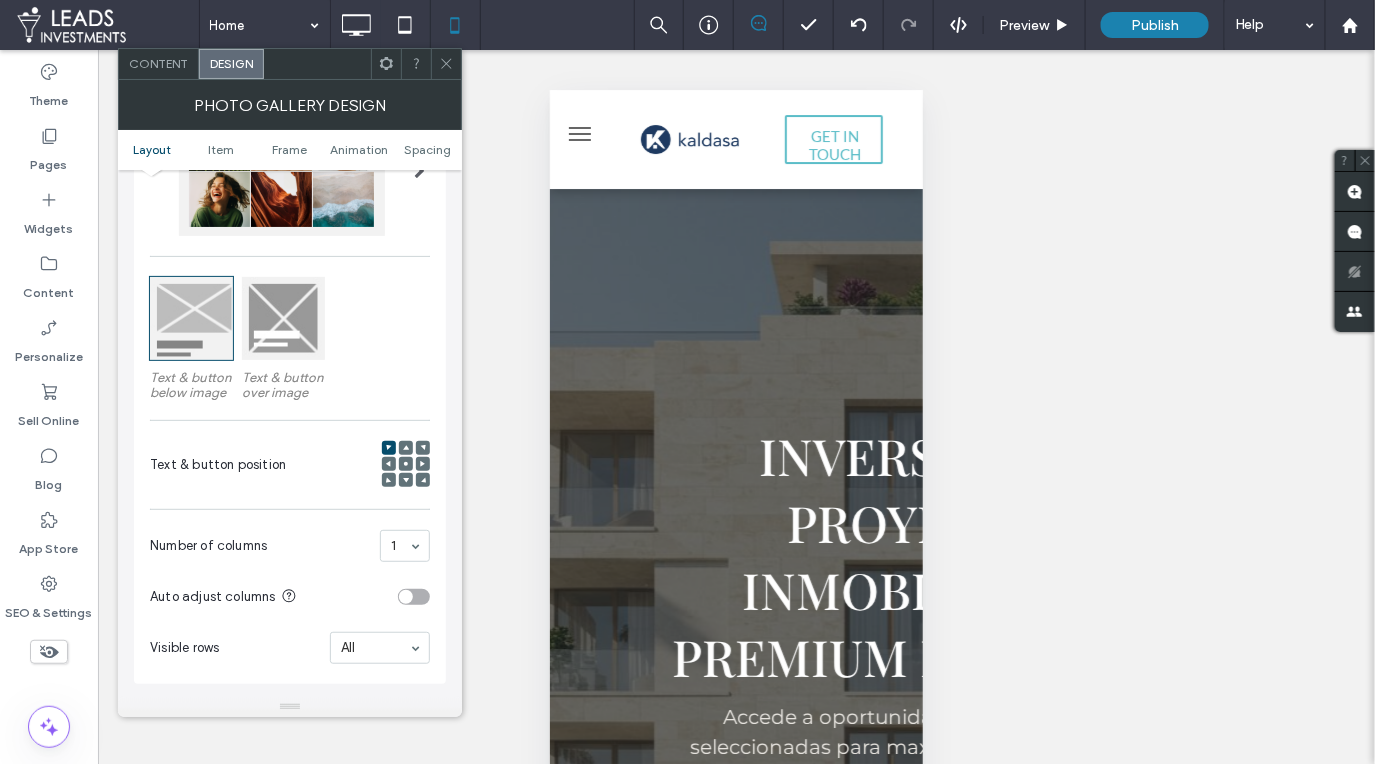 scroll, scrollTop: 196, scrollLeft: 0, axis: vertical 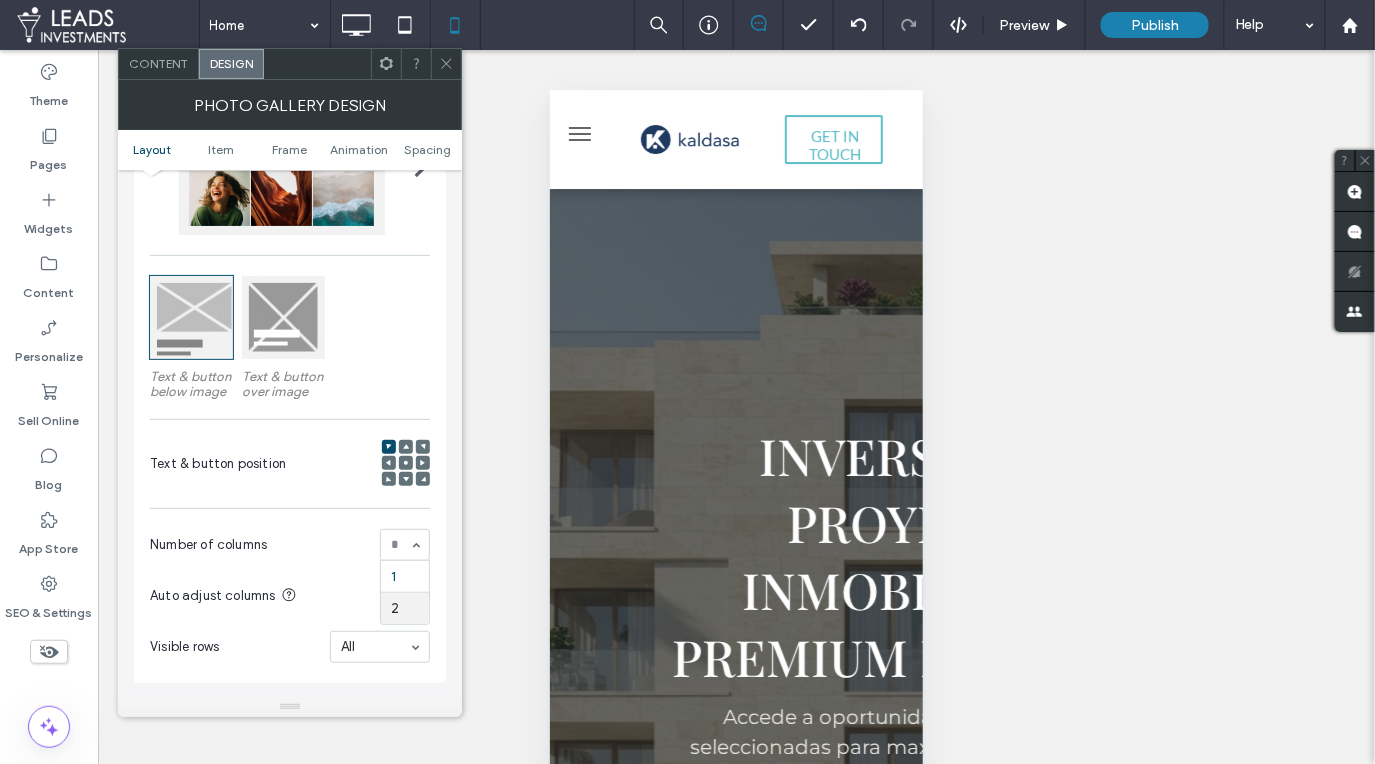 drag, startPoint x: 407, startPoint y: 602, endPoint x: 410, endPoint y: 587, distance: 15.297058 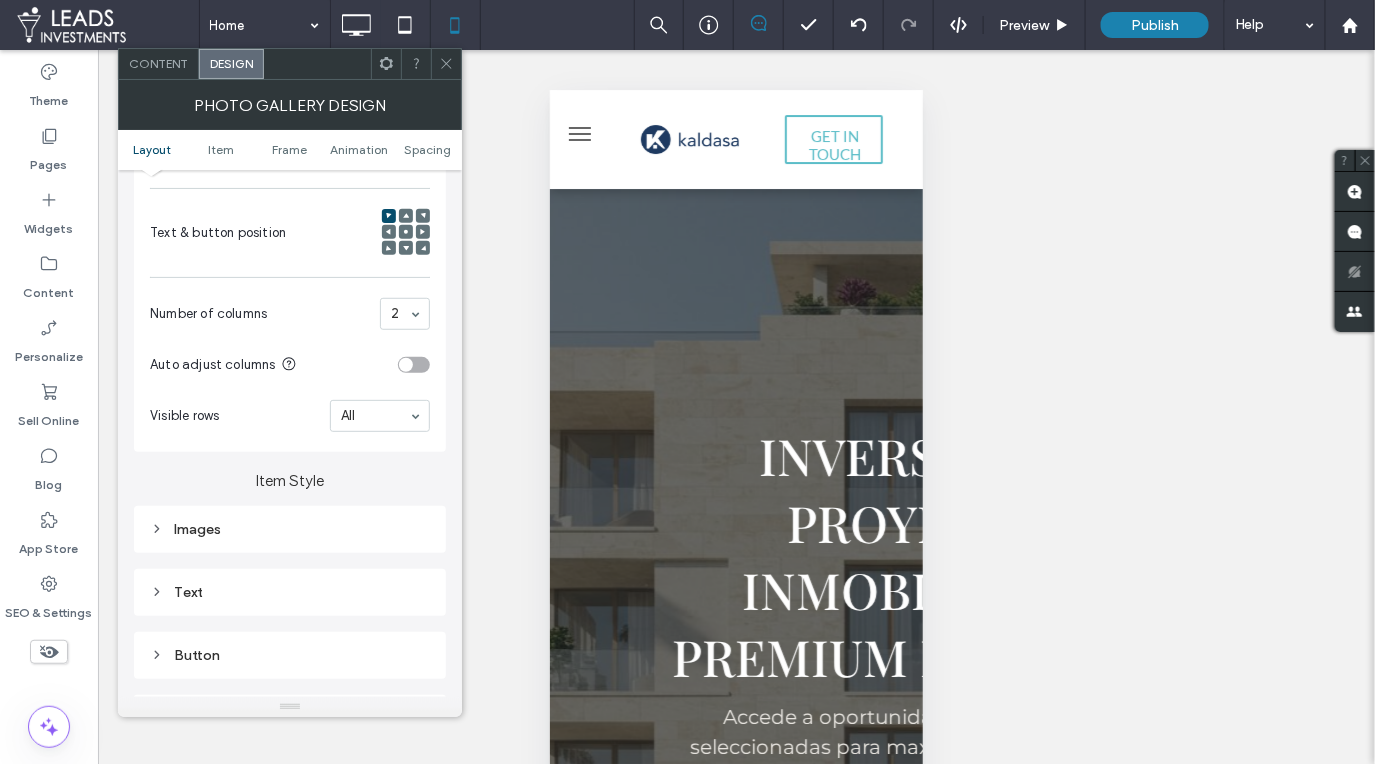 scroll, scrollTop: 488, scrollLeft: 0, axis: vertical 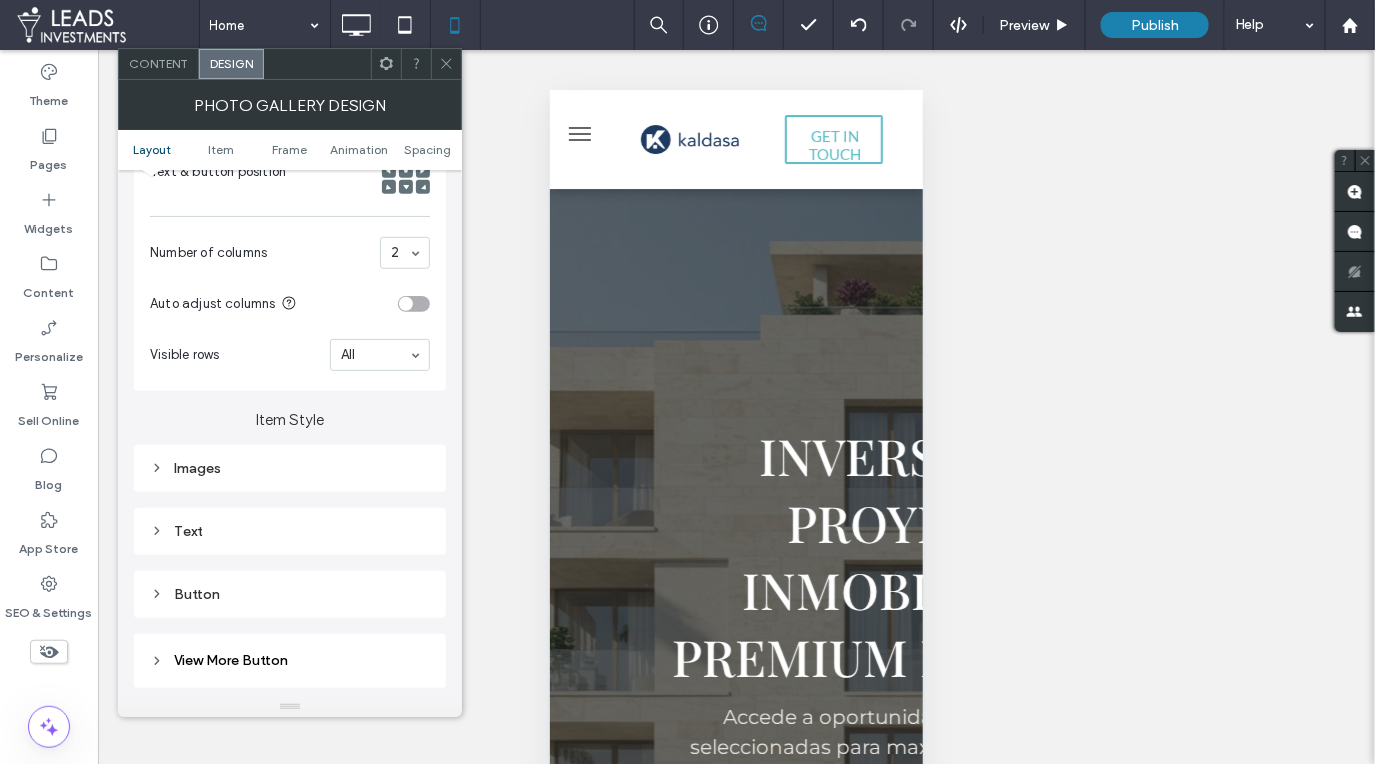 drag, startPoint x: 153, startPoint y: 464, endPoint x: 163, endPoint y: 460, distance: 10.770329 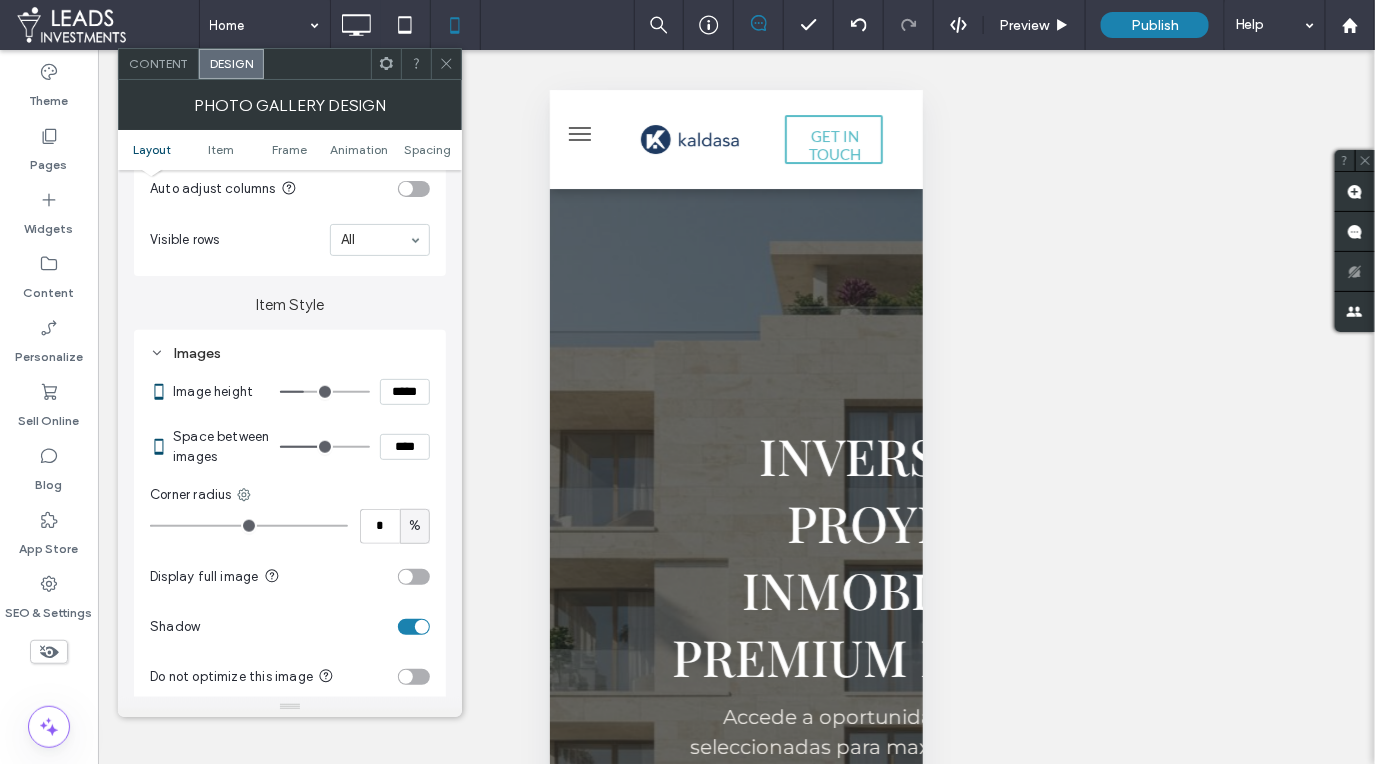 scroll, scrollTop: 616, scrollLeft: 0, axis: vertical 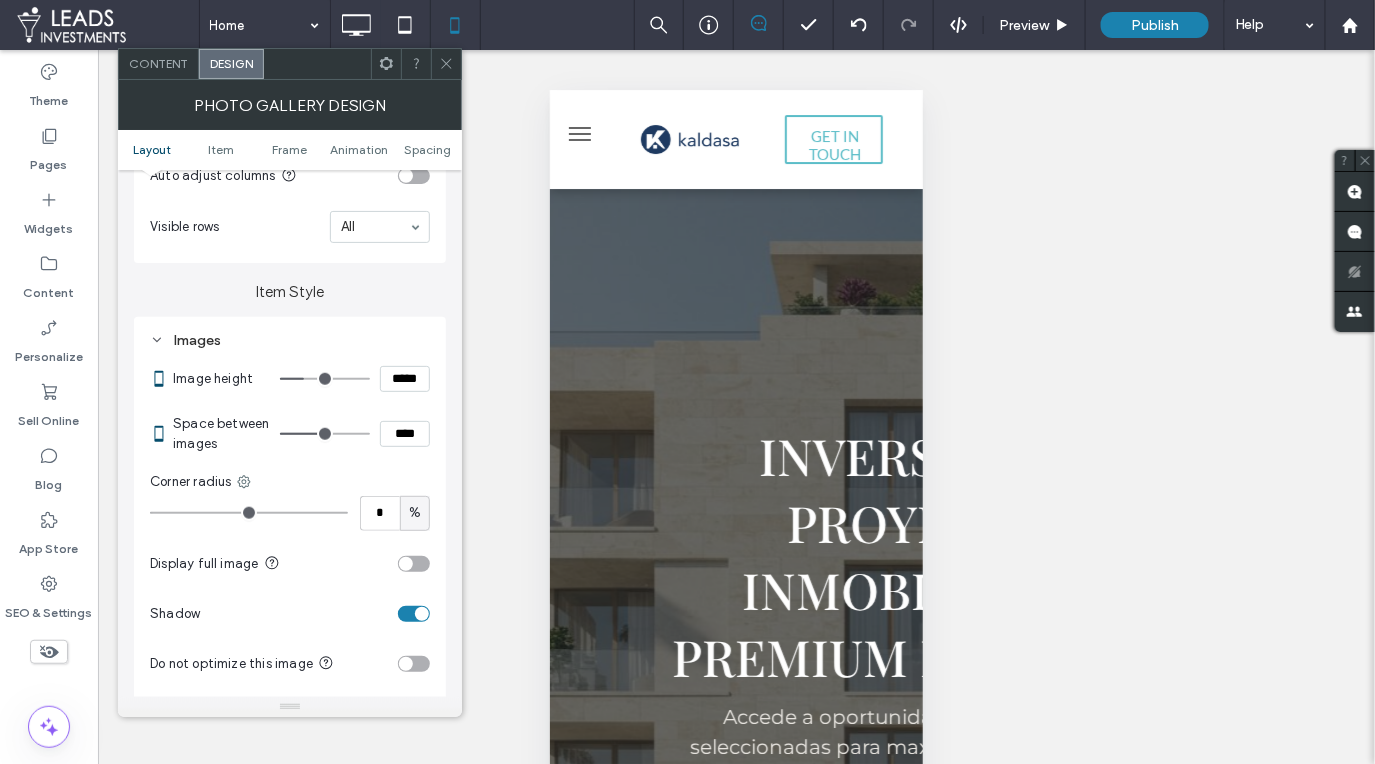 type on "**" 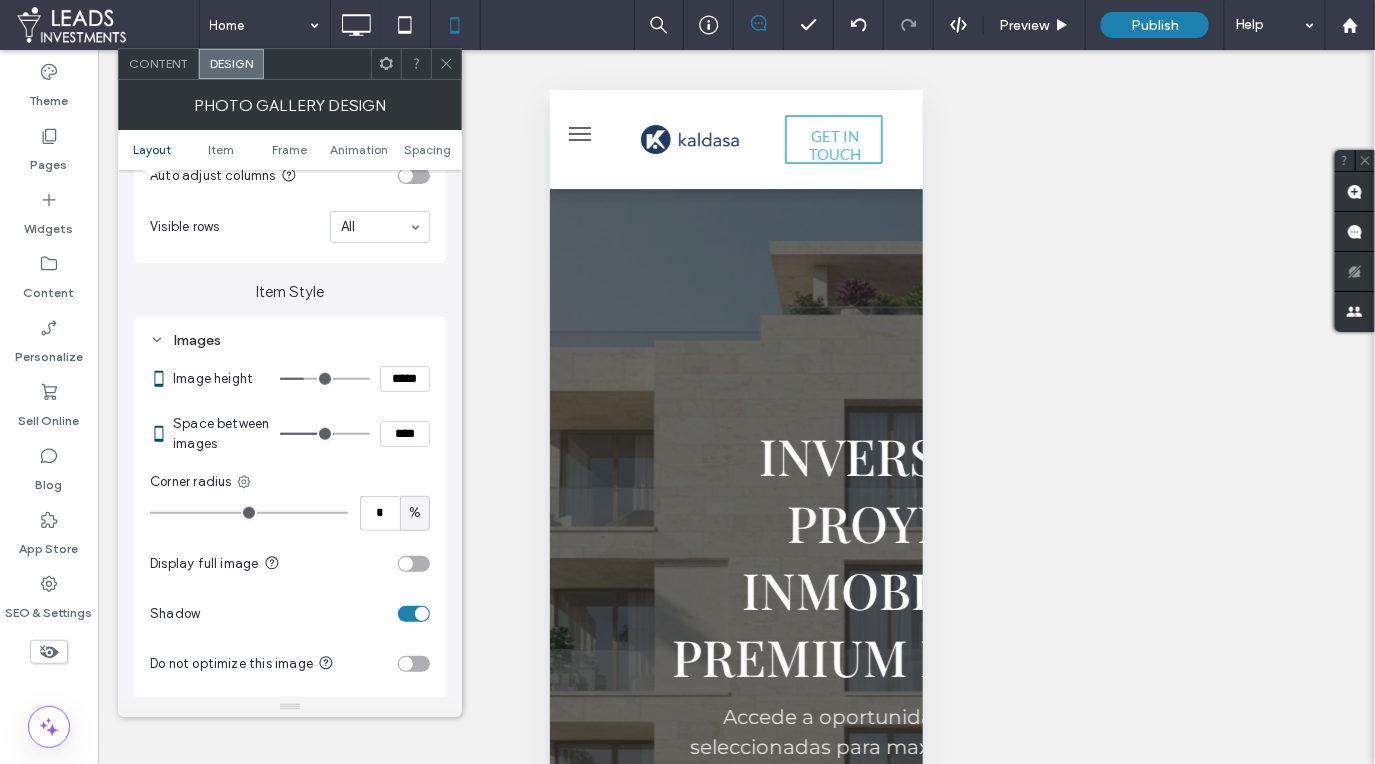 type on "**" 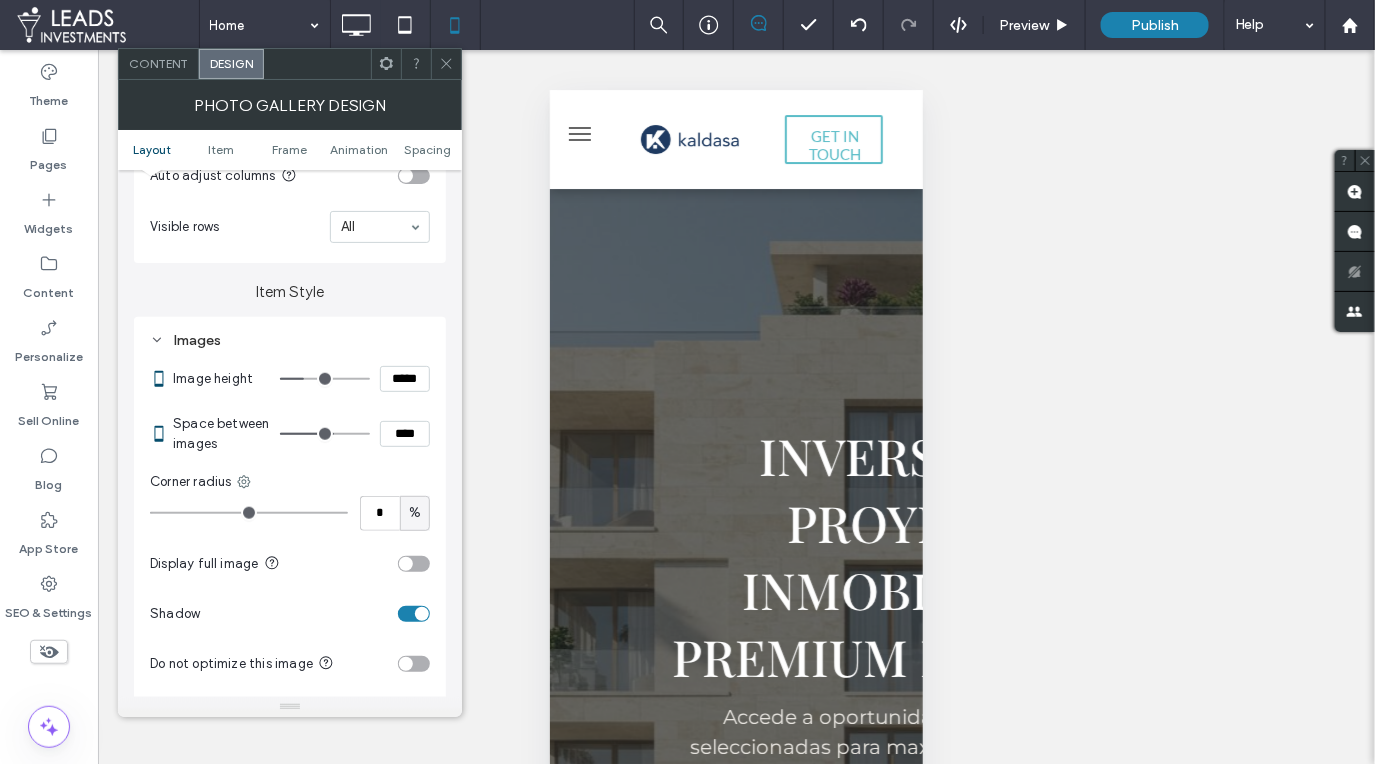 type on "****" 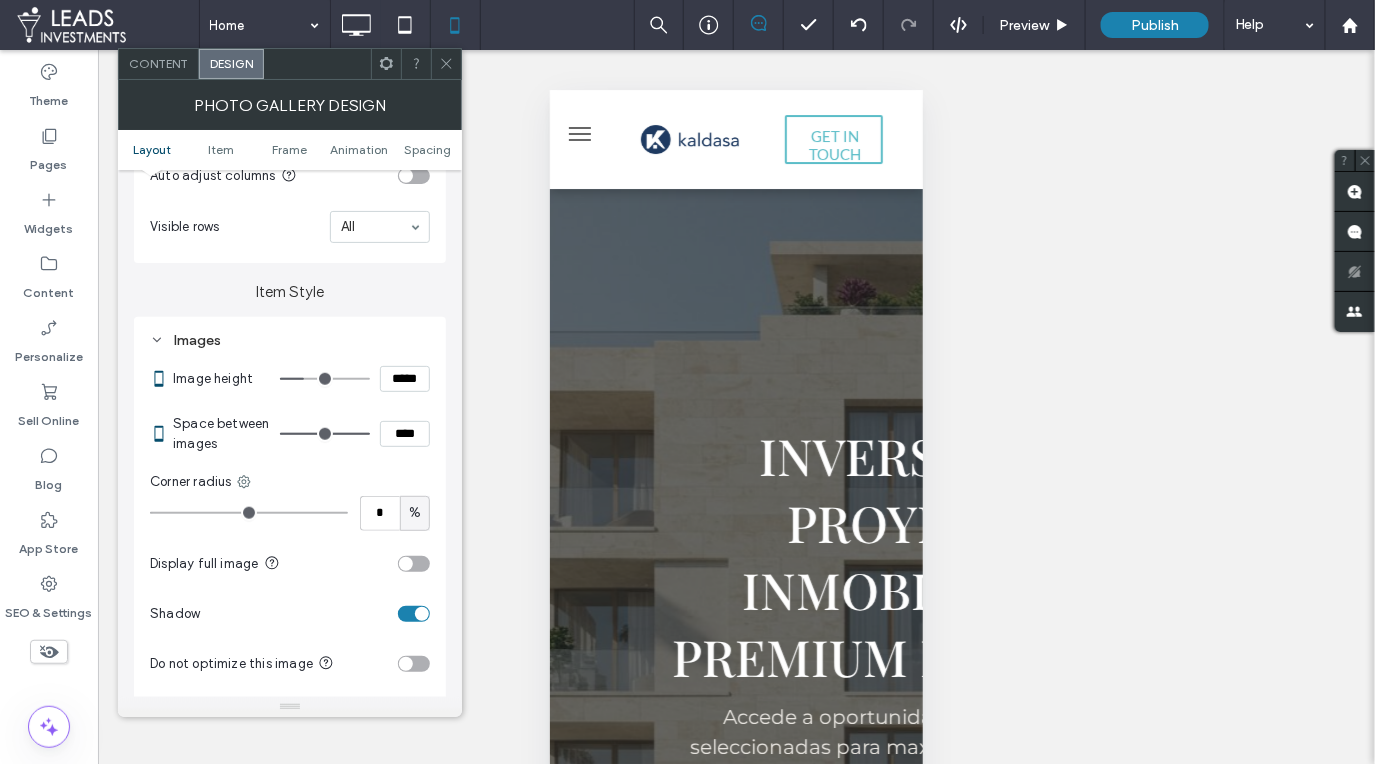 type on "**" 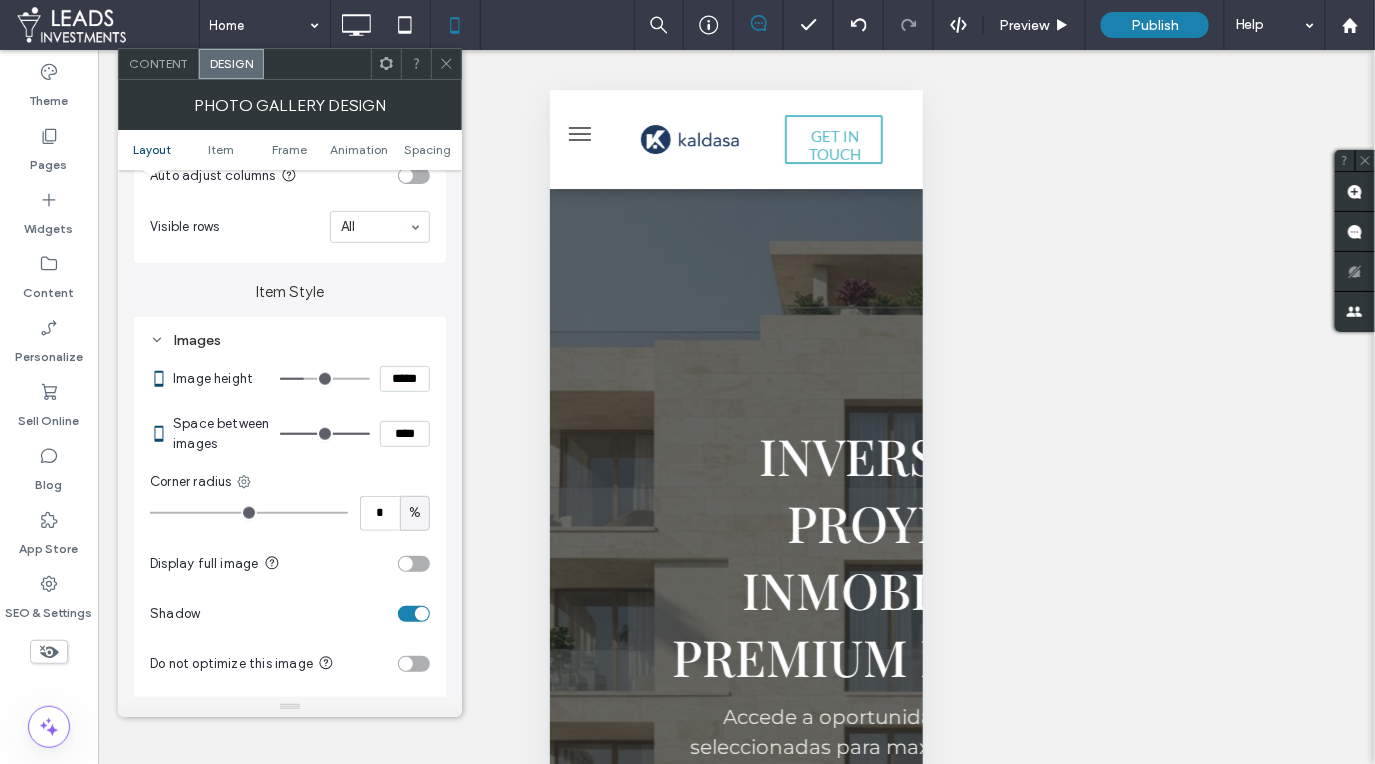 type on "****" 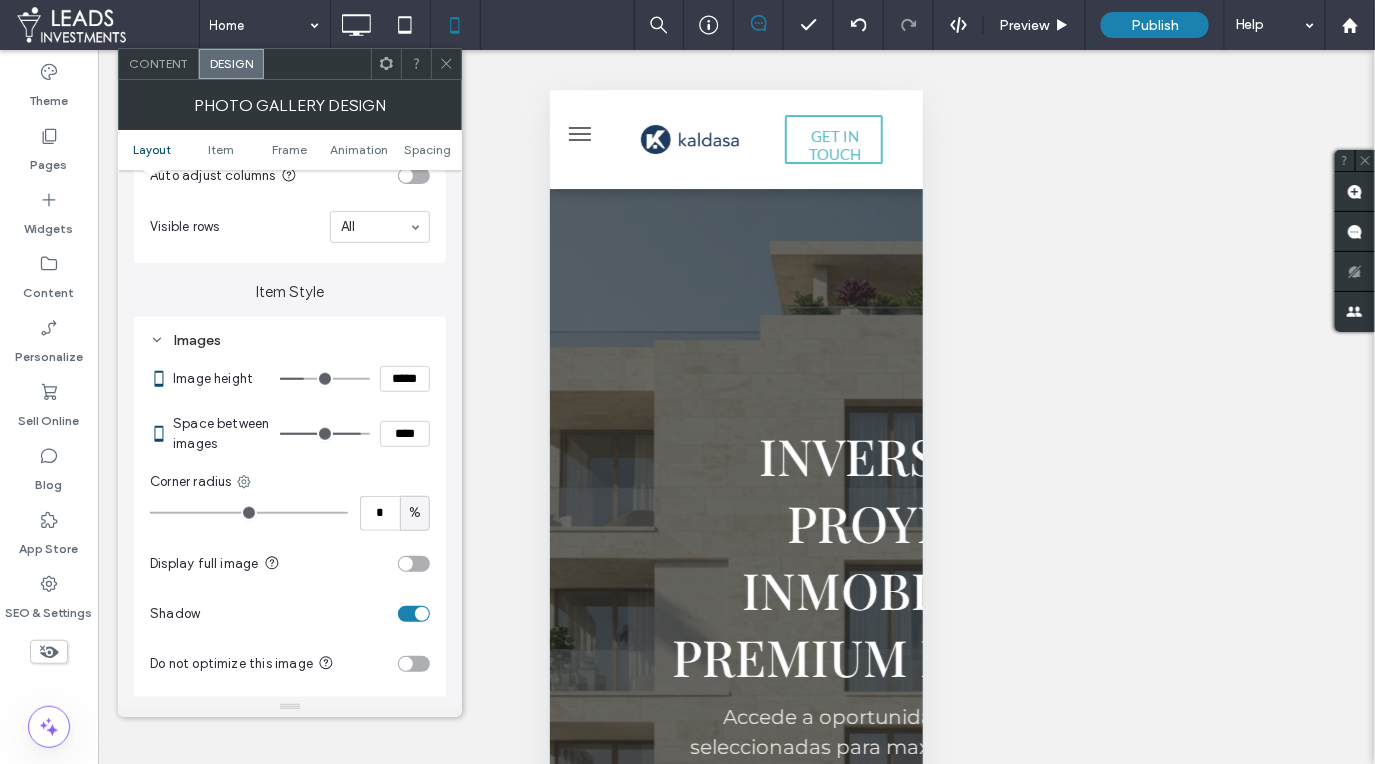 type on "**" 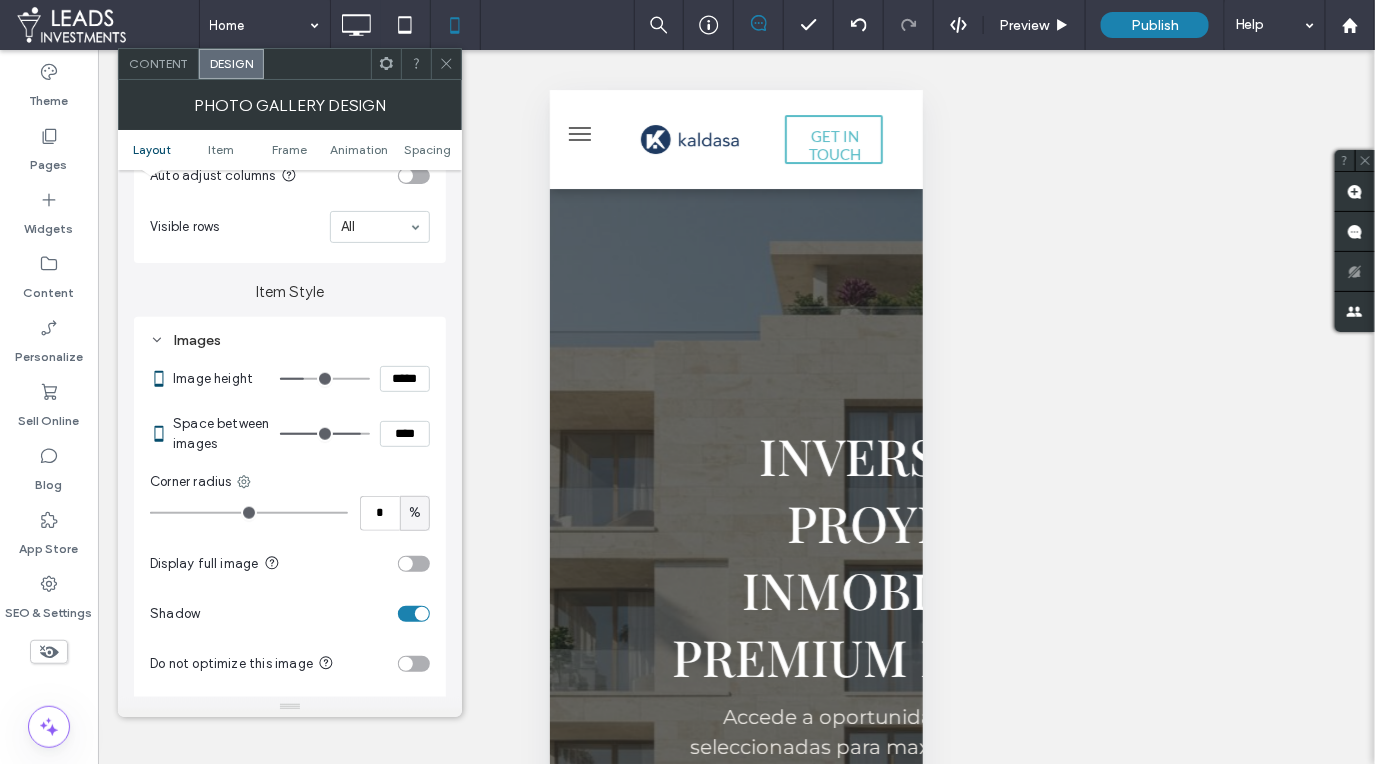 type on "****" 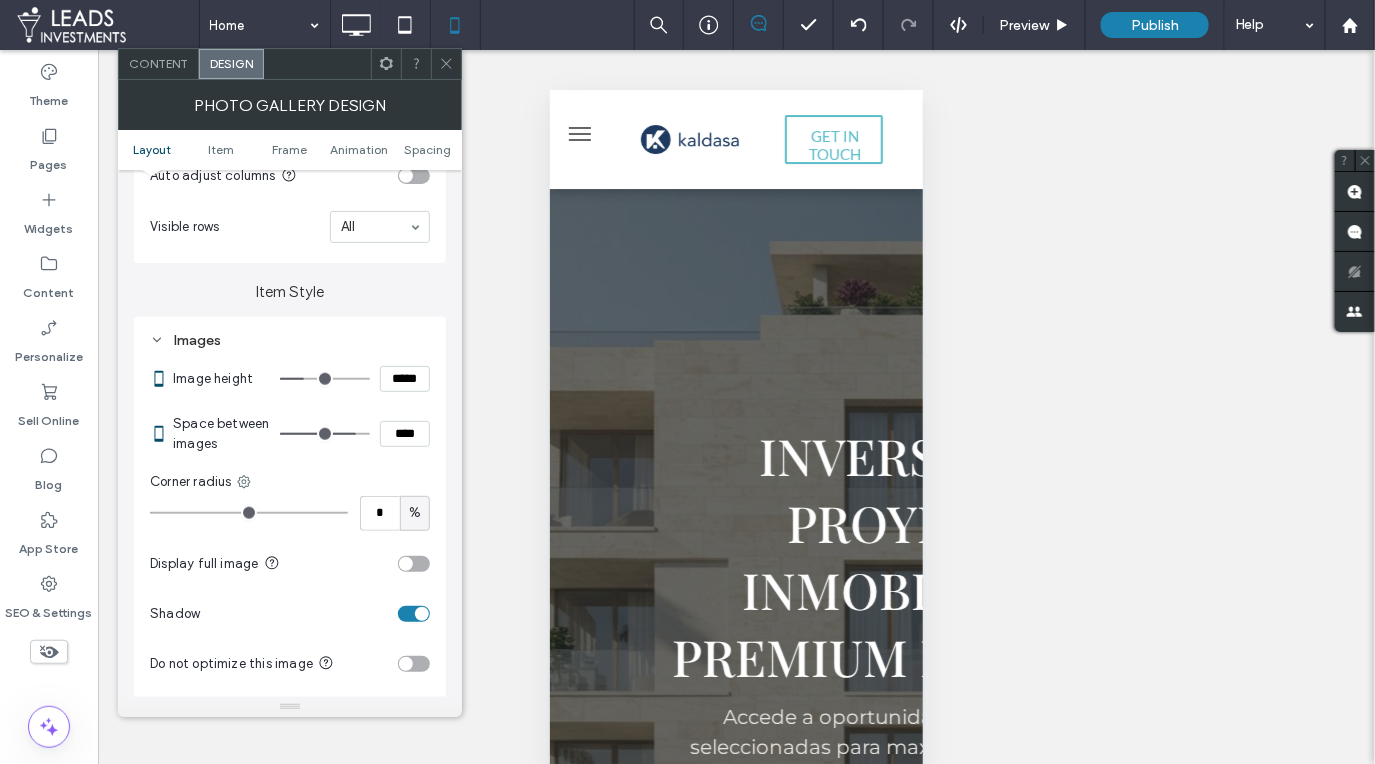 type on "**" 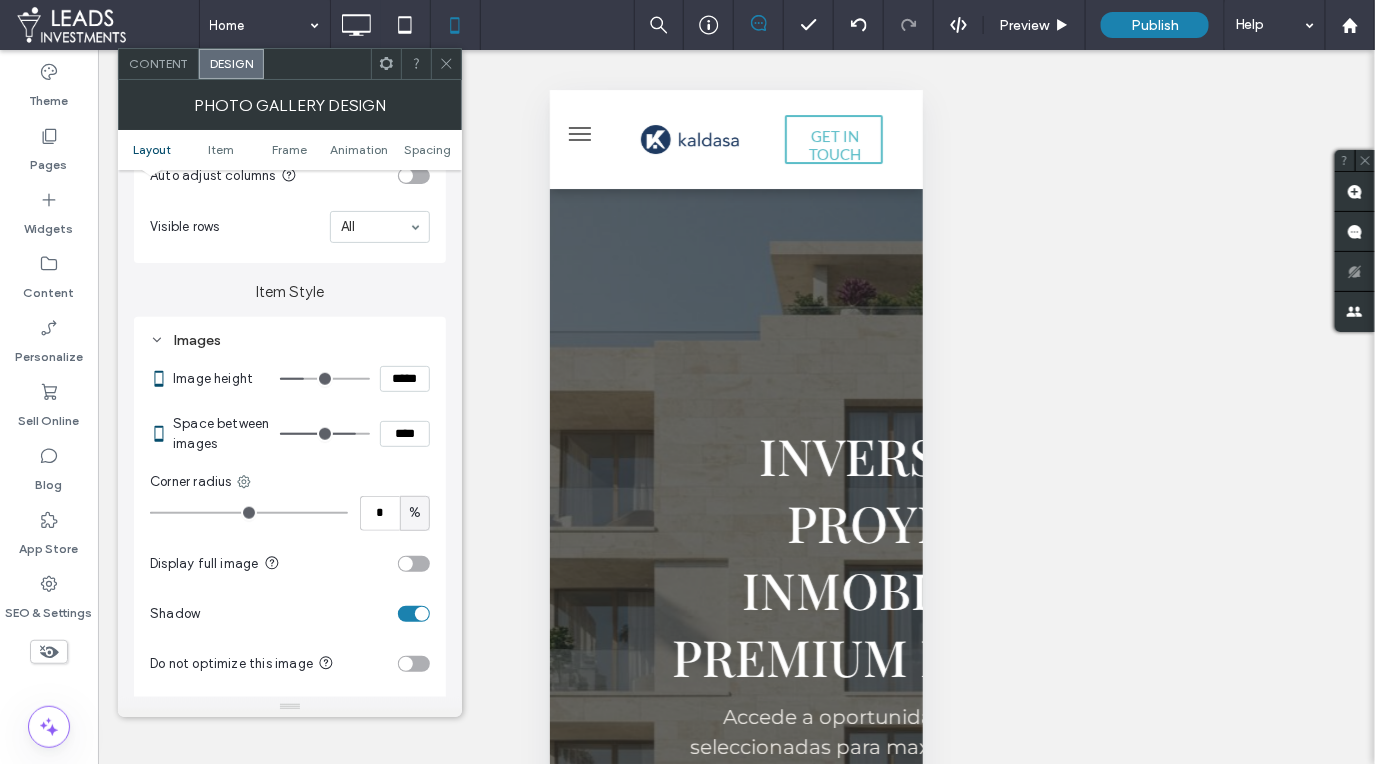 type on "****" 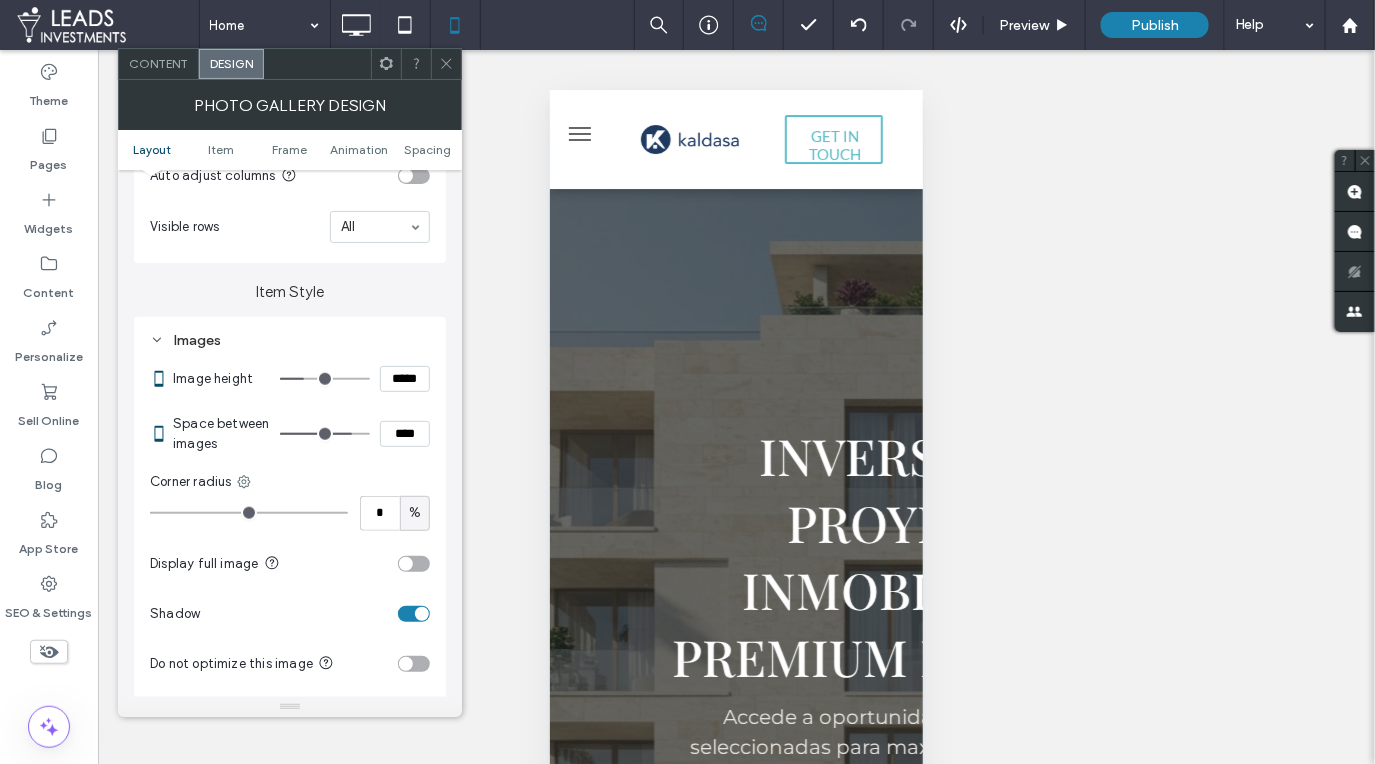 type on "**" 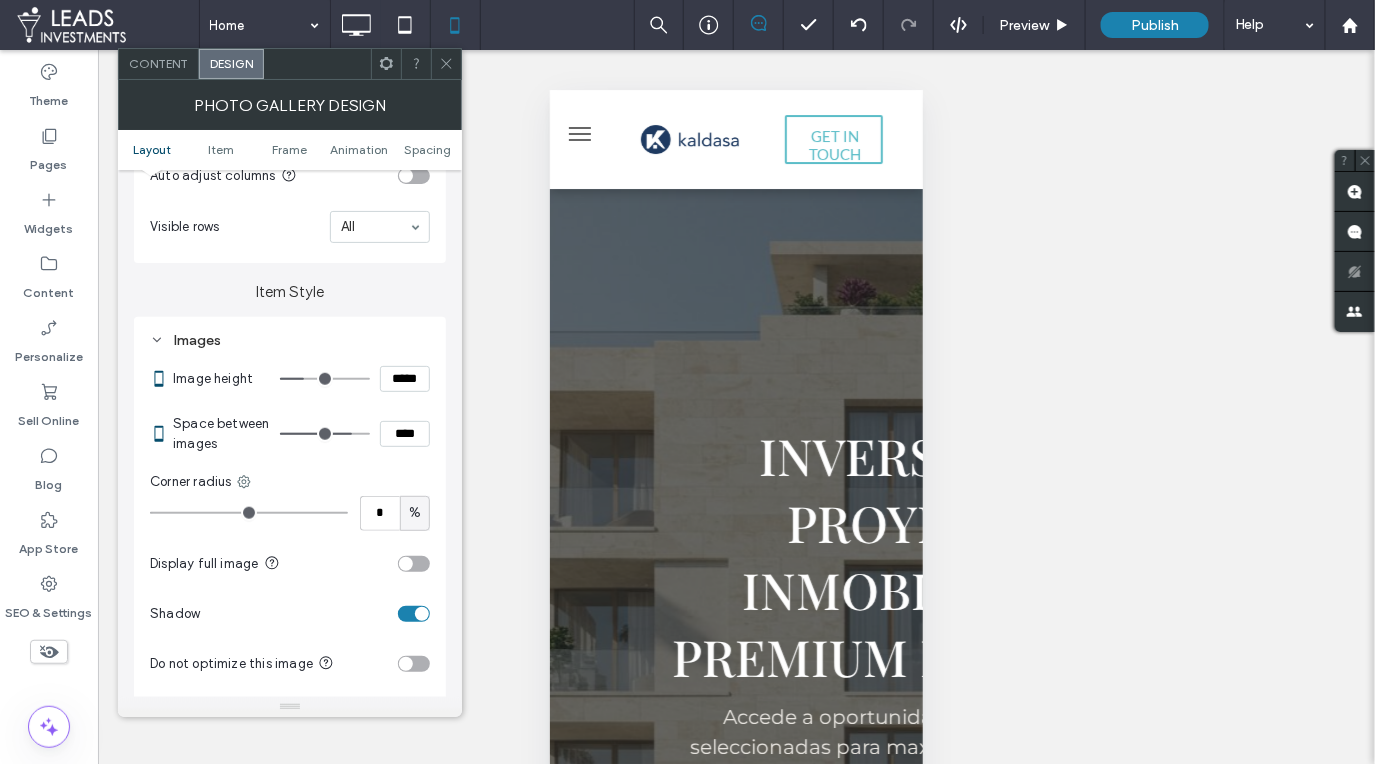 type on "****" 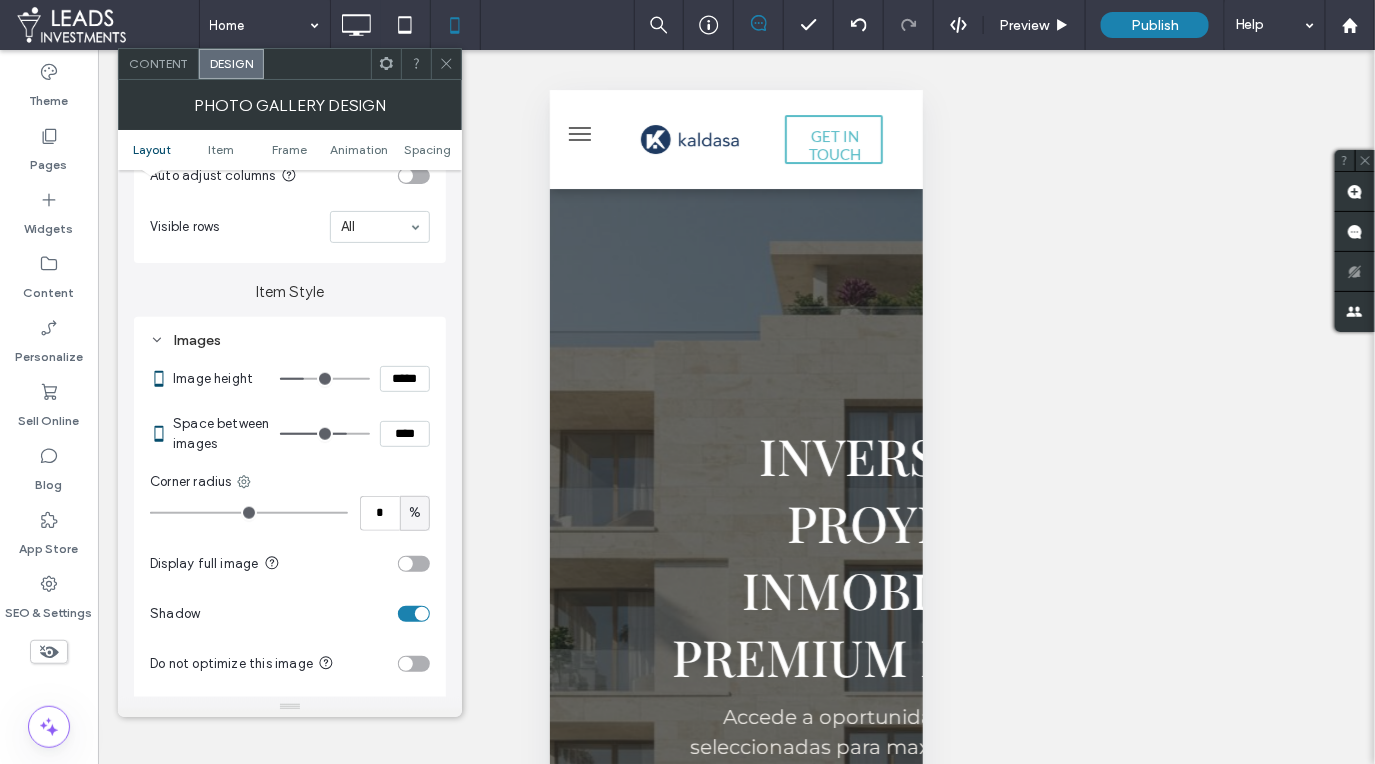 drag, startPoint x: 325, startPoint y: 427, endPoint x: 346, endPoint y: 434, distance: 22.135944 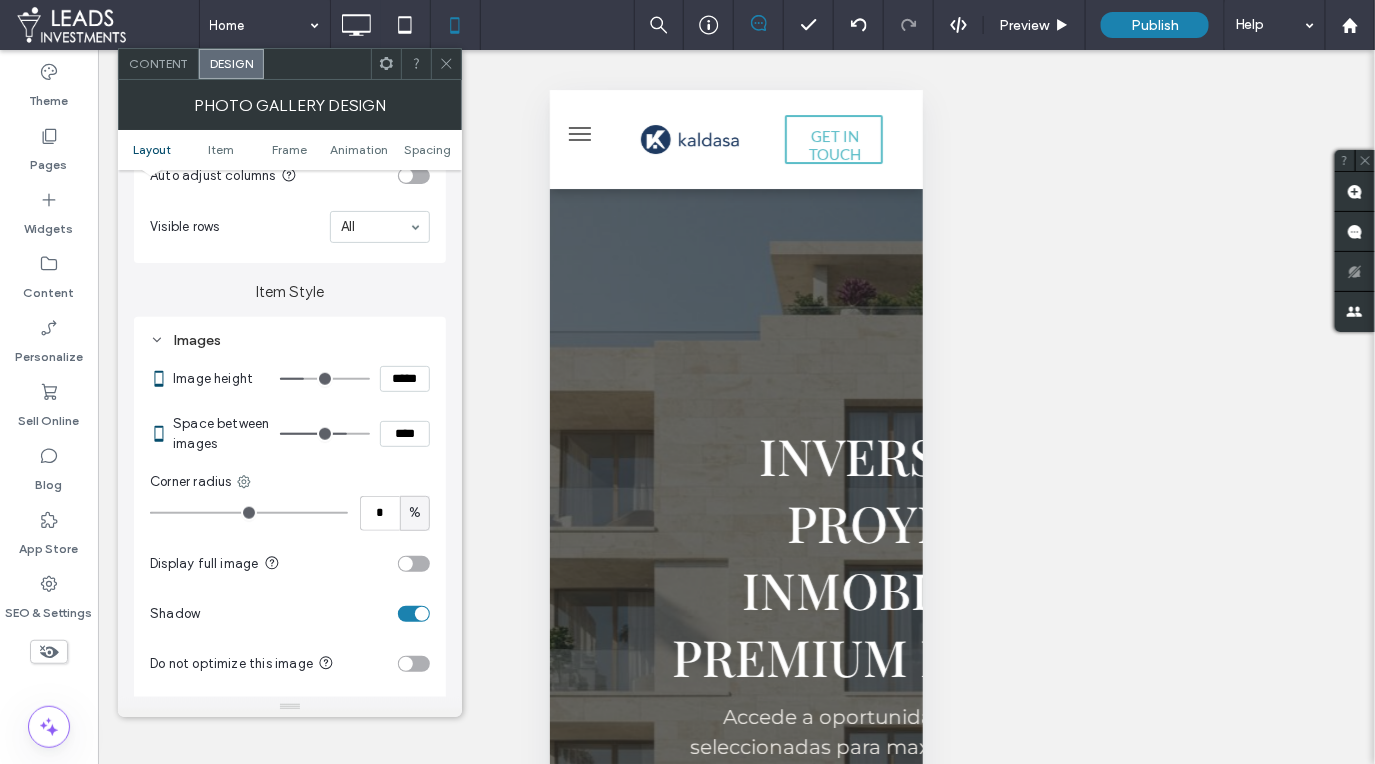 type on "**" 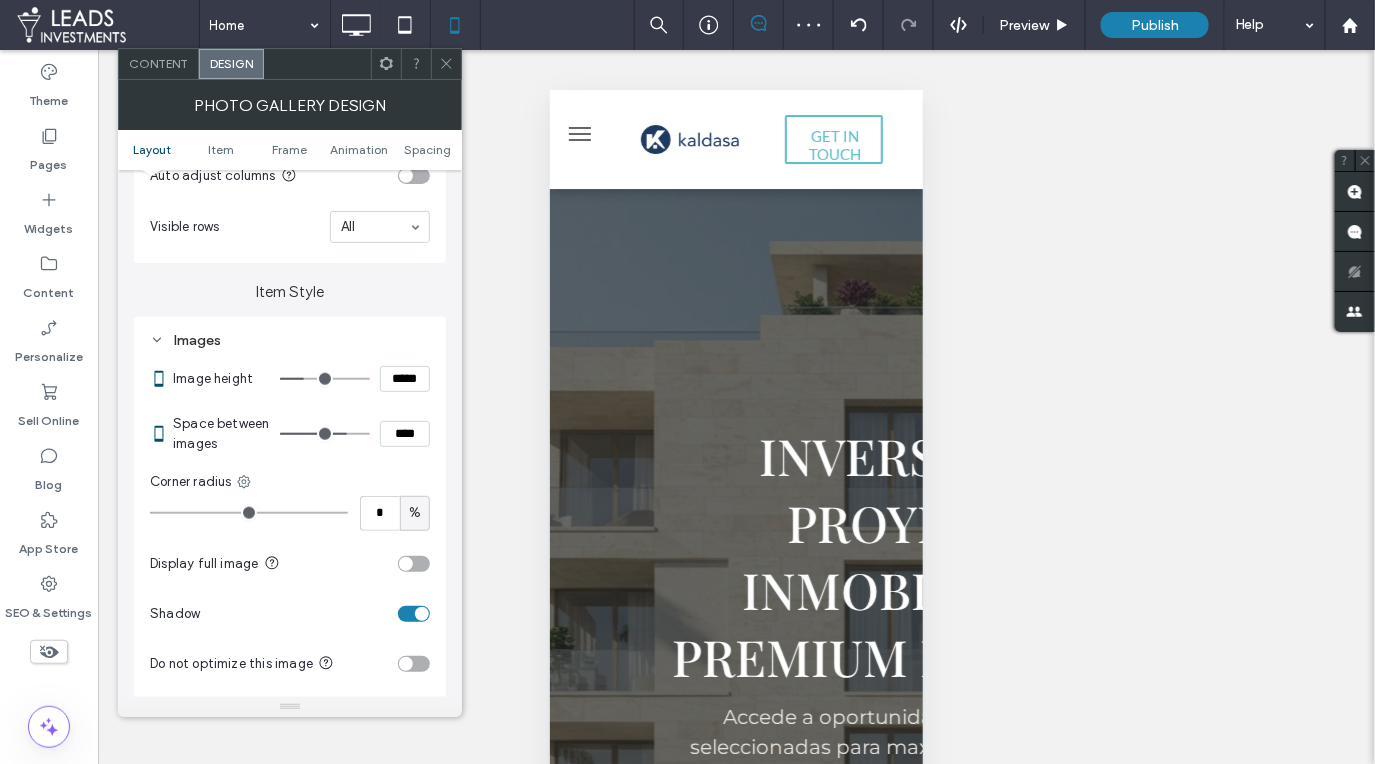 type on "***" 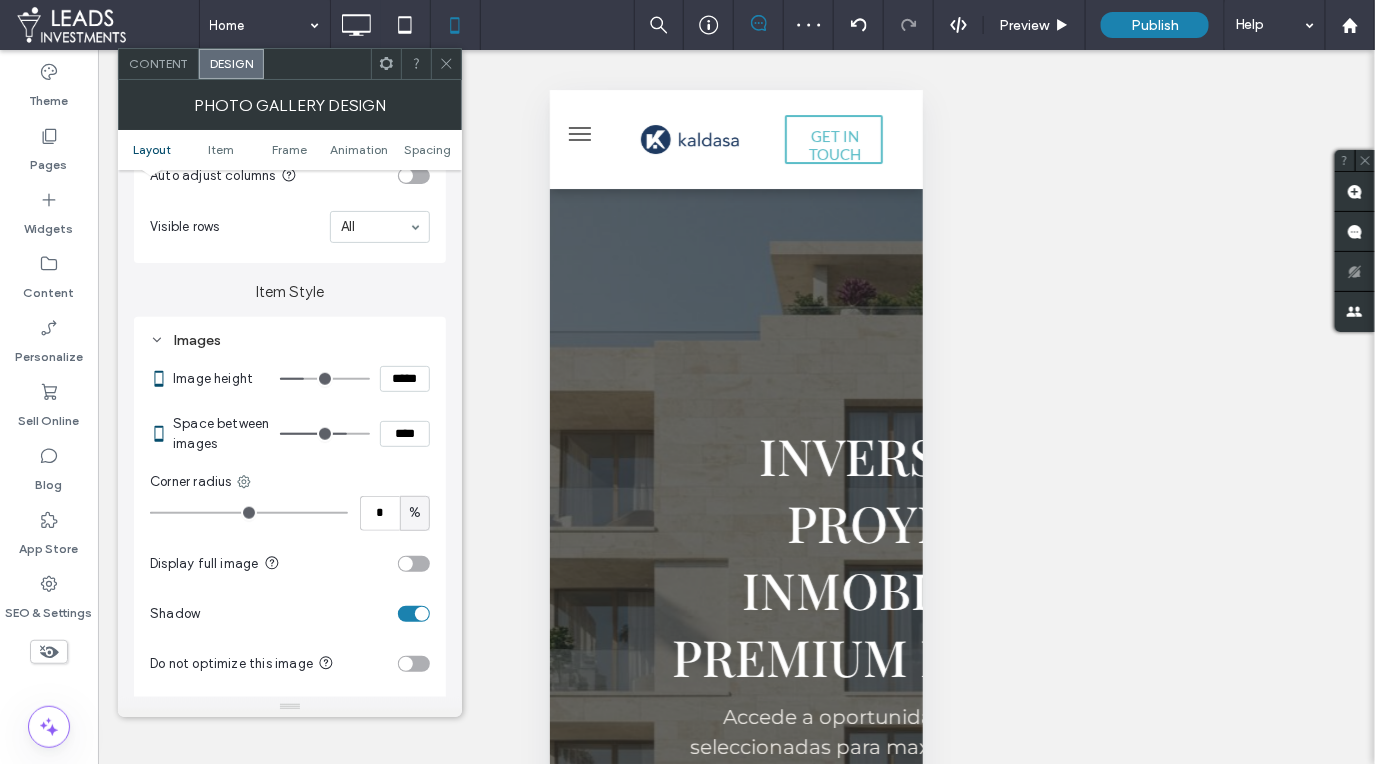type on "***" 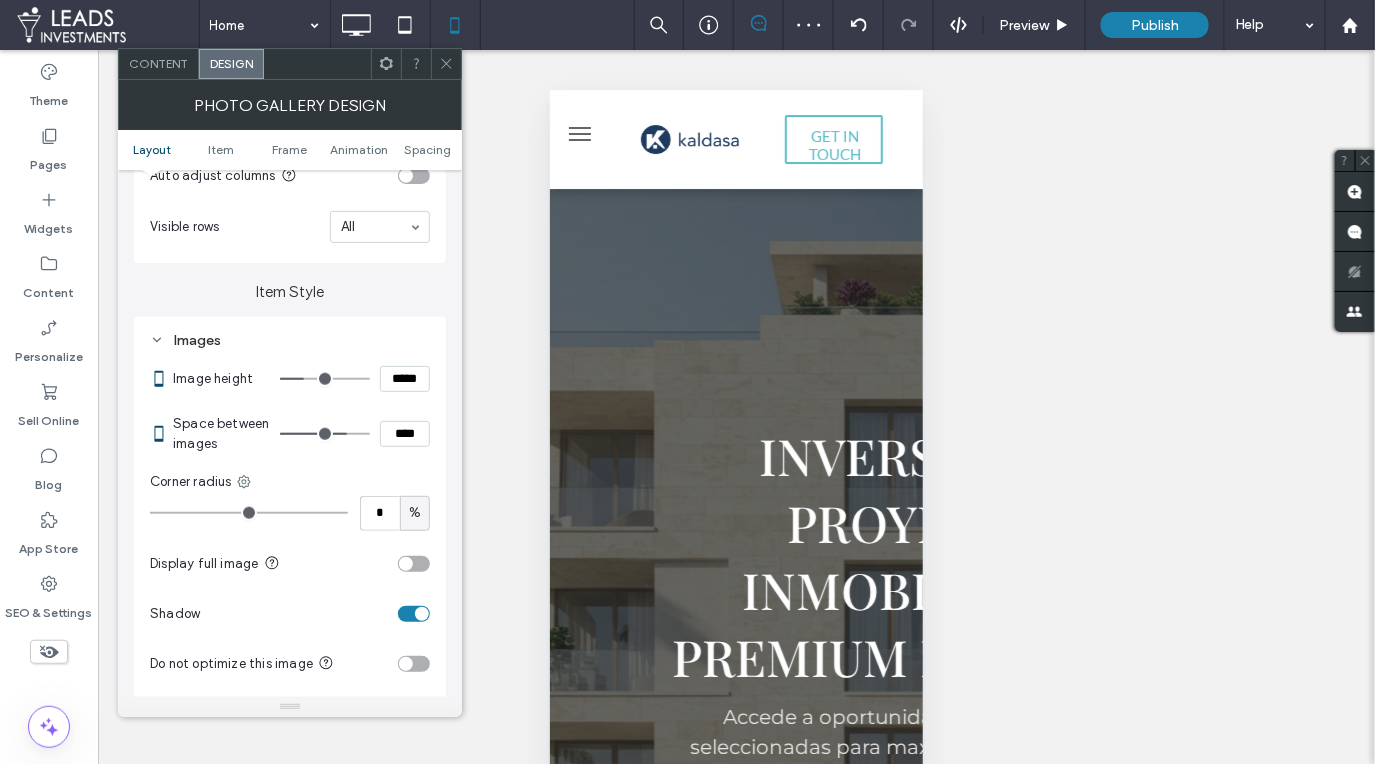 type on "*****" 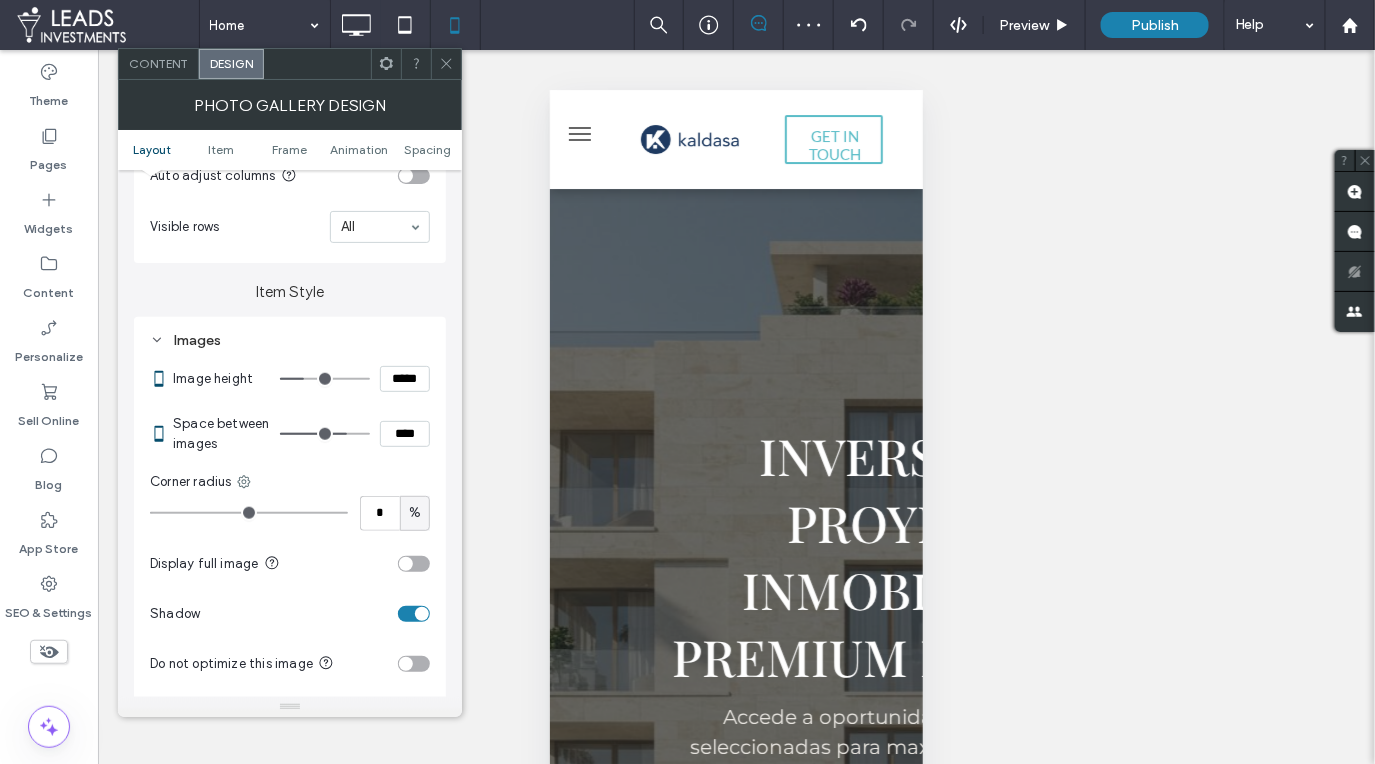 type on "***" 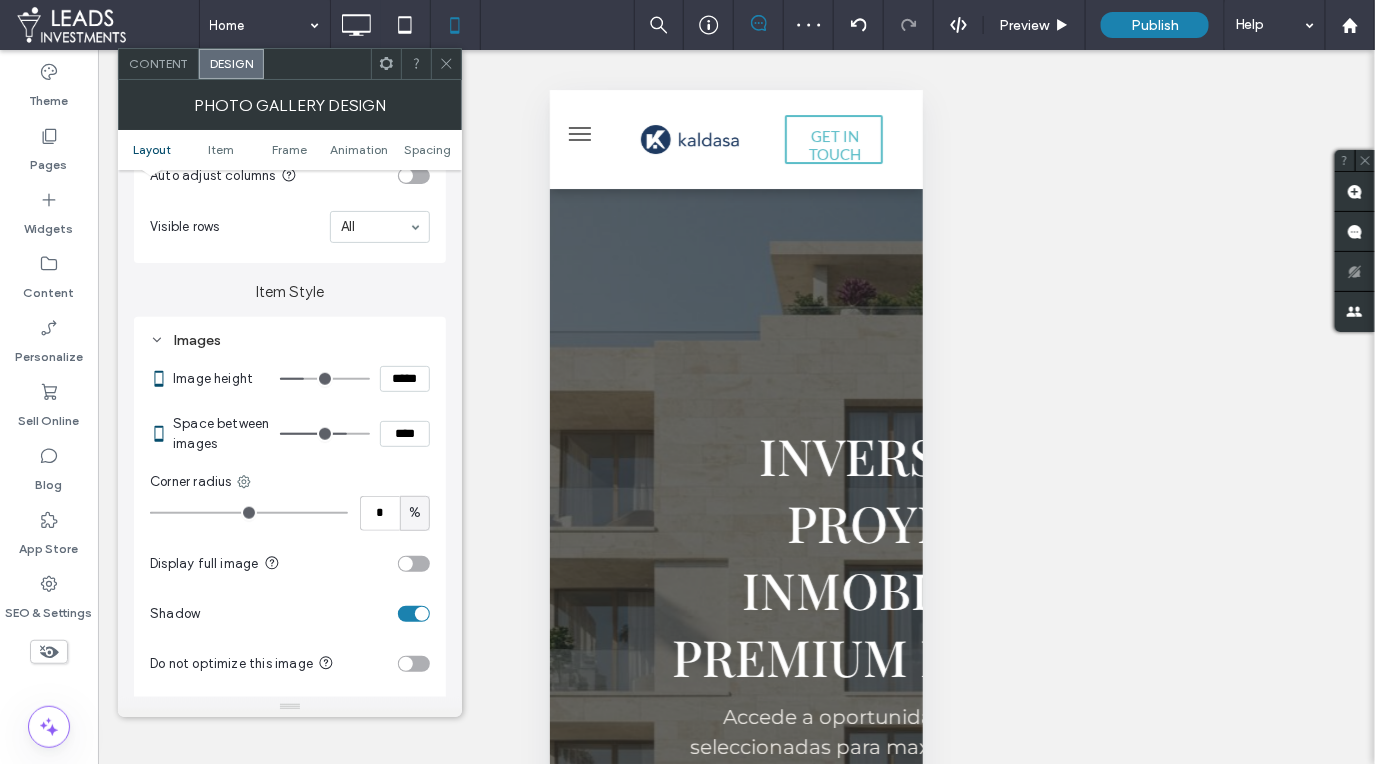type on "*****" 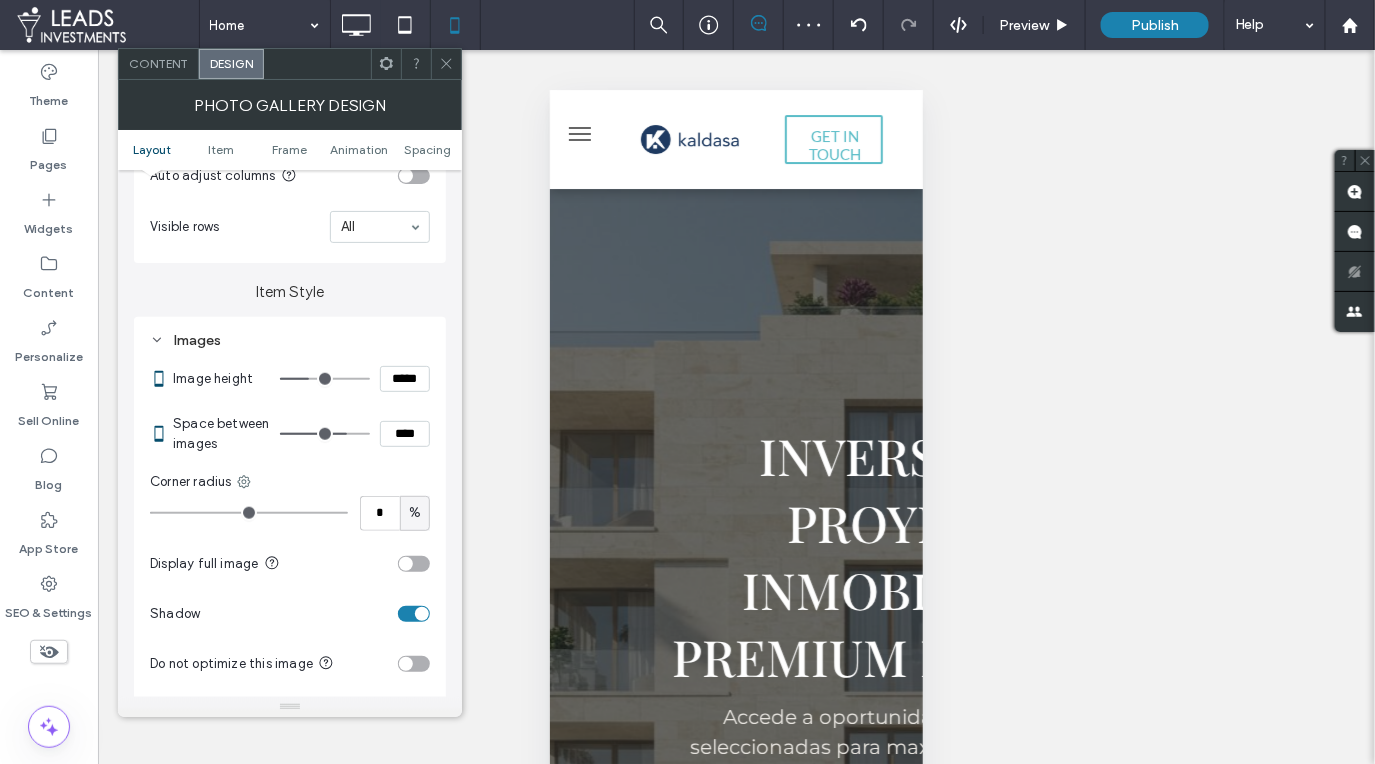 type on "***" 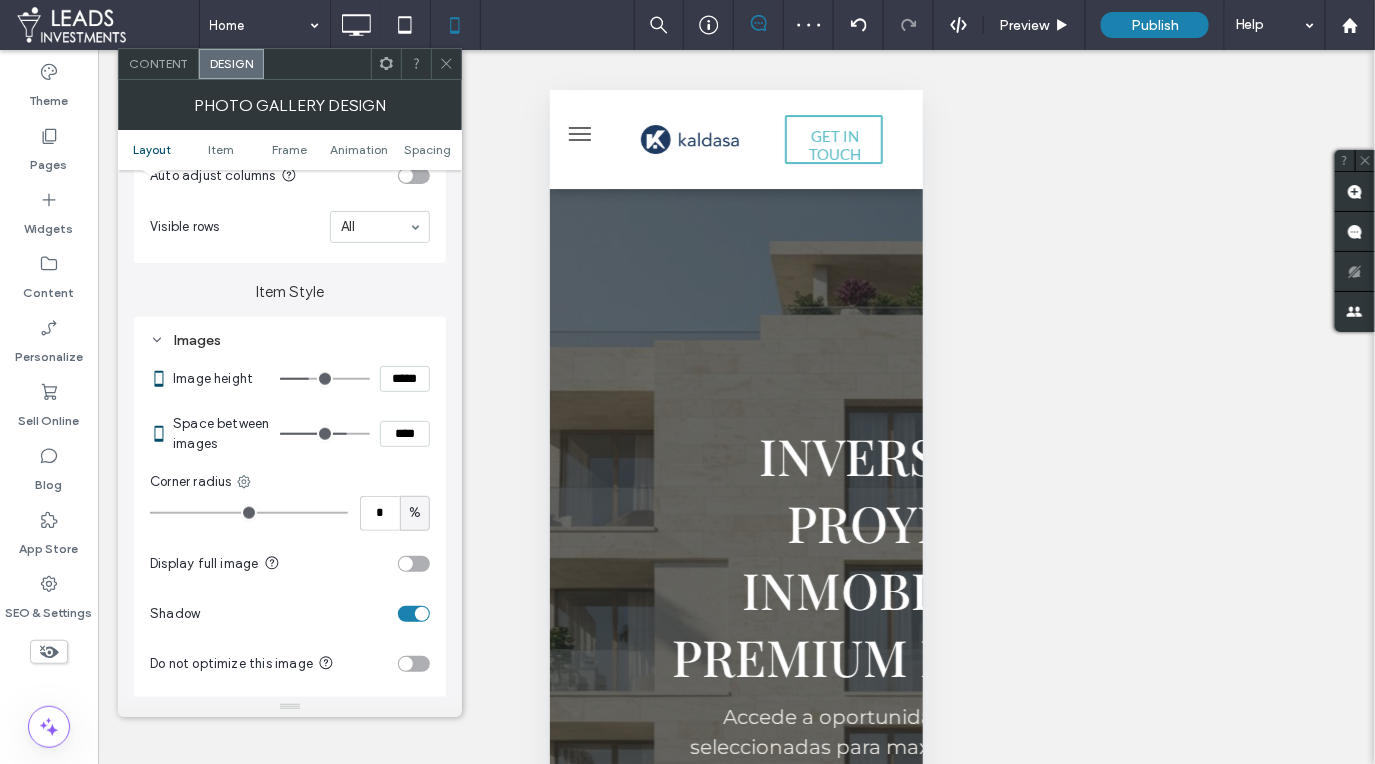 type on "*****" 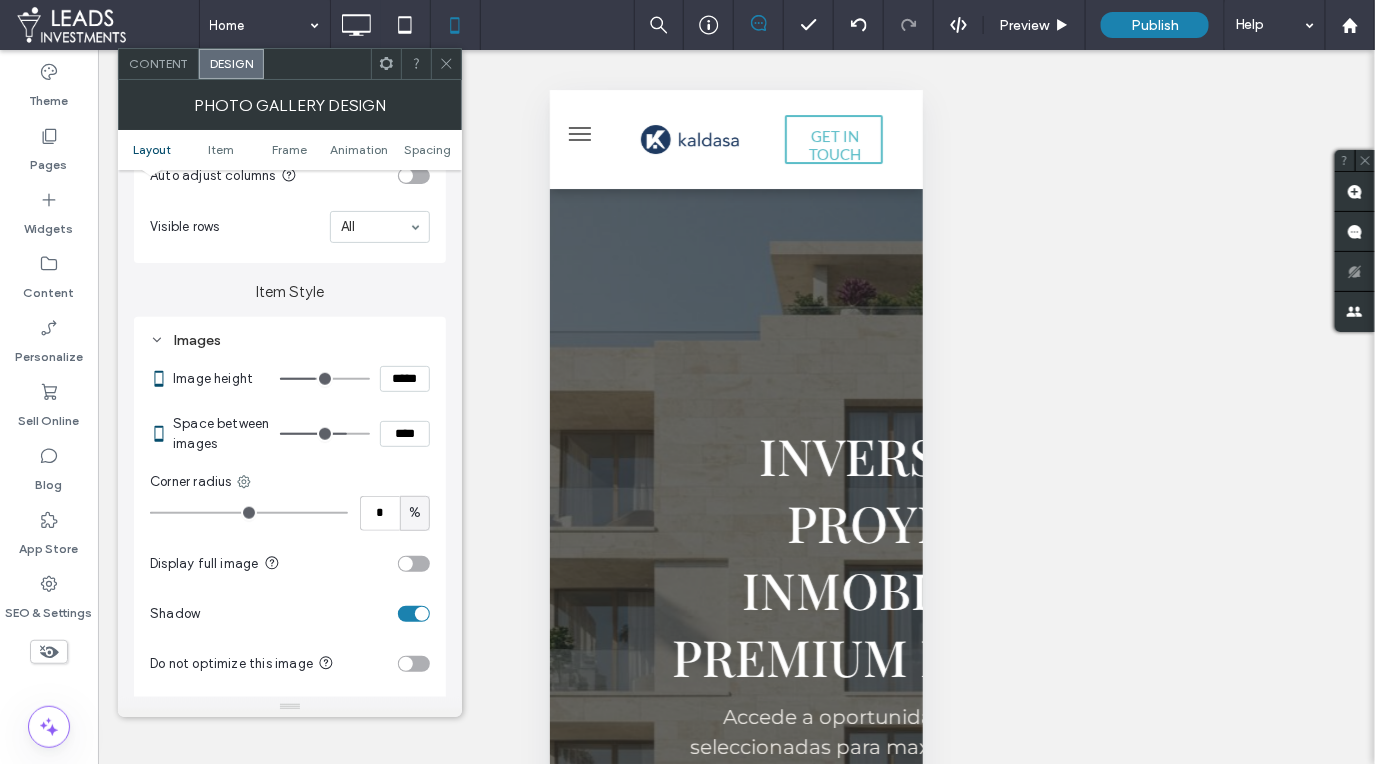 type on "***" 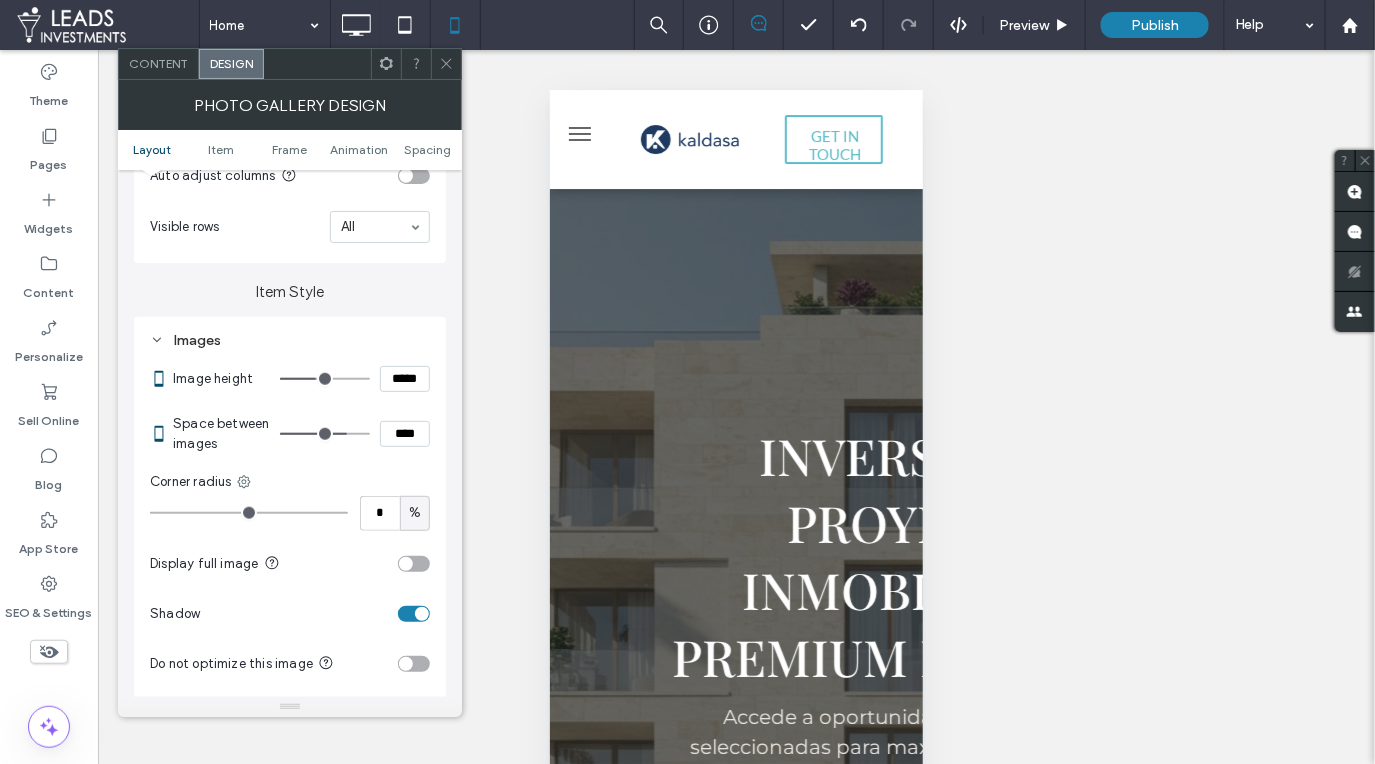 type on "*****" 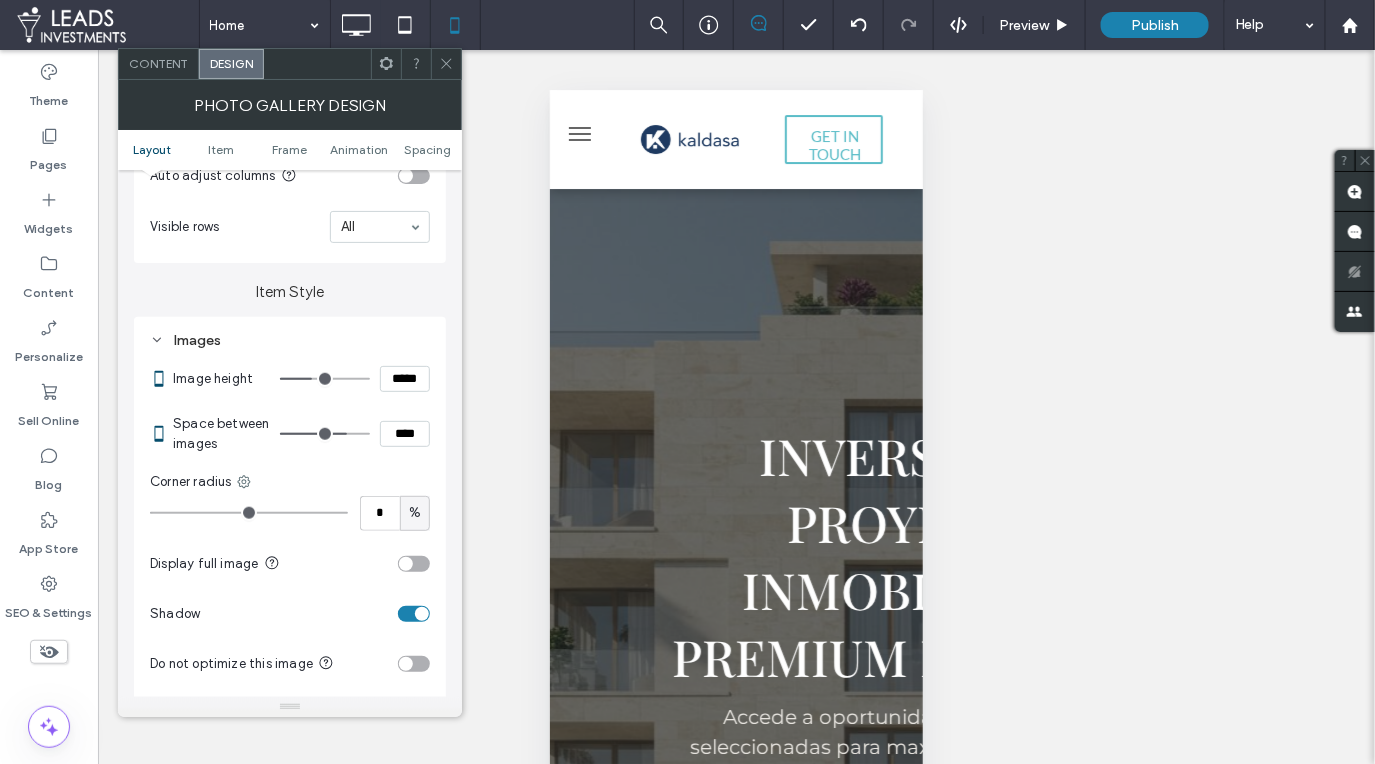 type on "***" 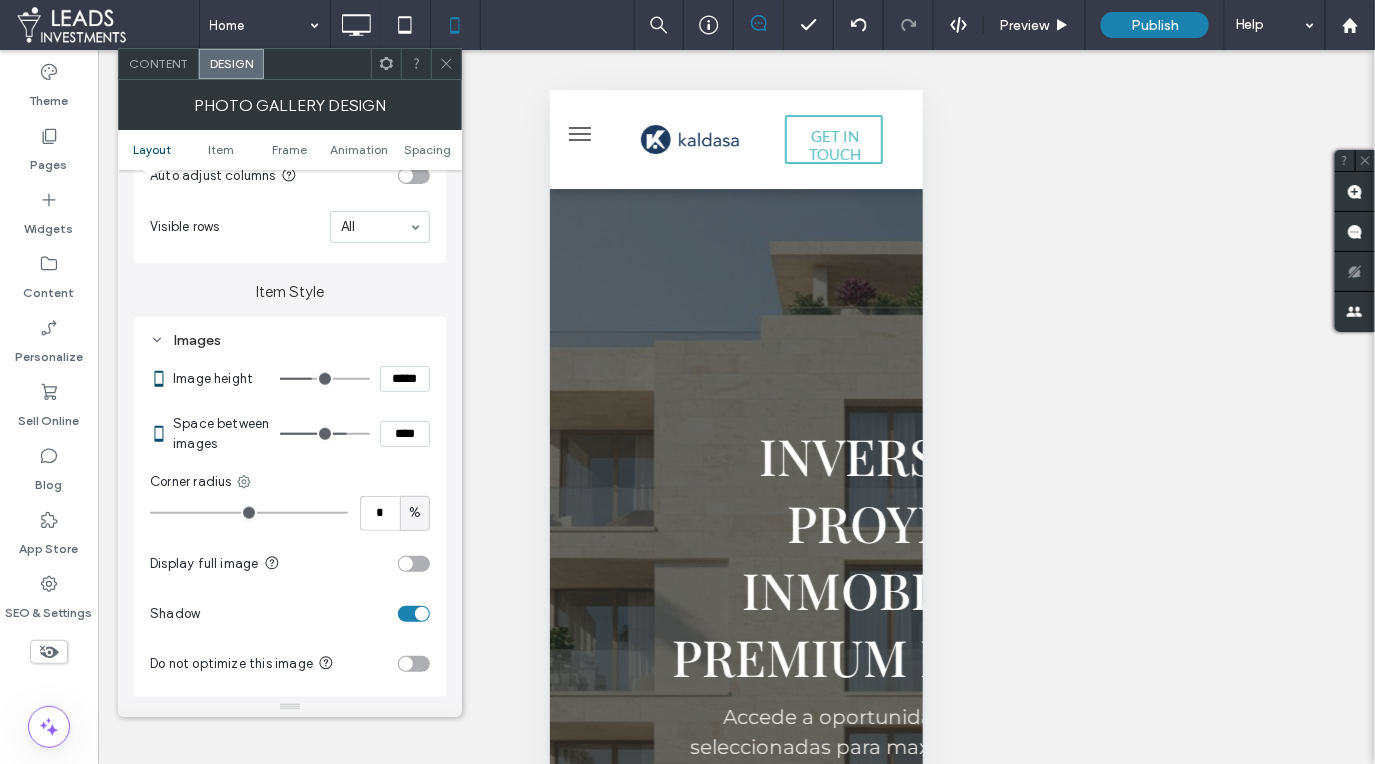 type on "*****" 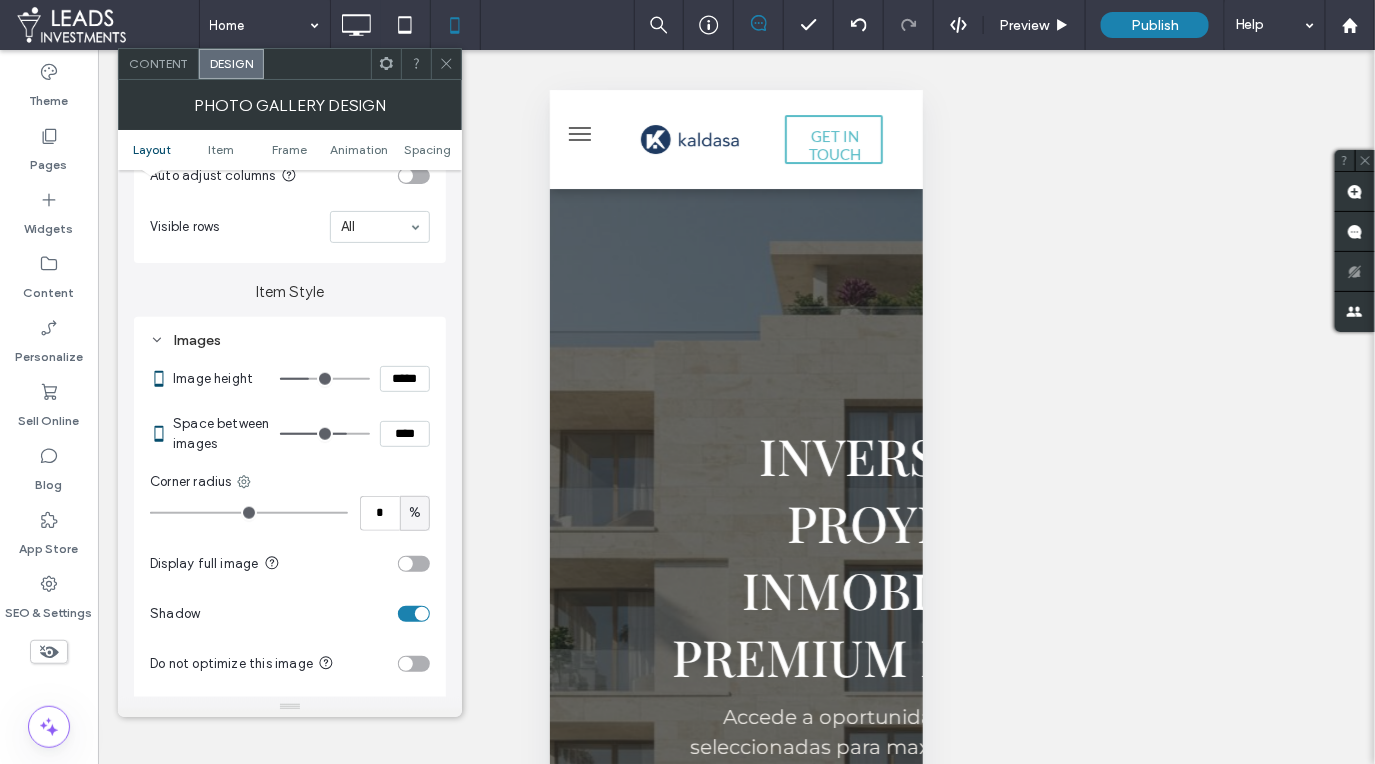 type on "***" 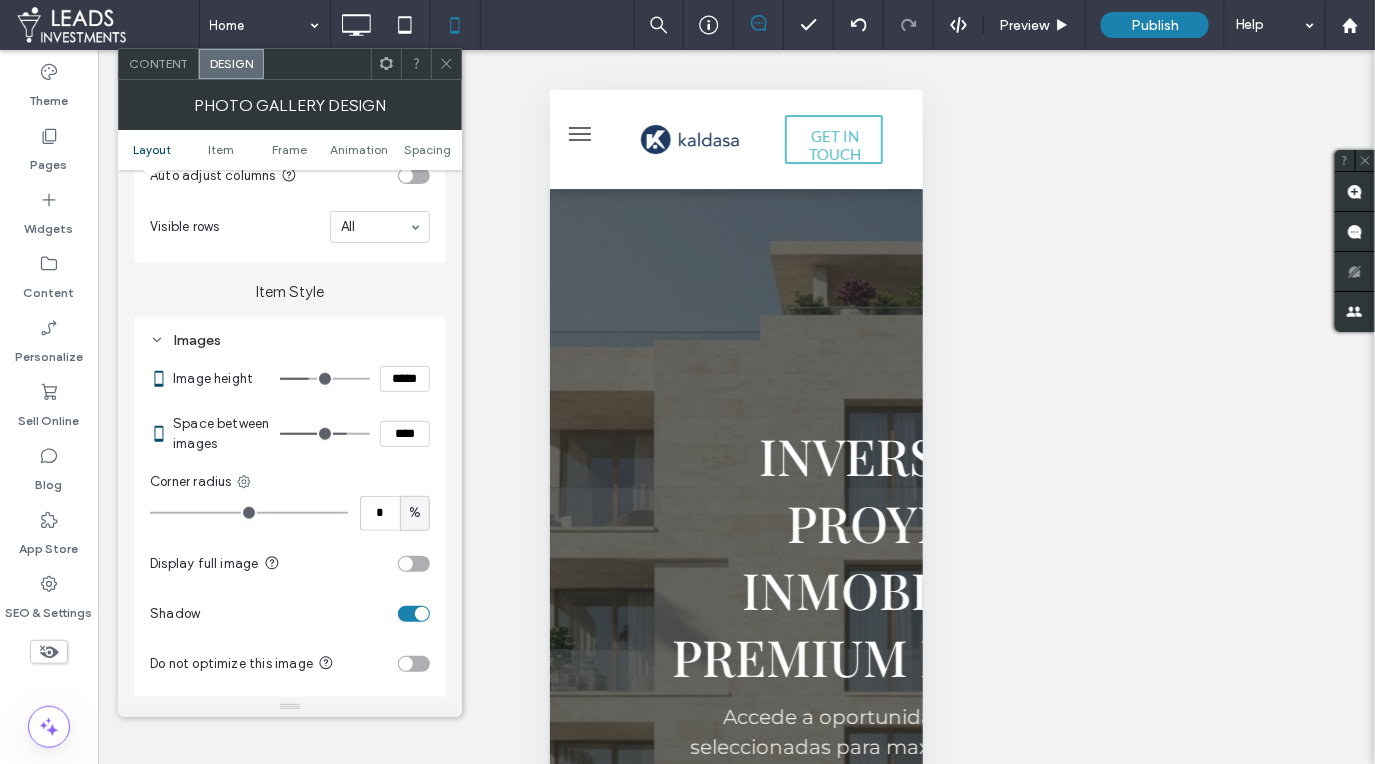 type on "*****" 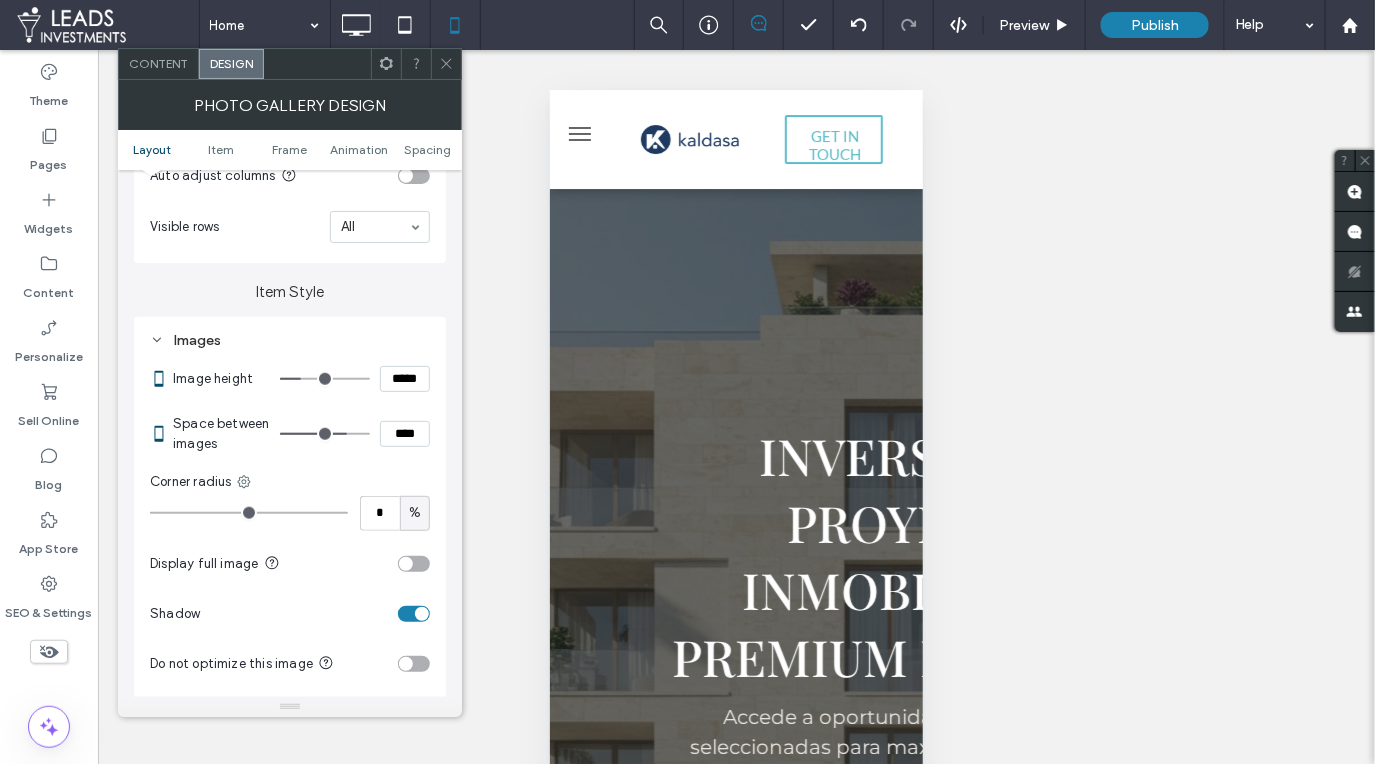 type on "***" 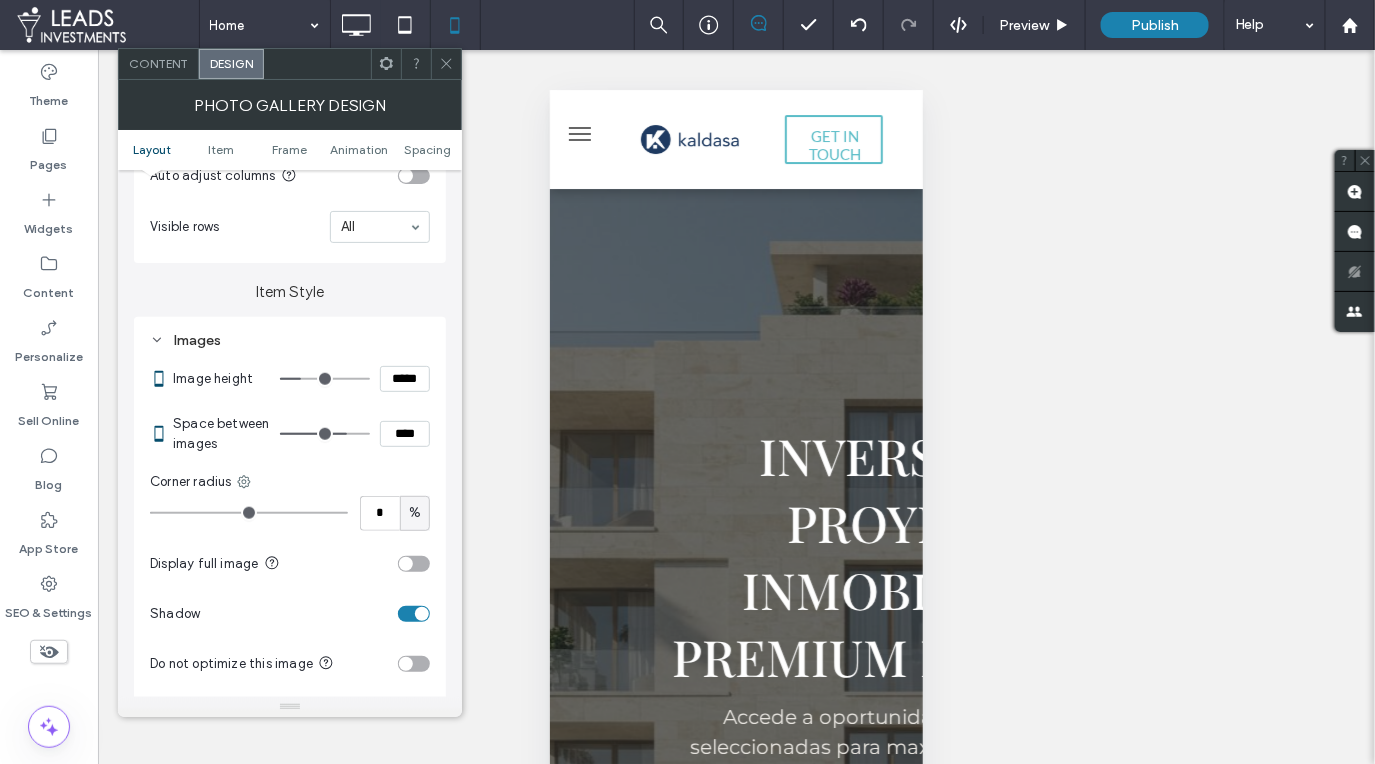 type on "*****" 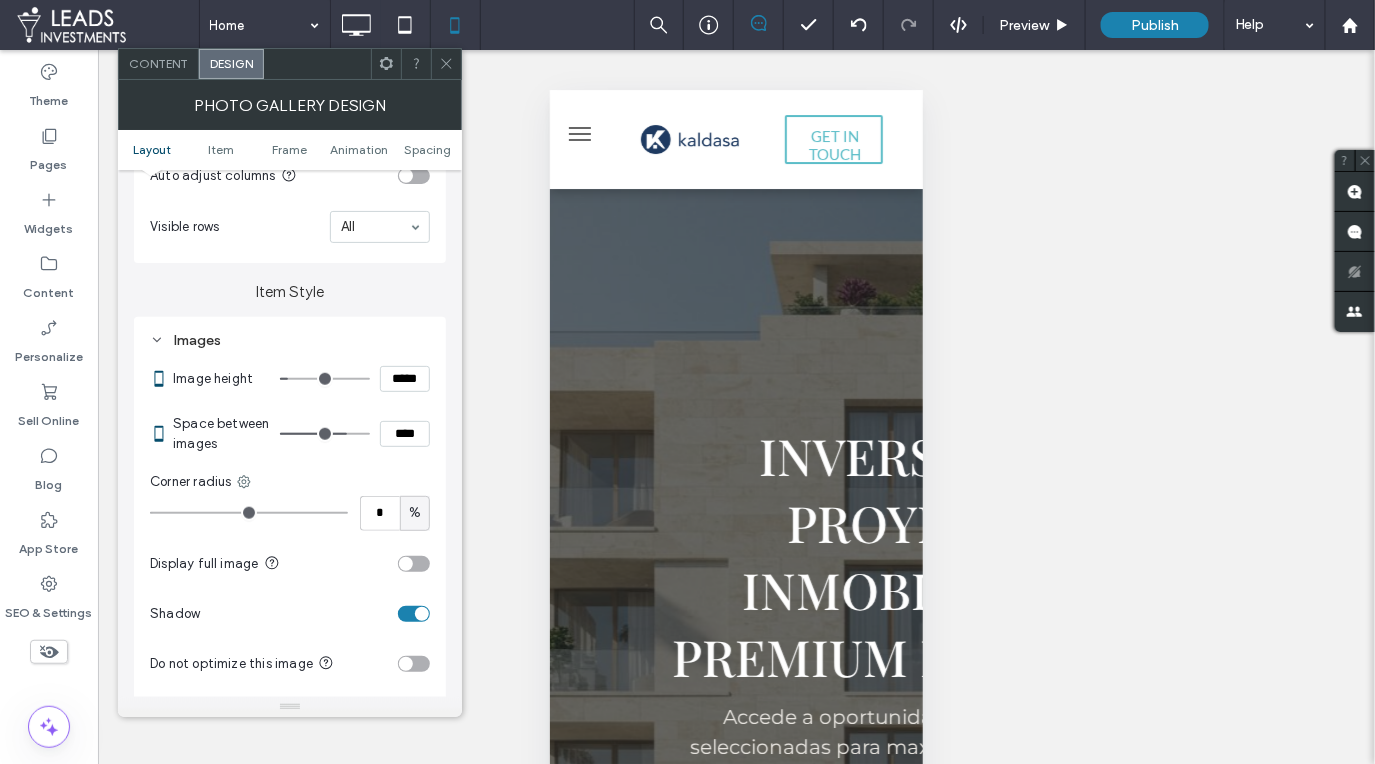 drag, startPoint x: 309, startPoint y: 376, endPoint x: 294, endPoint y: 377, distance: 15.033297 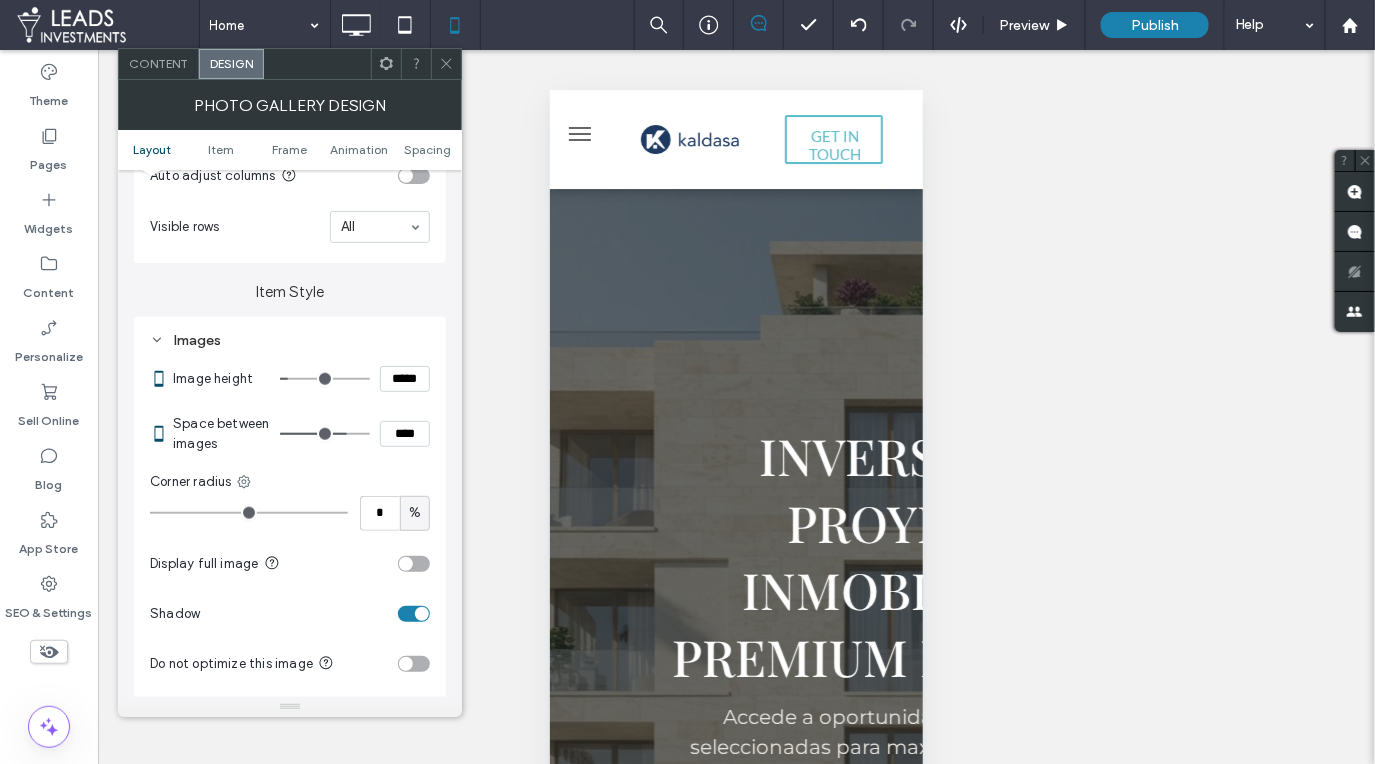 click at bounding box center [325, 379] 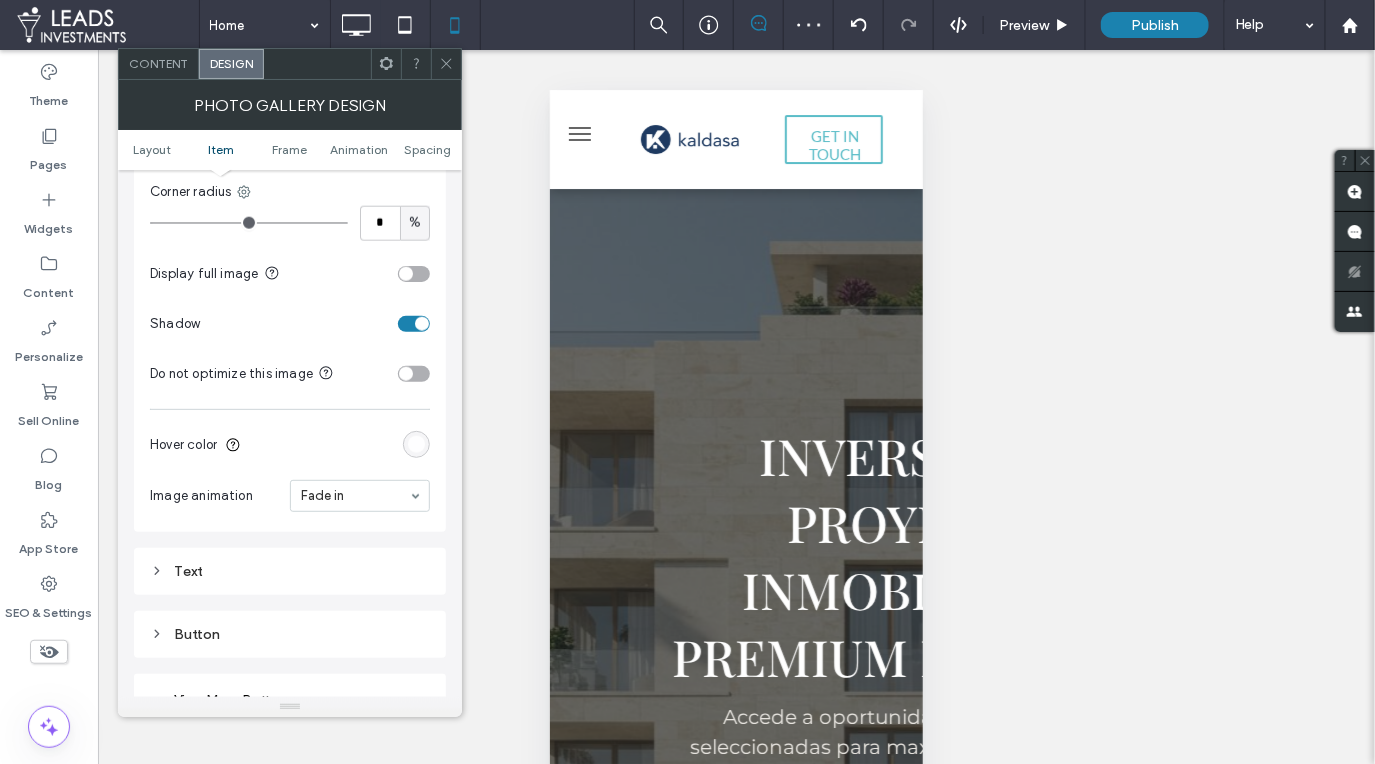 scroll, scrollTop: 918, scrollLeft: 0, axis: vertical 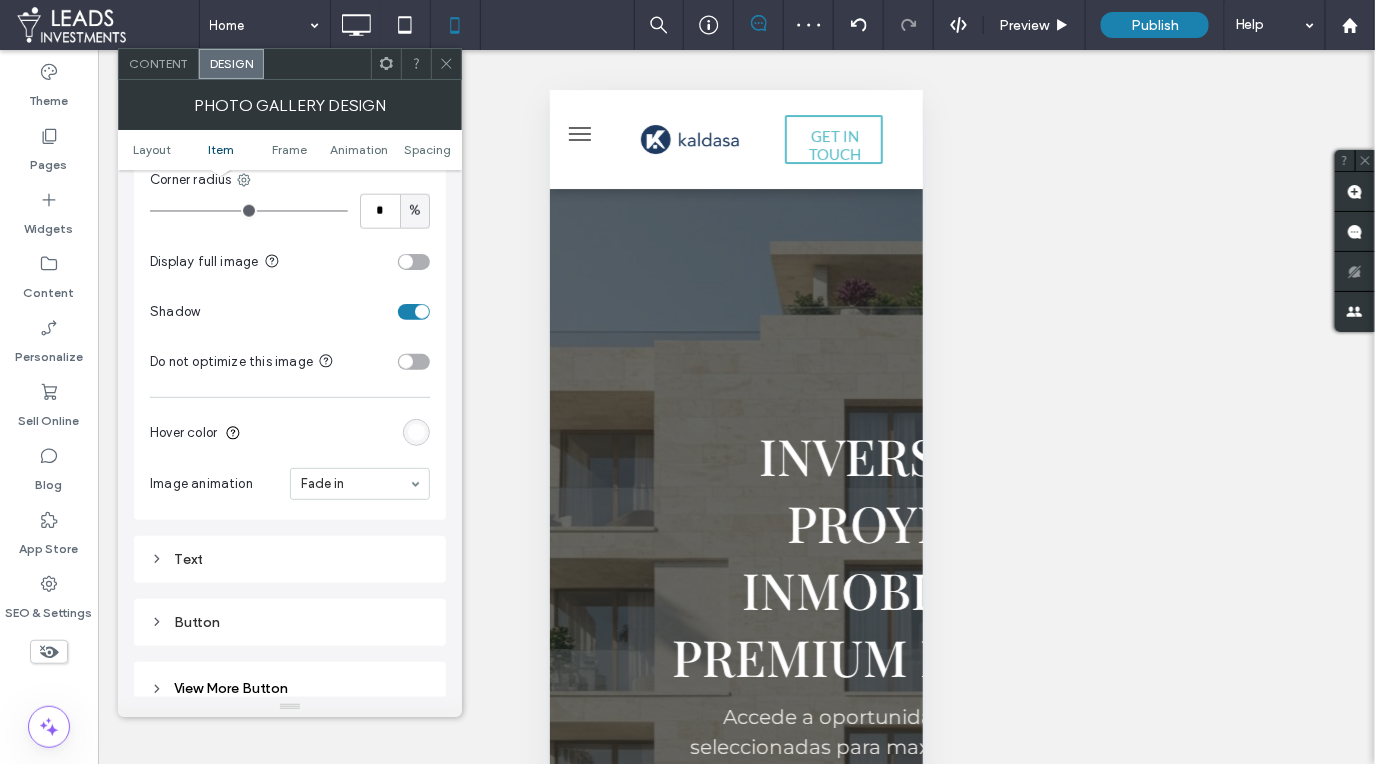 drag, startPoint x: 155, startPoint y: 555, endPoint x: 182, endPoint y: 556, distance: 27.018513 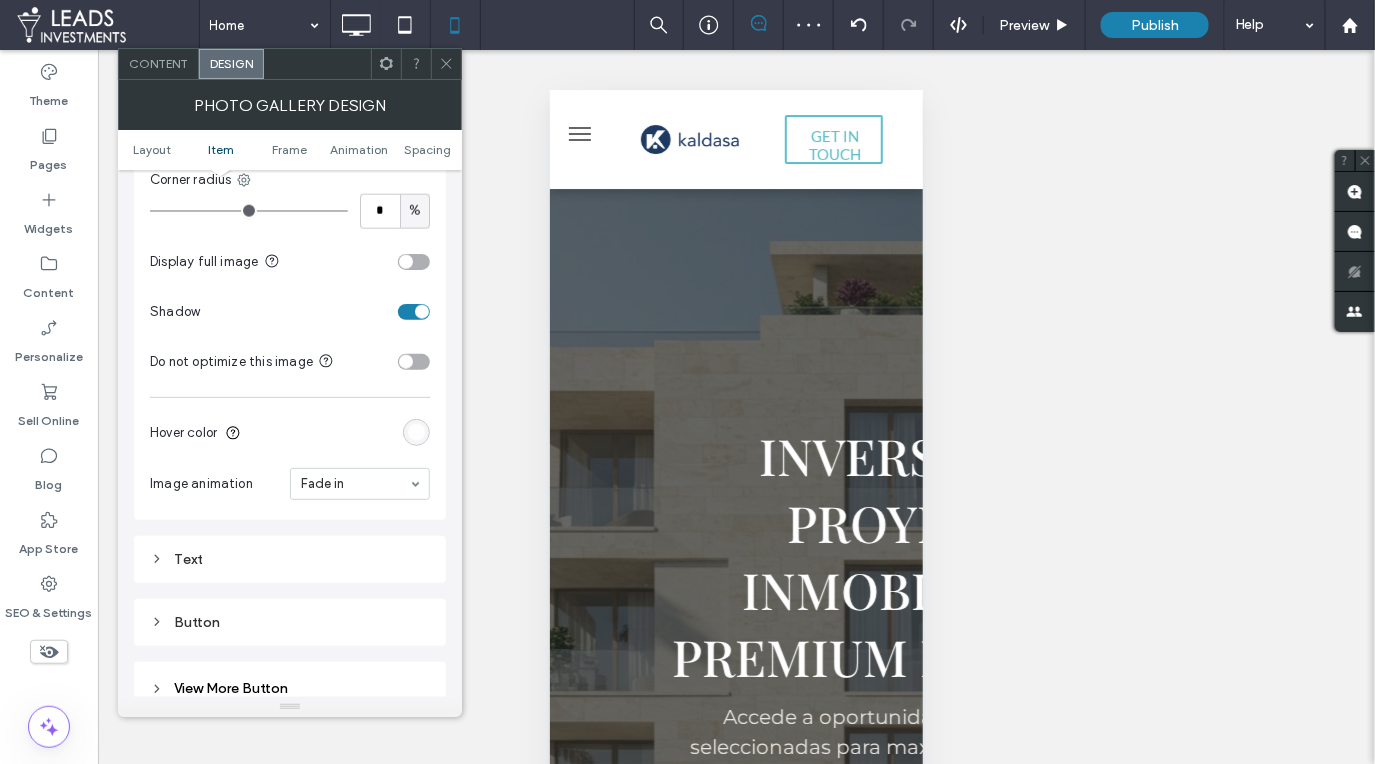 click 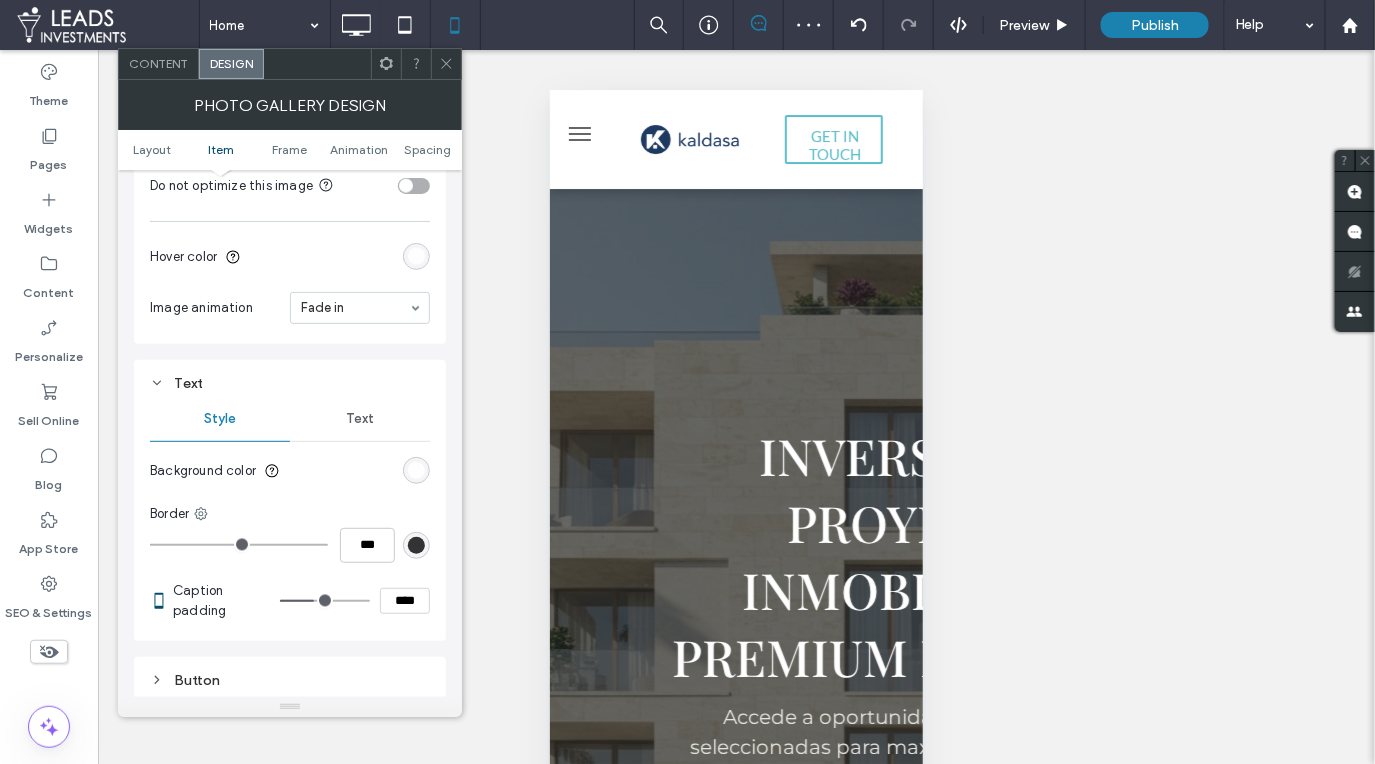 scroll, scrollTop: 1105, scrollLeft: 0, axis: vertical 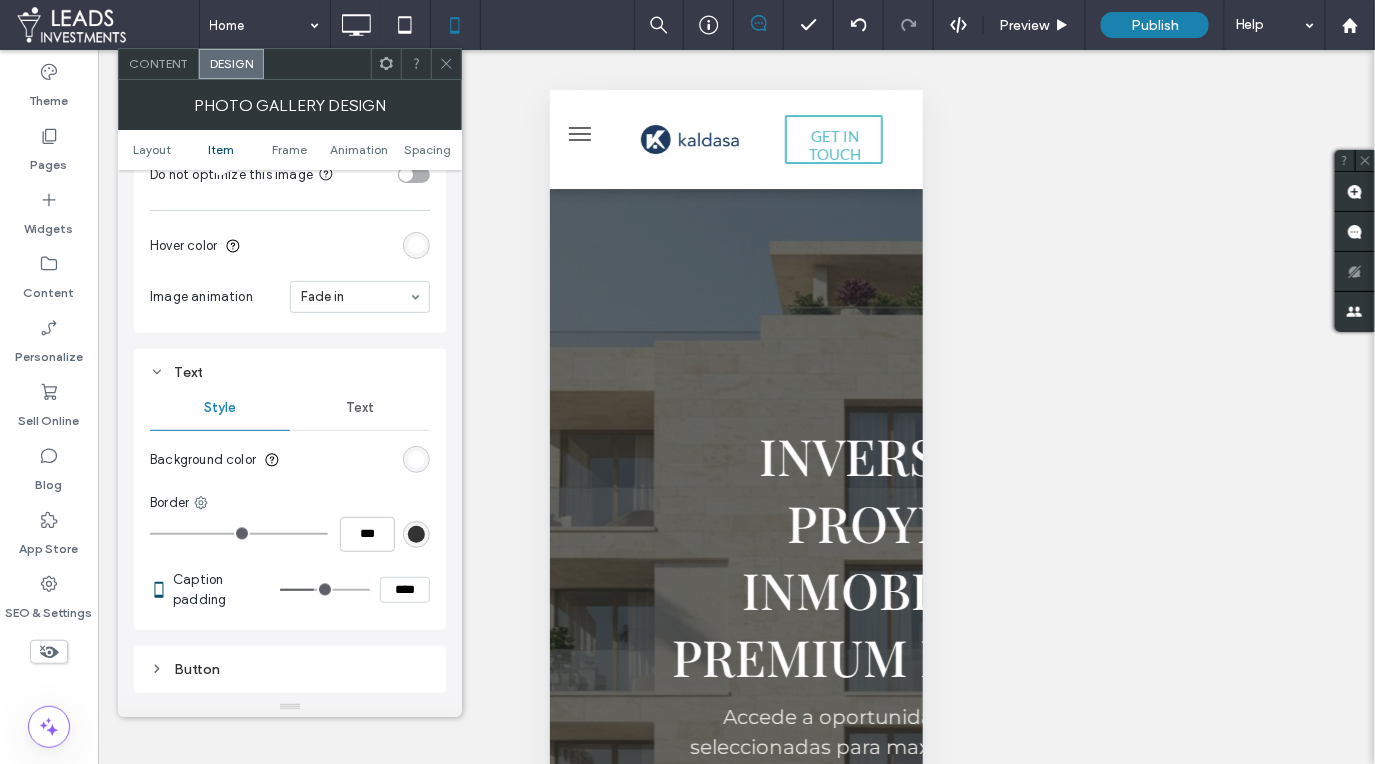 drag, startPoint x: 361, startPoint y: 407, endPoint x: 379, endPoint y: 421, distance: 22.803509 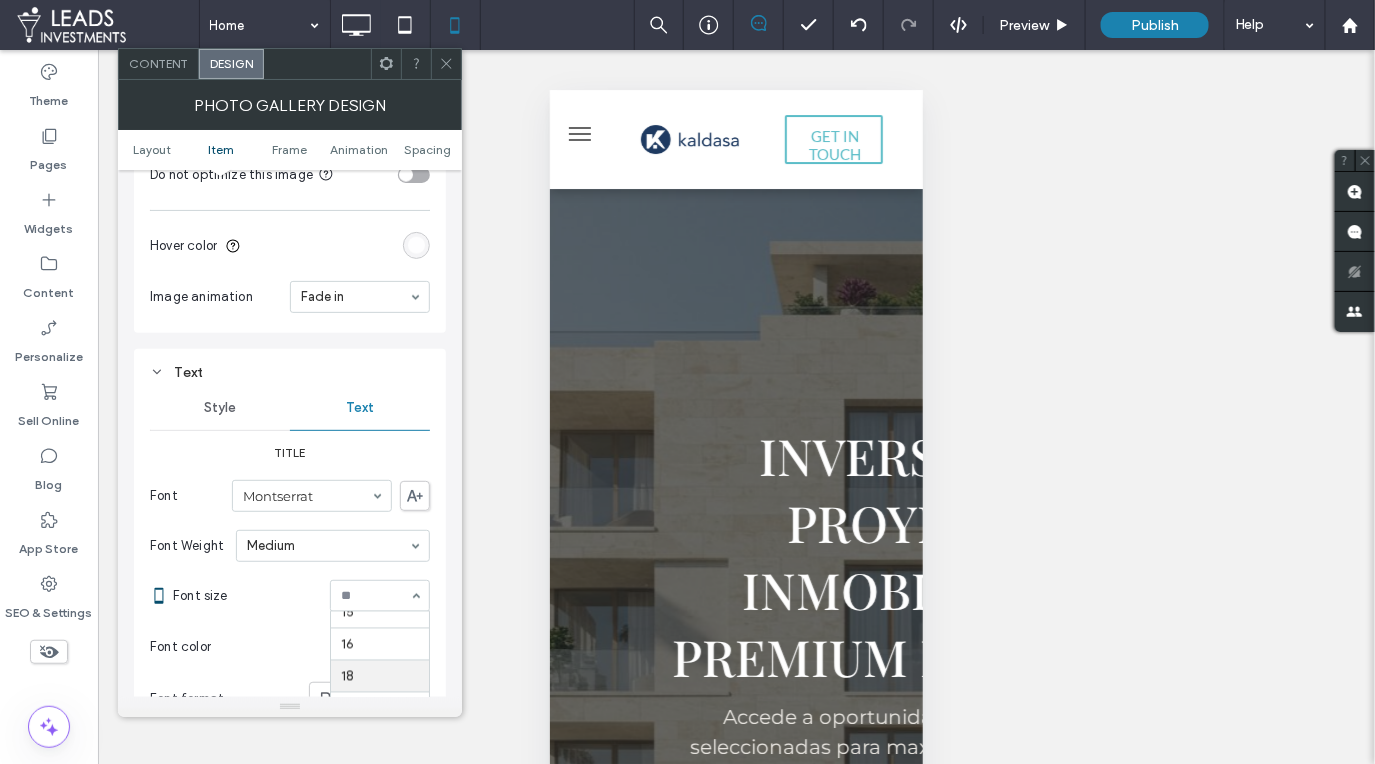 scroll, scrollTop: 197, scrollLeft: 0, axis: vertical 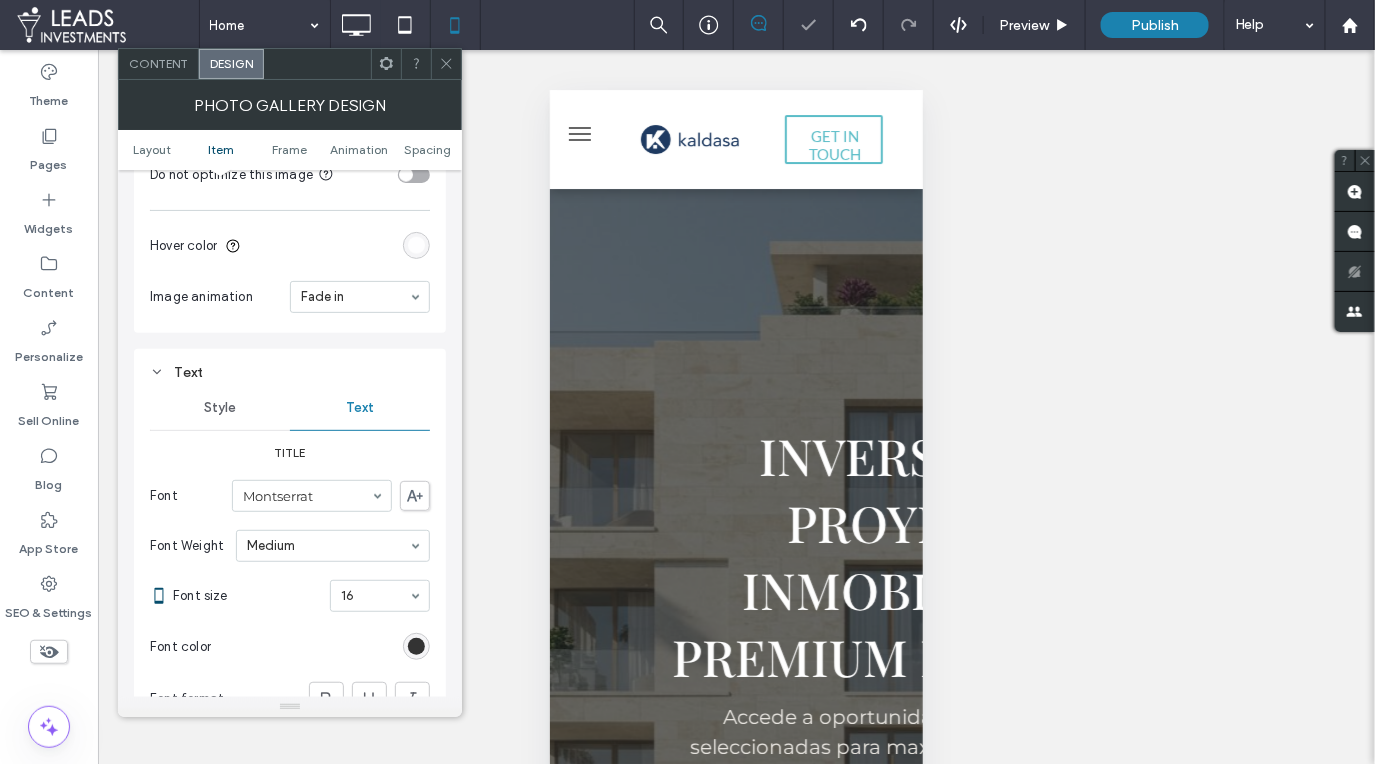 click at bounding box center (375, 596) 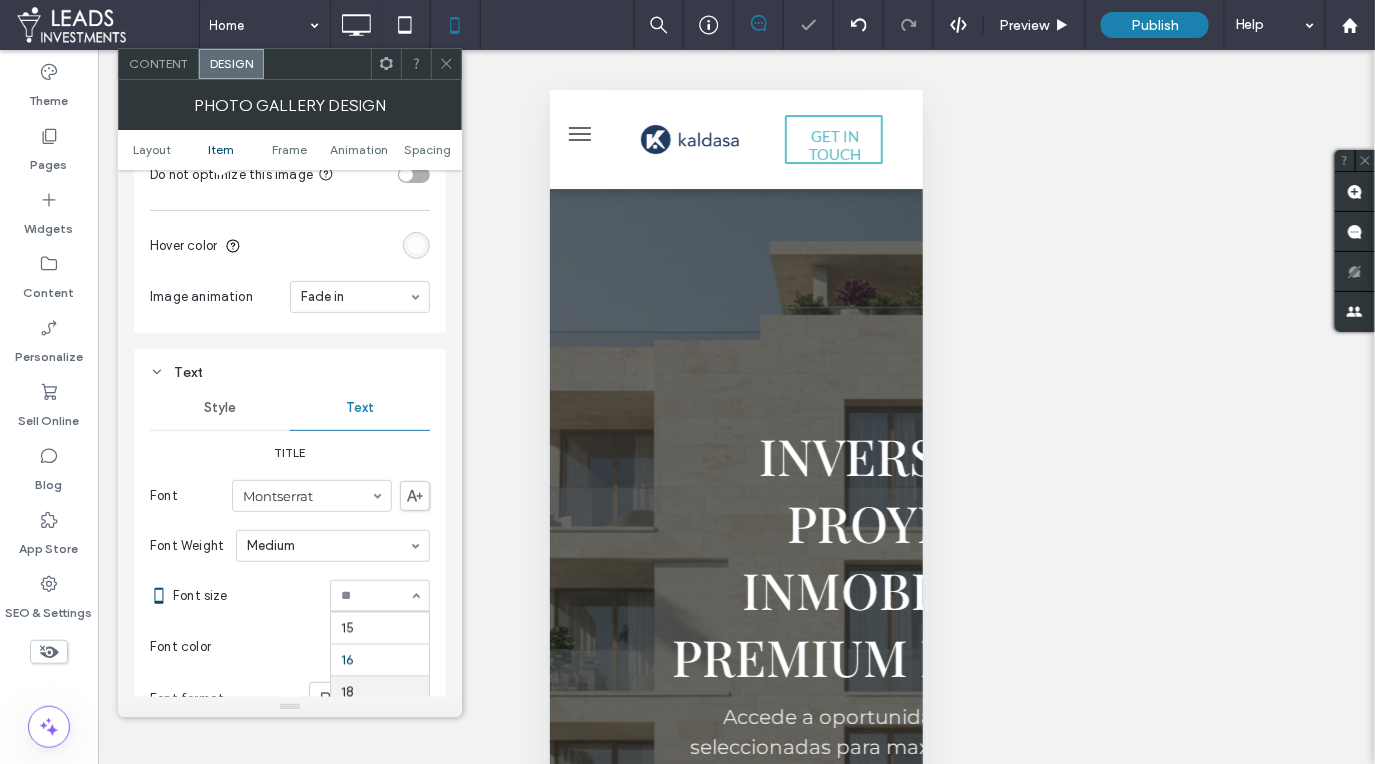 scroll, scrollTop: 187, scrollLeft: 0, axis: vertical 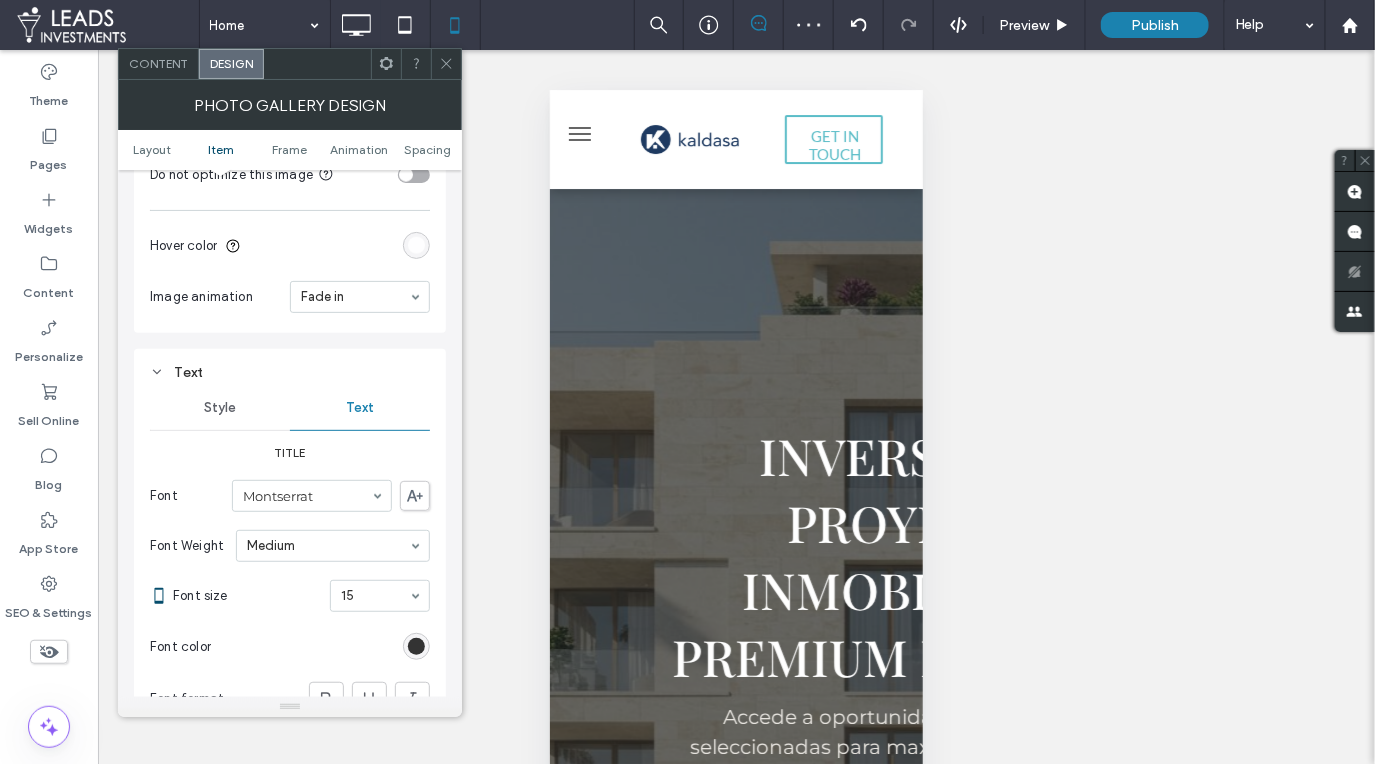 click at bounding box center (375, 596) 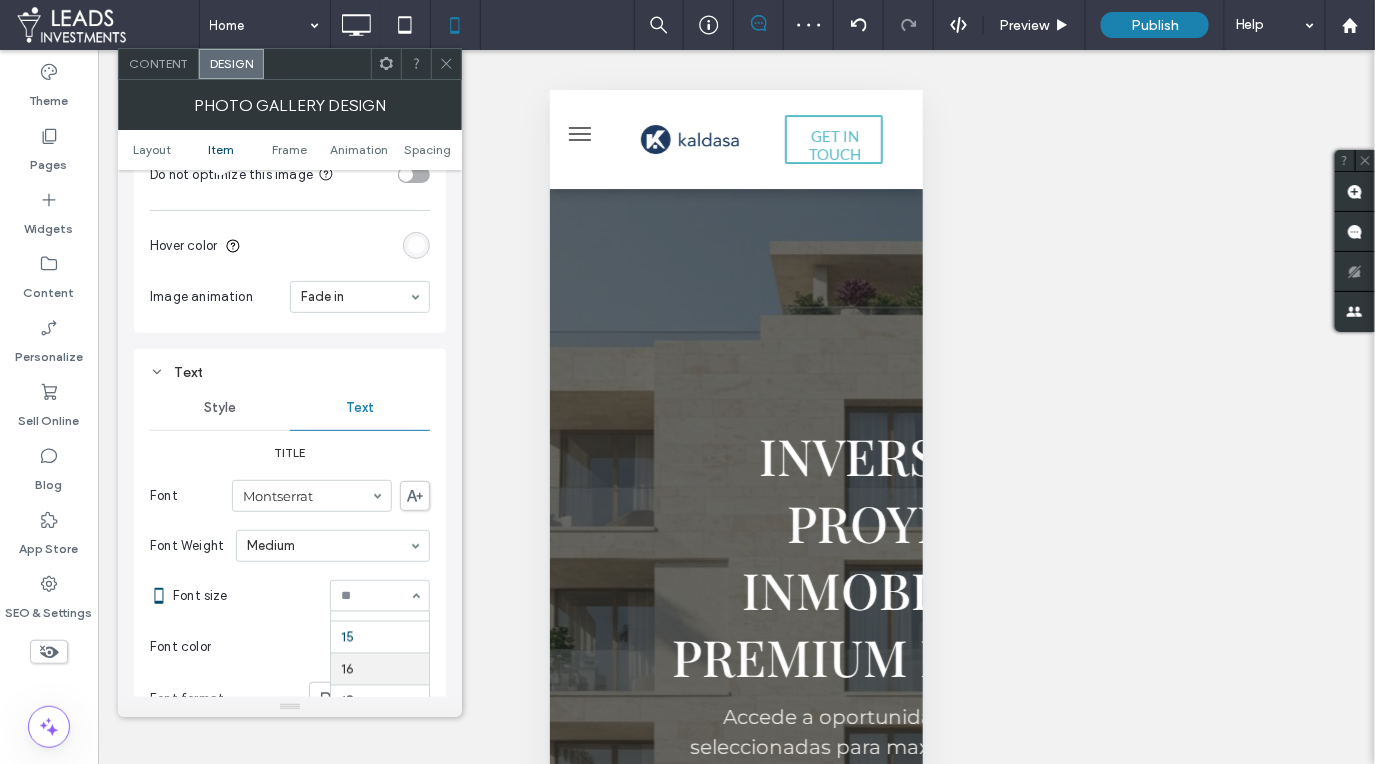 scroll, scrollTop: 119, scrollLeft: 0, axis: vertical 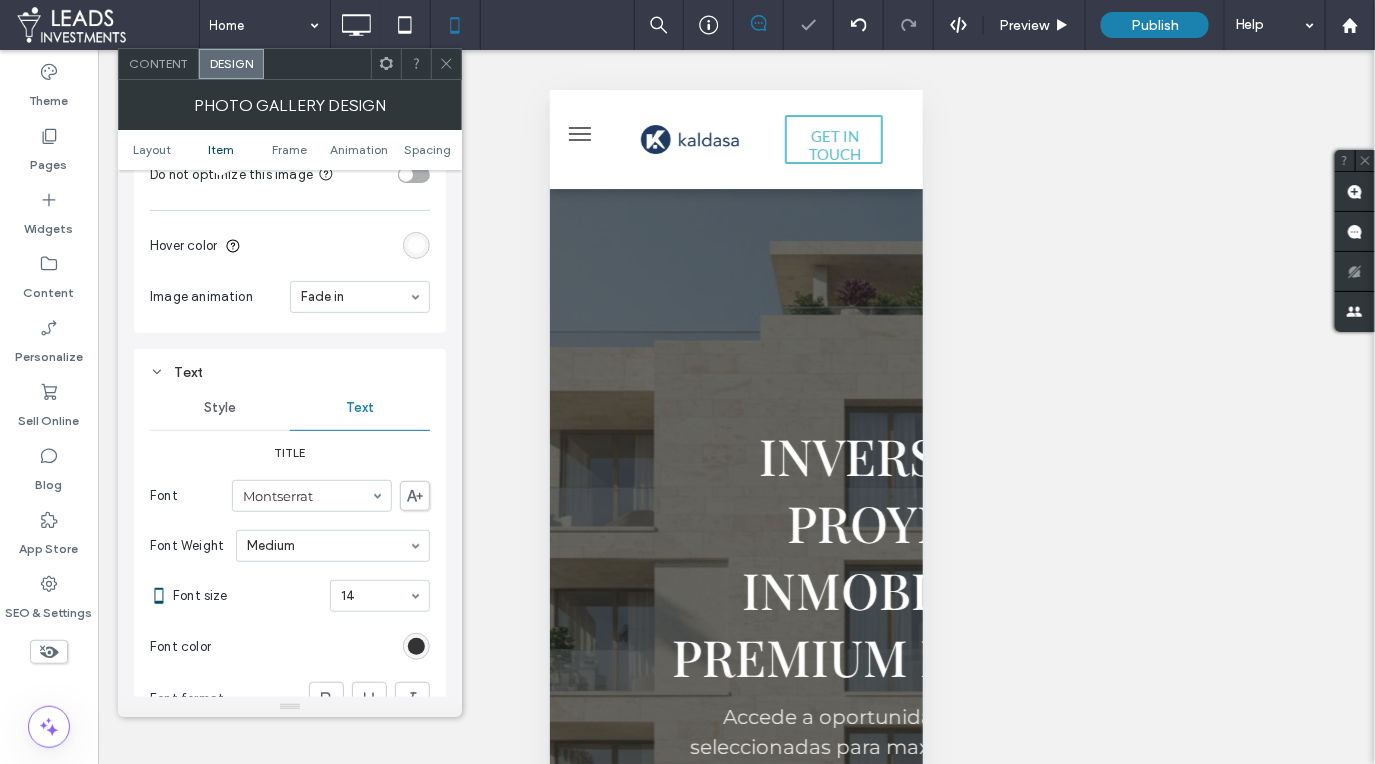 drag, startPoint x: 356, startPoint y: 662, endPoint x: 365, endPoint y: 647, distance: 17.492855 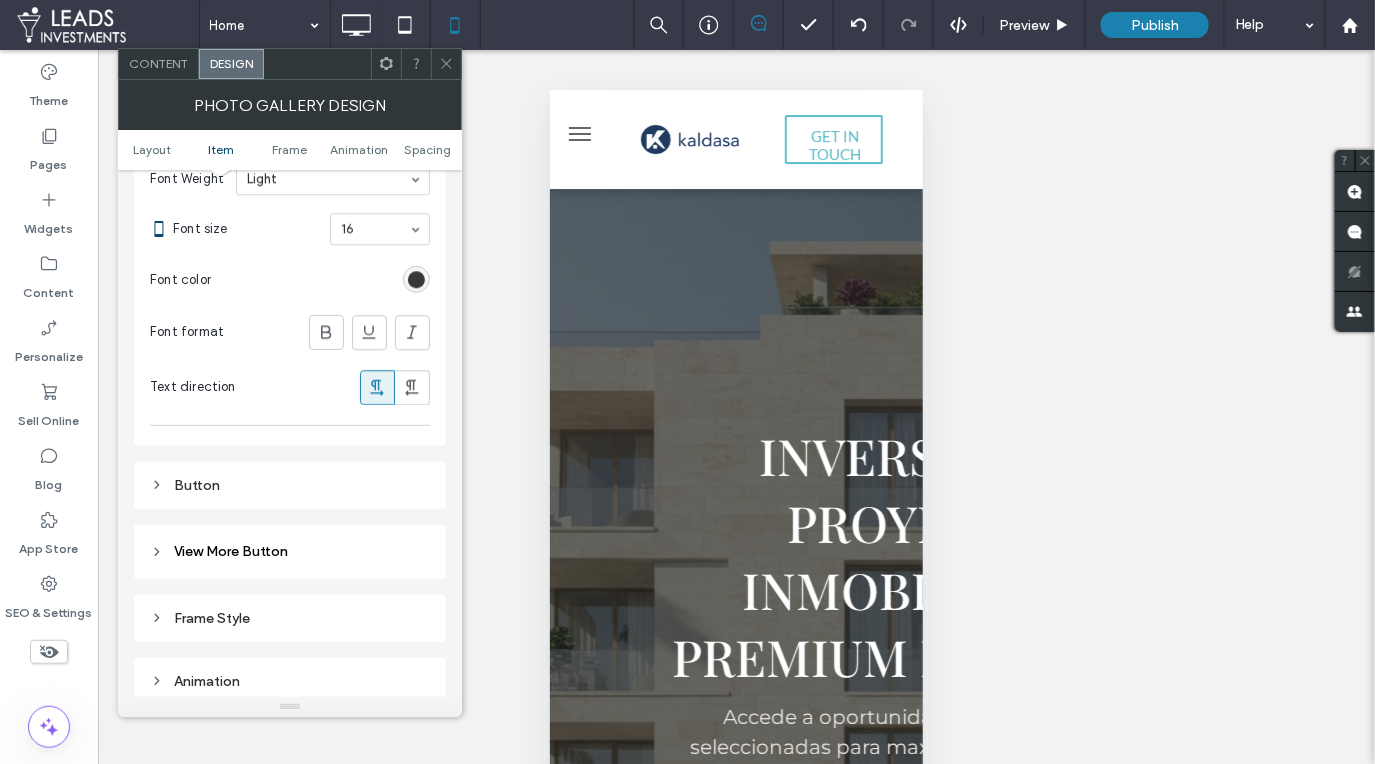scroll, scrollTop: 1863, scrollLeft: 0, axis: vertical 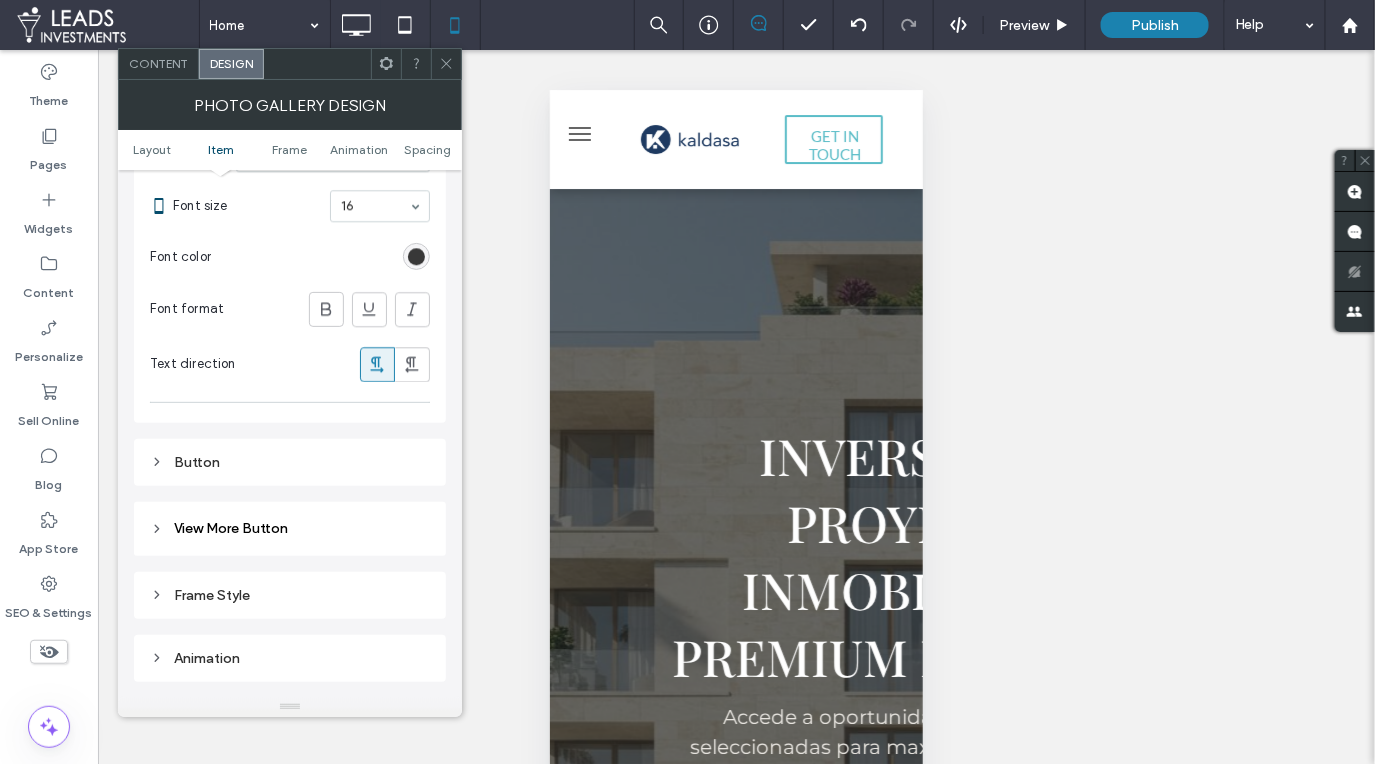 click 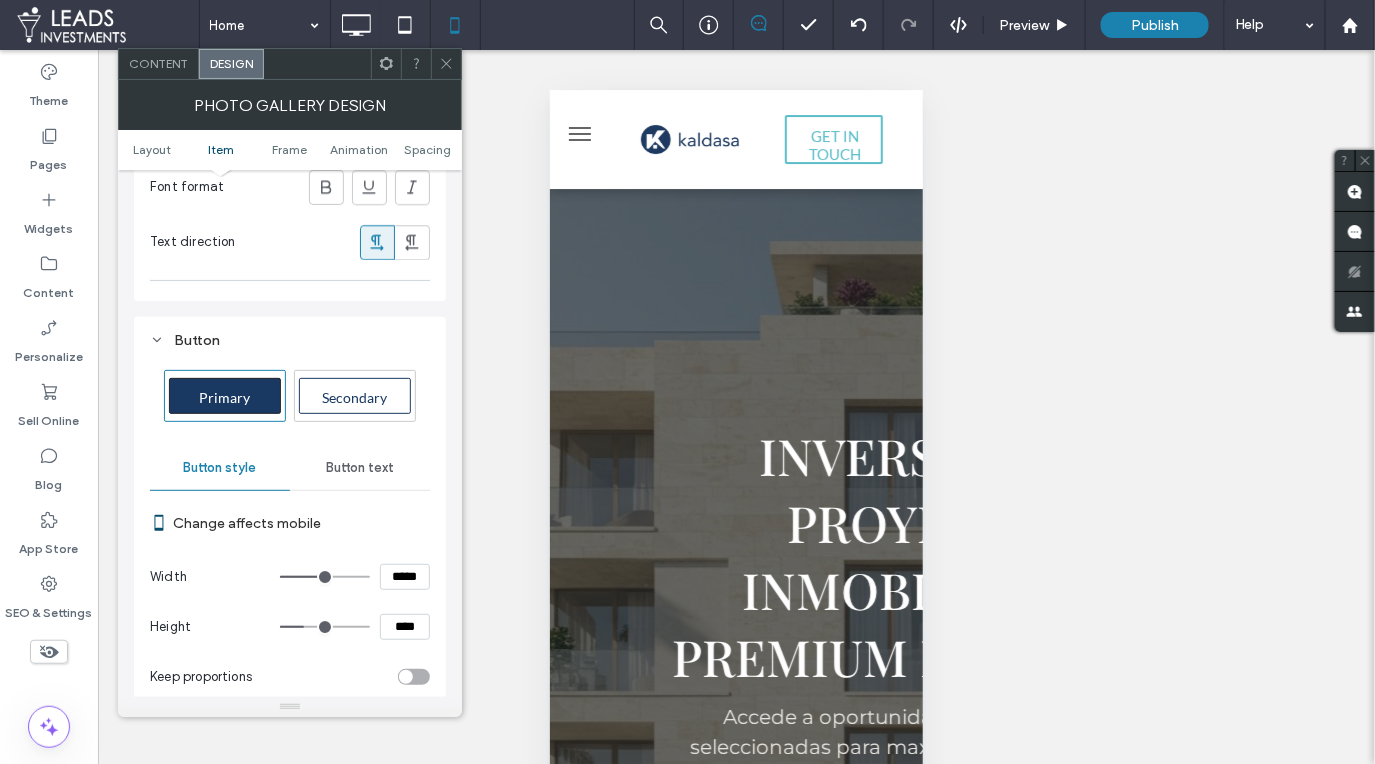 scroll, scrollTop: 1991, scrollLeft: 0, axis: vertical 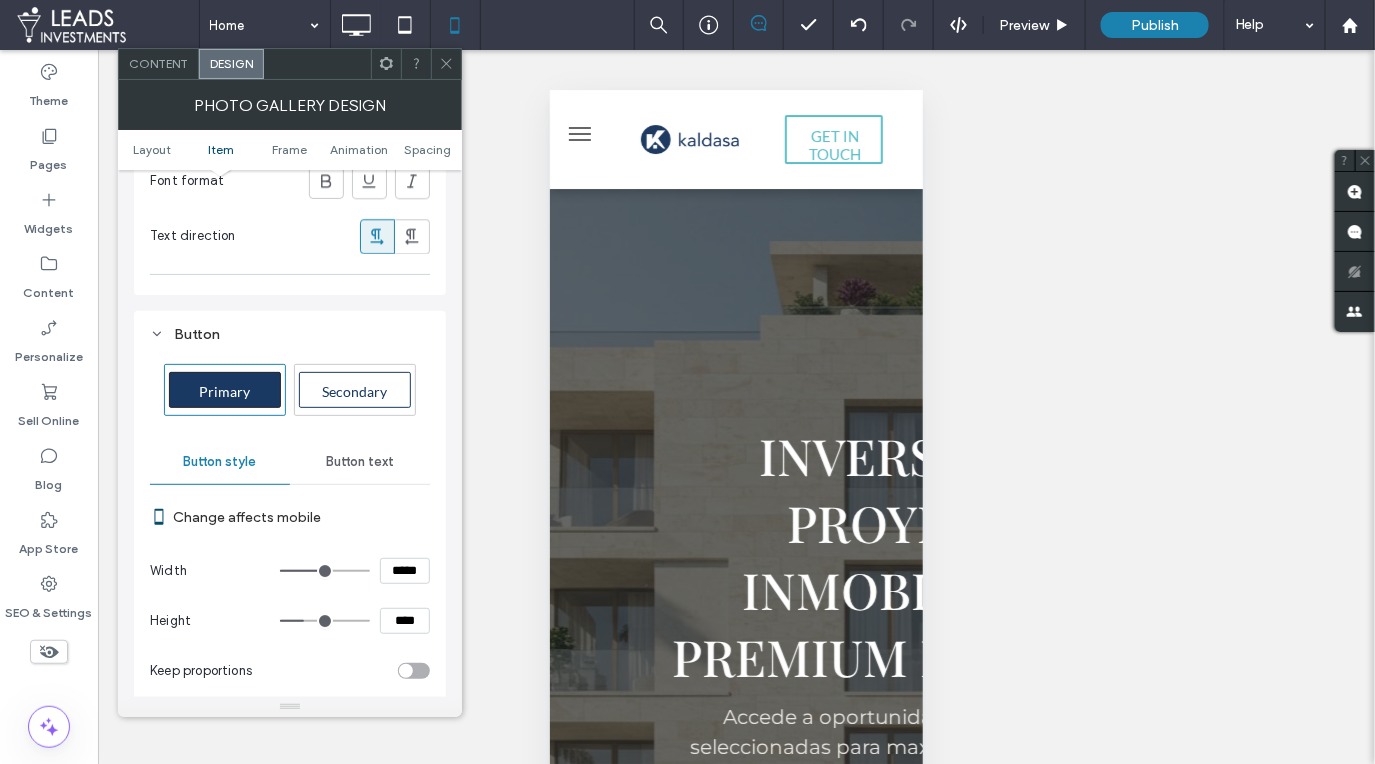 click on "Button text" at bounding box center [360, 462] 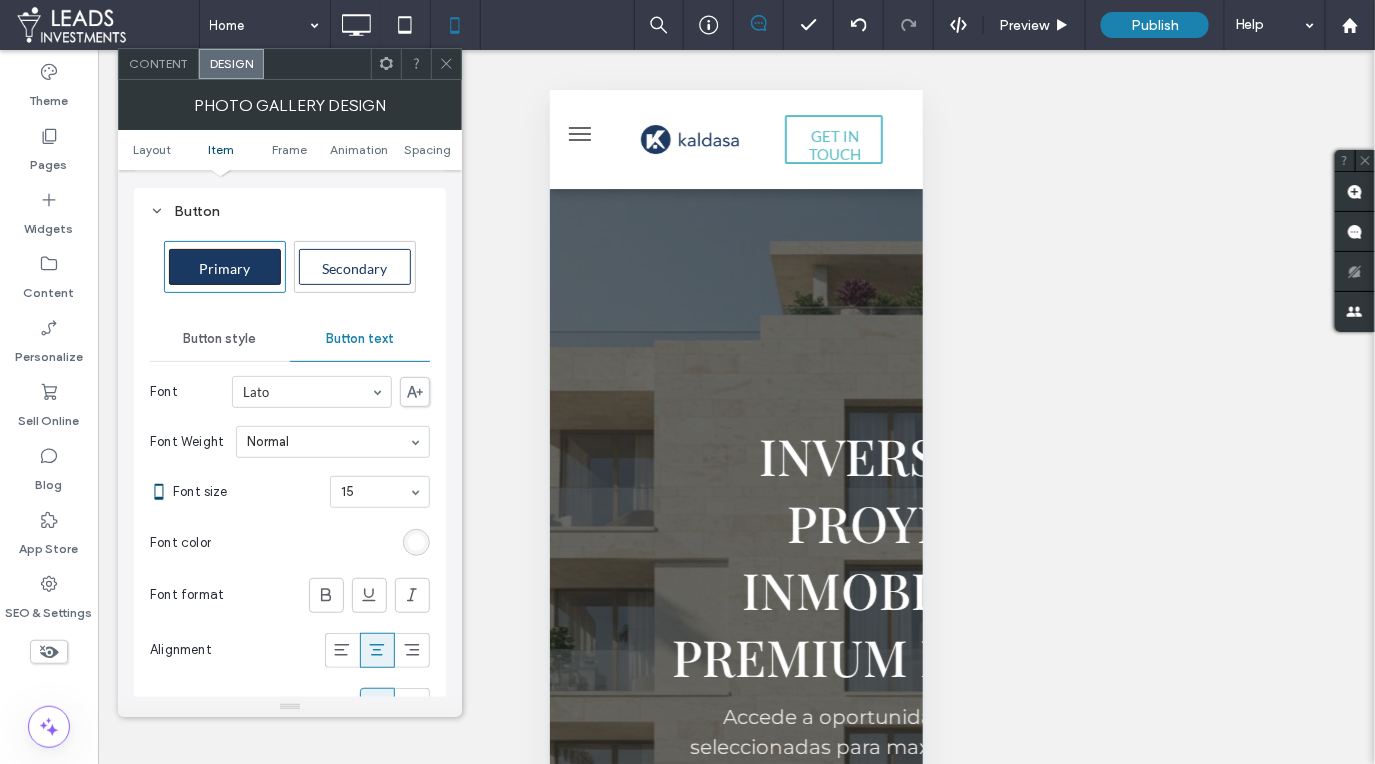 scroll, scrollTop: 2122, scrollLeft: 0, axis: vertical 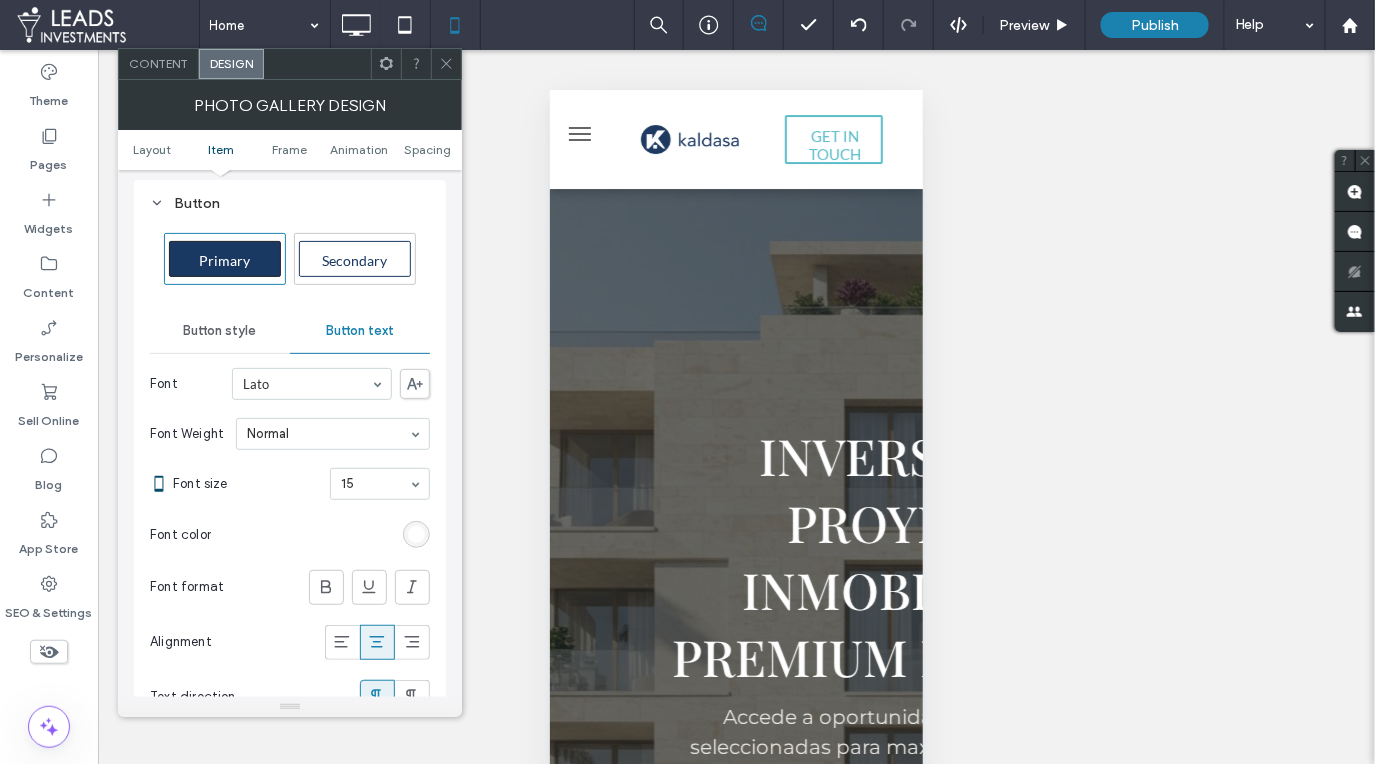 drag, startPoint x: 379, startPoint y: 456, endPoint x: 377, endPoint y: 470, distance: 14.142136 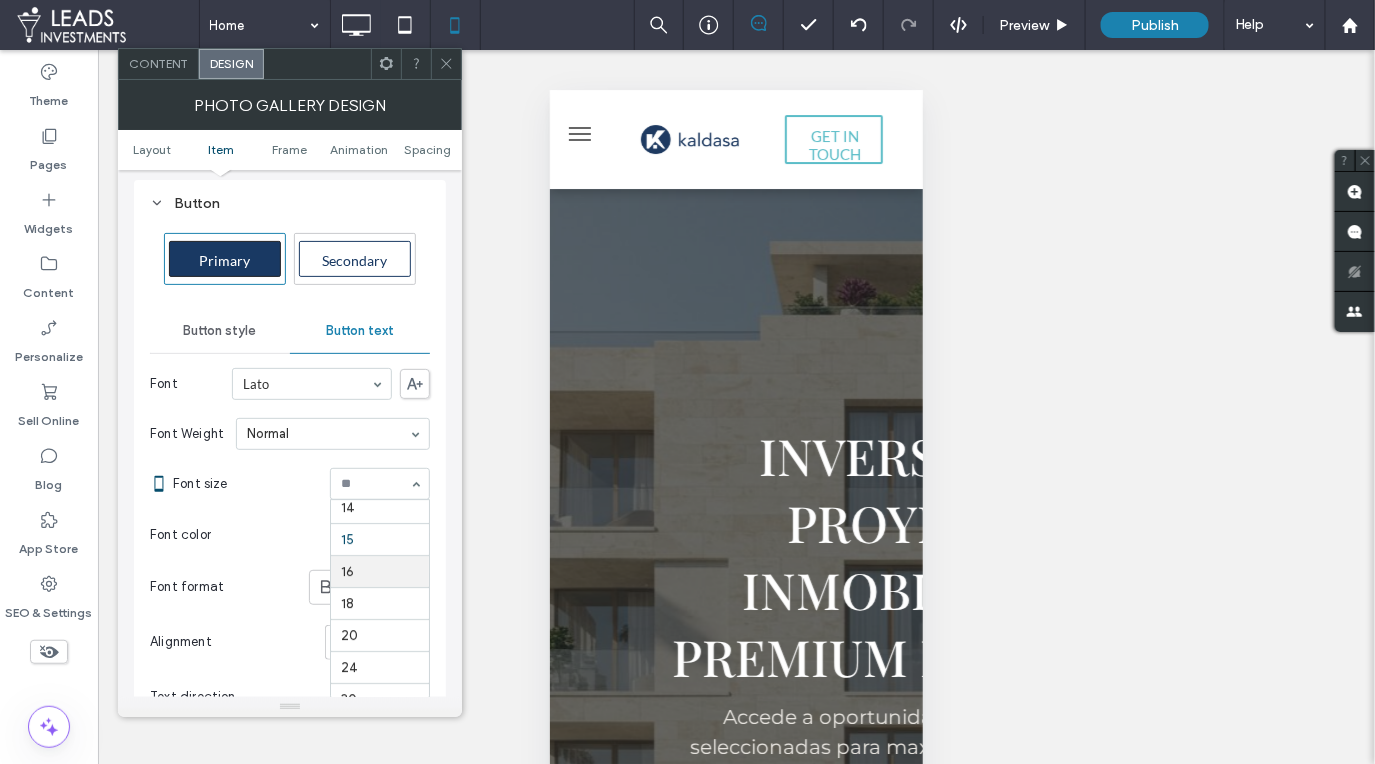 scroll, scrollTop: 156, scrollLeft: 0, axis: vertical 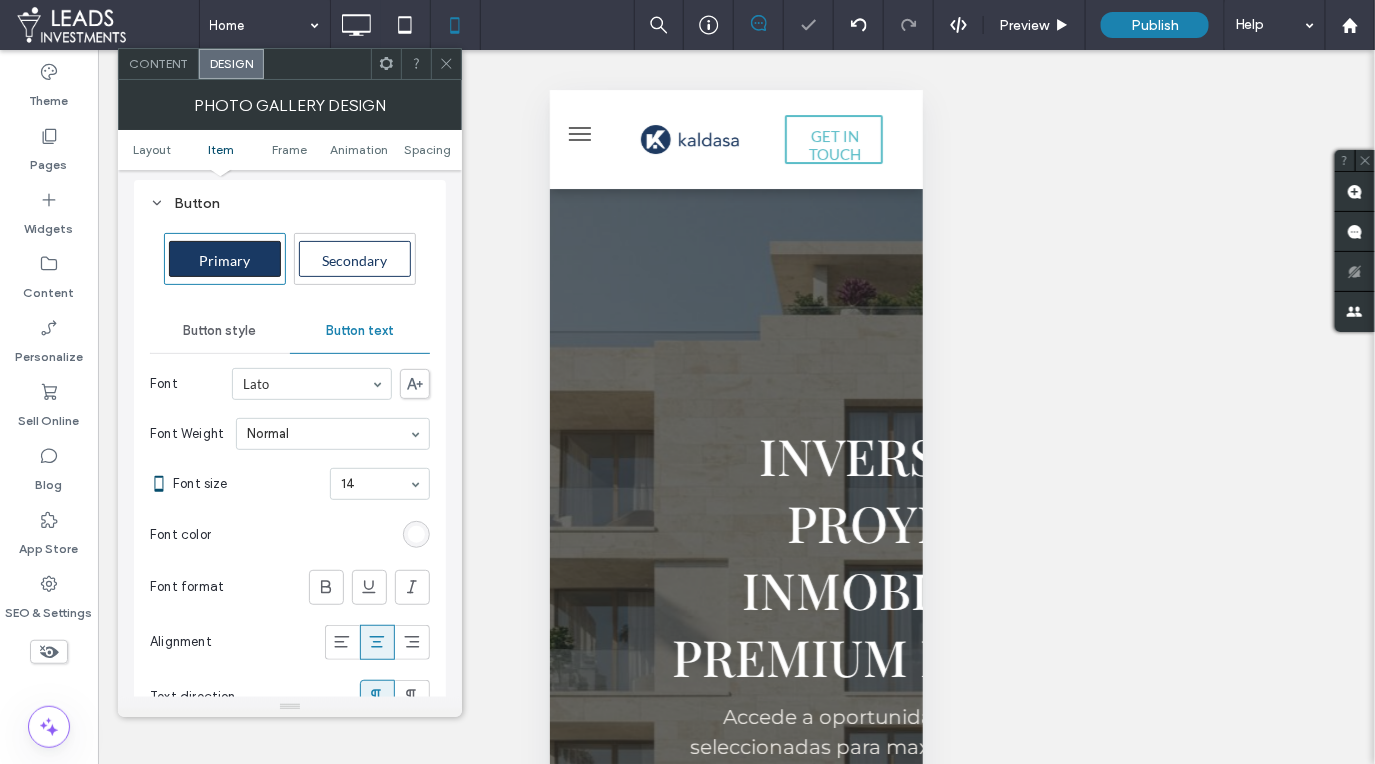 click at bounding box center (375, 484) 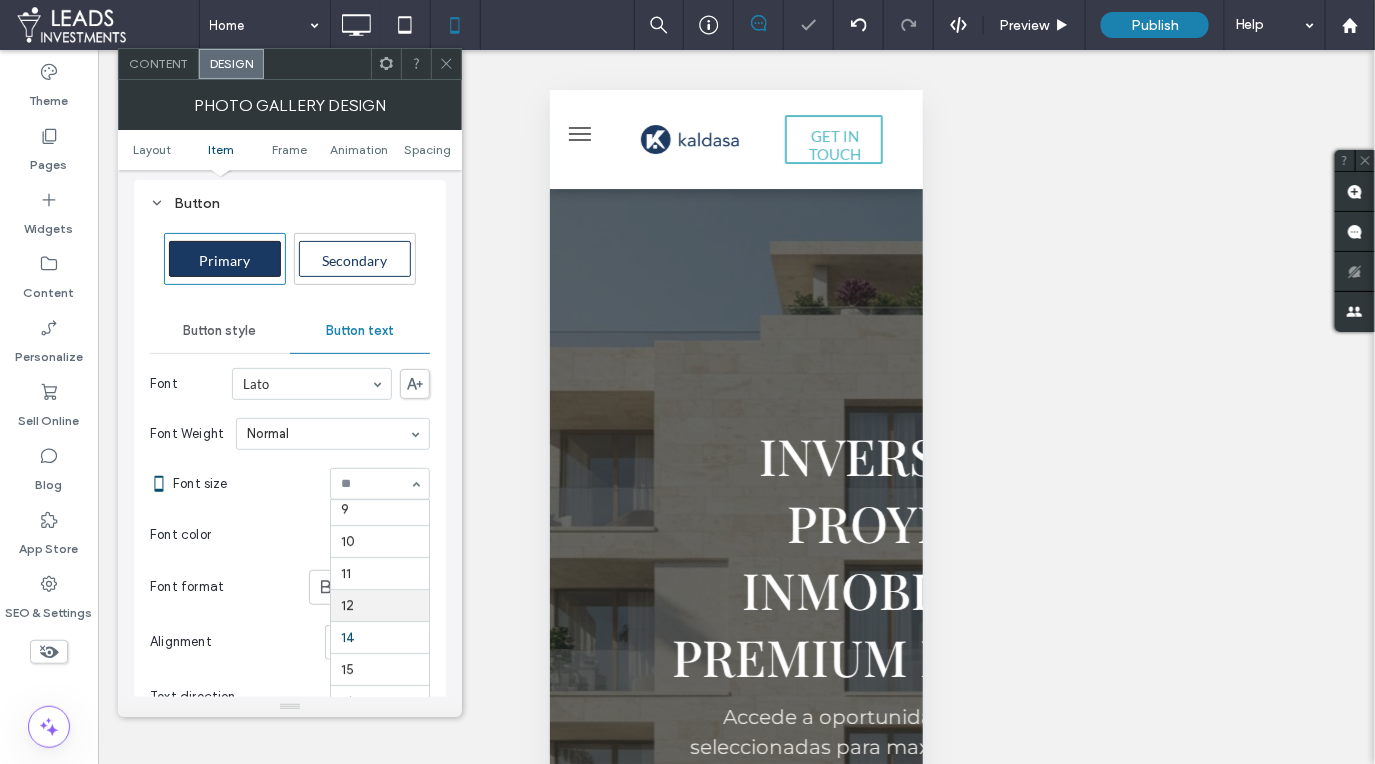 scroll, scrollTop: 33, scrollLeft: 0, axis: vertical 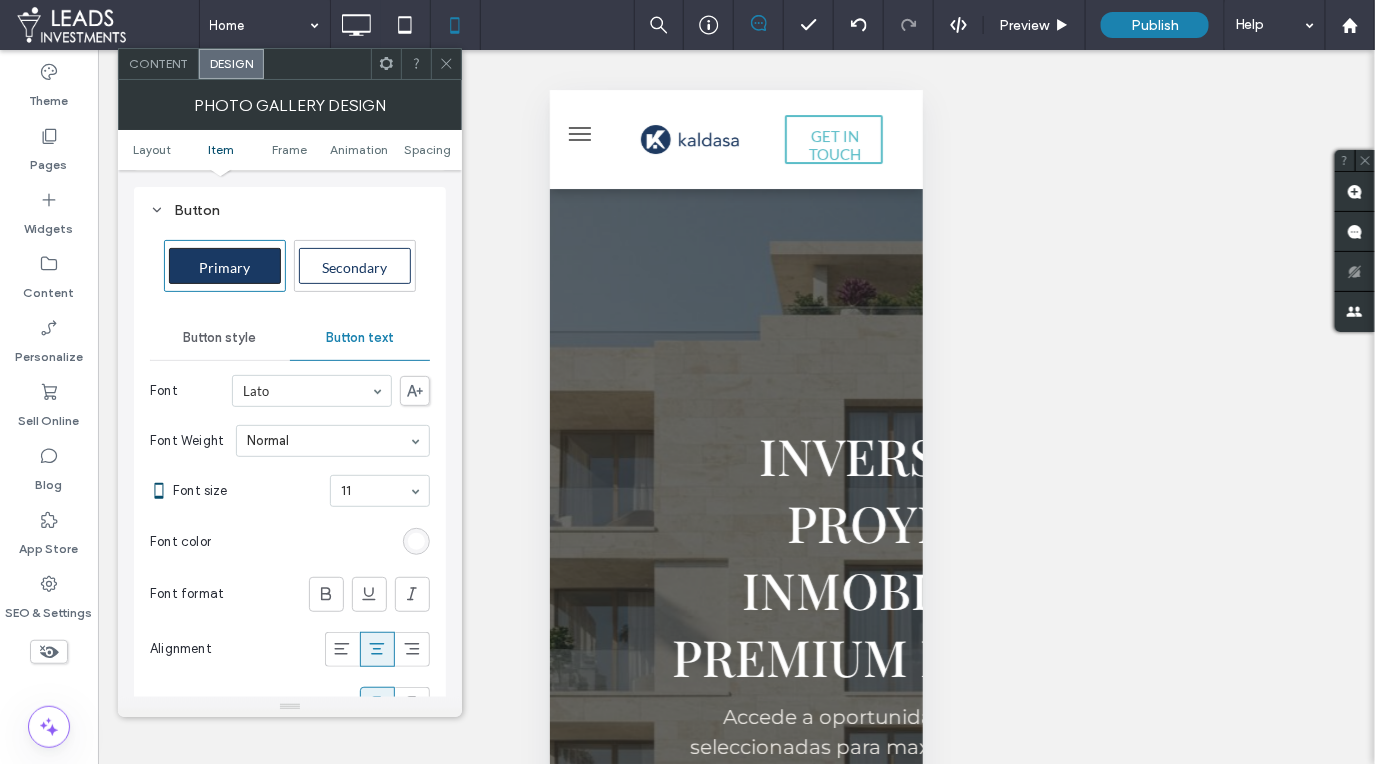 click on "Button style" at bounding box center (219, 338) 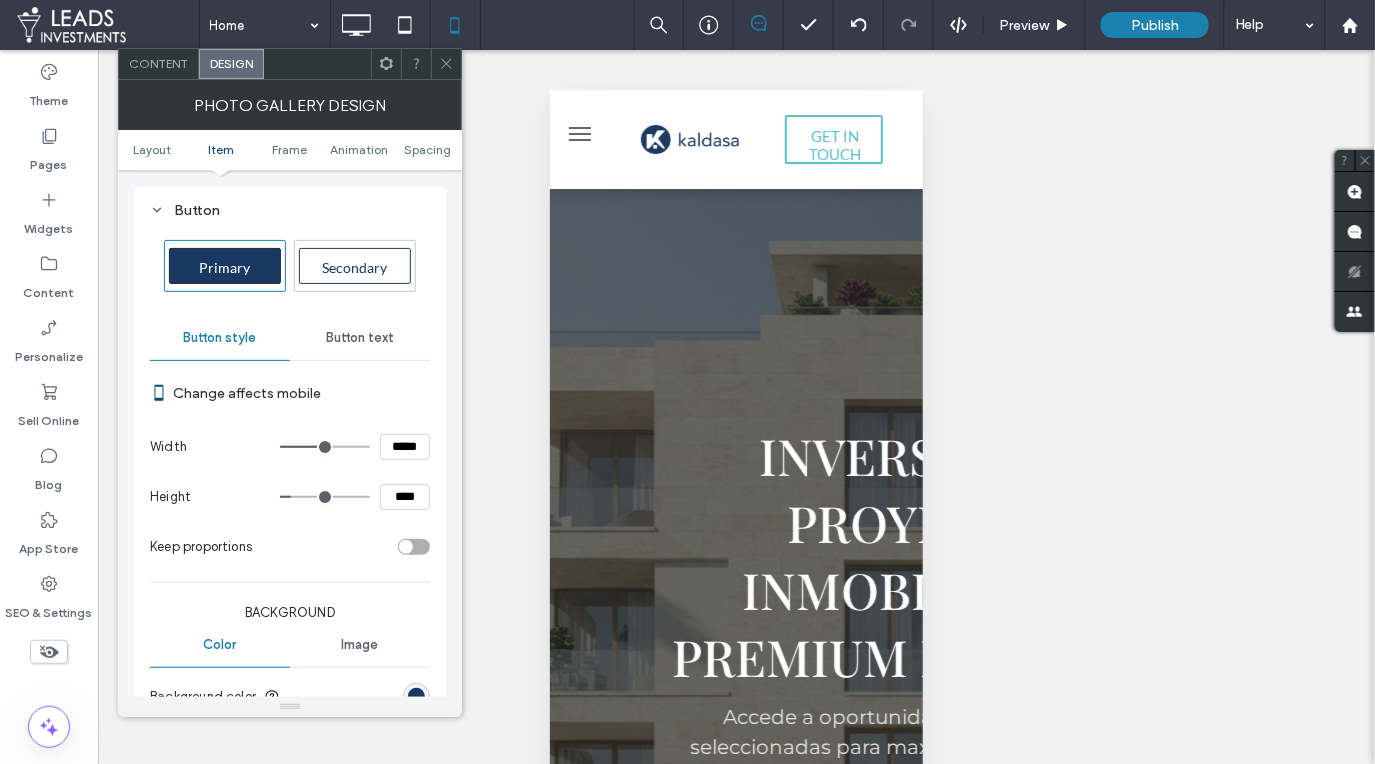 drag, startPoint x: 297, startPoint y: 479, endPoint x: 344, endPoint y: 419, distance: 76.2168 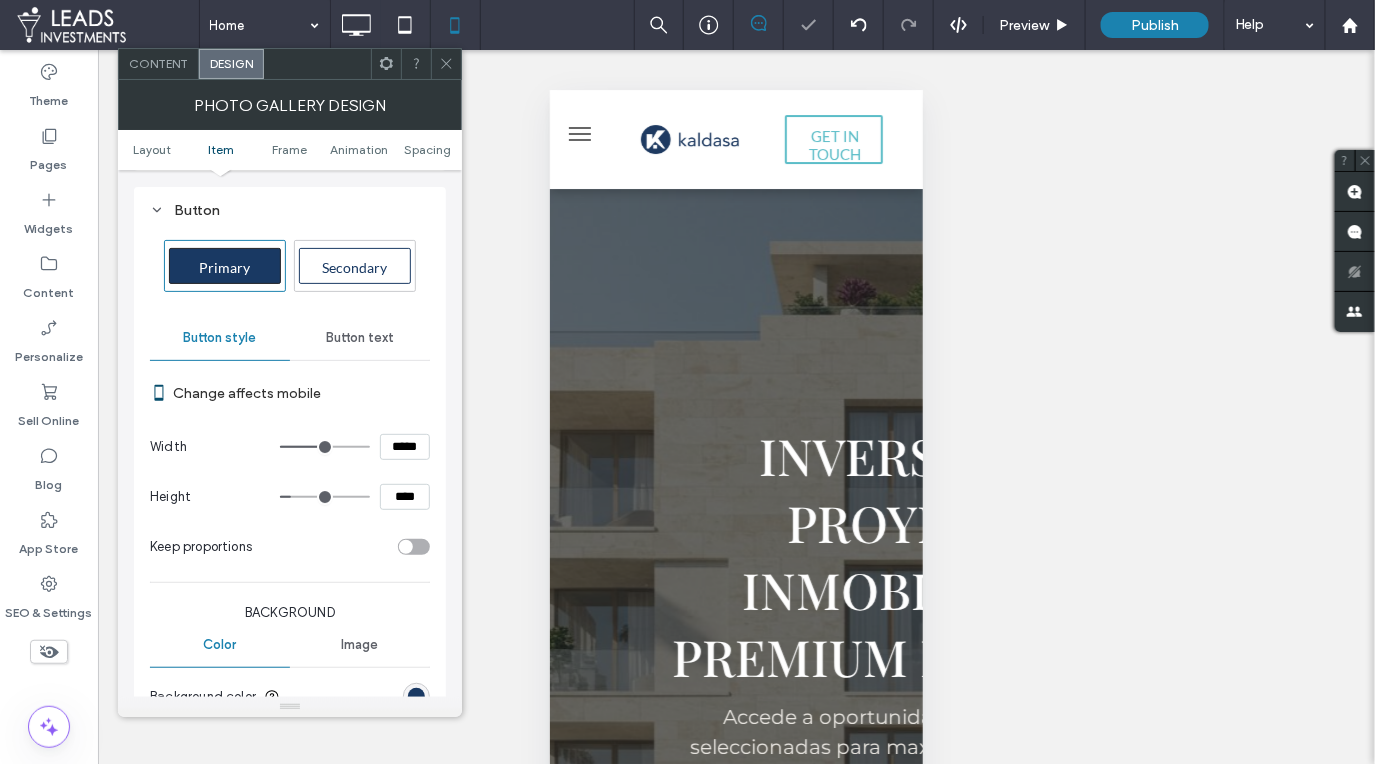 click on "Button text" at bounding box center (360, 338) 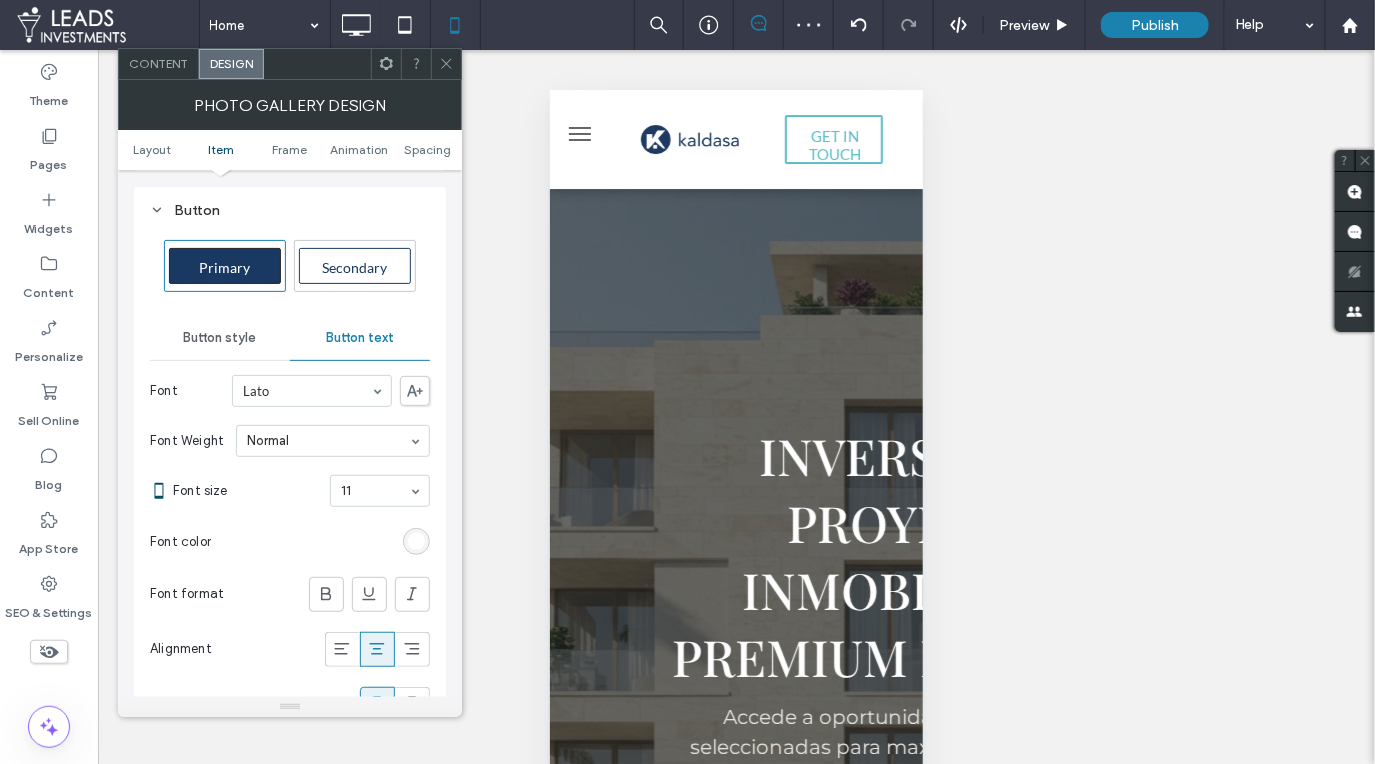 click on "Button style" at bounding box center [219, 338] 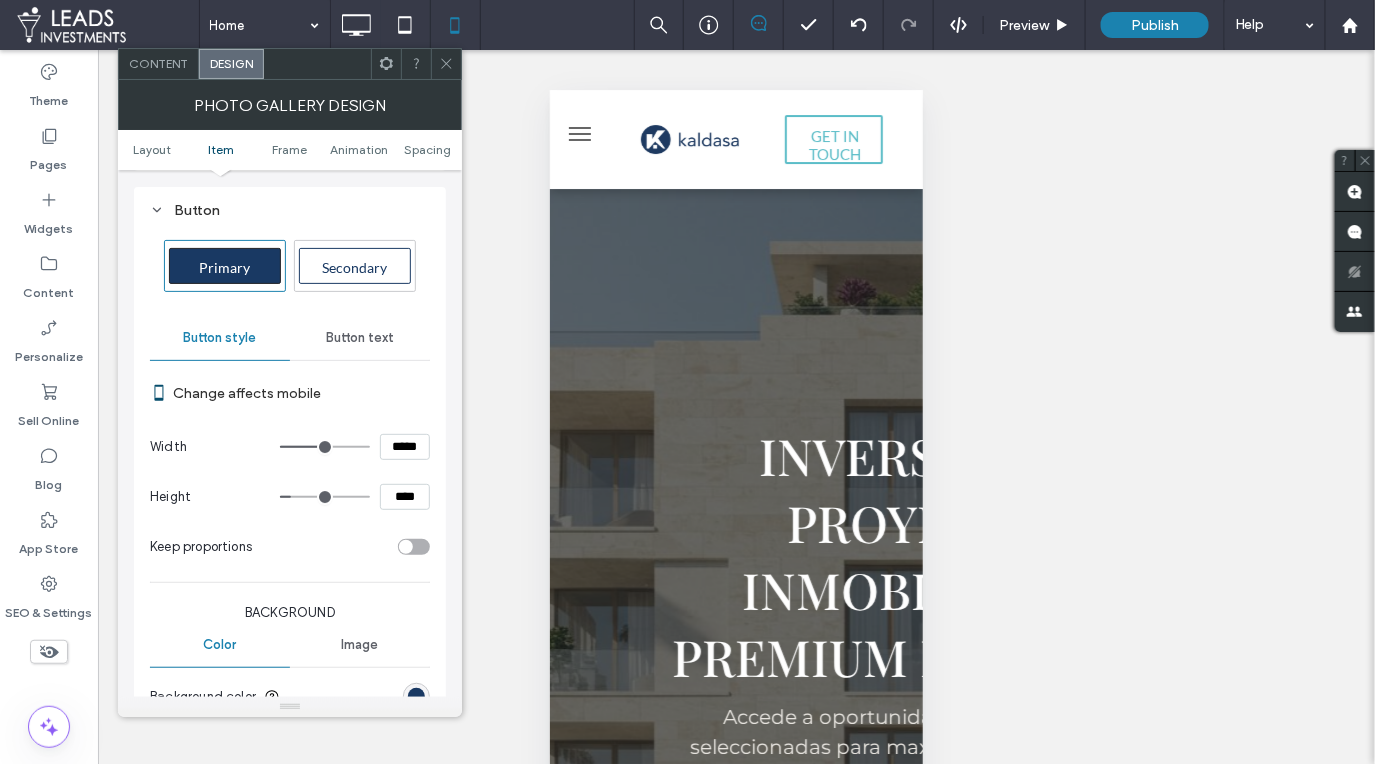 click on "Button text" at bounding box center (360, 338) 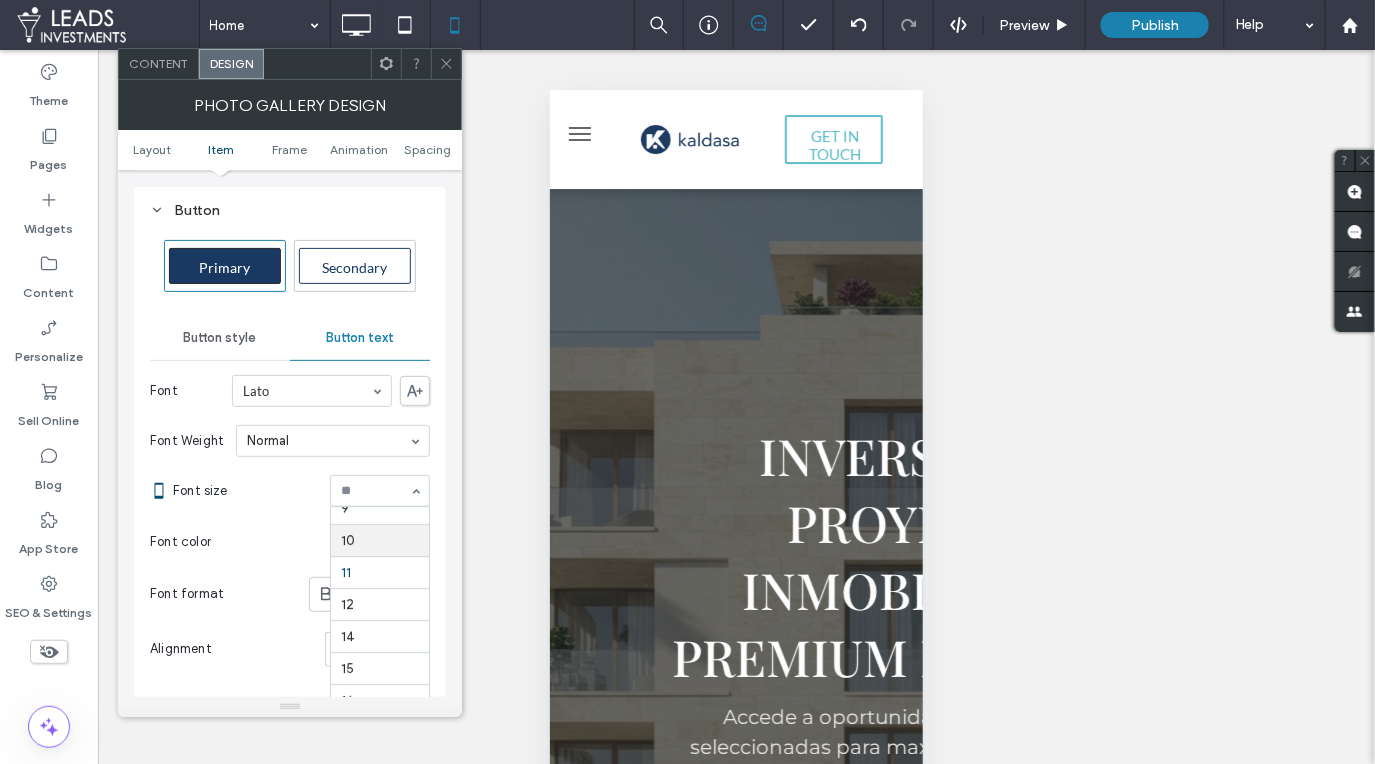 scroll, scrollTop: 0, scrollLeft: 0, axis: both 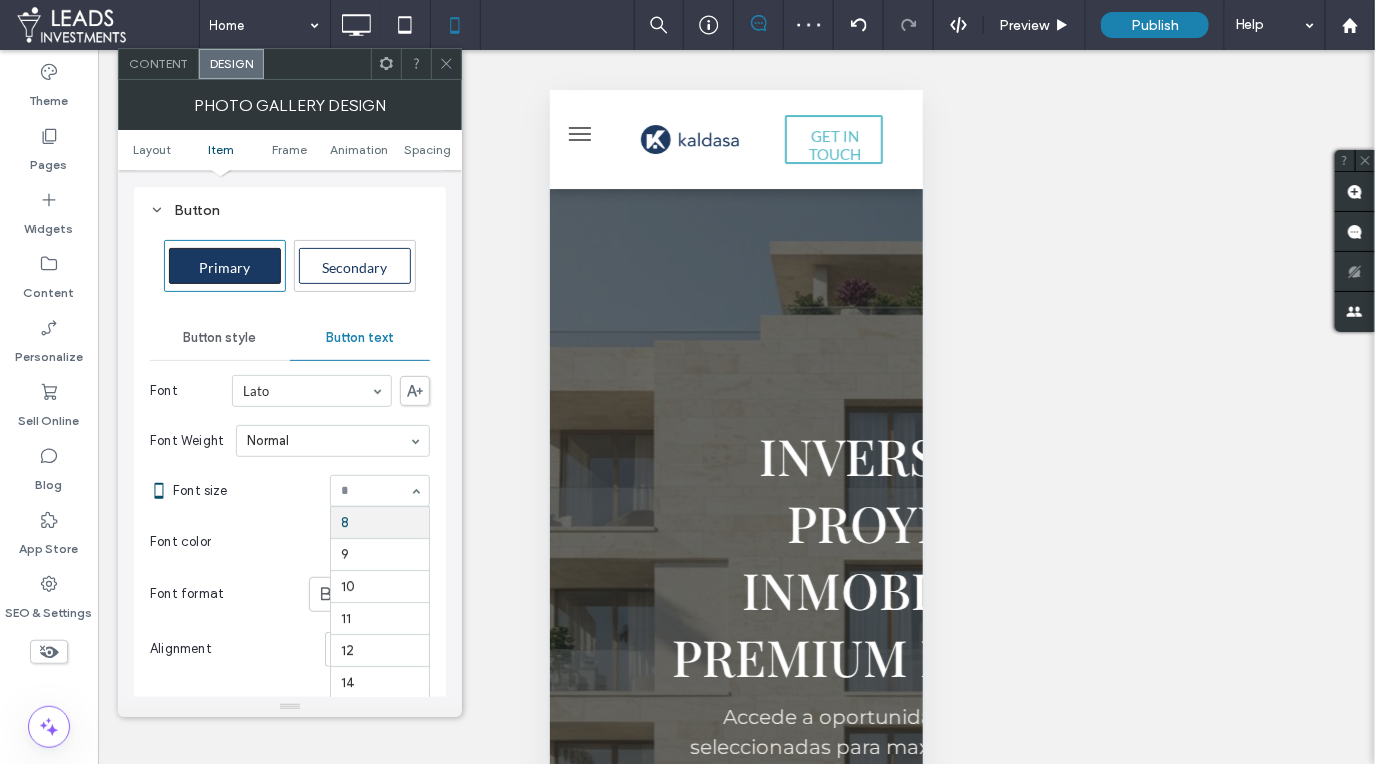drag, startPoint x: 365, startPoint y: 469, endPoint x: 387, endPoint y: 560, distance: 93.62158 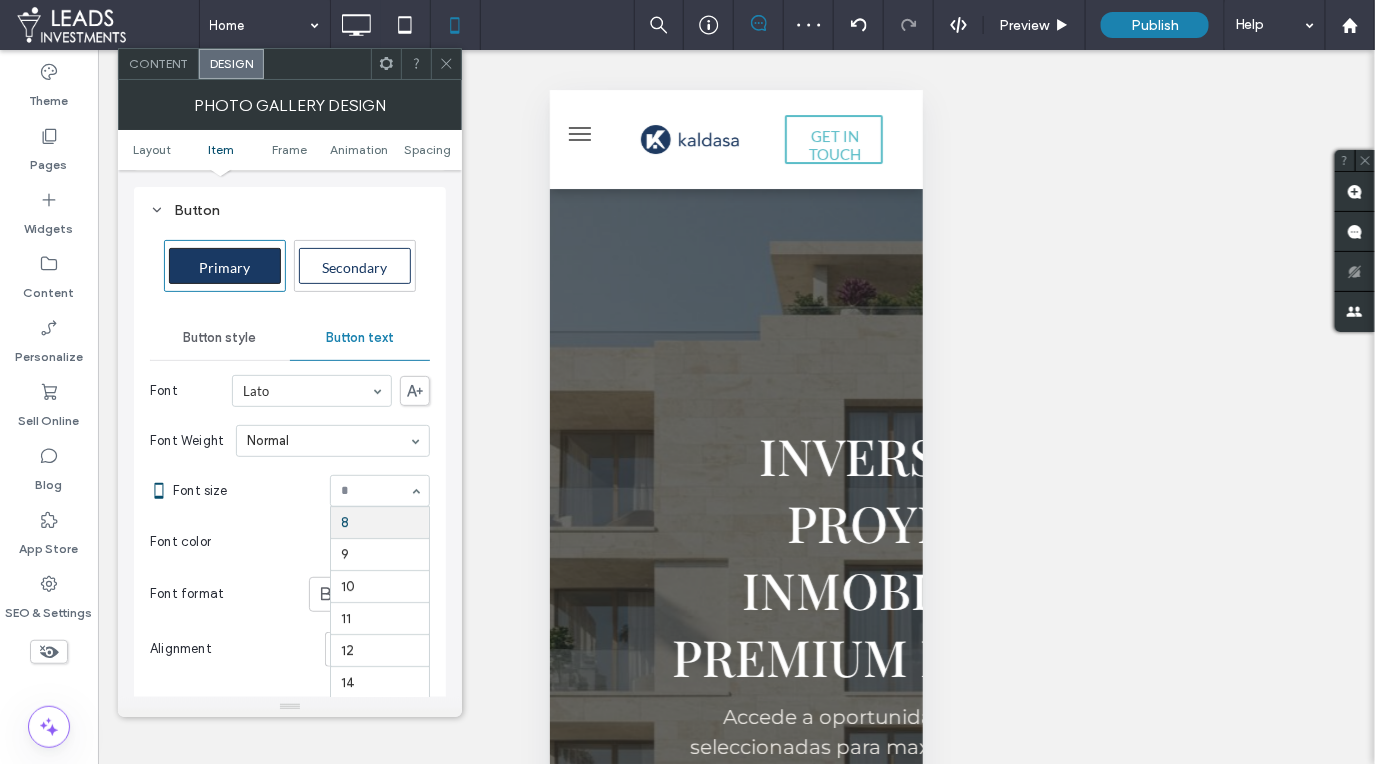 click at bounding box center [375, 491] 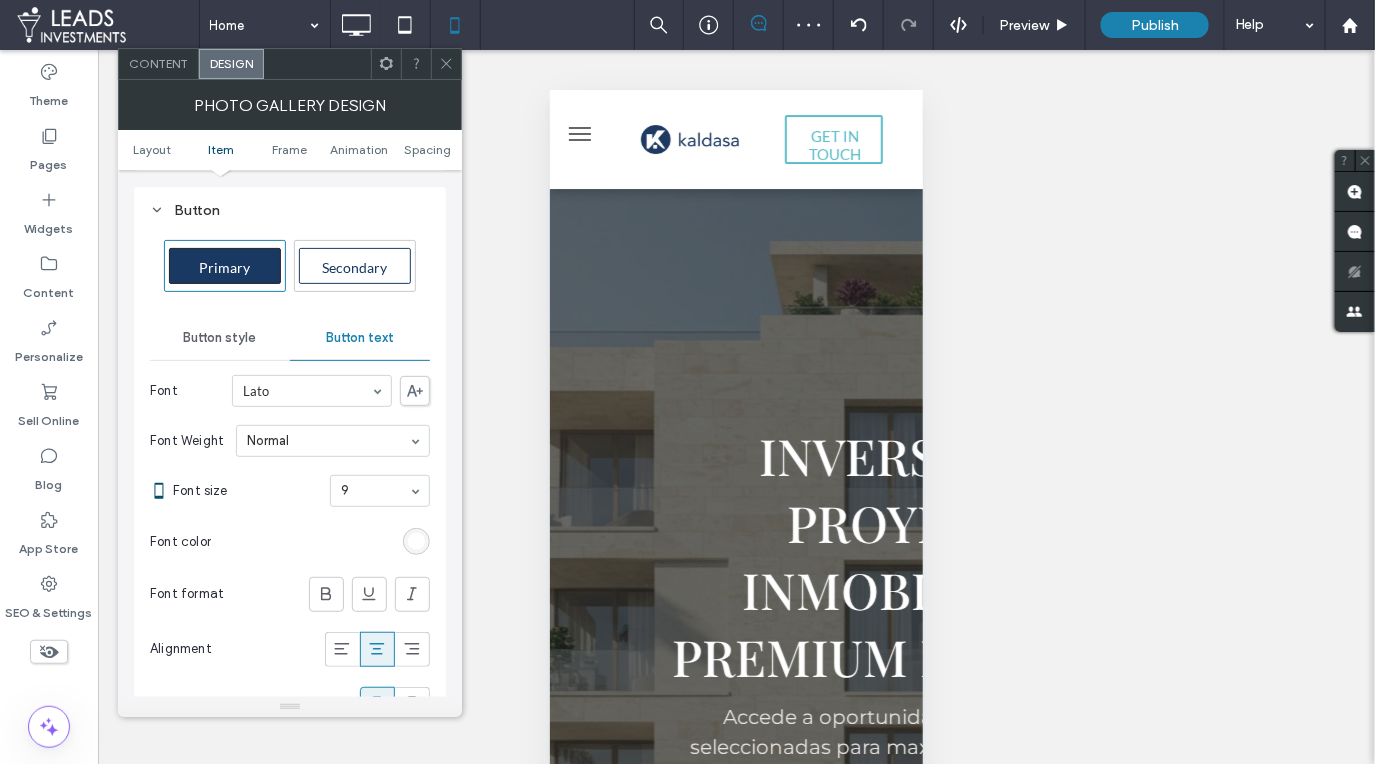 click at bounding box center (375, 491) 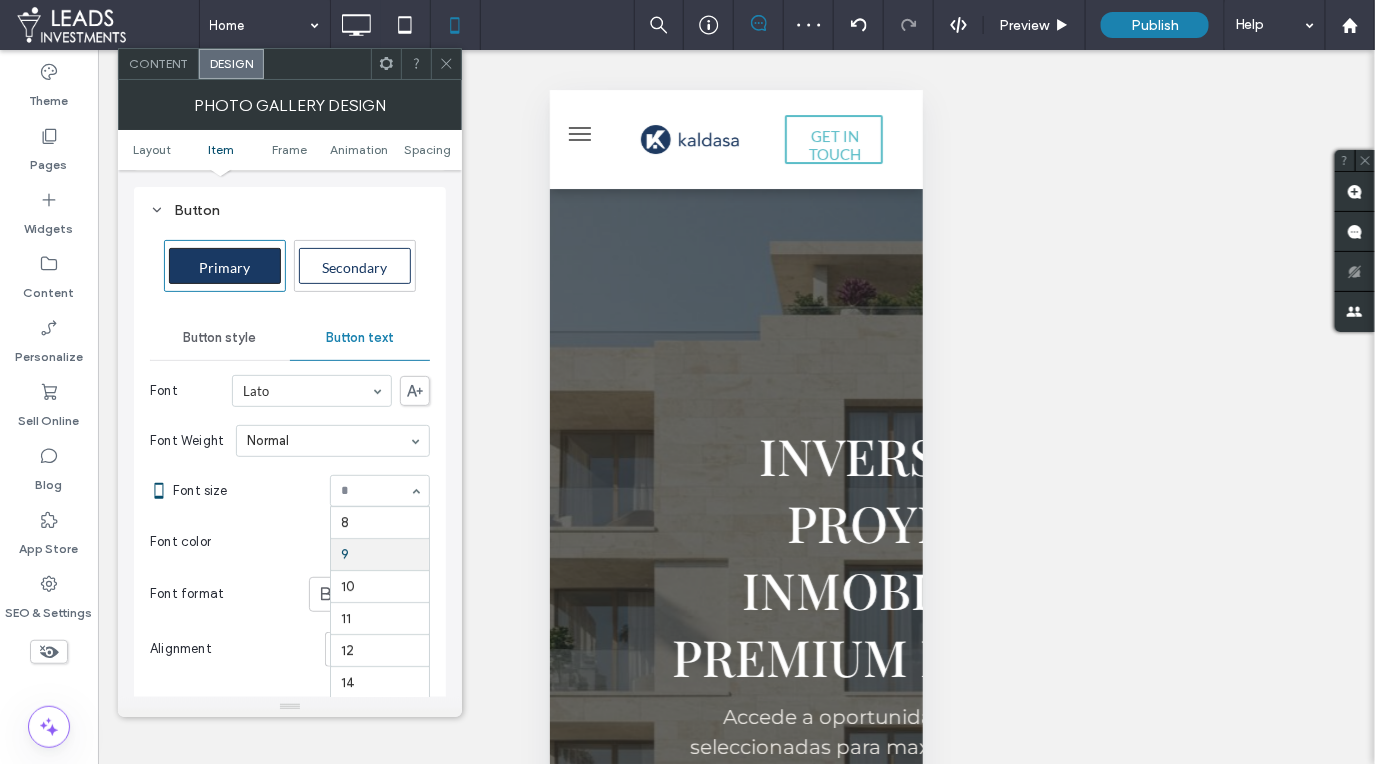 scroll, scrollTop: 32, scrollLeft: 0, axis: vertical 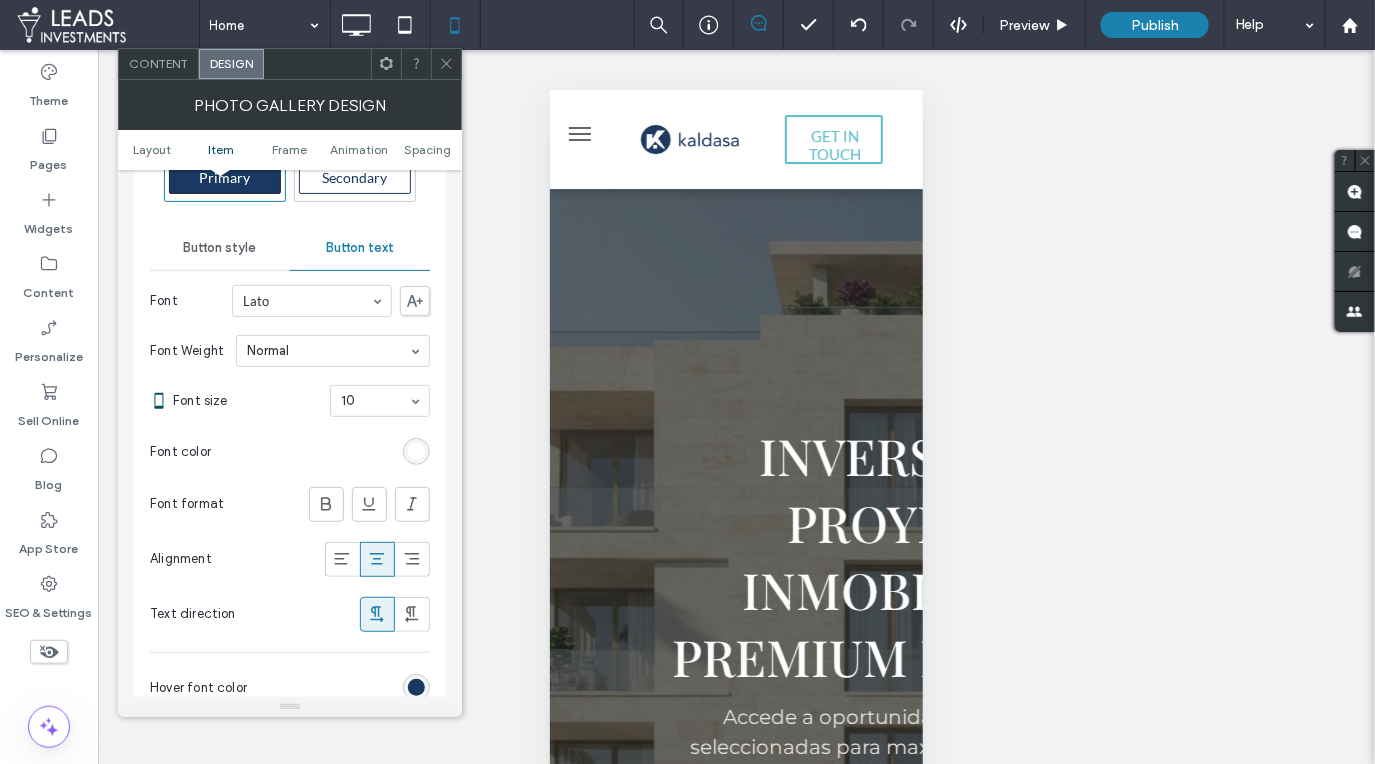 click on "Button style" at bounding box center (219, 248) 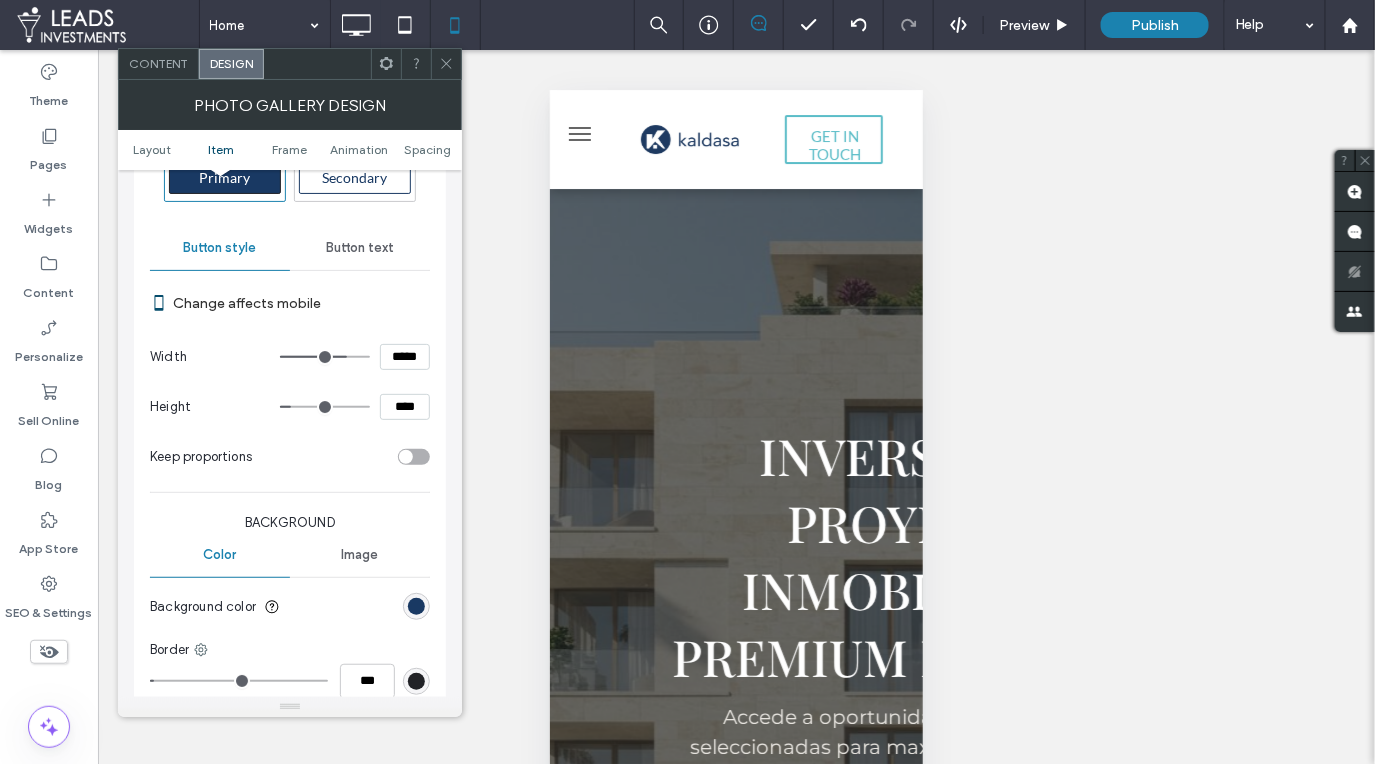 drag, startPoint x: 333, startPoint y: 343, endPoint x: 343, endPoint y: 340, distance: 10.440307 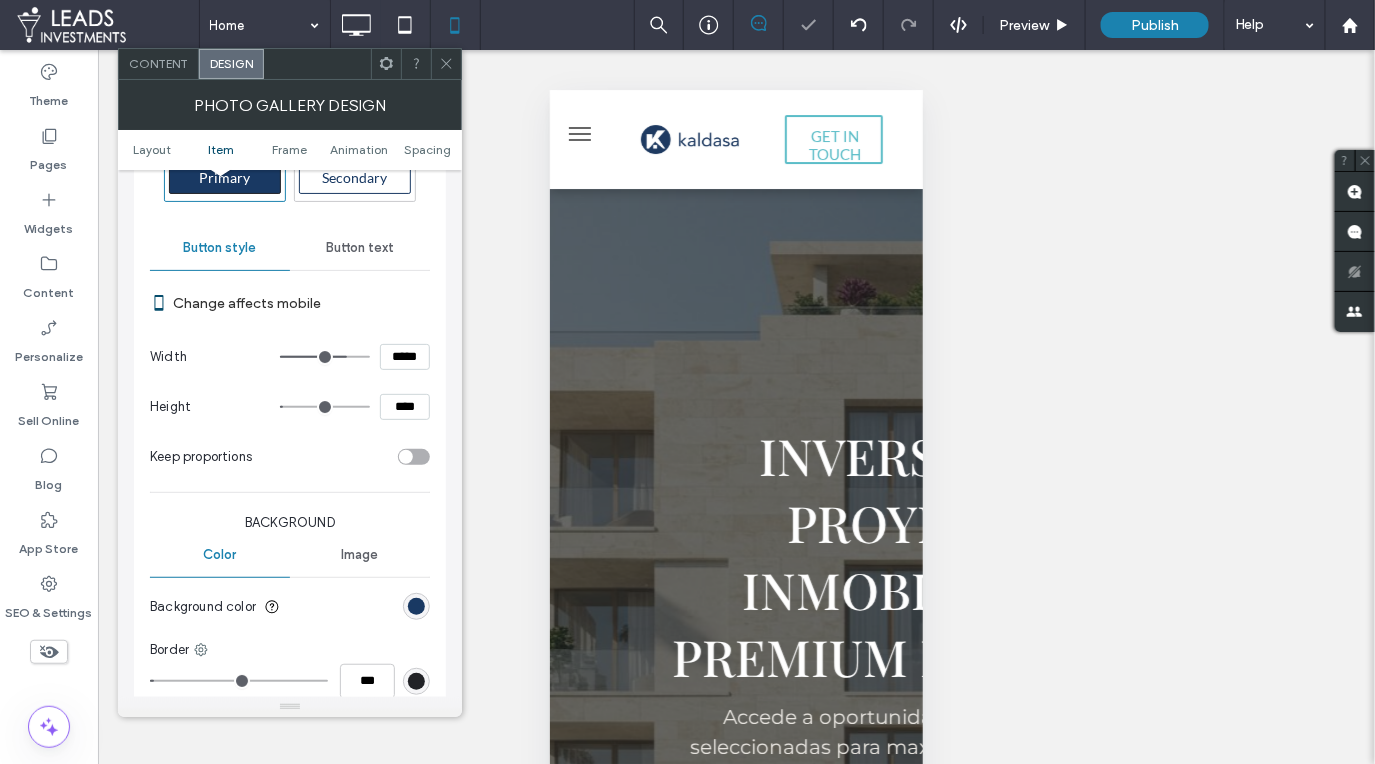 click at bounding box center [325, 407] 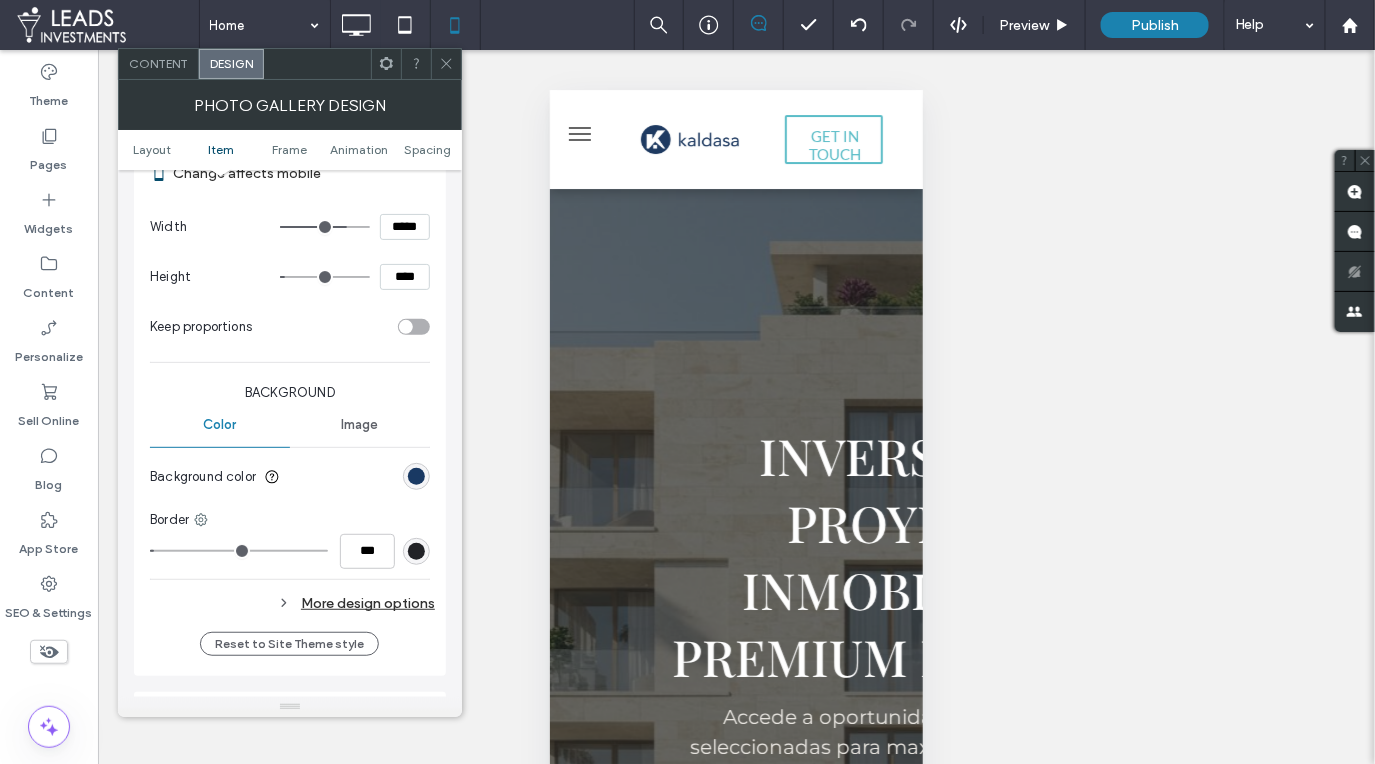 scroll, scrollTop: 2601, scrollLeft: 0, axis: vertical 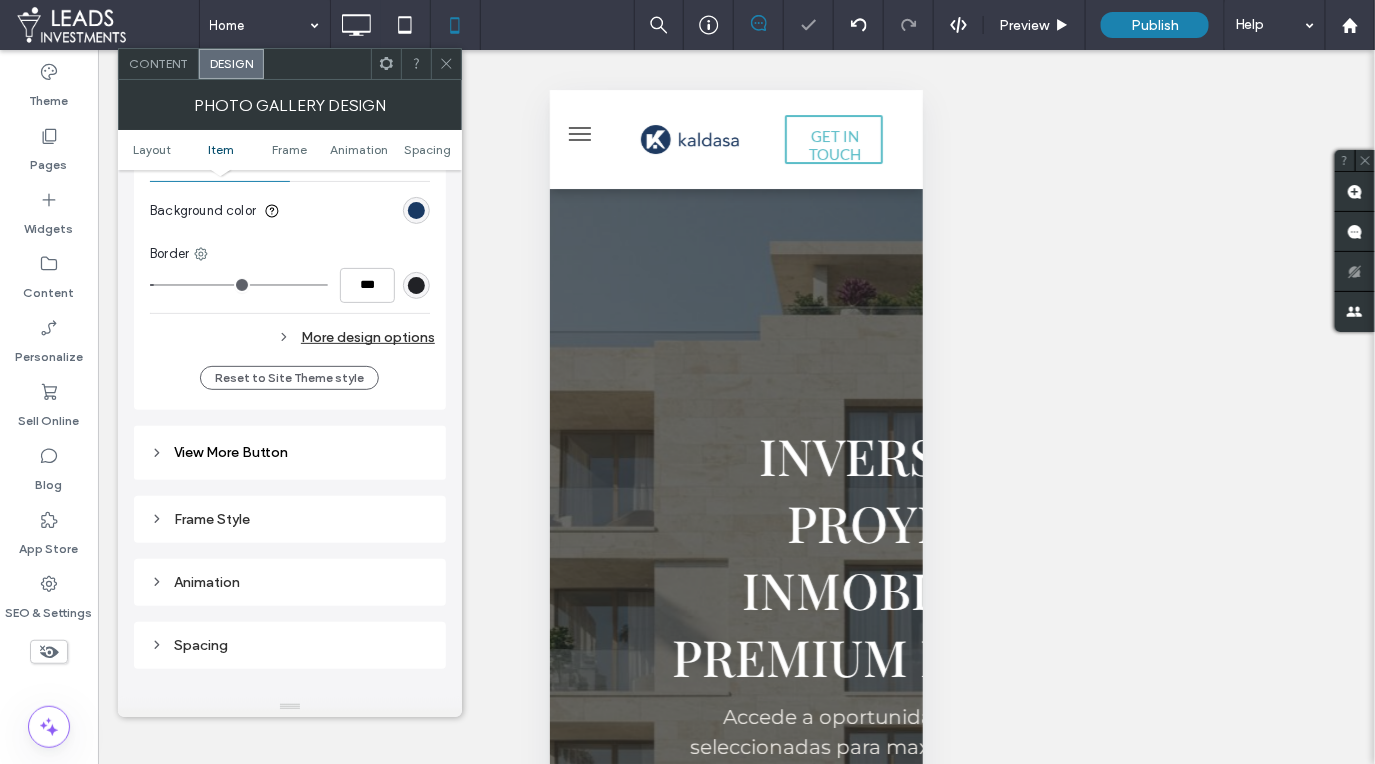 click 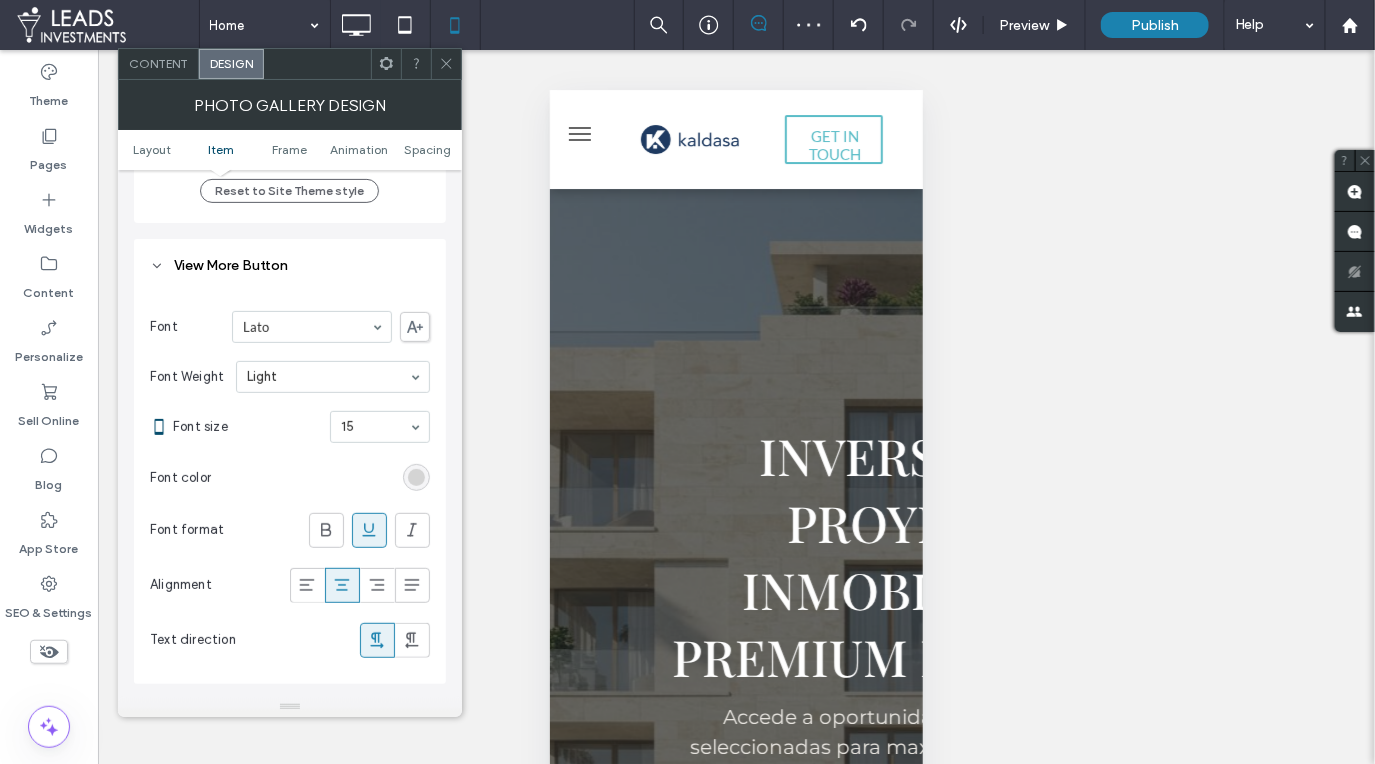 scroll, scrollTop: 2806, scrollLeft: 0, axis: vertical 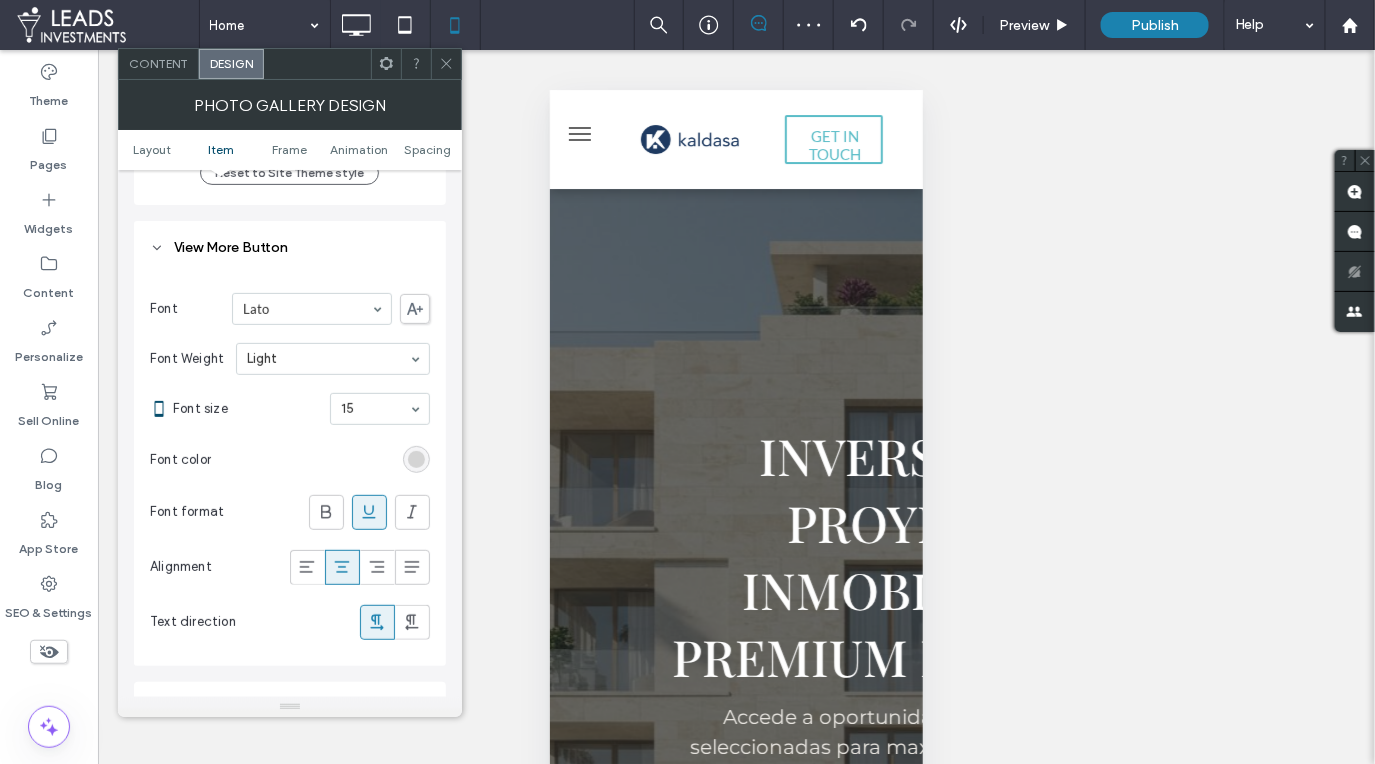 click at bounding box center [446, 64] 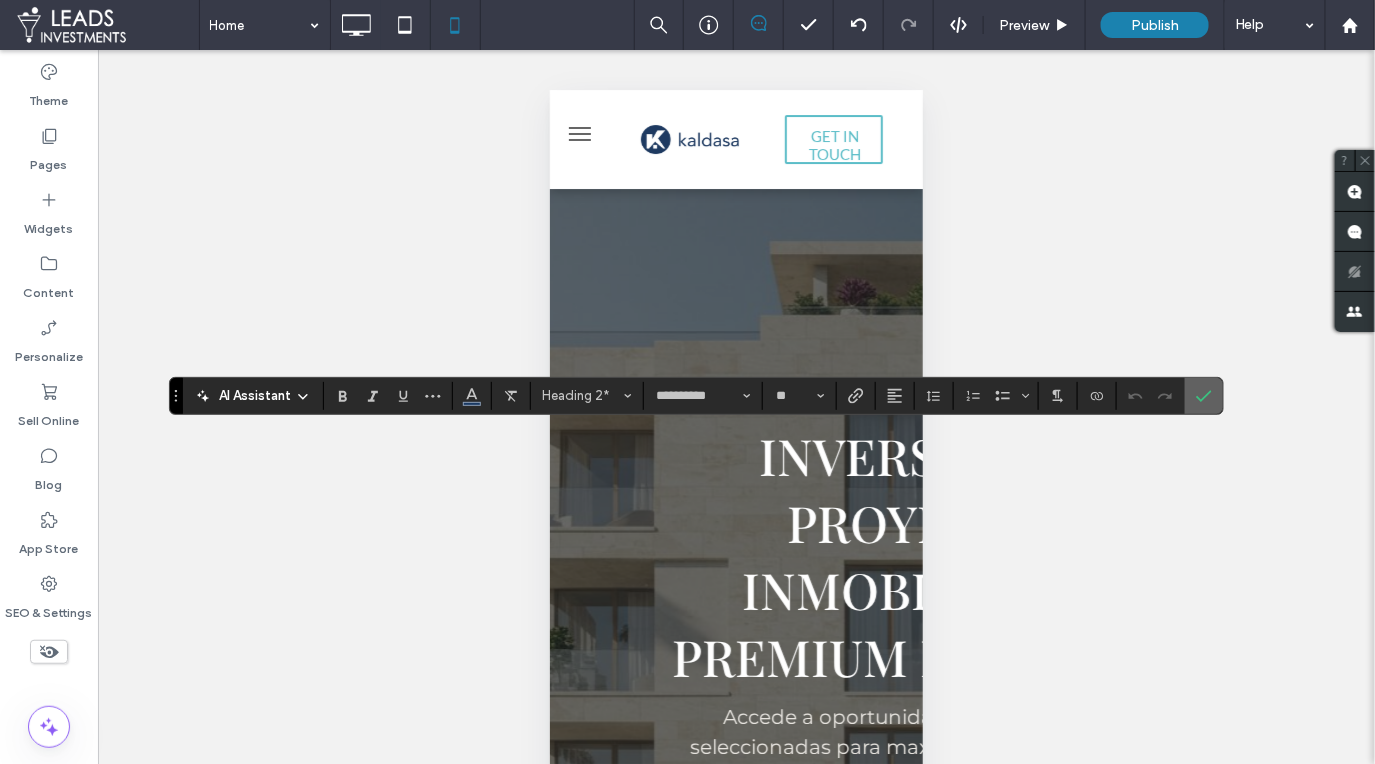 click 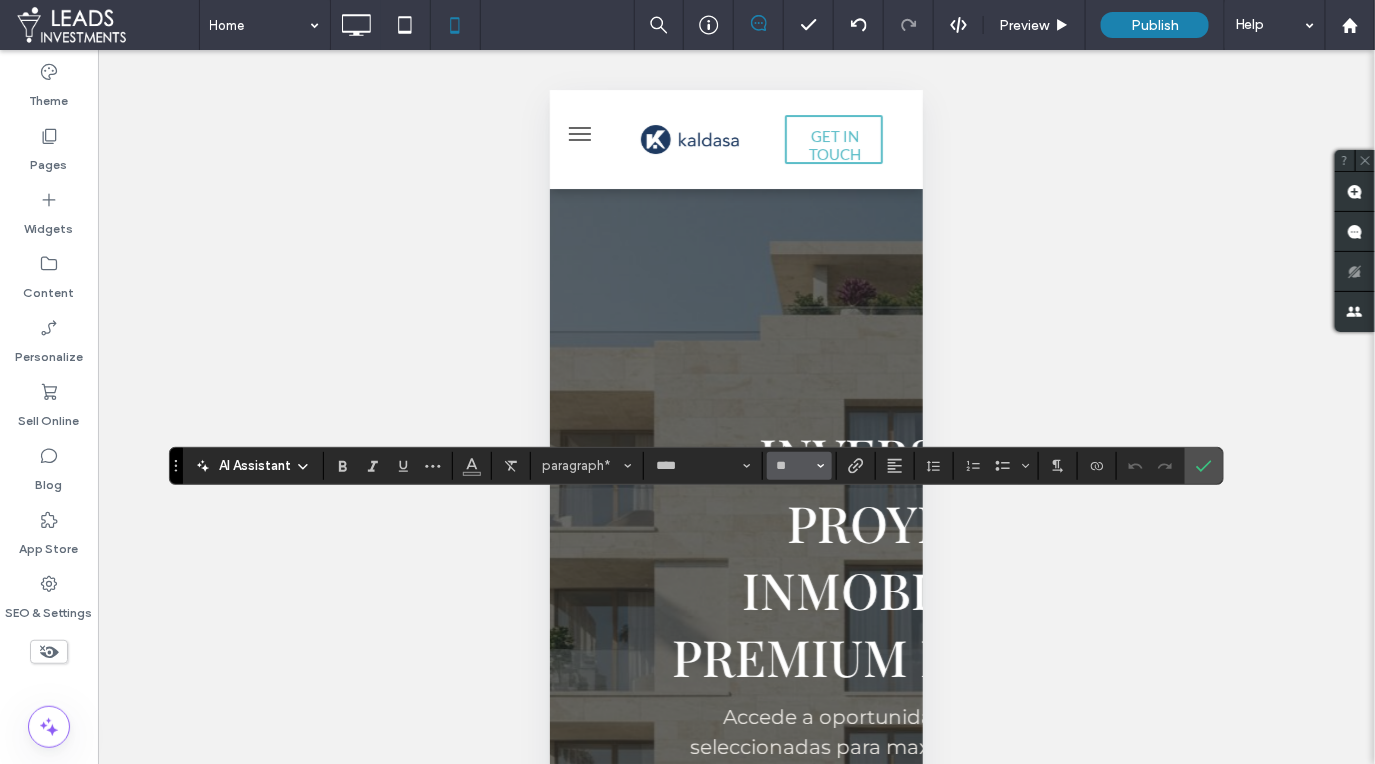 click 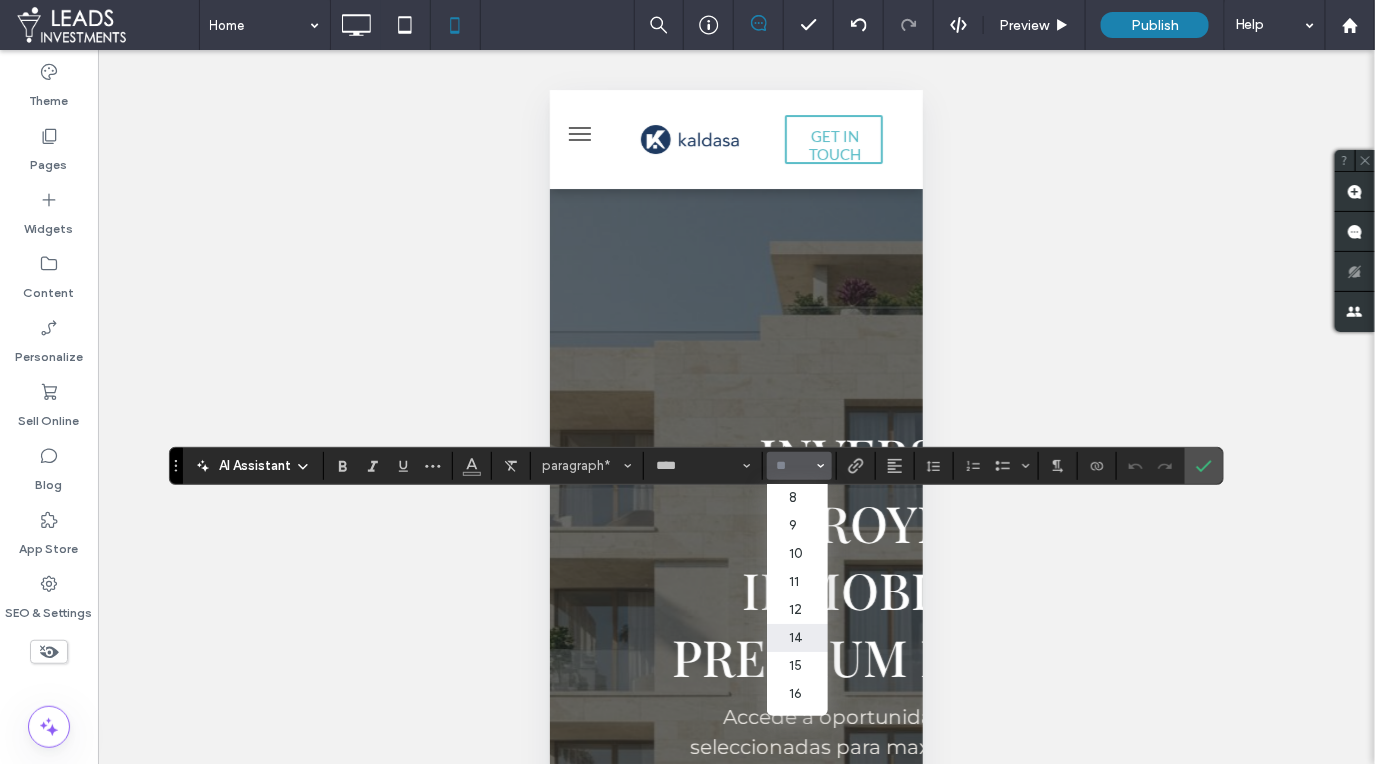 drag, startPoint x: 790, startPoint y: 698, endPoint x: 1125, endPoint y: 553, distance: 365.03424 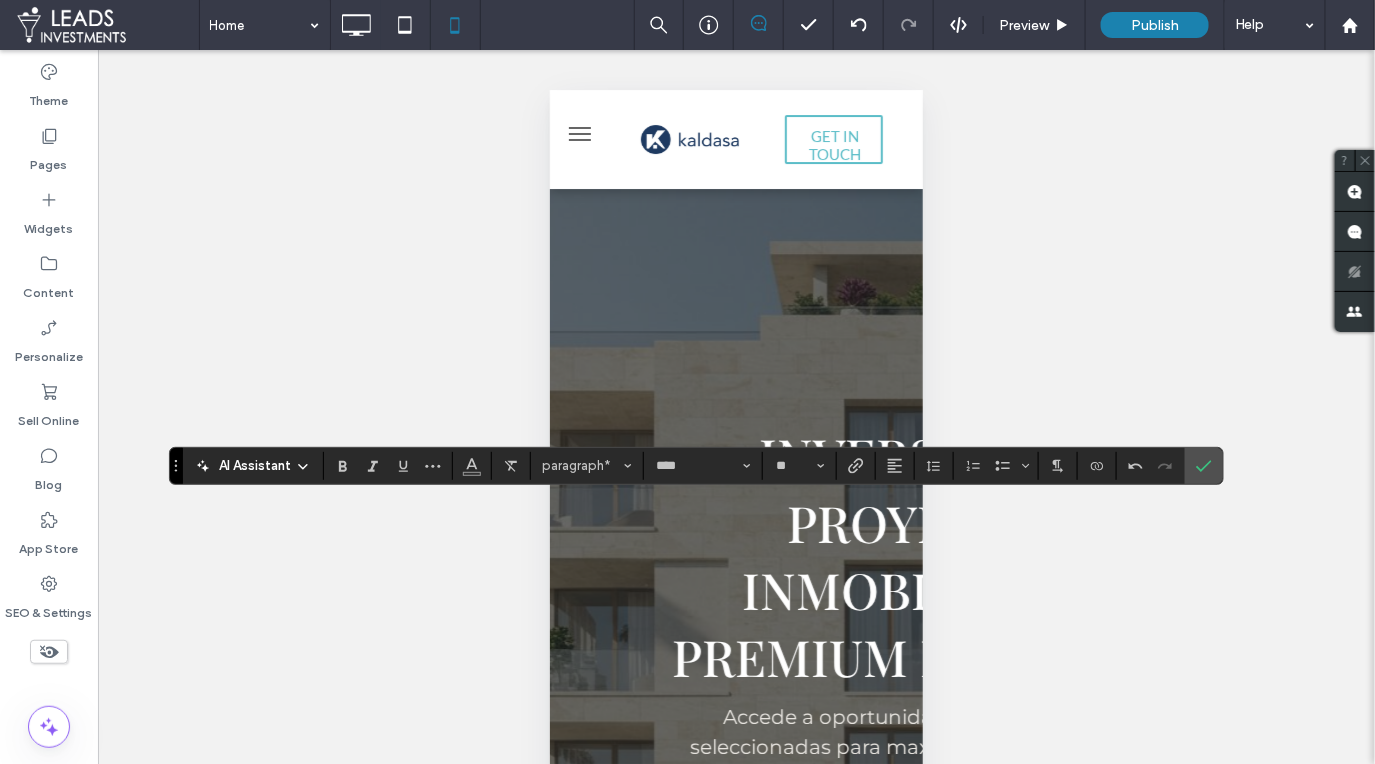 drag, startPoint x: 1196, startPoint y: 465, endPoint x: 1029, endPoint y: 532, distance: 179.93887 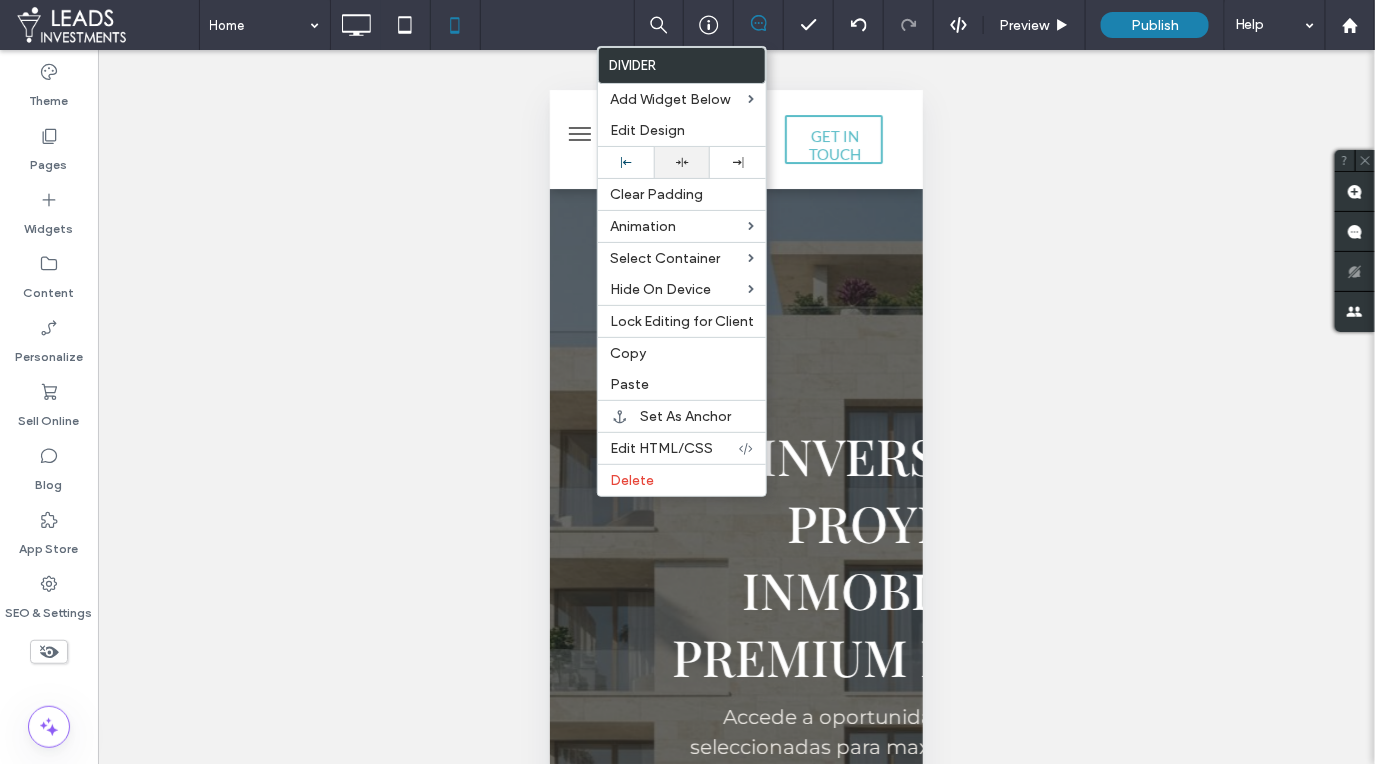 click at bounding box center [682, 162] 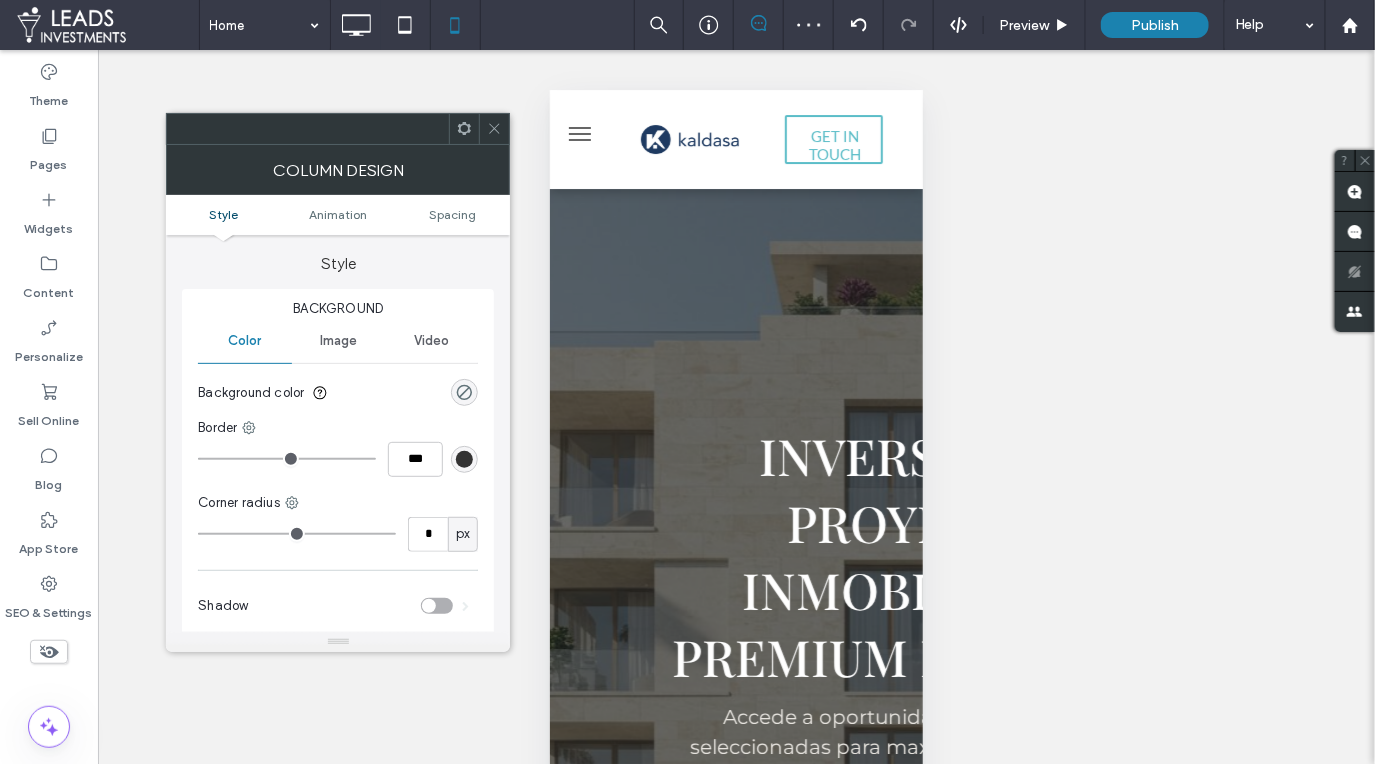 drag, startPoint x: 493, startPoint y: 125, endPoint x: 536, endPoint y: 281, distance: 161.8178 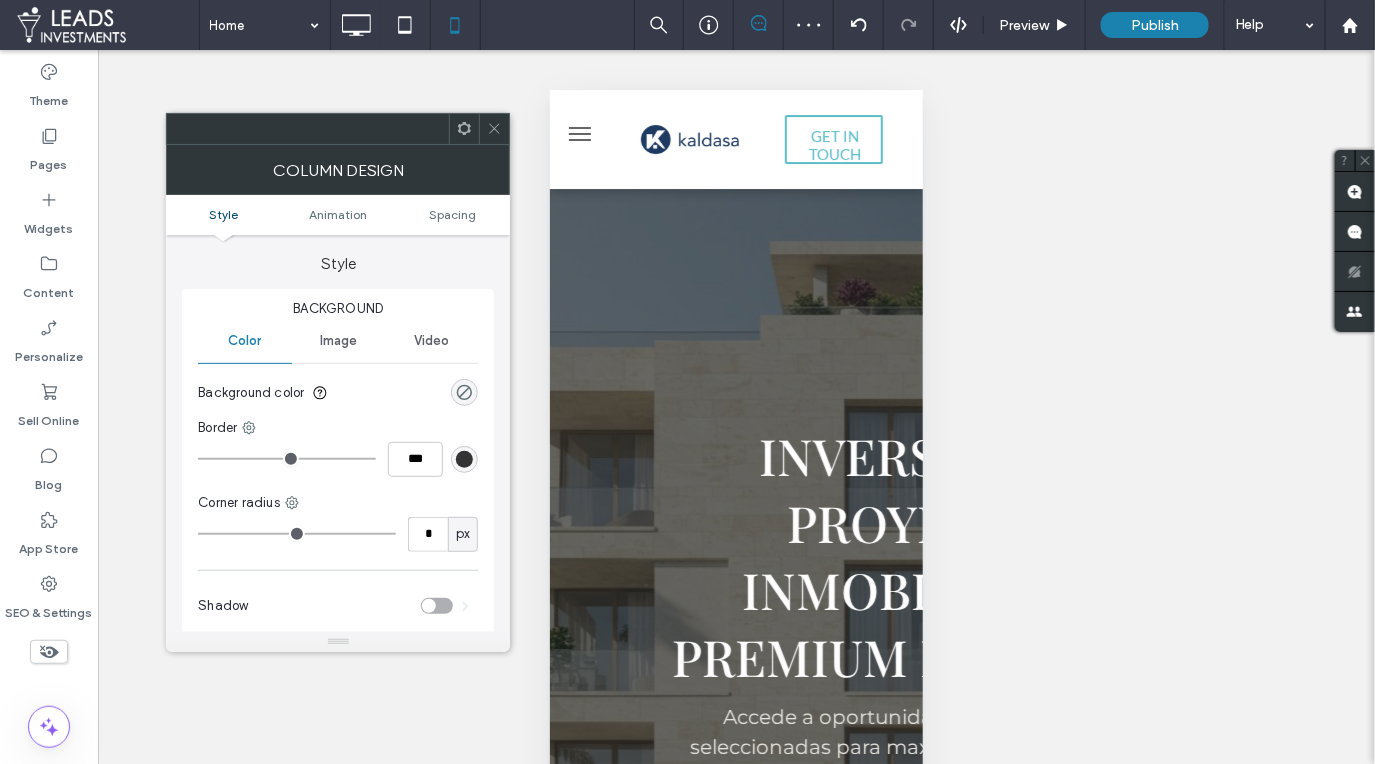 click 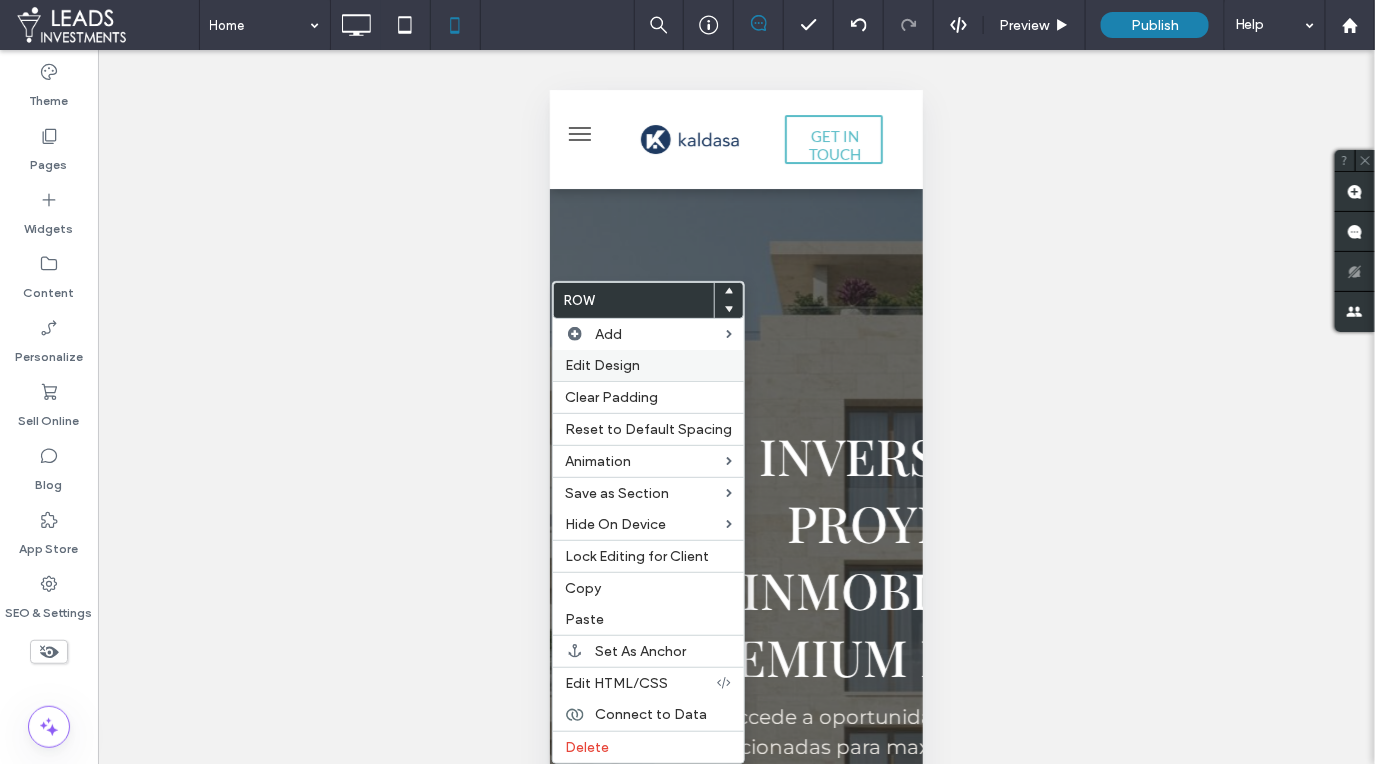 click on "Edit Design" at bounding box center [602, 365] 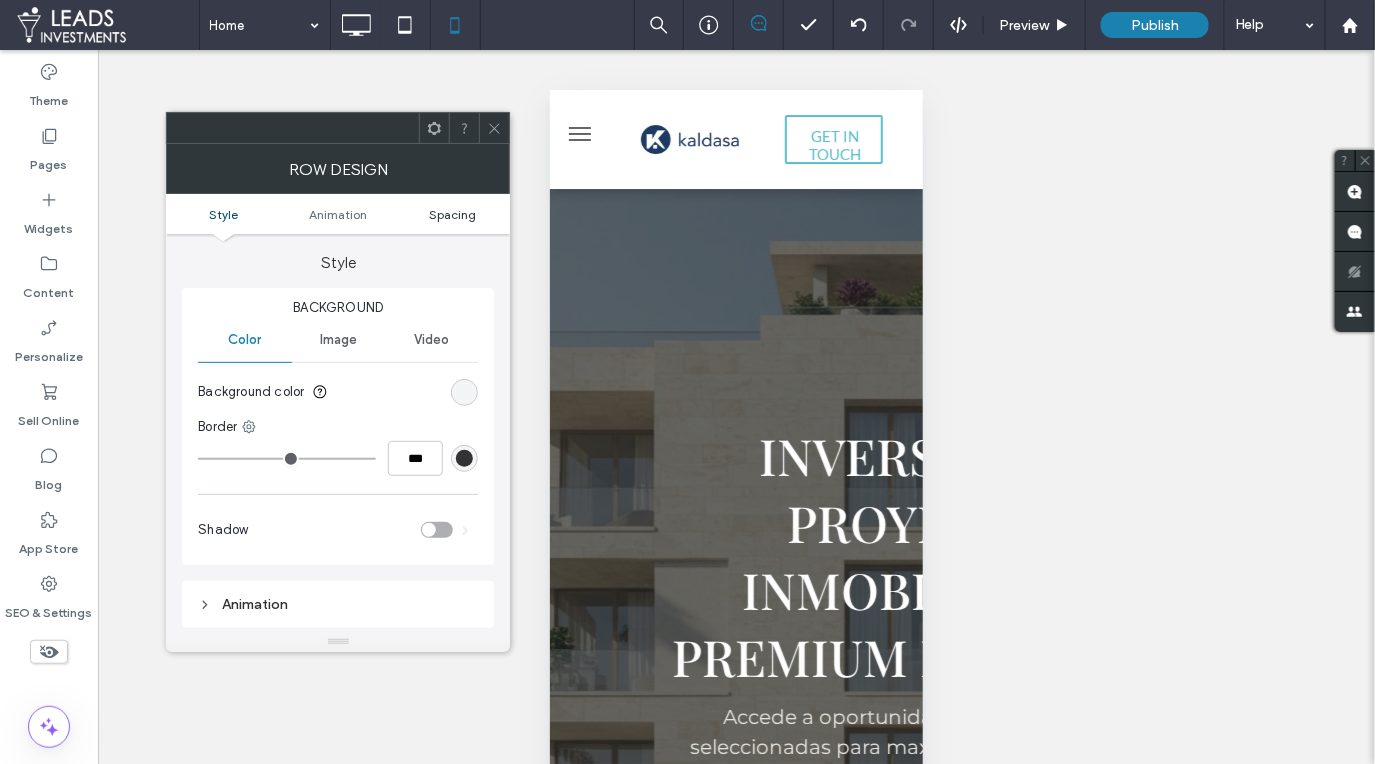 click on "Spacing" at bounding box center [452, 214] 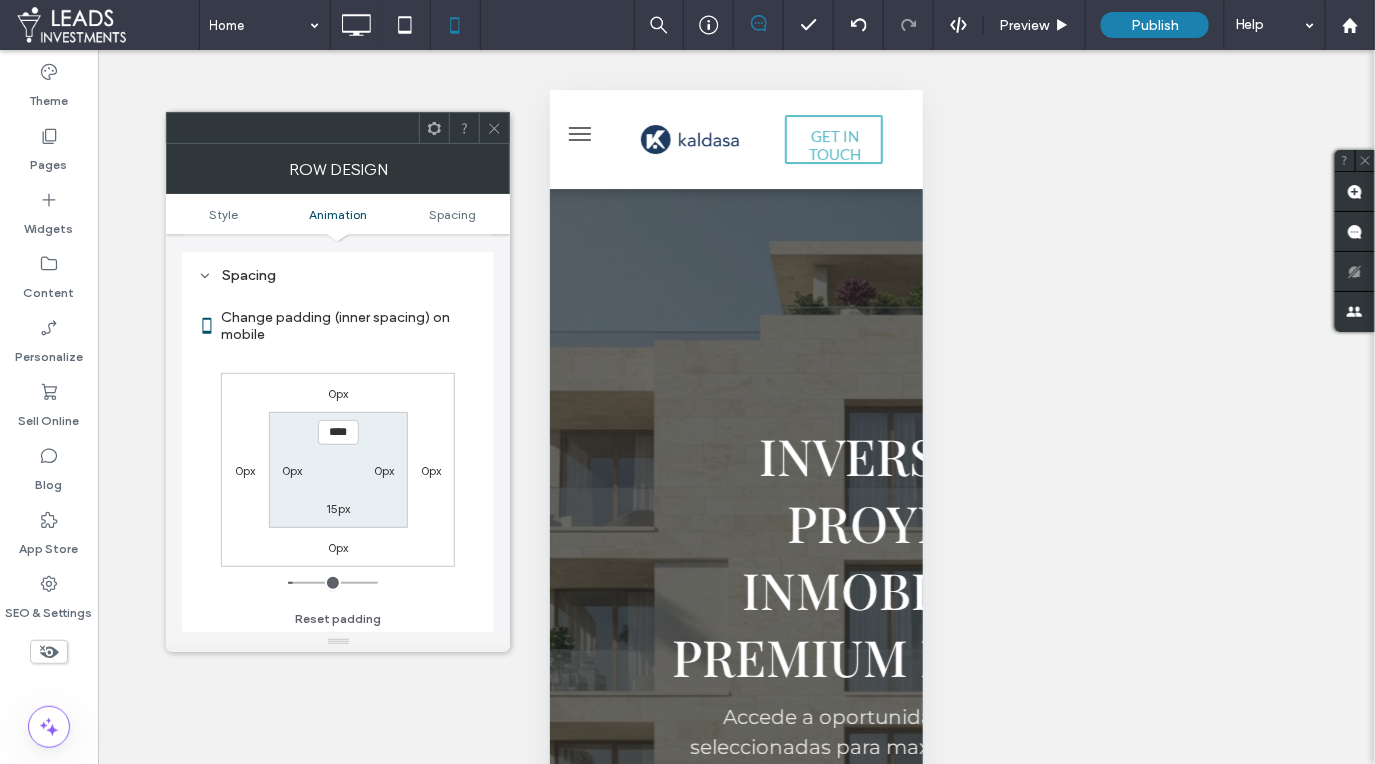 scroll, scrollTop: 392, scrollLeft: 0, axis: vertical 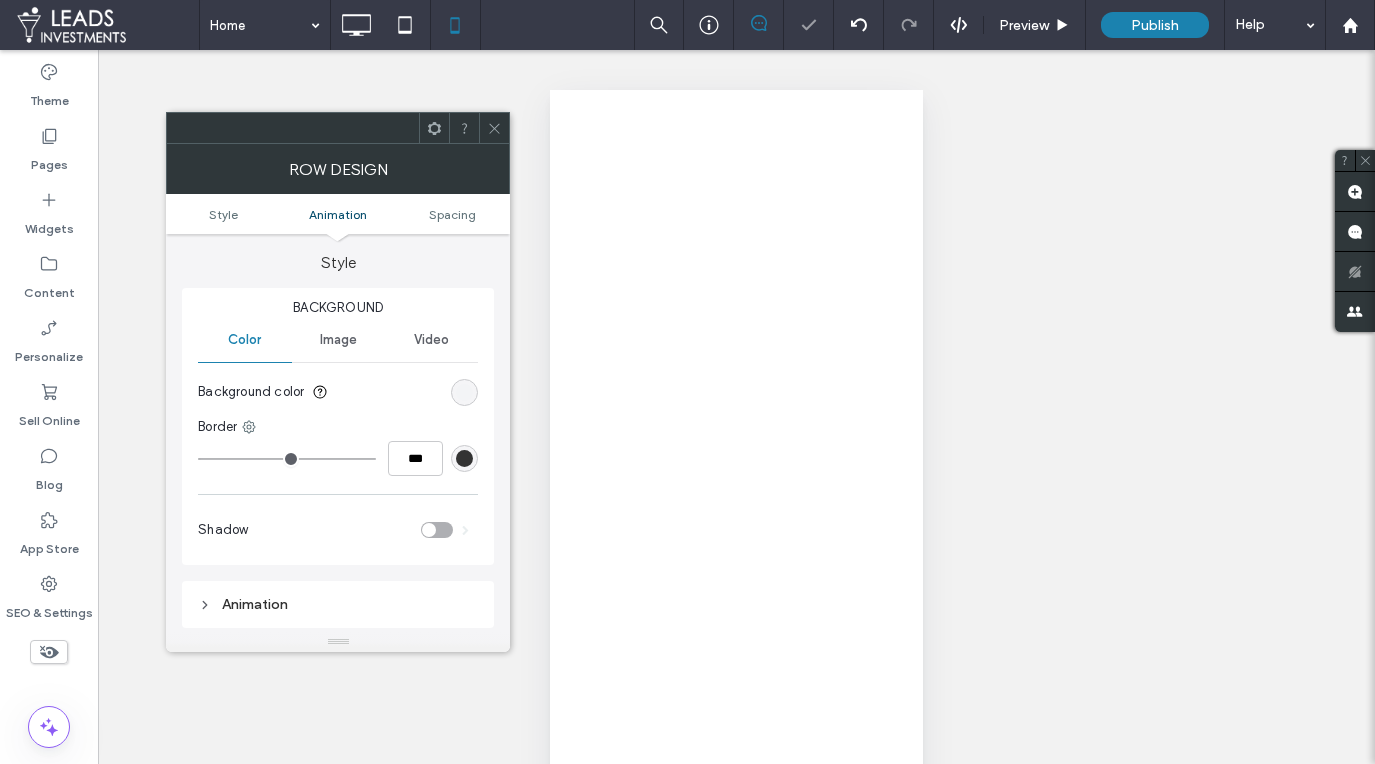 click on "15px" at bounding box center (338, 900) 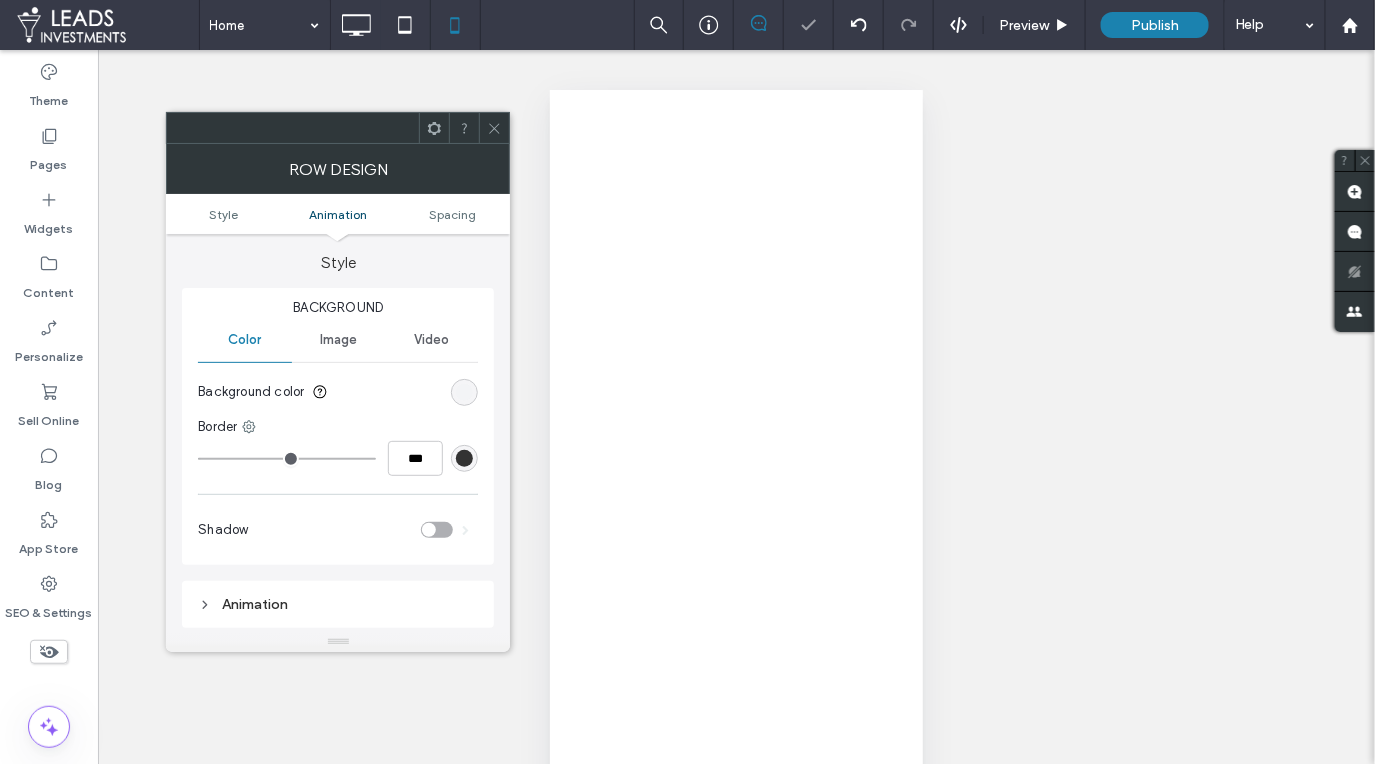 scroll, scrollTop: 392, scrollLeft: 0, axis: vertical 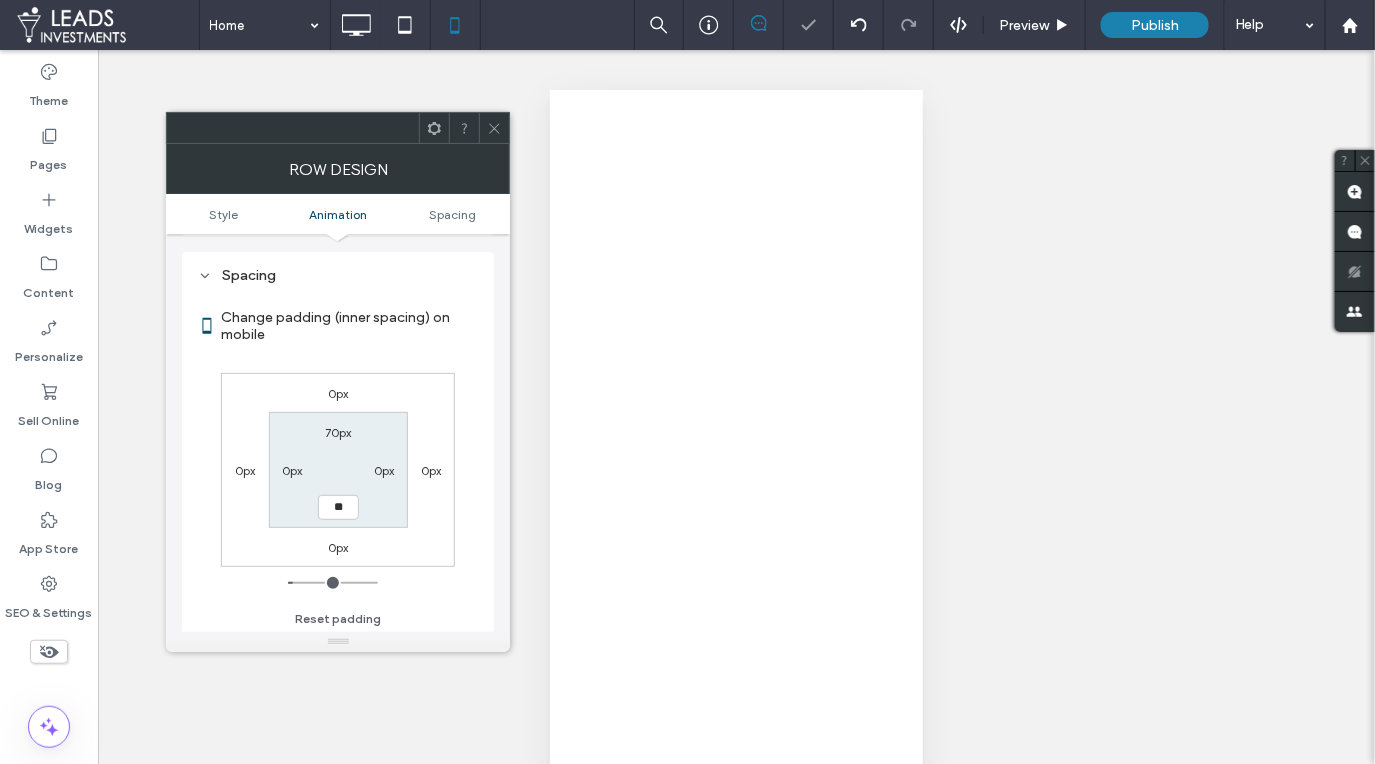 type on "**" 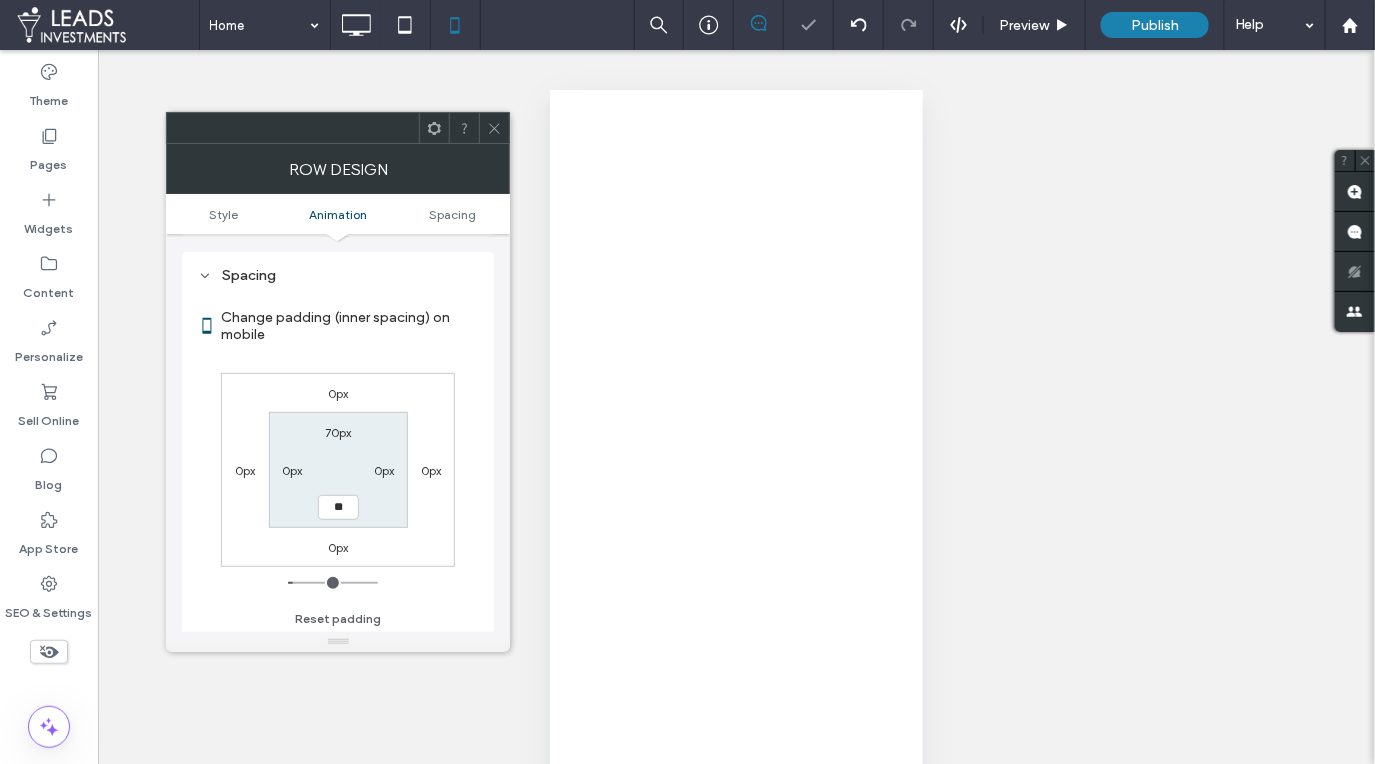 type on "****" 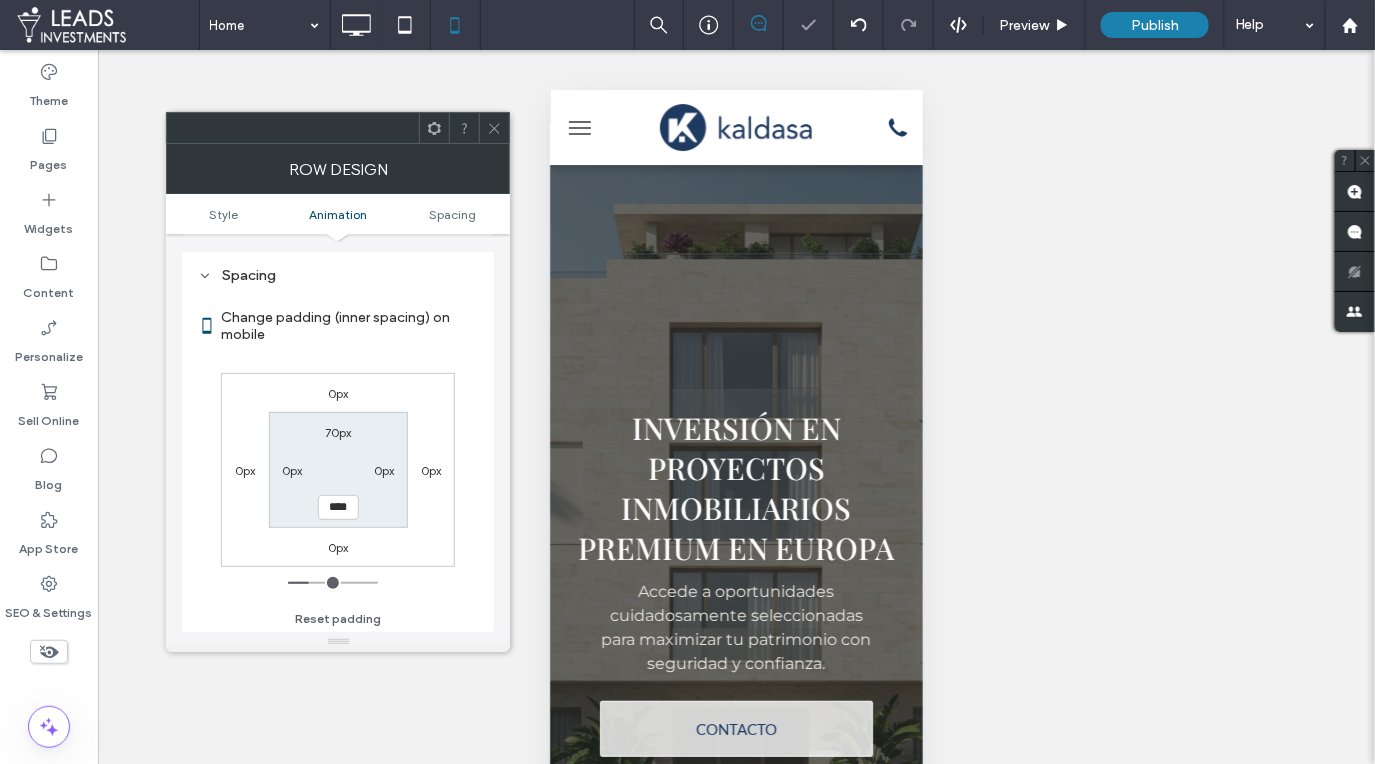 scroll, scrollTop: 2640, scrollLeft: 0, axis: vertical 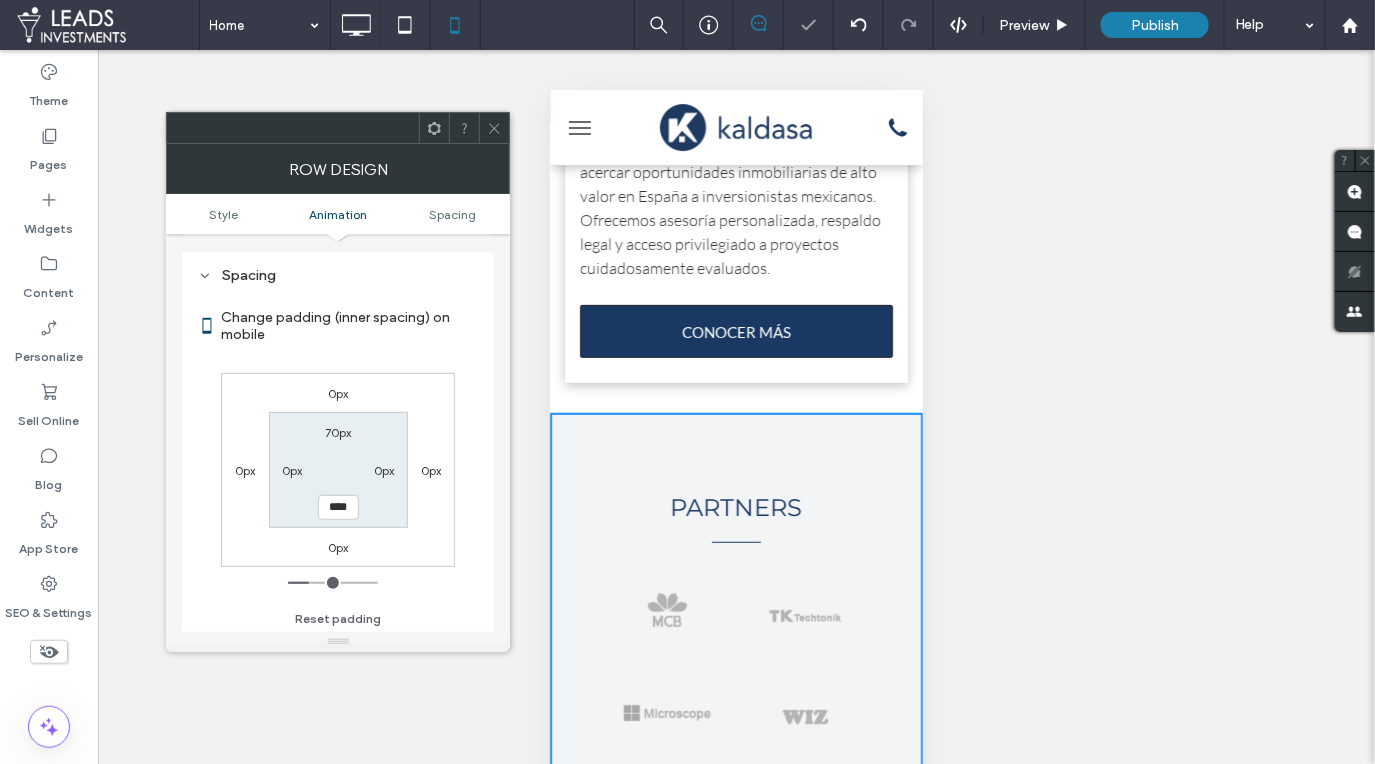 drag, startPoint x: 488, startPoint y: 123, endPoint x: 543, endPoint y: 201, distance: 95.44108 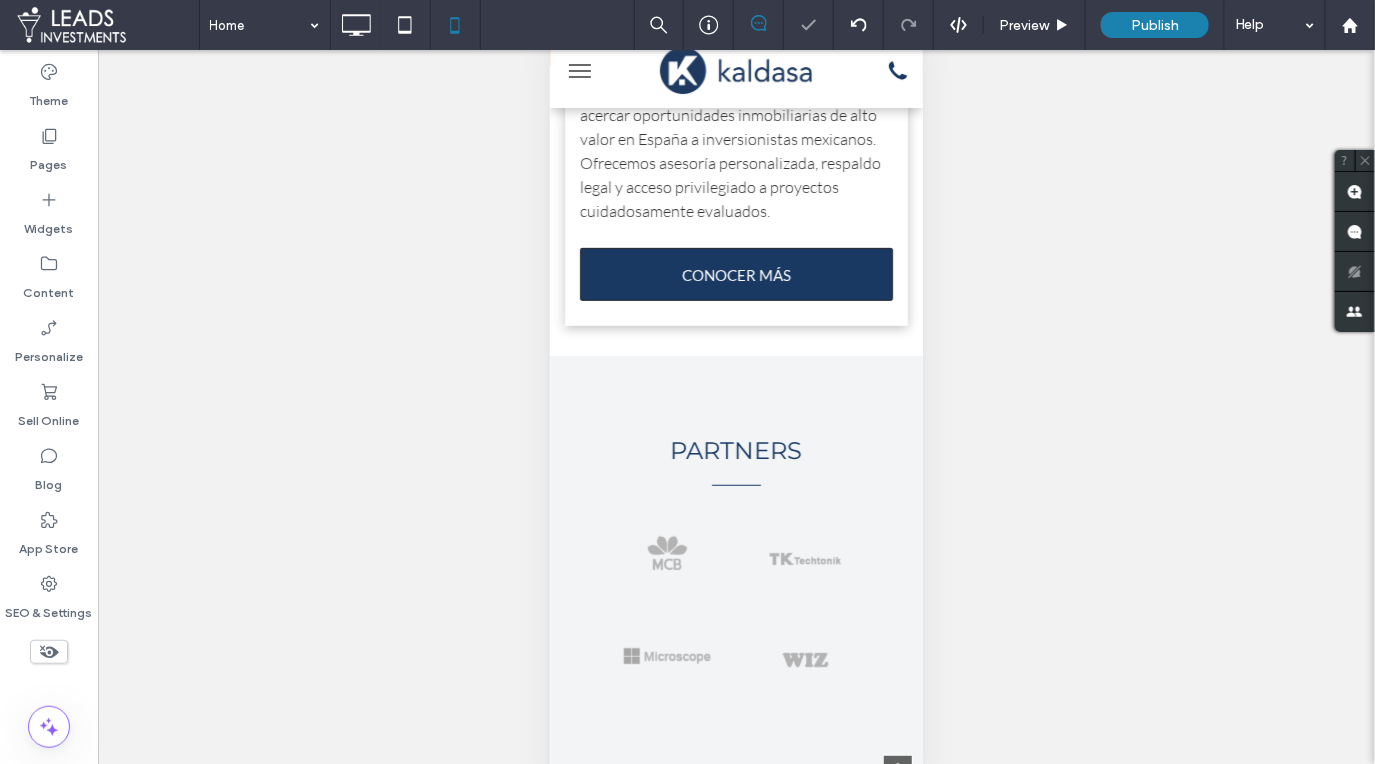 scroll, scrollTop: 62, scrollLeft: 0, axis: vertical 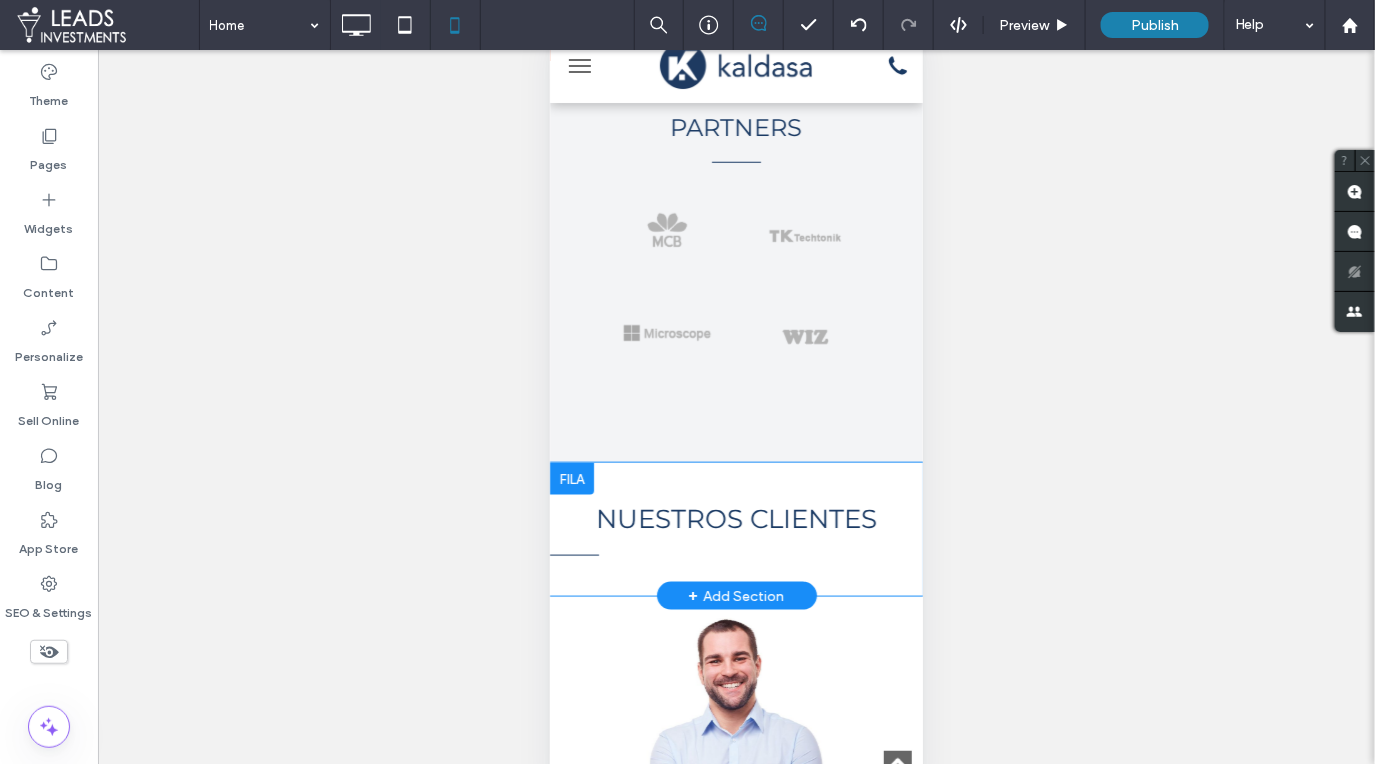 click on "NUESTROS CLIENTES
Click To Paste
Row + Add Section" at bounding box center [735, 528] 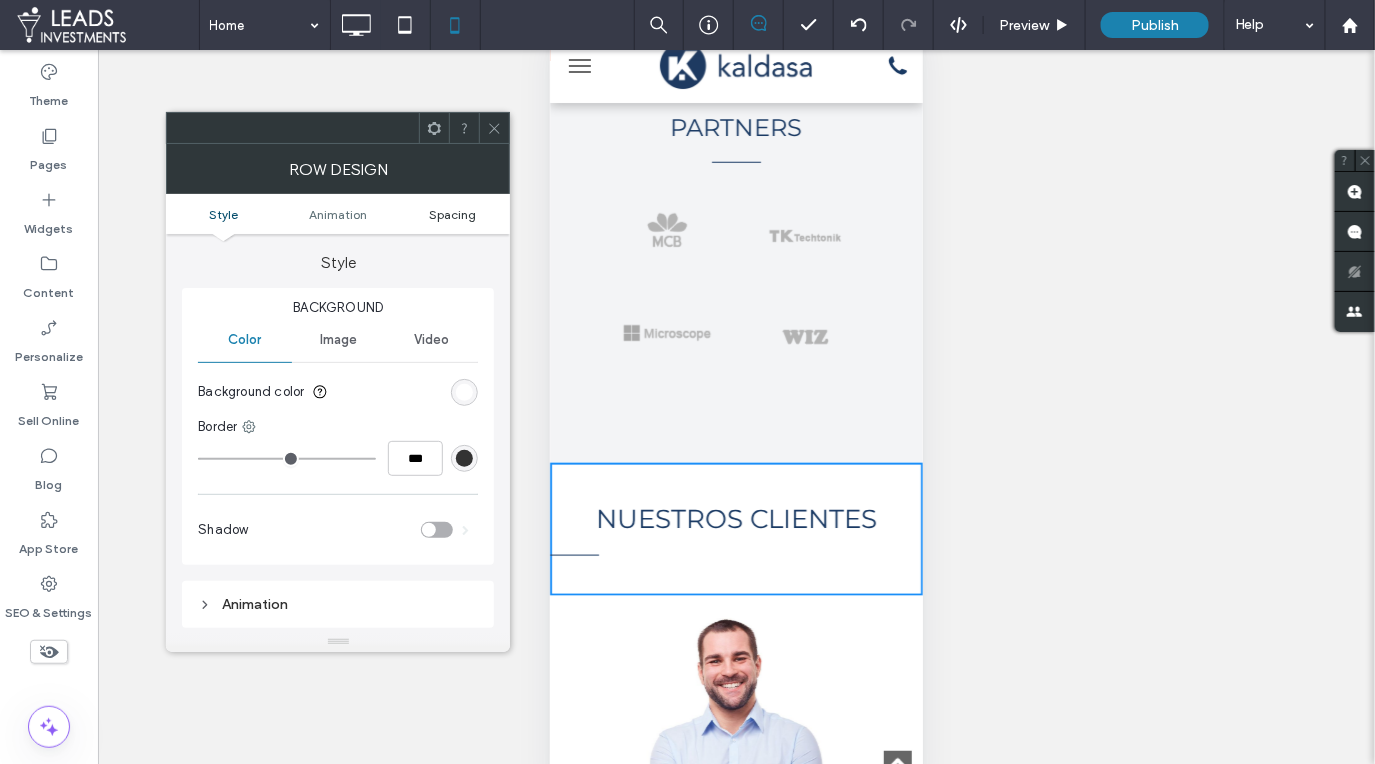 click on "Spacing" at bounding box center (452, 214) 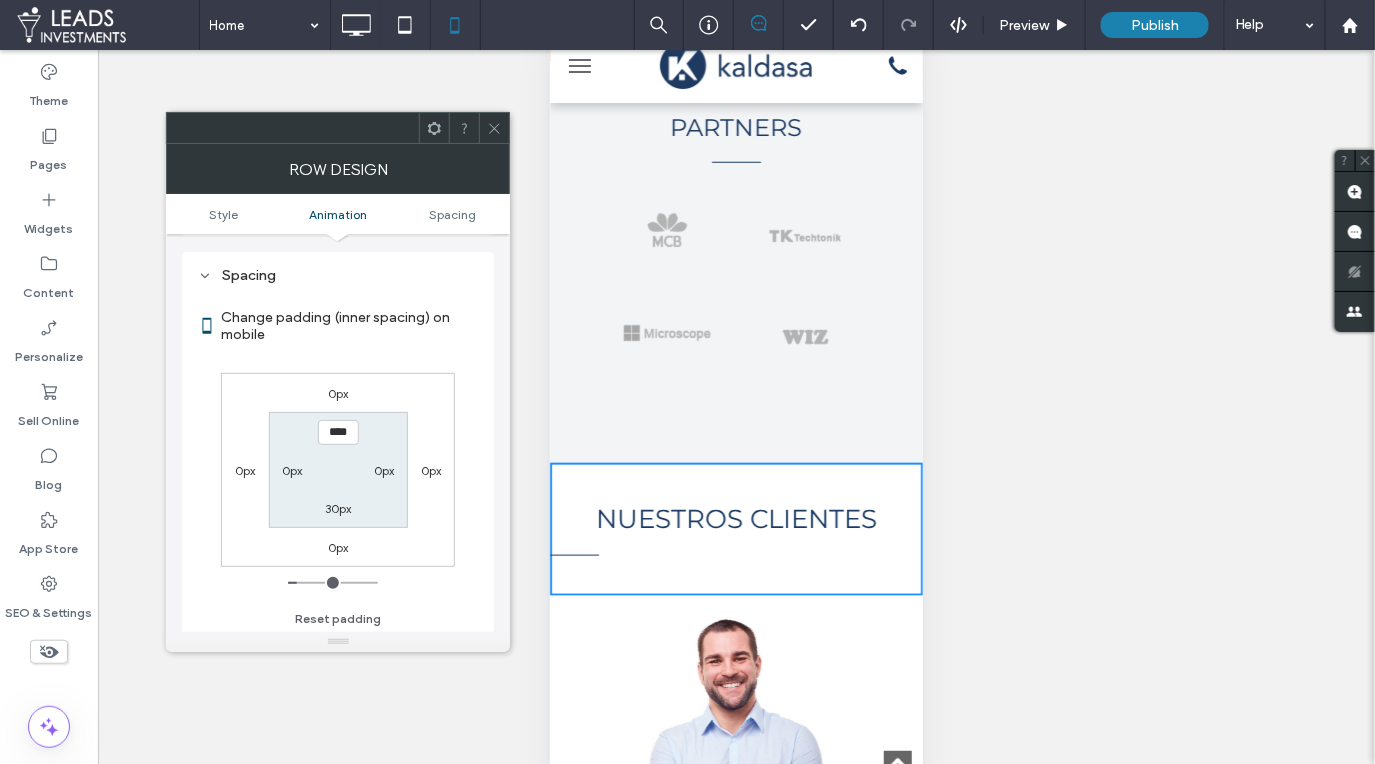 scroll, scrollTop: 392, scrollLeft: 0, axis: vertical 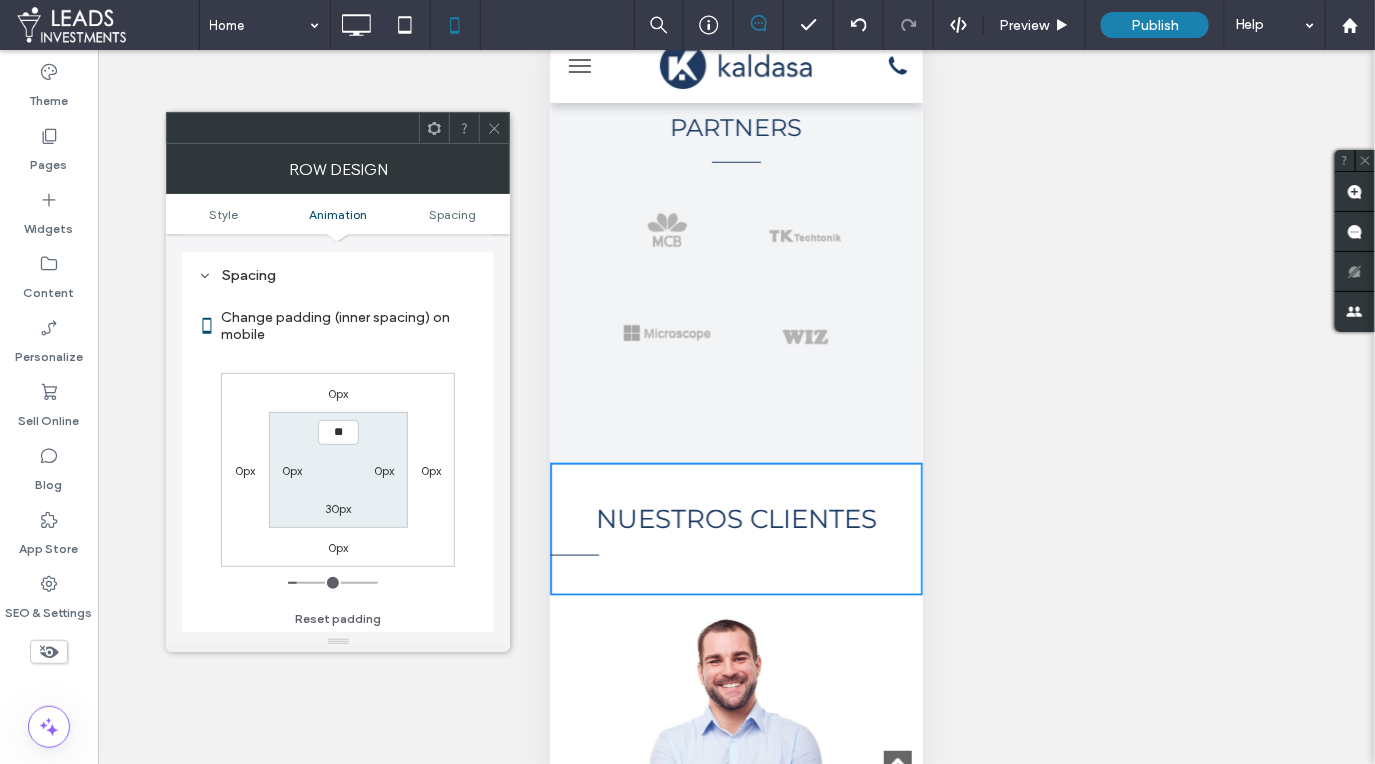 type on "****" 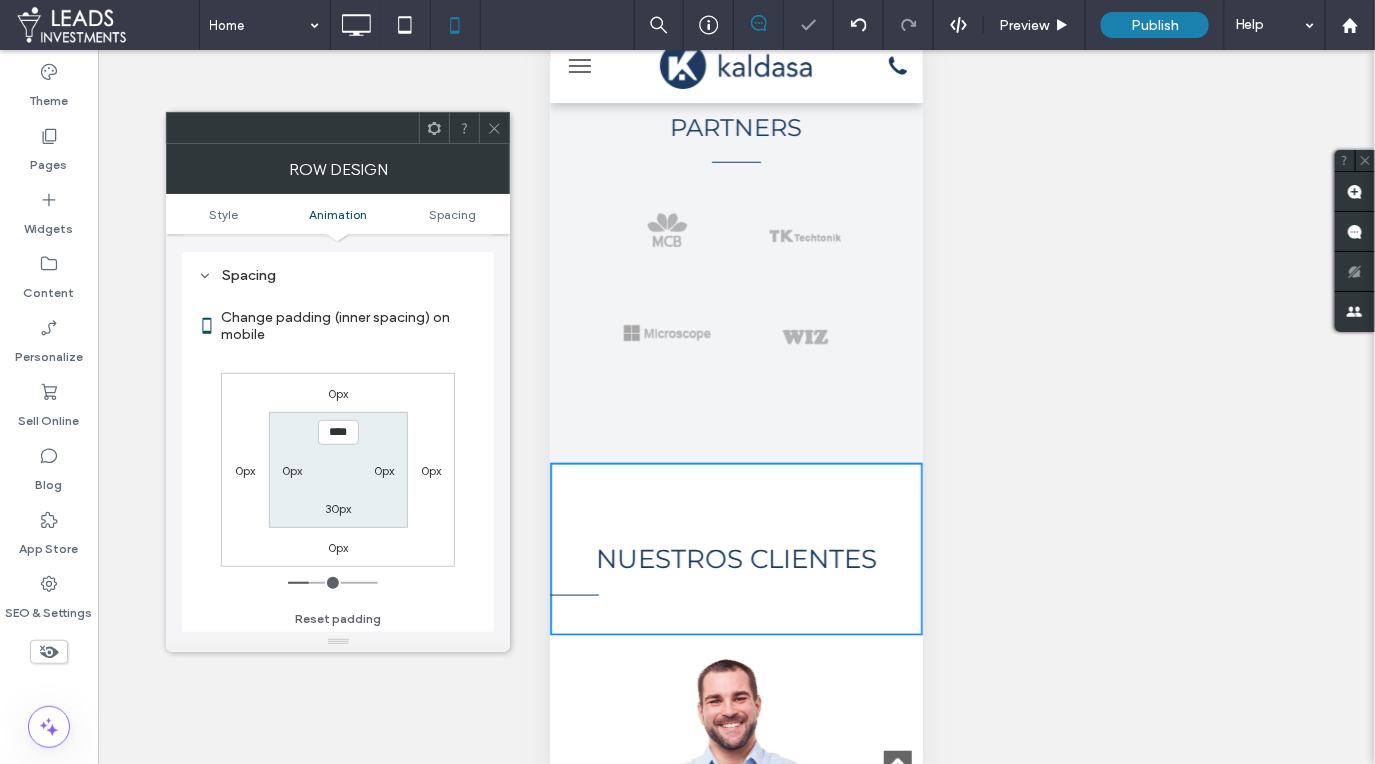 click 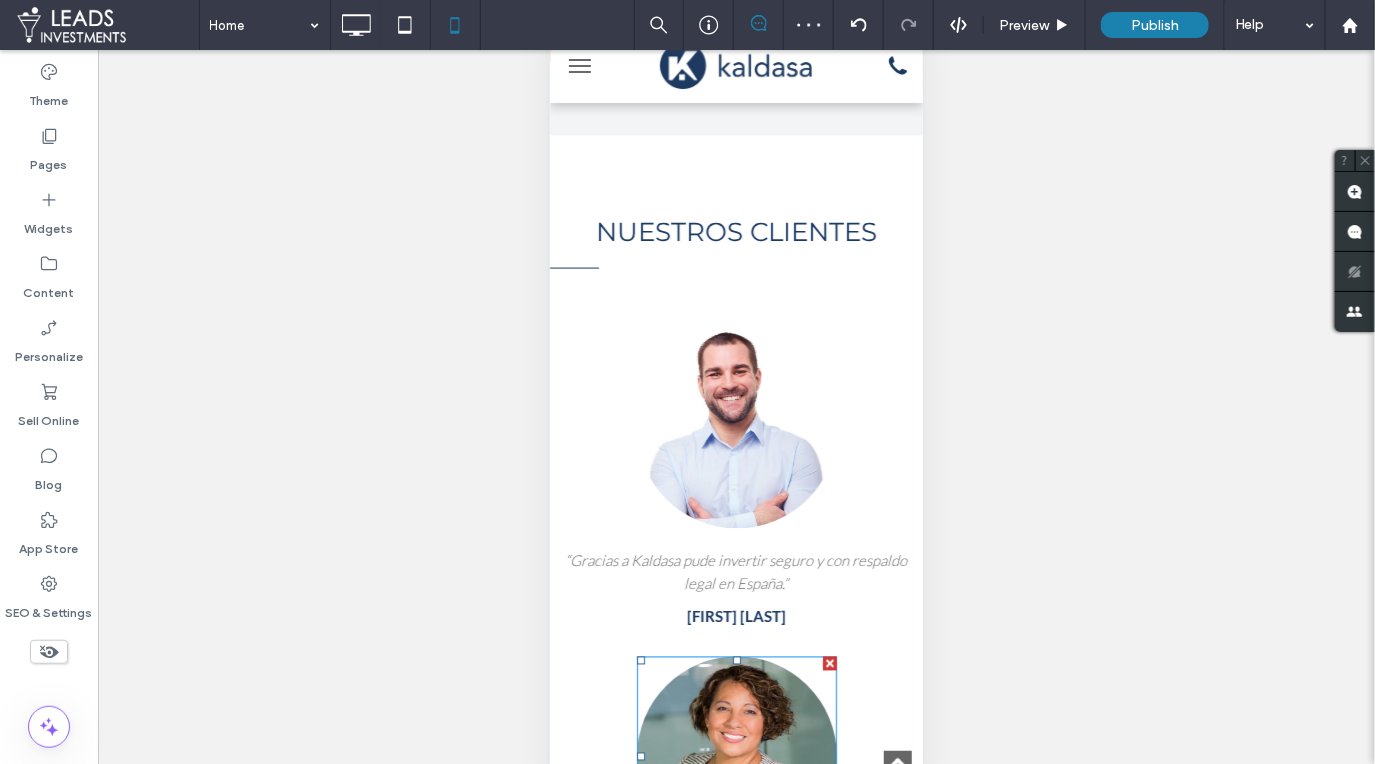 scroll, scrollTop: 3275, scrollLeft: 0, axis: vertical 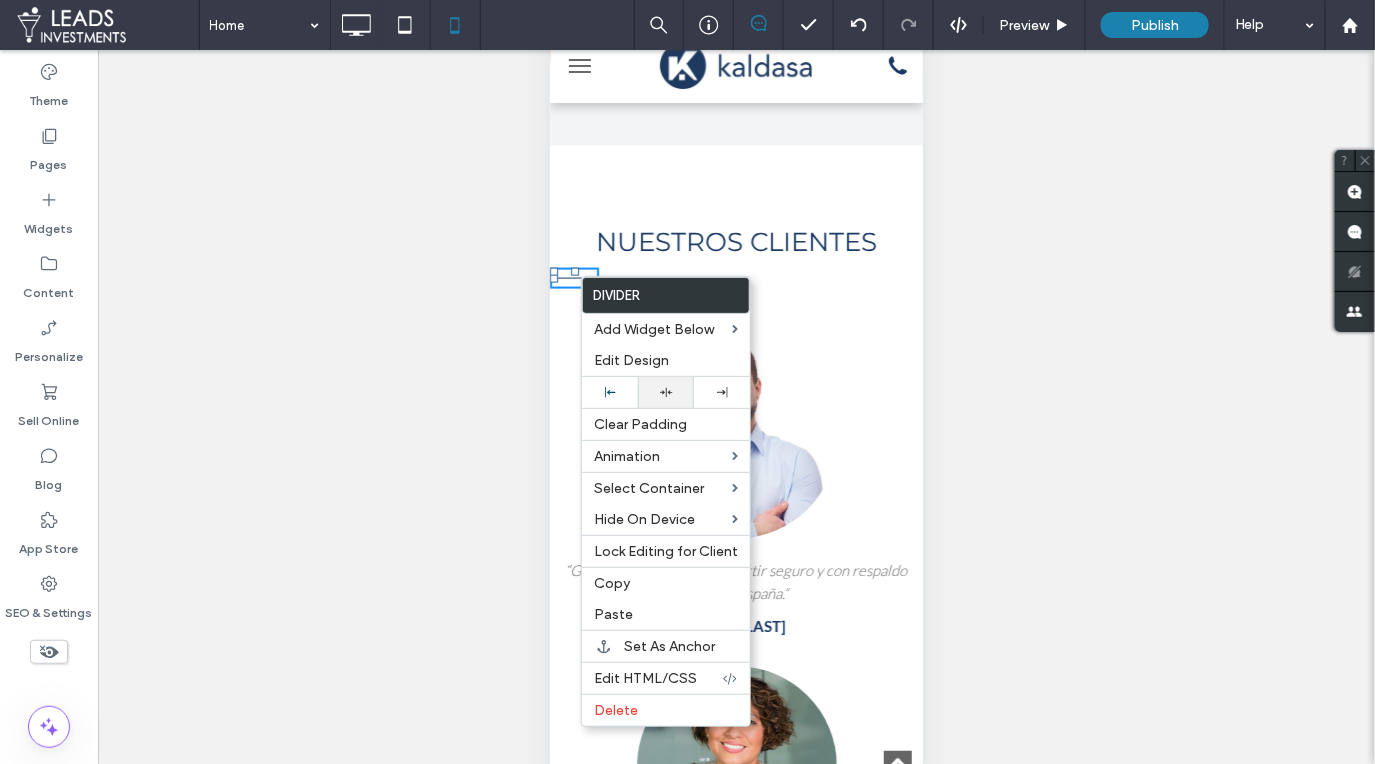 click 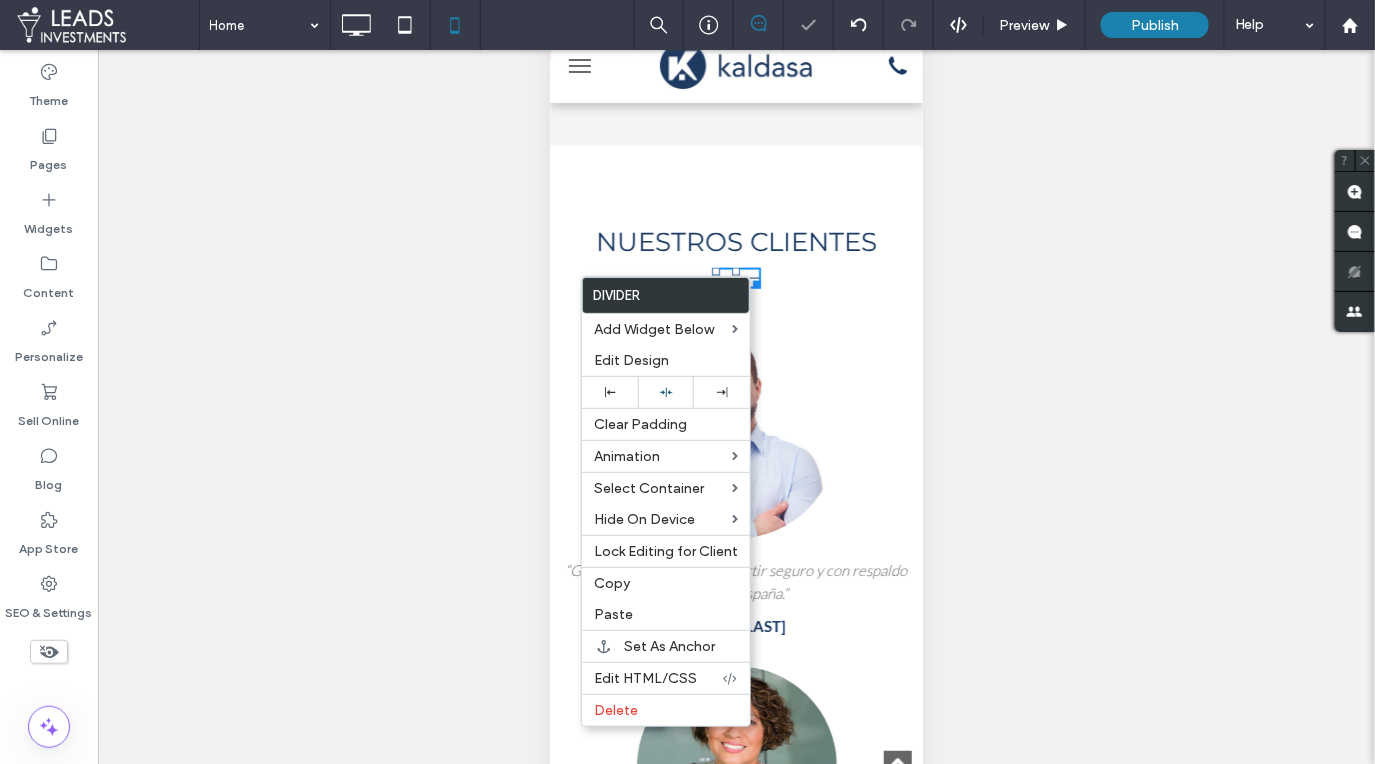 click on "NUESTROS CLIENTES
Click To Paste
Row + Add Section" at bounding box center [735, 231] 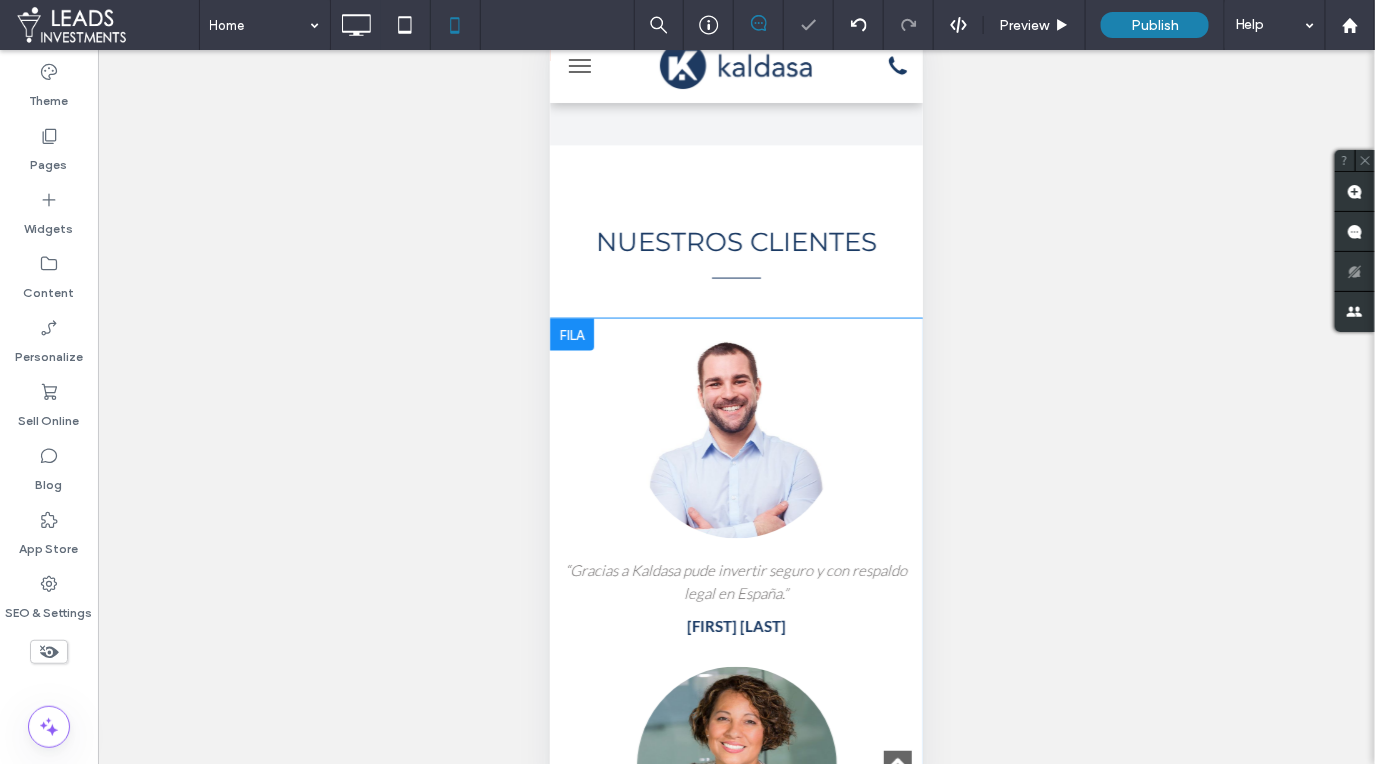 scroll, scrollTop: 3321, scrollLeft: 0, axis: vertical 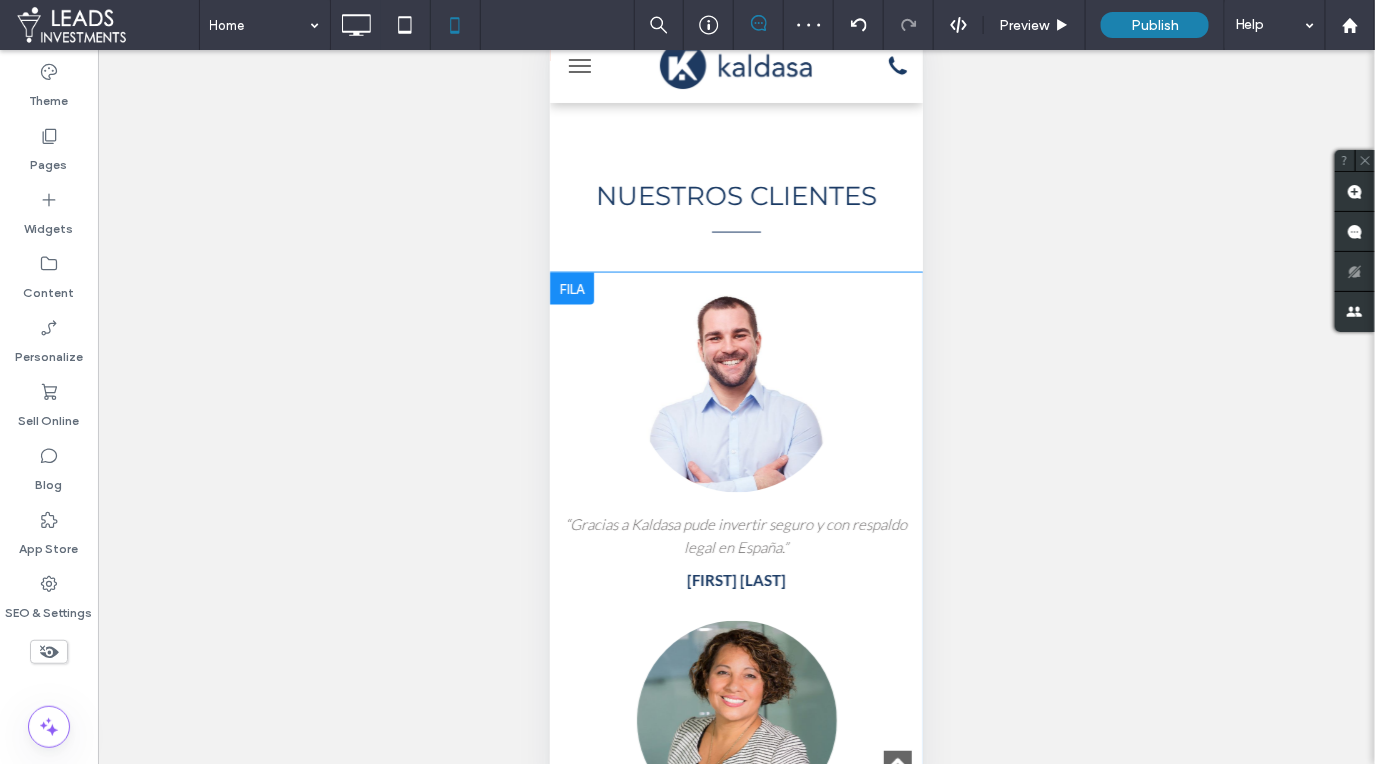 click at bounding box center (571, 288) 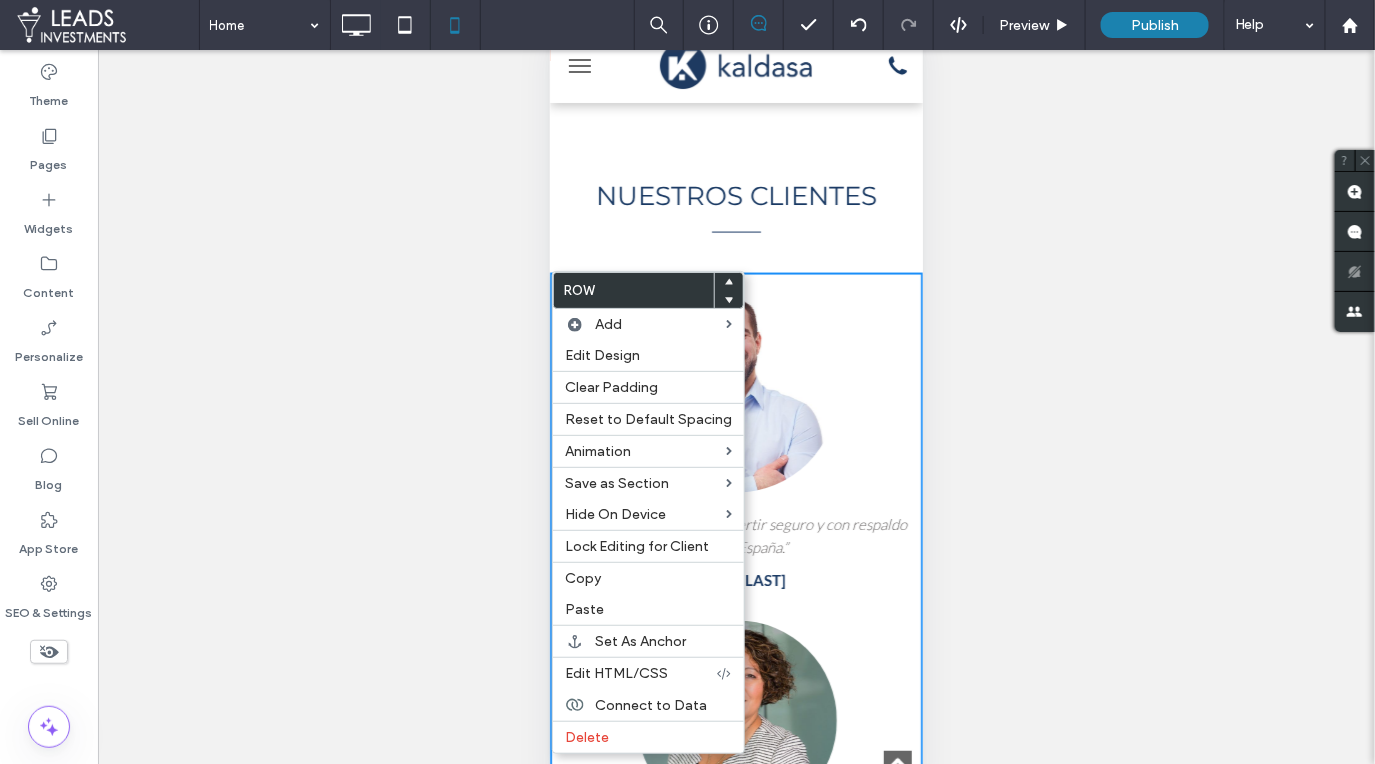 click on "“Gracias a Kaldasa pude invertir seguro y con respaldo legal en España.”   [FIRST] [LAST] Click To Paste" at bounding box center (735, 446) 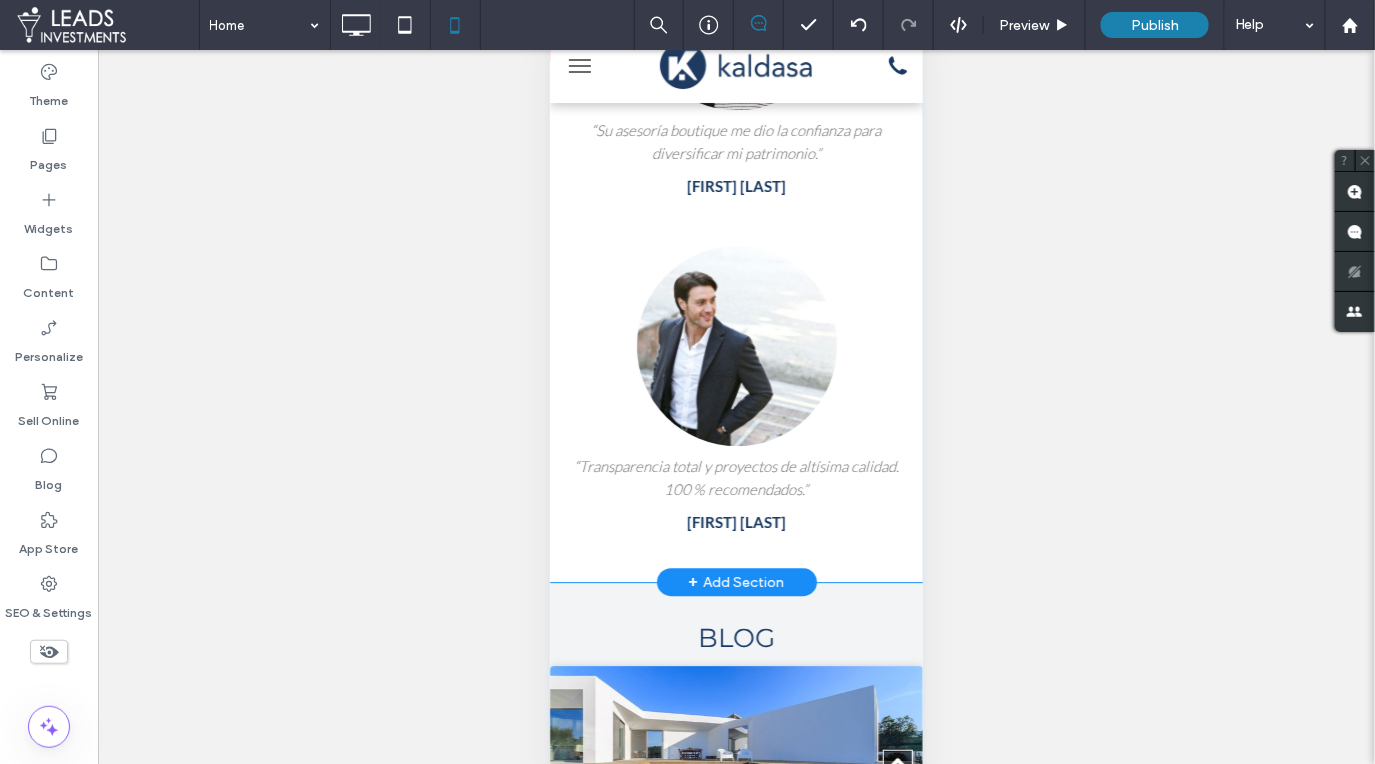 scroll, scrollTop: 4034, scrollLeft: 0, axis: vertical 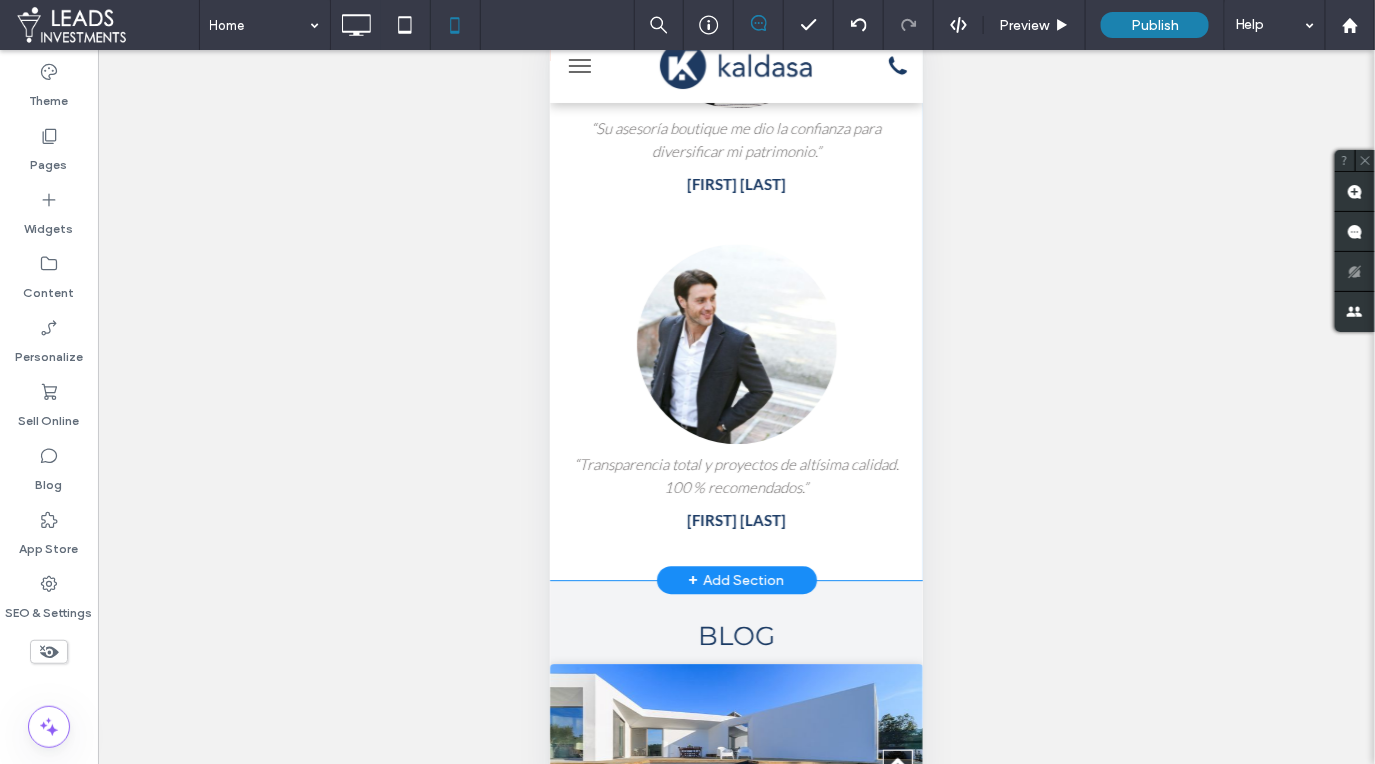 click on "“Transparencia total y proyectos de altísima calidad. 100 % recomendados.”   [FIRST] [LAST] Click To Paste" at bounding box center [735, 391] 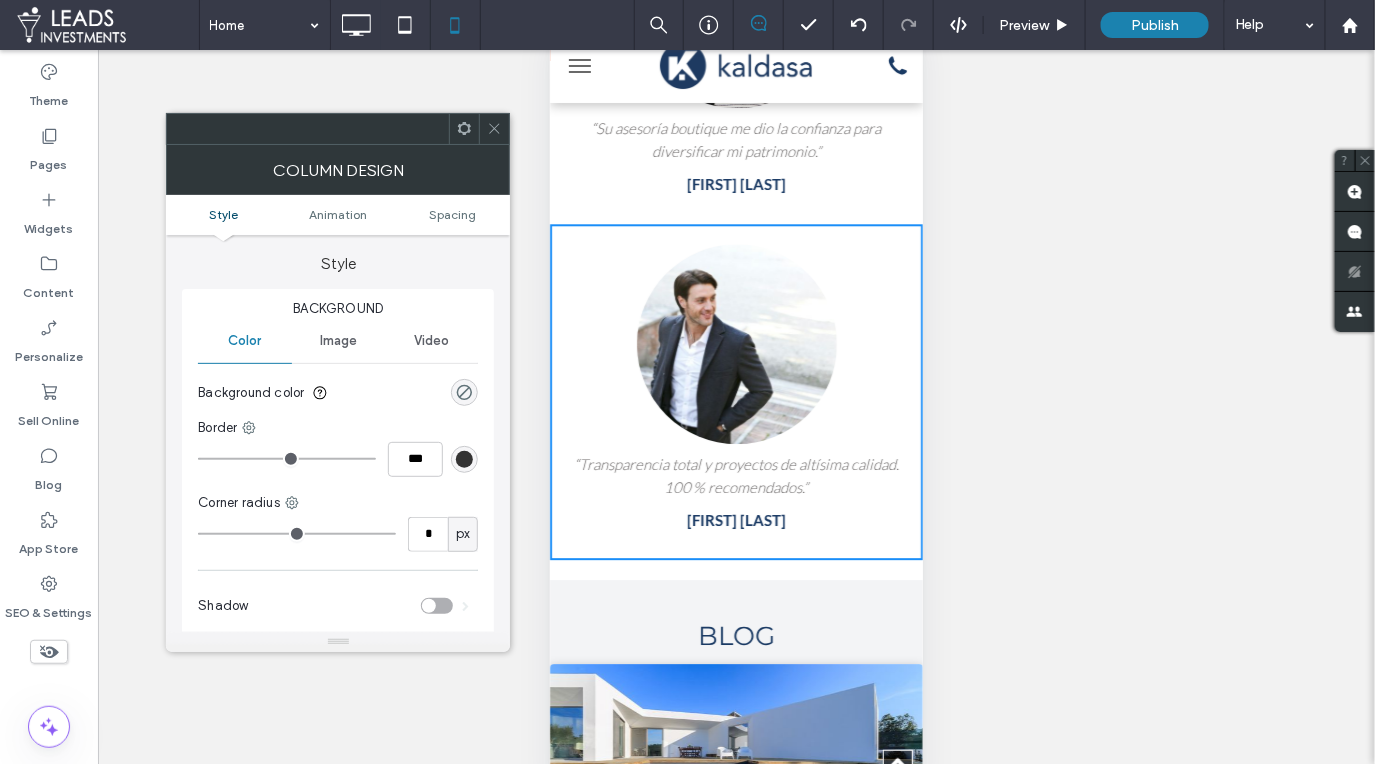 drag, startPoint x: 493, startPoint y: 127, endPoint x: 519, endPoint y: 188, distance: 66.309875 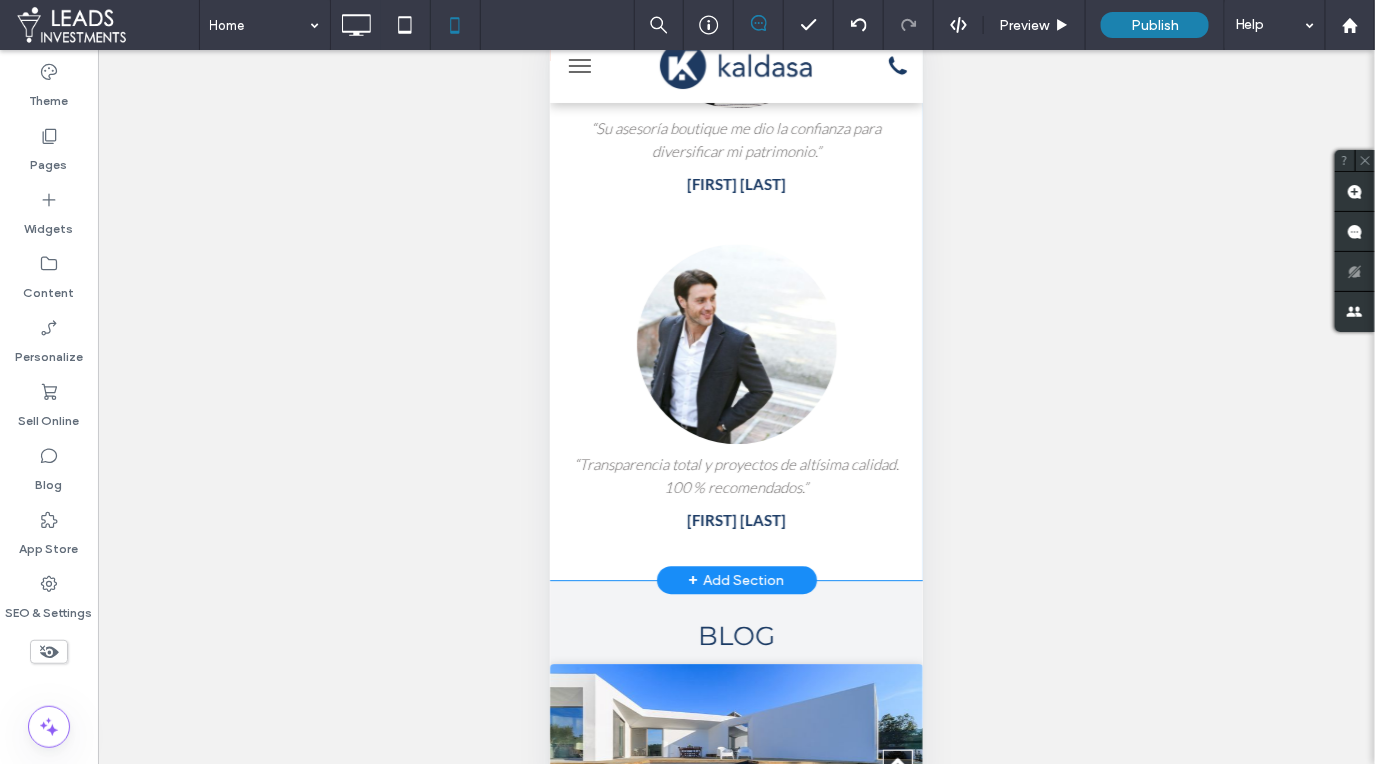 click on "“Gracias a Kaldasa pude invertir seguro y con respaldo legal en España.”   [FIRST] [LAST] Click To Paste
“Su asesoría boutique me dio la confianza para diversificar mi patrimonio.”   [FIRST] [LAST] Click To Paste
“Transparencia total y proyectos de altísima calidad. 100 % recomendados.”   [FIRST] [LAST] Click To Paste
Row + Add Section" at bounding box center (735, 69) 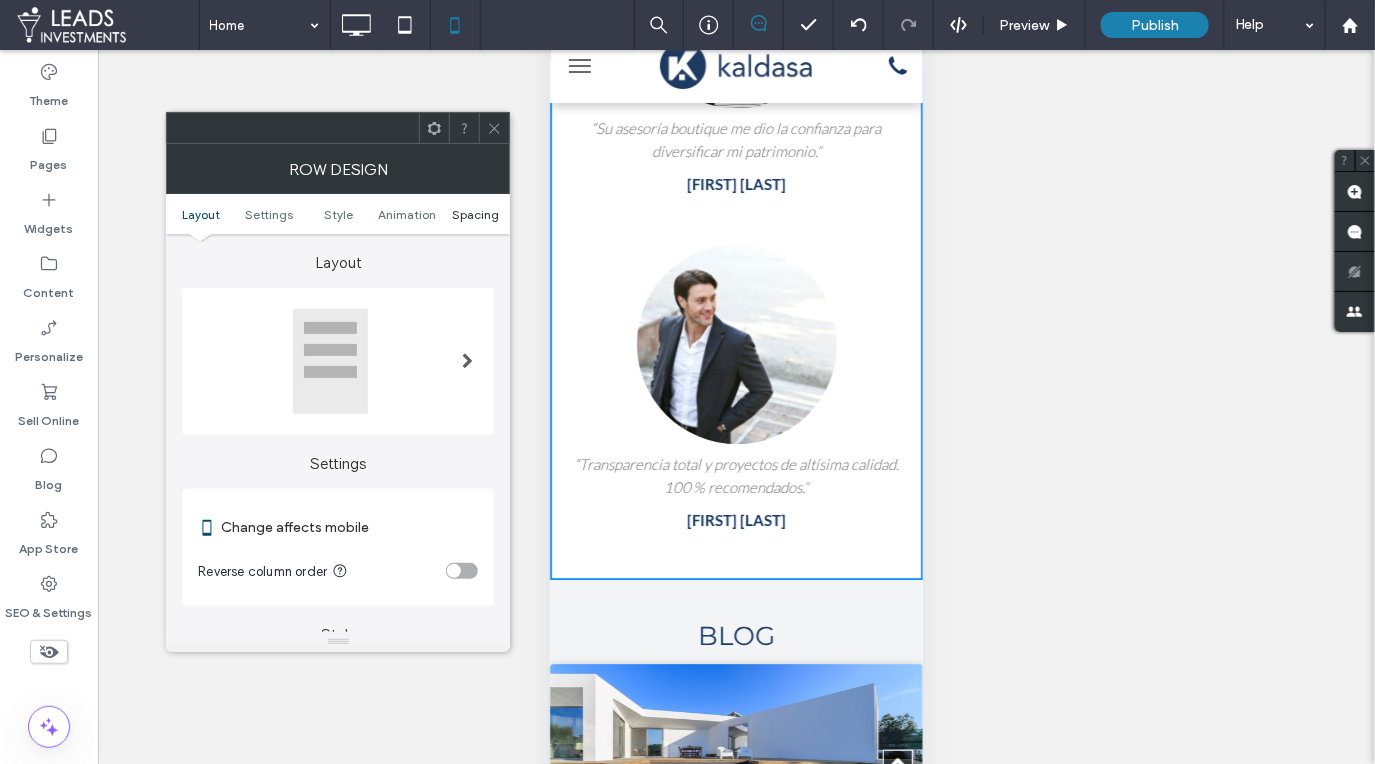 click on "Spacing" at bounding box center (475, 214) 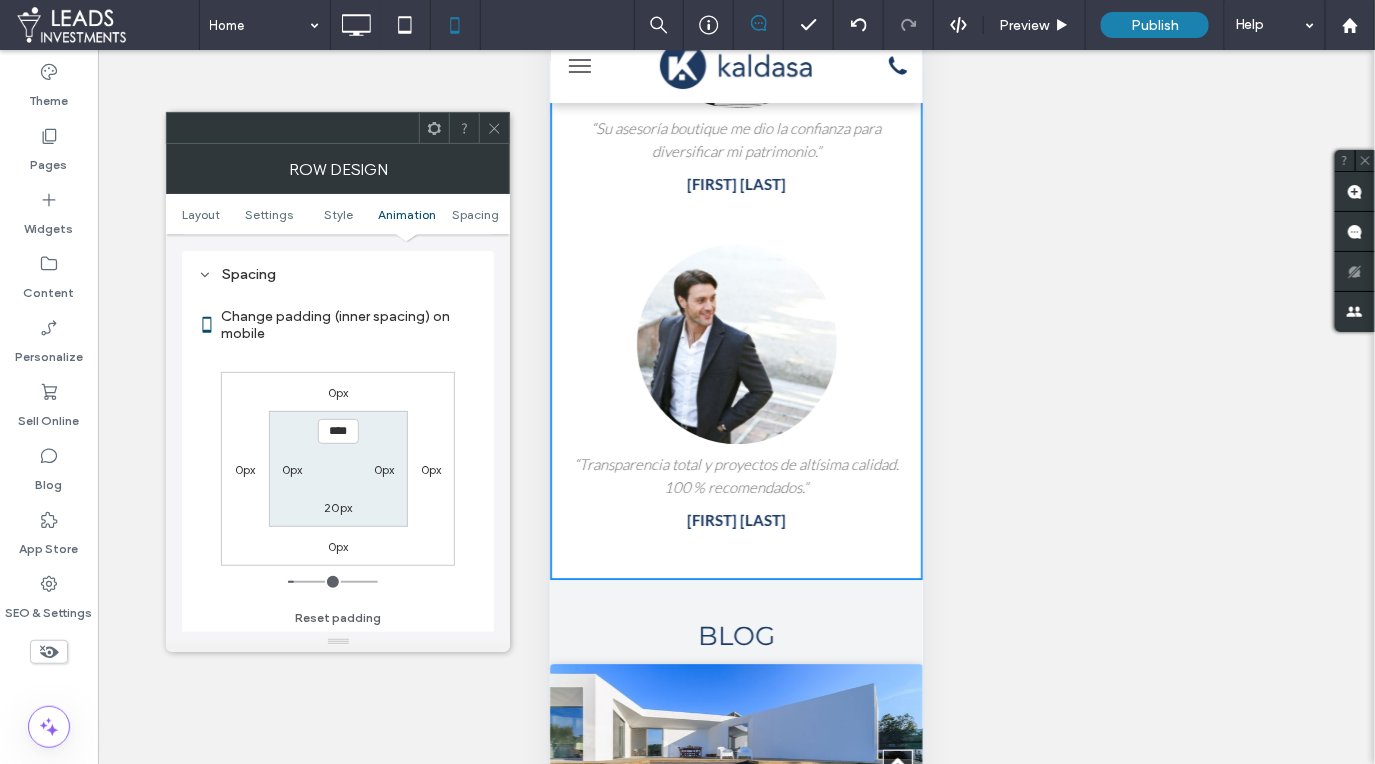 scroll, scrollTop: 765, scrollLeft: 0, axis: vertical 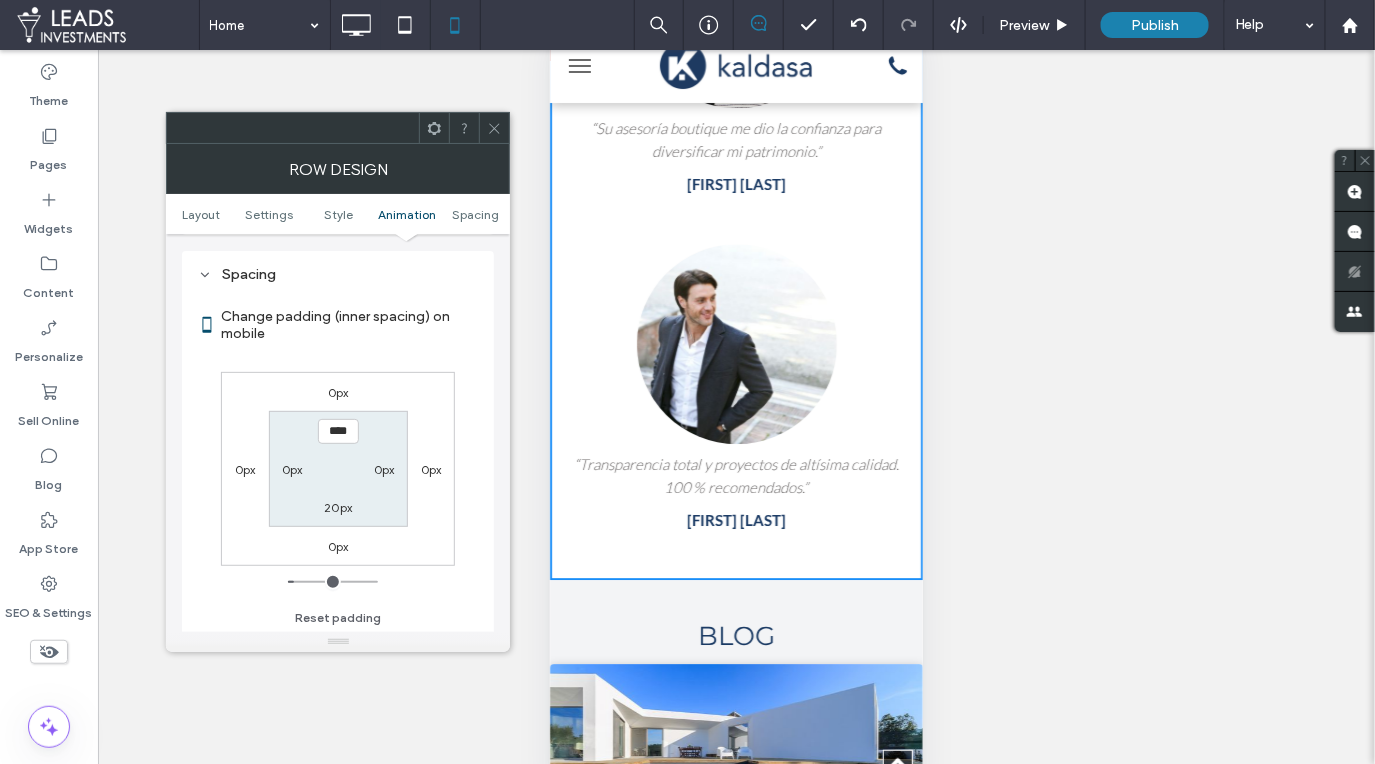 click on "20px" at bounding box center (338, 507) 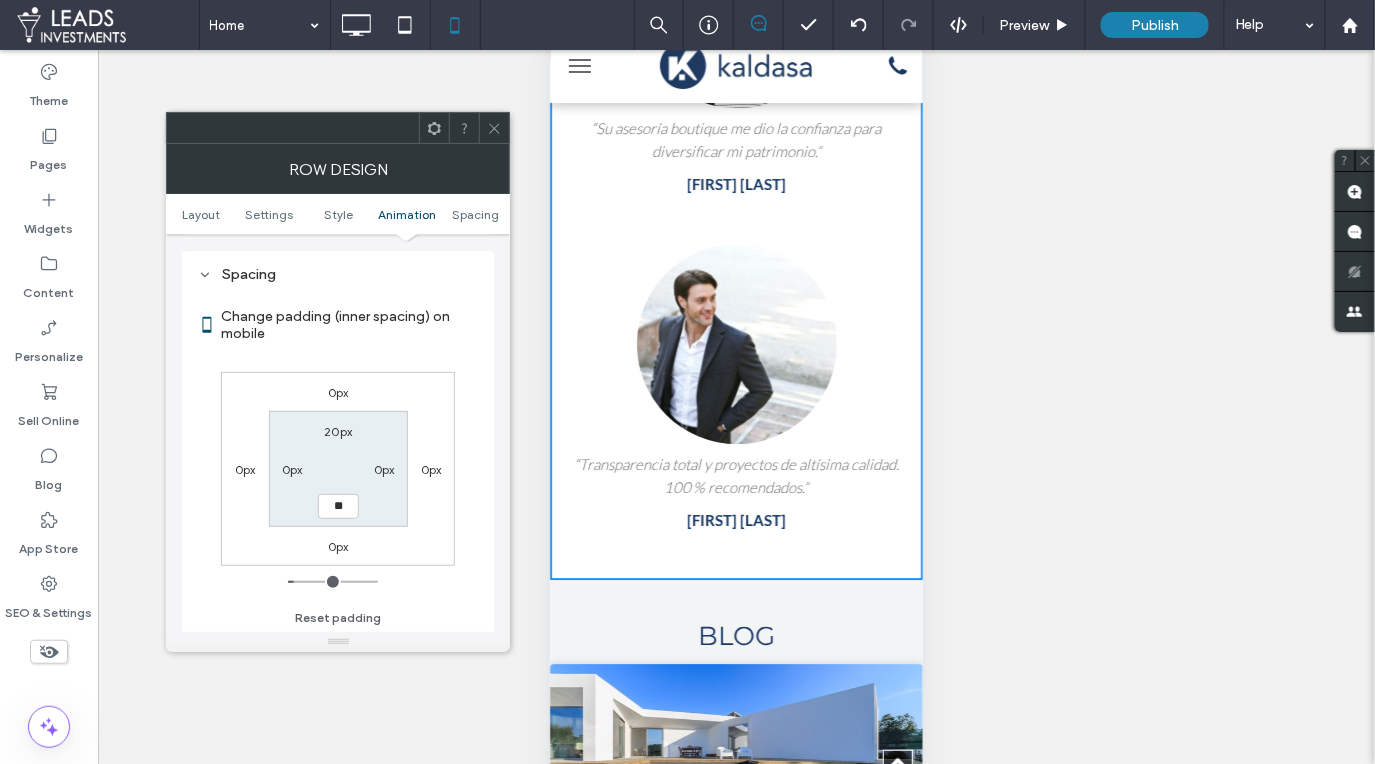type on "**" 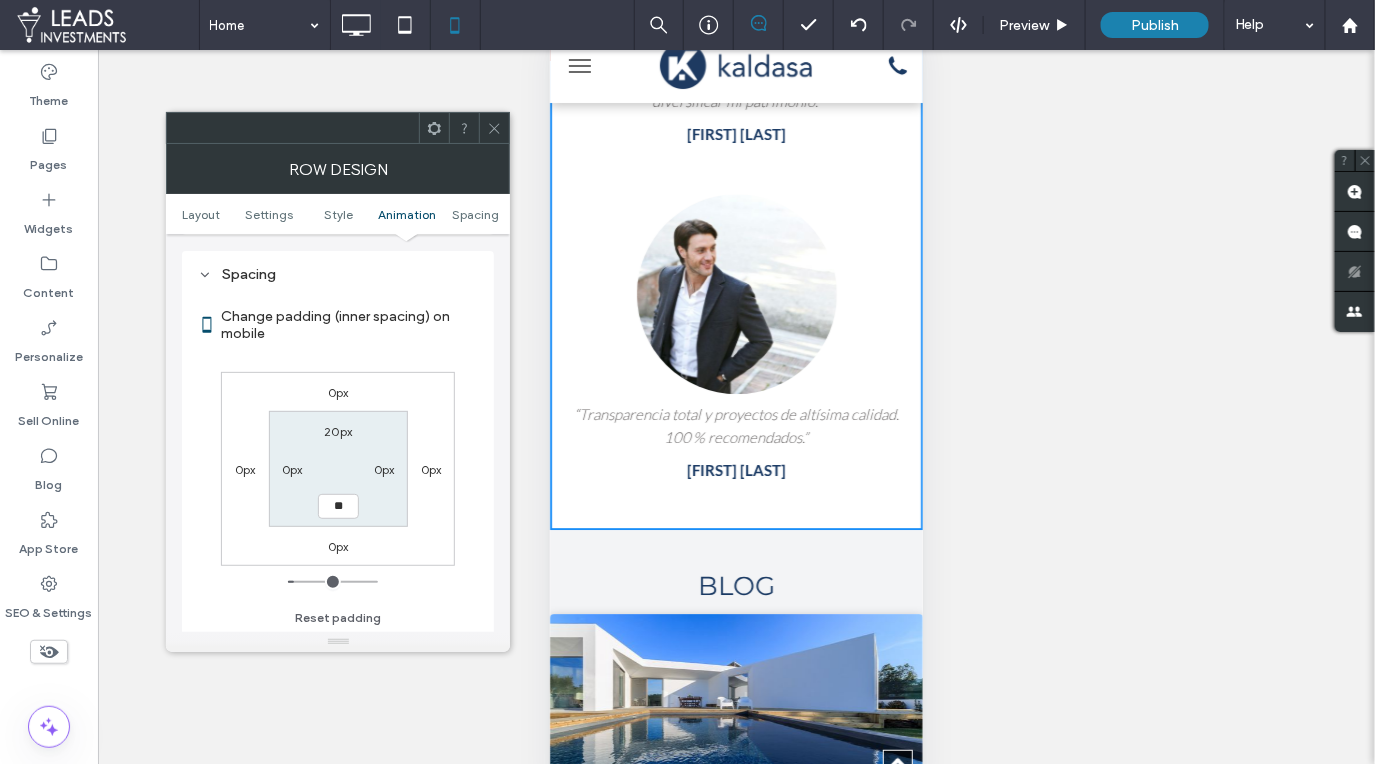 type on "**" 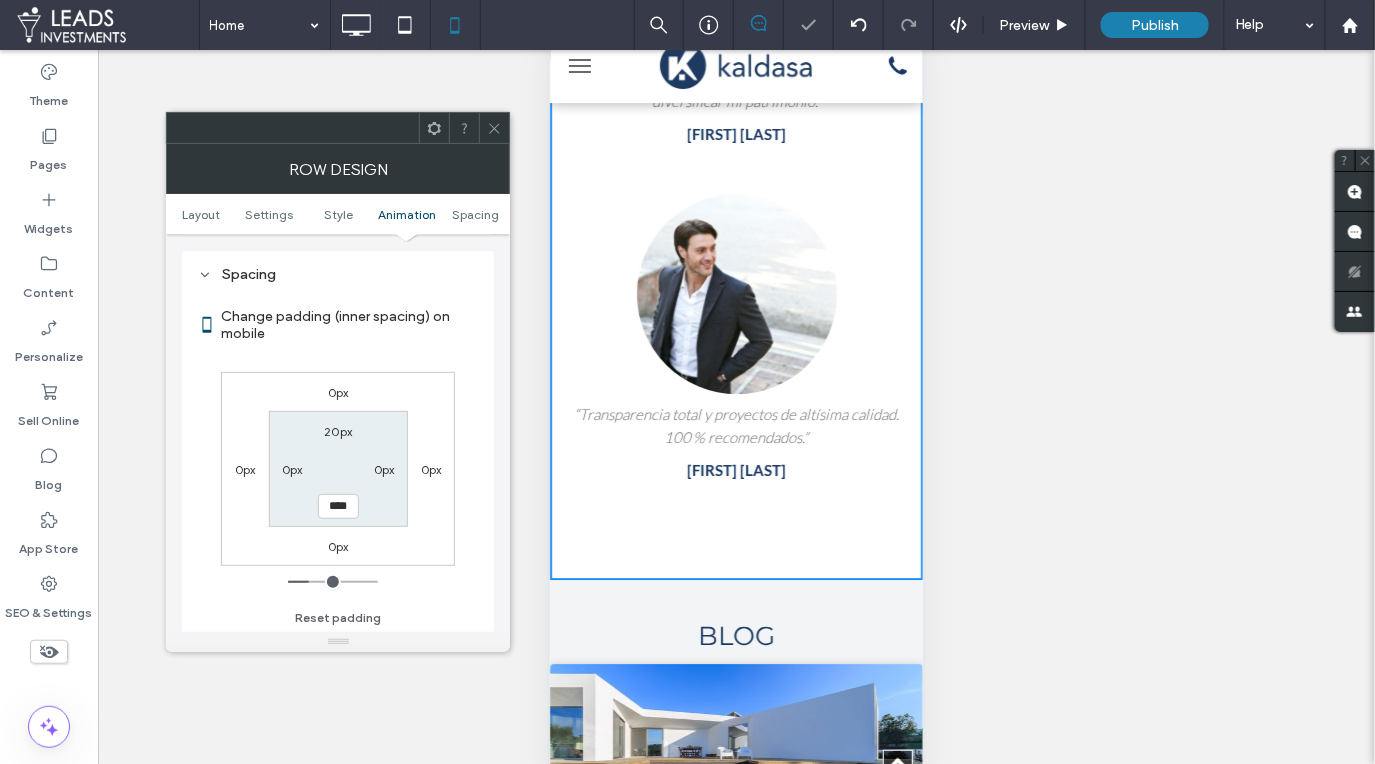 click at bounding box center [494, 128] 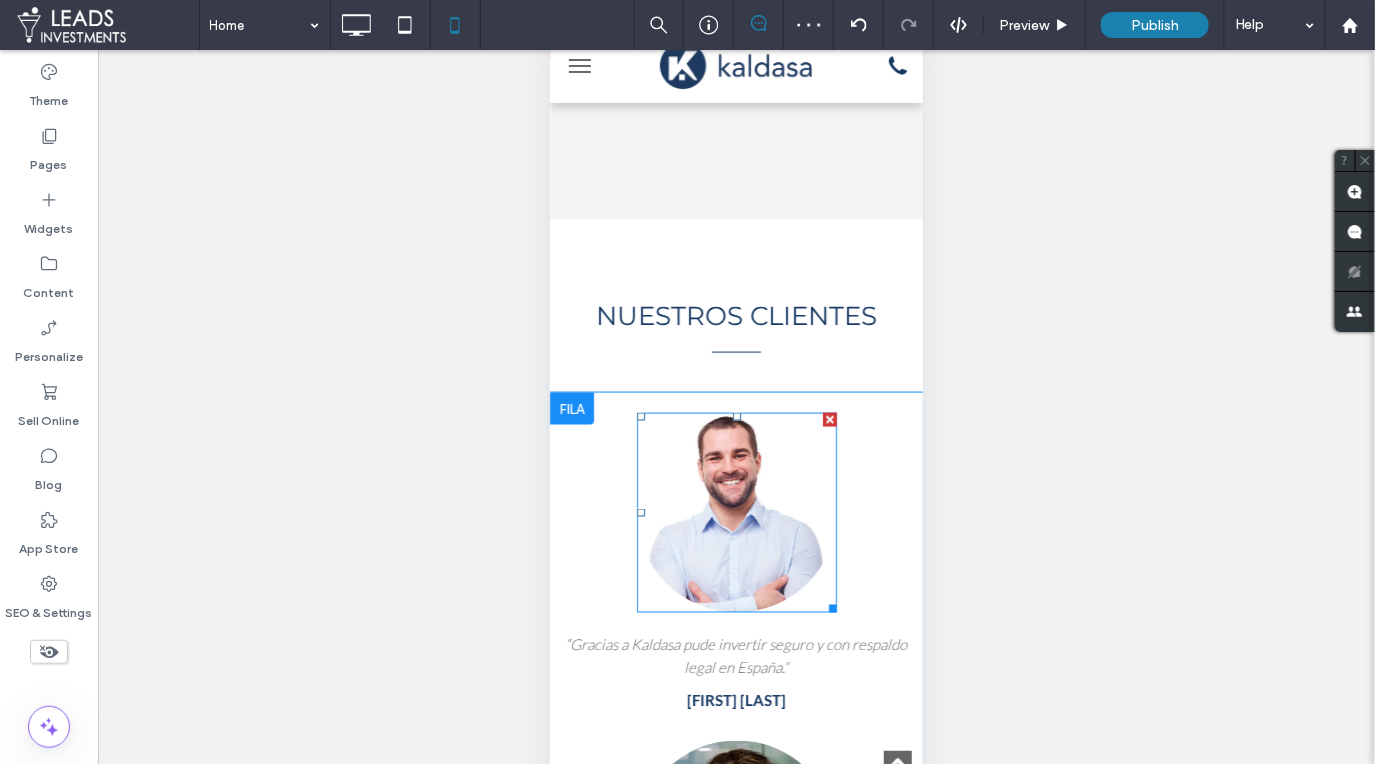 scroll, scrollTop: 3154, scrollLeft: 0, axis: vertical 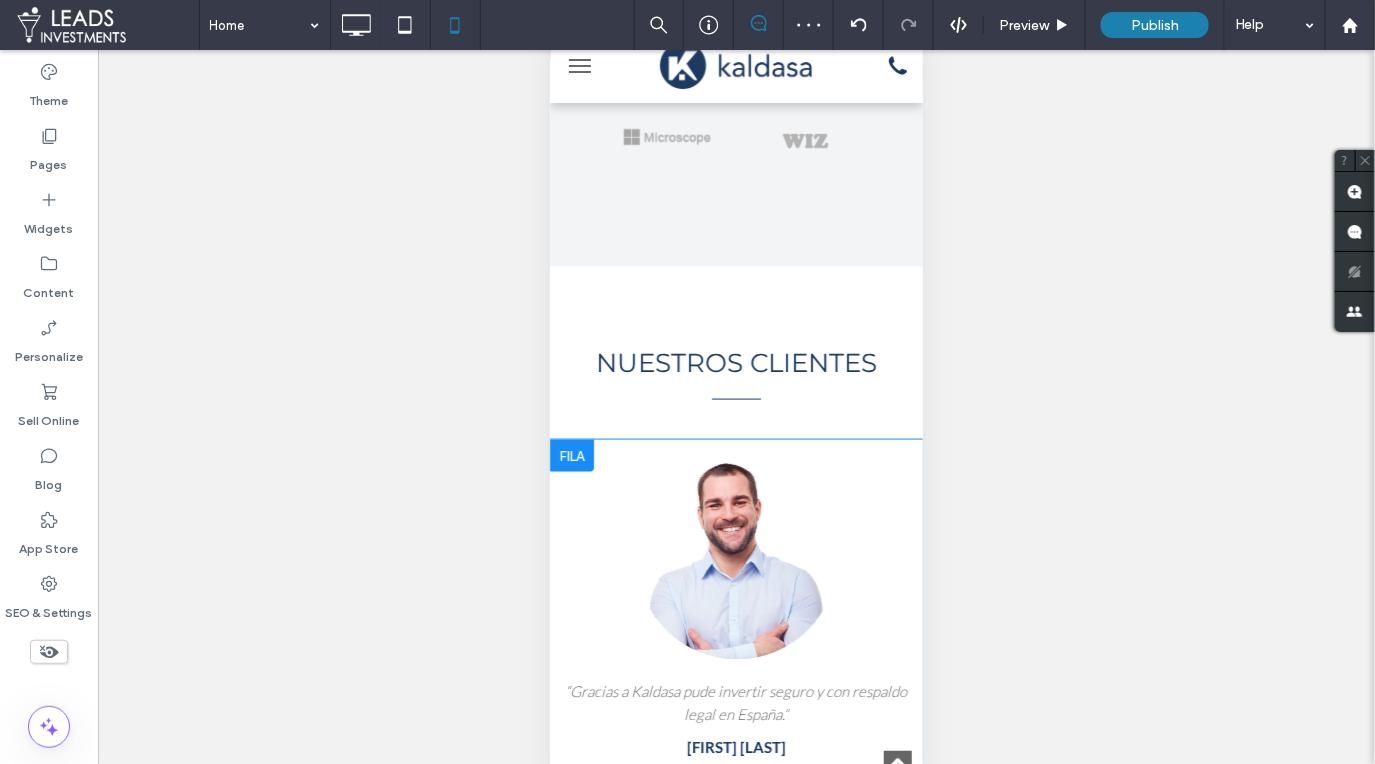 click at bounding box center [571, 455] 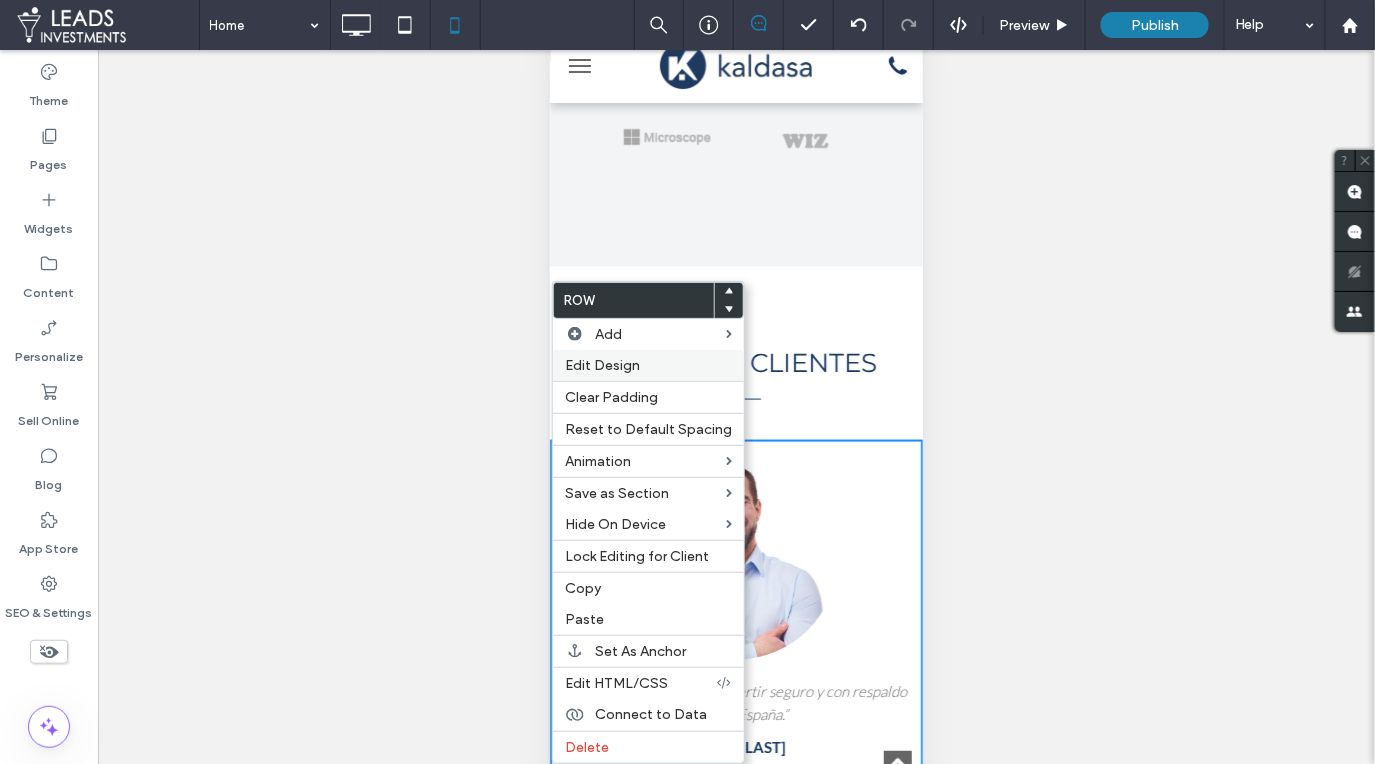 click on "Edit Design" at bounding box center (602, 365) 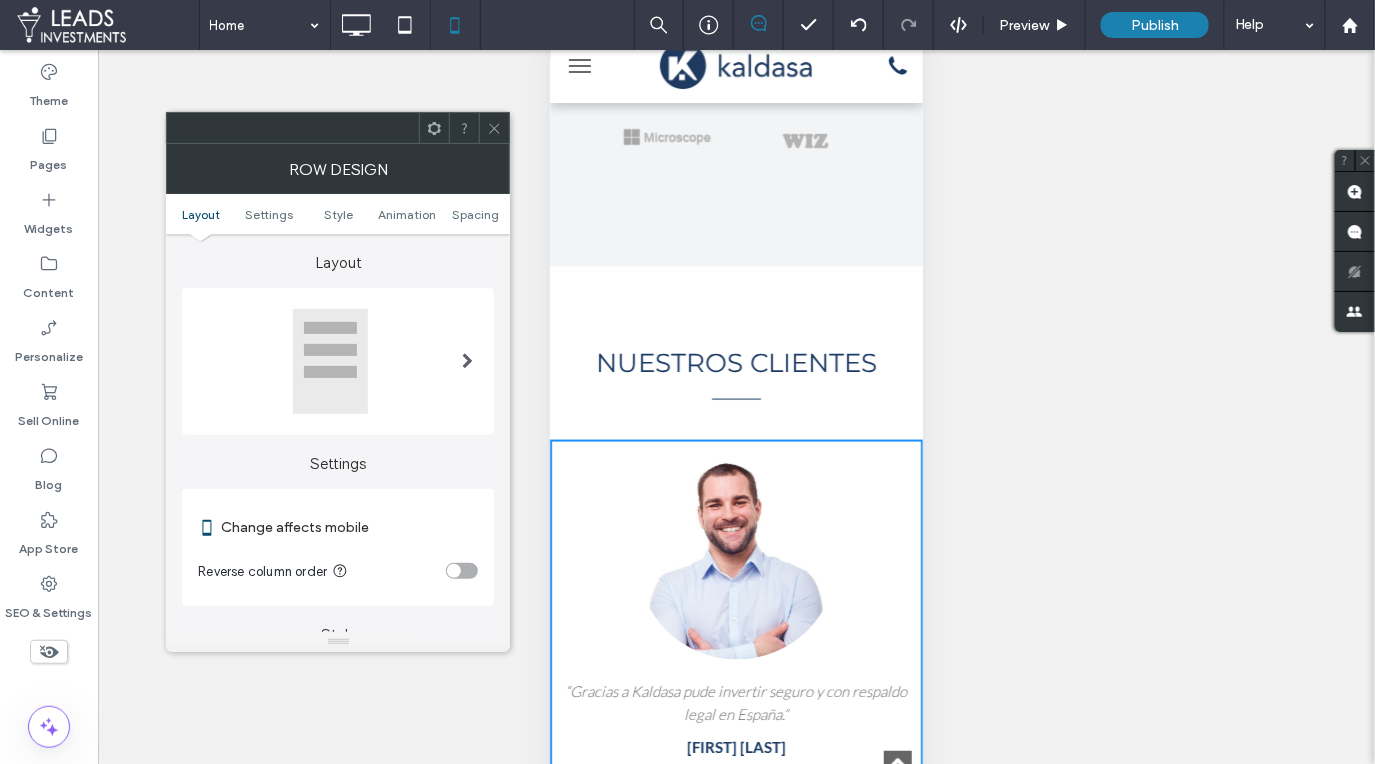 click at bounding box center [338, 361] 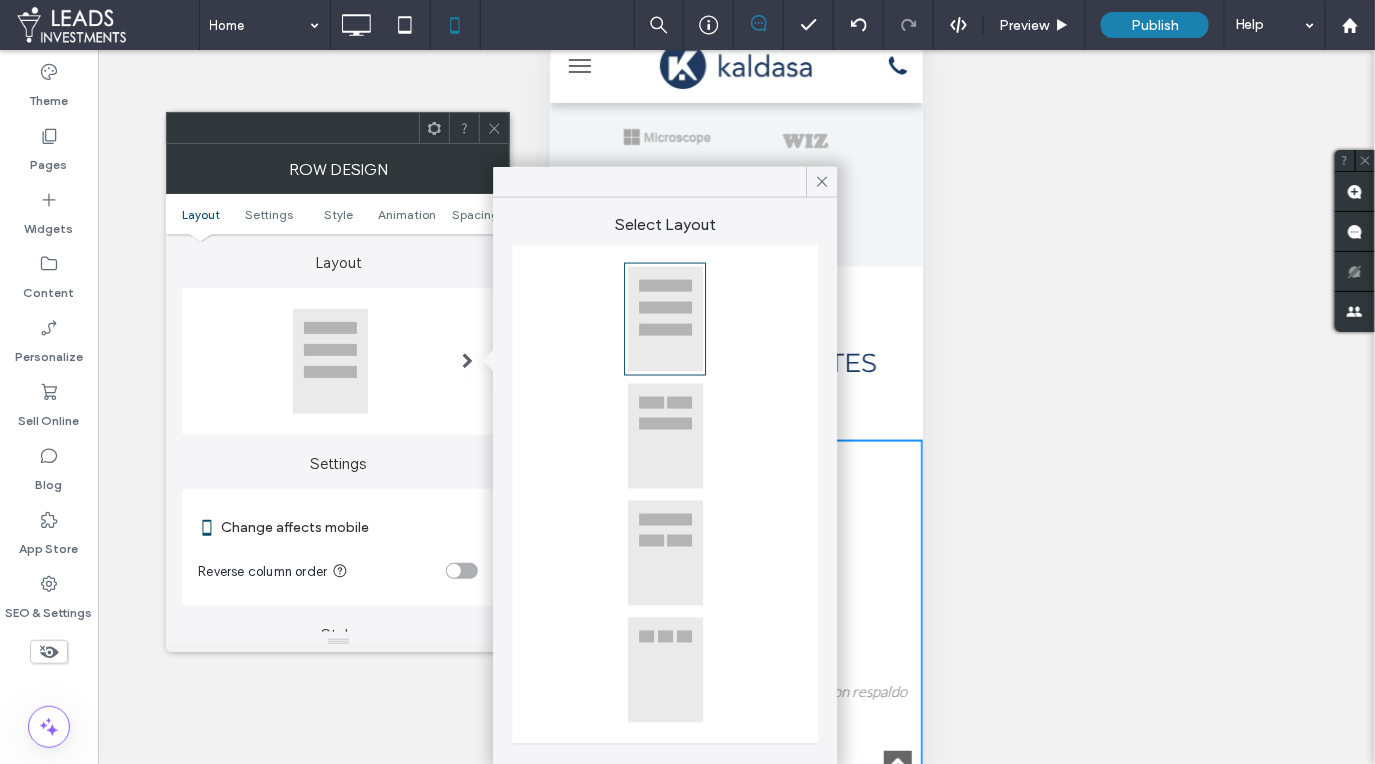 click at bounding box center (665, 436) 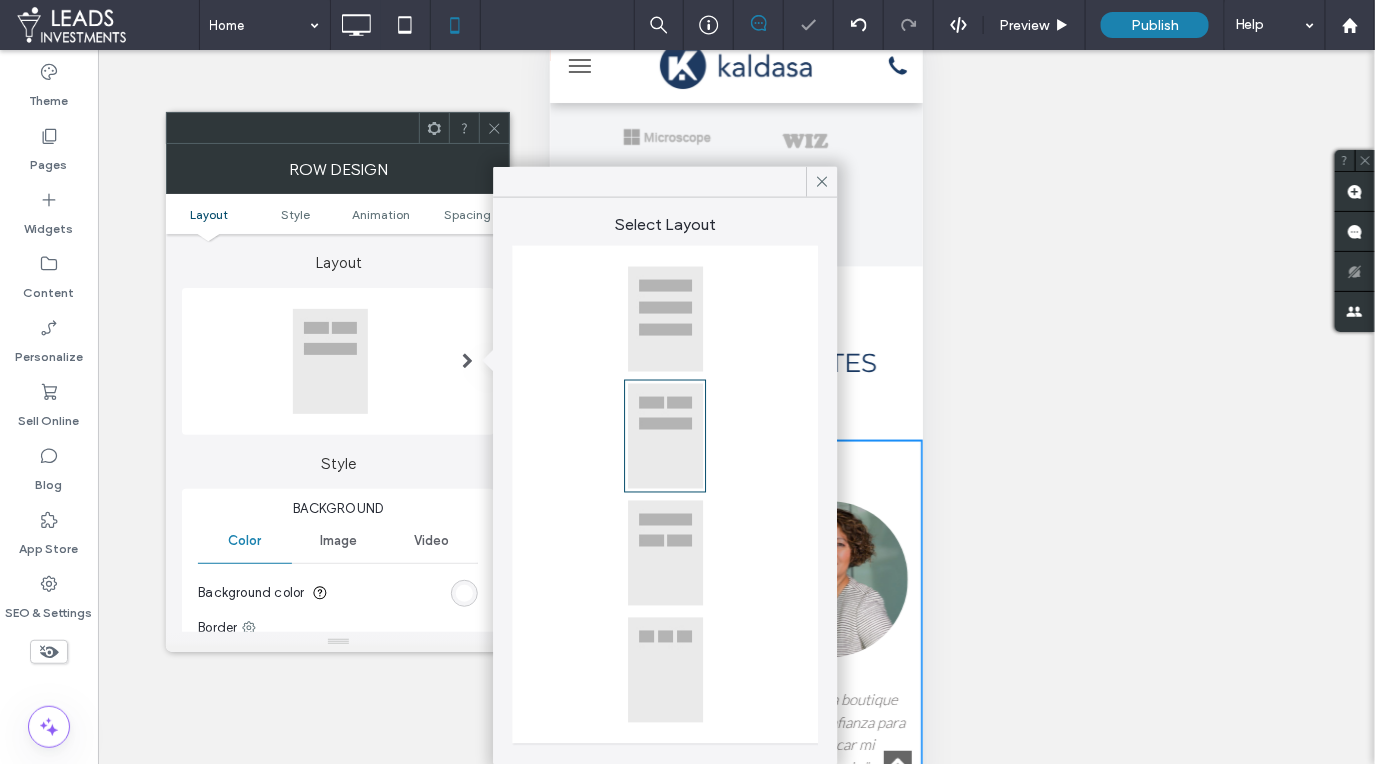 click 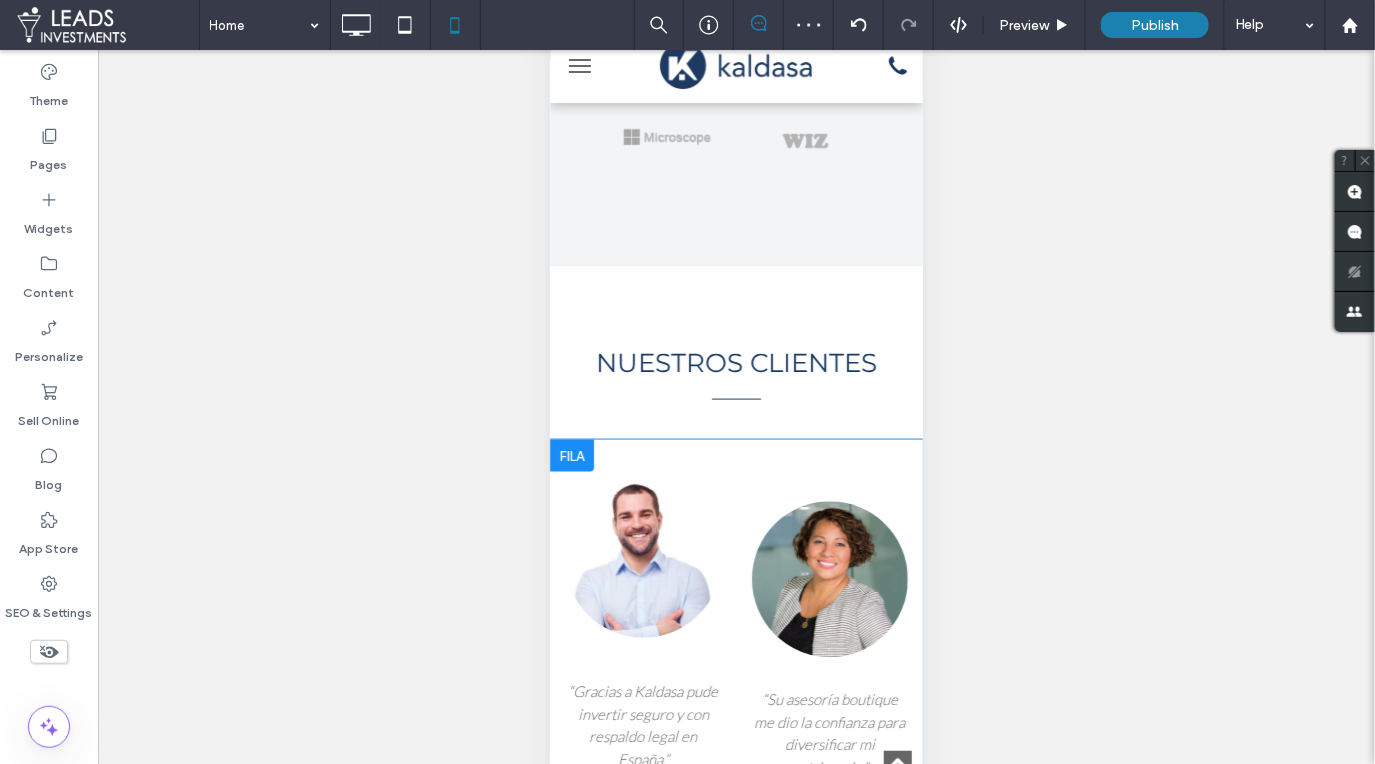 click at bounding box center (571, 455) 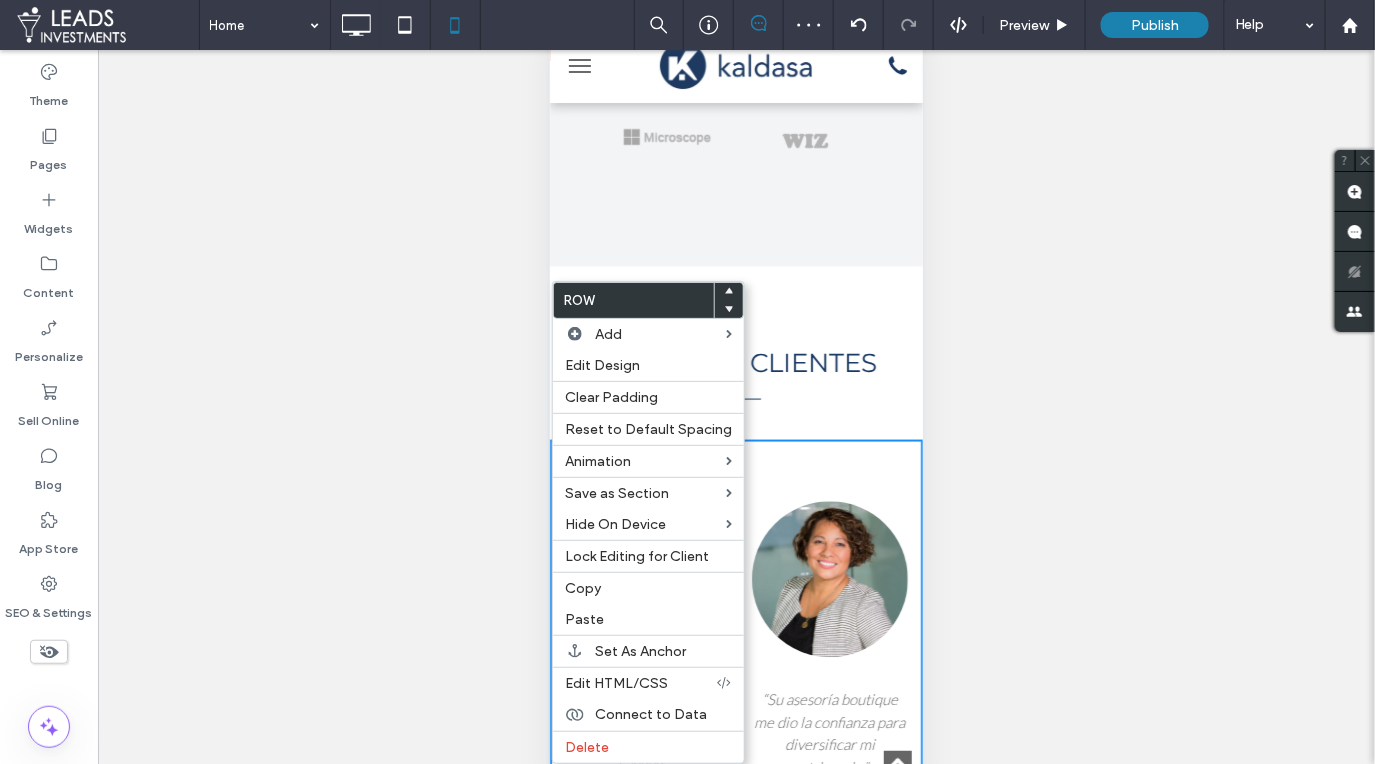 click at bounding box center [829, 579] 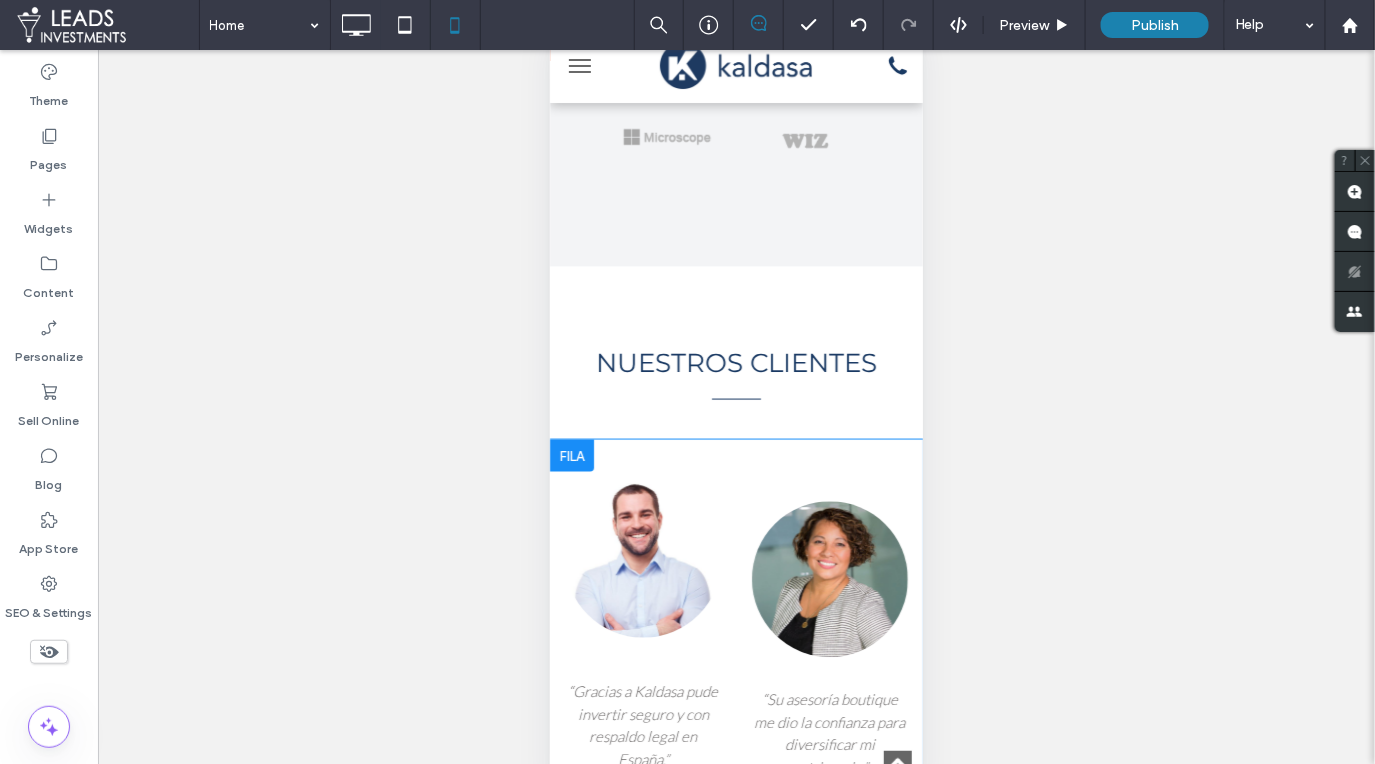 click at bounding box center [571, 455] 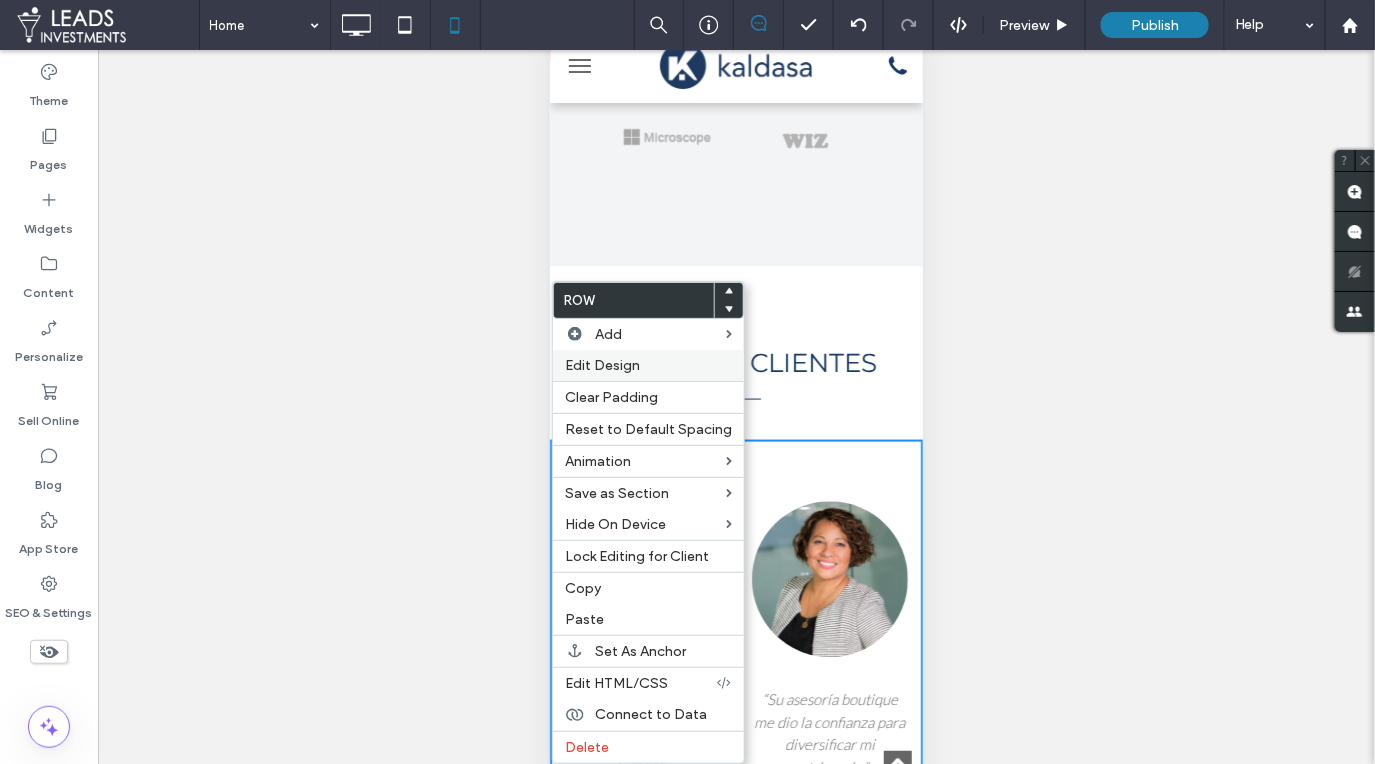 click on "Edit Design" at bounding box center [602, 365] 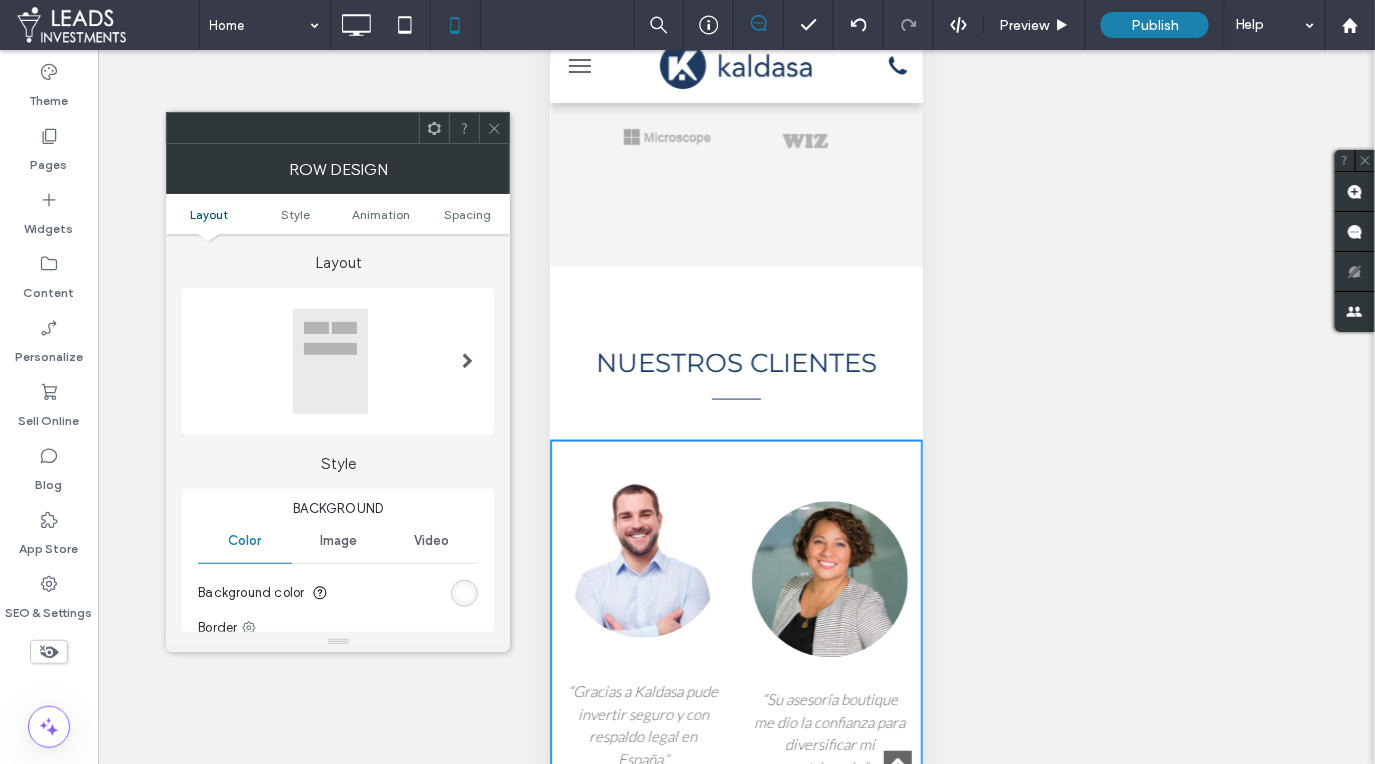 click at bounding box center (467, 361) 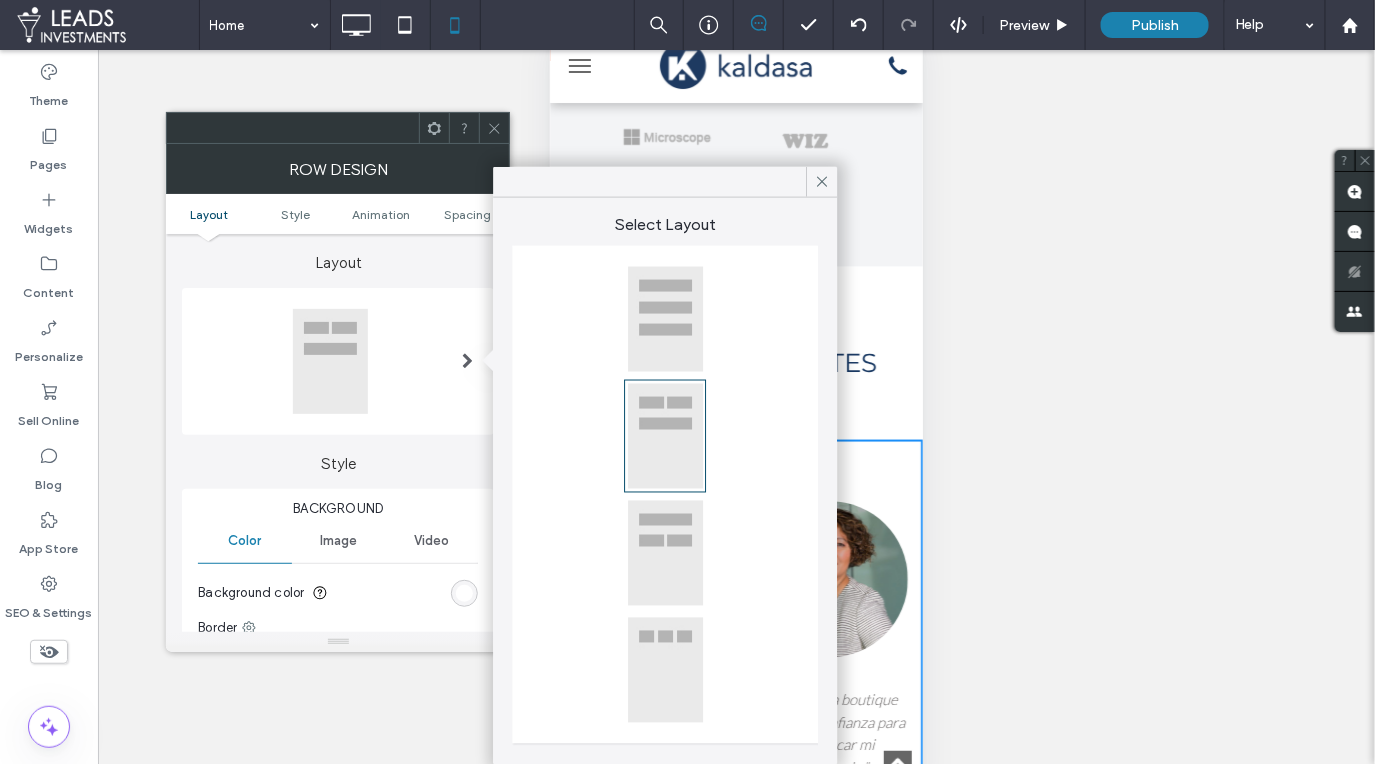 click at bounding box center (665, 319) 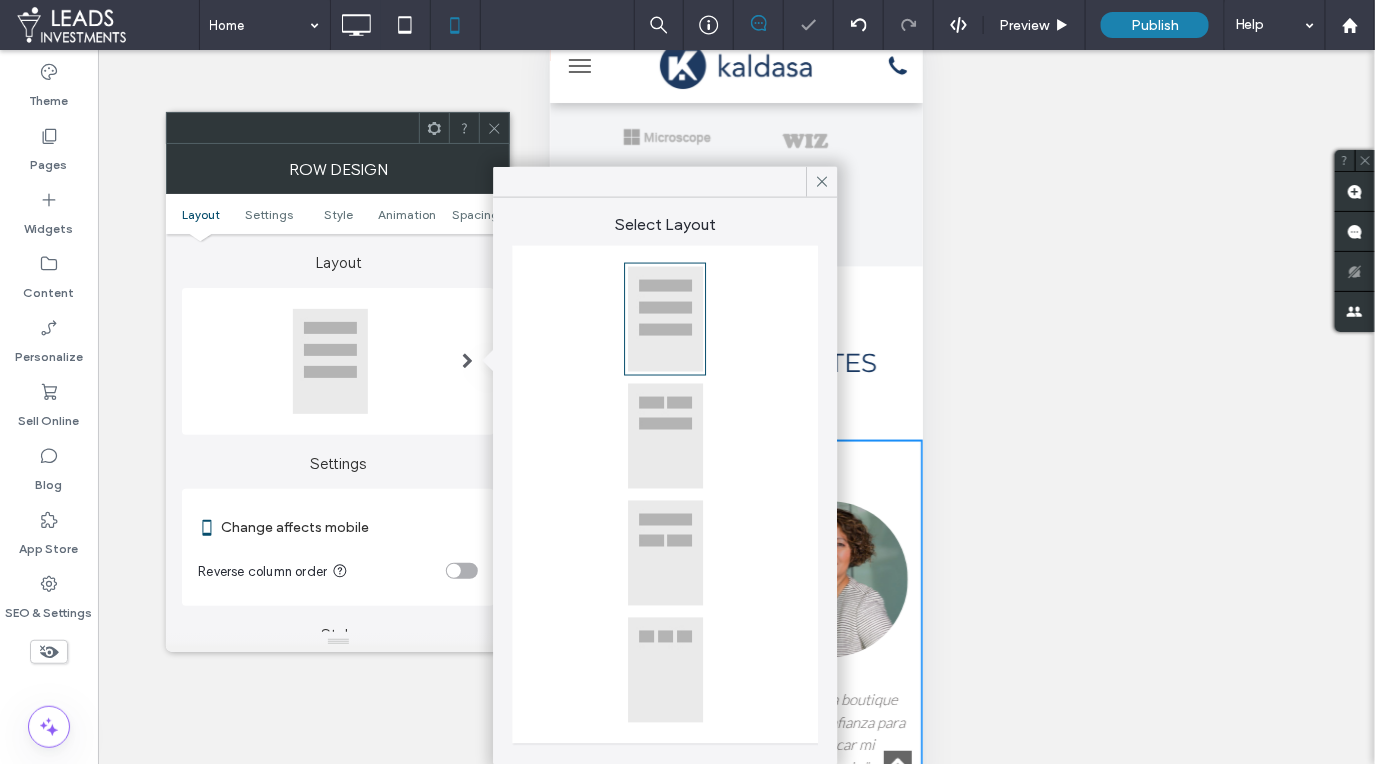 click at bounding box center (494, 128) 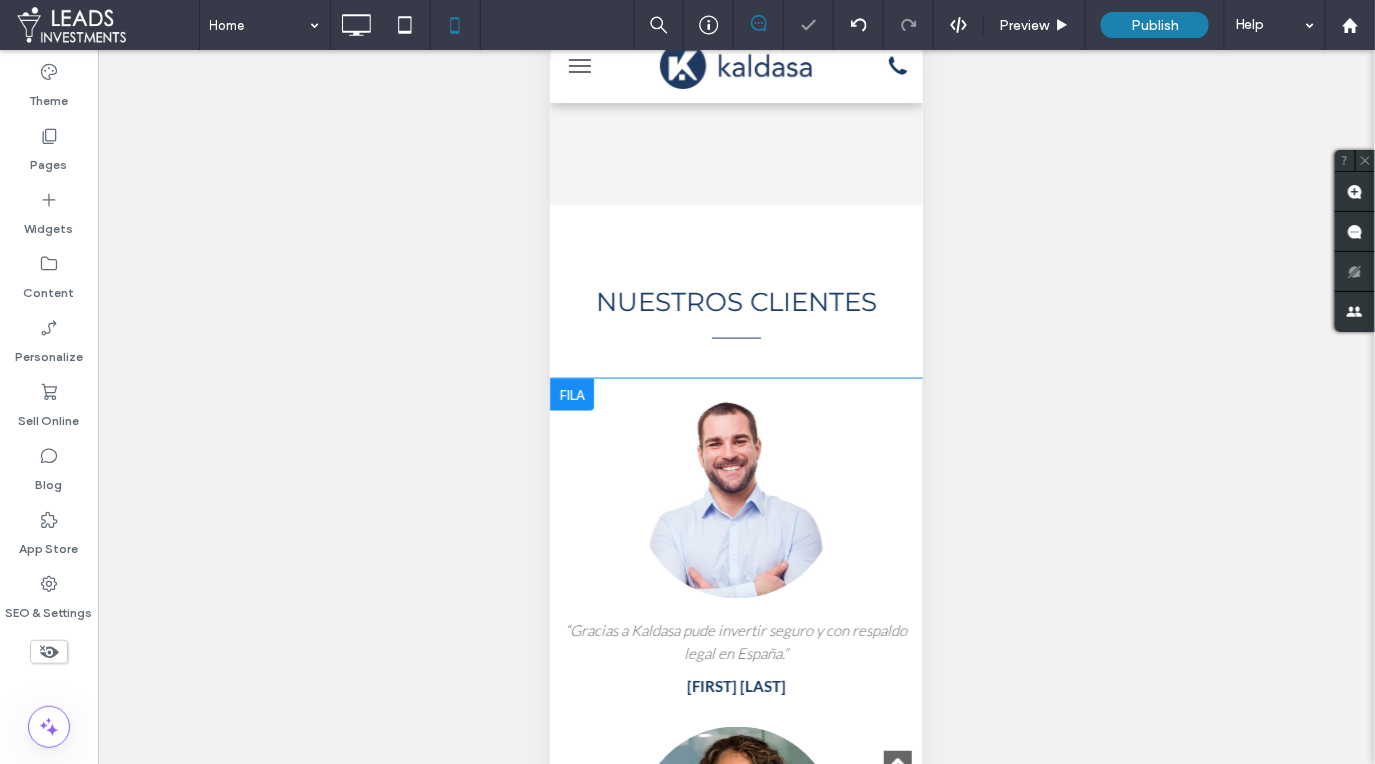 scroll, scrollTop: 3216, scrollLeft: 0, axis: vertical 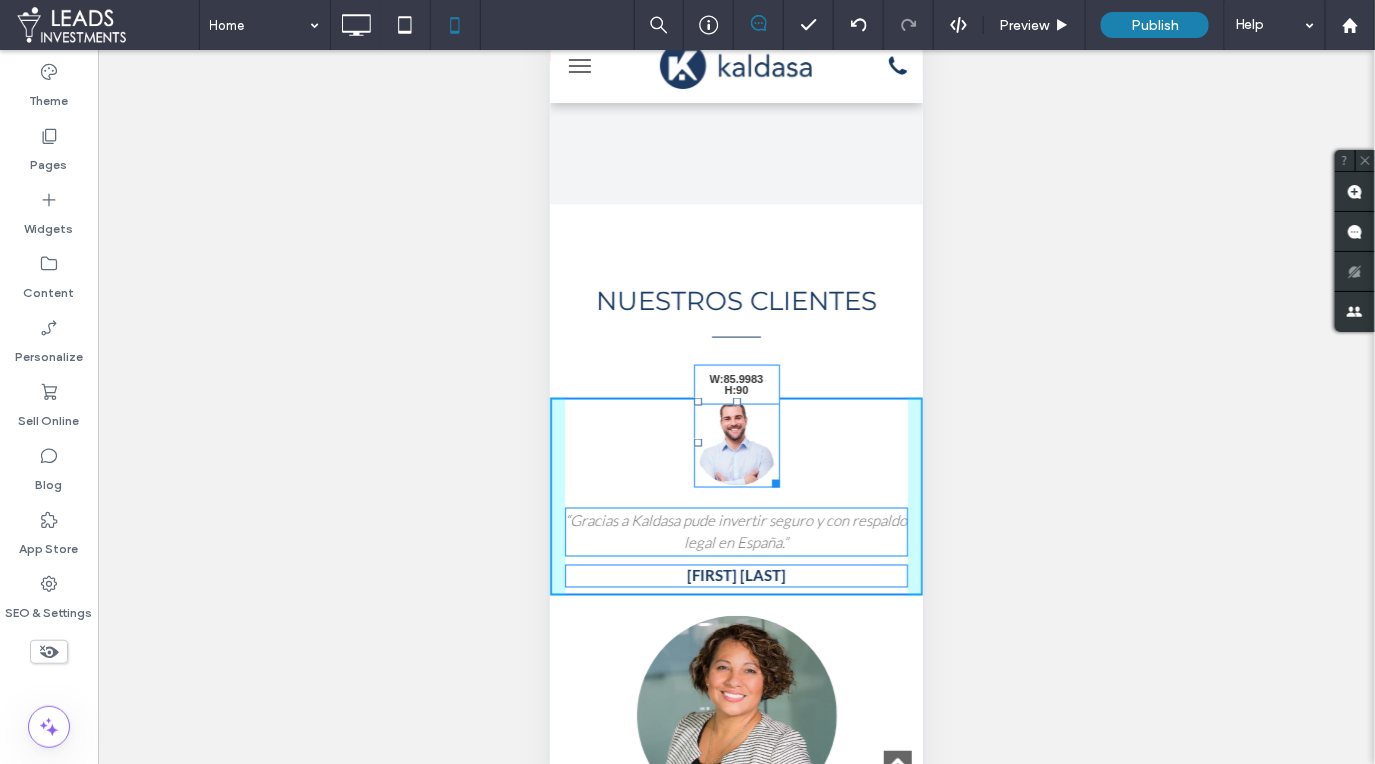 drag, startPoint x: 826, startPoint y: 577, endPoint x: 775, endPoint y: 484, distance: 106.06602 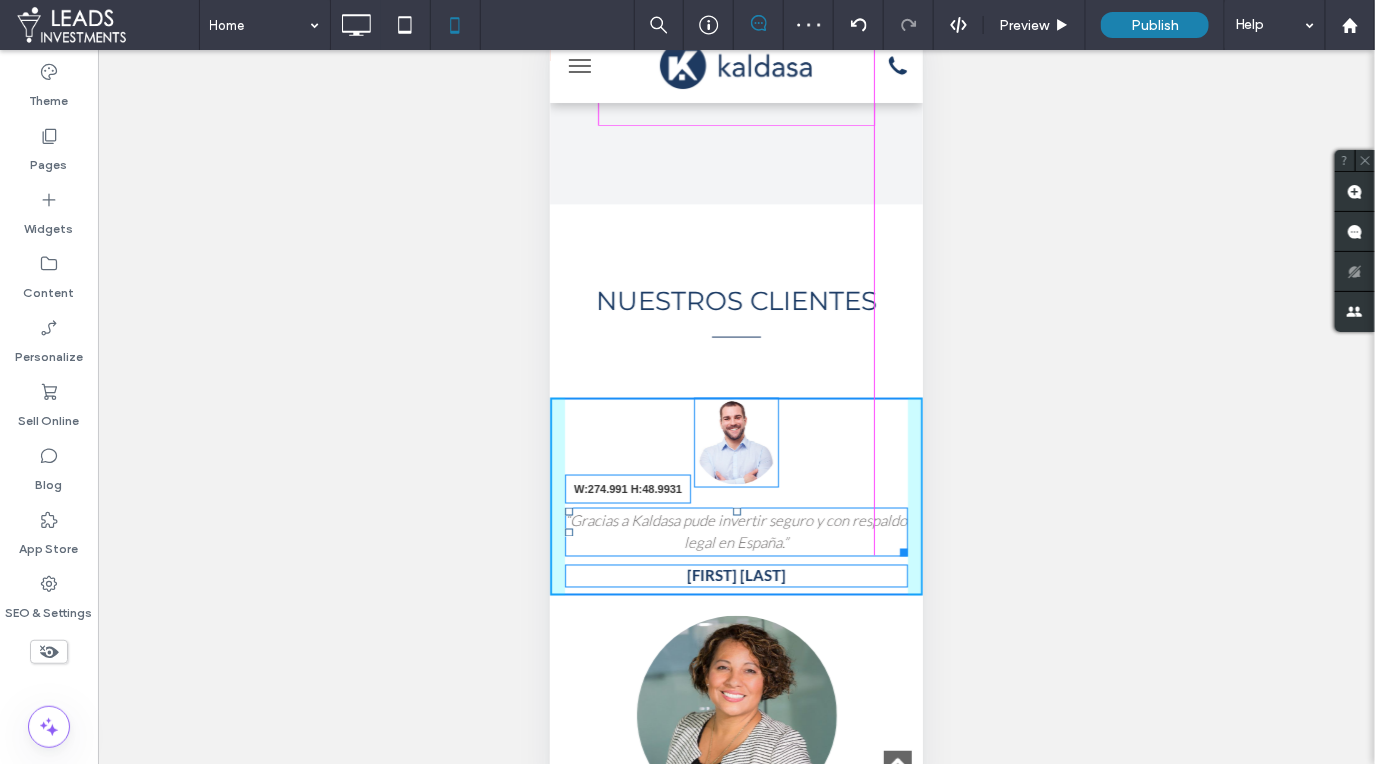 drag, startPoint x: 898, startPoint y: 550, endPoint x: 862, endPoint y: 543, distance: 36.67424 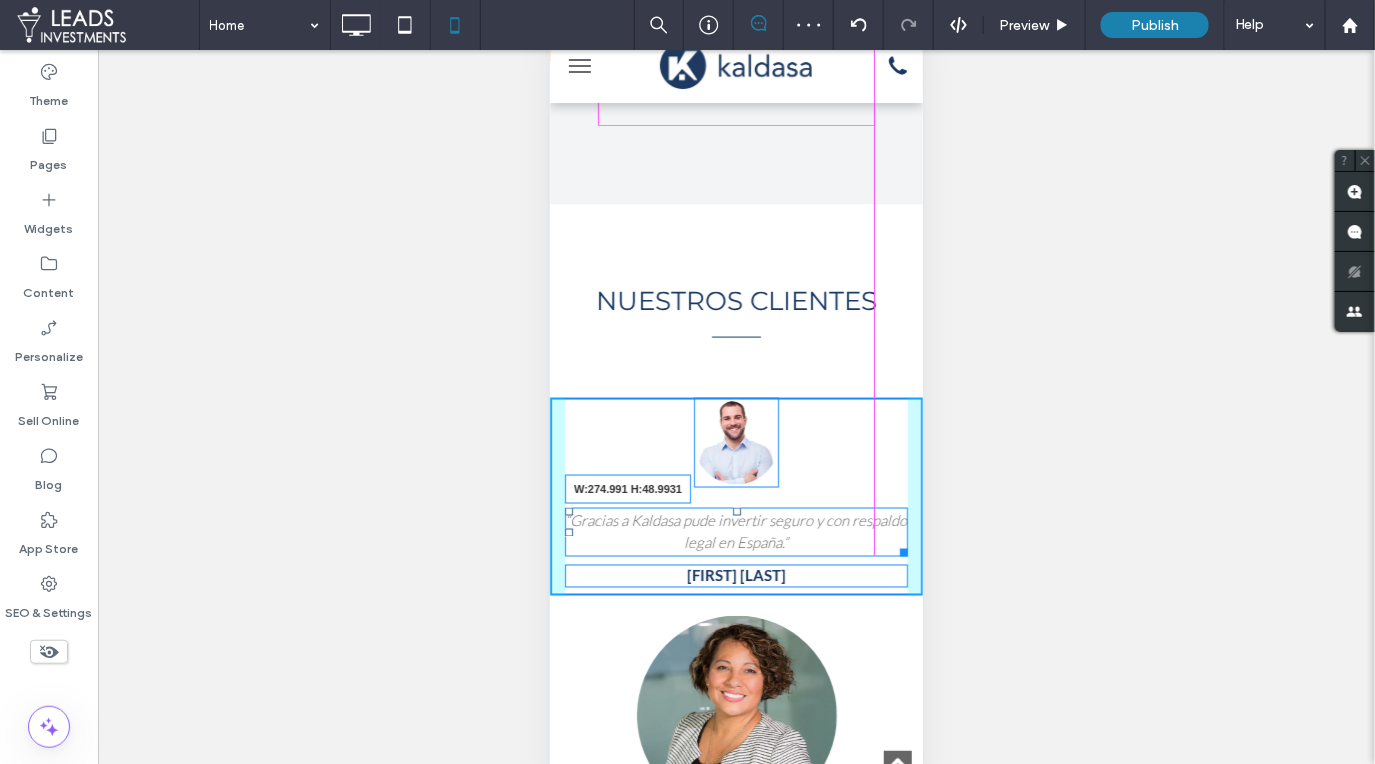 click at bounding box center (899, 548) 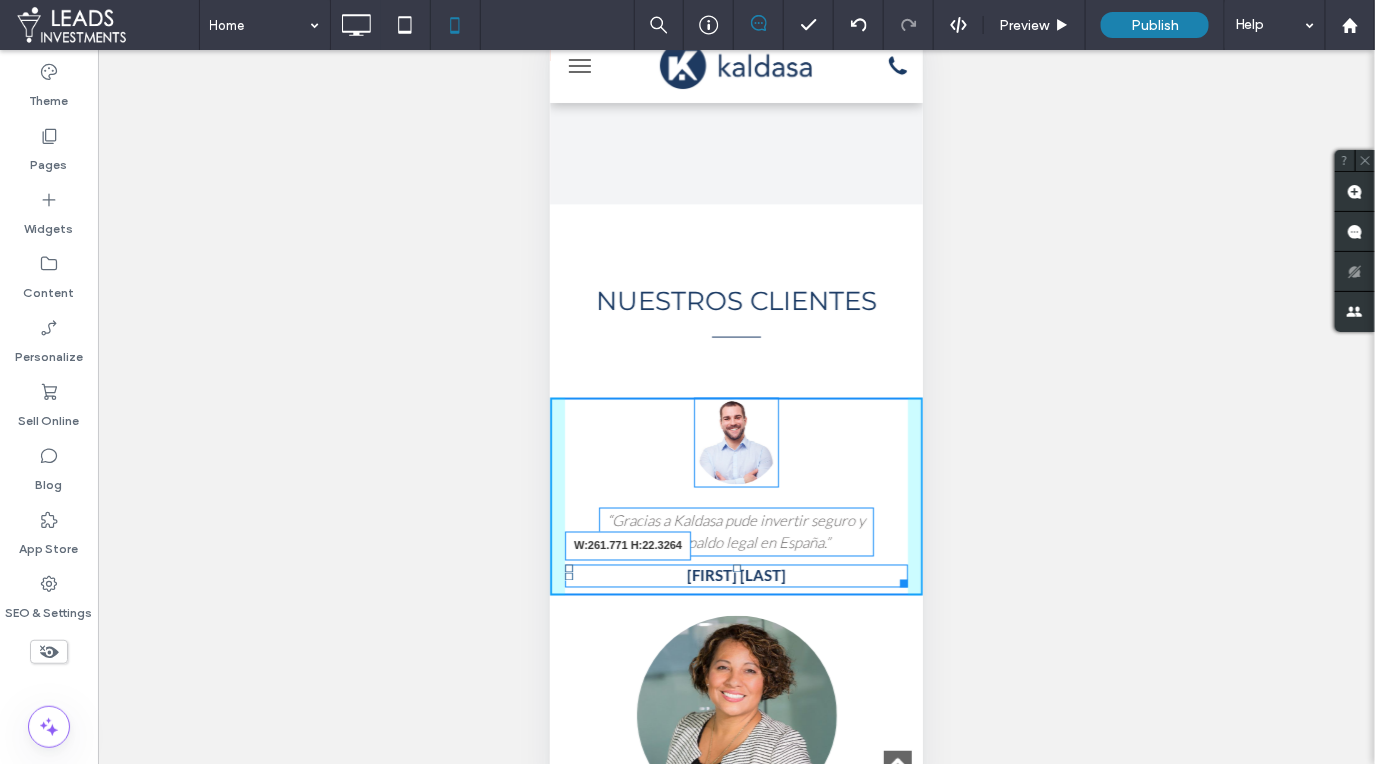 drag, startPoint x: 896, startPoint y: 579, endPoint x: 815, endPoint y: 575, distance: 81.09871 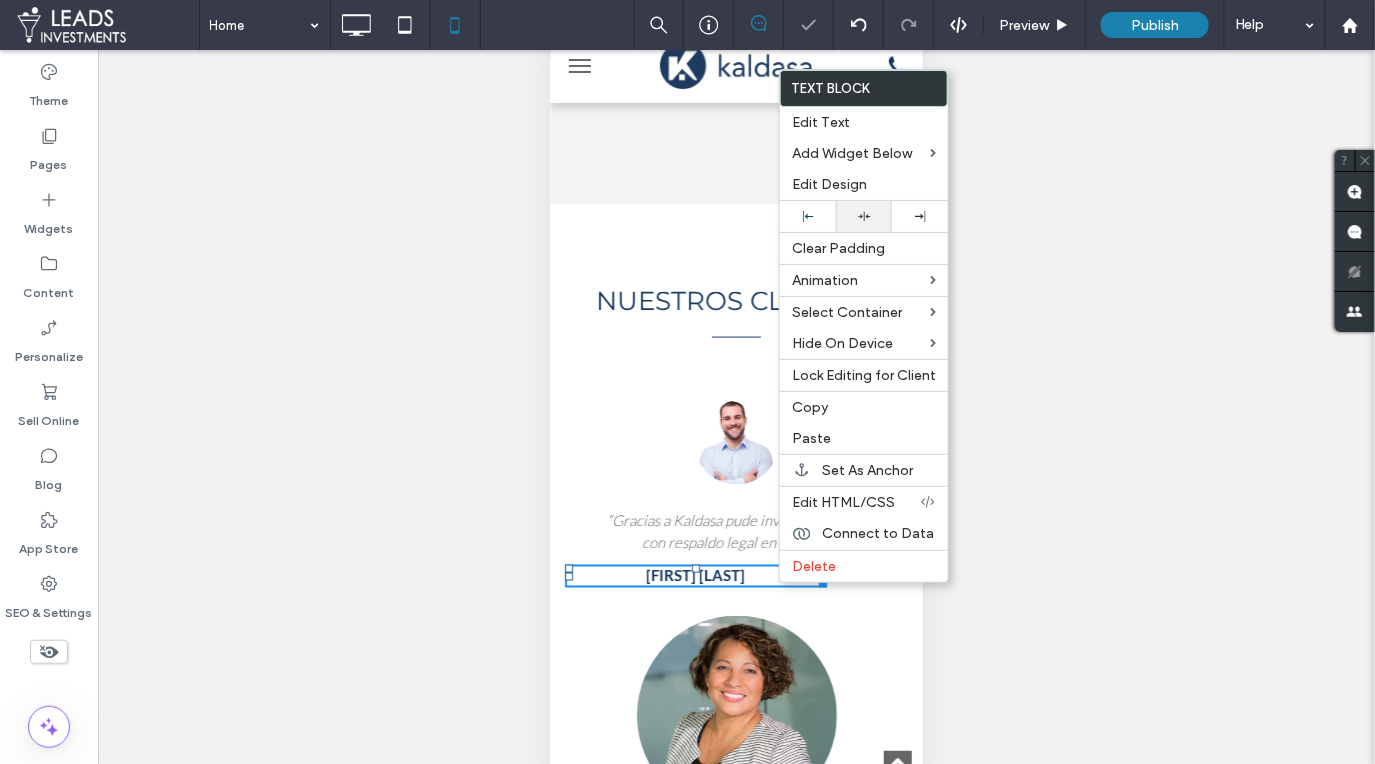 click at bounding box center [864, 216] 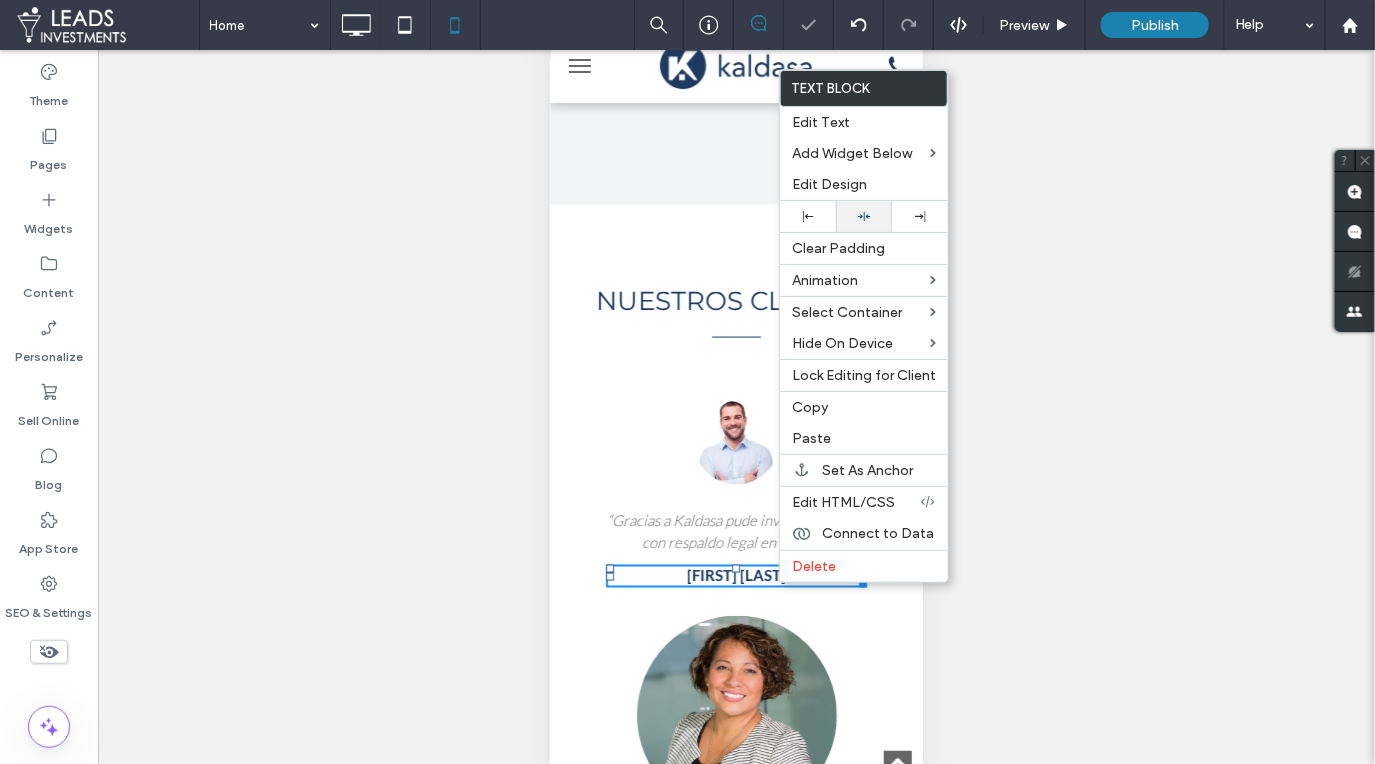 click at bounding box center [864, 216] 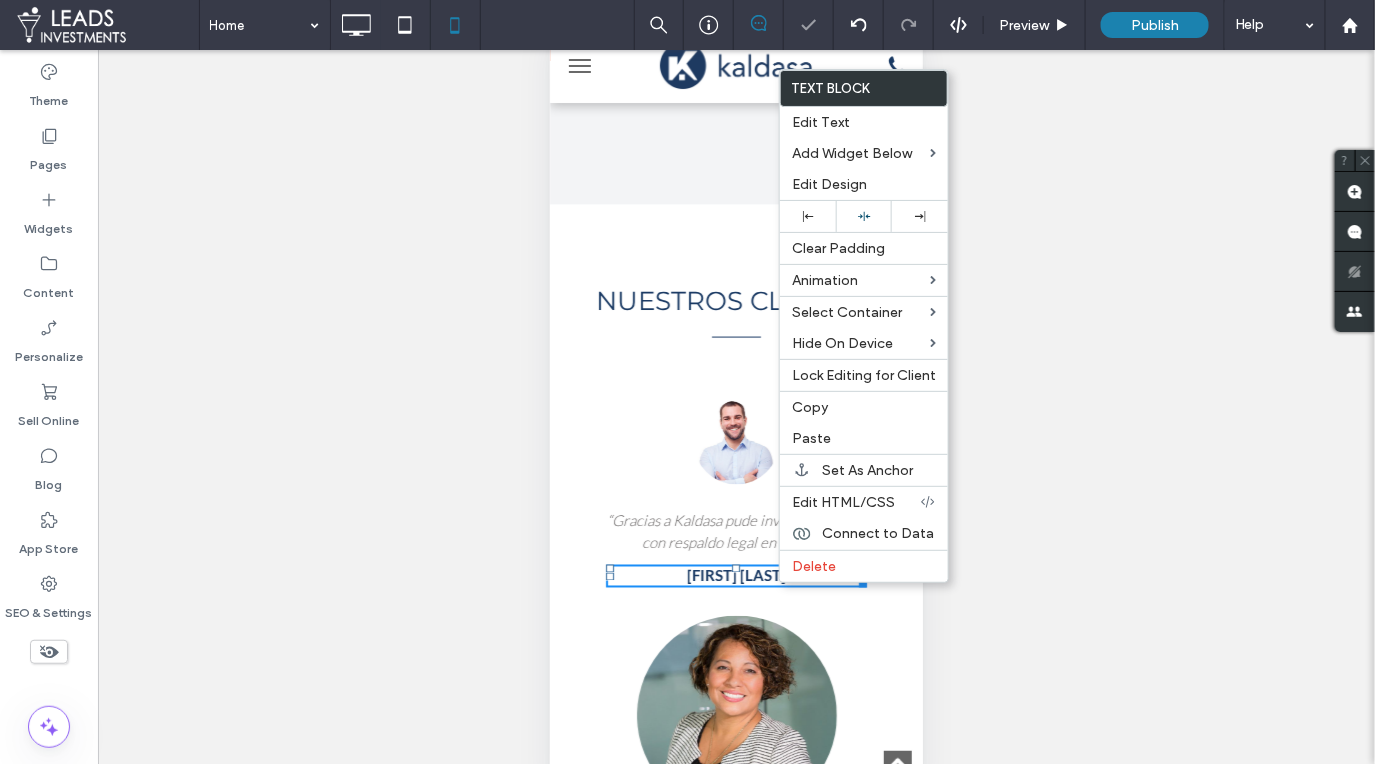 click on "“Gracias a Kaldasa pude invertir seguro y con respaldo legal en España.”   [FIRST] [LAST] Click To Paste
“Su asesoría boutique me dio la confianza para diversificar mi patrimonio.”   [FIRST] [LAST] Click To Paste
“Transparencia total y proyectos de altísima calidad. 100 % recomendados.”   [FIRST] [LAST] Click To Paste
Row + Add Section" at bounding box center [735, 857] 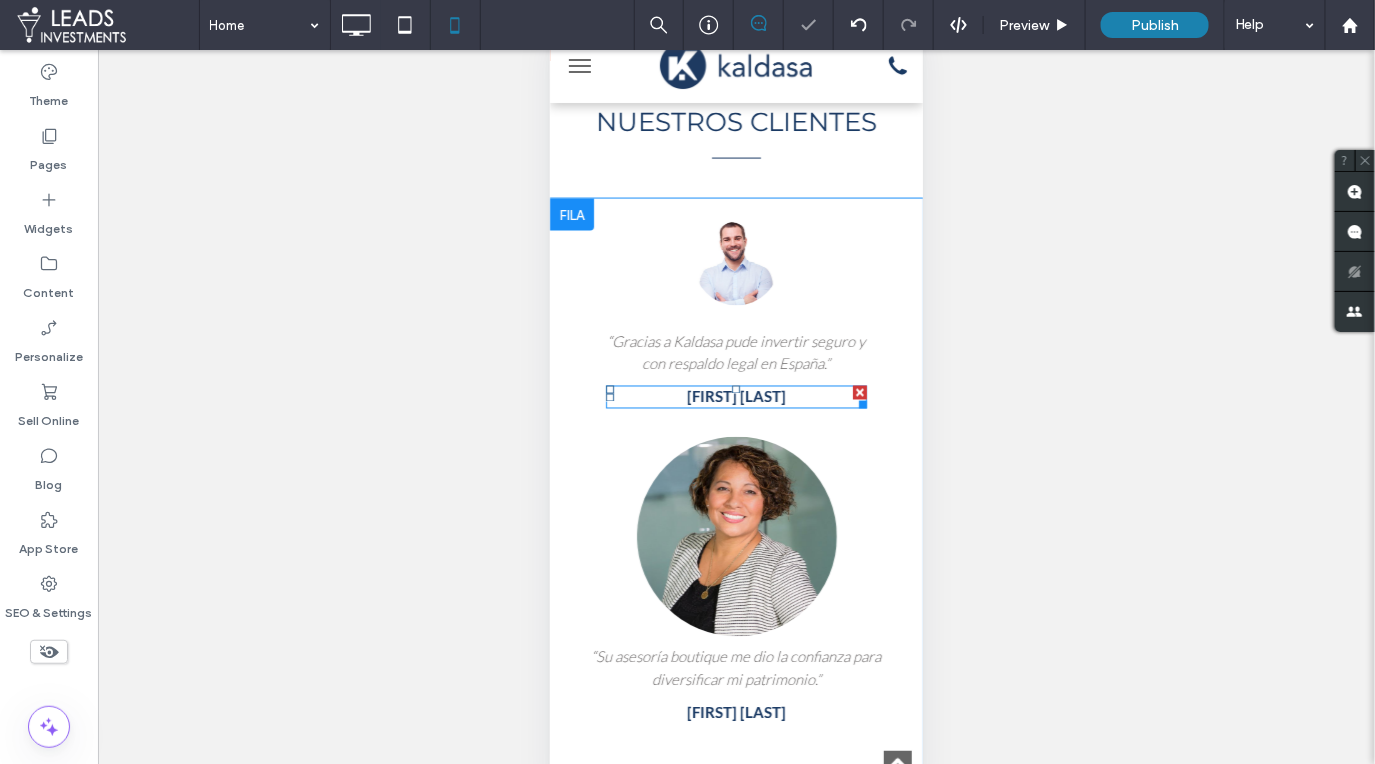 scroll, scrollTop: 3396, scrollLeft: 0, axis: vertical 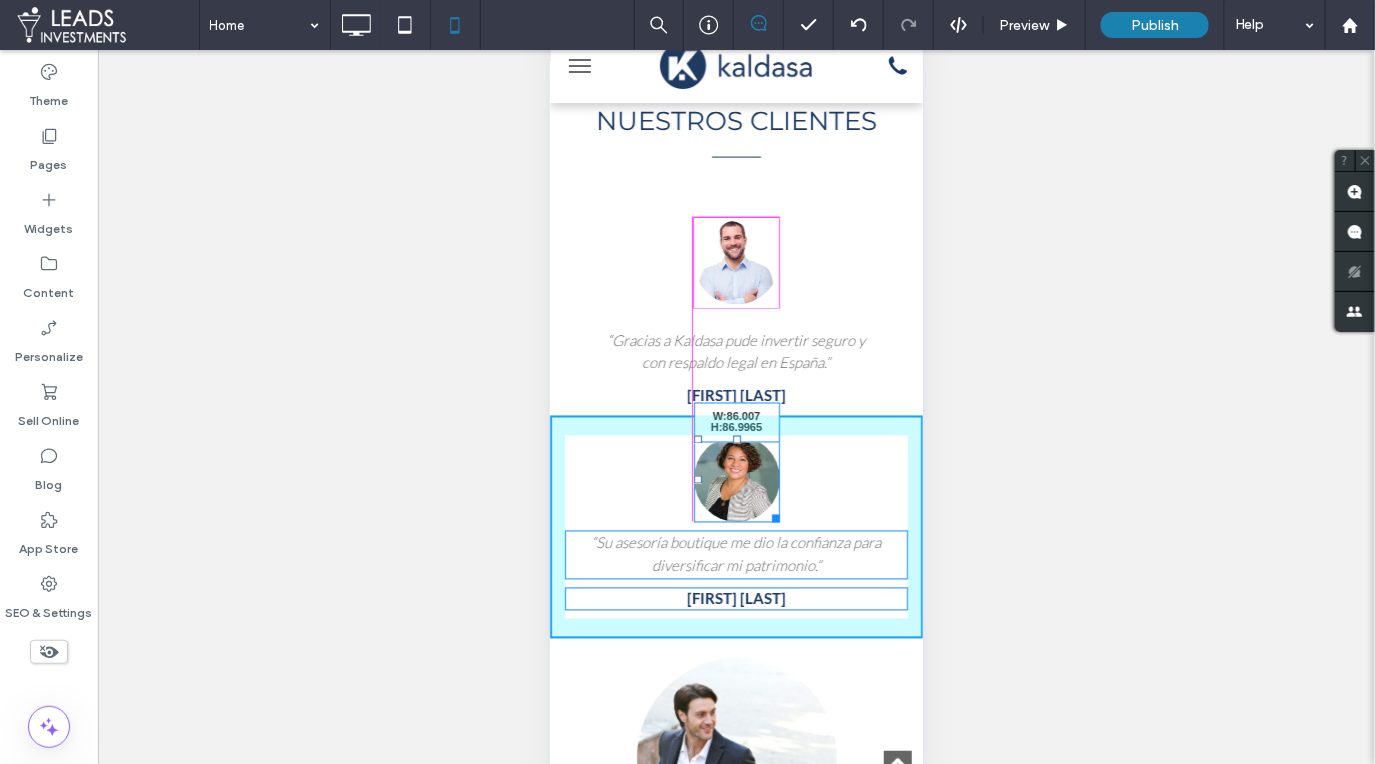 drag, startPoint x: 828, startPoint y: 626, endPoint x: 776, endPoint y: 513, distance: 124.39051 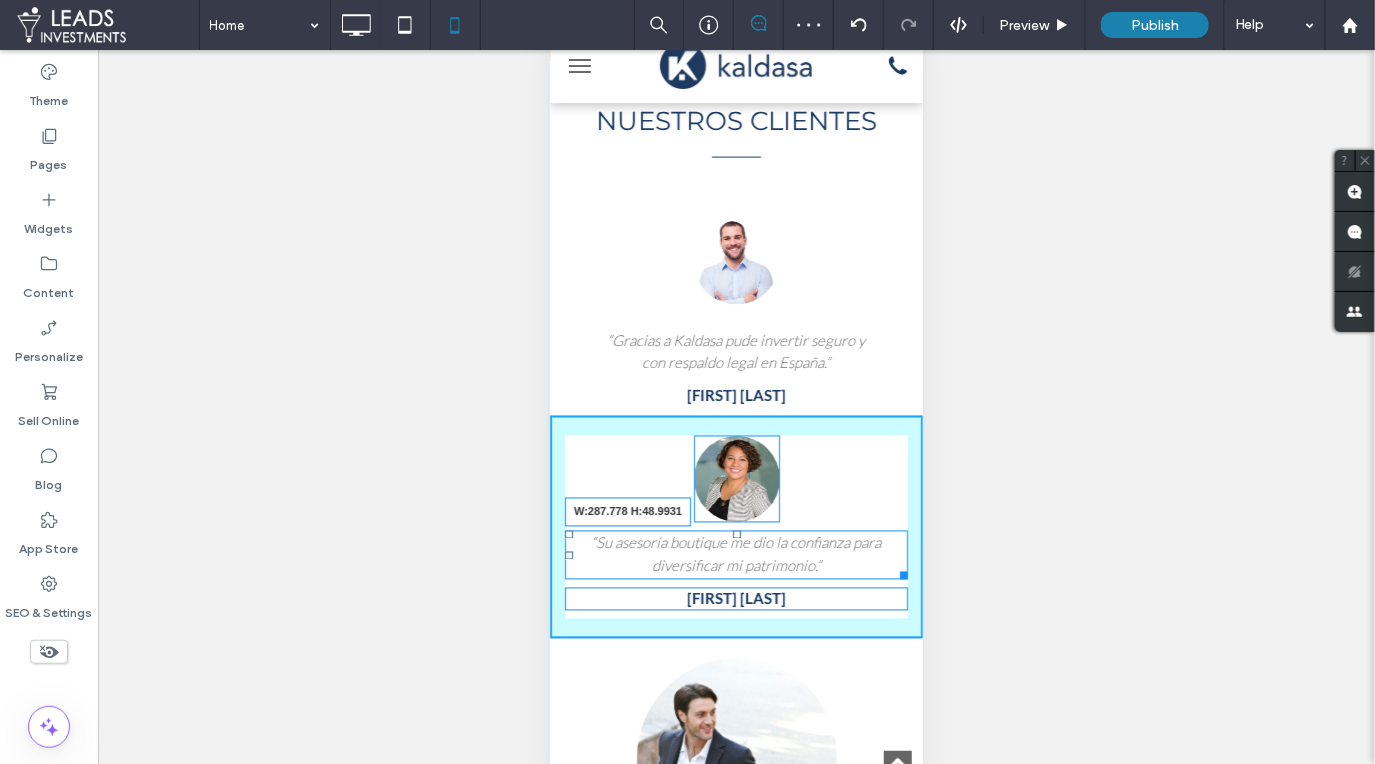 drag, startPoint x: 892, startPoint y: 572, endPoint x: 840, endPoint y: 566, distance: 52.34501 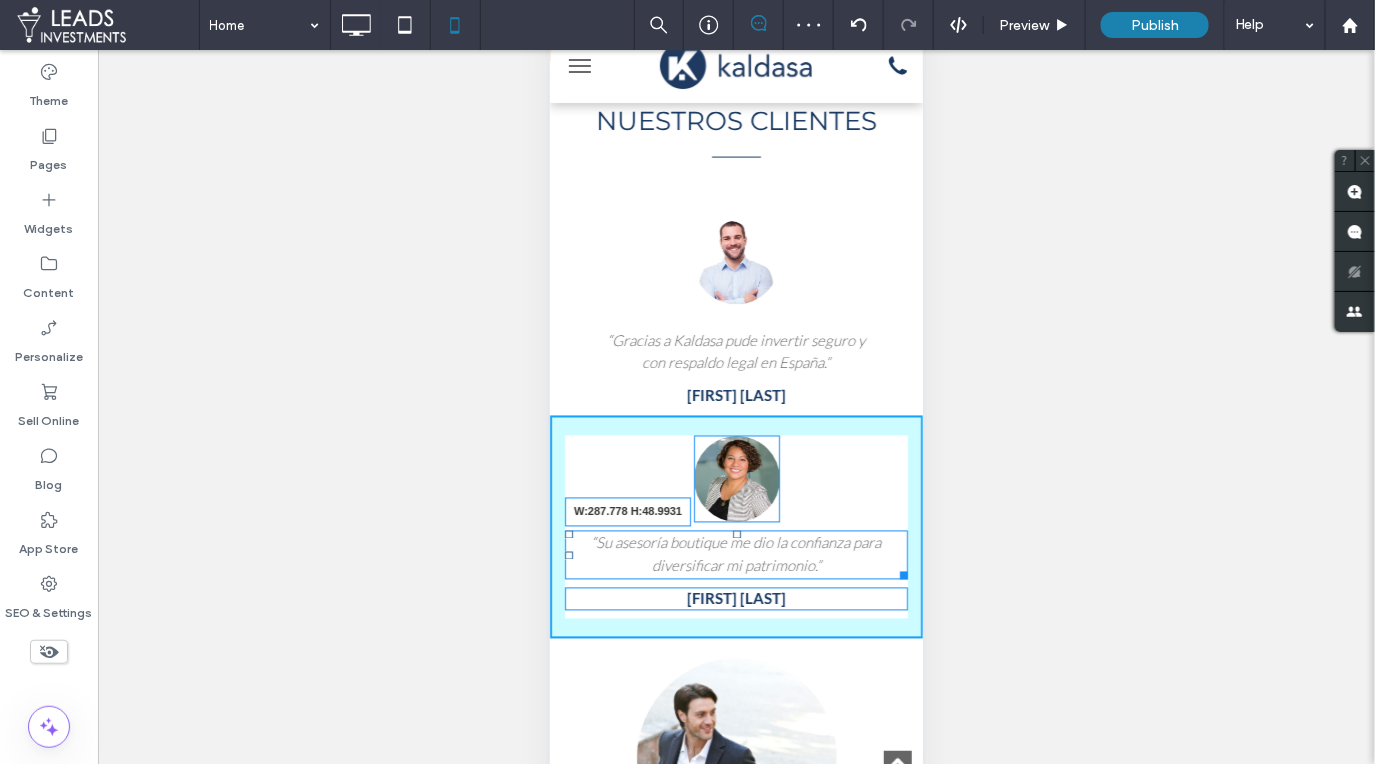 click at bounding box center (899, 571) 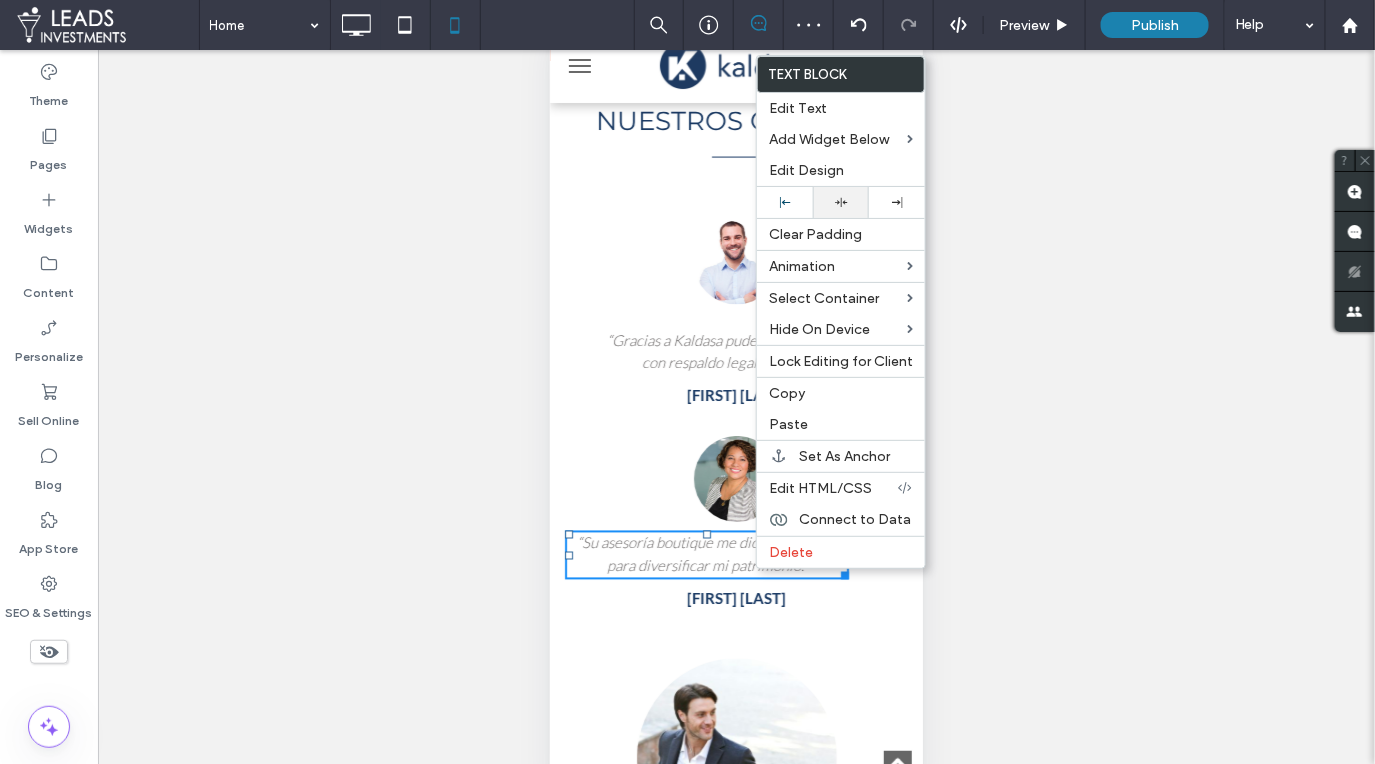 click 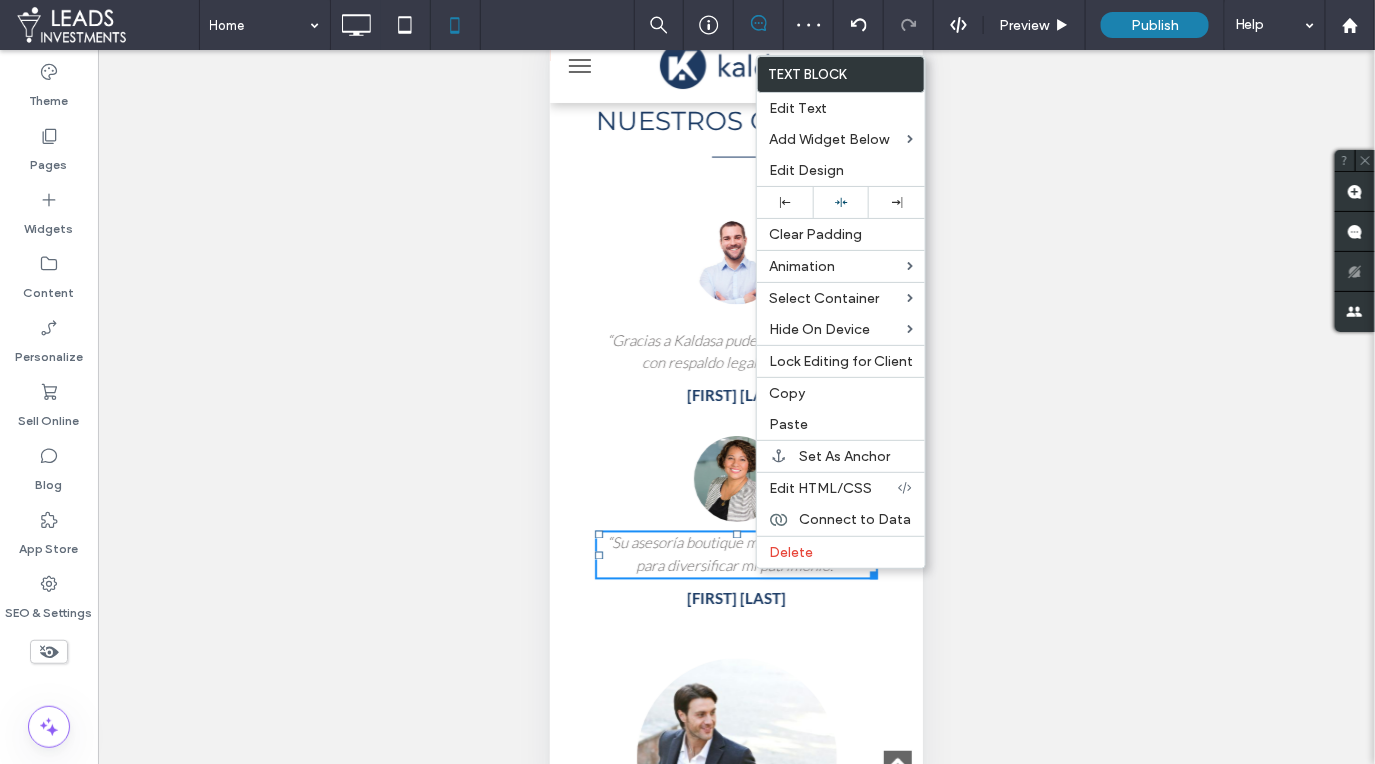 click on "“Gracias a Kaldasa pude invertir seguro y con respaldo legal en España.”   [FIRST] [LAST] Click To Paste" at bounding box center (735, 316) 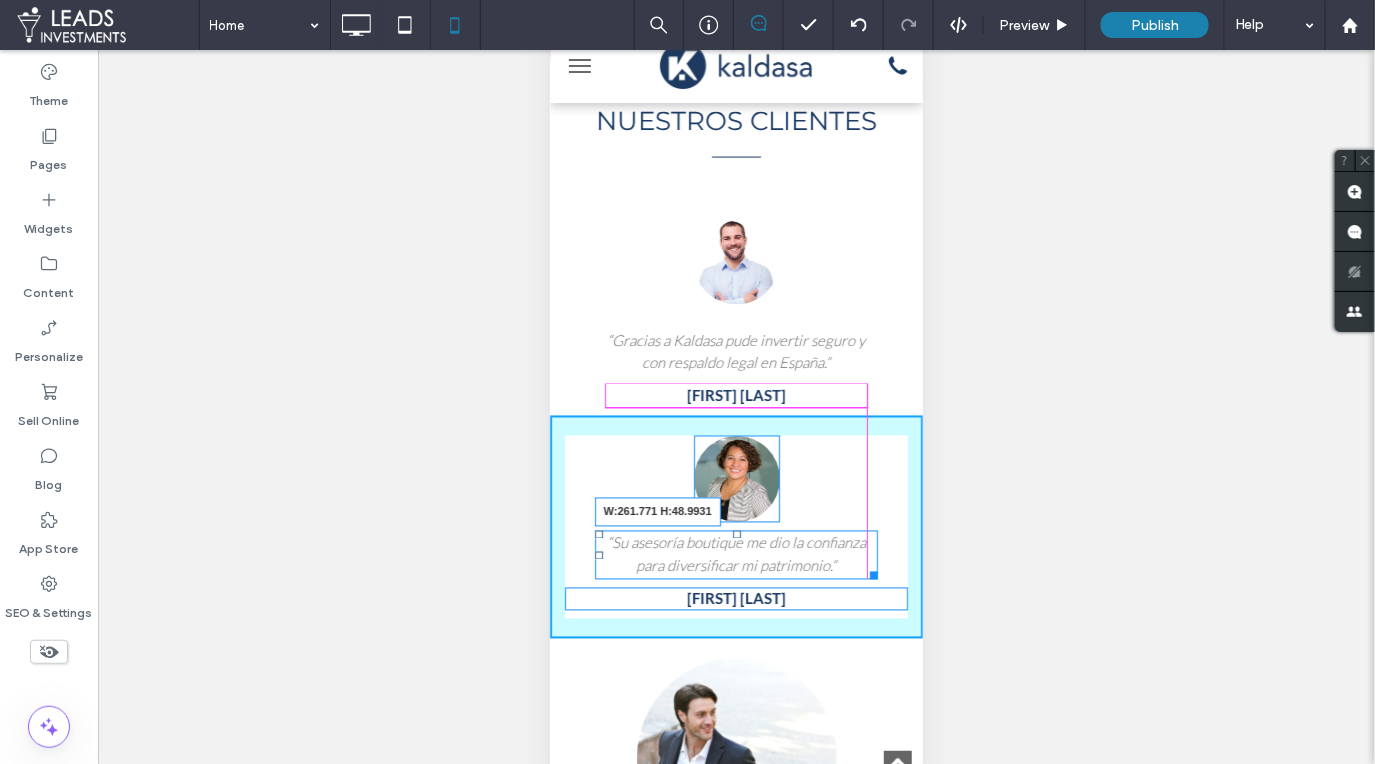 drag, startPoint x: 867, startPoint y: 567, endPoint x: 857, endPoint y: 565, distance: 10.198039 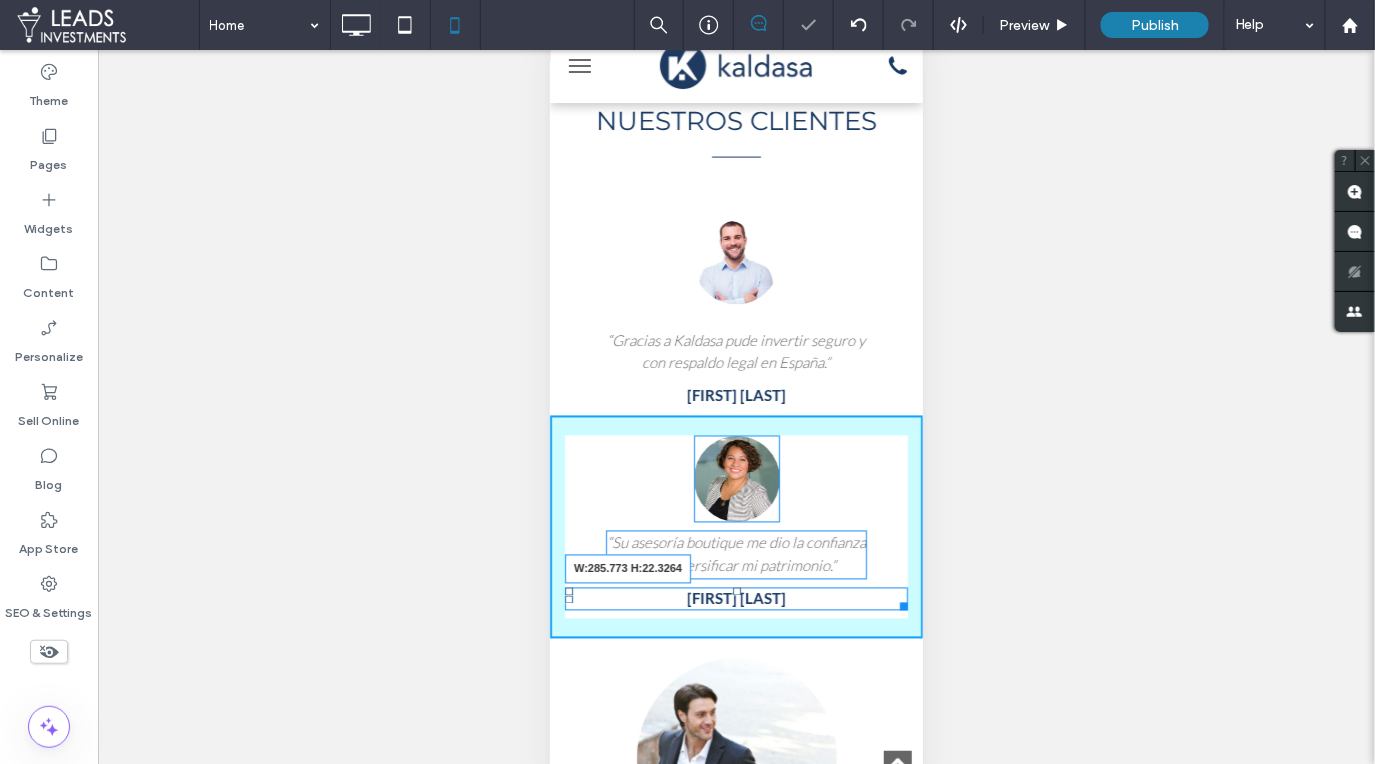 drag, startPoint x: 888, startPoint y: 601, endPoint x: 1334, endPoint y: 627, distance: 446.7572 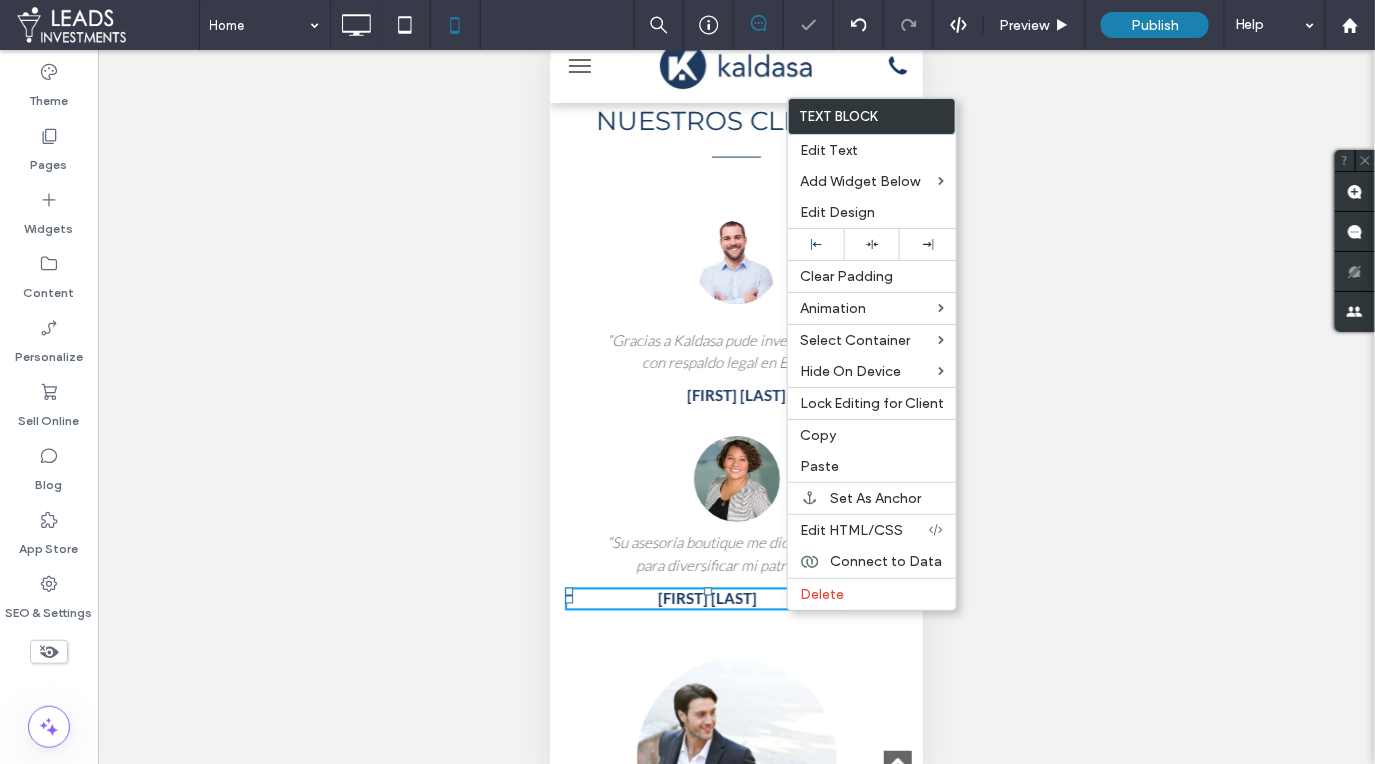 drag, startPoint x: 870, startPoint y: 240, endPoint x: 686, endPoint y: 405, distance: 247.1457 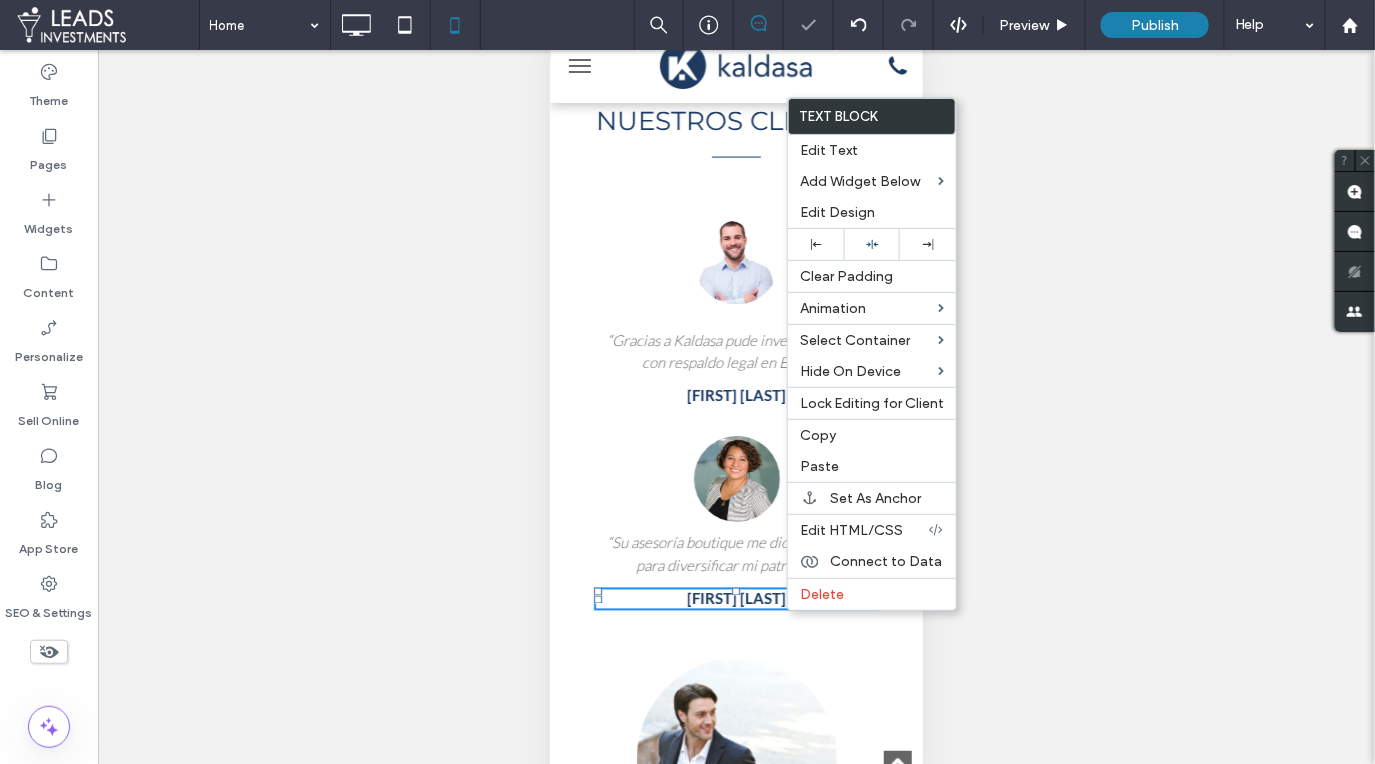 drag, startPoint x: 591, startPoint y: 465, endPoint x: 619, endPoint y: 494, distance: 40.311287 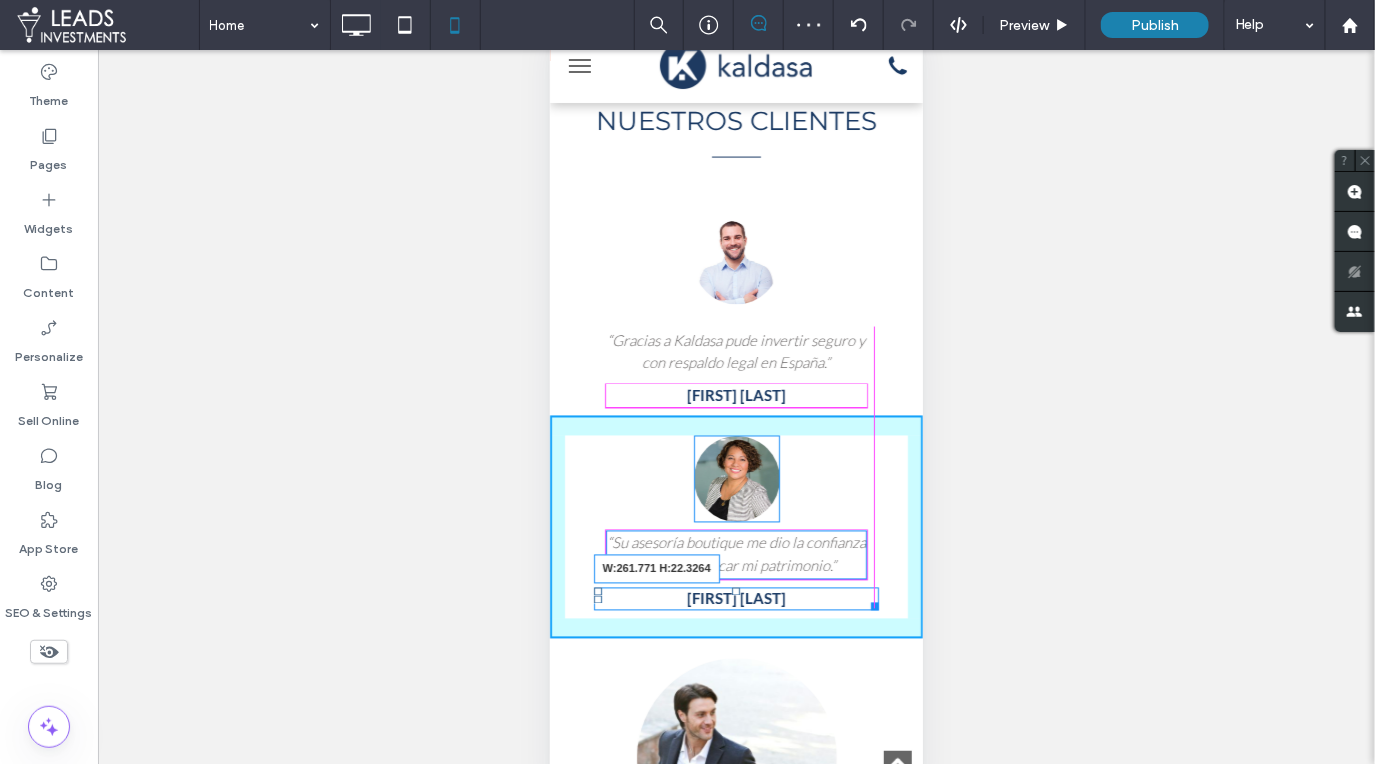 drag, startPoint x: 868, startPoint y: 603, endPoint x: 1409, endPoint y: 631, distance: 541.7241 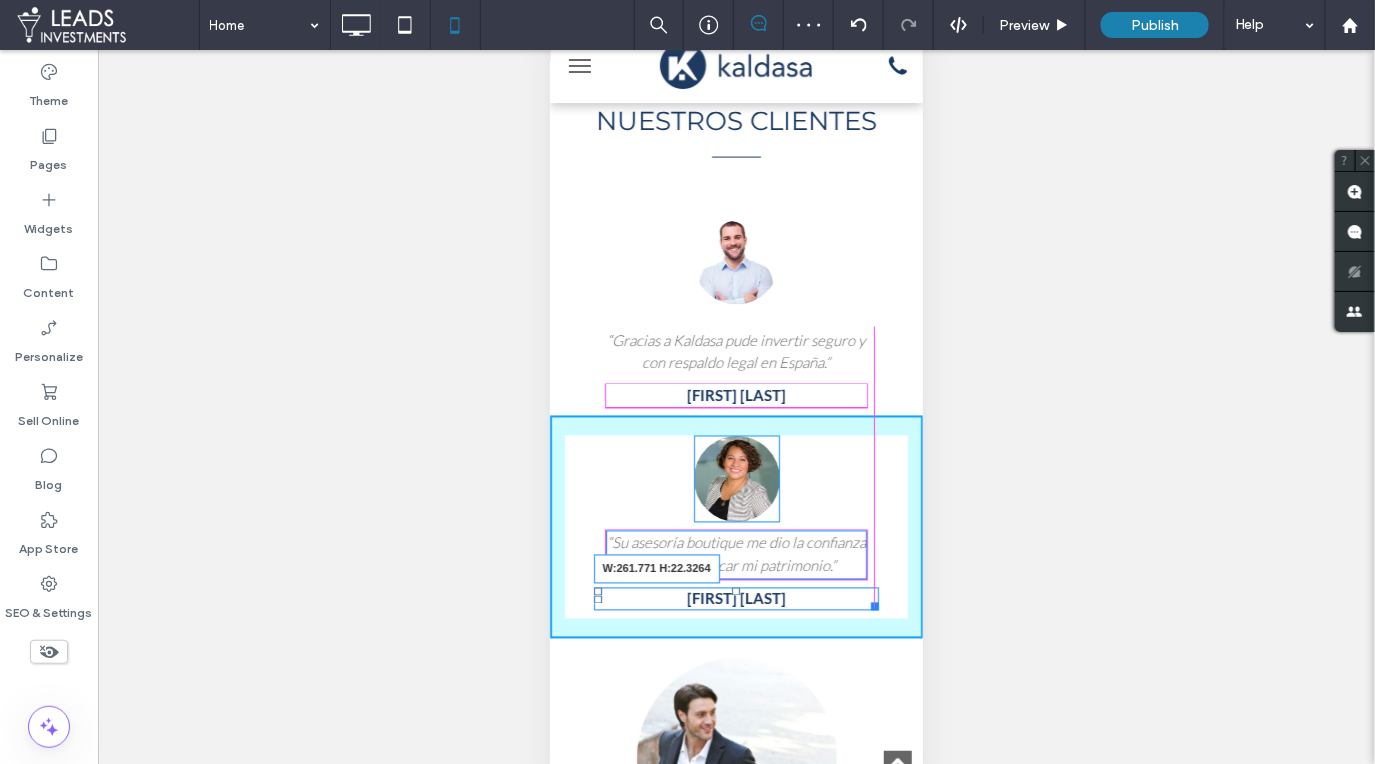 click at bounding box center (870, 602) 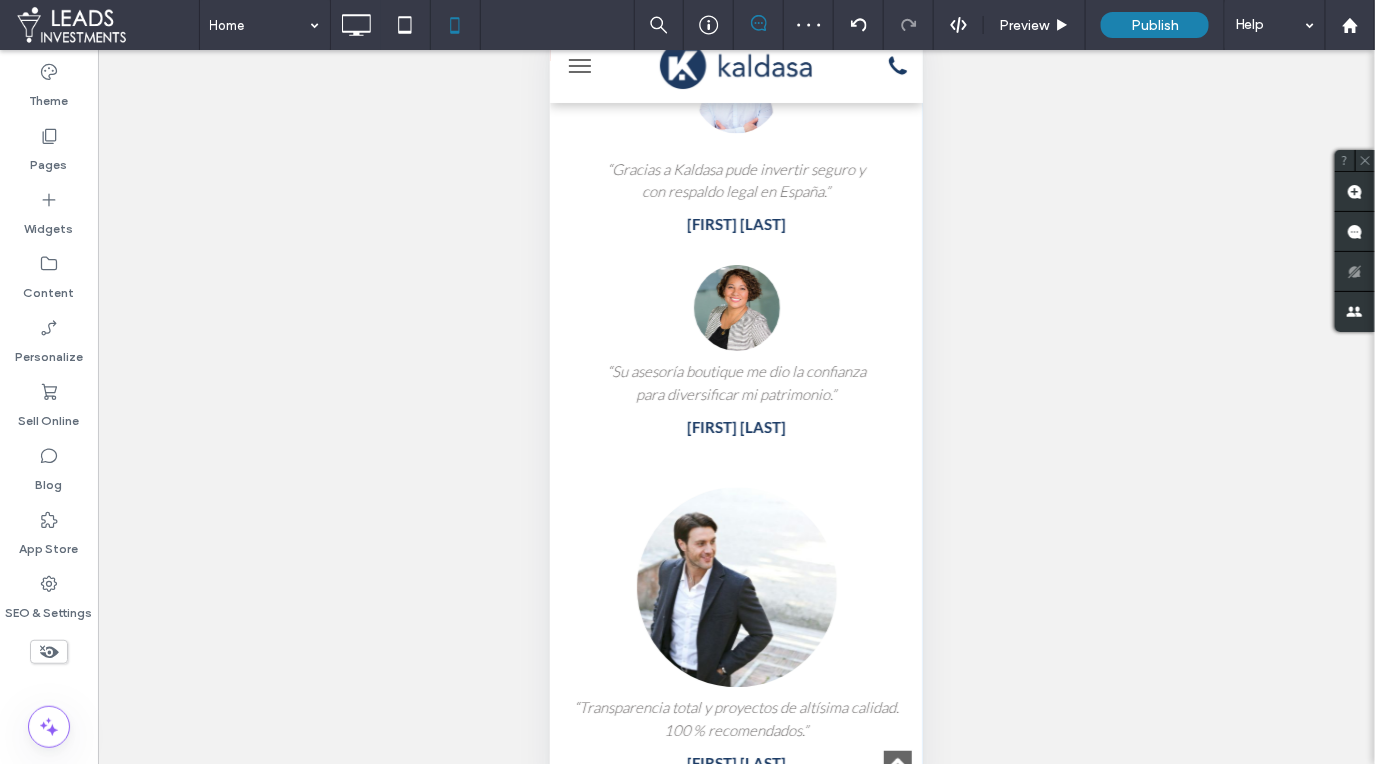 scroll, scrollTop: 3580, scrollLeft: 0, axis: vertical 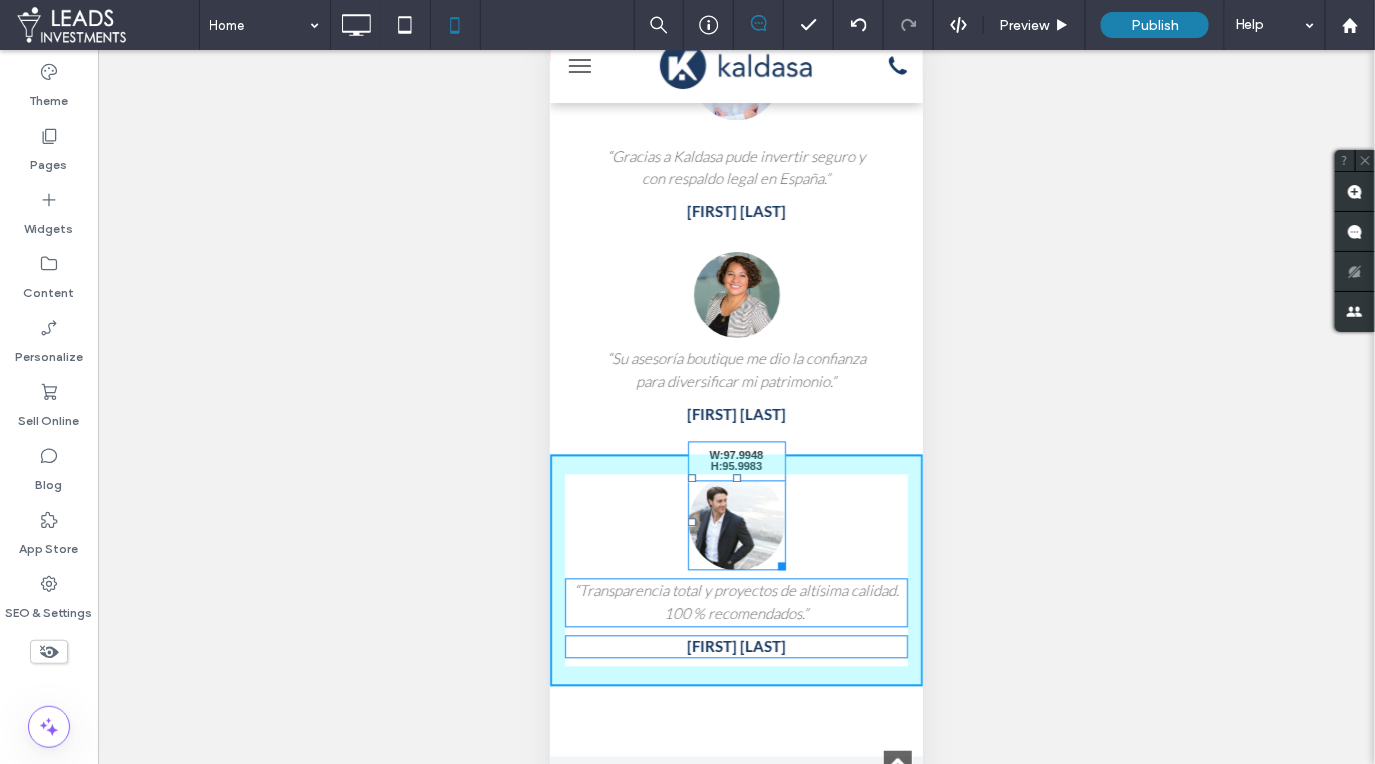 drag, startPoint x: 834, startPoint y: 665, endPoint x: 783, endPoint y: 561, distance: 115.83177 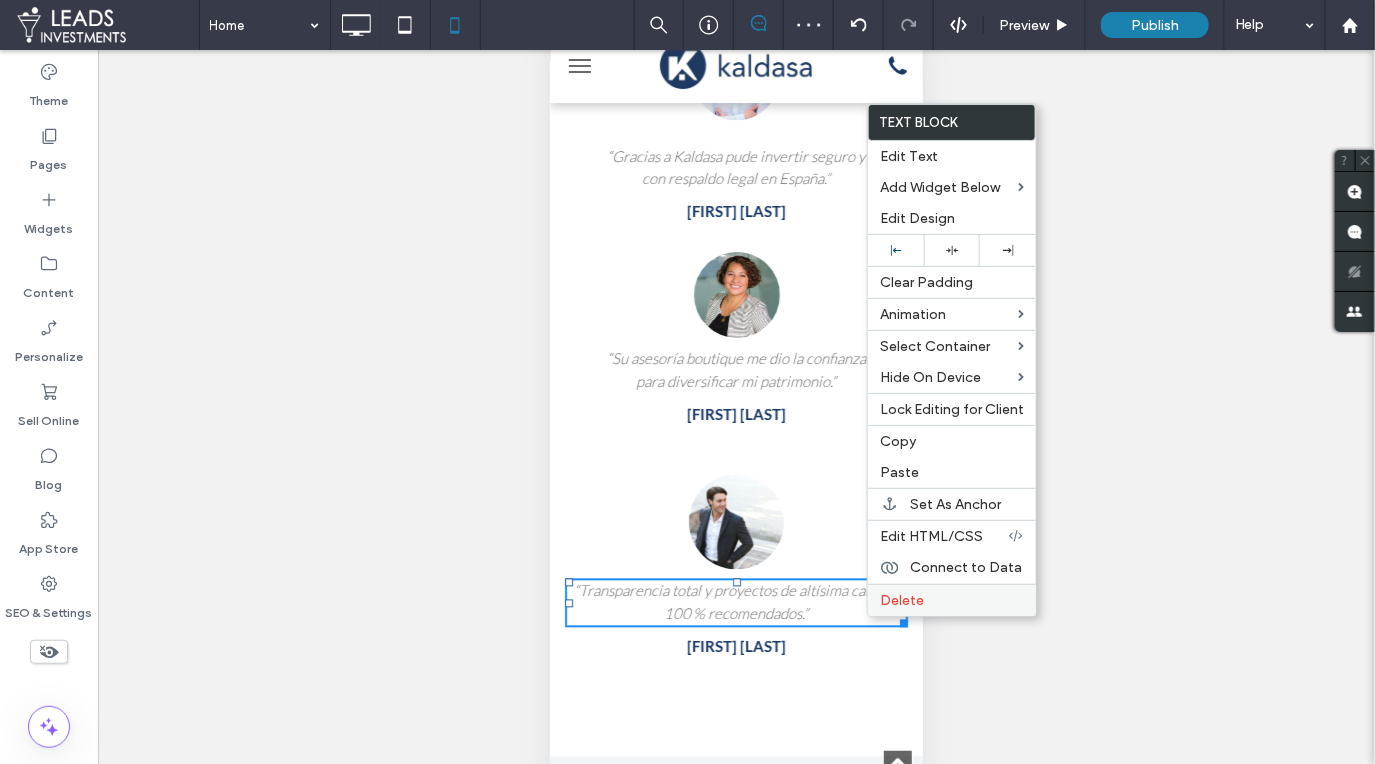 drag, startPoint x: 951, startPoint y: 238, endPoint x: 891, endPoint y: 579, distance: 346.23834 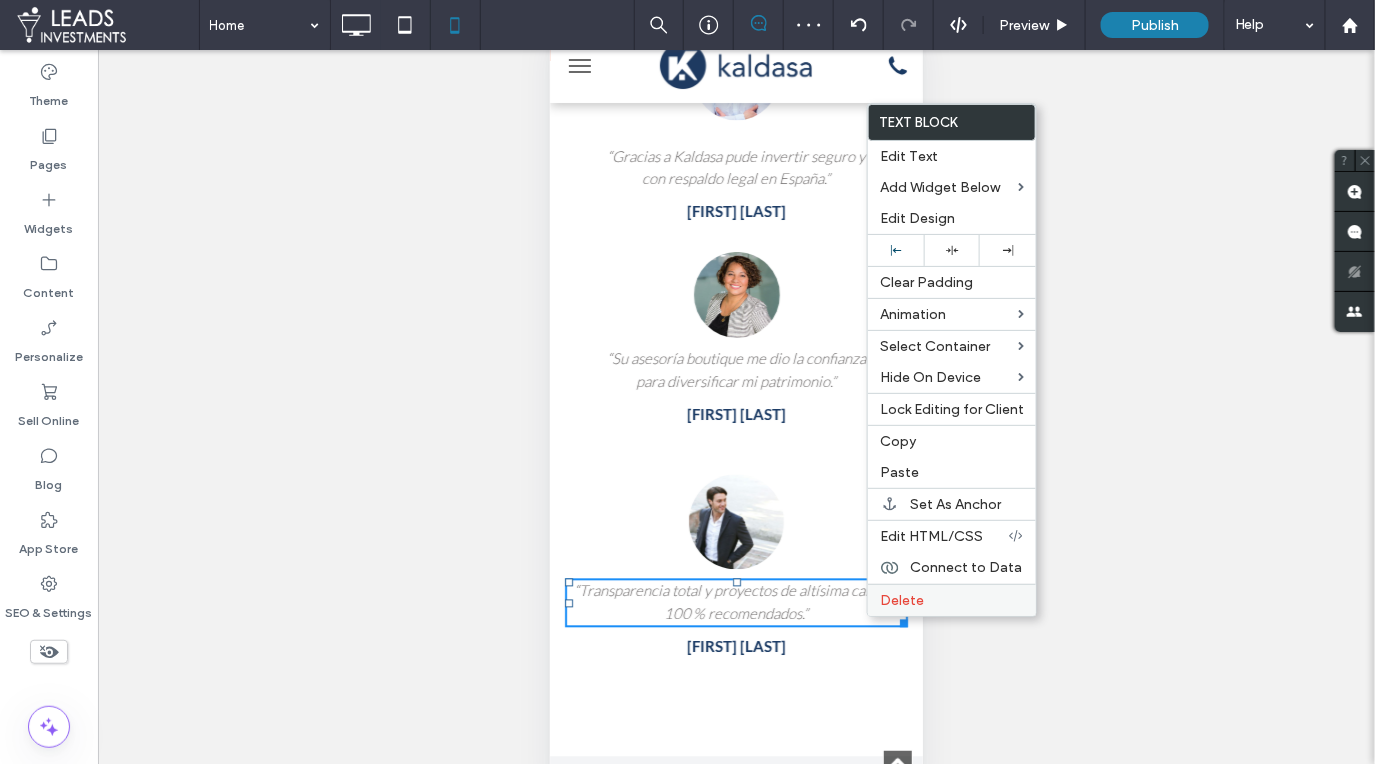 click at bounding box center (952, 250) 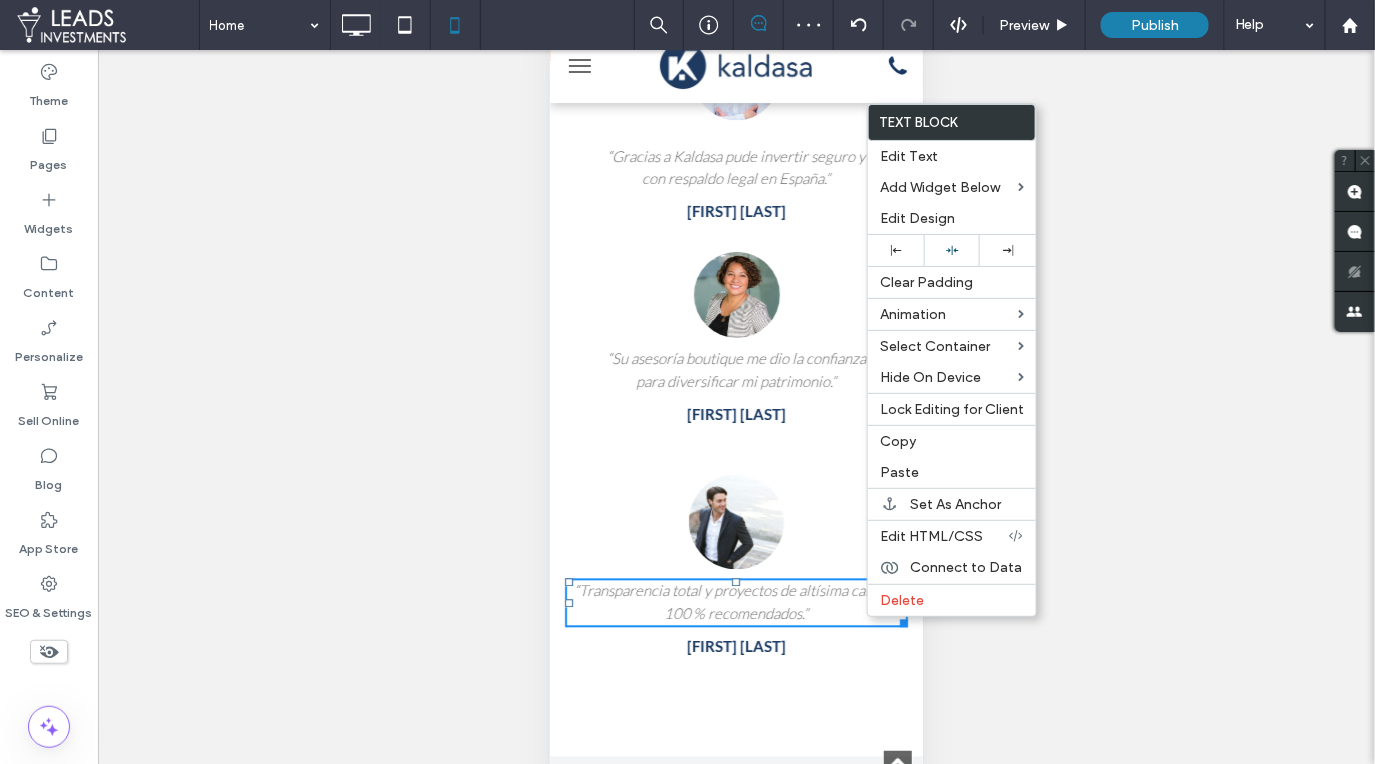 click on "“Transparencia total y proyectos de altísima calidad. 100 % recomendados.”   [FIRST] [LAST] Click To Paste" at bounding box center [735, 570] 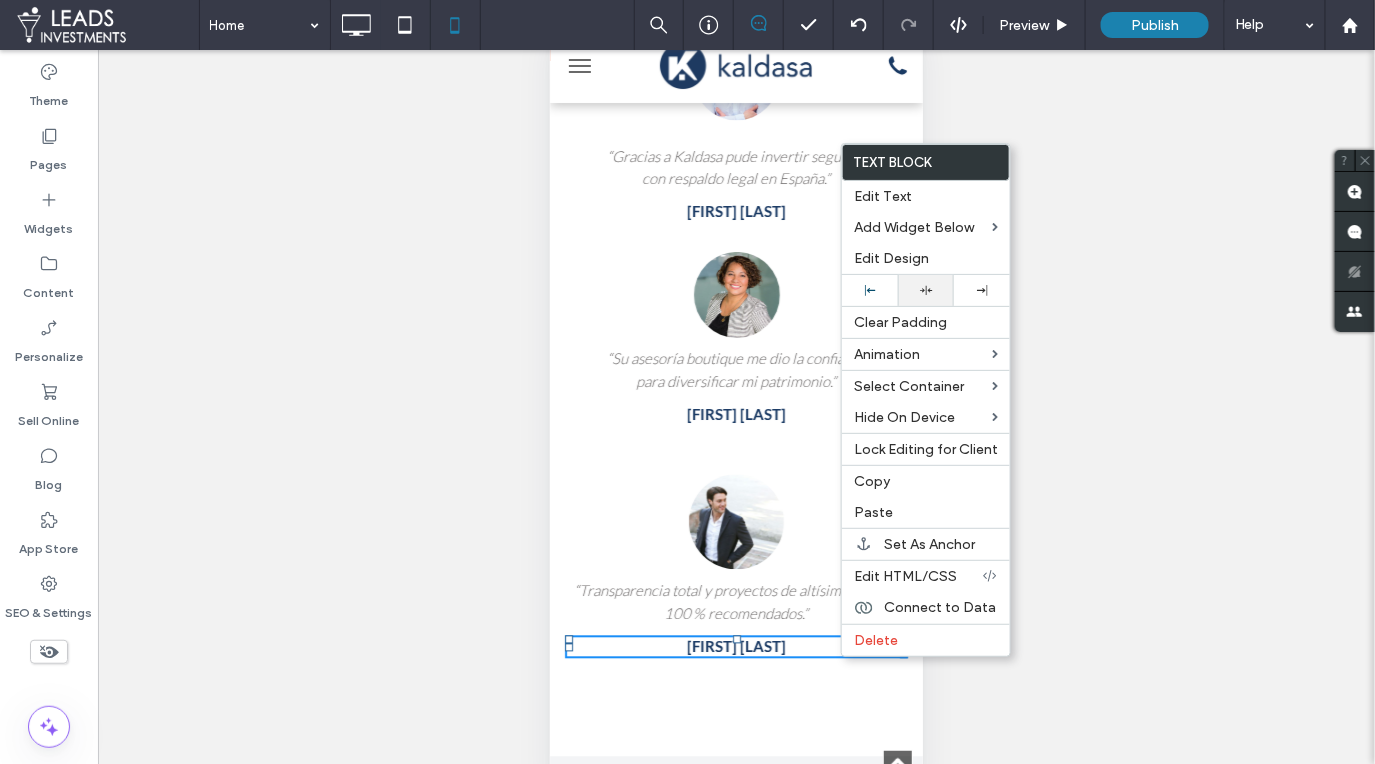 click 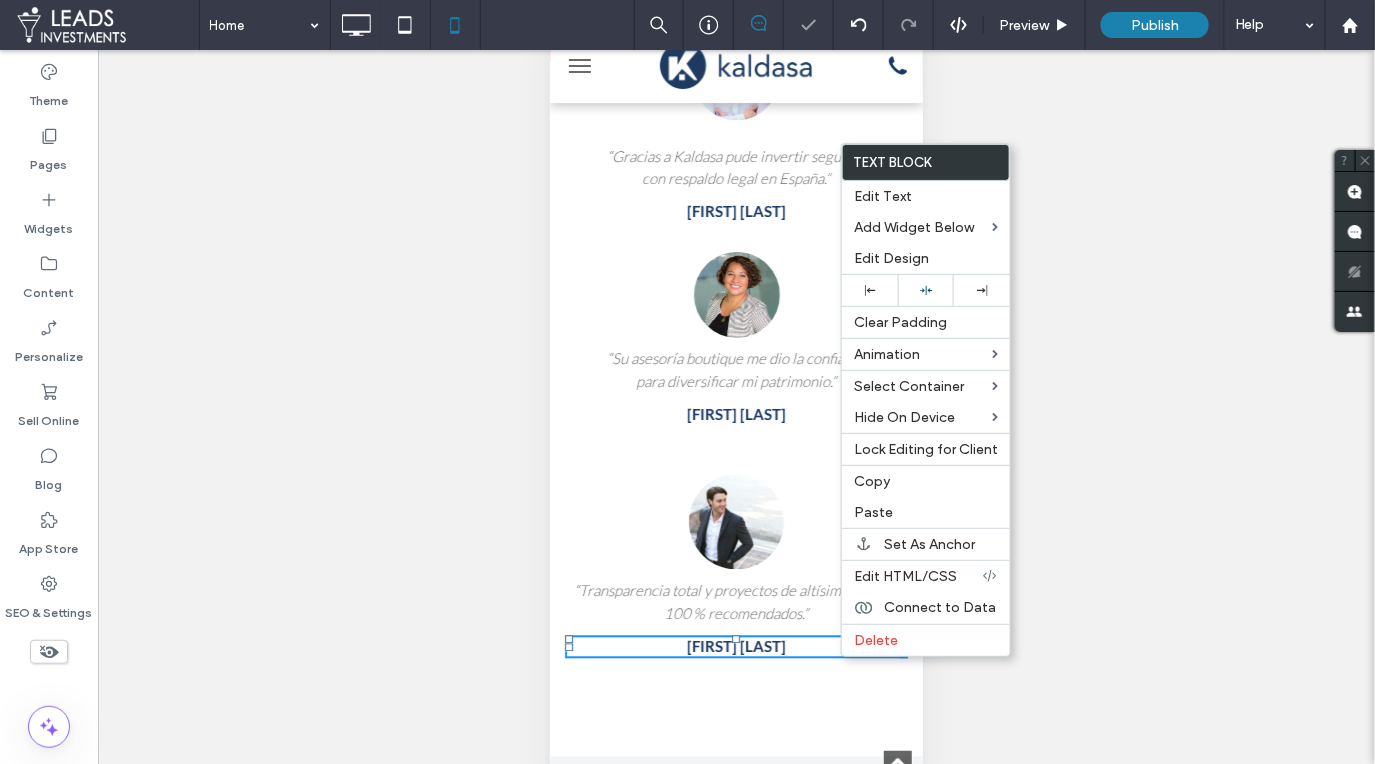click on "“Transparencia total y proyectos de altísima calidad. 100 % recomendados.”   [FIRST] [LAST] Click To Paste" at bounding box center (735, 570) 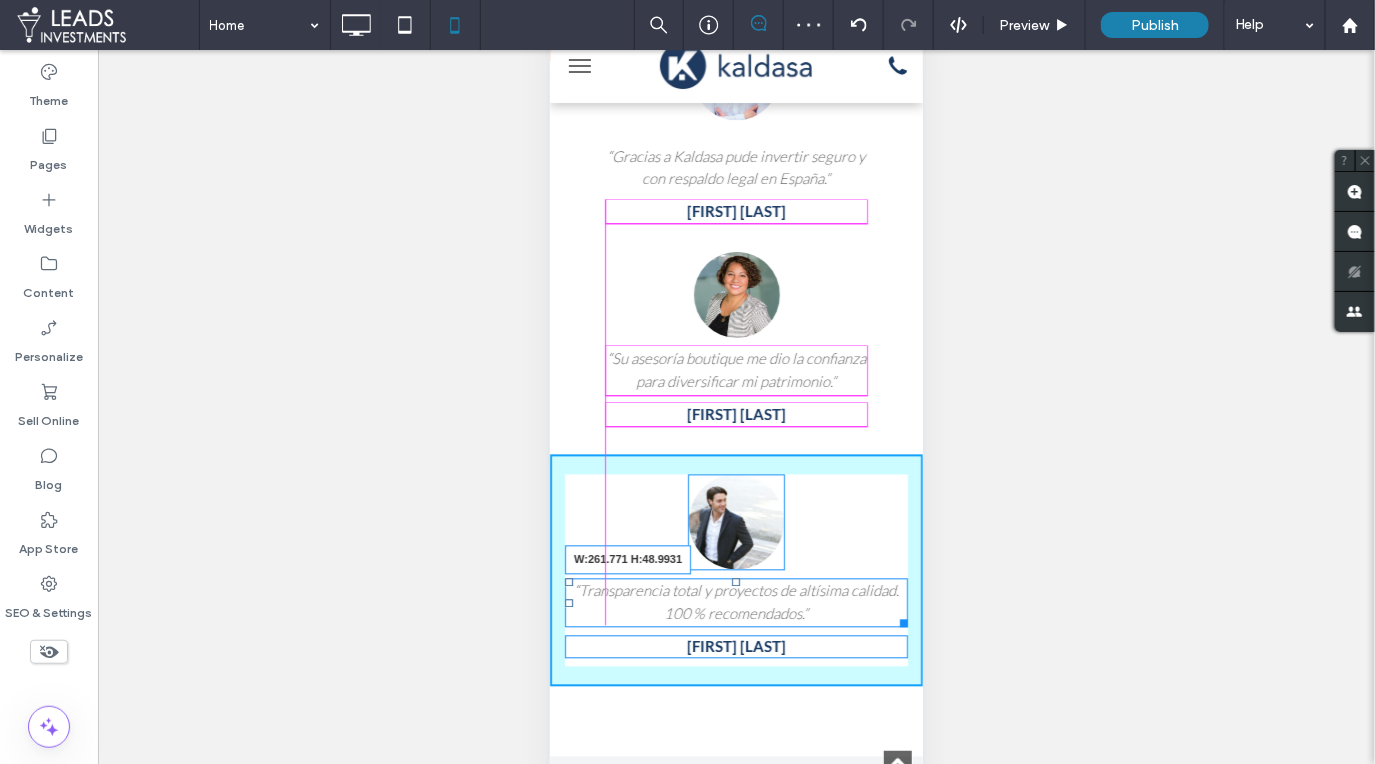drag, startPoint x: 900, startPoint y: 617, endPoint x: 1420, endPoint y: 673, distance: 523.0067 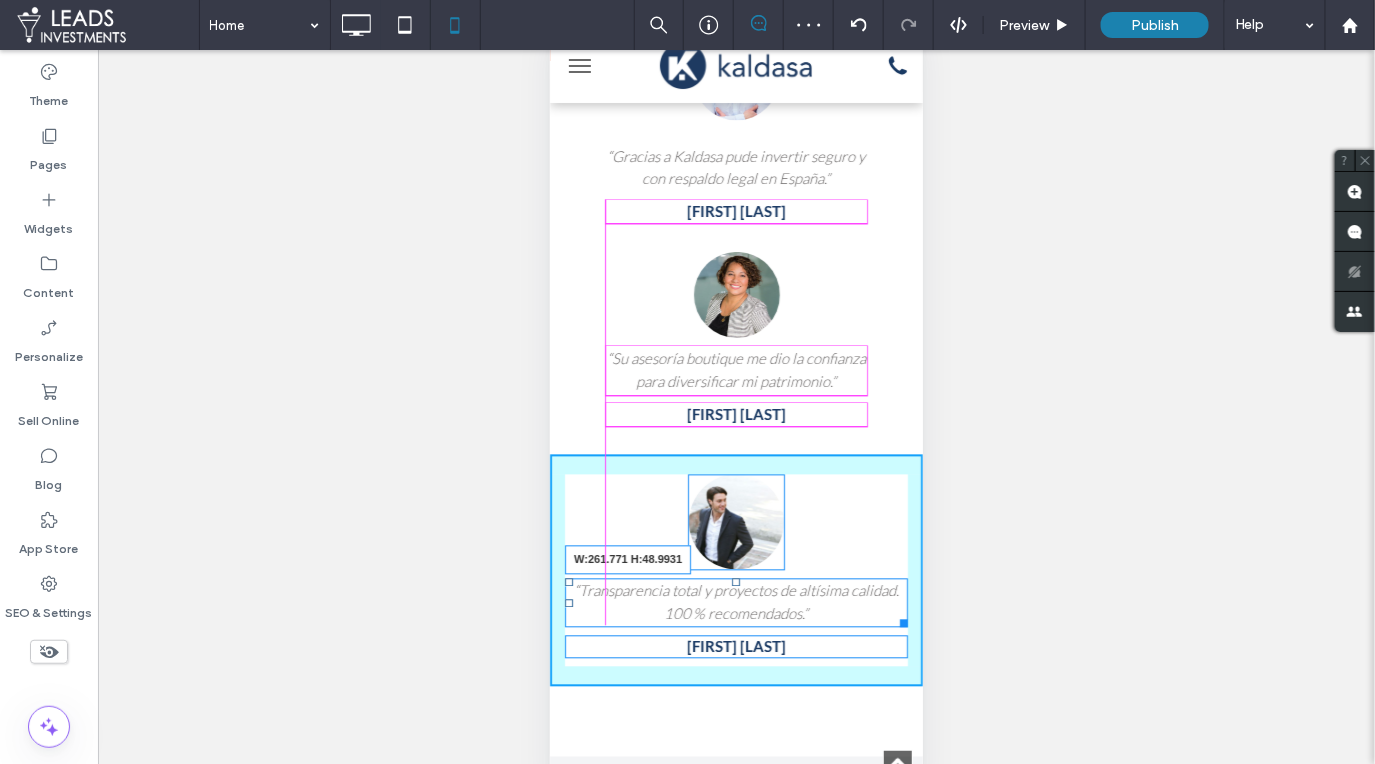 click at bounding box center (899, 619) 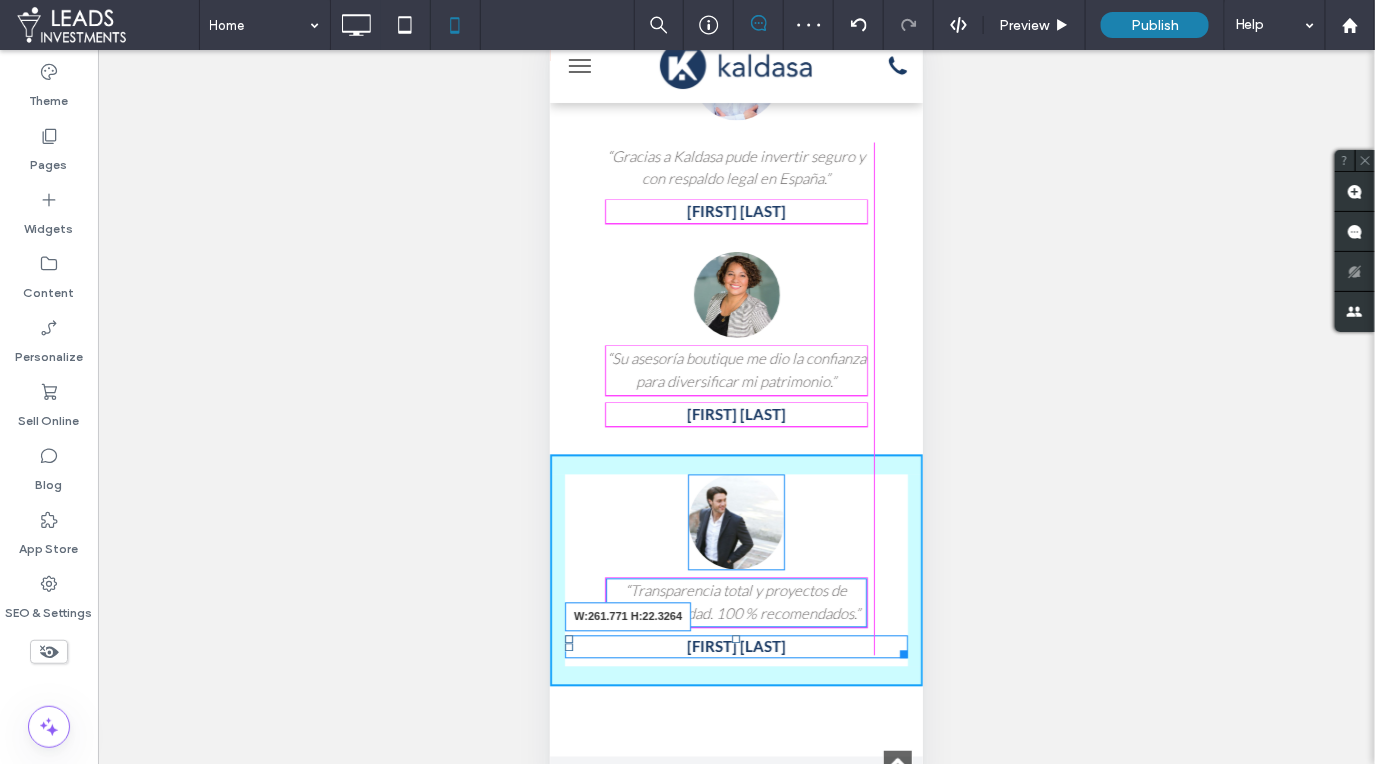 drag, startPoint x: 901, startPoint y: 651, endPoint x: 863, endPoint y: 645, distance: 38.470768 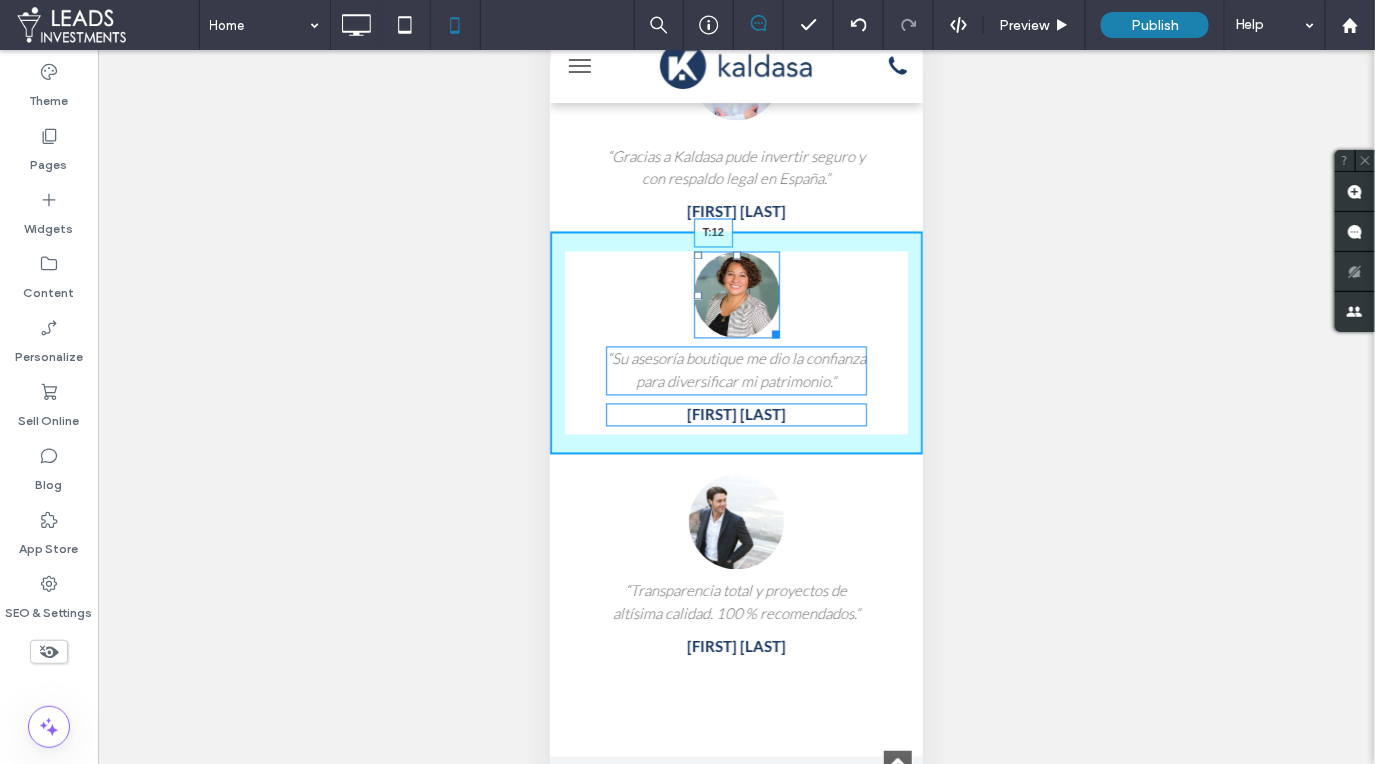 drag, startPoint x: 735, startPoint y: 251, endPoint x: 1377, endPoint y: 379, distance: 654.6358 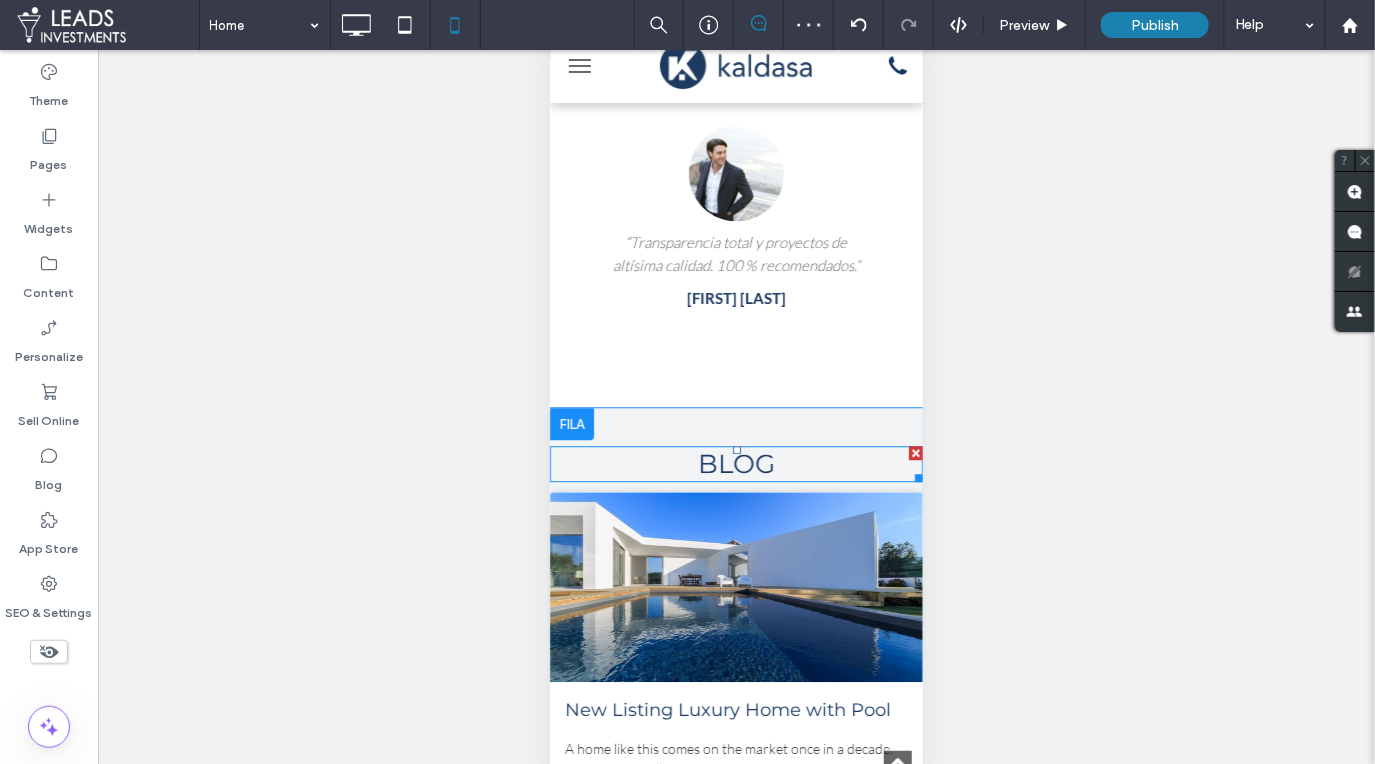 scroll, scrollTop: 3957, scrollLeft: 0, axis: vertical 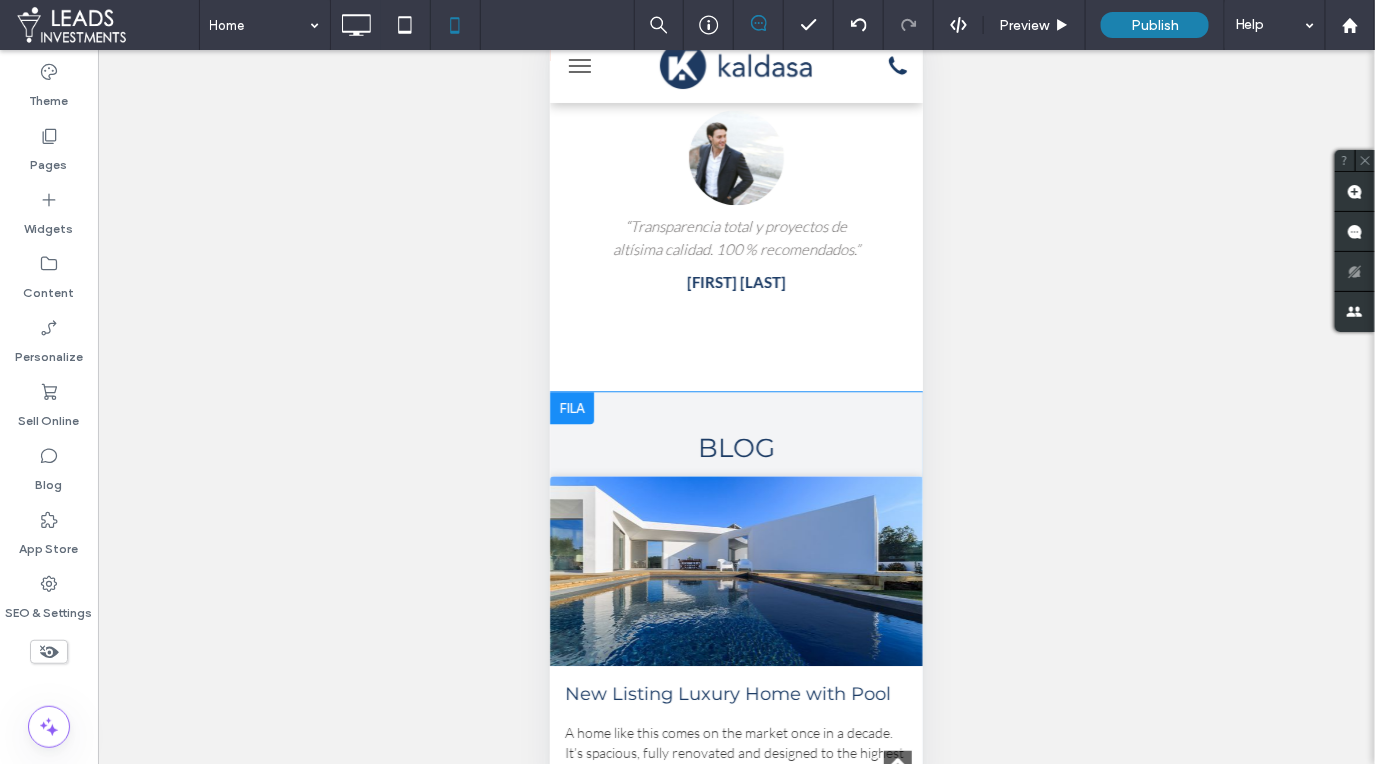 click on "BLOG
New Listing Luxury Home with Pool
Por [FIRST] [LAST]
•
12 de marzo de 2019
A home like this comes on the market once in a decade. It’s spacious, fully renovated and designed to the highest standards.
LEER MÁS →
Pace of Prices is Cooling Down
Por [FIRST] [LAST]
•
12 de marzo de 2019
It’s been a rough ride for homebuyers lately, as prices have hit the roof with little respite. All of that looks to change soon.
LEER MÁS →
VER MÁS ARTÍCULOS
Click To Paste
Row + Add Section" at bounding box center (735, 853) 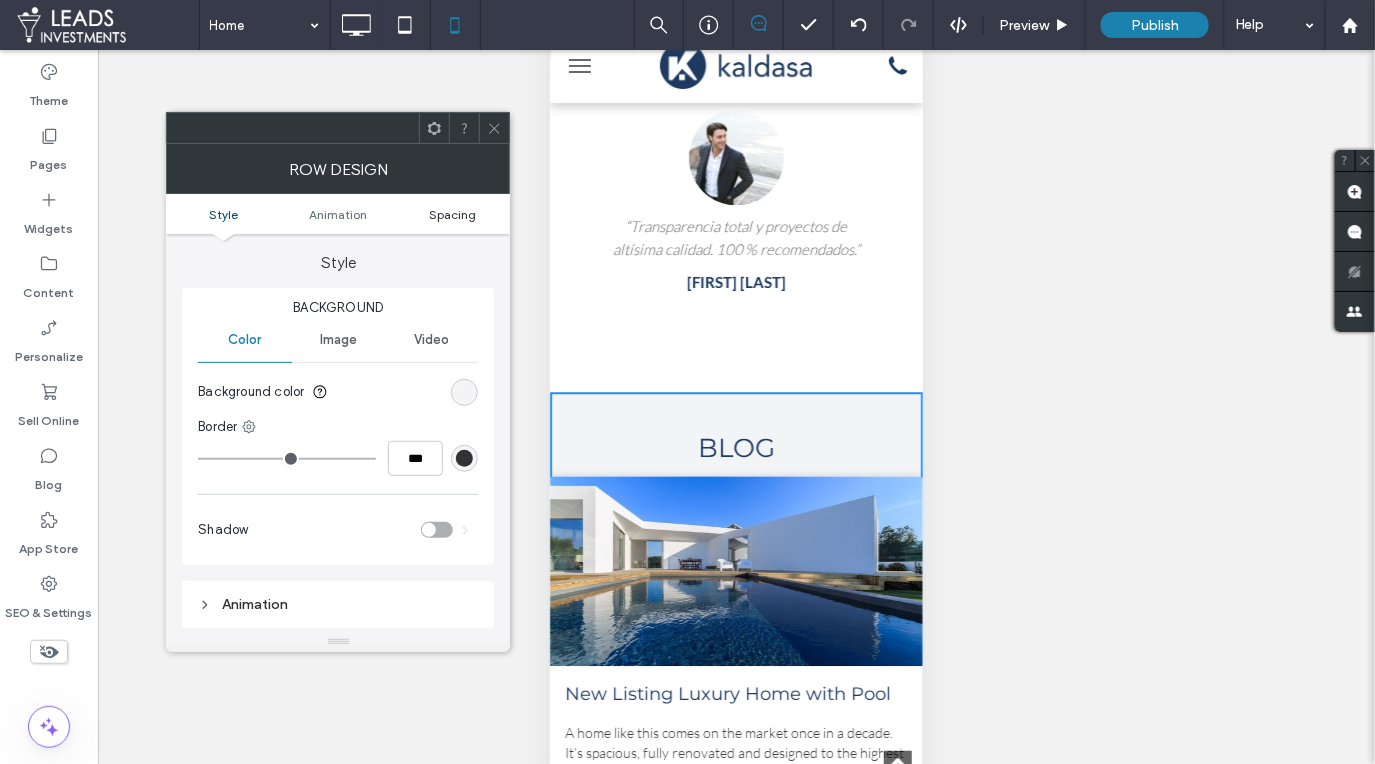 click on "Spacing" at bounding box center (452, 214) 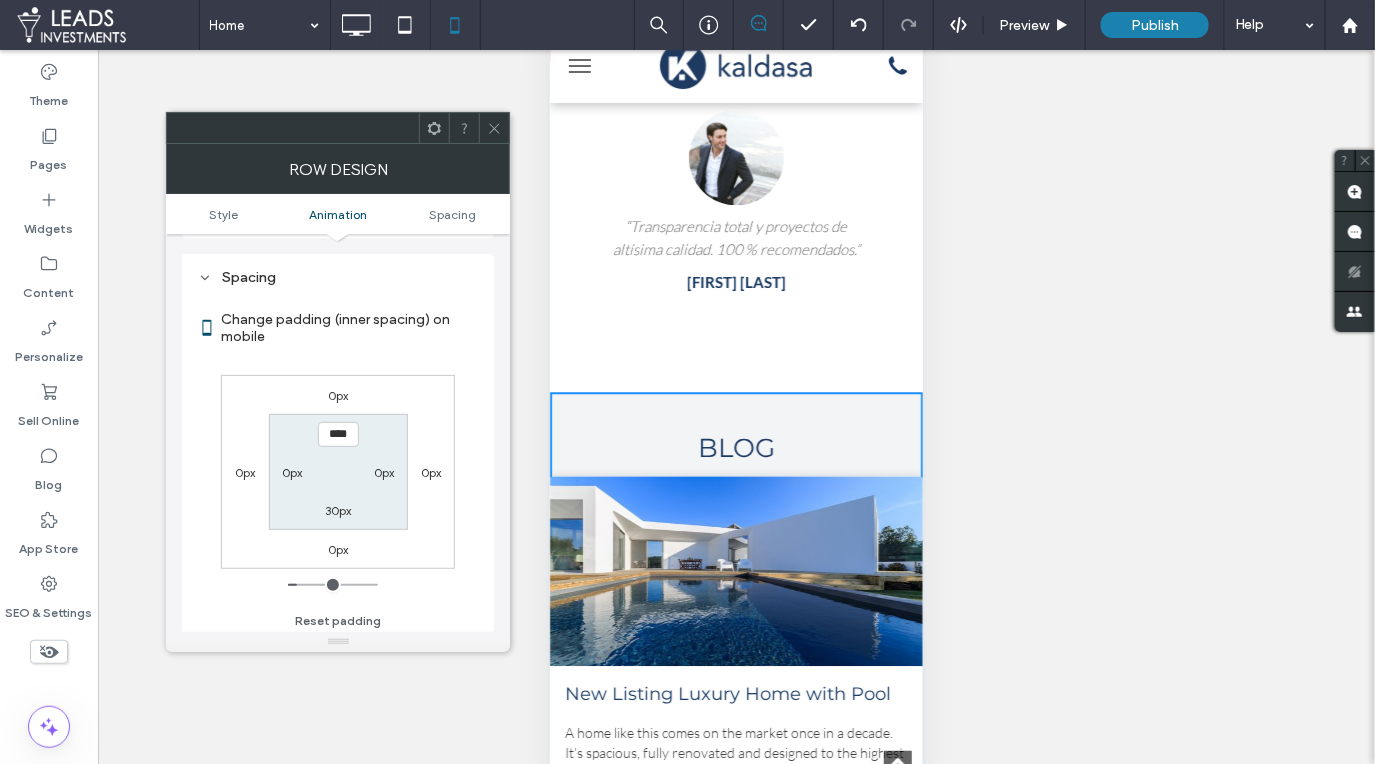 scroll, scrollTop: 392, scrollLeft: 0, axis: vertical 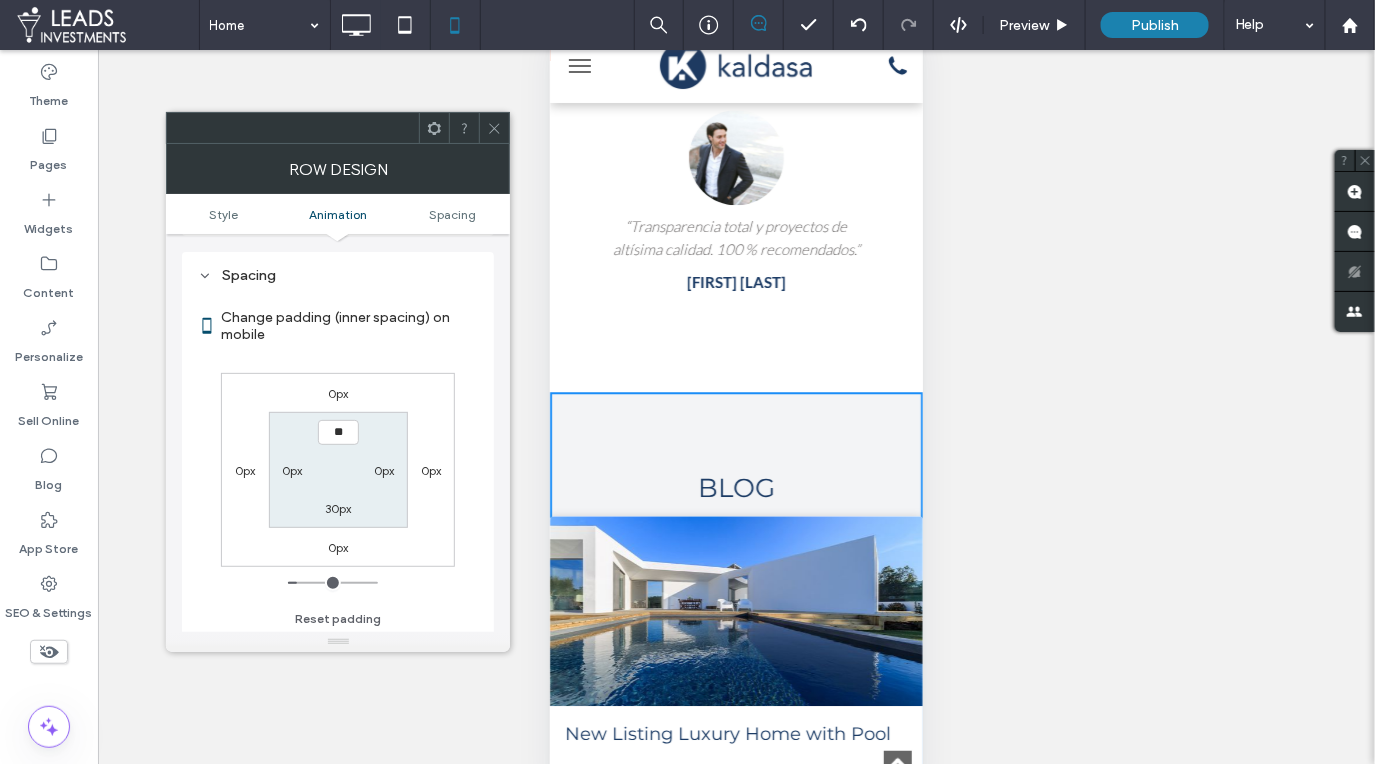 type on "****" 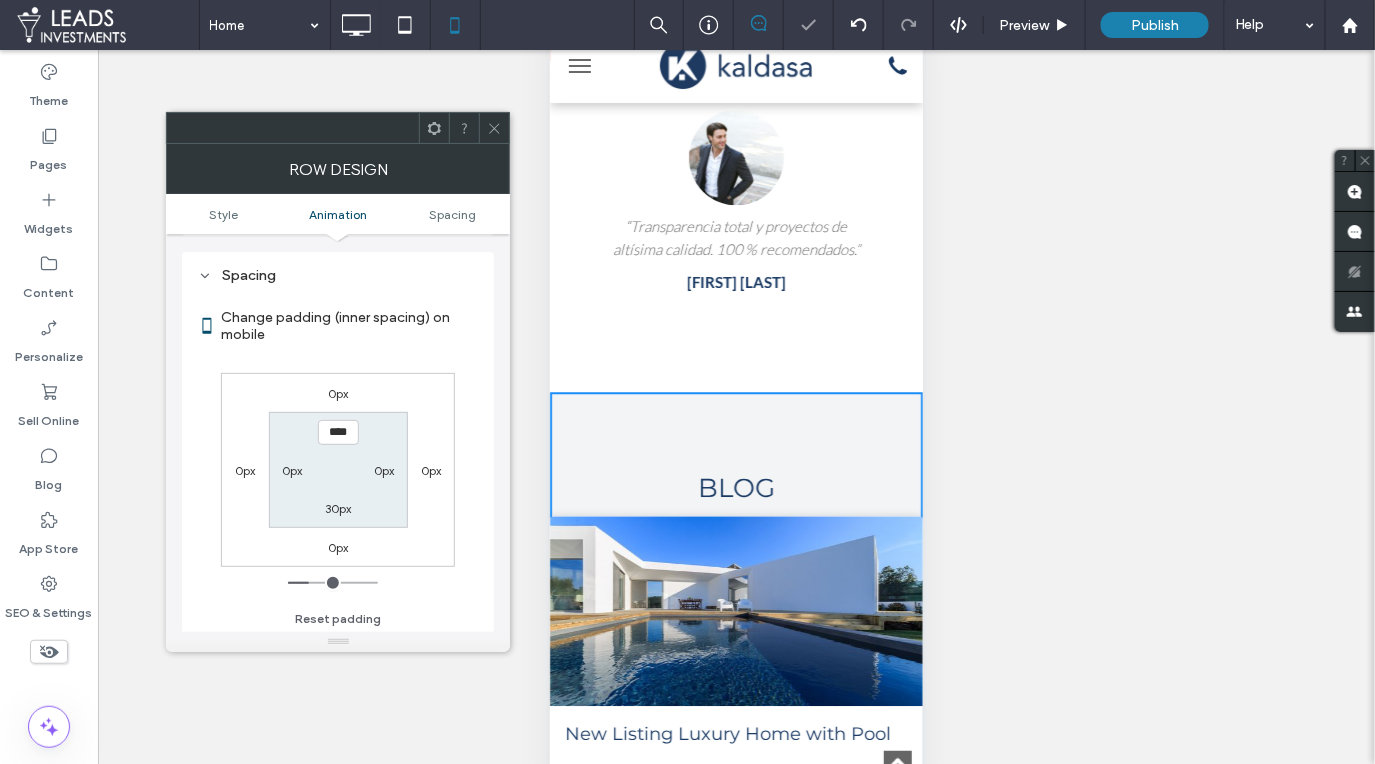 click 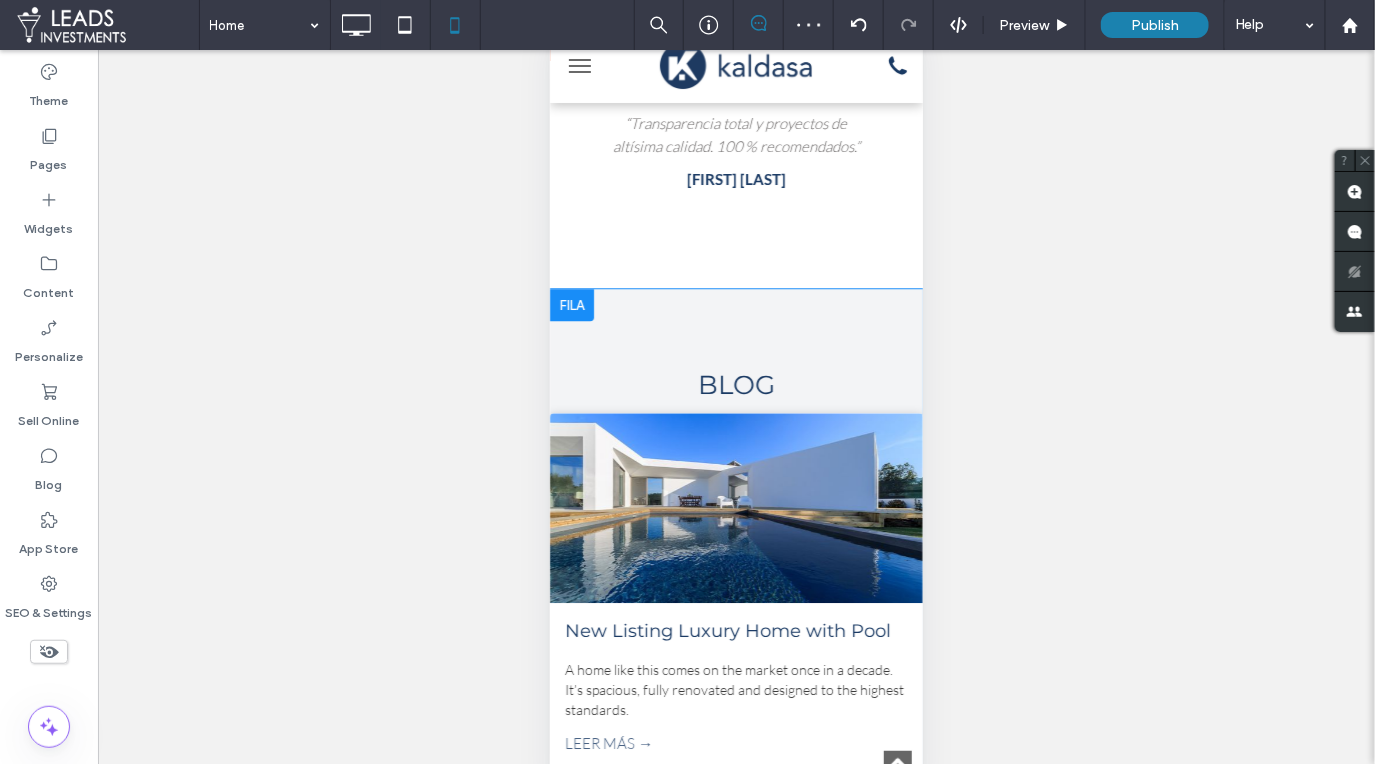 scroll, scrollTop: 4100, scrollLeft: 0, axis: vertical 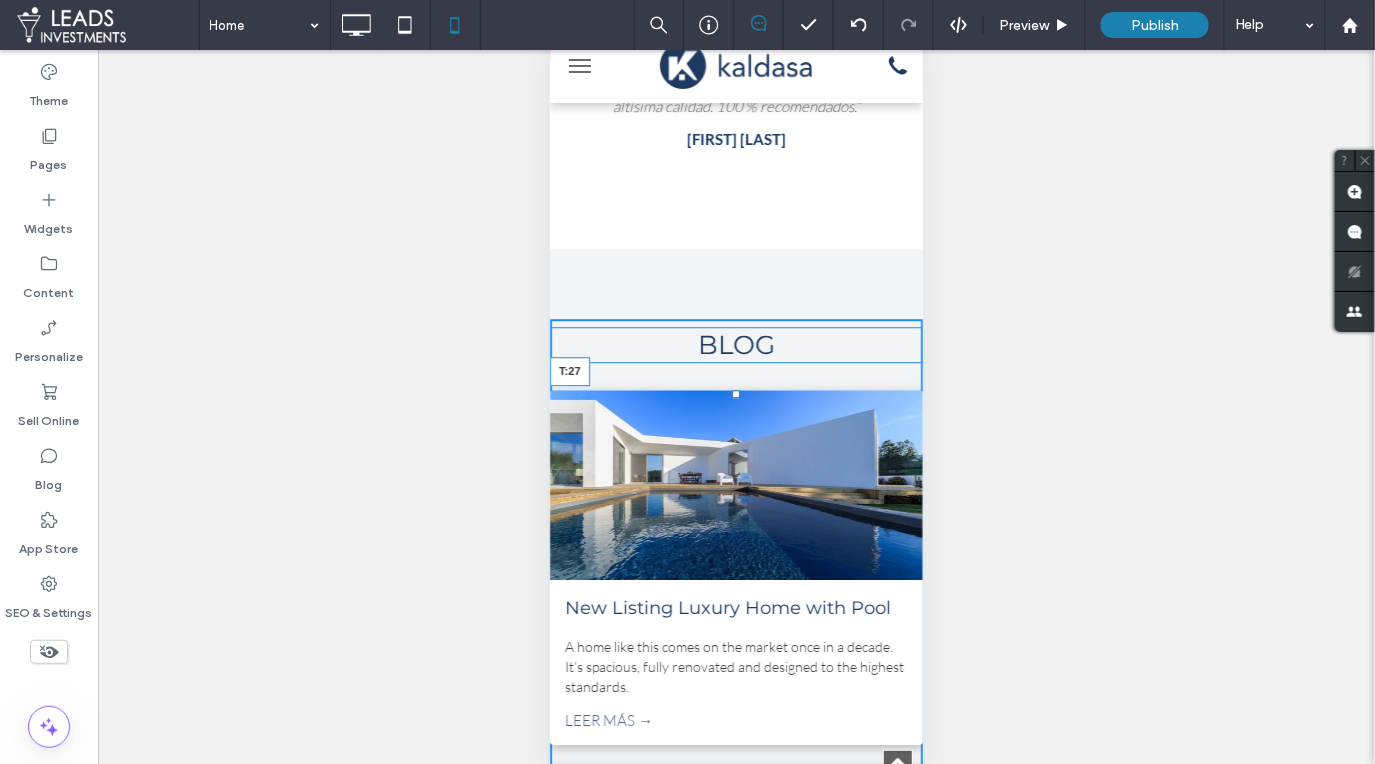 drag, startPoint x: 734, startPoint y: 372, endPoint x: 1354, endPoint y: 479, distance: 629.16534 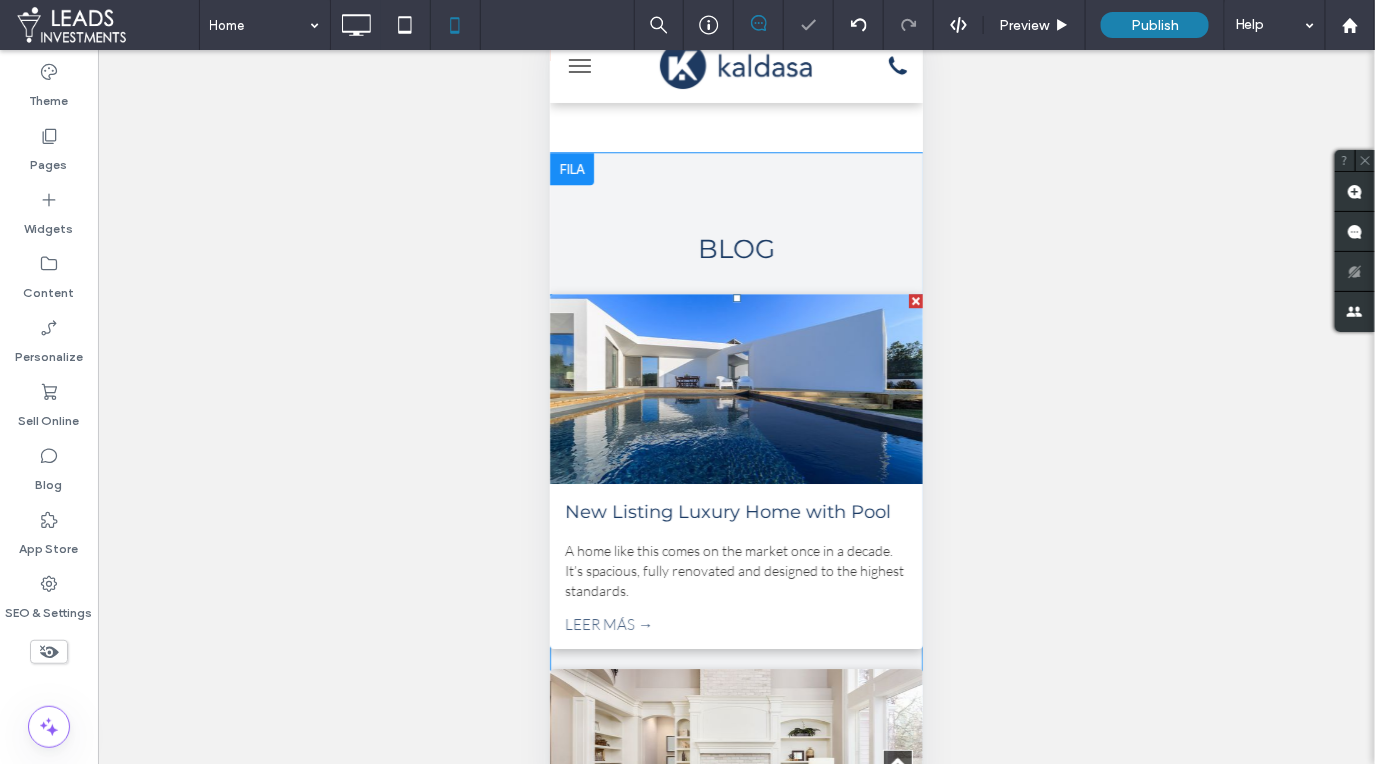 scroll, scrollTop: 4742, scrollLeft: 0, axis: vertical 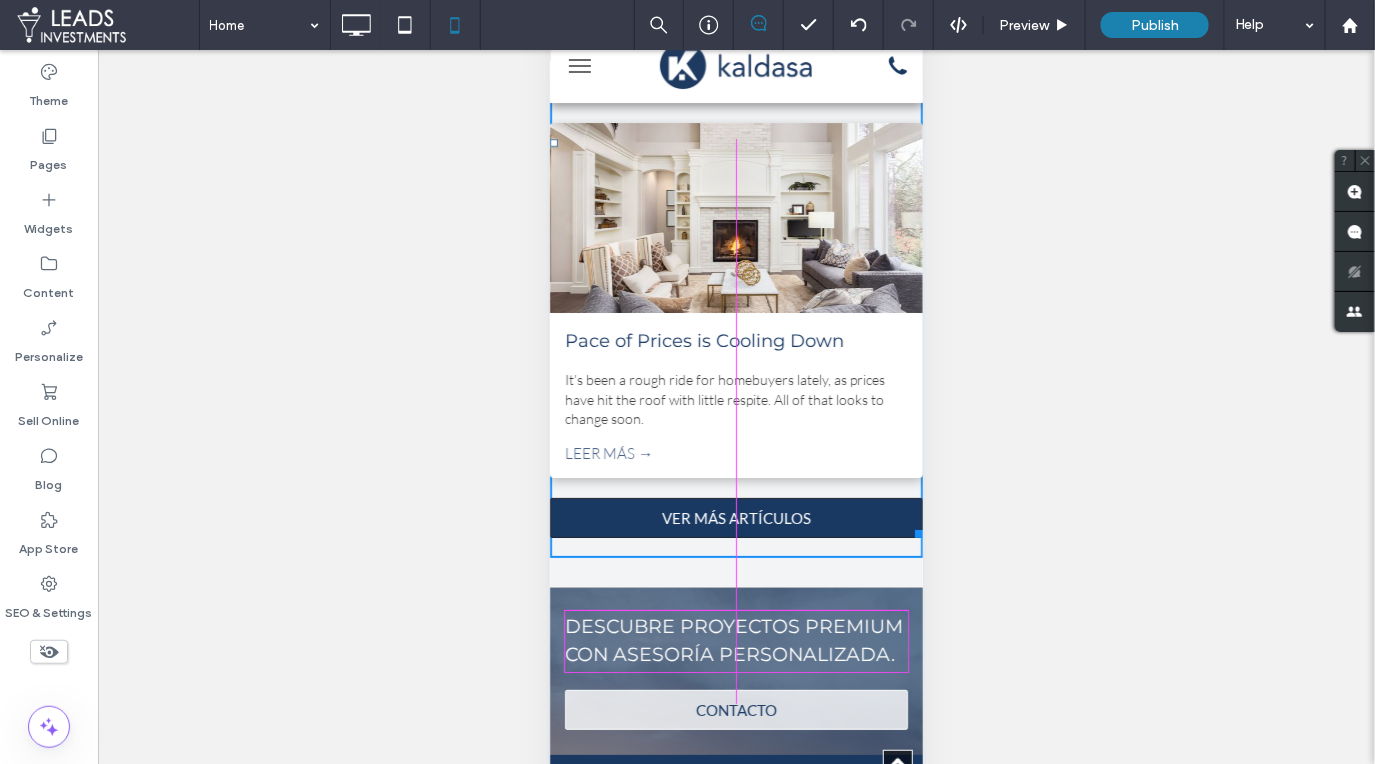 drag, startPoint x: 912, startPoint y: 527, endPoint x: 1426, endPoint y: 565, distance: 515.4028 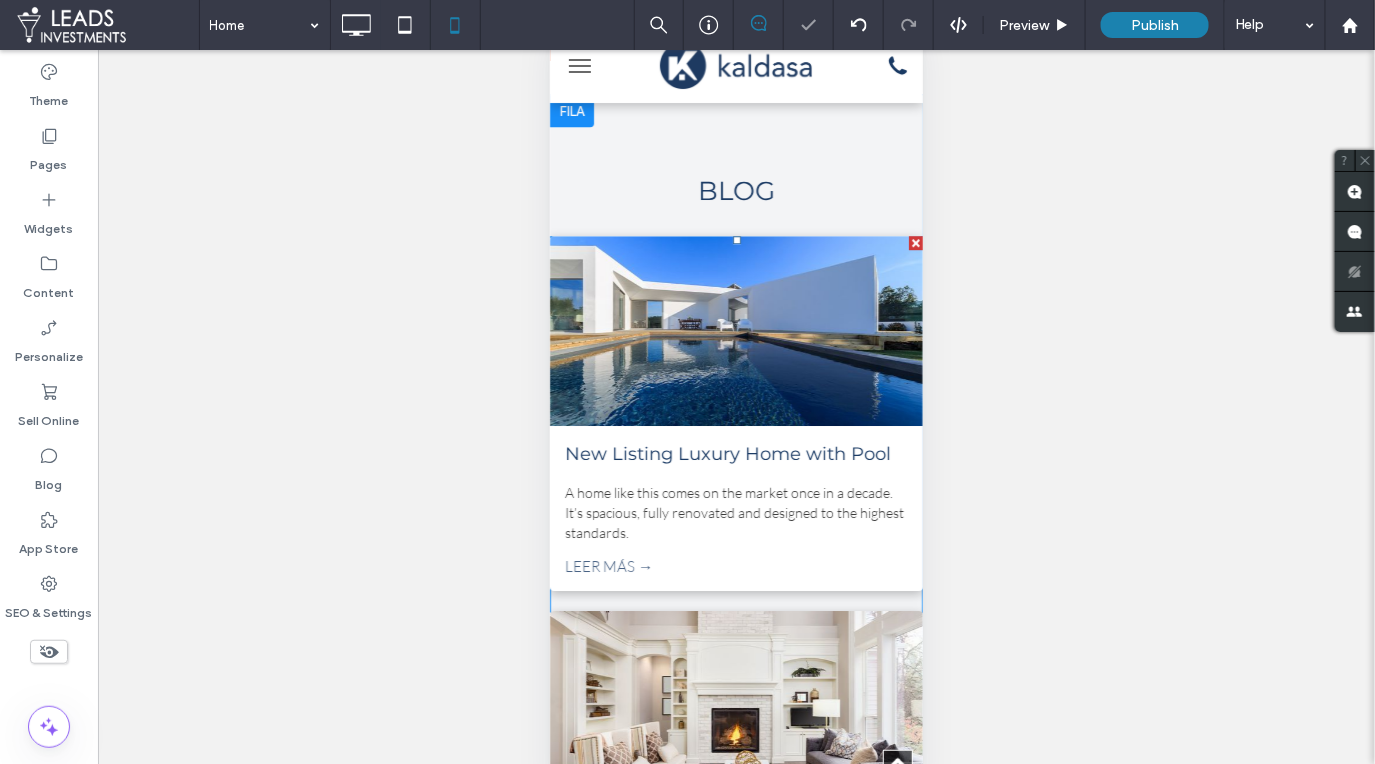 scroll, scrollTop: 4127, scrollLeft: 0, axis: vertical 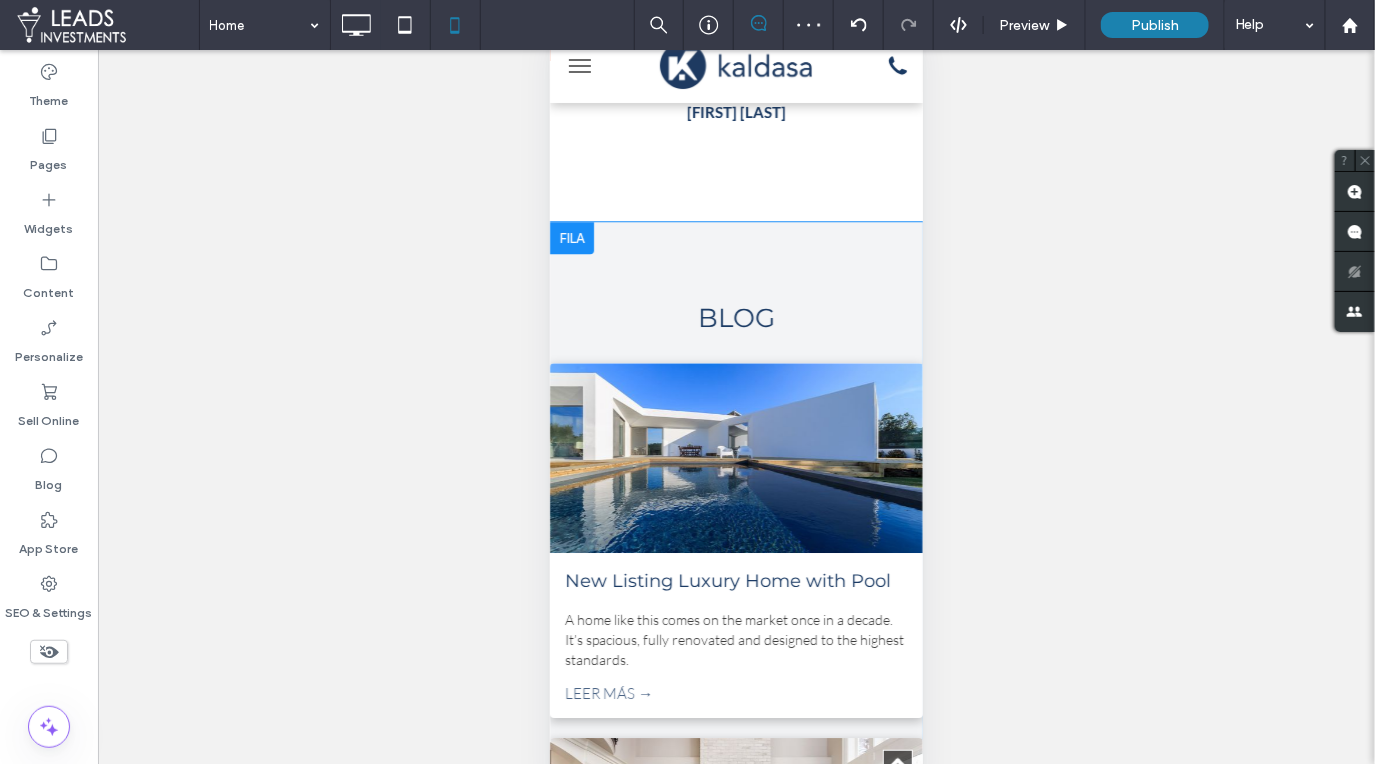 click at bounding box center [571, 237] 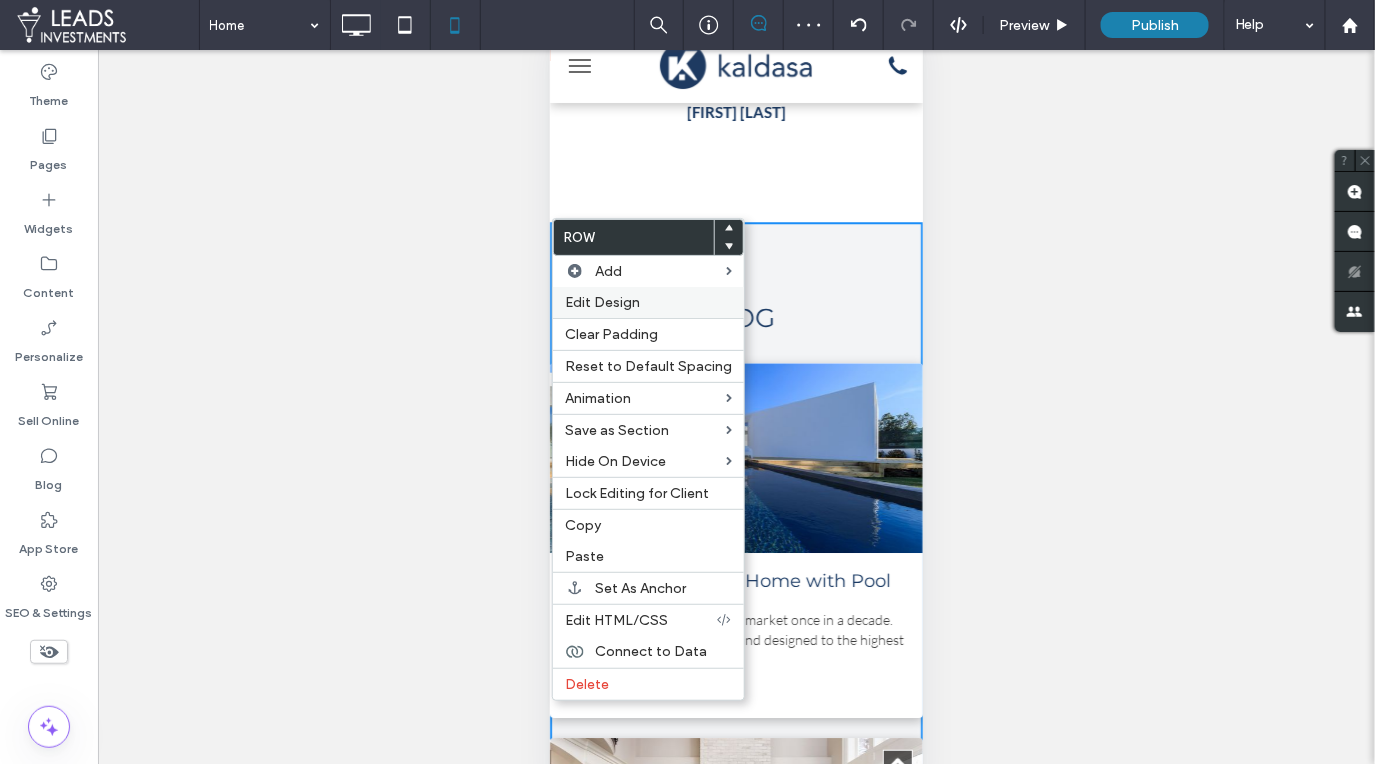 click on "Edit Design" at bounding box center [602, 302] 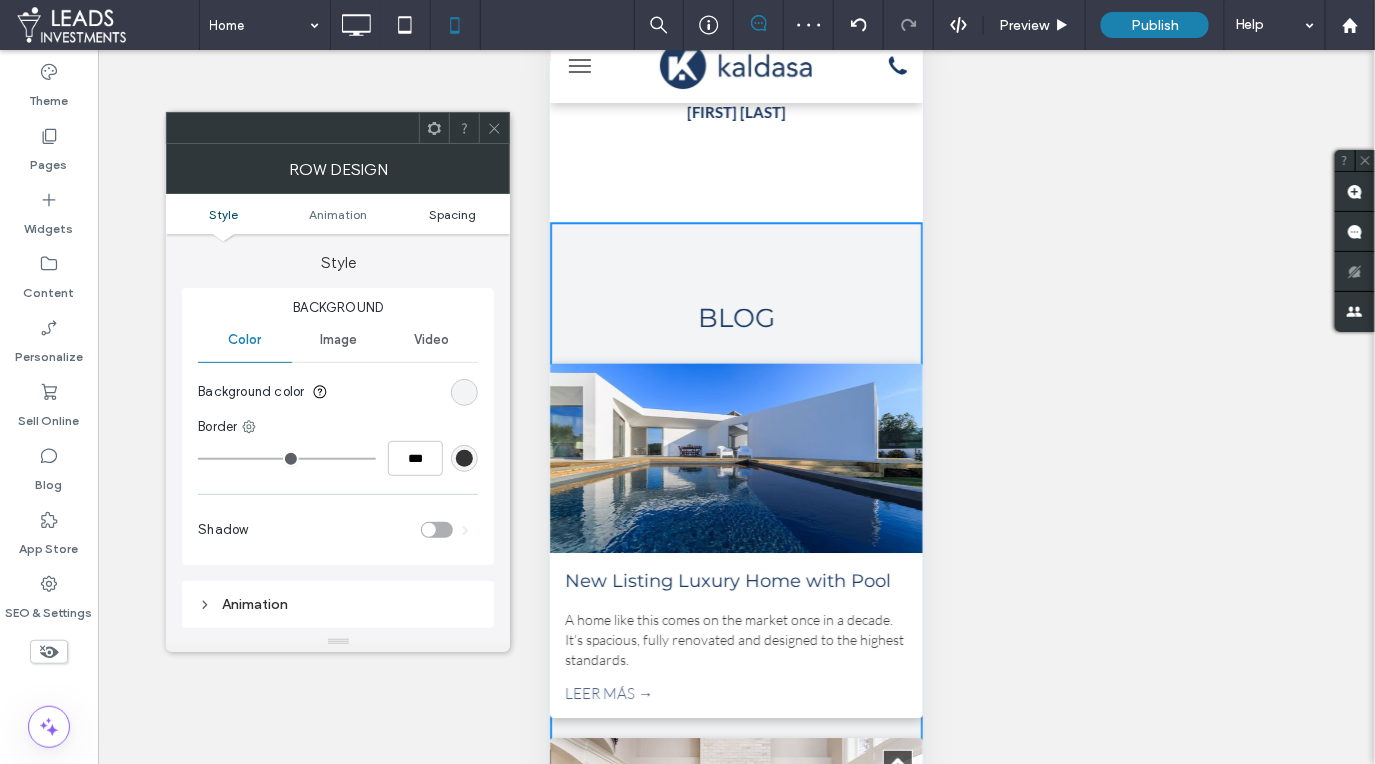 click on "Spacing" at bounding box center (452, 214) 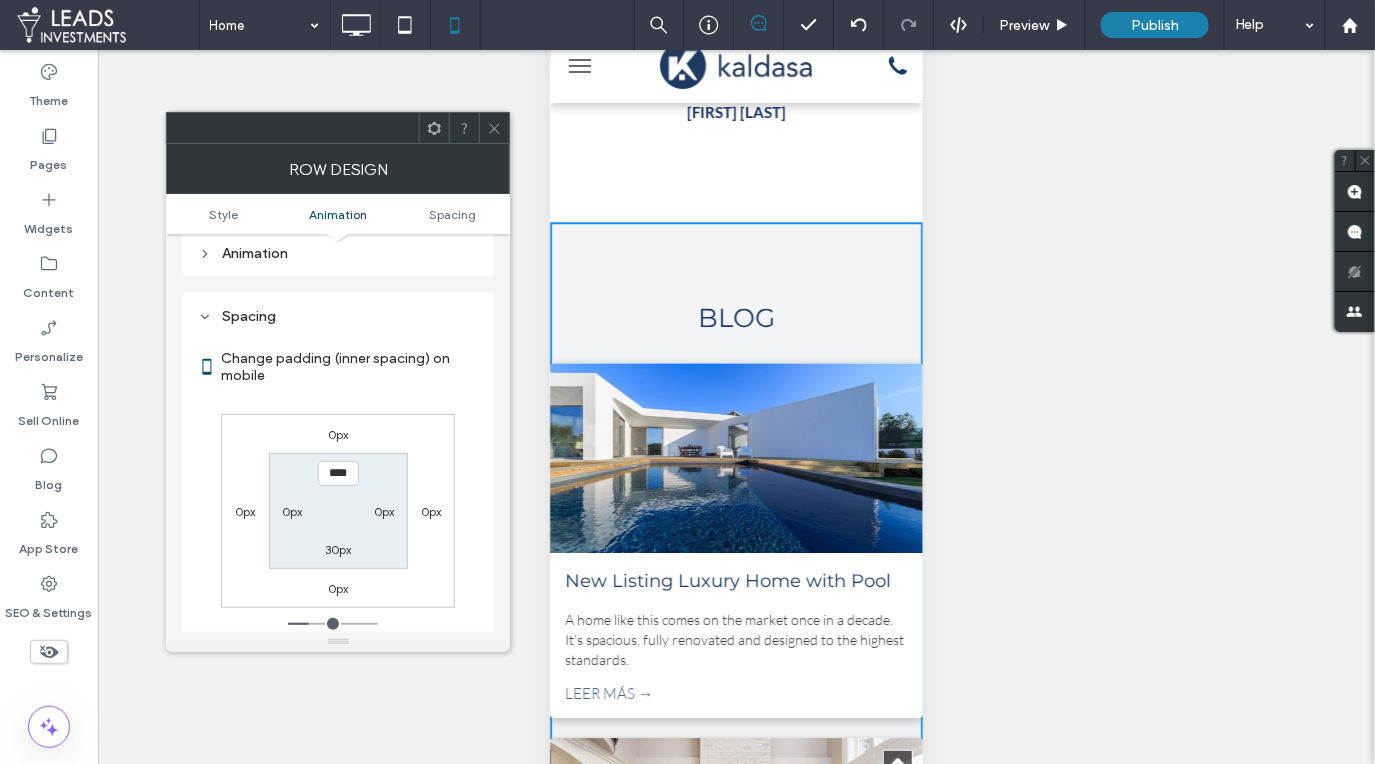 scroll, scrollTop: 392, scrollLeft: 0, axis: vertical 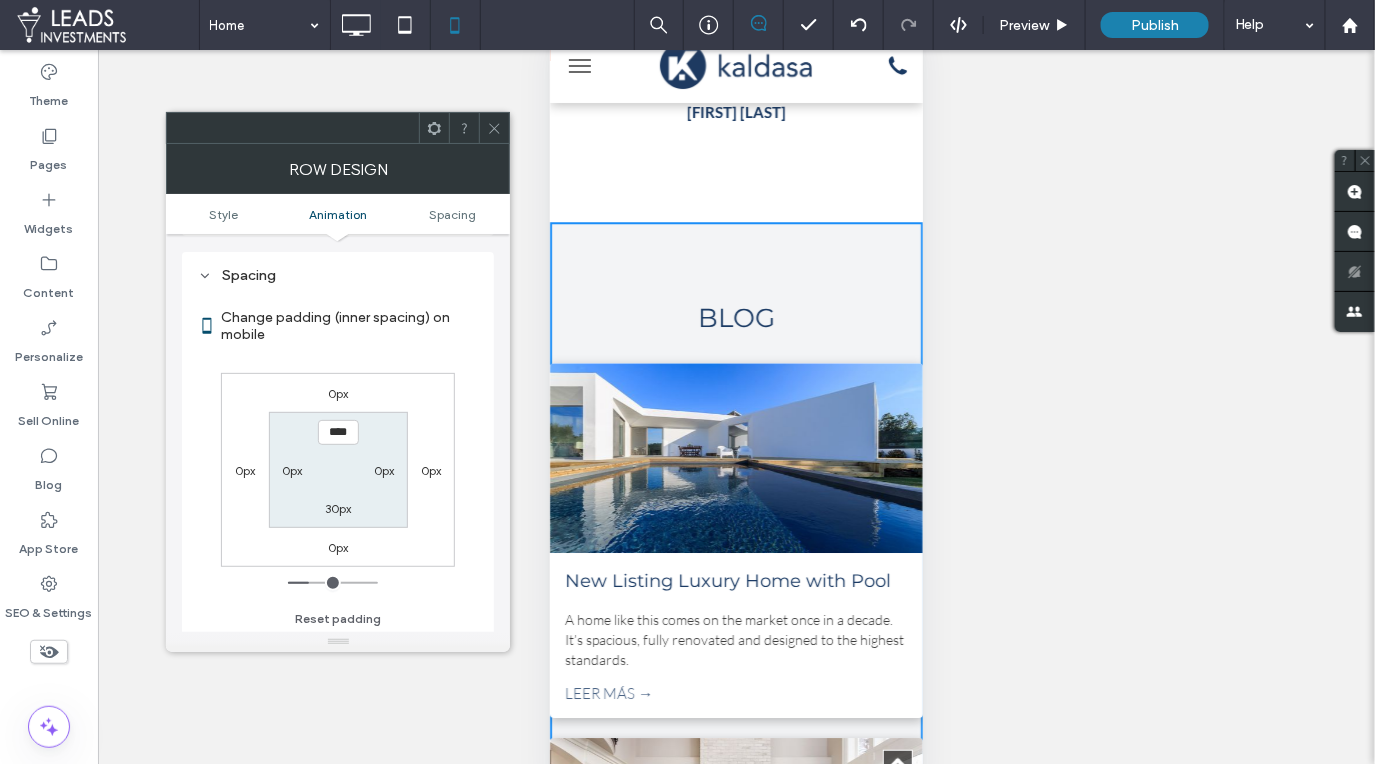 click on "0px" at bounding box center [292, 470] 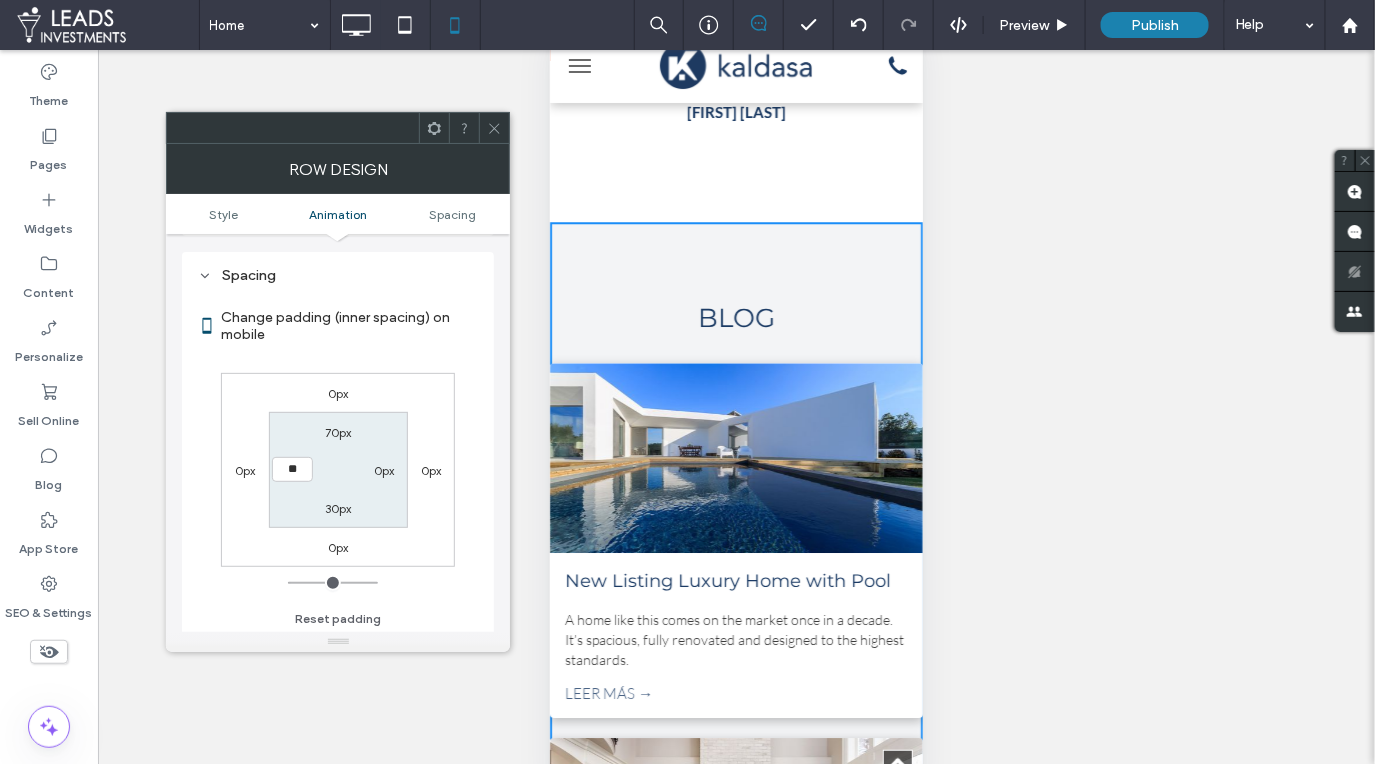 type on "**" 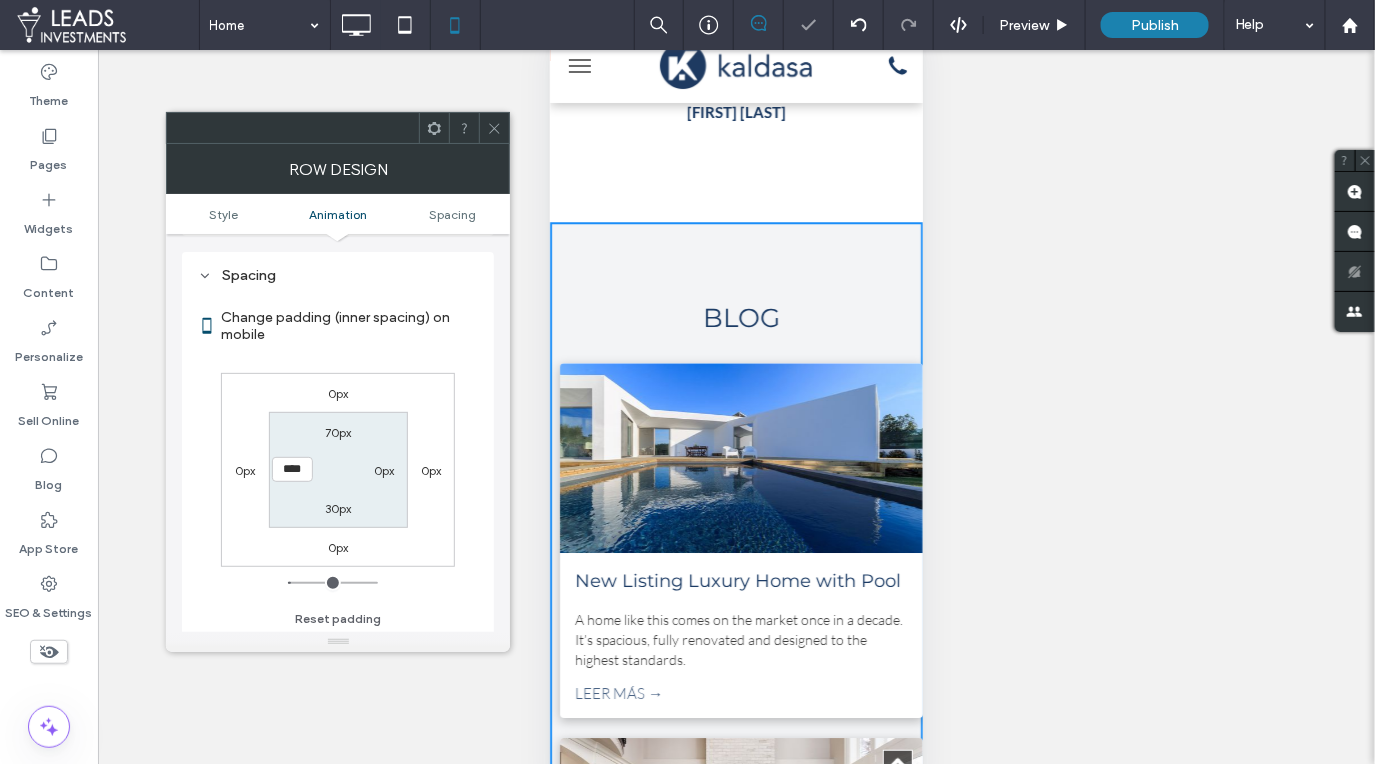 drag, startPoint x: 284, startPoint y: 466, endPoint x: 256, endPoint y: 463, distance: 28.160255 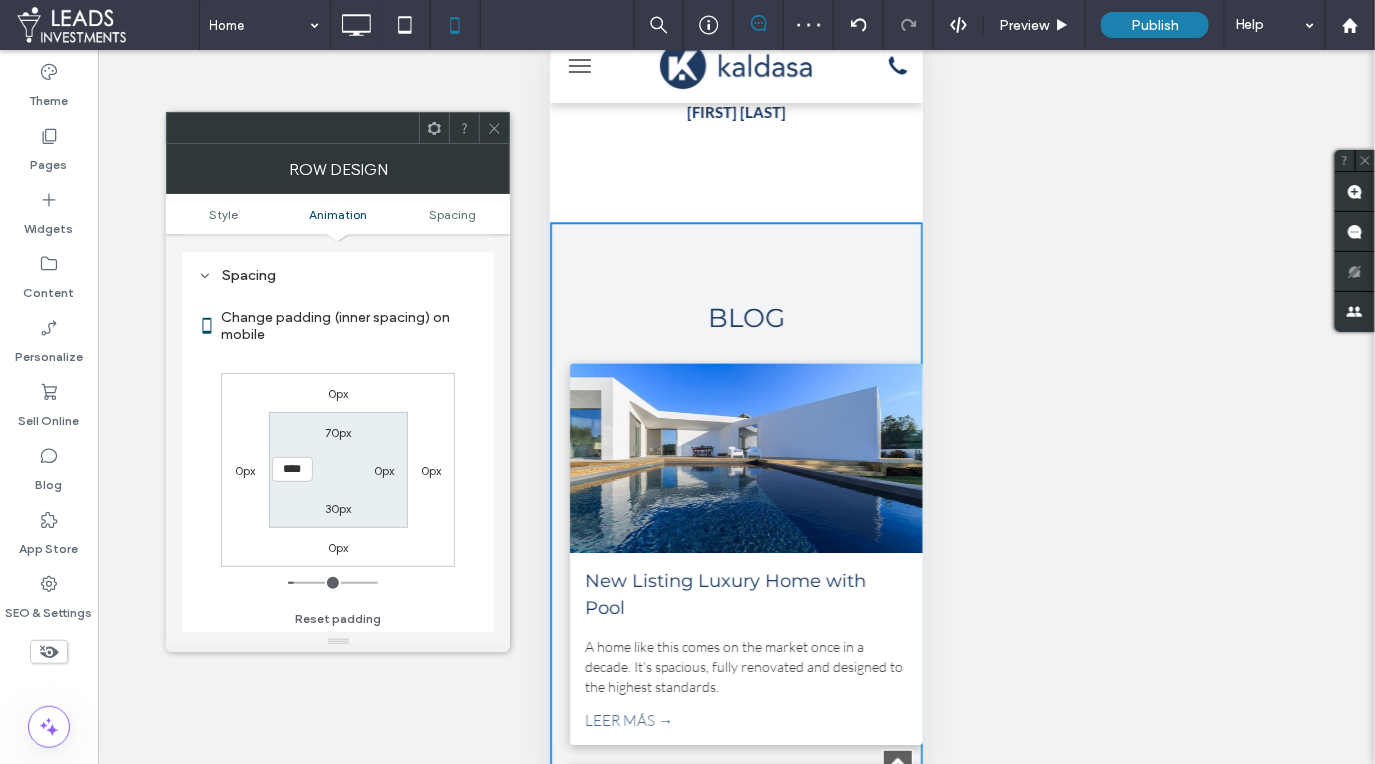 click on "0px" at bounding box center (384, 470) 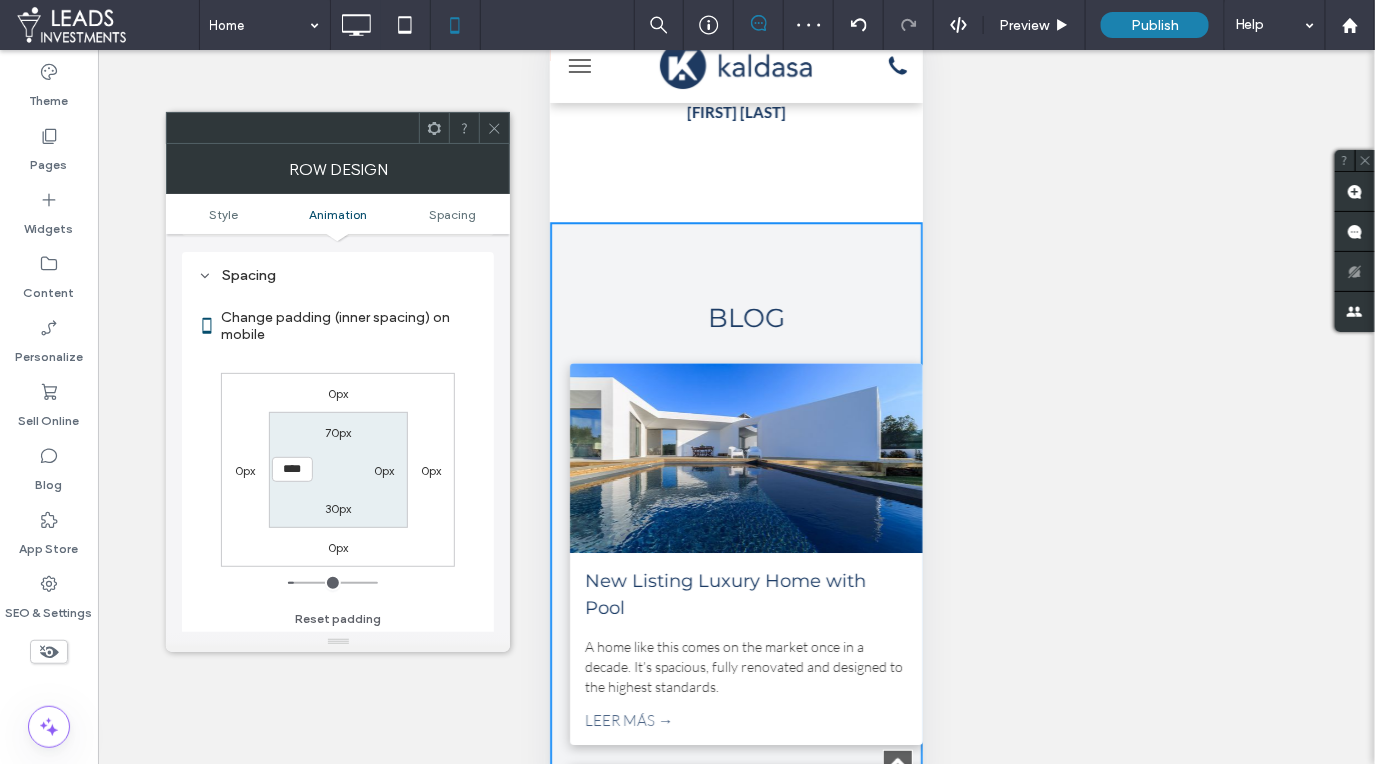 type on "*" 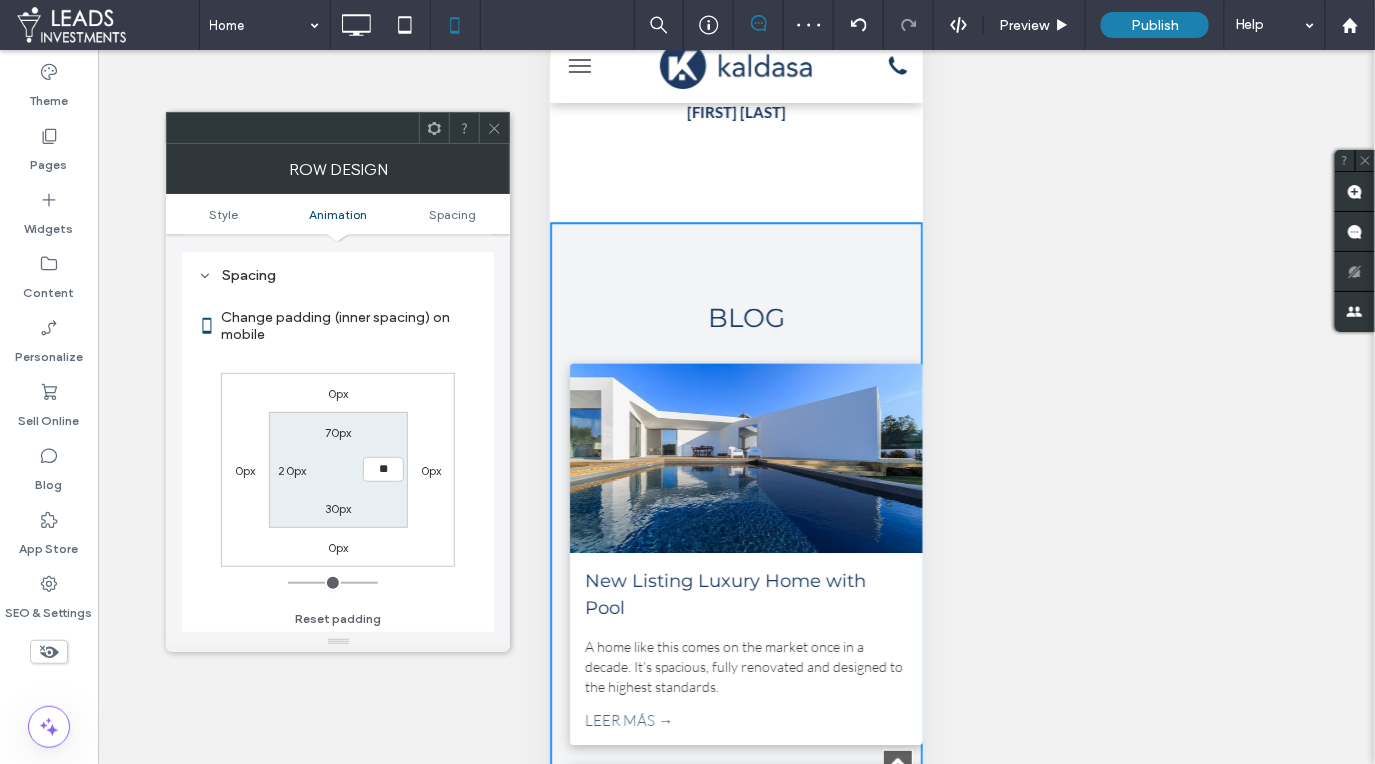 type on "**" 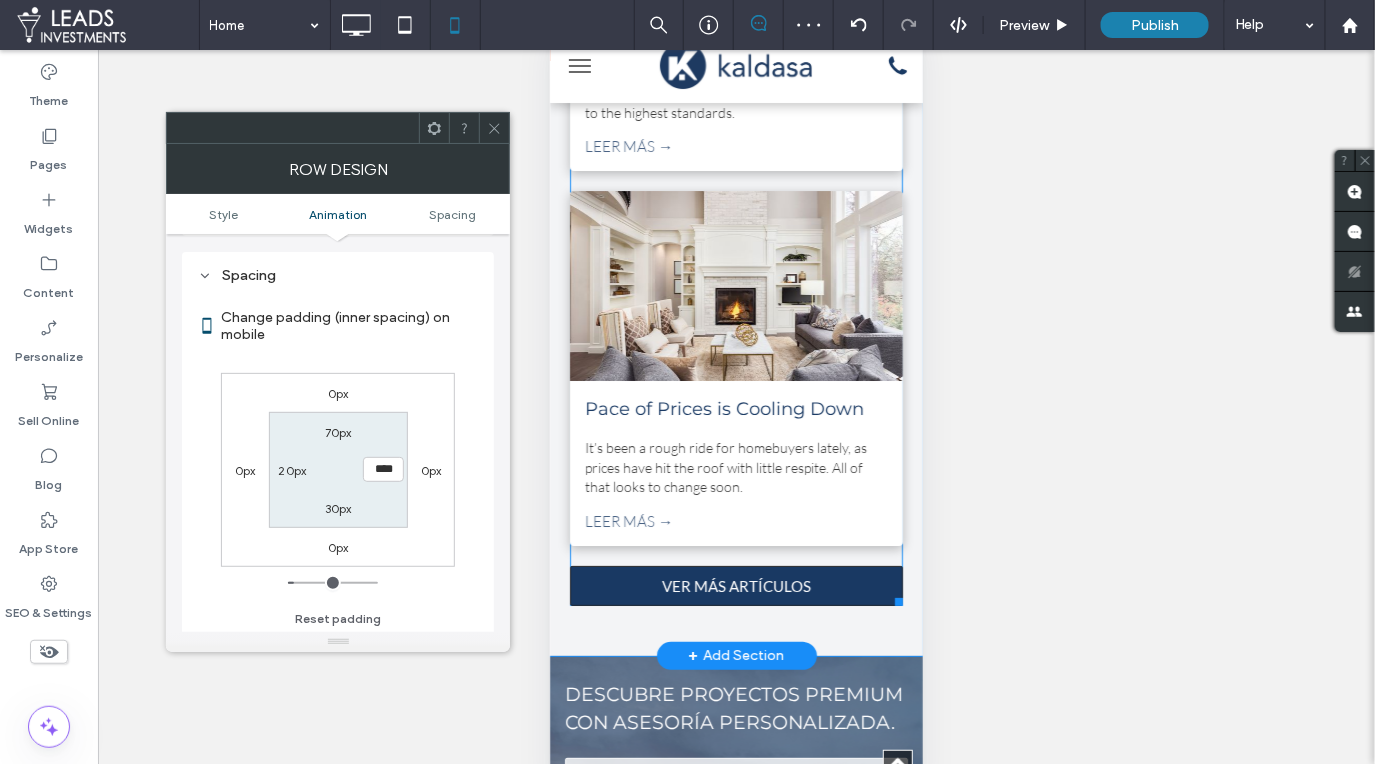 scroll, scrollTop: 4713, scrollLeft: 0, axis: vertical 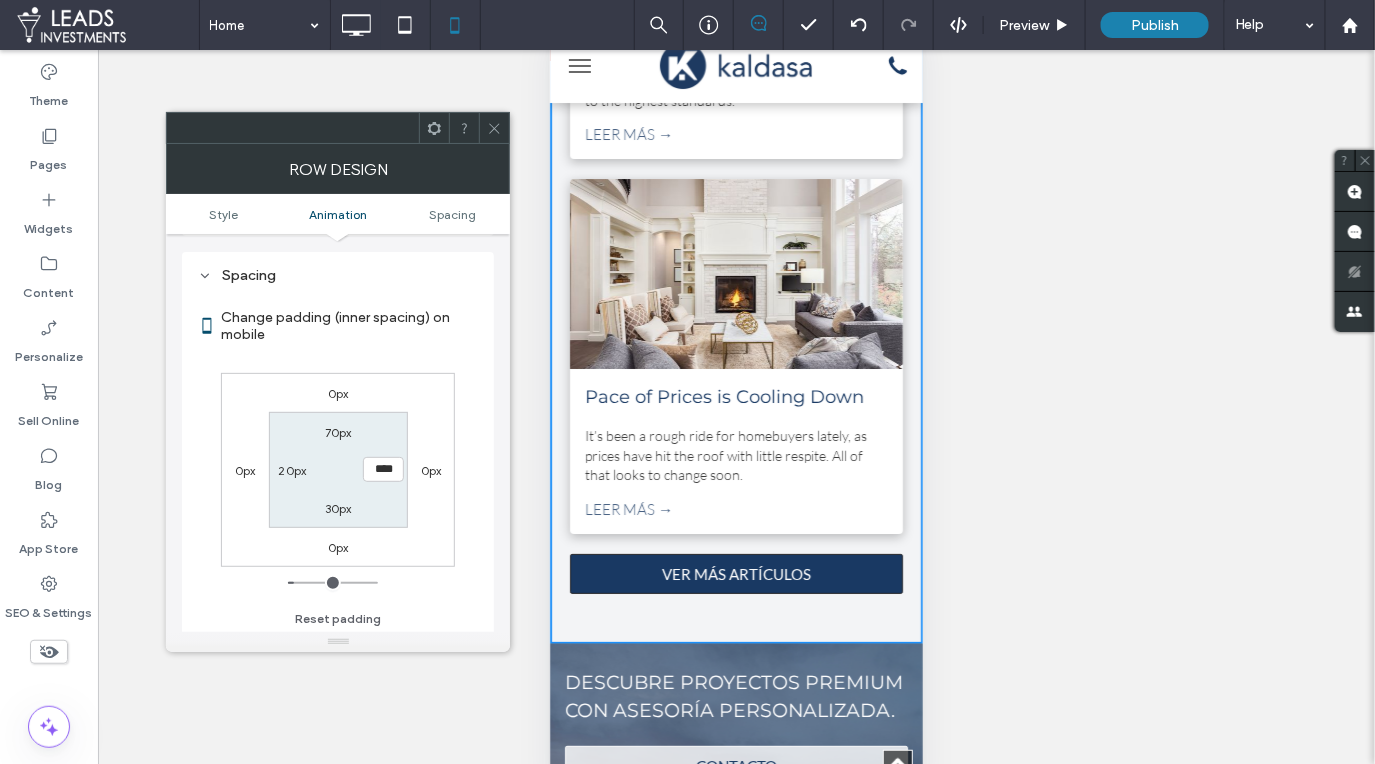 click 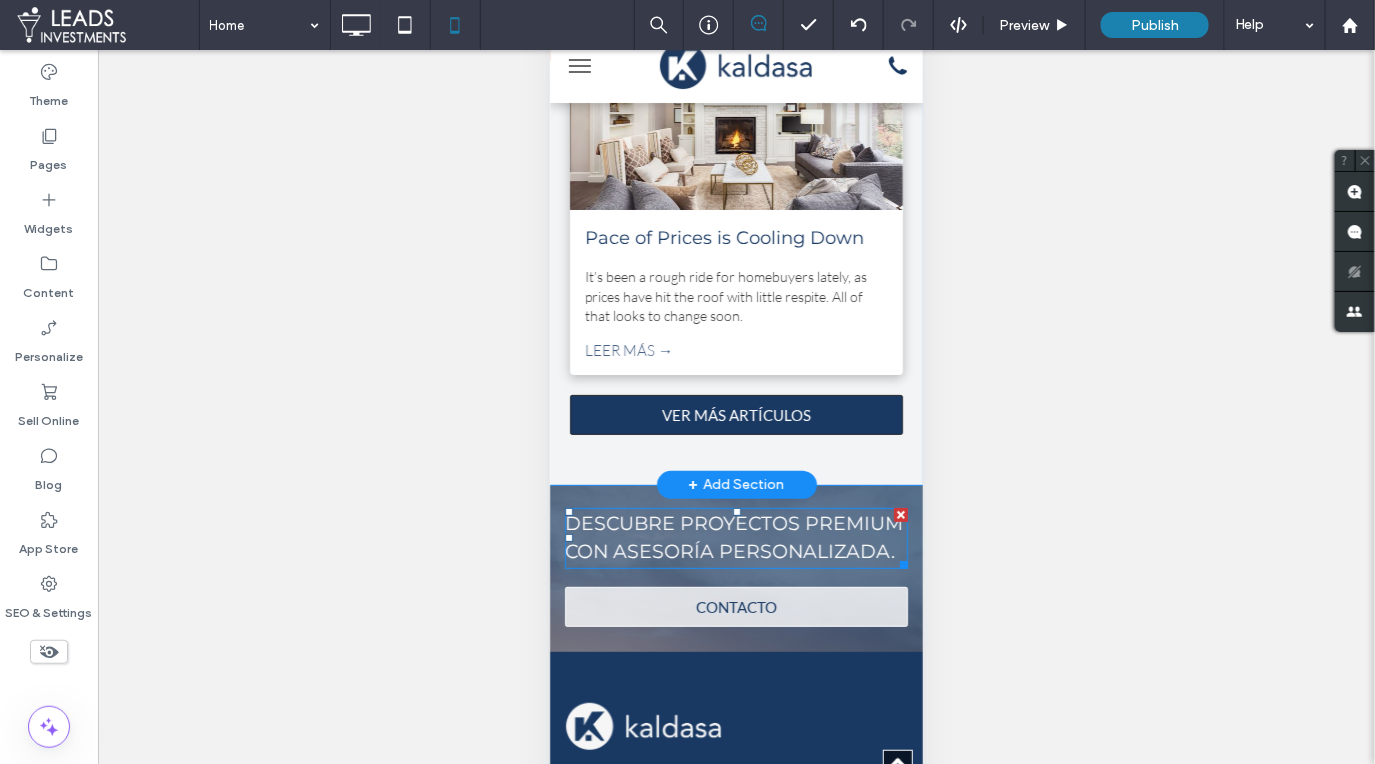 scroll, scrollTop: 4894, scrollLeft: 0, axis: vertical 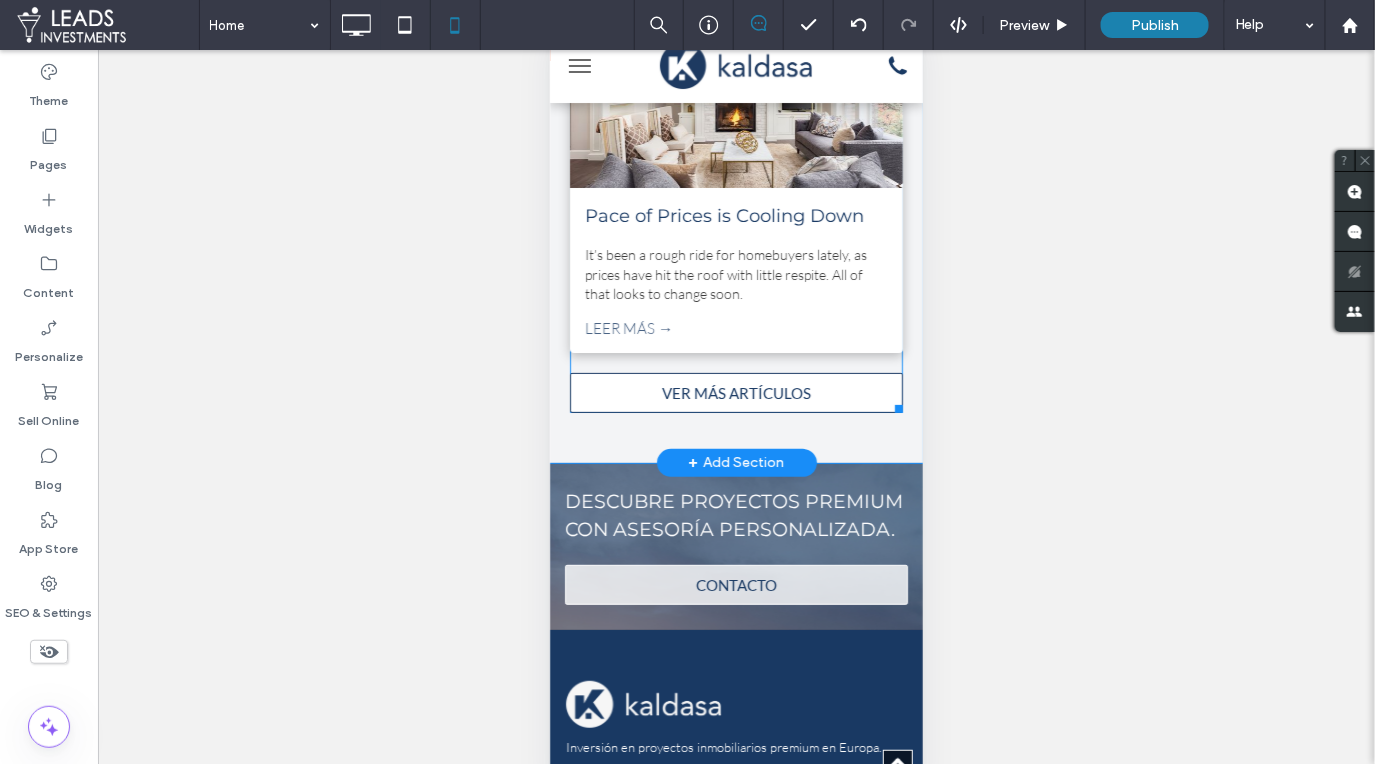 click on "VER MÁS ARTÍCULOS" at bounding box center [735, 392] 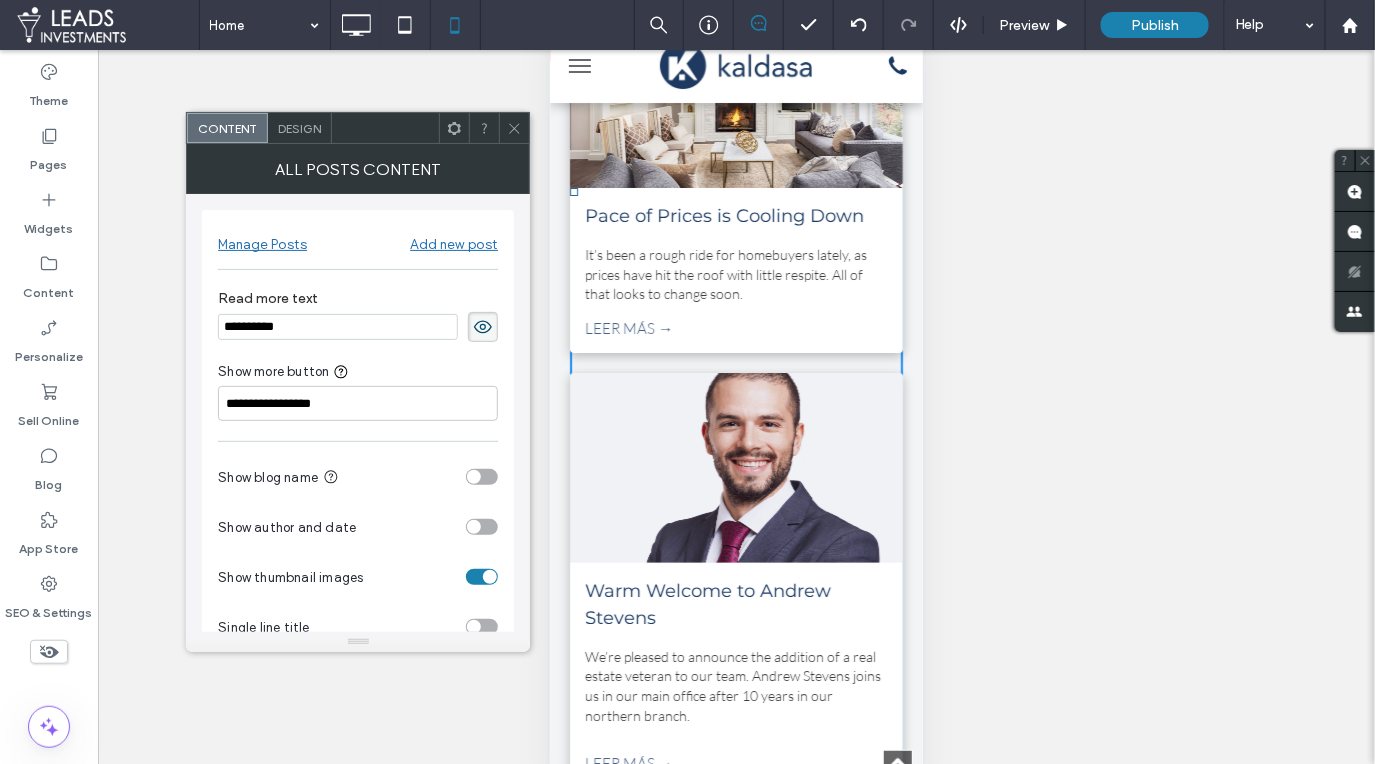 click on "Design" at bounding box center [299, 128] 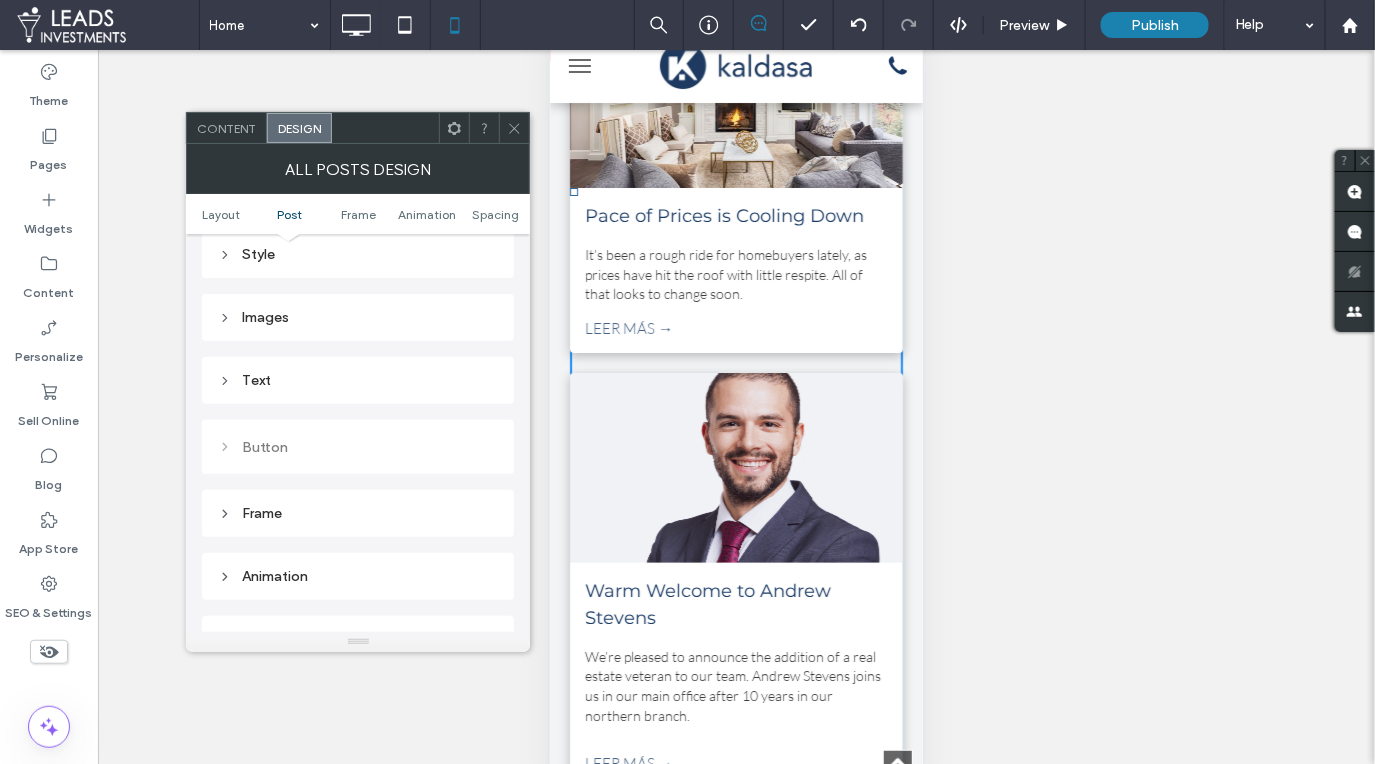 scroll, scrollTop: 652, scrollLeft: 0, axis: vertical 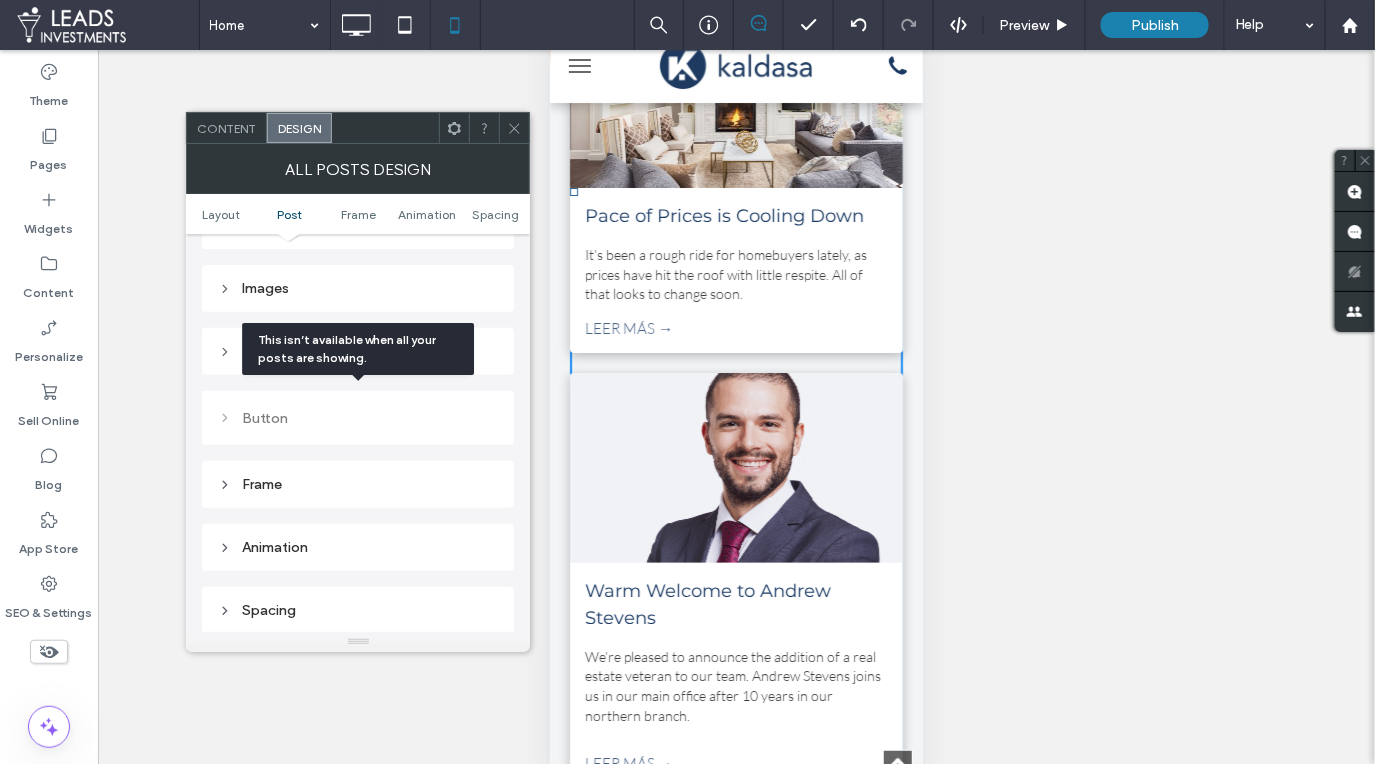 click on "Button" at bounding box center (358, 418) 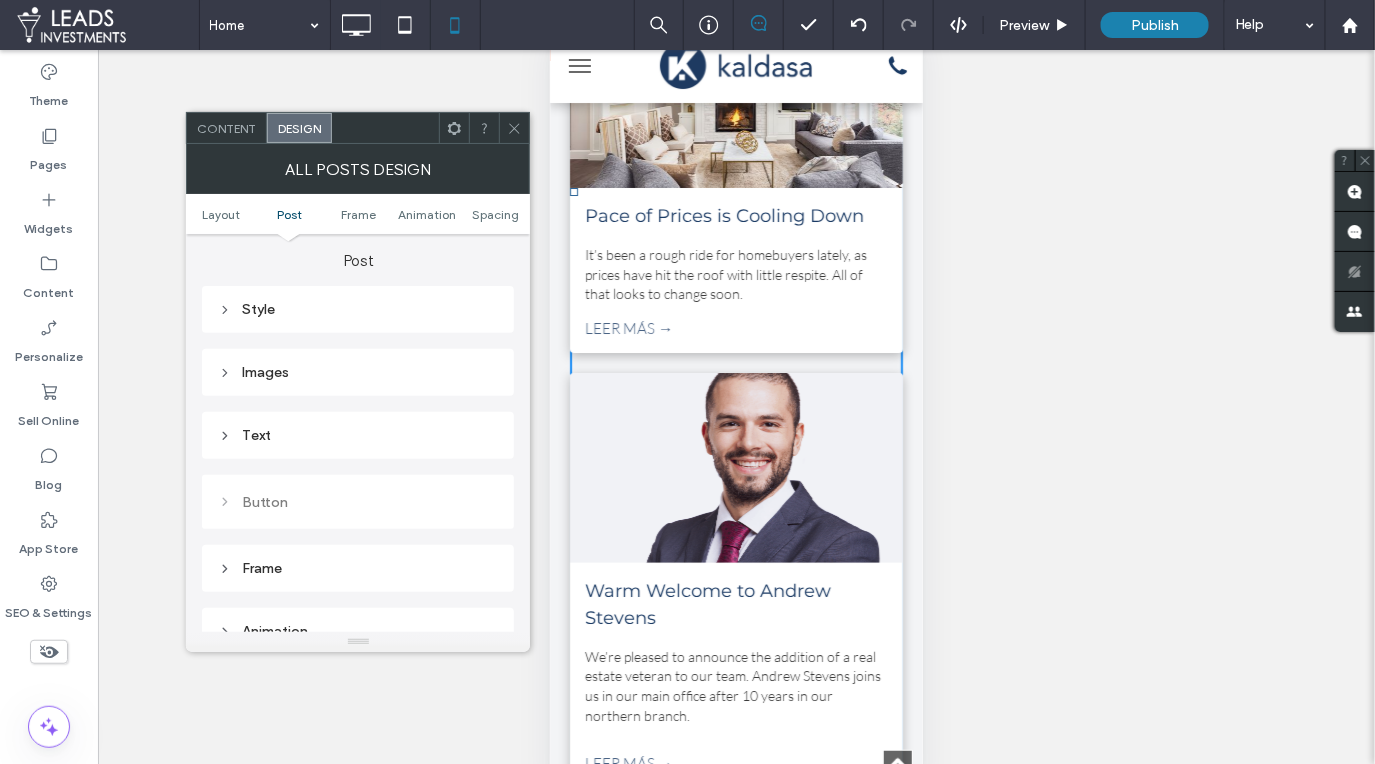 scroll, scrollTop: 565, scrollLeft: 0, axis: vertical 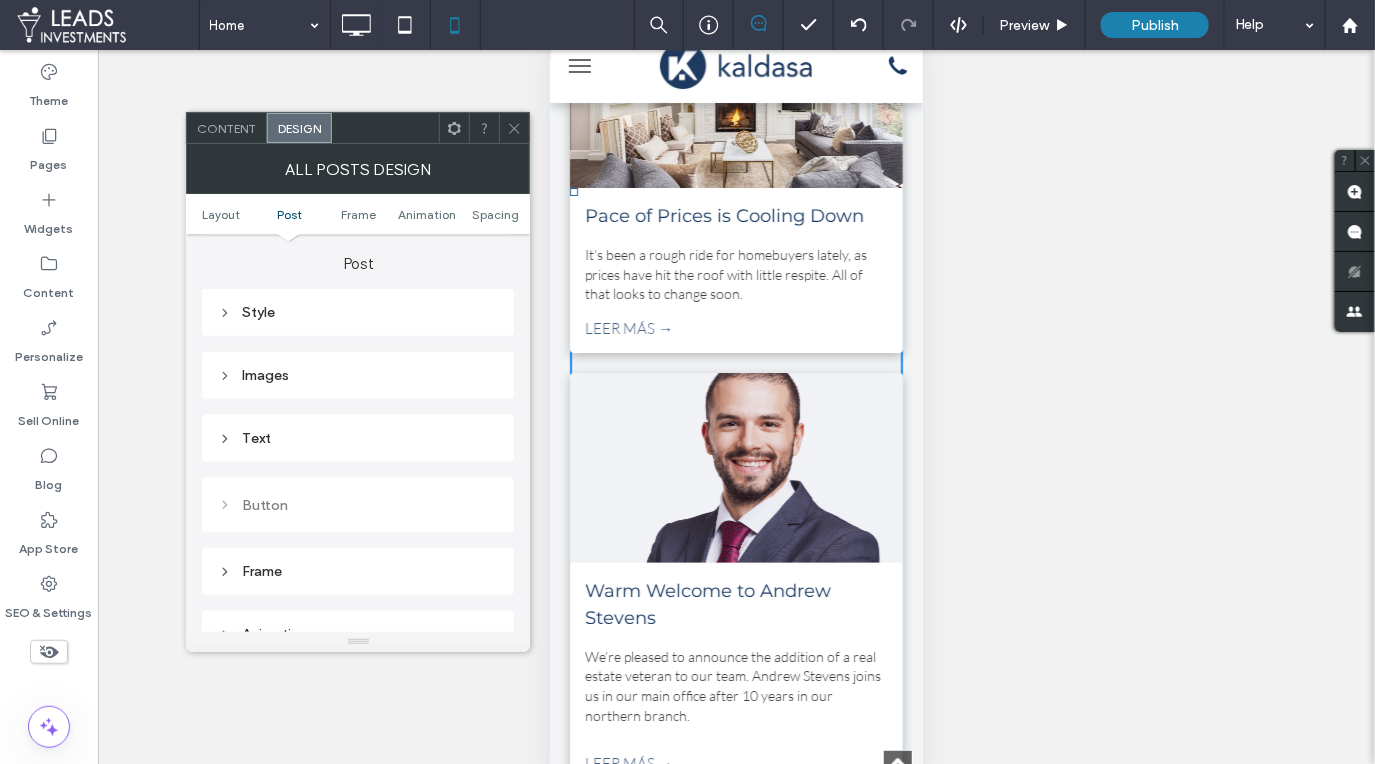 click 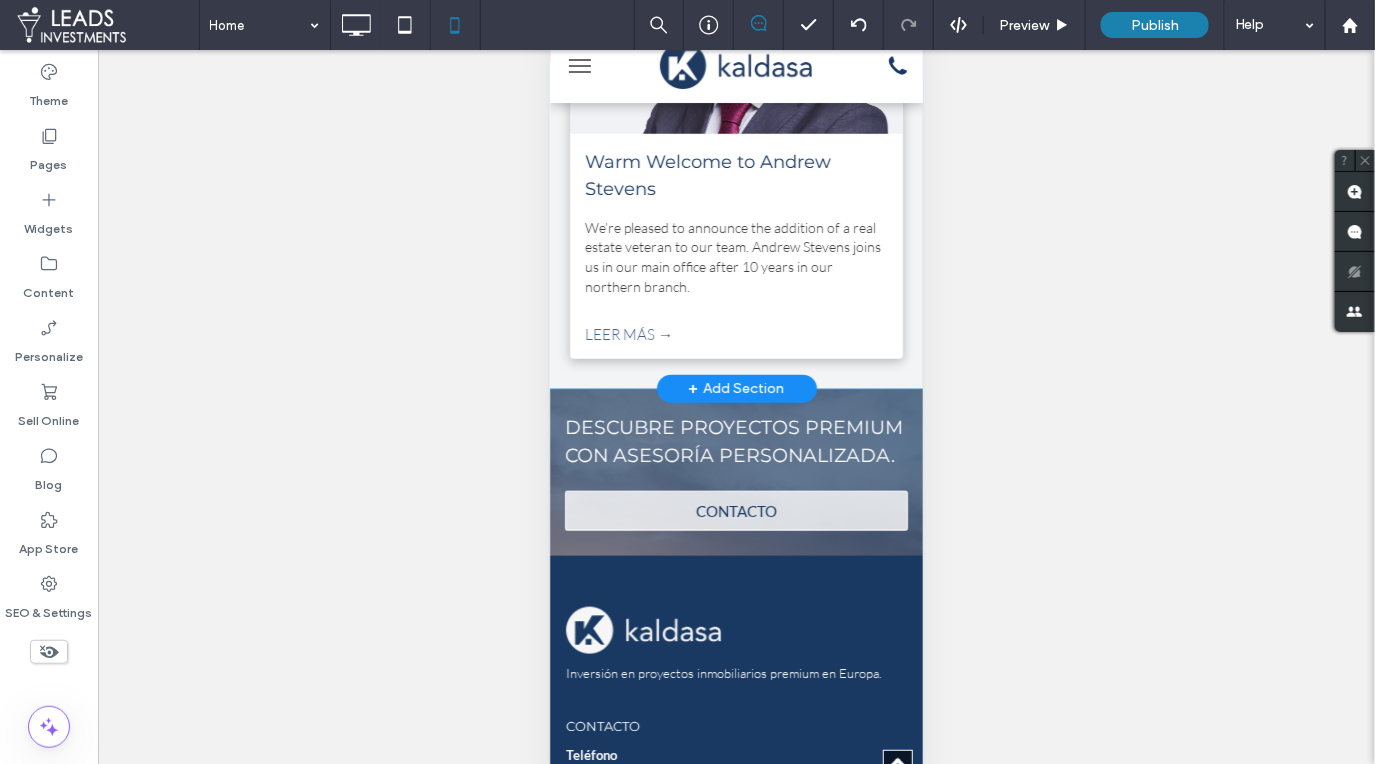 scroll, scrollTop: 5357, scrollLeft: 0, axis: vertical 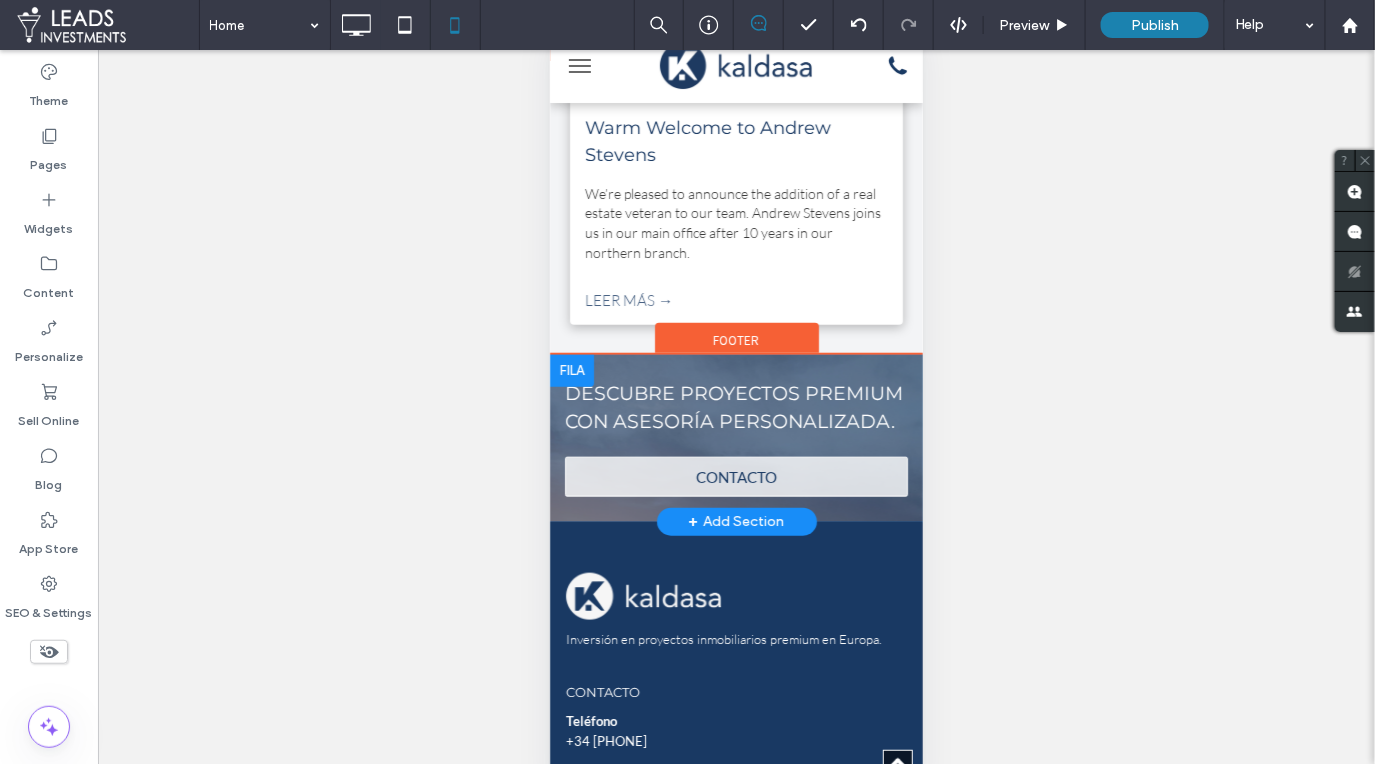 click on "Descubre proyectos premium con asesoría personalizada.
Click To Paste
CONTACTO
Click To Paste
+ Add Section" at bounding box center (735, 437) 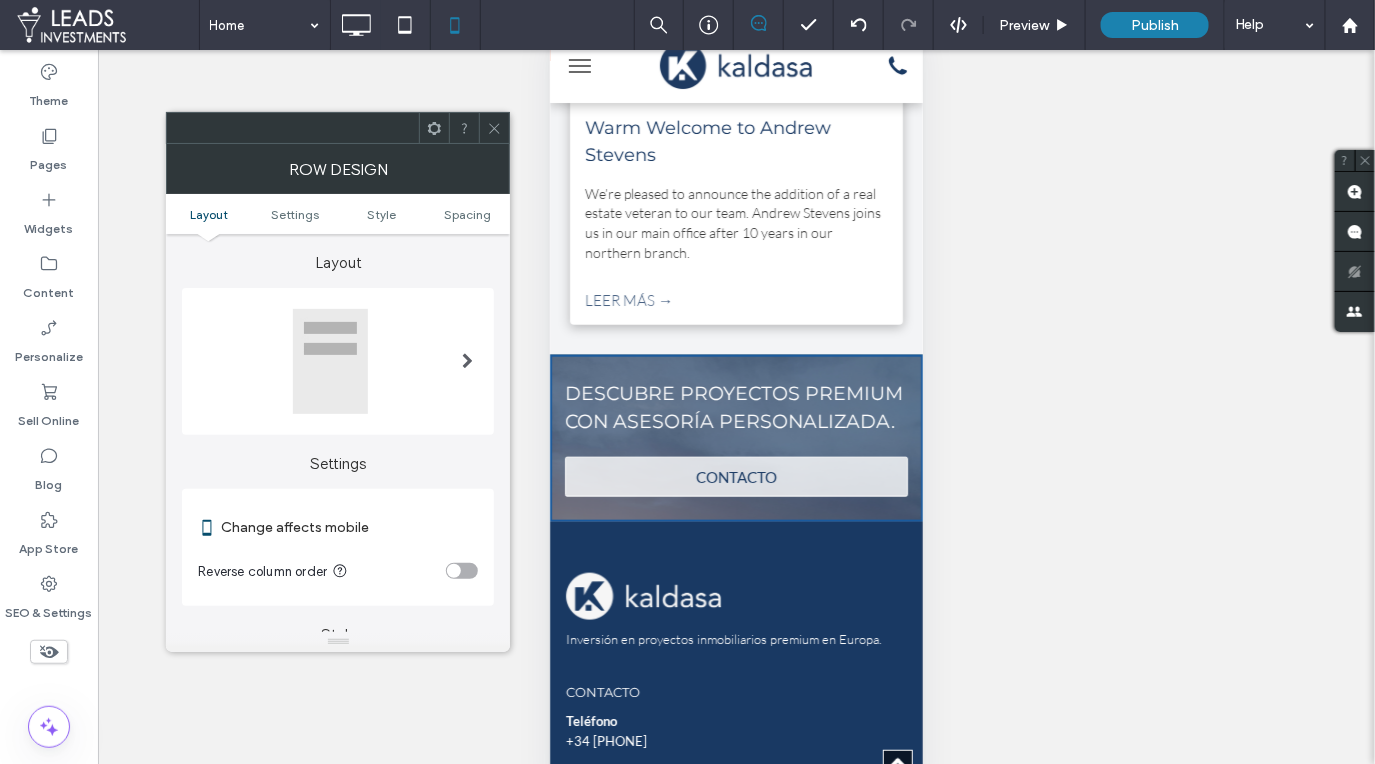 click on "Layout Settings Style Spacing" at bounding box center [338, 214] 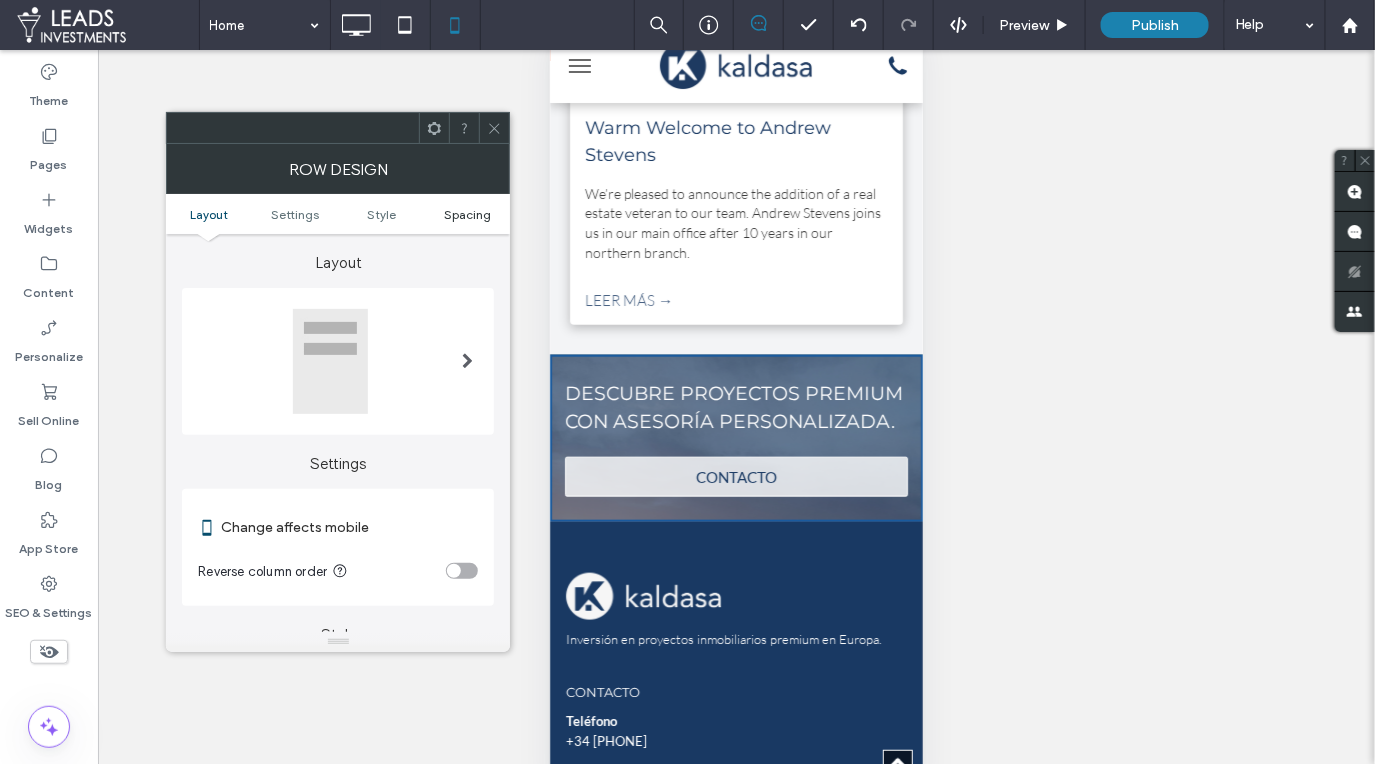 click on "Spacing" at bounding box center [467, 214] 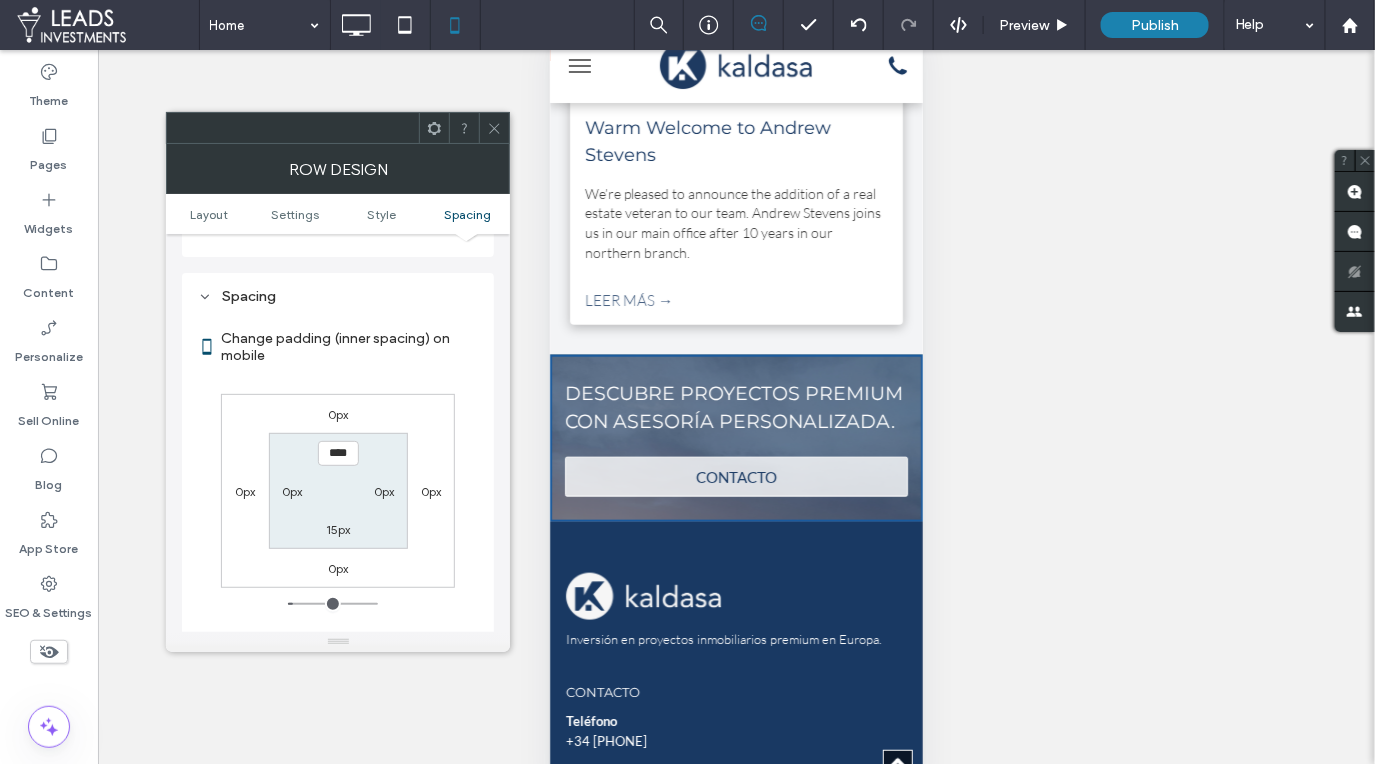 scroll, scrollTop: 1377, scrollLeft: 0, axis: vertical 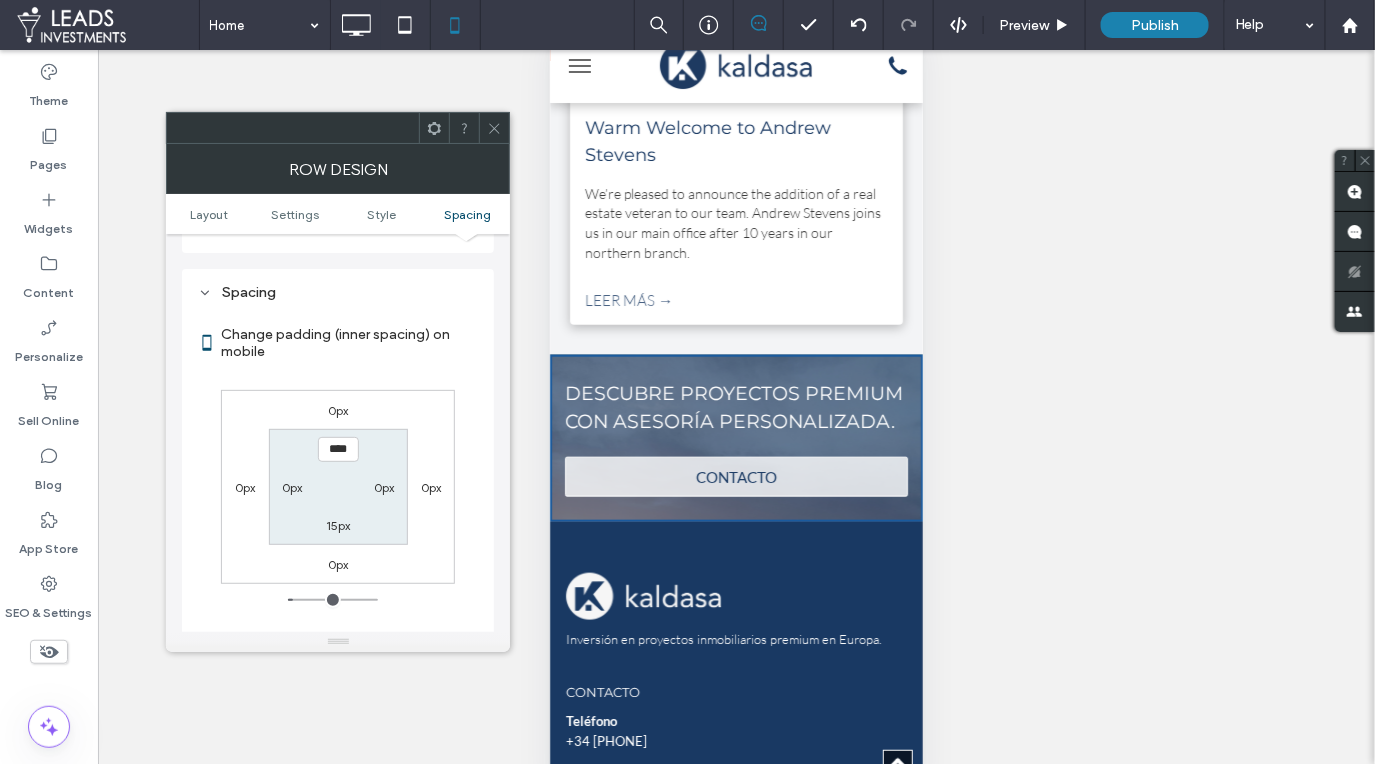drag, startPoint x: 336, startPoint y: 428, endPoint x: 321, endPoint y: 426, distance: 15.132746 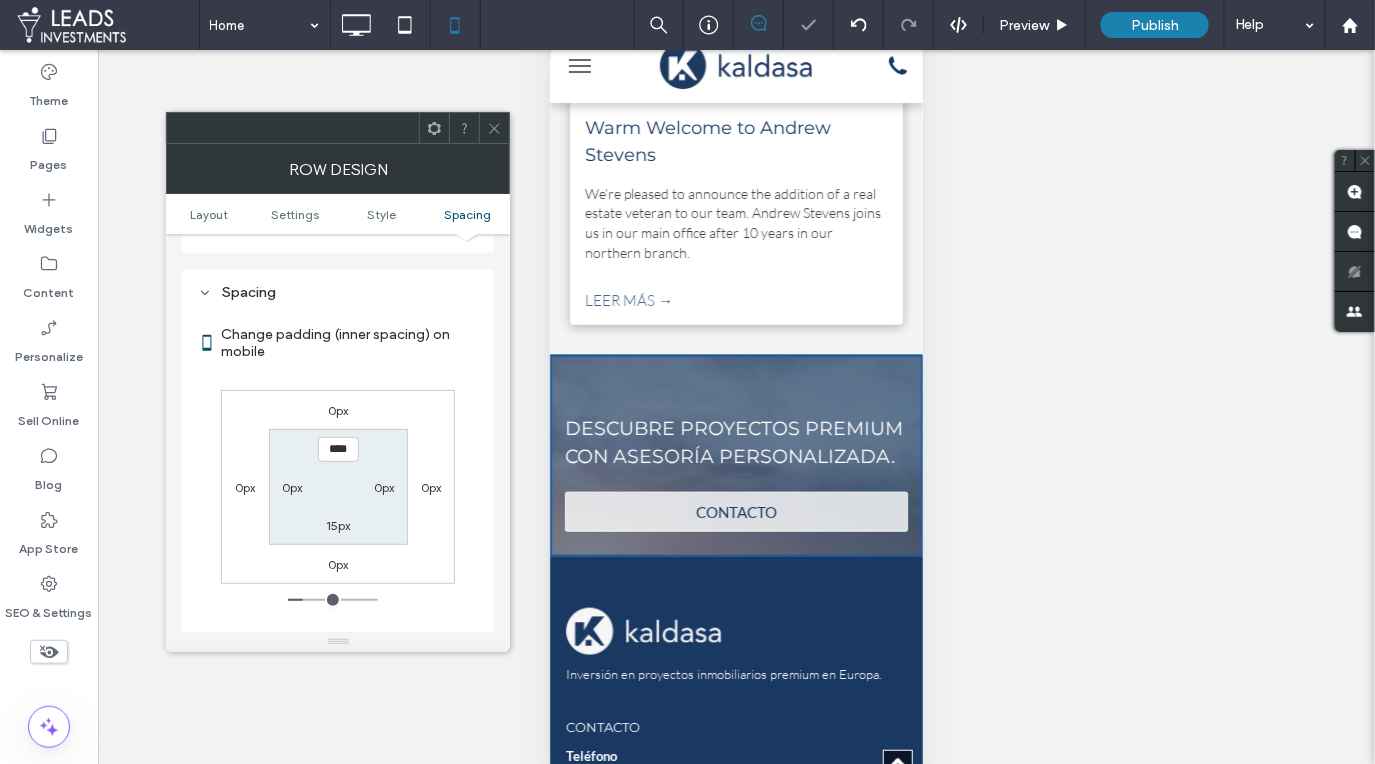 click on "15px" at bounding box center (338, 525) 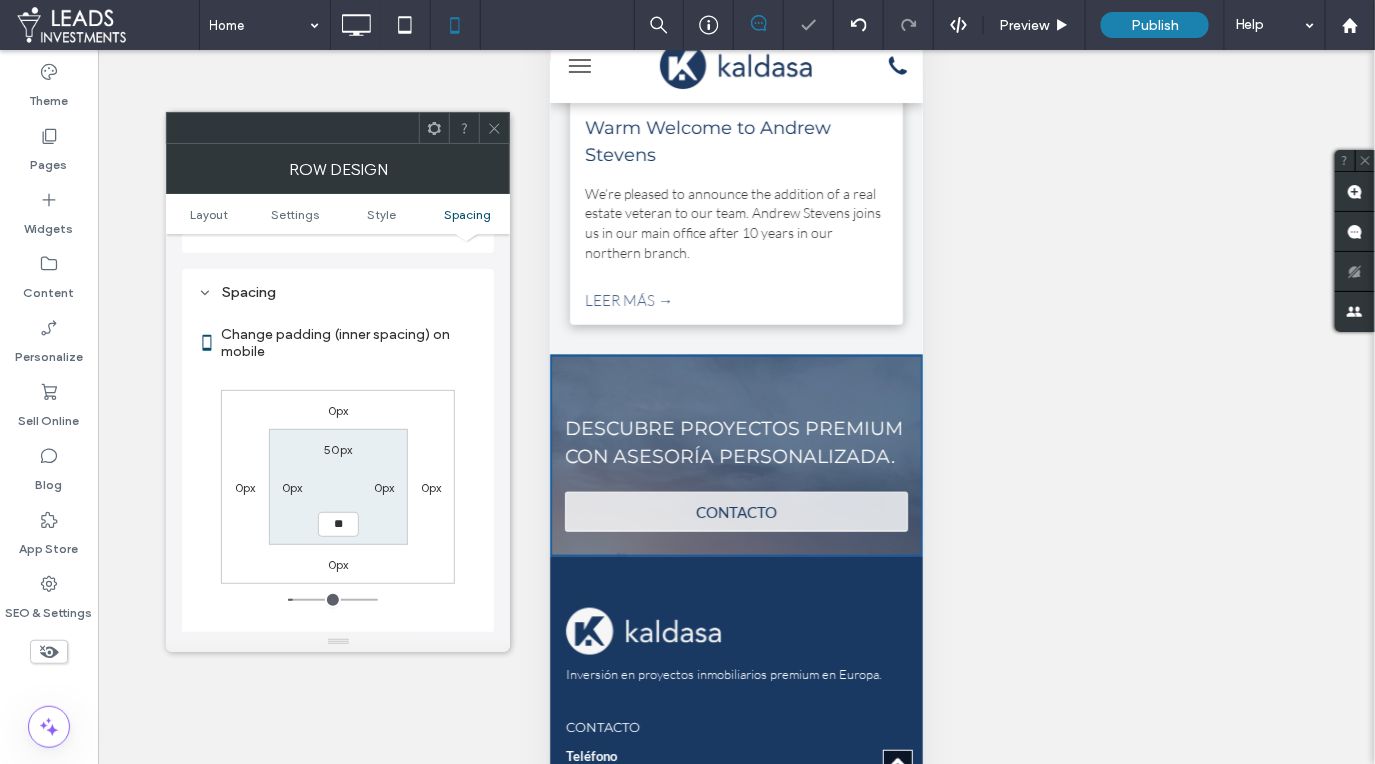 type on "**" 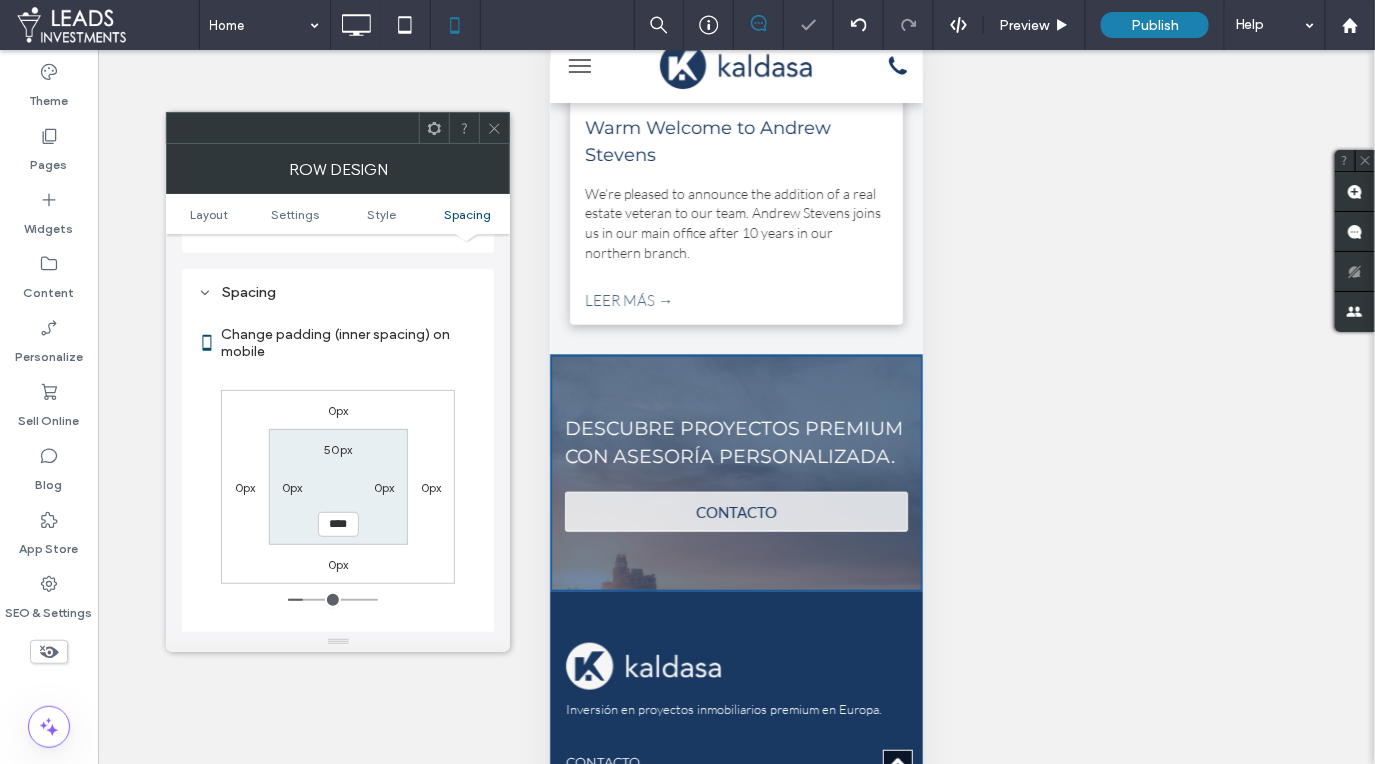 click 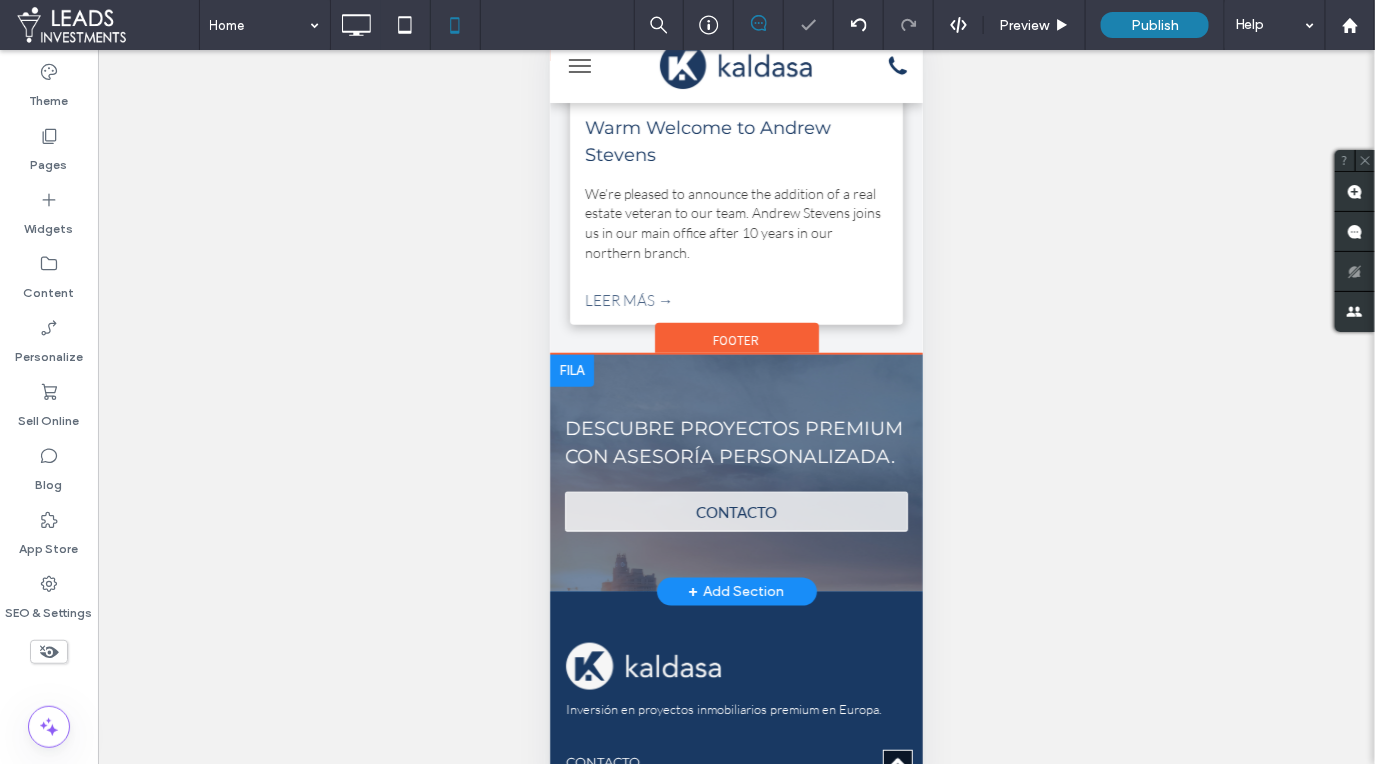 click on "Descubre proyectos premium con asesoría personalizada.
Click To Paste
CONTACTO
Click To Paste
+ Add Section" at bounding box center [735, 472] 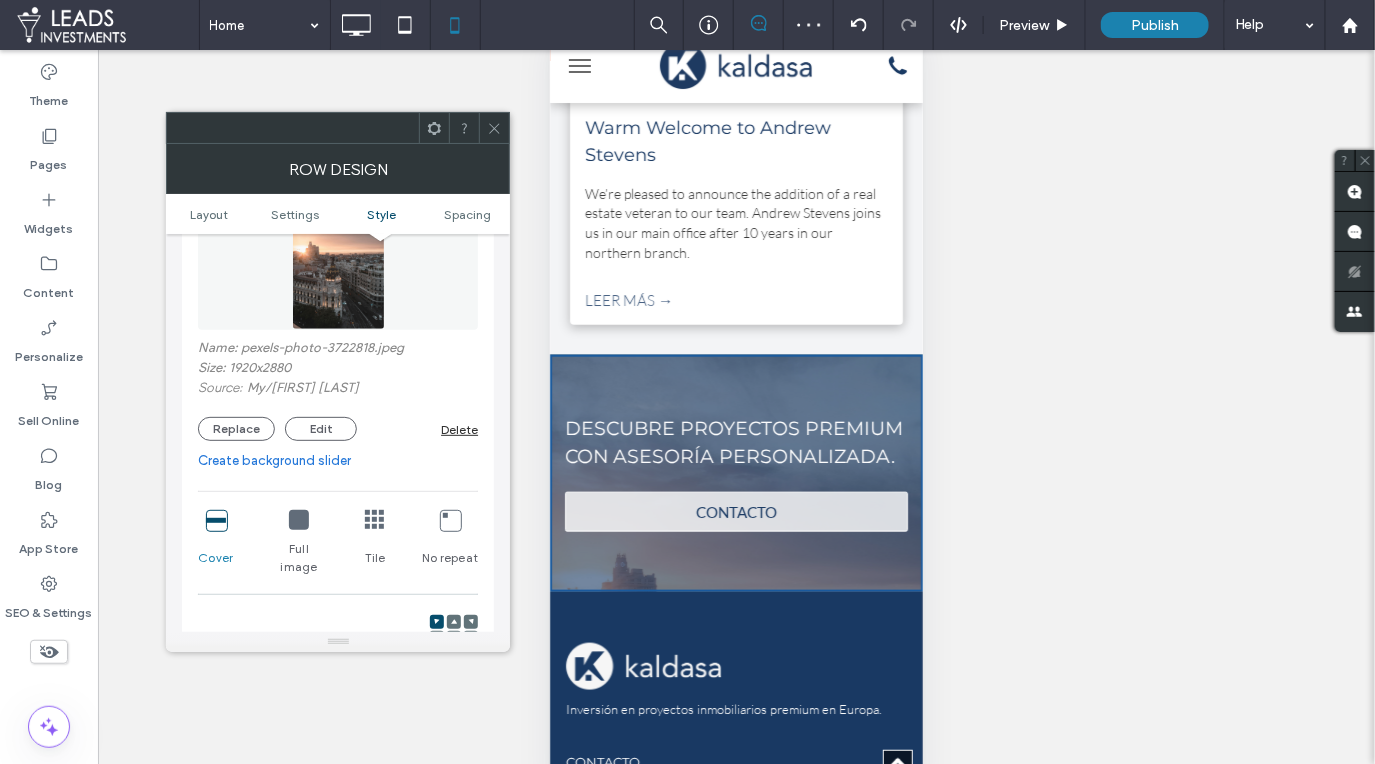 scroll, scrollTop: 598, scrollLeft: 0, axis: vertical 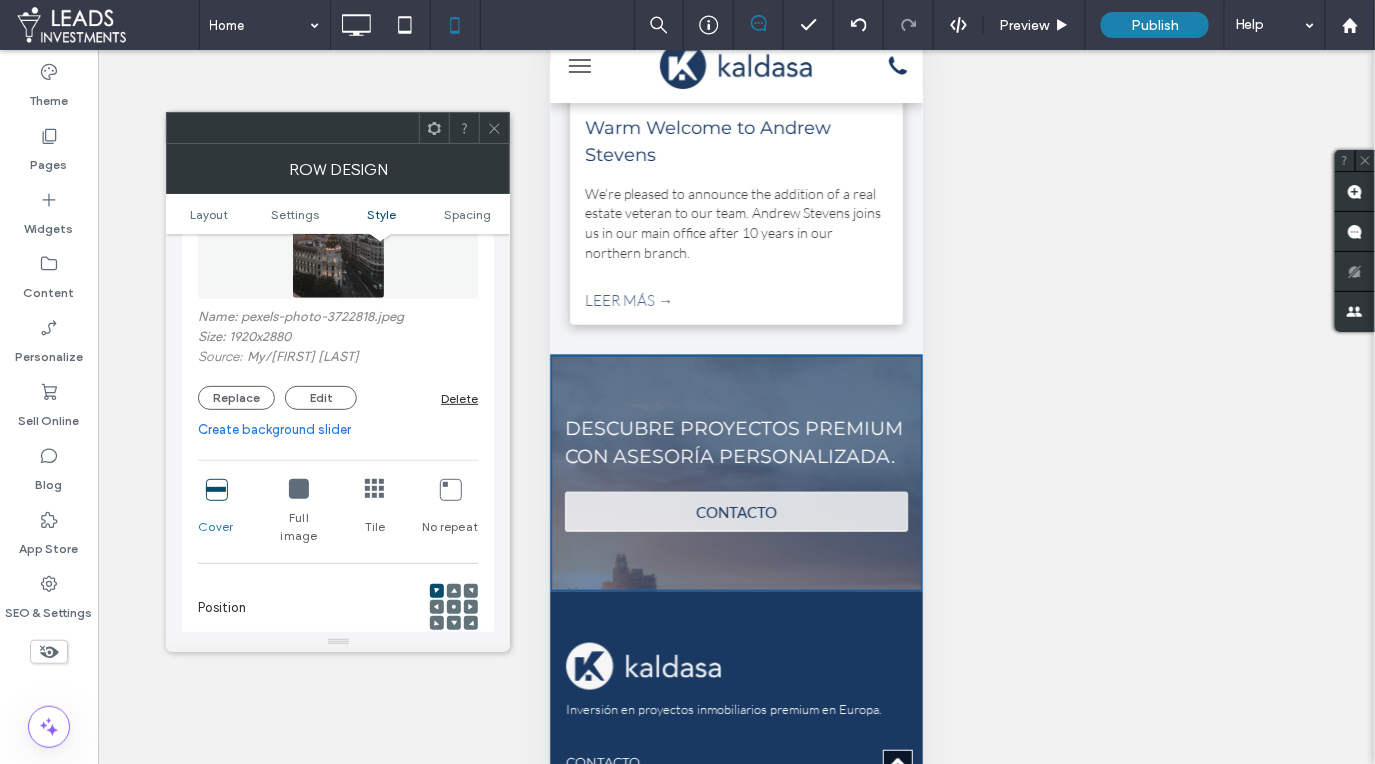 click at bounding box center [454, 608] 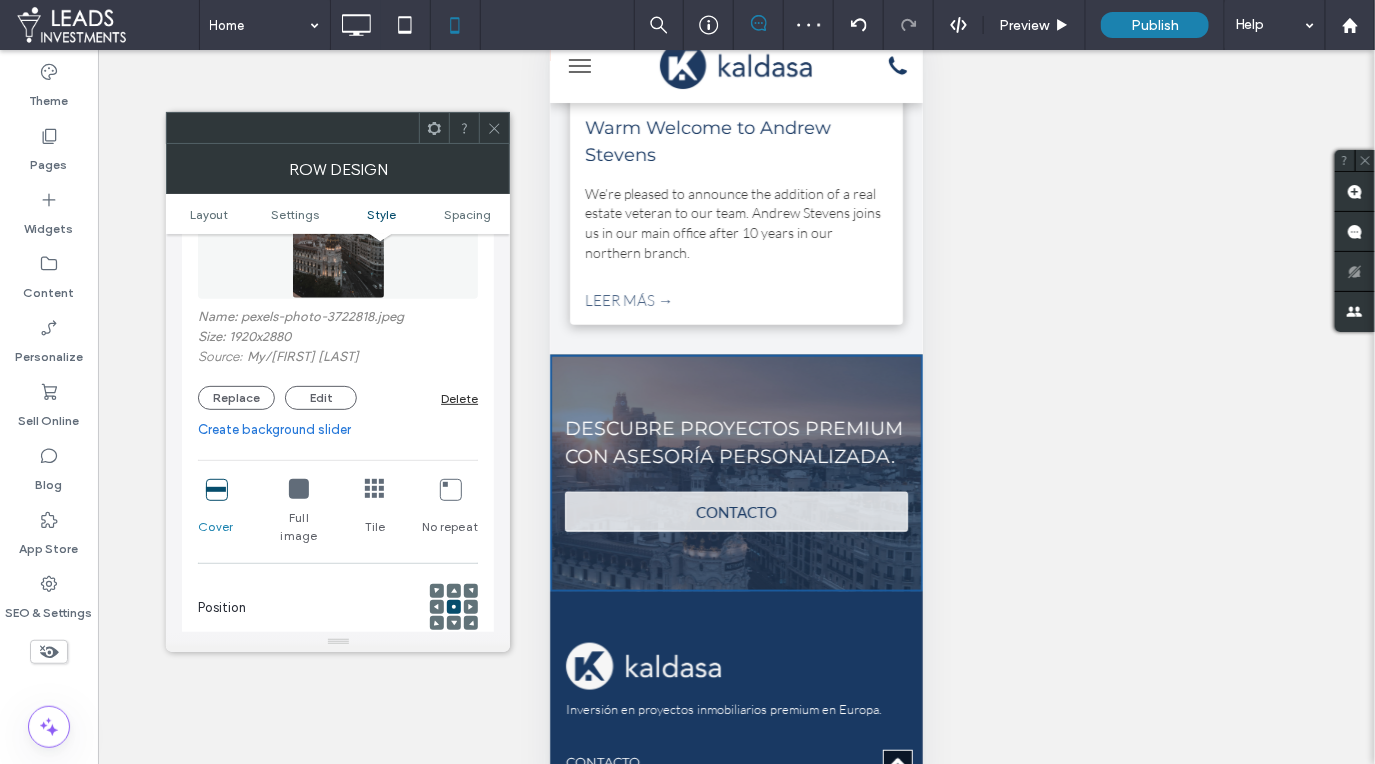 drag, startPoint x: 497, startPoint y: 123, endPoint x: 542, endPoint y: 175, distance: 68.76772 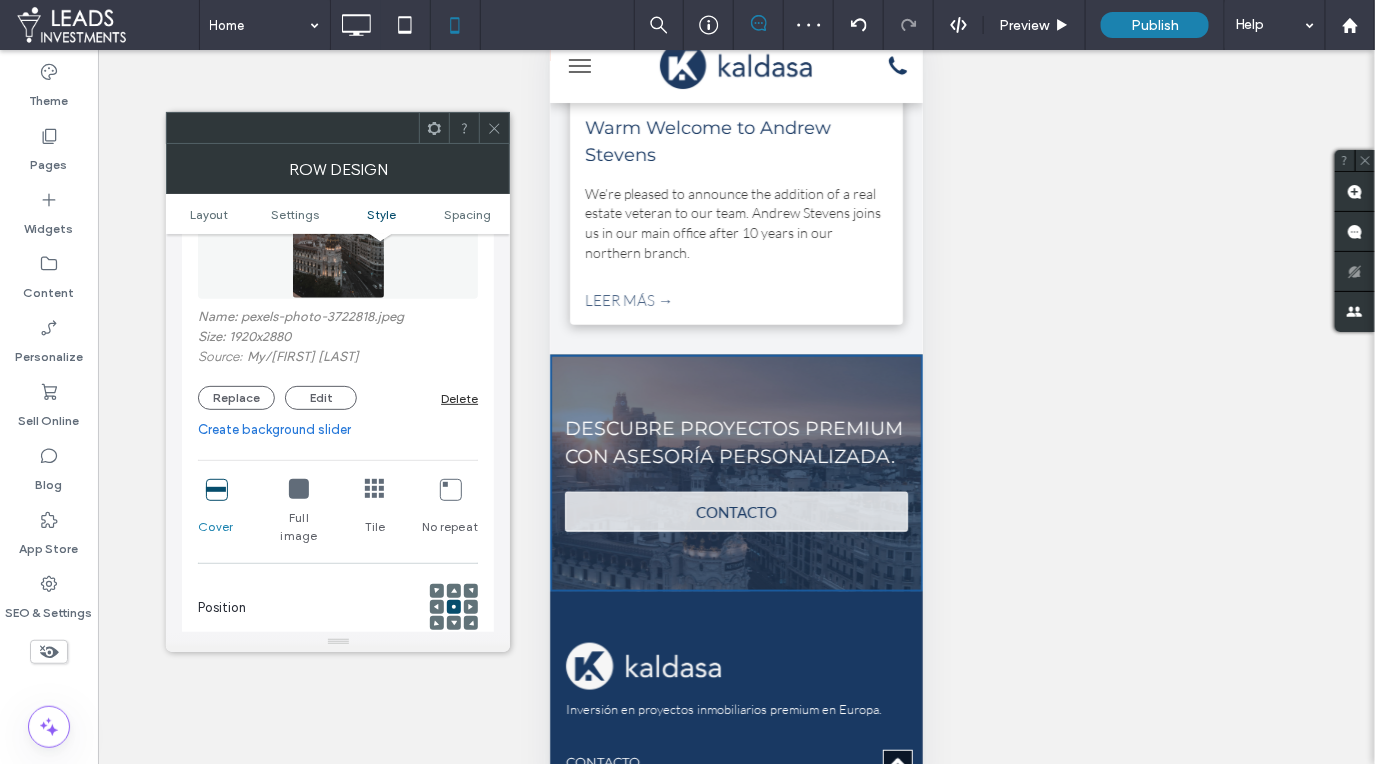 click 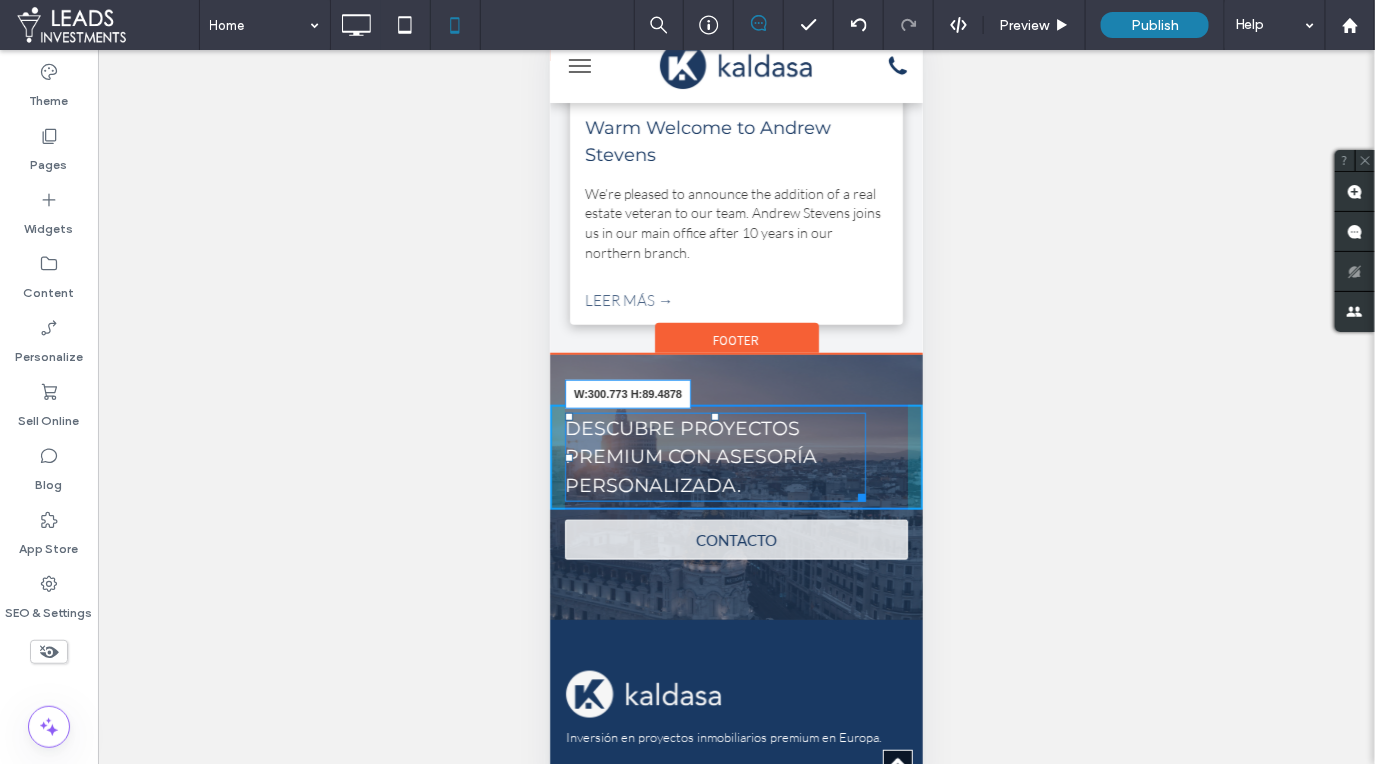 drag, startPoint x: 900, startPoint y: 462, endPoint x: 858, endPoint y: 461, distance: 42.0119 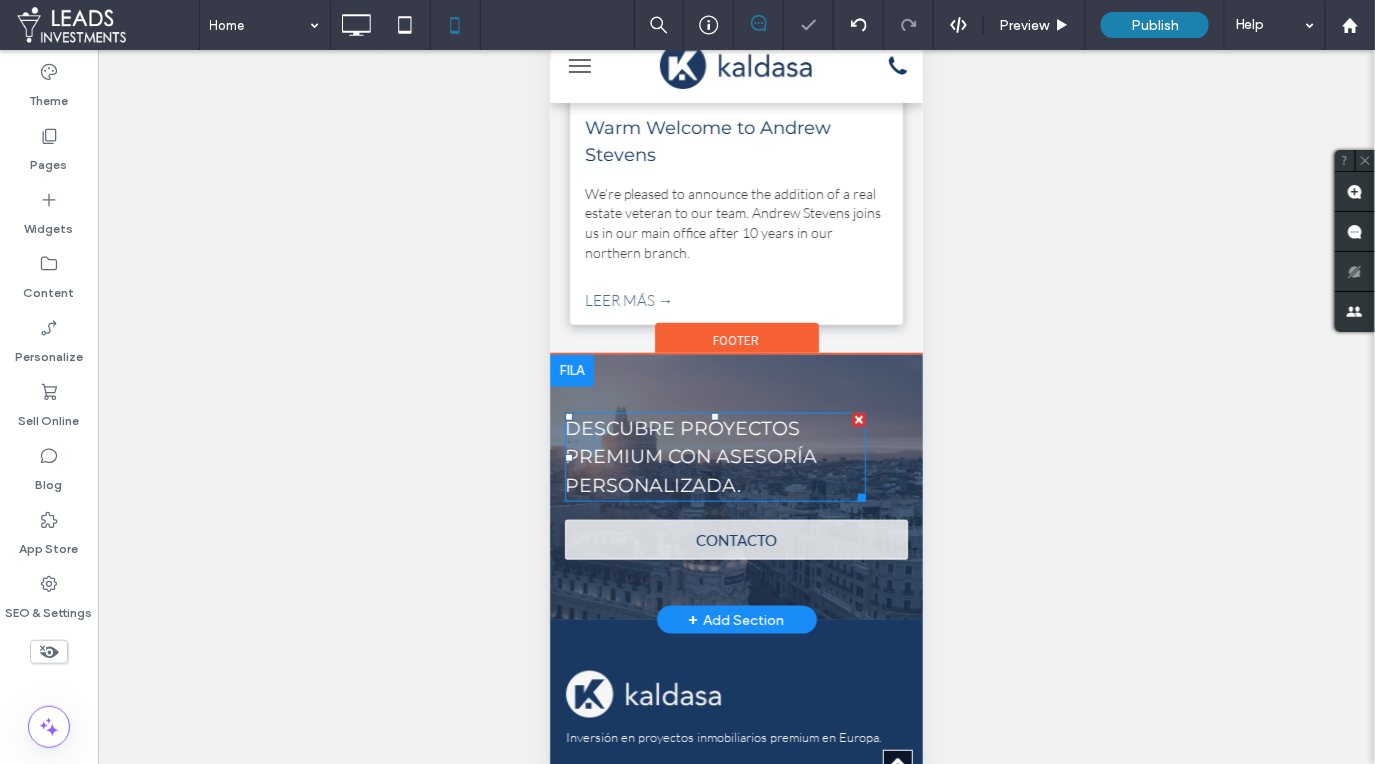 drag, startPoint x: 1283, startPoint y: 484, endPoint x: 733, endPoint y: 457, distance: 550.66235 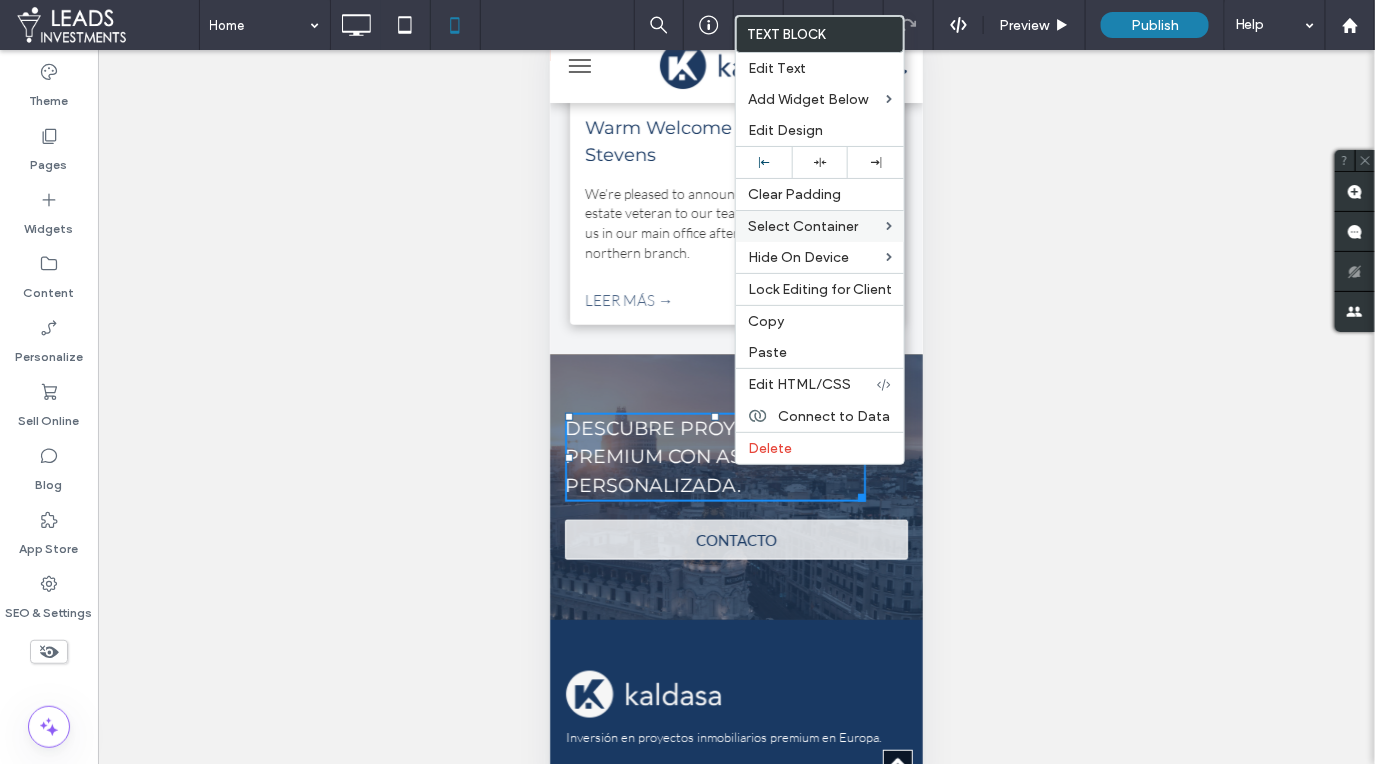 drag, startPoint x: 822, startPoint y: 158, endPoint x: 800, endPoint y: 213, distance: 59.236813 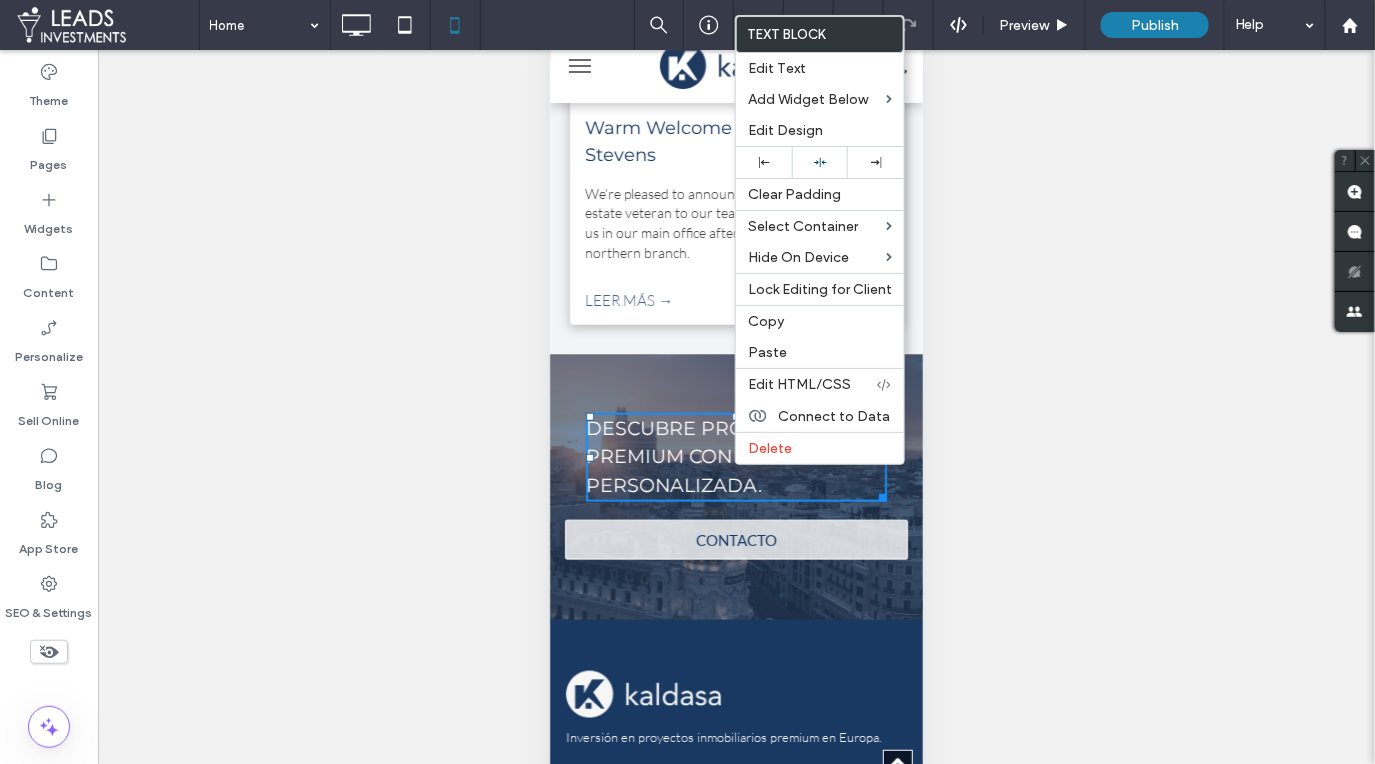 click on "Descubre proyectos premium con asesoría personalizada.
Click To Paste
CONTACTO
Click To Paste
+ Add Section" at bounding box center (735, 487) 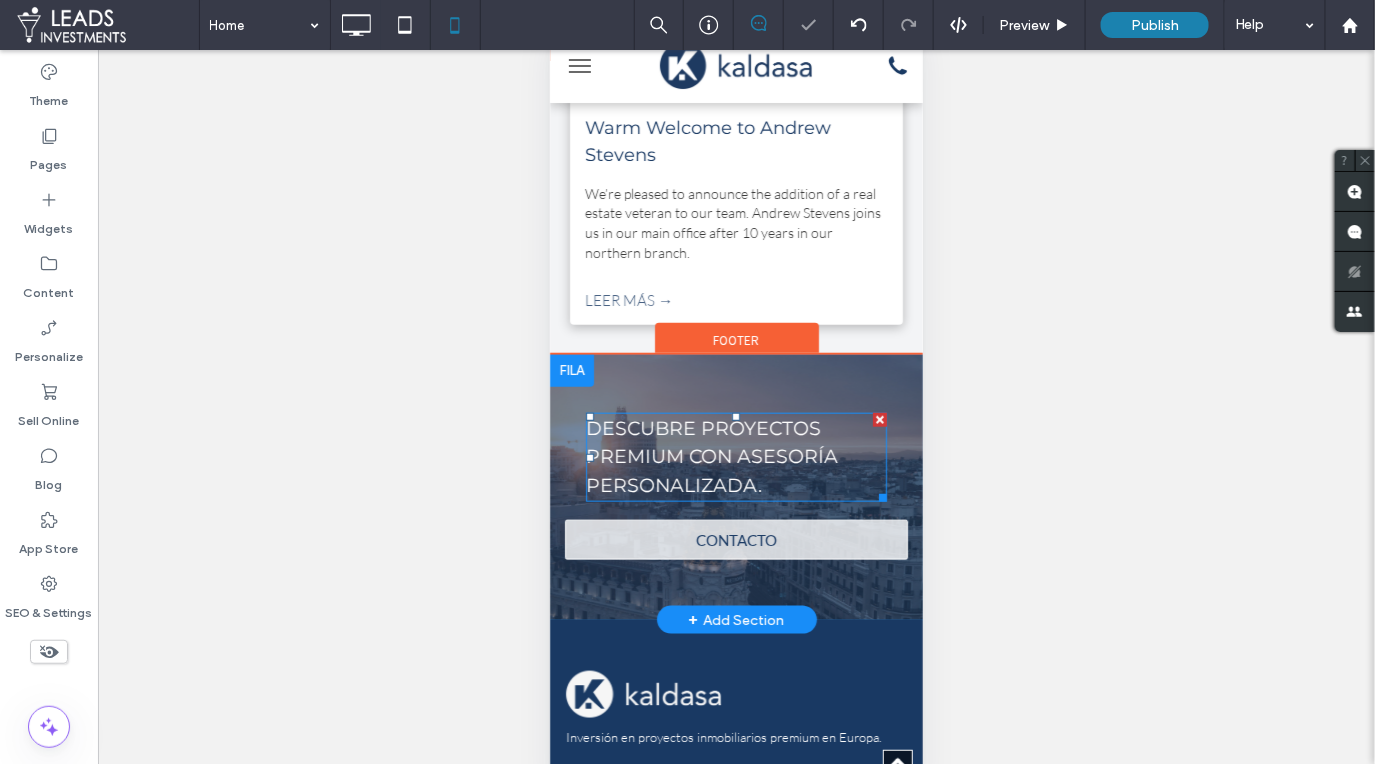 click on "Descubre proyectos premium con asesoría personalizada." at bounding box center (711, 456) 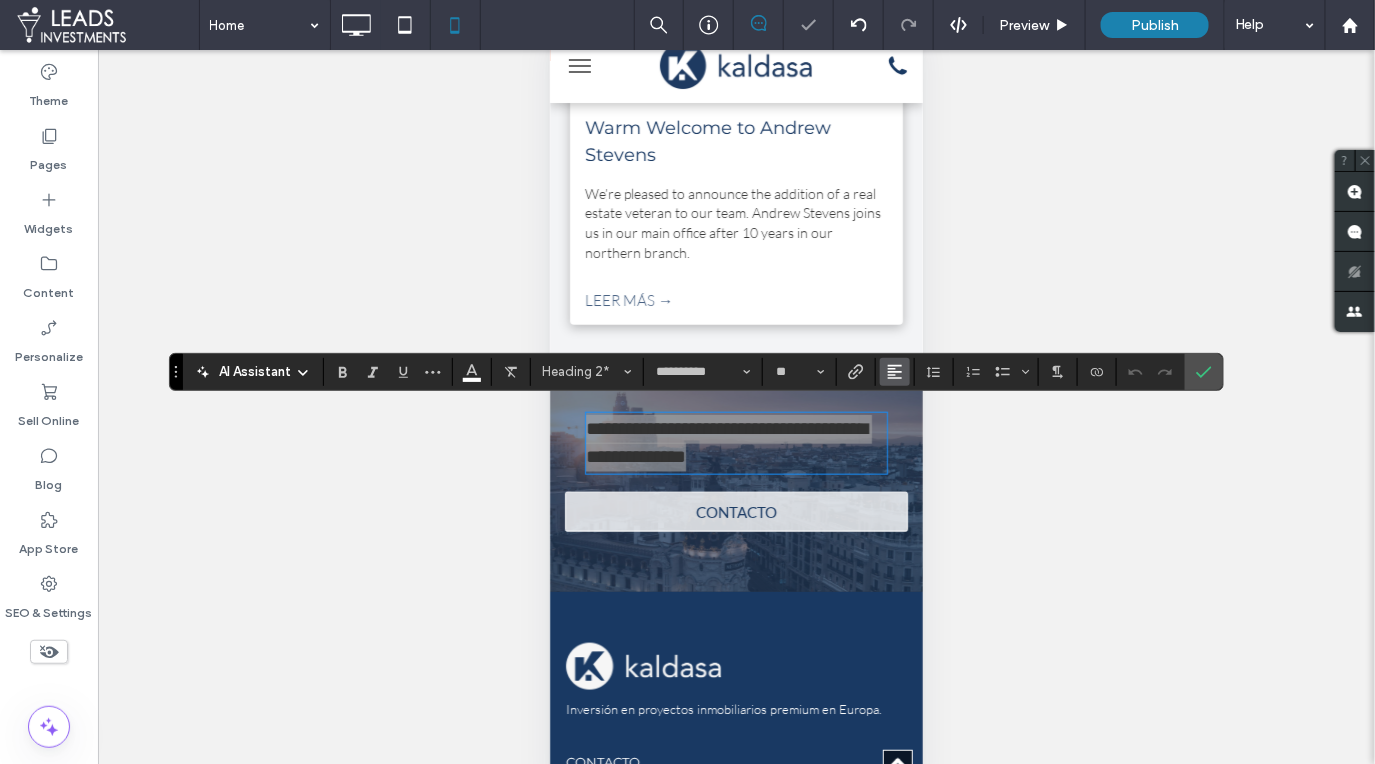 click 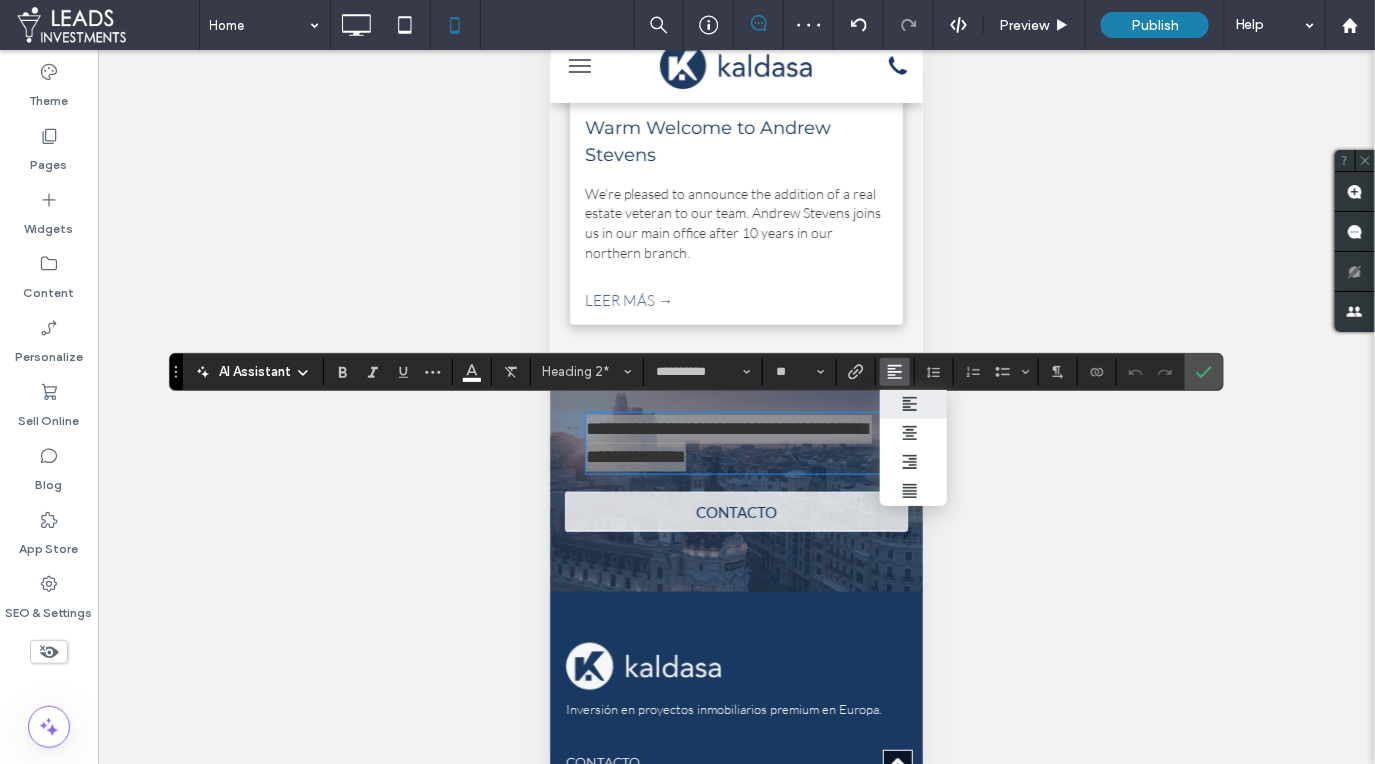 drag, startPoint x: 908, startPoint y: 432, endPoint x: 1206, endPoint y: 395, distance: 300.2882 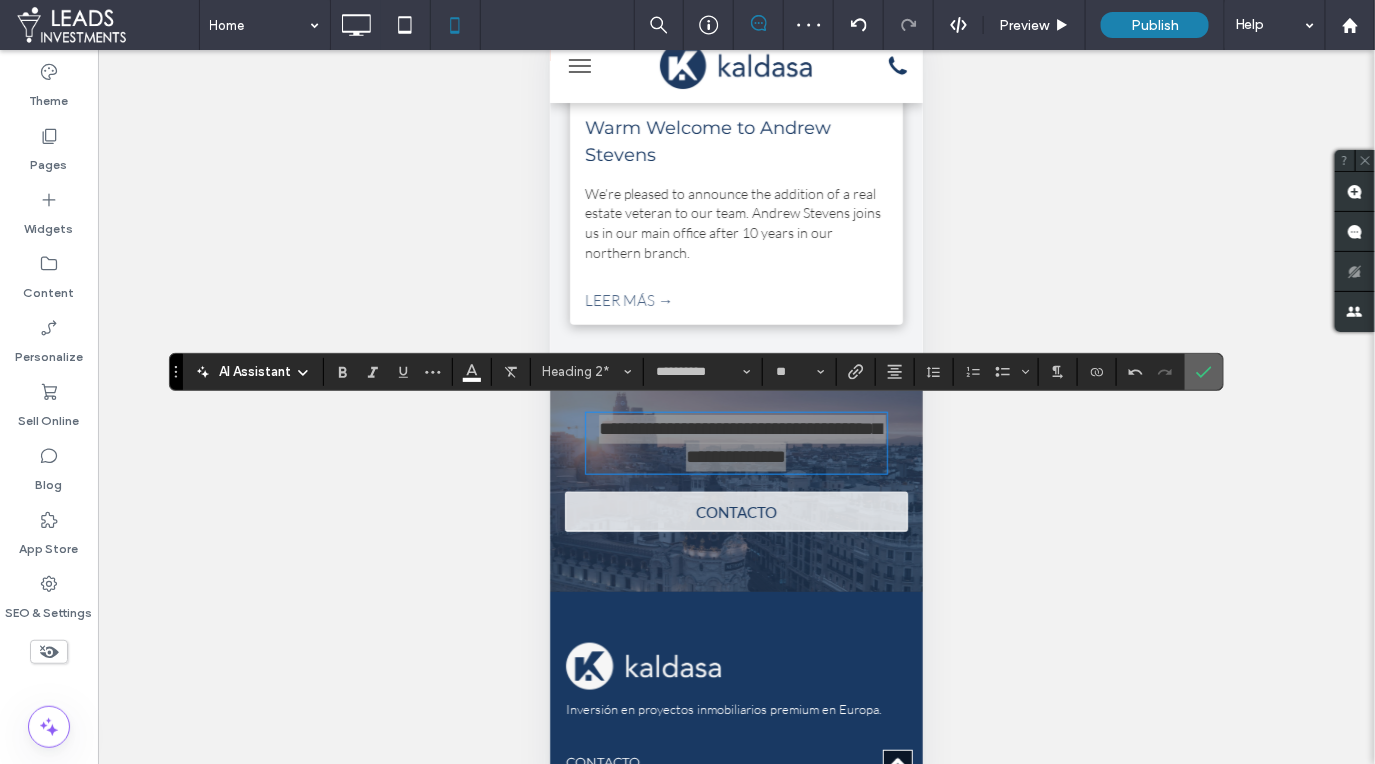 click at bounding box center [1204, 372] 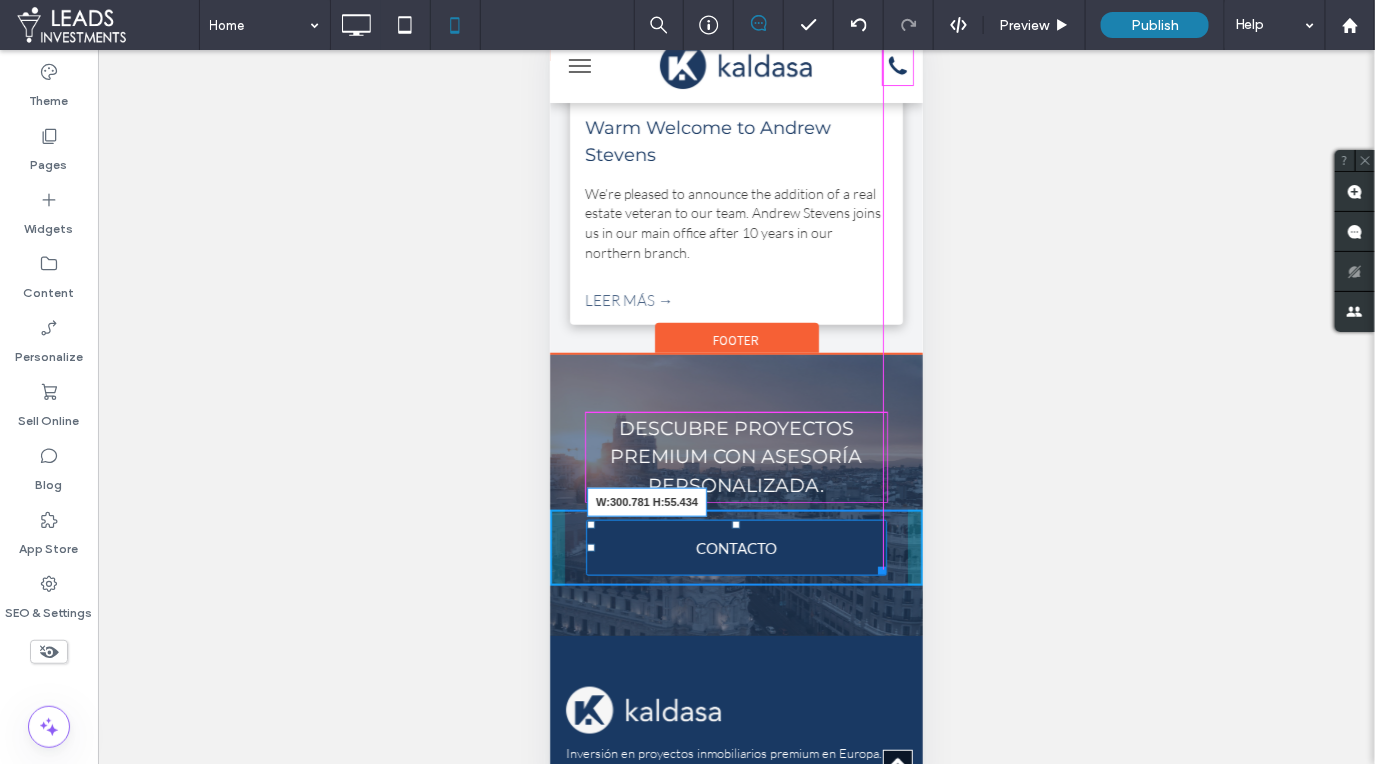 drag, startPoint x: 898, startPoint y: 547, endPoint x: 1432, endPoint y: 619, distance: 538.8321 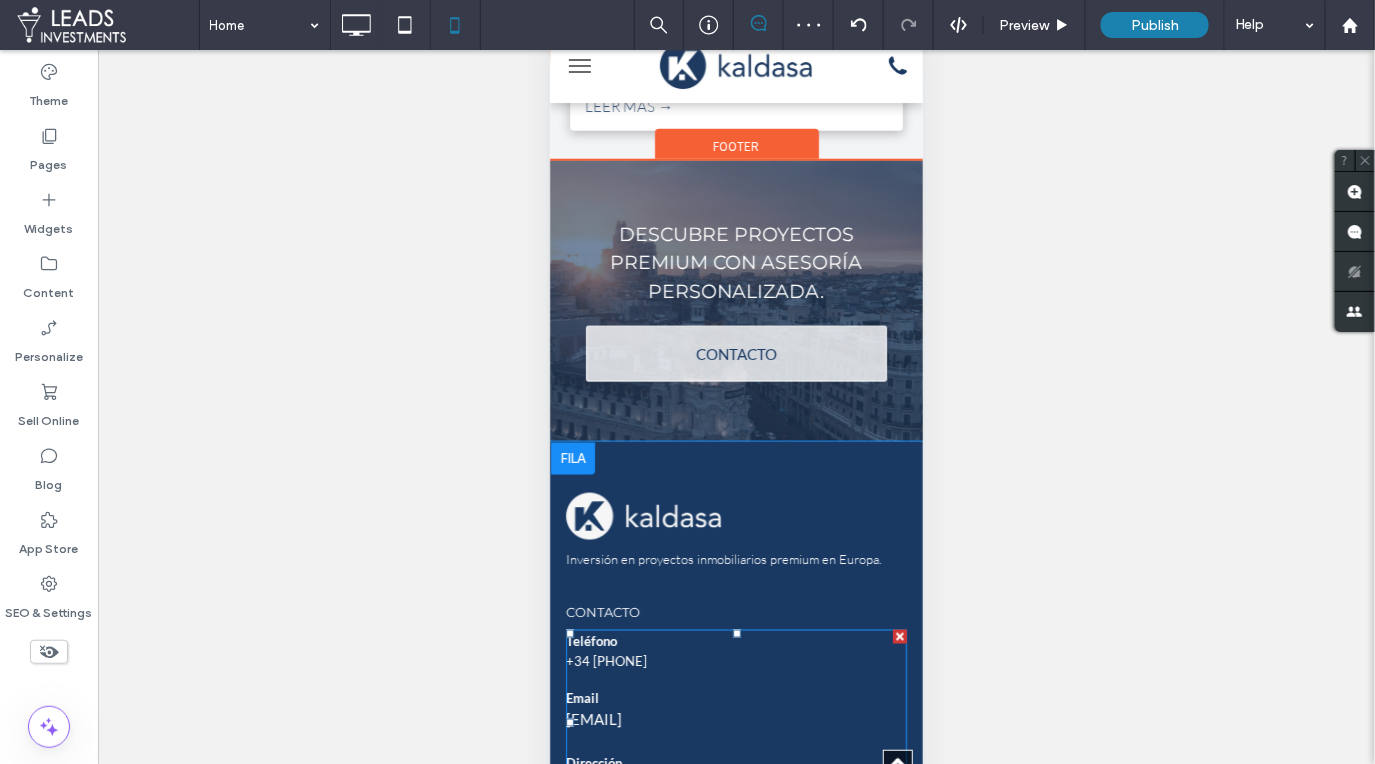 scroll, scrollTop: 5661, scrollLeft: 0, axis: vertical 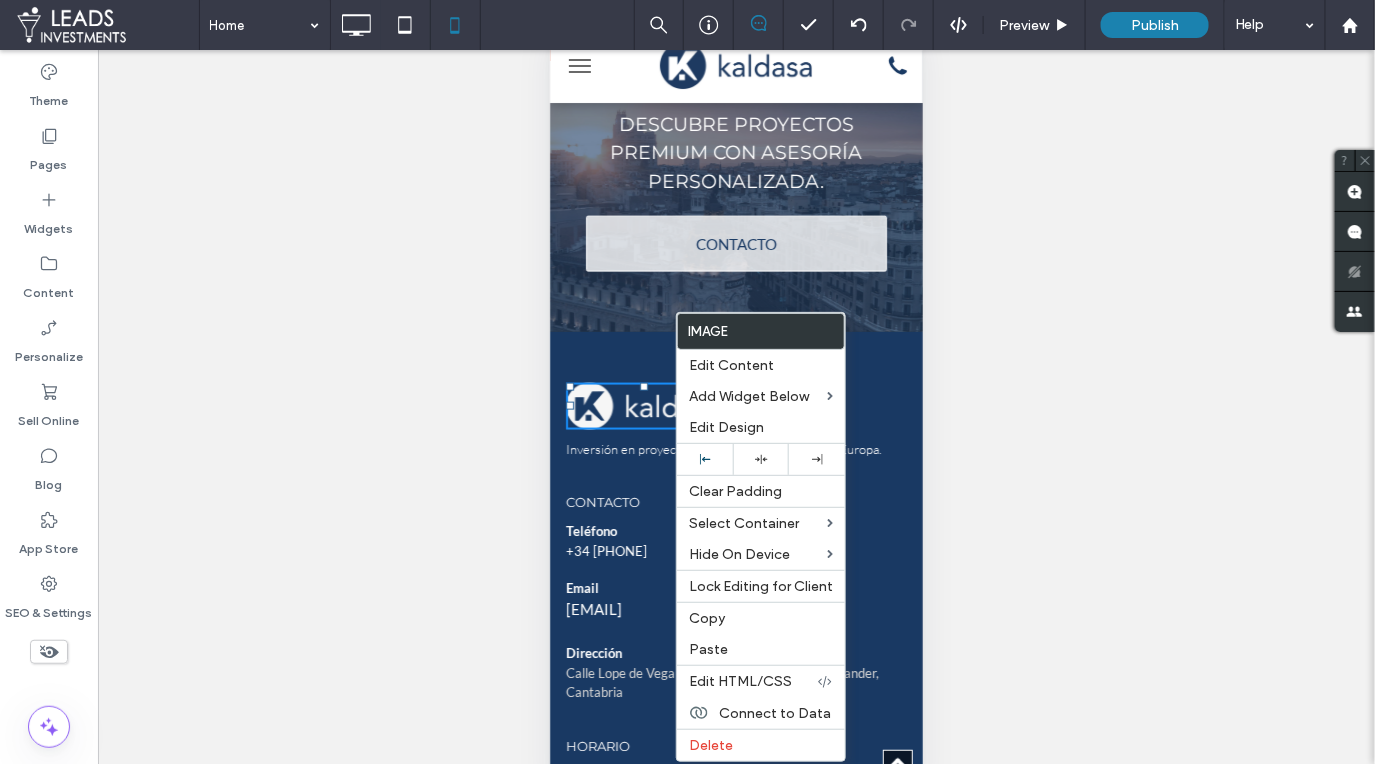 drag, startPoint x: 751, startPoint y: 456, endPoint x: 633, endPoint y: 377, distance: 142.00352 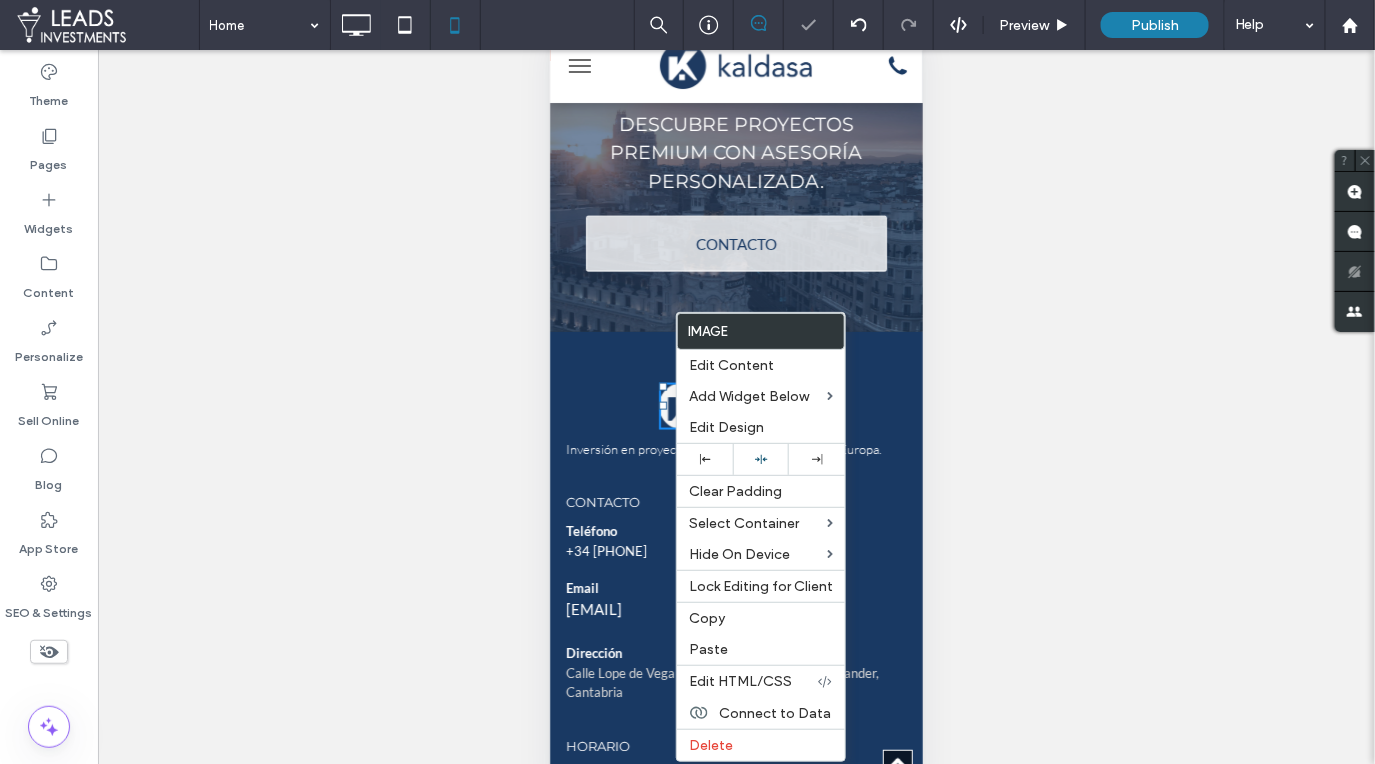 click on "Inversión en proyectos inmobiliarios premium en Europa. Click To Paste
CONTACTO
Teléfono
+34 [PHONE]
Email
[EMAIL]   Dirección
Calle Lope de Vega 17, 3ro derecha, [POSTAL_CODE] [CITY]
Click To Paste
HORARIO
Lunes a viernes  9:00  am a 6:00  pm Sábados 9:00  am a 2:00  pm Click To Paste
Click To Paste
+ Add Section" at bounding box center (735, 672) 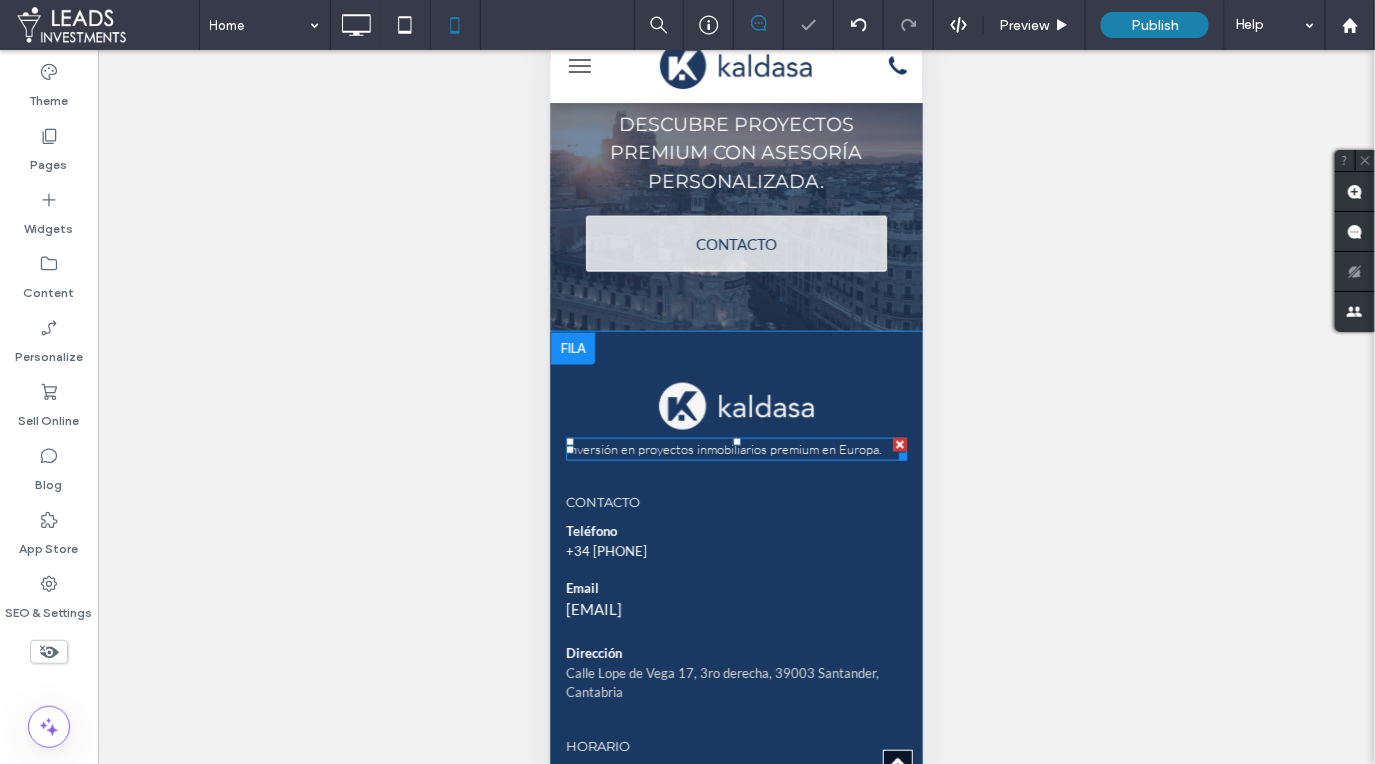 click on "Inversión en proyectos inmobiliarios premium en Europa." at bounding box center (723, 448) 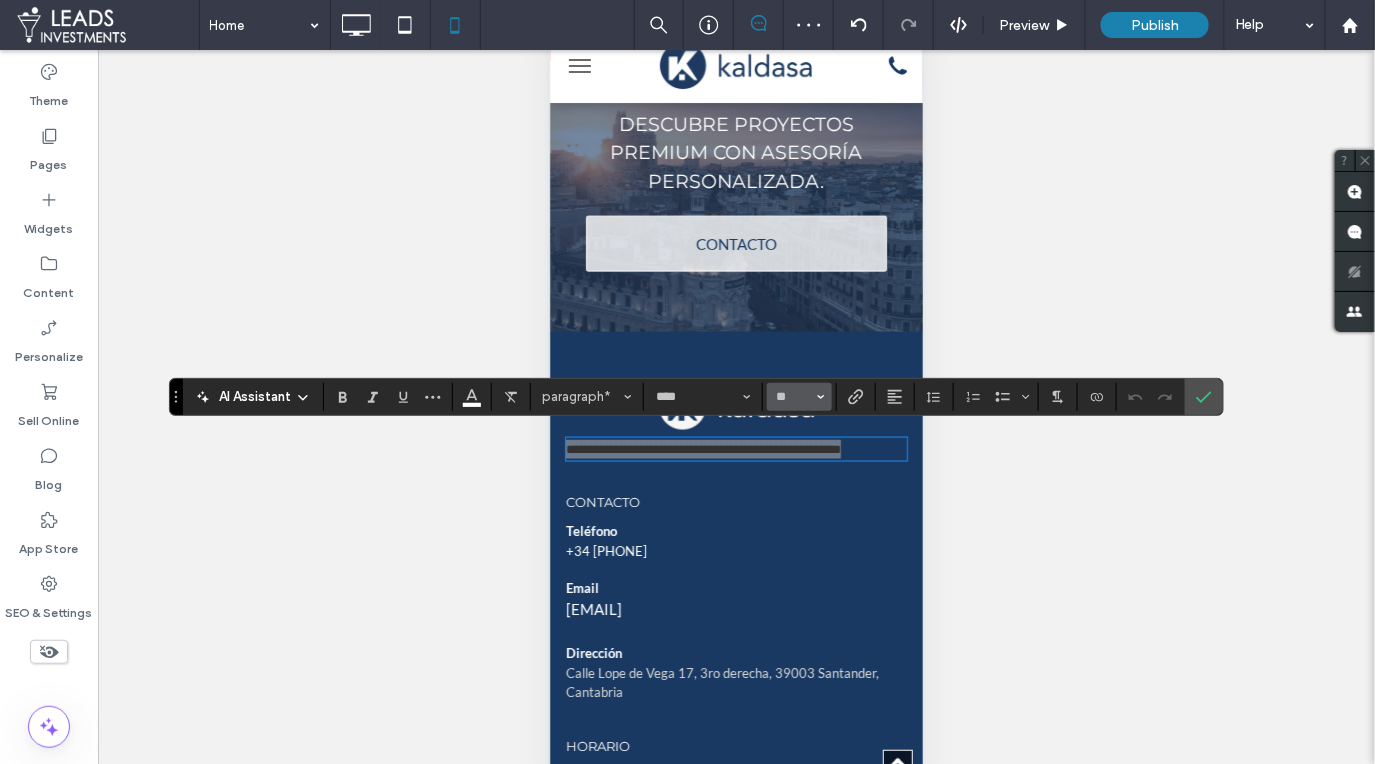click on "**" at bounding box center [799, 397] 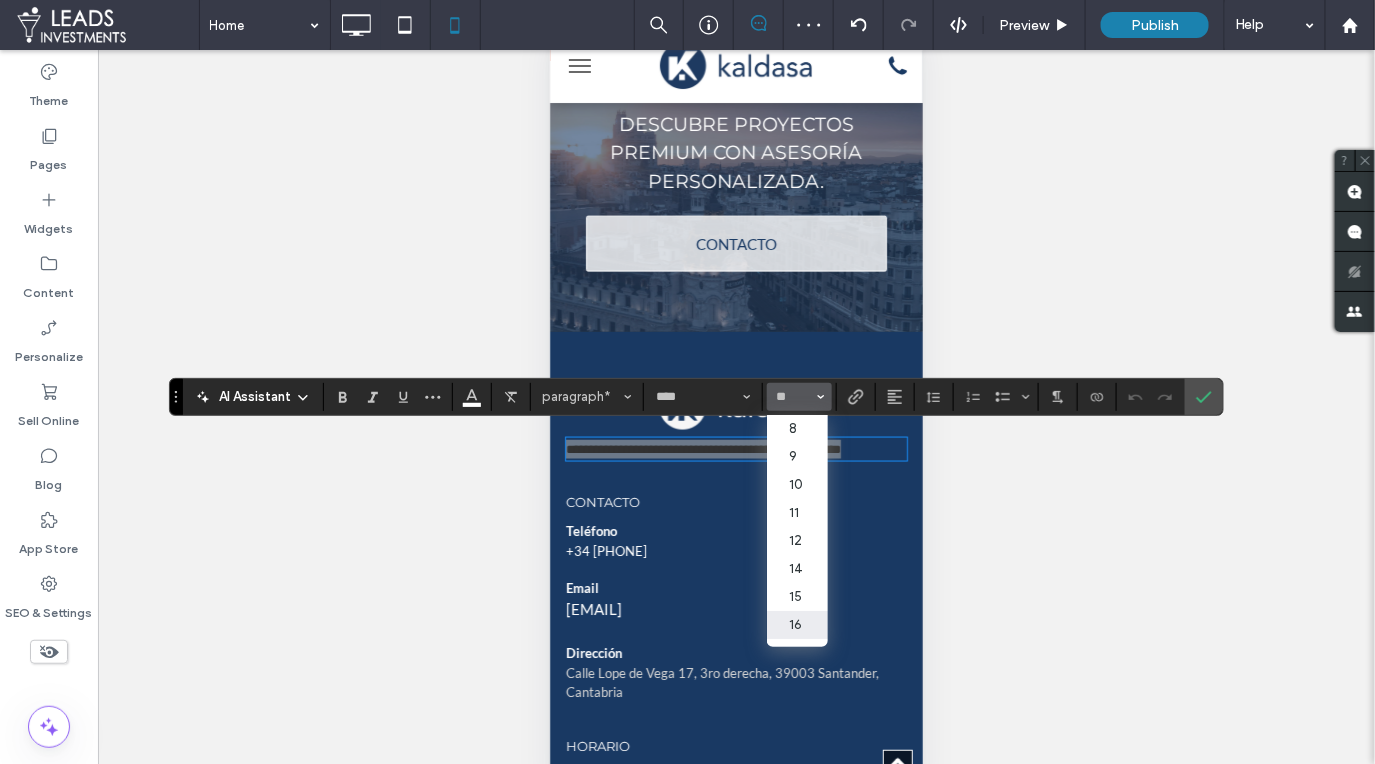 click on "16" at bounding box center (797, 625) 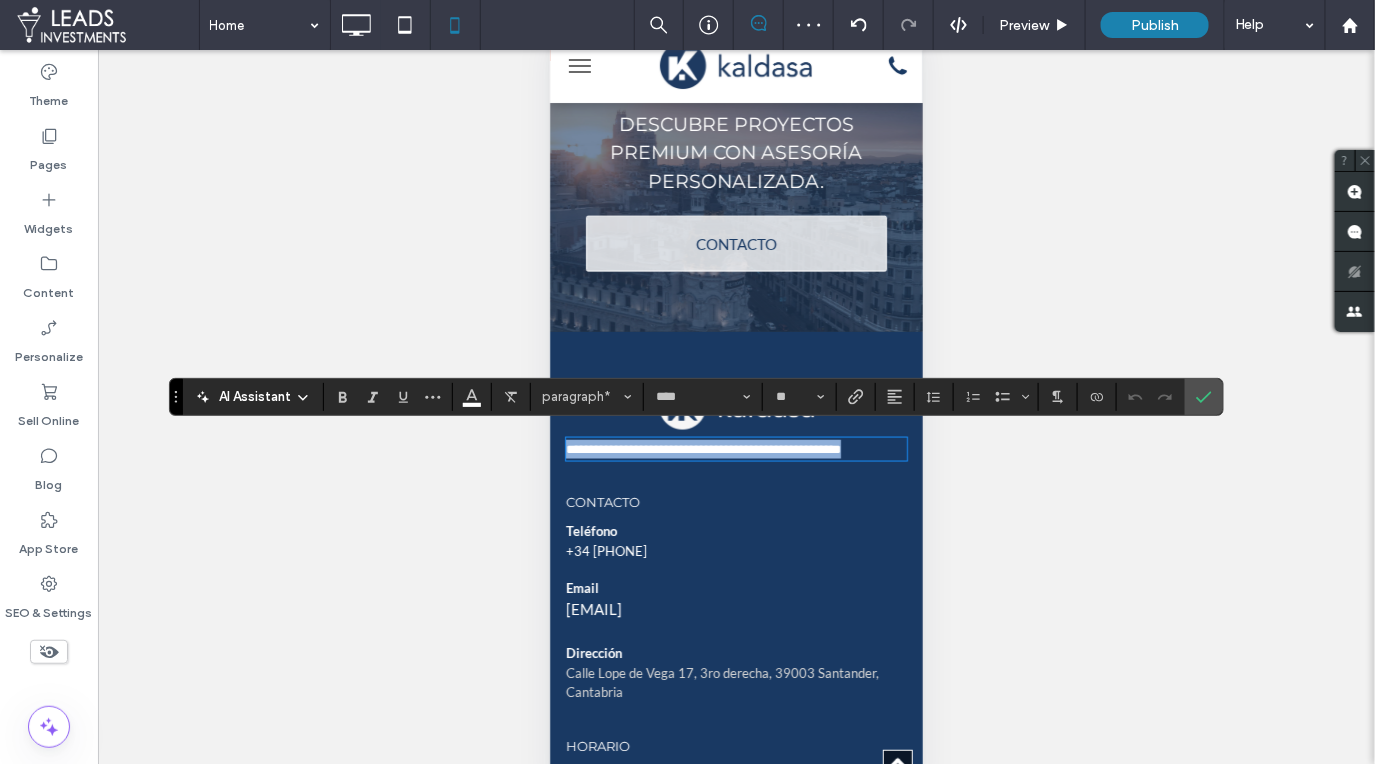 type on "**" 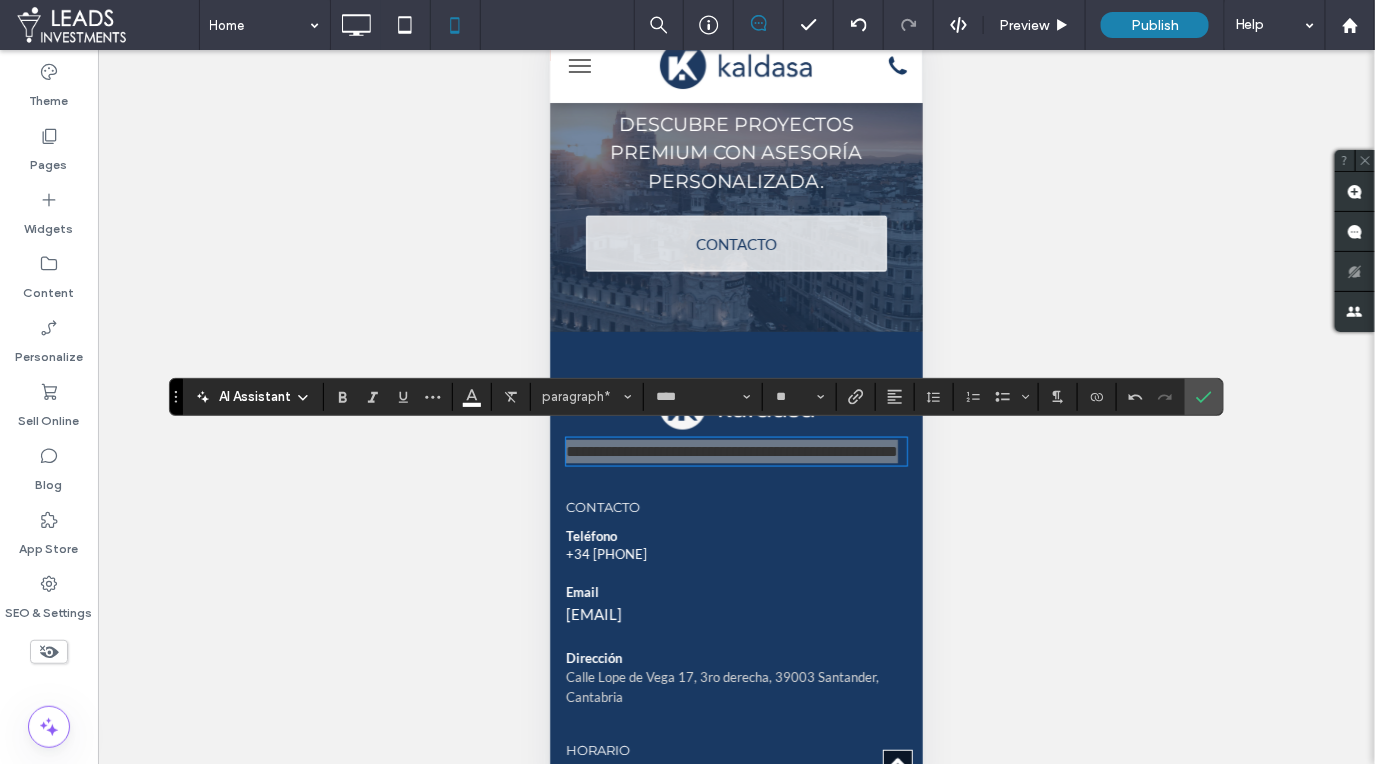 drag, startPoint x: 1198, startPoint y: 392, endPoint x: 923, endPoint y: 462, distance: 283.7693 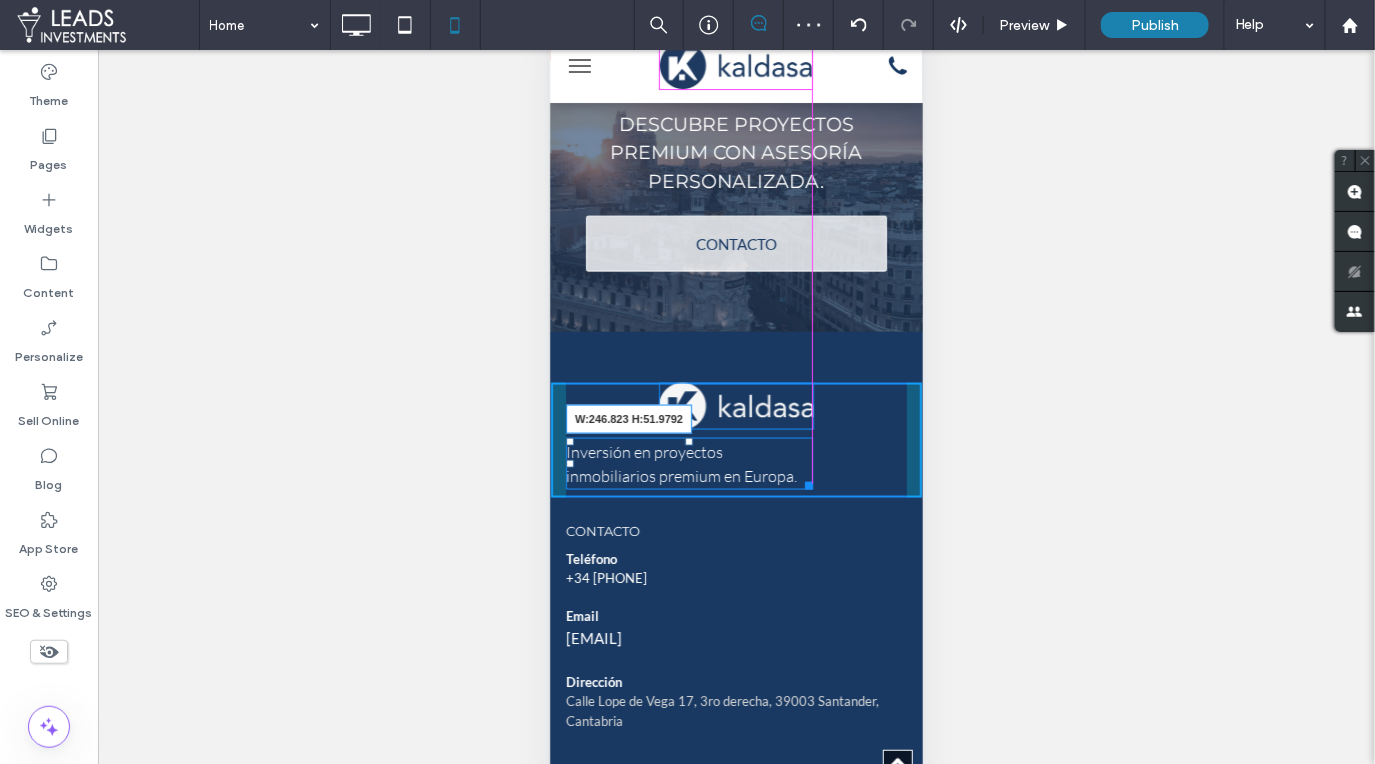 drag, startPoint x: 897, startPoint y: 476, endPoint x: 804, endPoint y: 476, distance: 93 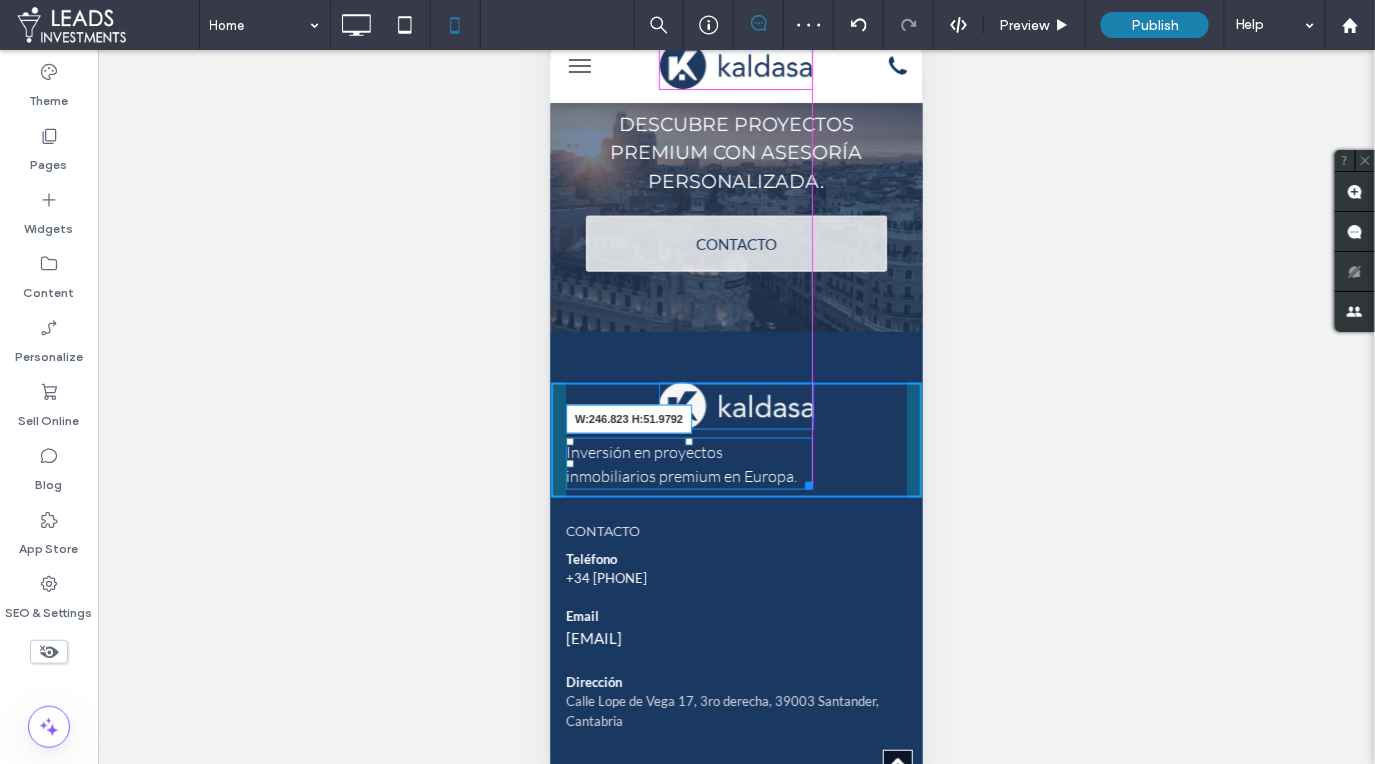click at bounding box center (804, 481) 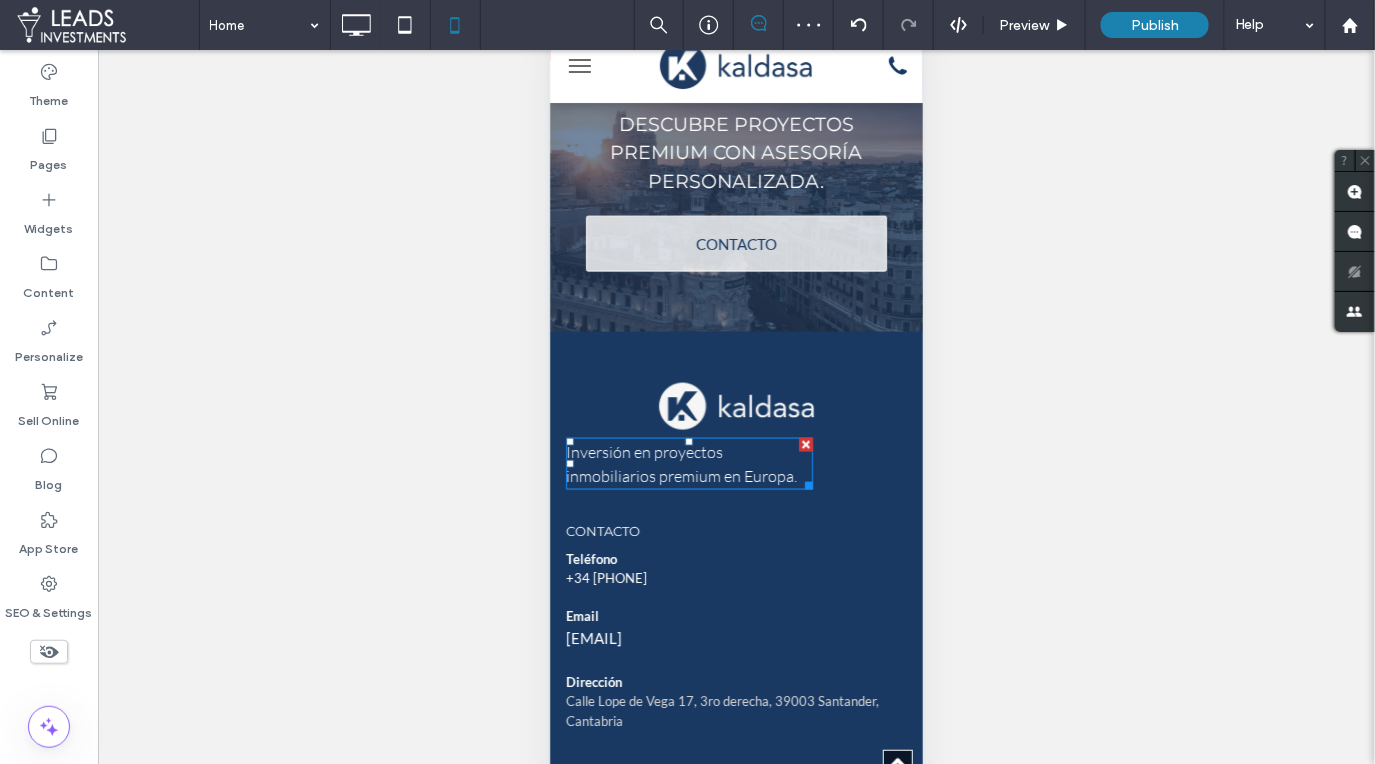 drag, startPoint x: 1253, startPoint y: 490, endPoint x: 705, endPoint y: 464, distance: 548.61646 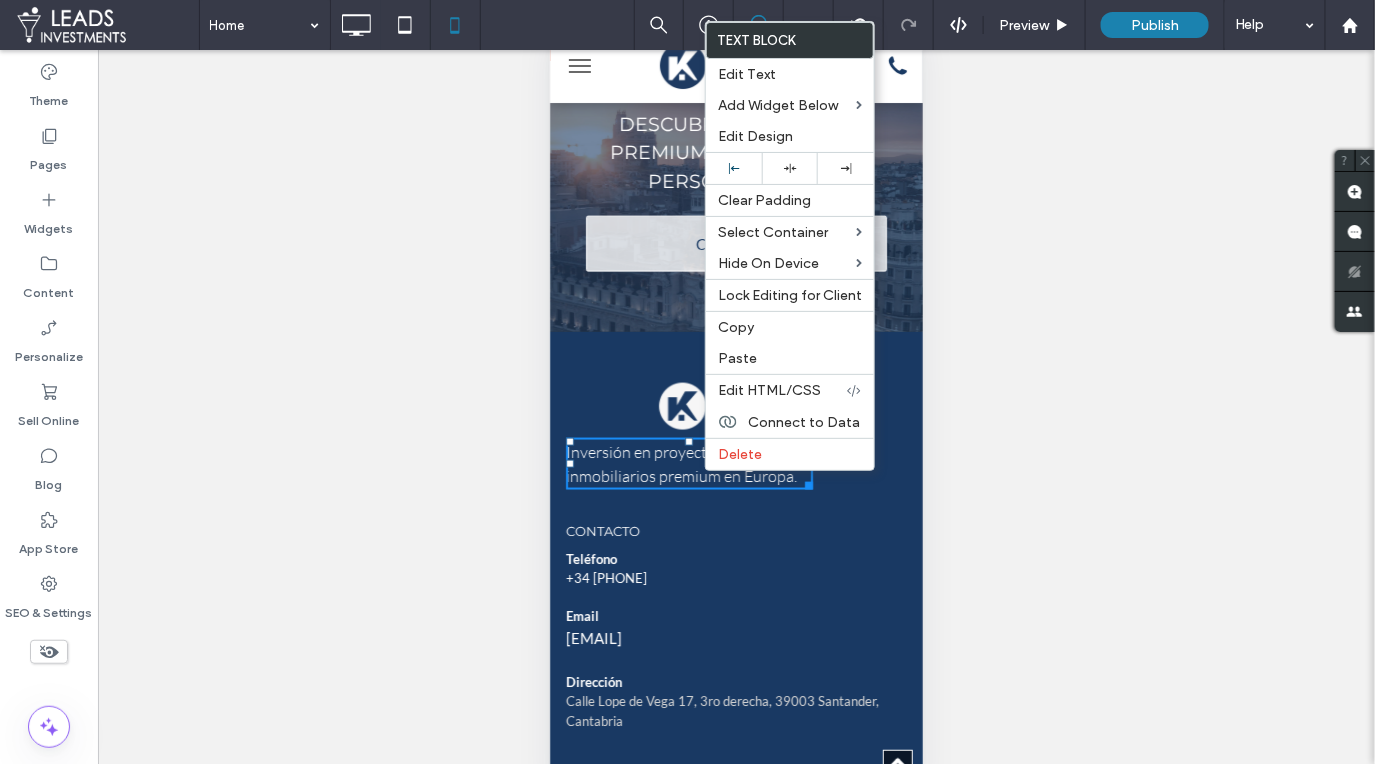 click 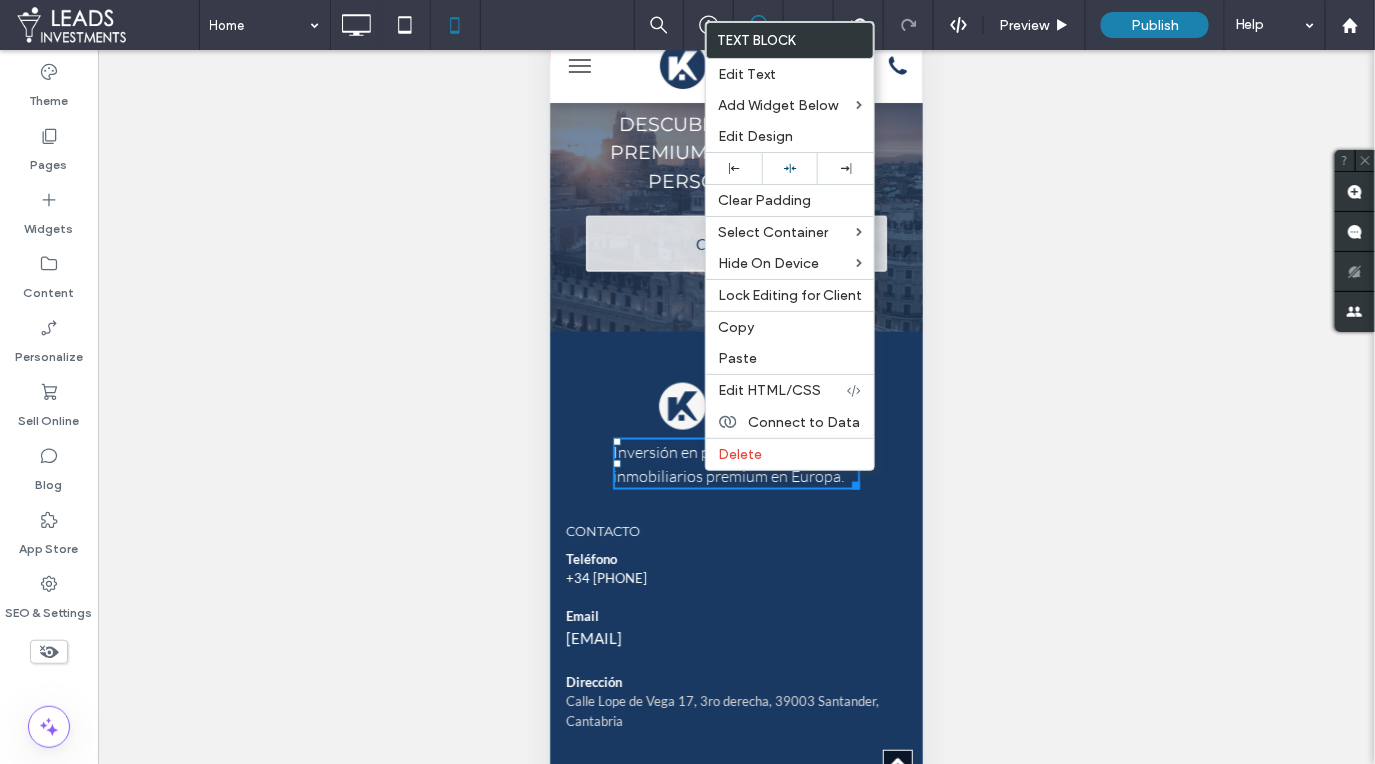 drag, startPoint x: 579, startPoint y: 368, endPoint x: 684, endPoint y: 434, distance: 124.02016 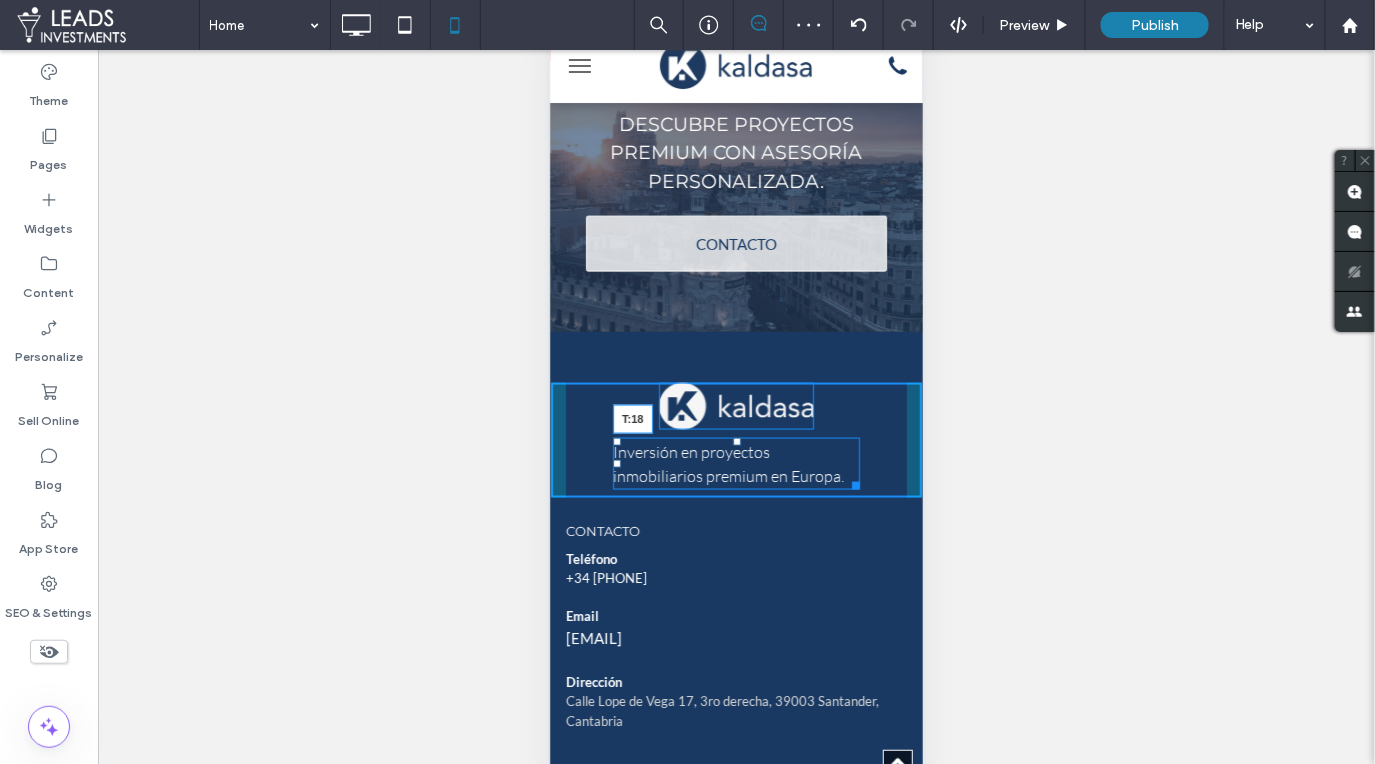 drag, startPoint x: 735, startPoint y: 433, endPoint x: 1309, endPoint y: 523, distance: 581.0129 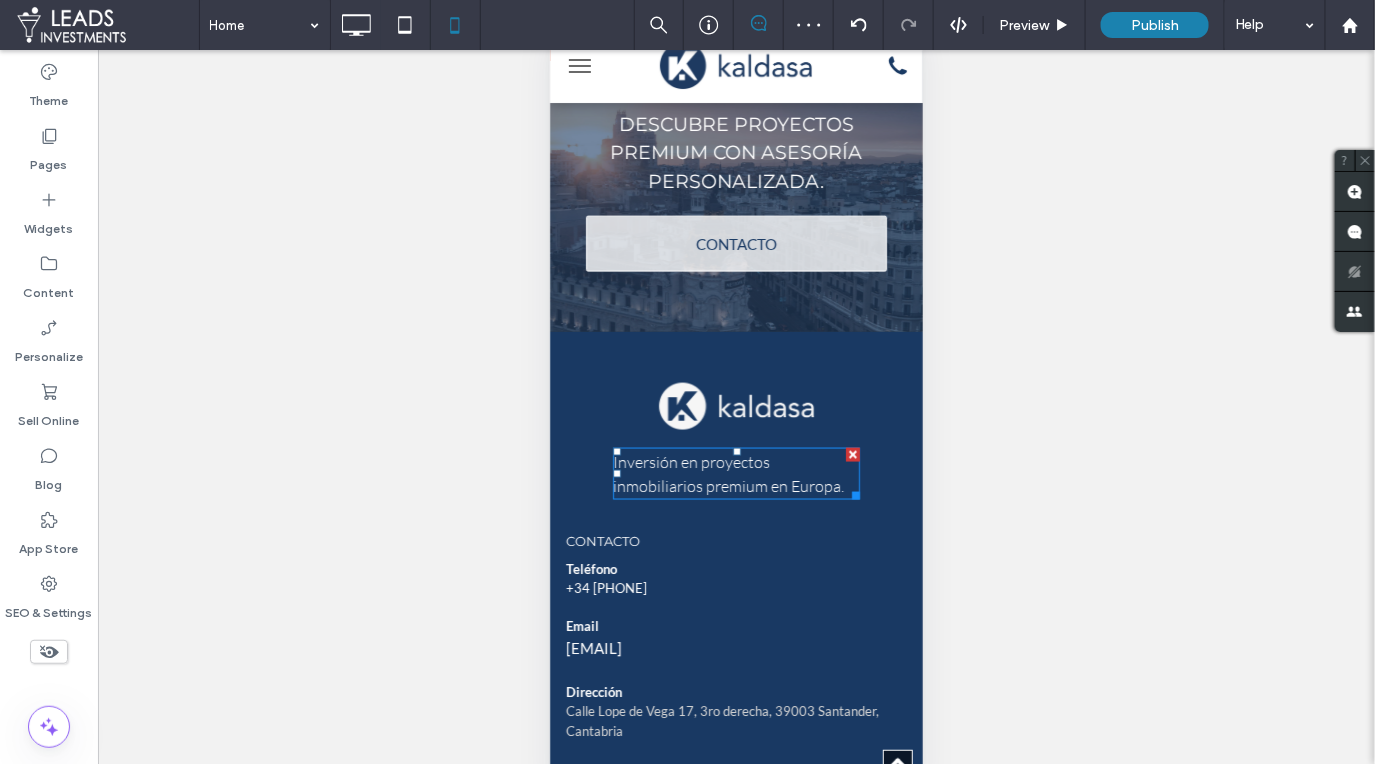 click on "Inversión en proyectos inmobiliarios premium en Europa." at bounding box center [735, 473] 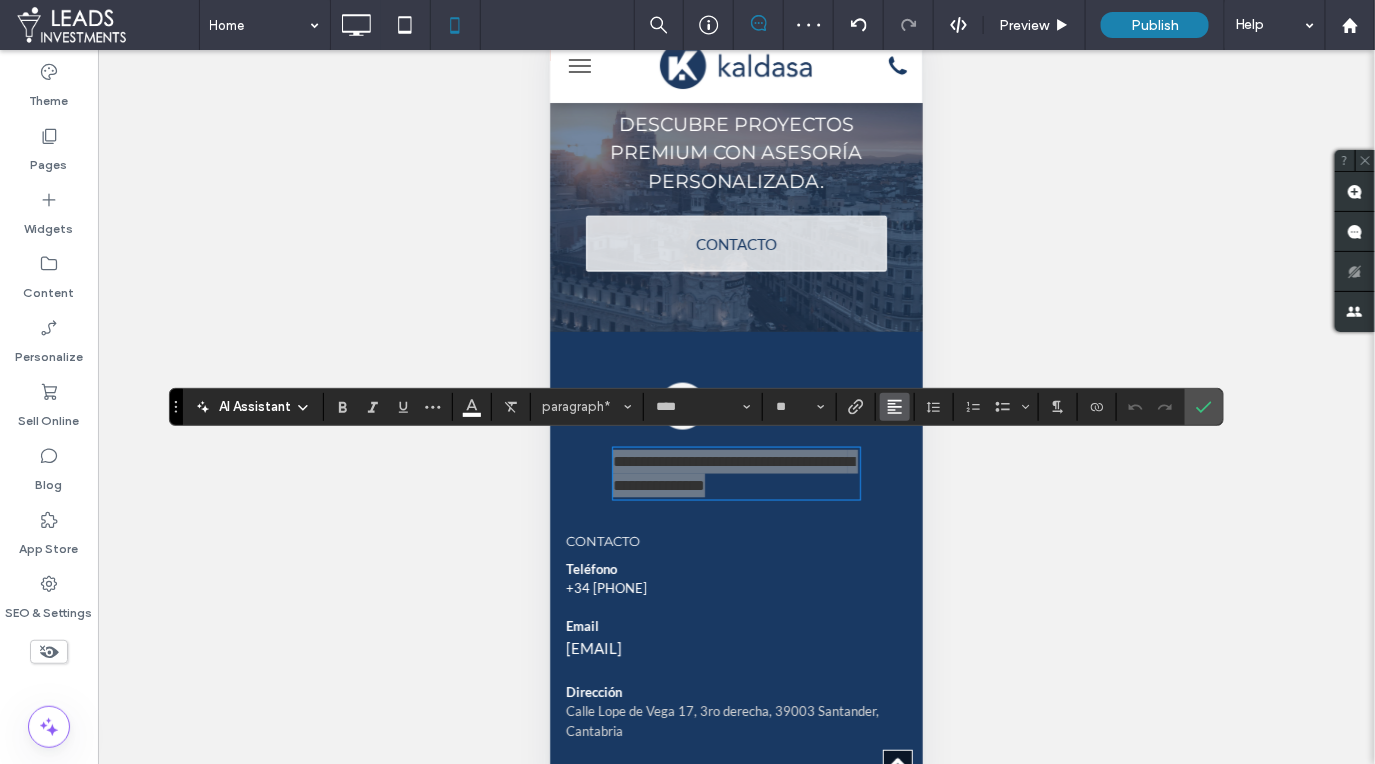 click 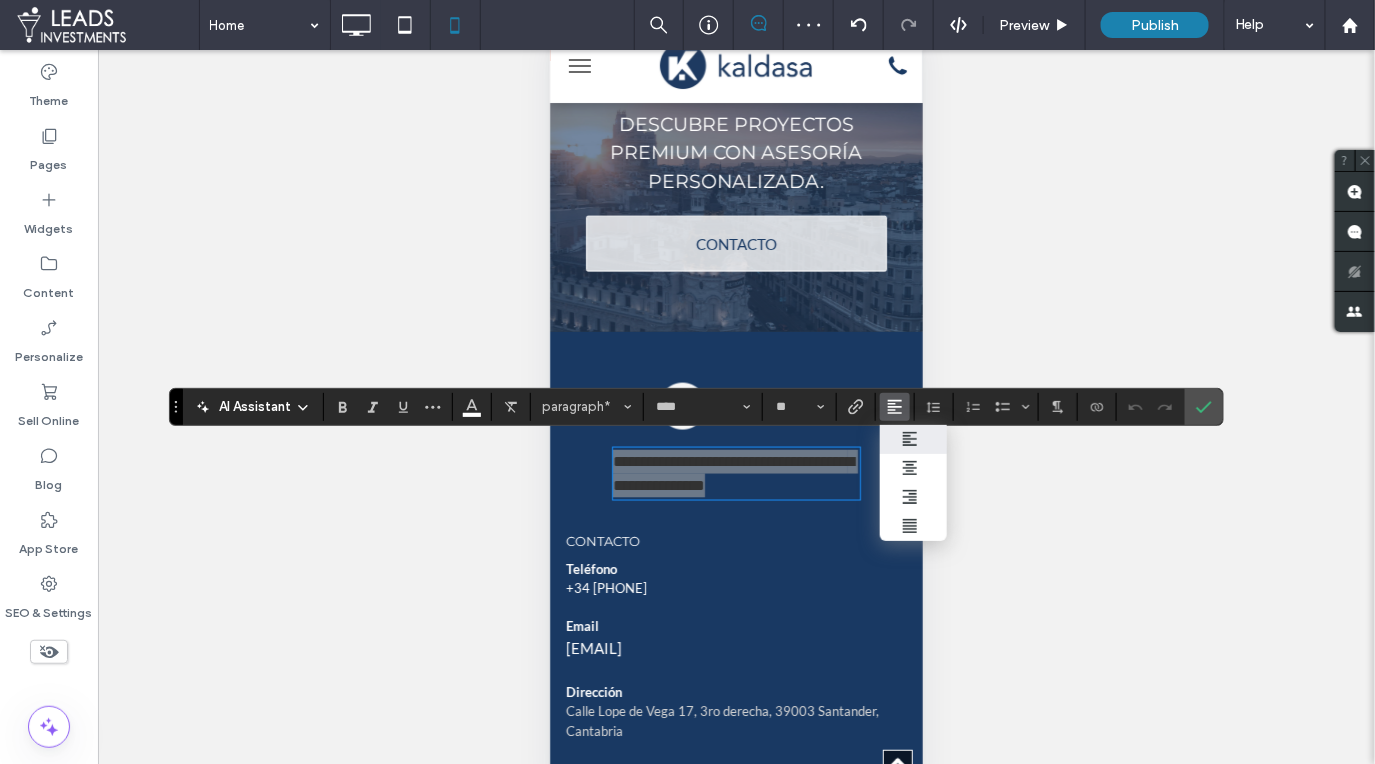 drag, startPoint x: 908, startPoint y: 466, endPoint x: 938, endPoint y: 465, distance: 30.016663 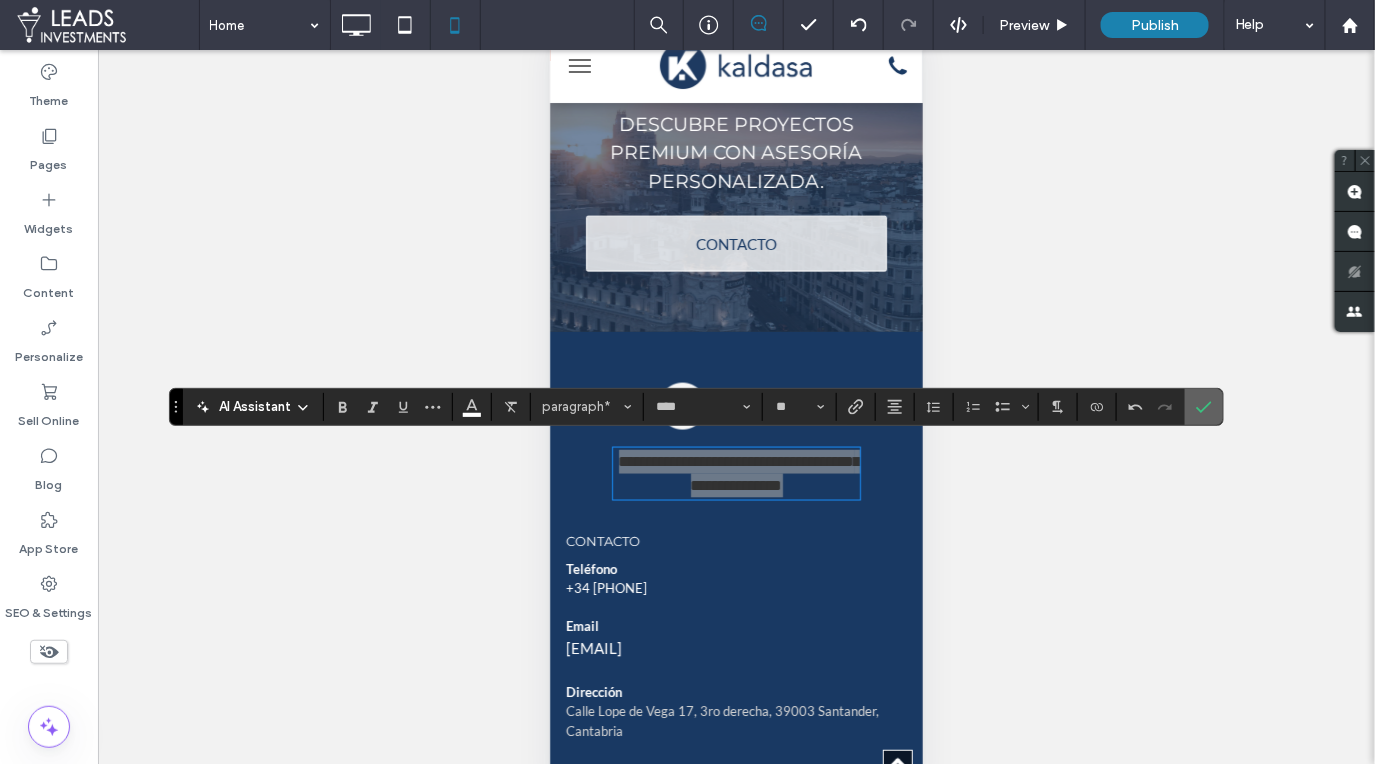 click 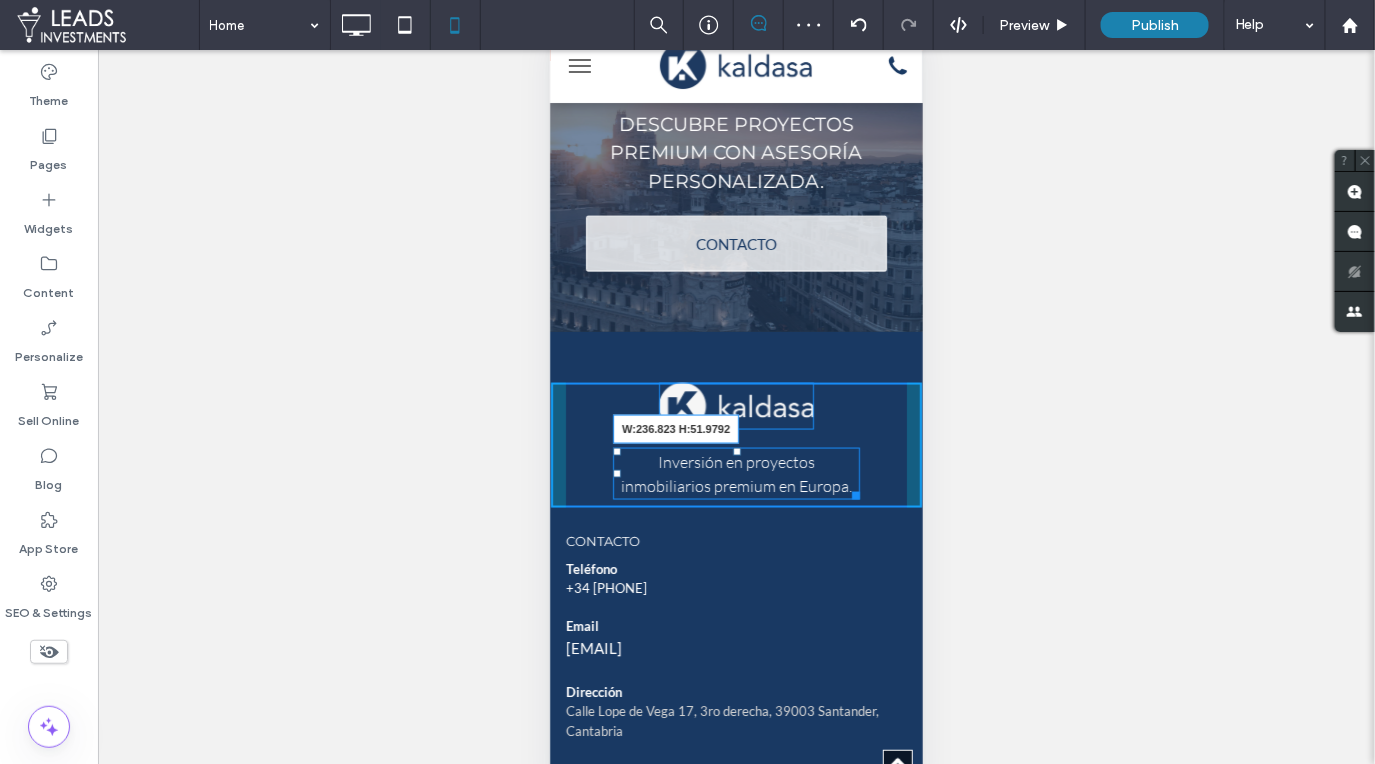 click at bounding box center (851, 491) 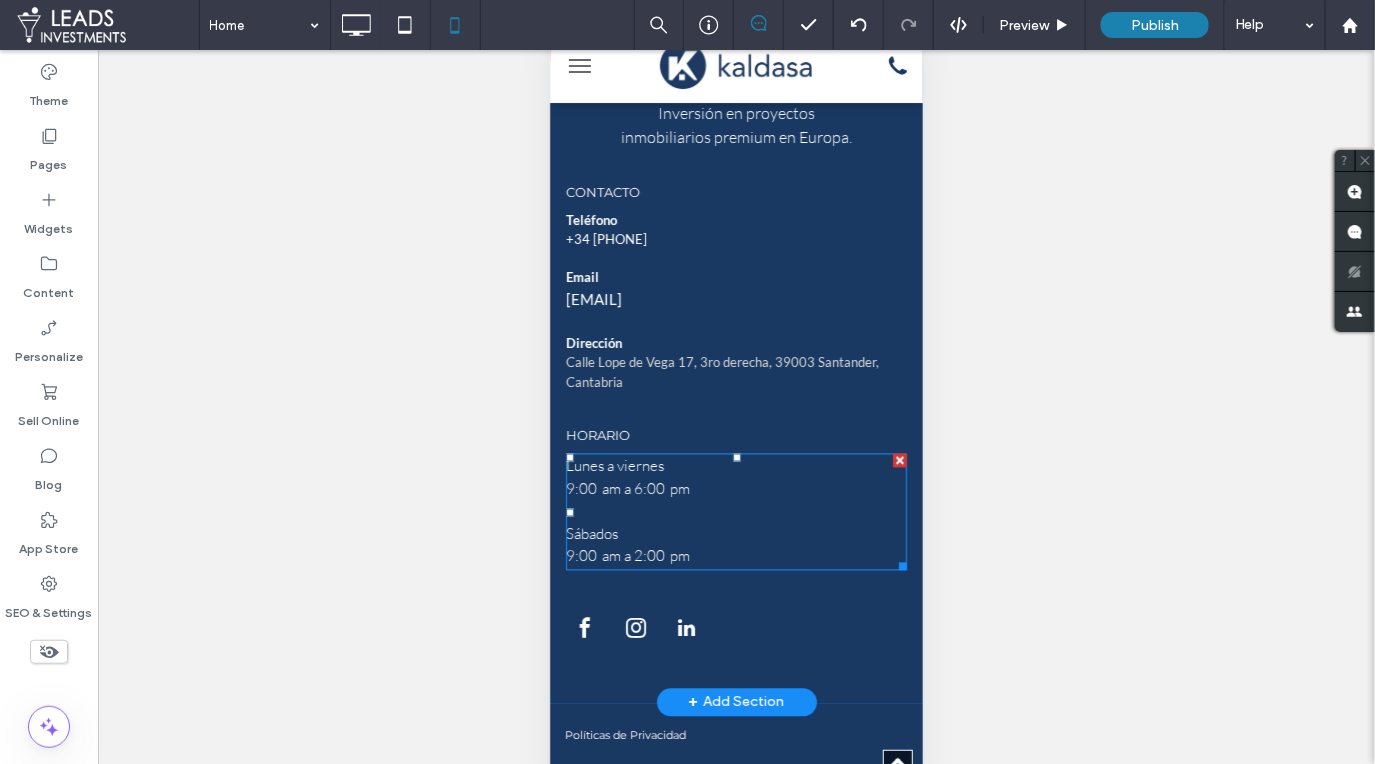 scroll, scrollTop: 6015, scrollLeft: 0, axis: vertical 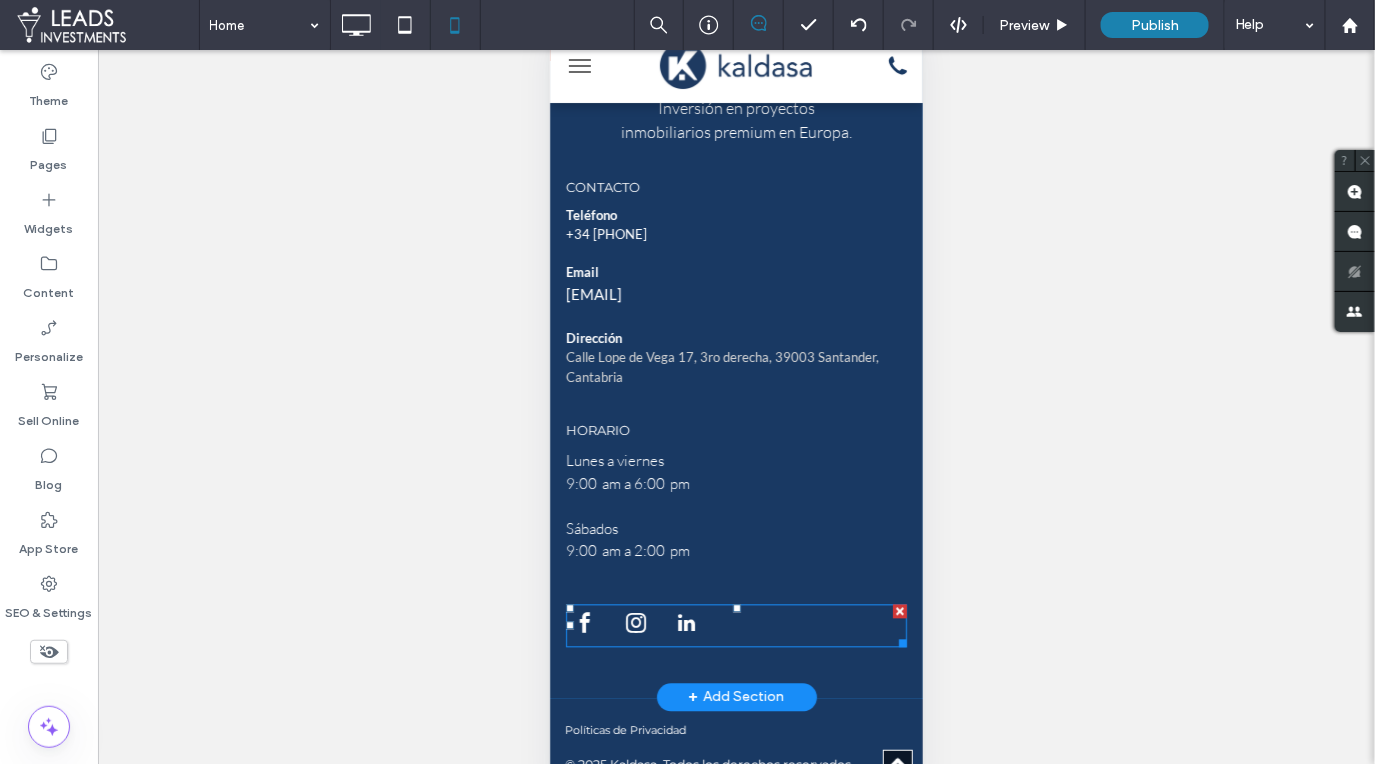 click at bounding box center (735, 625) 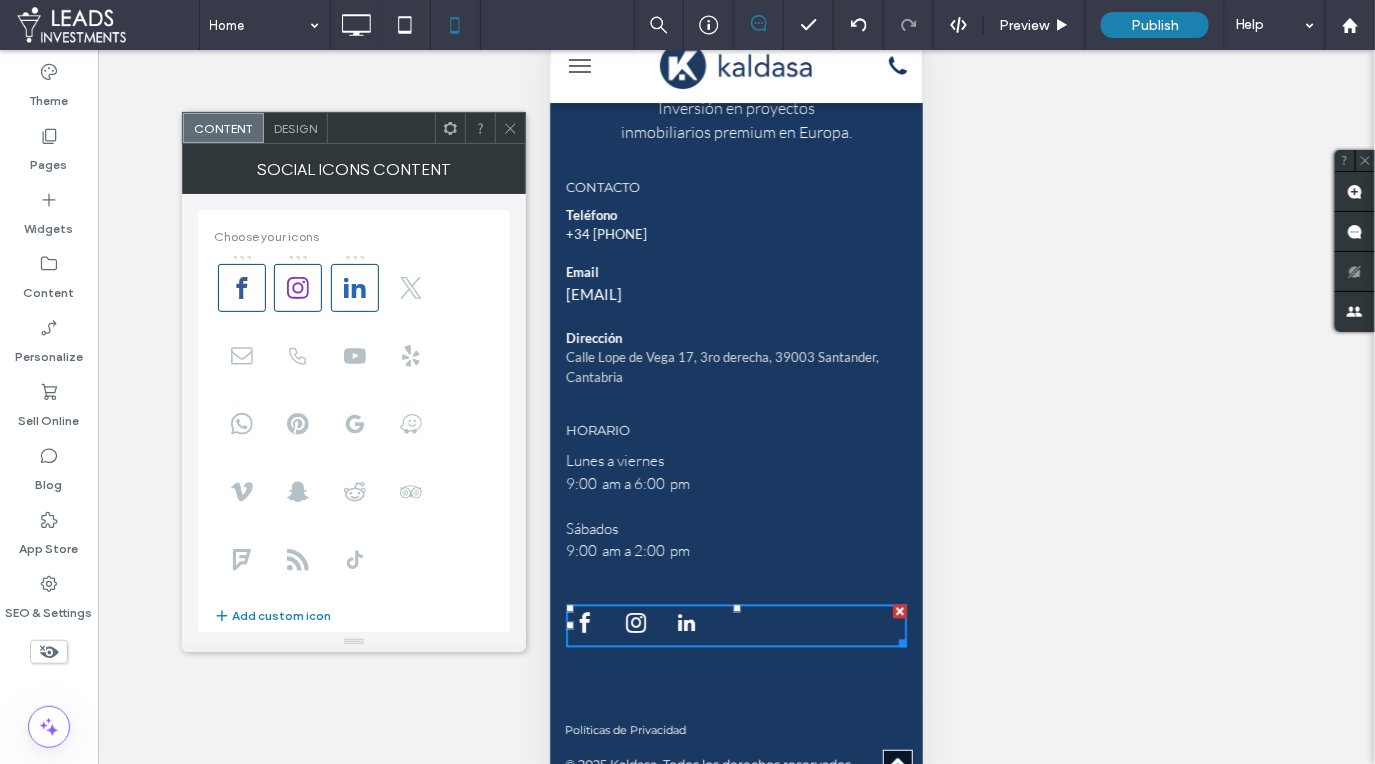 click on "Design" at bounding box center (295, 128) 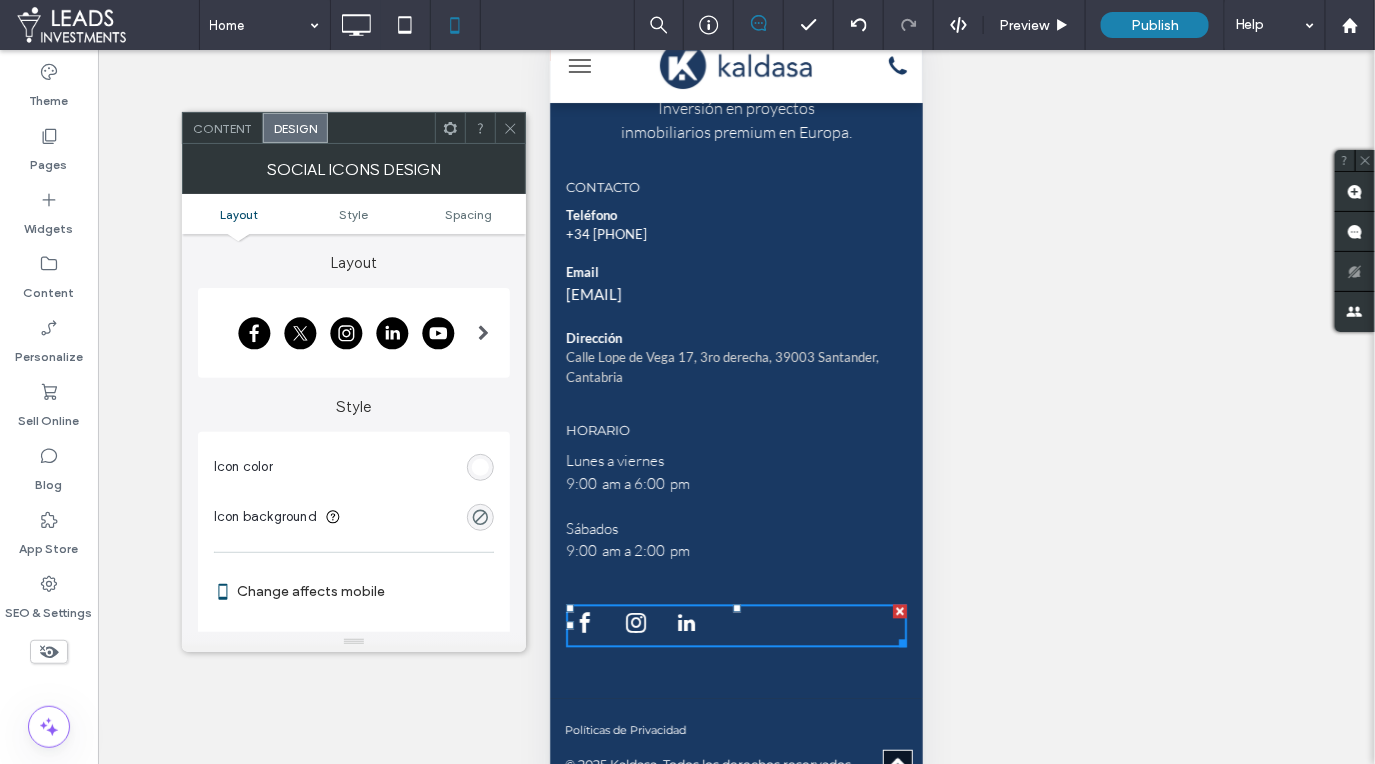 click 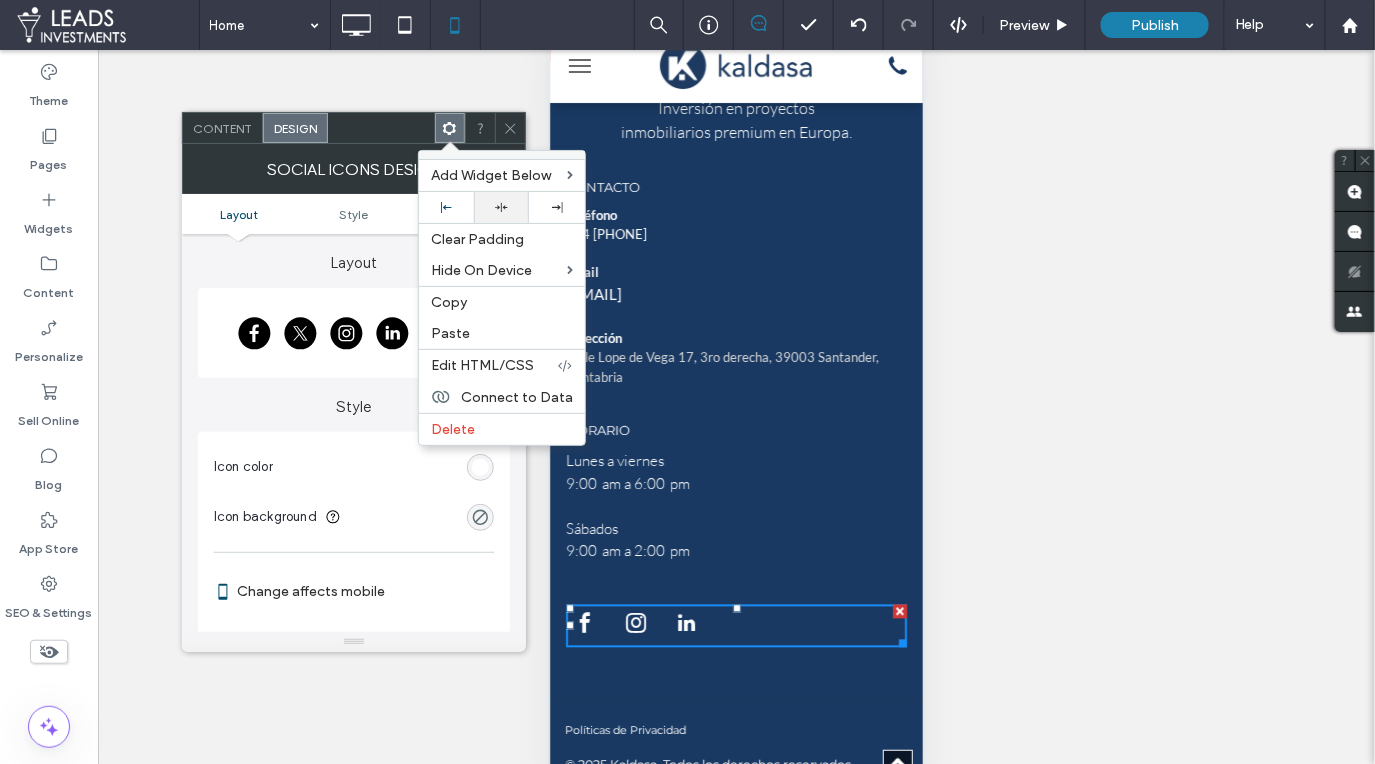 click at bounding box center (501, 207) 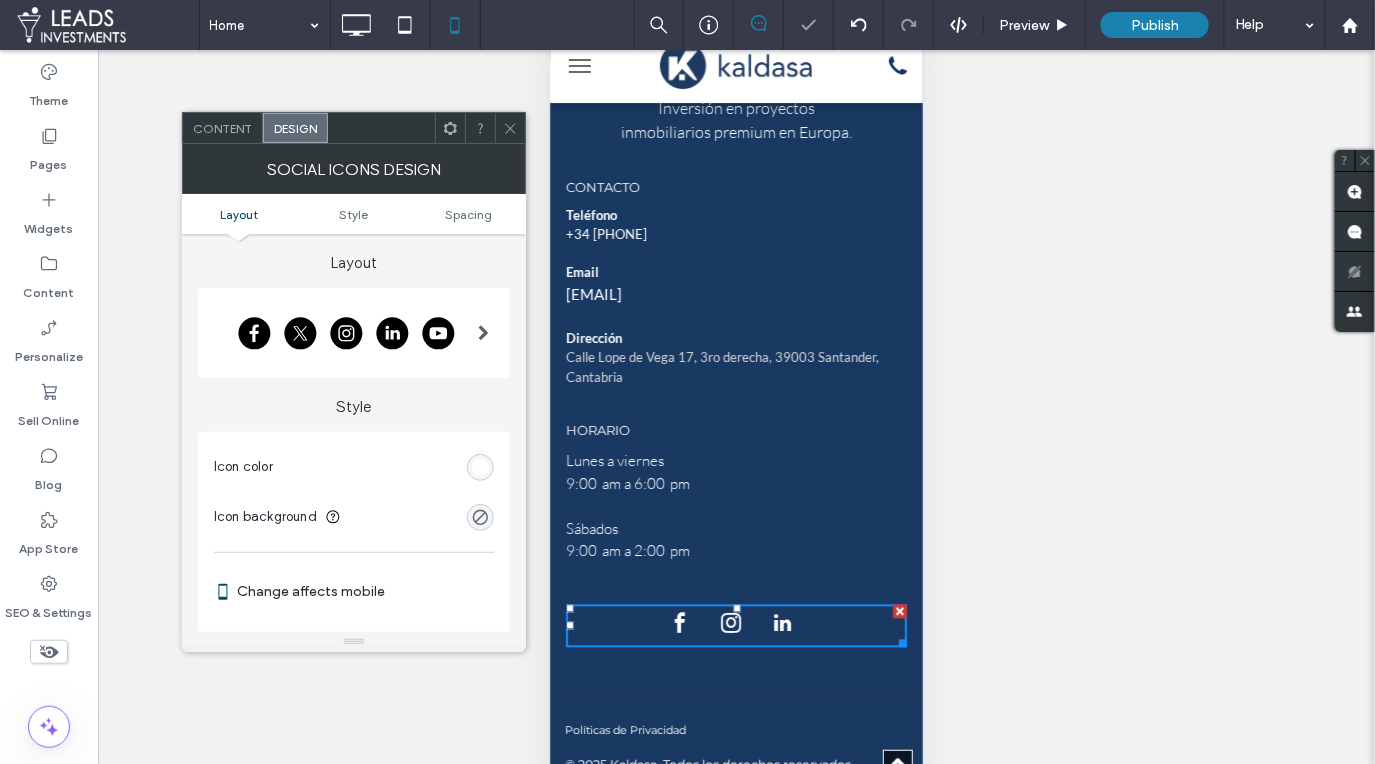 scroll, scrollTop: 5921, scrollLeft: 0, axis: vertical 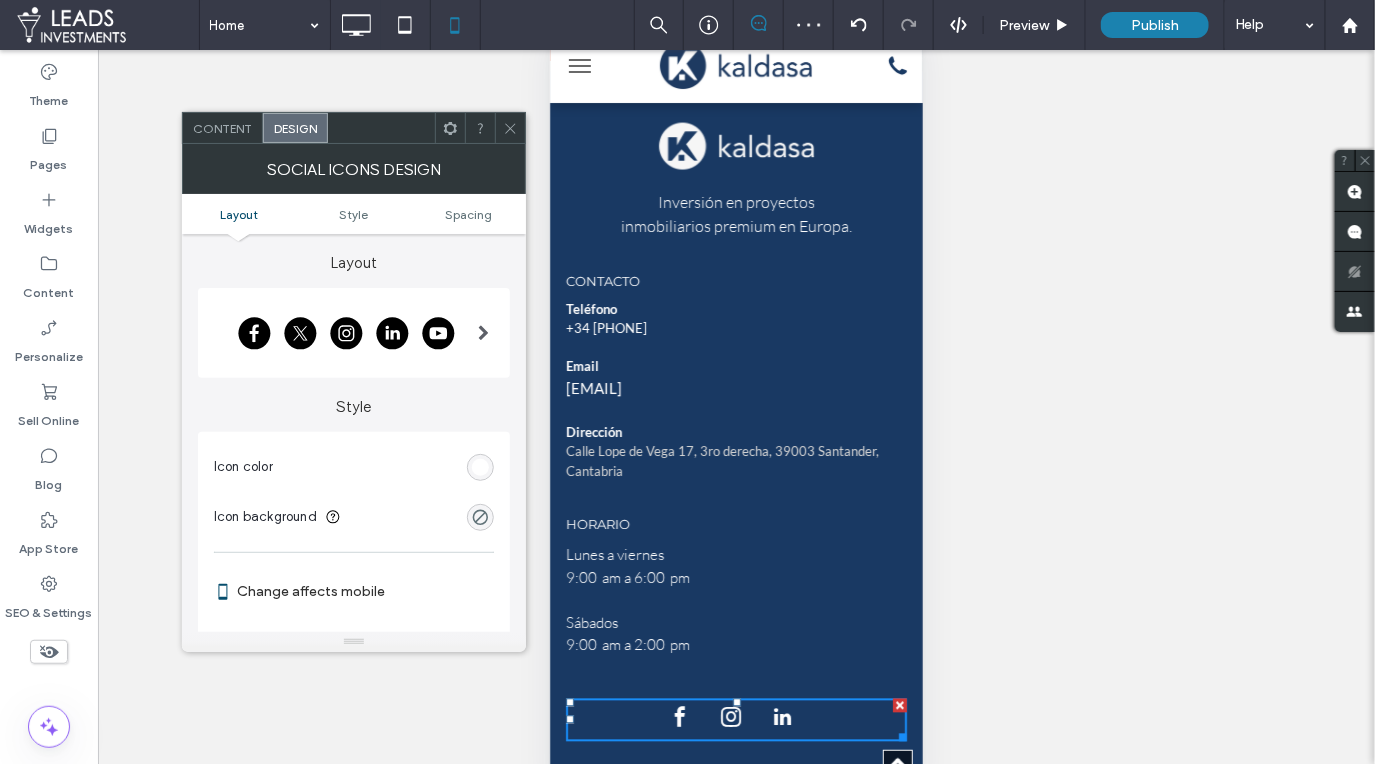 click at bounding box center [735, 411] 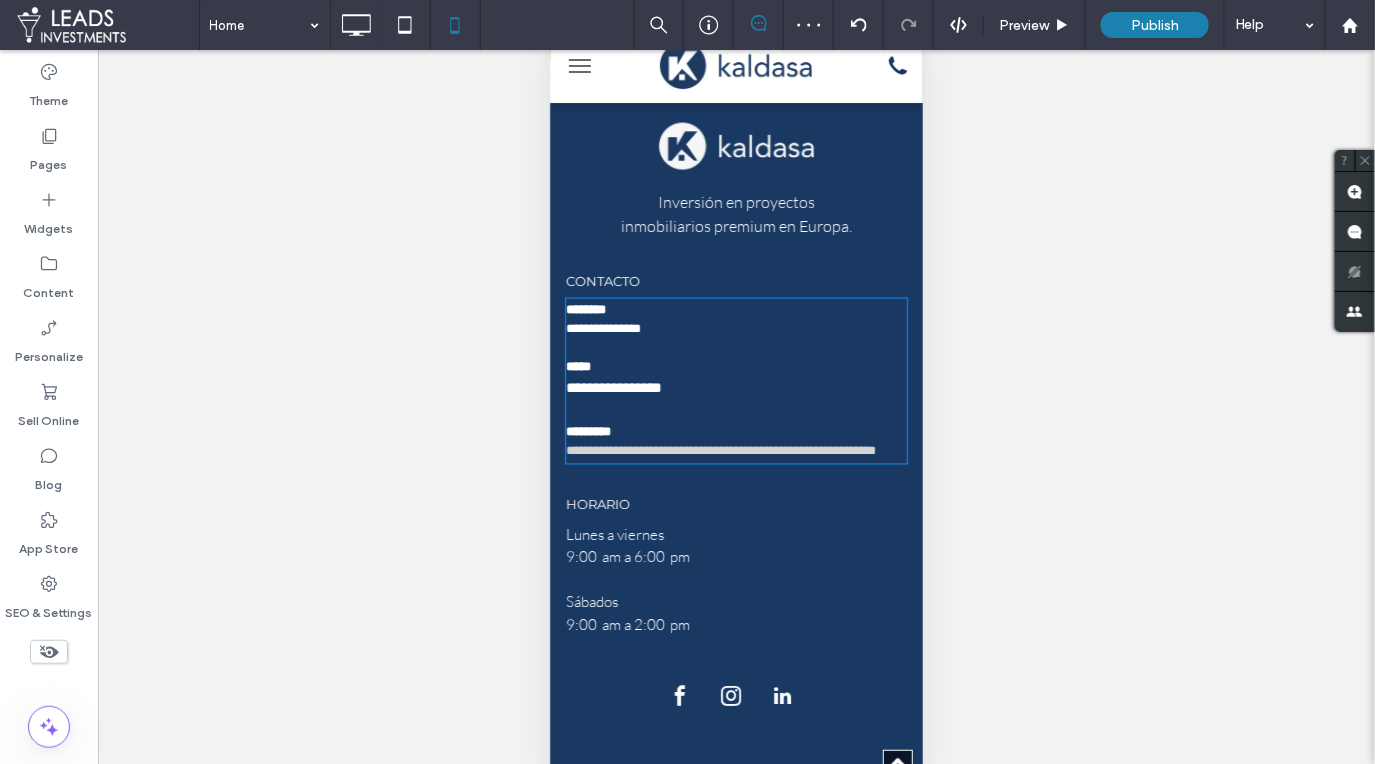 type on "****" 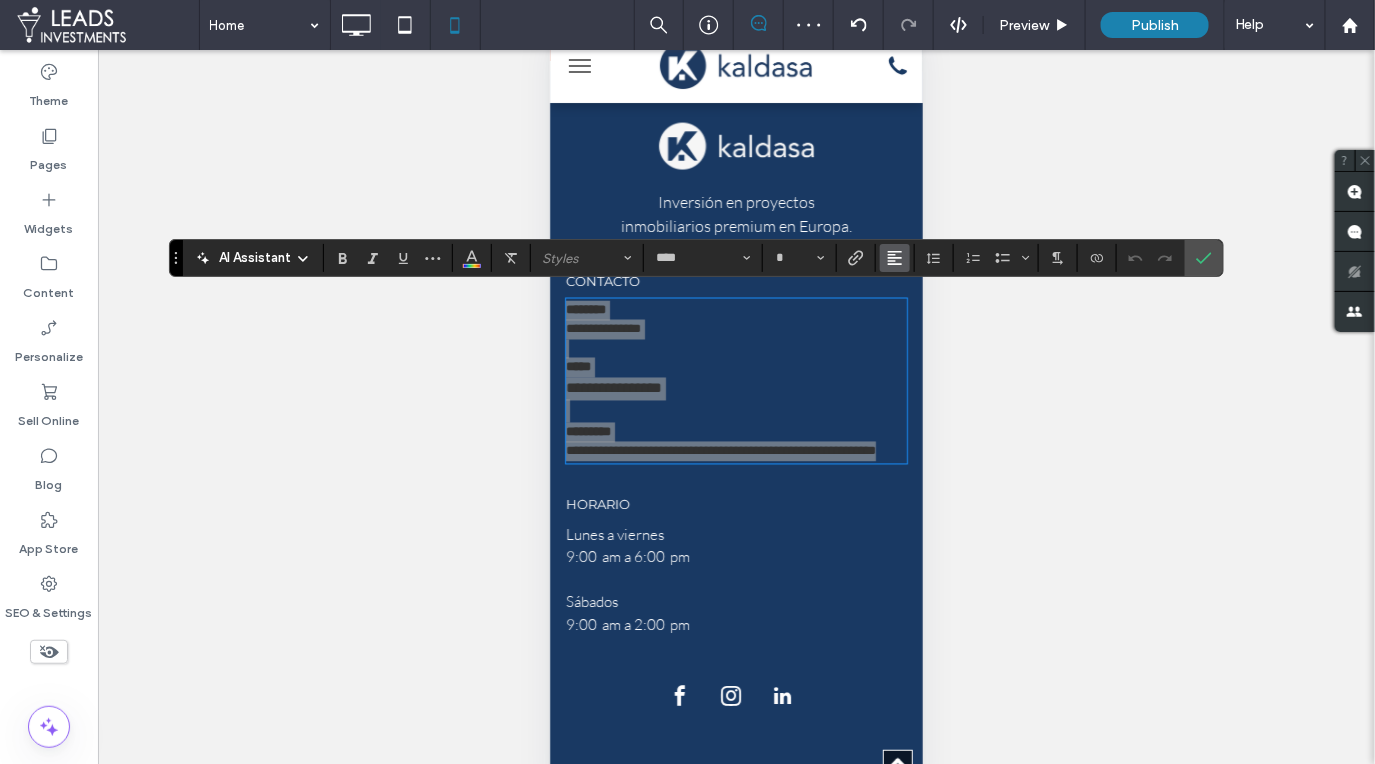 click at bounding box center [895, 258] 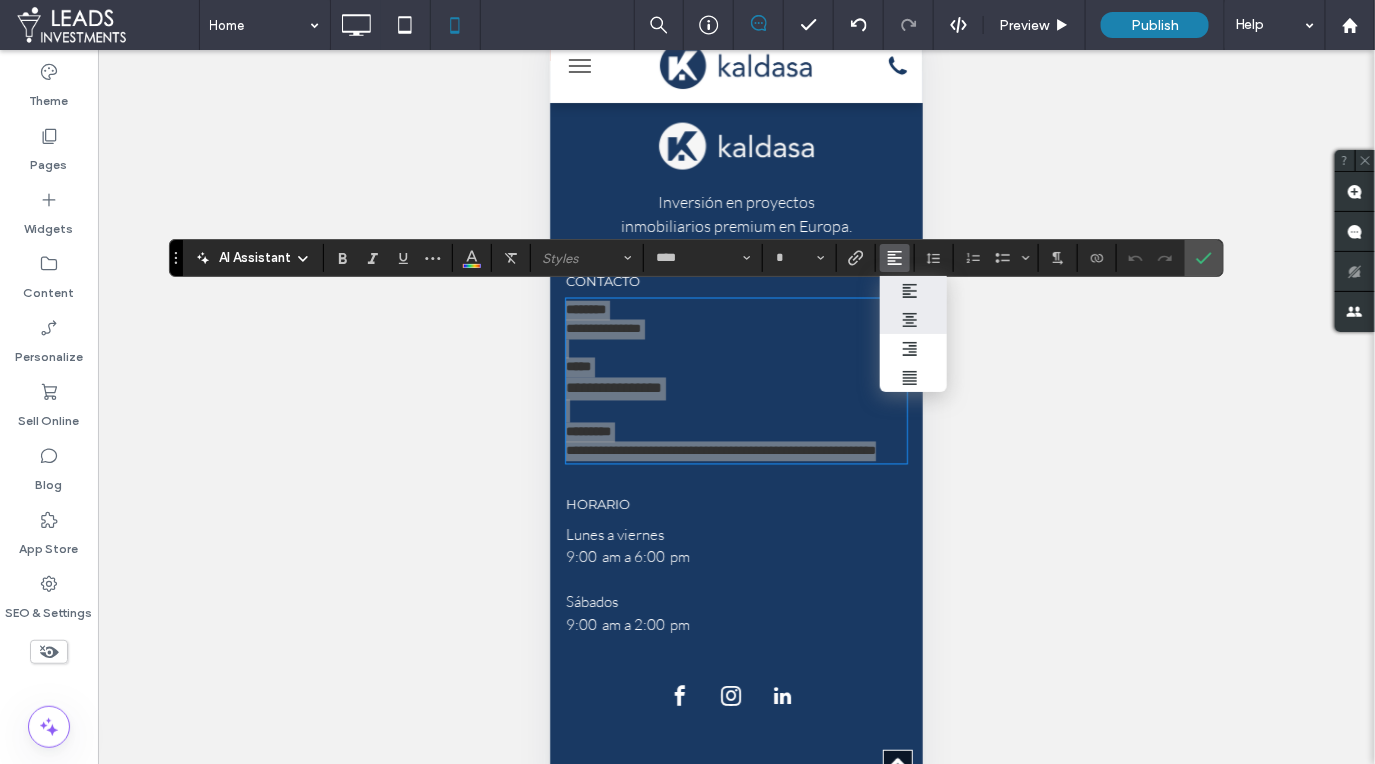 click at bounding box center [913, 320] 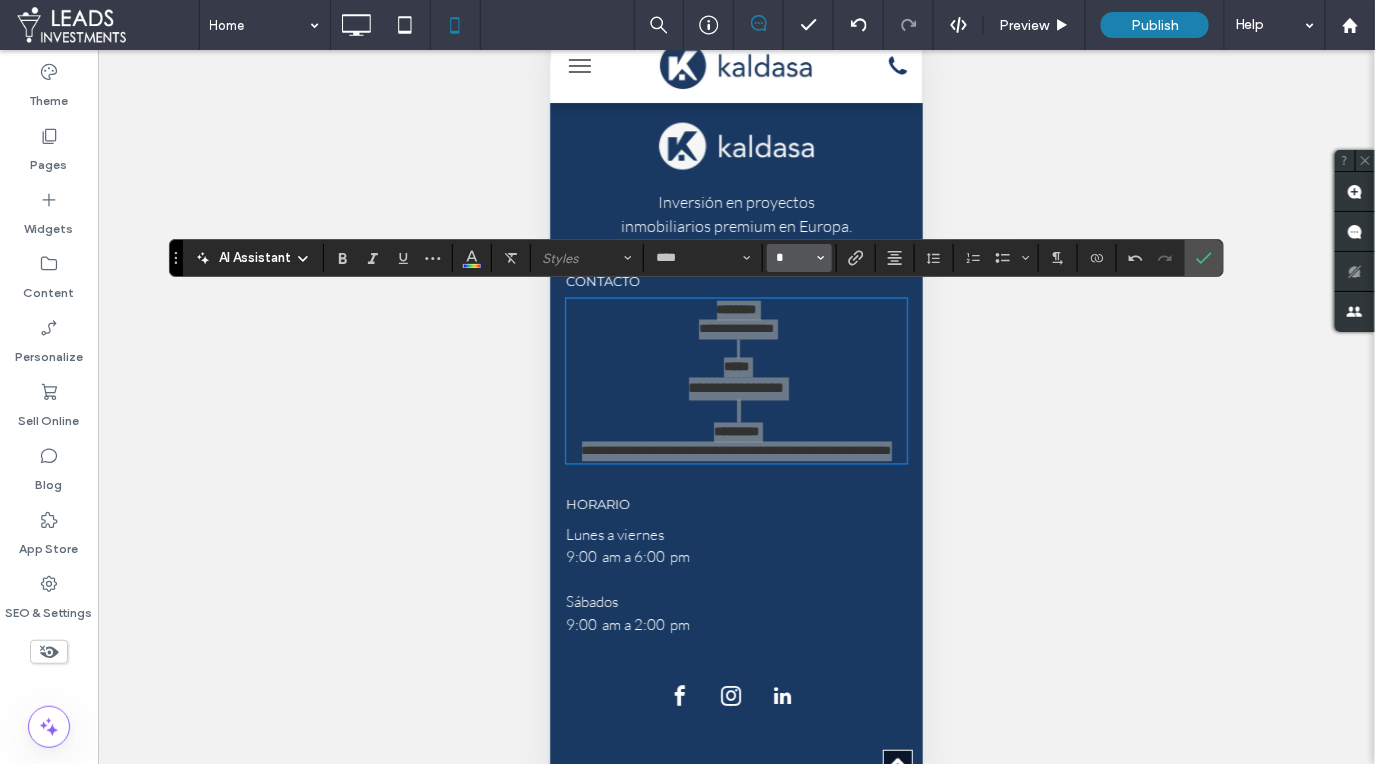 click on "*" at bounding box center (793, 258) 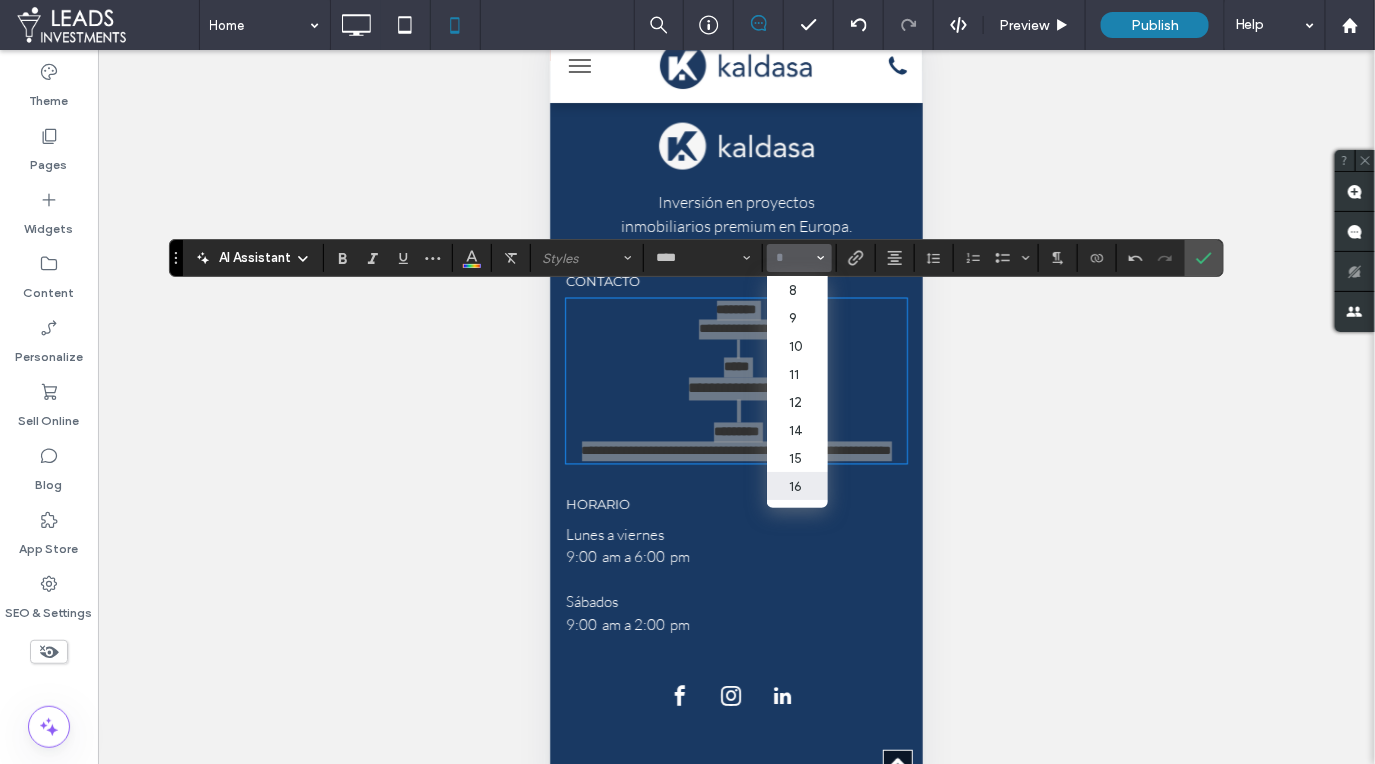 click on "16" at bounding box center [797, 486] 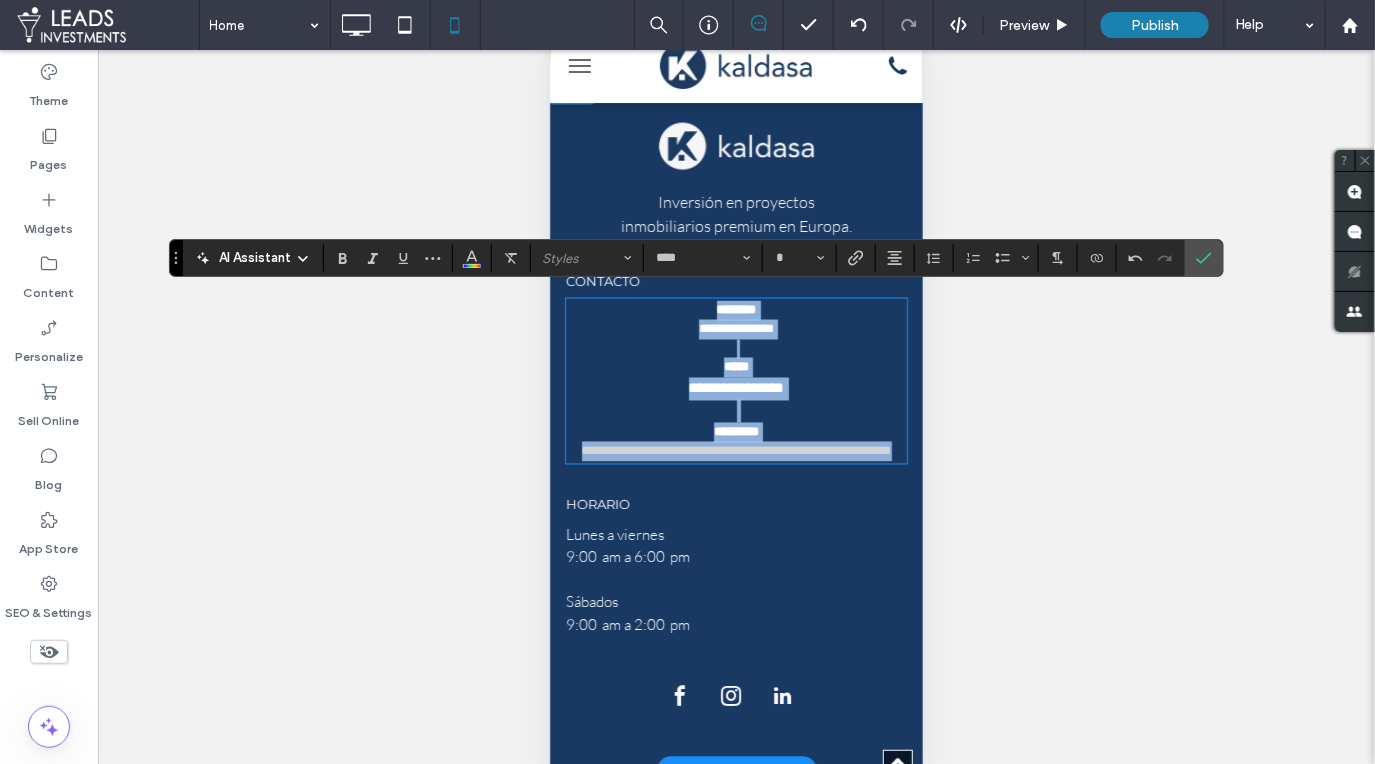 type on "**" 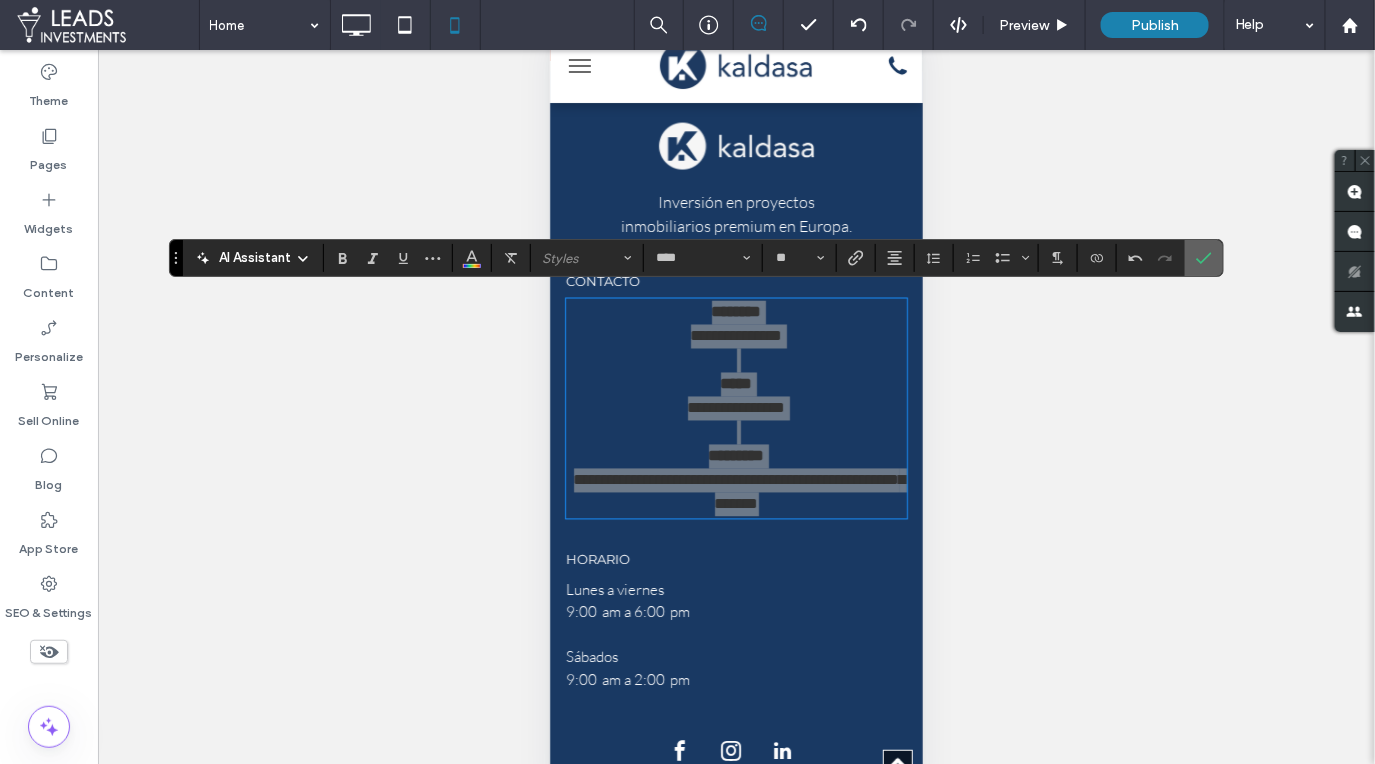 click 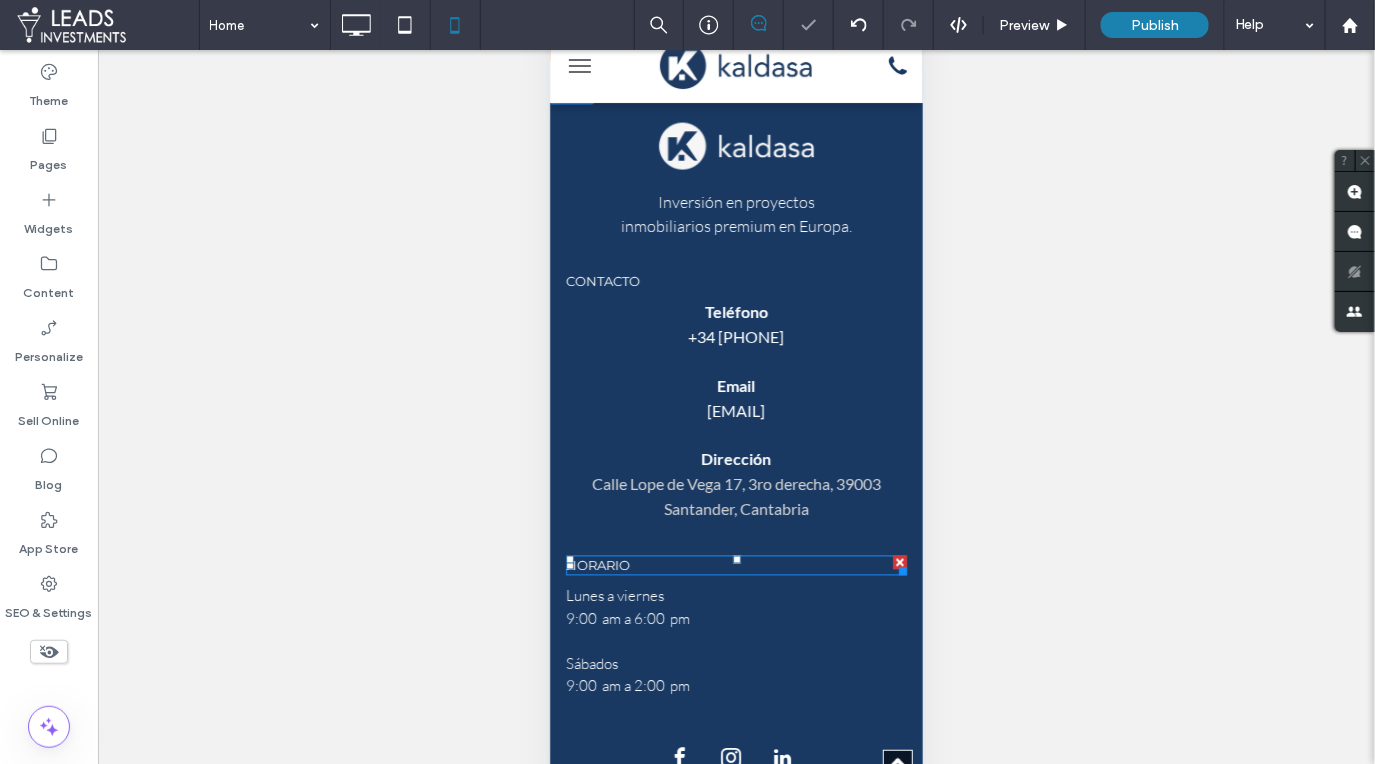 click on "HORARIO" at bounding box center (735, 565) 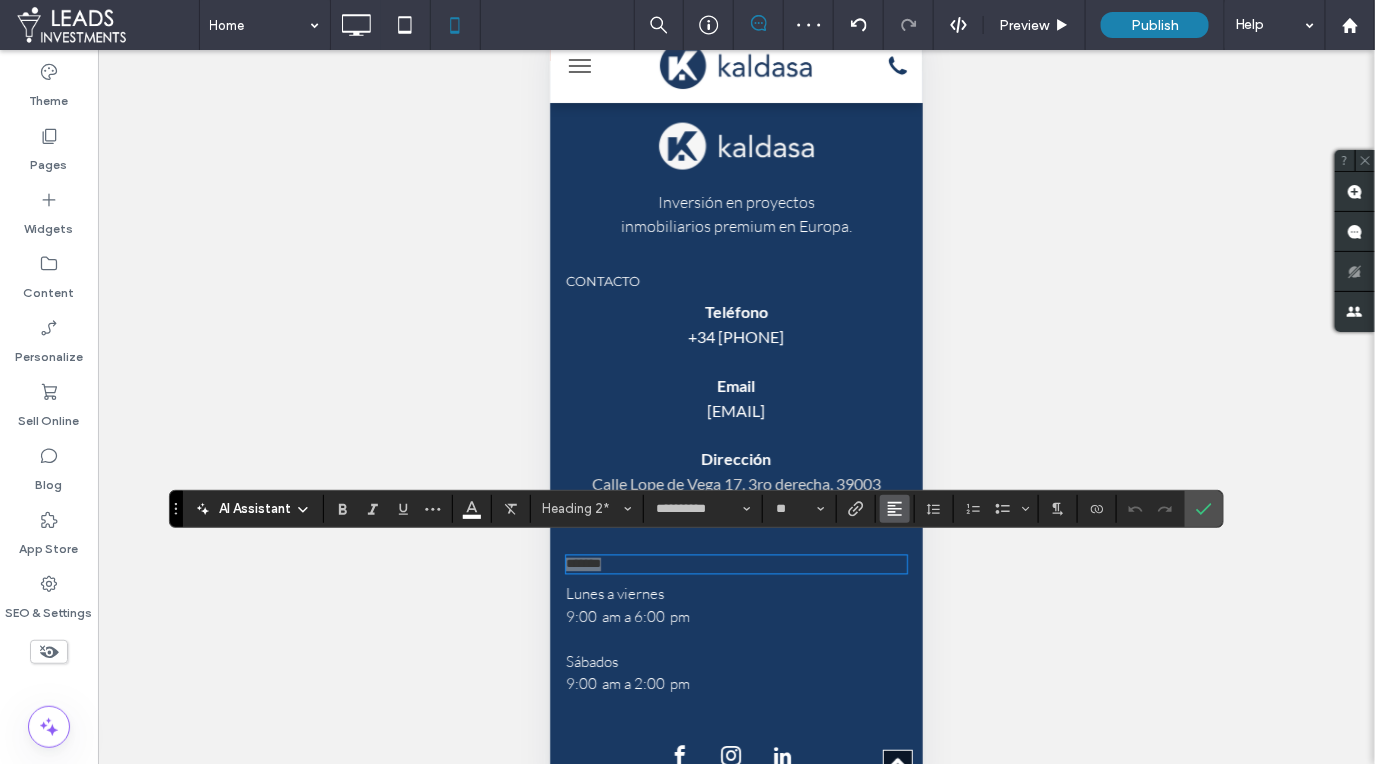 click at bounding box center [895, 509] 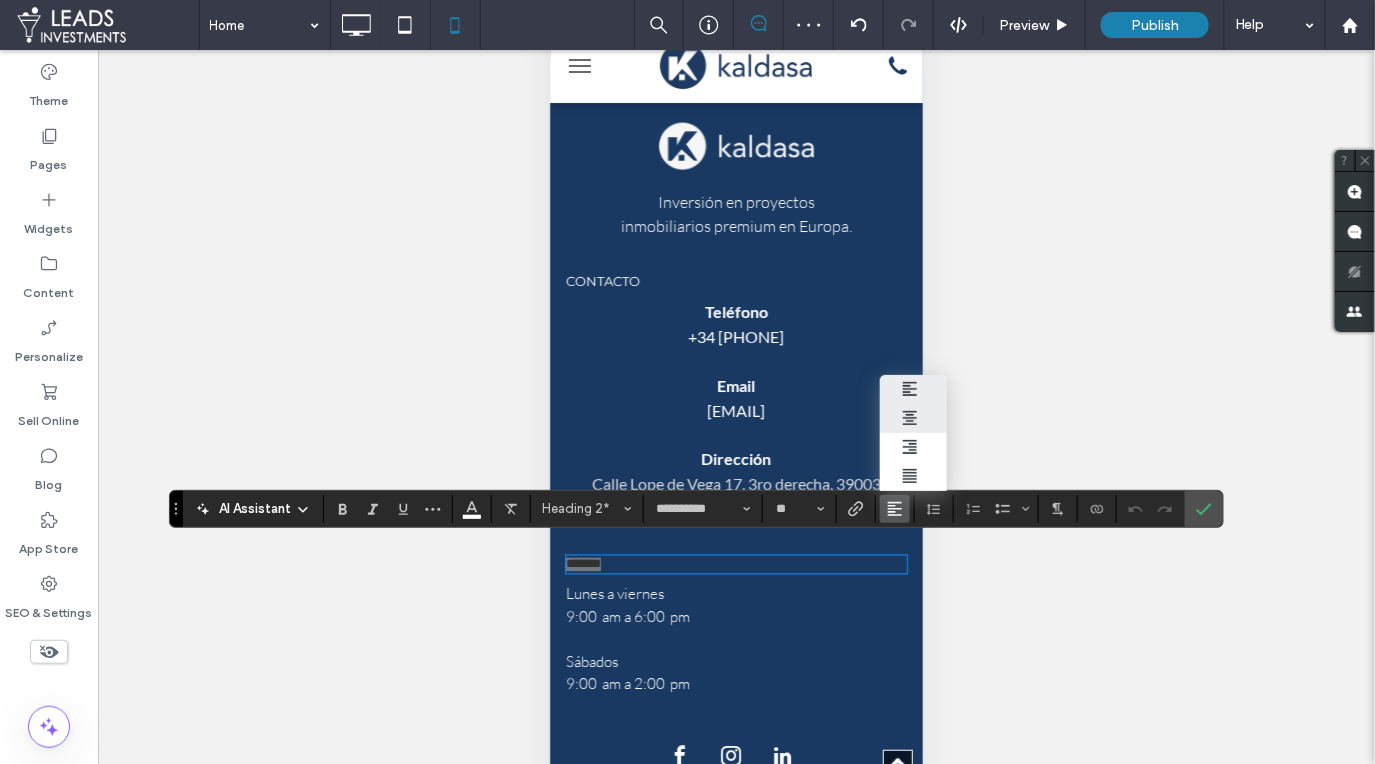 click at bounding box center (913, 418) 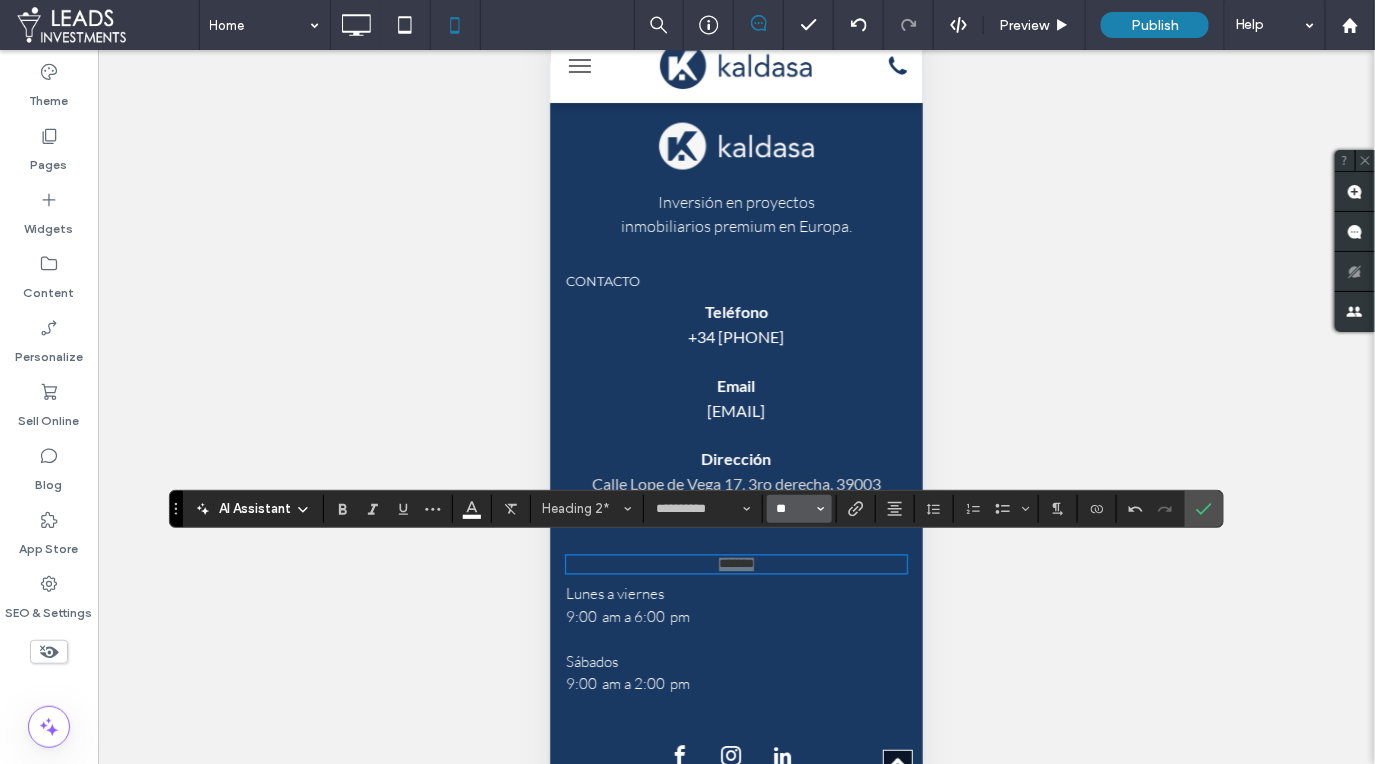 click on "**" at bounding box center [793, 509] 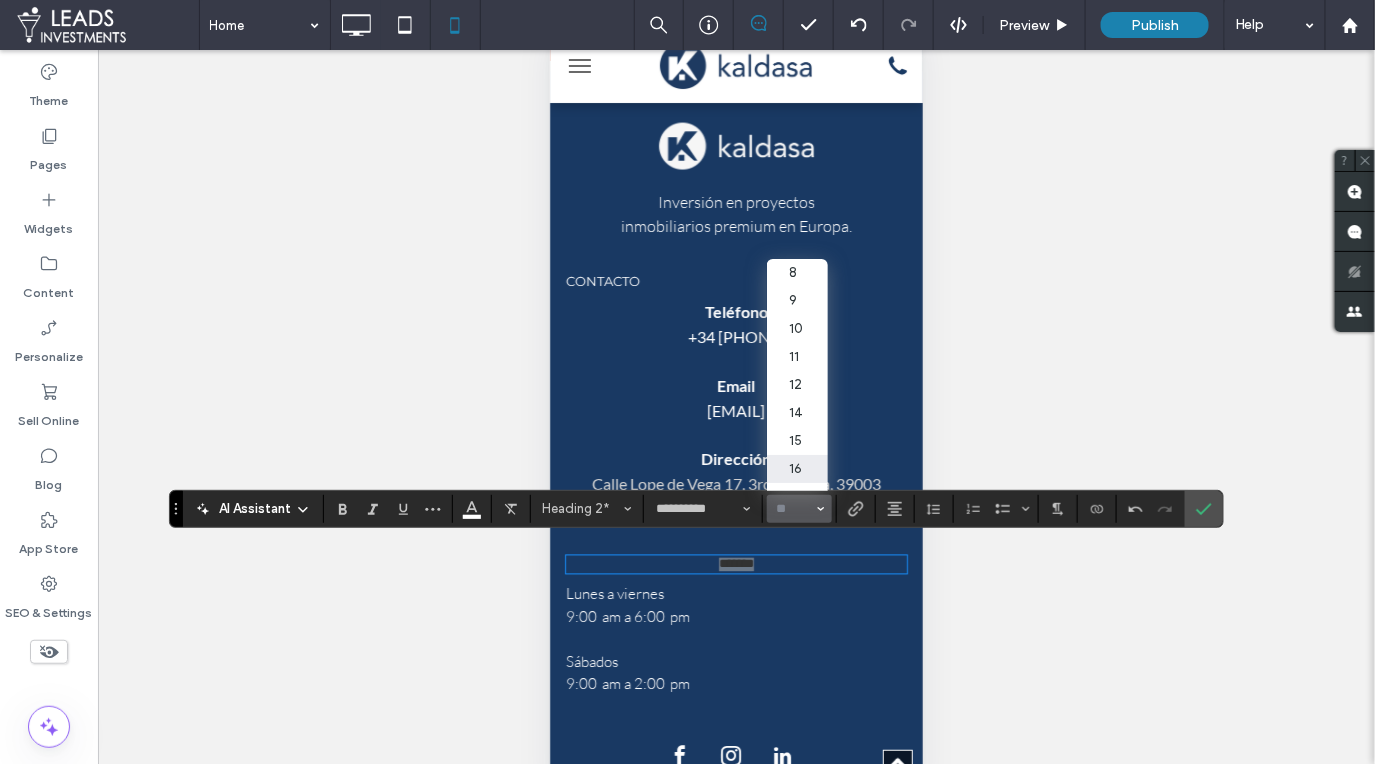scroll, scrollTop: 37, scrollLeft: 0, axis: vertical 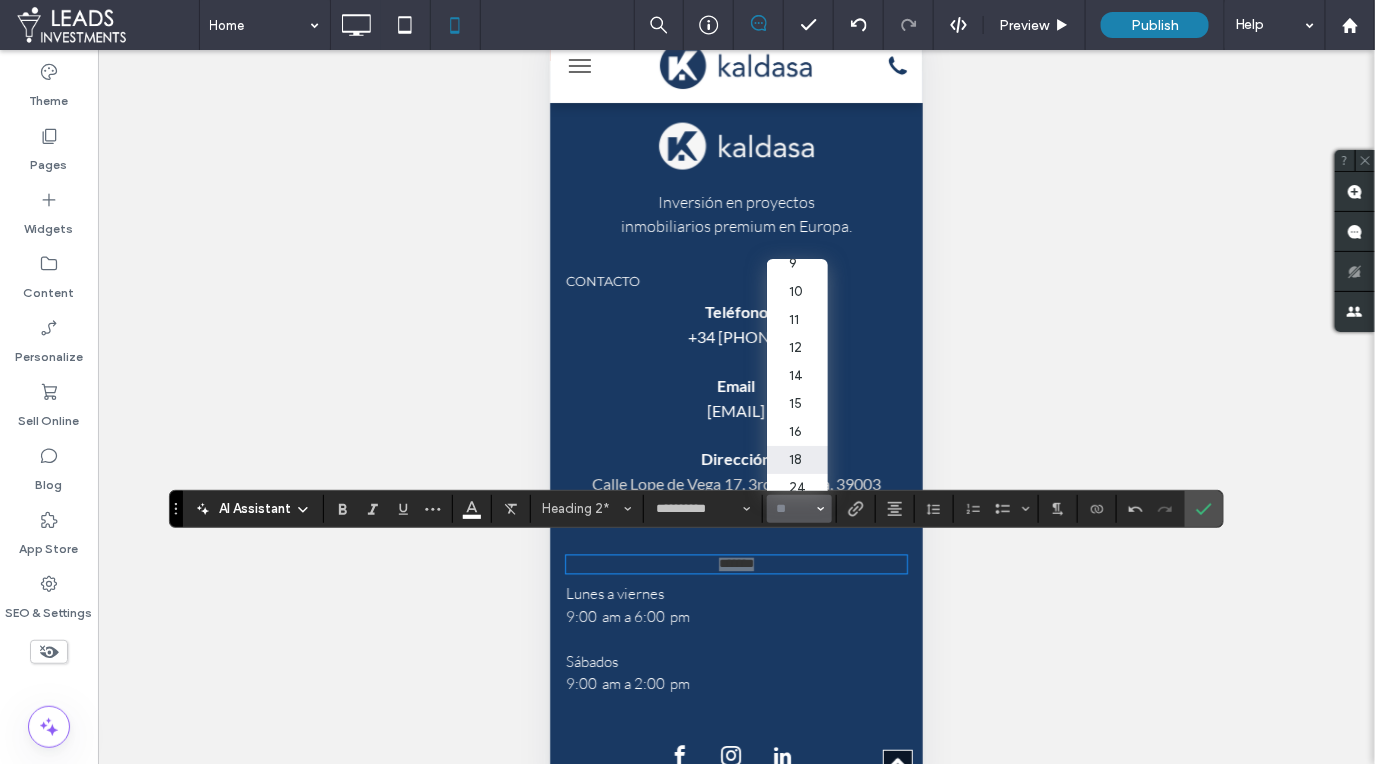click on "18" at bounding box center (797, 460) 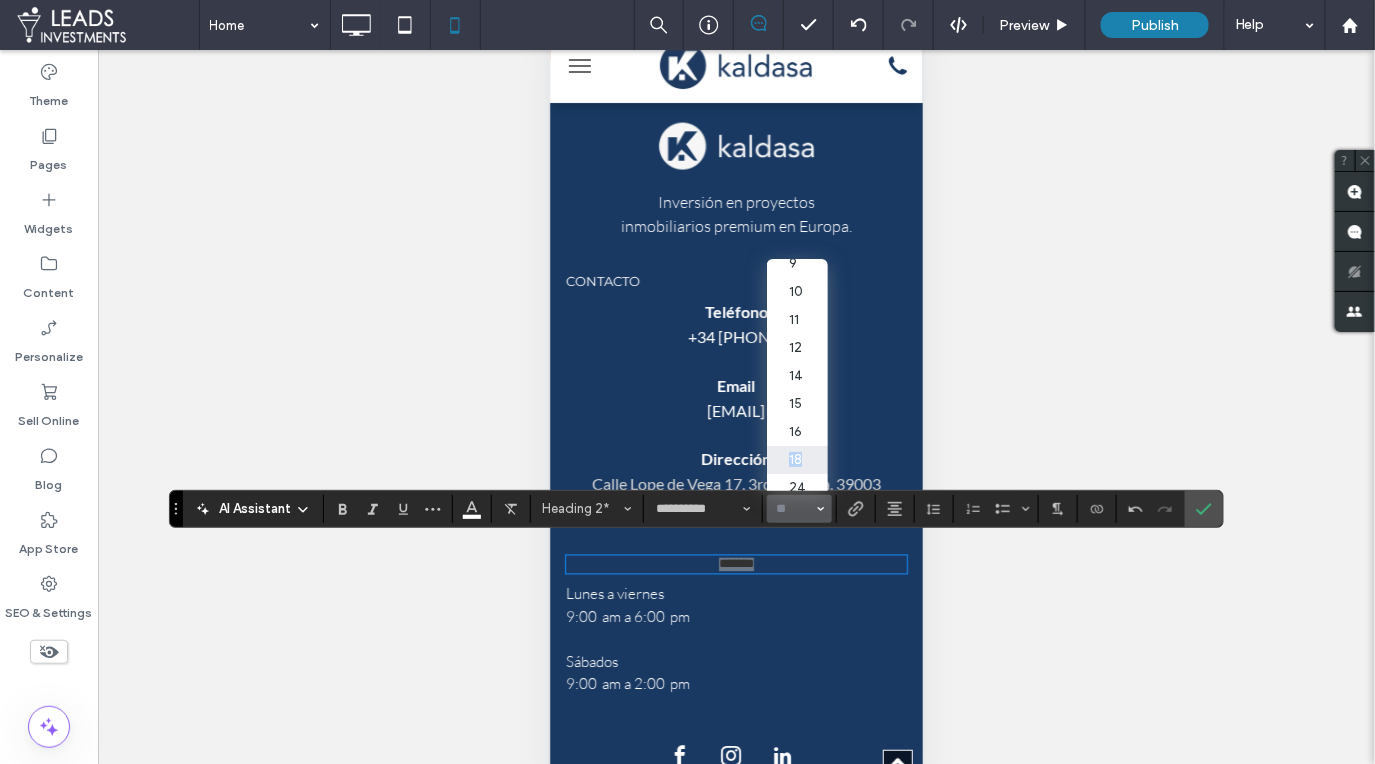 click on "18" at bounding box center (797, 460) 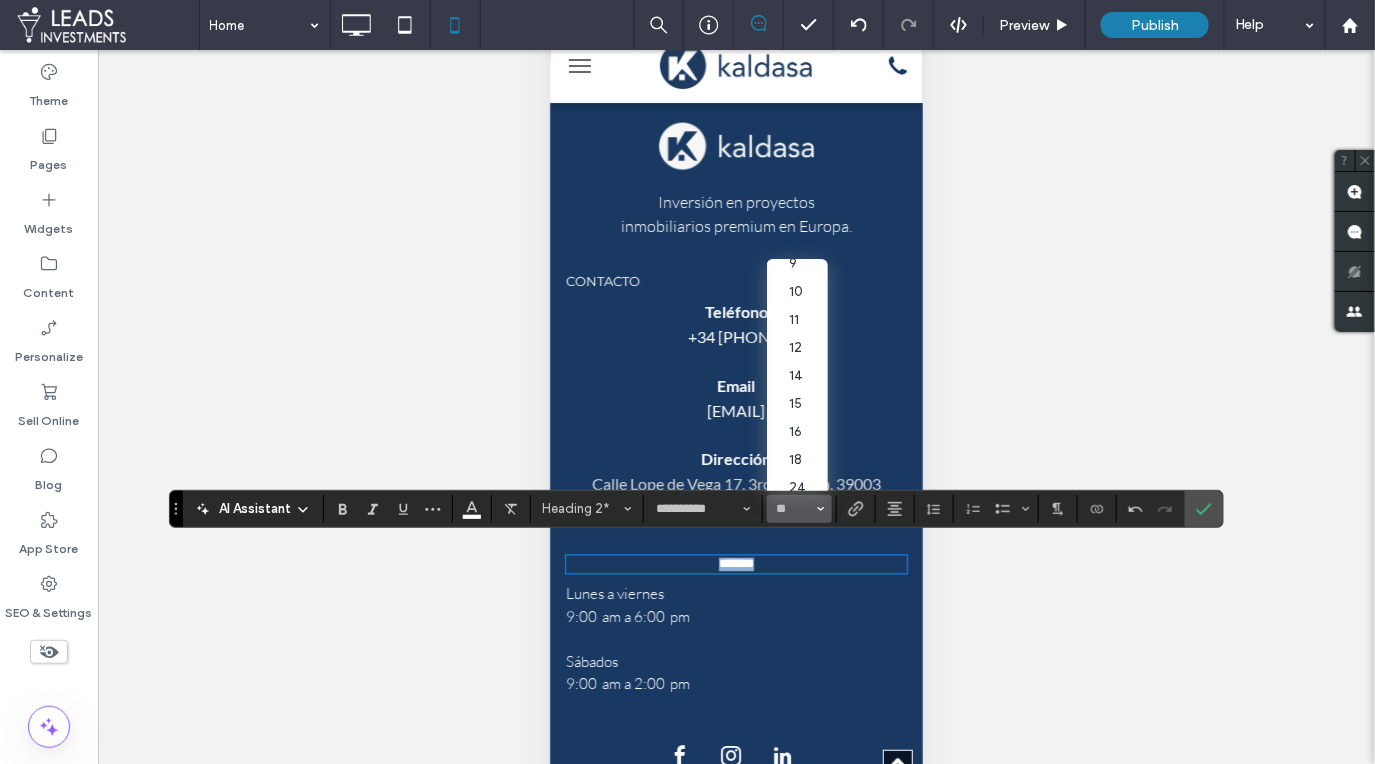 type on "**" 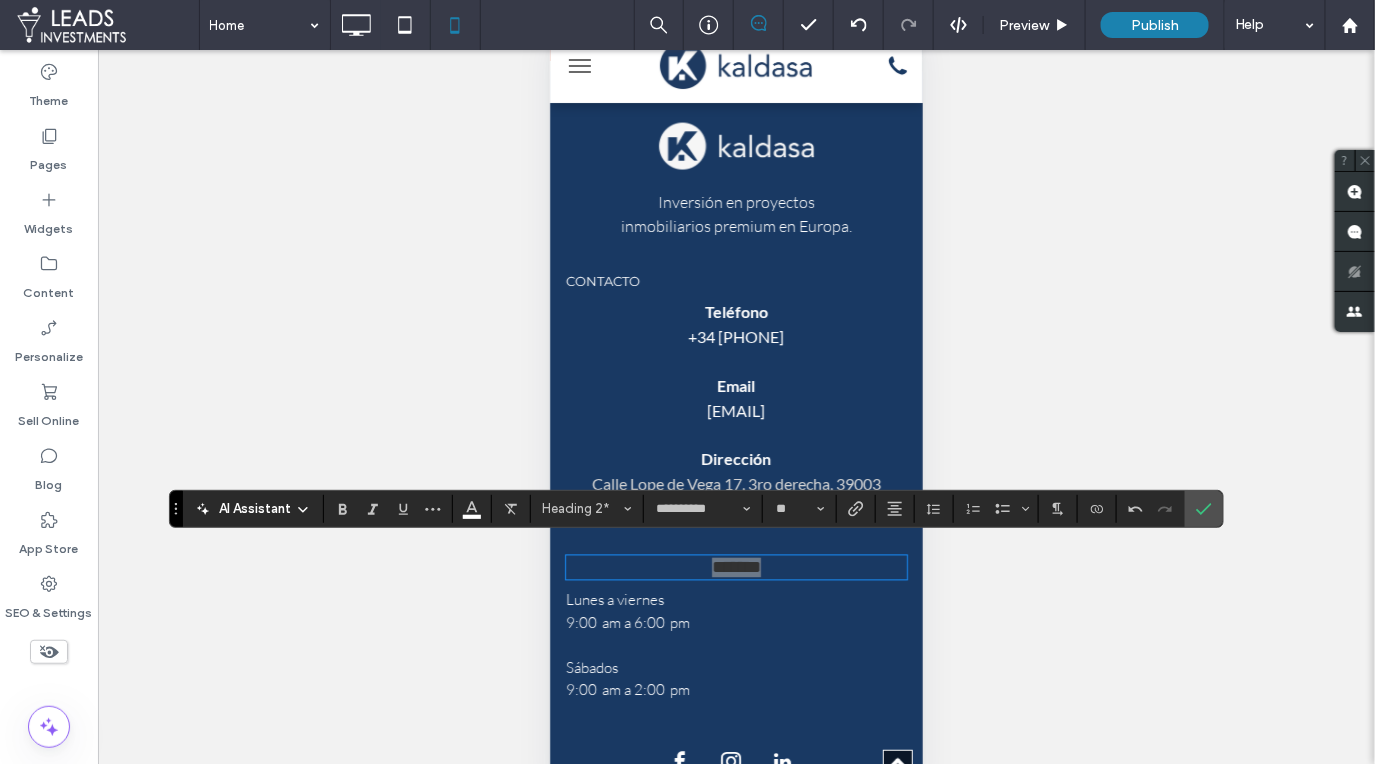 click at bounding box center [1204, 509] 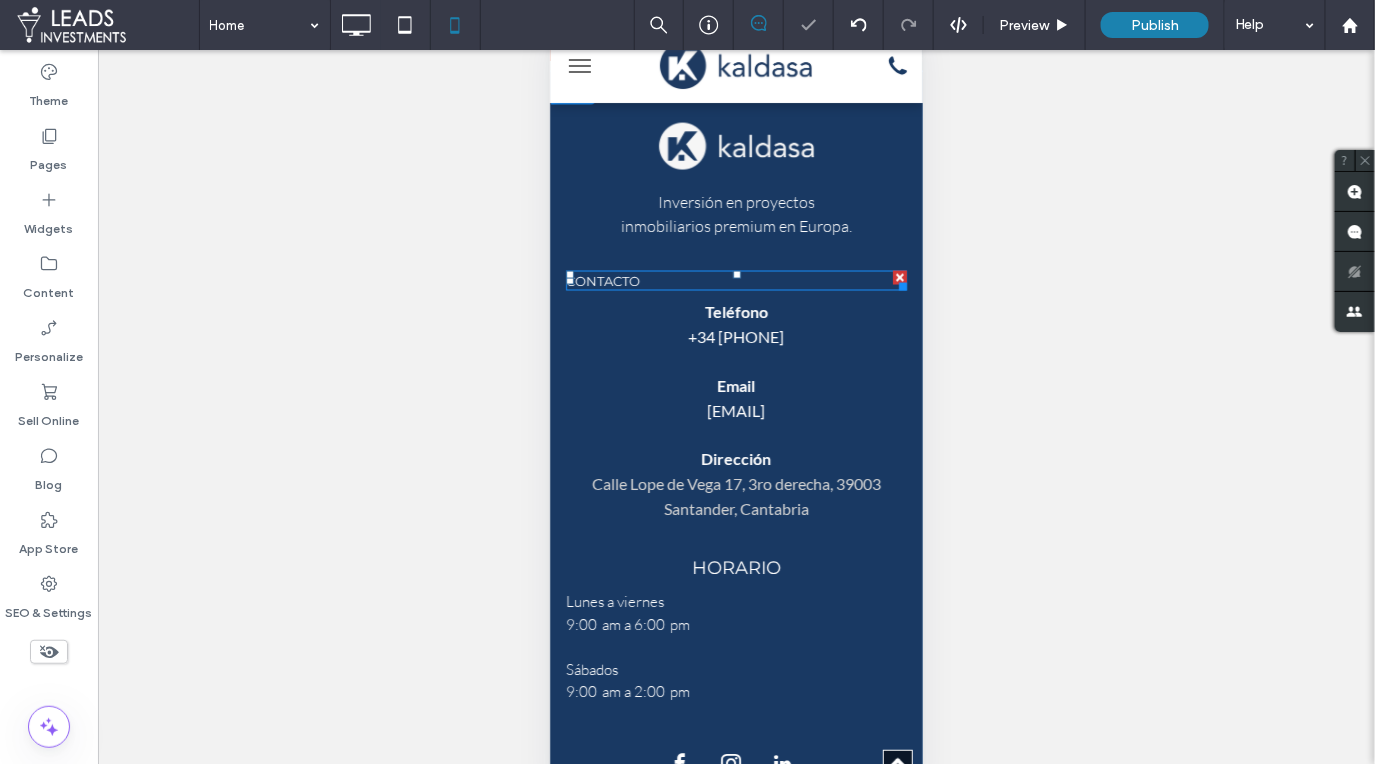 click on "CONTACTO" at bounding box center [735, 280] 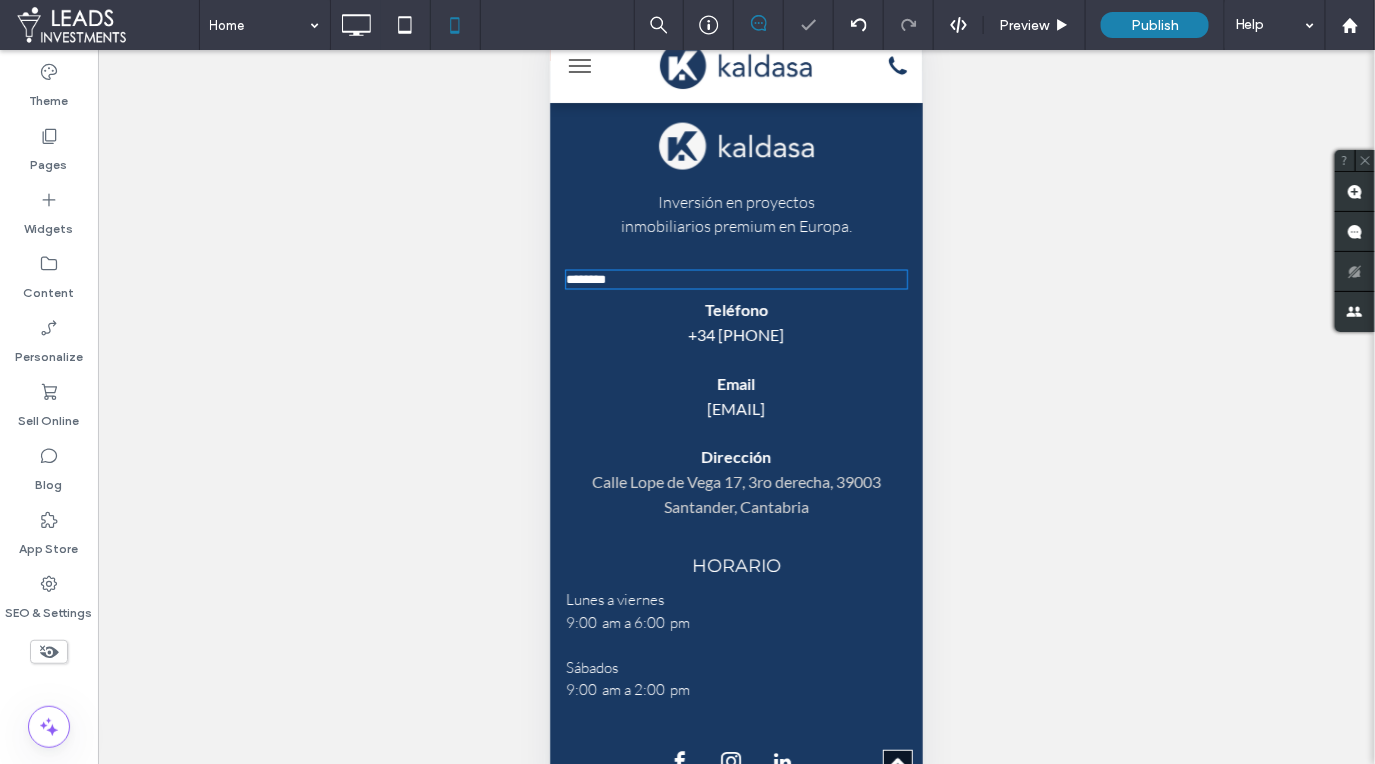type on "**********" 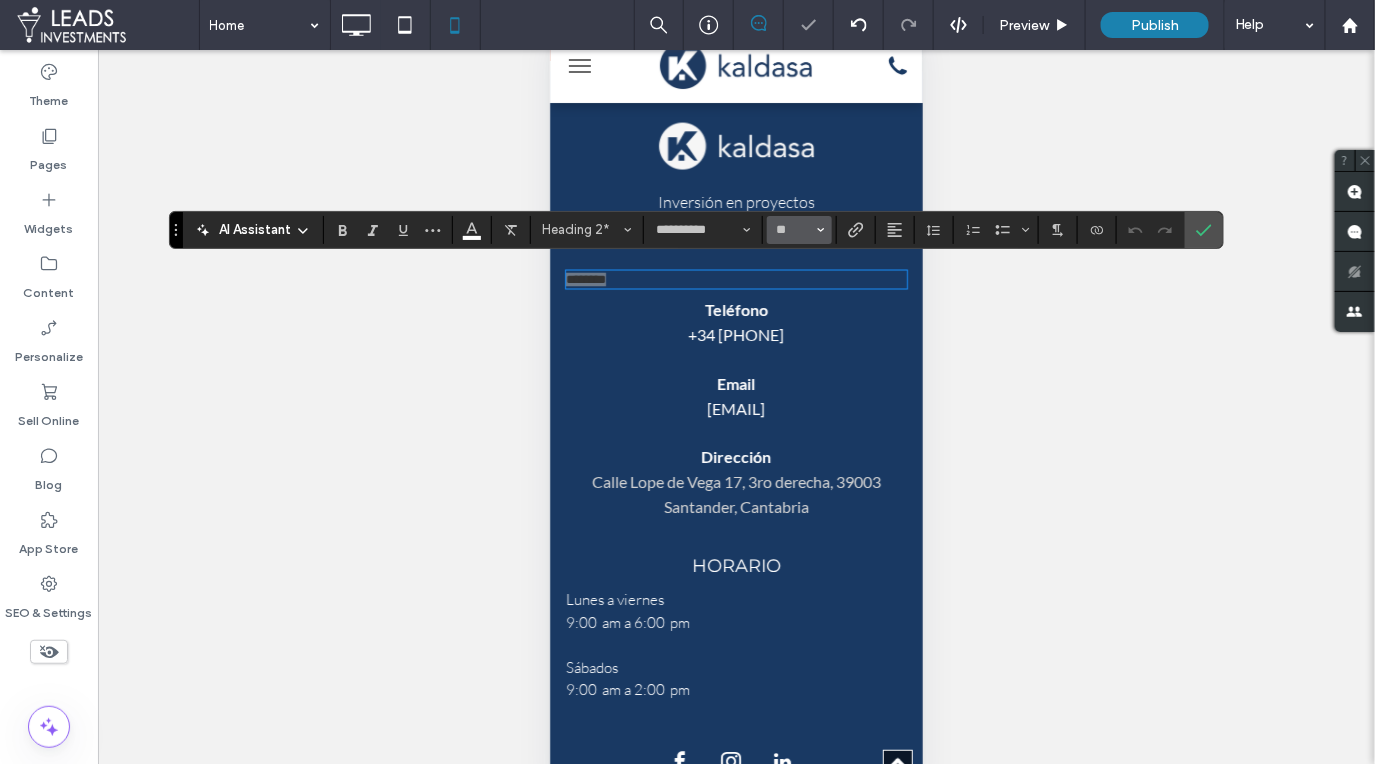 click on "**" at bounding box center (793, 230) 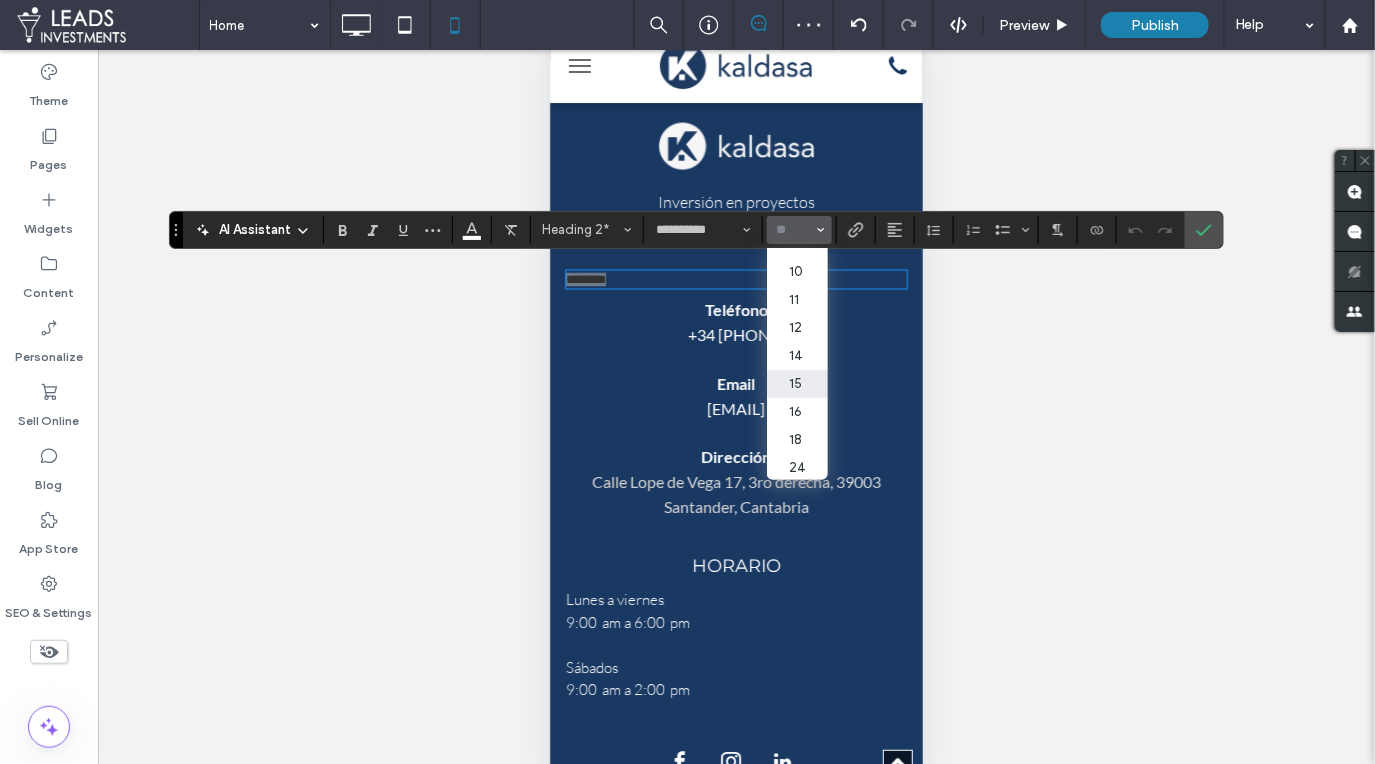 scroll, scrollTop: 55, scrollLeft: 0, axis: vertical 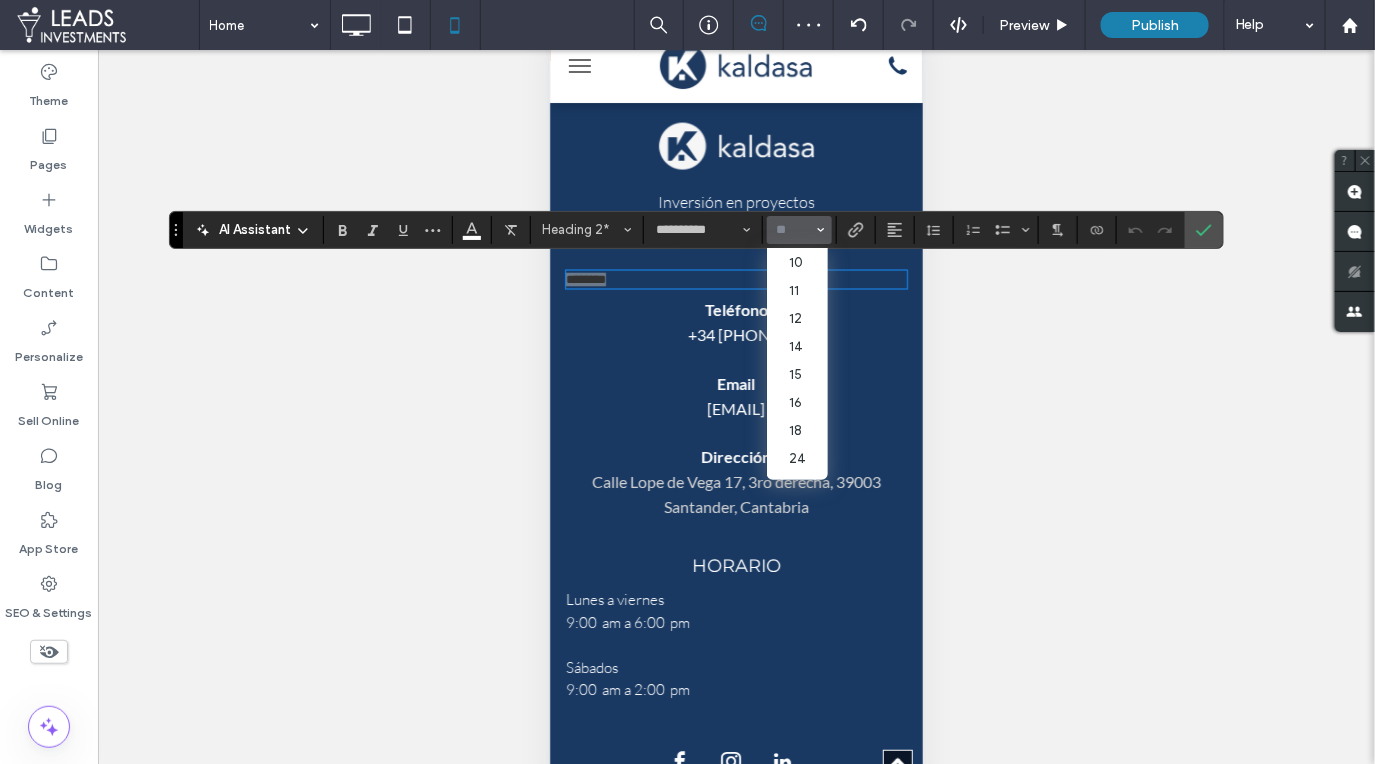 drag, startPoint x: 794, startPoint y: 433, endPoint x: 894, endPoint y: 248, distance: 210.29741 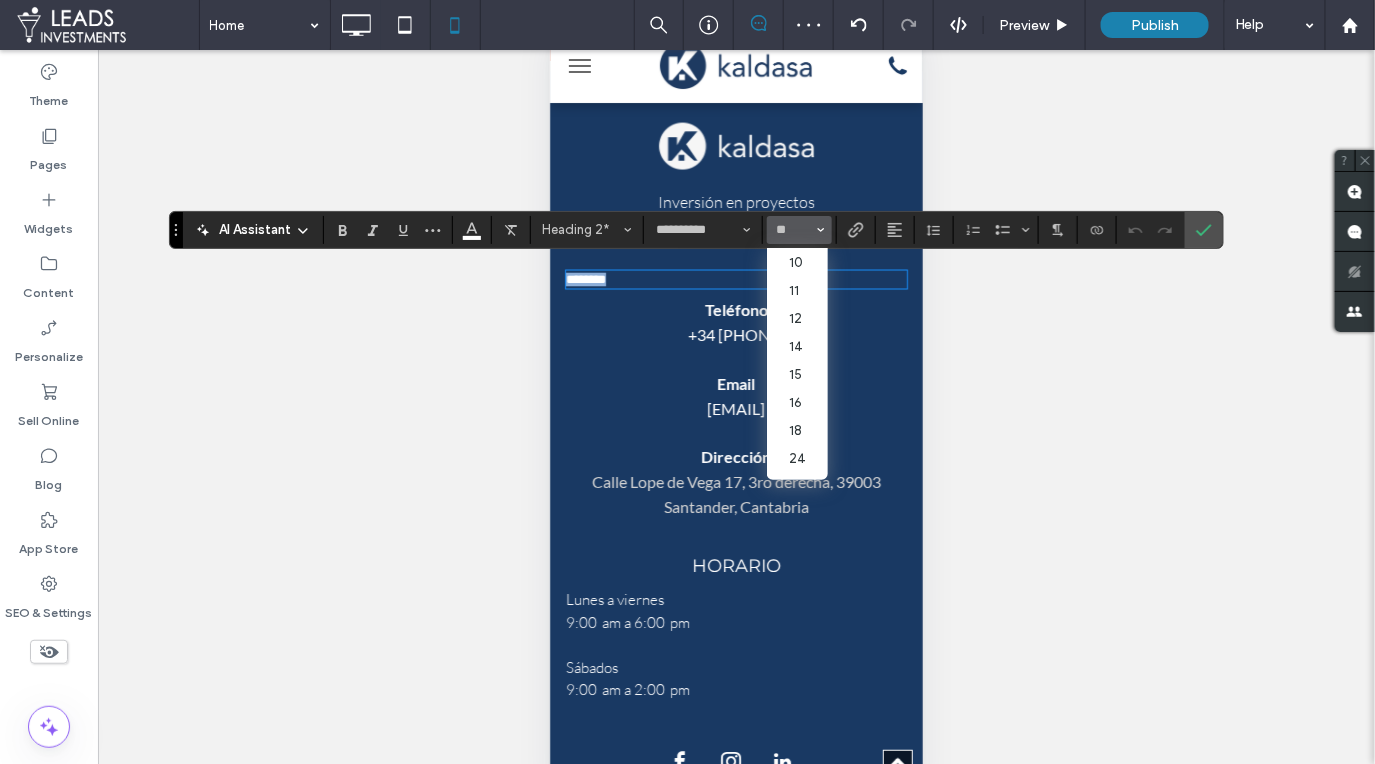 type on "**" 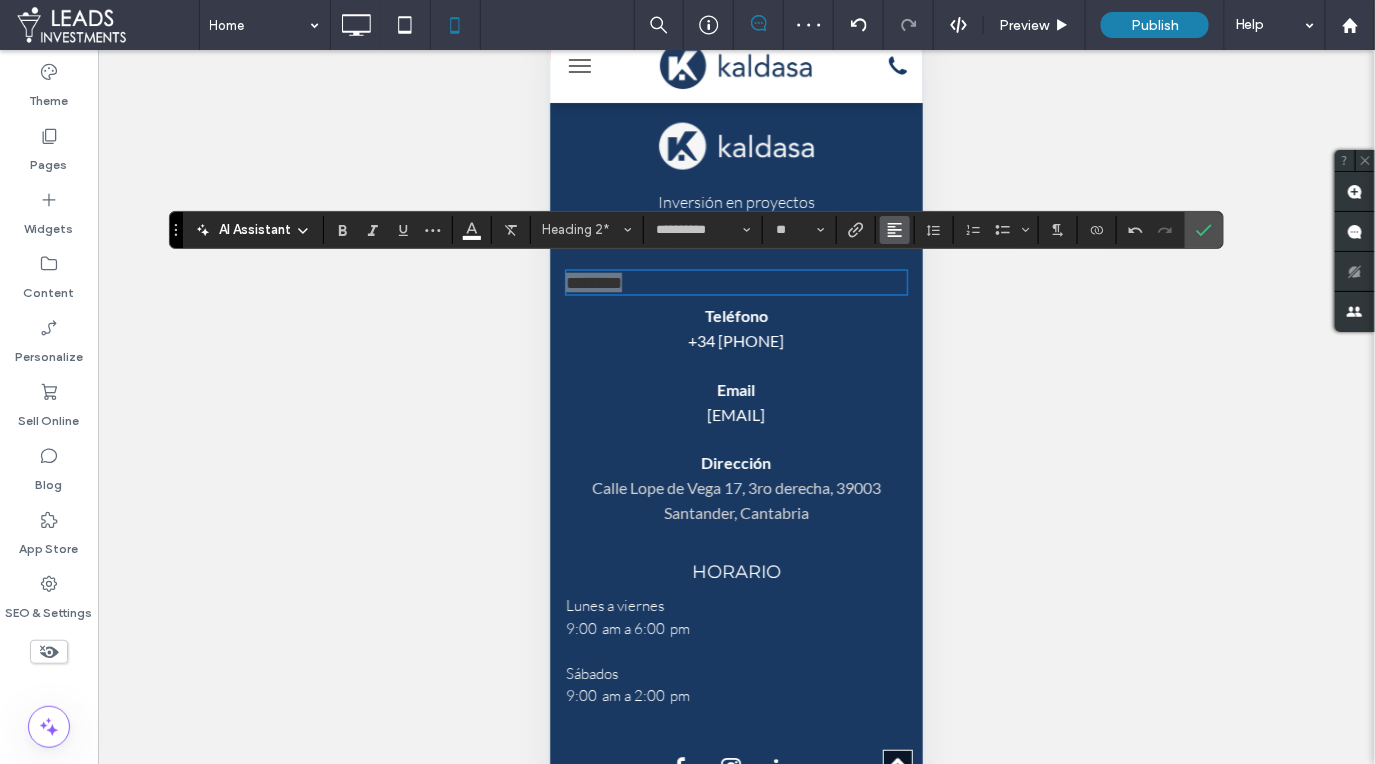 click at bounding box center (895, 230) 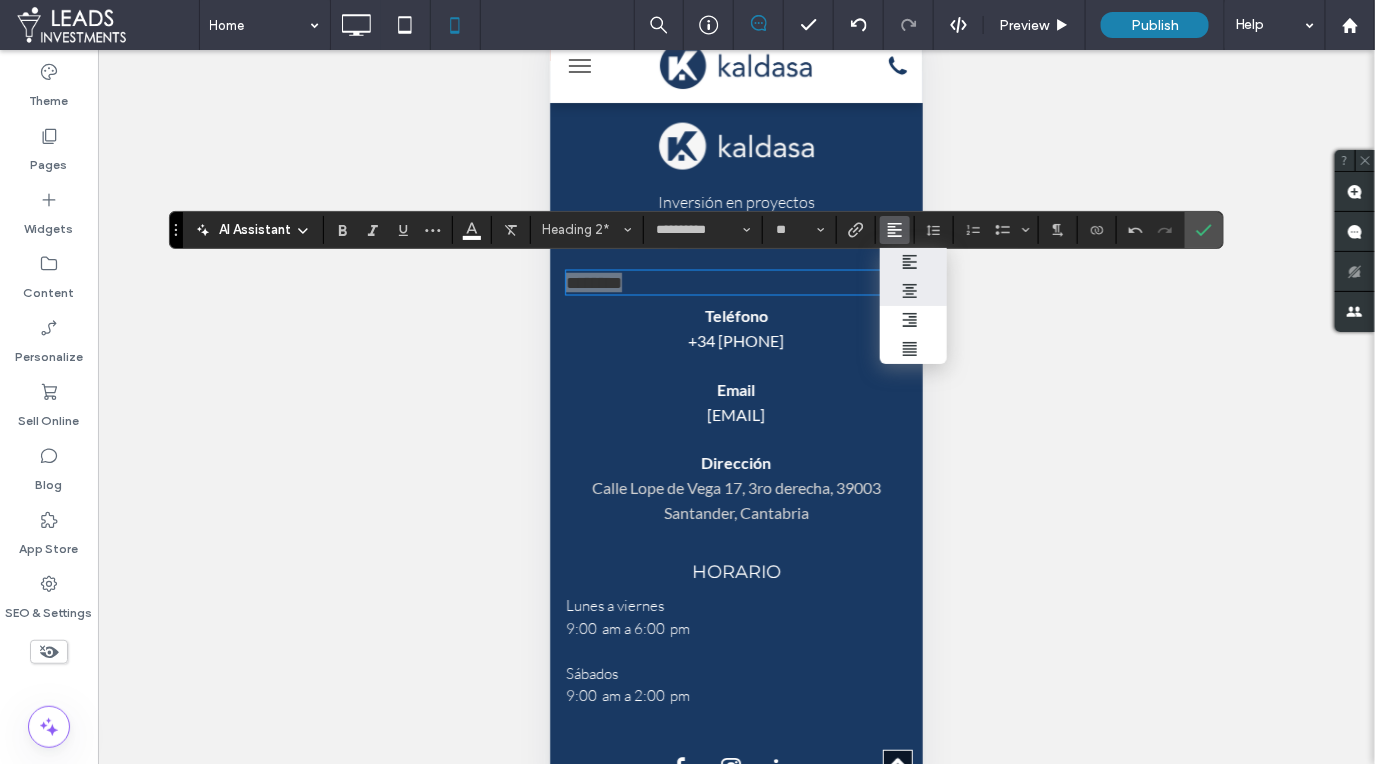 click 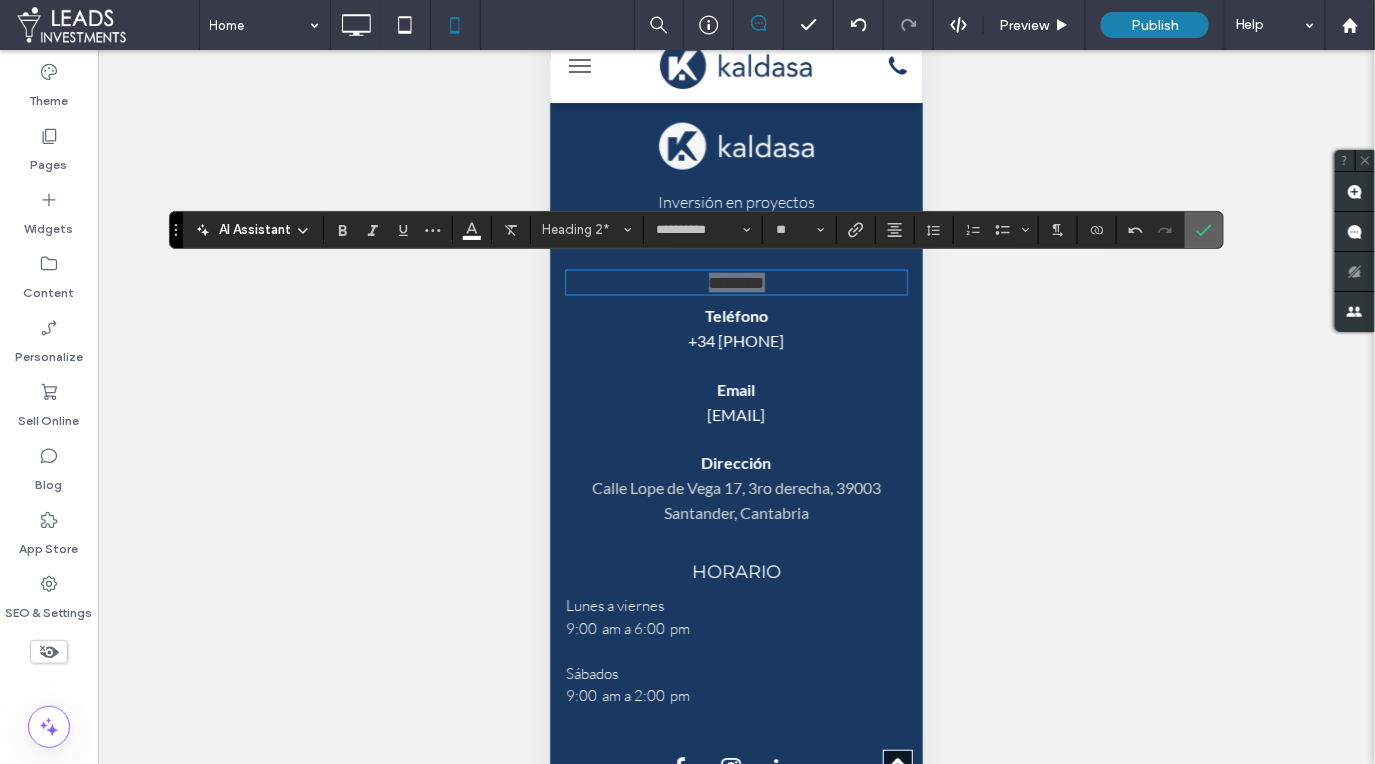click at bounding box center [1204, 230] 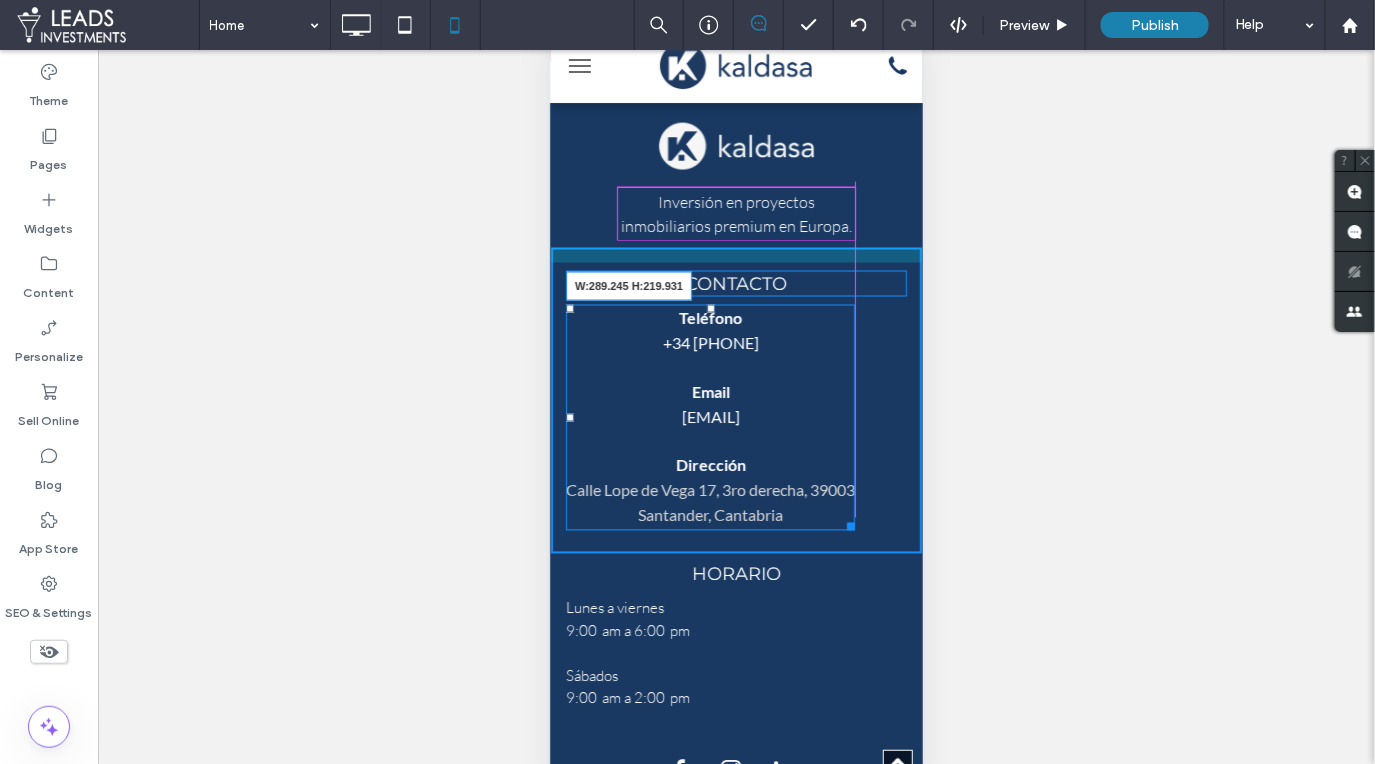 drag, startPoint x: 897, startPoint y: 515, endPoint x: 845, endPoint y: 511, distance: 52.153618 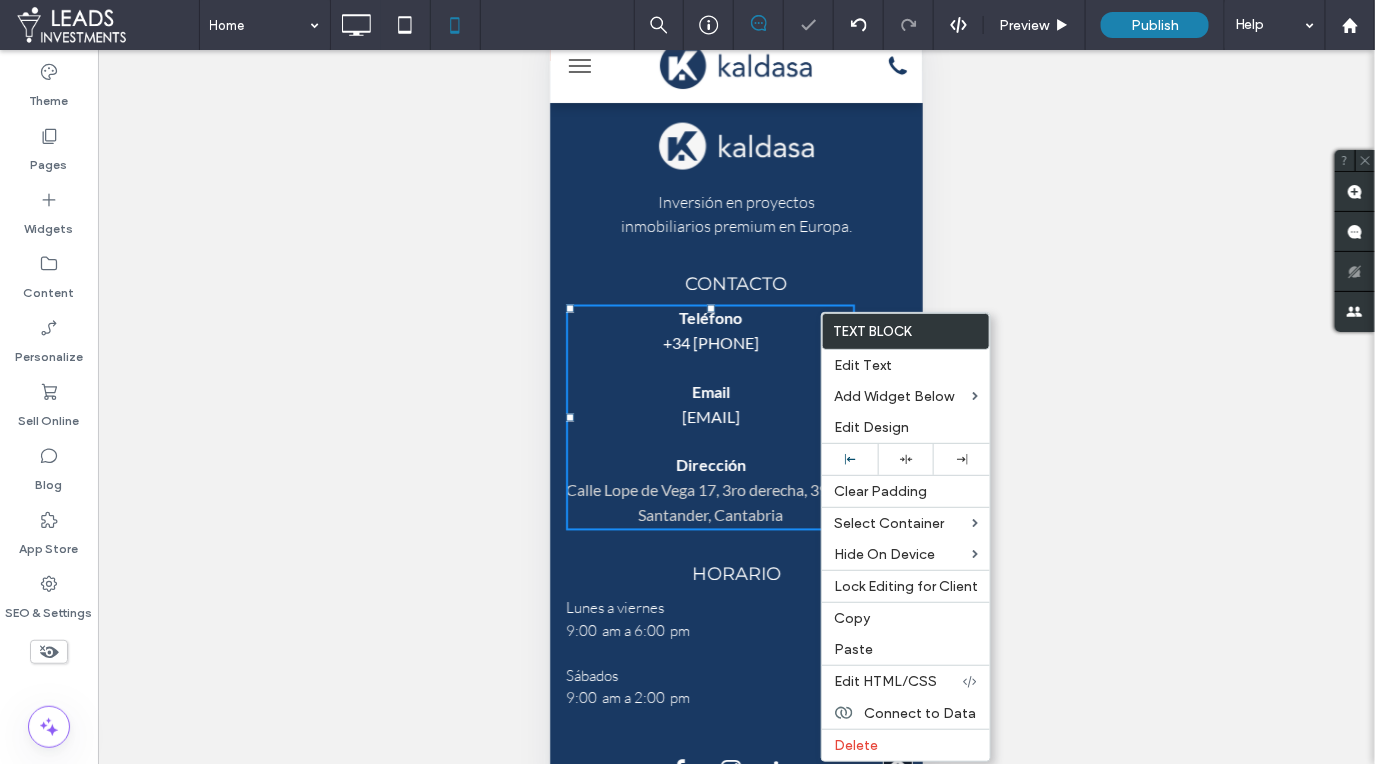 drag, startPoint x: 908, startPoint y: 459, endPoint x: 933, endPoint y: 287, distance: 173.80736 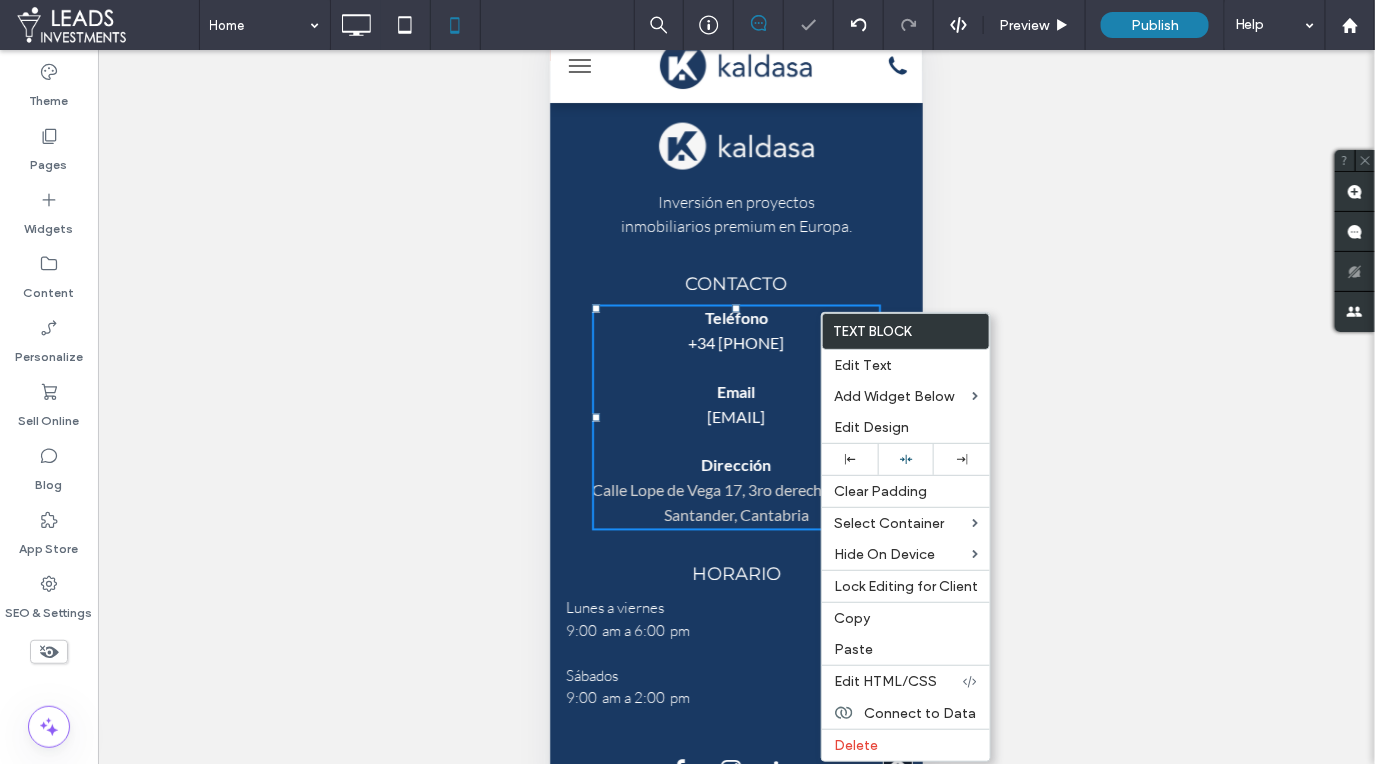 drag, startPoint x: 1472, startPoint y: 274, endPoint x: 921, endPoint y: 246, distance: 551.711 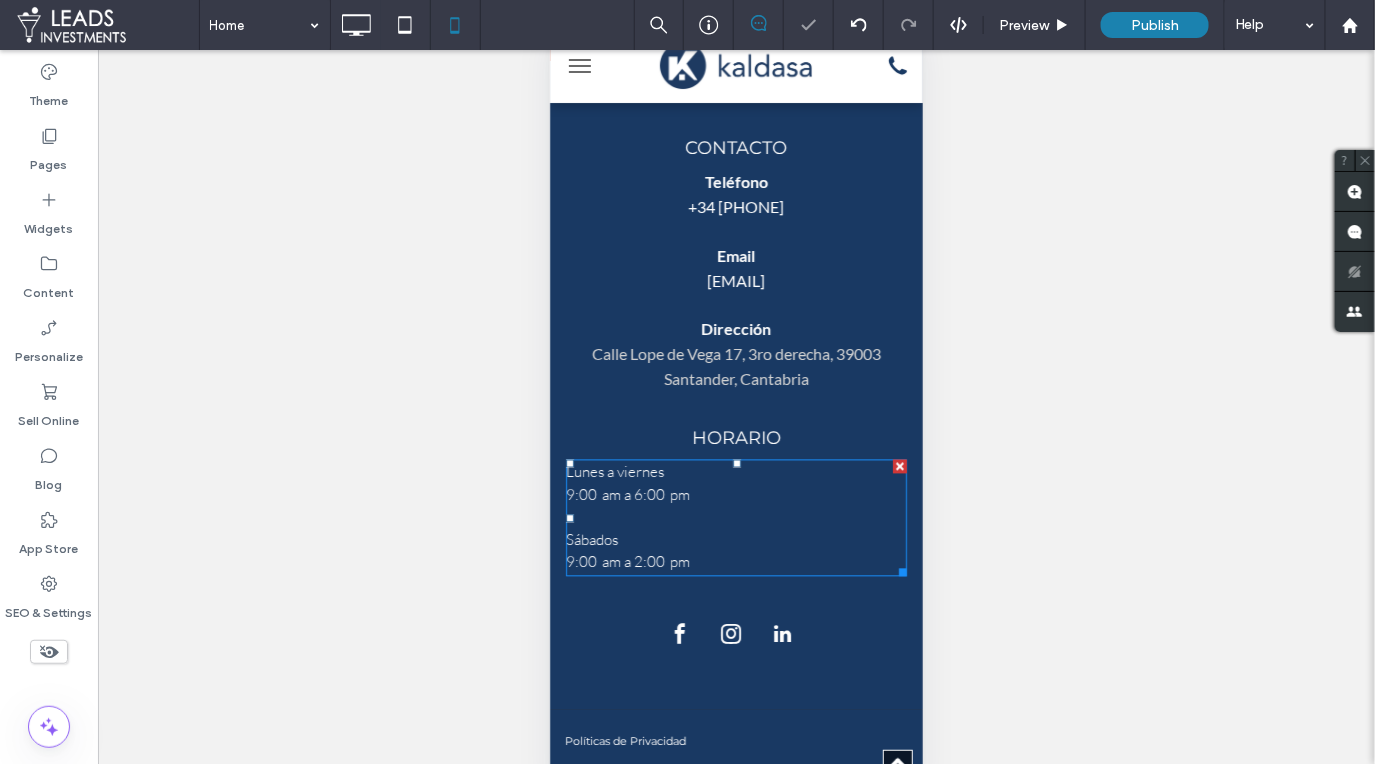 scroll, scrollTop: 6061, scrollLeft: 0, axis: vertical 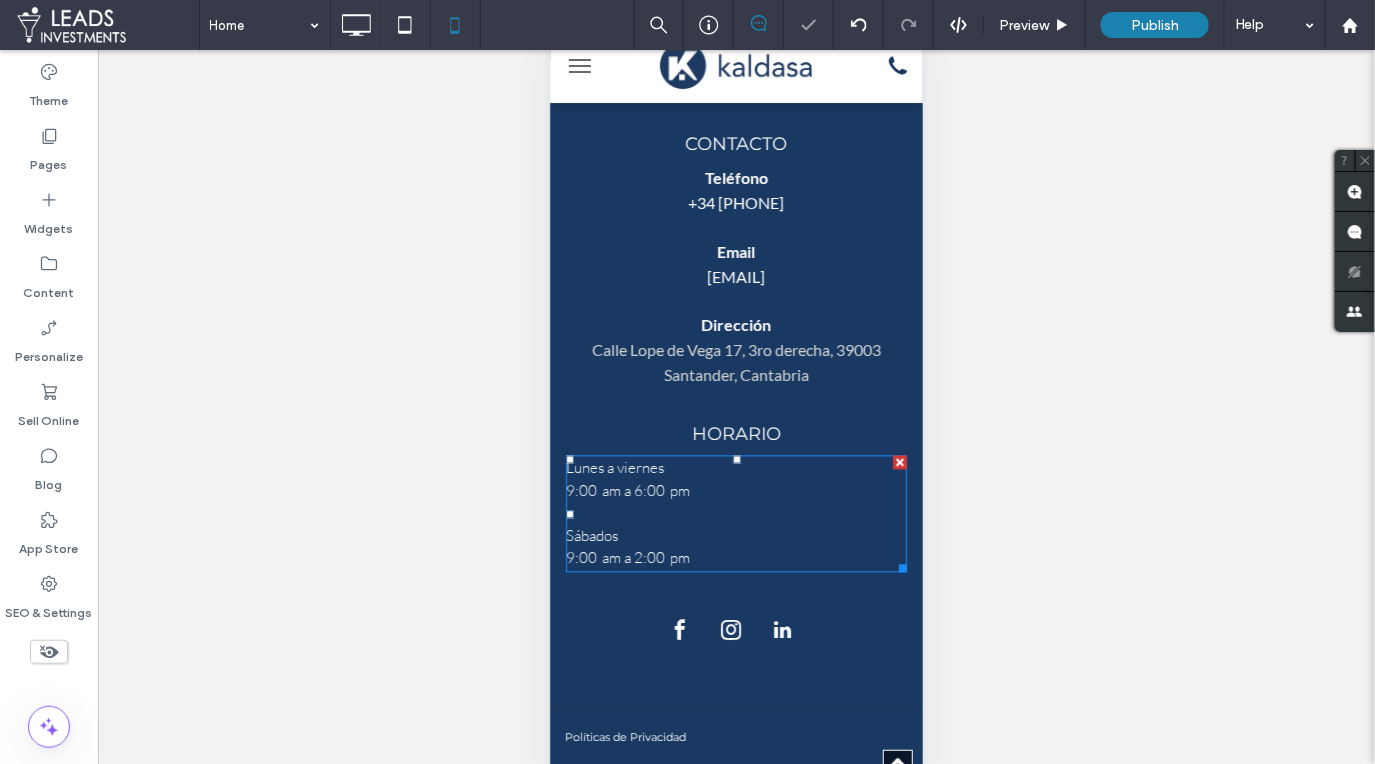 click on "9:00  am a 6:00  pm" at bounding box center (735, 491) 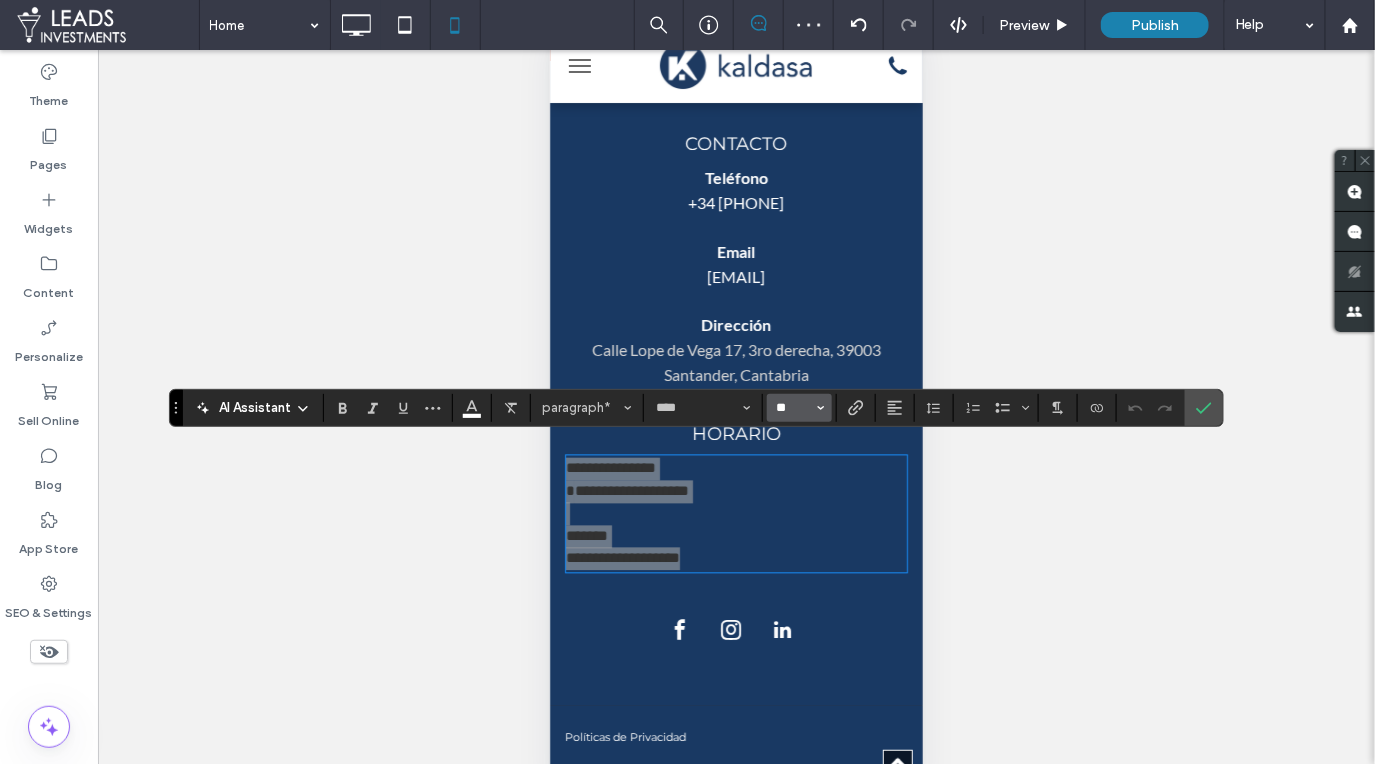 click on "**" at bounding box center [793, 408] 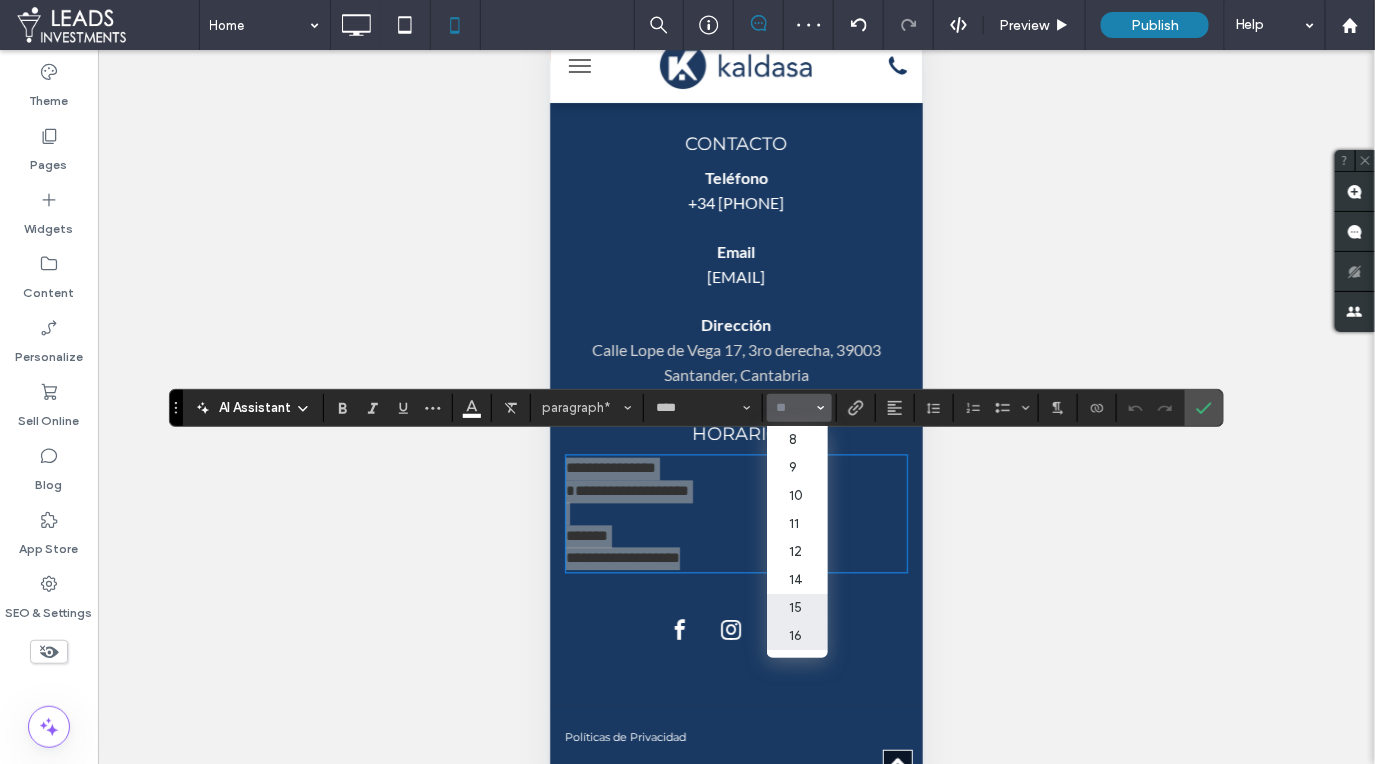 click on "16" at bounding box center (797, 636) 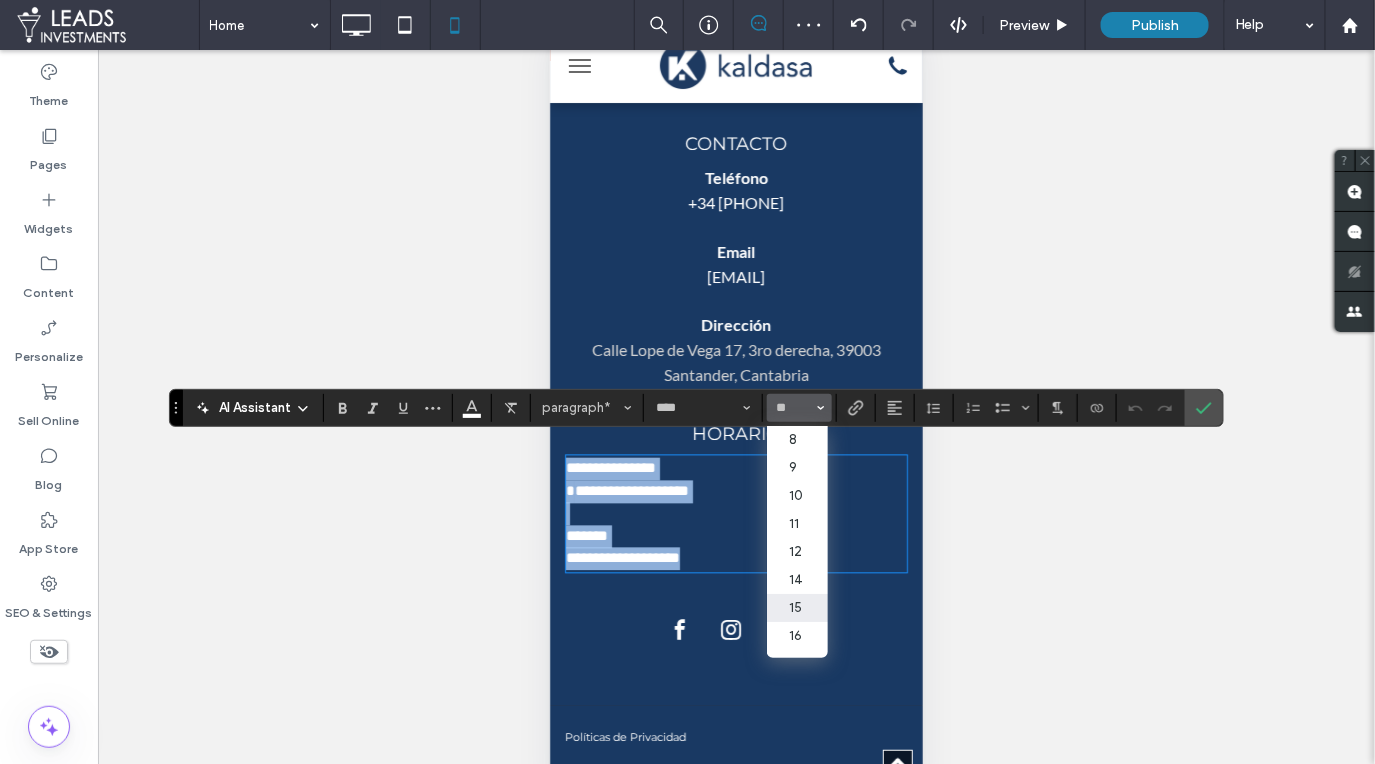 type on "**" 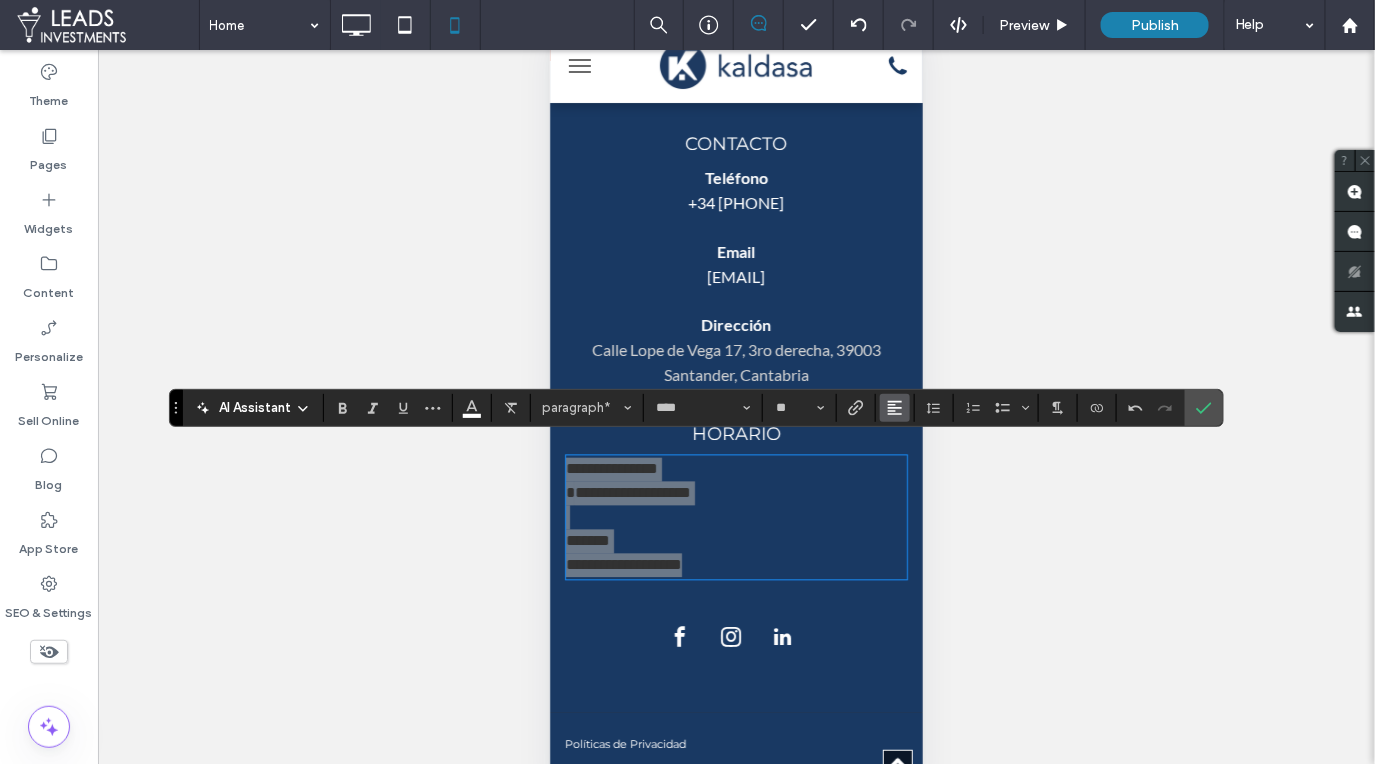 click 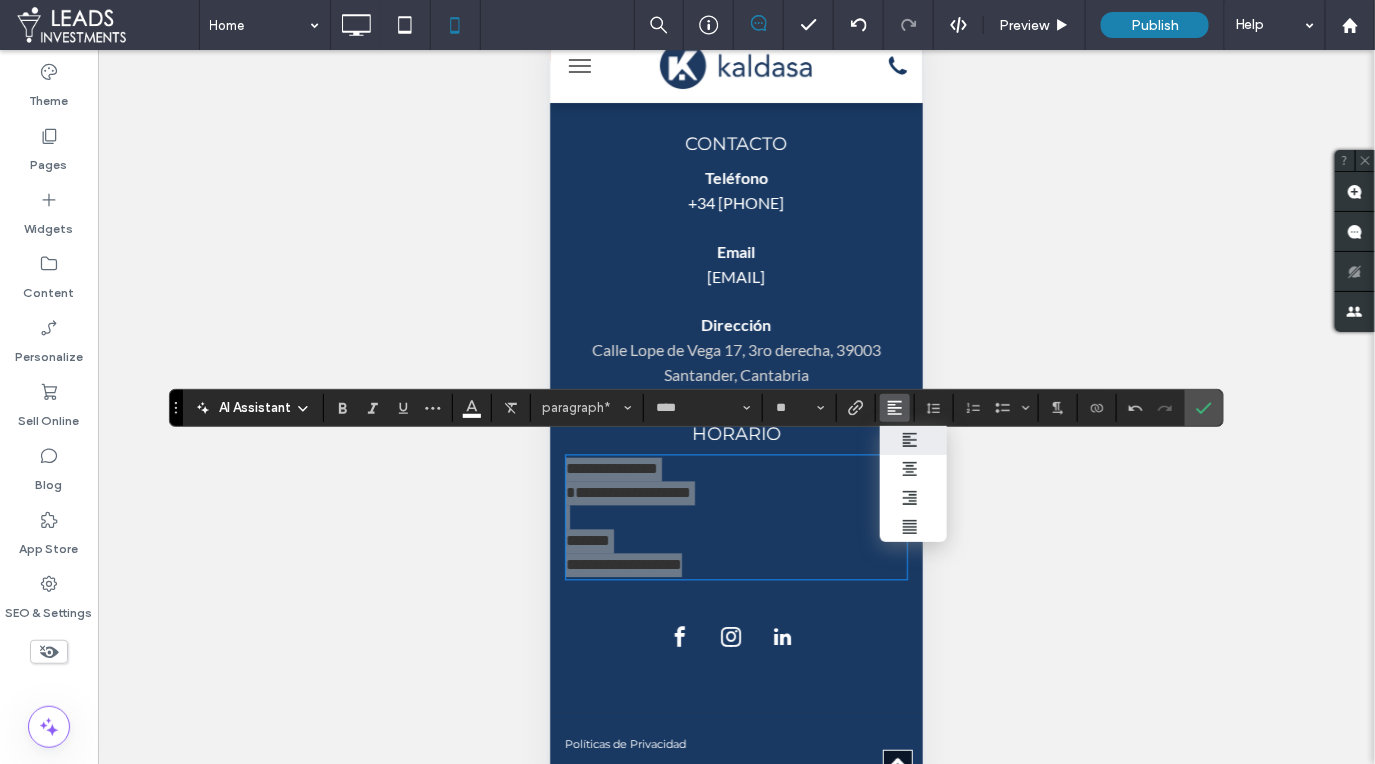 drag, startPoint x: 900, startPoint y: 465, endPoint x: 939, endPoint y: 459, distance: 39.45884 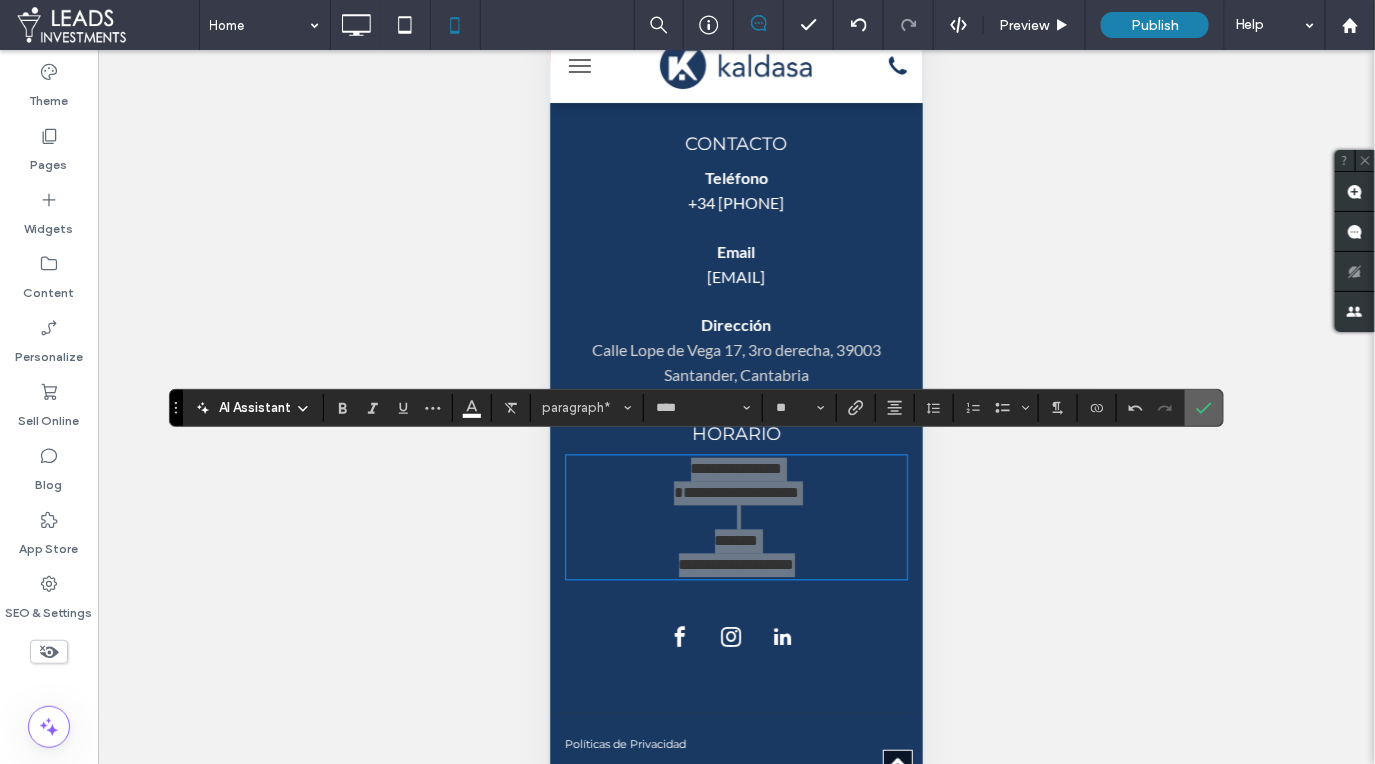 click 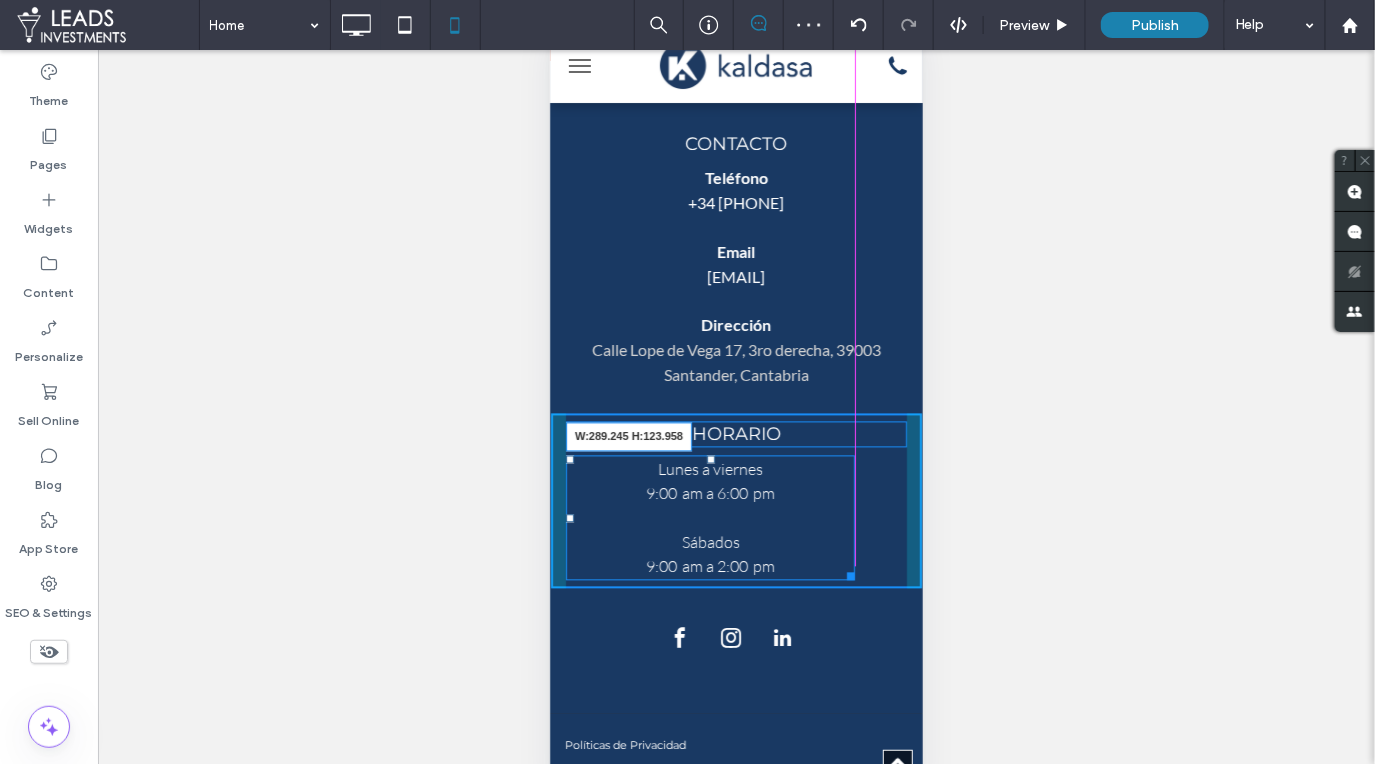 drag, startPoint x: 889, startPoint y: 560, endPoint x: 851, endPoint y: 558, distance: 38.052597 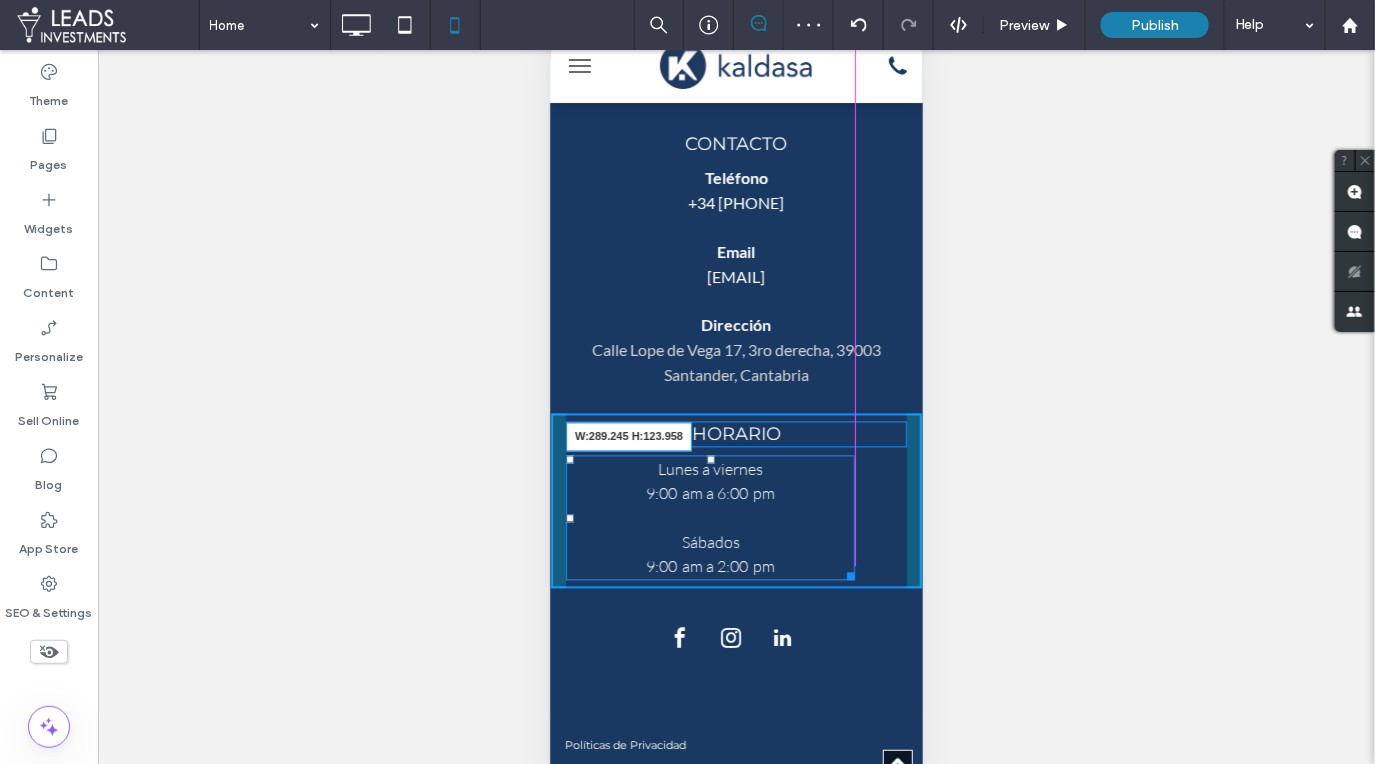 click at bounding box center [846, 572] 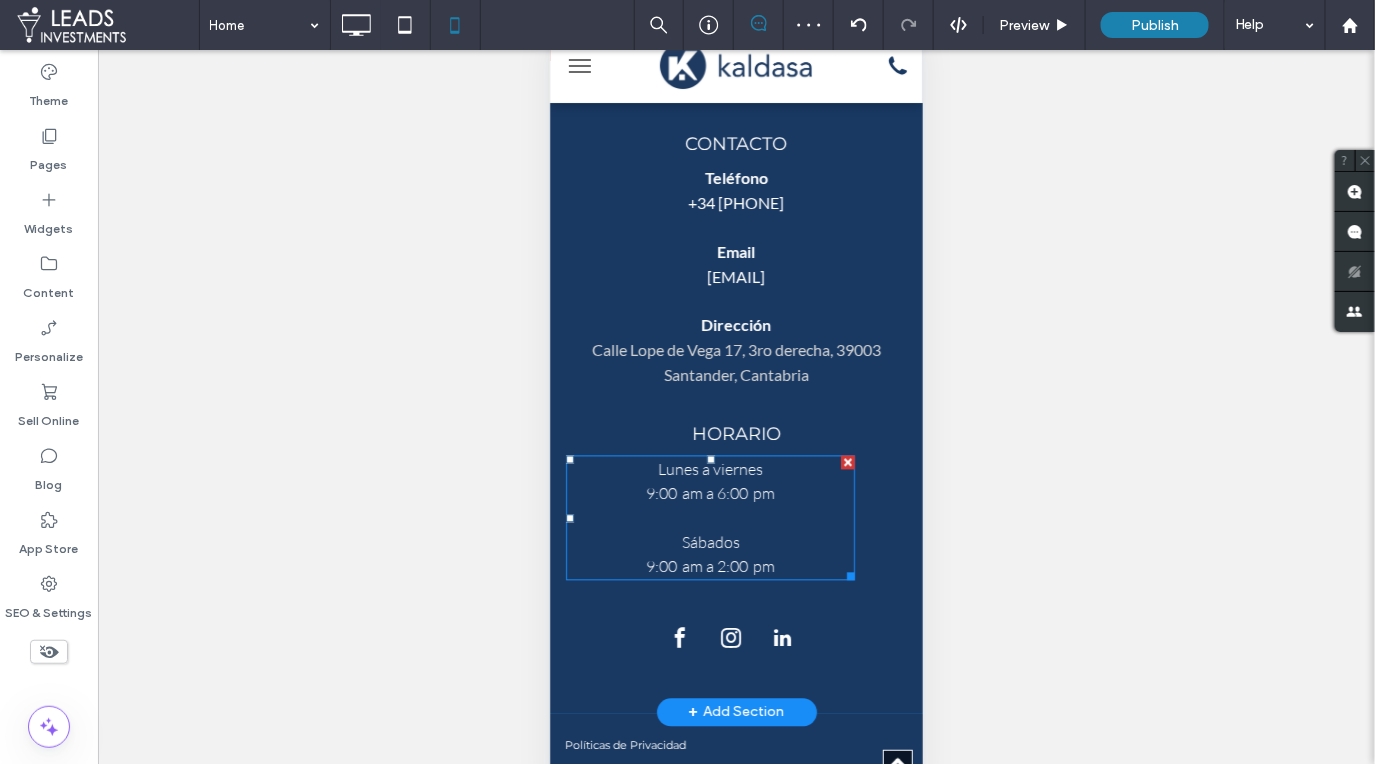 drag, startPoint x: 1359, startPoint y: 538, endPoint x: 807, endPoint y: 511, distance: 552.6599 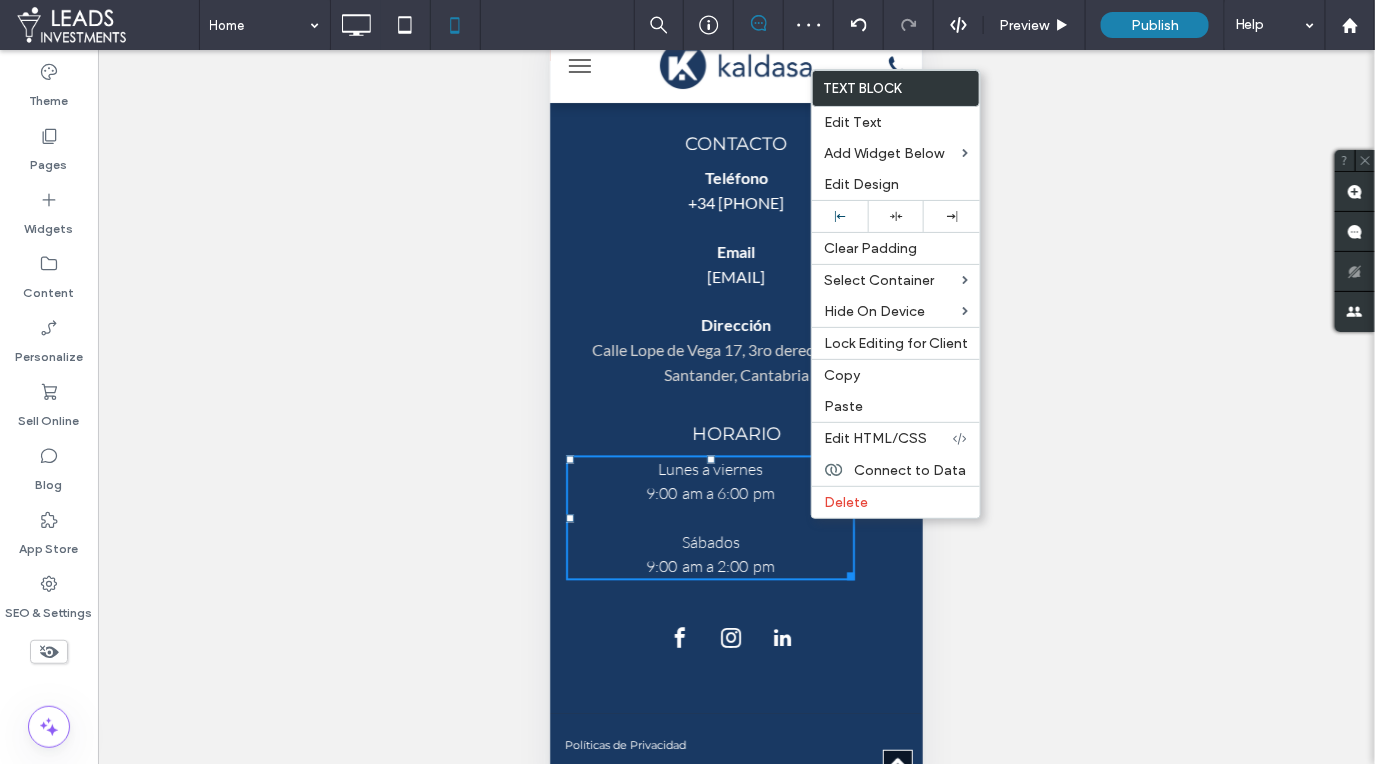 drag, startPoint x: 893, startPoint y: 206, endPoint x: 698, endPoint y: 307, distance: 219.60419 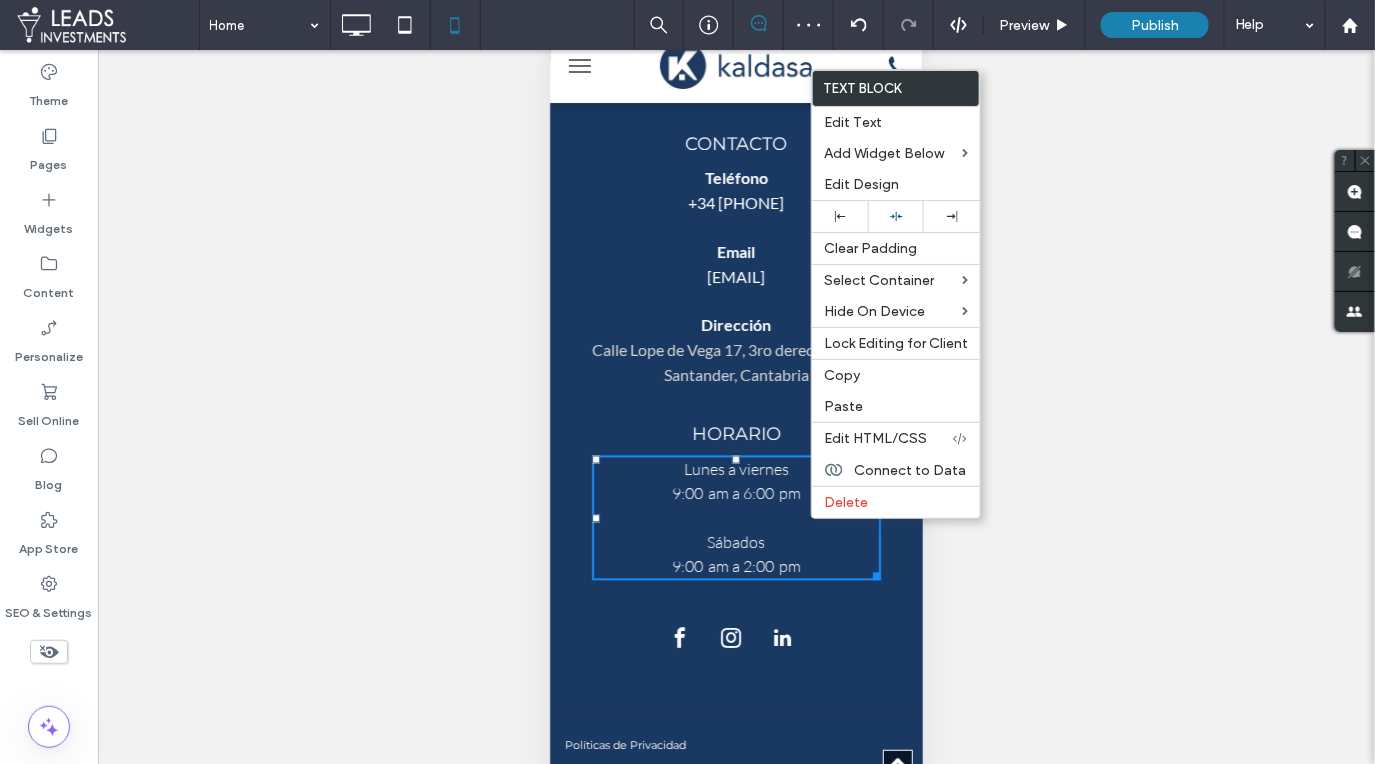 drag, startPoint x: 569, startPoint y: 289, endPoint x: 606, endPoint y: 317, distance: 46.400433 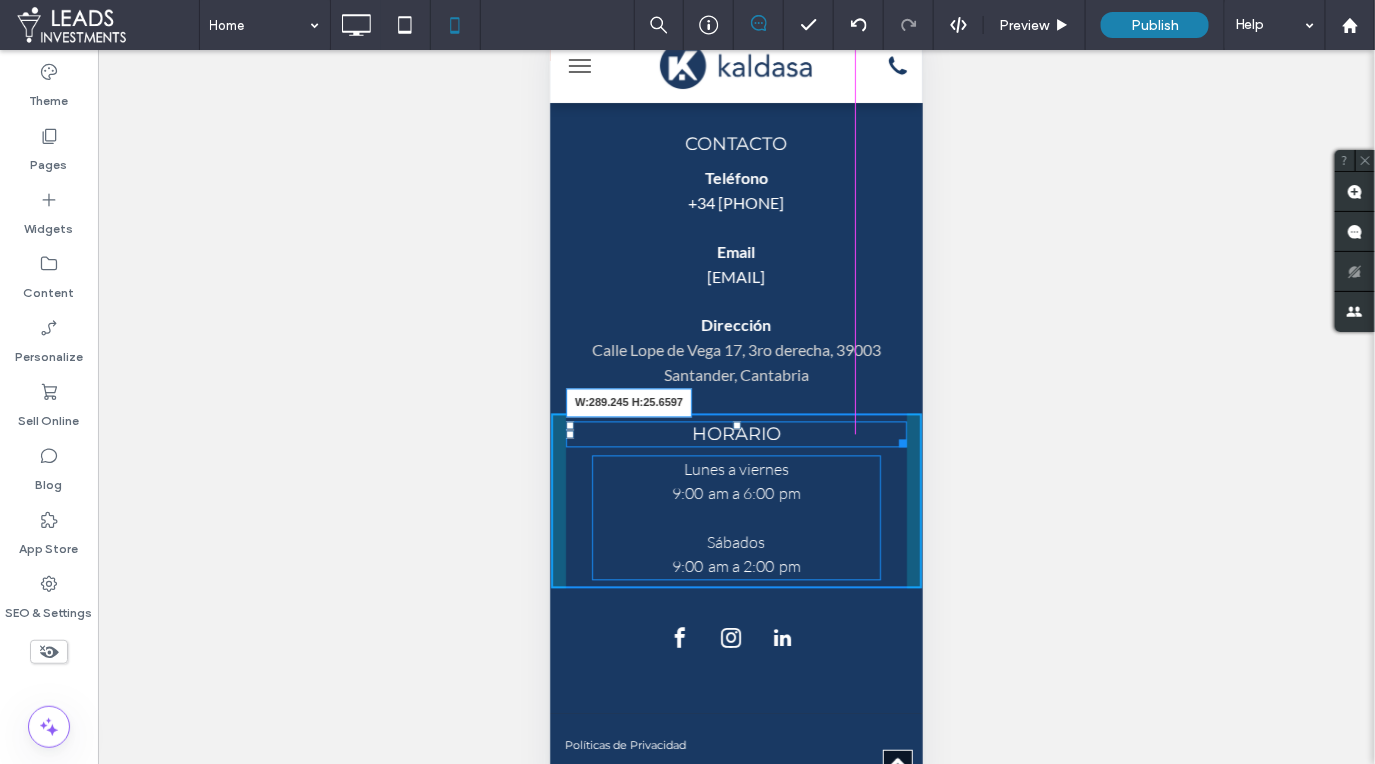 drag, startPoint x: 898, startPoint y: 432, endPoint x: 839, endPoint y: 431, distance: 59.008472 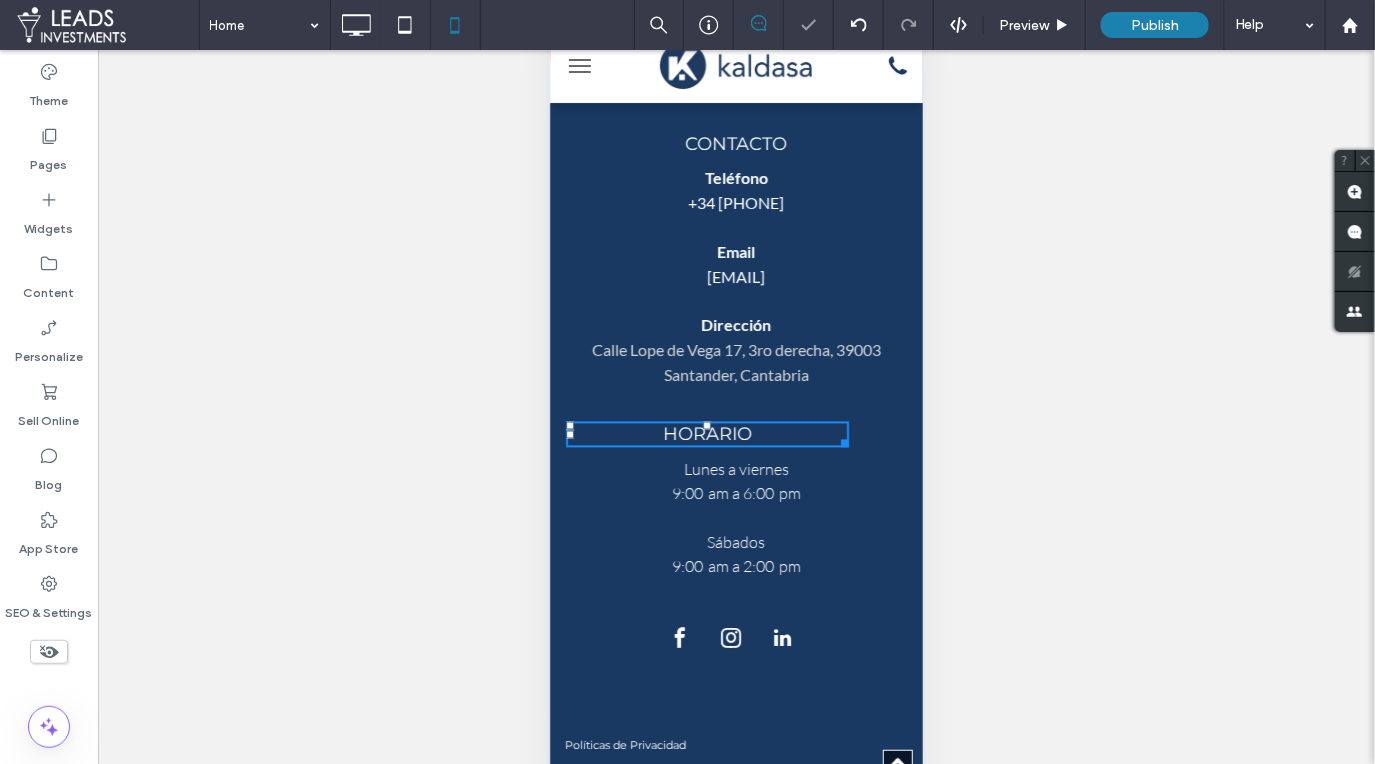 drag, startPoint x: 1350, startPoint y: 454, endPoint x: 801, endPoint y: 427, distance: 549.6635 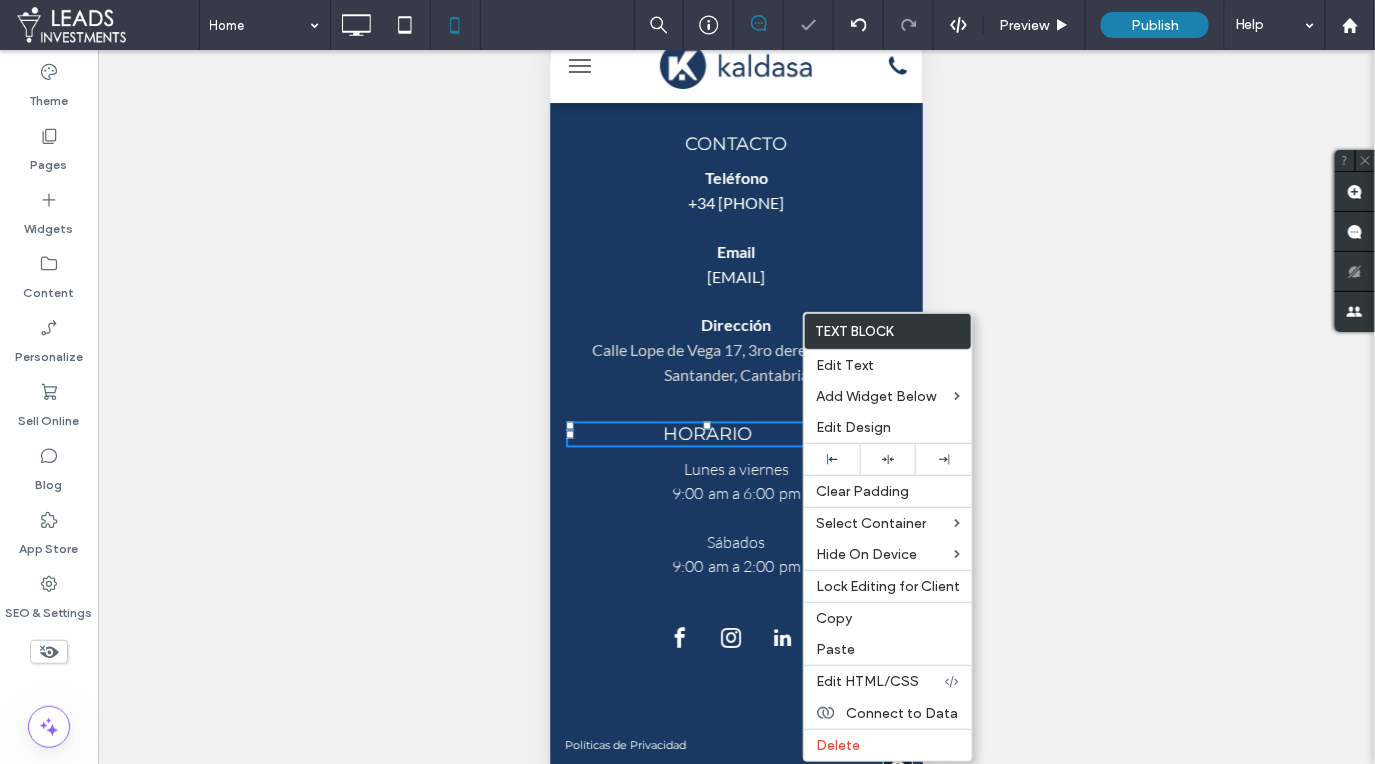 drag, startPoint x: 886, startPoint y: 458, endPoint x: 918, endPoint y: 265, distance: 195.63486 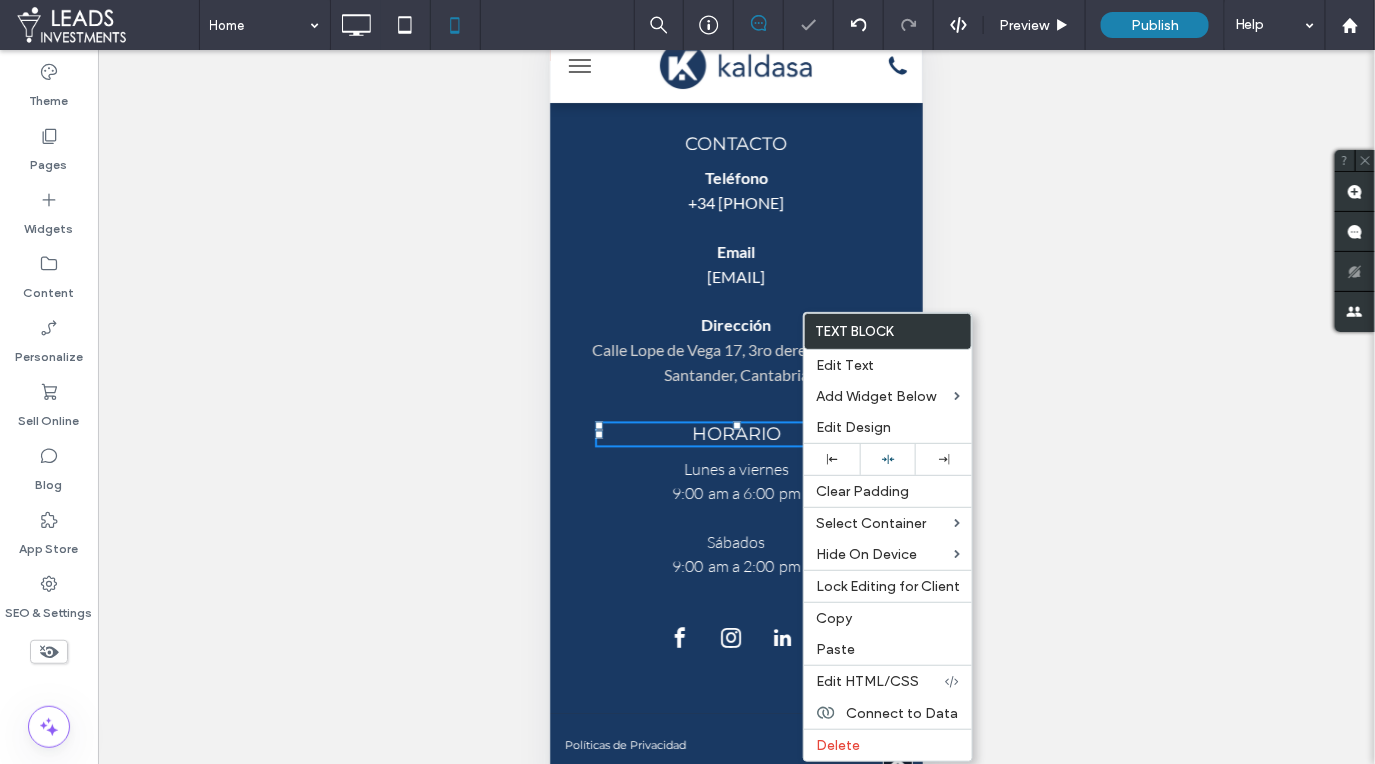 click on "CONTACTO   Teléfono +34 [PHONE] Email [EMAIL] Dirección Calle Lope de Vega 17, 3ro derecha, [POSTAL_CODE] [CITY], [STATE] Click To Paste" at bounding box center [735, 260] 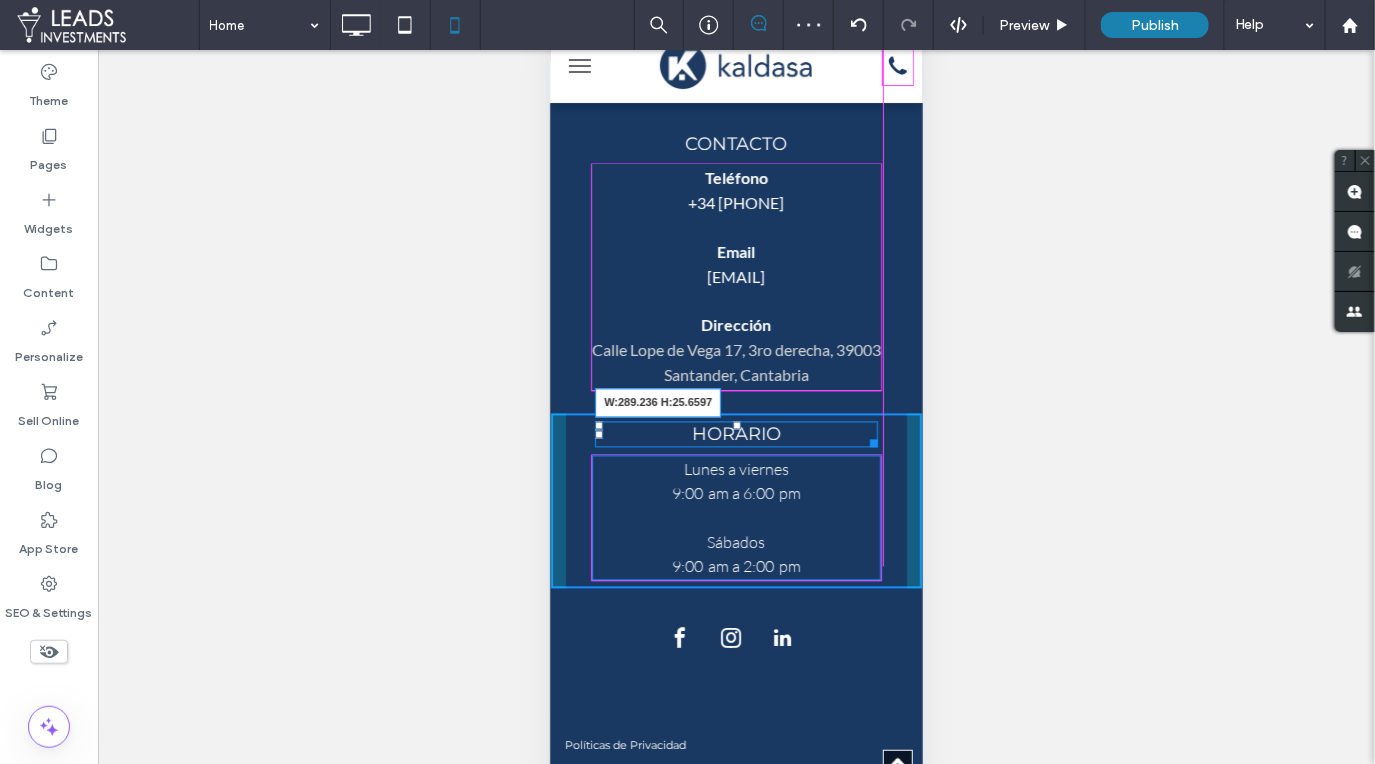 drag, startPoint x: 872, startPoint y: 429, endPoint x: 1413, endPoint y: 511, distance: 547.17914 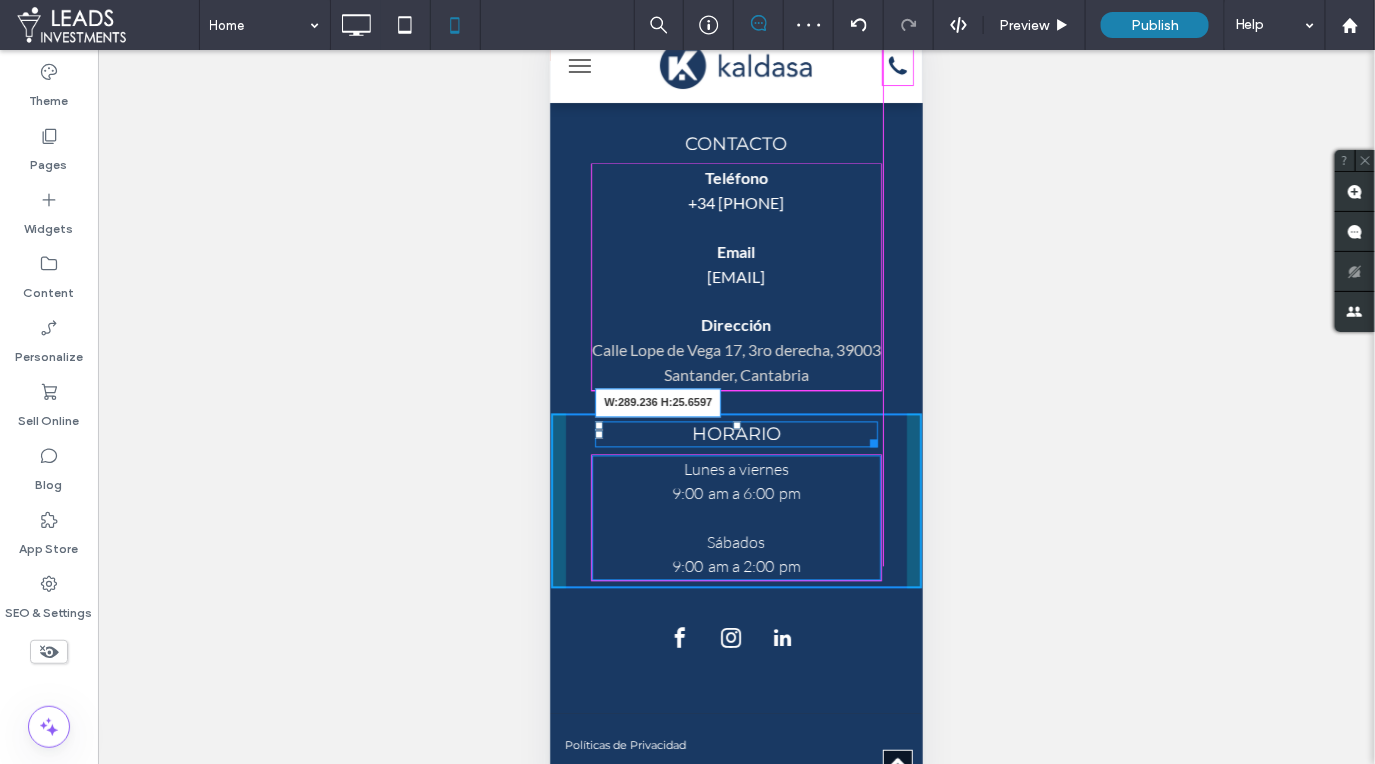 click at bounding box center [869, 439] 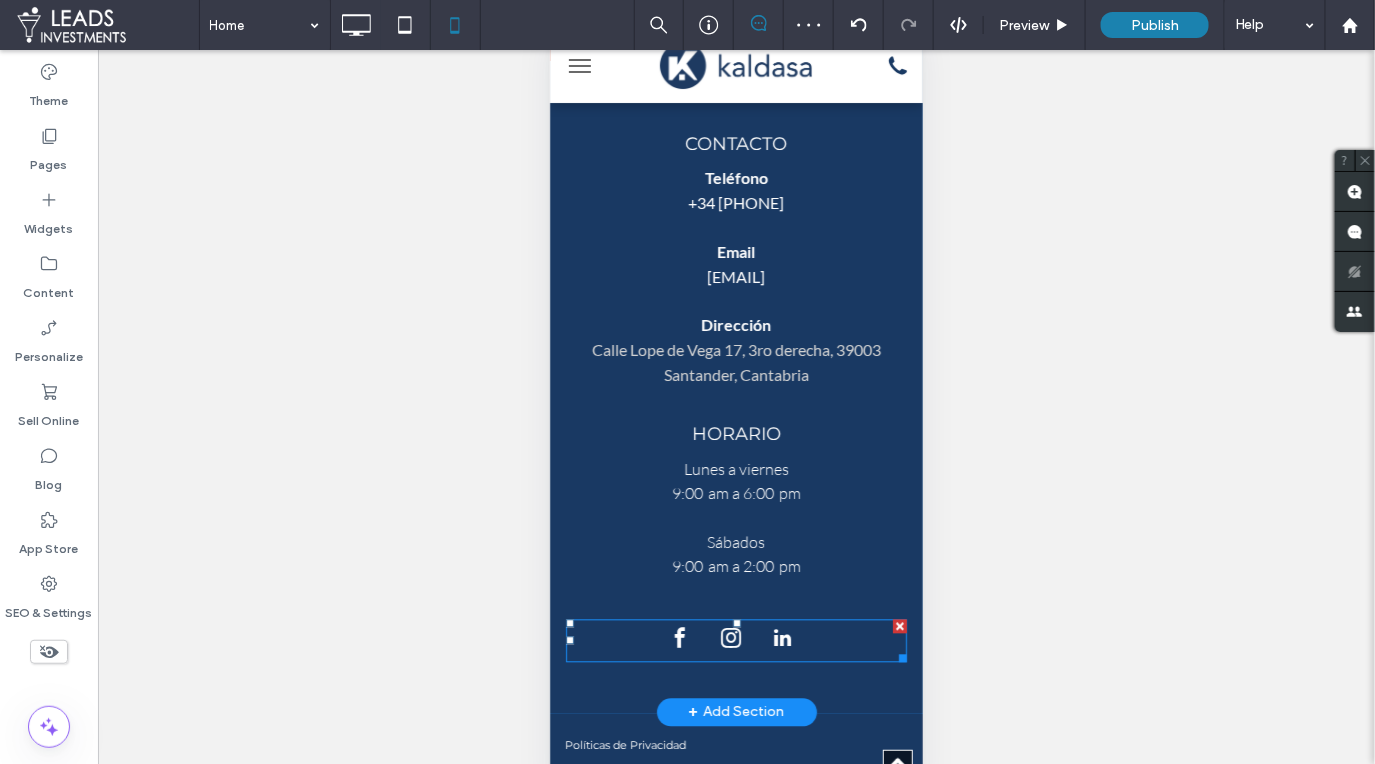 scroll, scrollTop: 6069, scrollLeft: 0, axis: vertical 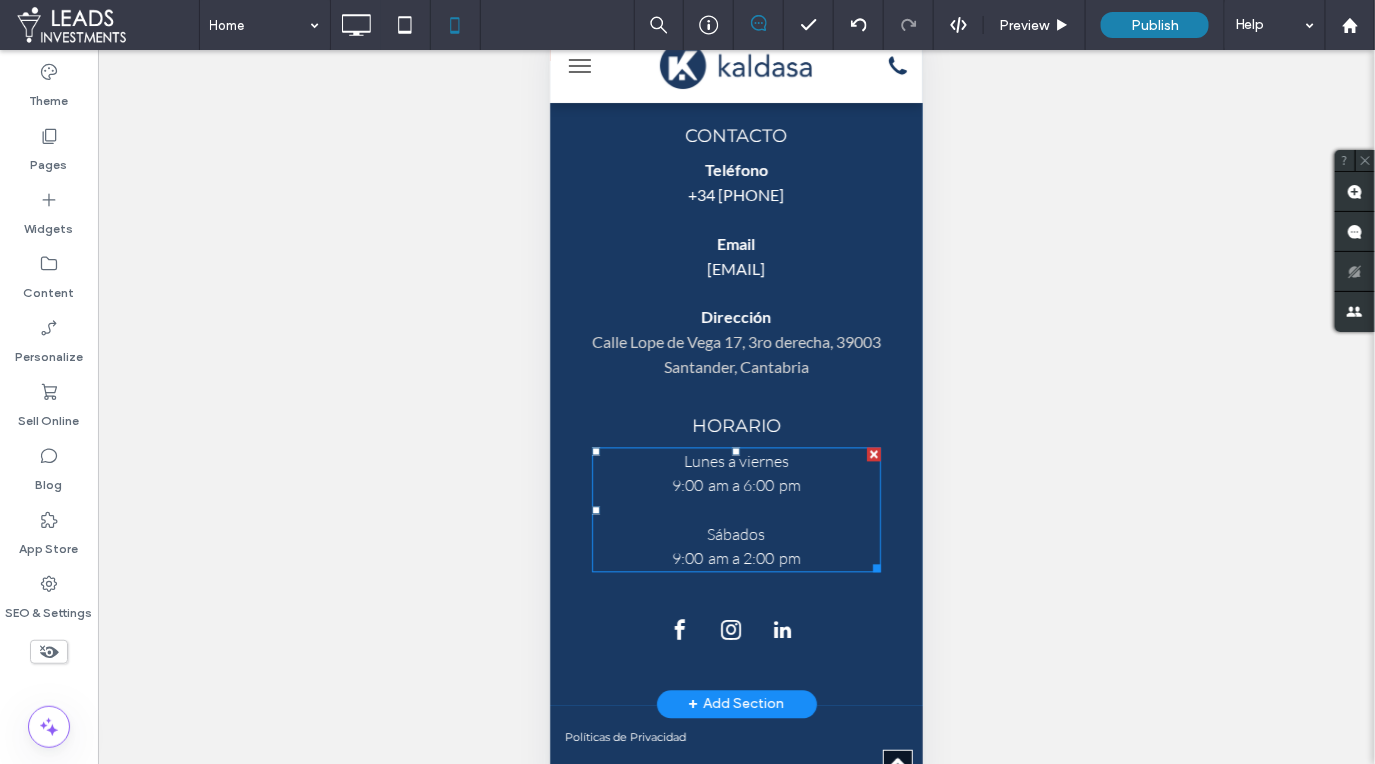 click at bounding box center [735, 509] 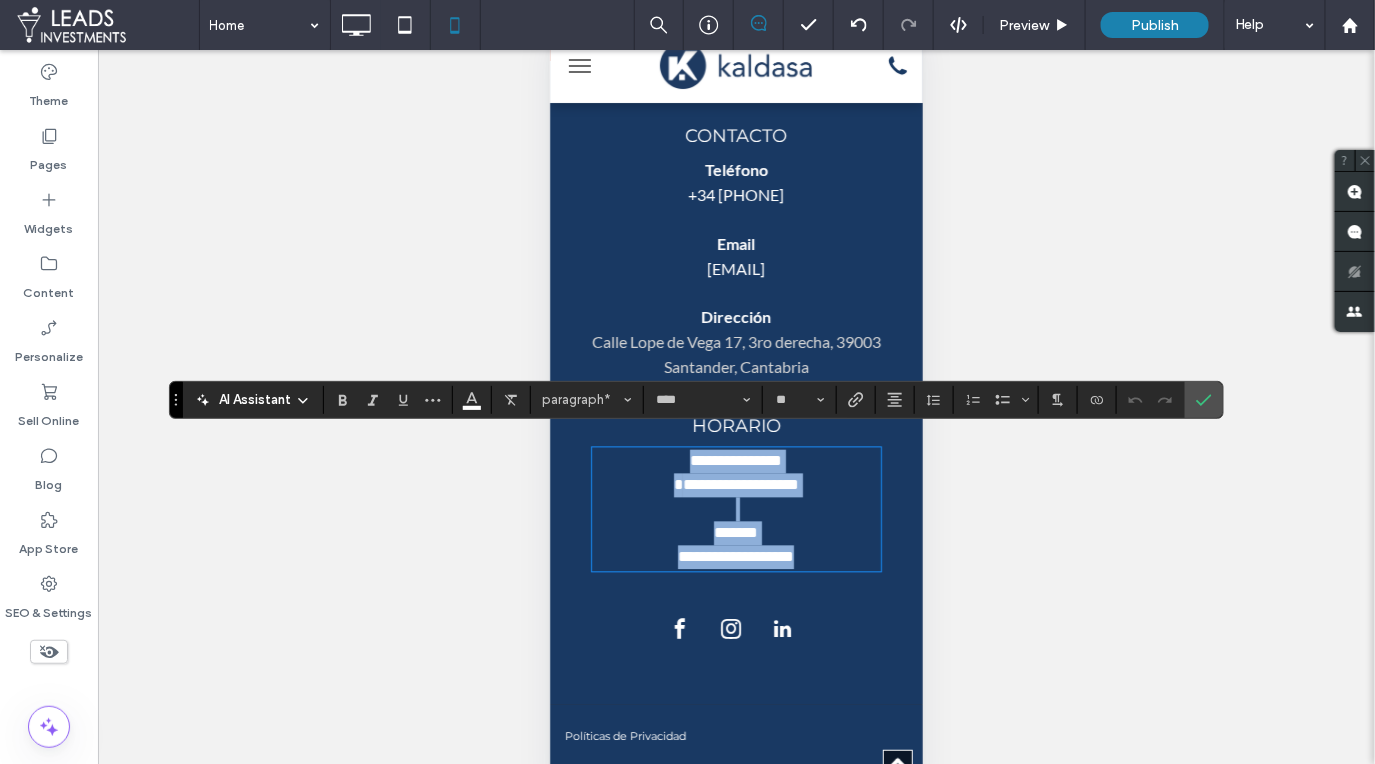 click on "*******" at bounding box center [735, 533] 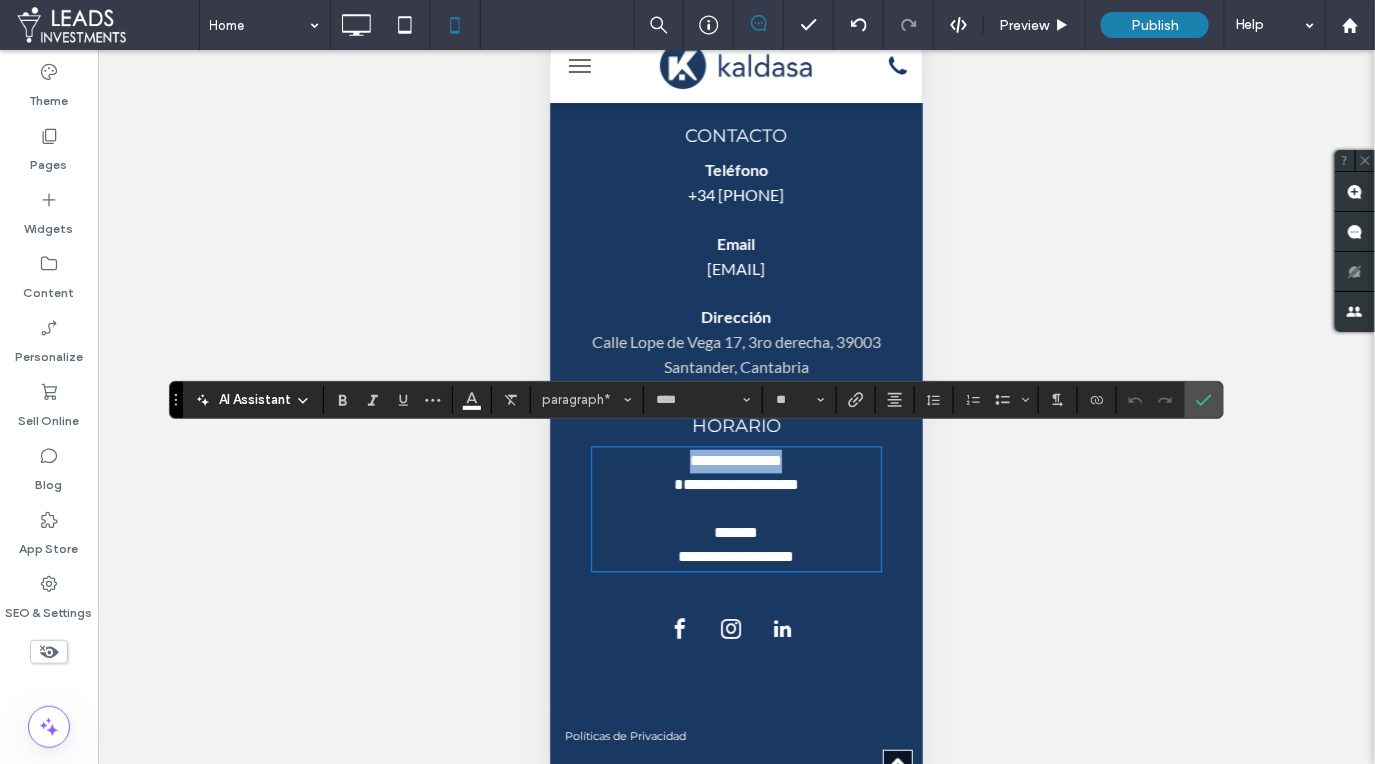 drag, startPoint x: 801, startPoint y: 448, endPoint x: 680, endPoint y: 445, distance: 121.037186 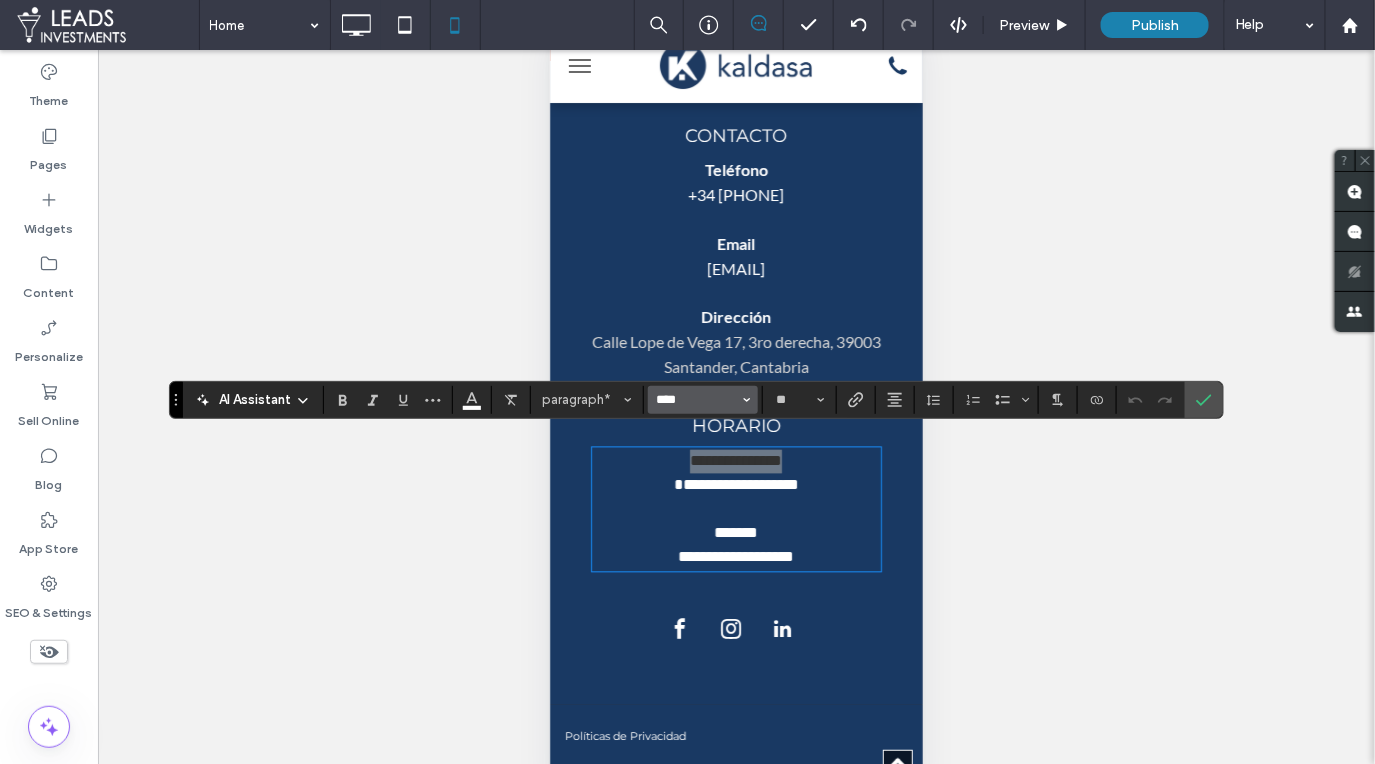 click on "****" at bounding box center (697, 400) 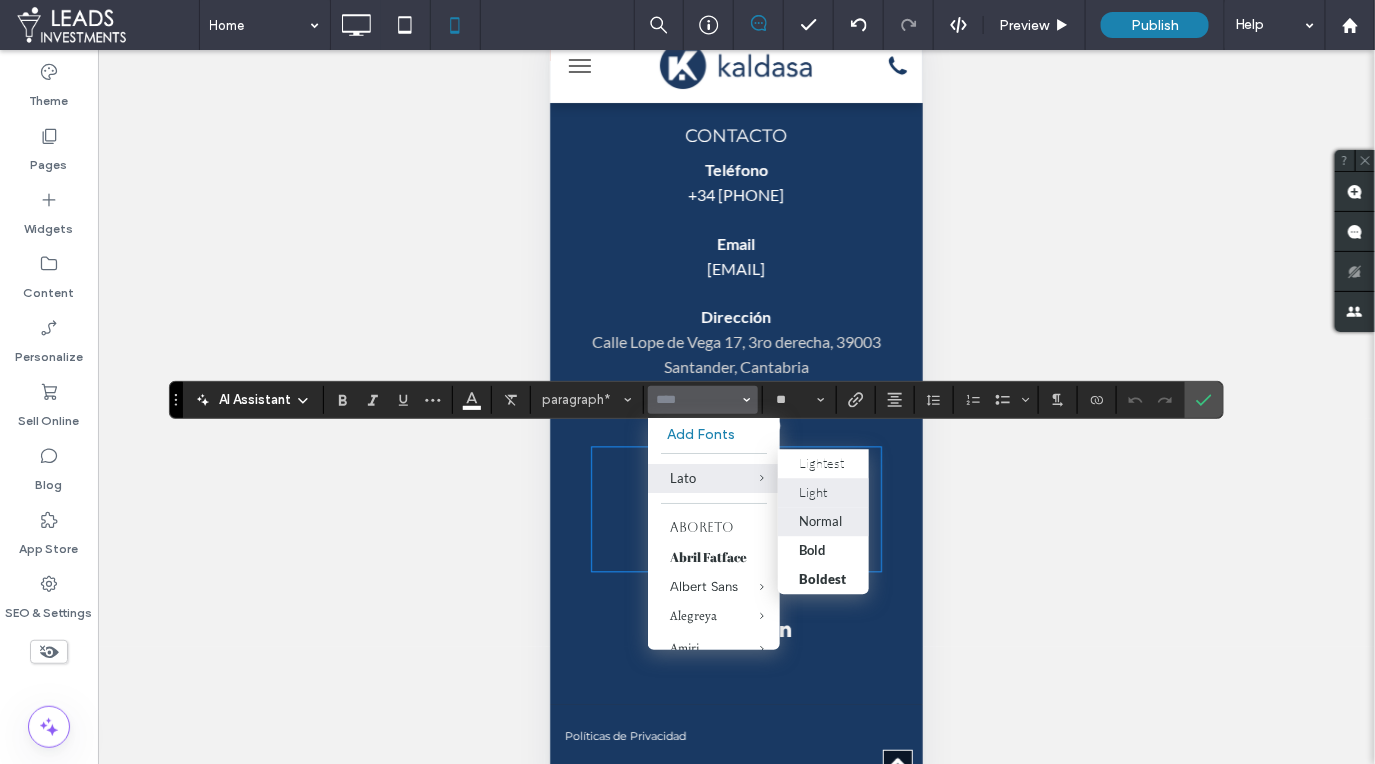 drag, startPoint x: 837, startPoint y: 517, endPoint x: 286, endPoint y: 490, distance: 551.66113 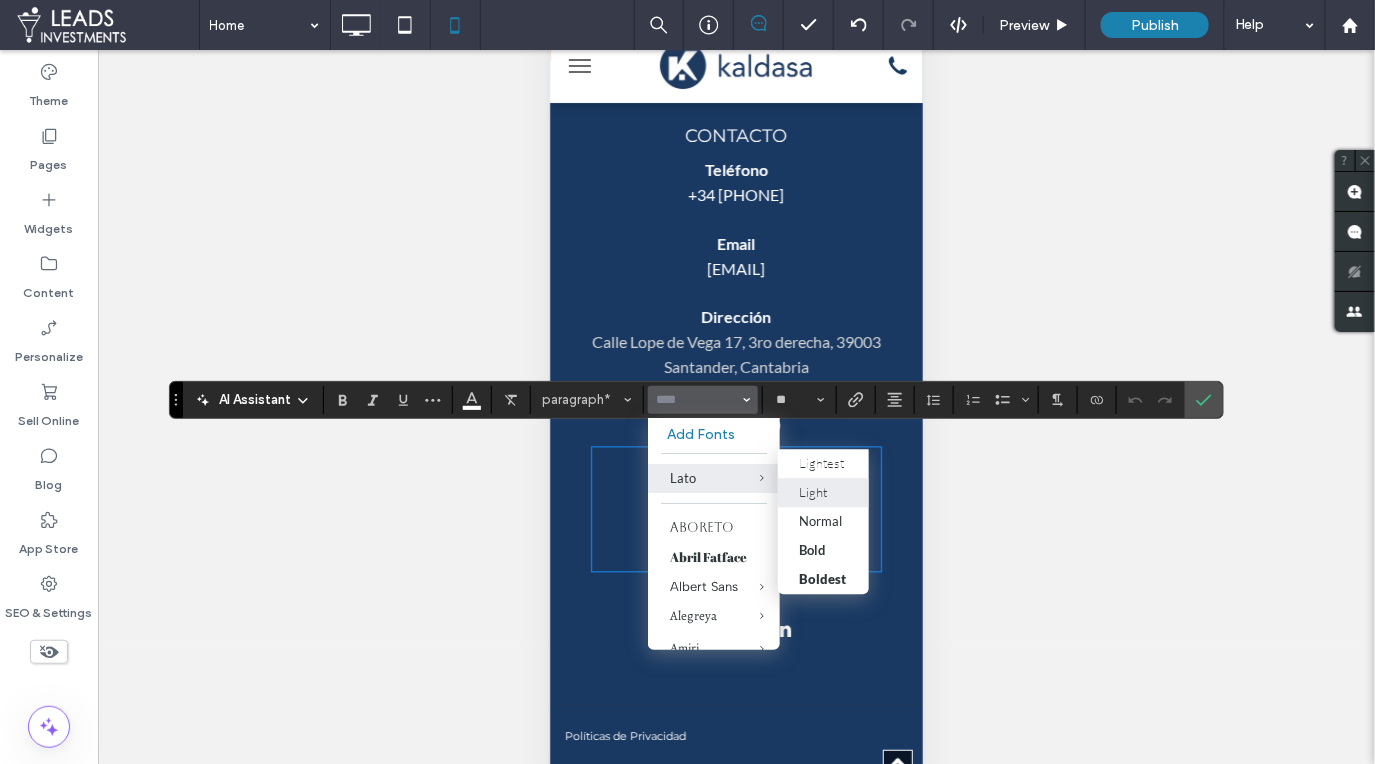 type on "****" 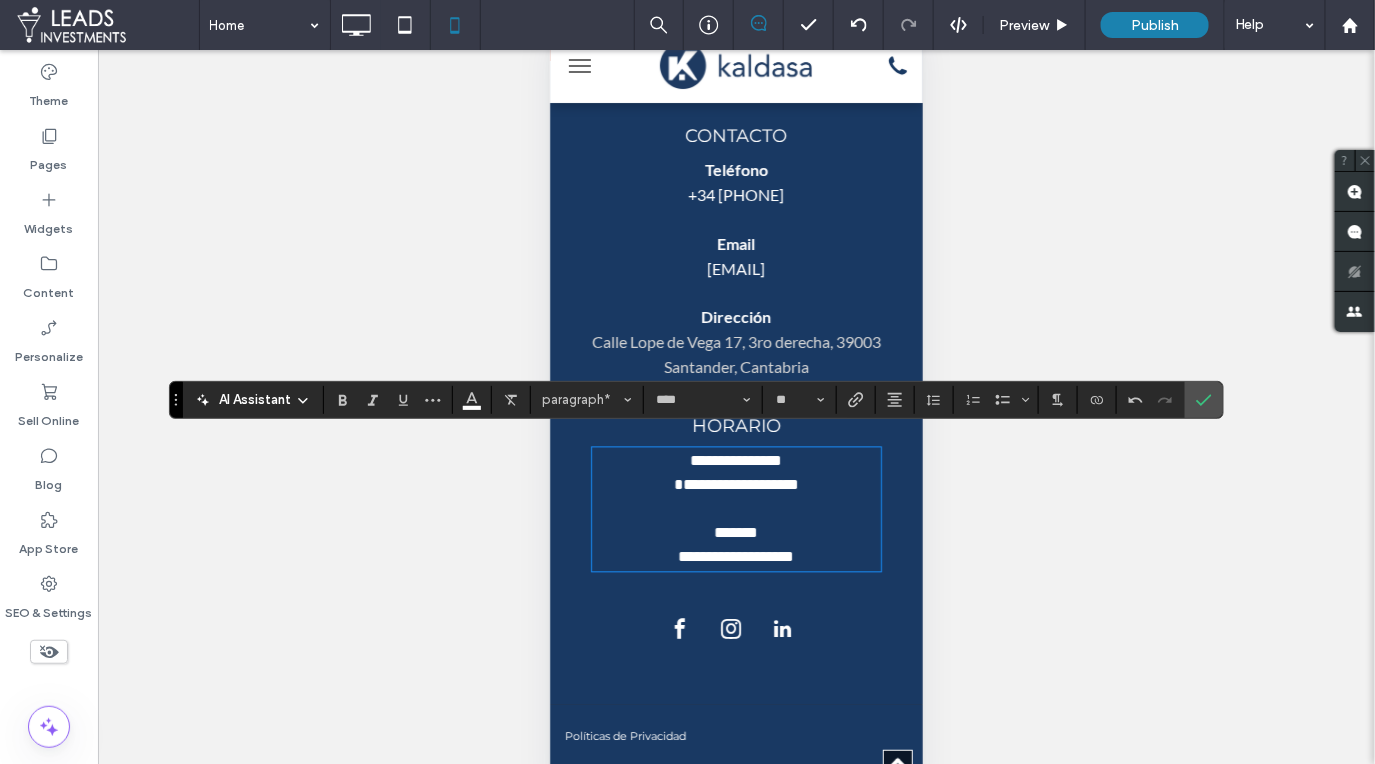 click on "*******" at bounding box center (735, 533) 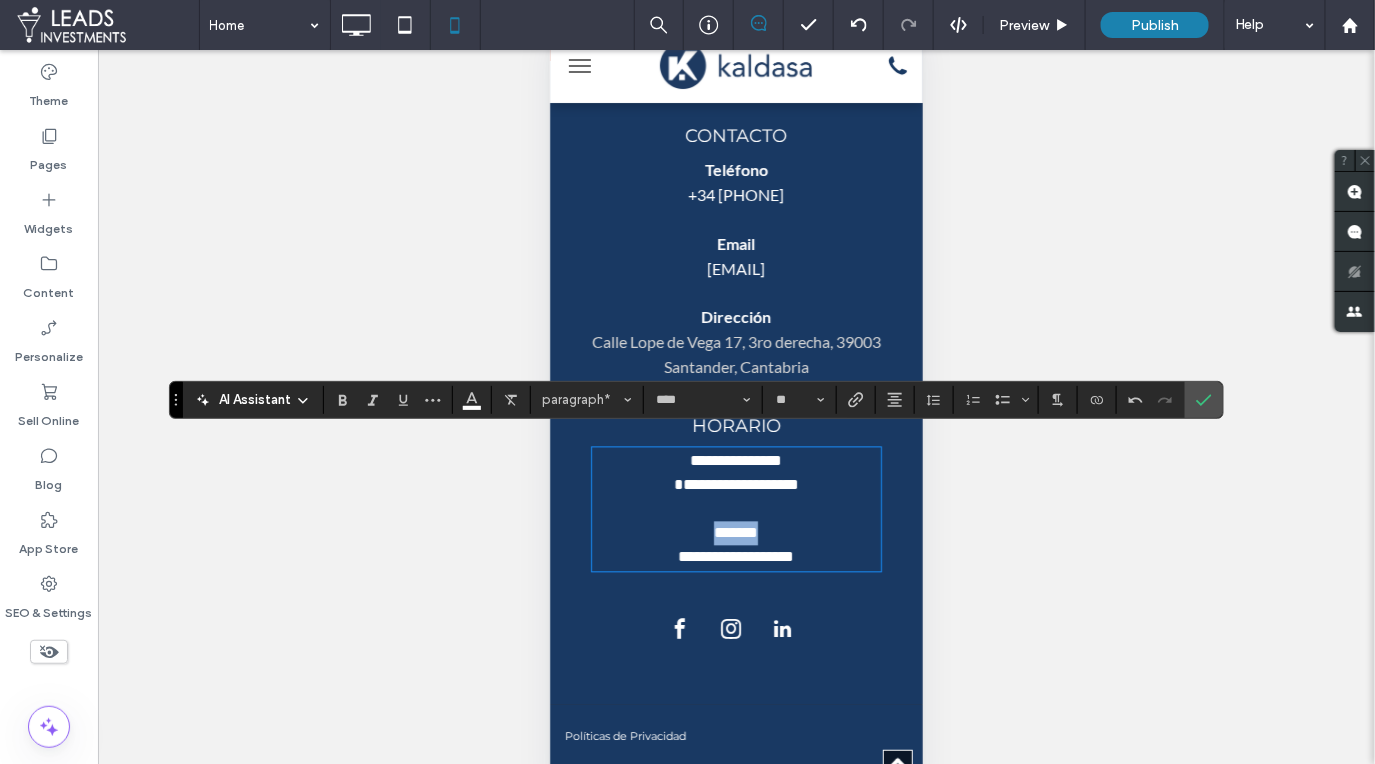drag, startPoint x: 692, startPoint y: 520, endPoint x: 669, endPoint y: 518, distance: 23.086792 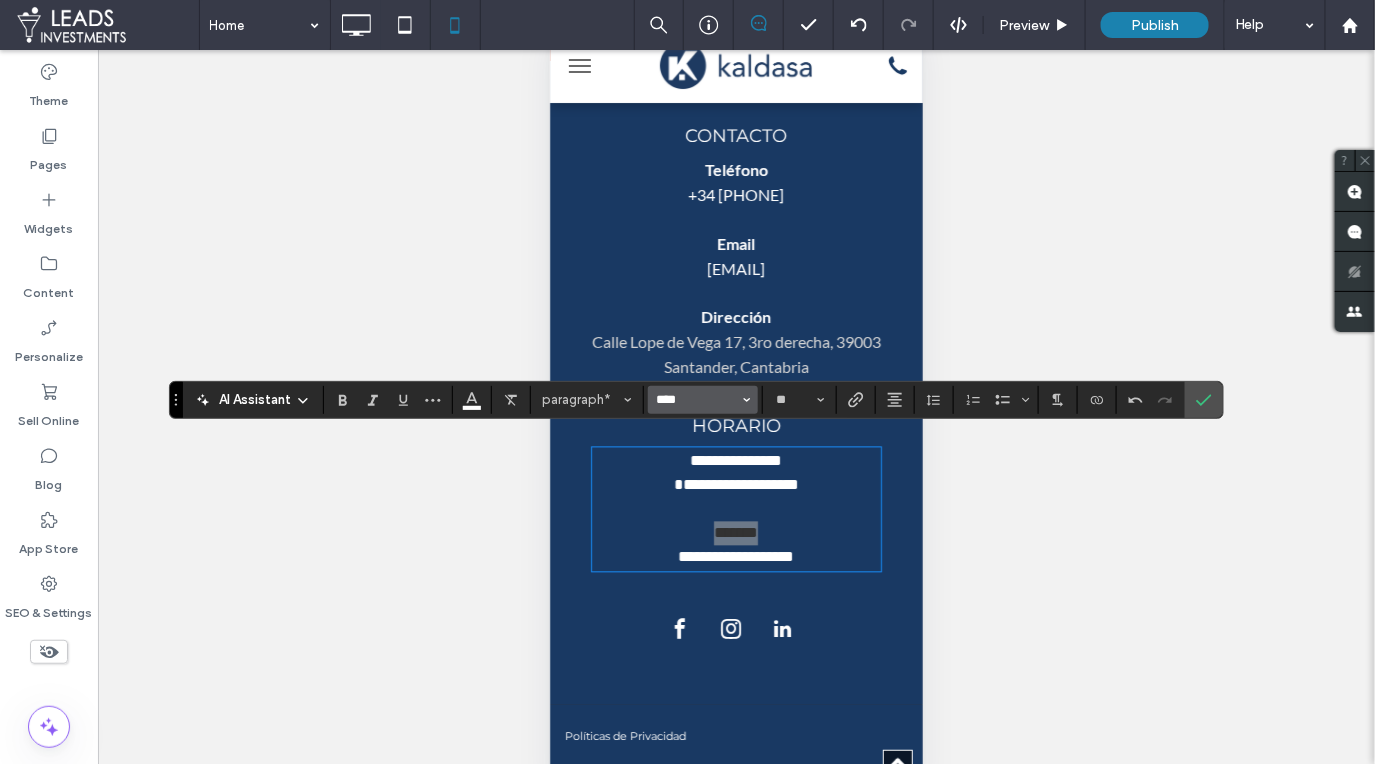 click on "****" at bounding box center [697, 400] 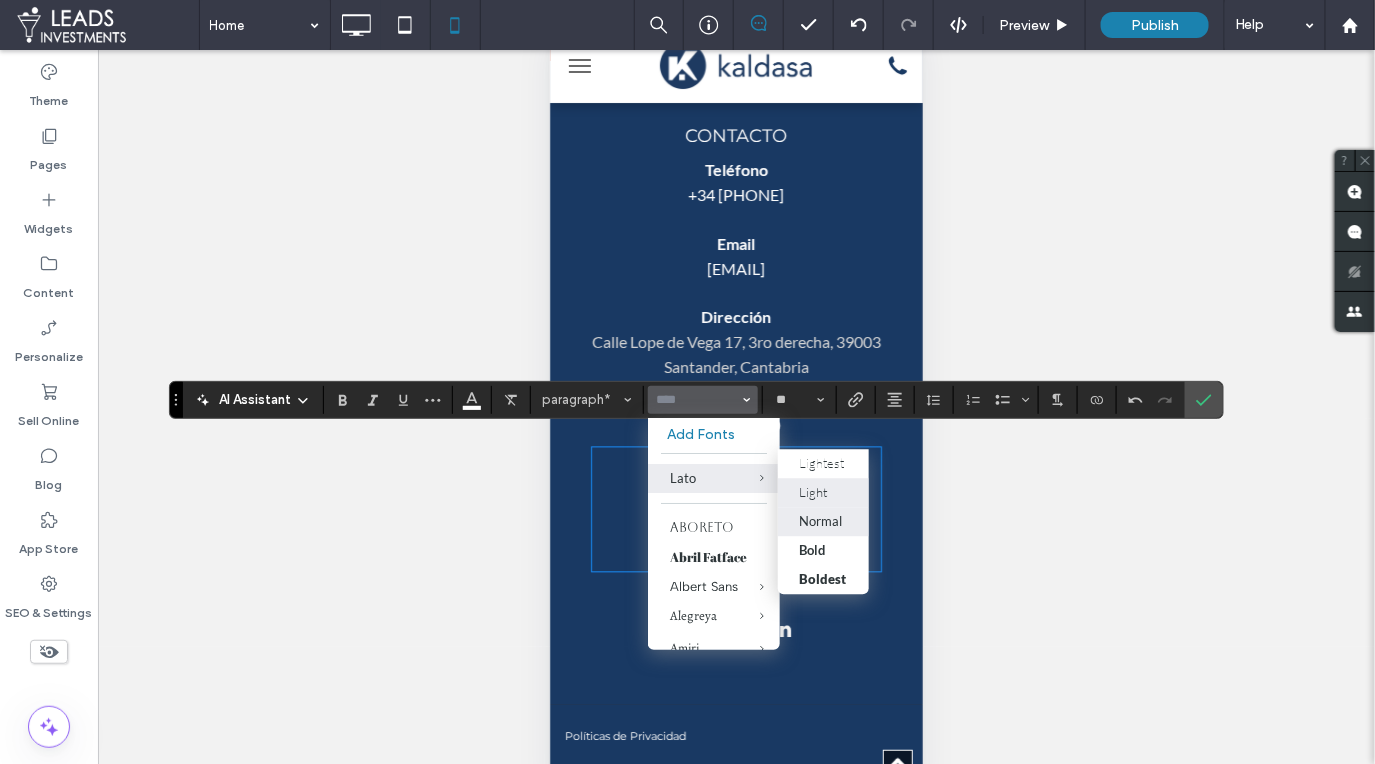 click on "Normal" at bounding box center (821, 522) 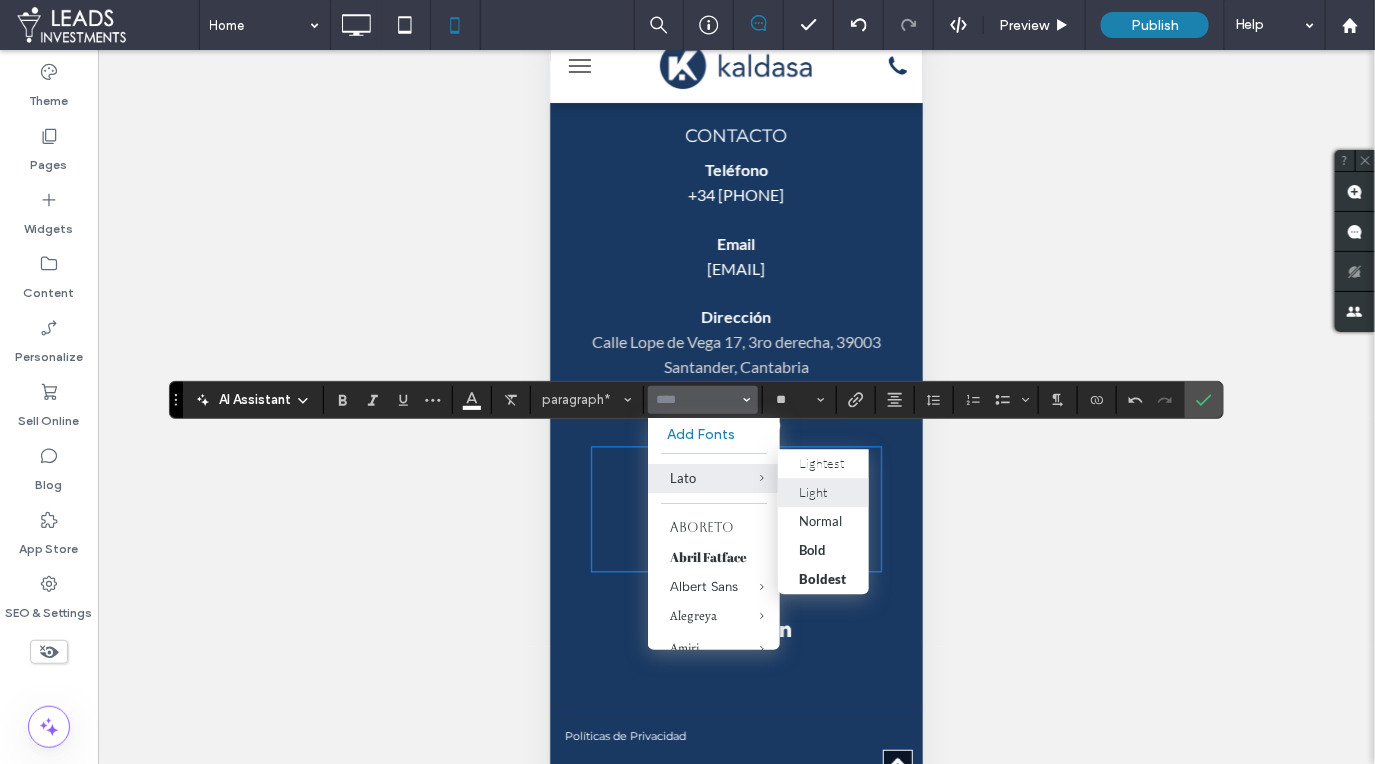 type on "****" 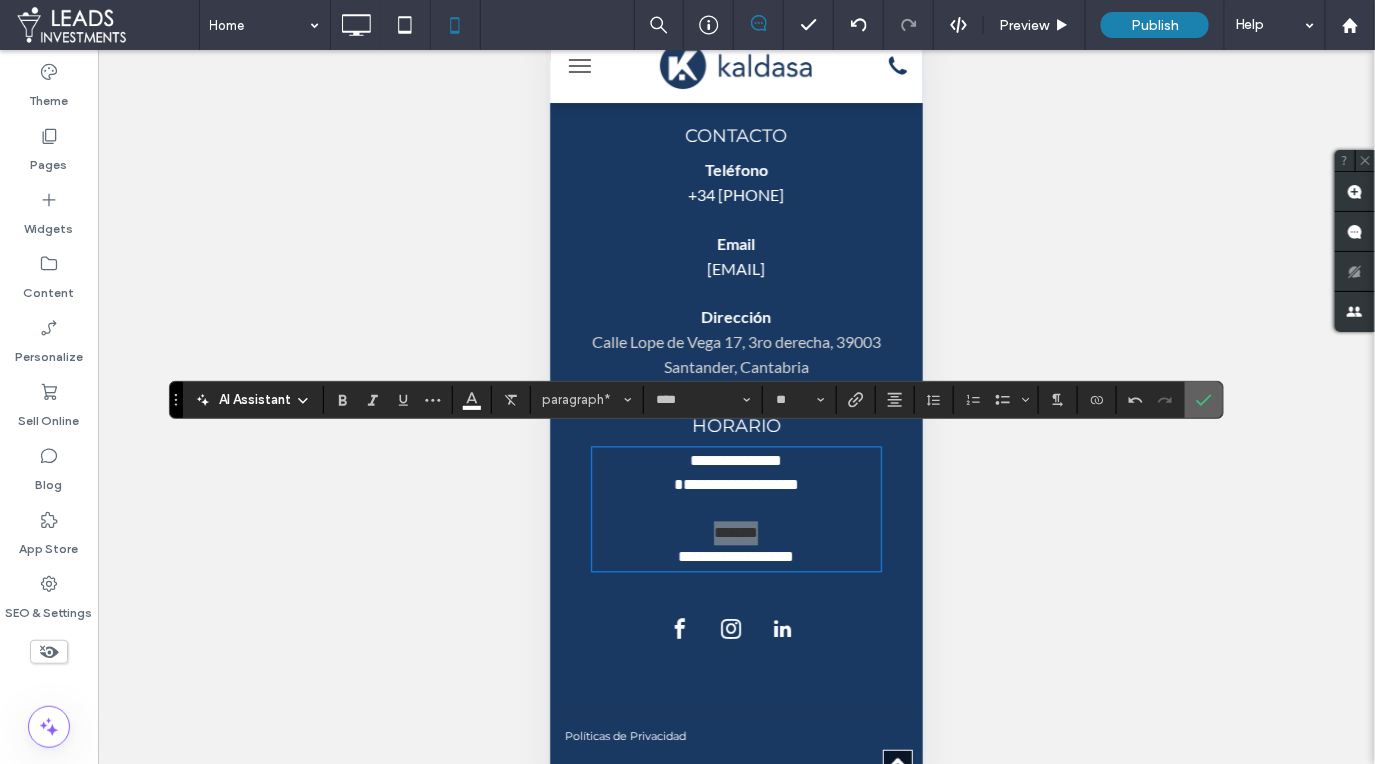 click 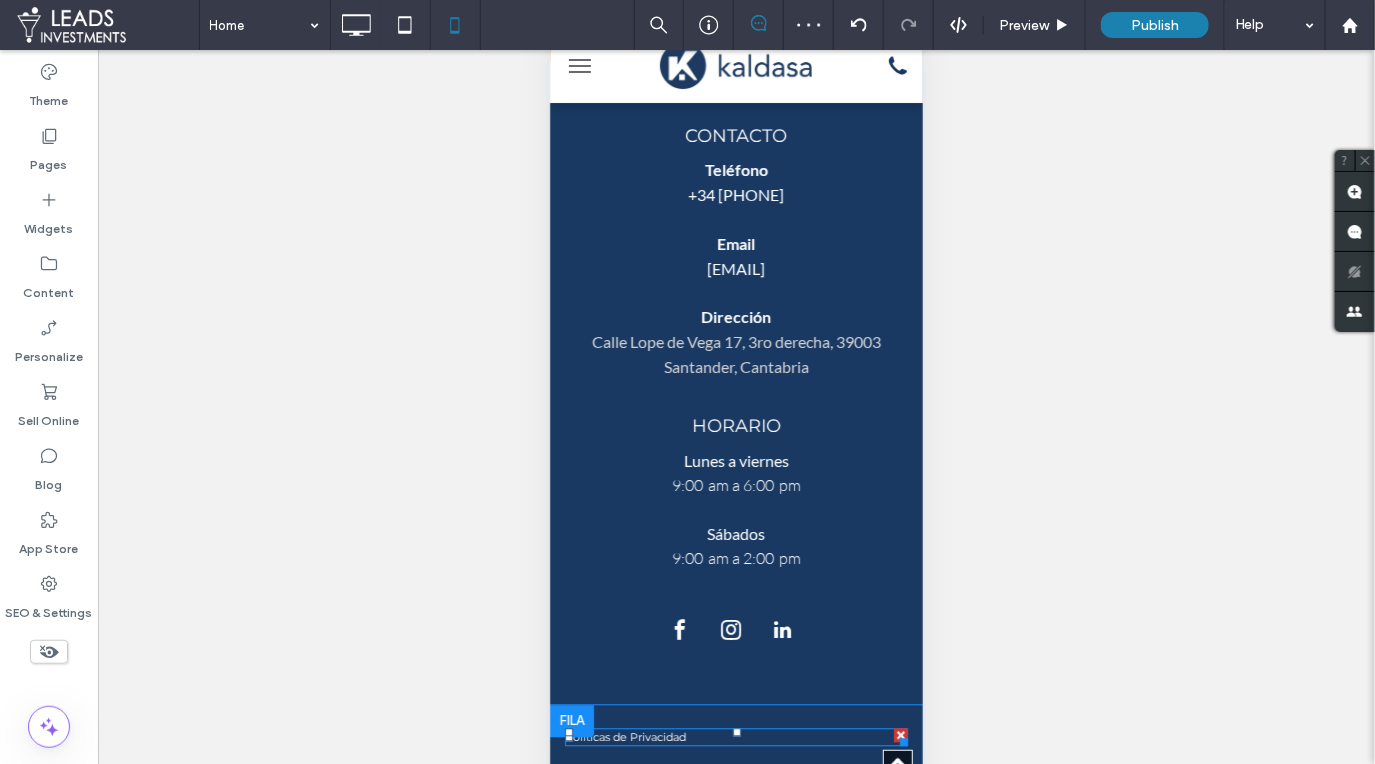 click on "Políticas de Privacidad" at bounding box center [735, 737] 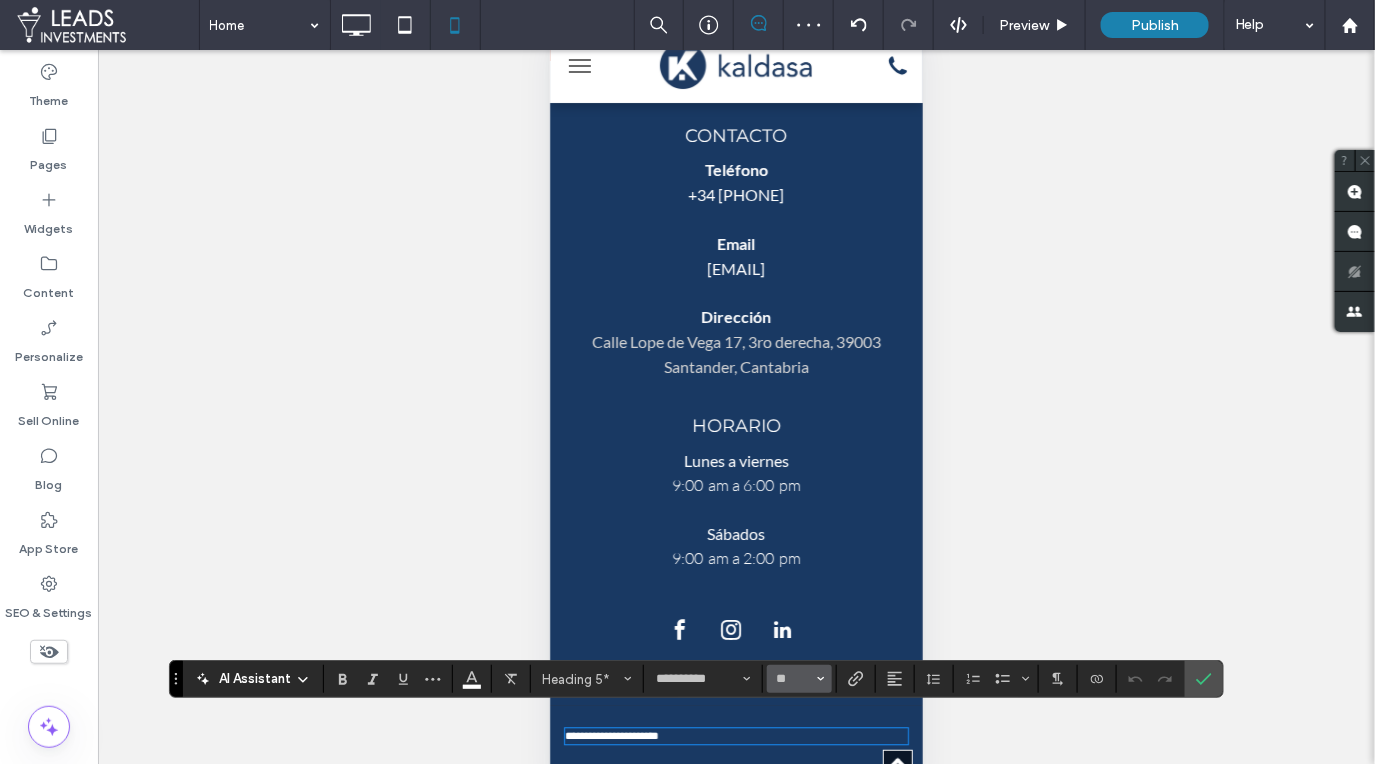 click on "**" at bounding box center (799, 679) 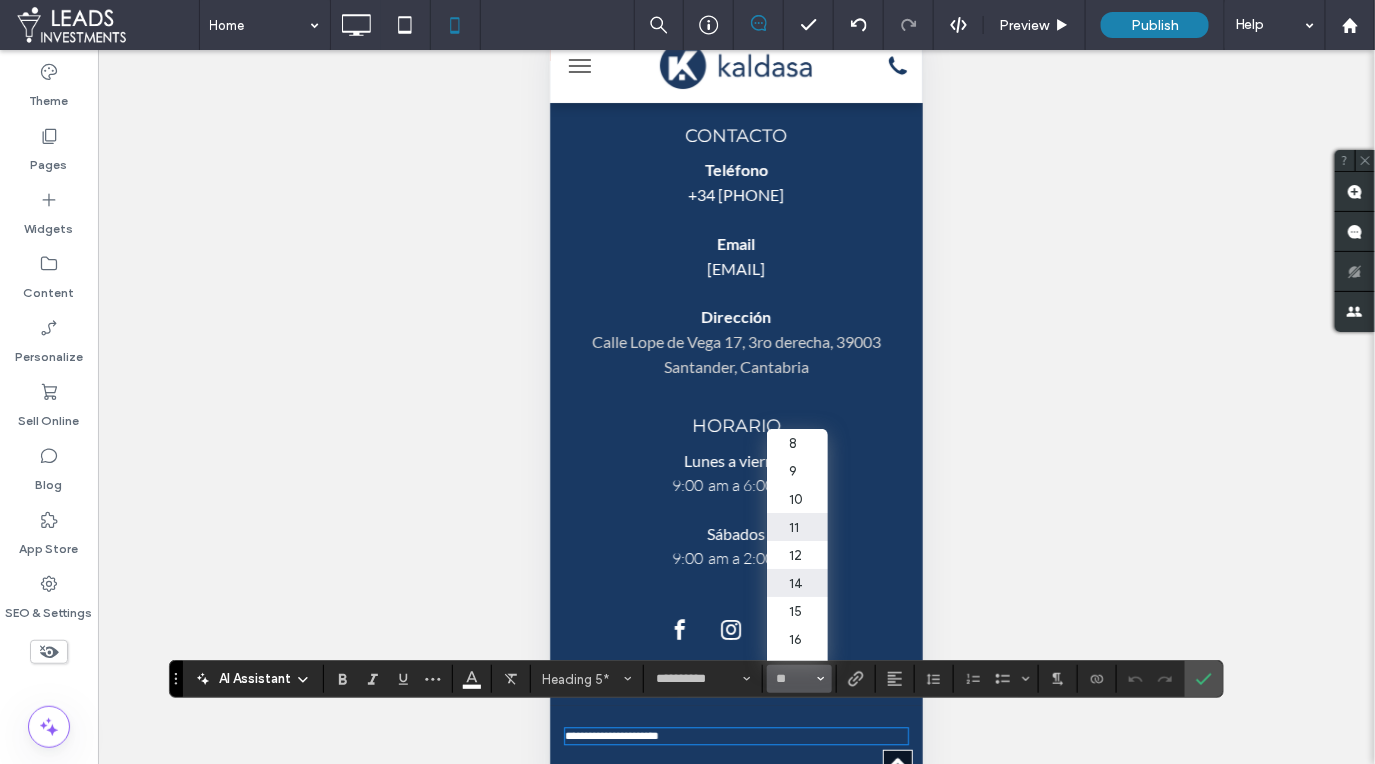 drag, startPoint x: 245, startPoint y: 553, endPoint x: 799, endPoint y: 580, distance: 554.65753 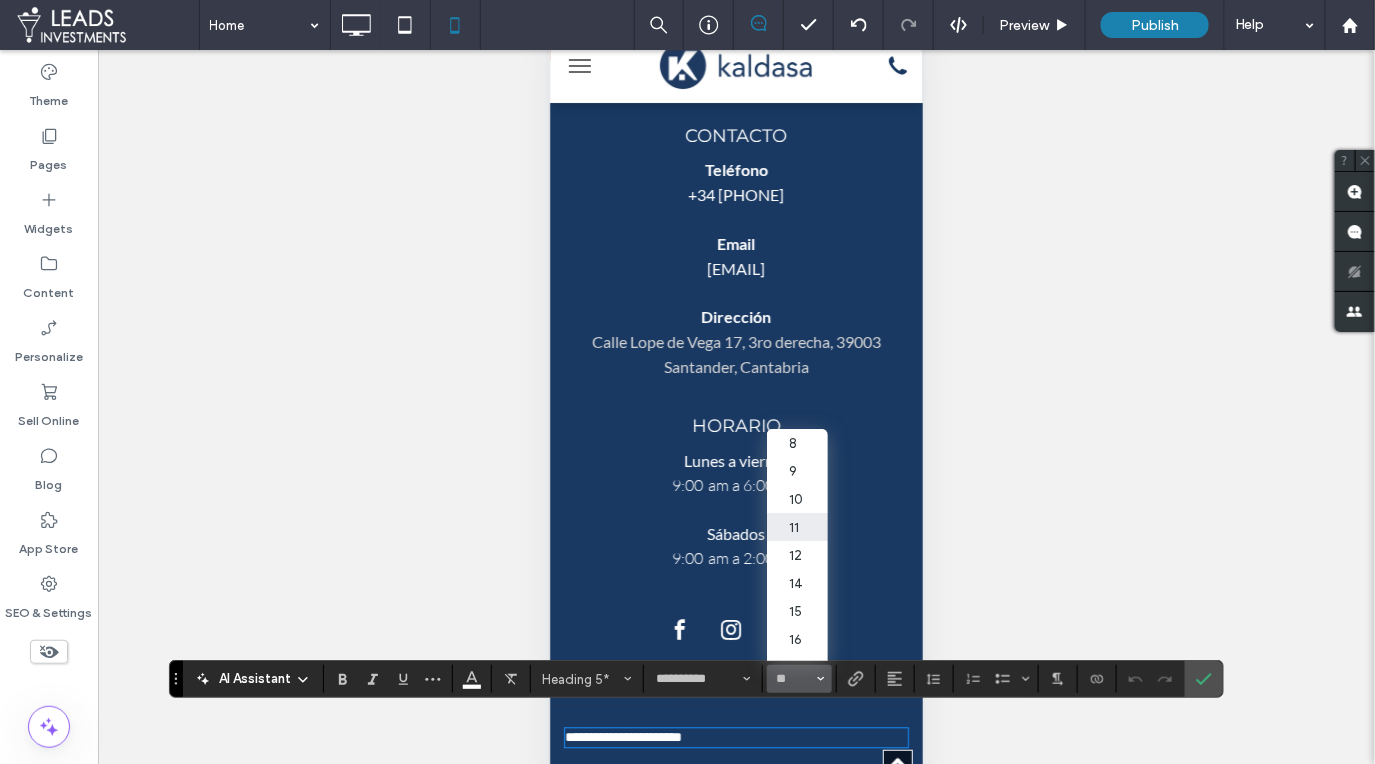 type on "**" 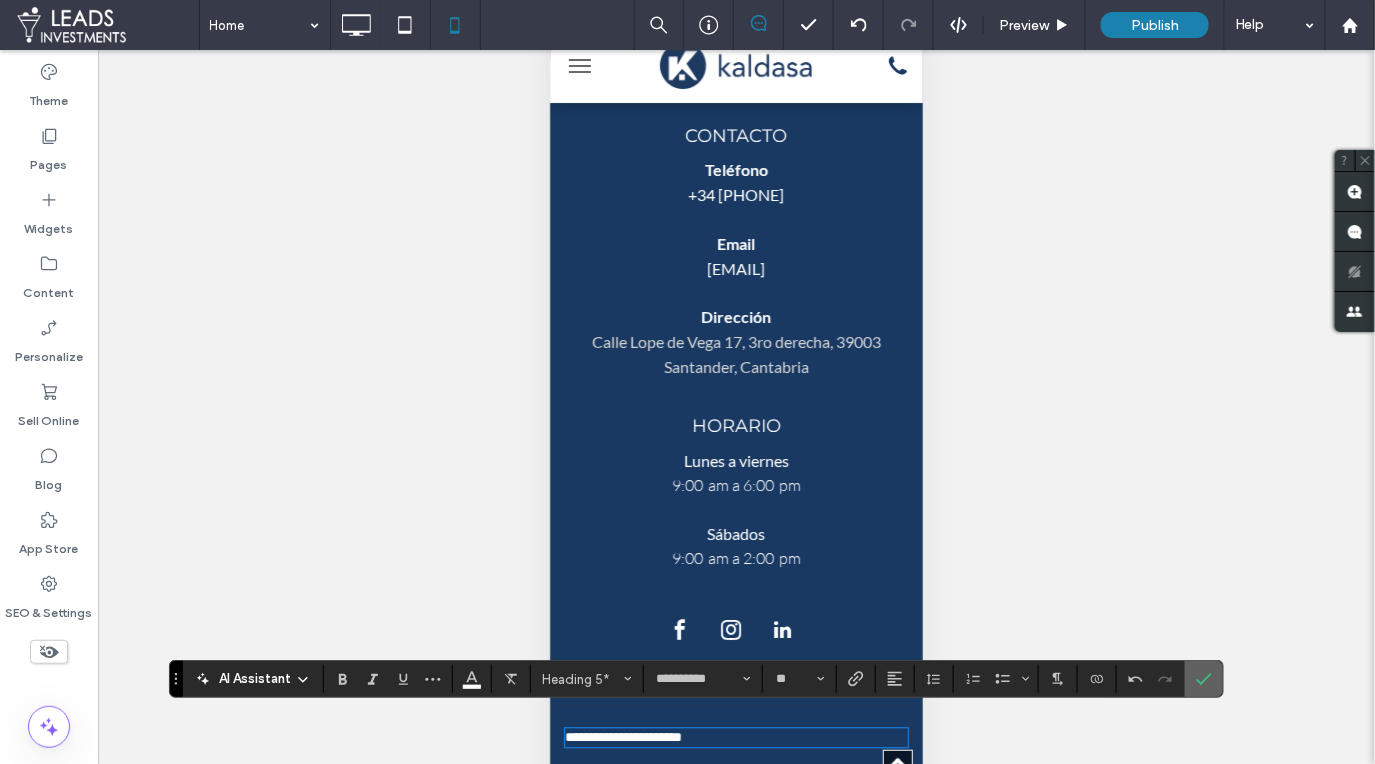 click 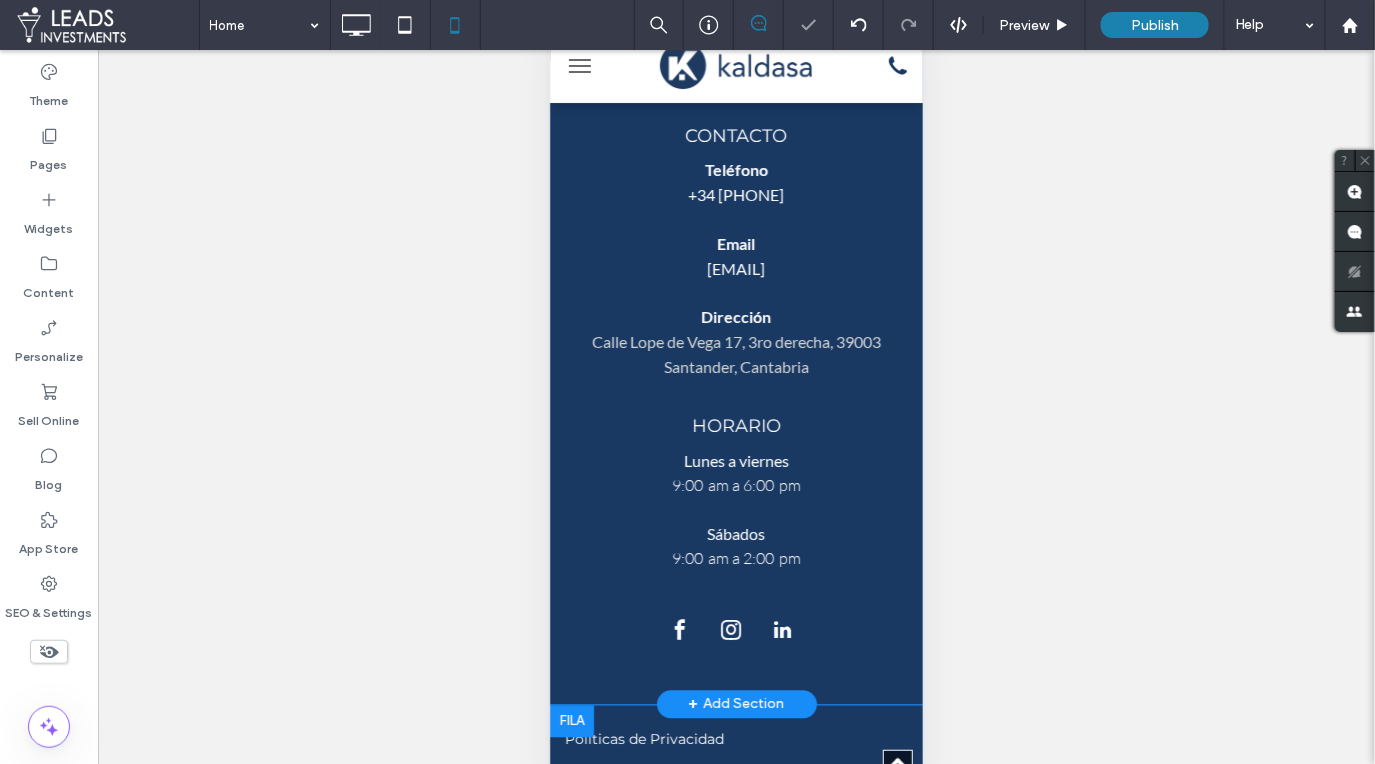 scroll, scrollTop: 6072, scrollLeft: 0, axis: vertical 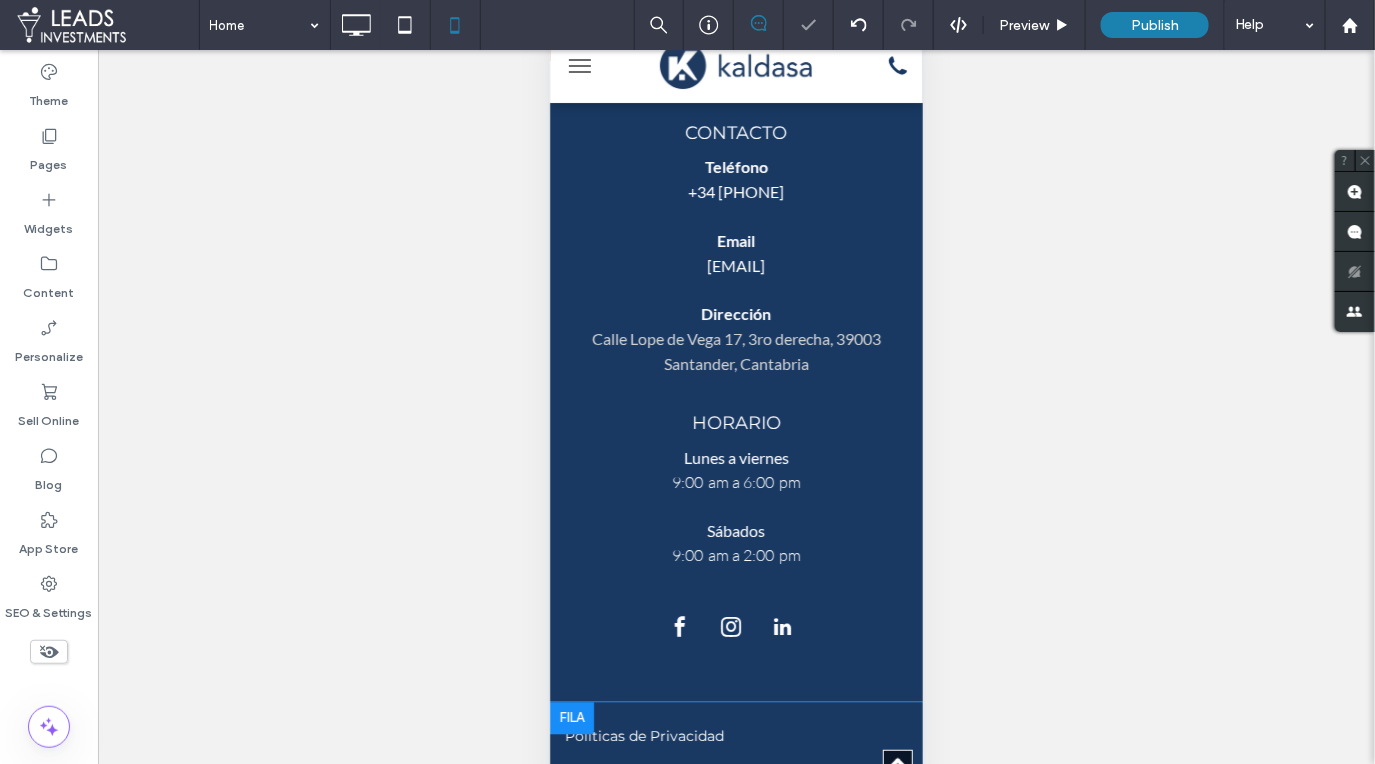 click at bounding box center [571, 718] 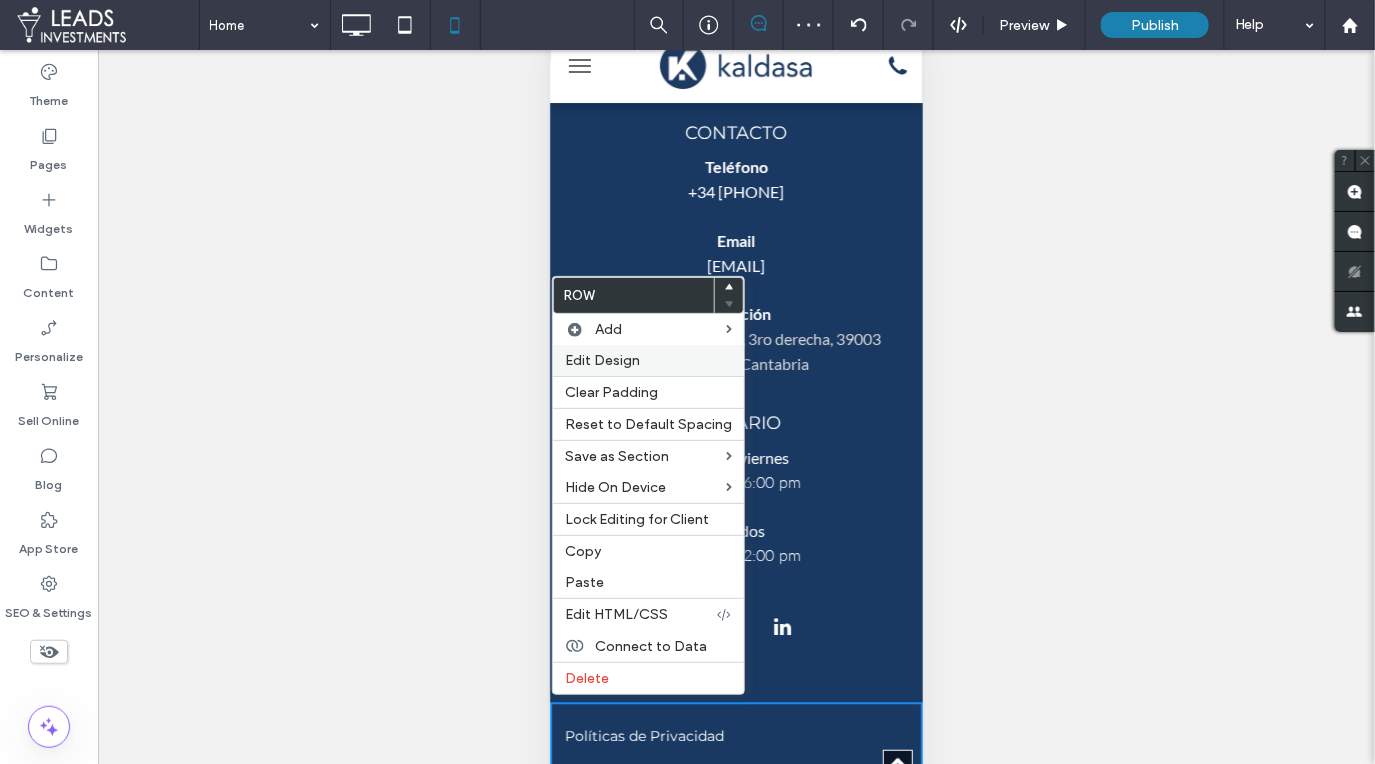 click on "Edit Design" at bounding box center (602, 360) 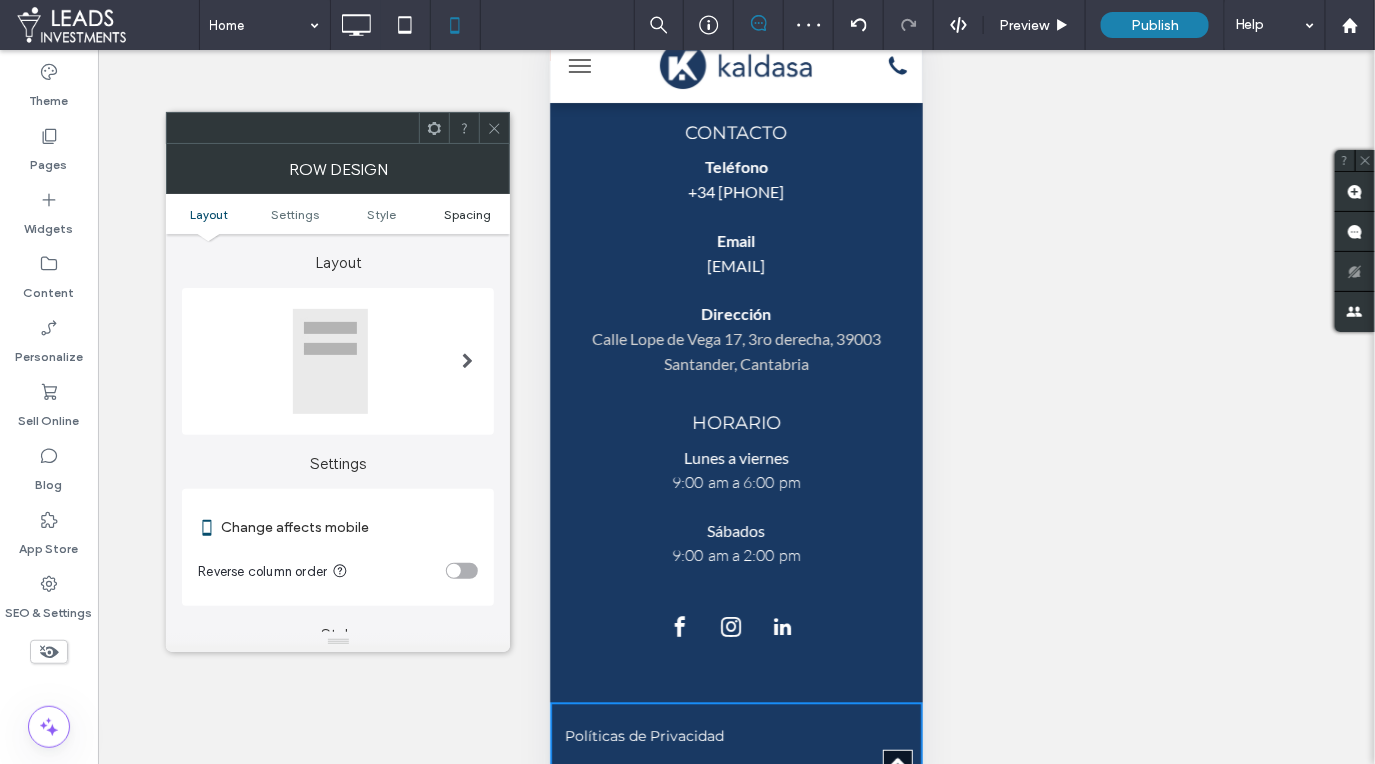 click on "Spacing" at bounding box center (467, 214) 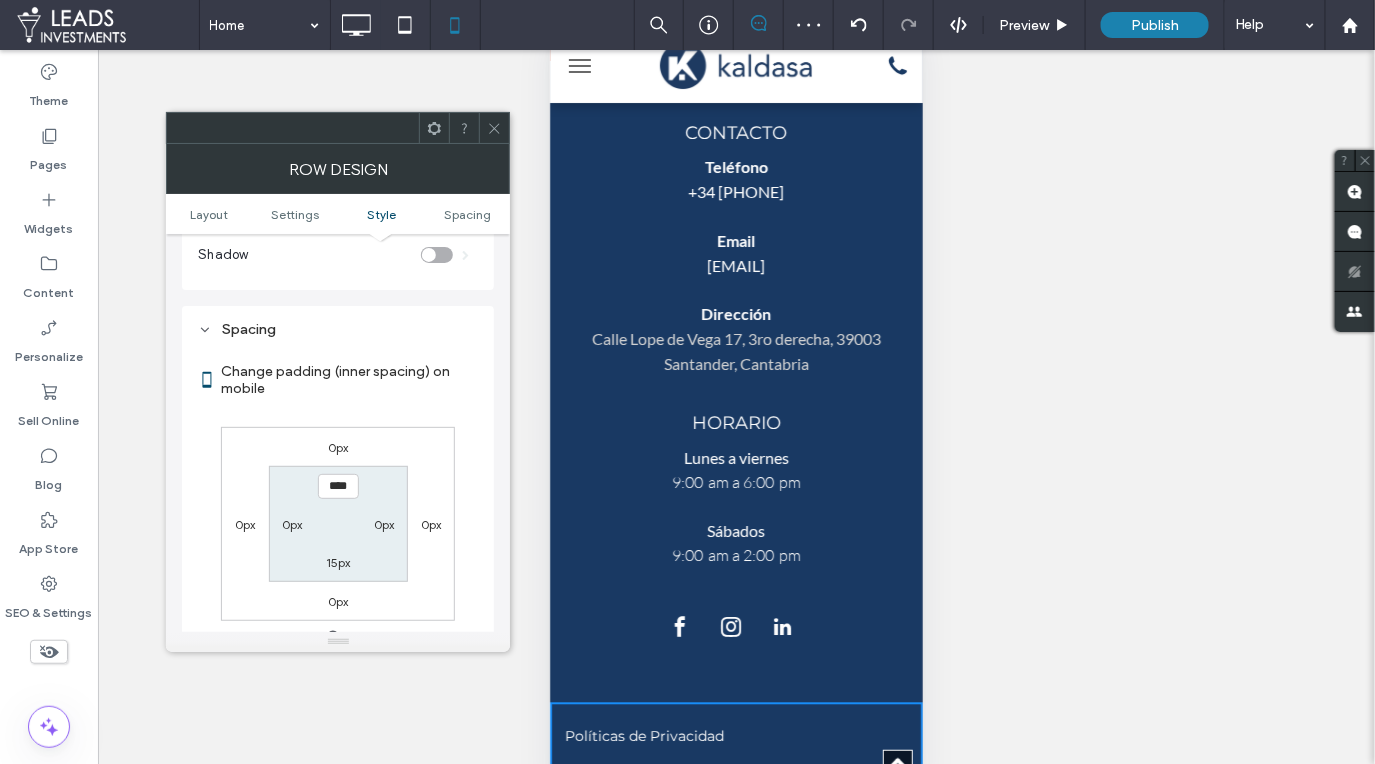 scroll, scrollTop: 702, scrollLeft: 0, axis: vertical 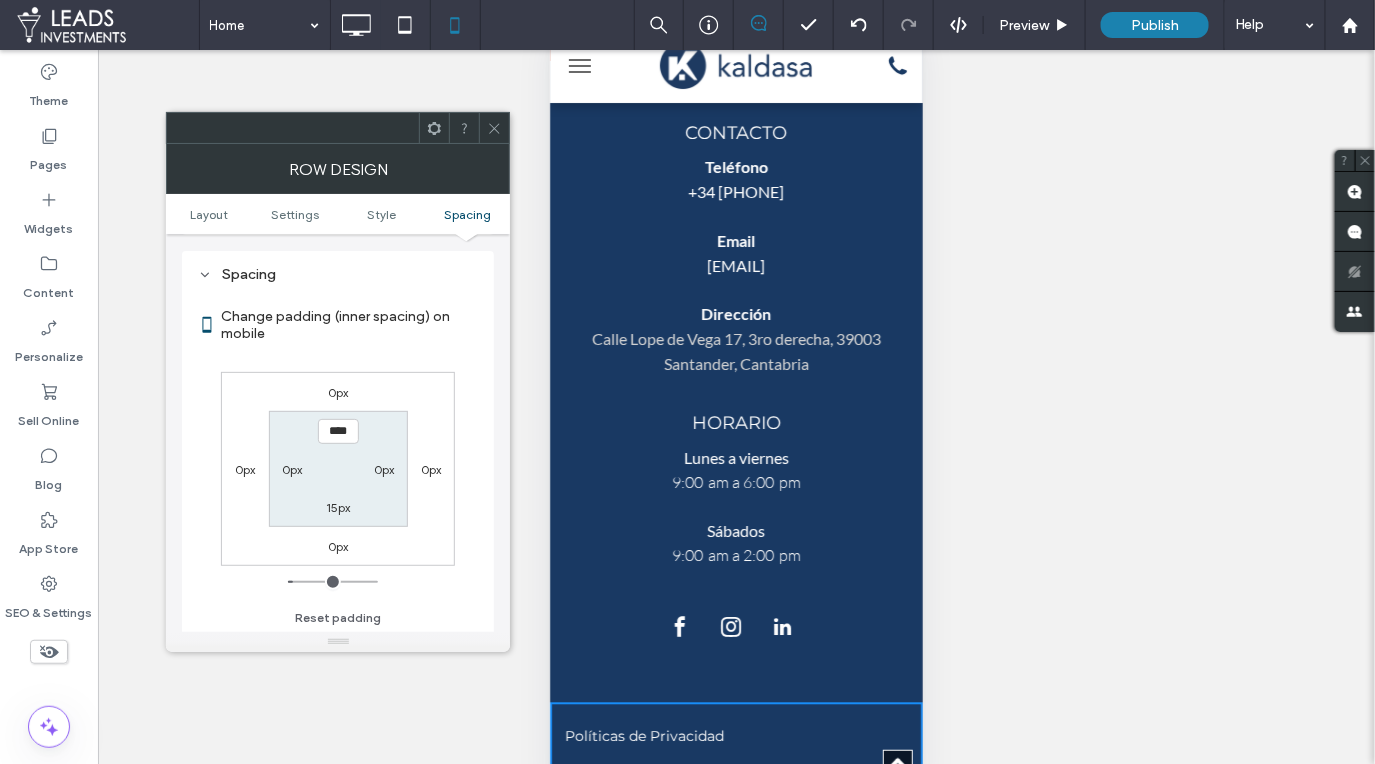 click on "15px" at bounding box center (338, 507) 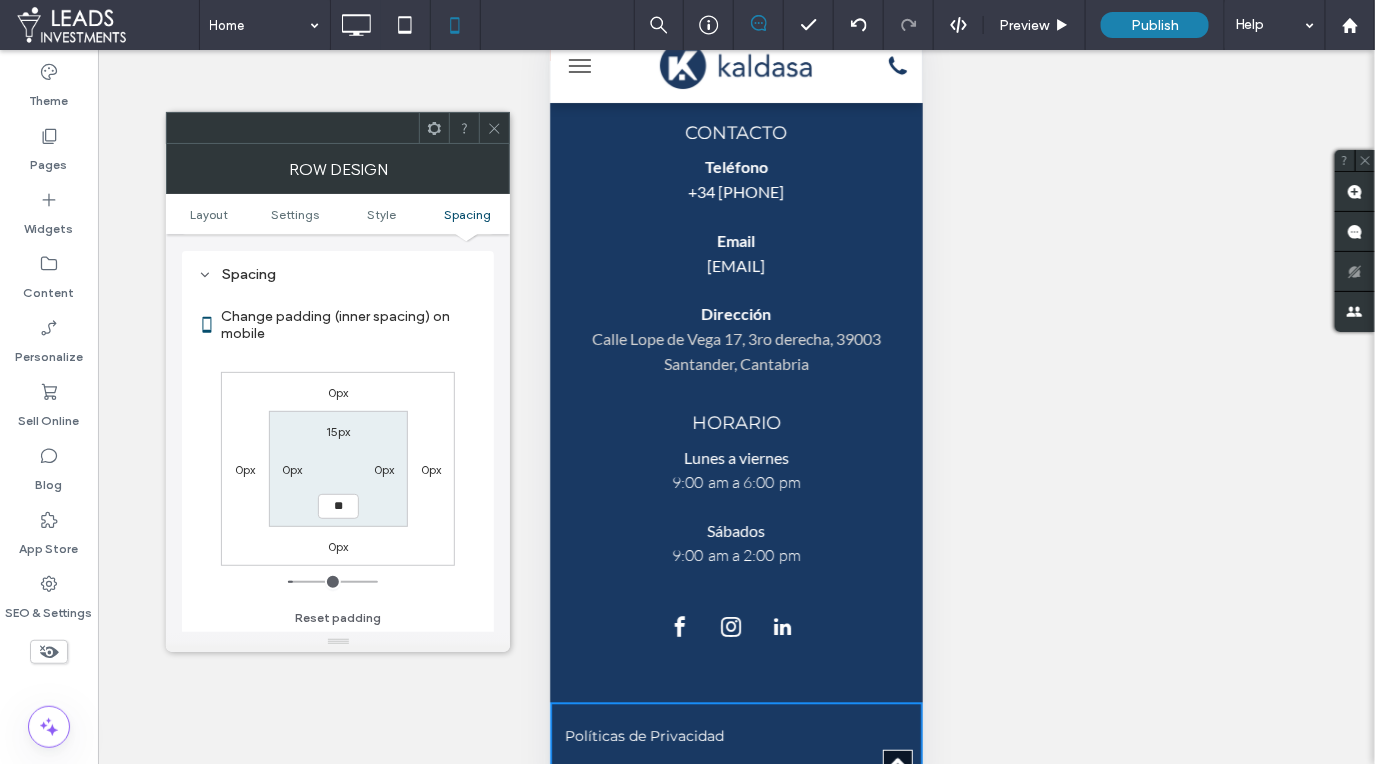 type on "**" 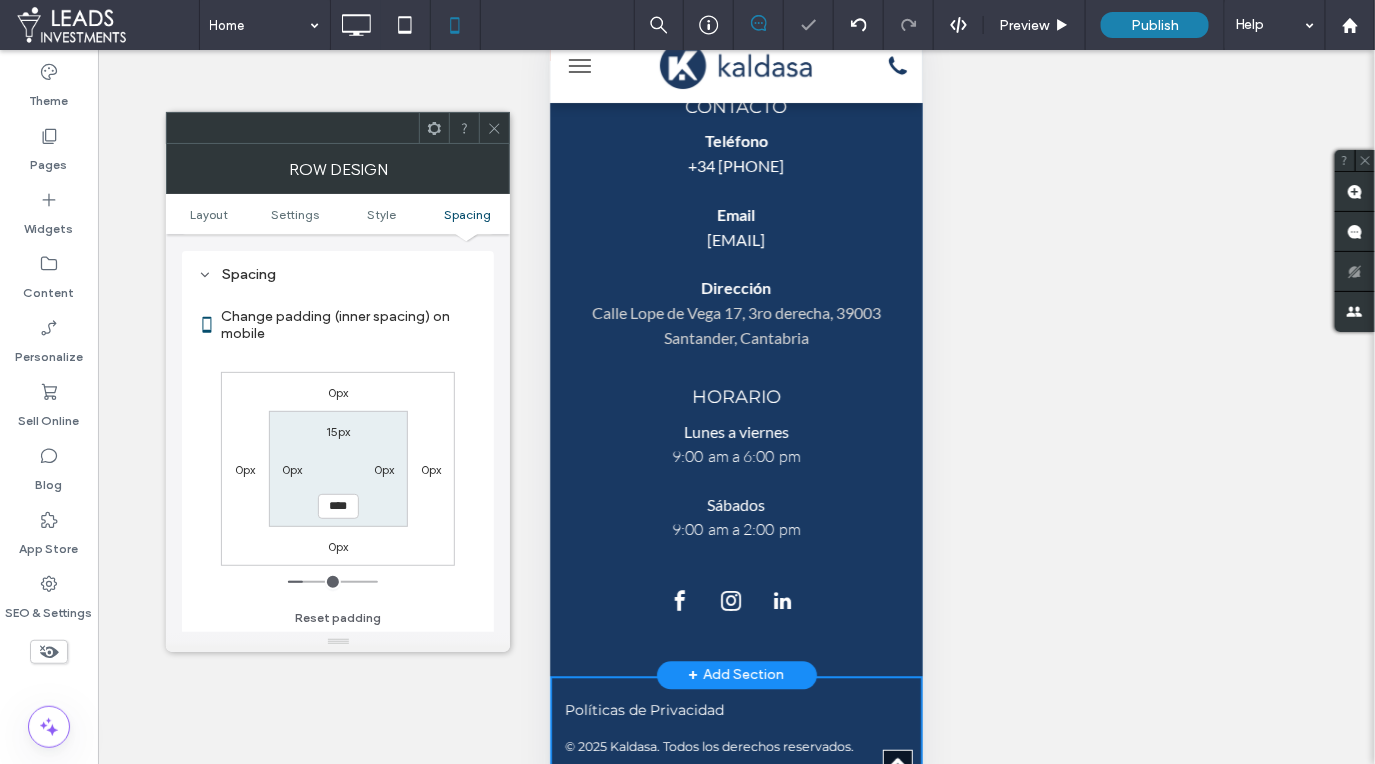 scroll, scrollTop: 6107, scrollLeft: 0, axis: vertical 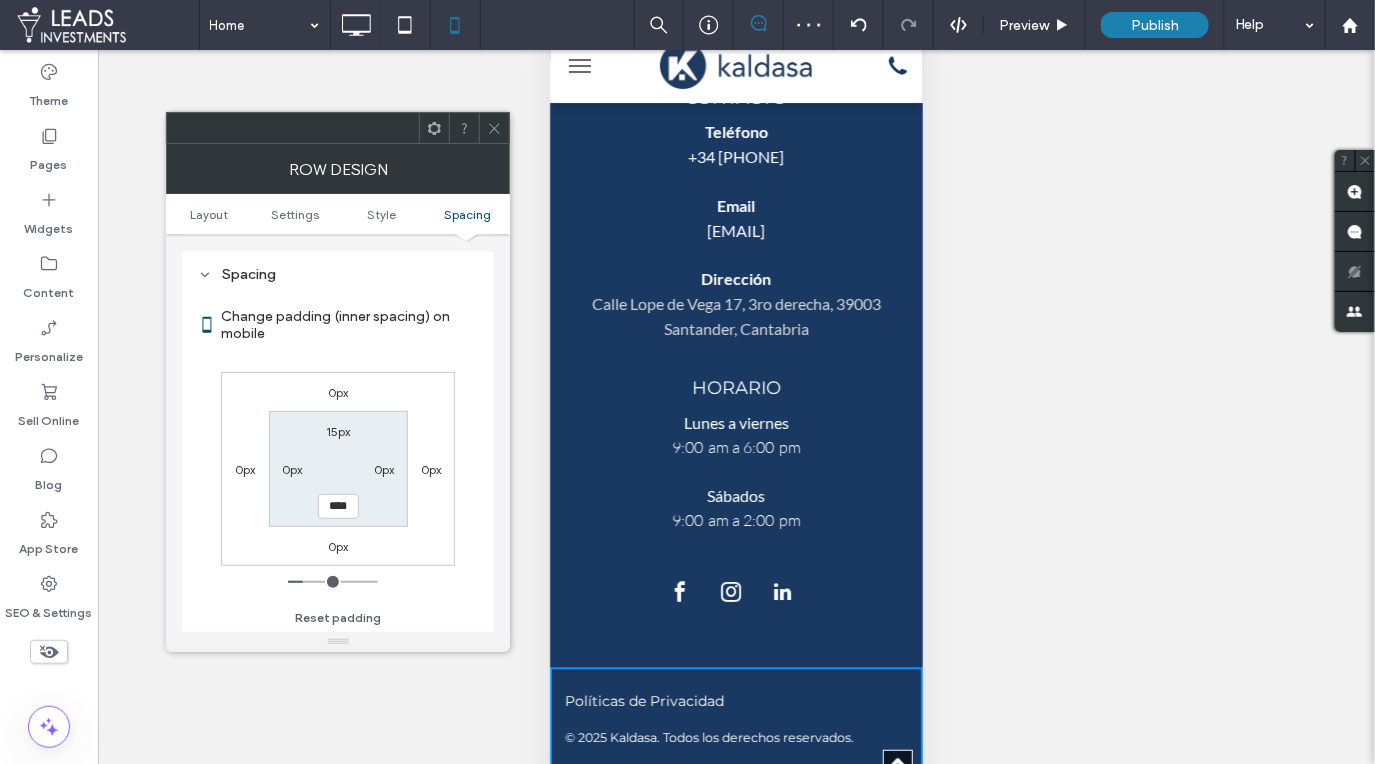 click 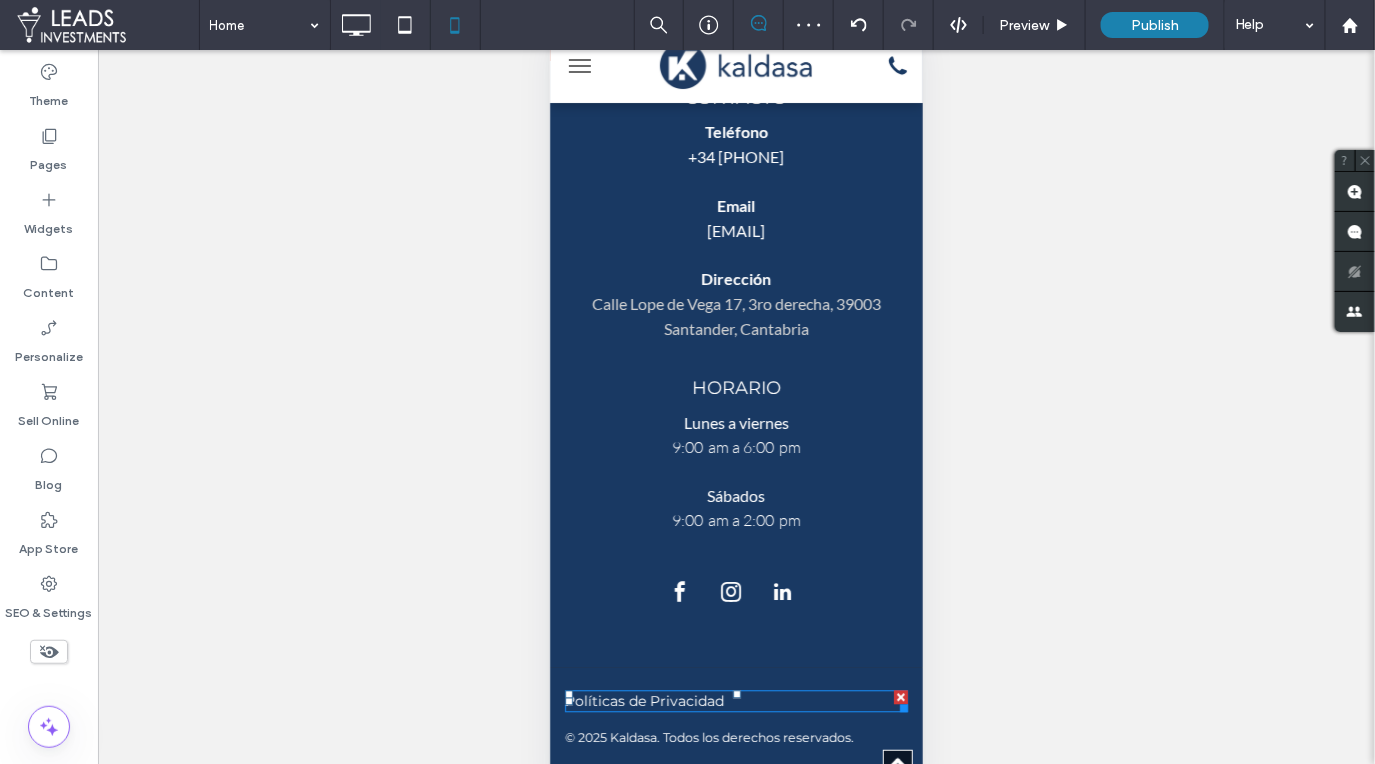 click on "Políticas de Privacidad" at bounding box center (643, 701) 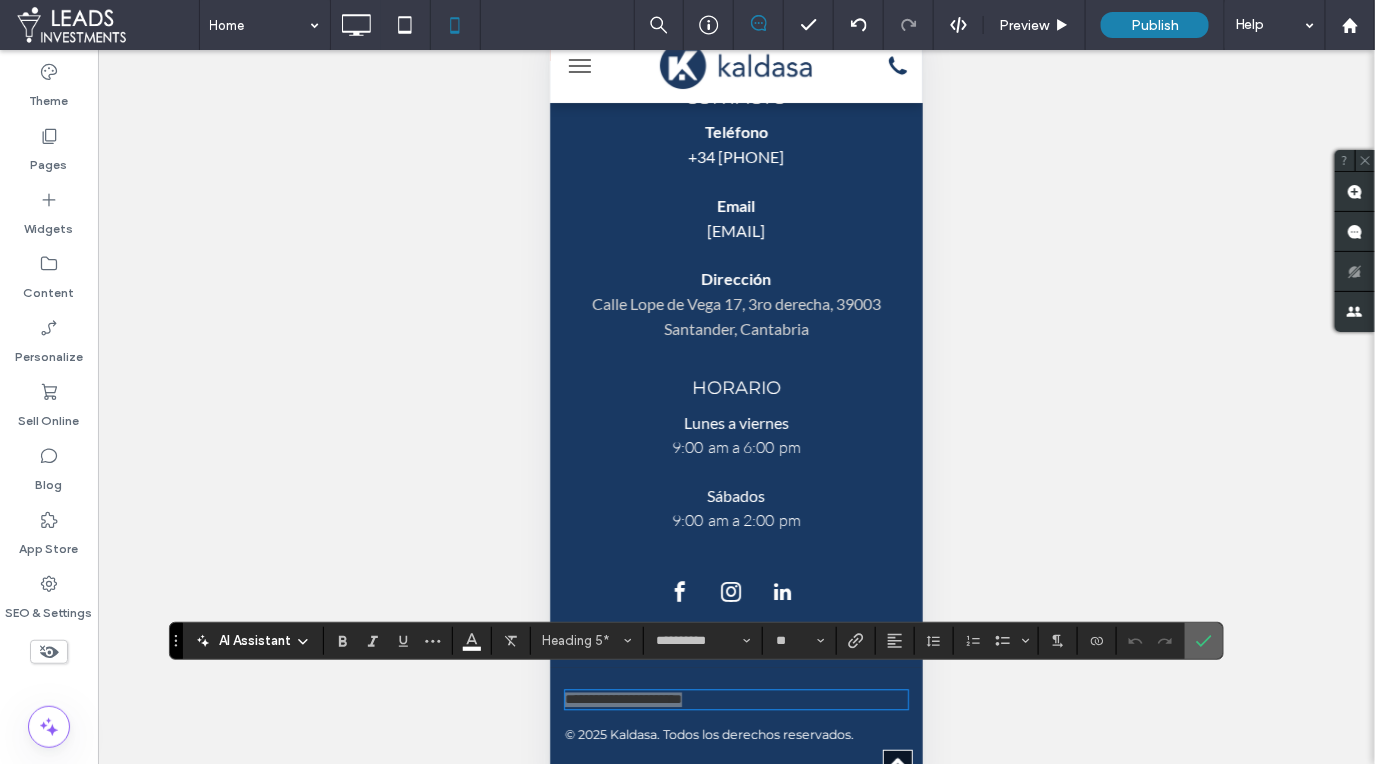 click 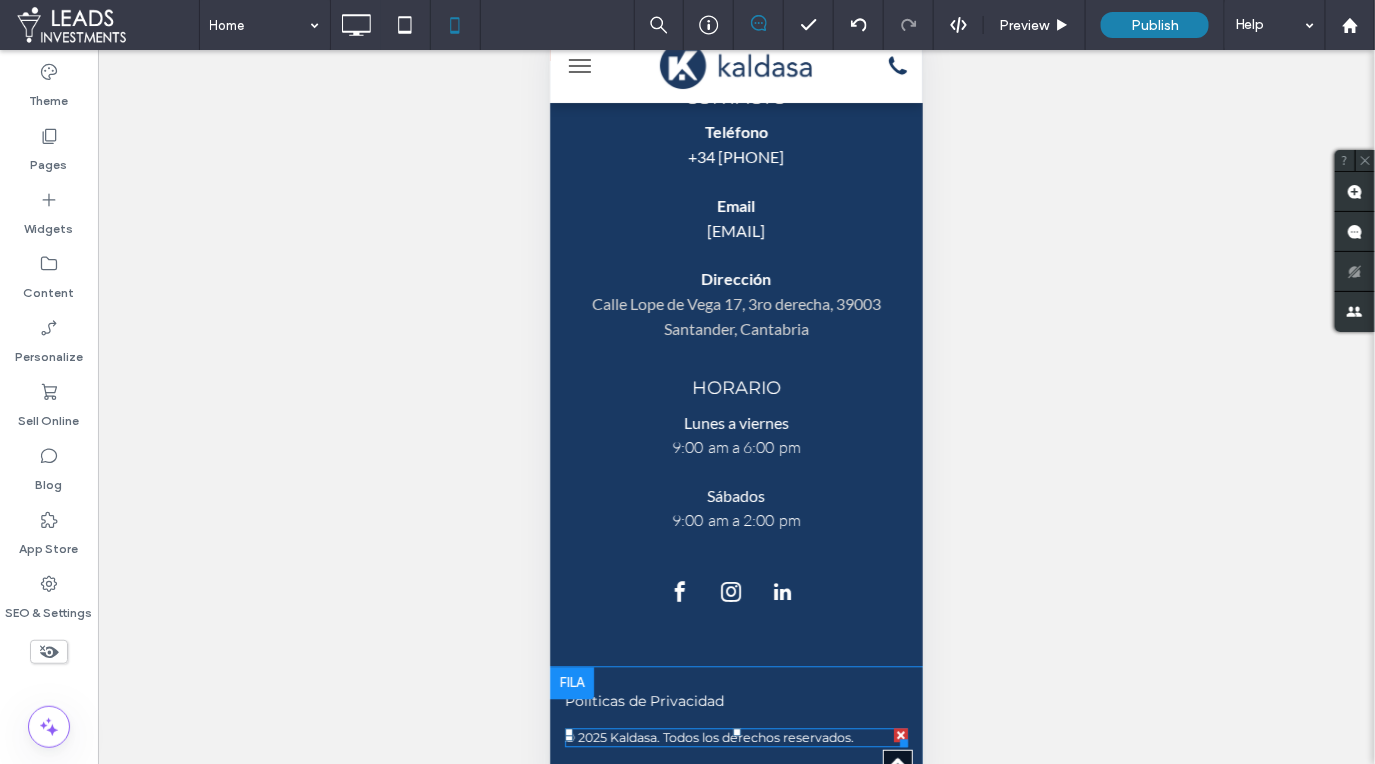 click on "© 2025 Kaldasa. Todos los derechos reservados." at bounding box center [708, 737] 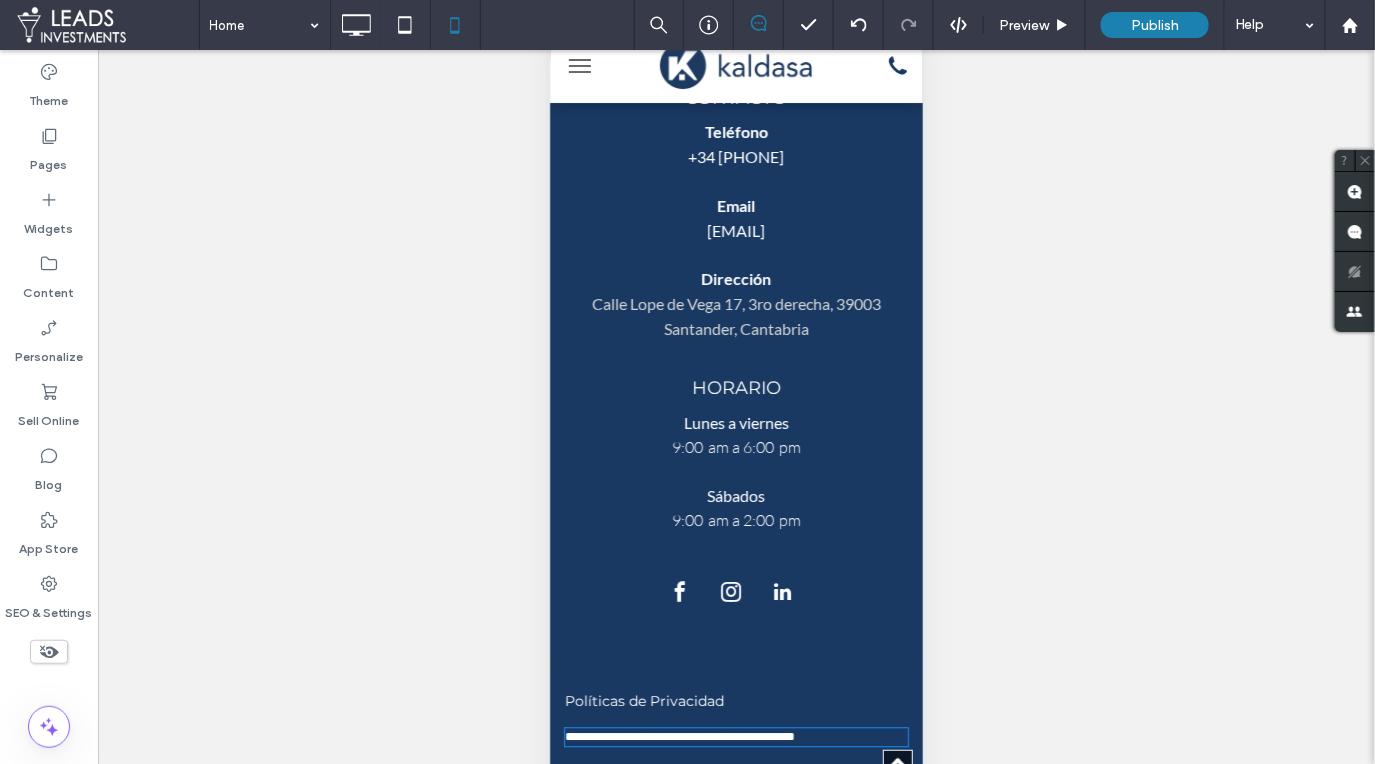 type on "**********" 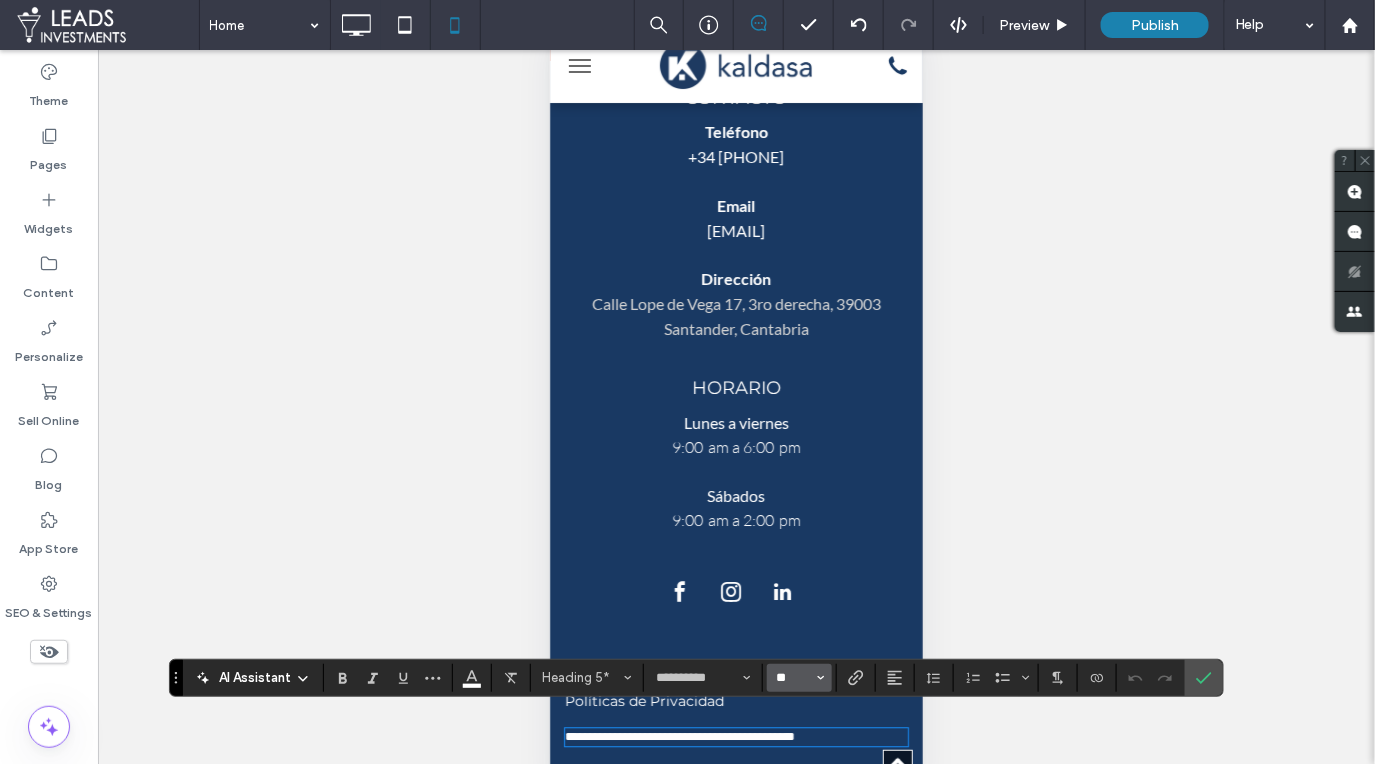 click on "**" at bounding box center (793, 678) 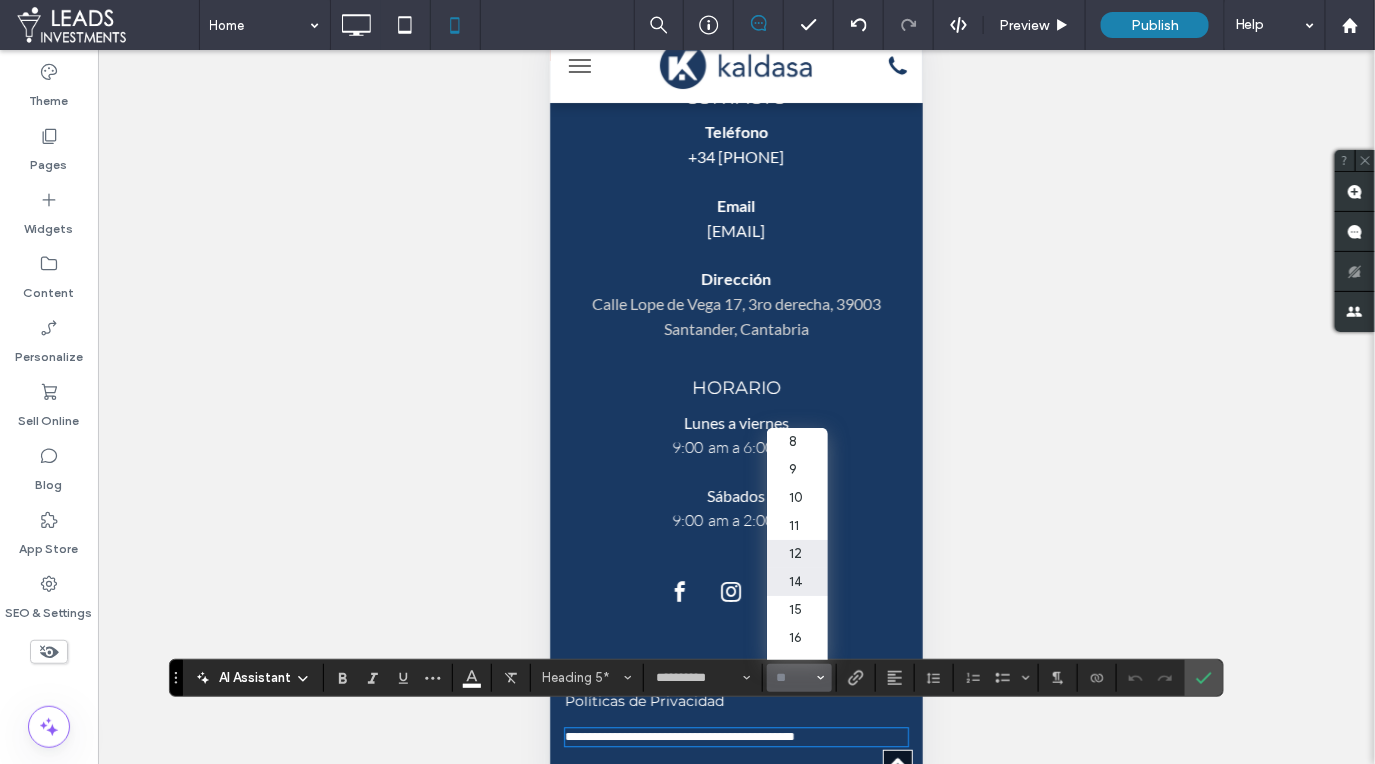 click on "14" at bounding box center (797, 582) 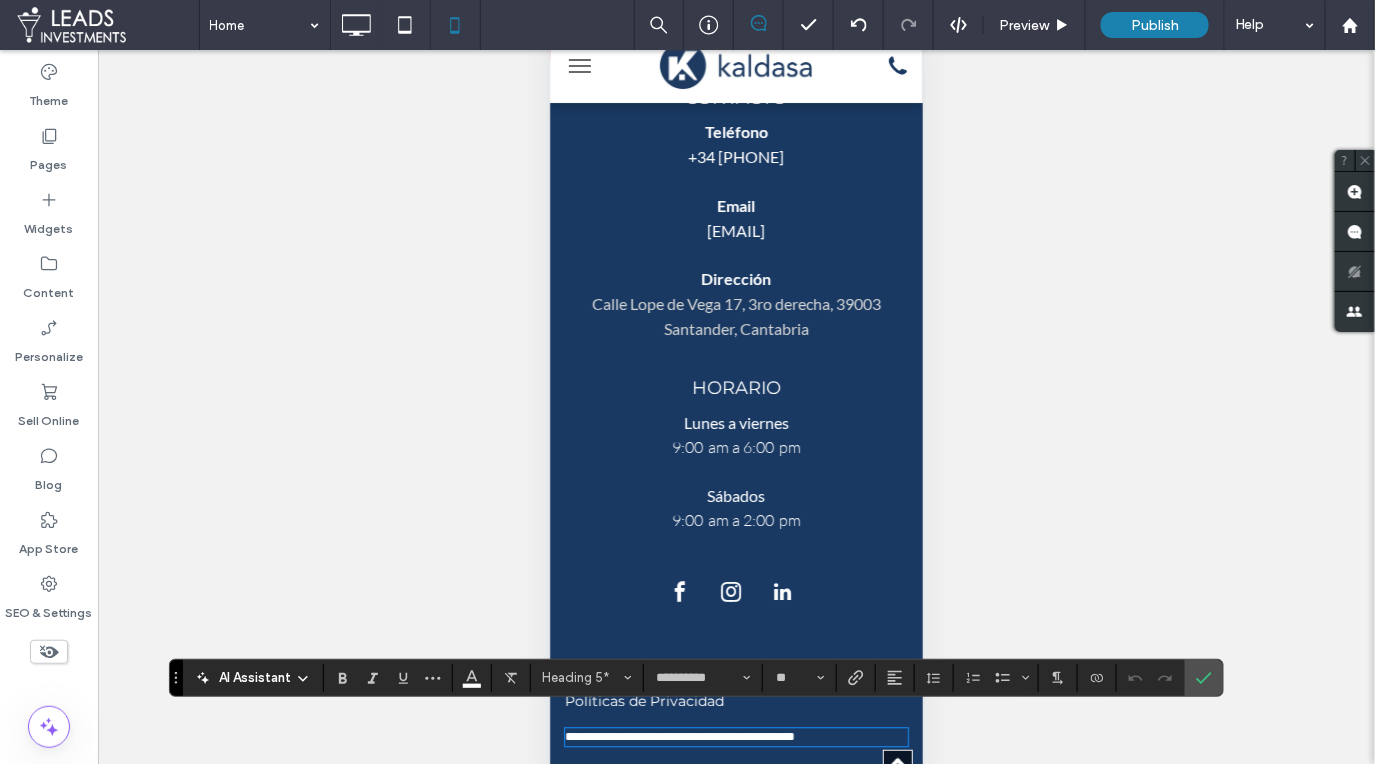 type on "**" 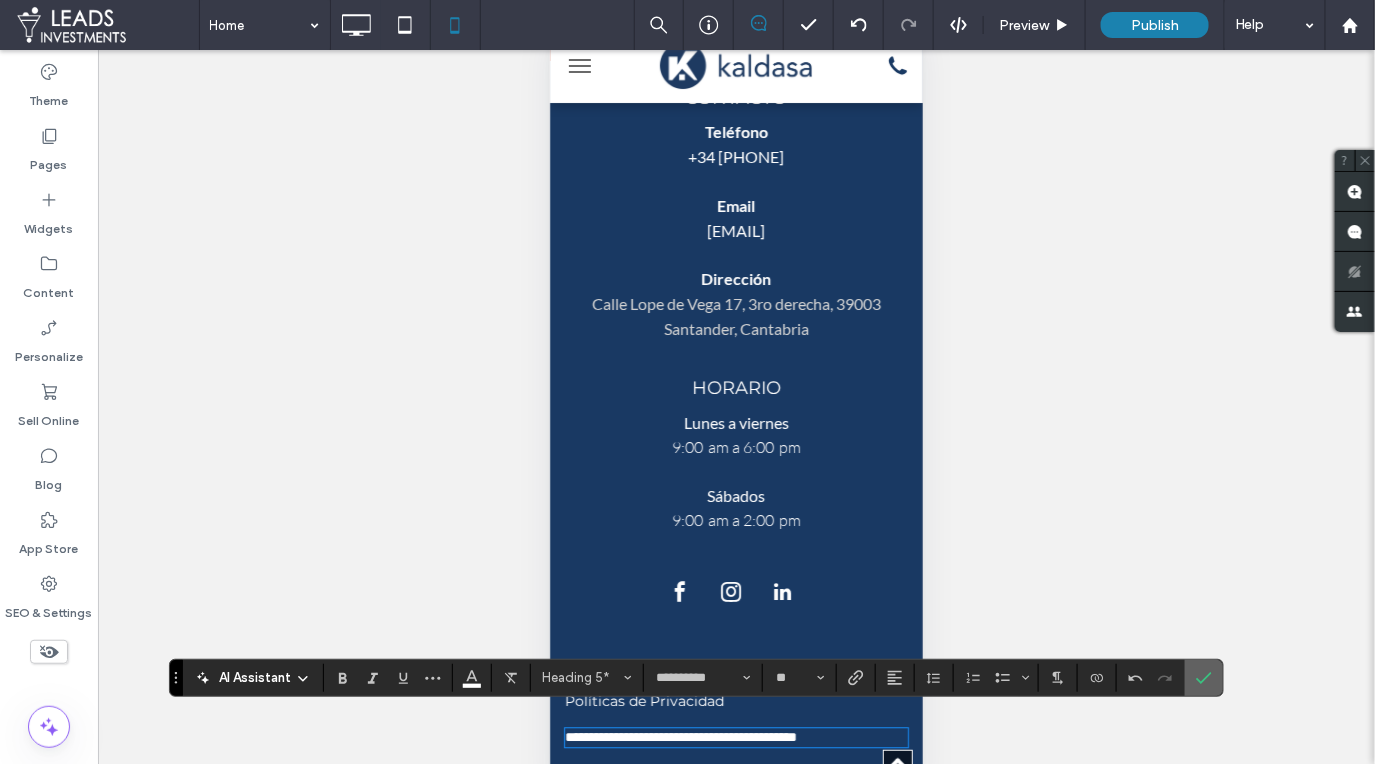 click at bounding box center (1204, 678) 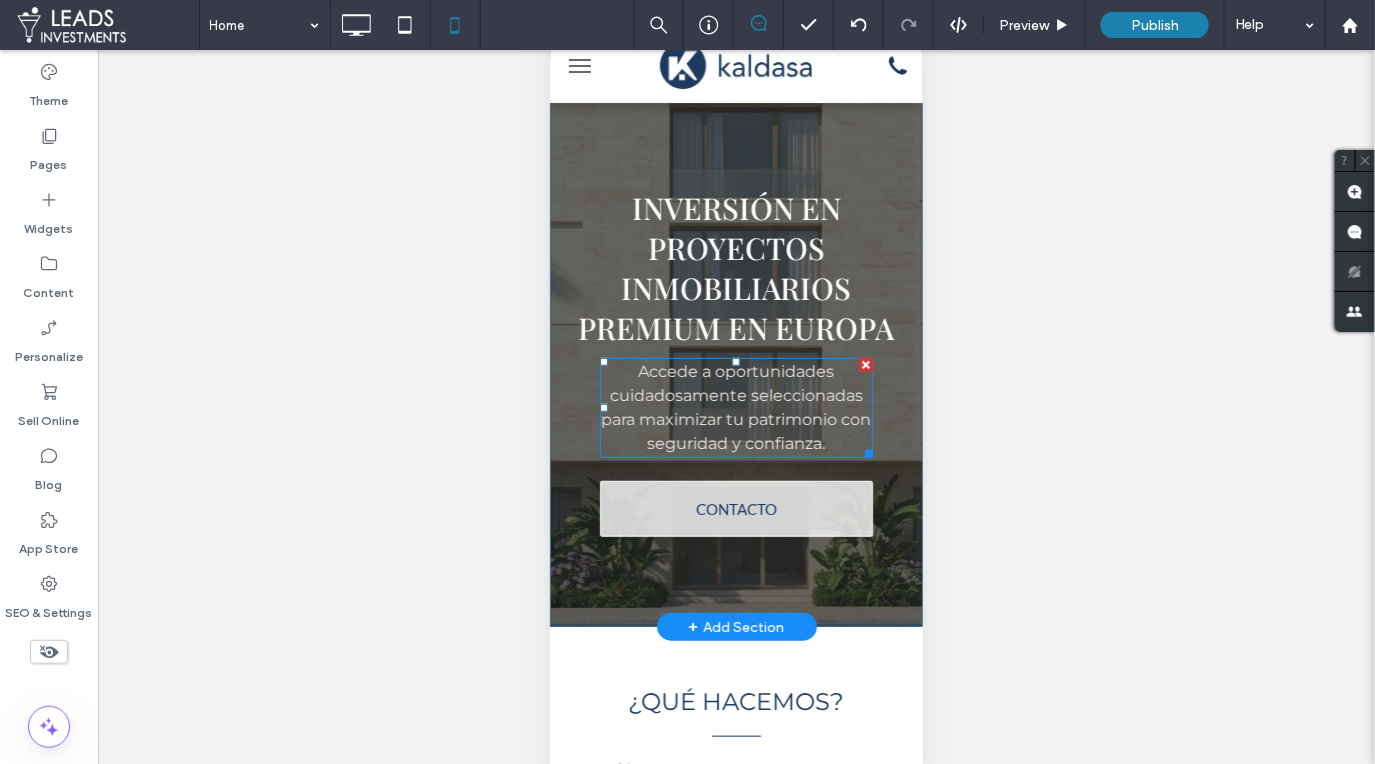 scroll, scrollTop: 0, scrollLeft: 0, axis: both 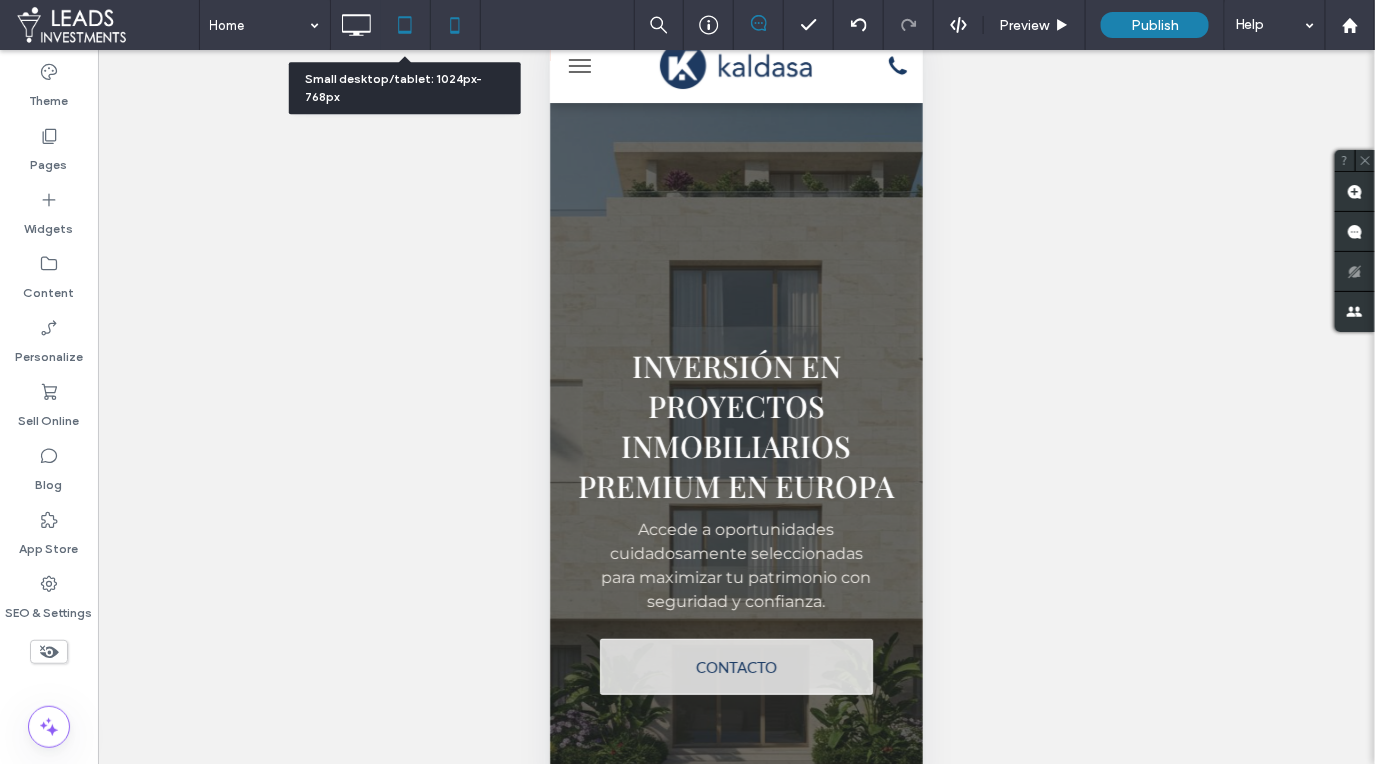 click 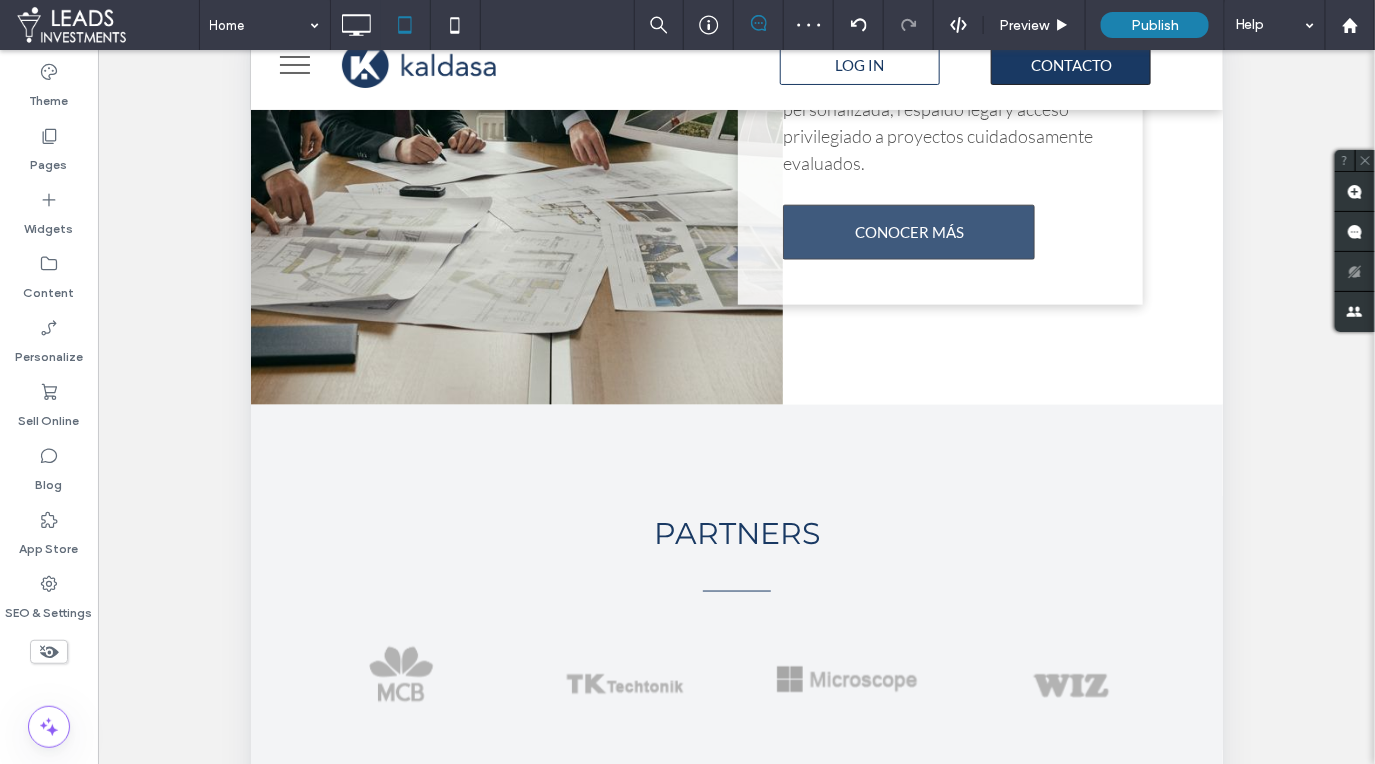 scroll, scrollTop: 4548, scrollLeft: 0, axis: vertical 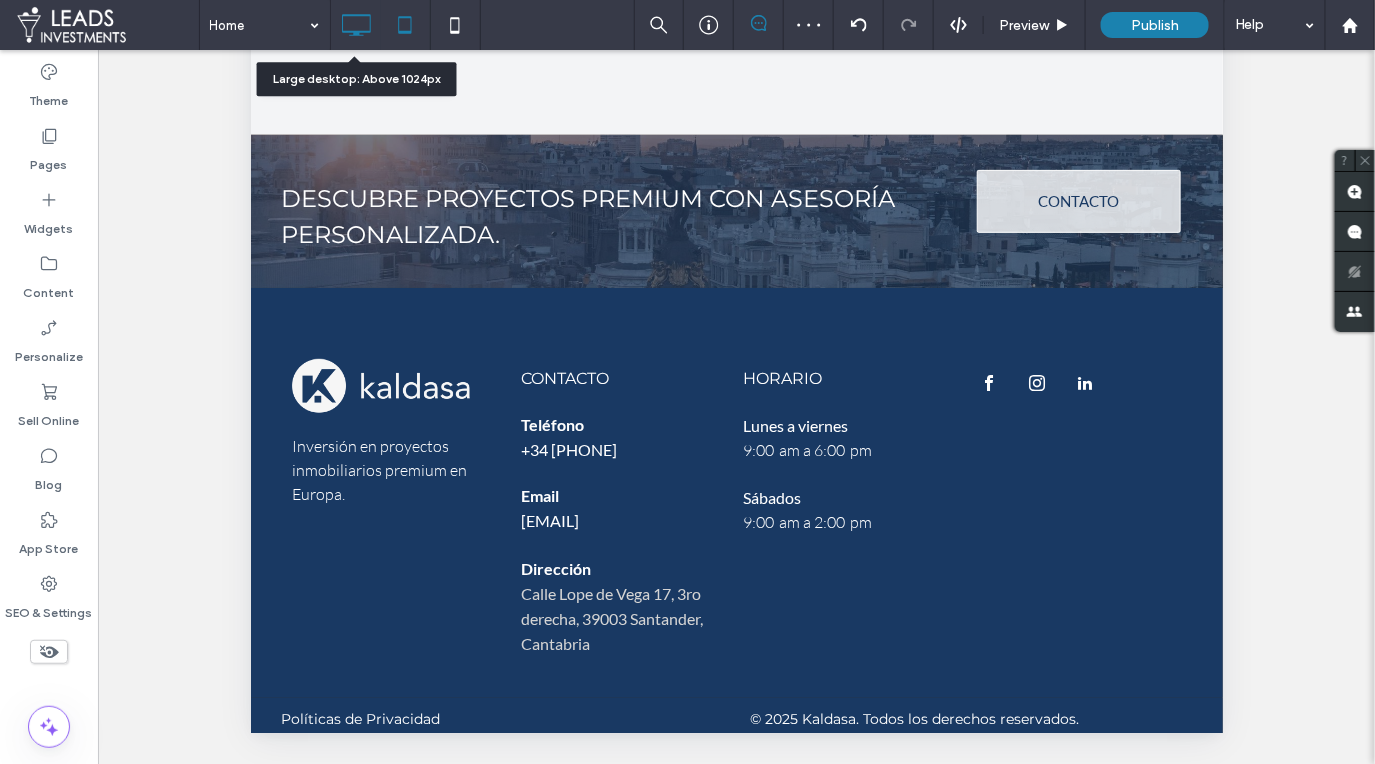 click 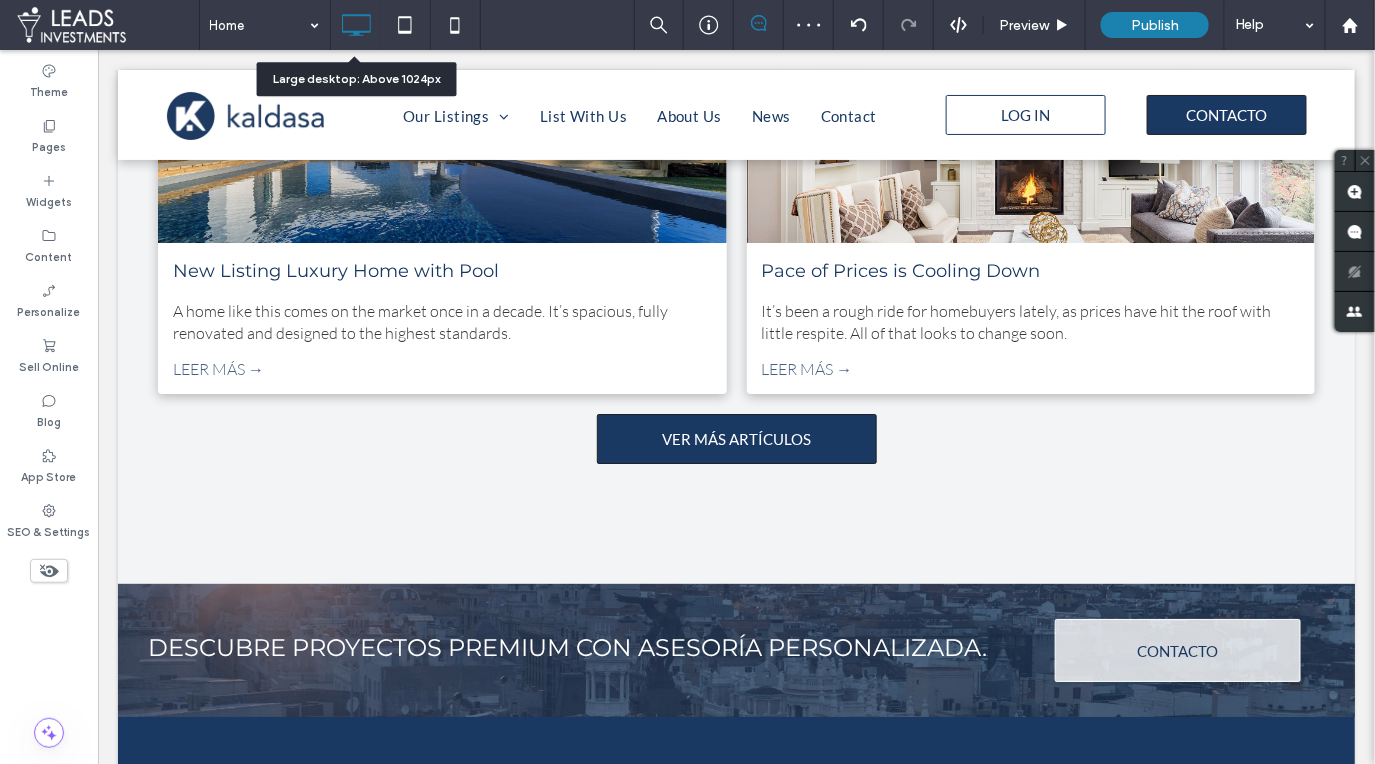 scroll, scrollTop: 0, scrollLeft: 0, axis: both 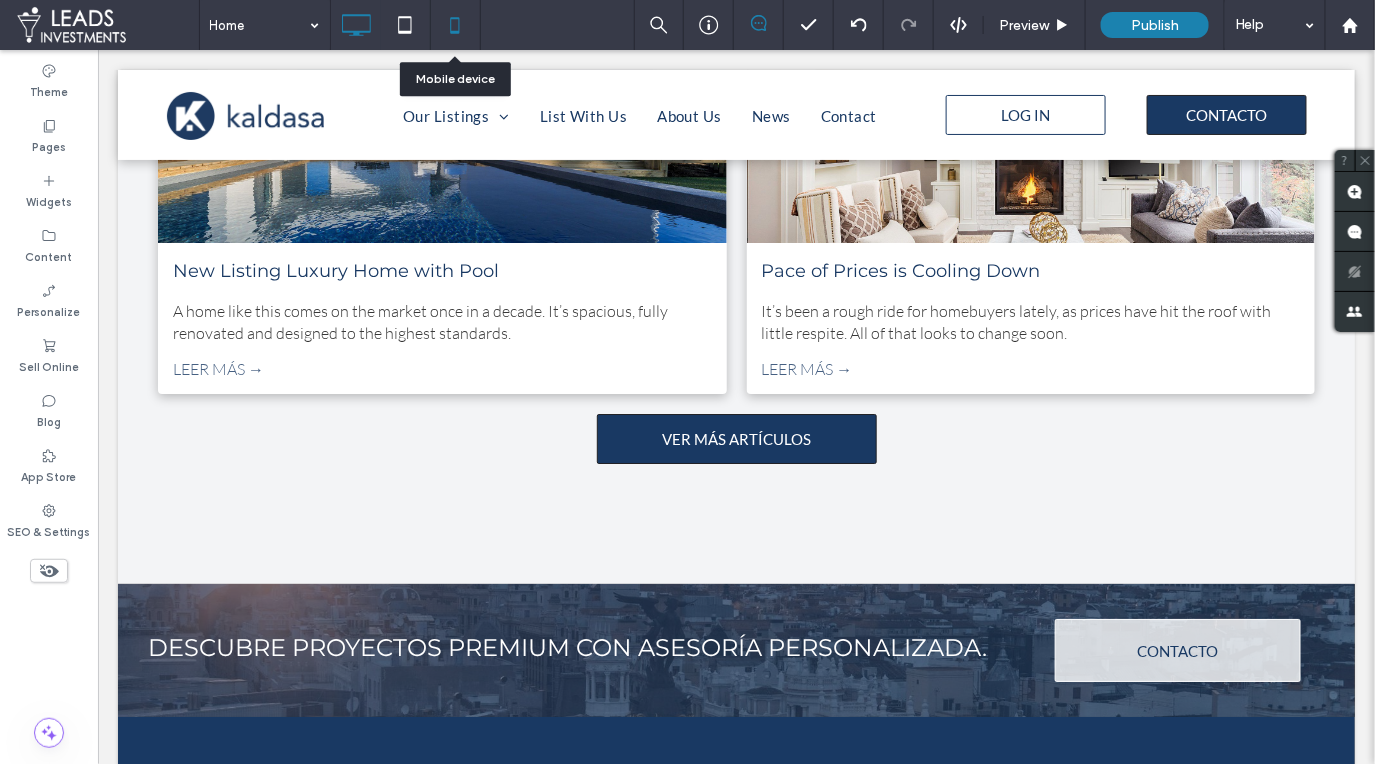 click 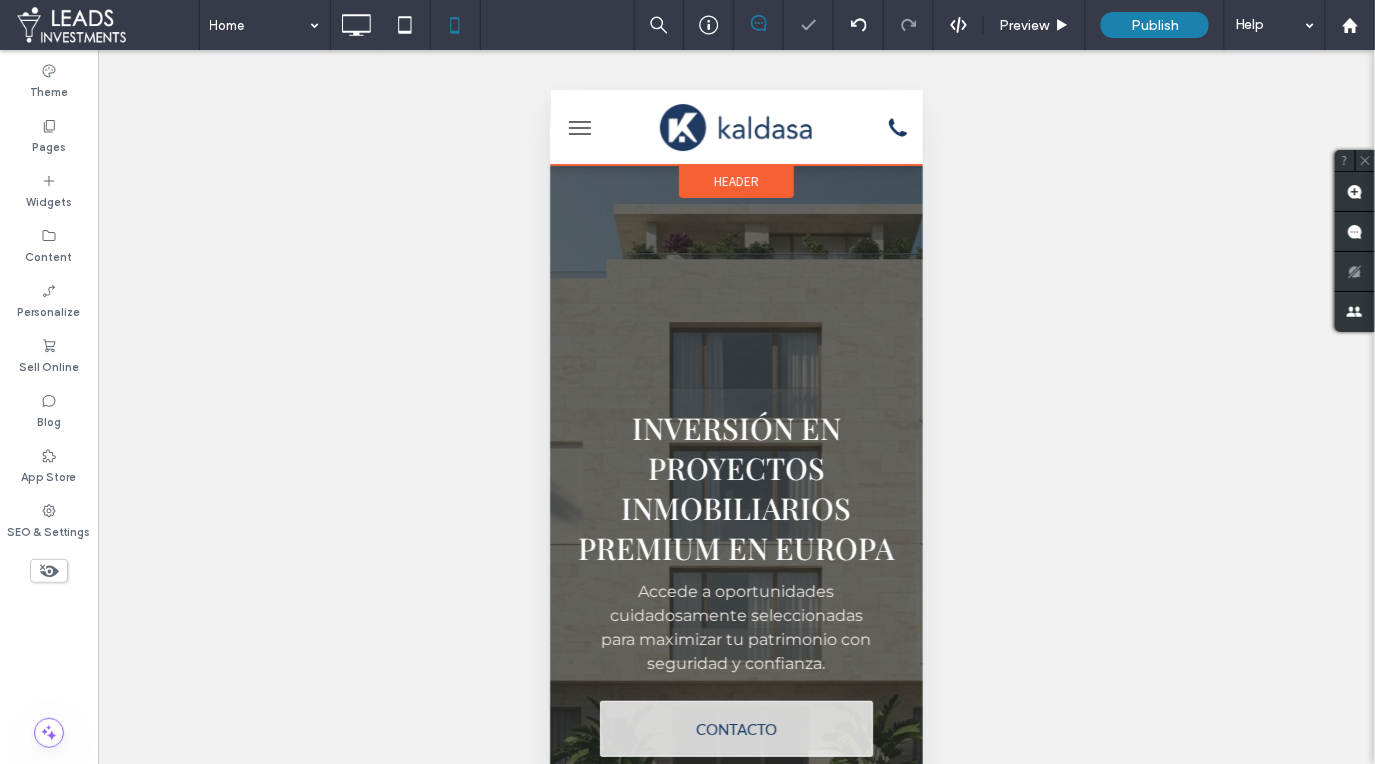 scroll, scrollTop: 0, scrollLeft: 0, axis: both 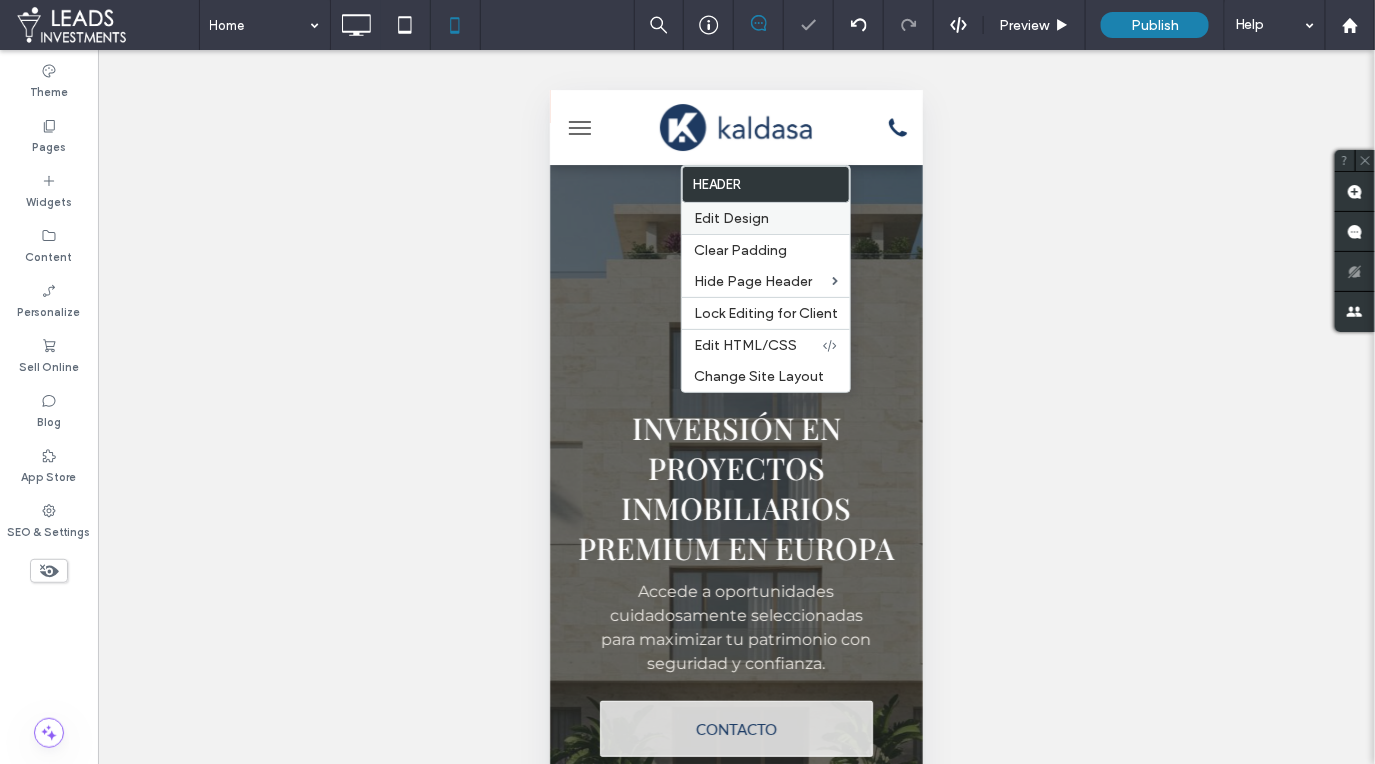 click on "Edit Design" at bounding box center [731, 218] 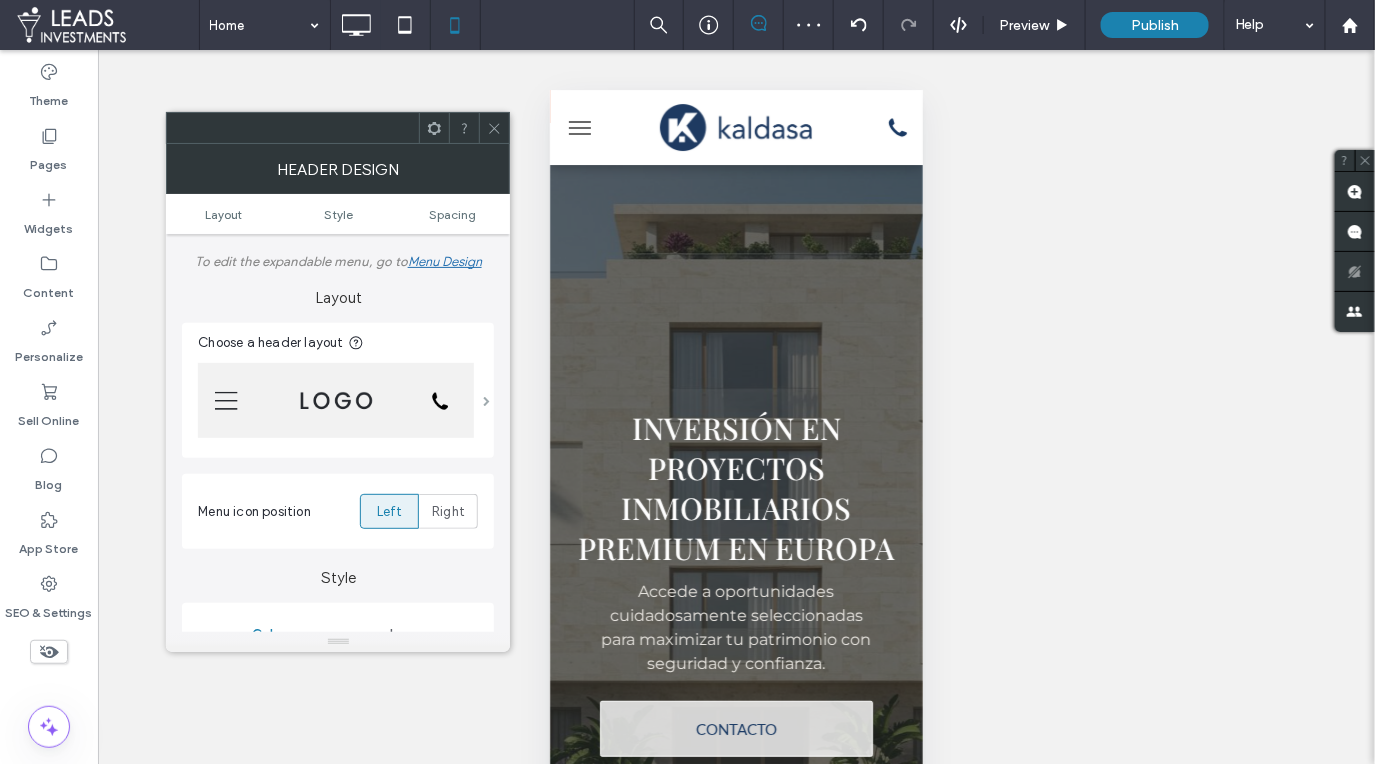 click at bounding box center (486, 401) 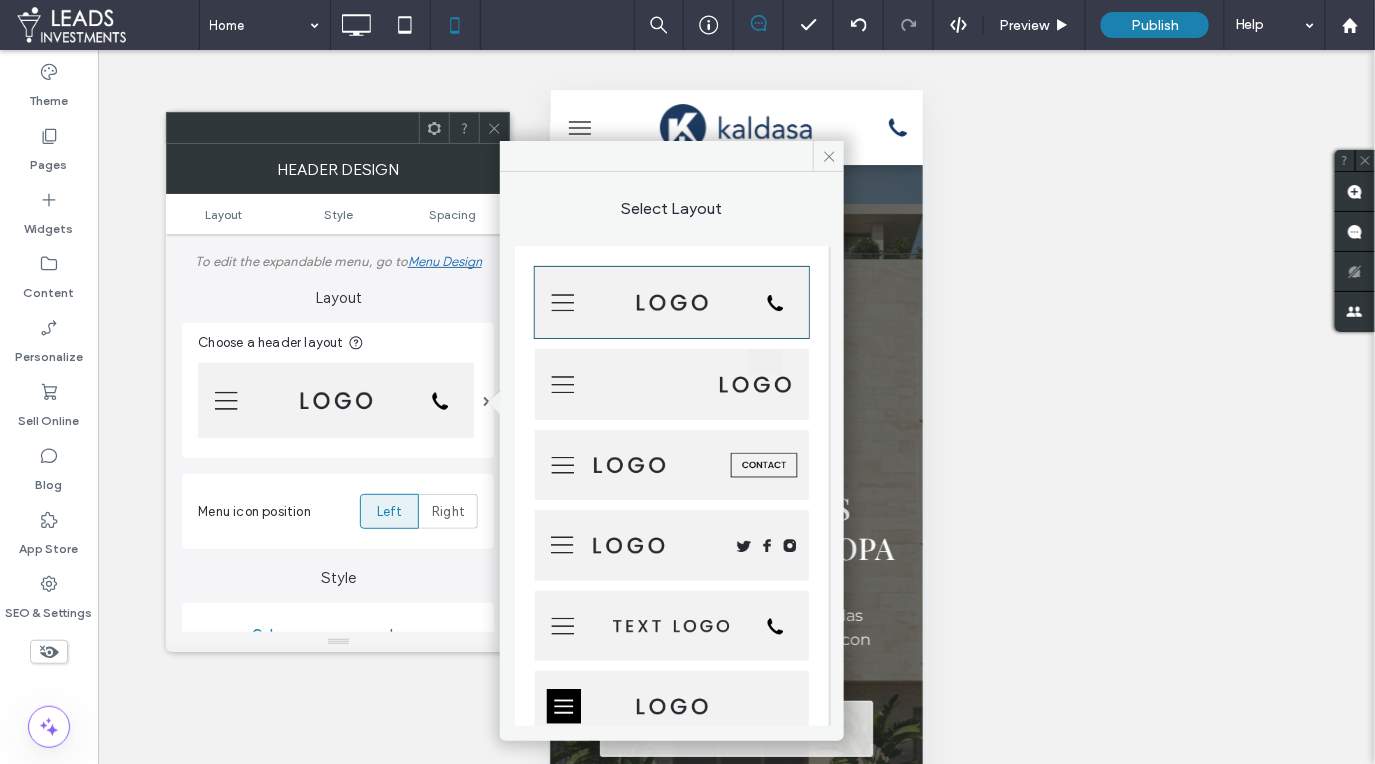 click at bounding box center (672, 465) 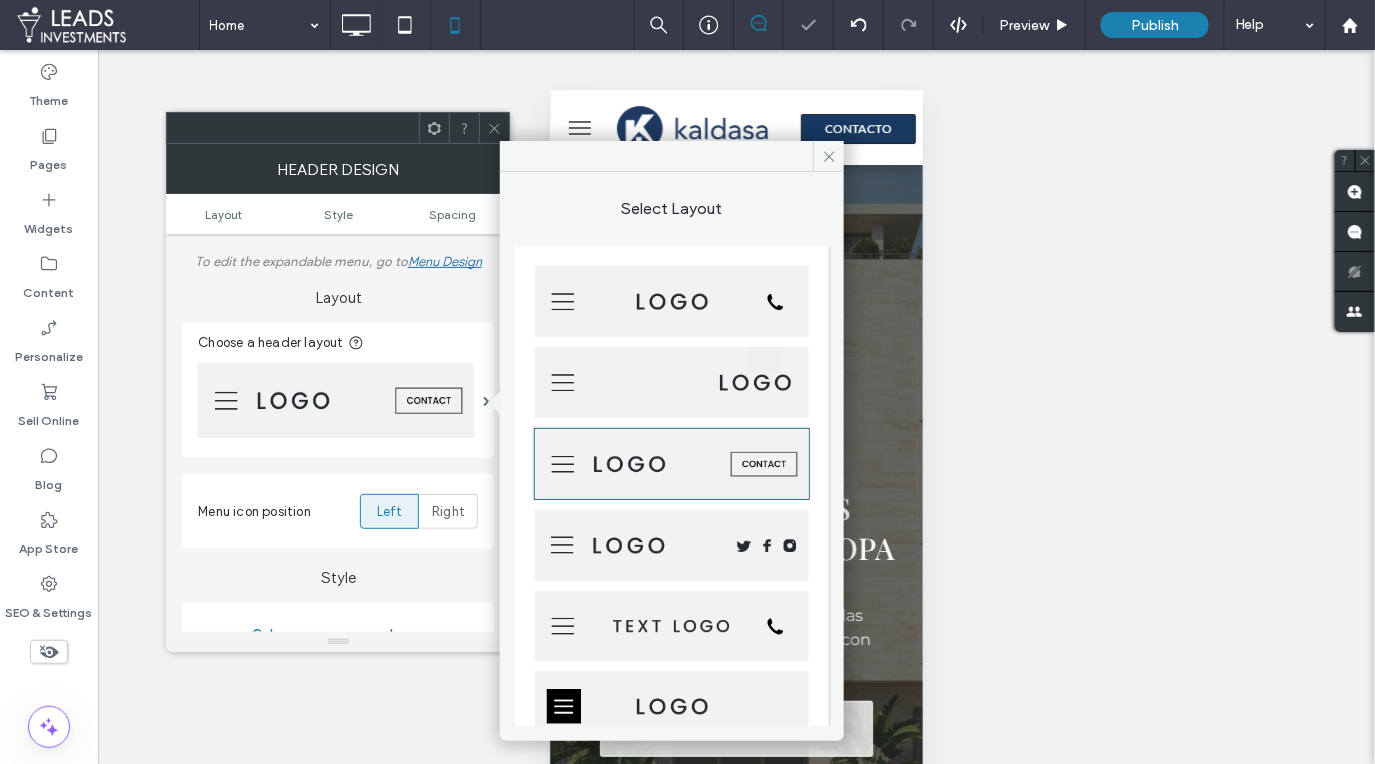 click 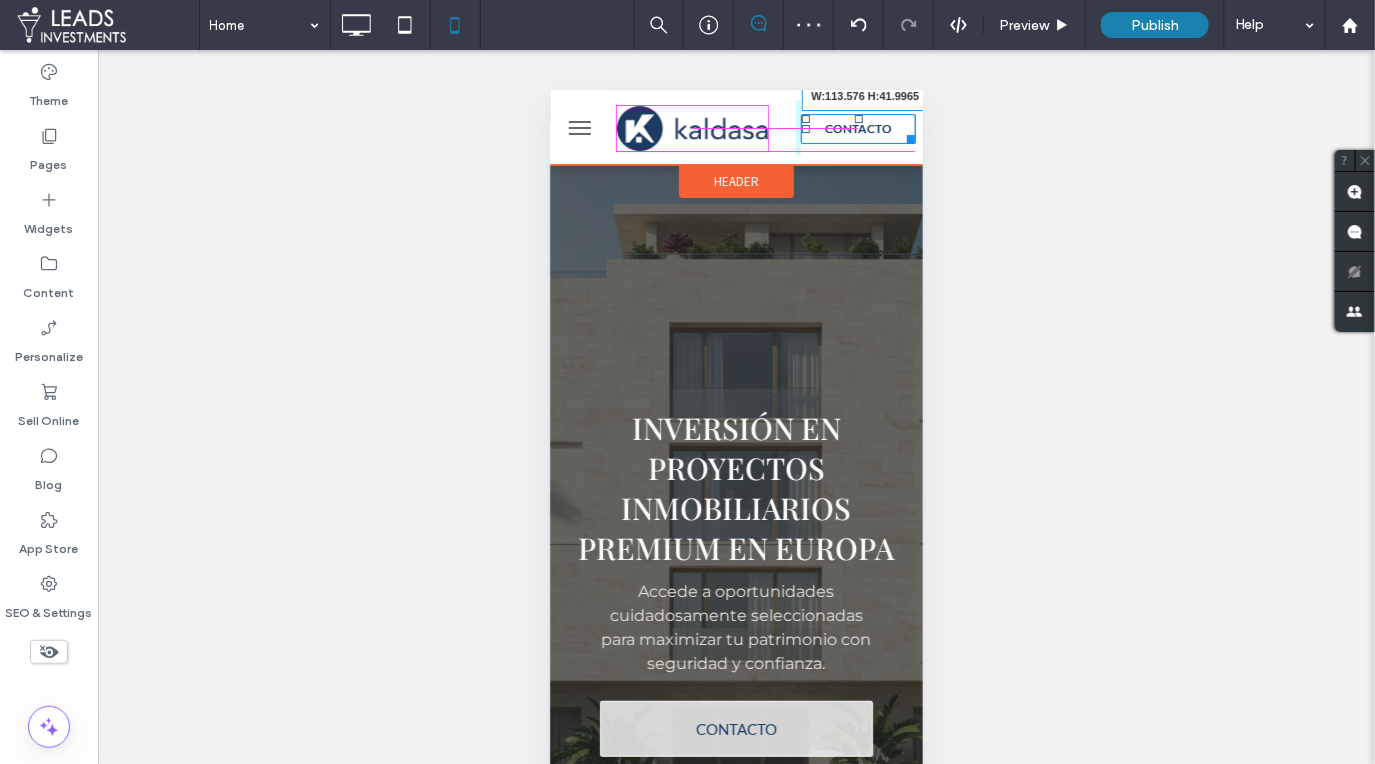 click on "CONTACTO
W:113.576 H:41.9965" at bounding box center [855, 126] 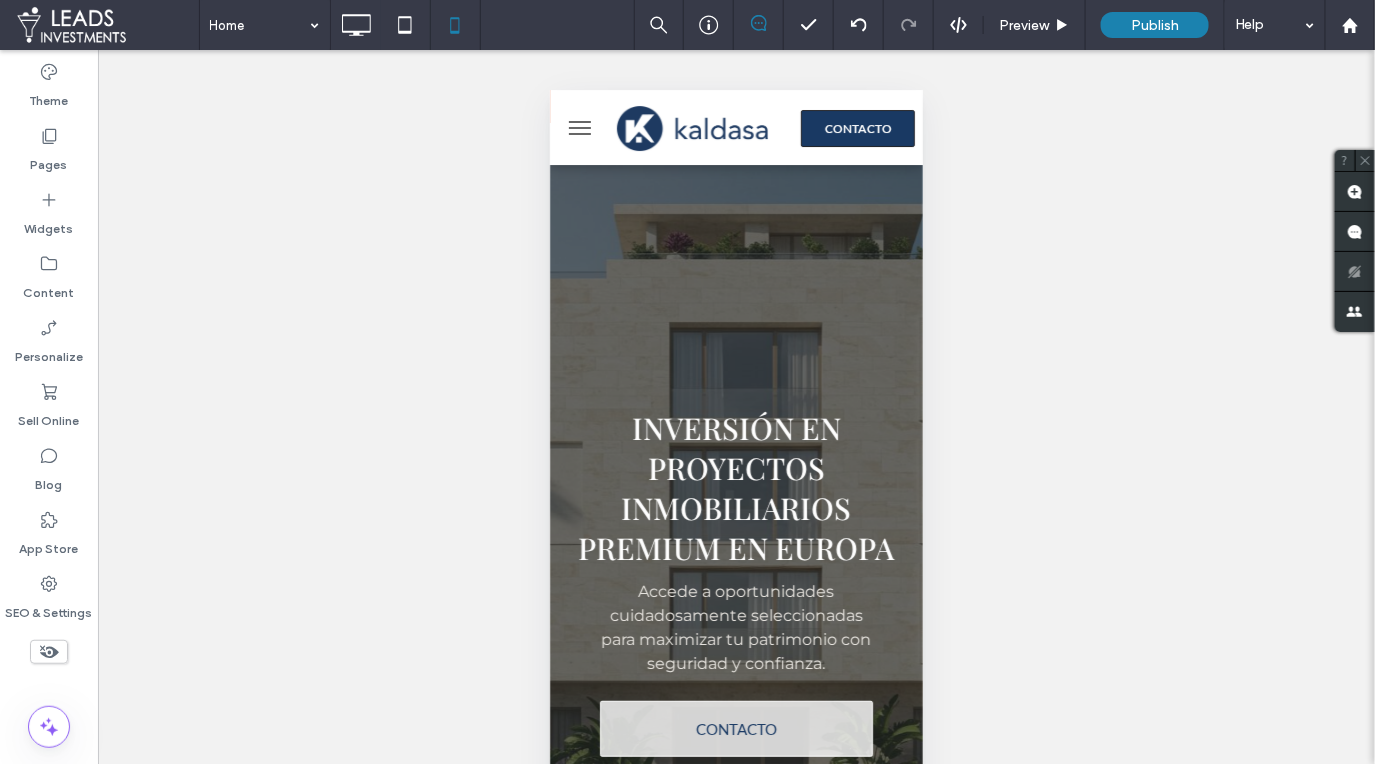 click at bounding box center (579, 127) 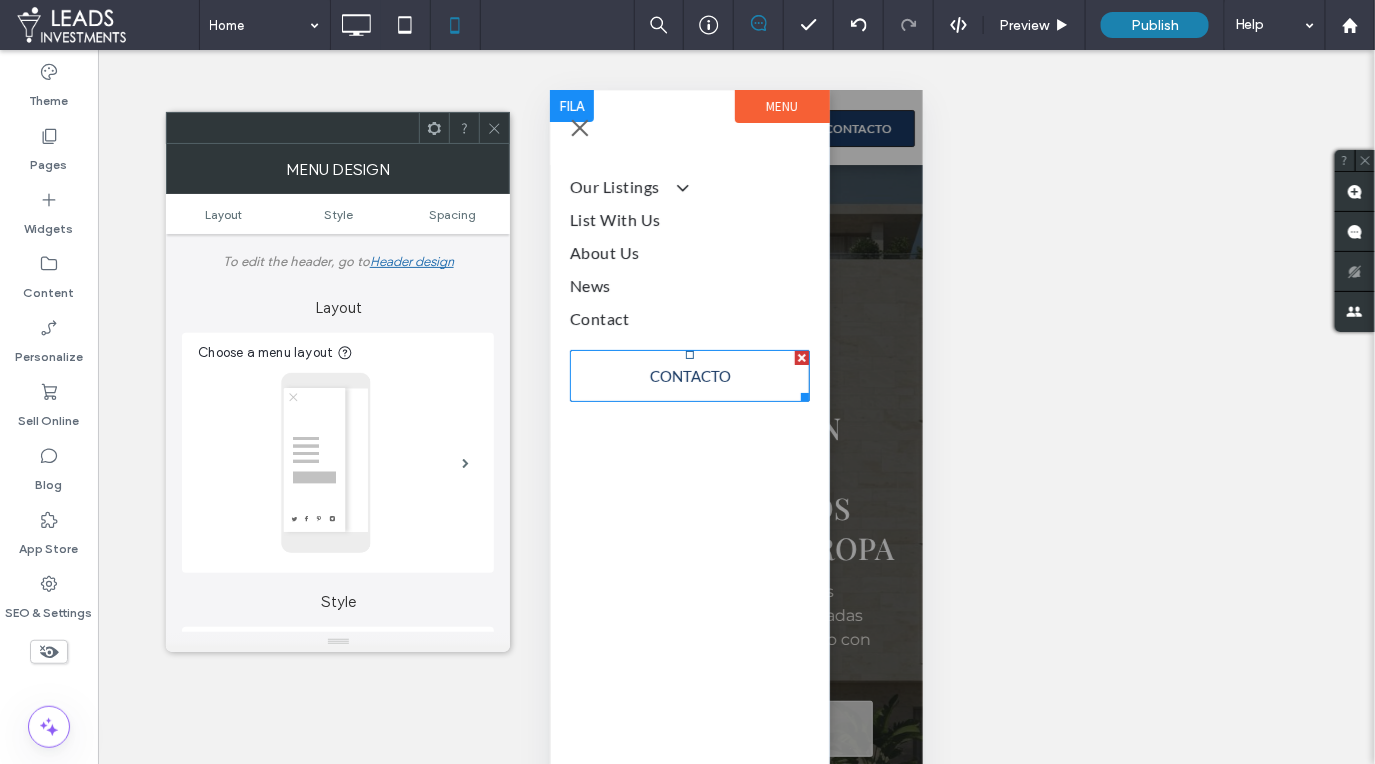 scroll, scrollTop: 62, scrollLeft: 0, axis: vertical 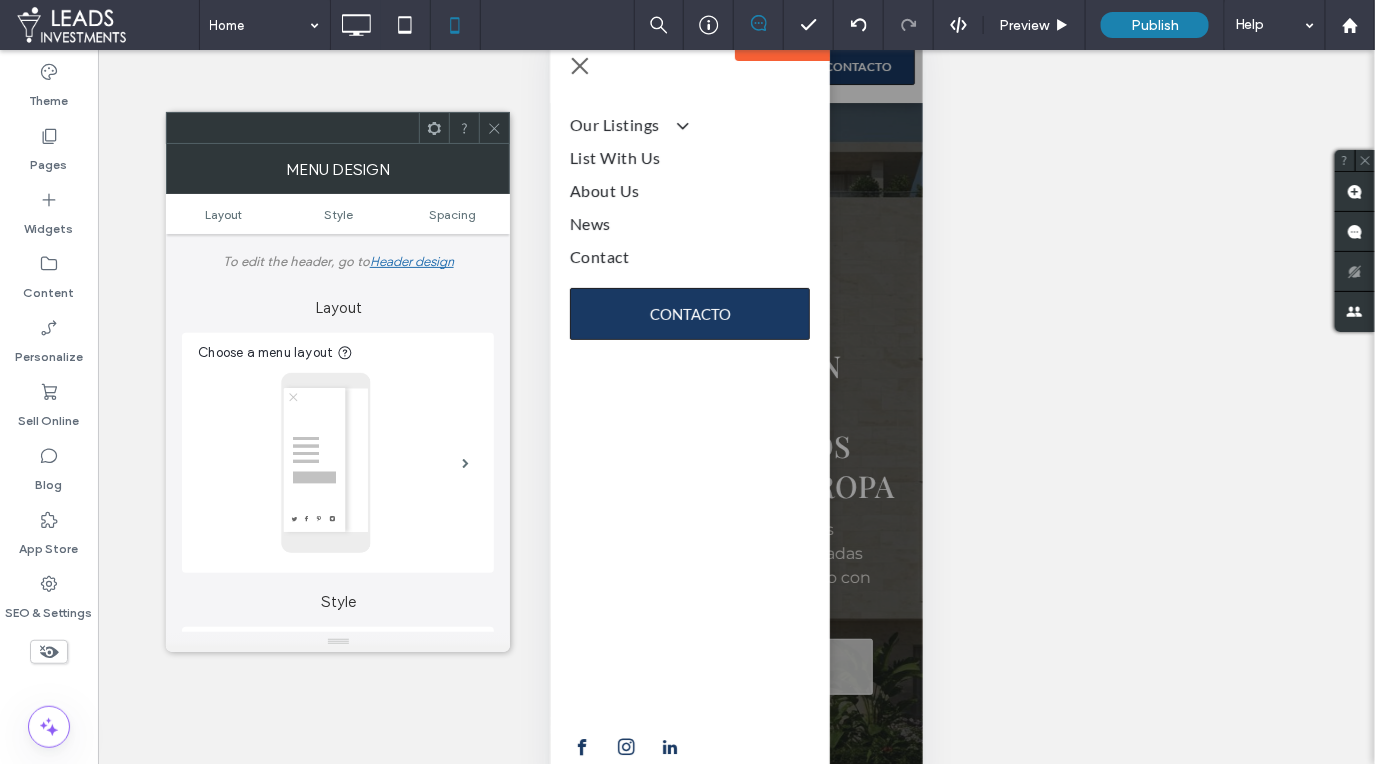 click 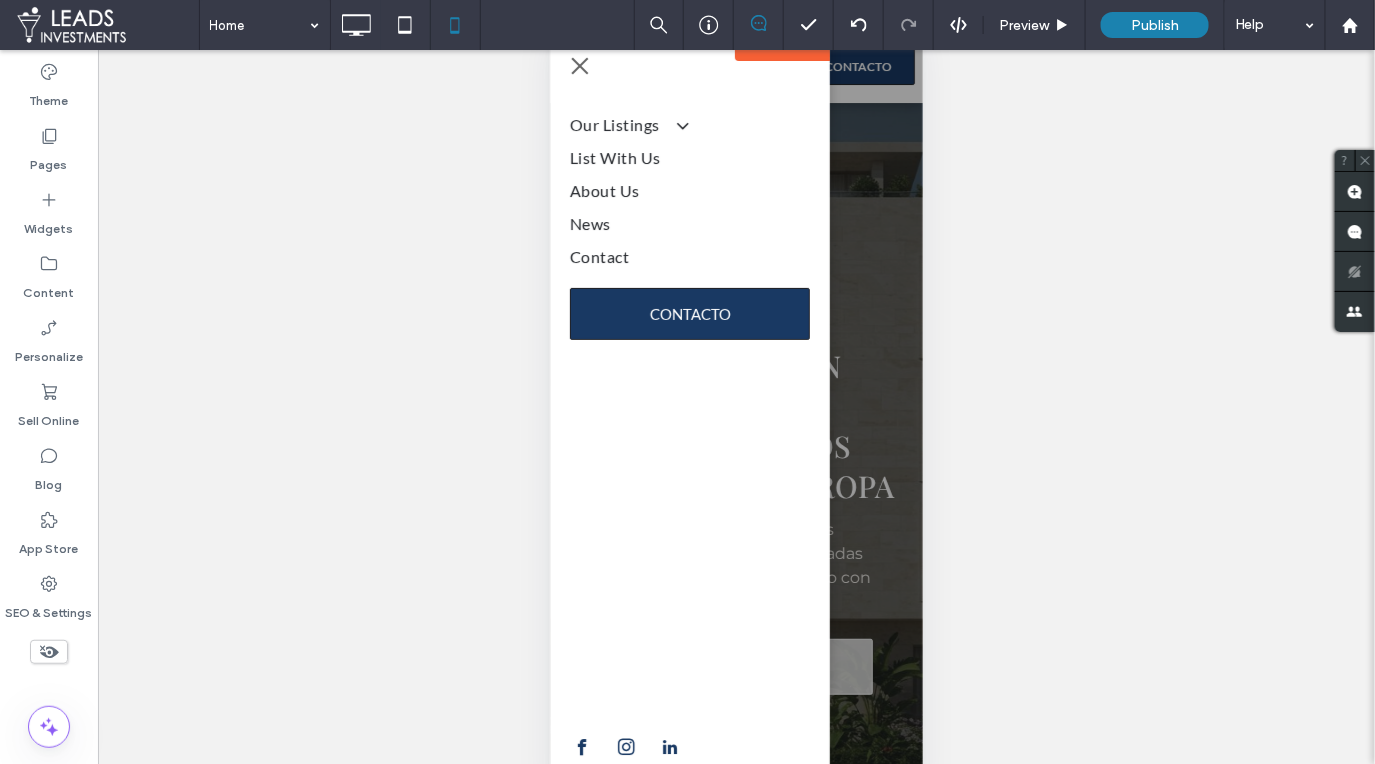 click at bounding box center [579, 65] 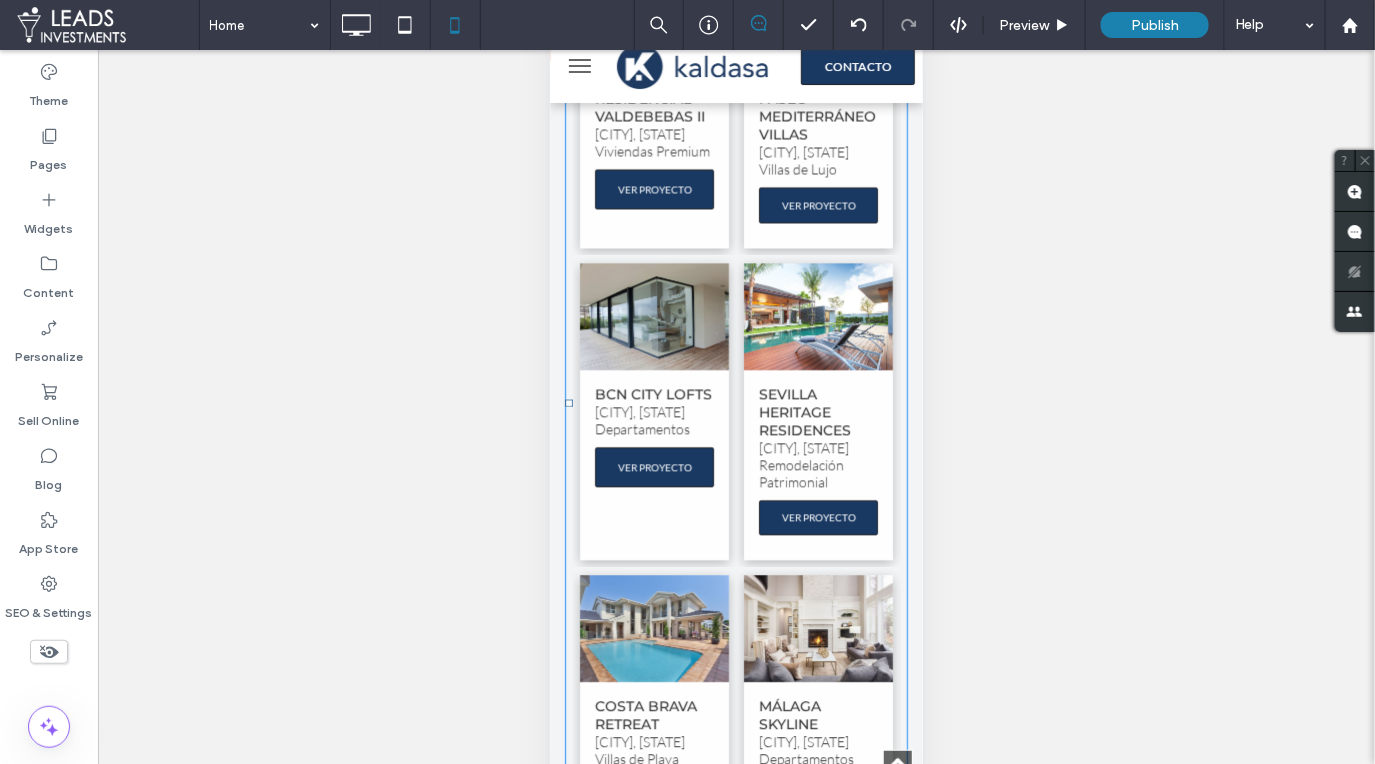 scroll, scrollTop: 0, scrollLeft: 0, axis: both 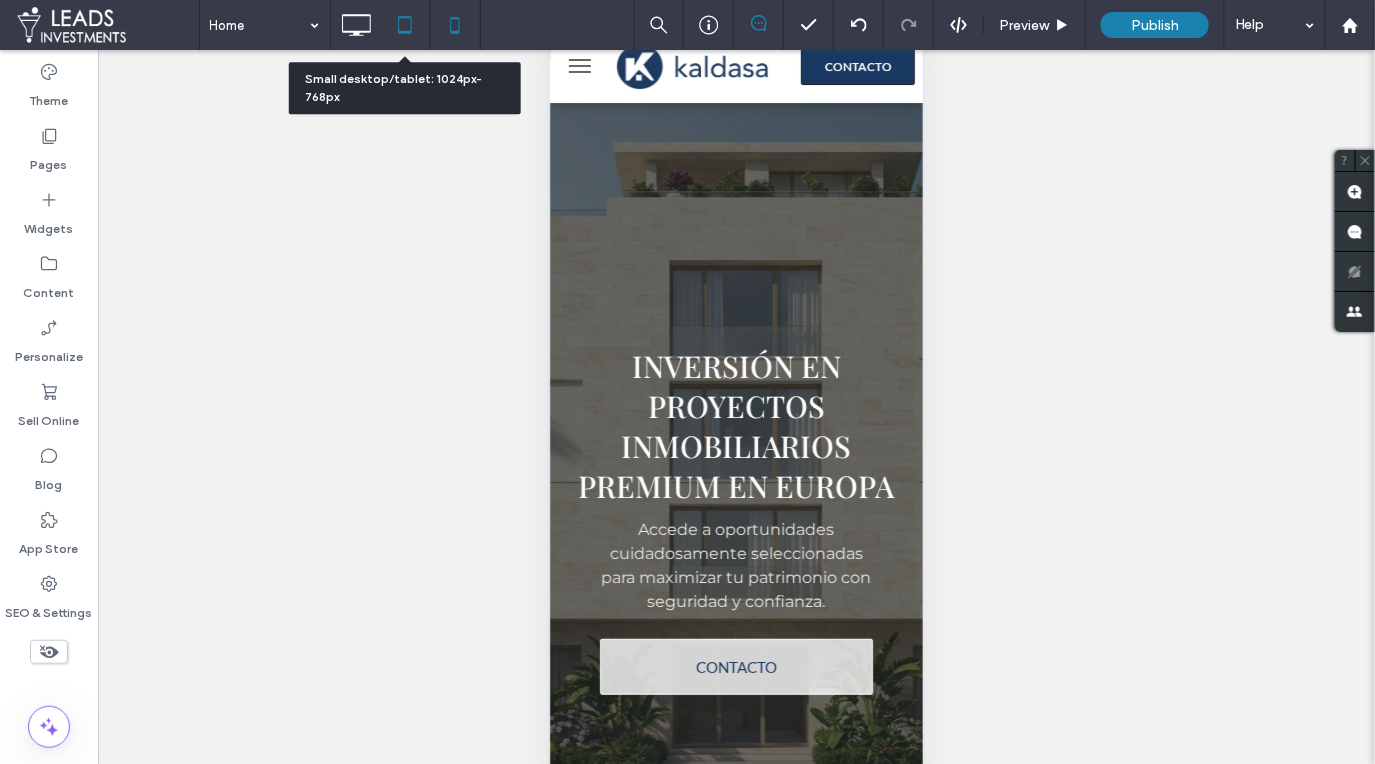 click 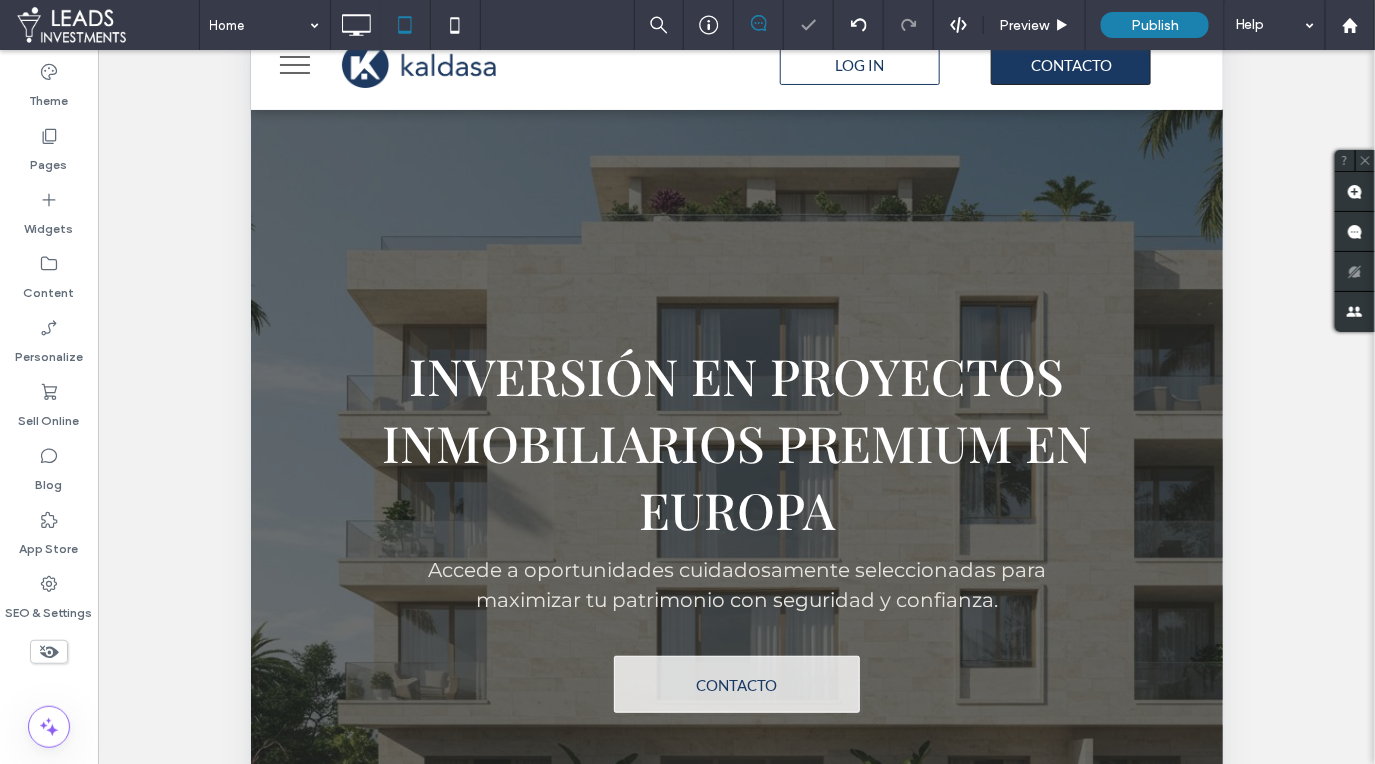 scroll, scrollTop: 0, scrollLeft: 0, axis: both 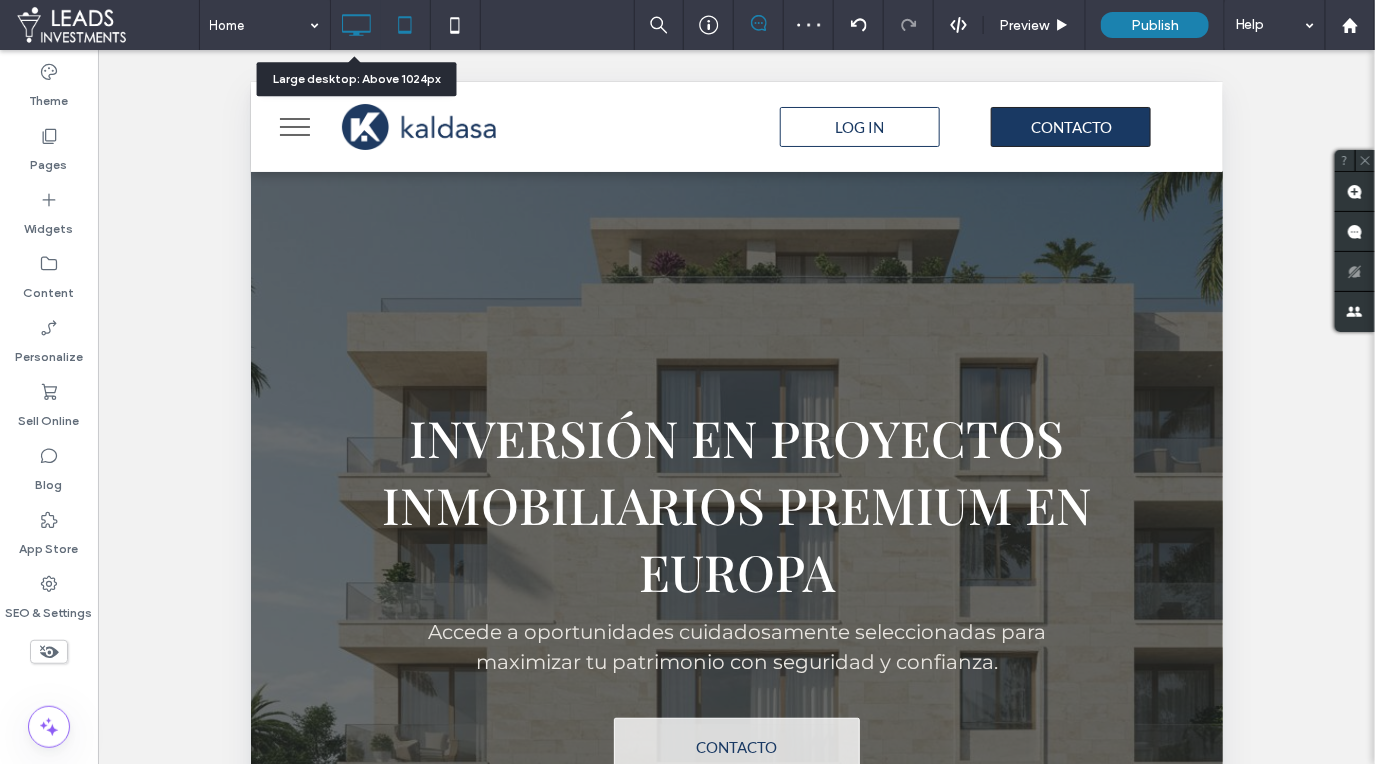 click 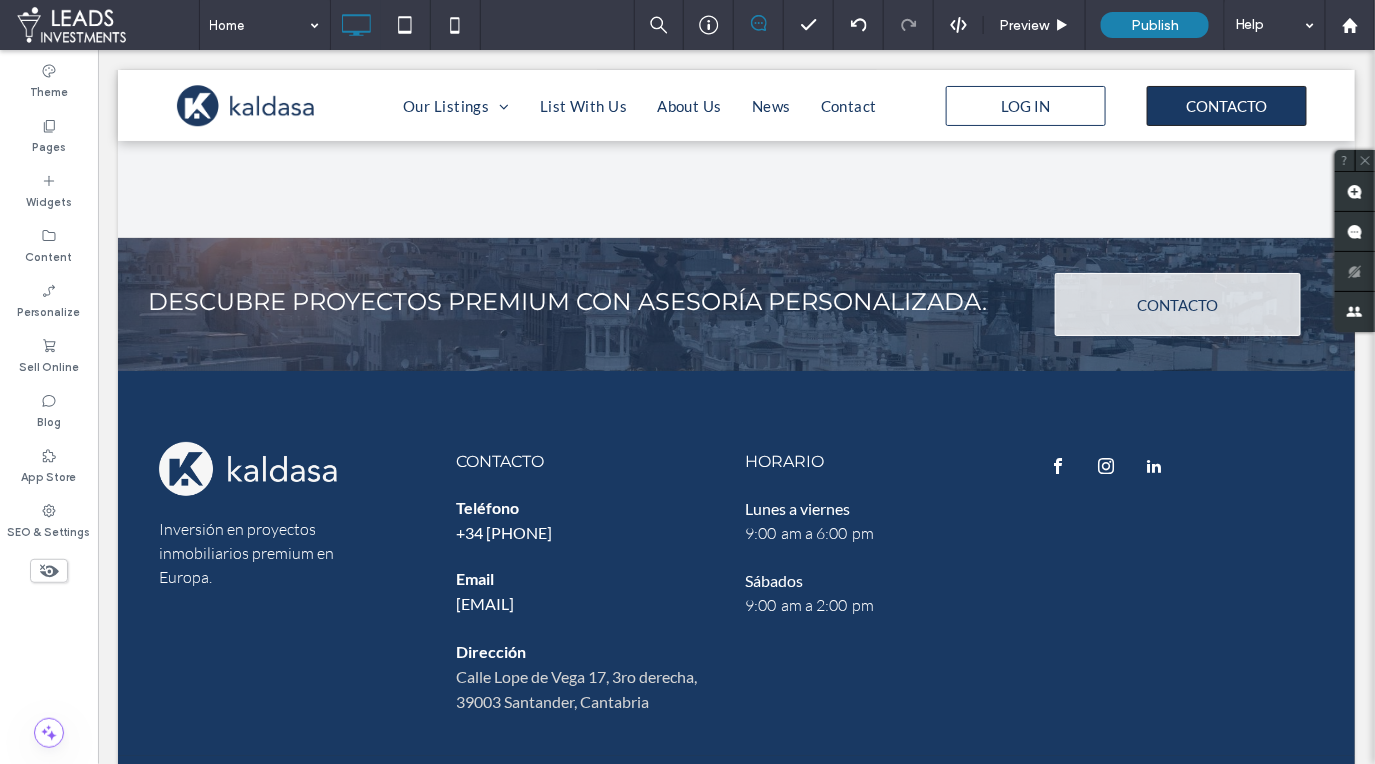 scroll, scrollTop: 4728, scrollLeft: 0, axis: vertical 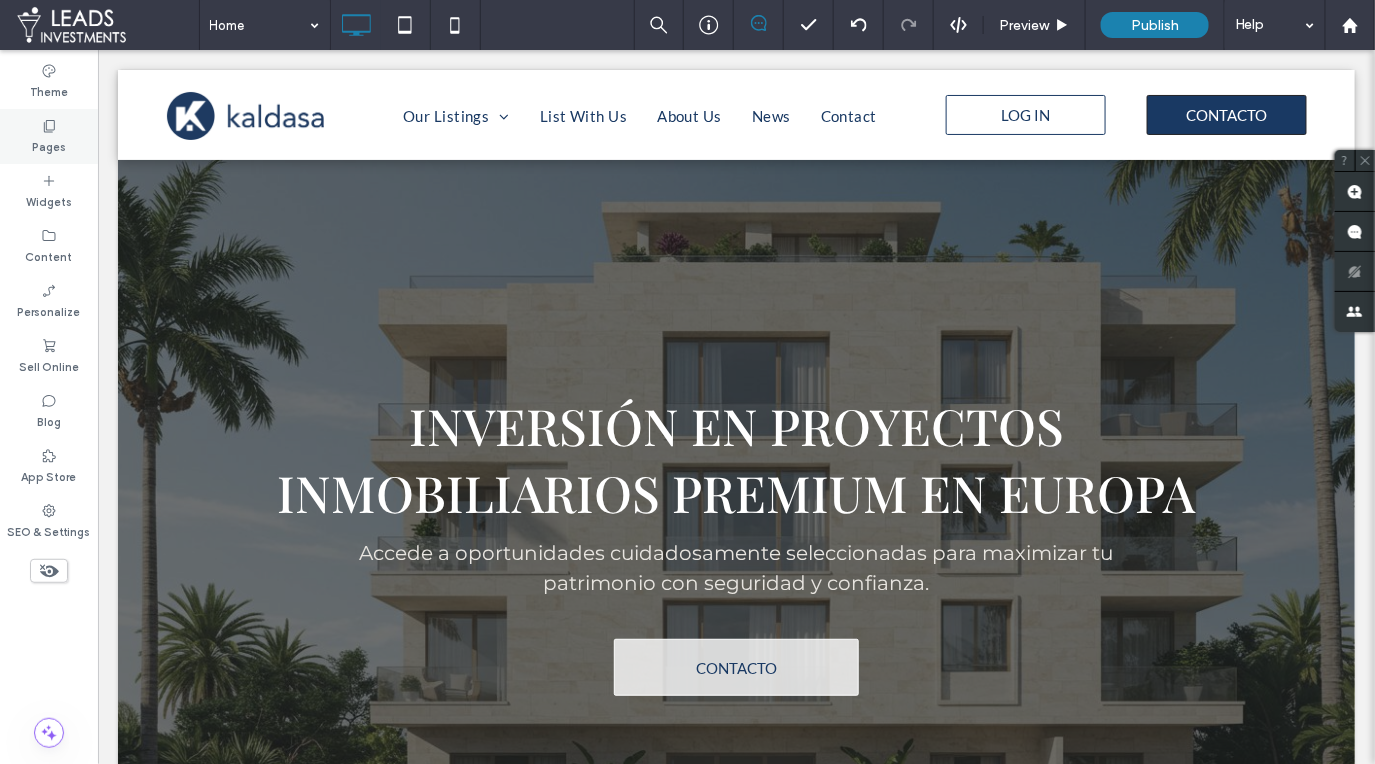 click on "Pages" at bounding box center (49, 136) 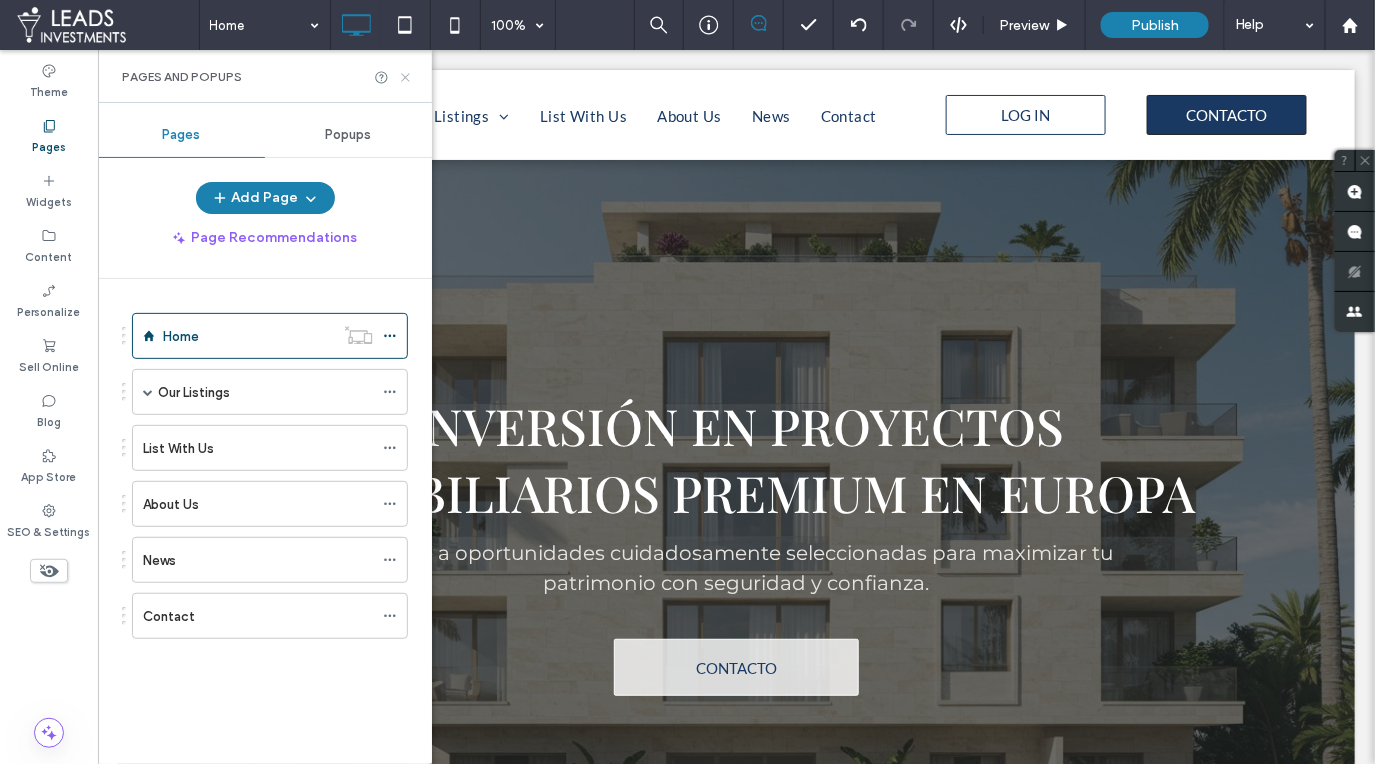 click 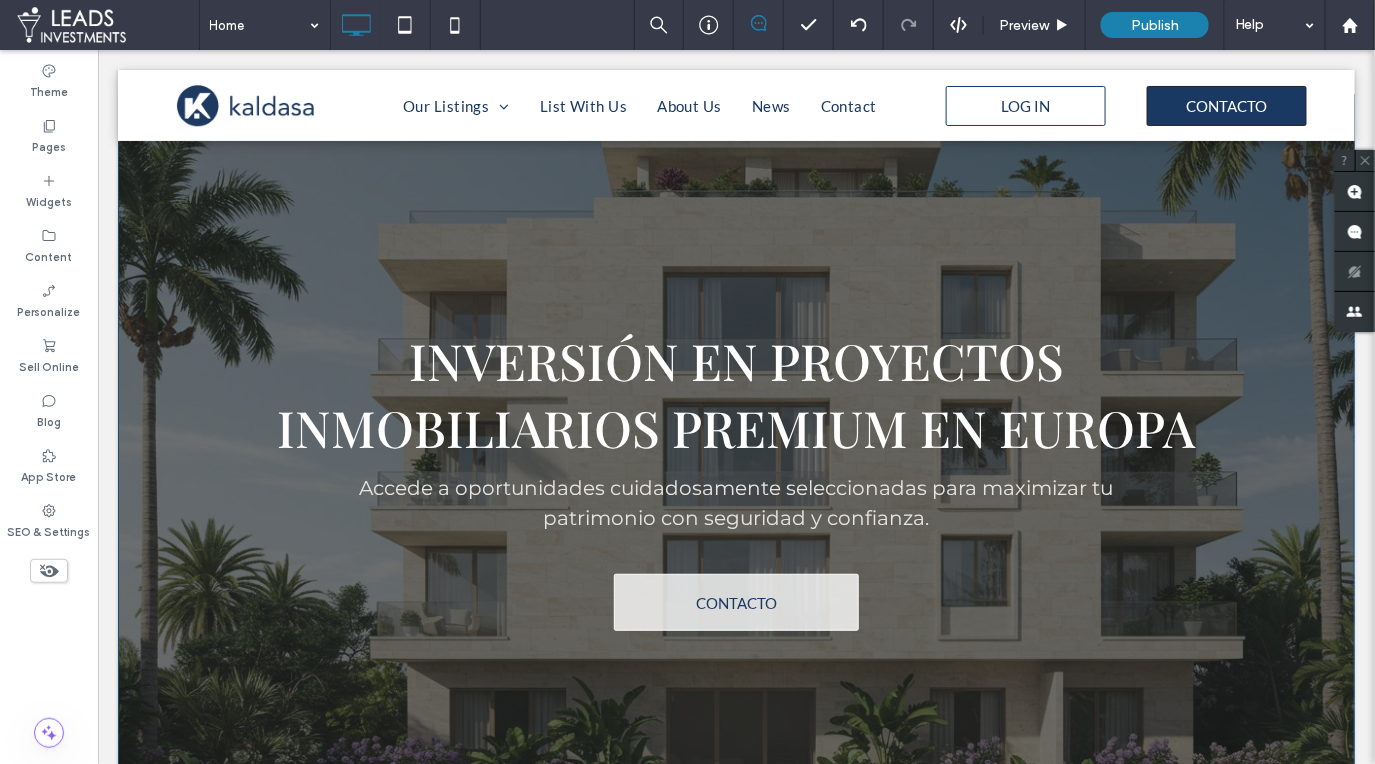 scroll, scrollTop: 0, scrollLeft: 0, axis: both 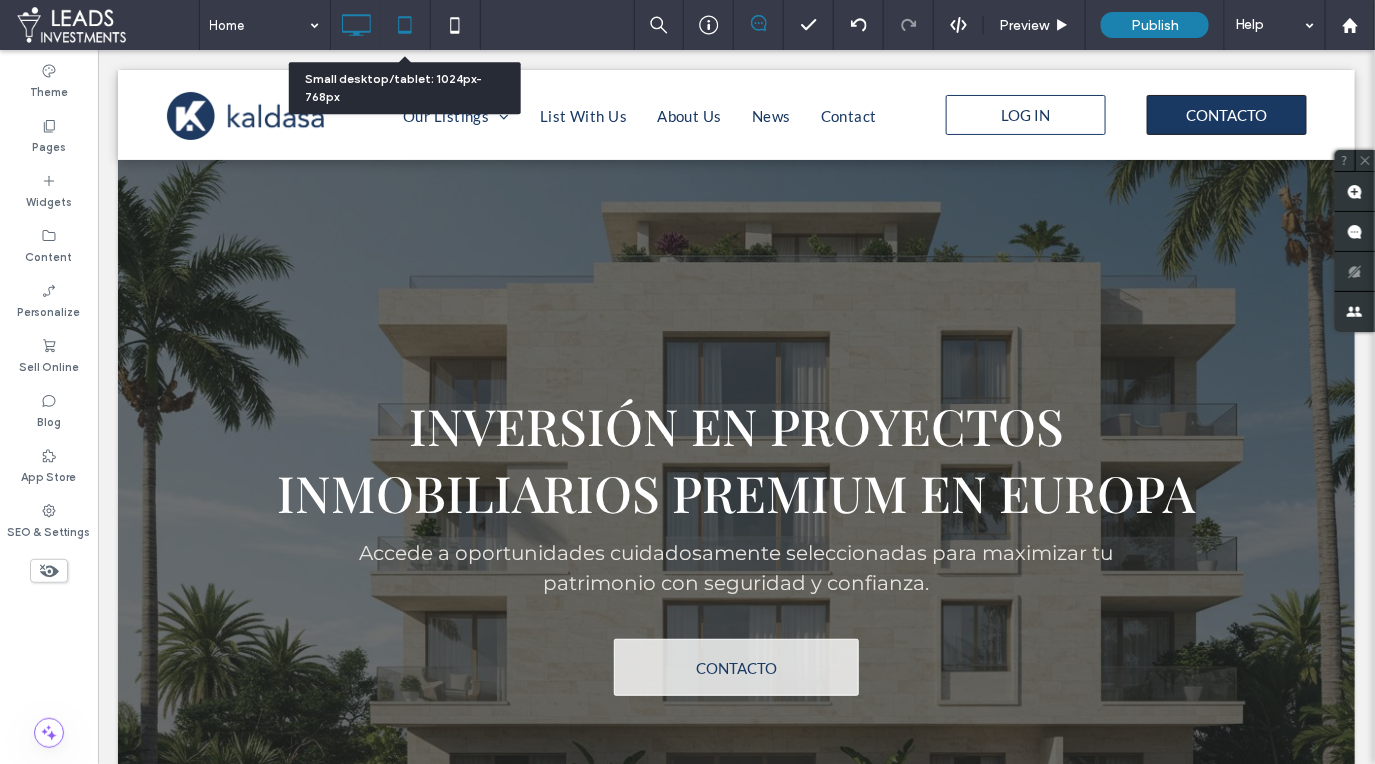click 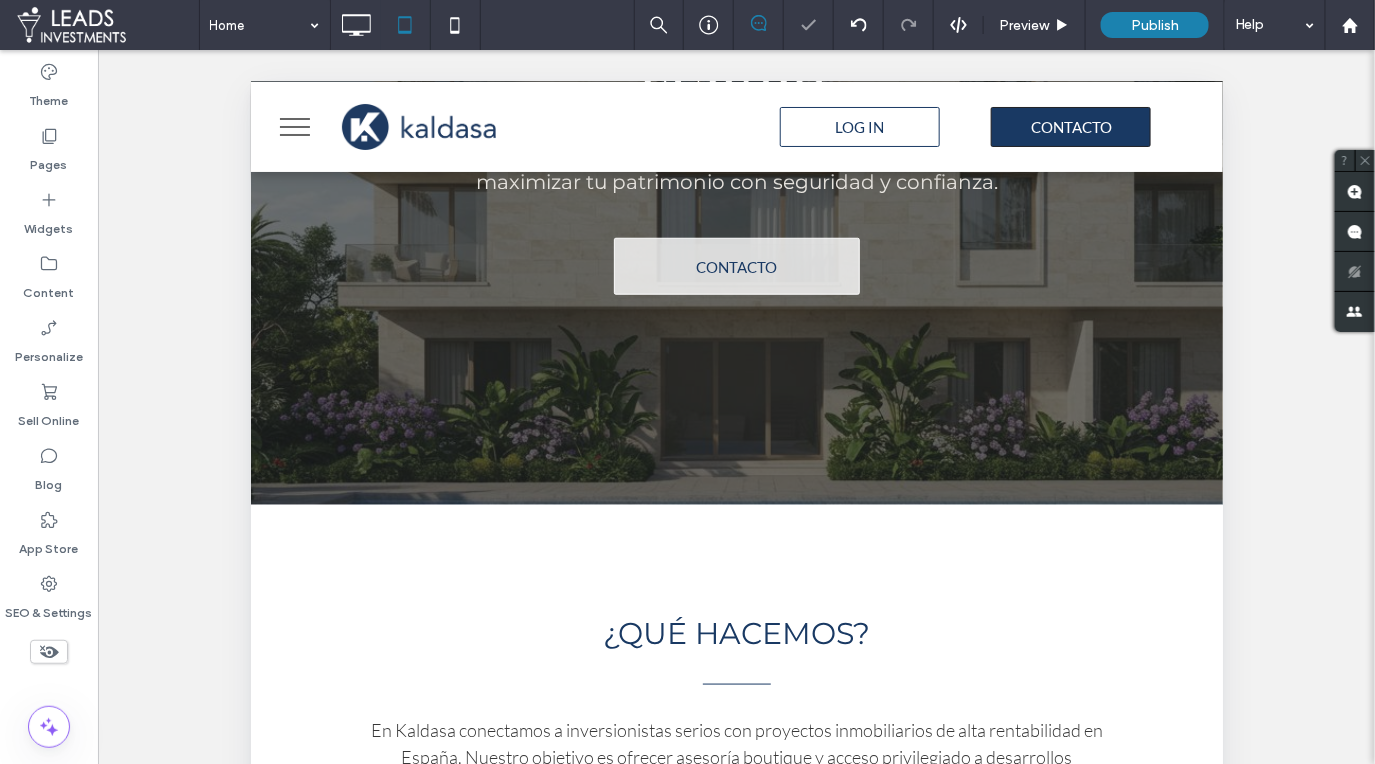 scroll, scrollTop: 484, scrollLeft: 0, axis: vertical 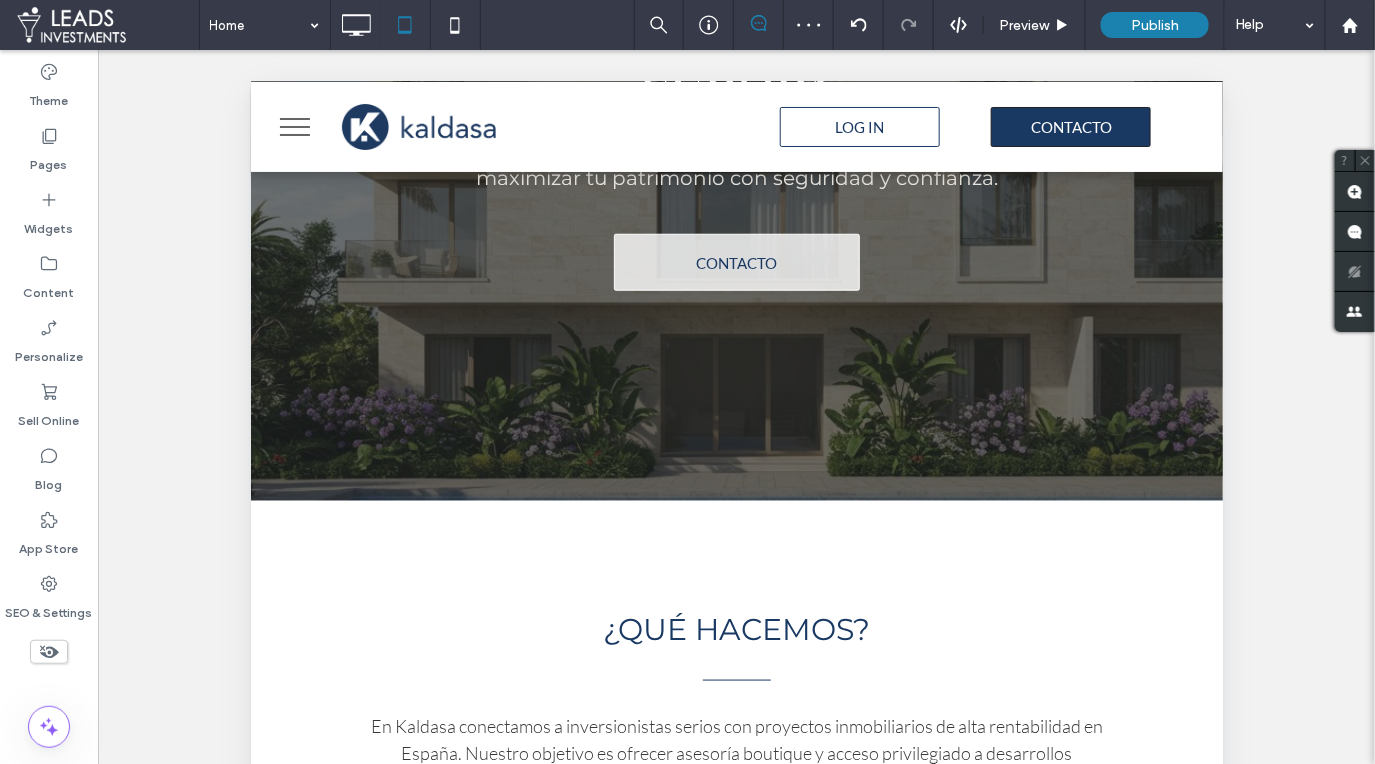 click at bounding box center [294, 126] 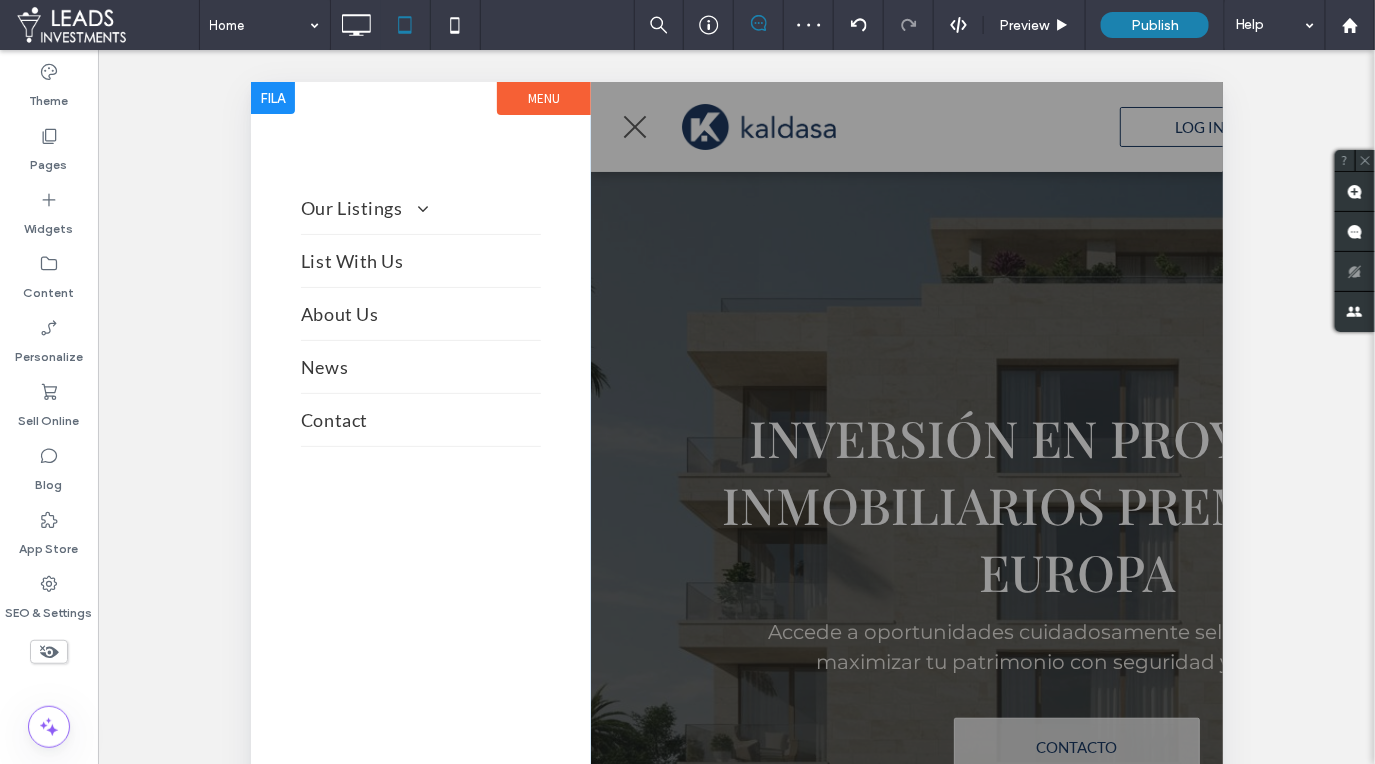 scroll, scrollTop: 0, scrollLeft: 0, axis: both 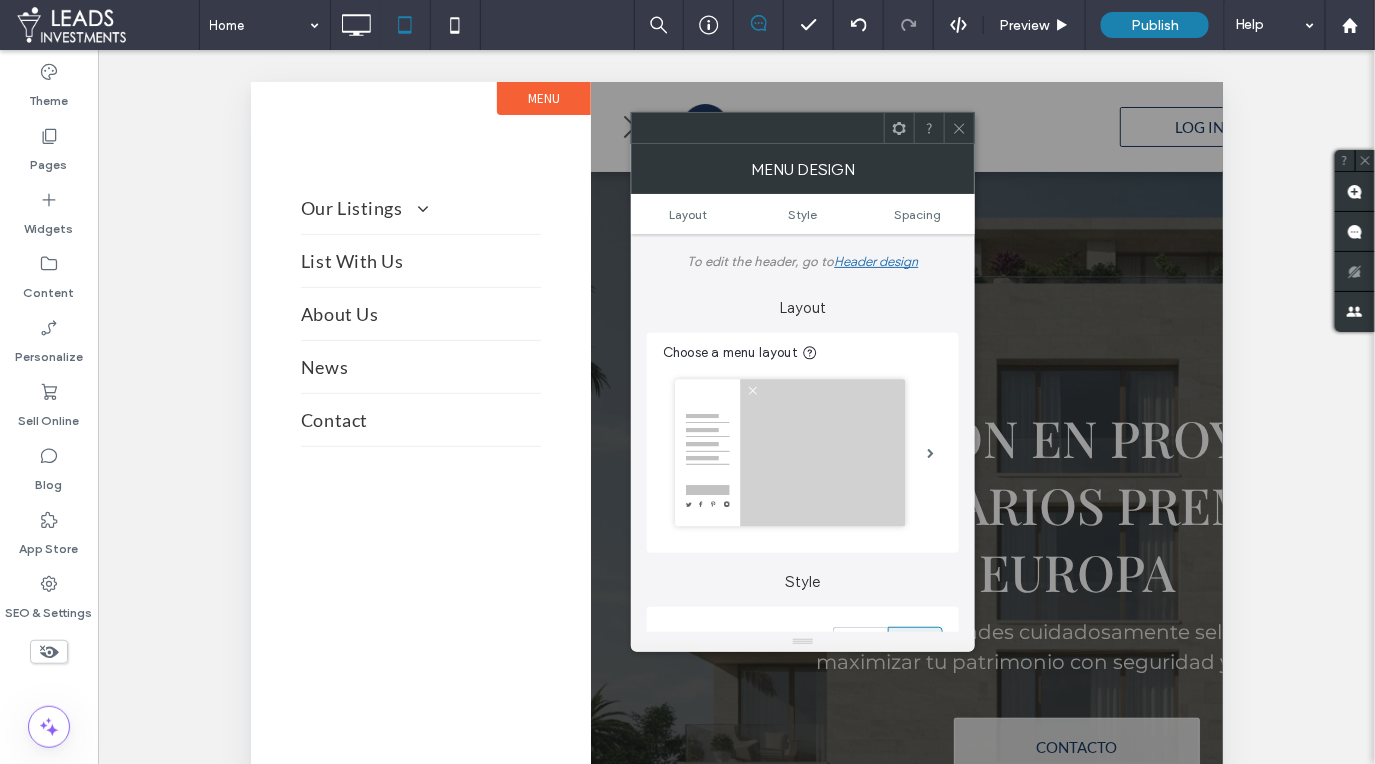 click 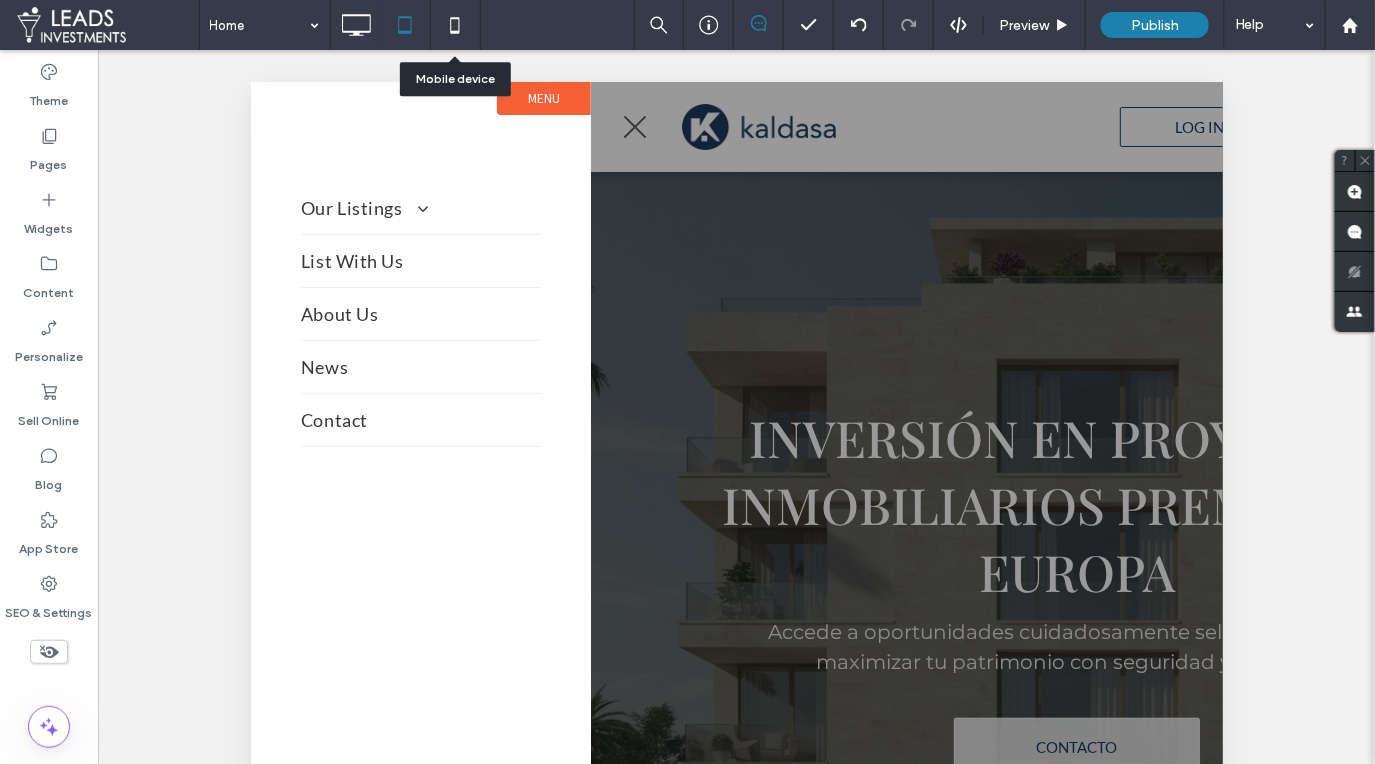 click 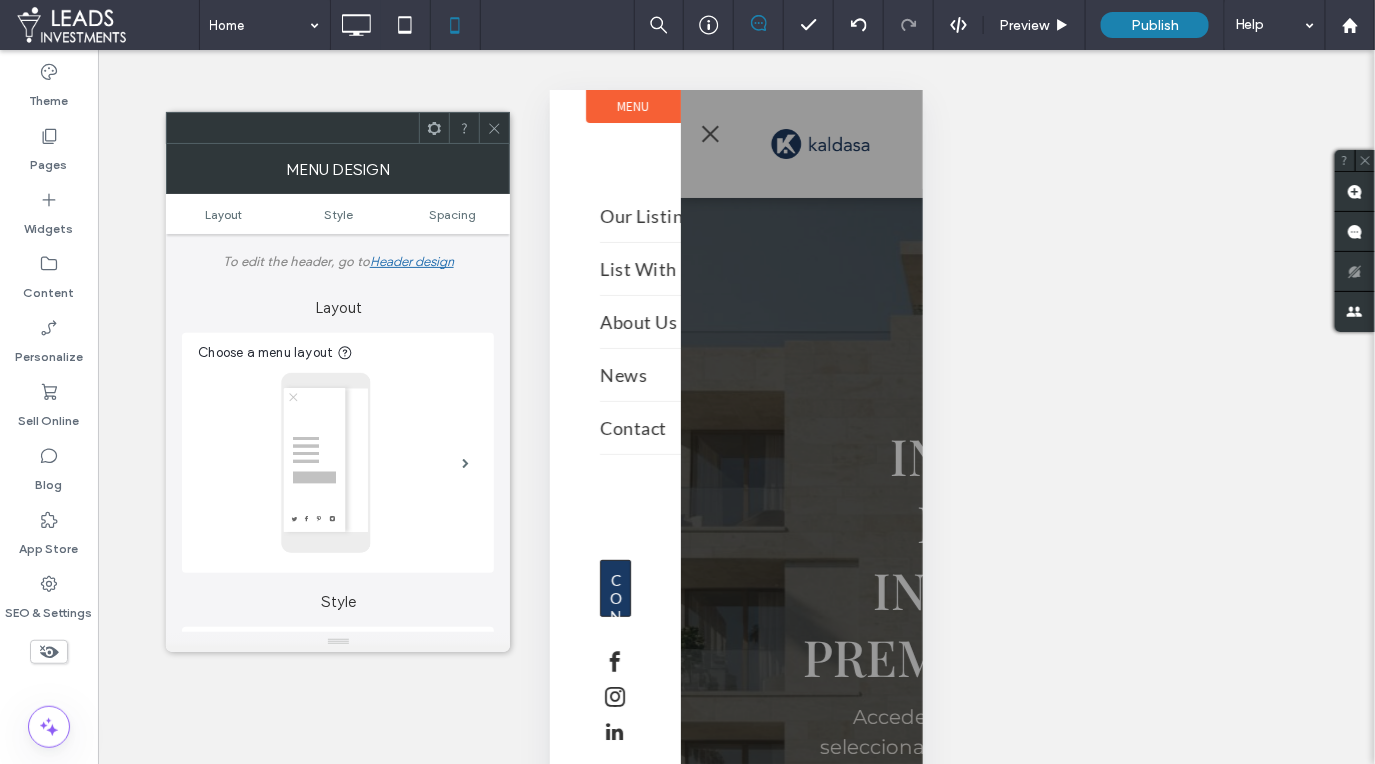 click at bounding box center [494, 128] 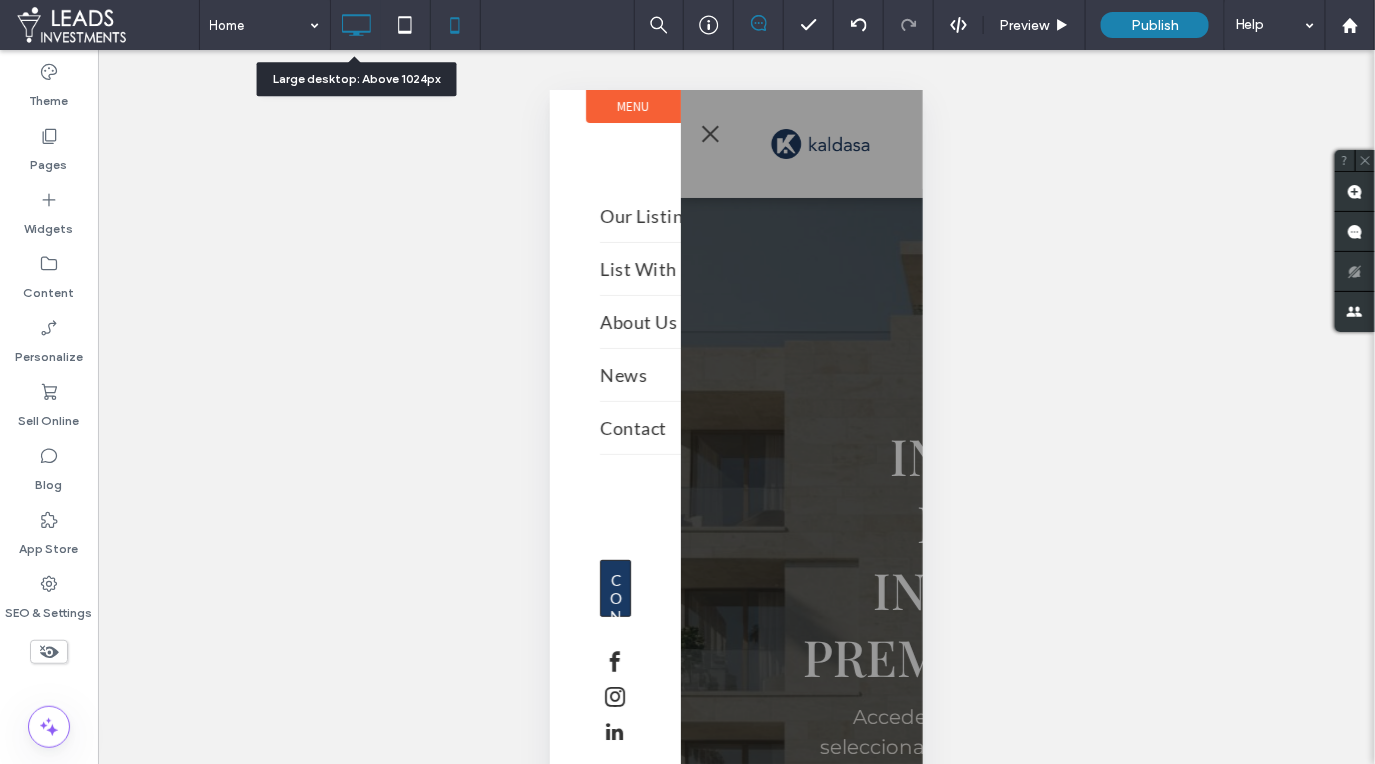click 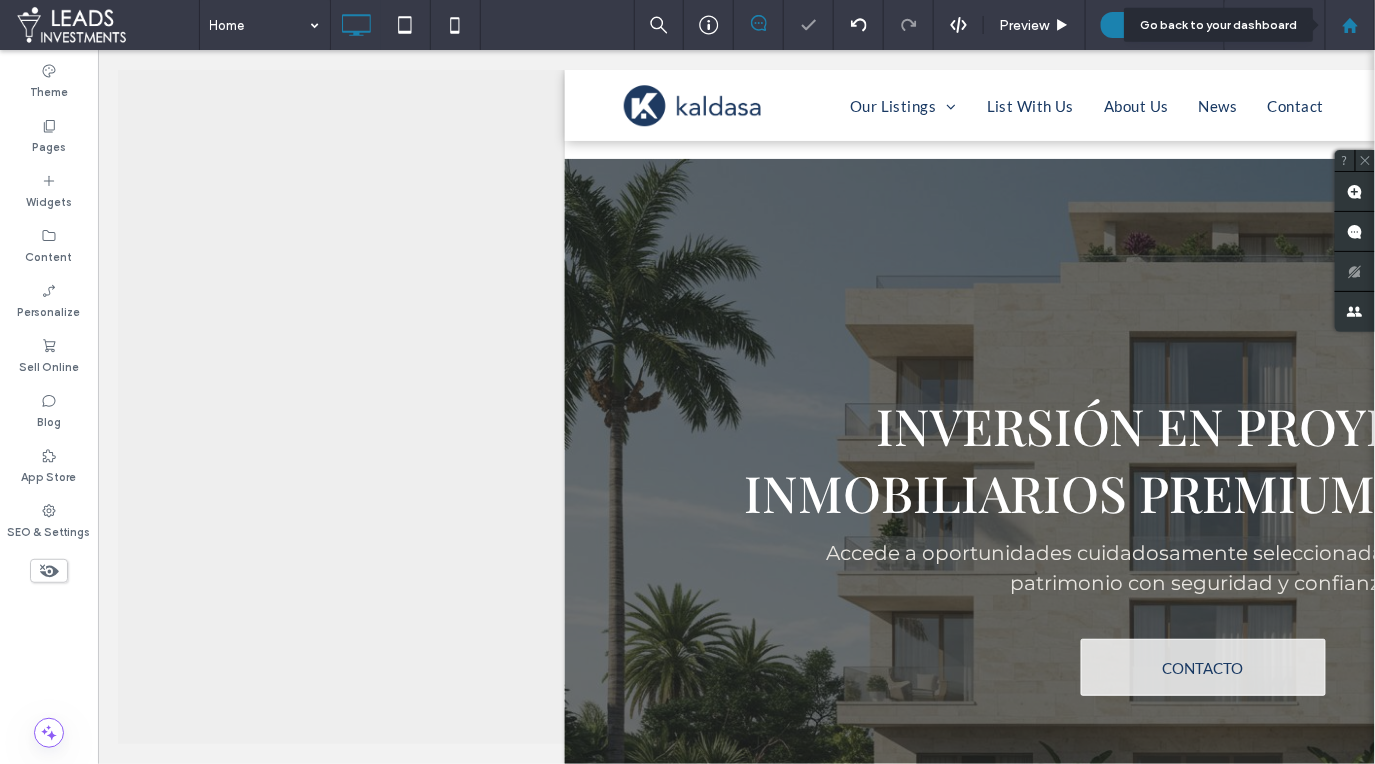 click 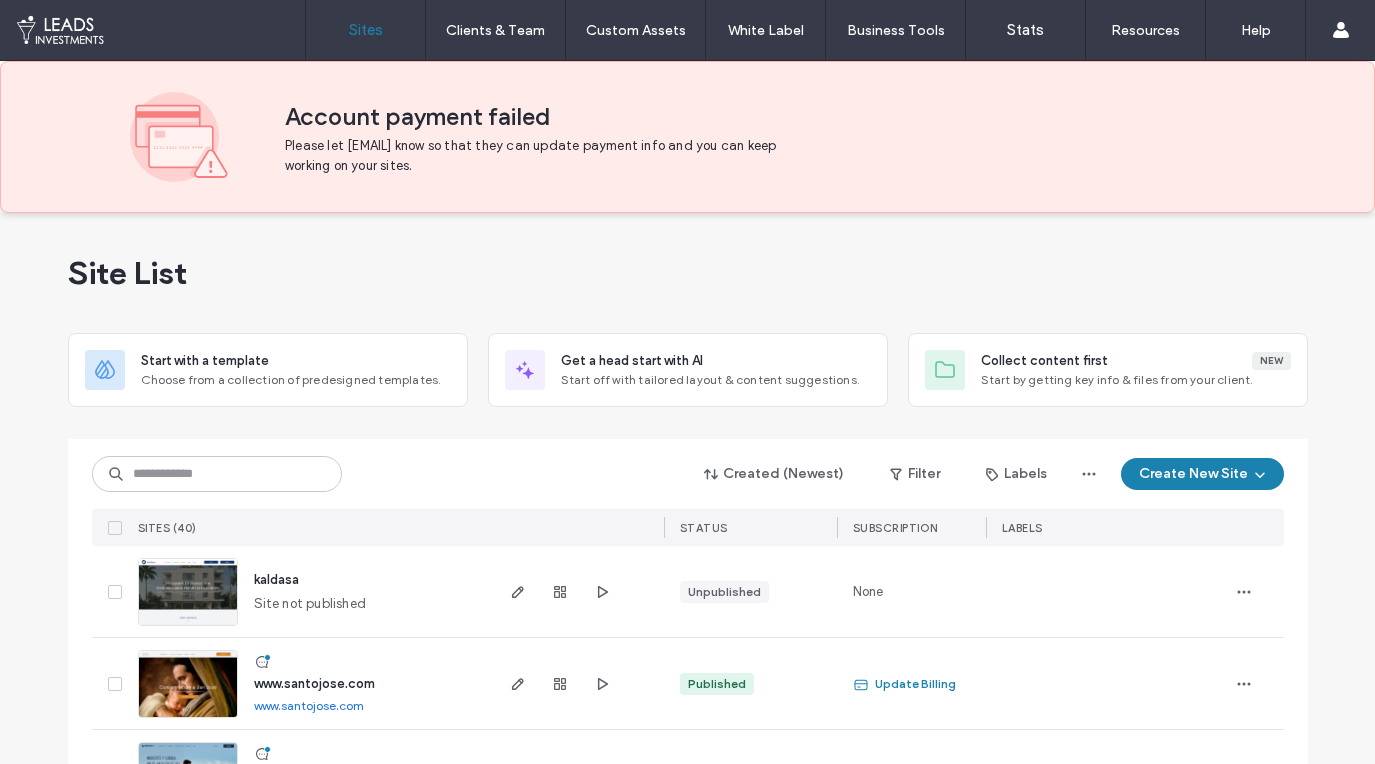 scroll, scrollTop: 0, scrollLeft: 0, axis: both 